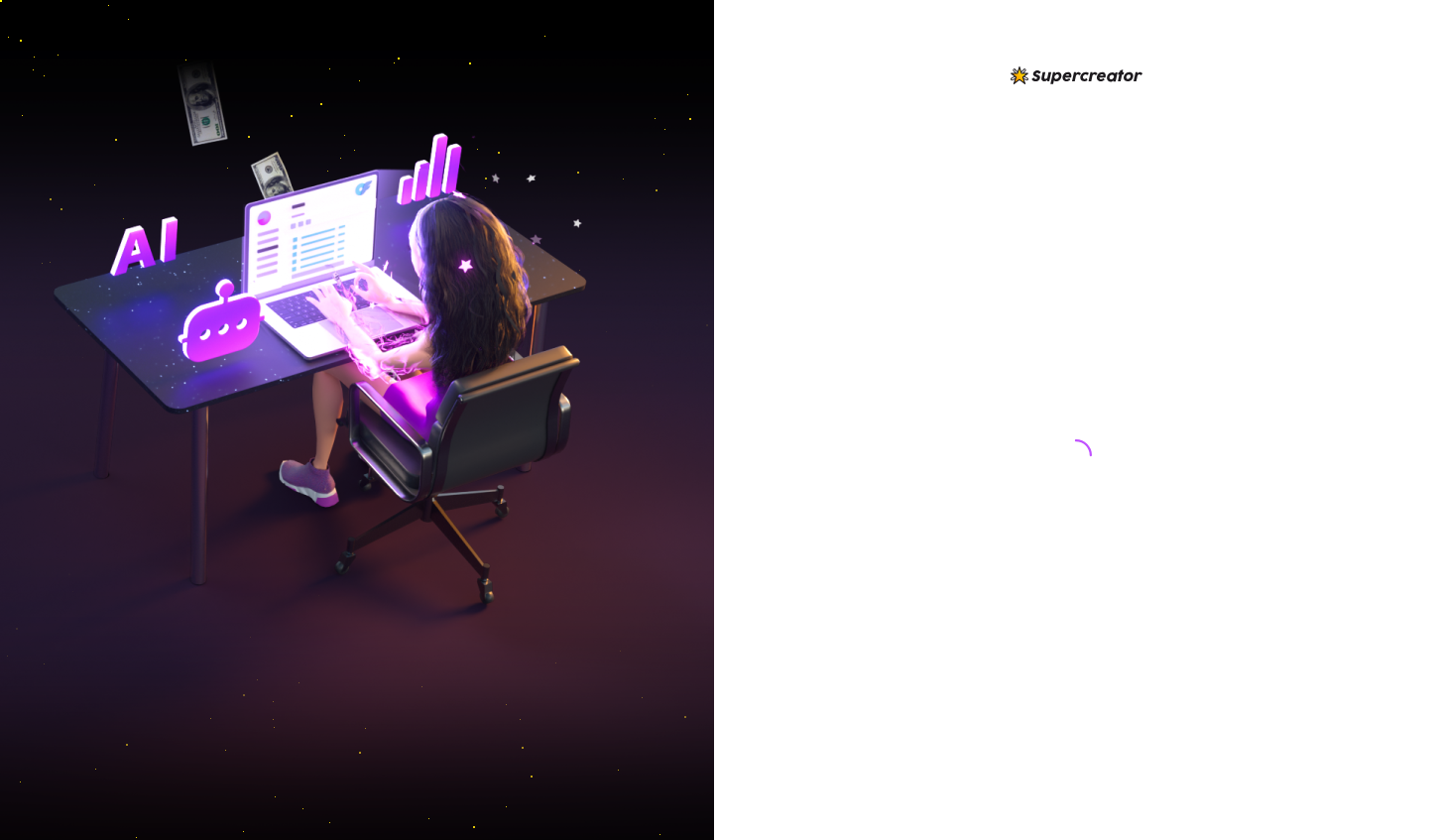 scroll, scrollTop: 0, scrollLeft: 0, axis: both 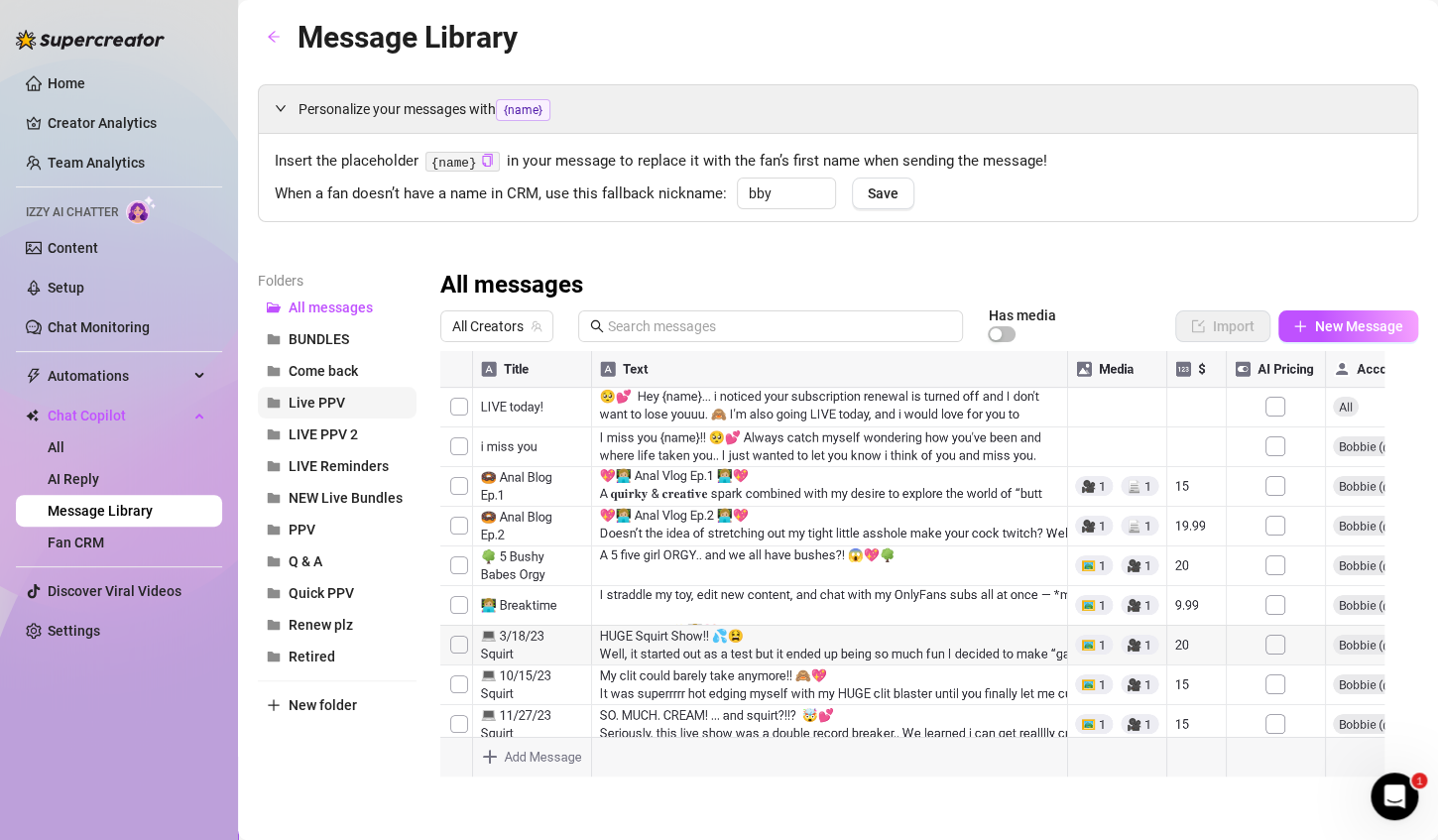 click on "Live PPV" at bounding box center [316, 403] 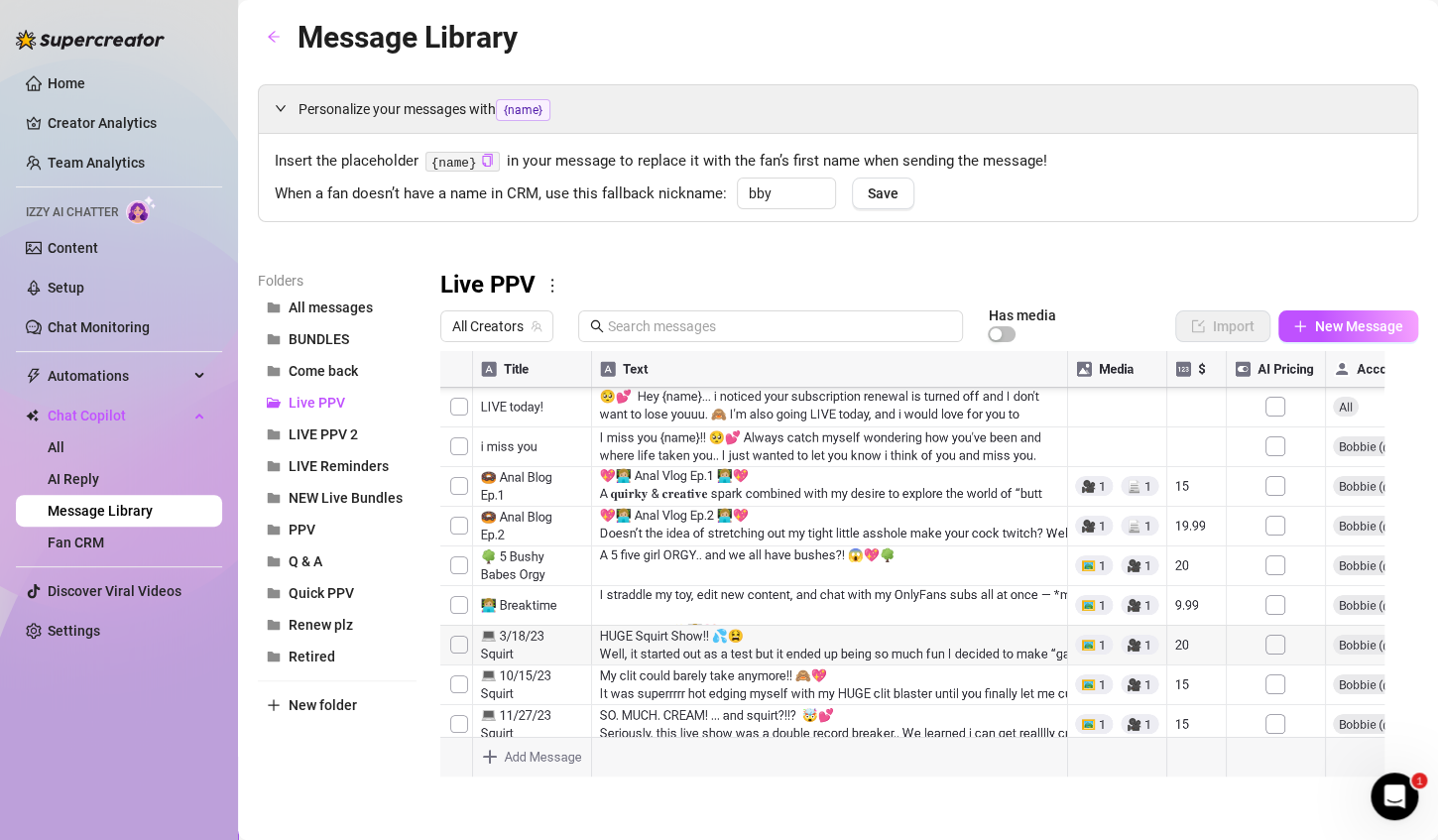 scroll, scrollTop: 307, scrollLeft: 0, axis: vertical 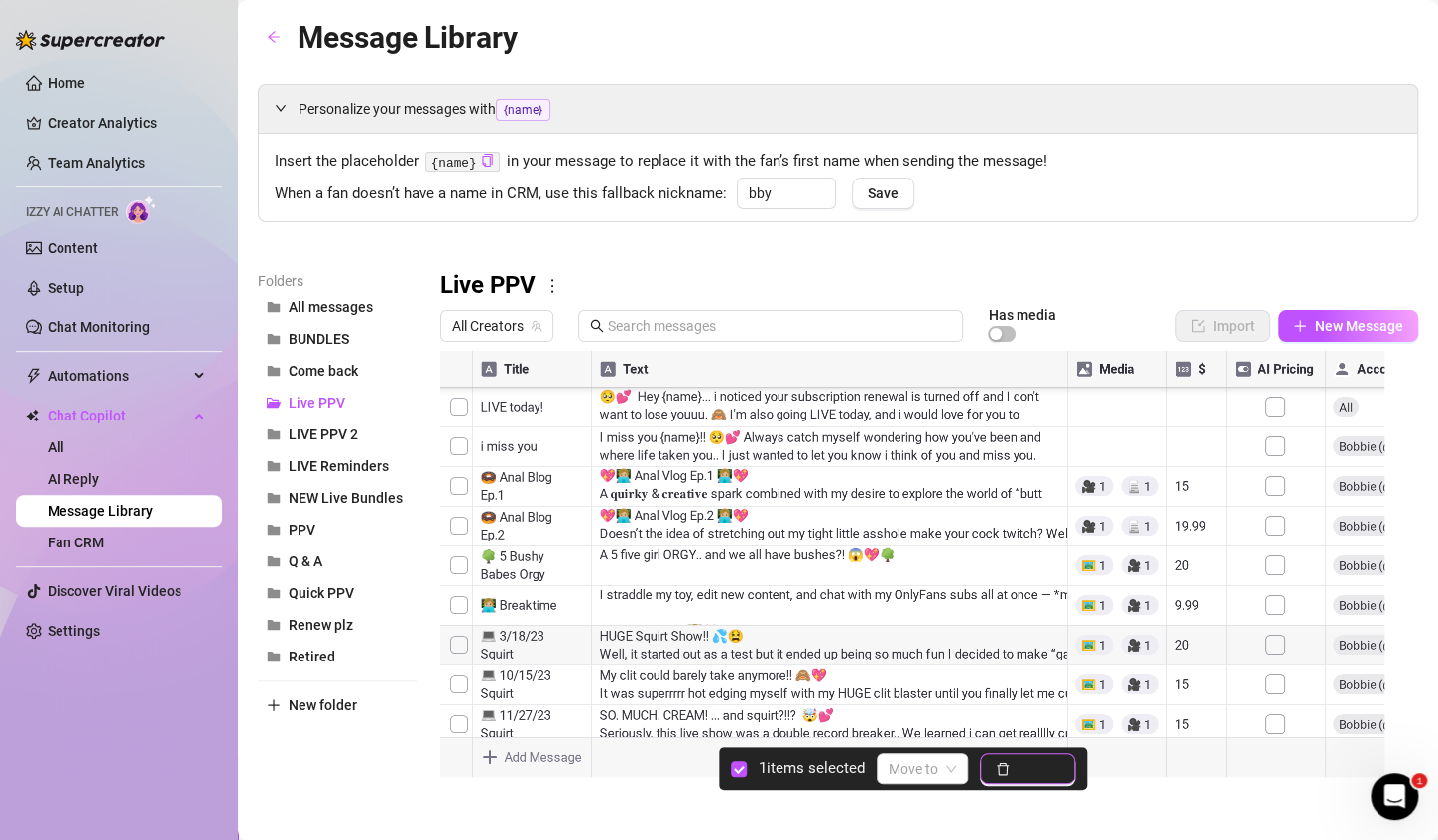 click on "Delete" at bounding box center [1027, 769] 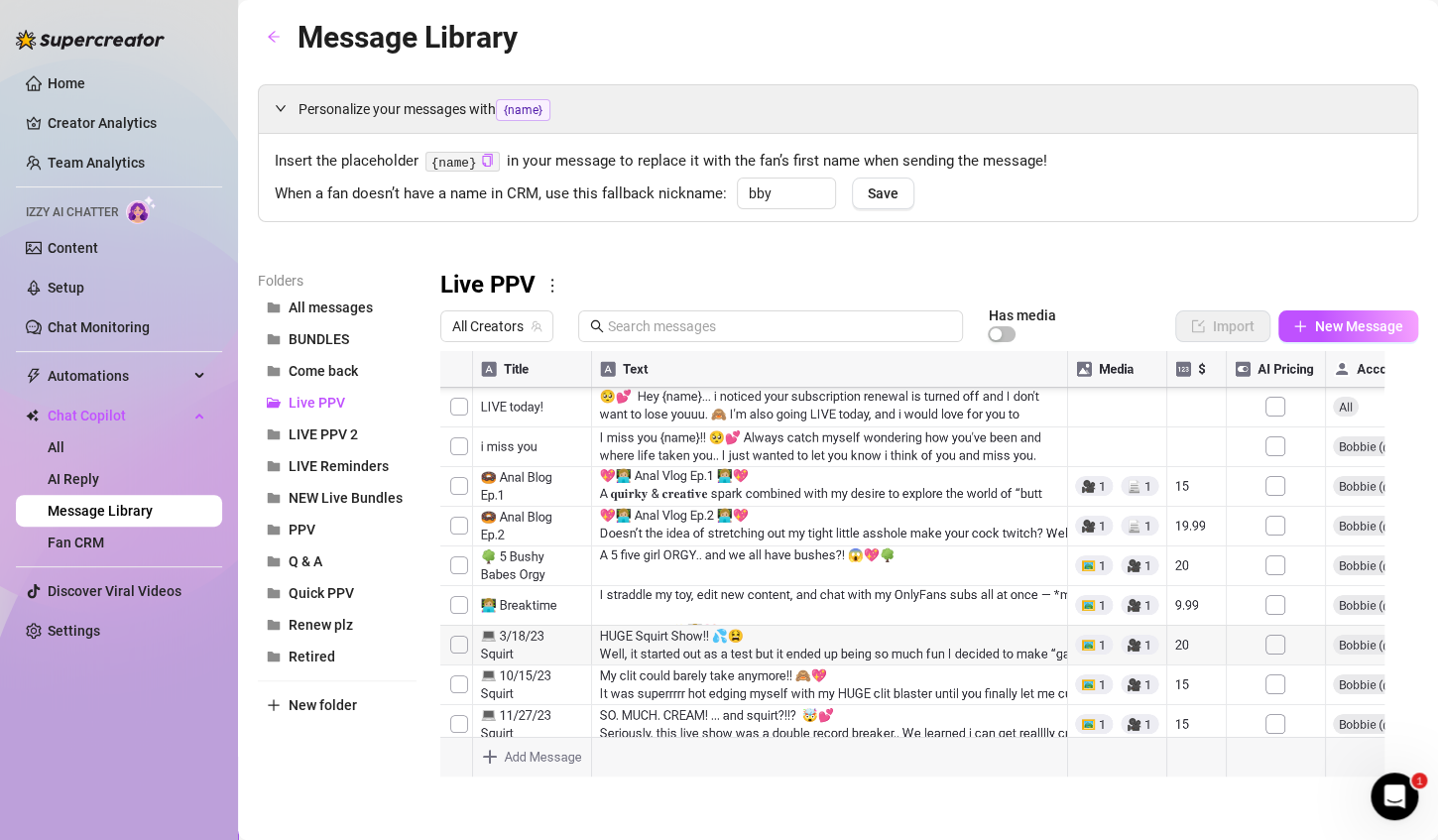 scroll, scrollTop: 532, scrollLeft: 0, axis: vertical 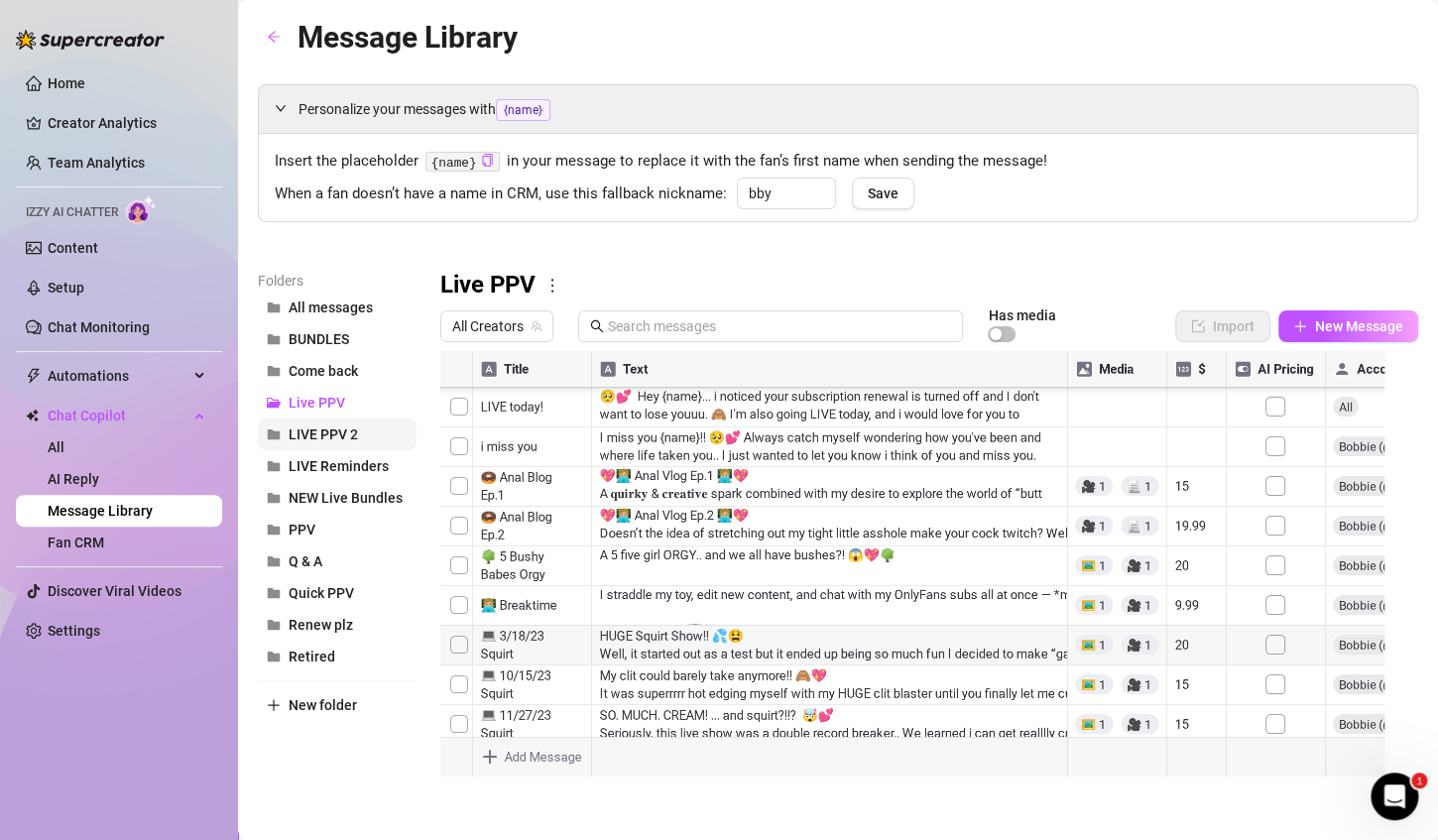 click on "LIVE PPV 2" at bounding box center (323, 434) 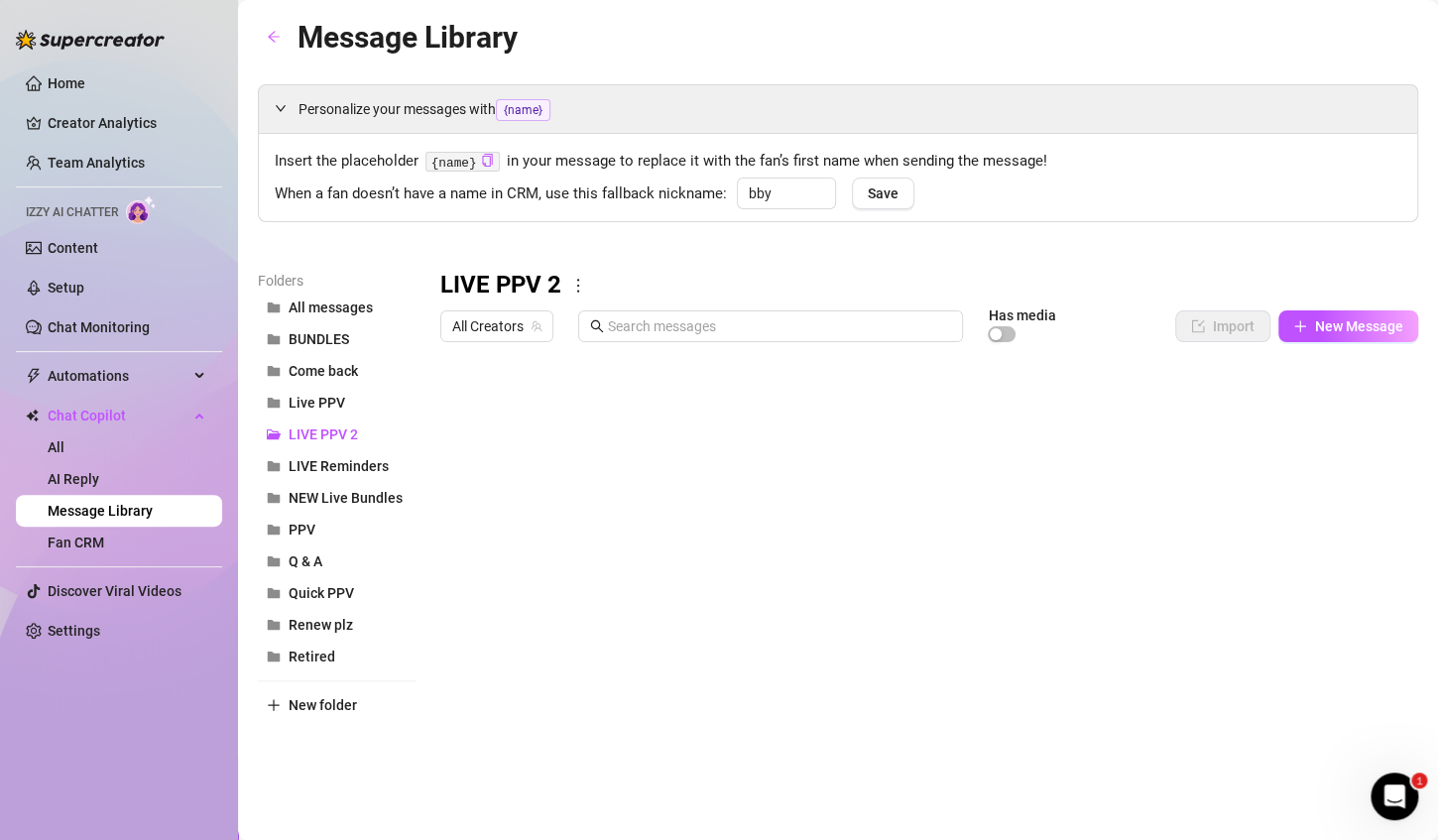 click at bounding box center [920, 572] 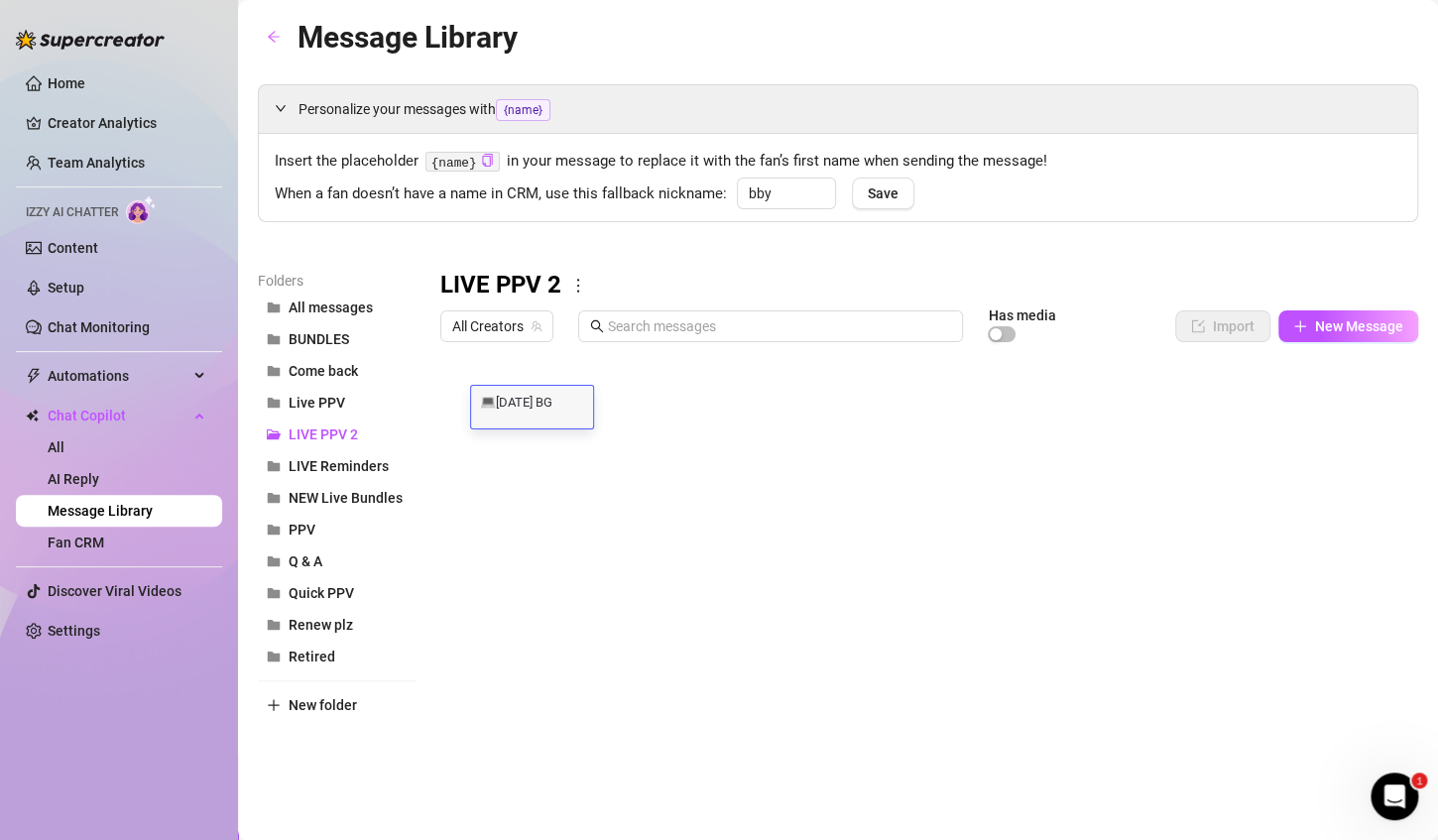click on "💻[DATE] BG" at bounding box center (532, 401) 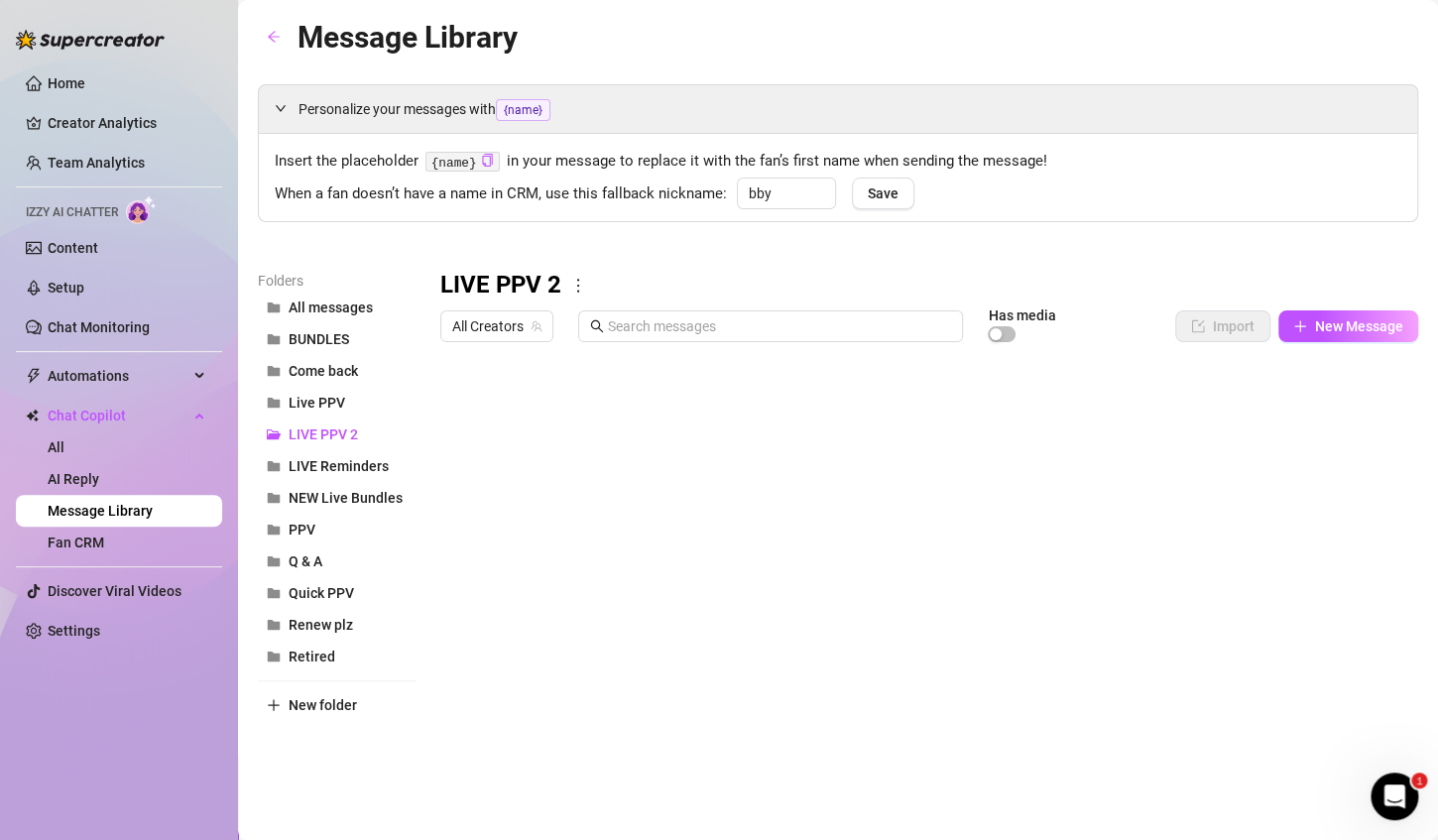 click at bounding box center [920, 572] 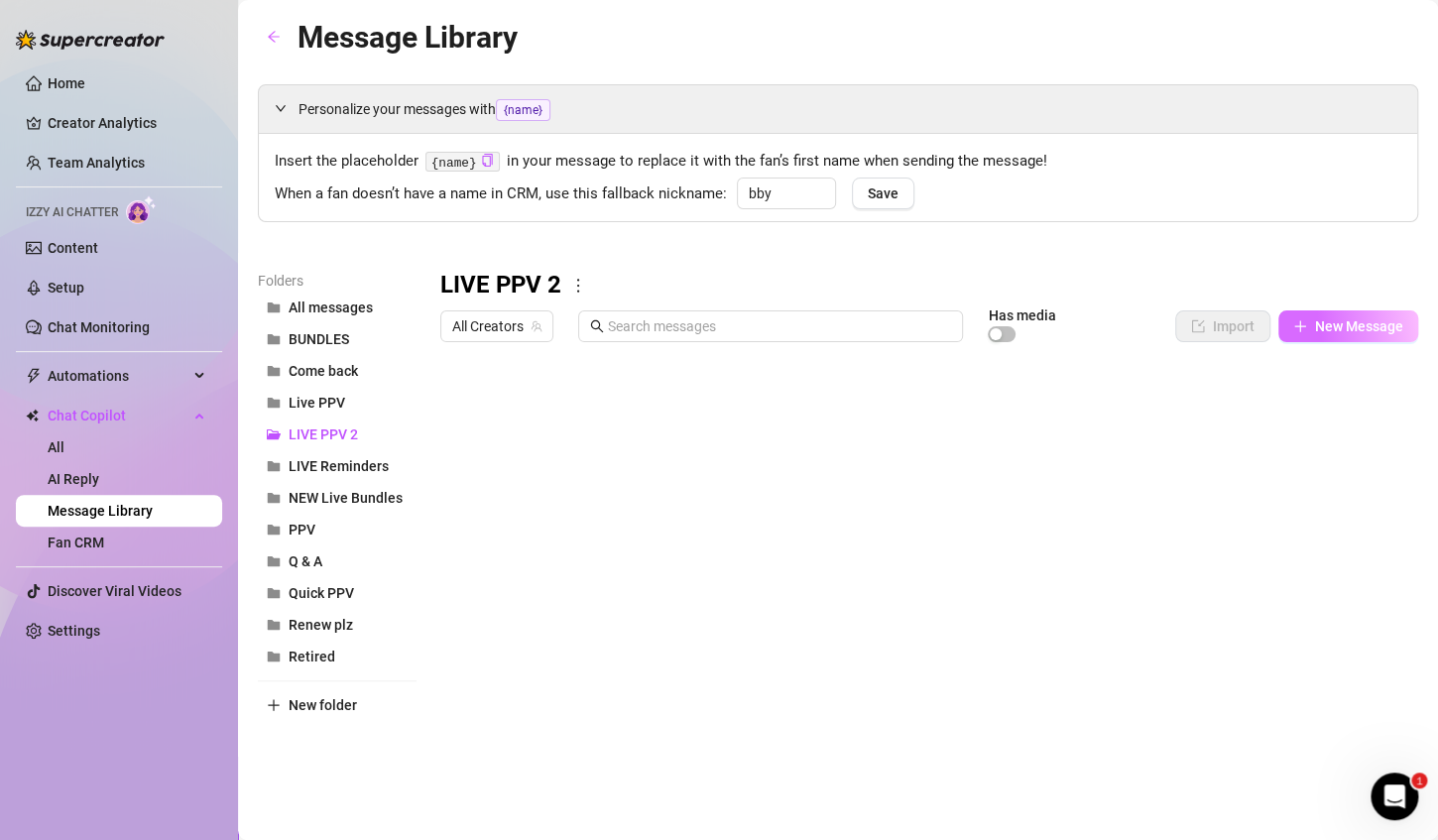 click on "New Message" at bounding box center [1359, 326] 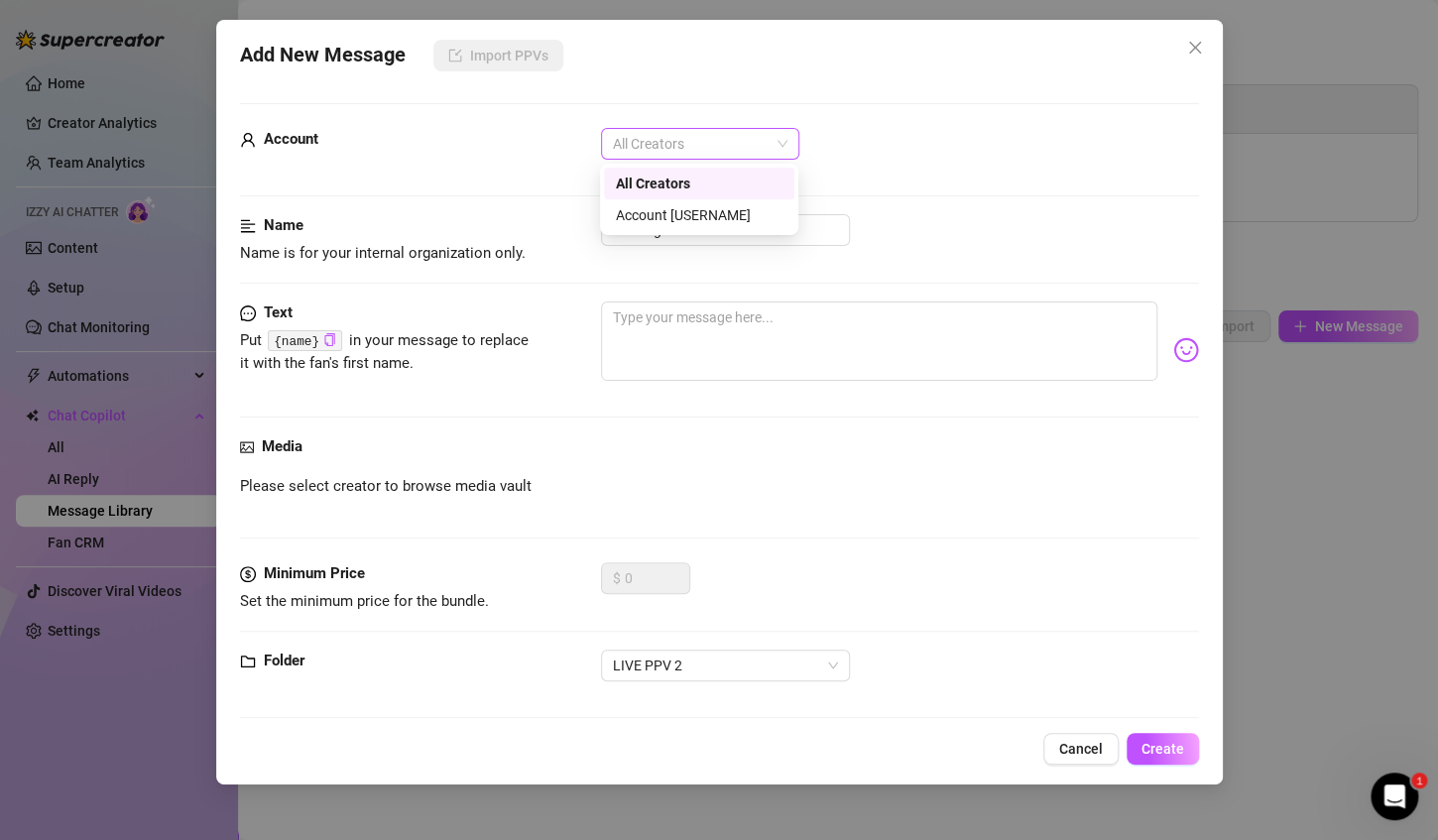 click on "All Creators" at bounding box center [700, 144] 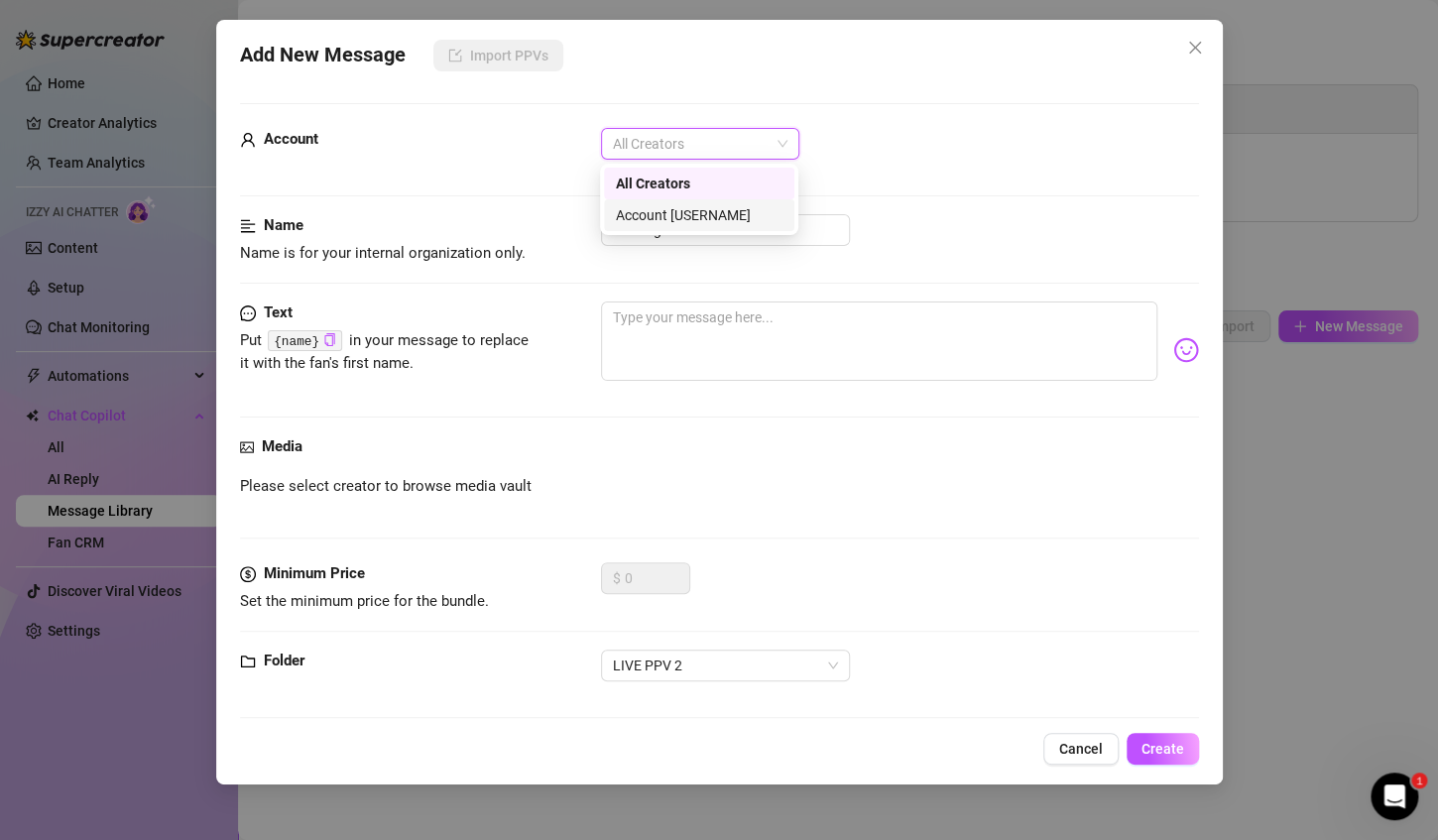 click on "Account [USERNAME]" at bounding box center (699, 215) 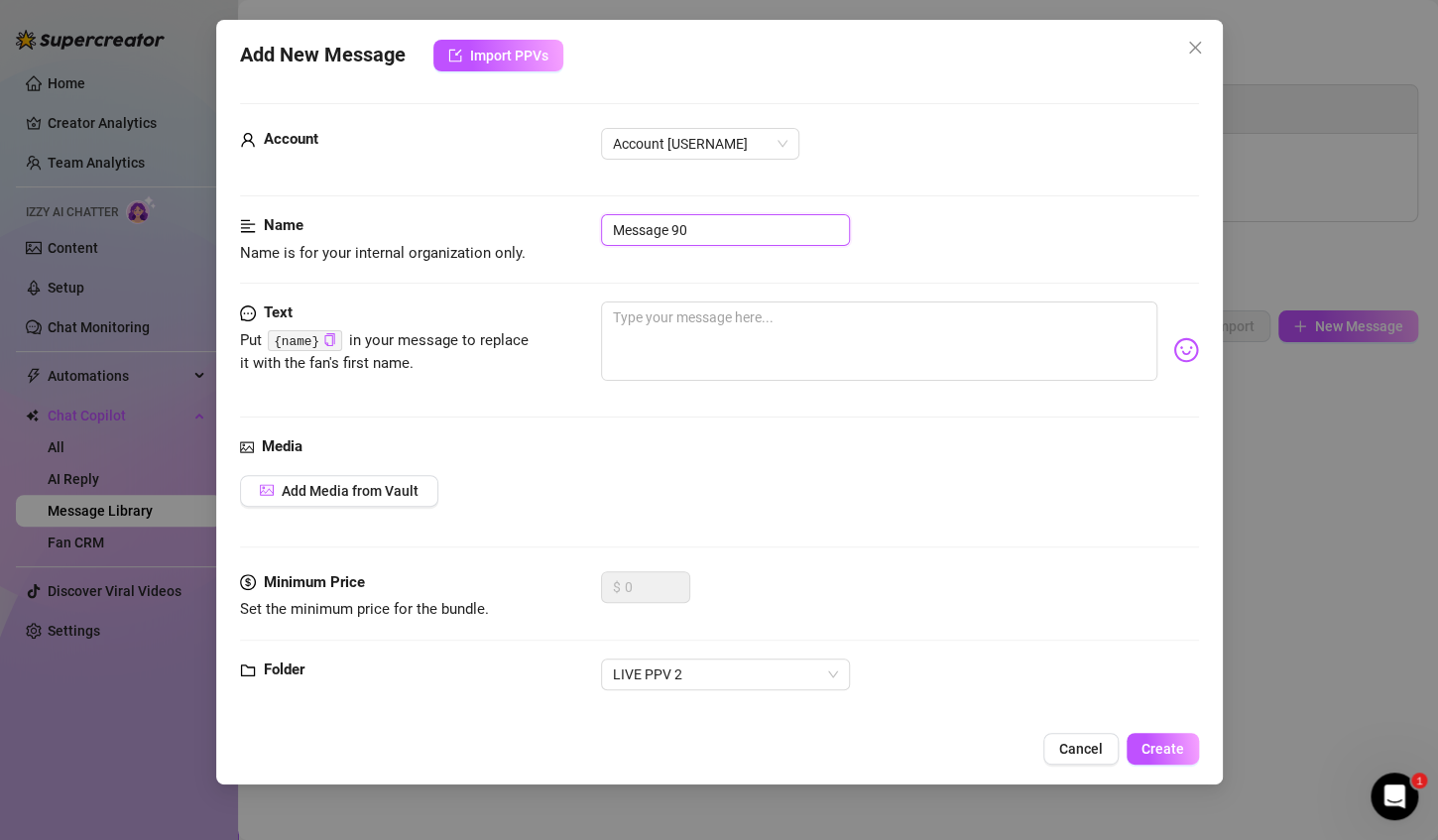 drag, startPoint x: 697, startPoint y: 220, endPoint x: 554, endPoint y: 222, distance: 143.01399 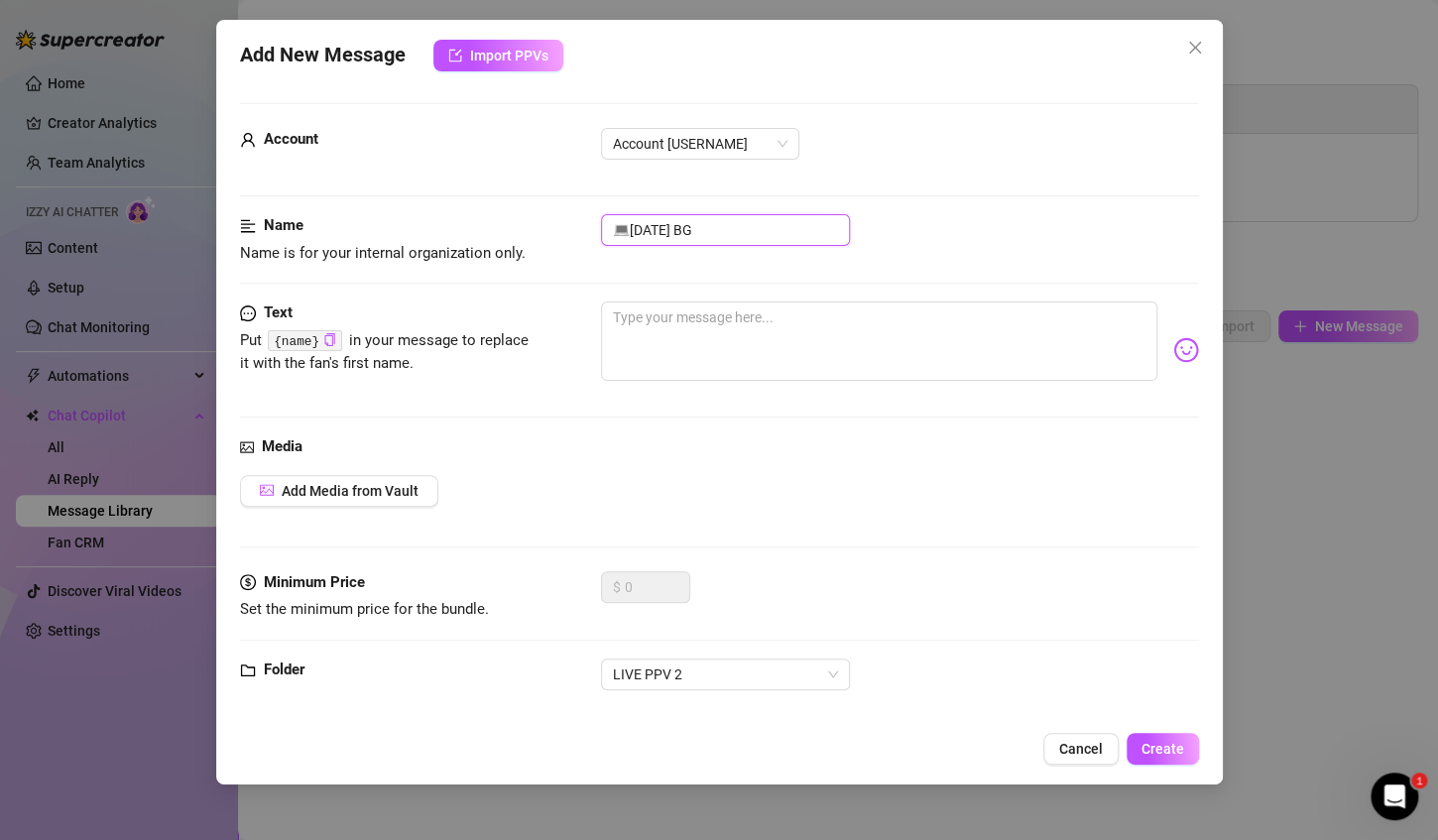 drag, startPoint x: 658, startPoint y: 229, endPoint x: 617, endPoint y: 232, distance: 41.10961 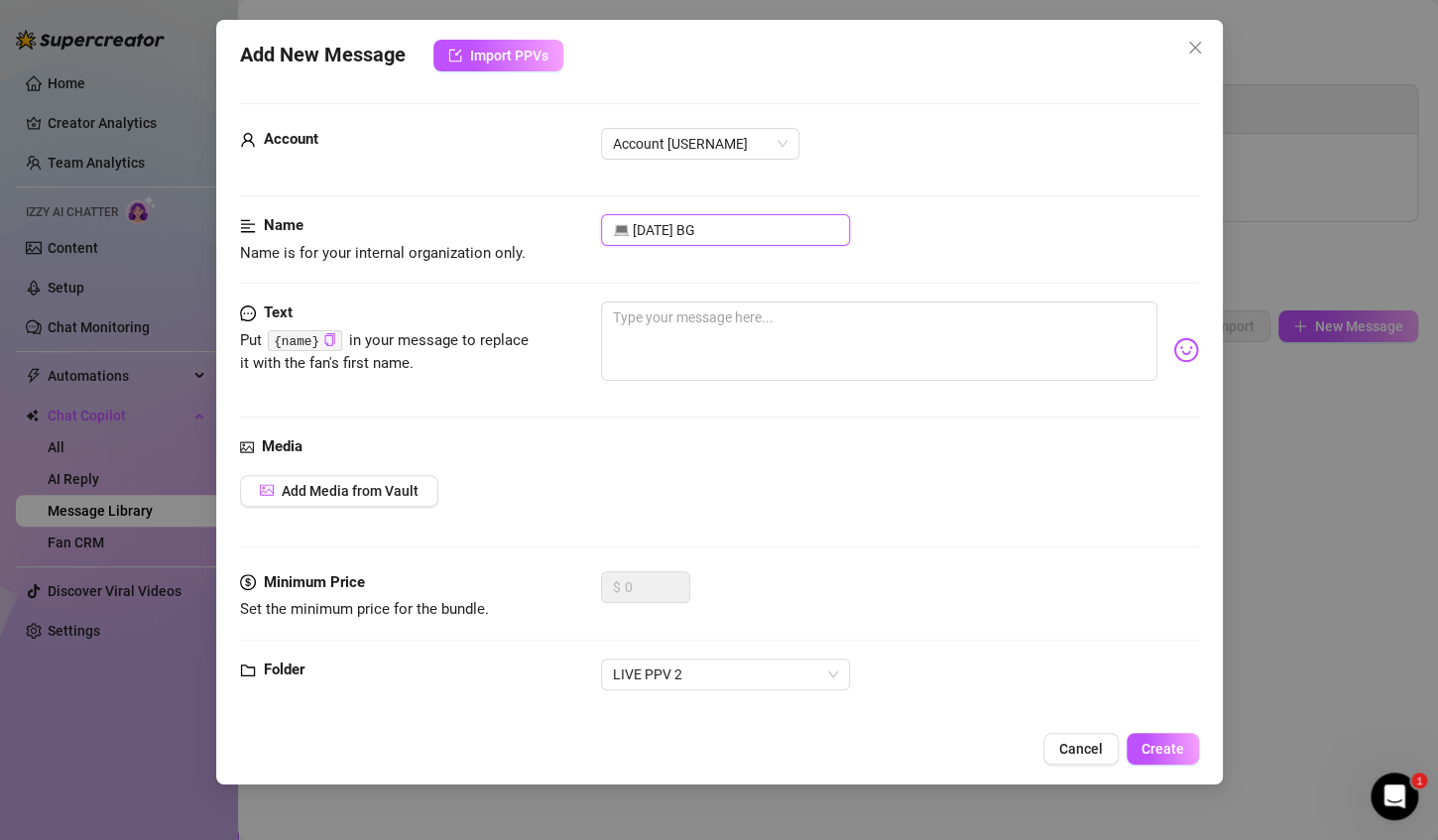 drag, startPoint x: 681, startPoint y: 234, endPoint x: 720, endPoint y: 232, distance: 39.051248 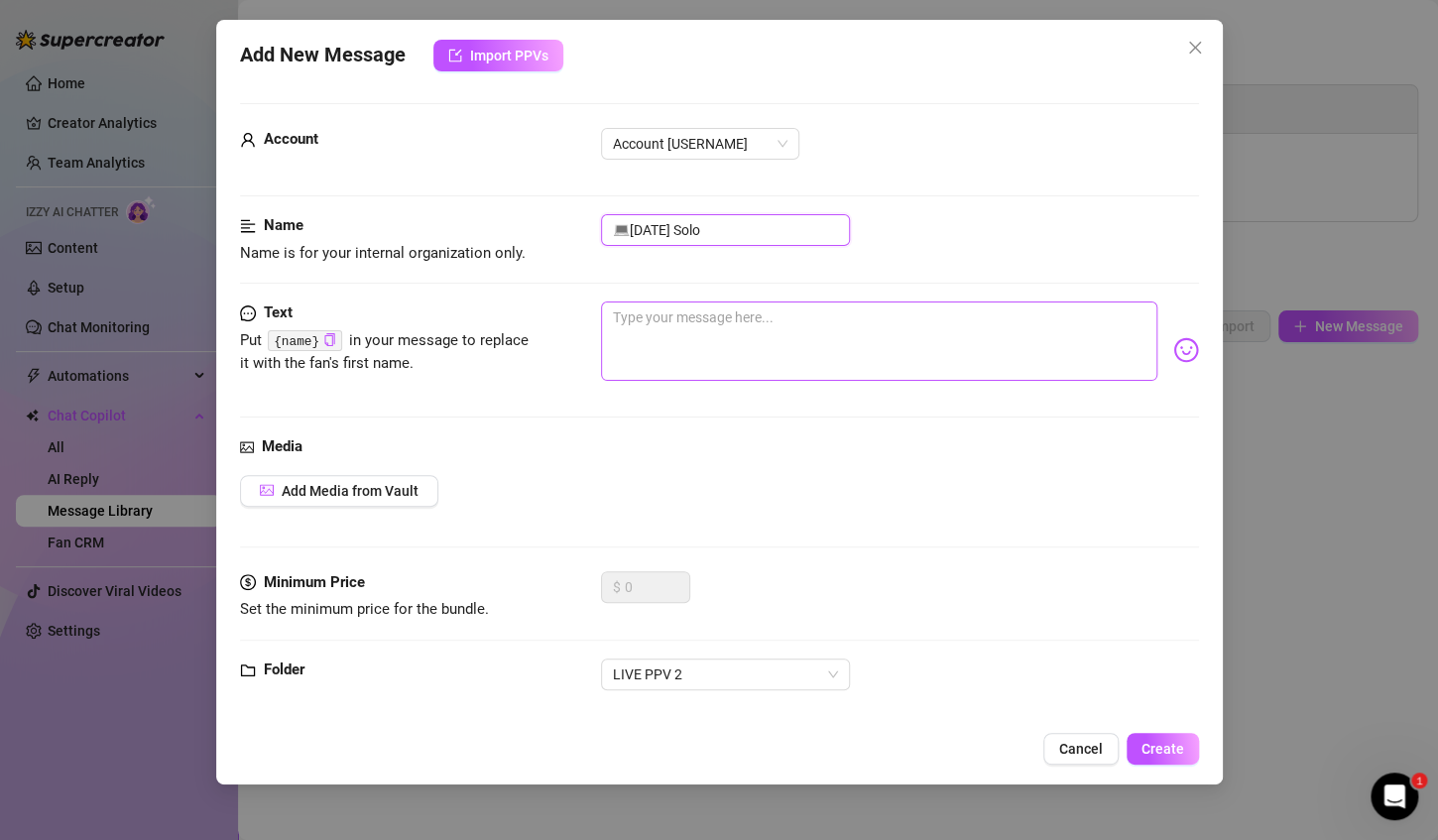 type on "💻[DATE] Solo" 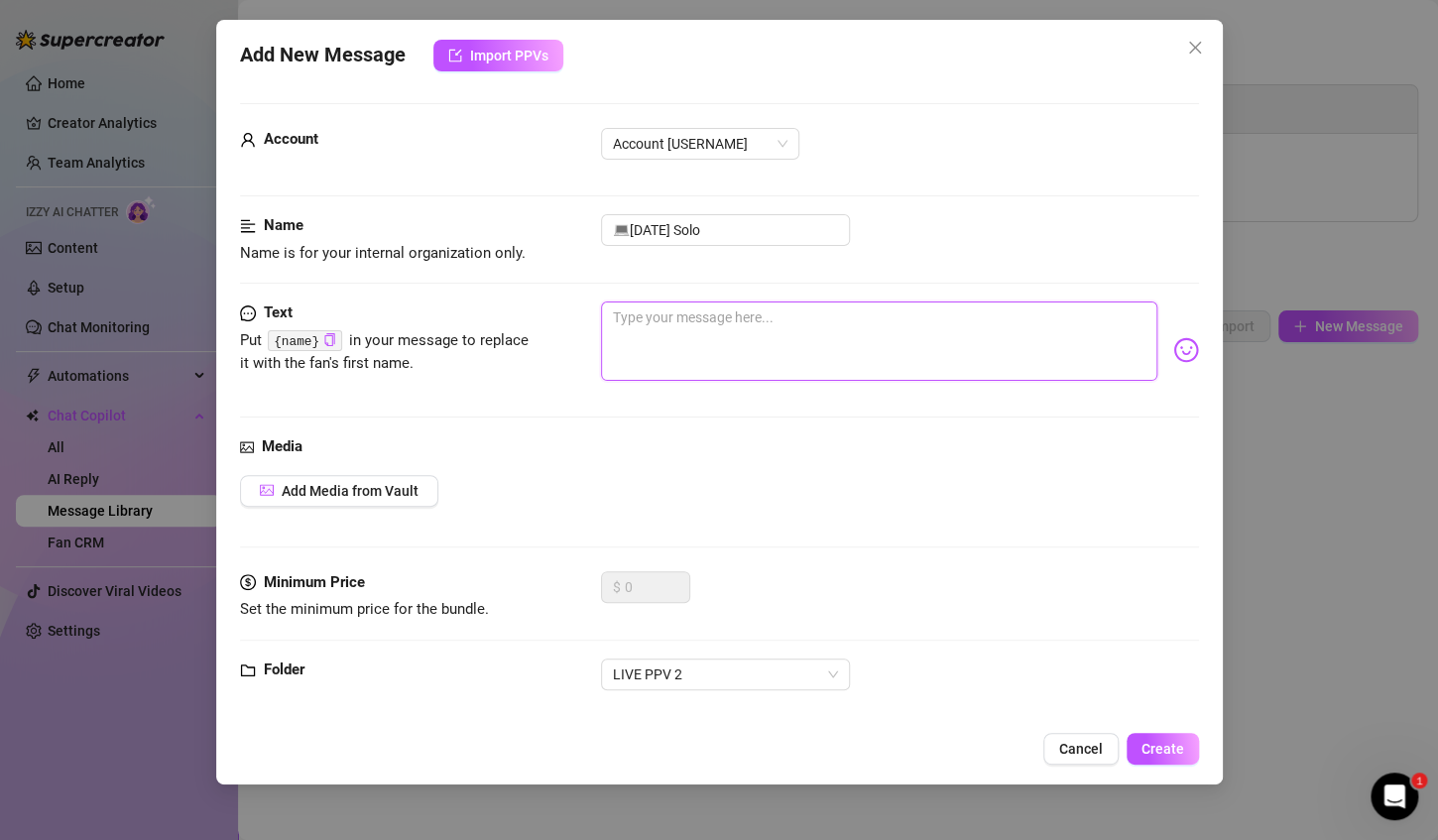 click at bounding box center (879, 341) 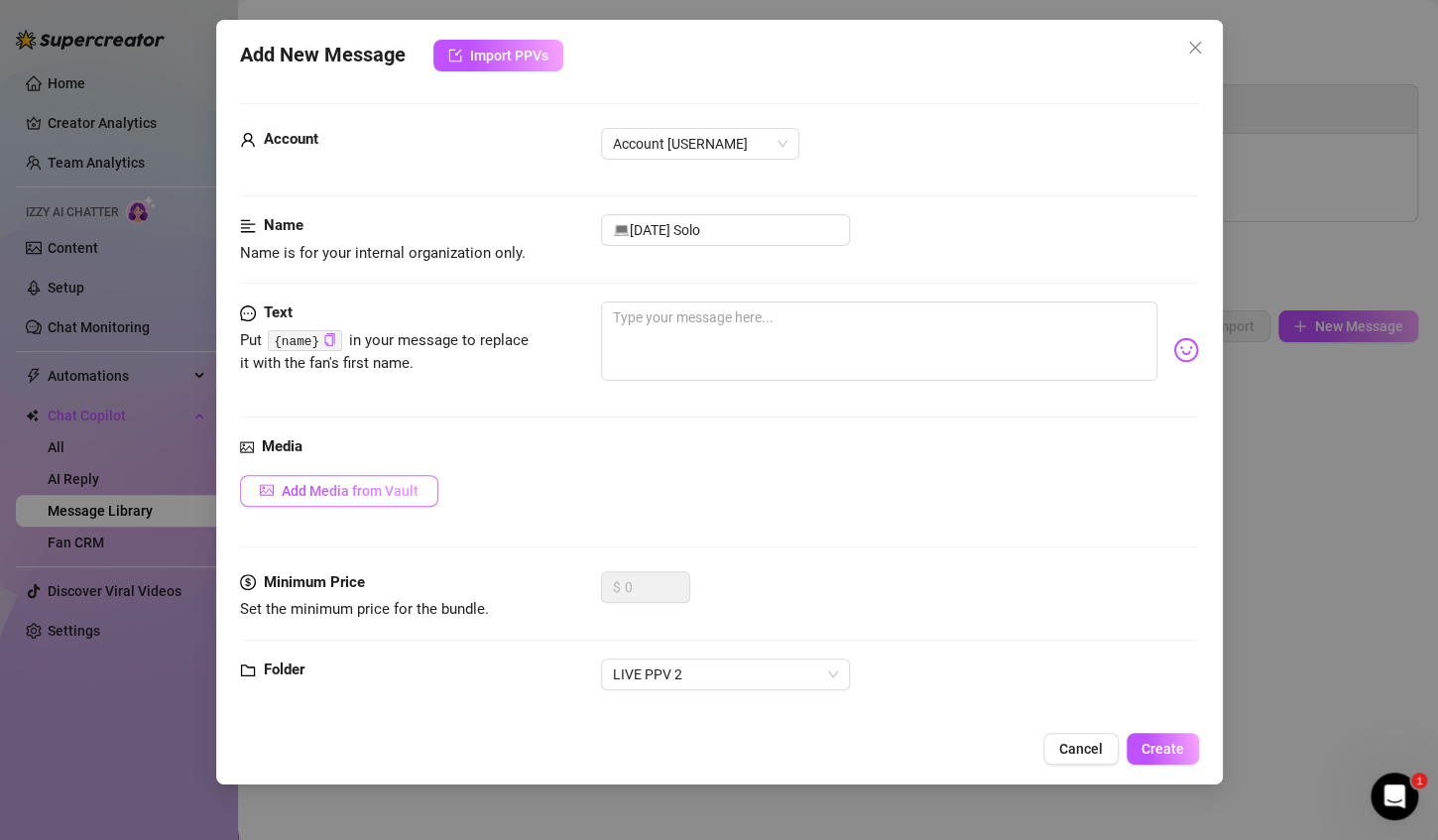 click on "Add Media from Vault" at bounding box center (339, 491) 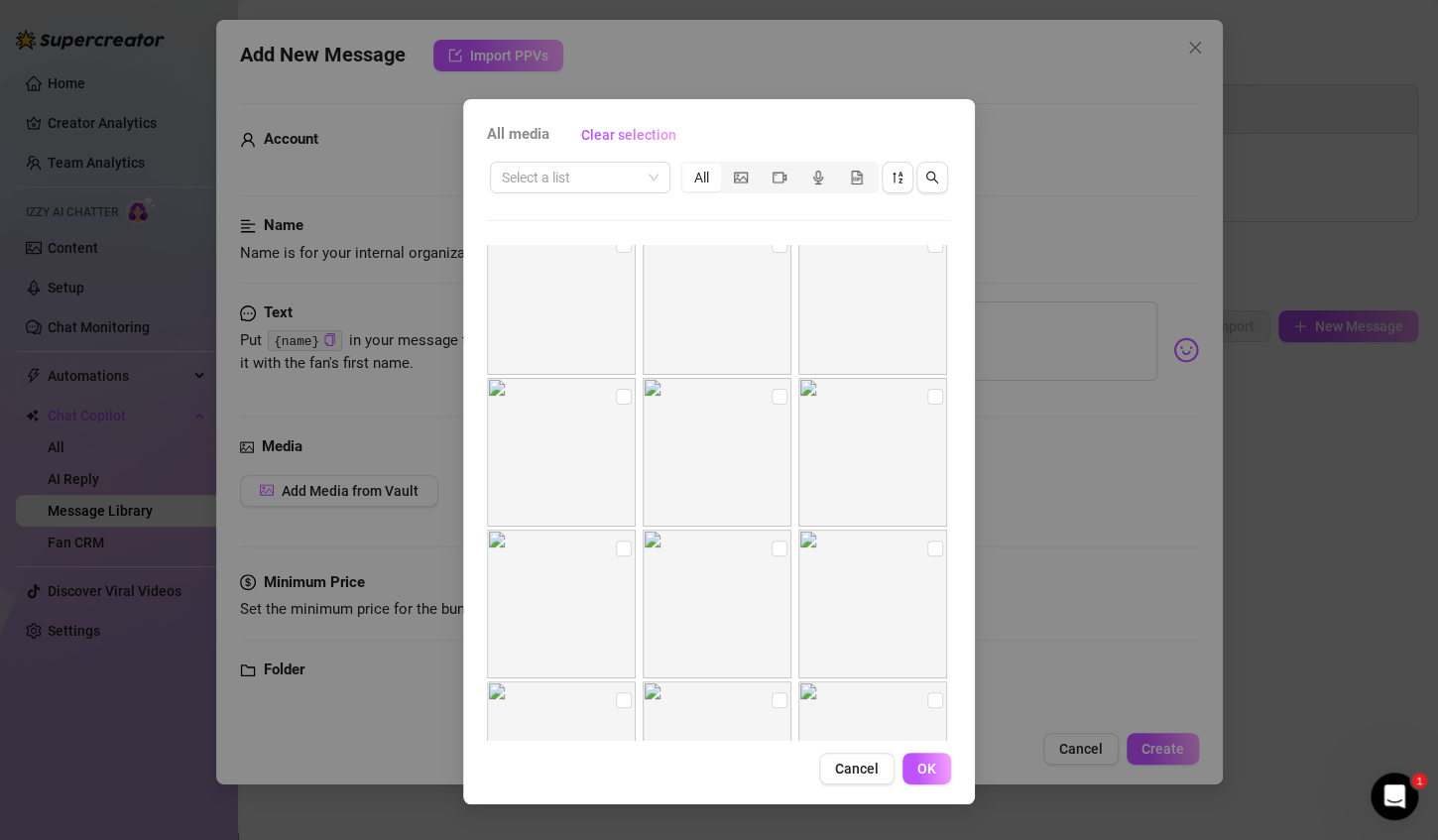 scroll, scrollTop: 132, scrollLeft: 0, axis: vertical 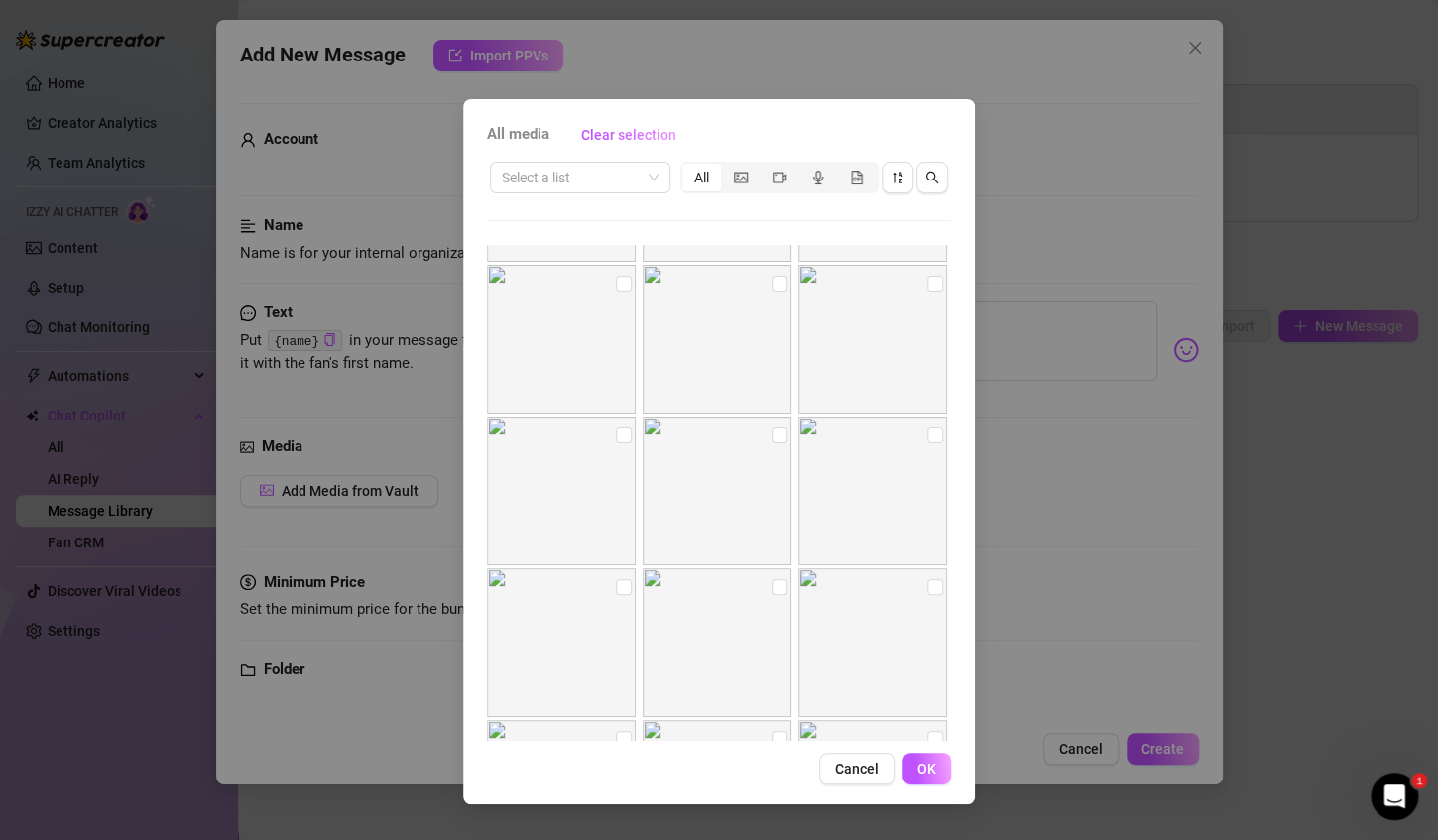 click at bounding box center (873, 491) 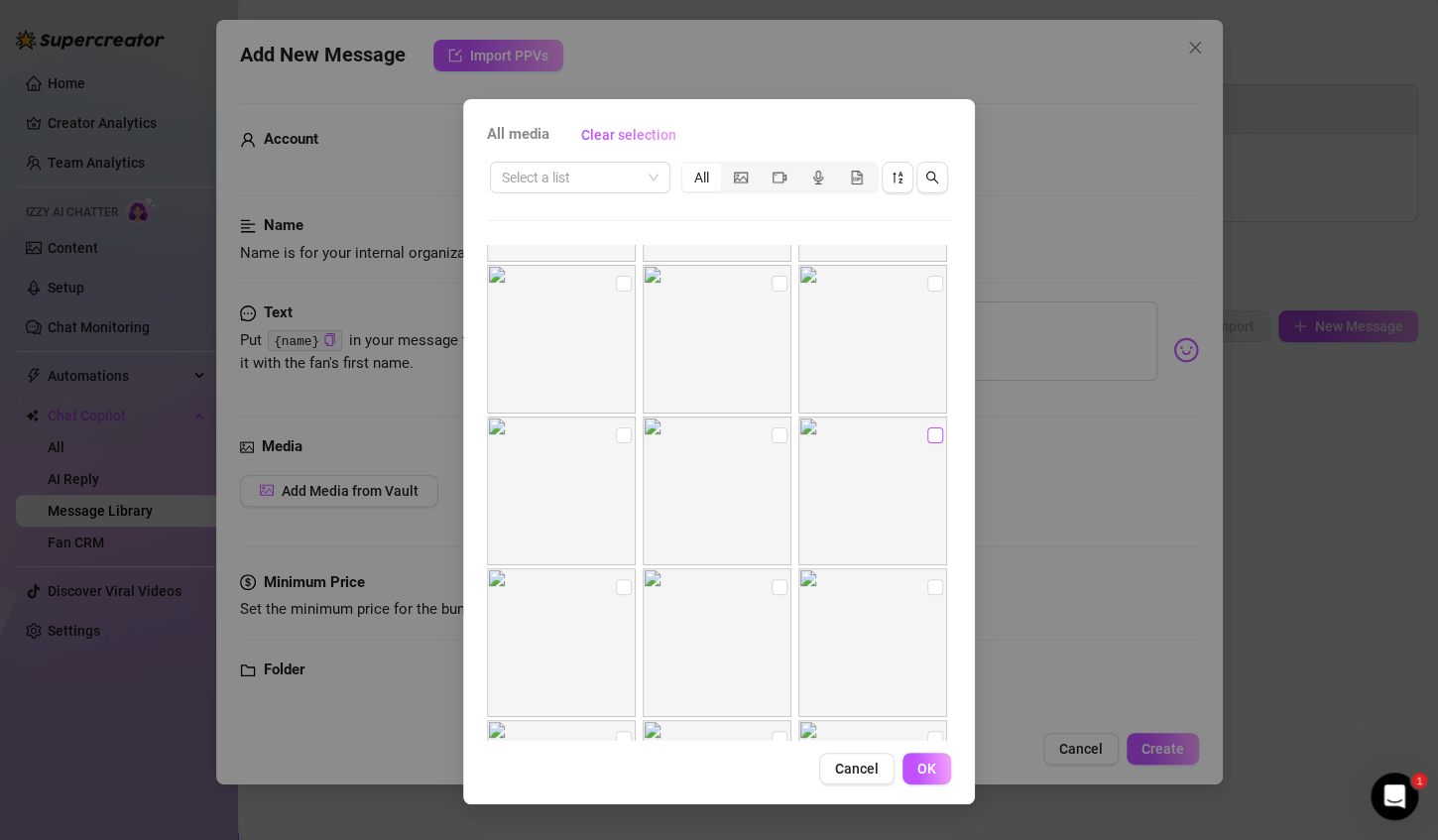 click at bounding box center [935, 435] 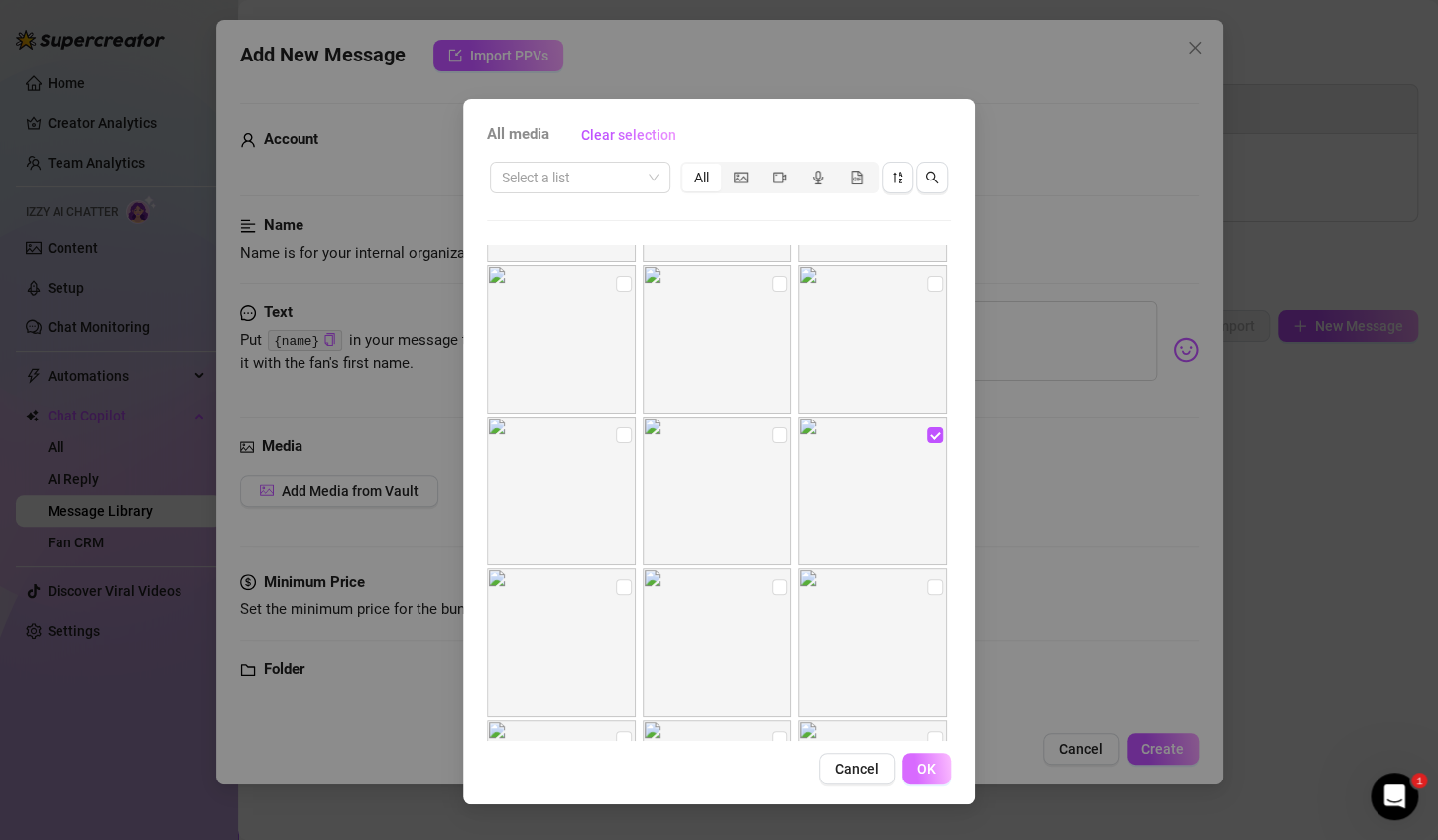 click on "OK" at bounding box center [926, 769] 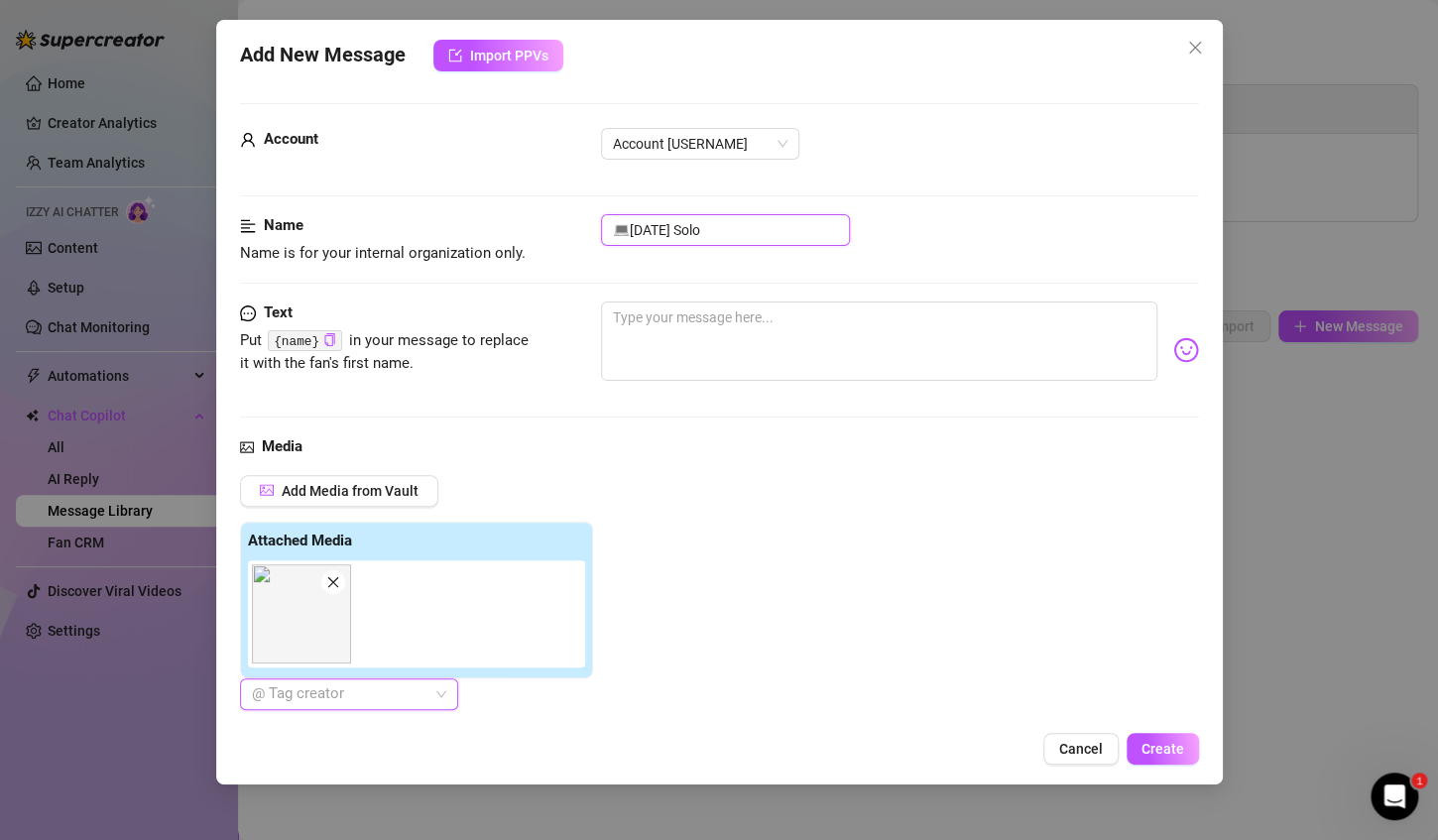 click on "💻[DATE] Solo" at bounding box center [725, 230] 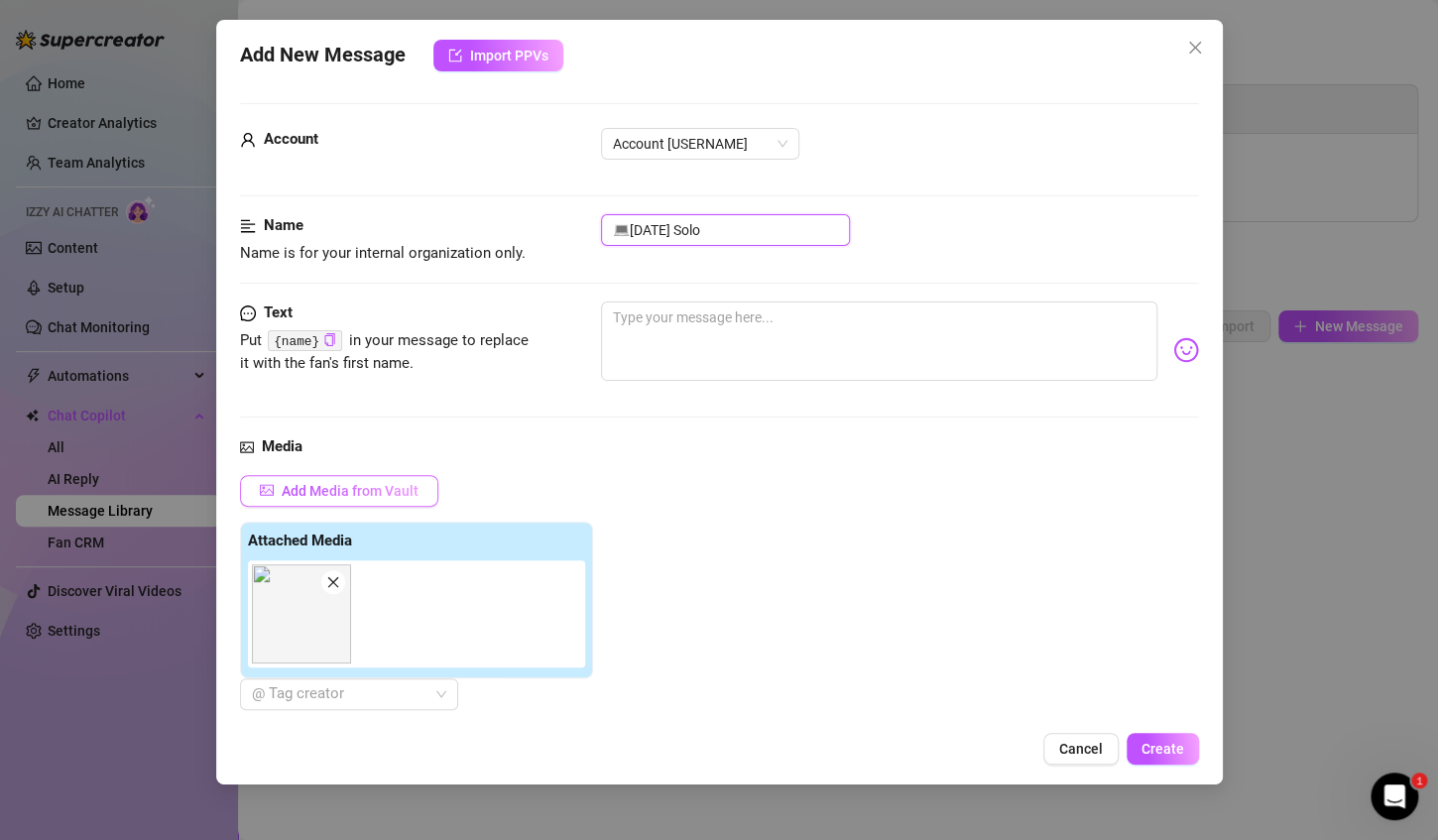 type on "💻[DATE] Solo" 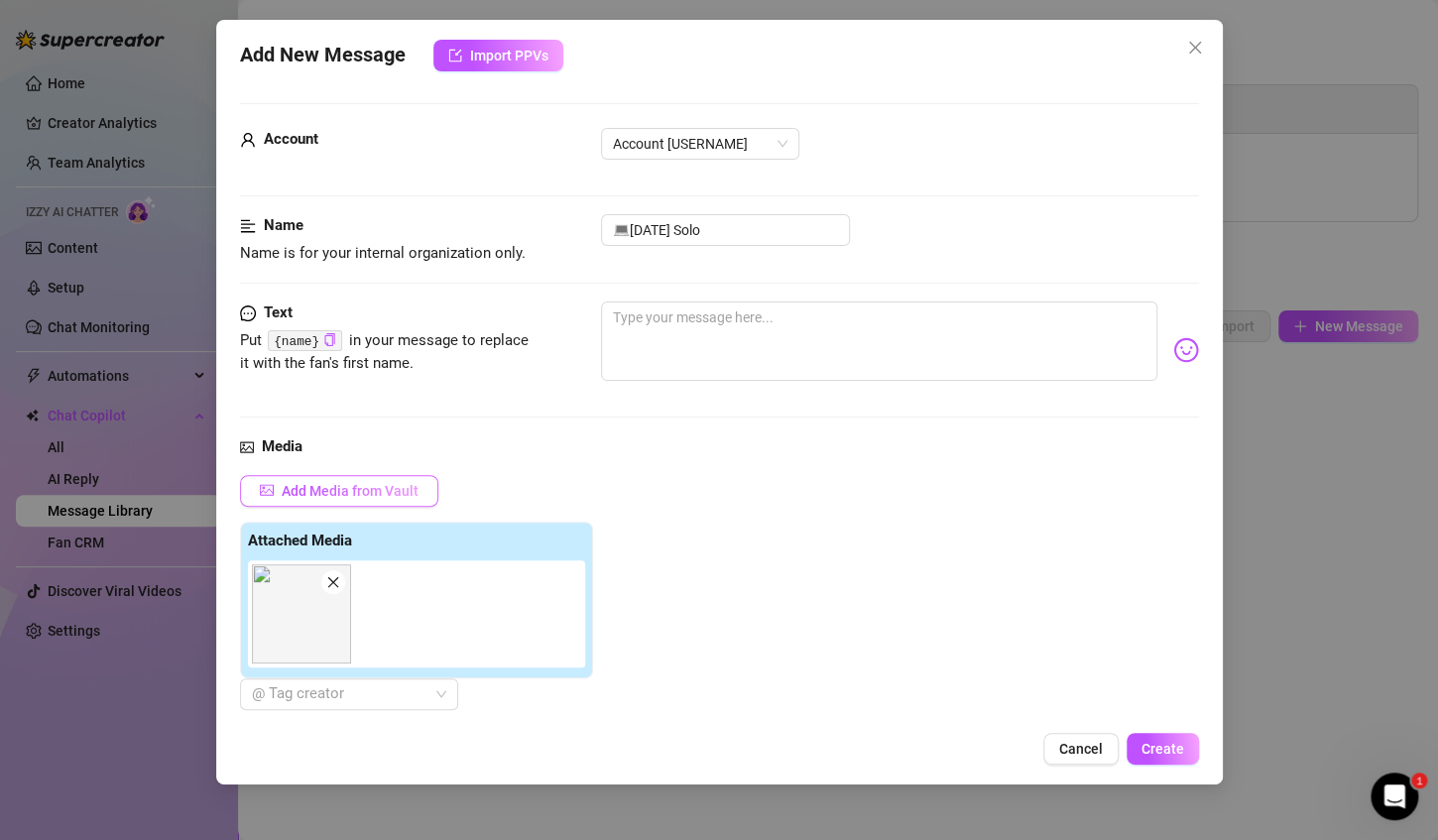 click on "Add Media from Vault" at bounding box center (350, 491) 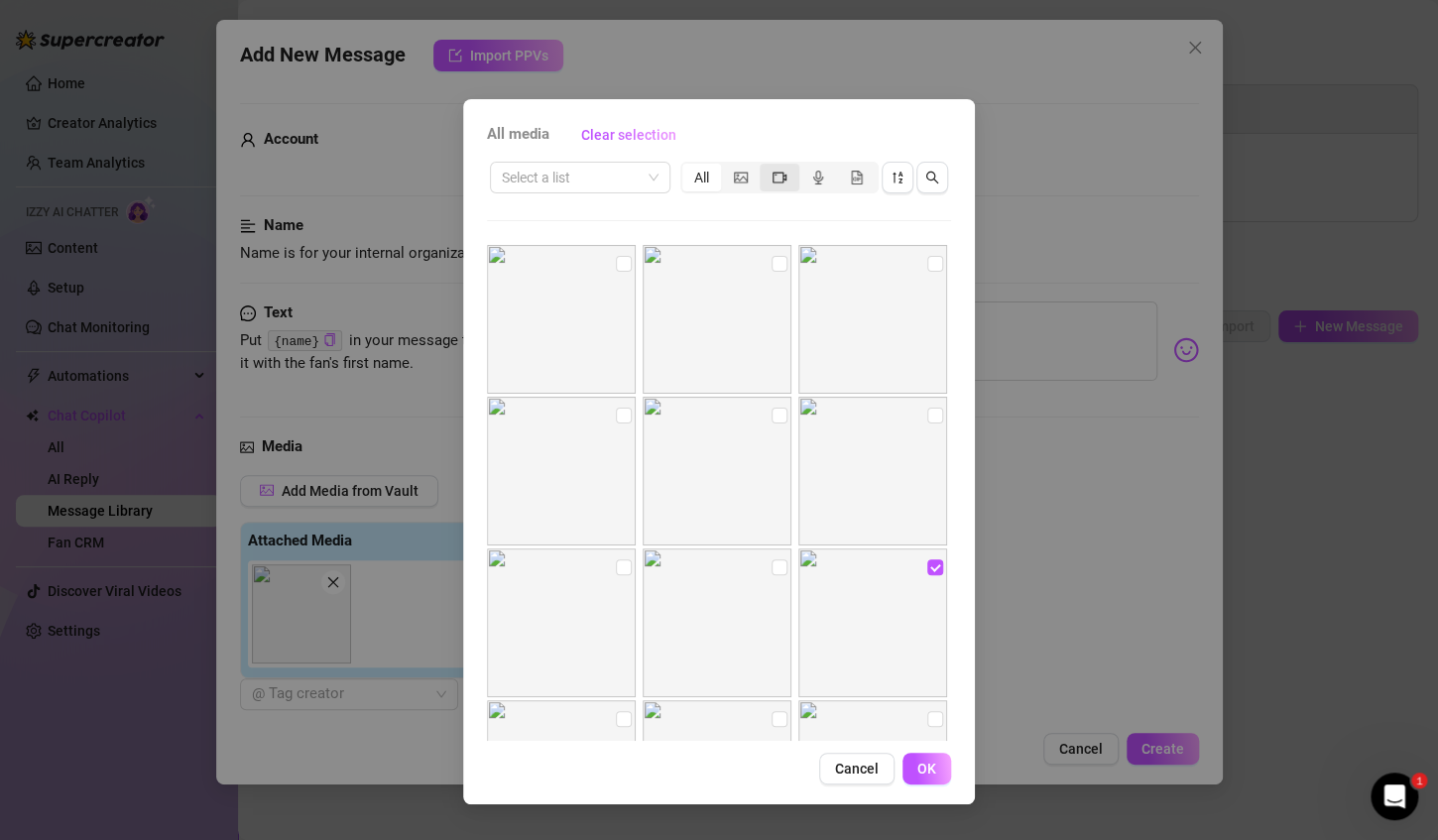 click 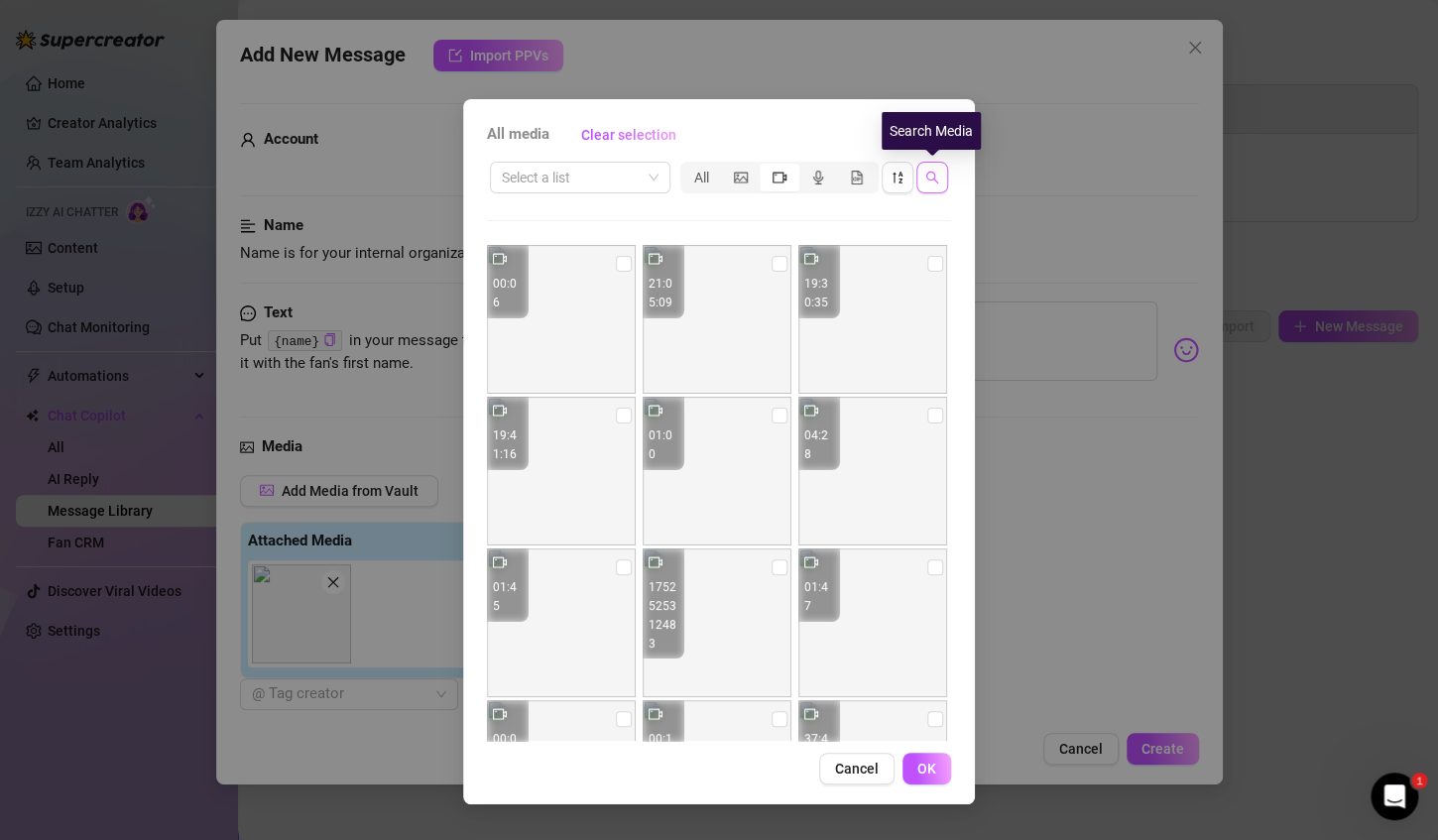 click at bounding box center [932, 178] 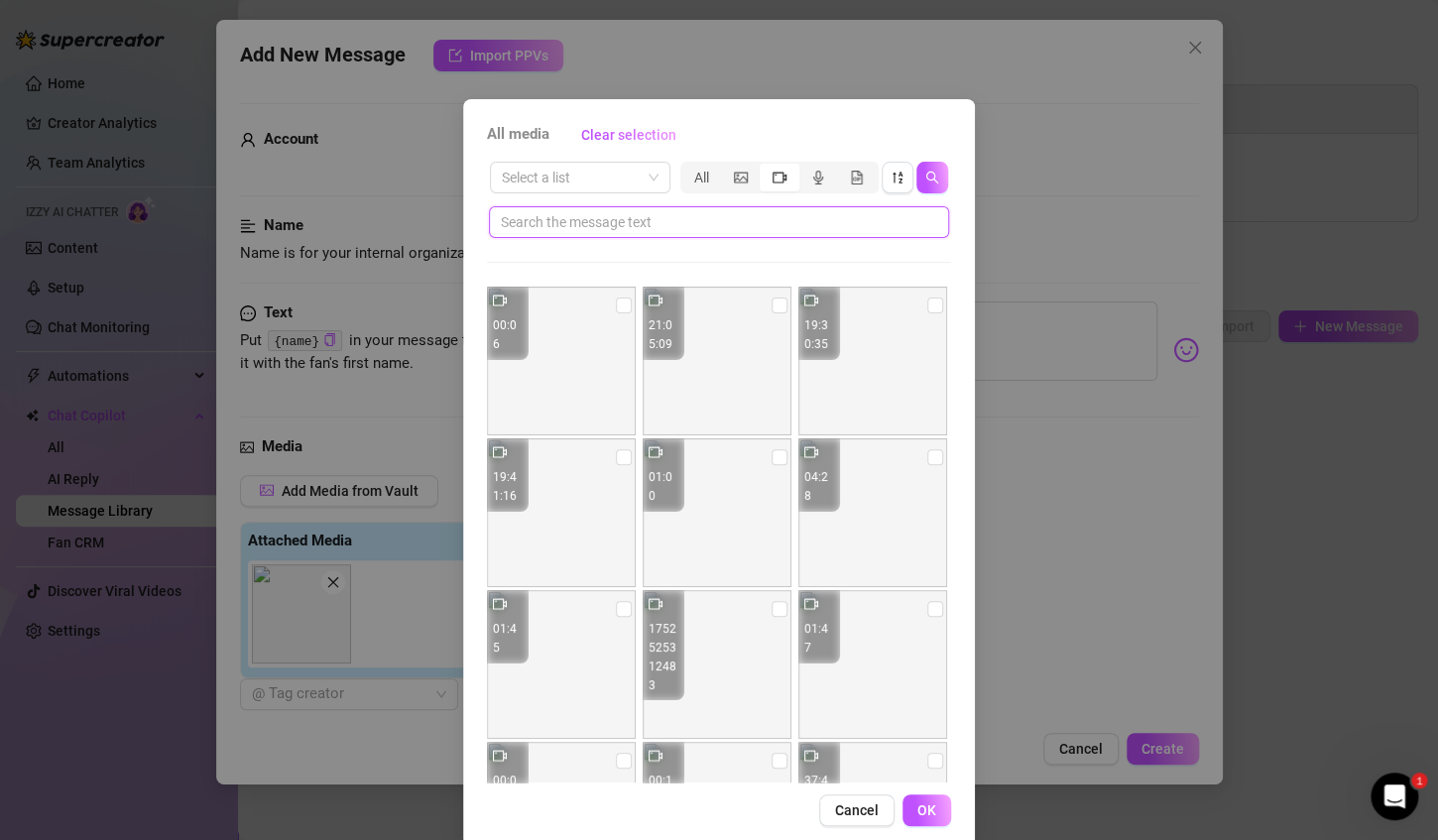 click at bounding box center [711, 222] 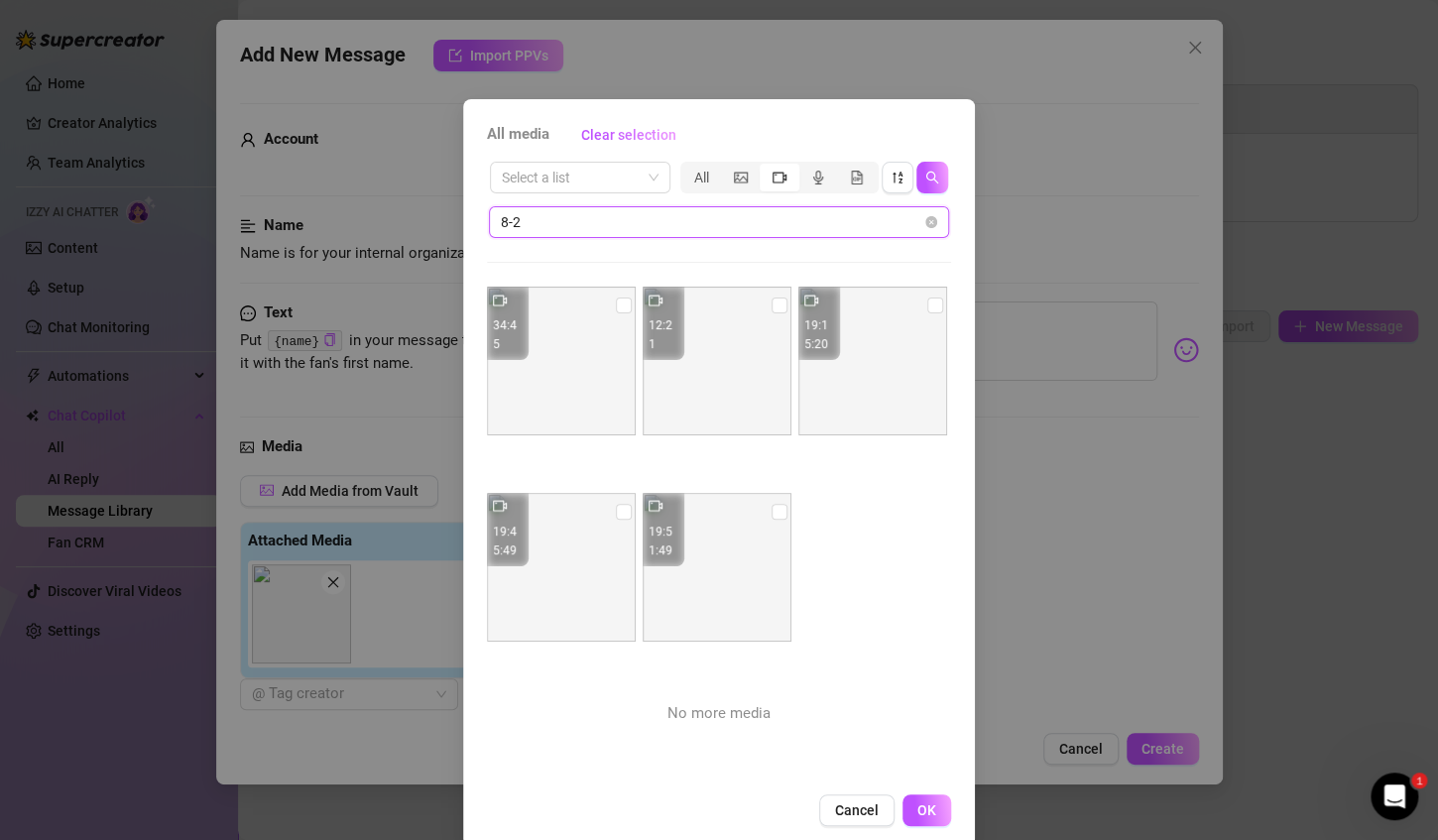 drag, startPoint x: 689, startPoint y: 227, endPoint x: 486, endPoint y: 201, distance: 204.6583 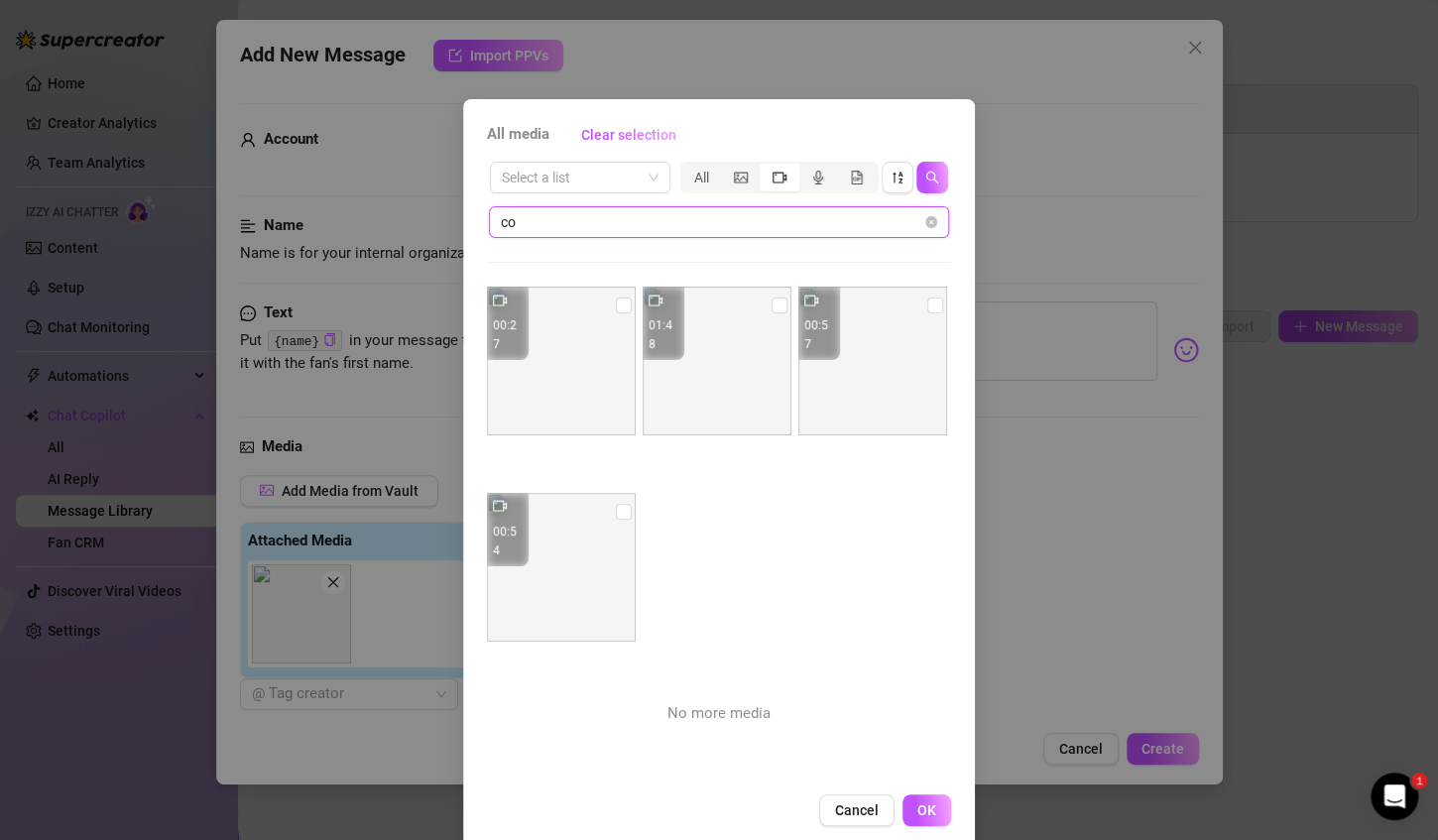 type on "c" 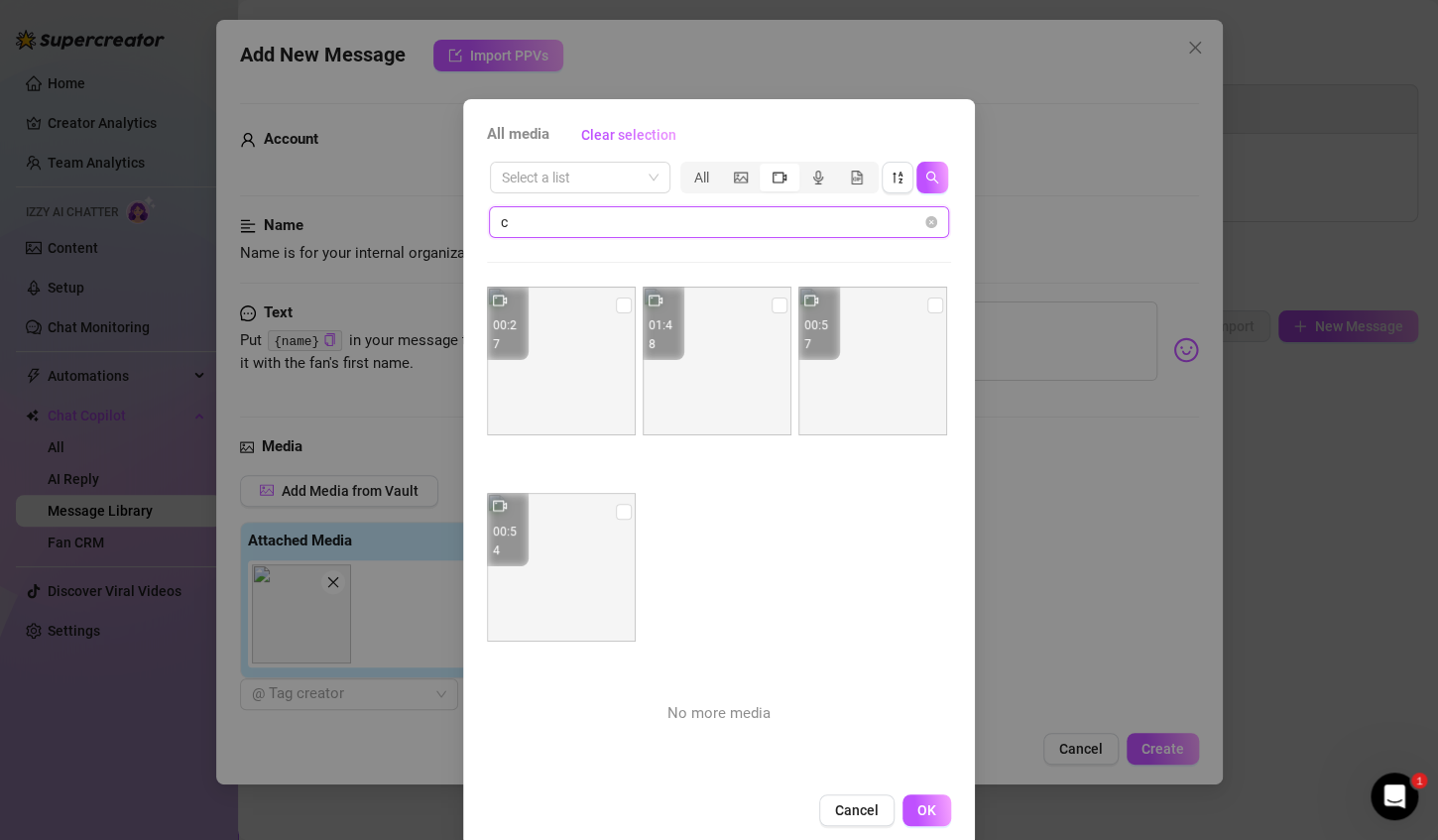 type 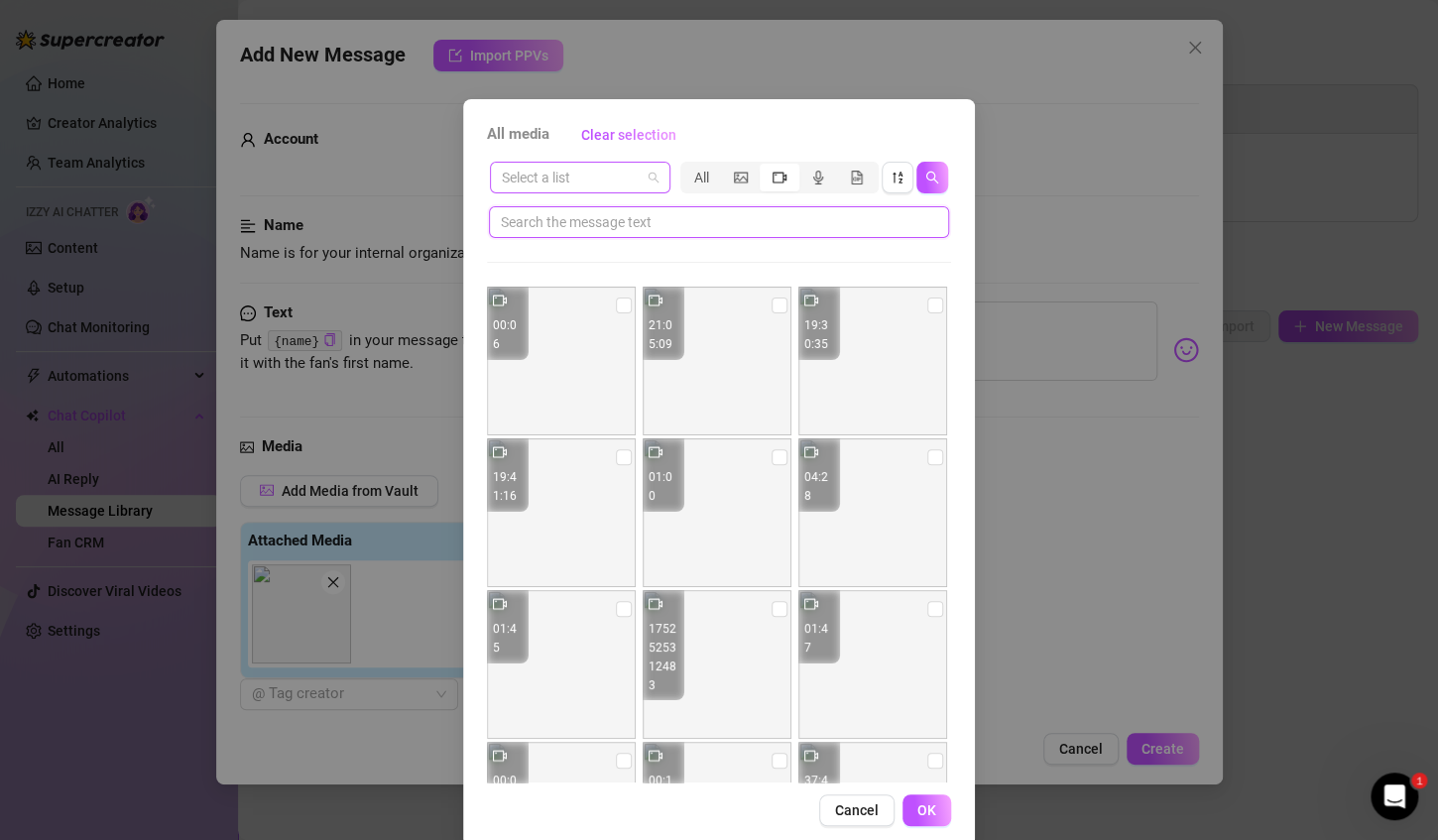 click on "Select a list" at bounding box center (580, 178) 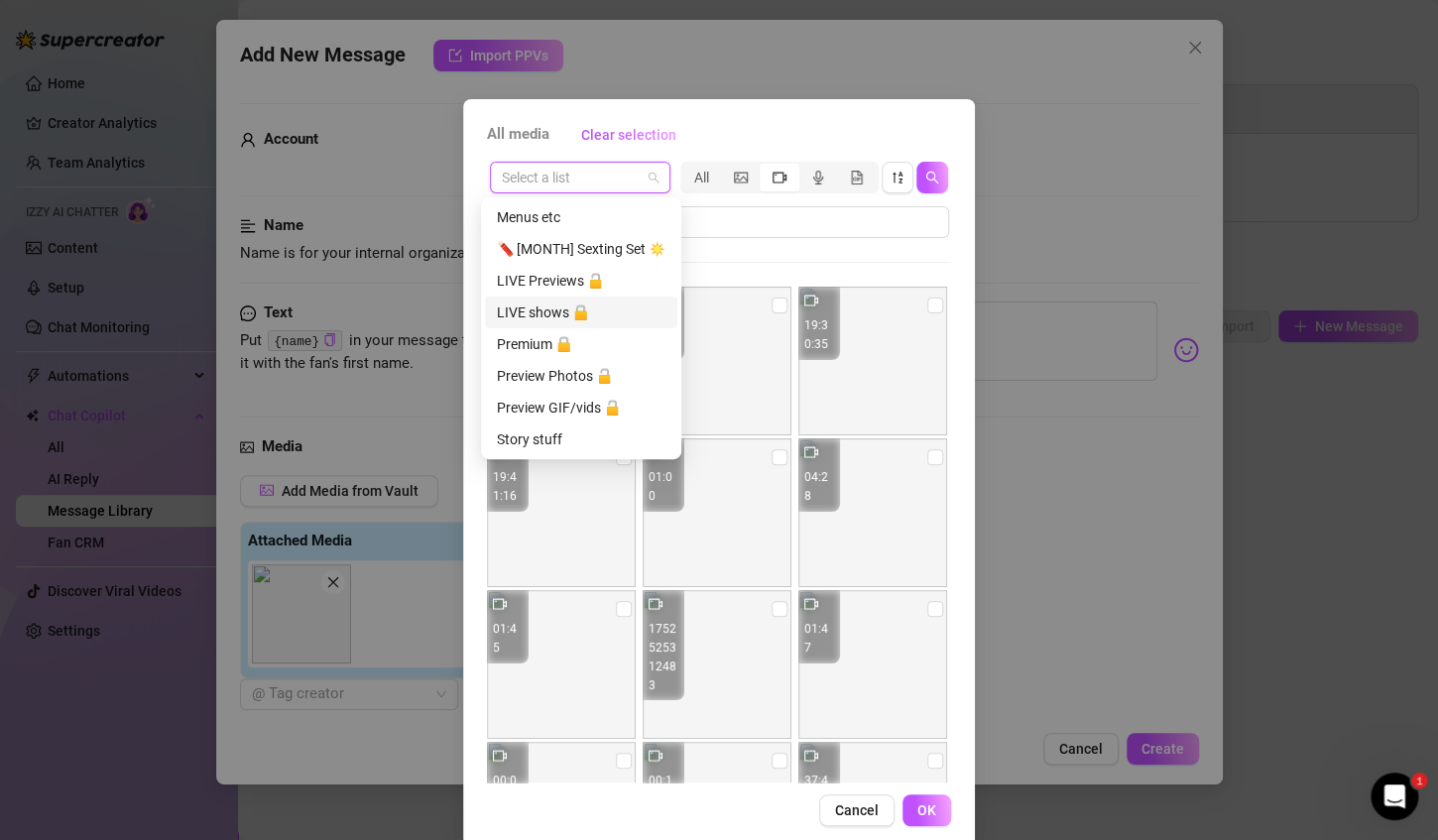 click on "LIVE shows 🔒" at bounding box center (581, 312) 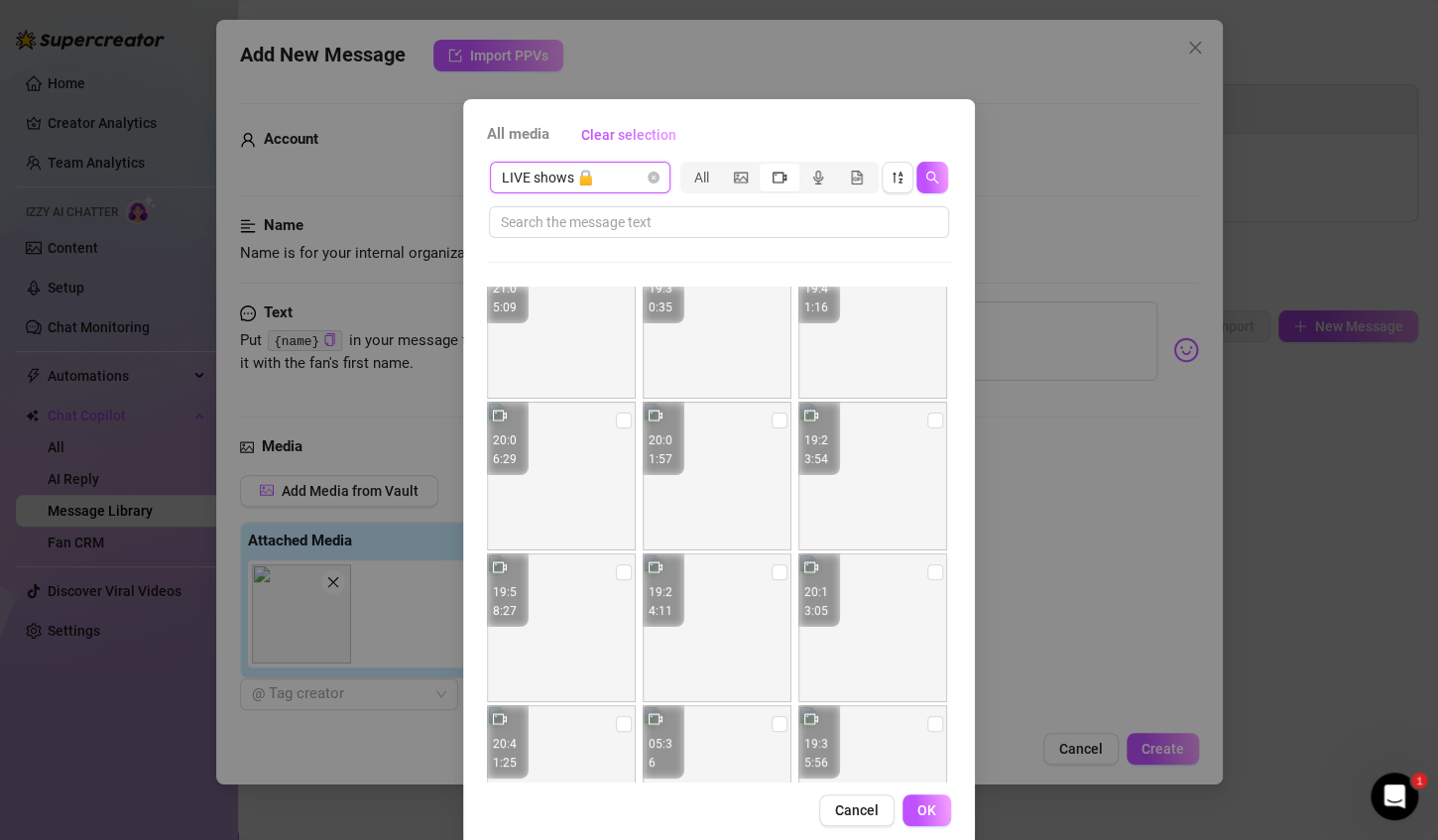 scroll, scrollTop: 0, scrollLeft: 0, axis: both 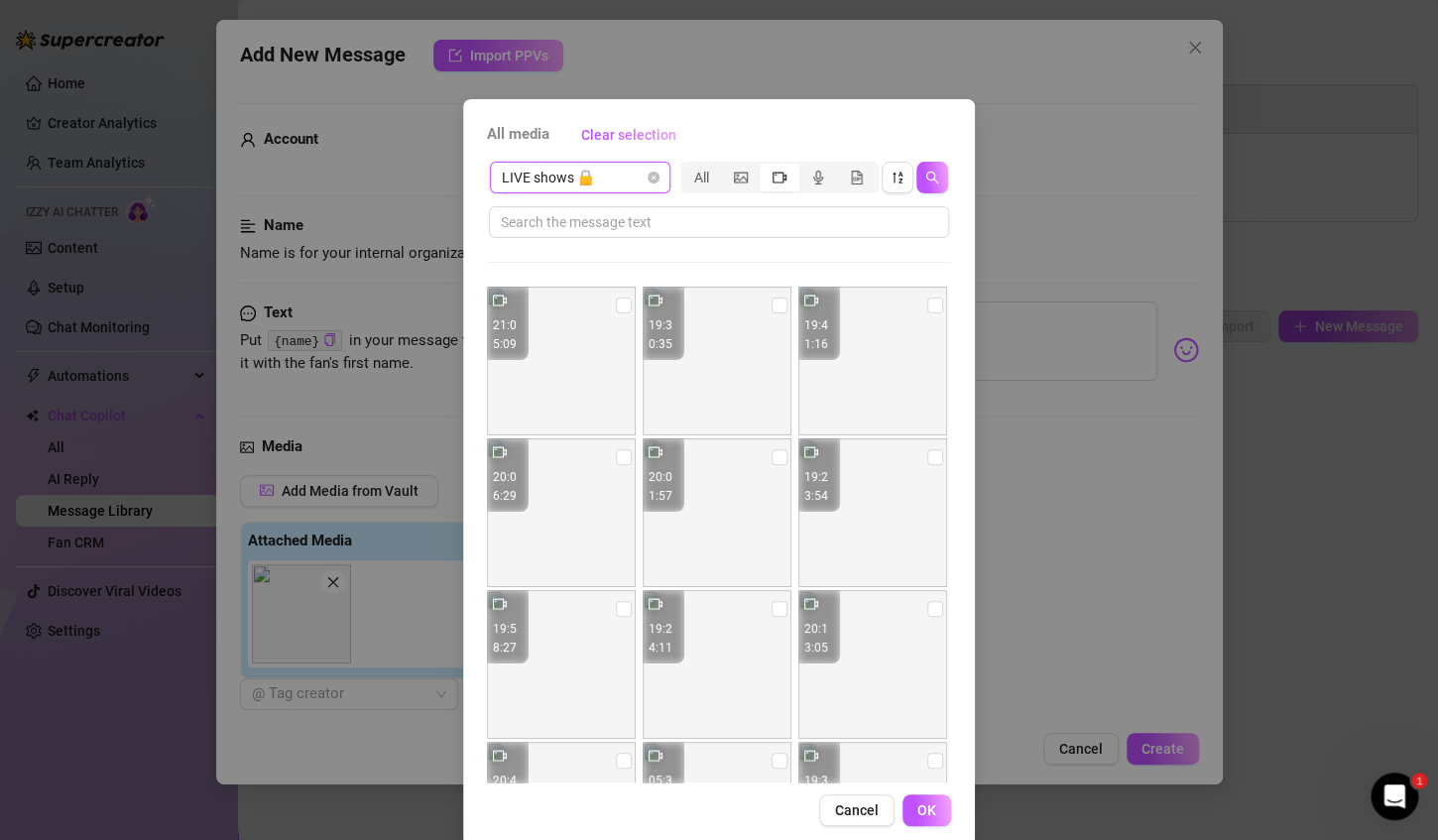 click on "LIVE shows 🔒" at bounding box center [580, 178] 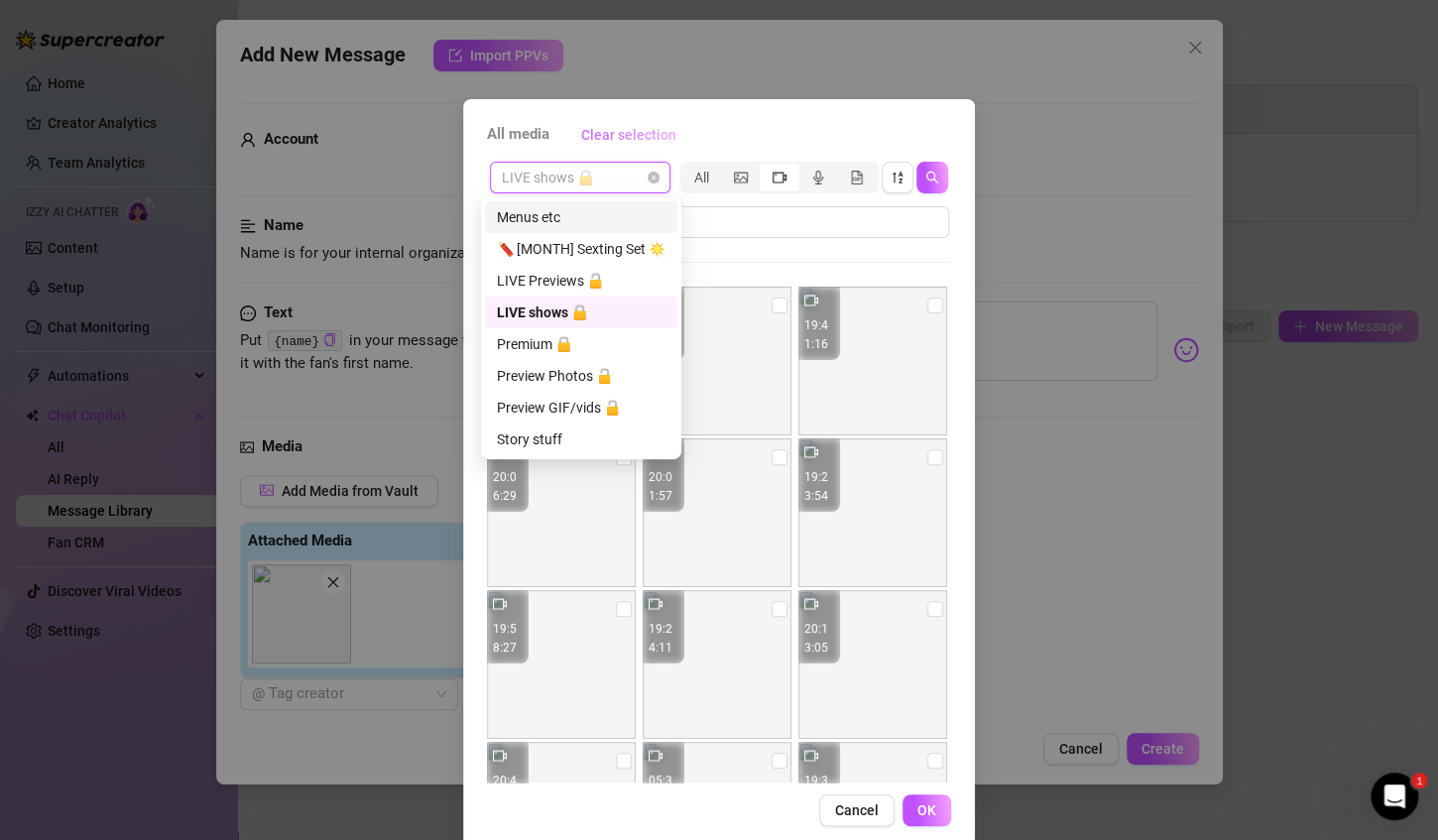 click on "Clear selection" at bounding box center [629, 135] 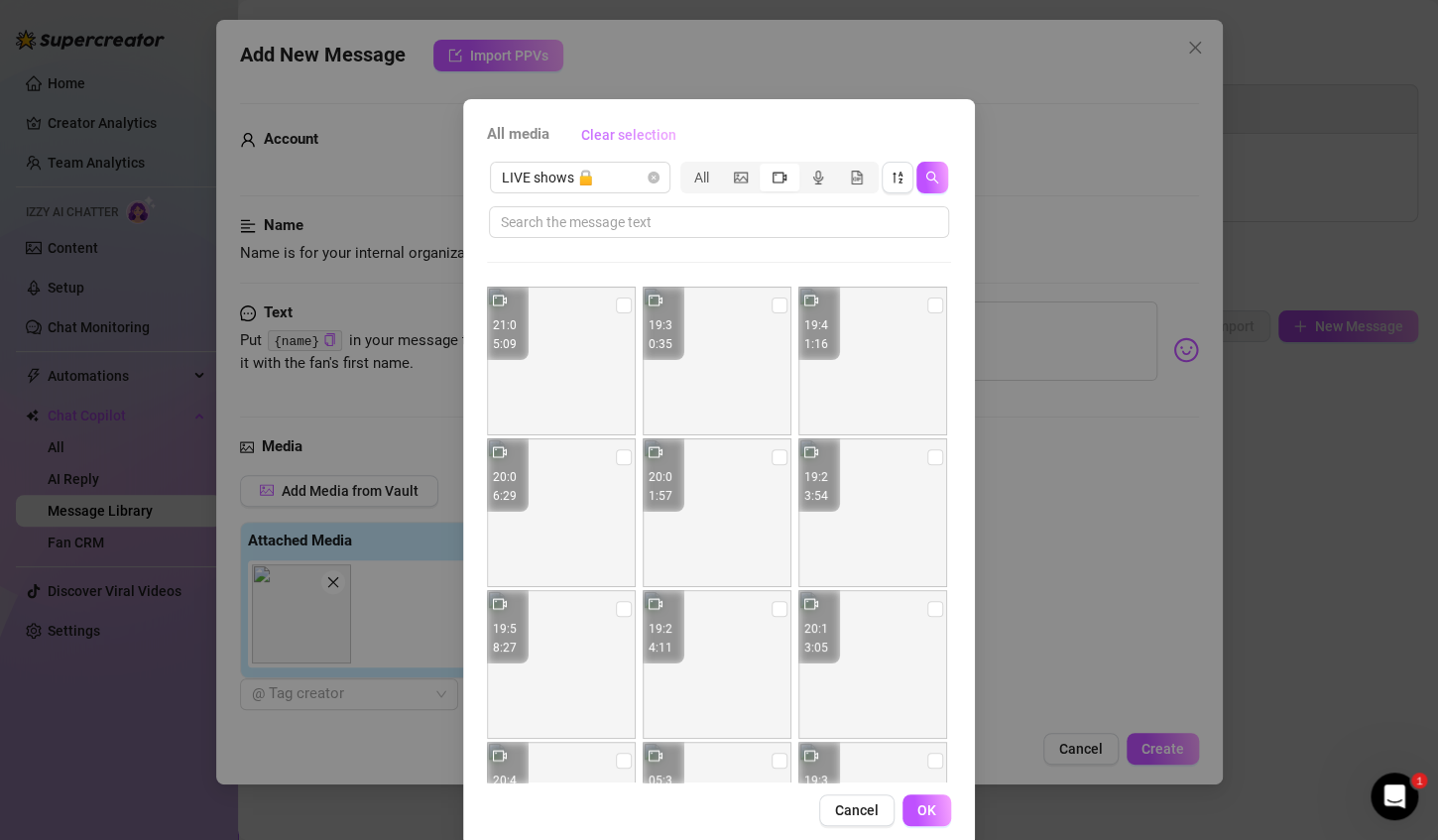 click on "Clear selection" at bounding box center (629, 135) 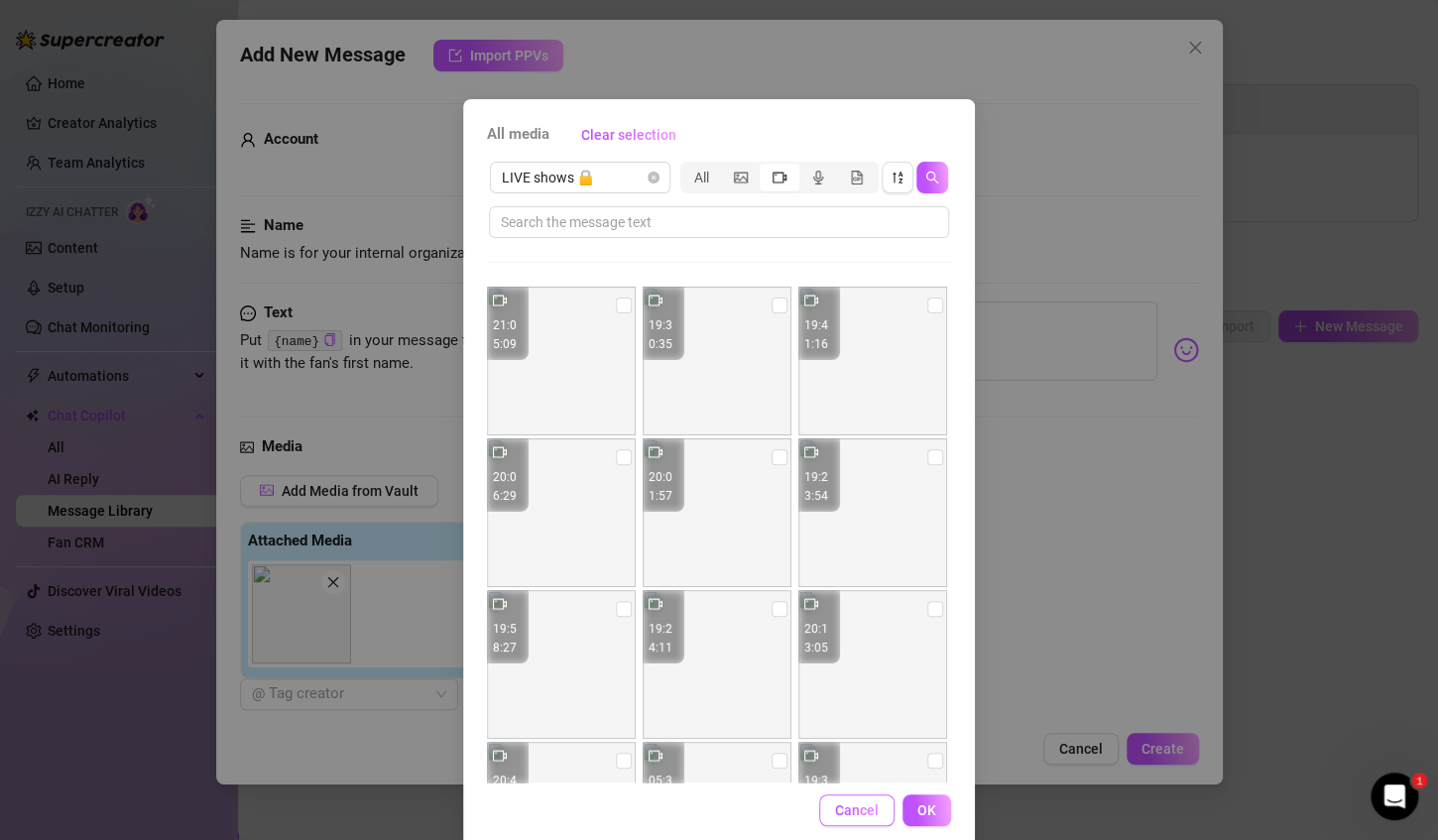 click on "Cancel" at bounding box center (857, 810) 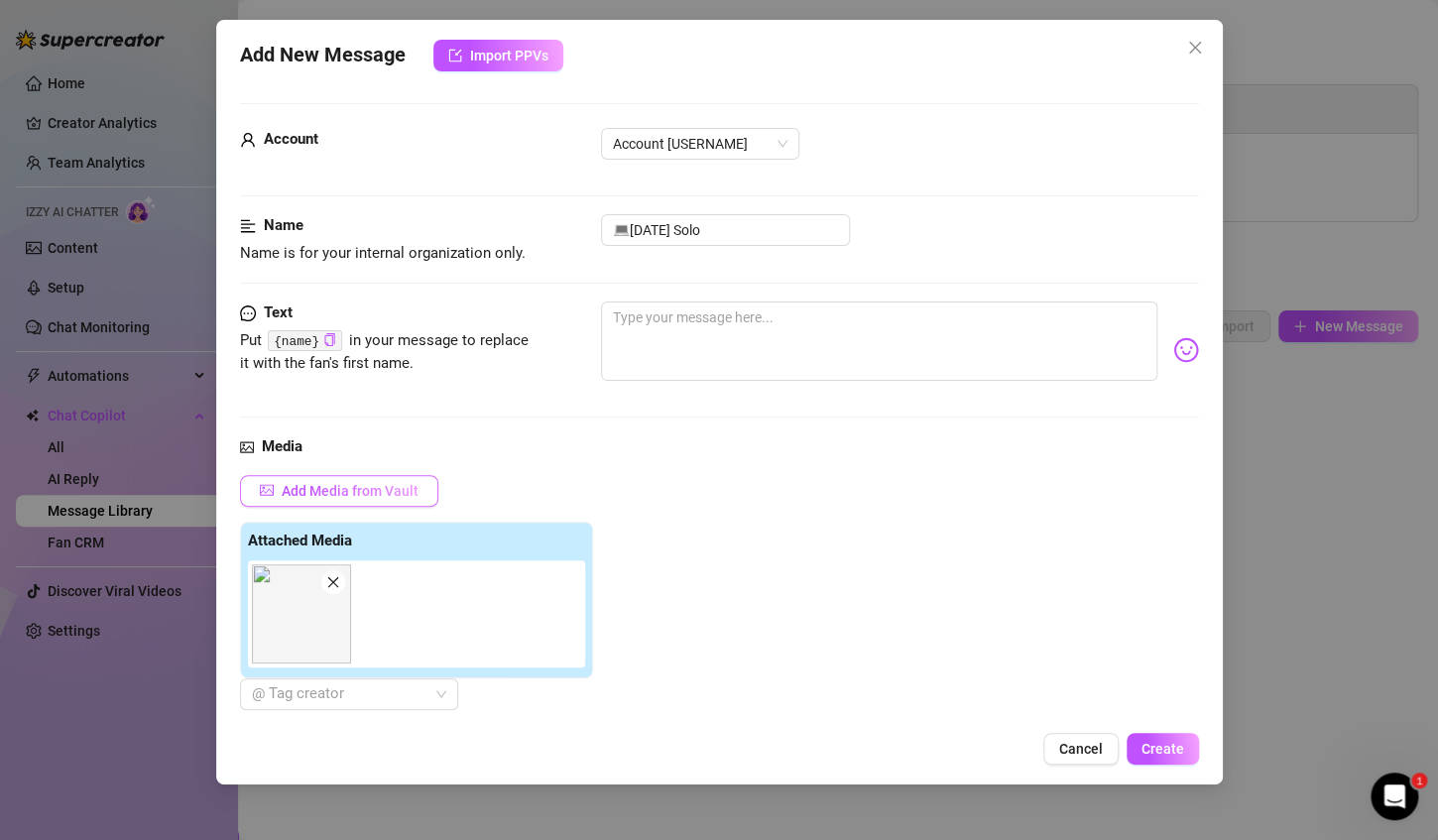 click on "Add Media from Vault" at bounding box center (339, 491) 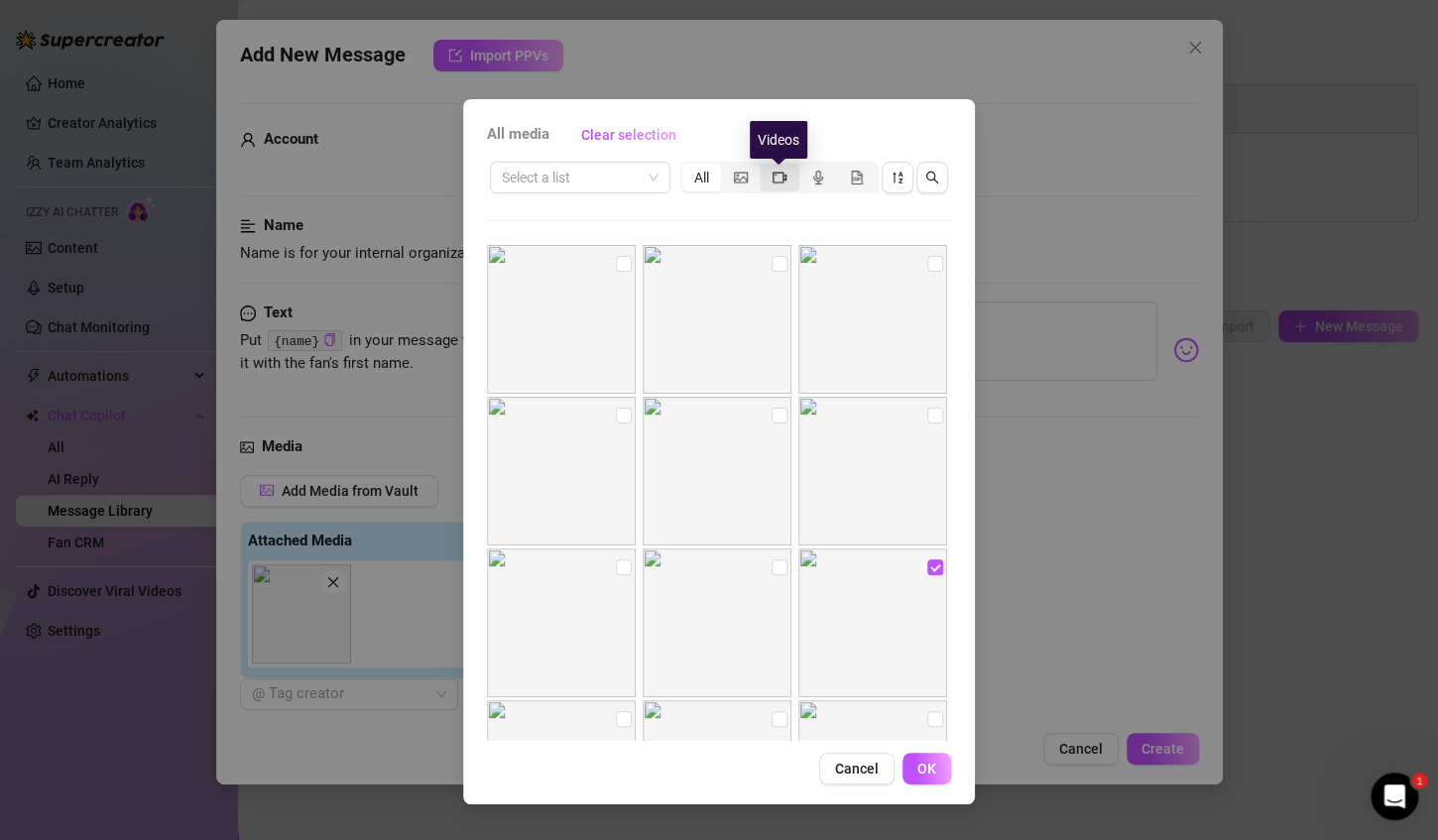 click at bounding box center (779, 178) 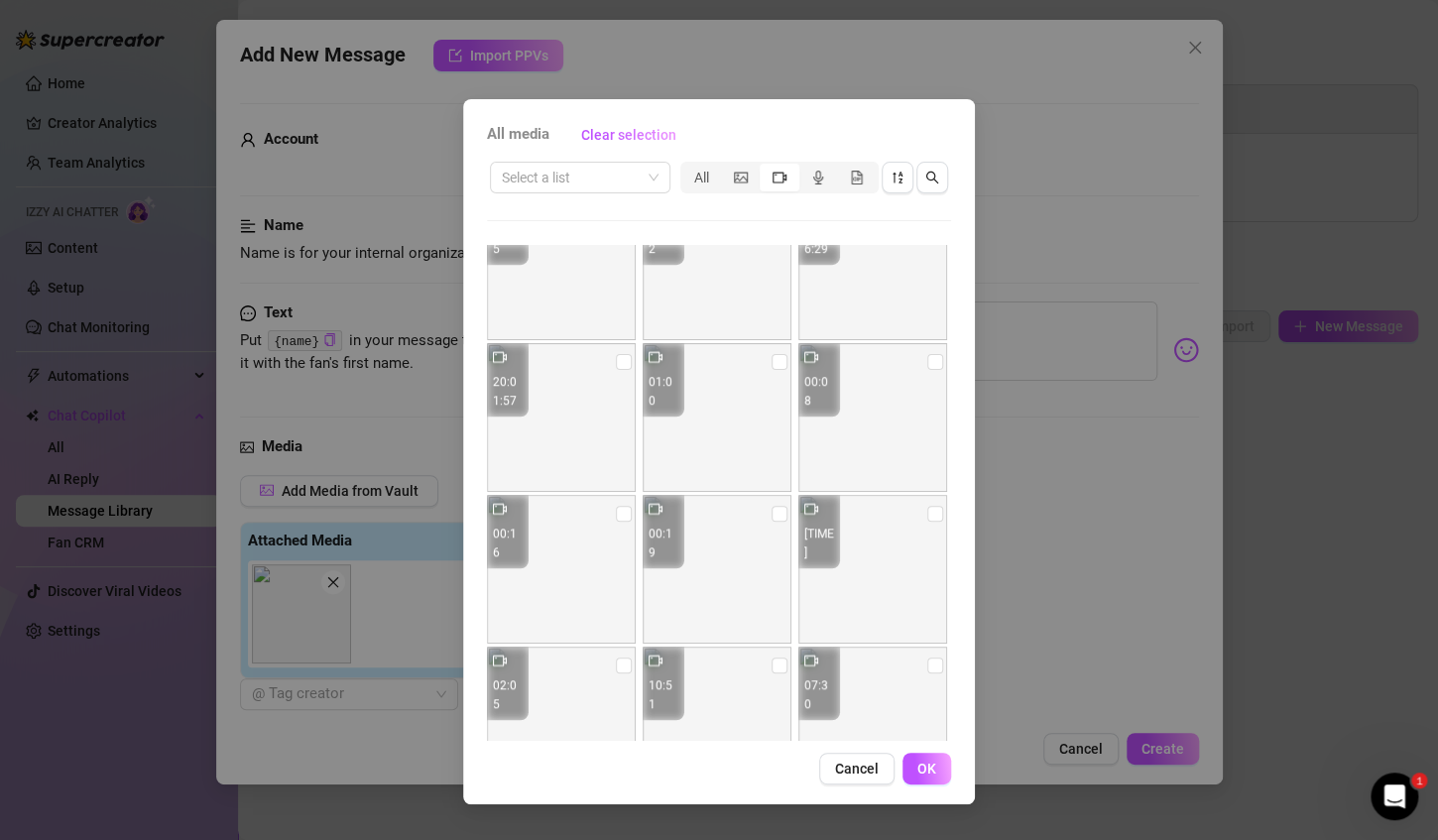 scroll, scrollTop: 0, scrollLeft: 0, axis: both 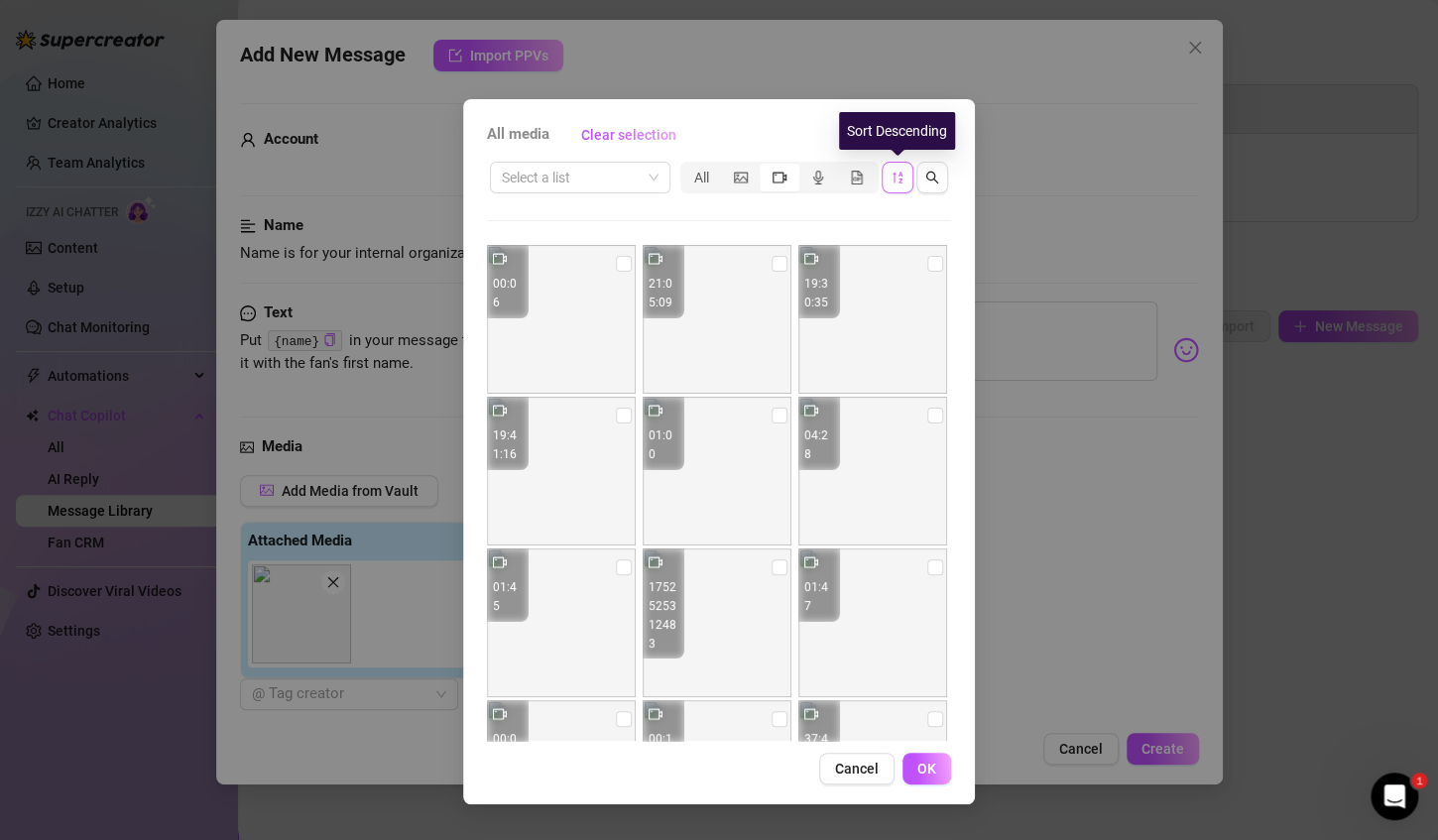 click at bounding box center (898, 178) 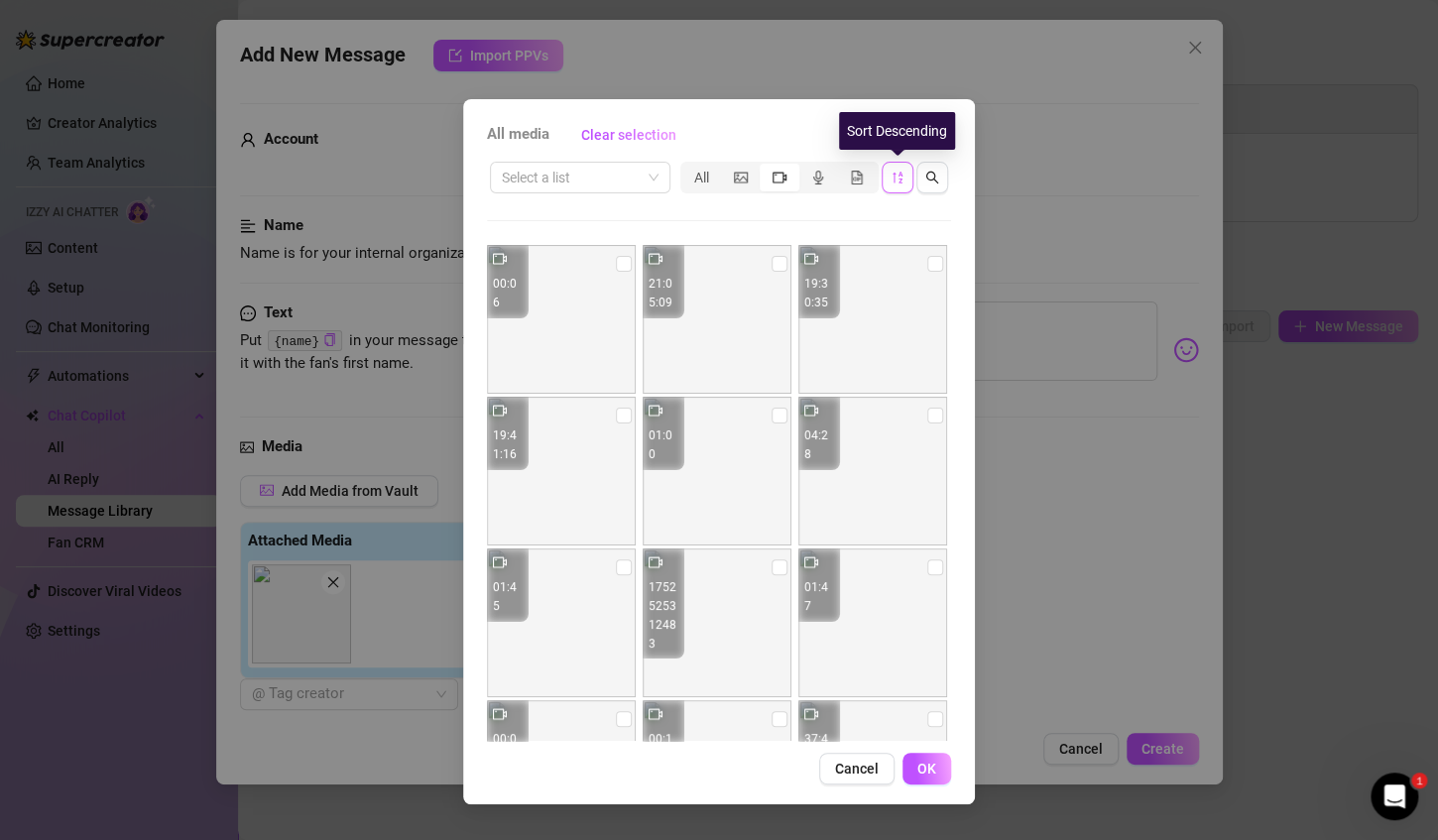 click 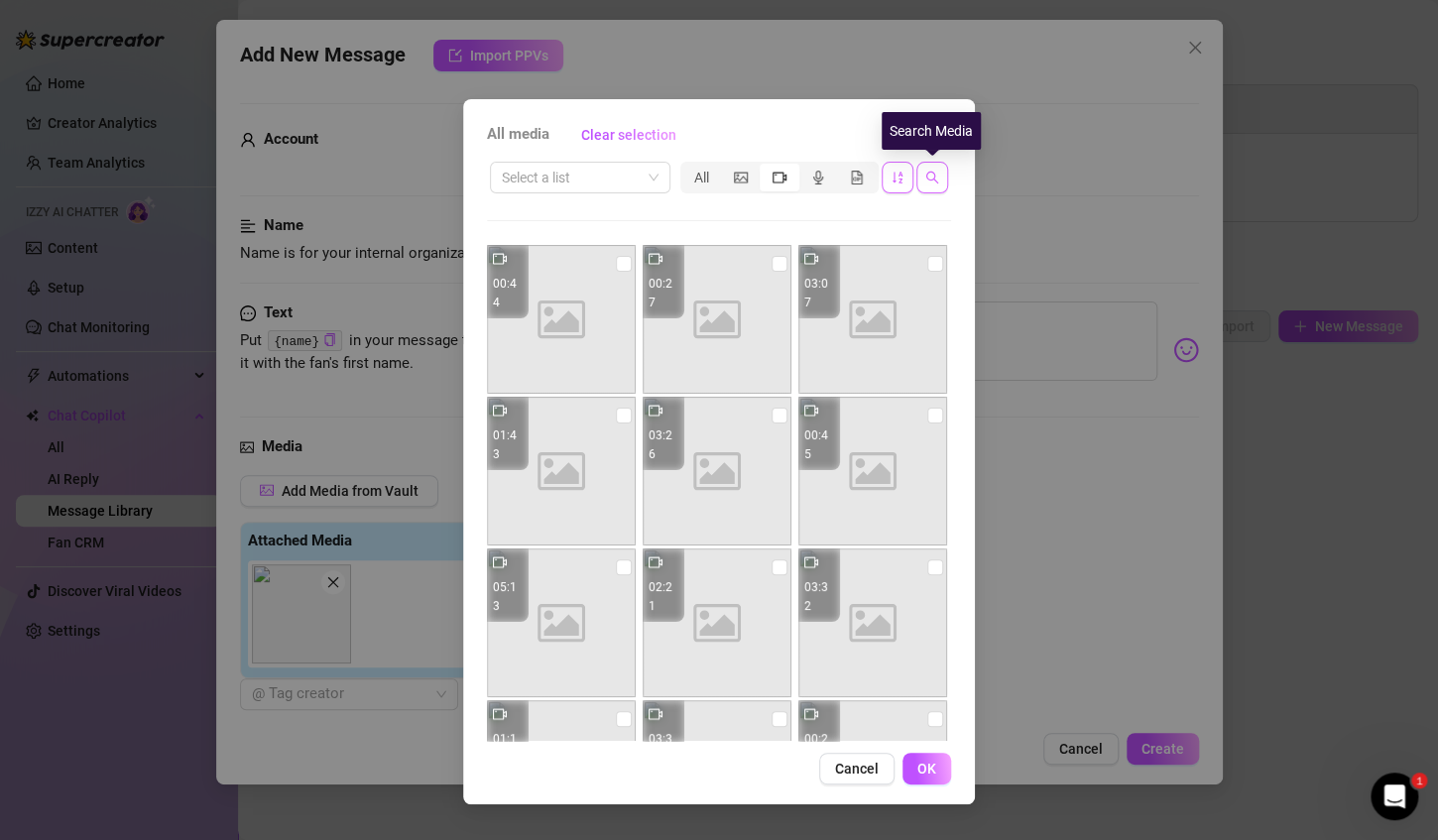 click 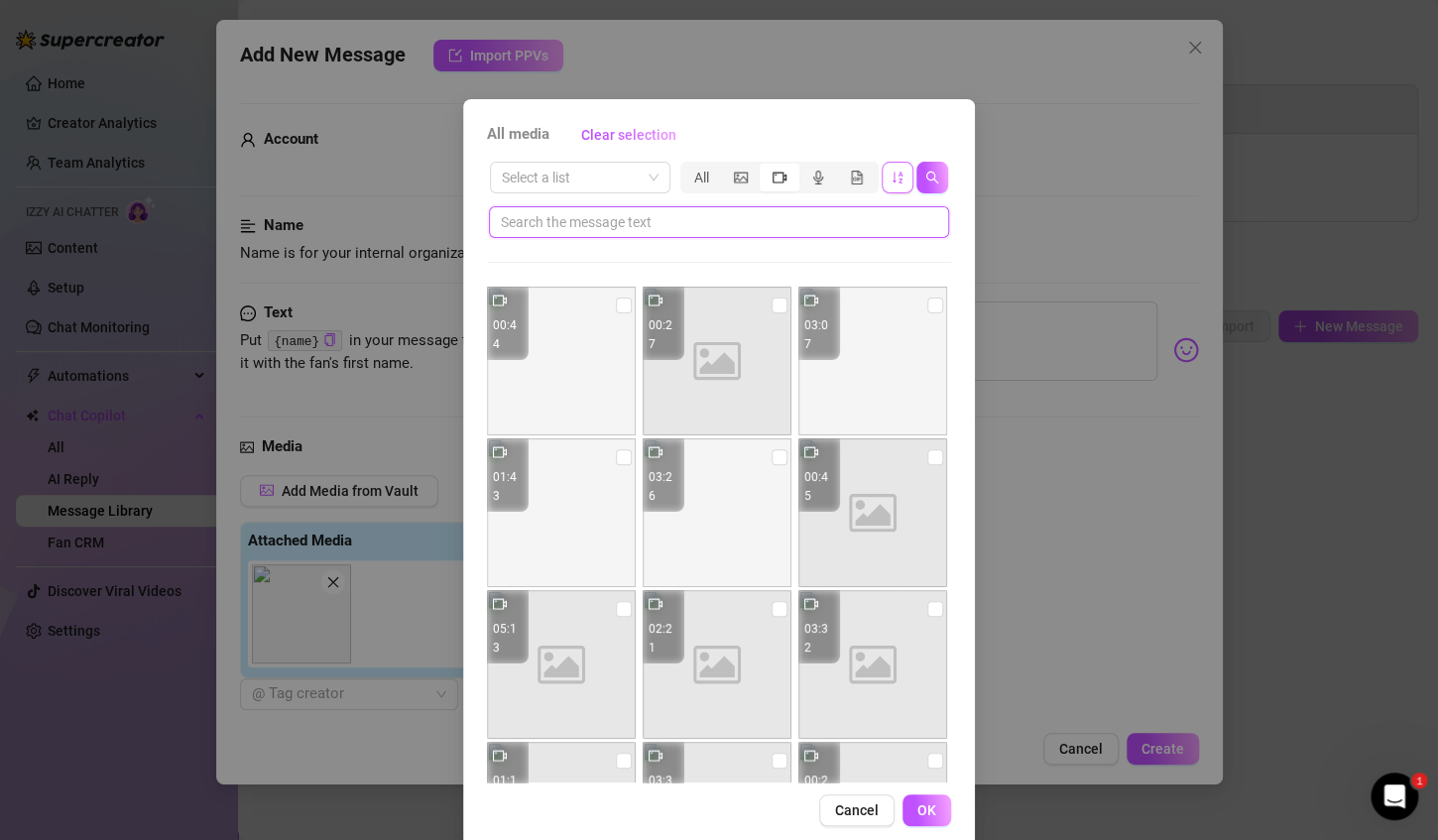click at bounding box center [711, 222] 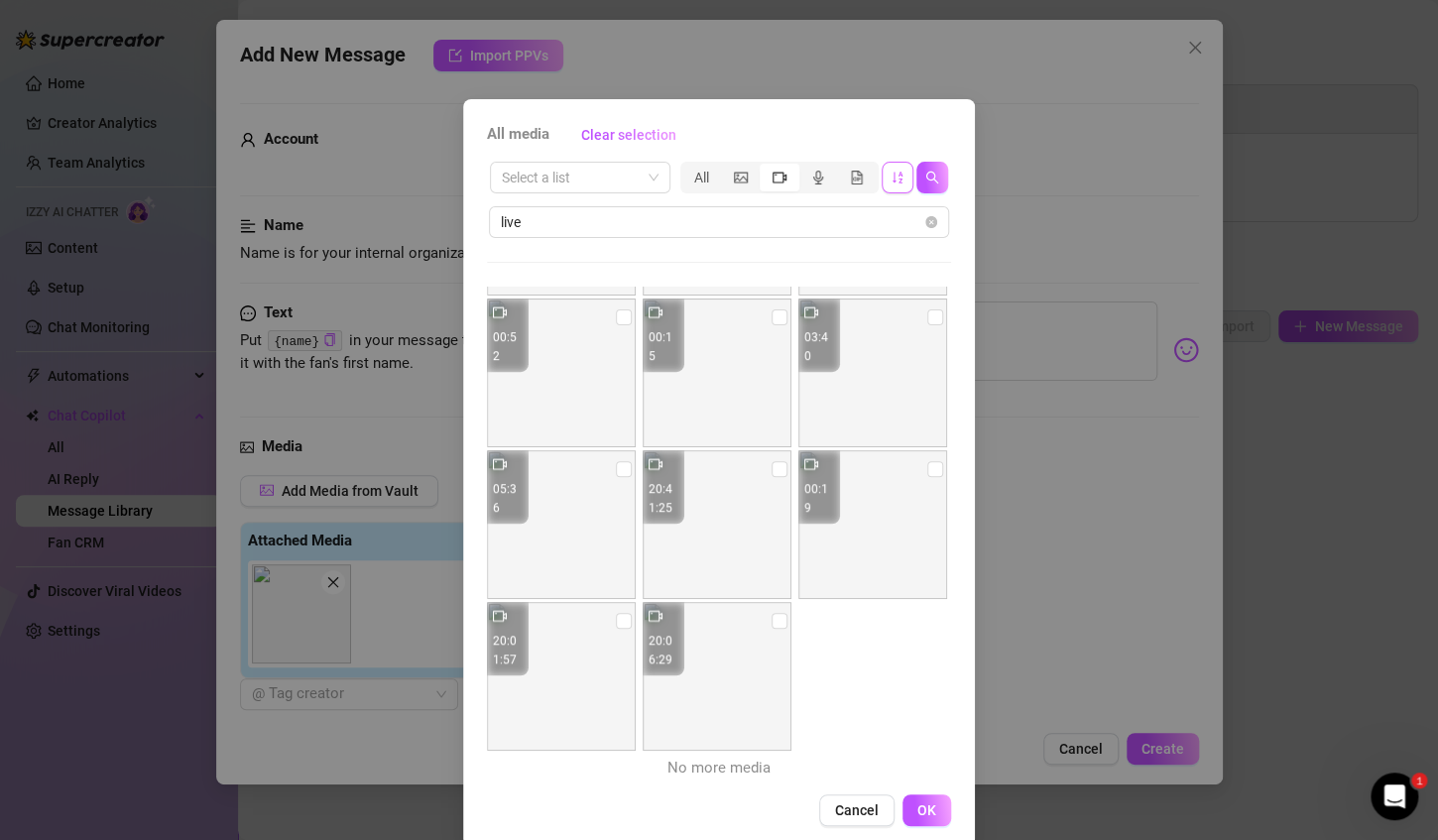 scroll, scrollTop: 0, scrollLeft: 0, axis: both 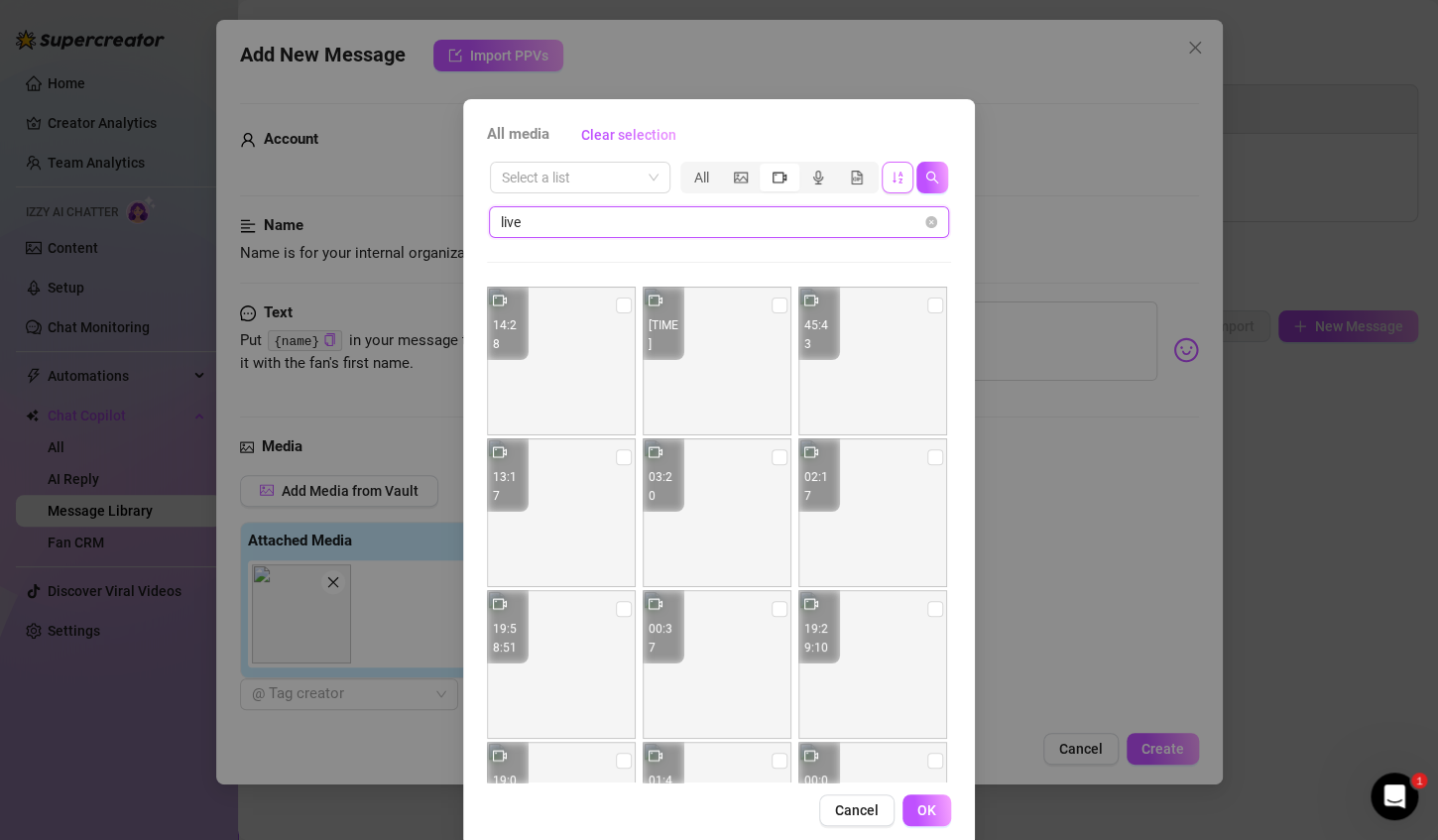click on "live" at bounding box center (711, 222) 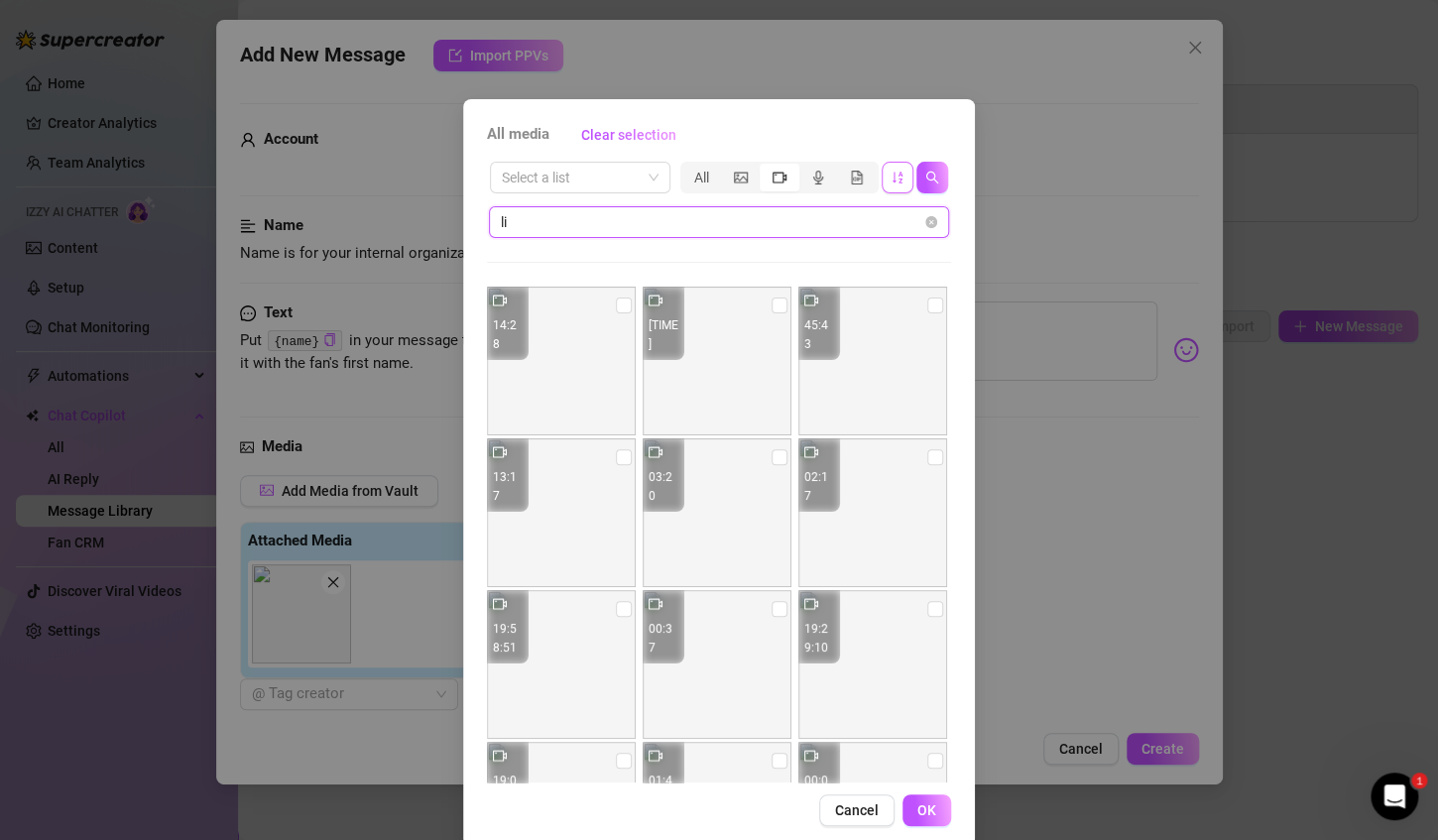 type on "l" 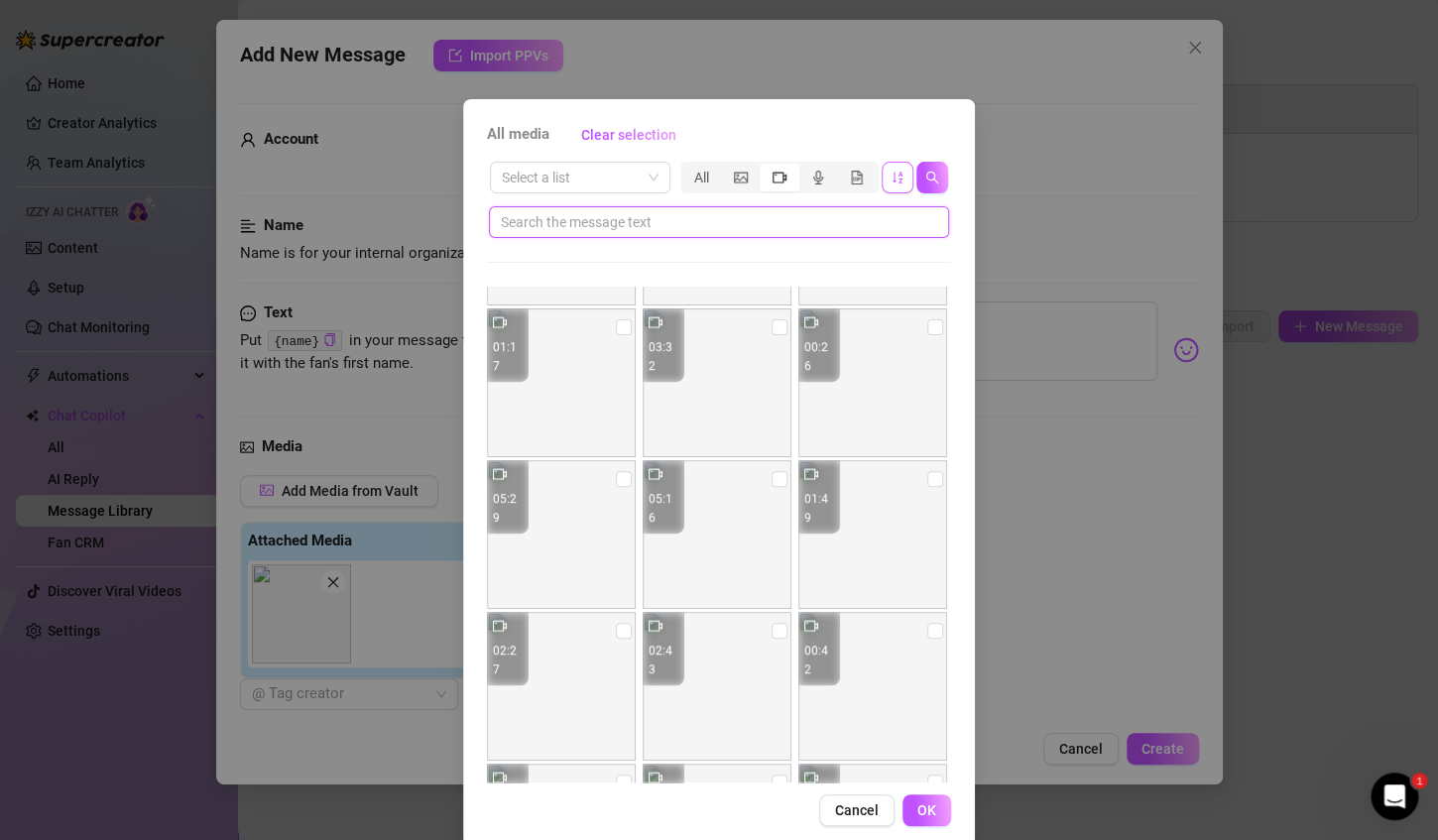scroll, scrollTop: 747, scrollLeft: 0, axis: vertical 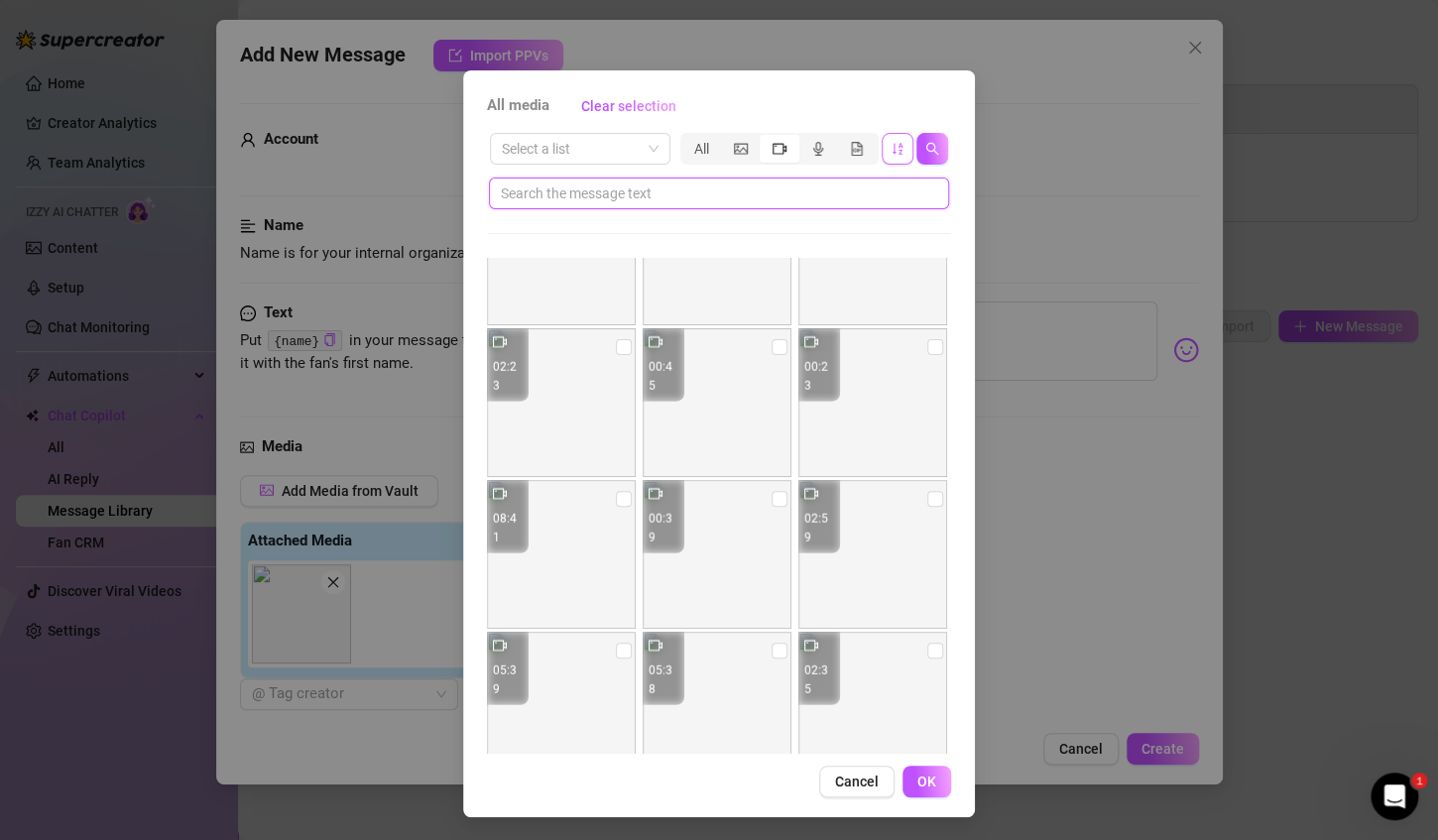type 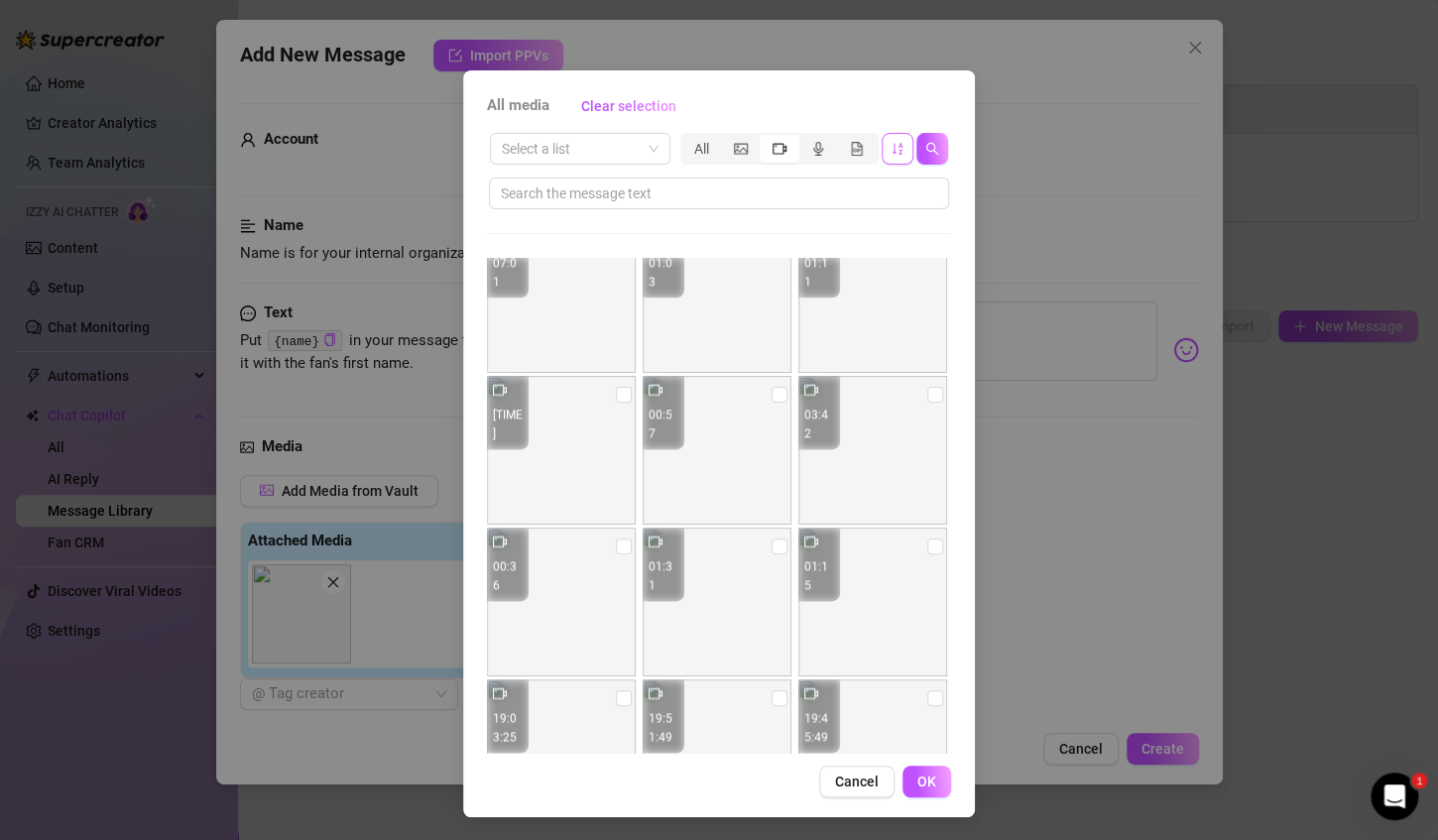 scroll, scrollTop: 8512, scrollLeft: 0, axis: vertical 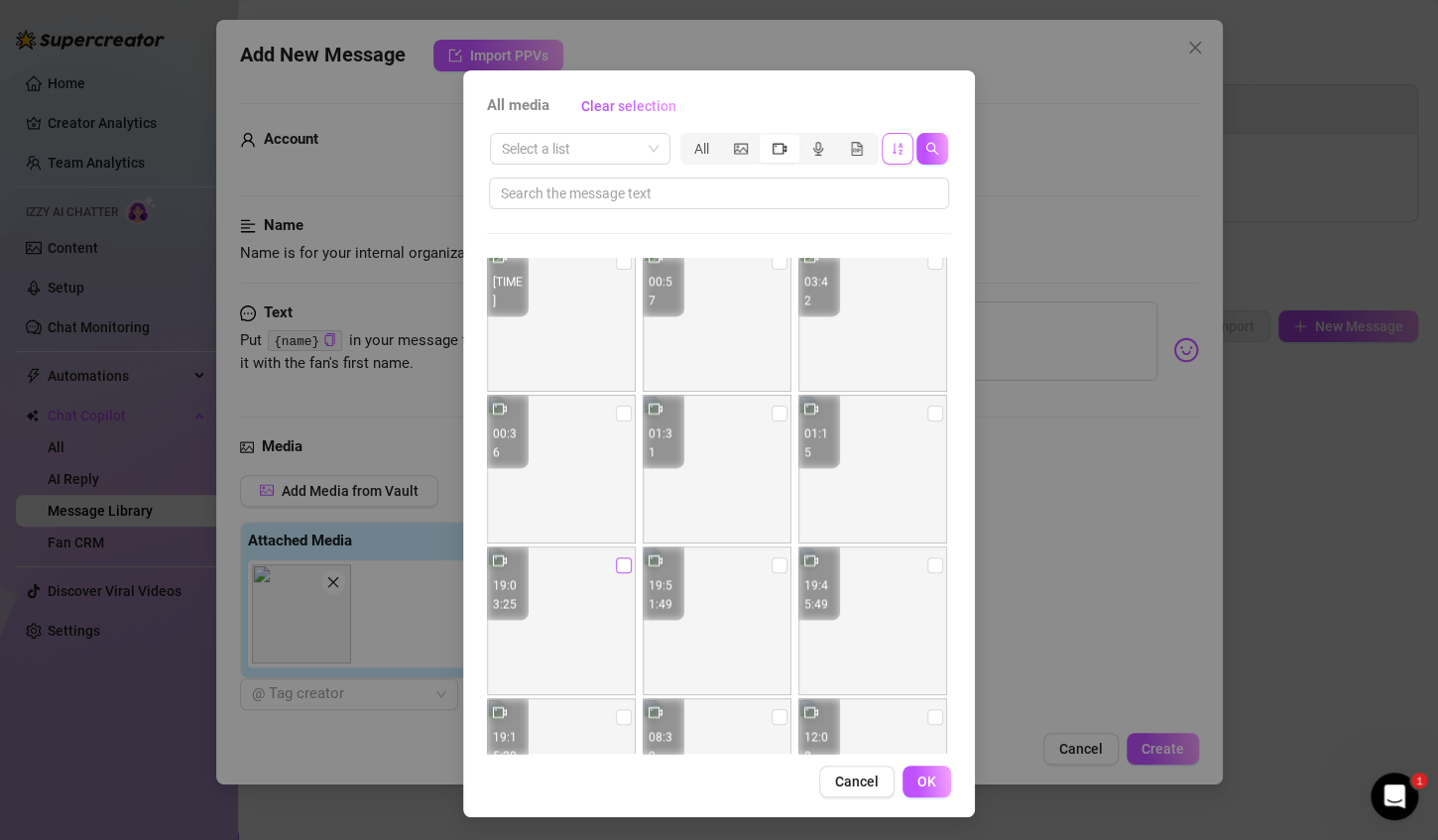 click at bounding box center [624, 565] 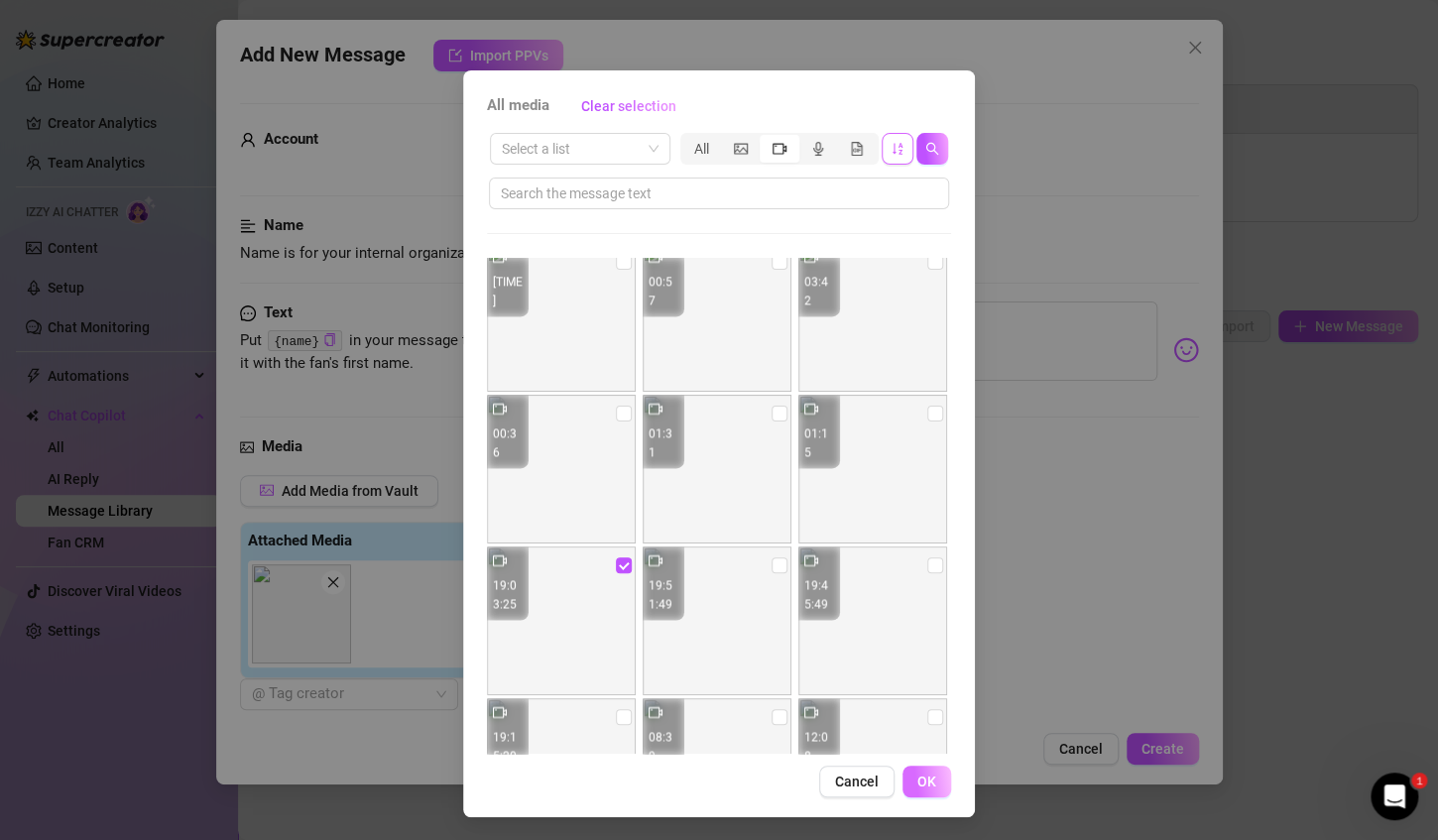 click on "OK" at bounding box center [926, 781] 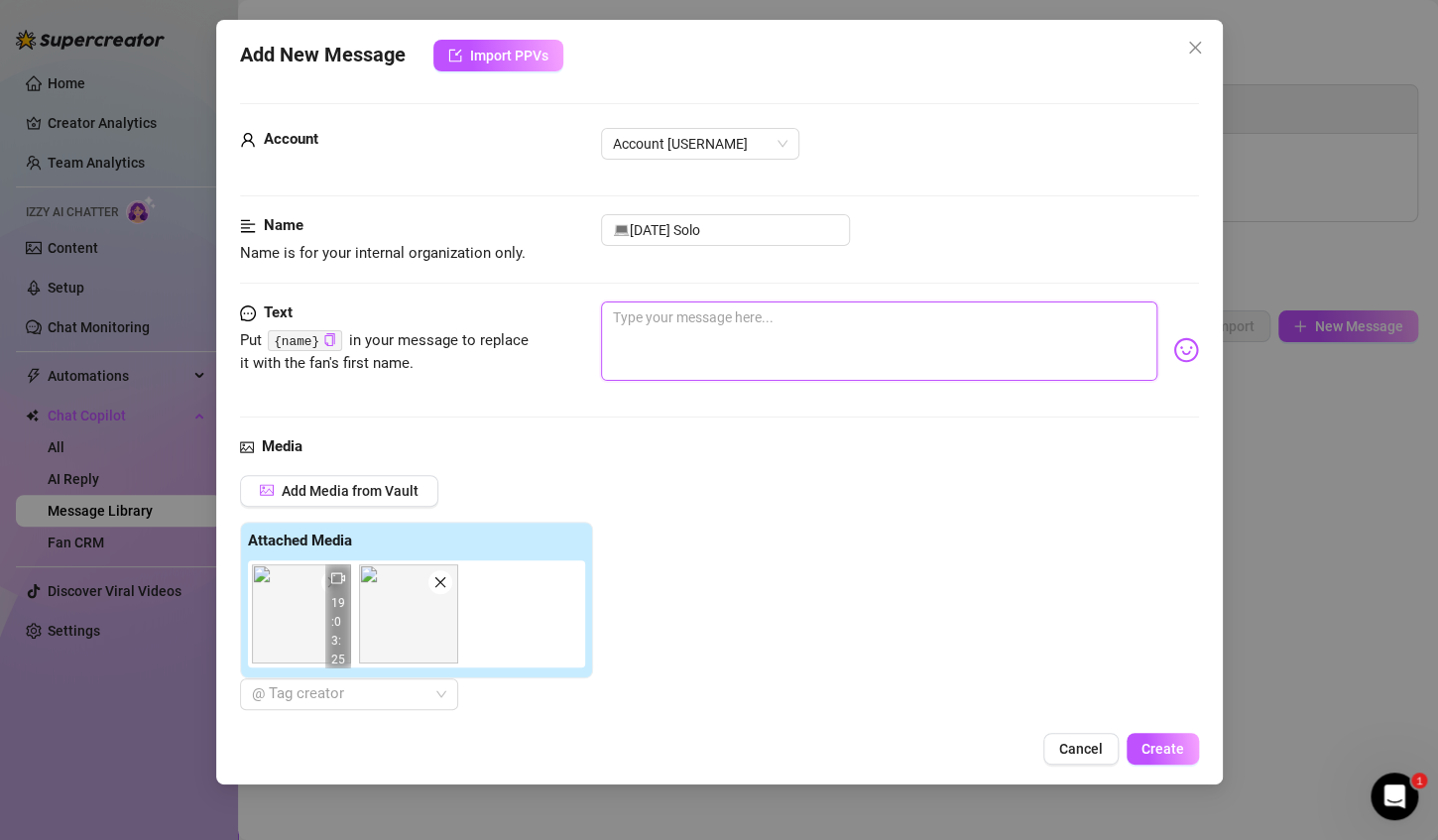 click at bounding box center [879, 341] 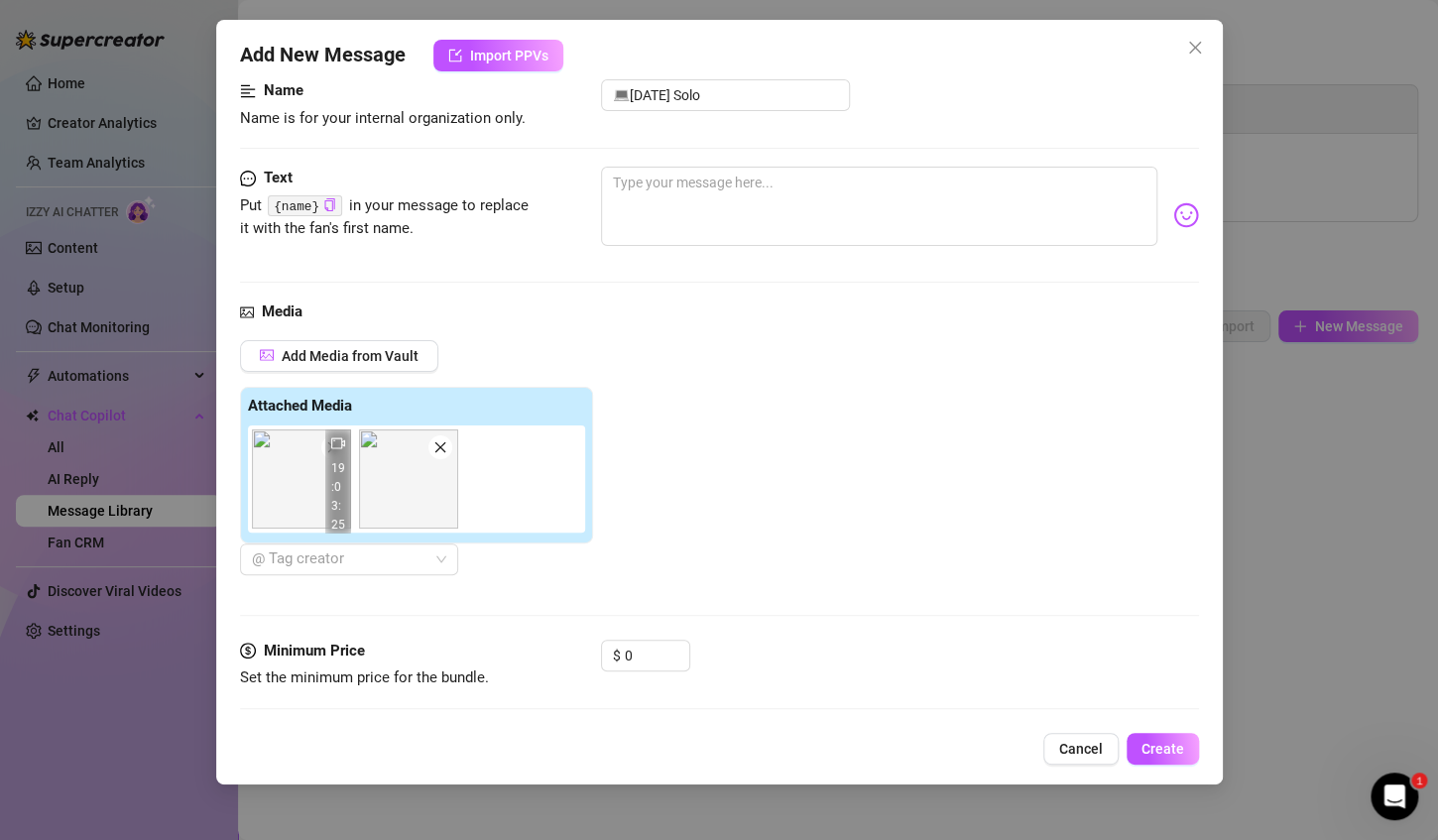 scroll, scrollTop: 225, scrollLeft: 0, axis: vertical 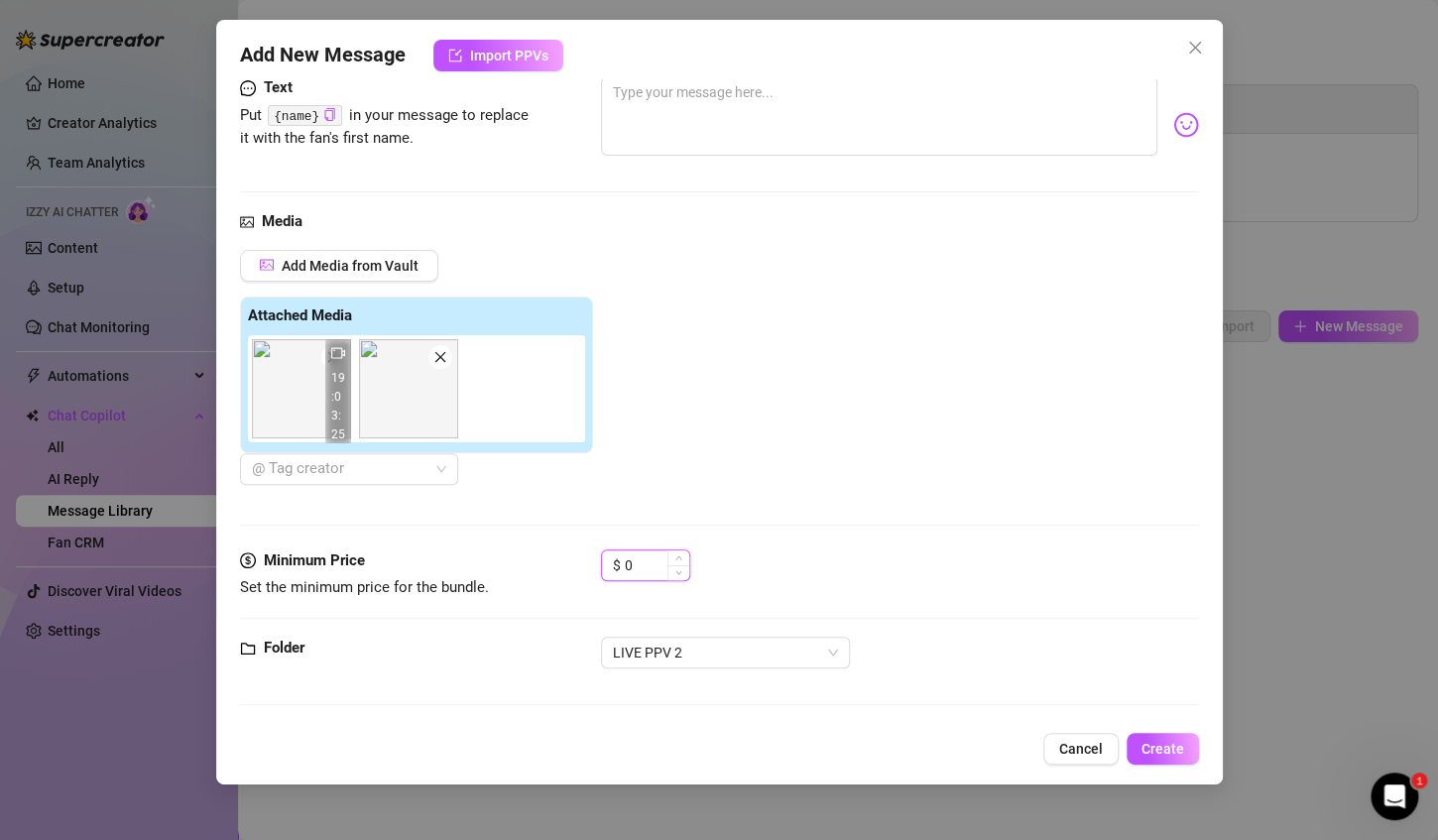 click on "0" at bounding box center [657, 565] 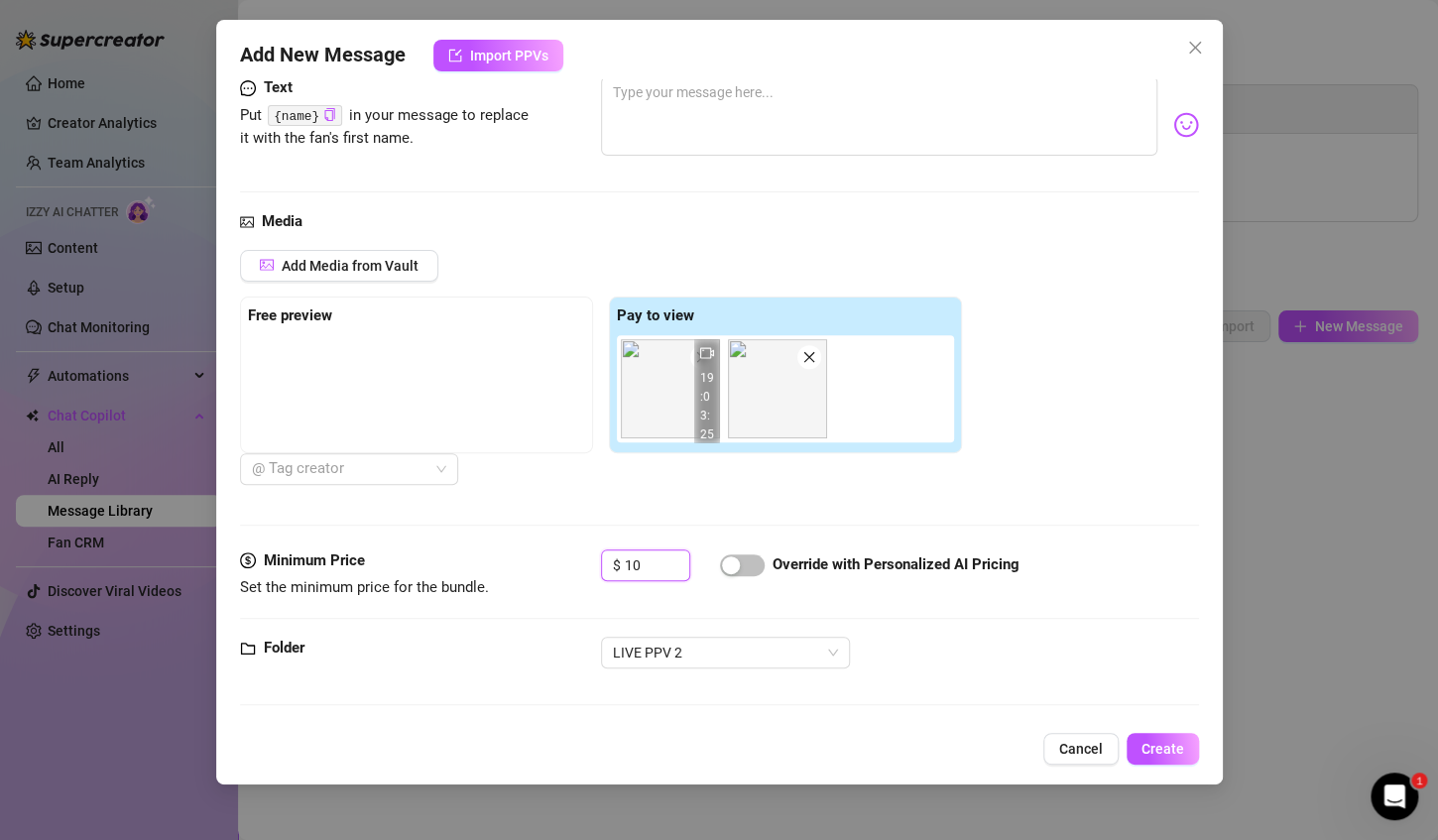 scroll, scrollTop: 0, scrollLeft: 0, axis: both 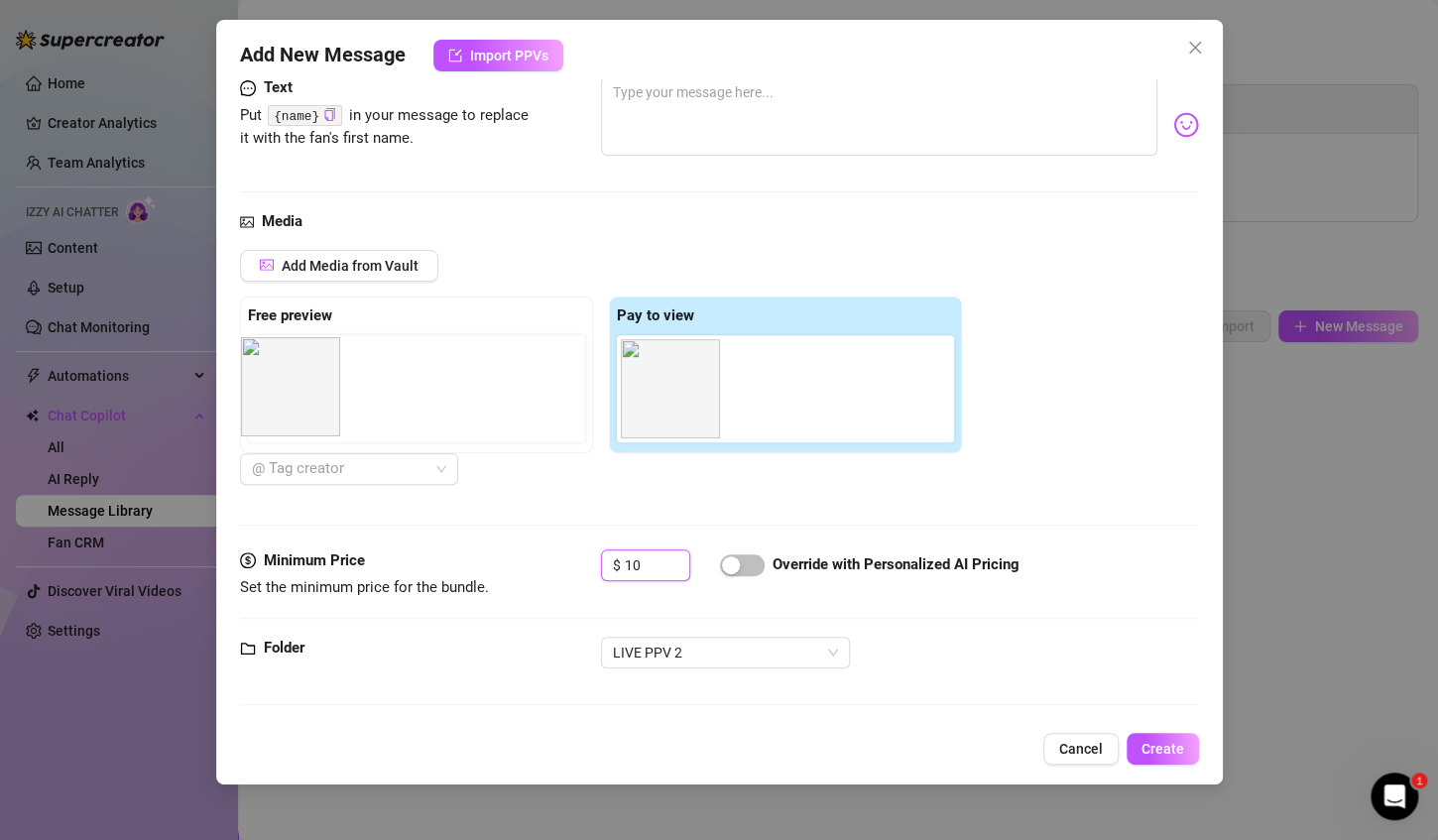 drag, startPoint x: 688, startPoint y: 417, endPoint x: 302, endPoint y: 416, distance: 386.0013 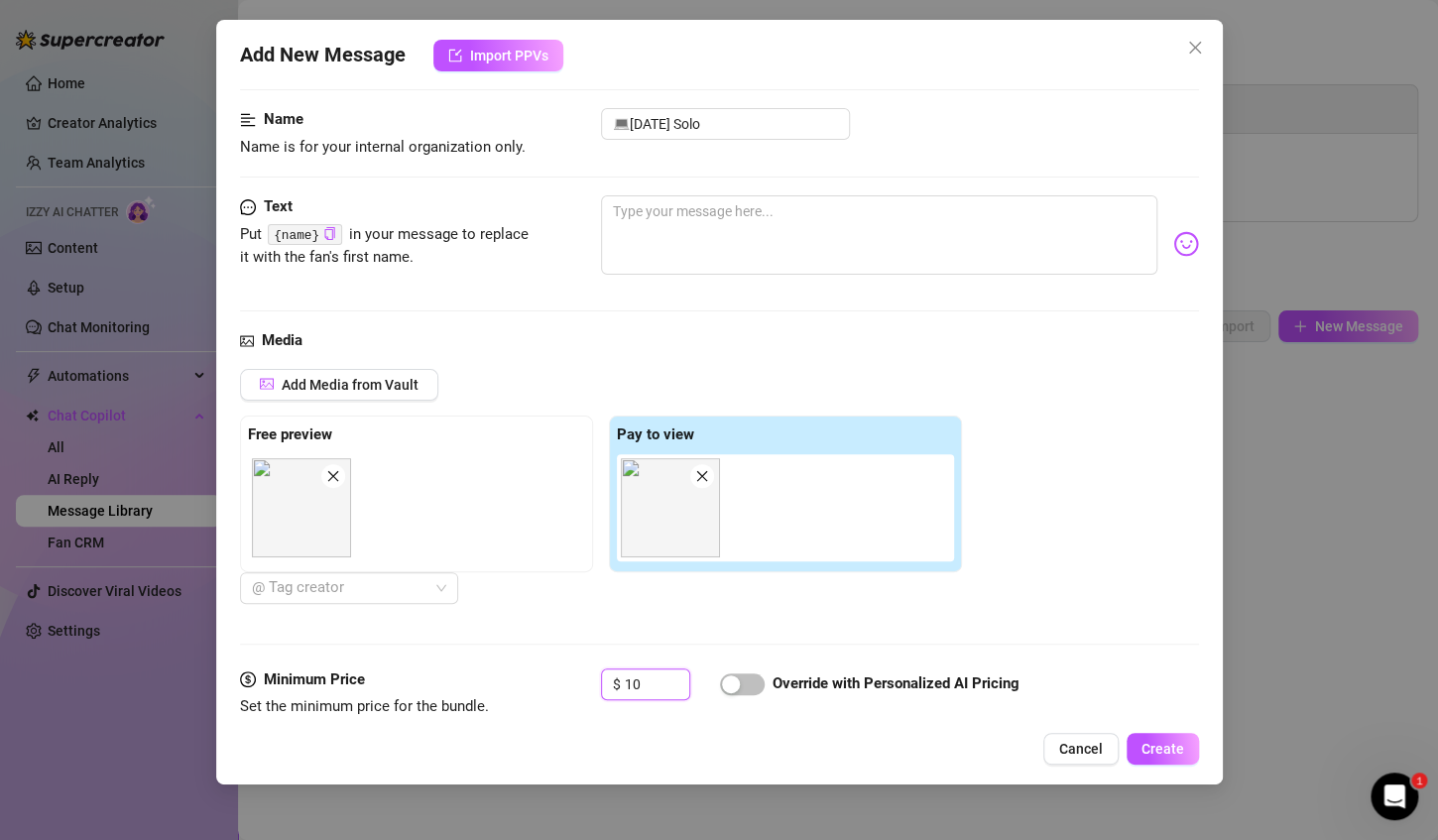 scroll, scrollTop: 0, scrollLeft: 0, axis: both 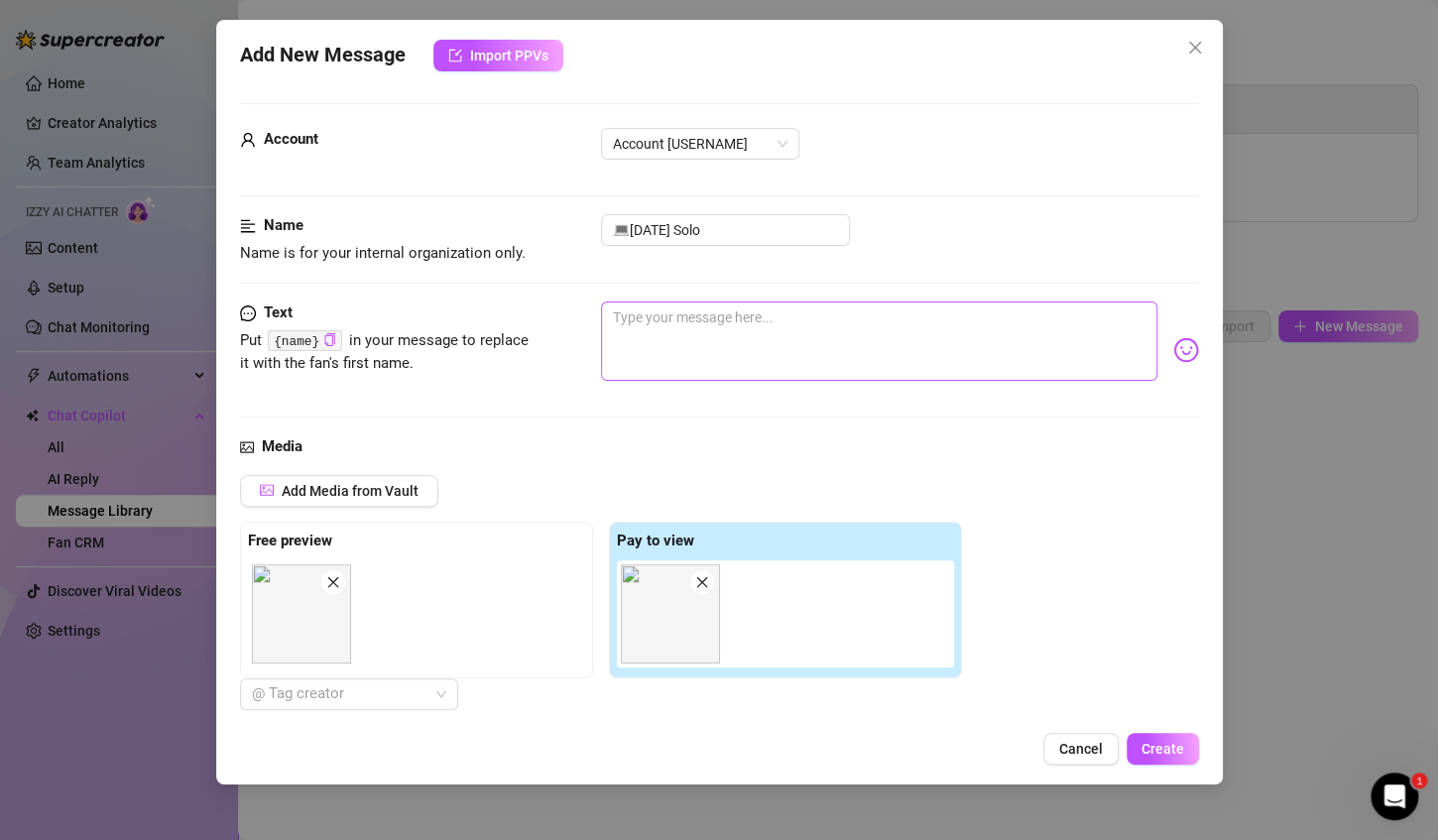 type on "10" 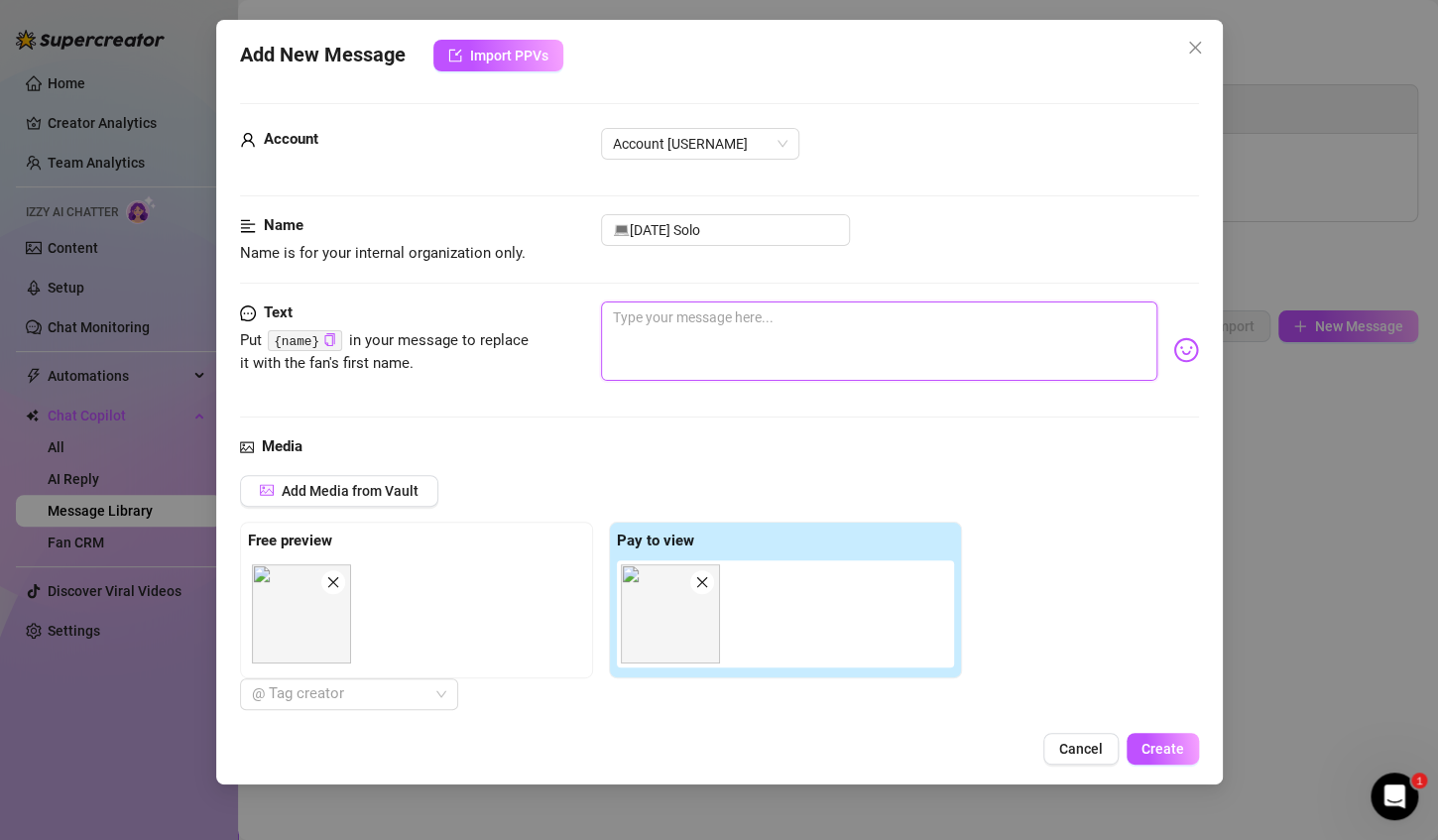 click at bounding box center (879, 341) 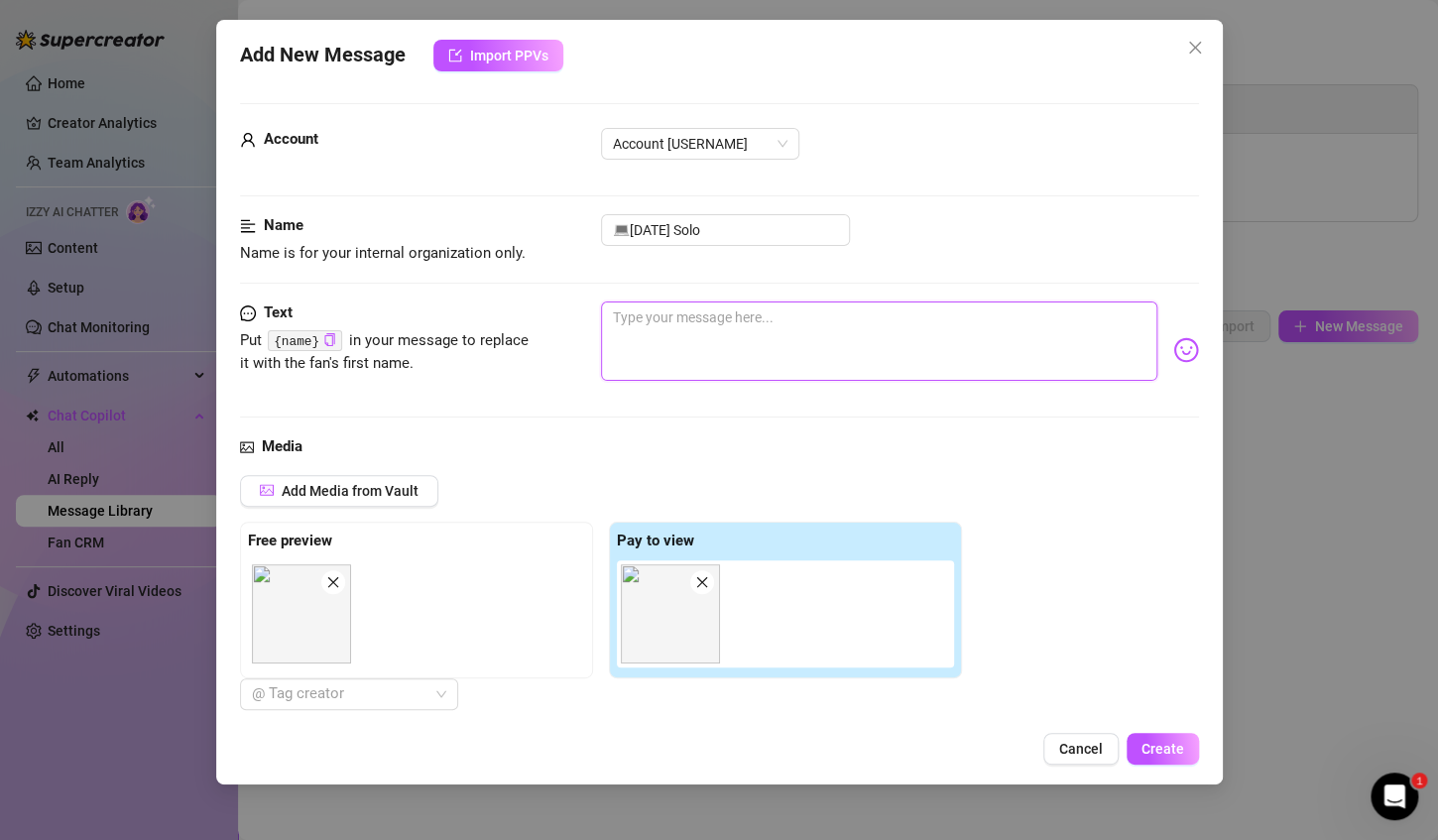 type on "C" 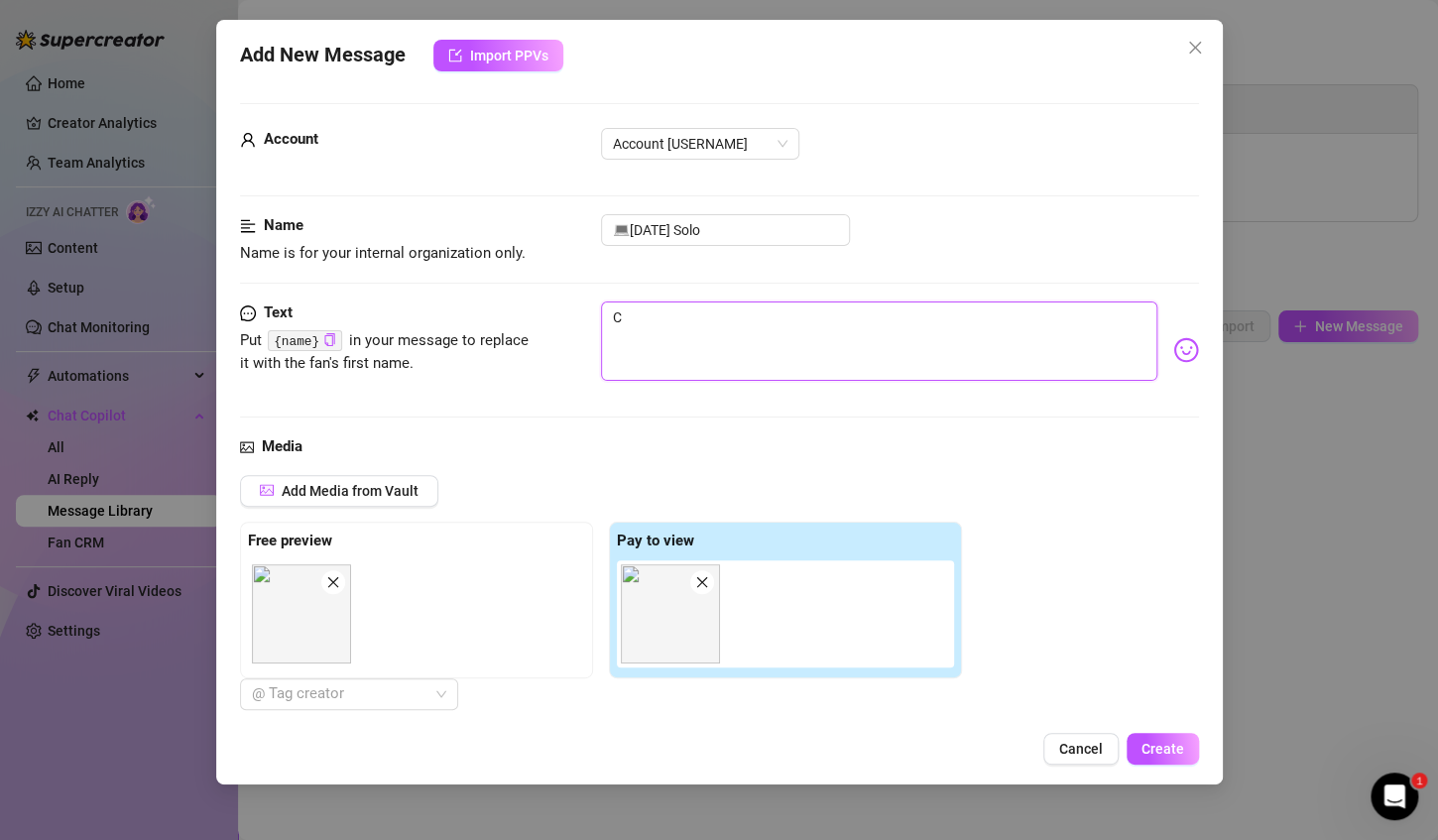 type on "Co" 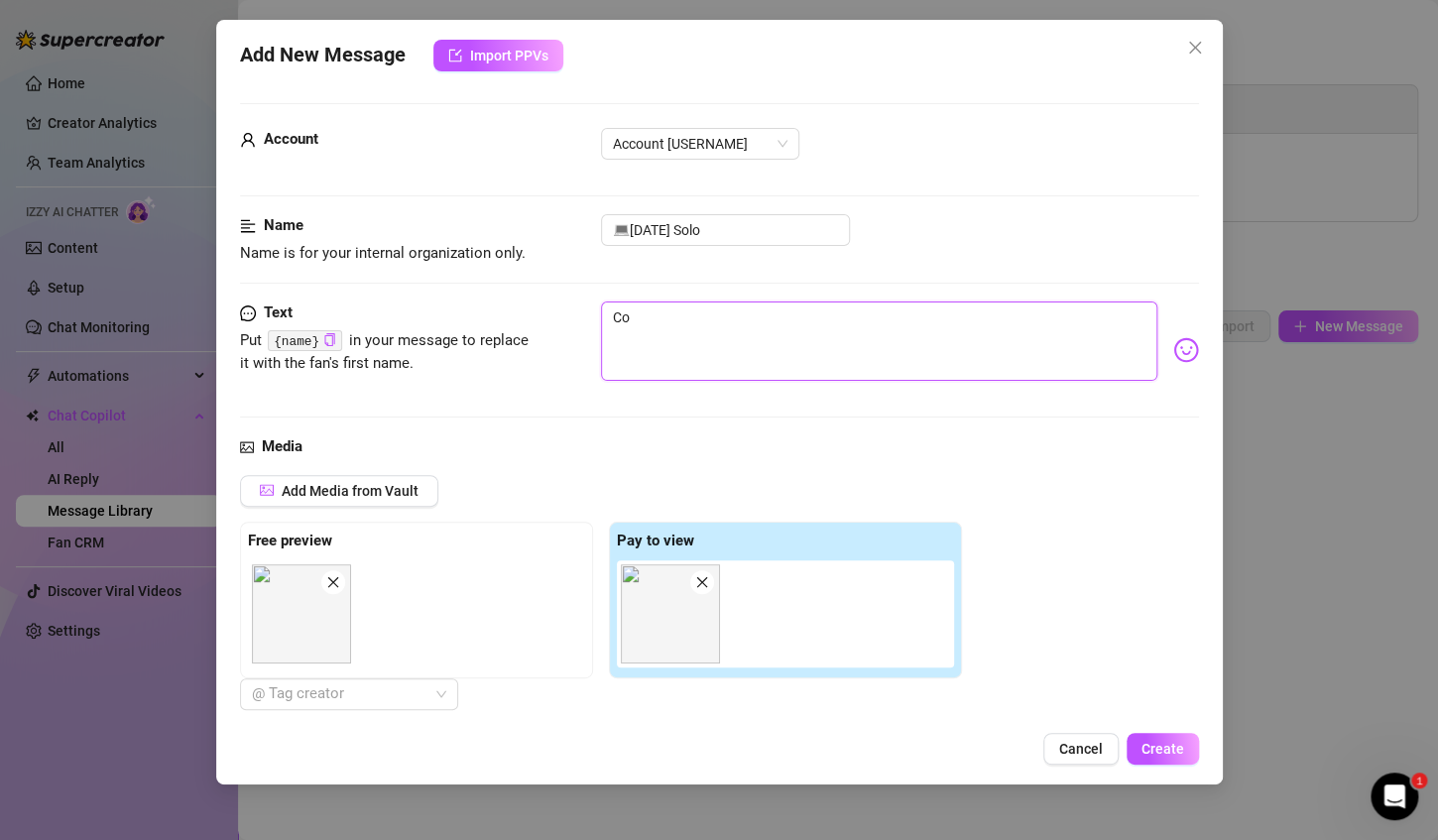 type on "Coz" 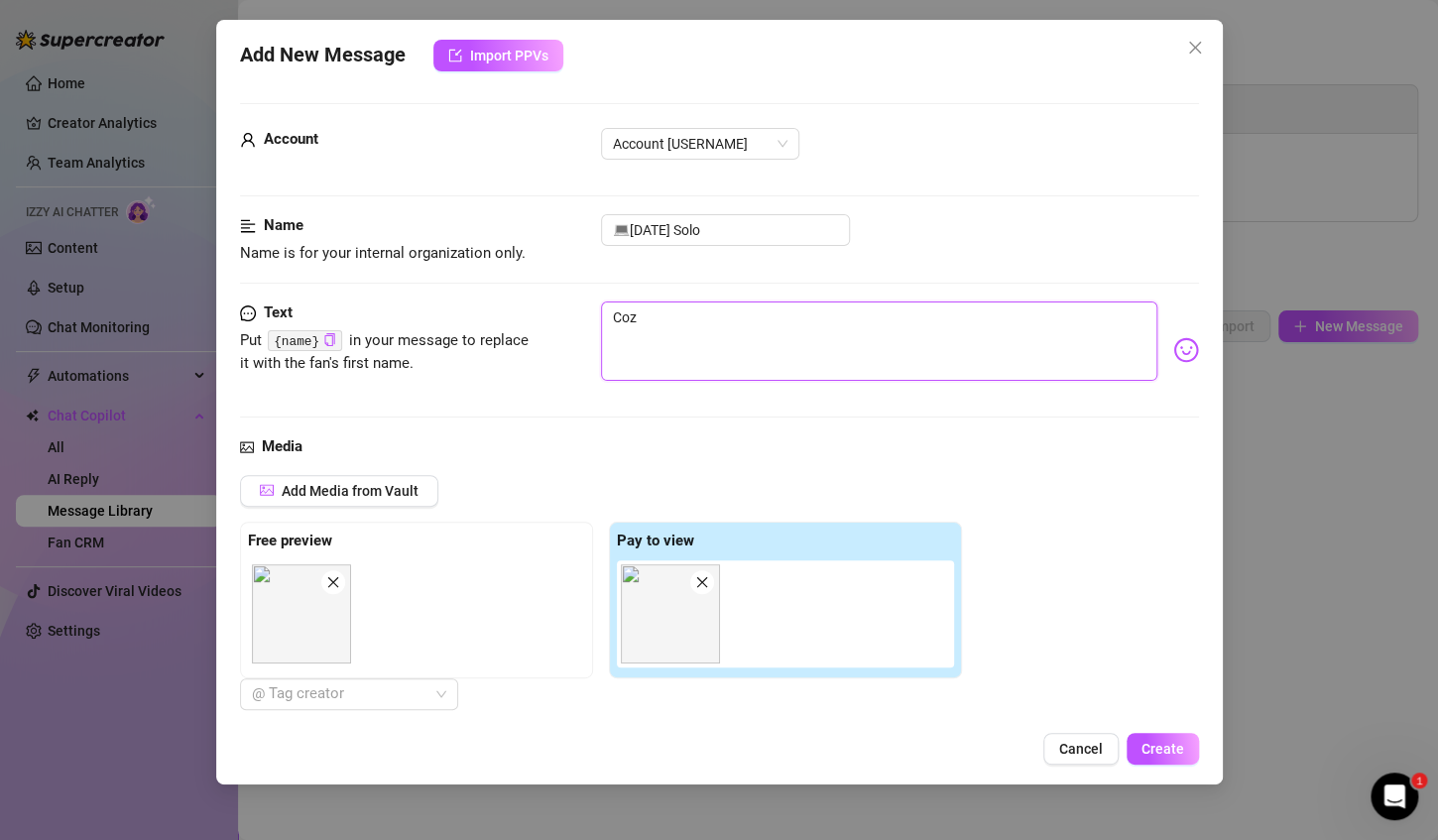 type on "Cozy" 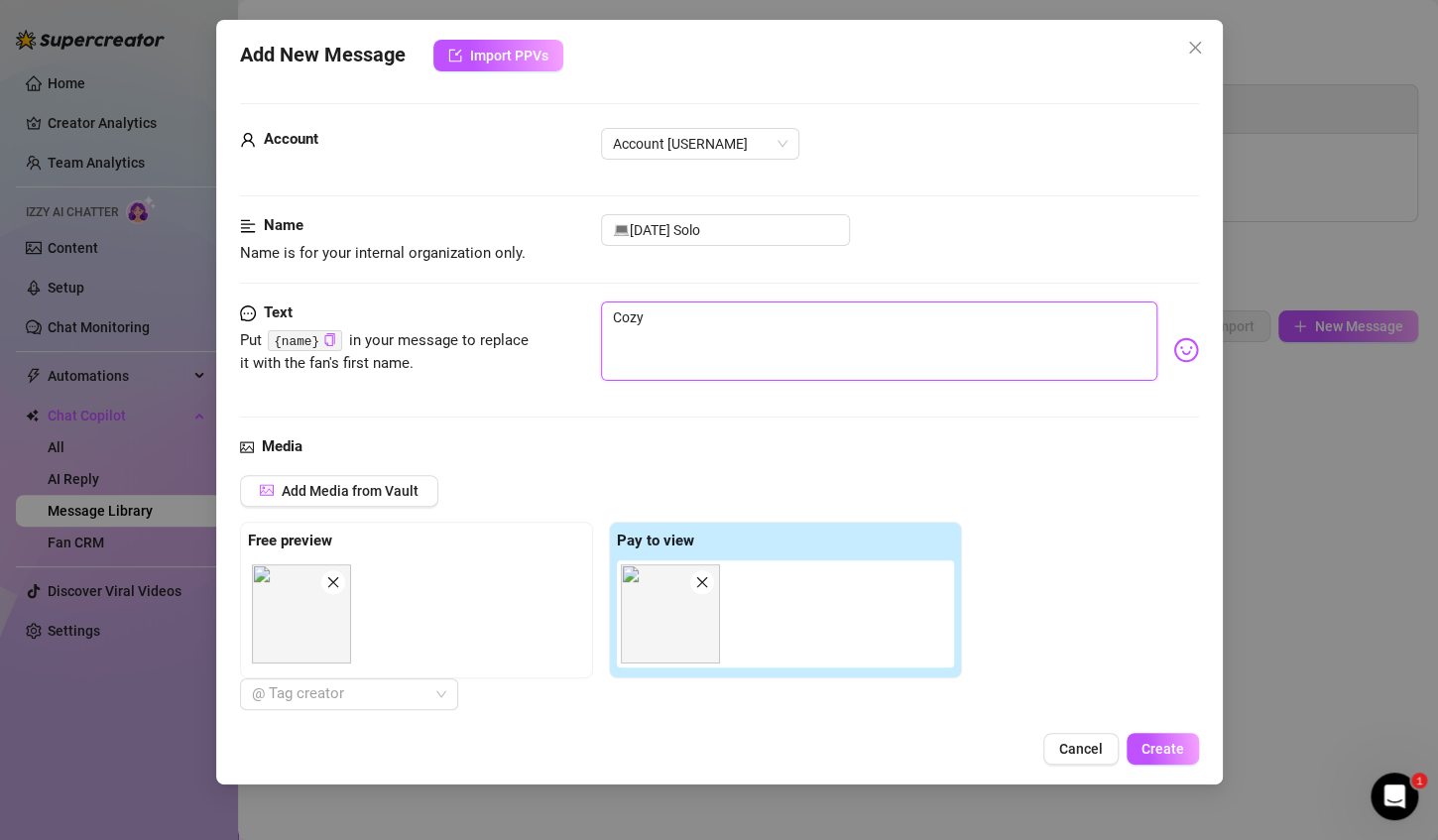 type on "Cozy" 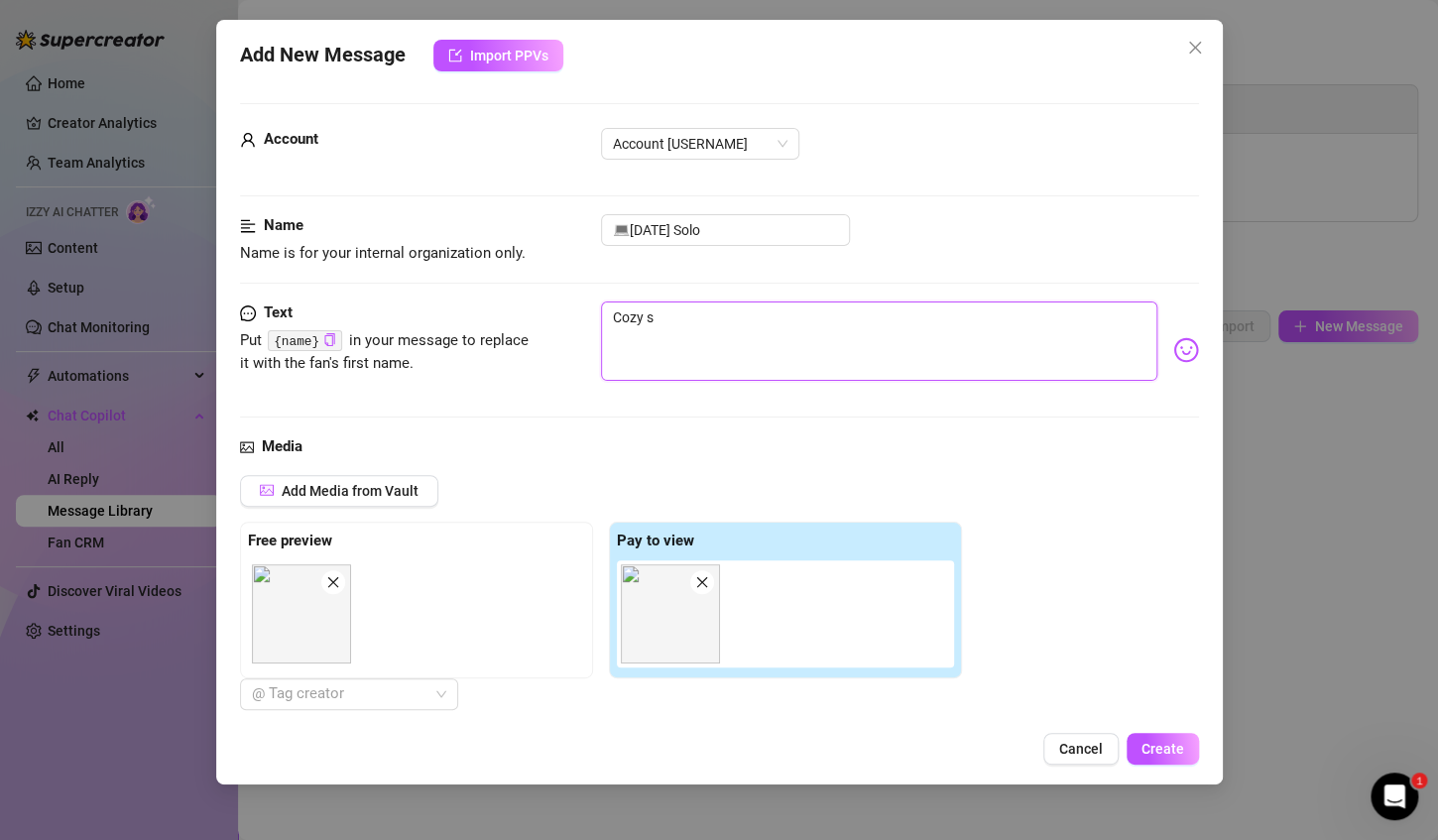 type on "Cozy st" 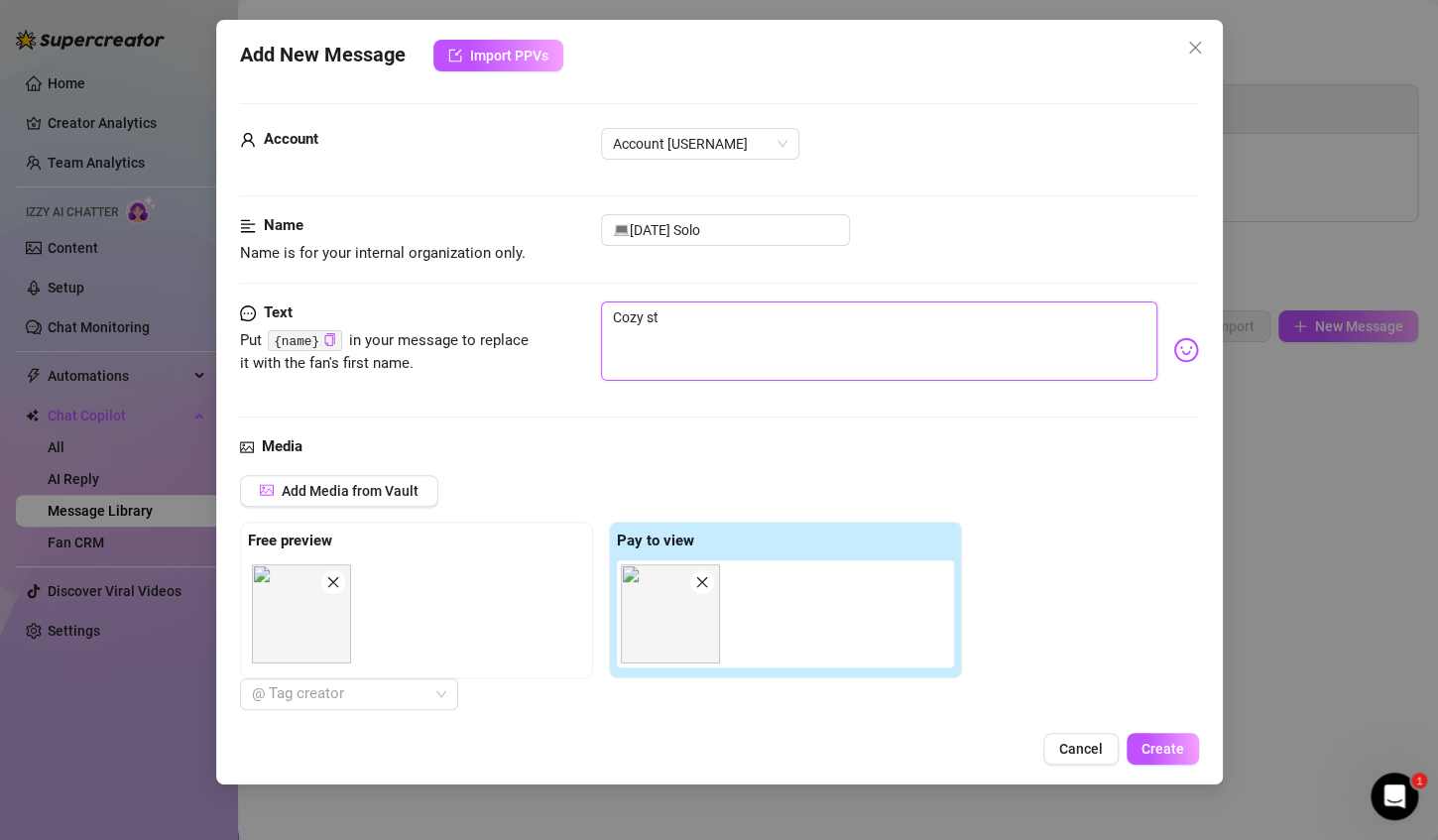 type on "Cozy str" 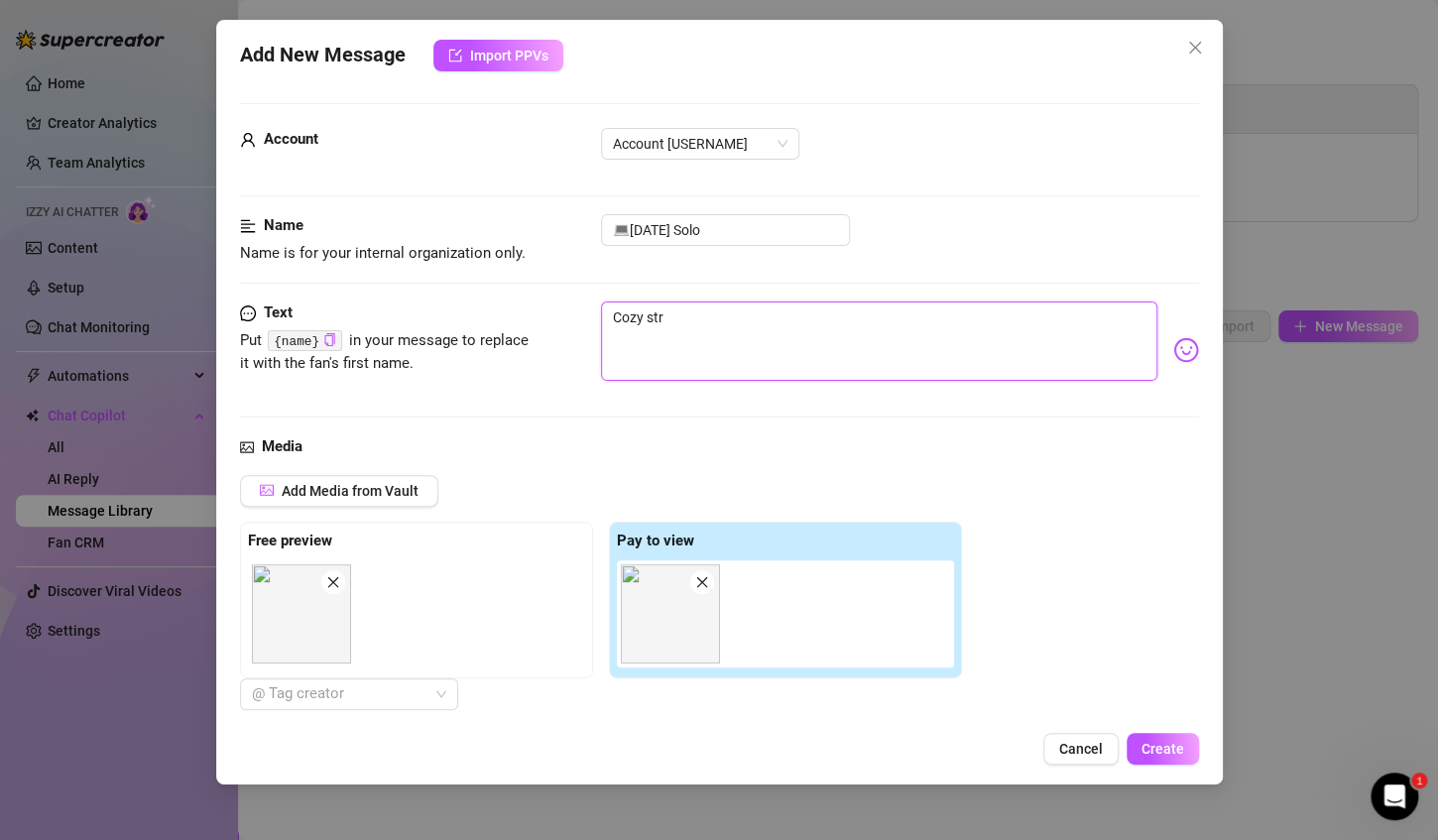 type on "Cozy stre" 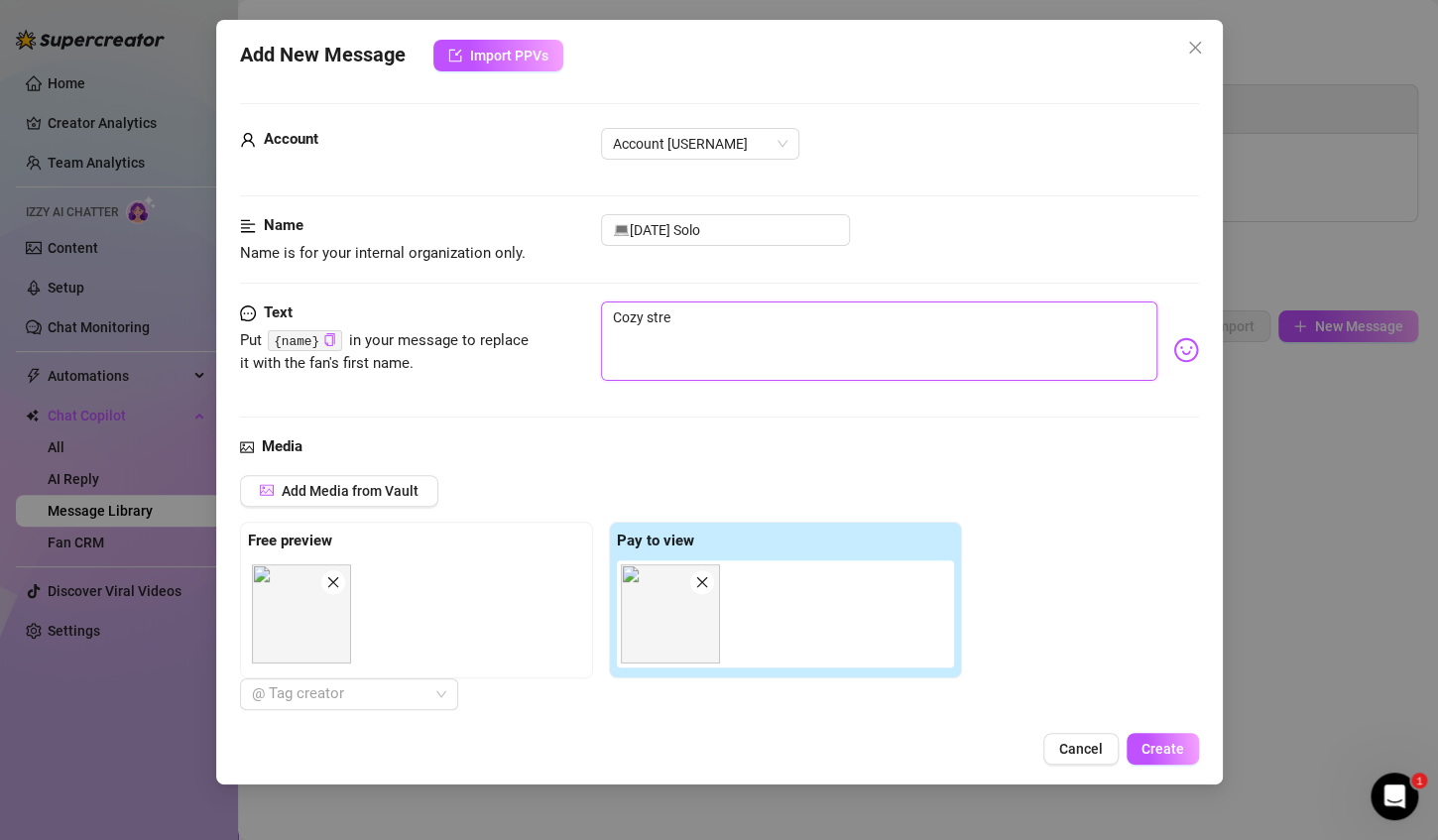 type on "Cozy strea" 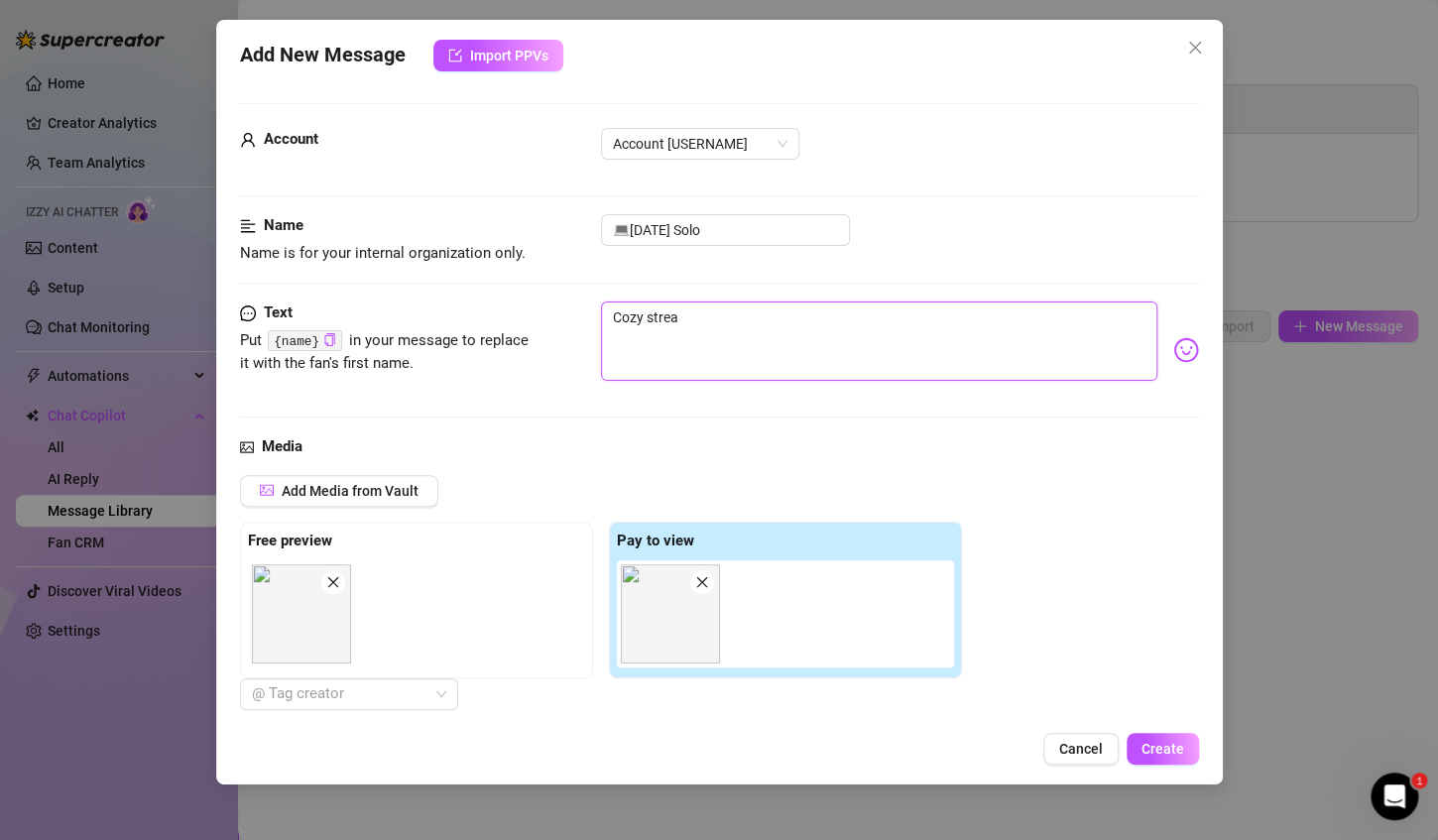 type on "Cozy stream" 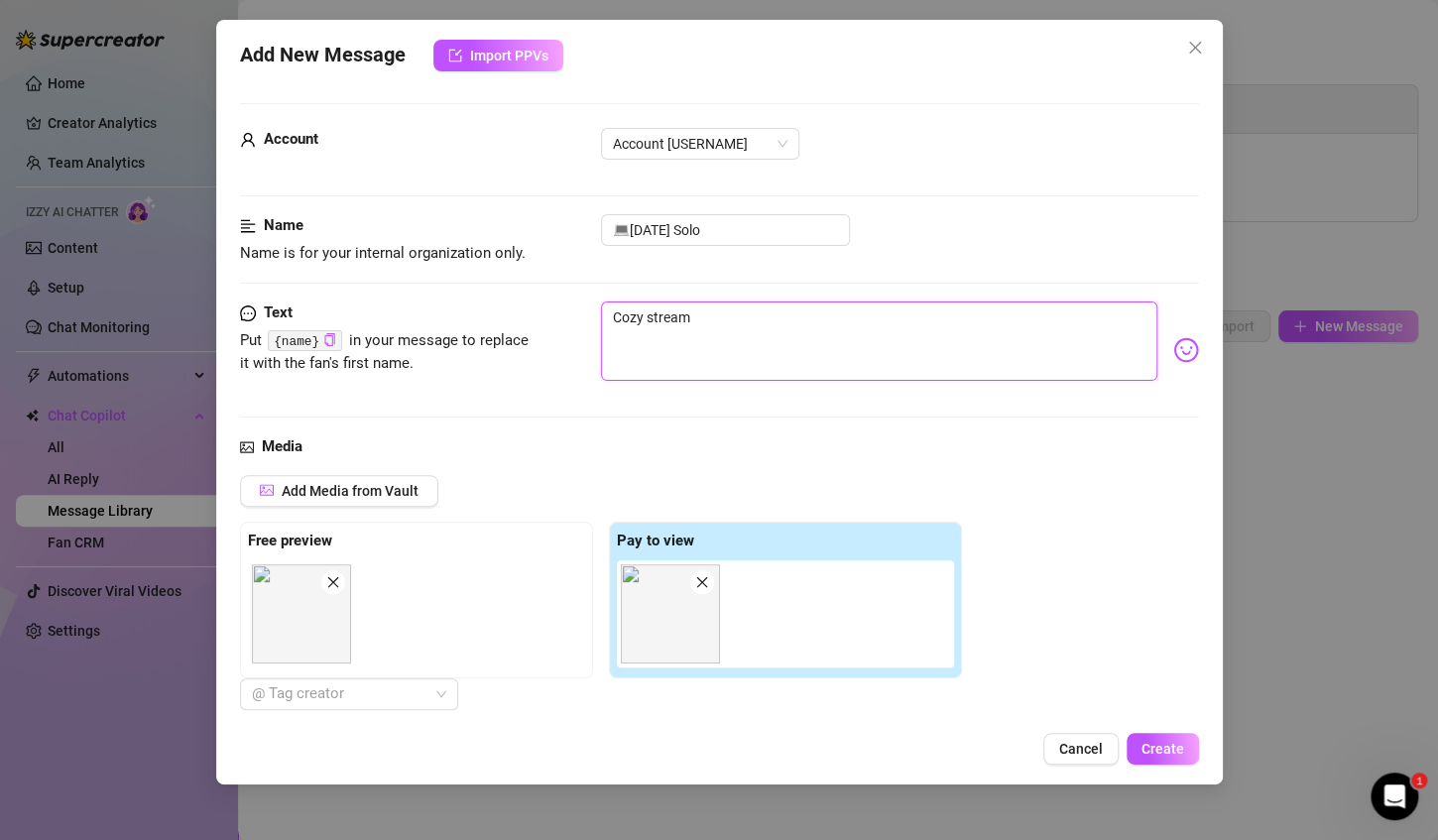 type on "Cozy stream" 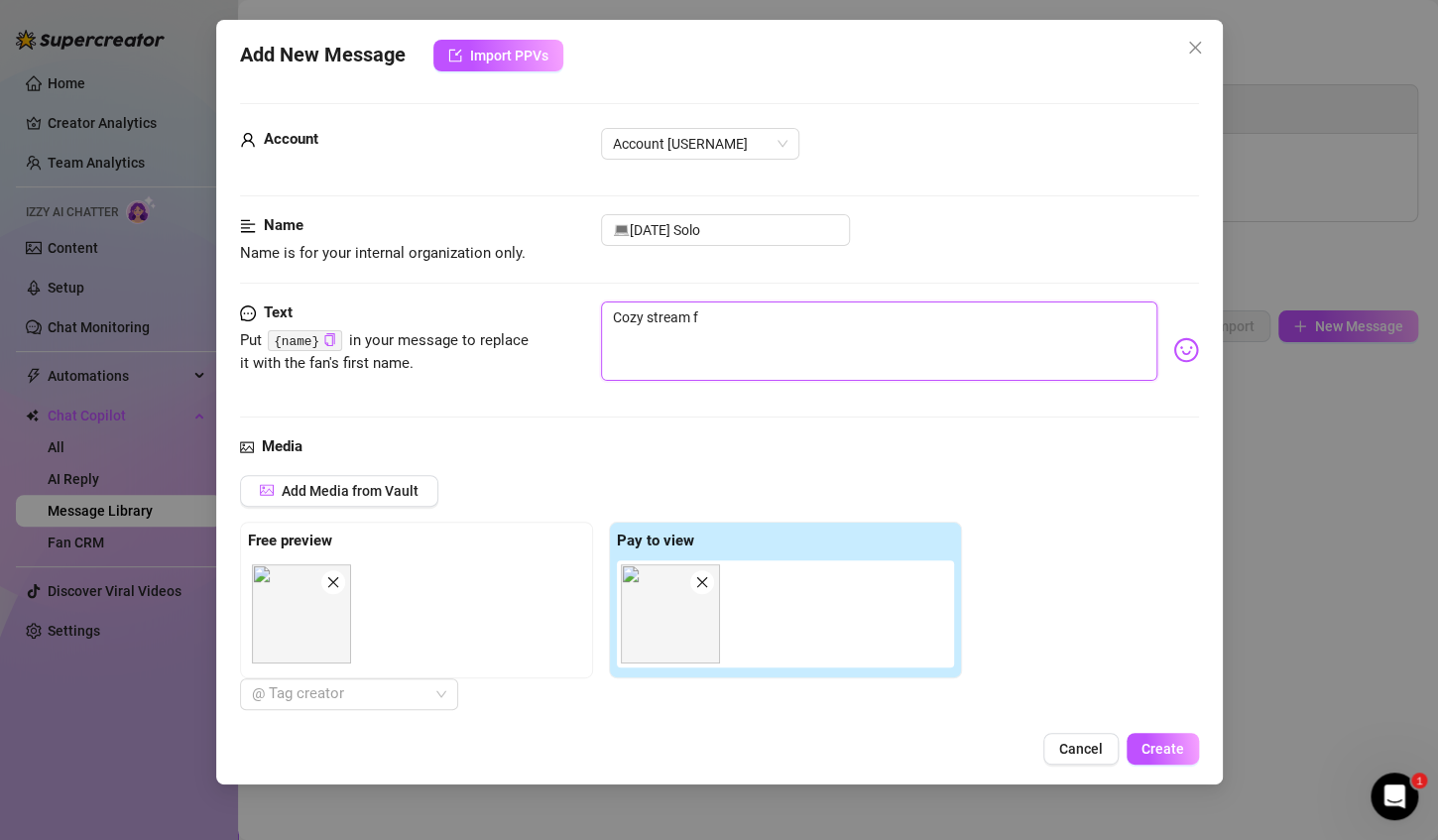type on "Cozy stream f" 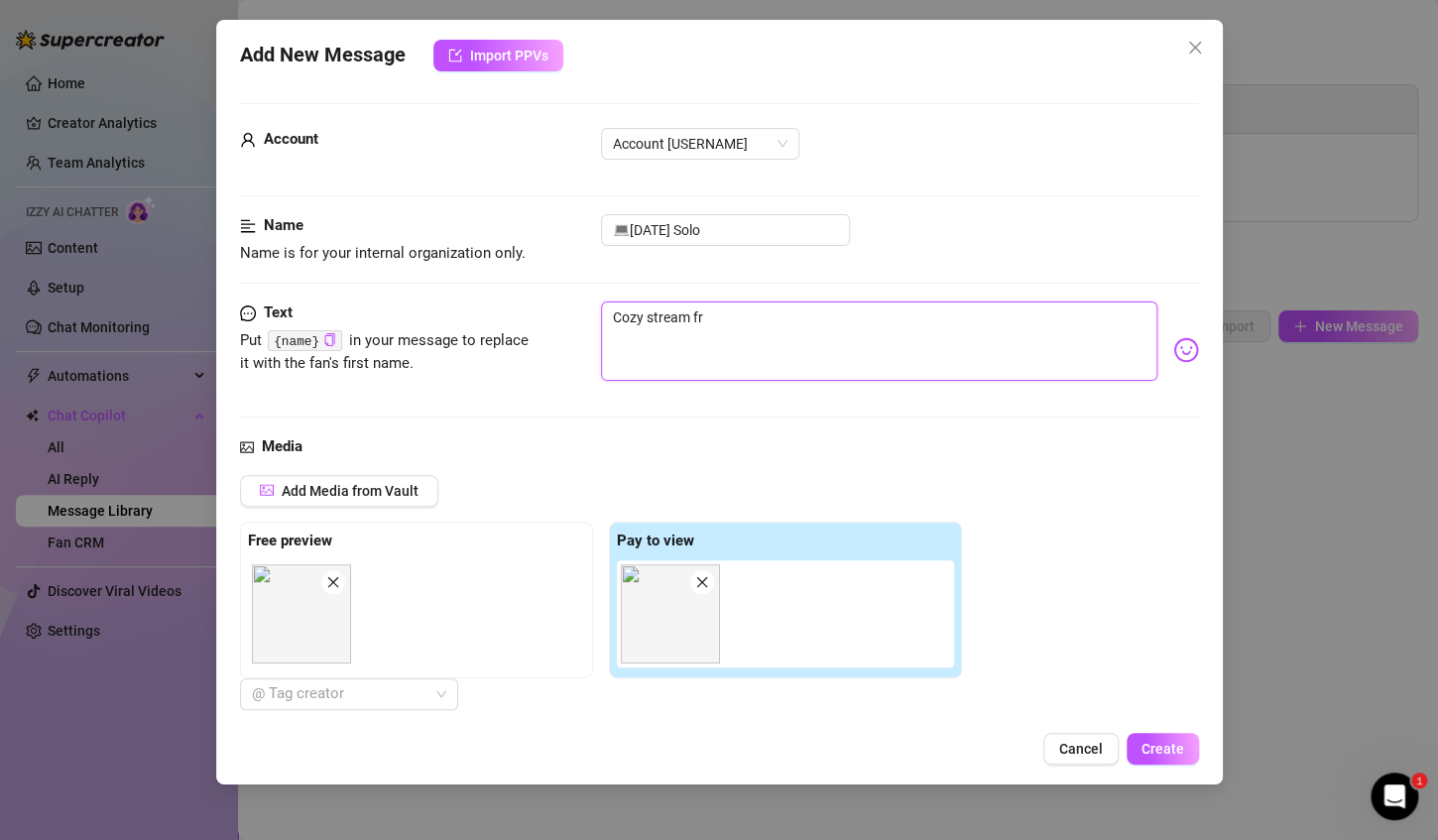 type on "Cozy stream fro" 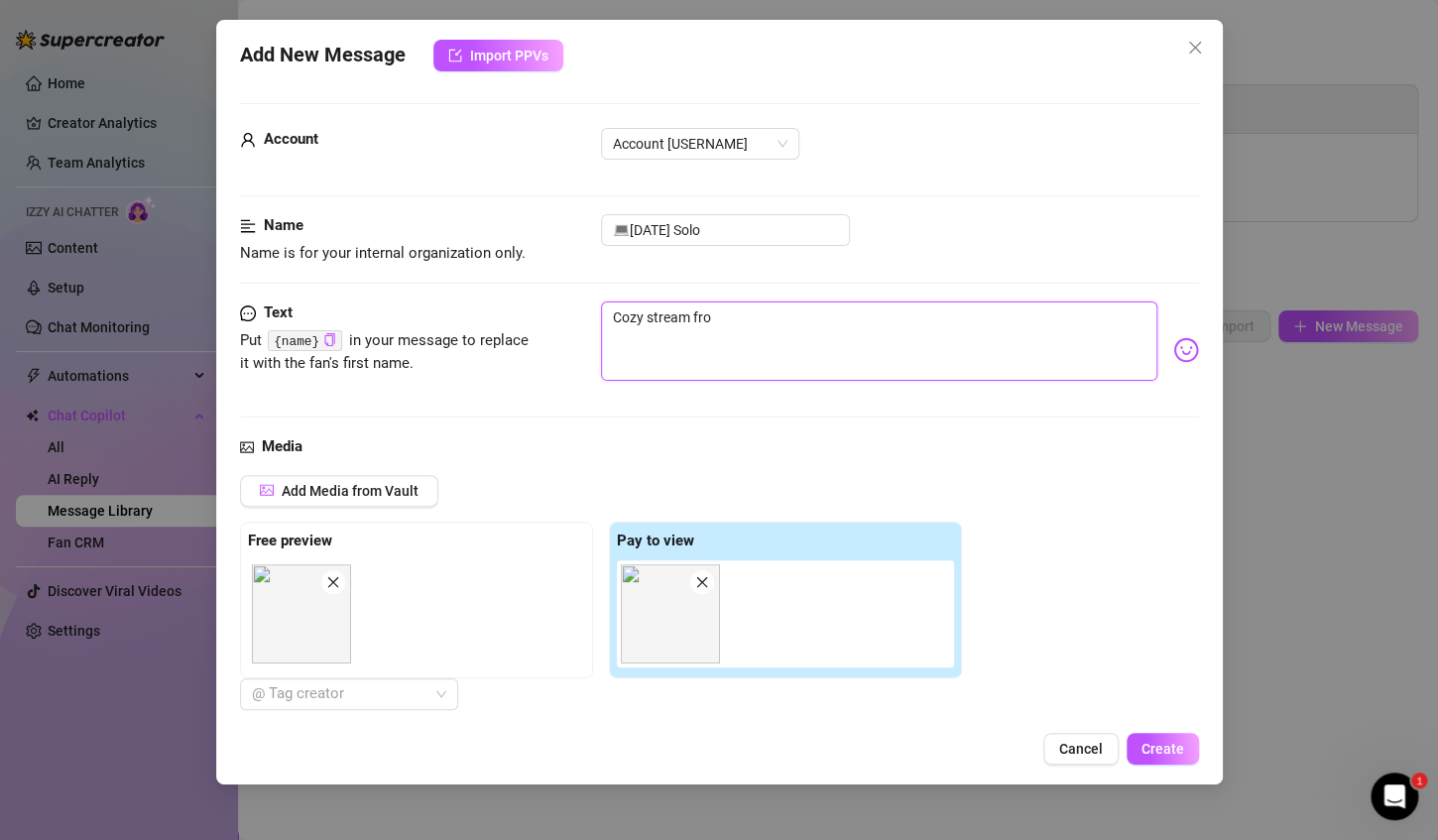type on "Cozy stream fro" 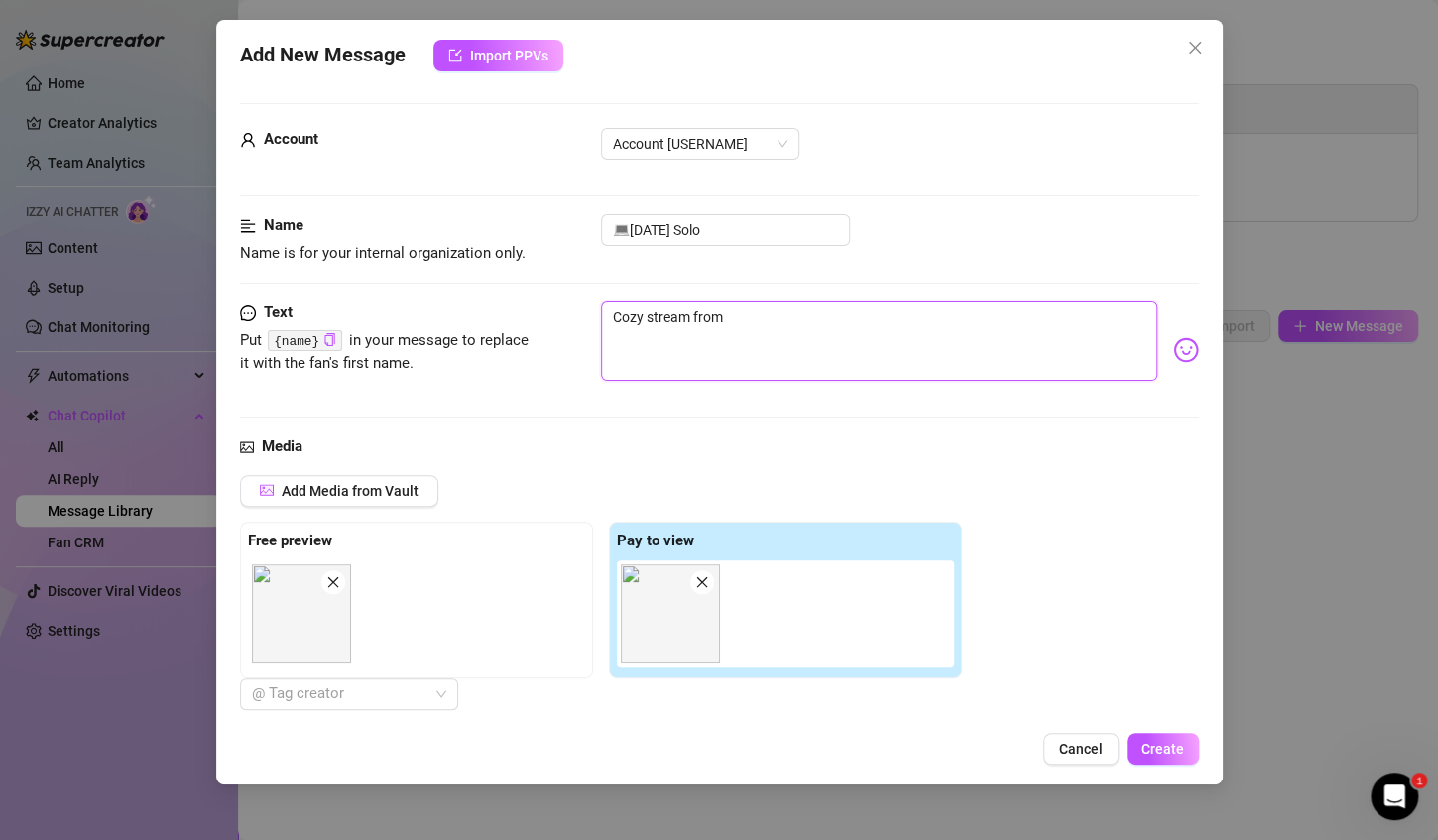 type on "Cozy stream from" 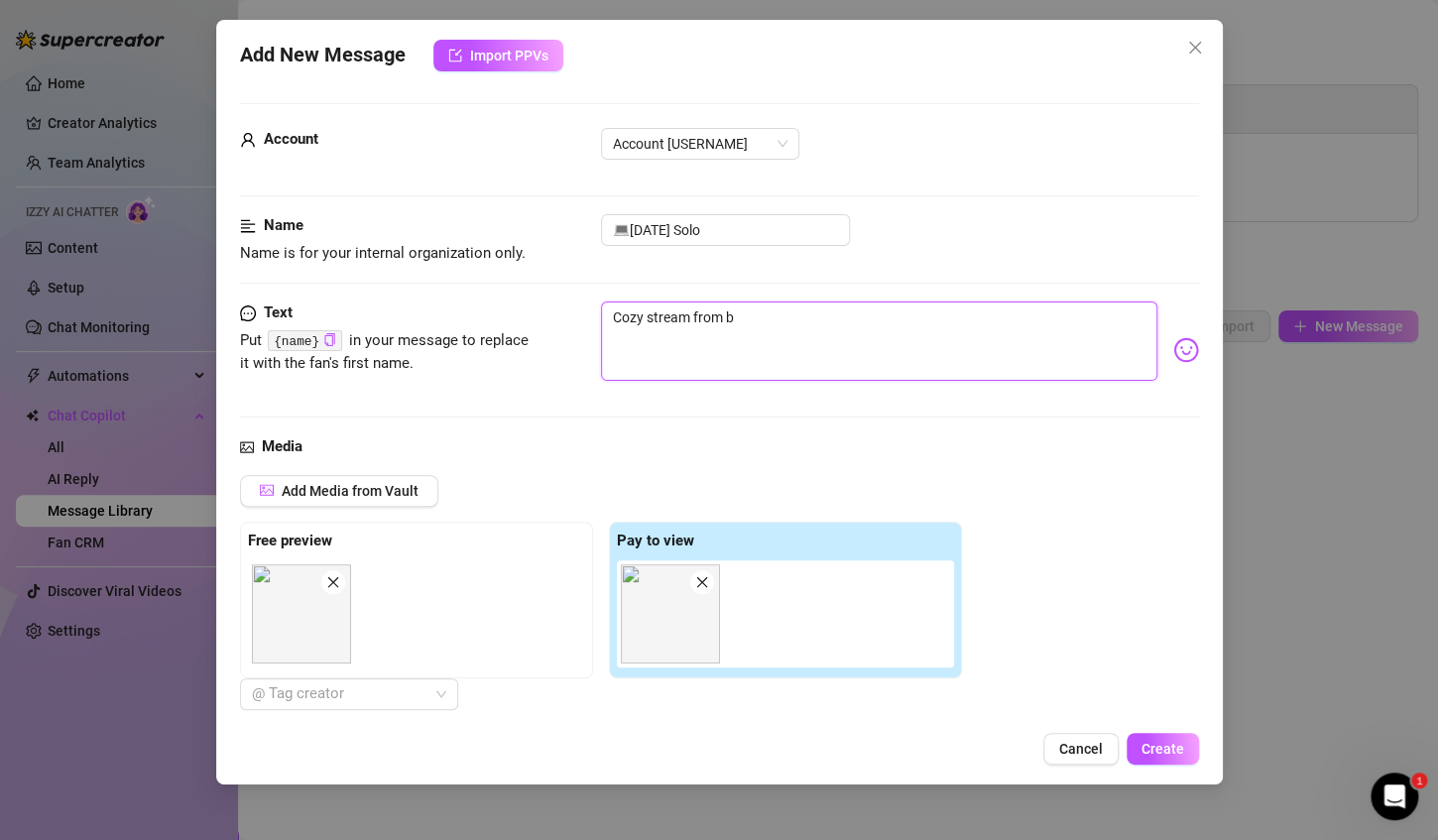 type on "Cozy stream from ba" 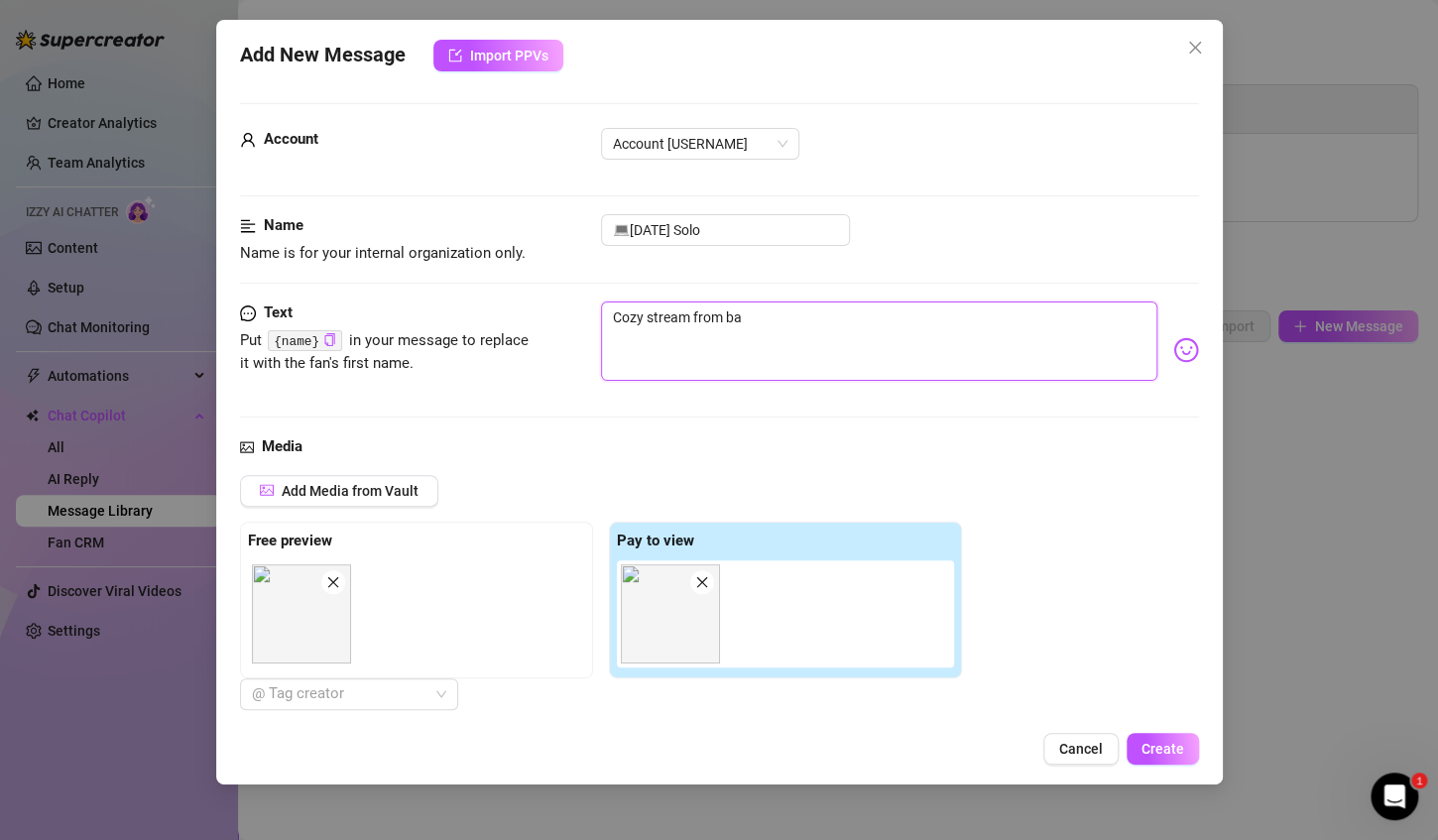 type on "Cozy stream from bad" 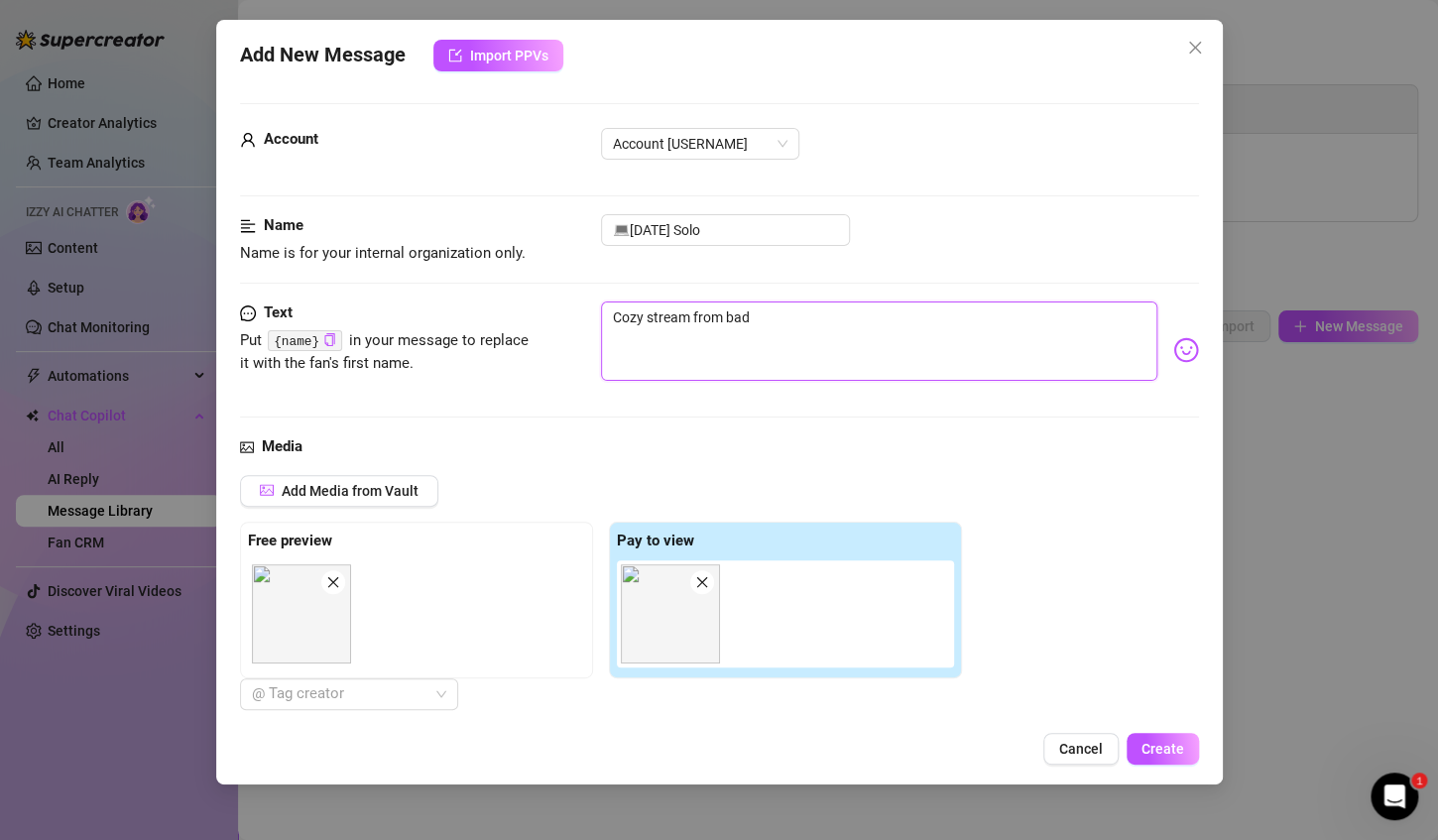 type on "Cozy stream from bad." 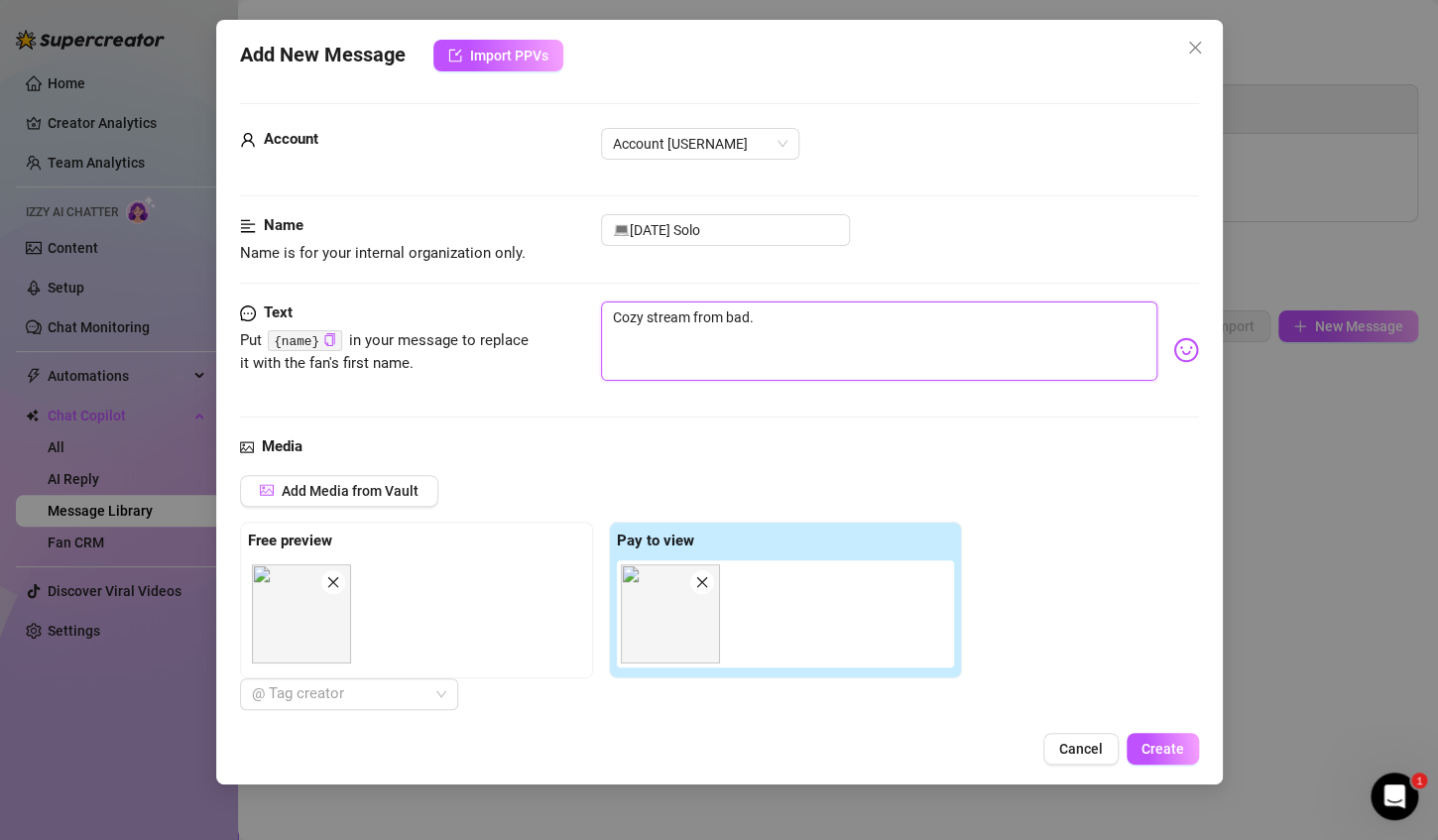type on "Cozy stream from bad." 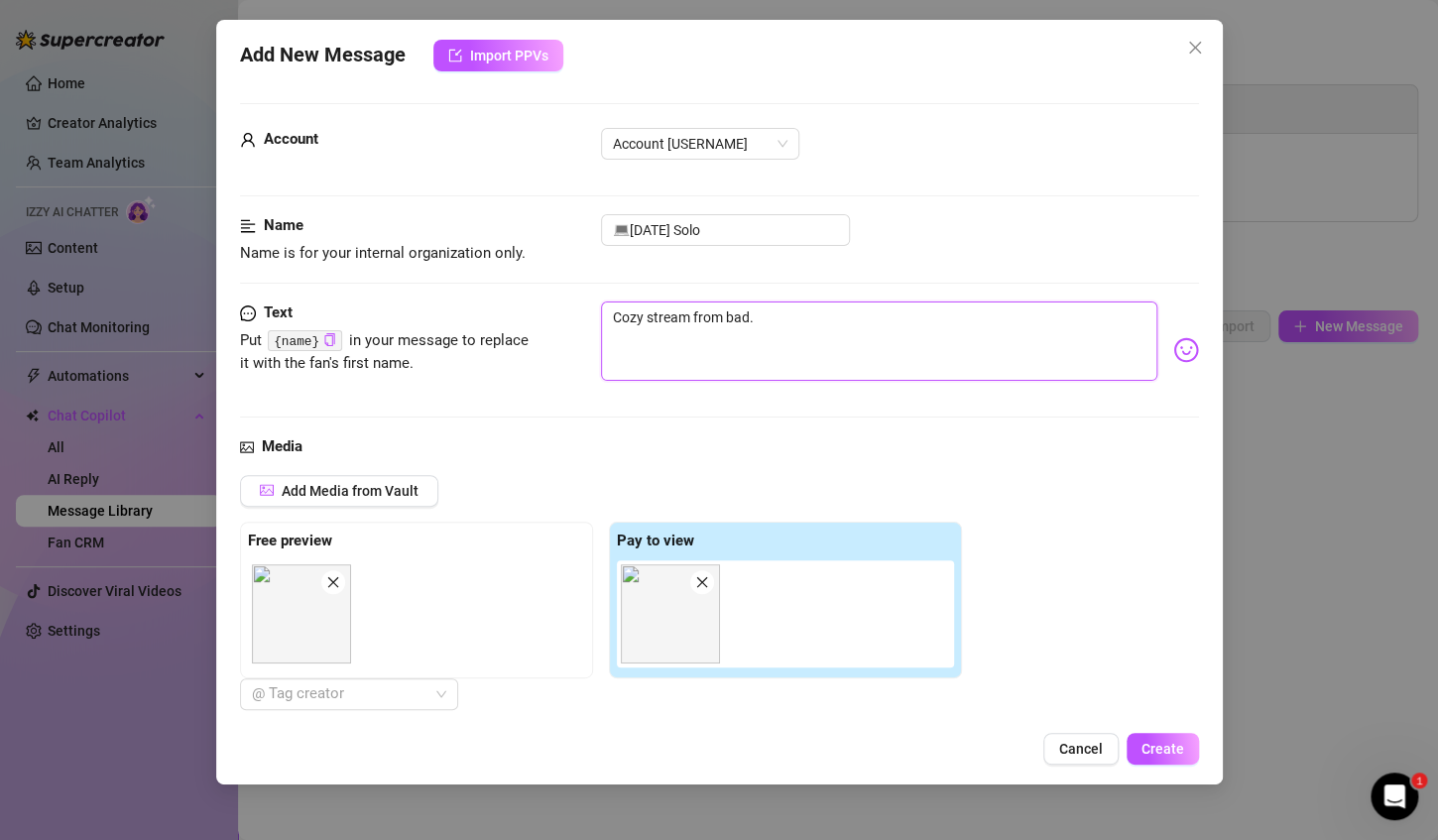 click on "Cozy stream from bad." at bounding box center (879, 341) 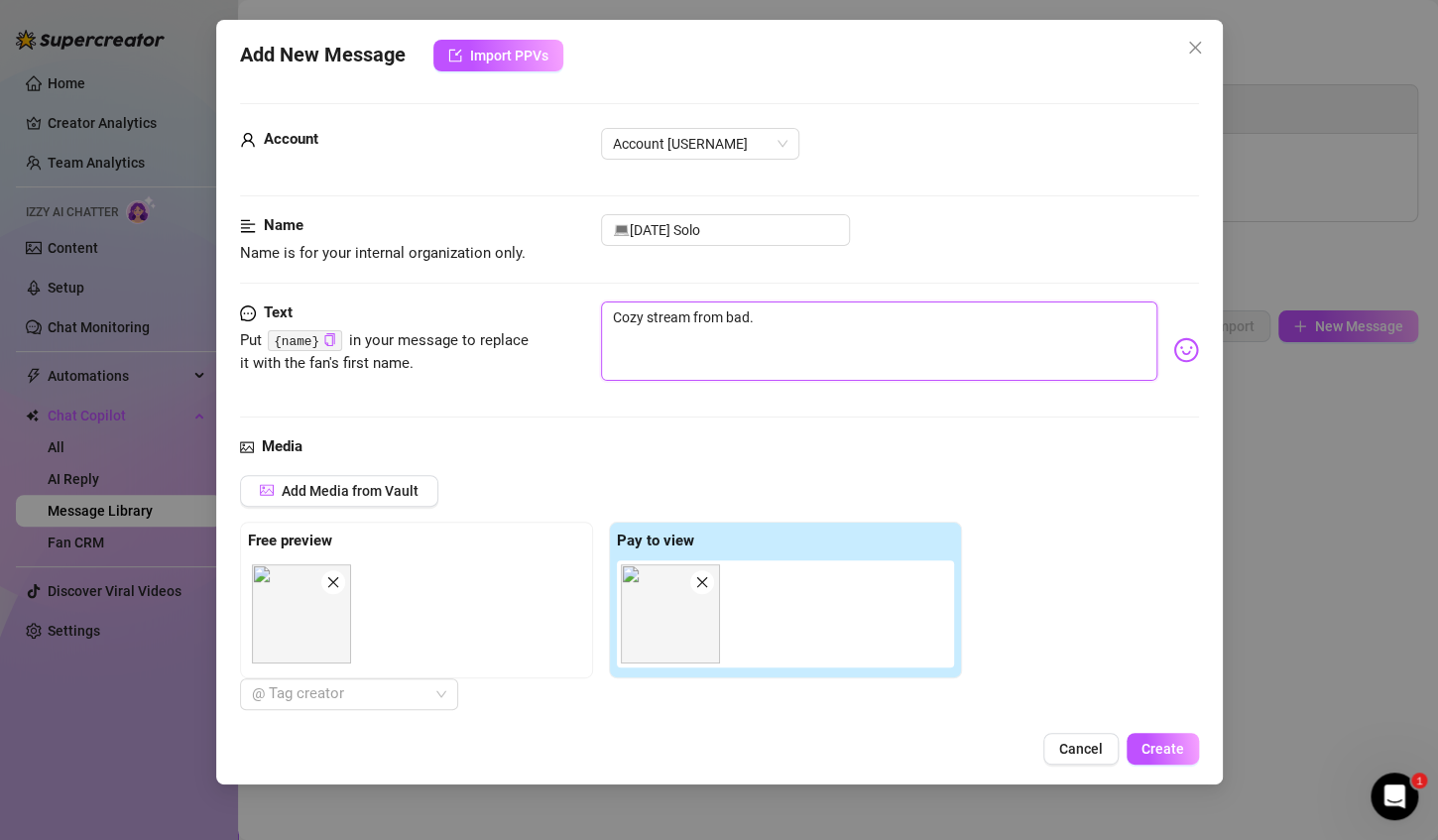 type on "☁️Cozy stream from bad." 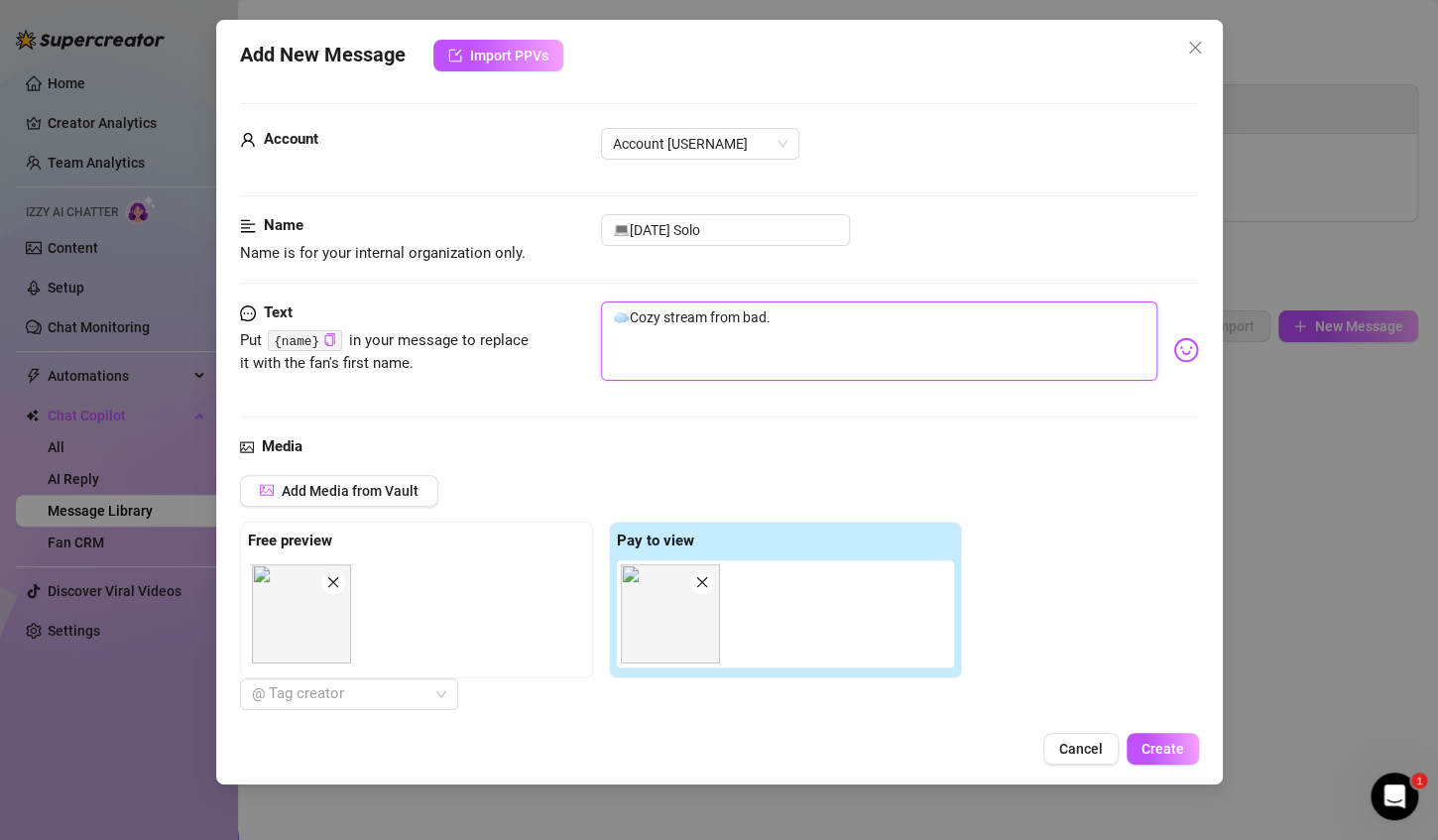 type on "☁️ Cozy stream from bad." 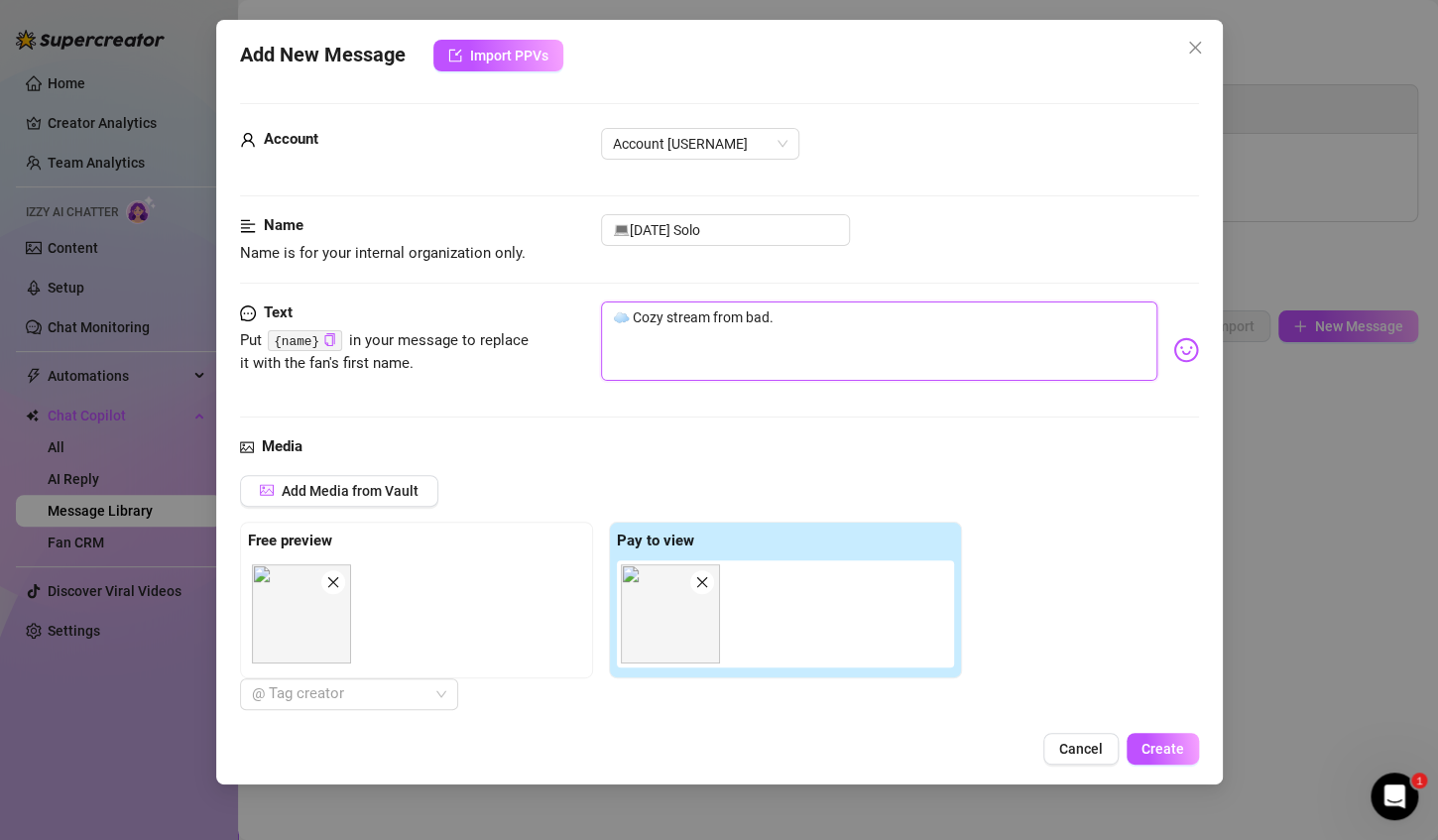 type on "☁️Cozy stream from bad." 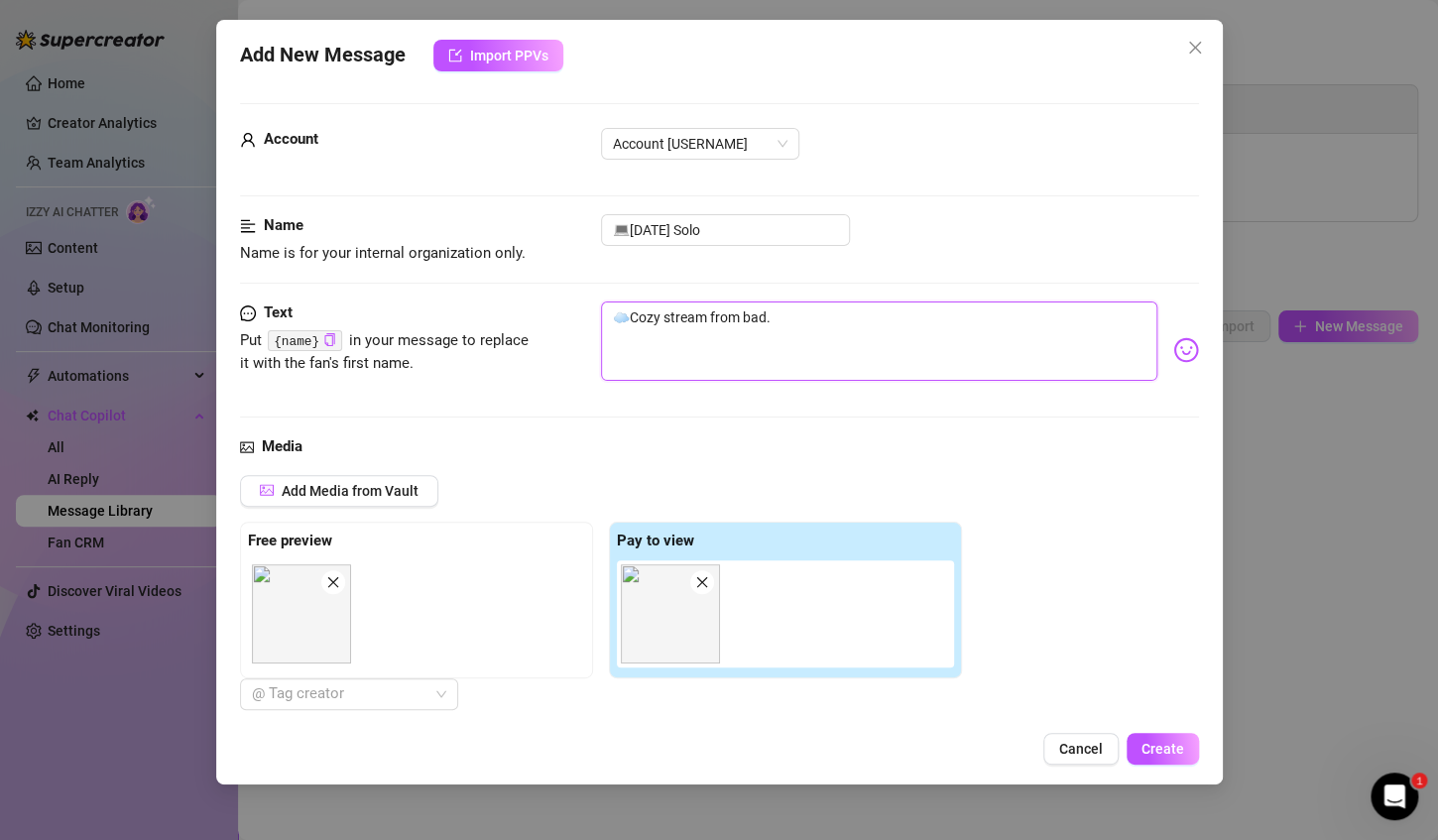 type on "☁️😌Cozy stream from bad." 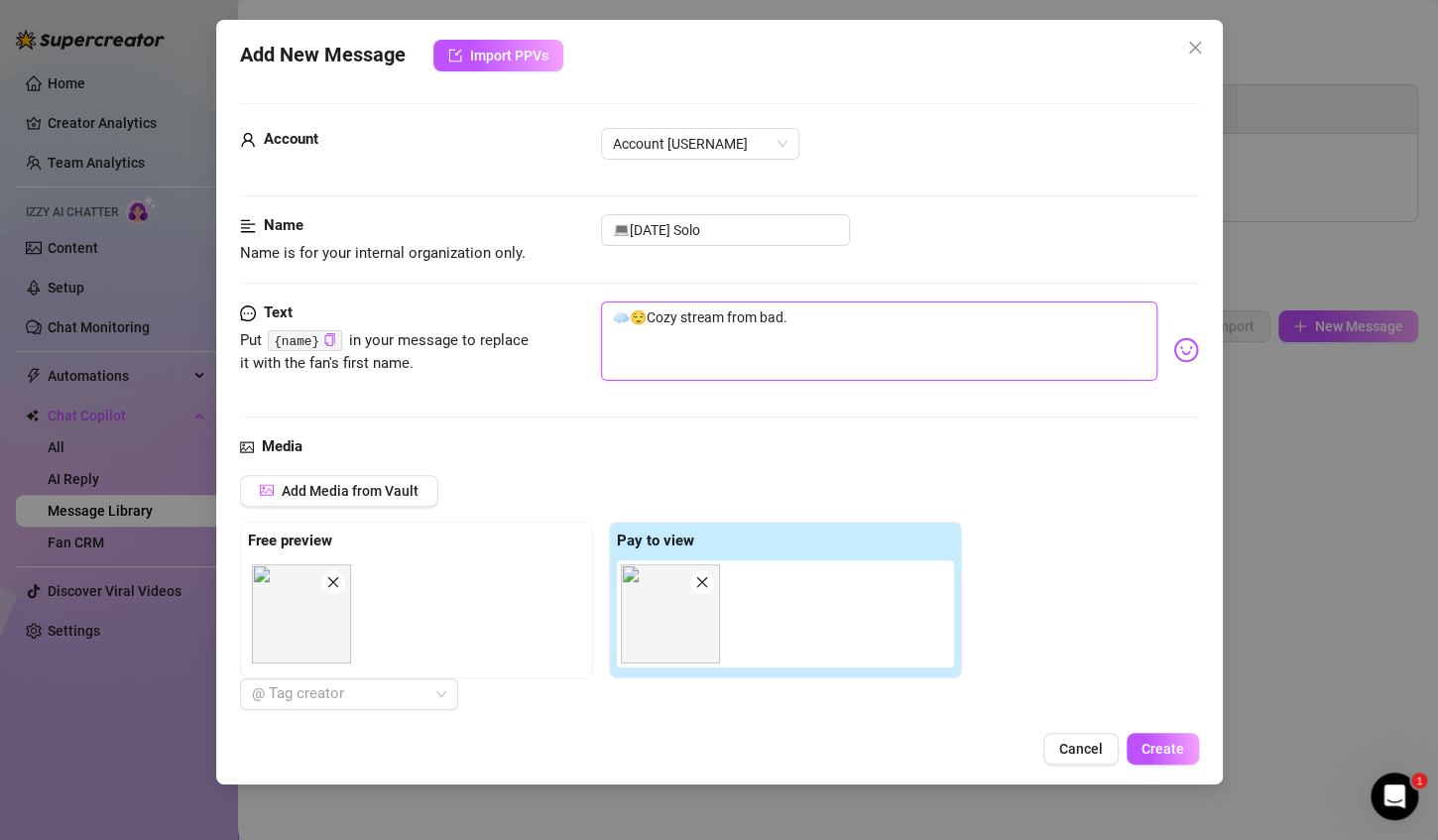 type on "☁️😌 Cozy stream from bad." 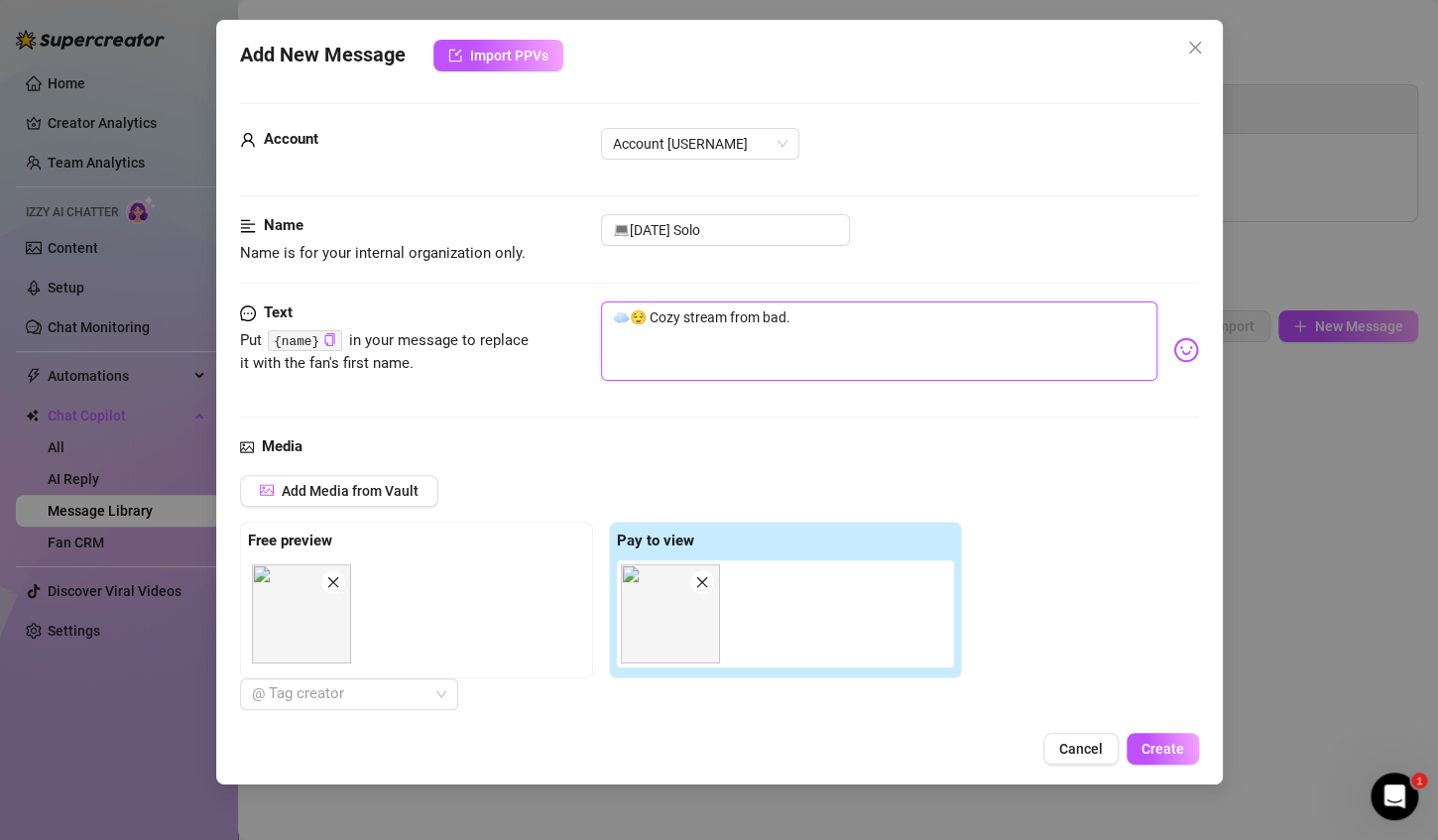 click on "☁️😌 Cozy stream from bad." at bounding box center [879, 341] 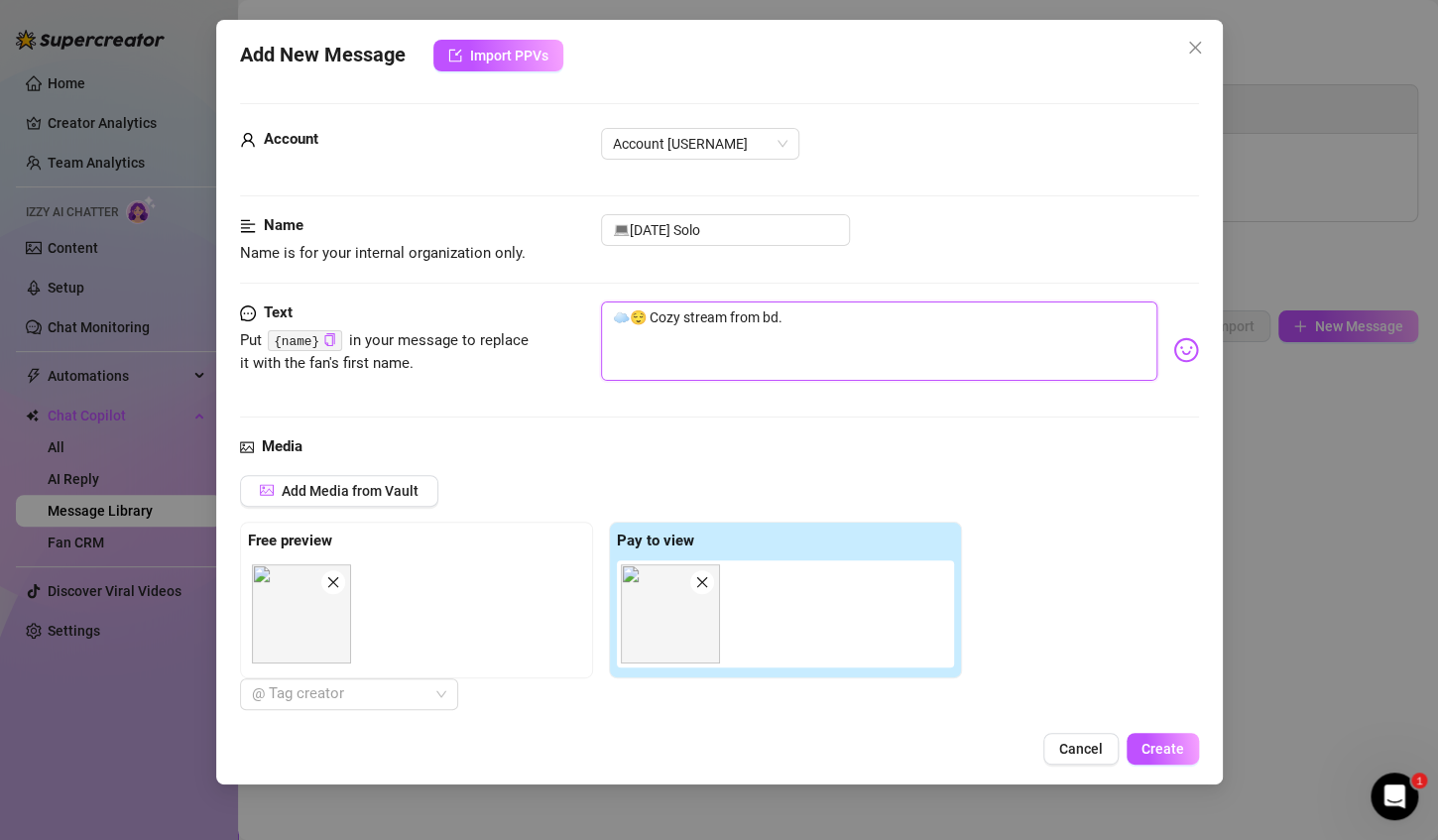 type on "☁️😌 Cozy stream from bed." 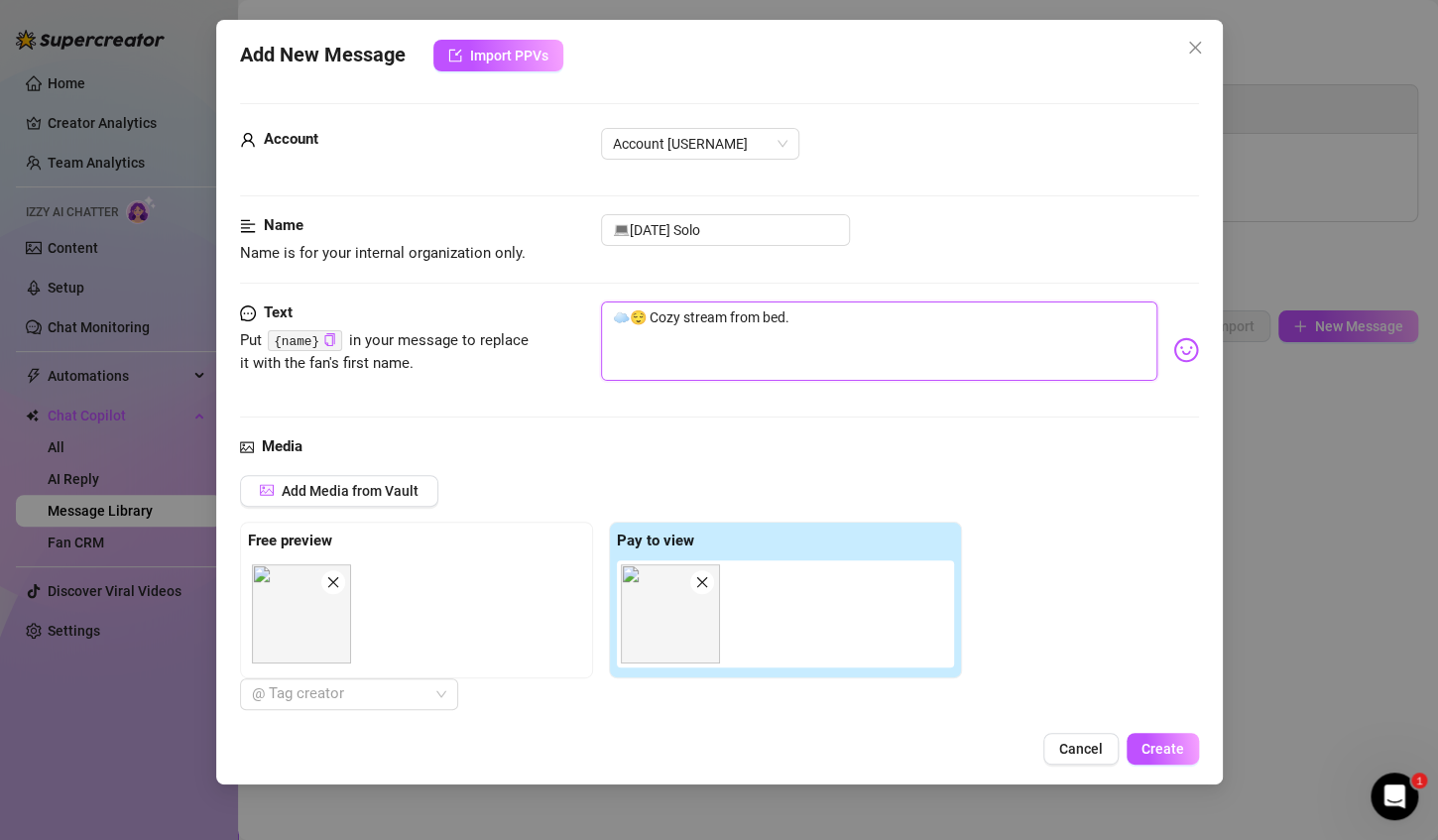 click on "☁️😌 Cozy stream from bed." at bounding box center [879, 341] 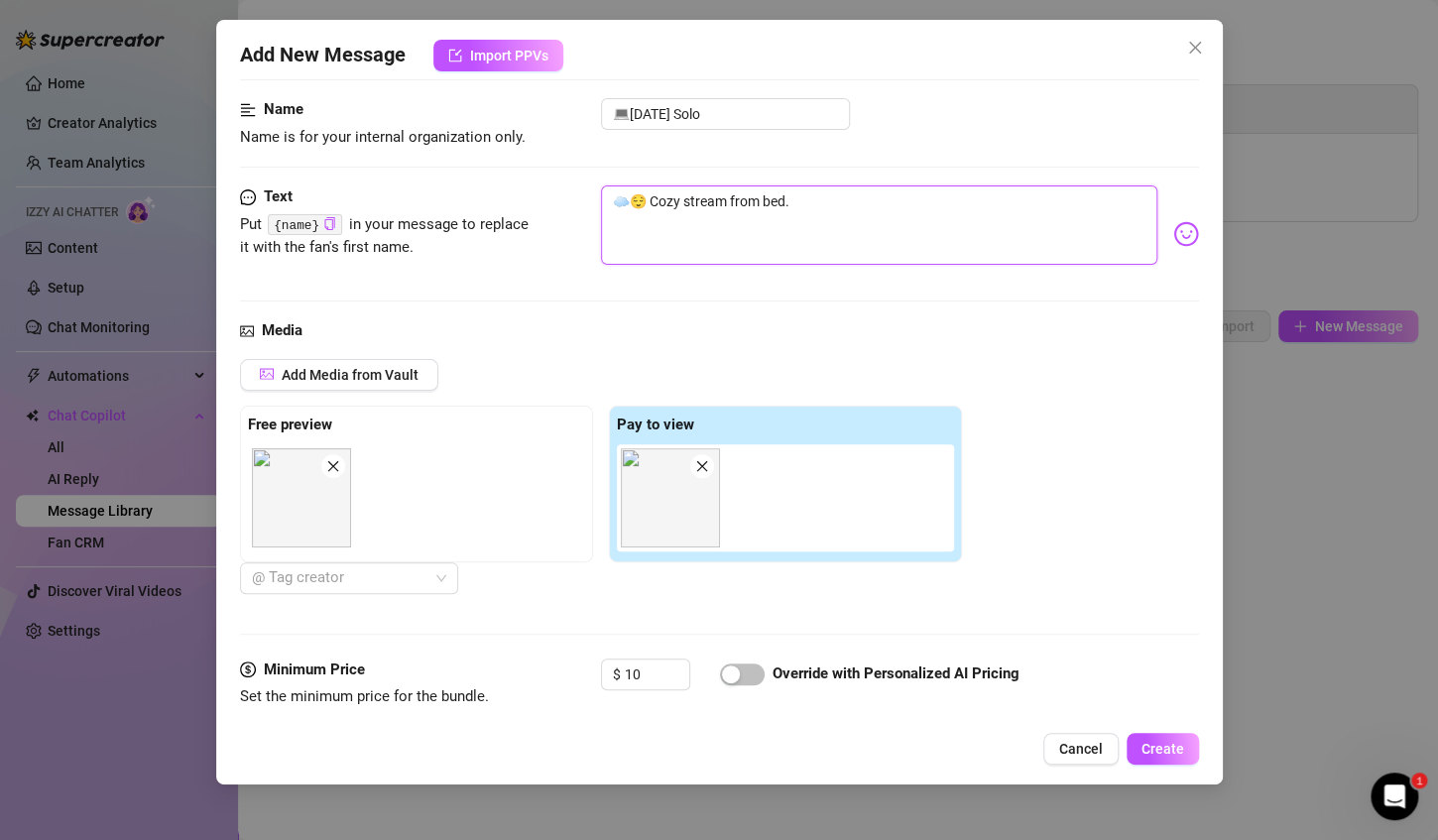scroll, scrollTop: 225, scrollLeft: 0, axis: vertical 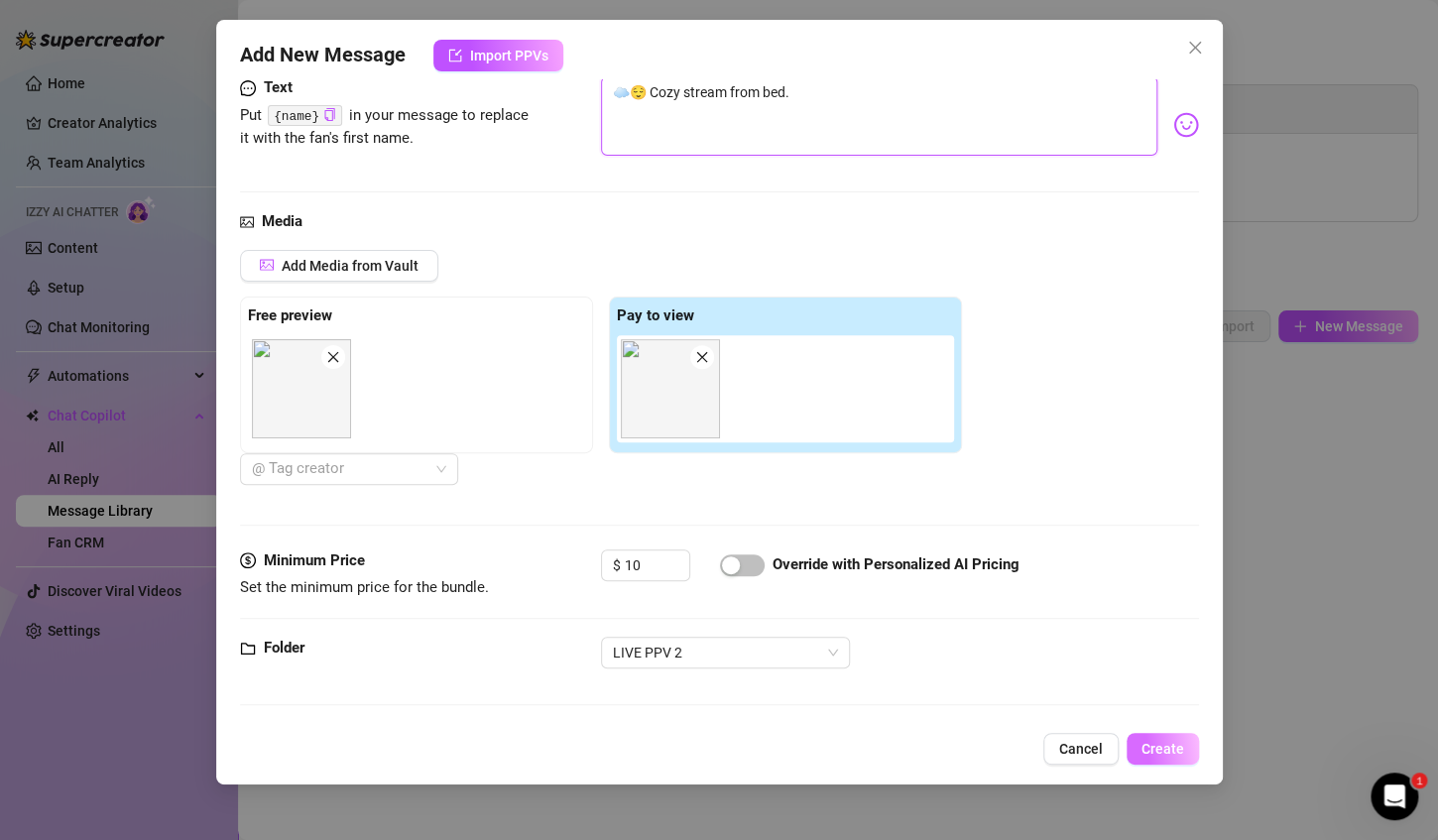 type on "☁️😌 Cozy stream from bed." 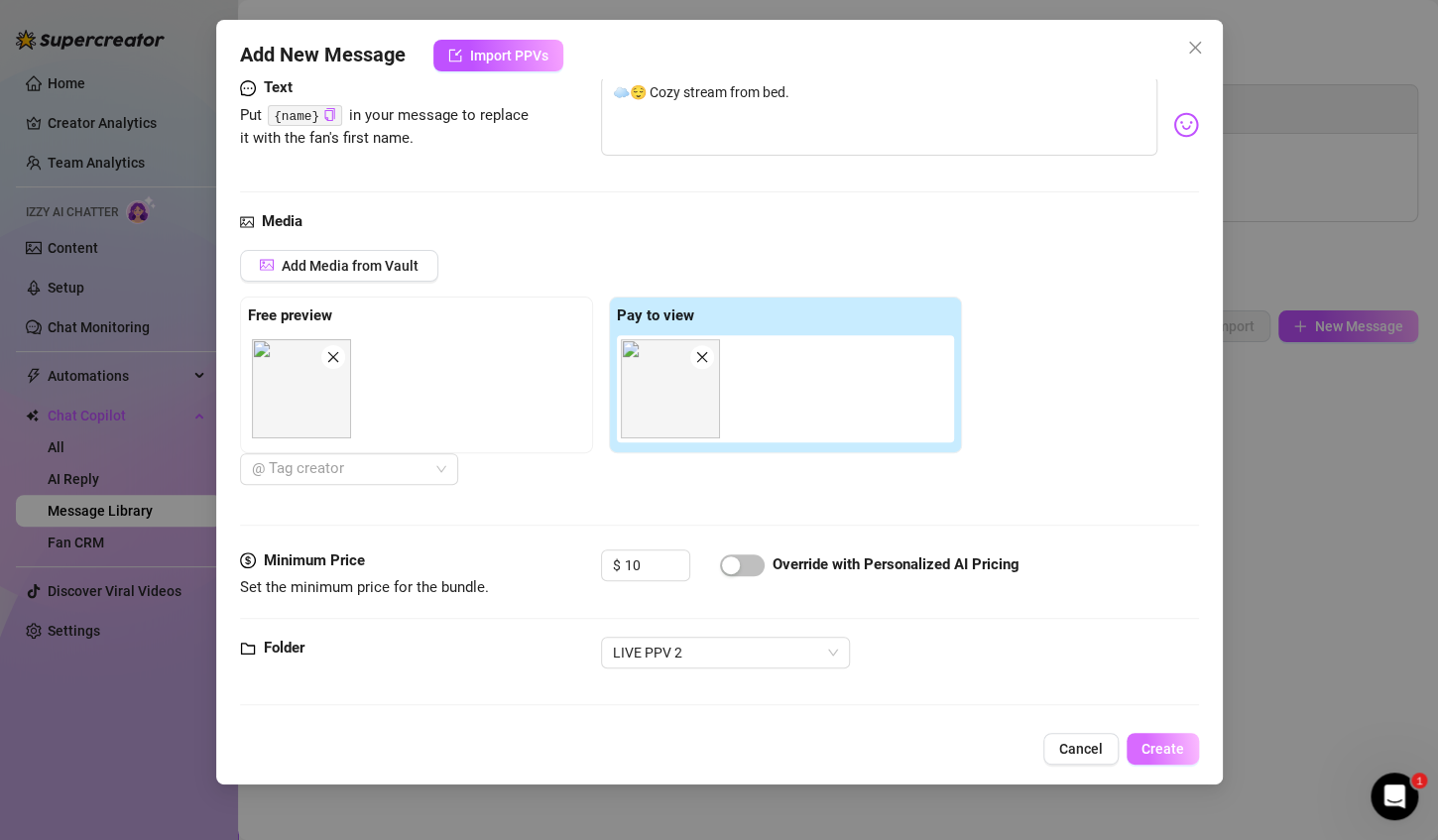 click on "Create" at bounding box center [1162, 749] 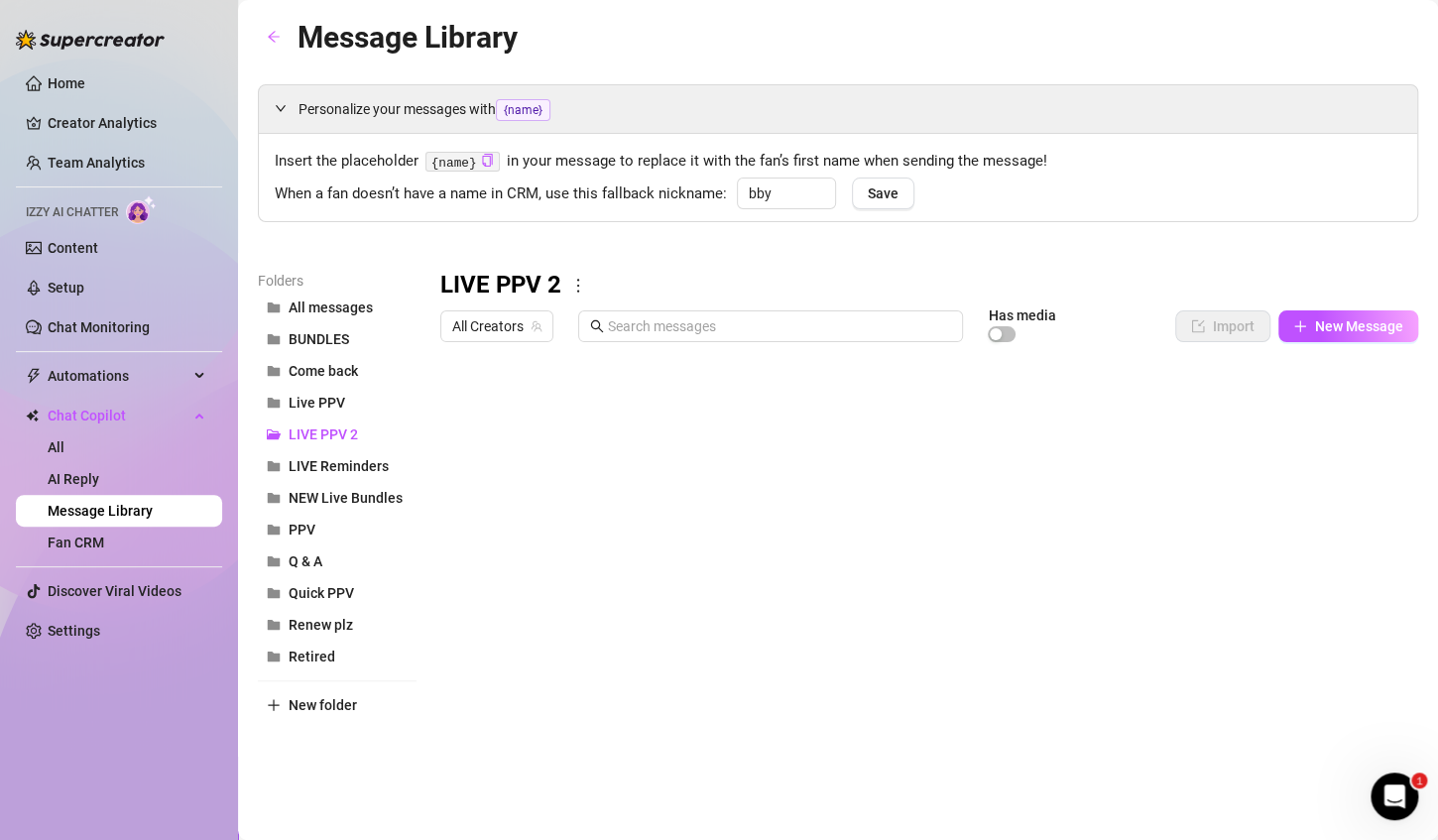 scroll, scrollTop: 12, scrollLeft: 0, axis: vertical 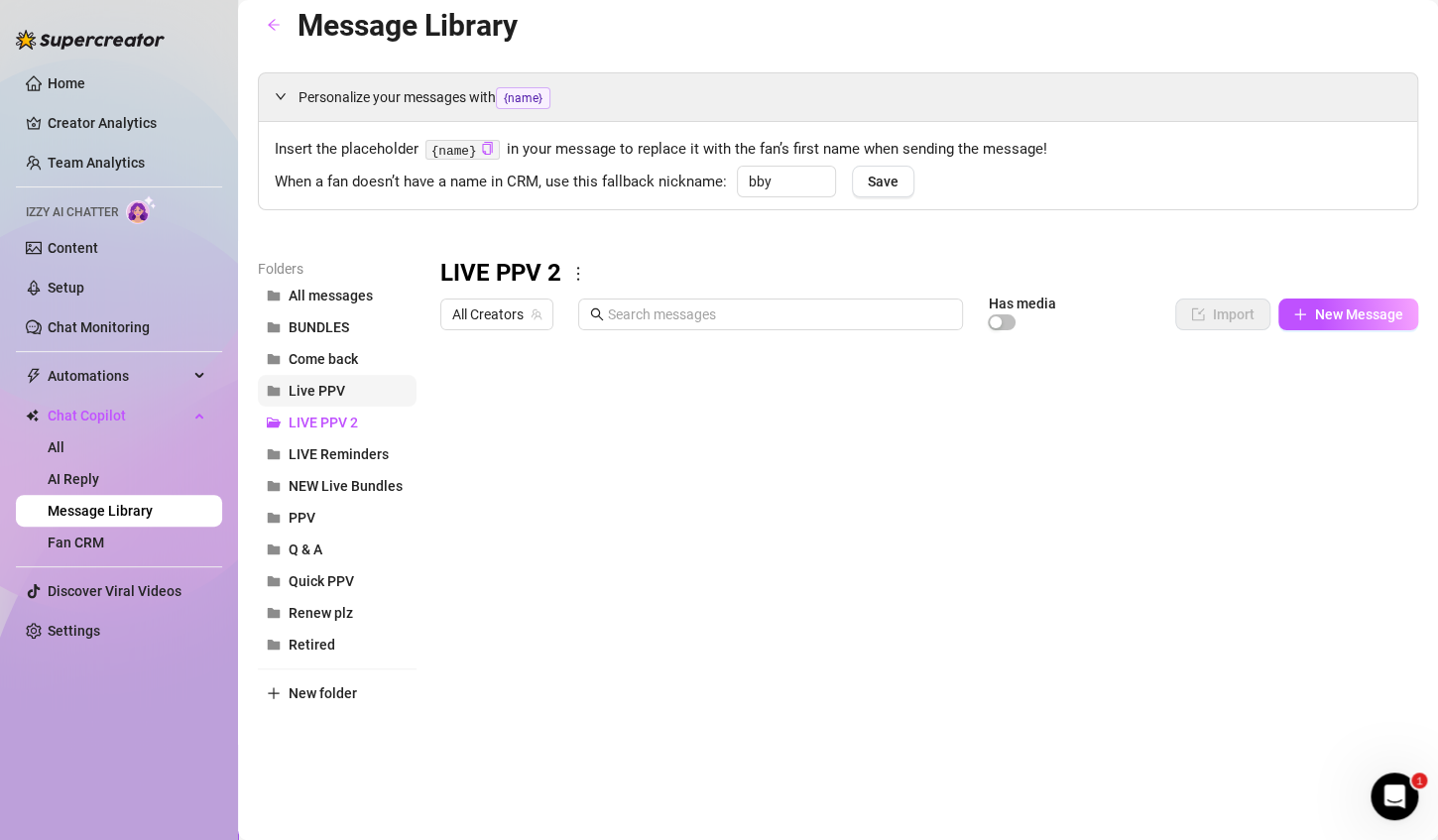 click on "Live PPV" at bounding box center [337, 391] 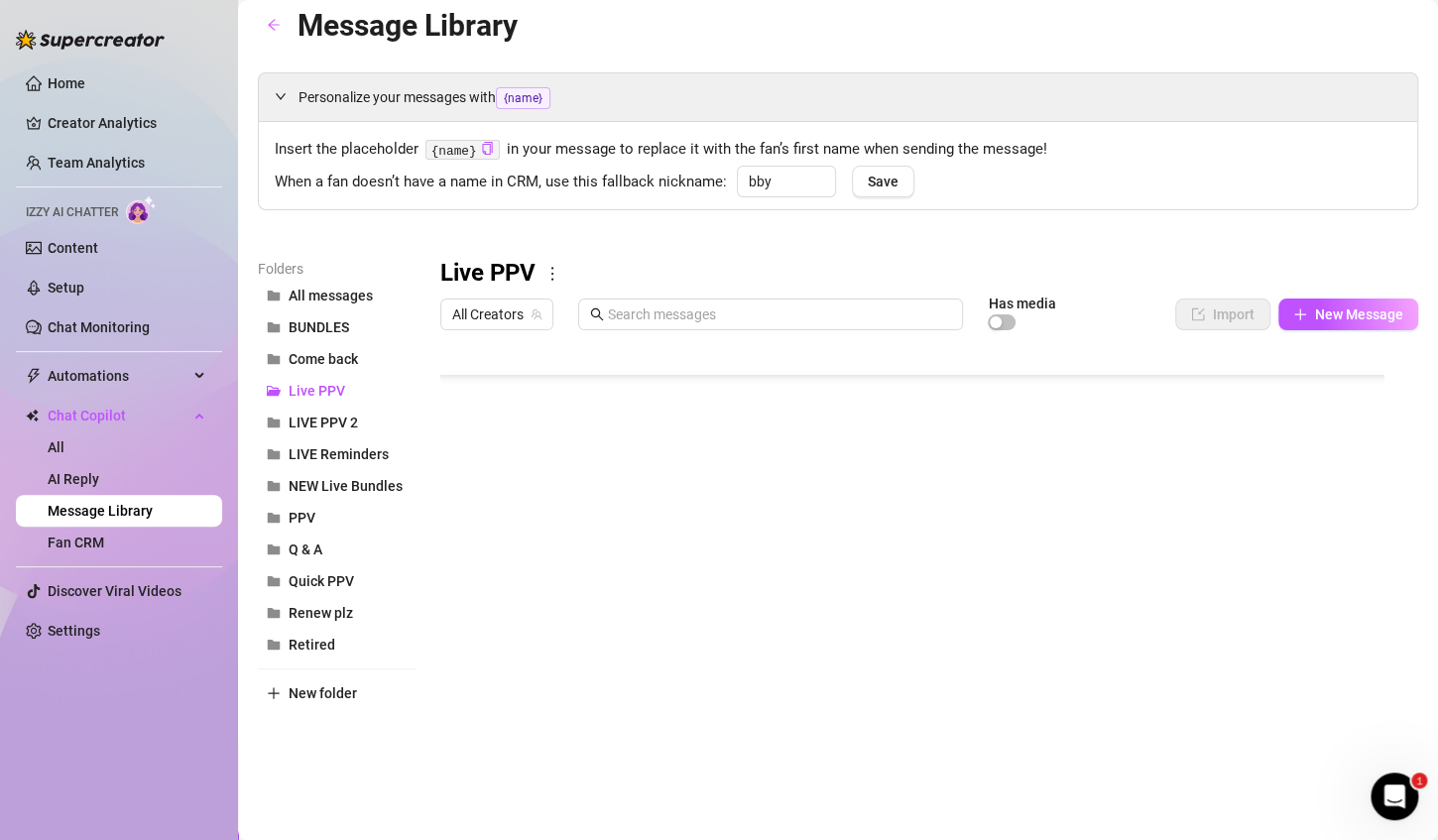 scroll, scrollTop: 268, scrollLeft: 0, axis: vertical 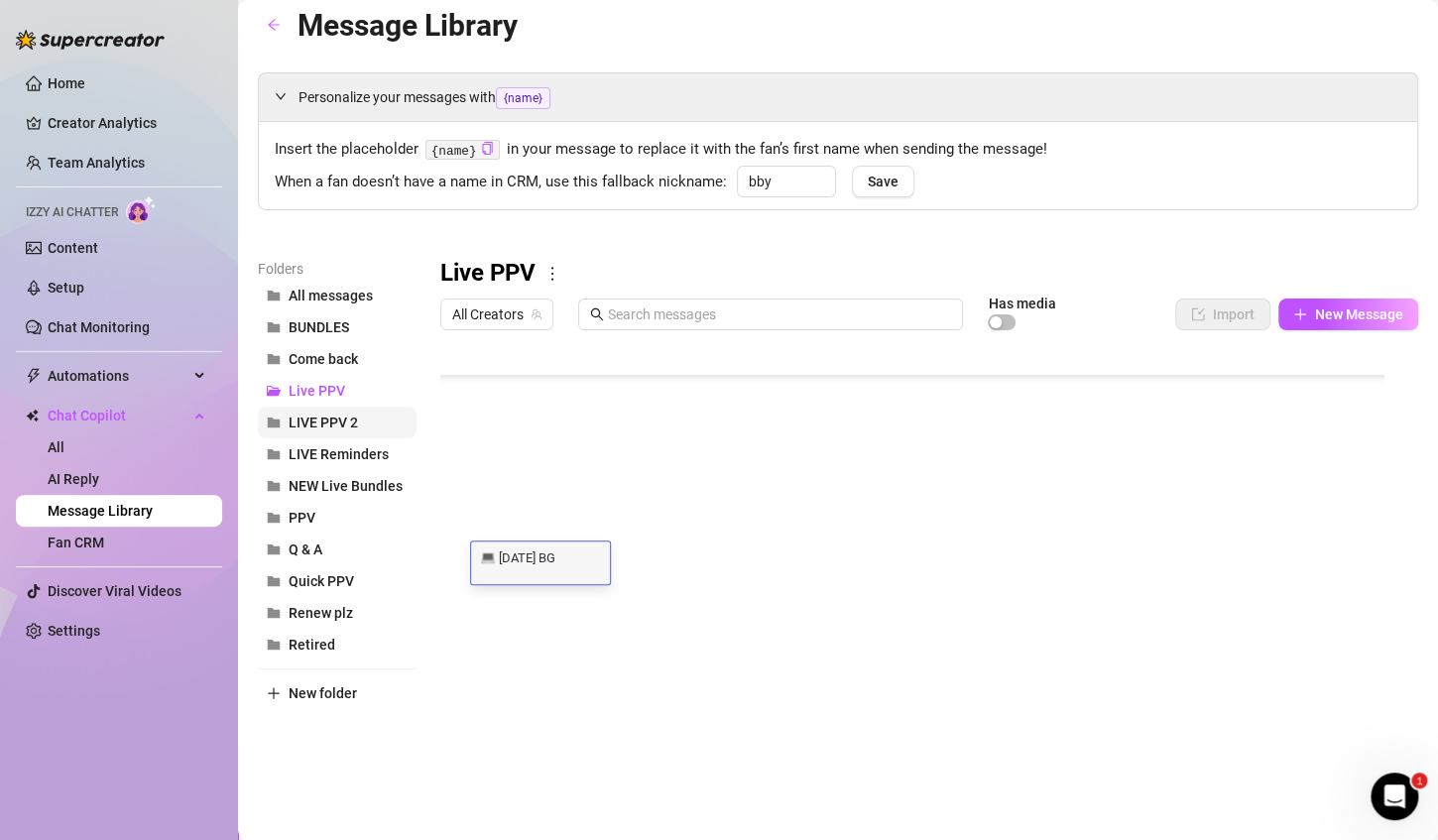 click on "LIVE PPV 2" at bounding box center (337, 422) 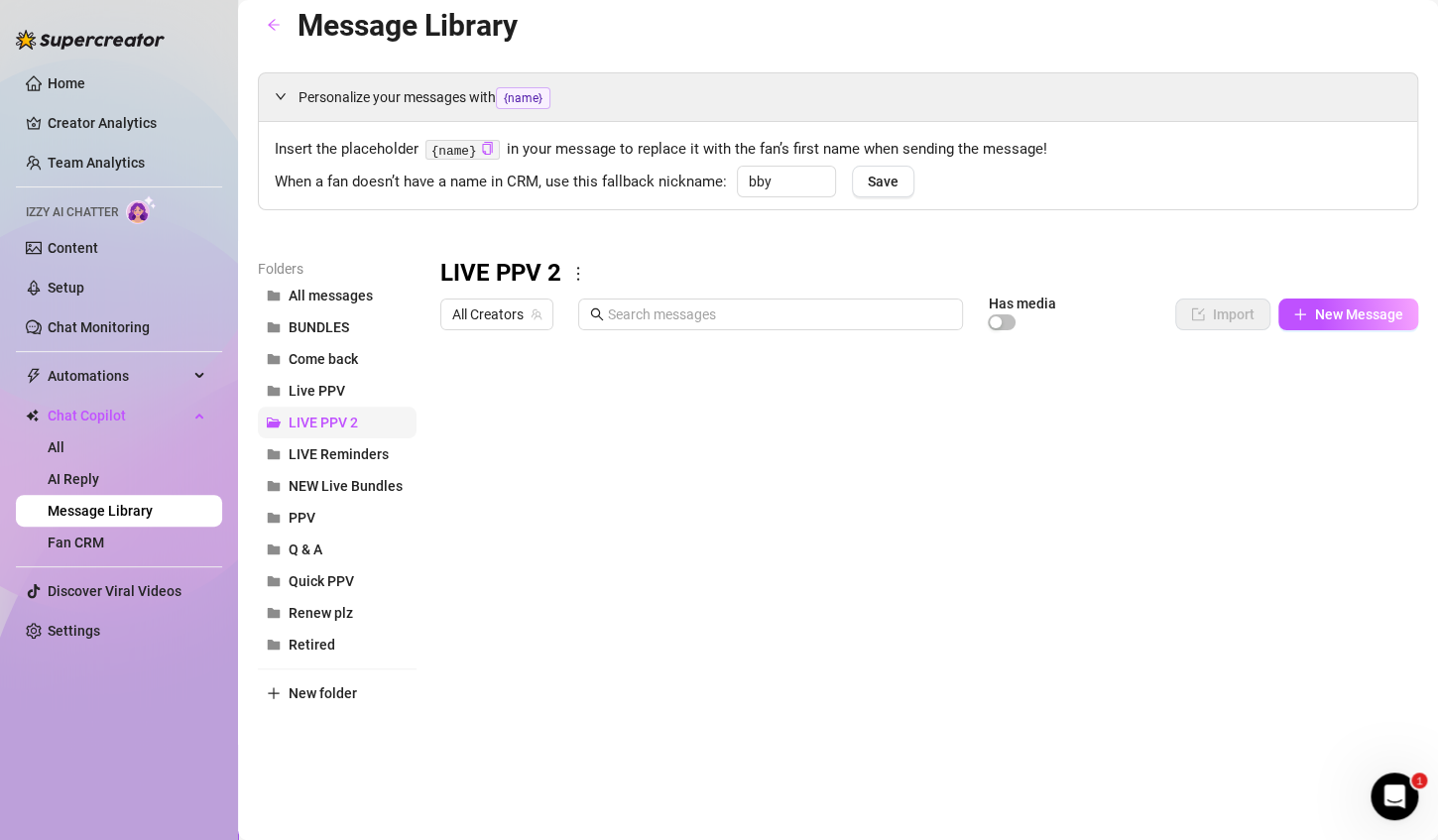 scroll, scrollTop: 0, scrollLeft: 0, axis: both 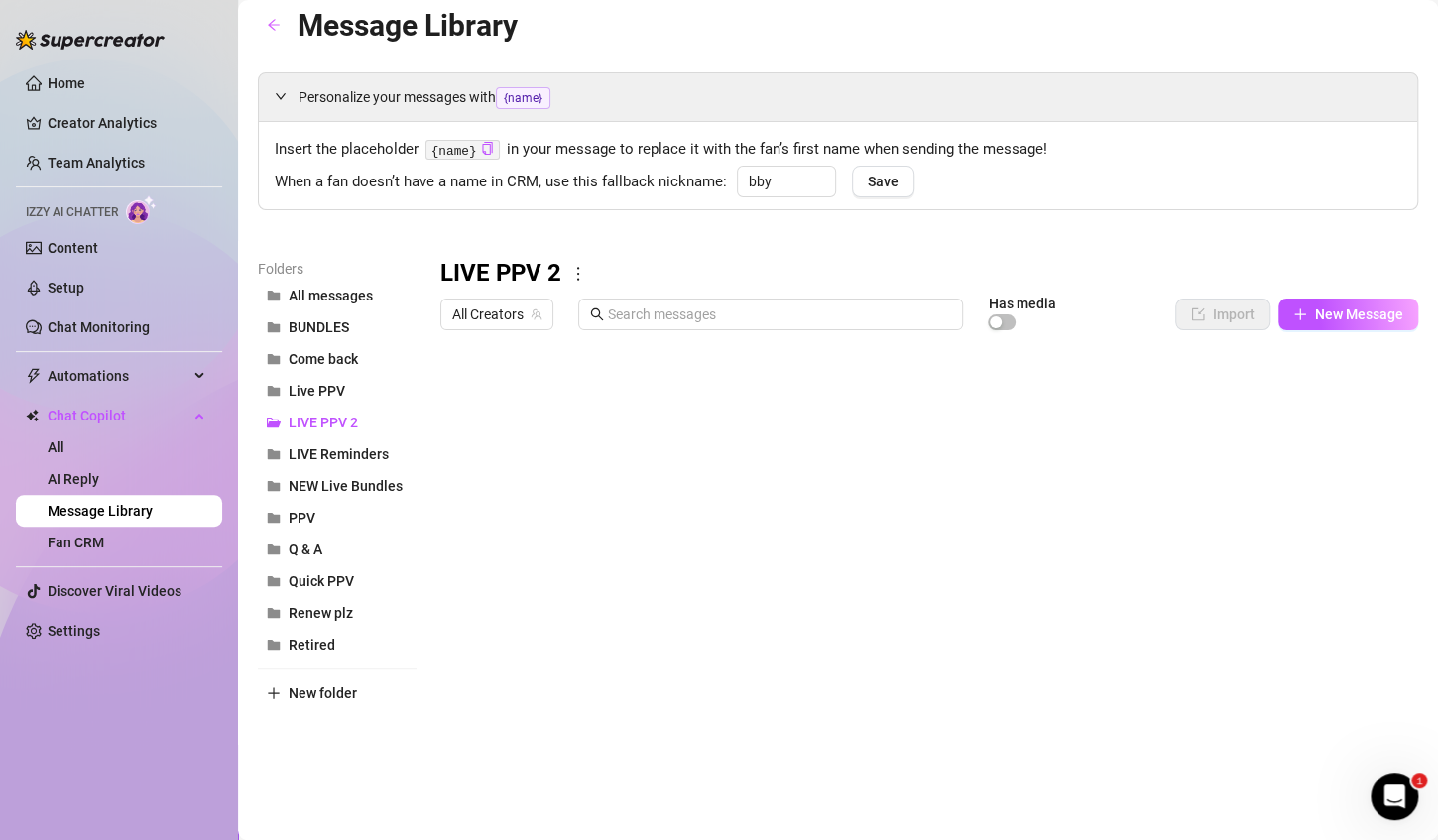 click at bounding box center (920, 560) 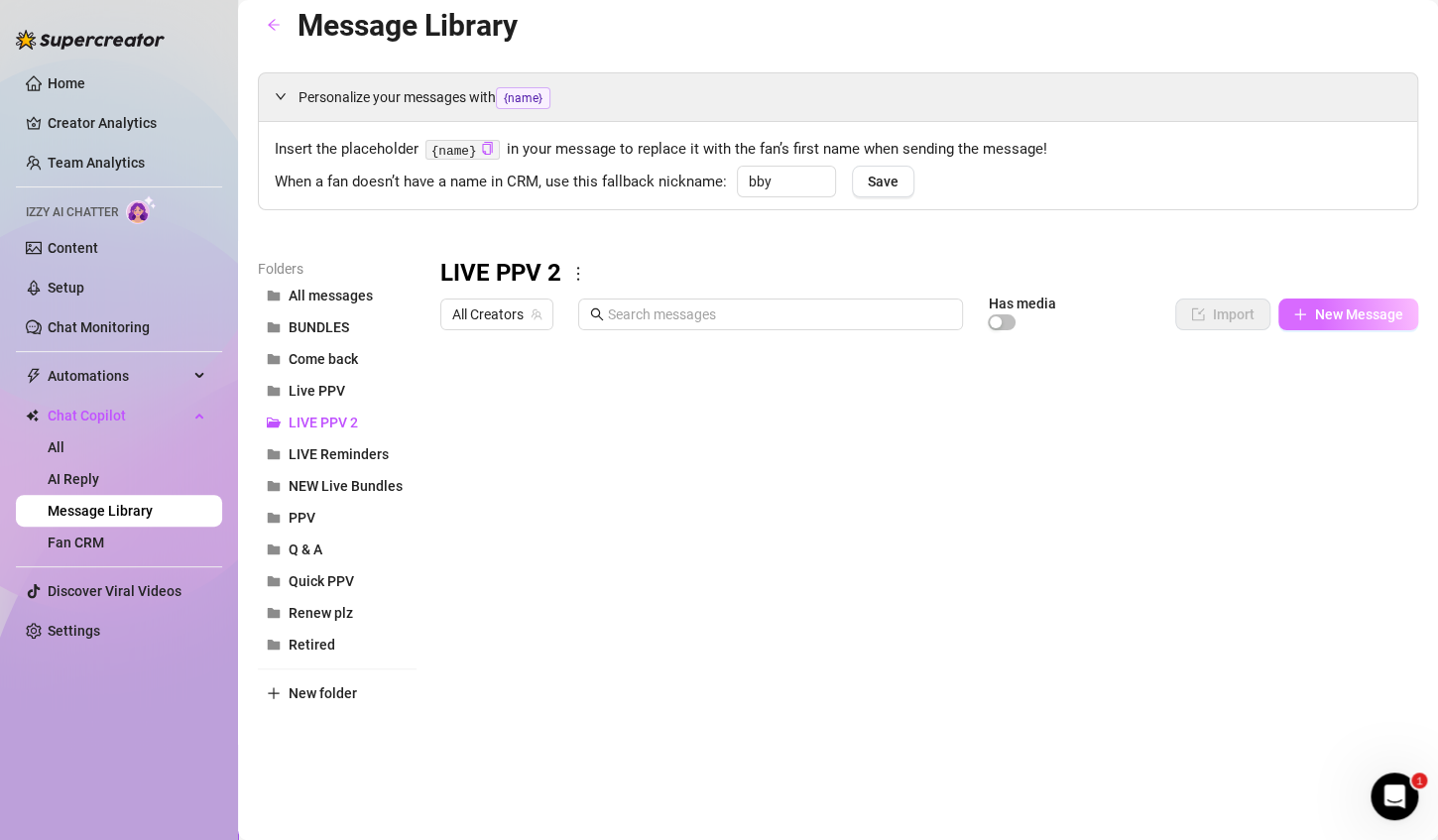 click on "New Message" at bounding box center (1359, 314) 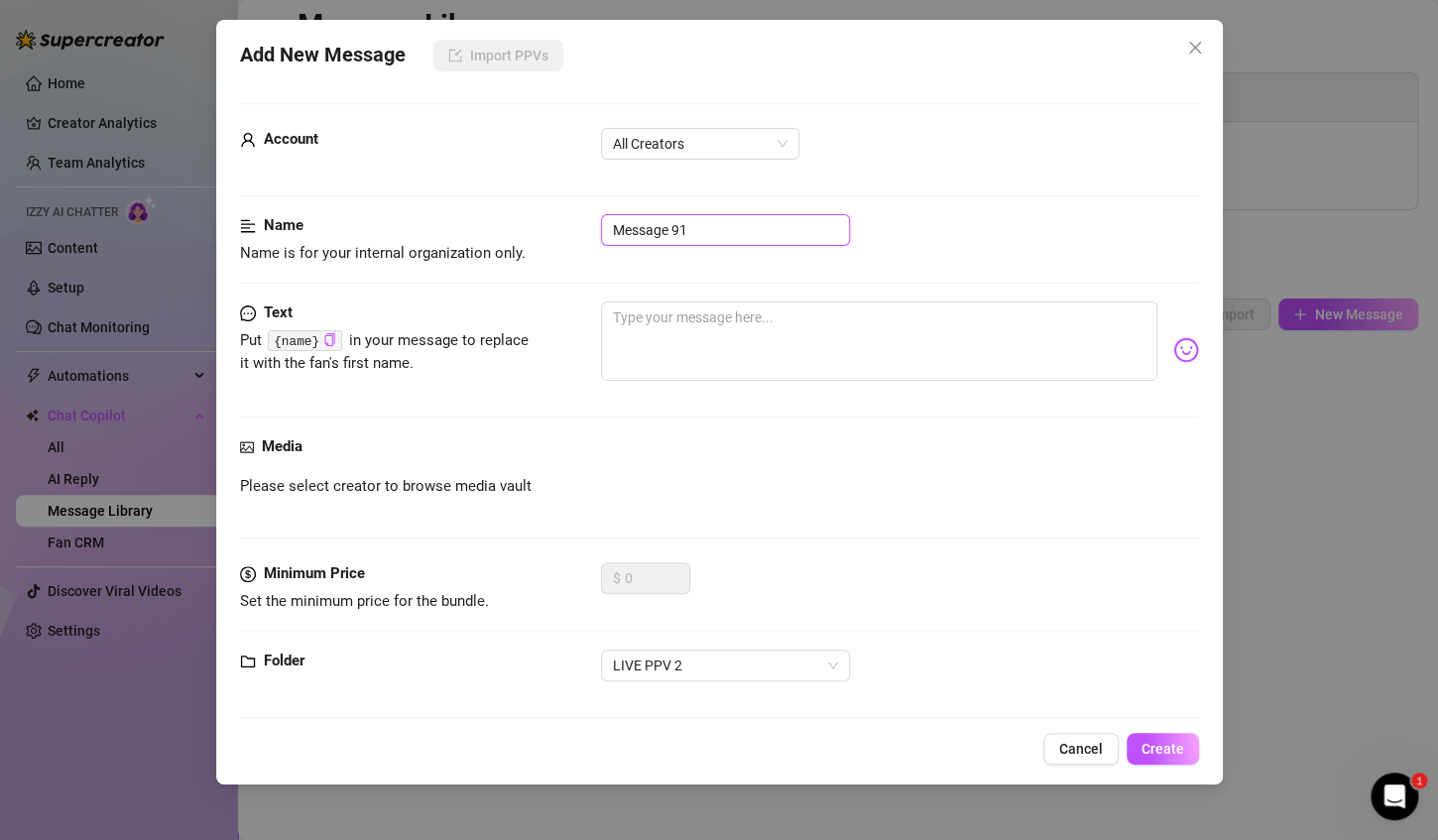 drag, startPoint x: 722, startPoint y: 240, endPoint x: 413, endPoint y: 209, distance: 310.5511 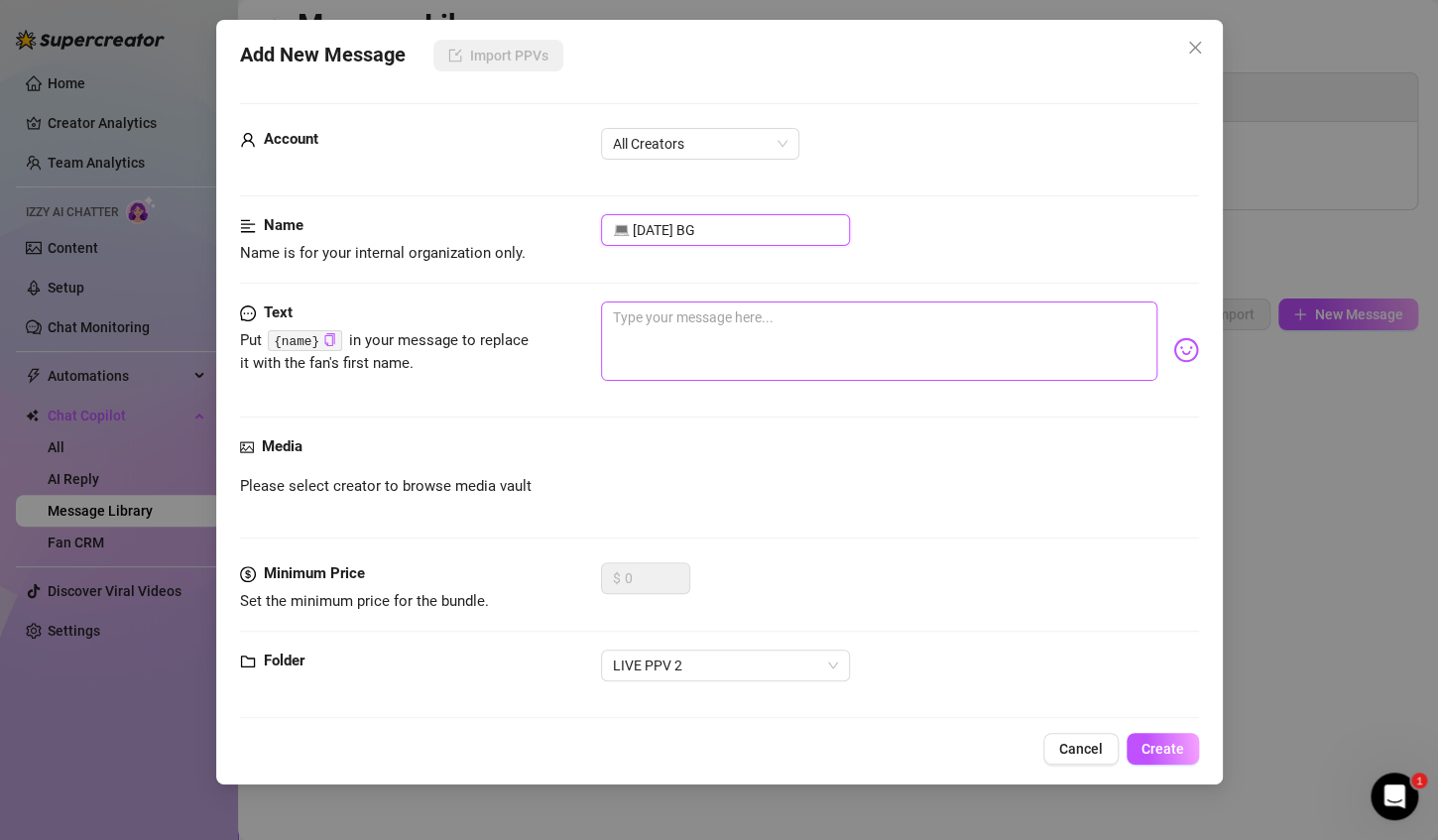 type on "💻 [DATE] BG" 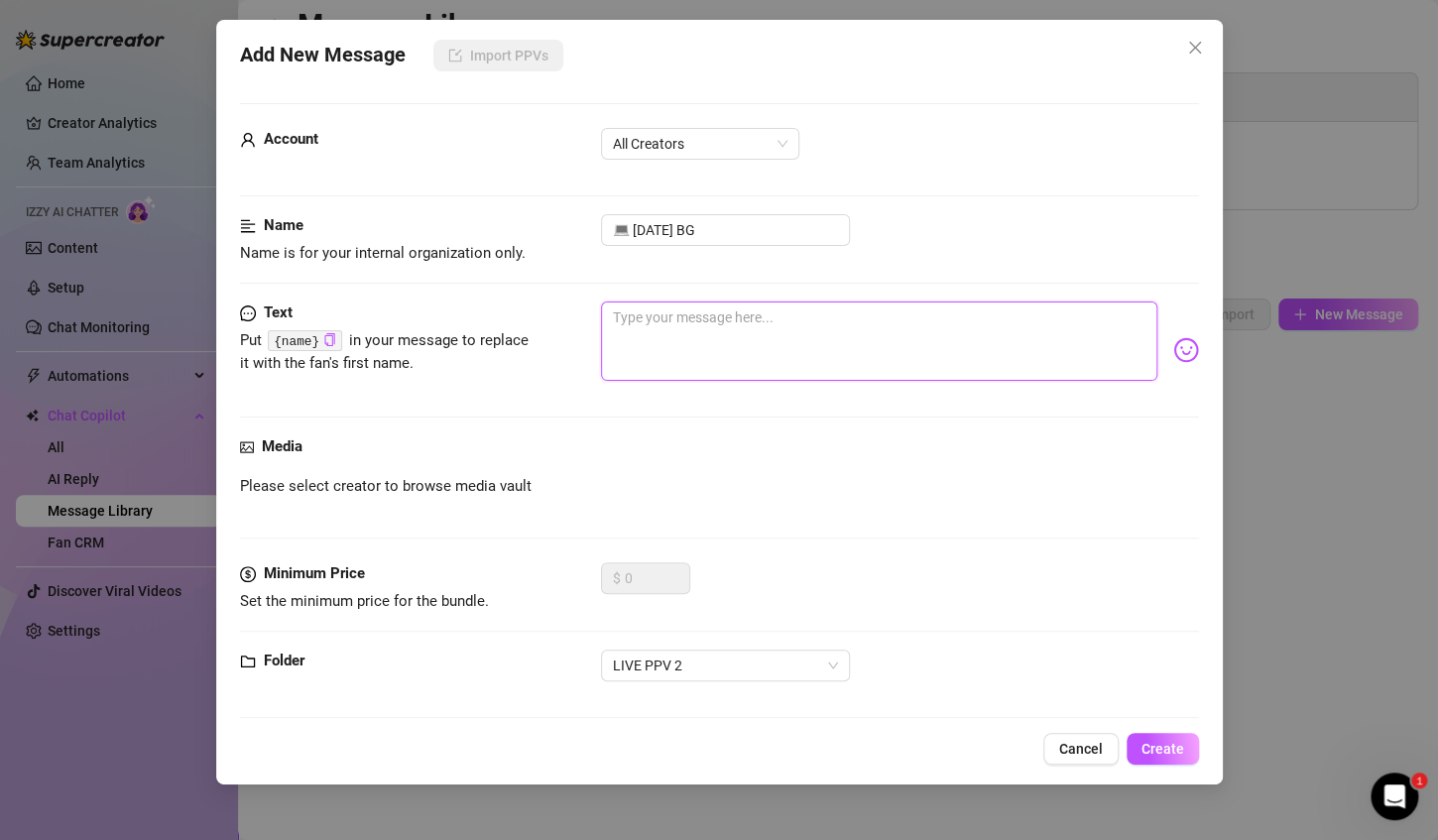 click at bounding box center [879, 341] 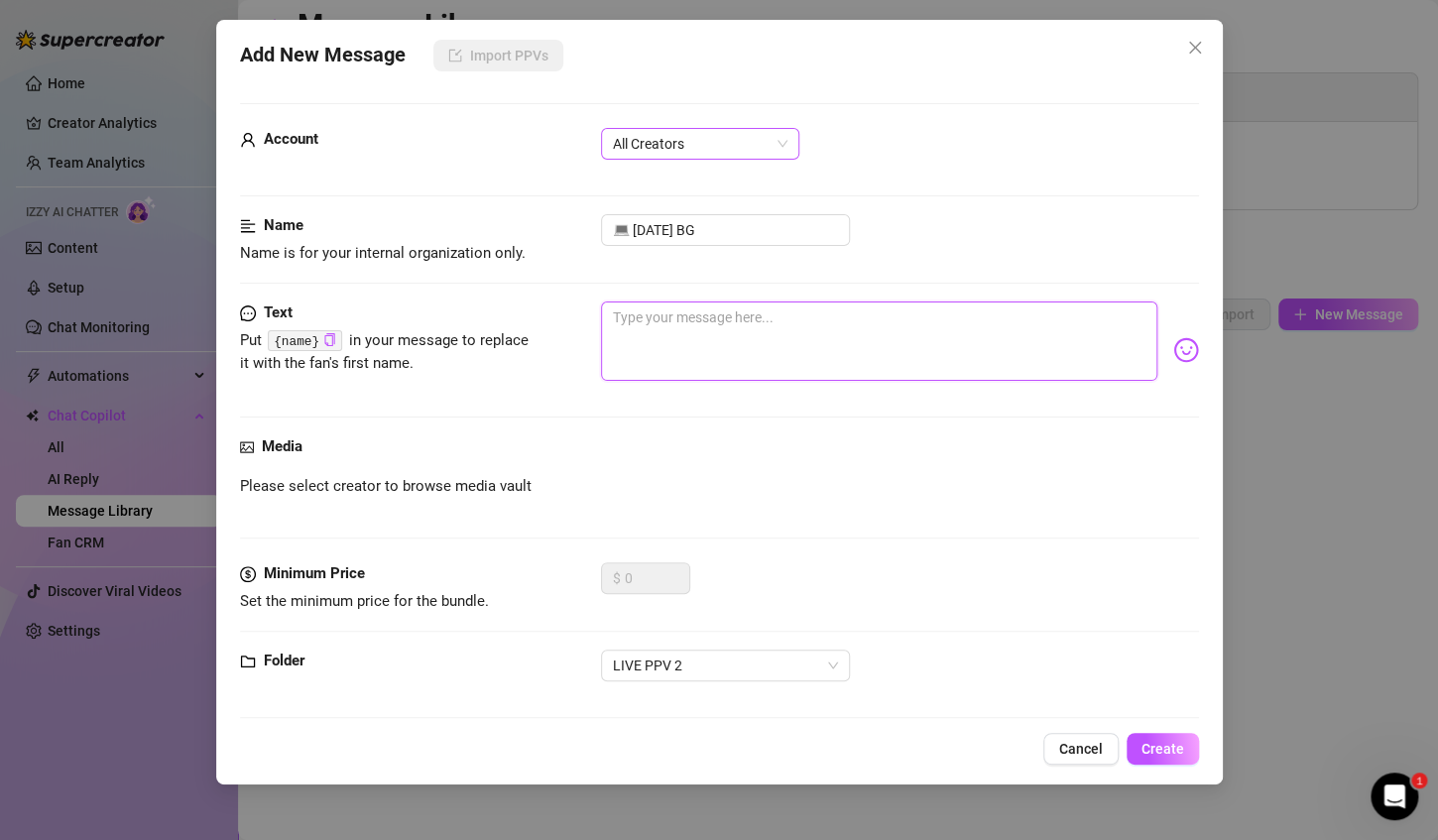 click on "All Creators" at bounding box center (700, 144) 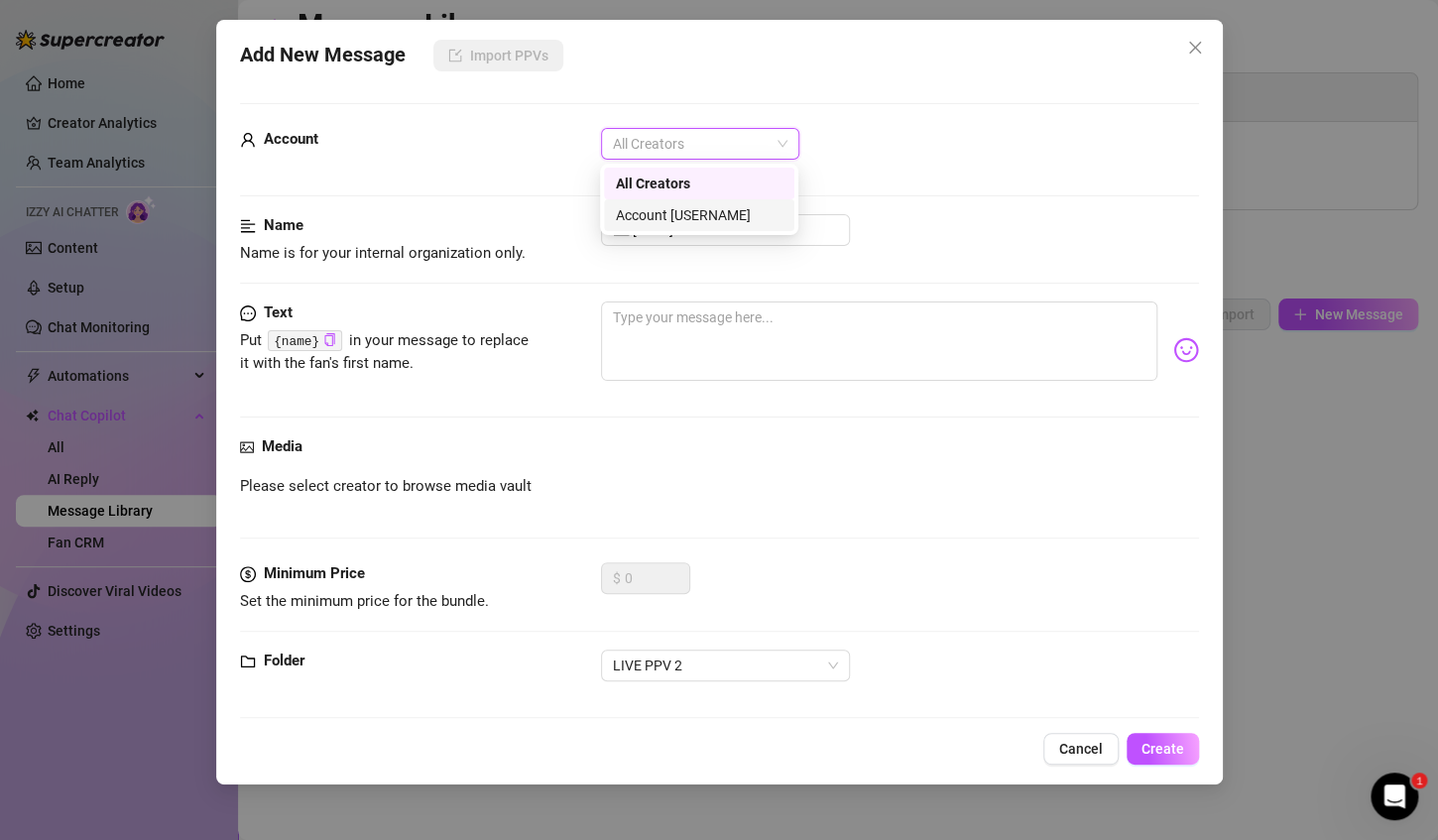 click on "Account [USERNAME]" at bounding box center (699, 215) 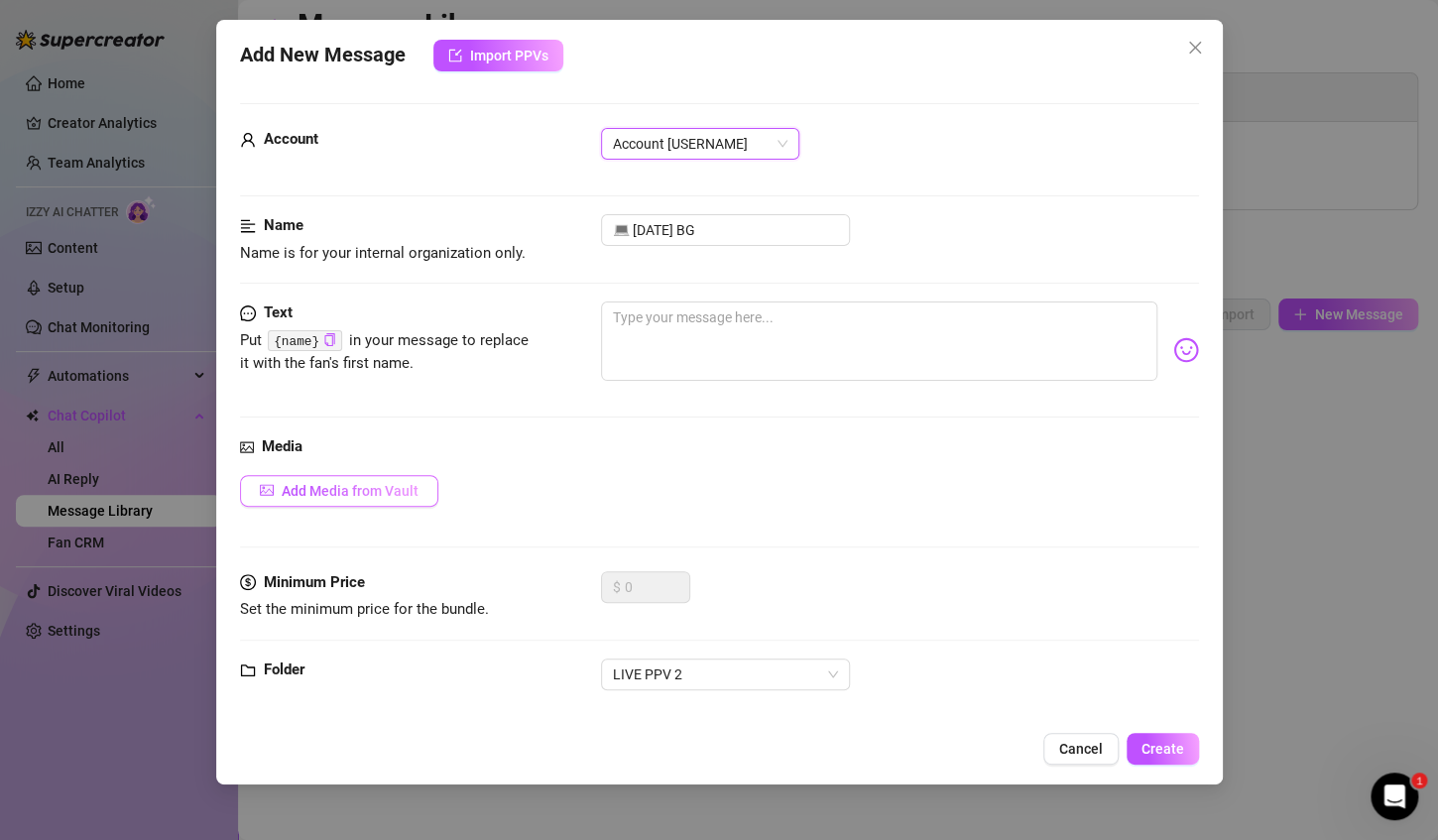 click on "Add Media from Vault" at bounding box center [339, 491] 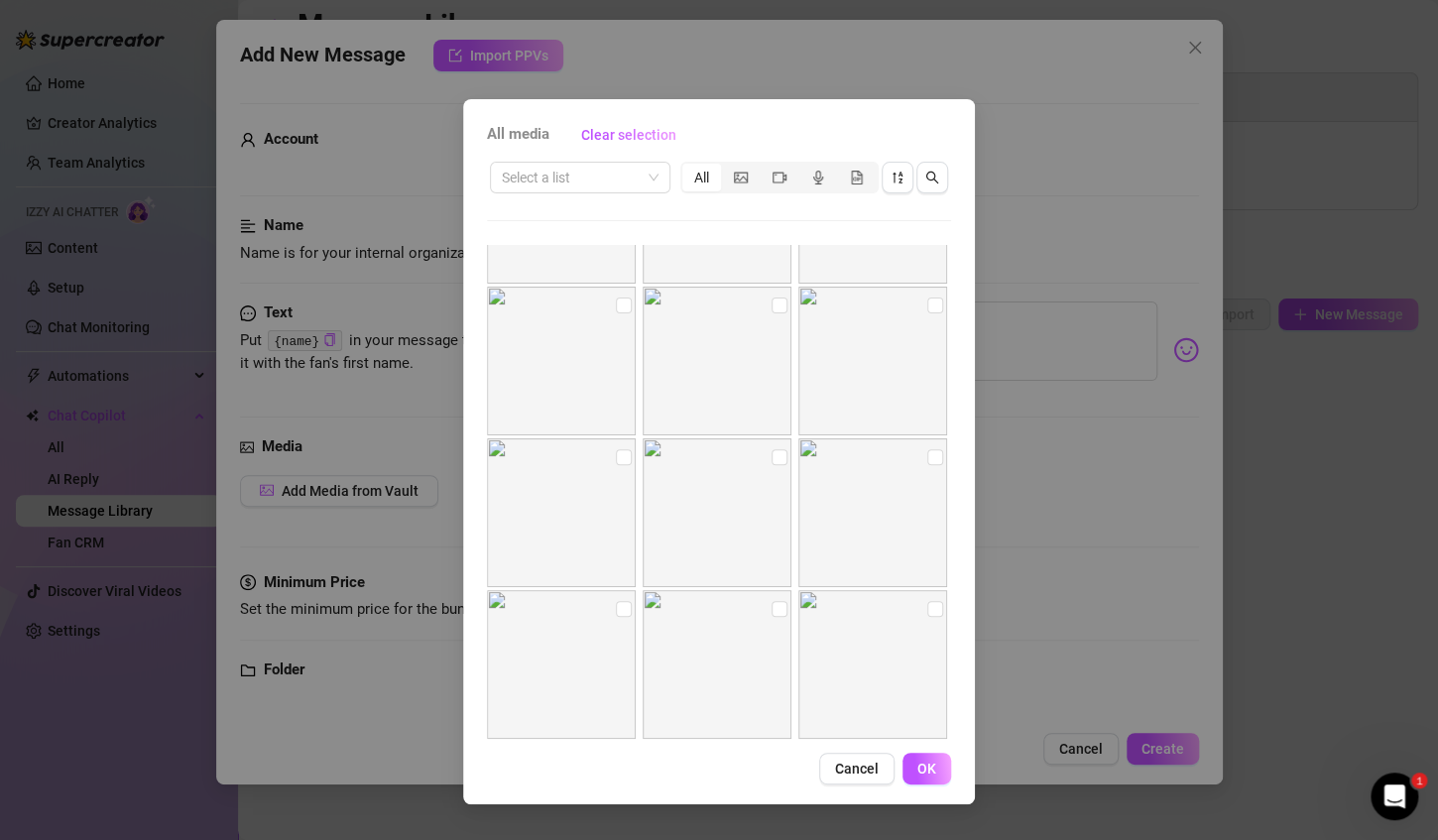scroll, scrollTop: 264, scrollLeft: 0, axis: vertical 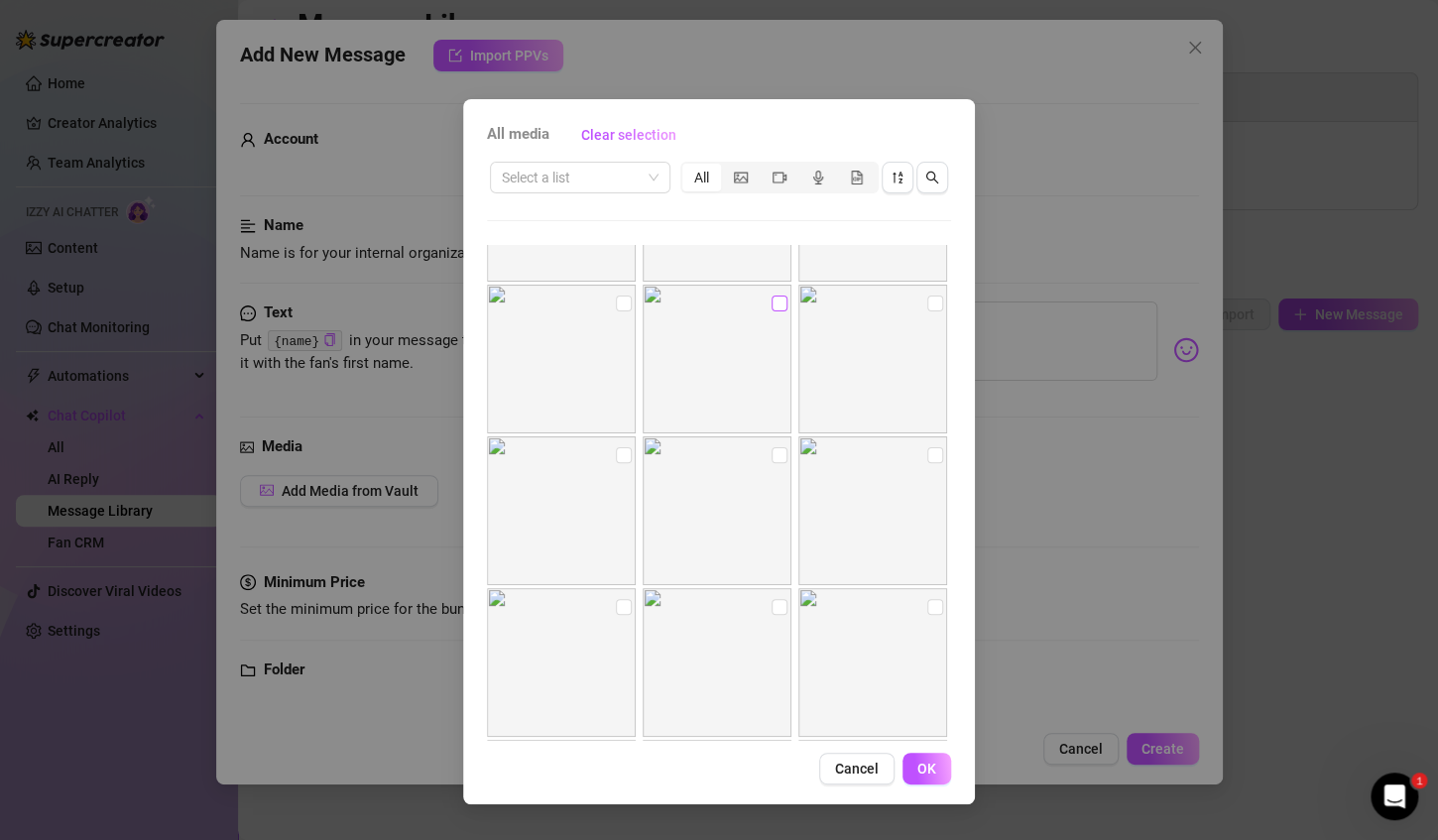 click at bounding box center [779, 303] 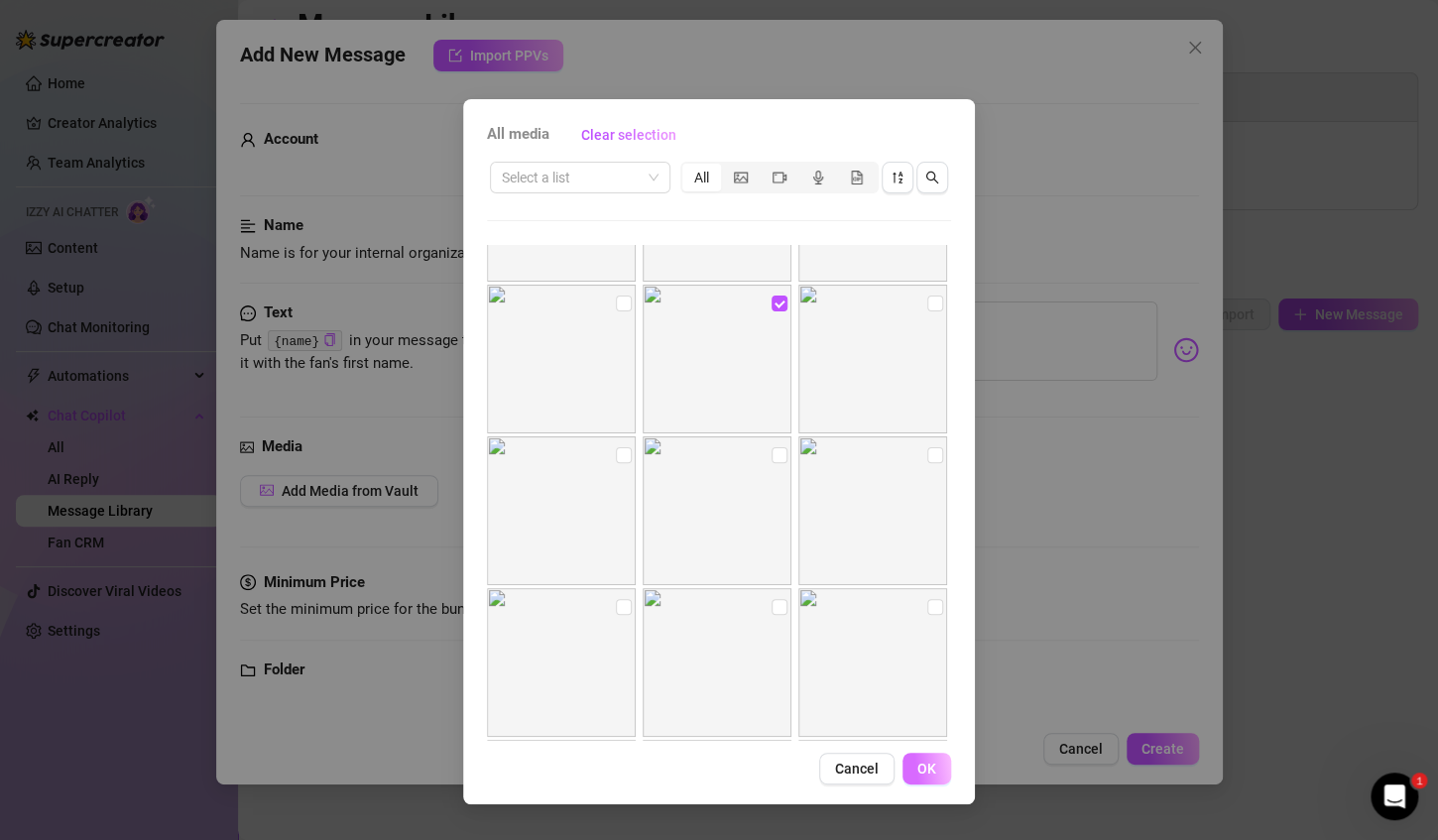click on "OK" at bounding box center [926, 769] 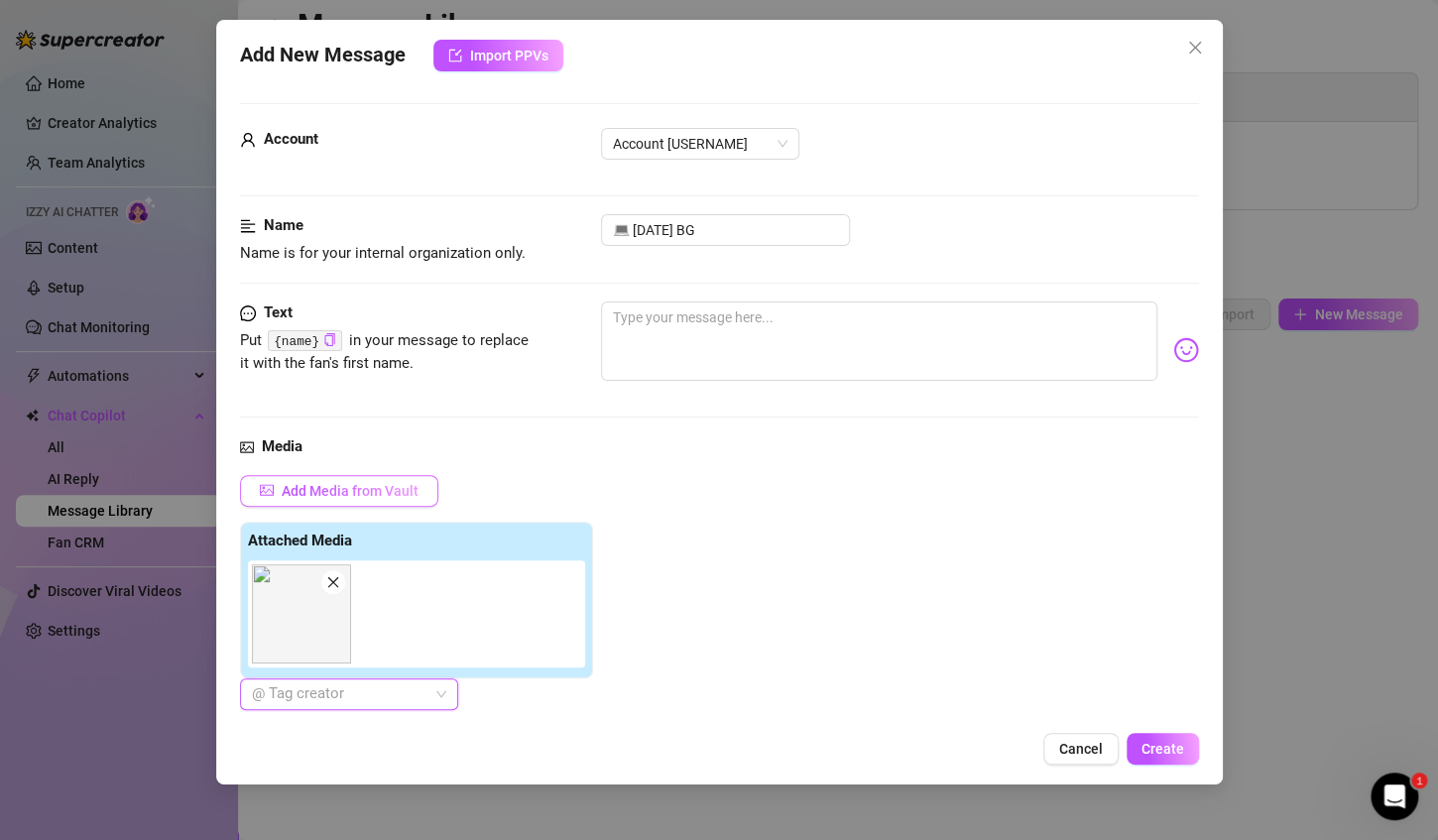 click on "Add Media from Vault" at bounding box center (350, 491) 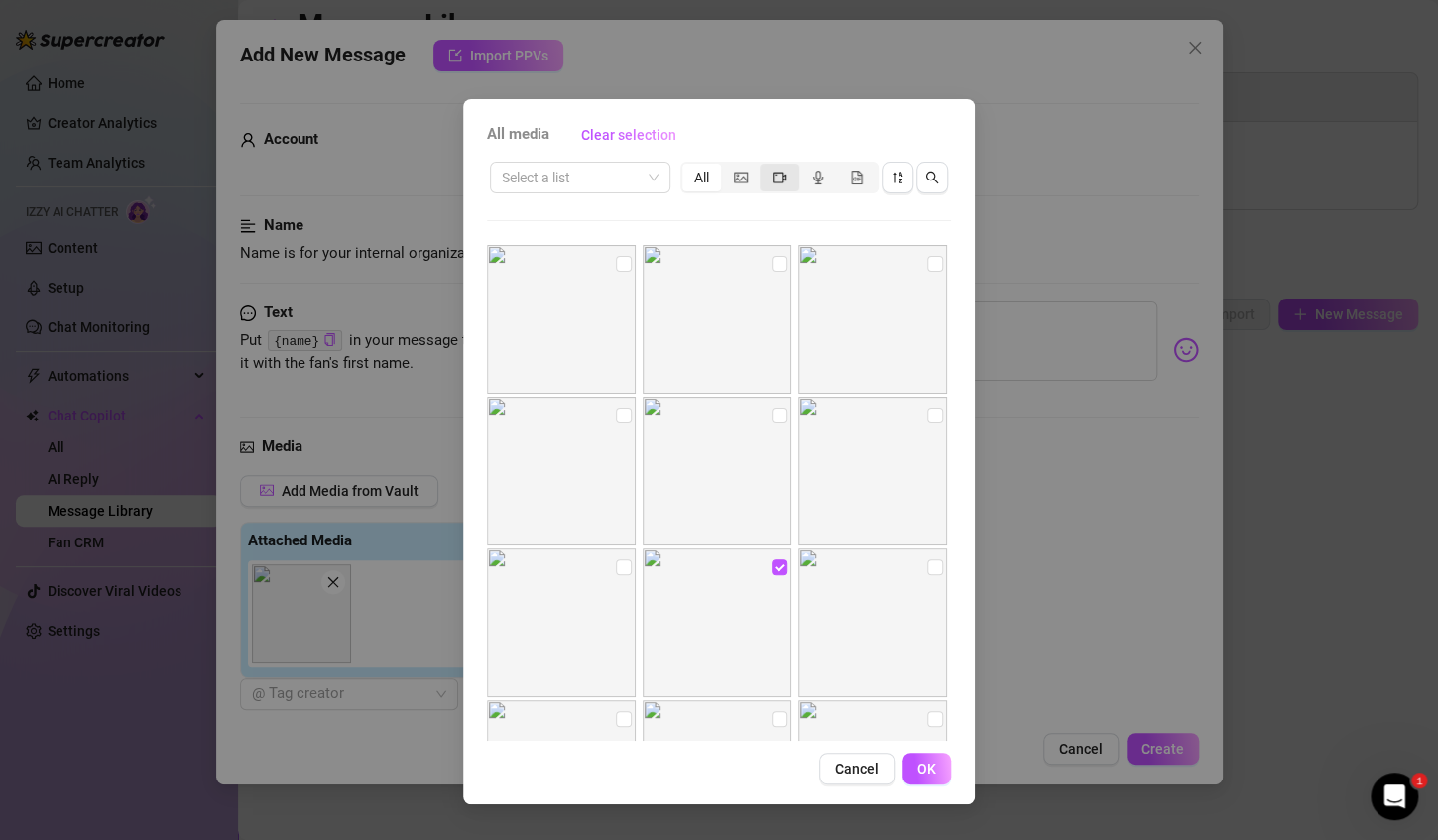 click at bounding box center (779, 178) 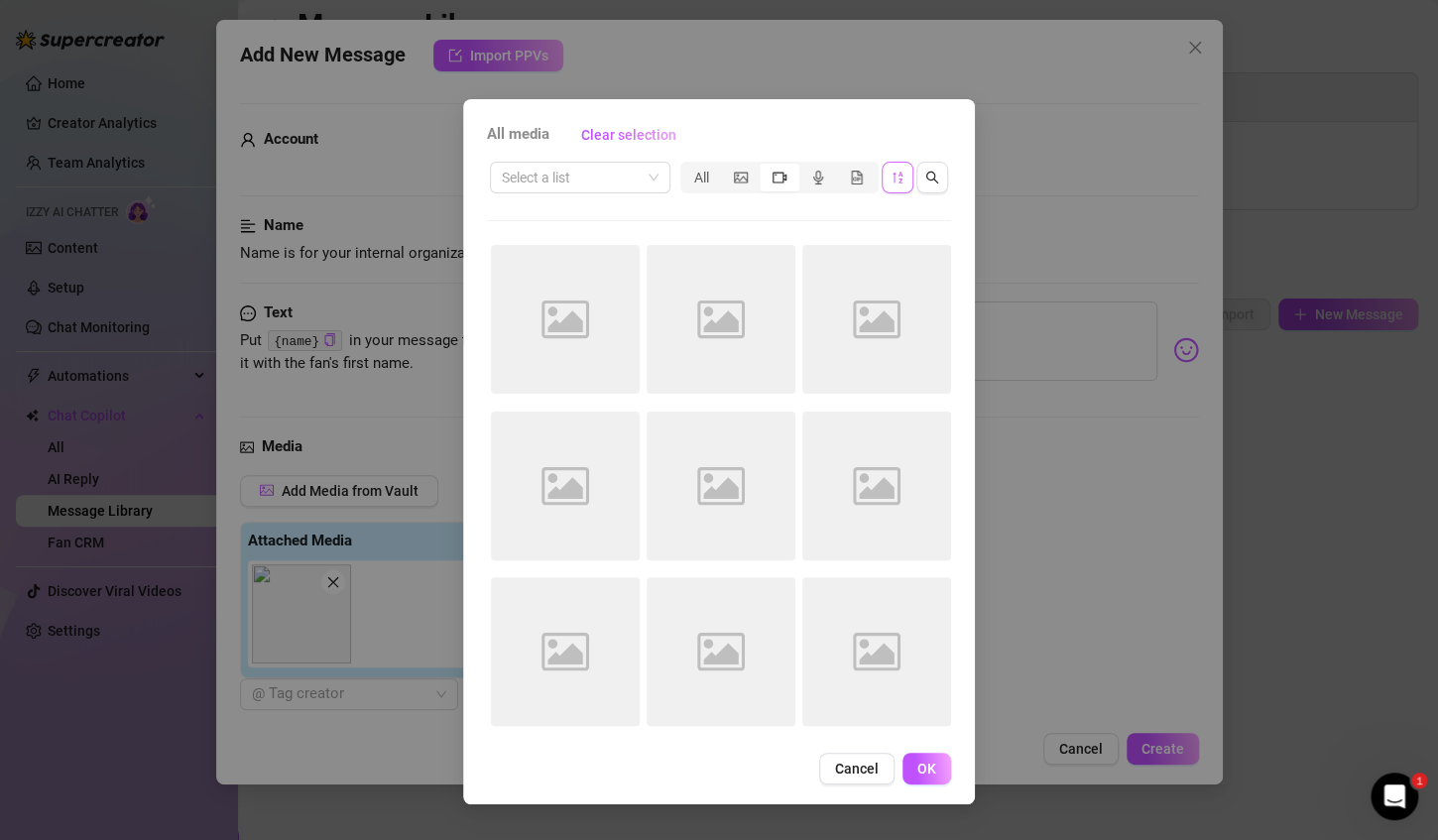 click 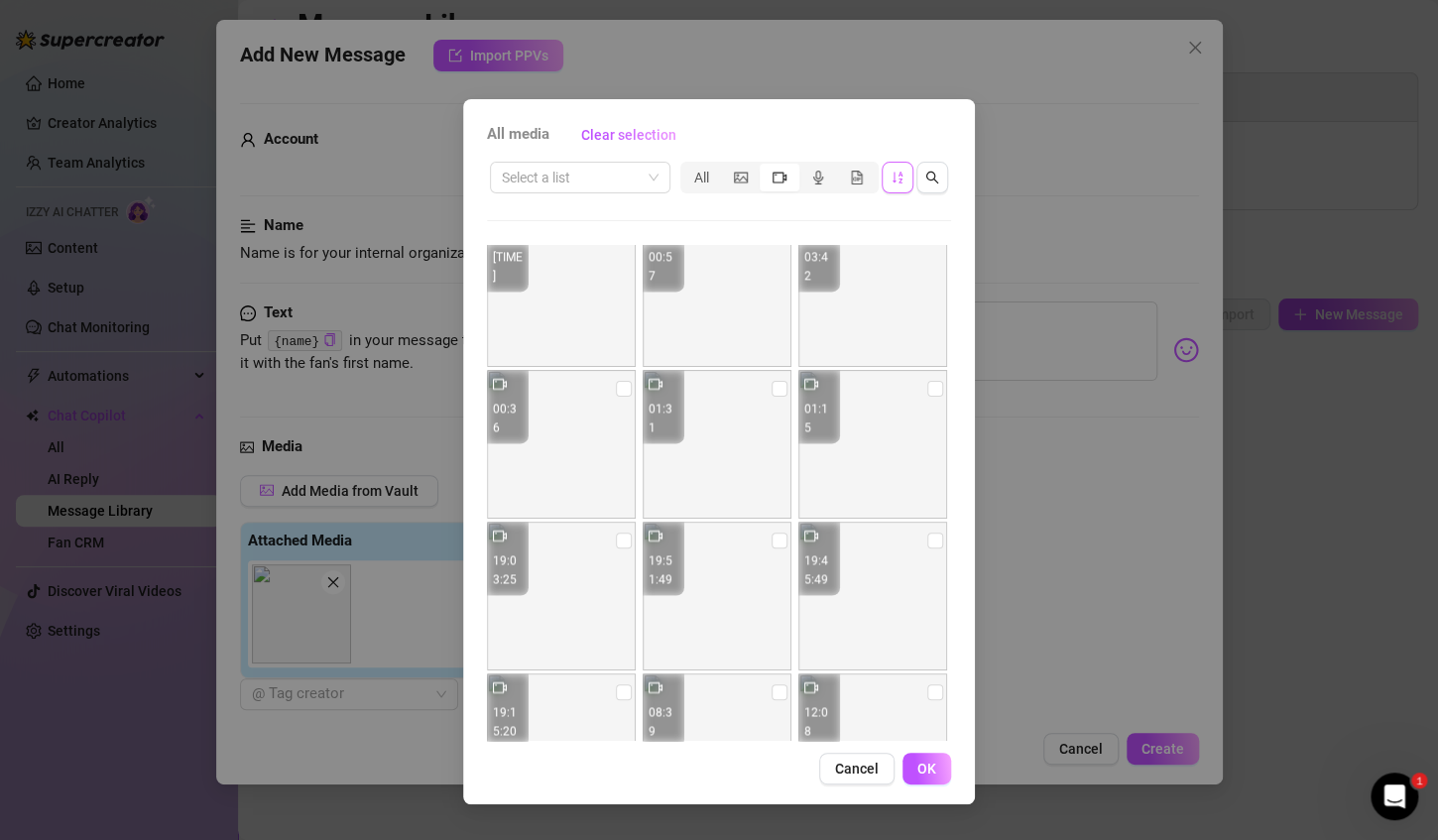 scroll, scrollTop: 8560, scrollLeft: 0, axis: vertical 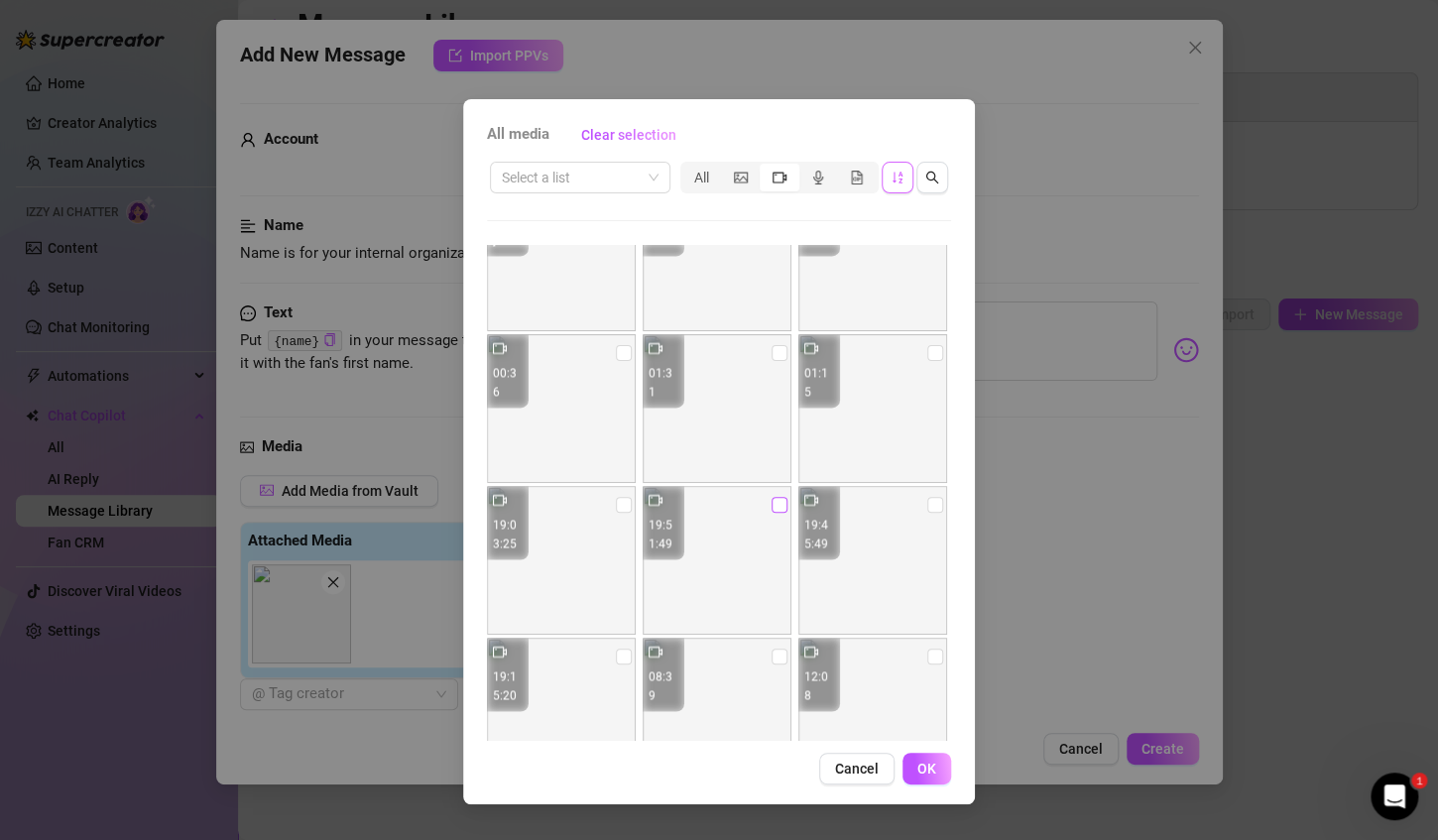 click at bounding box center (779, 505) 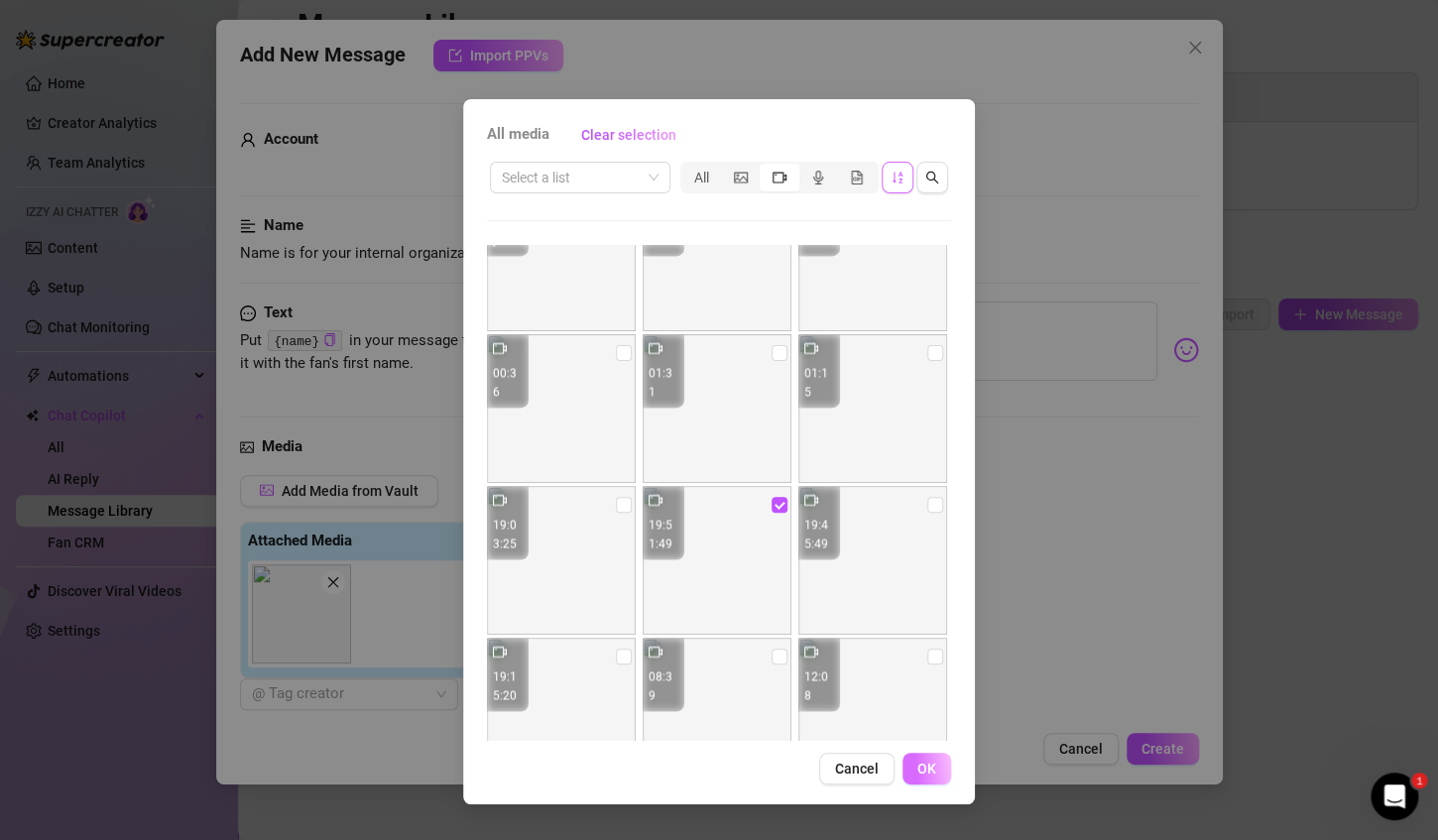 click on "OK" at bounding box center (926, 769) 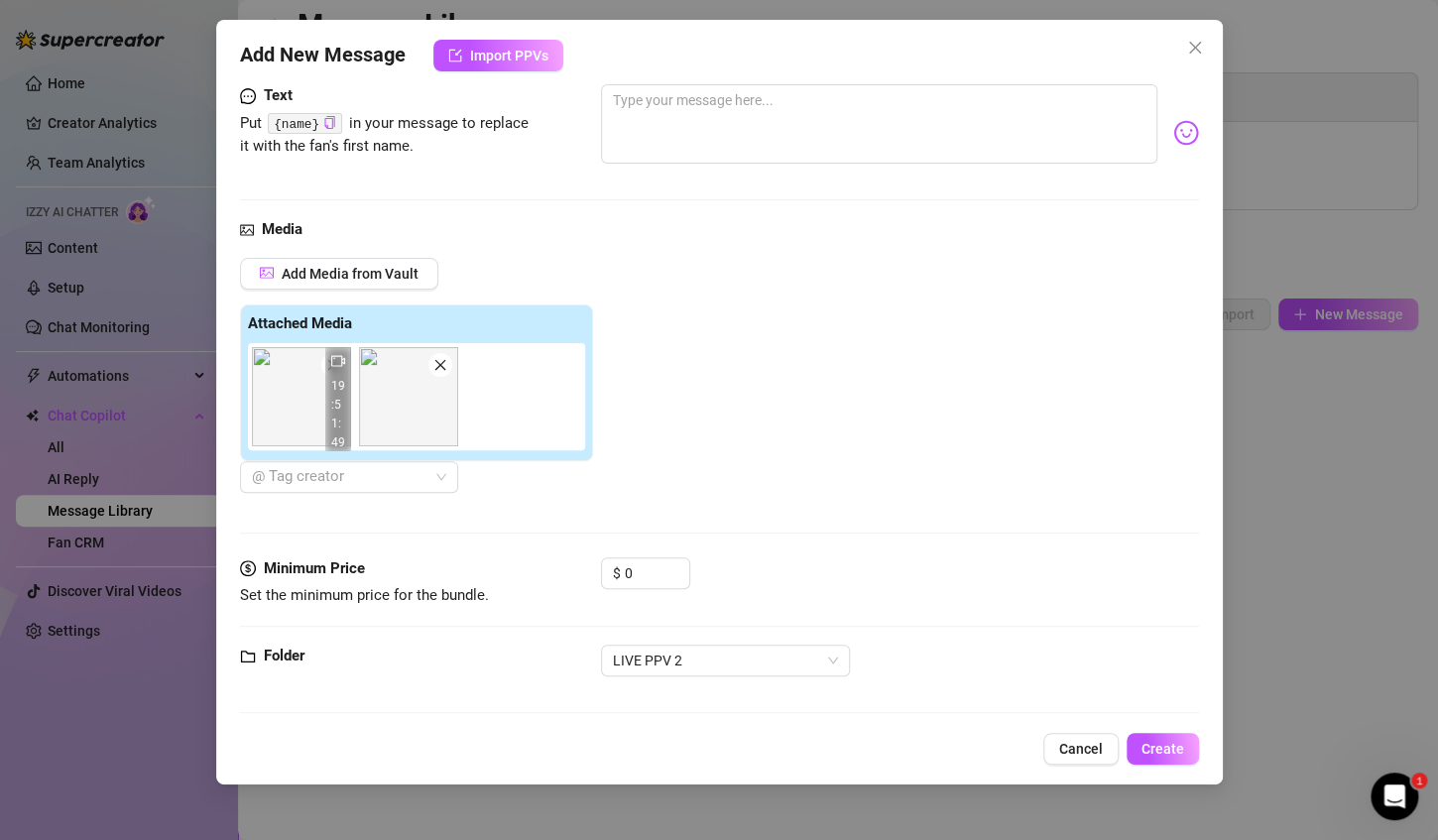 scroll, scrollTop: 225, scrollLeft: 0, axis: vertical 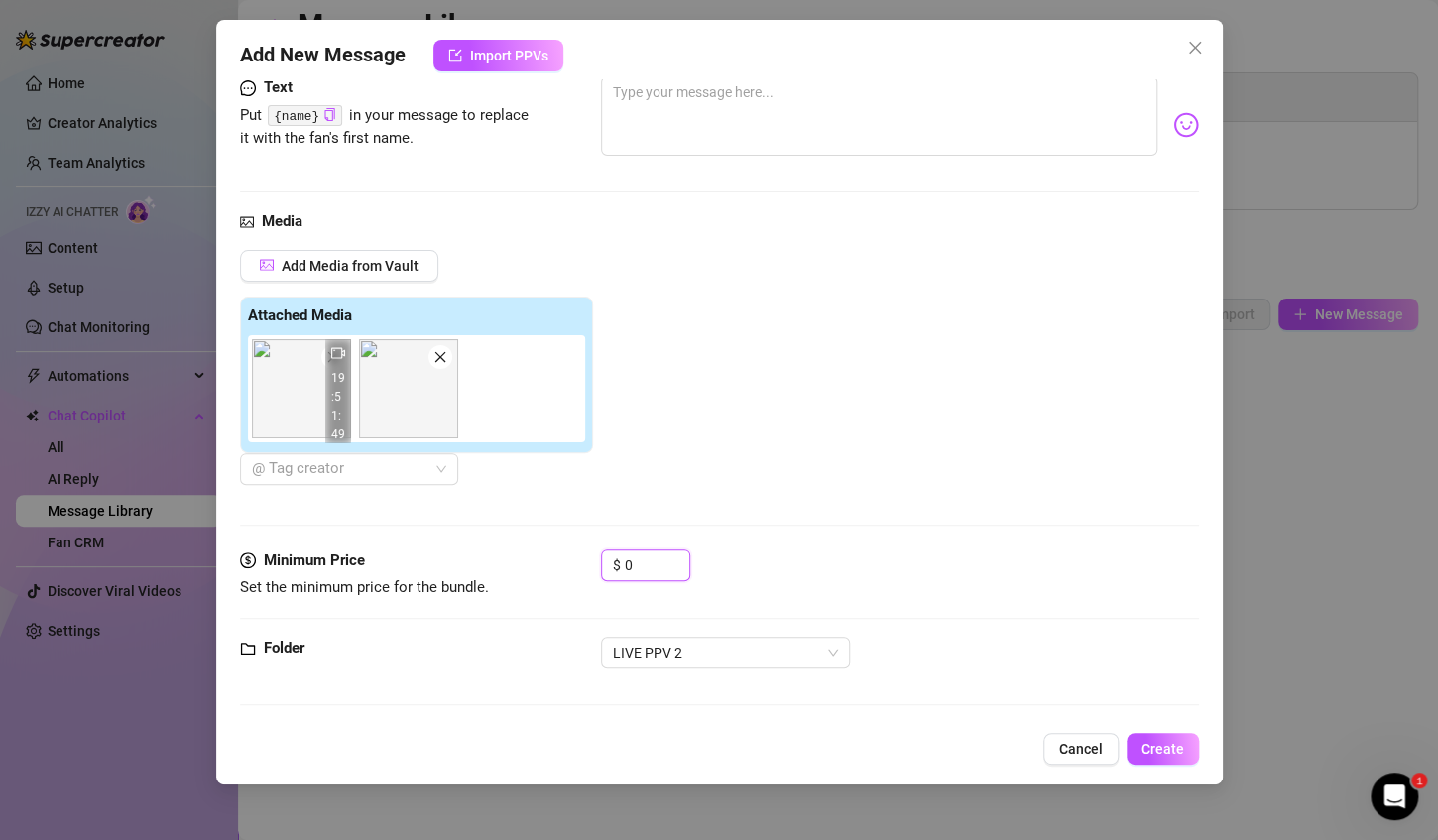 drag, startPoint x: 638, startPoint y: 564, endPoint x: 598, endPoint y: 560, distance: 40.1995 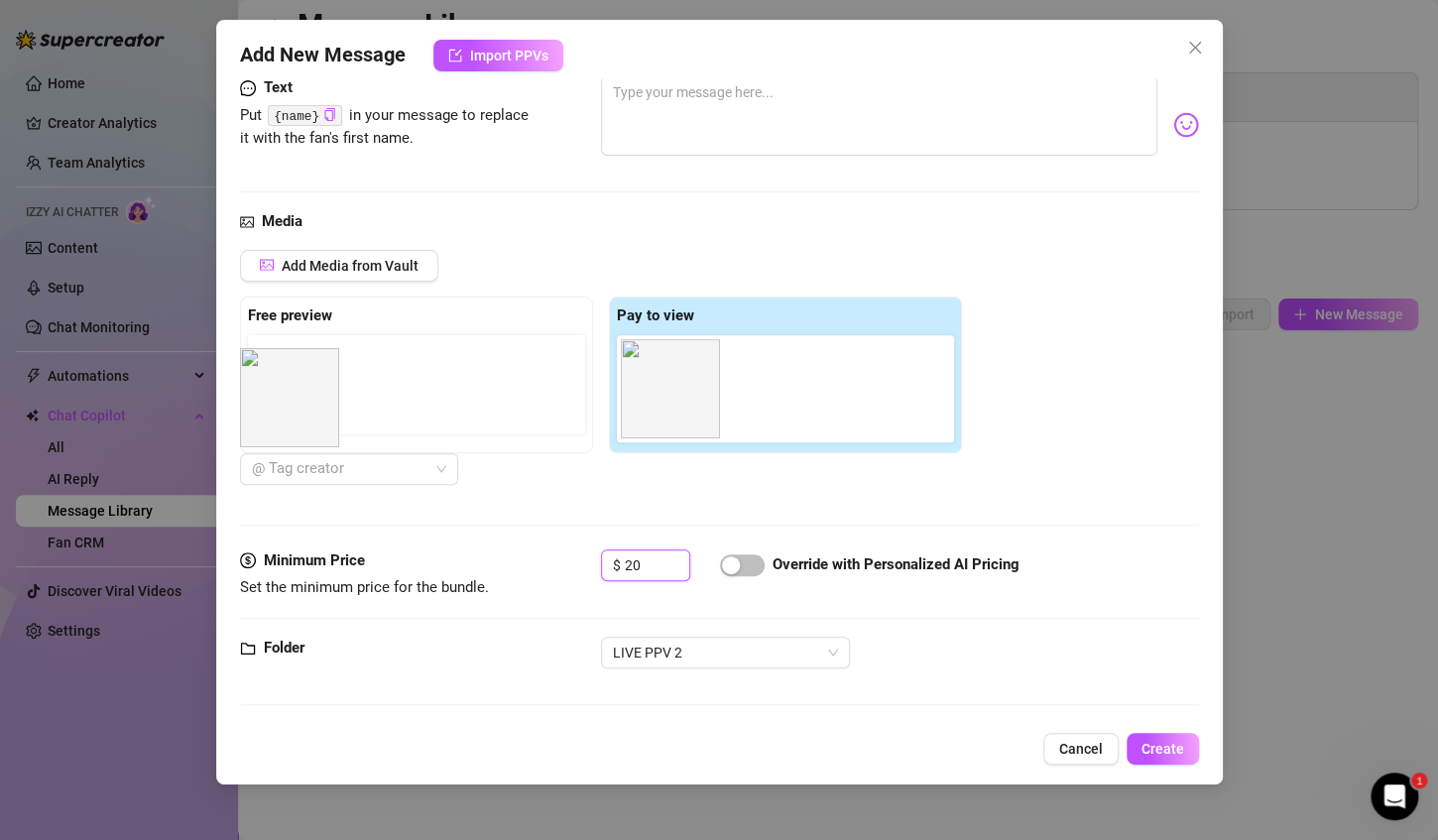 drag, startPoint x: 663, startPoint y: 399, endPoint x: 269, endPoint y: 397, distance: 394.00508 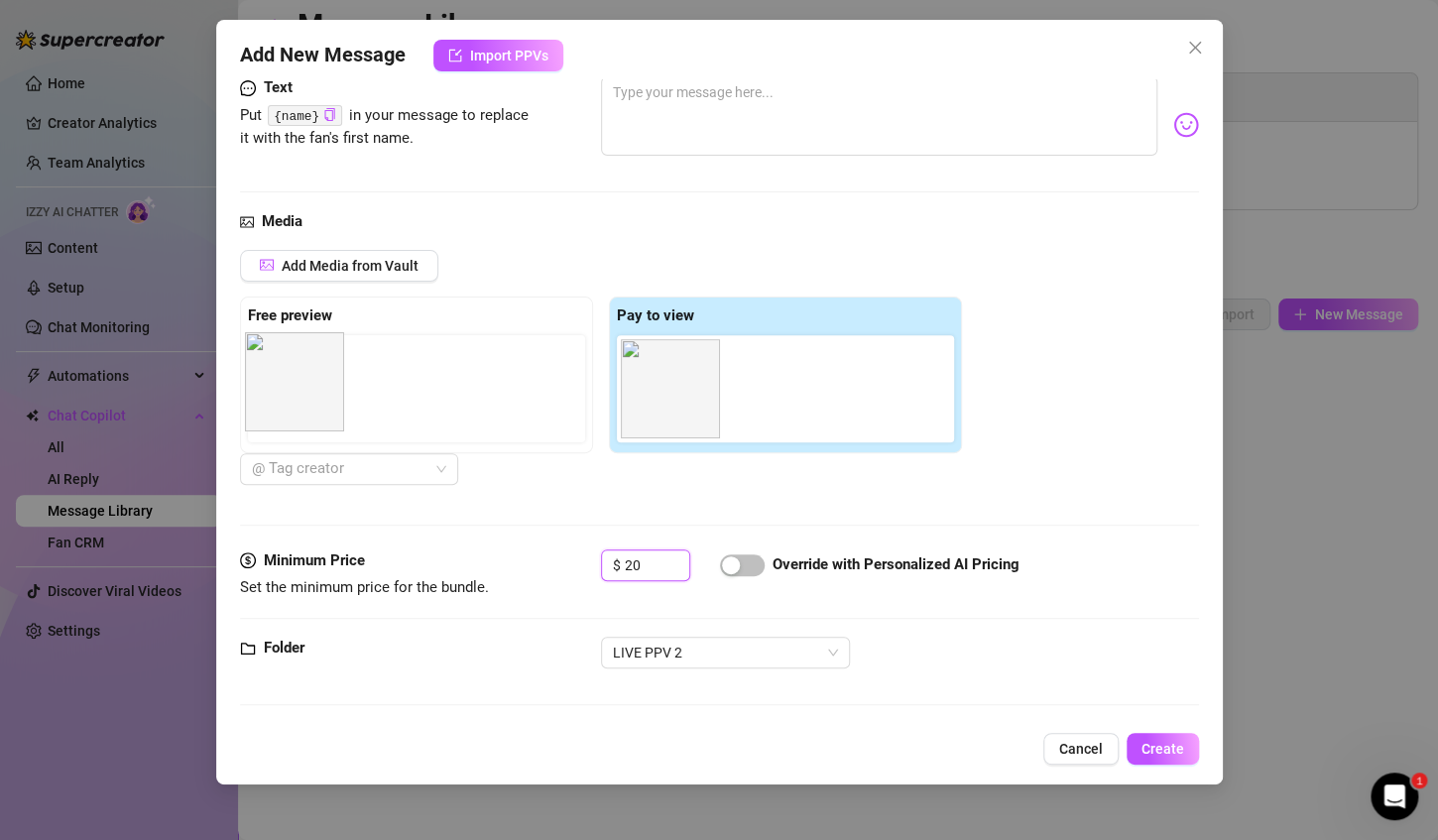 drag, startPoint x: 639, startPoint y: 388, endPoint x: 257, endPoint y: 381, distance: 382.06413 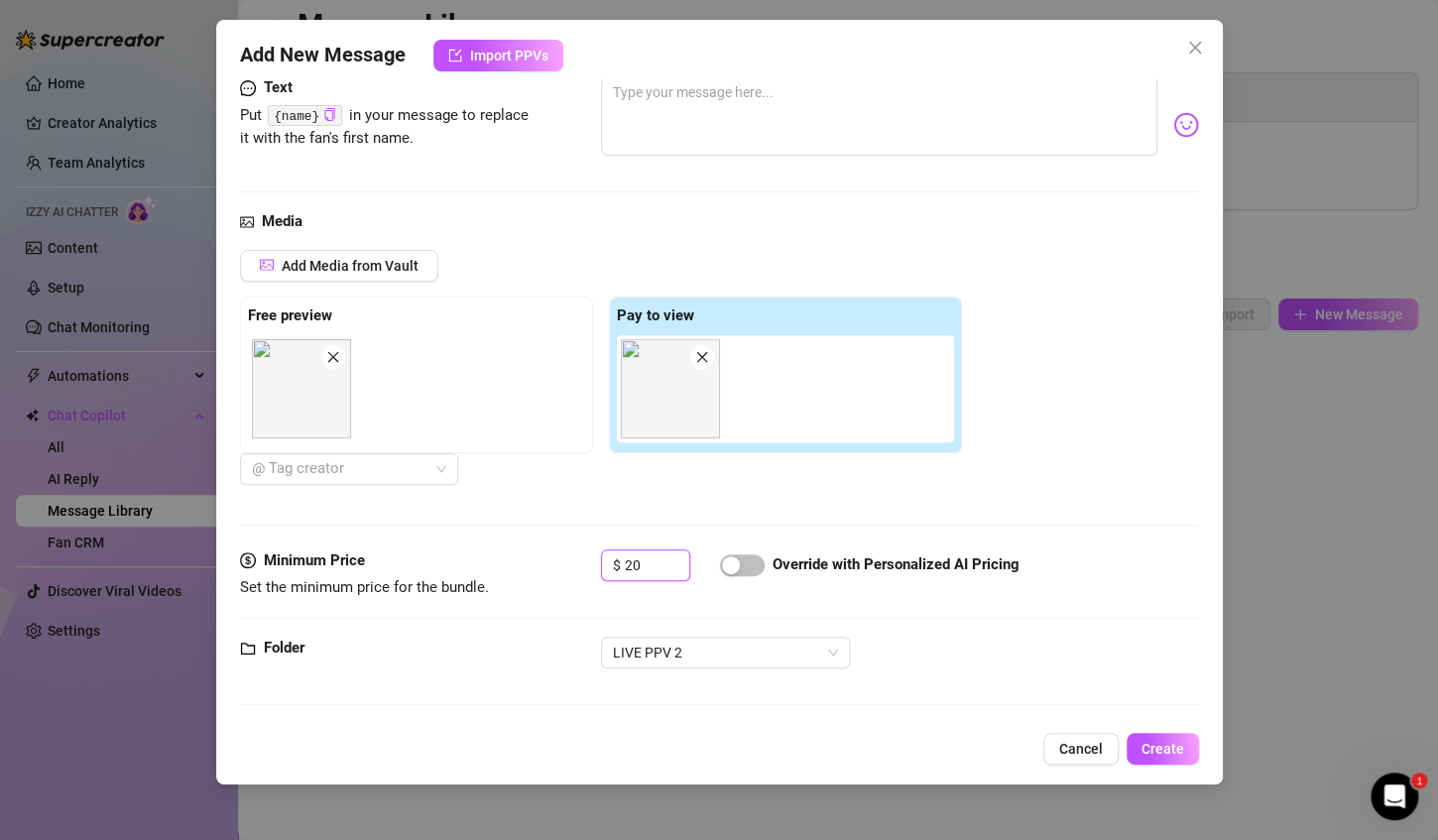 type on "20" 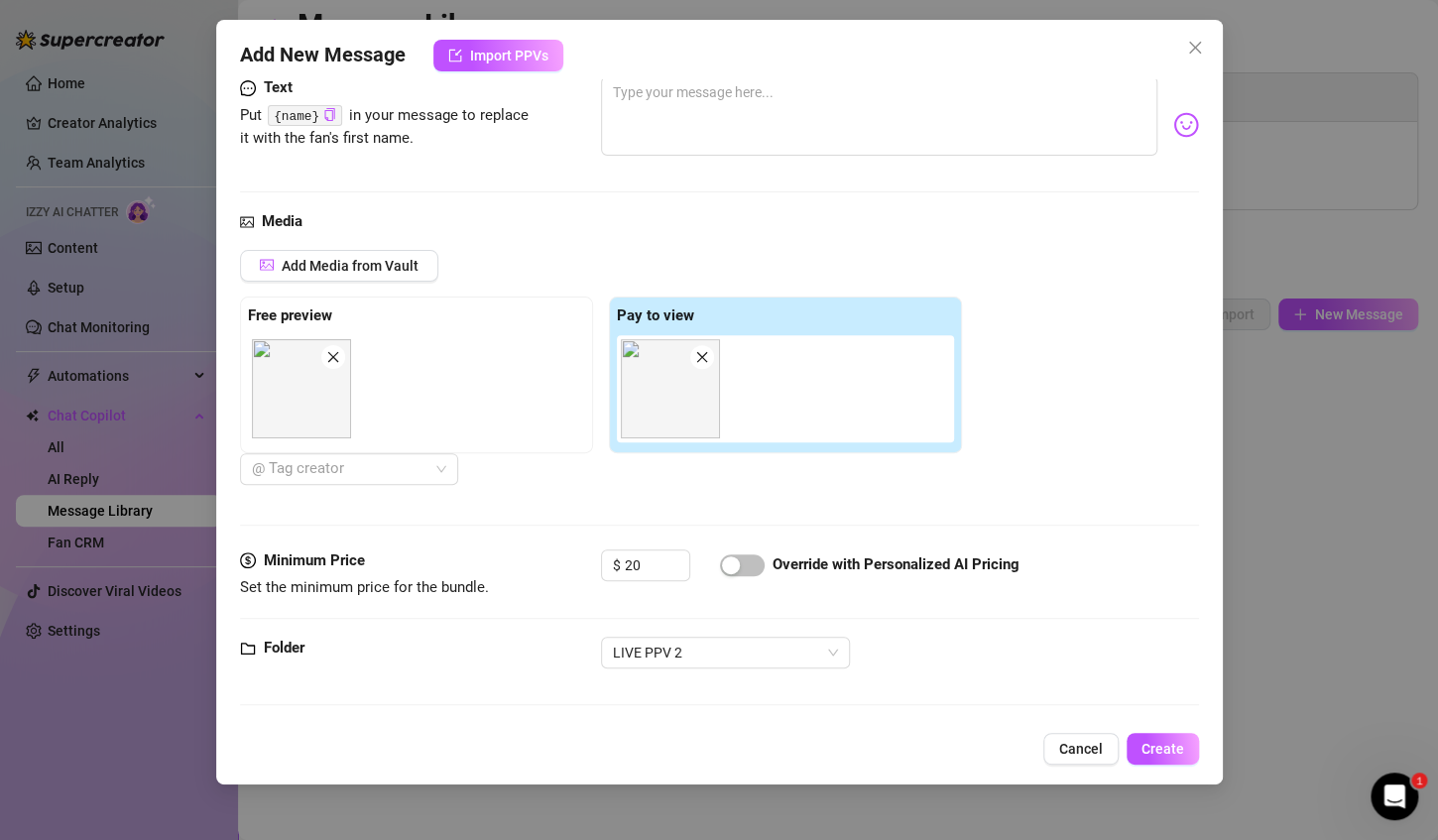 click on "Add Media from Vault" at bounding box center [601, 273] 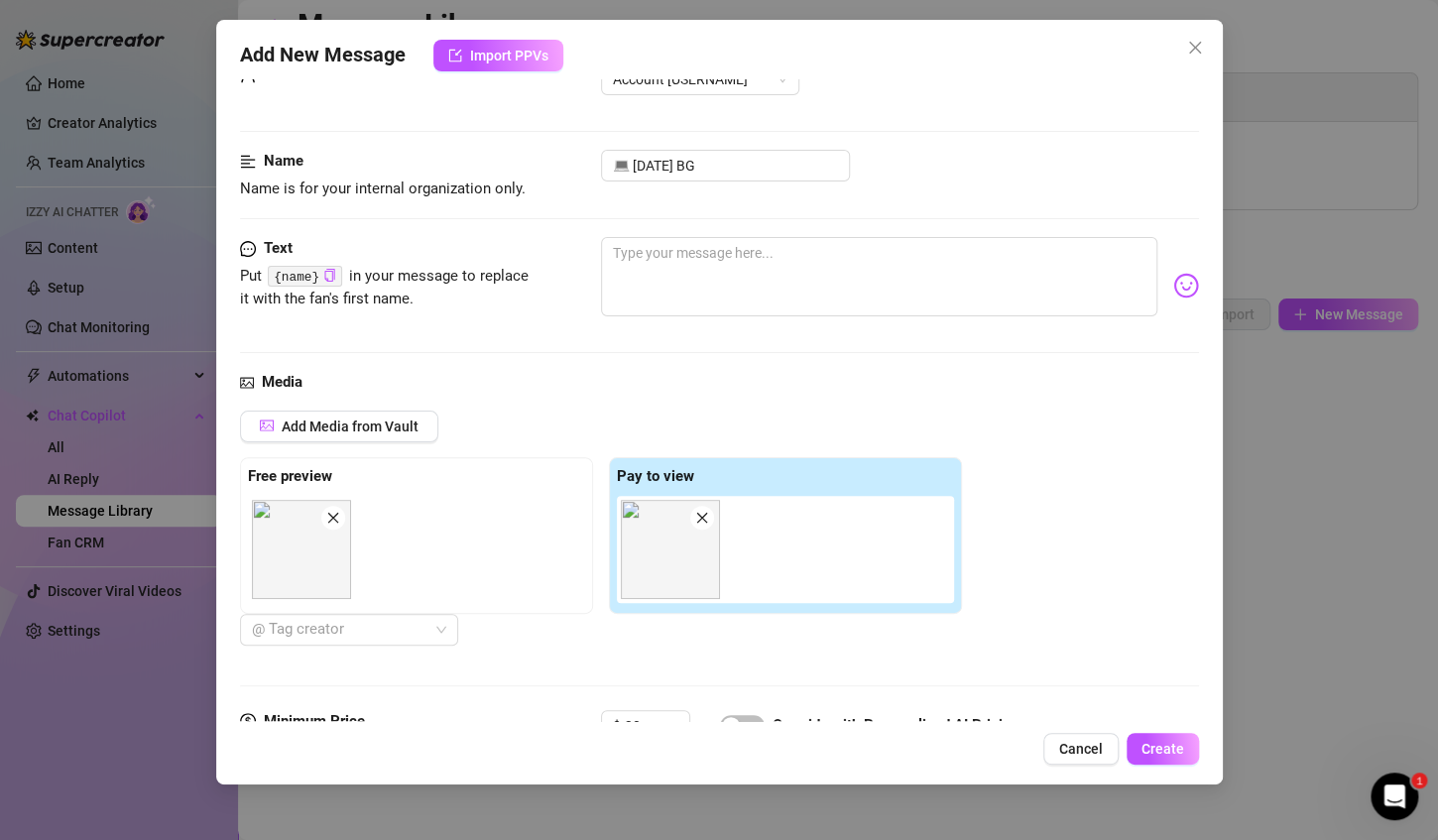 scroll, scrollTop: 0, scrollLeft: 0, axis: both 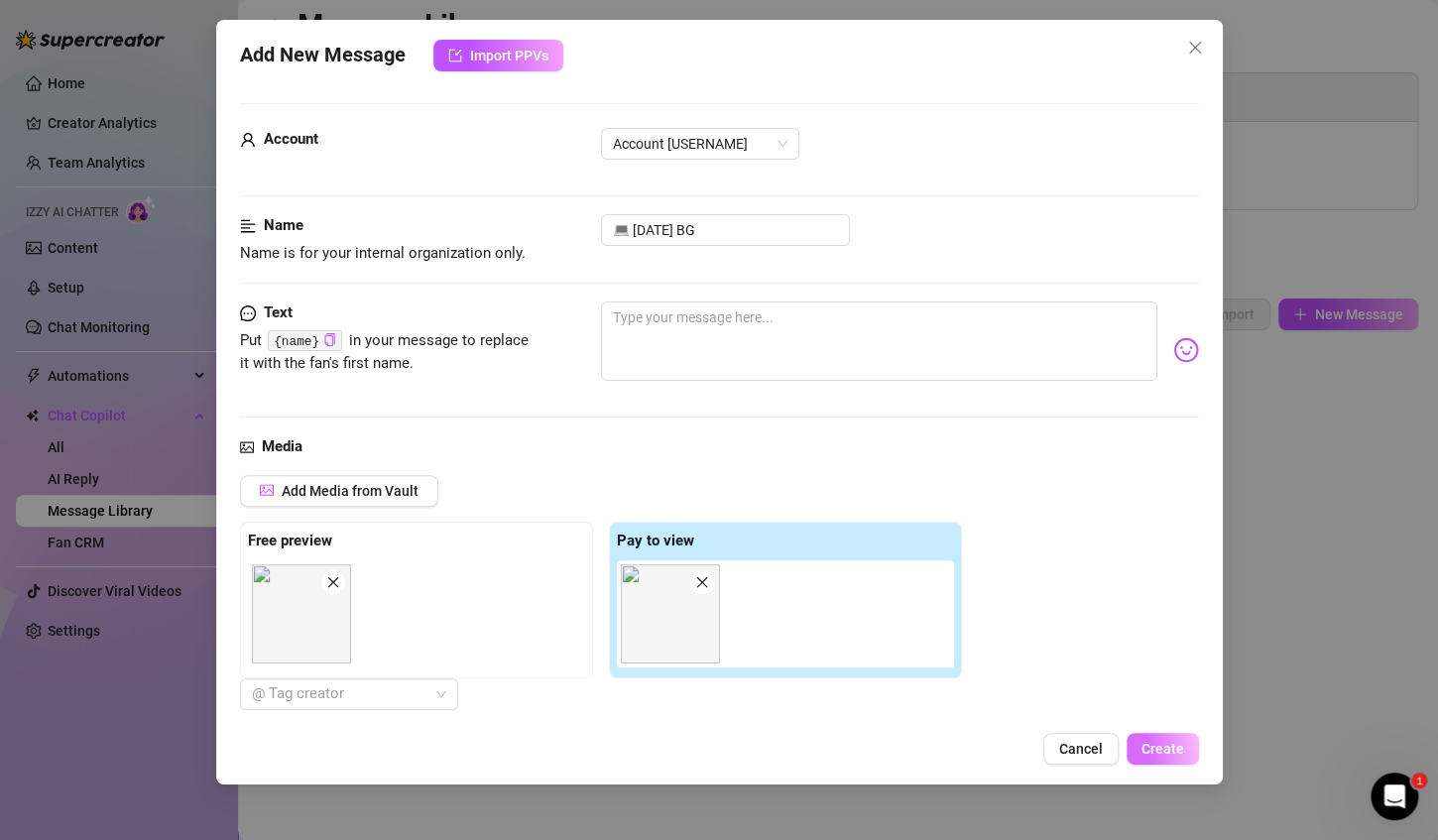 click on "Create" at bounding box center [1162, 749] 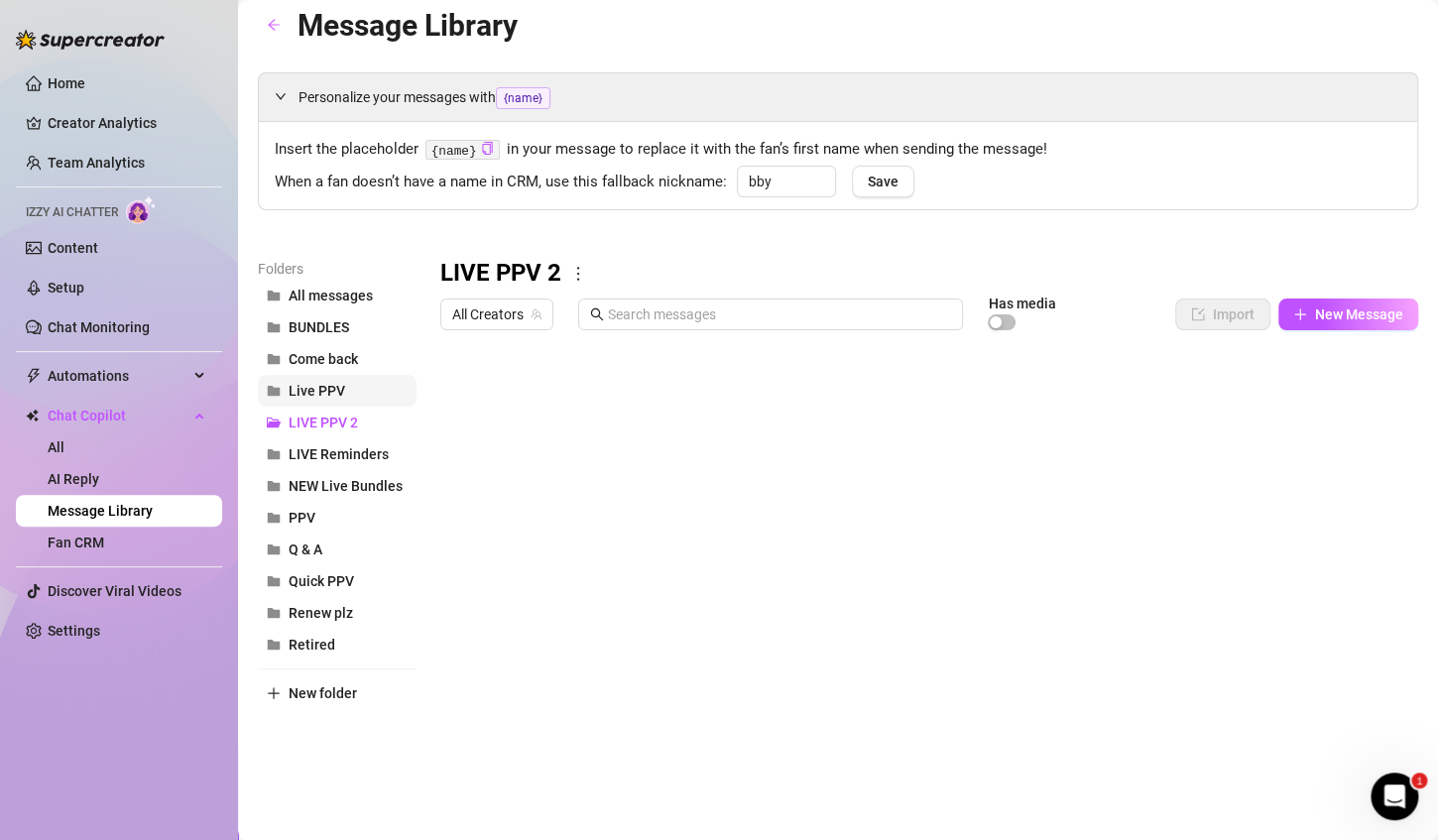 click on "Live PPV" at bounding box center [316, 391] 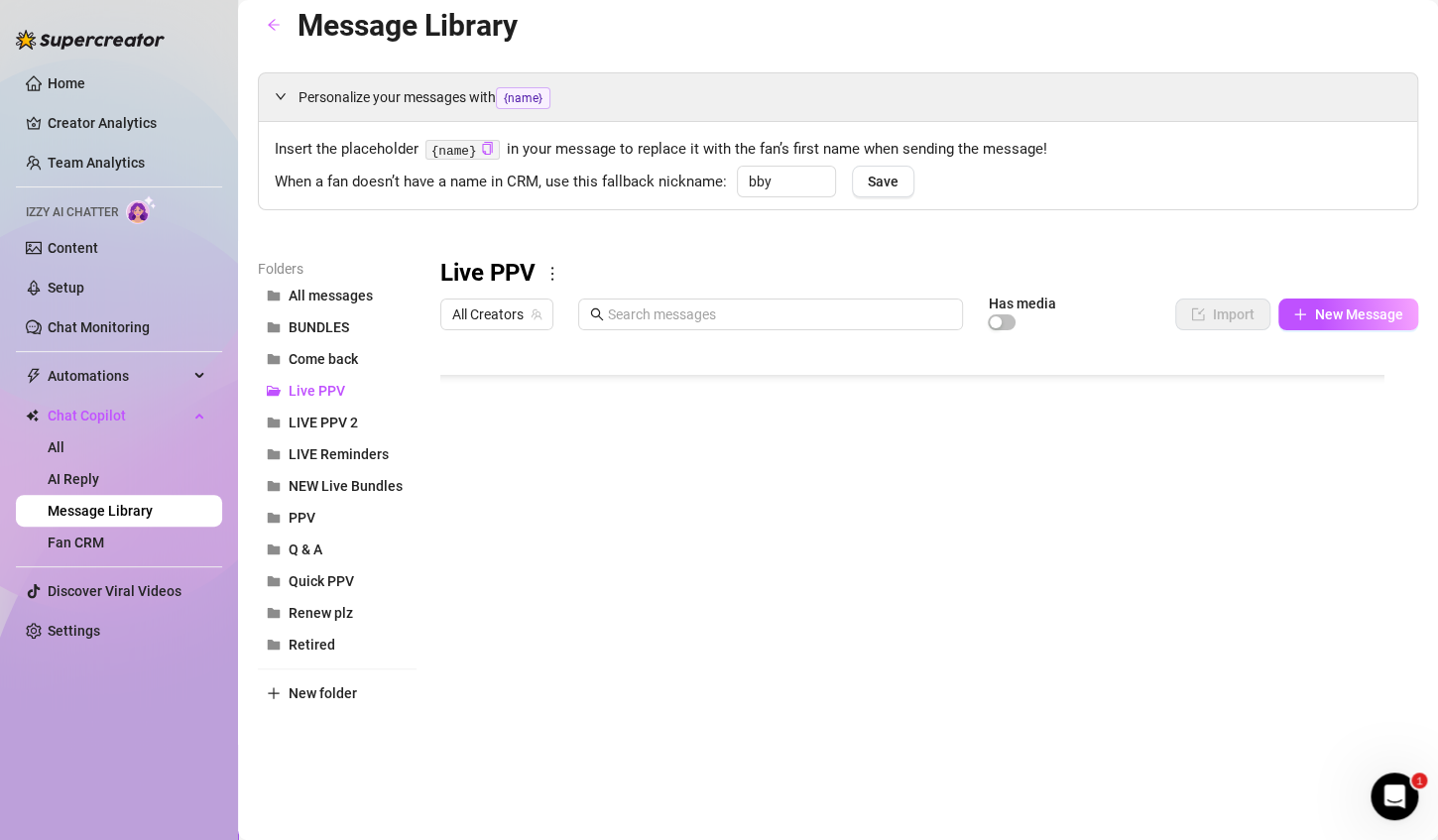 scroll, scrollTop: 264, scrollLeft: 0, axis: vertical 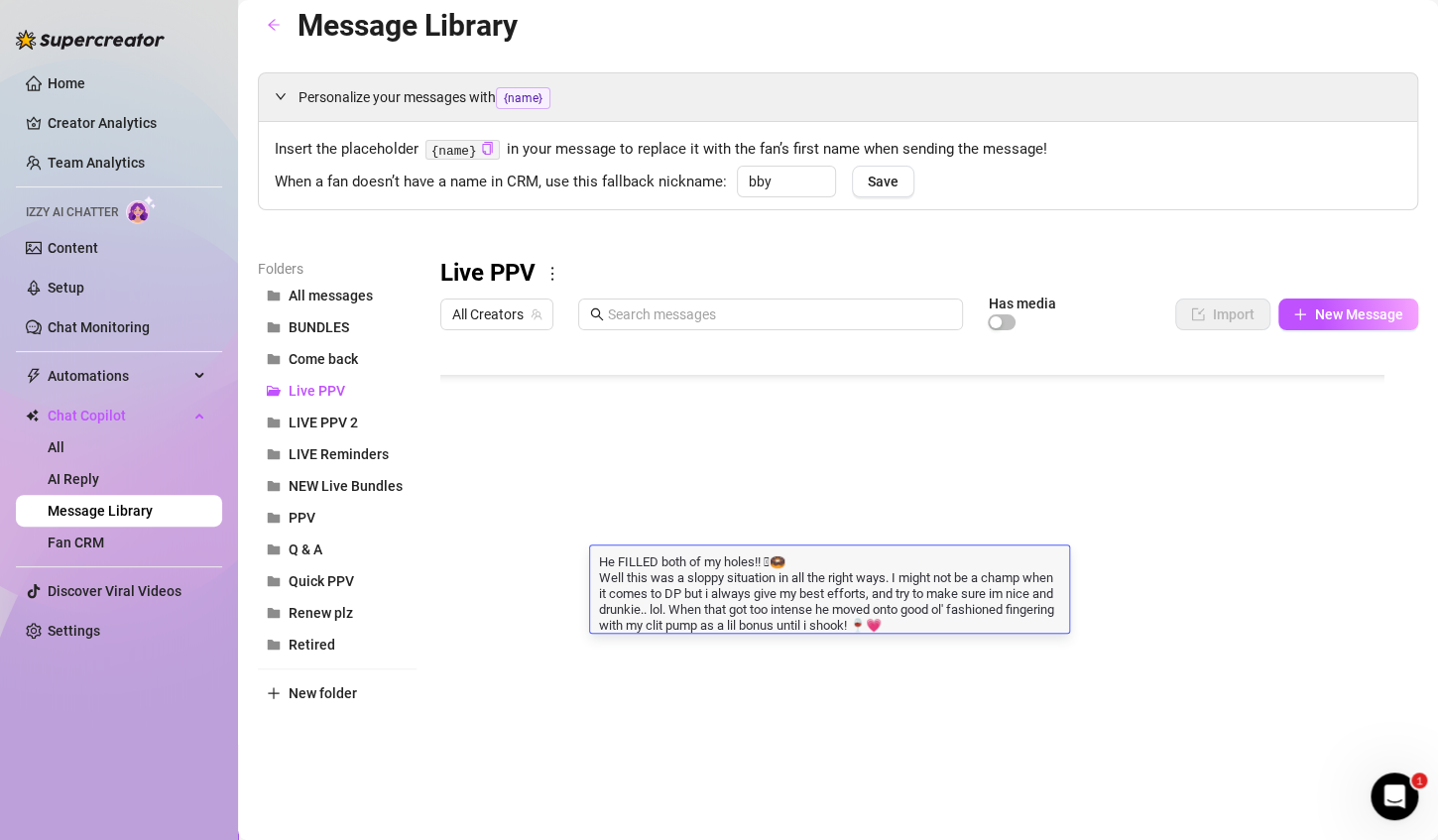 click on "He FILLED both of my holes!! 🫣🍩
Well this was a sloppy situation in all the right ways. I might not be a champ when it comes to DP but i always give my best efforts, and try to make sure im nice and drunkie.. lol. When that got too intense he moved onto good ol' fashioned fingering with my clit pump as a lil bonus until i shook! 🍷💗" at bounding box center [829, 592] 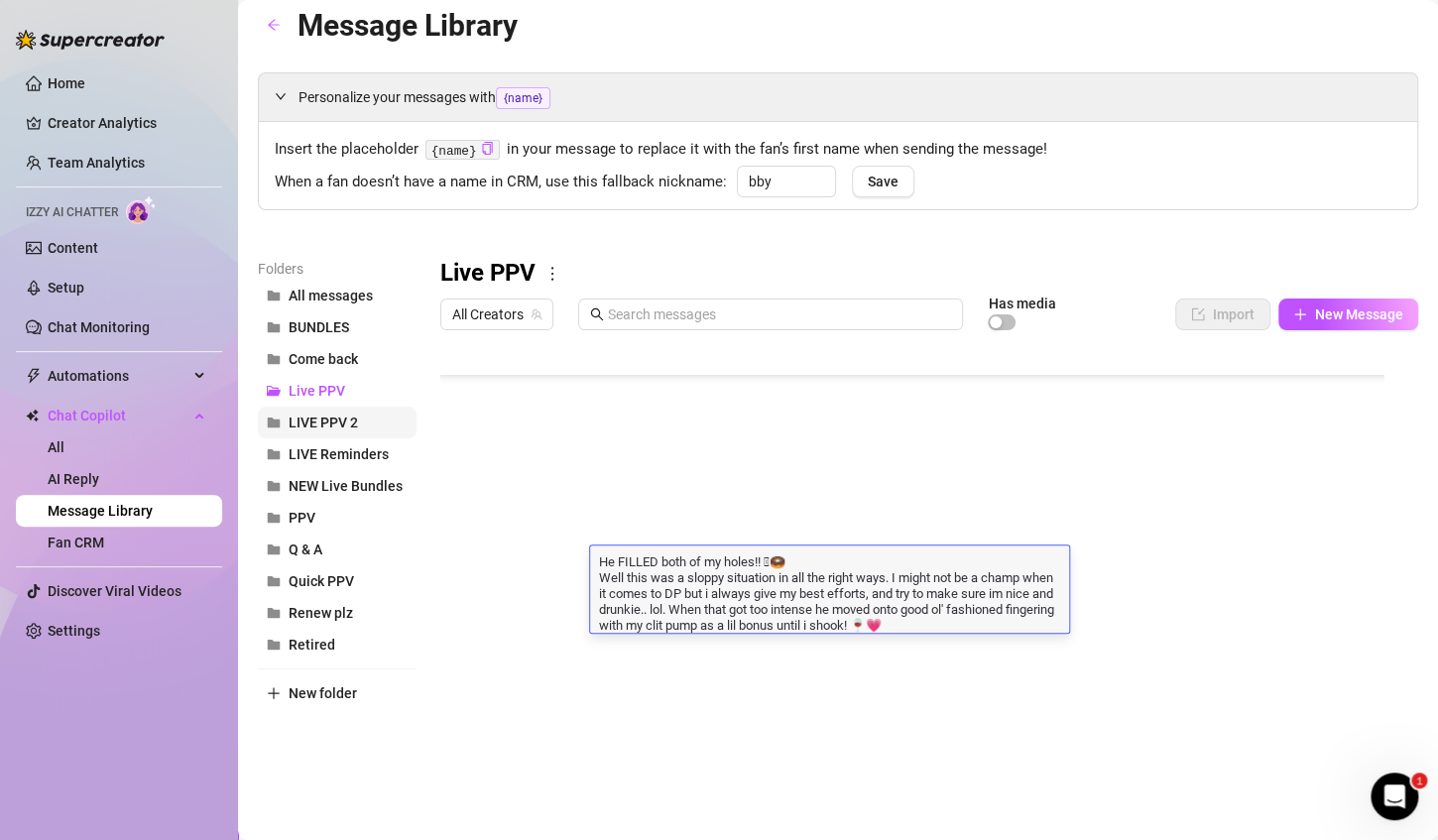 click on "LIVE PPV 2" at bounding box center [323, 422] 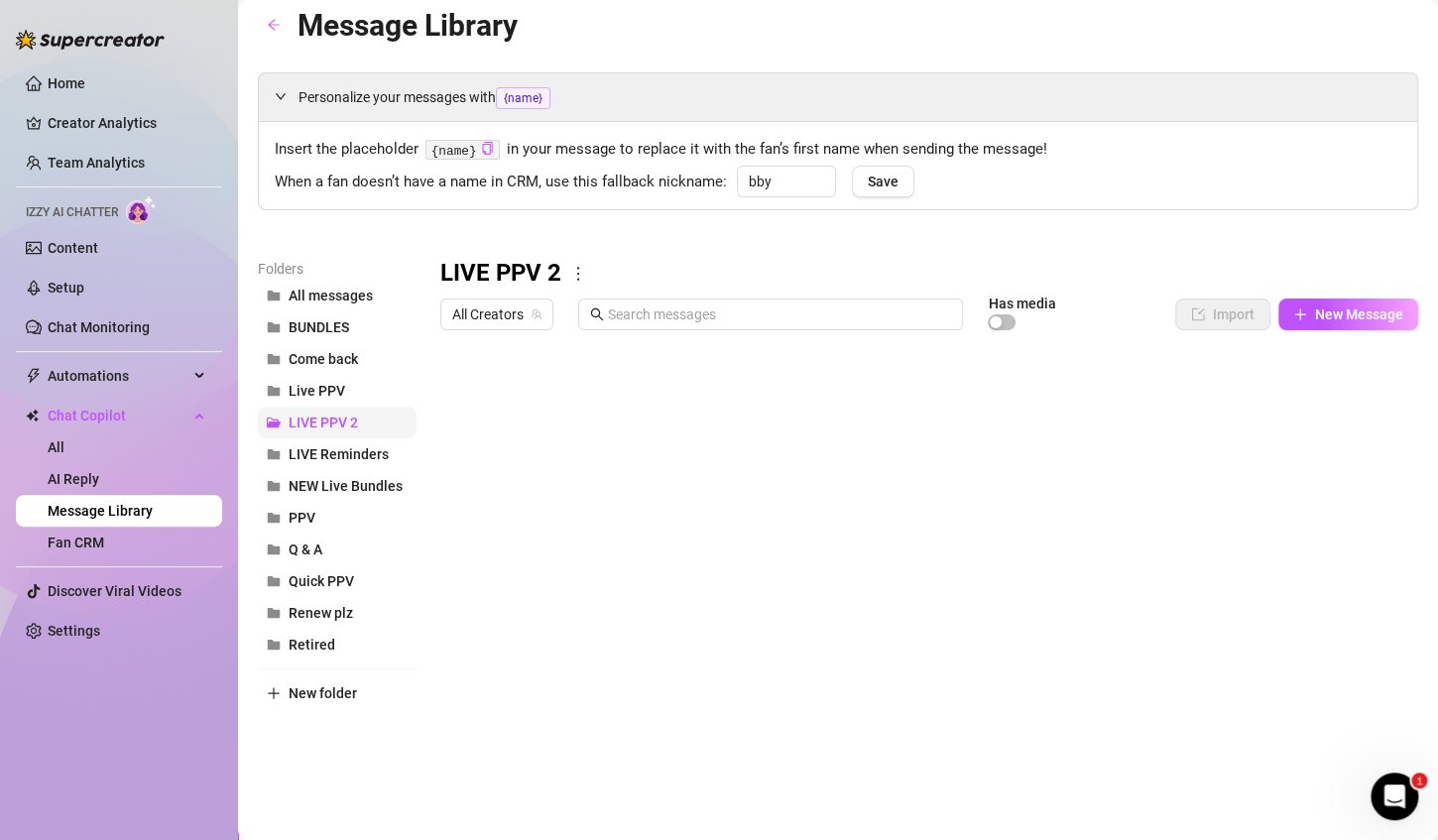 scroll, scrollTop: 0, scrollLeft: 0, axis: both 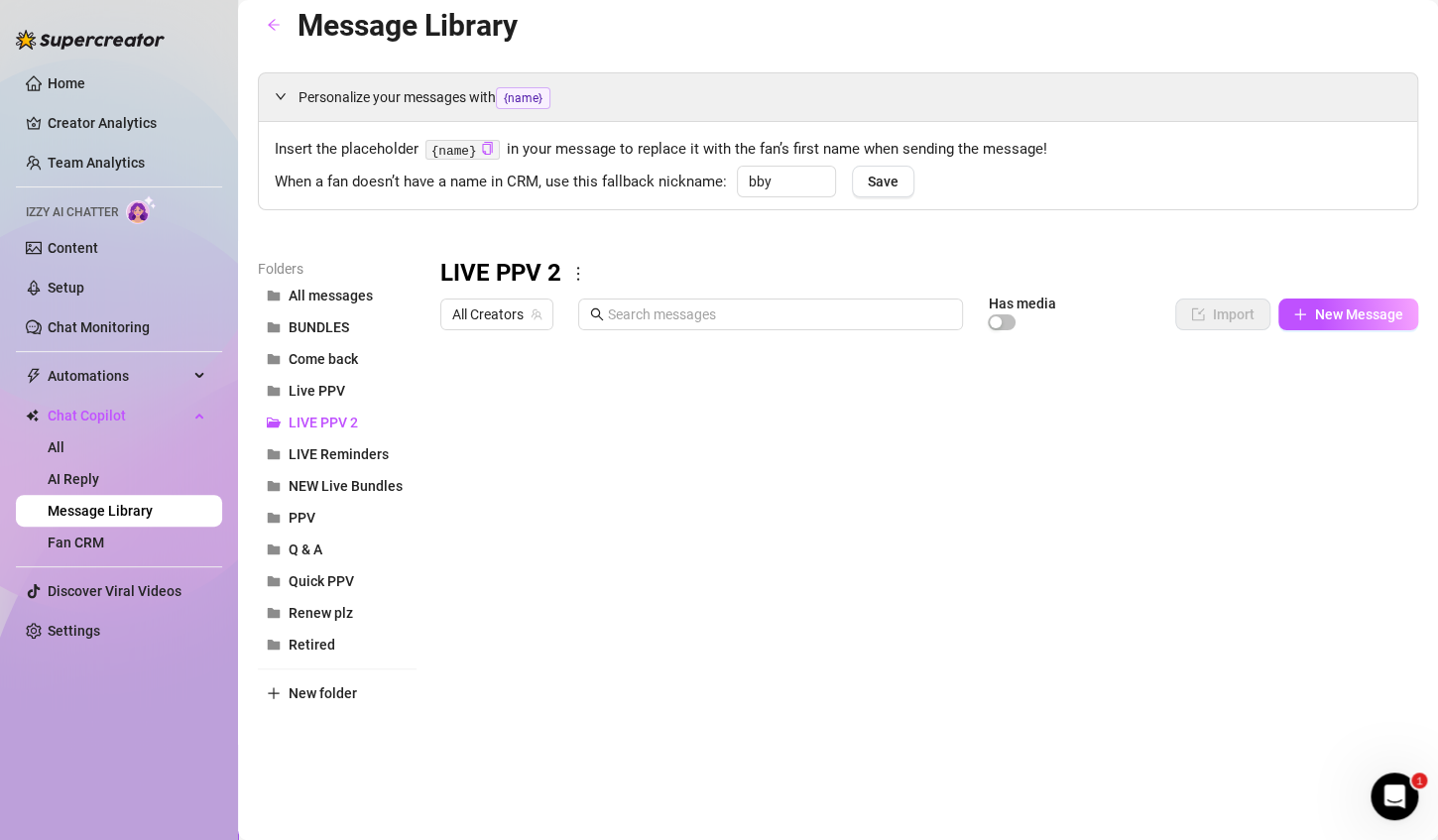 click at bounding box center (920, 560) 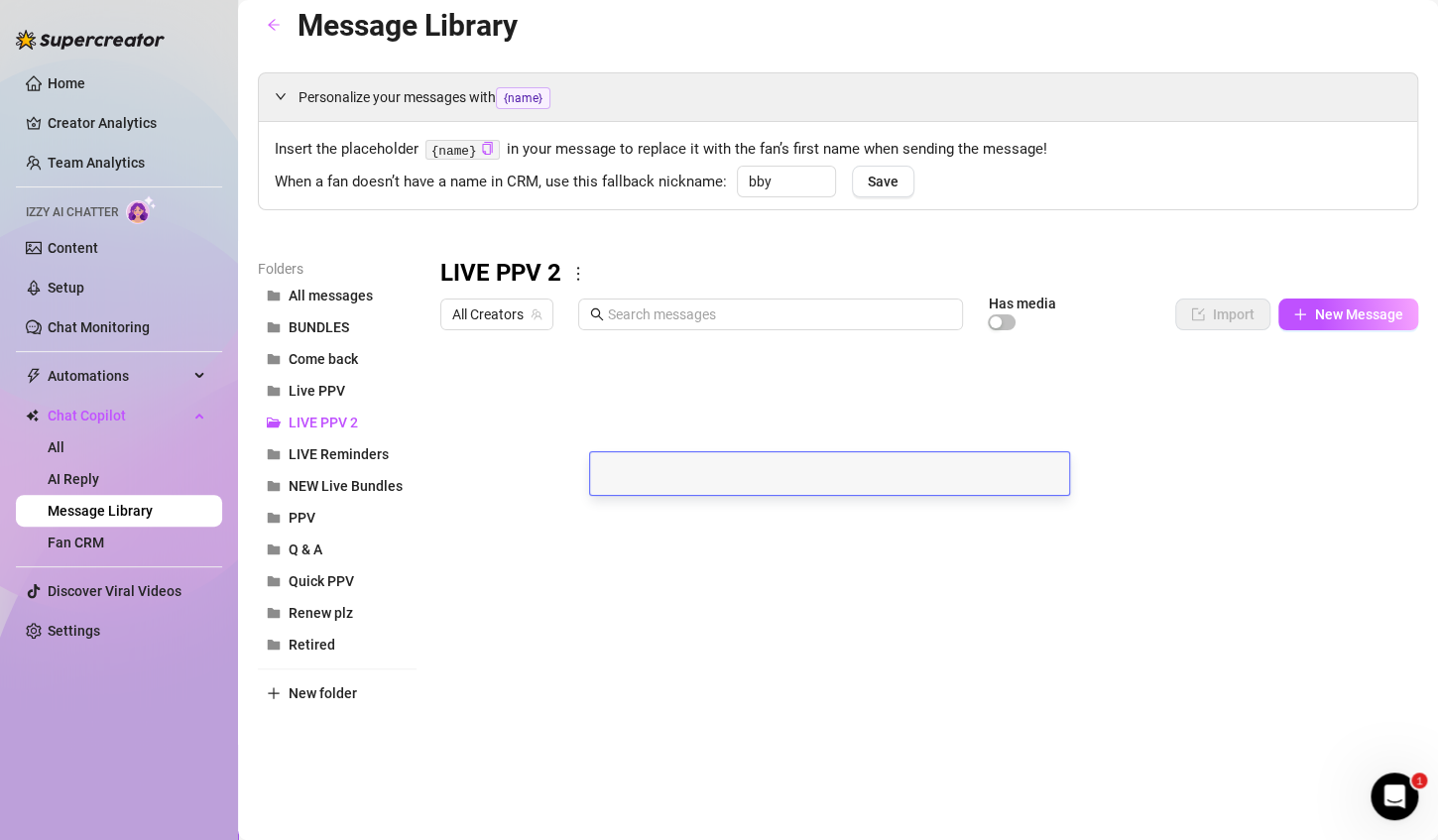 scroll, scrollTop: 0, scrollLeft: 0, axis: both 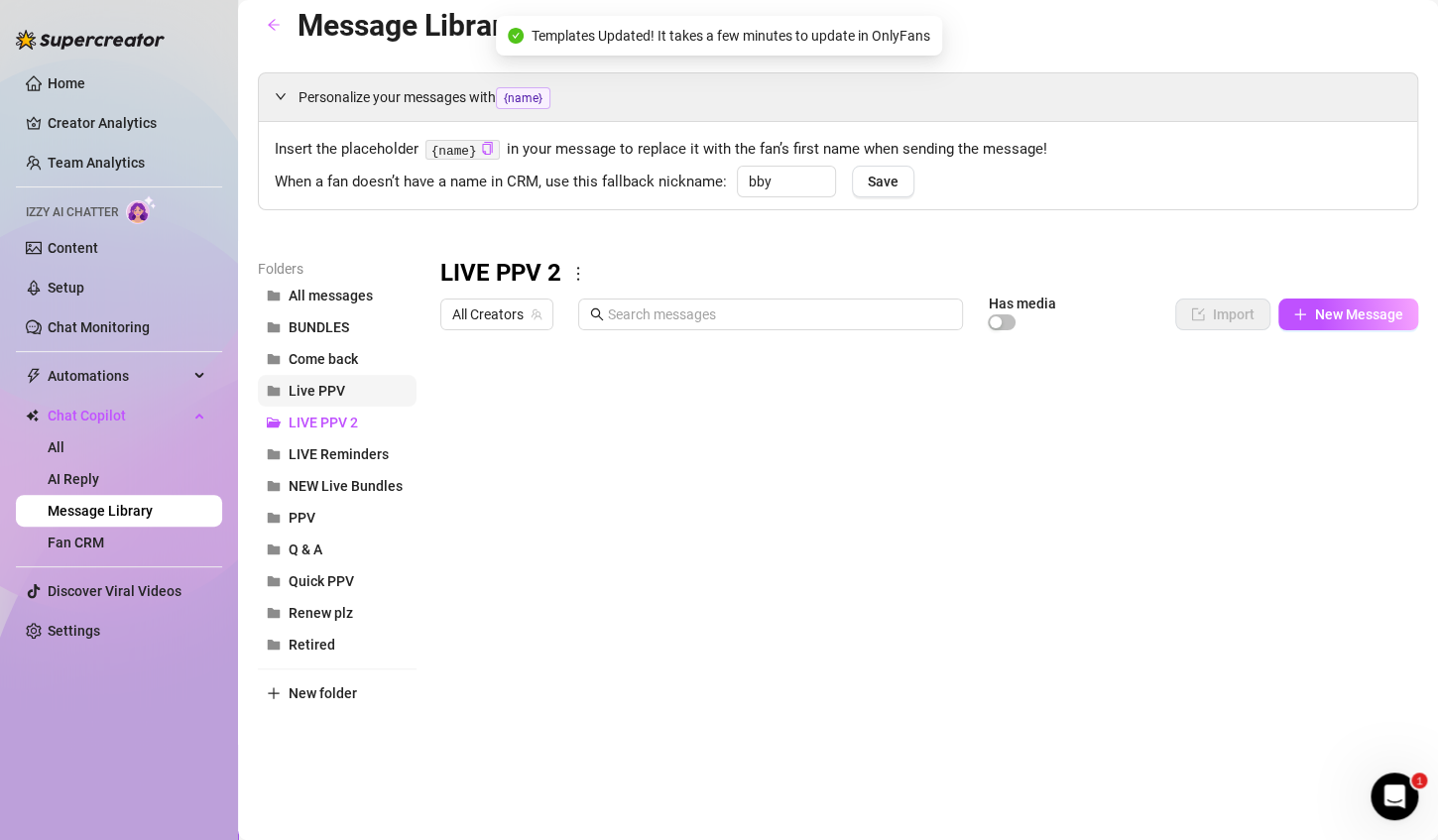 click on "Live PPV" at bounding box center (316, 391) 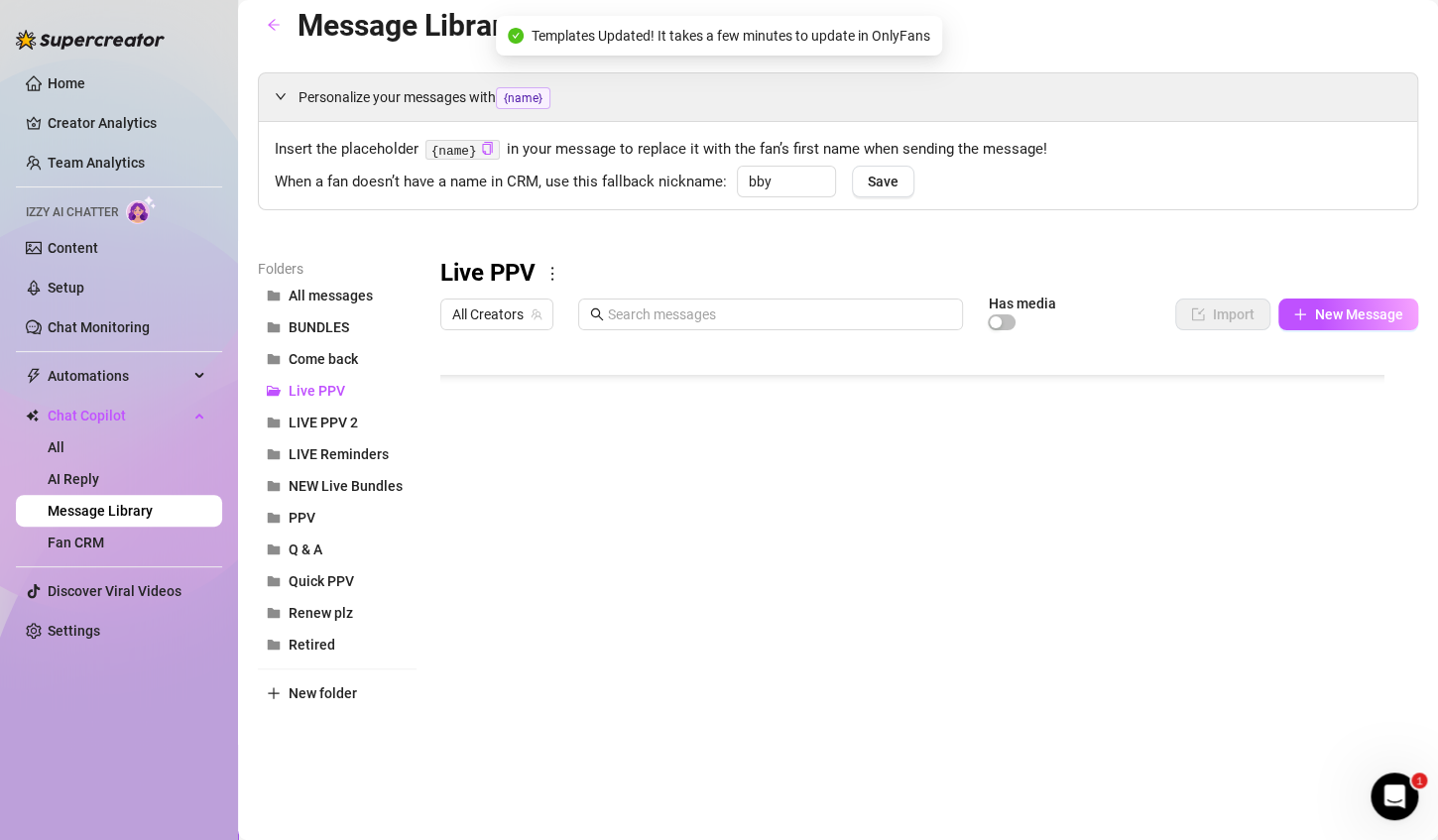 scroll, scrollTop: 264, scrollLeft: 0, axis: vertical 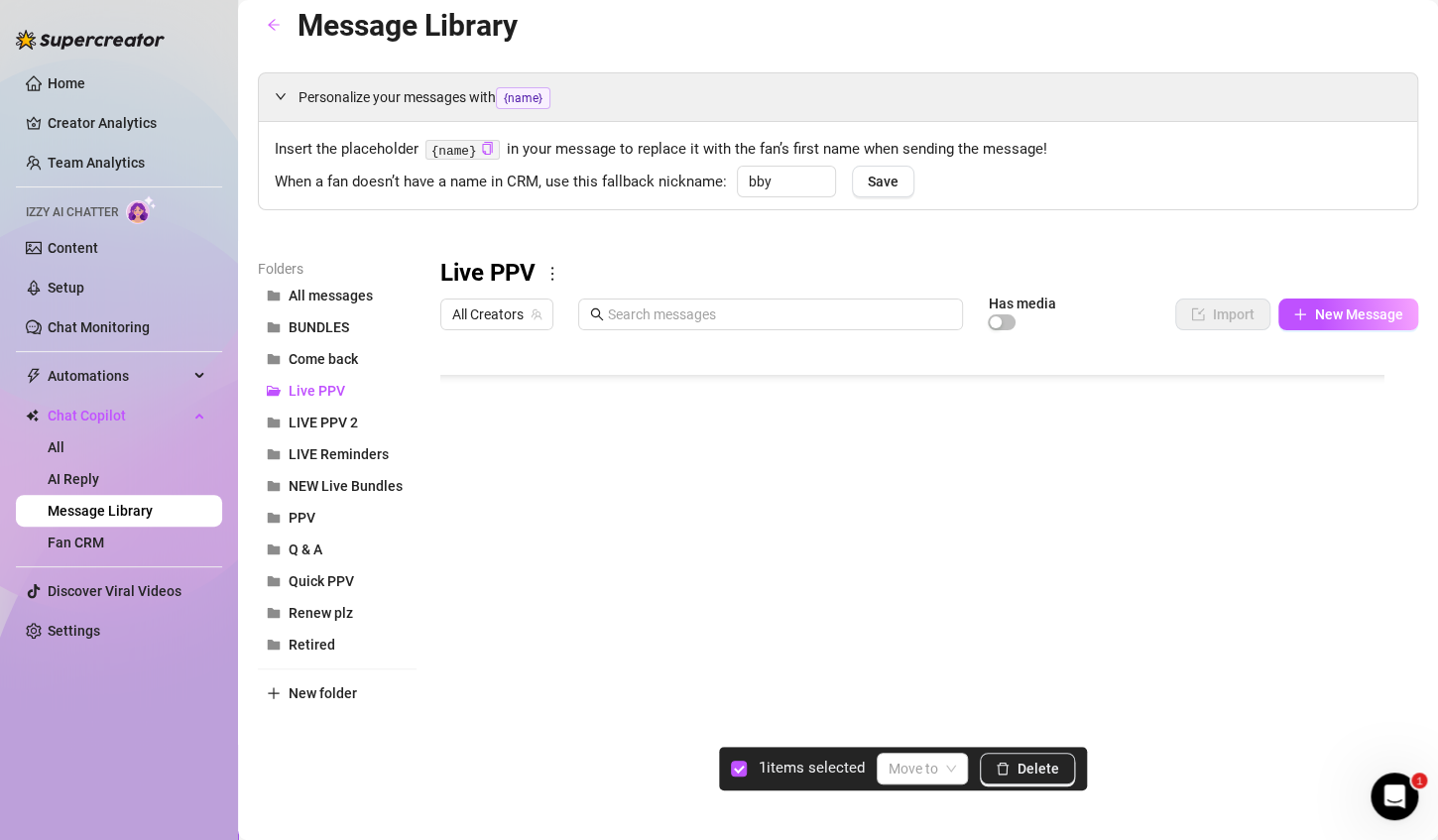 click at bounding box center [920, 560] 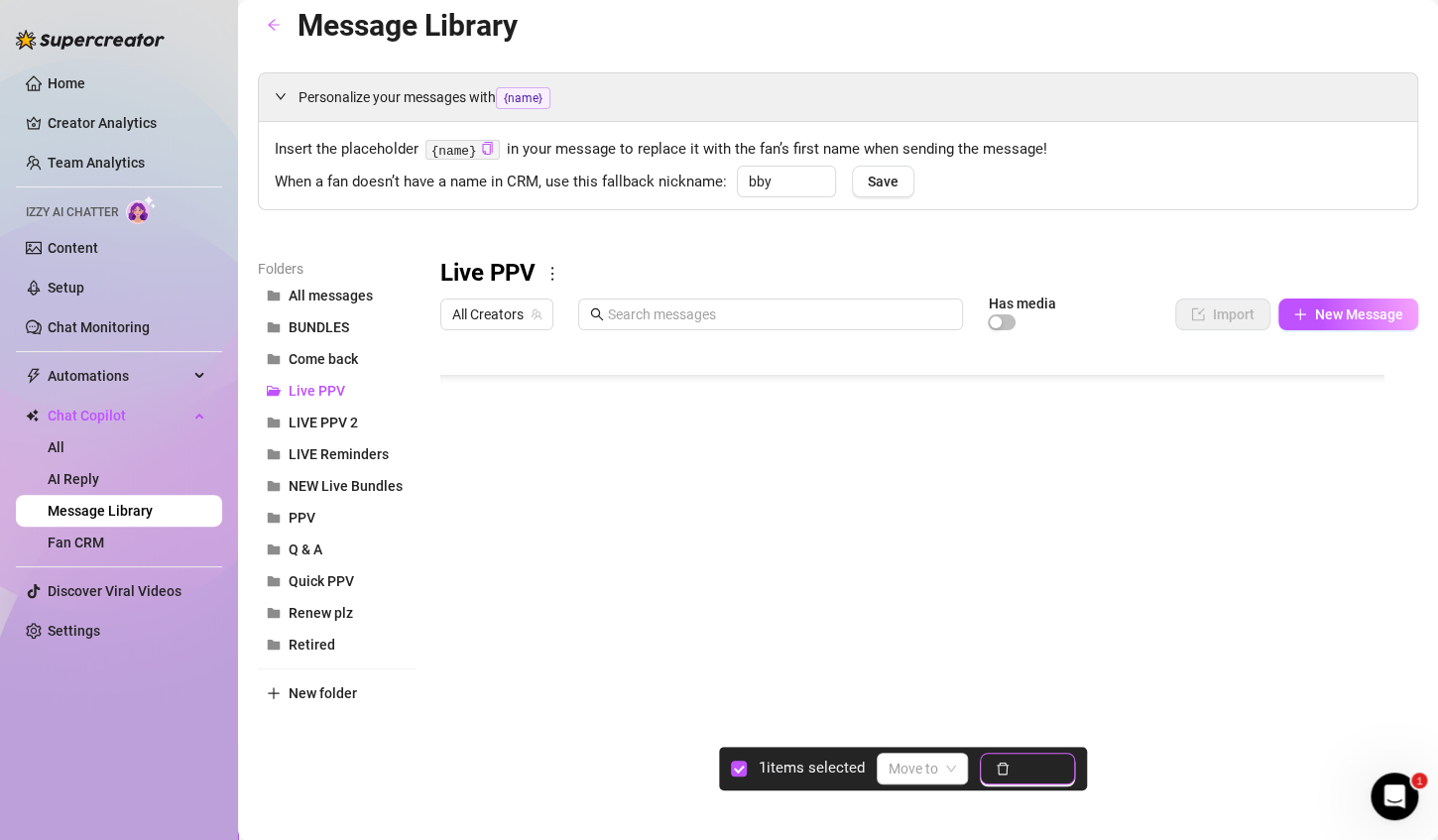 click on "Delete" at bounding box center [1038, 769] 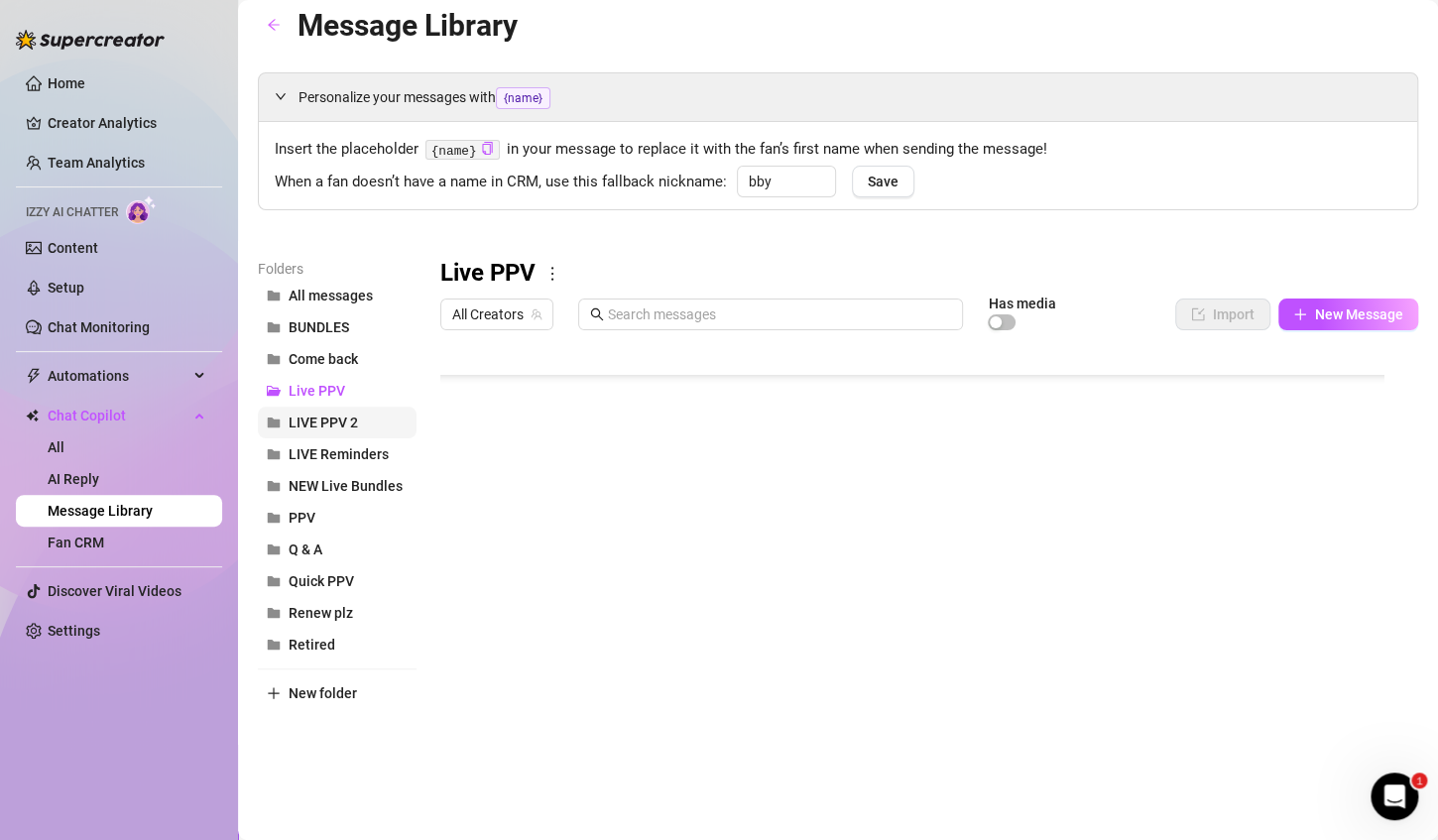click on "LIVE PPV 2" at bounding box center (337, 422) 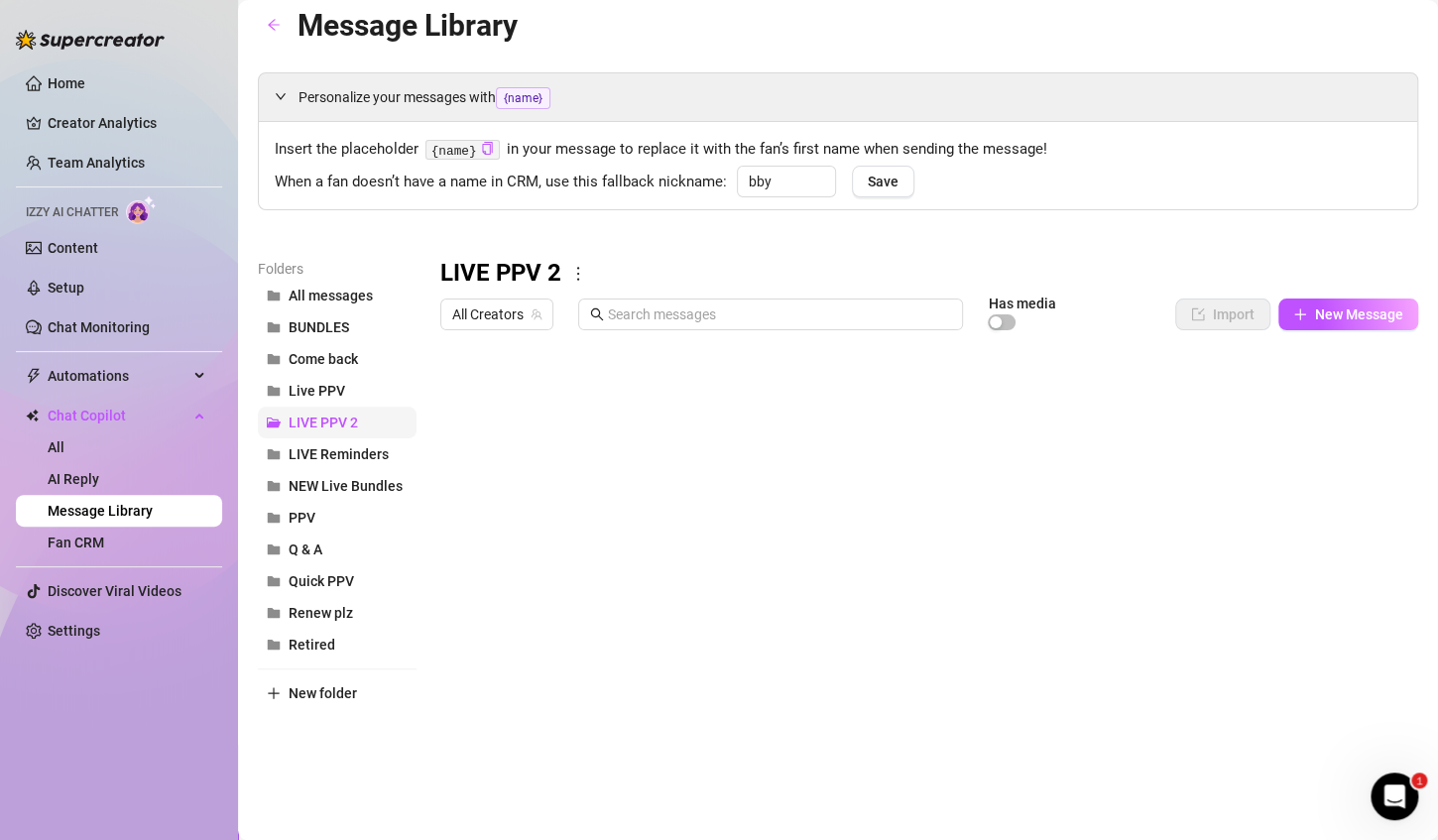scroll, scrollTop: 0, scrollLeft: 0, axis: both 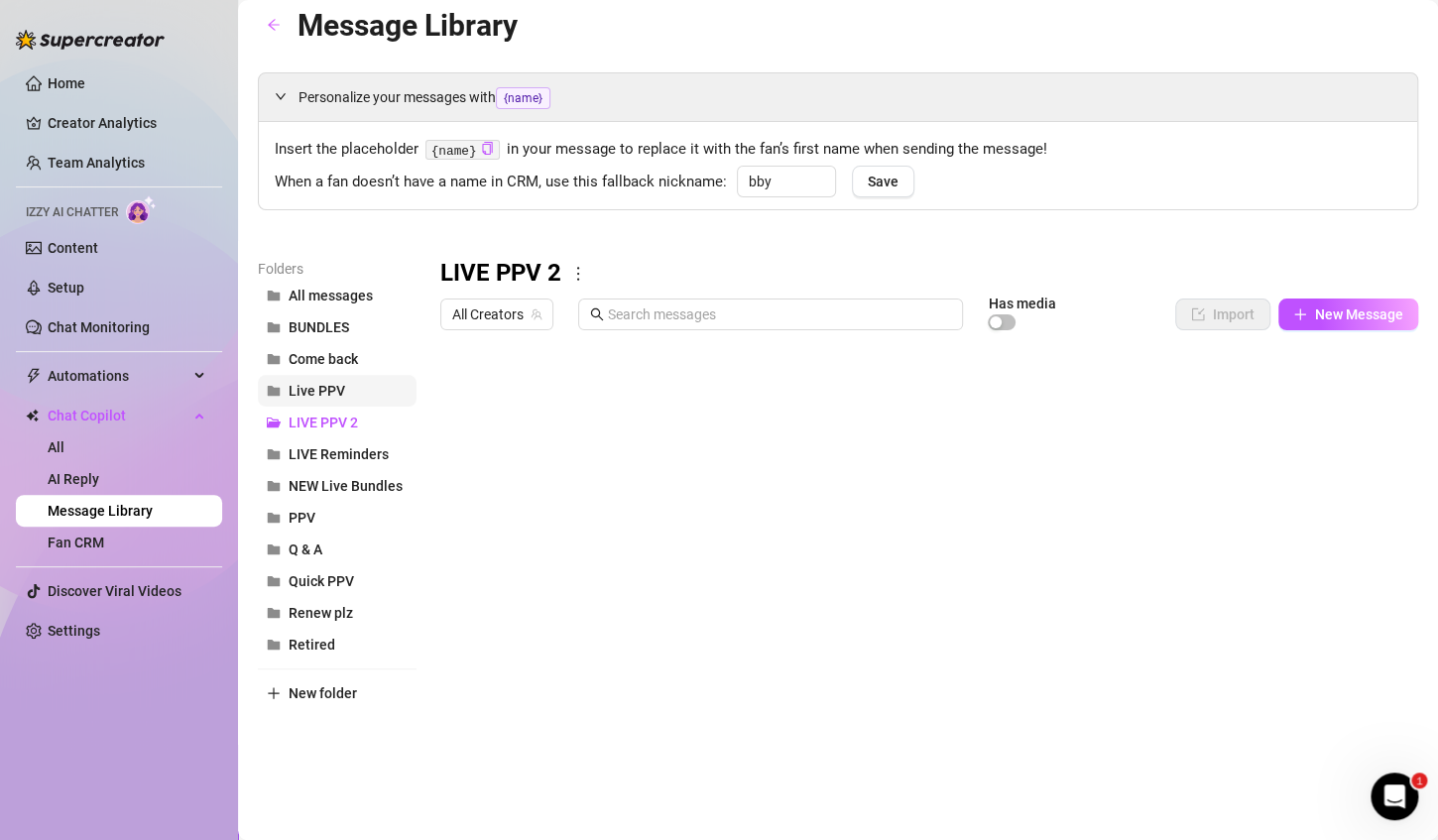 click on "Live PPV" at bounding box center [337, 391] 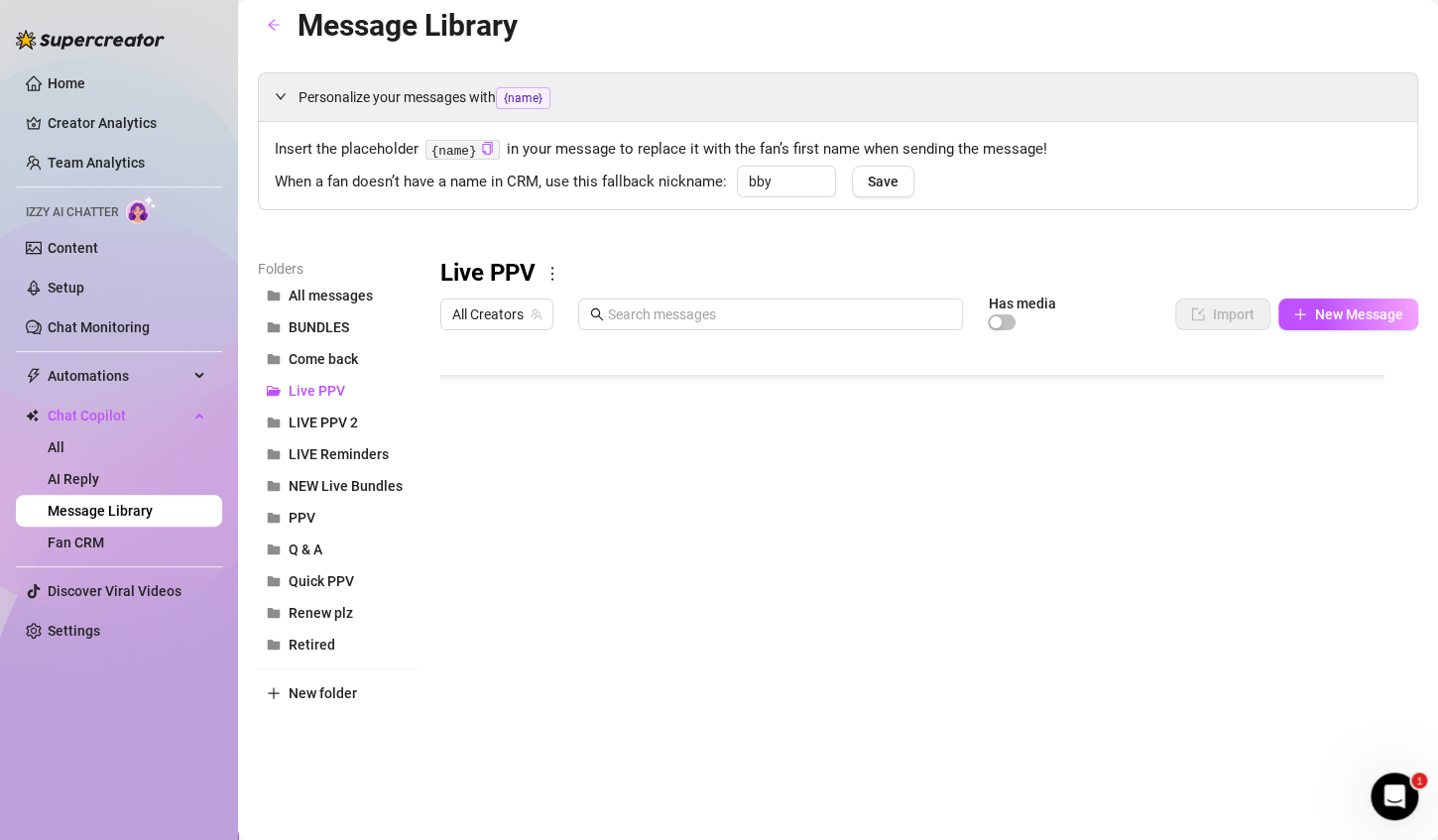 scroll, scrollTop: 360, scrollLeft: 0, axis: vertical 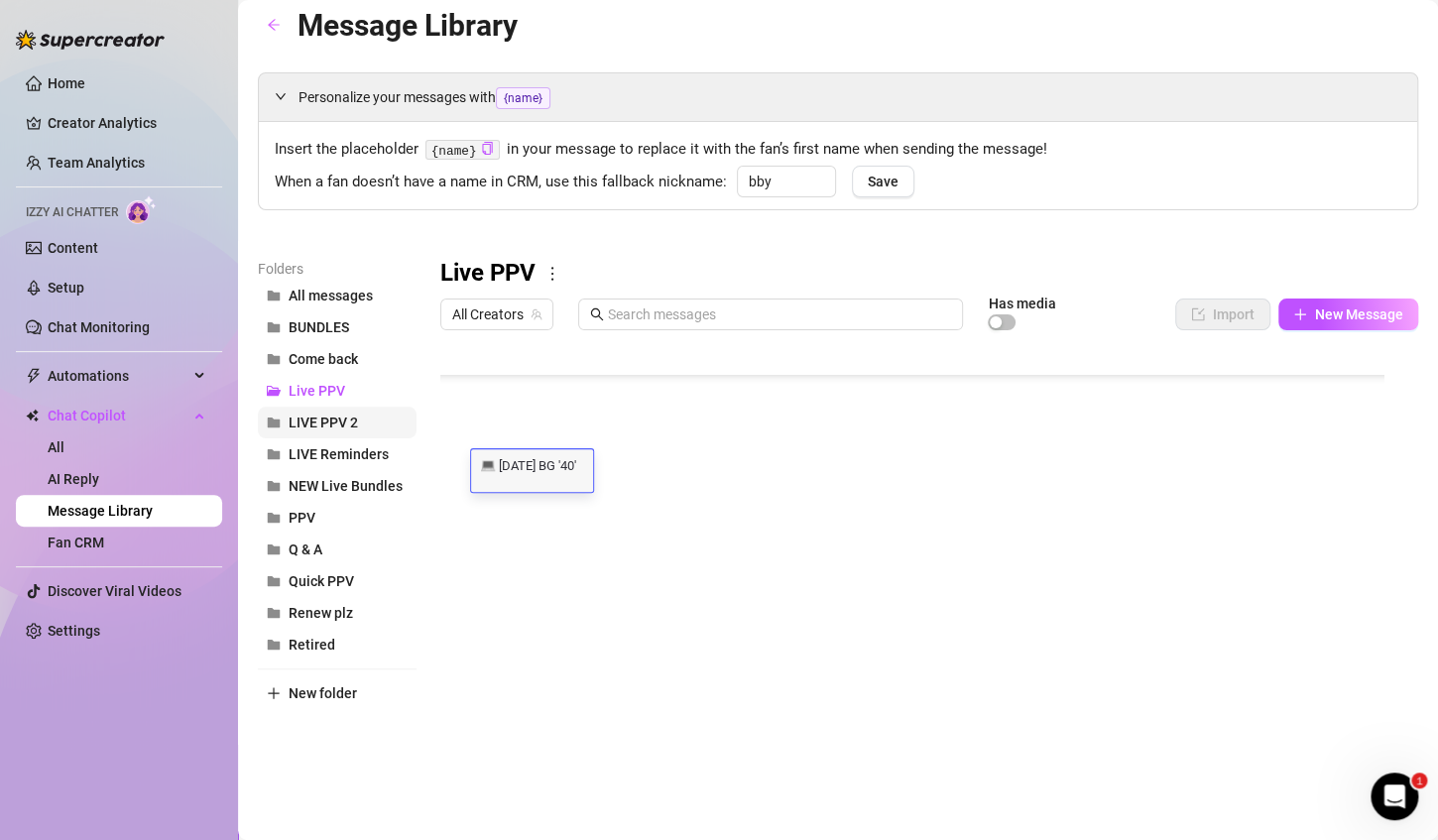 click on "LIVE PPV 2" at bounding box center (337, 422) 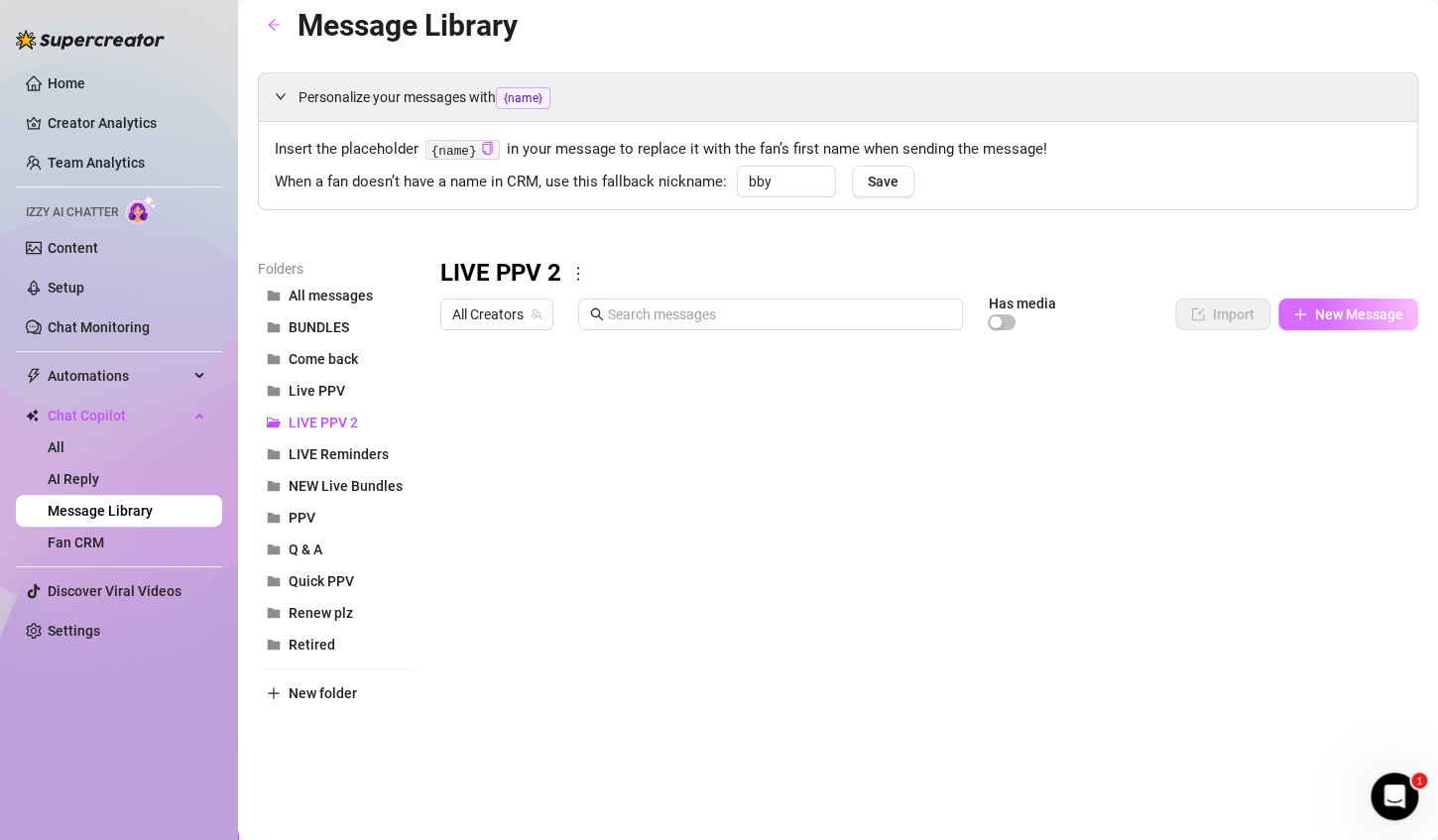 click on "New Message" at bounding box center (1348, 314) 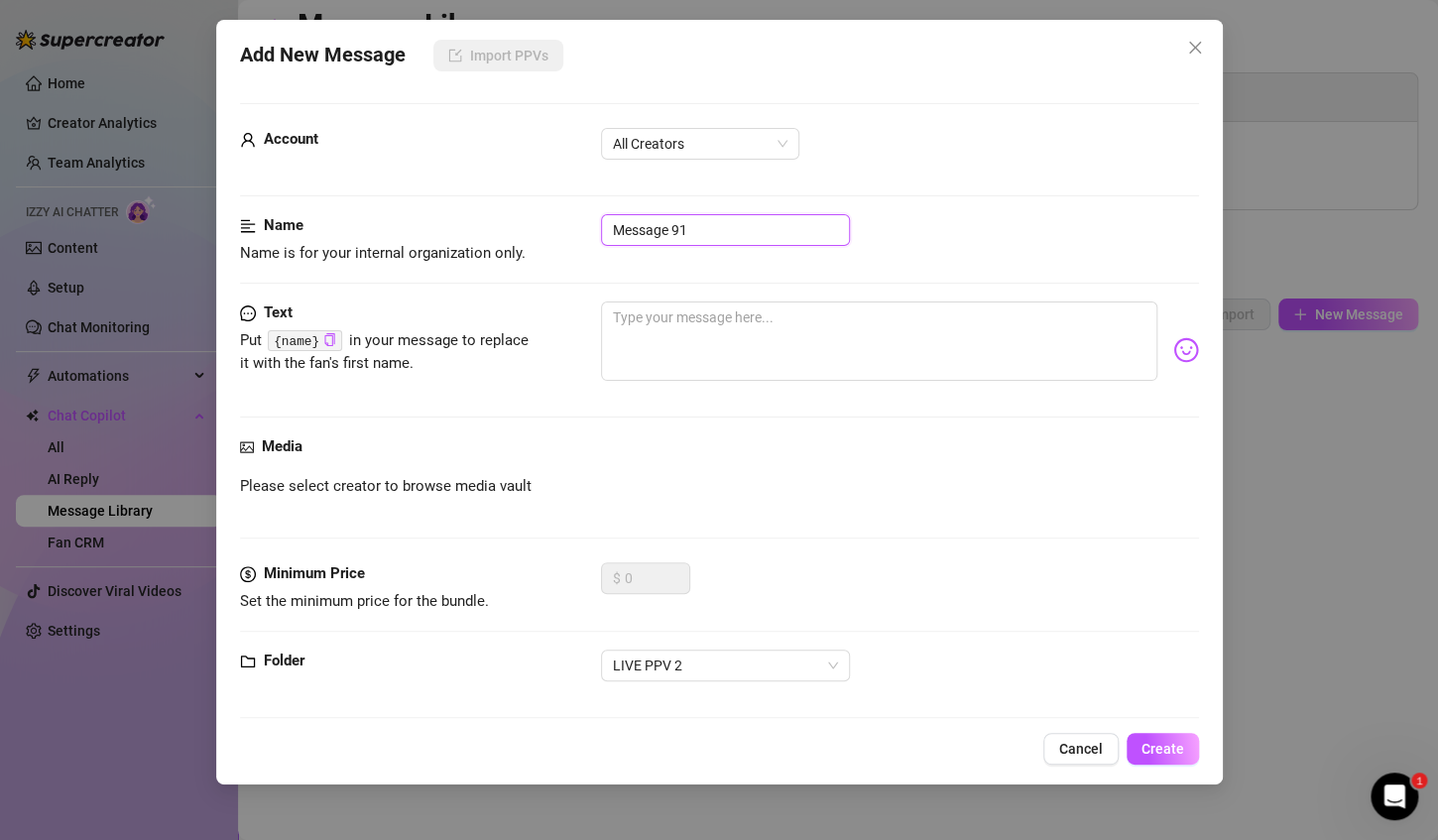 drag, startPoint x: 701, startPoint y: 219, endPoint x: 625, endPoint y: 226, distance: 76.32169 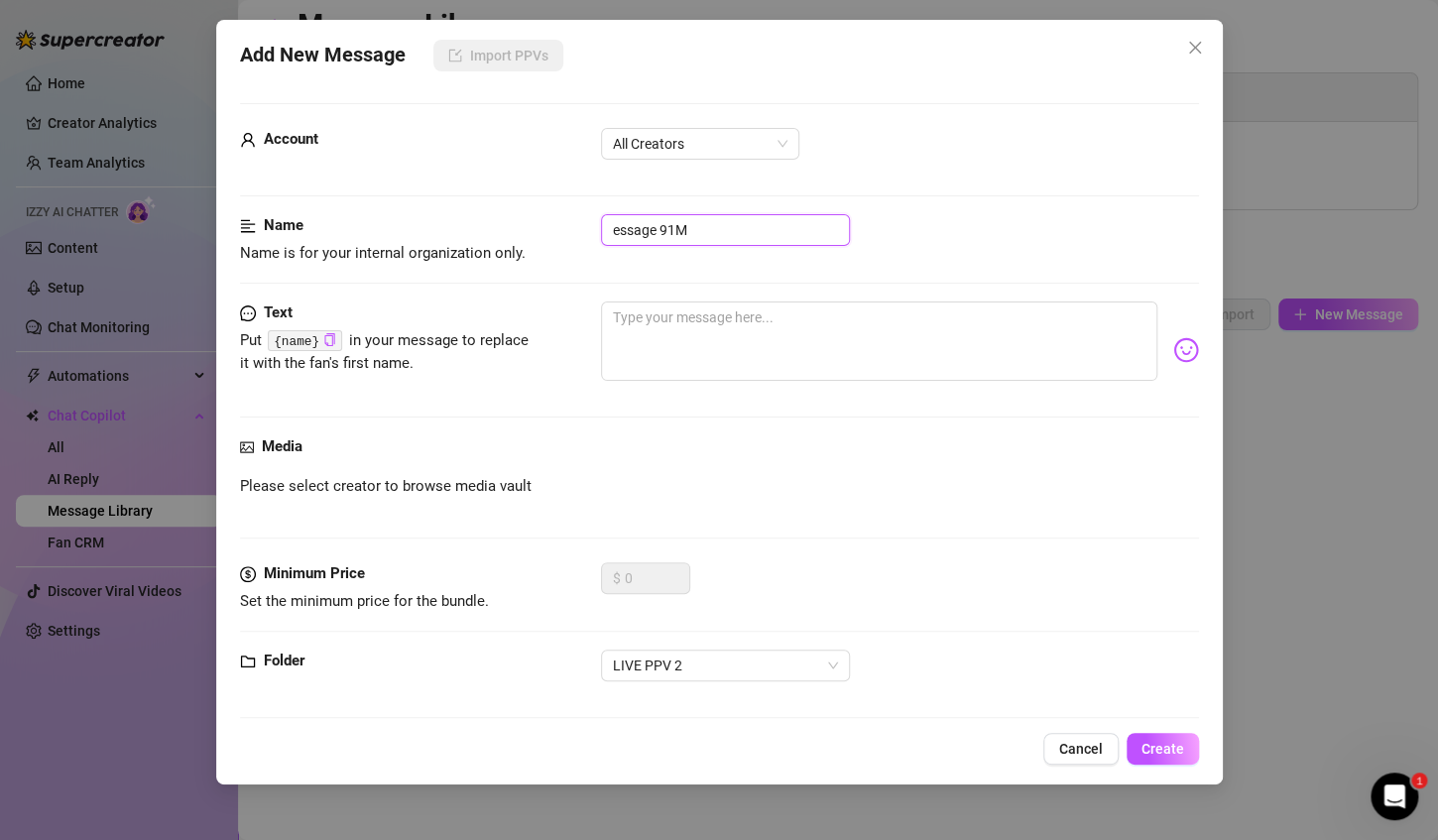 drag, startPoint x: 693, startPoint y: 226, endPoint x: 606, endPoint y: 230, distance: 87.09191 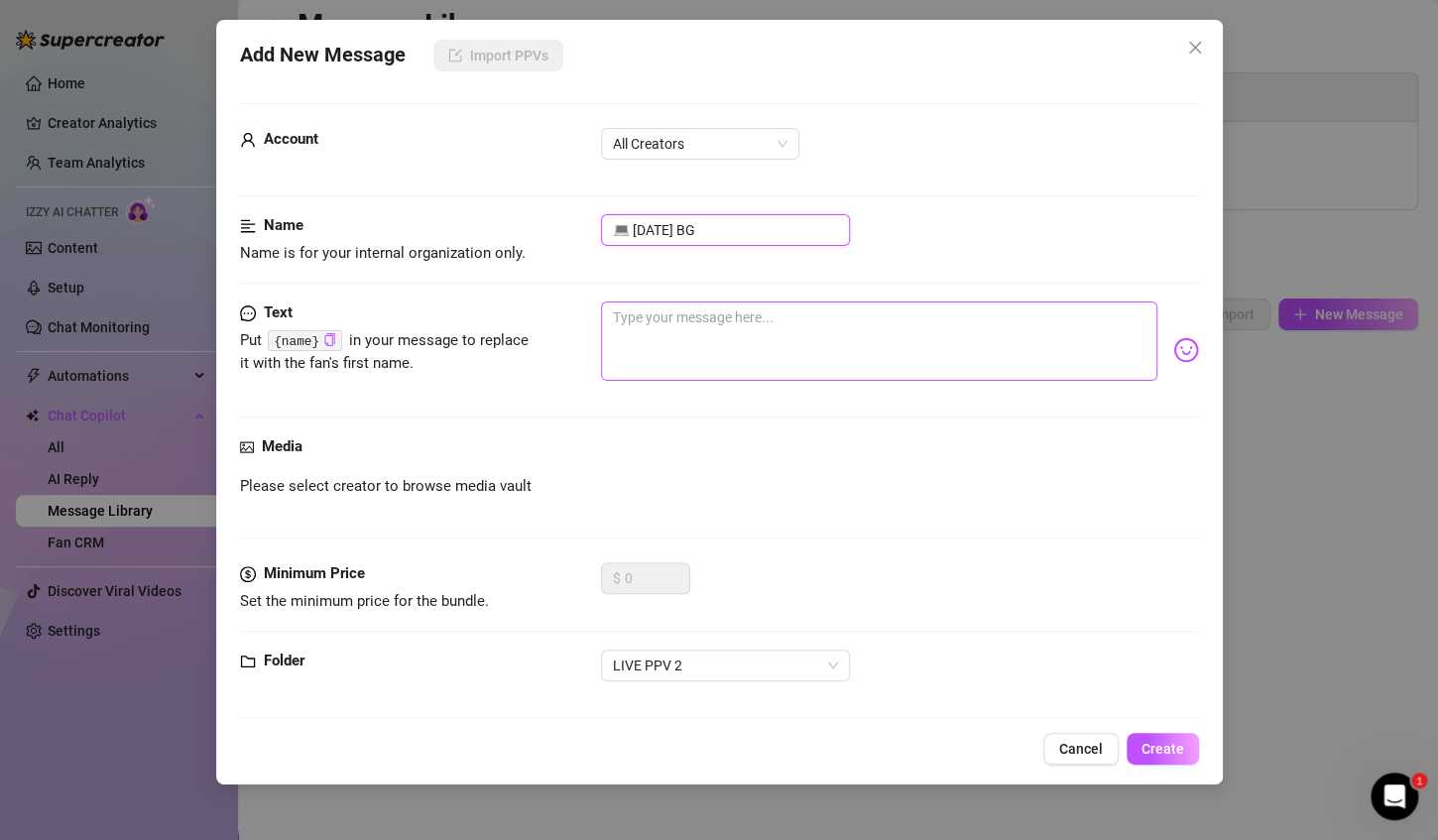 type on "💻 [DATE] BG" 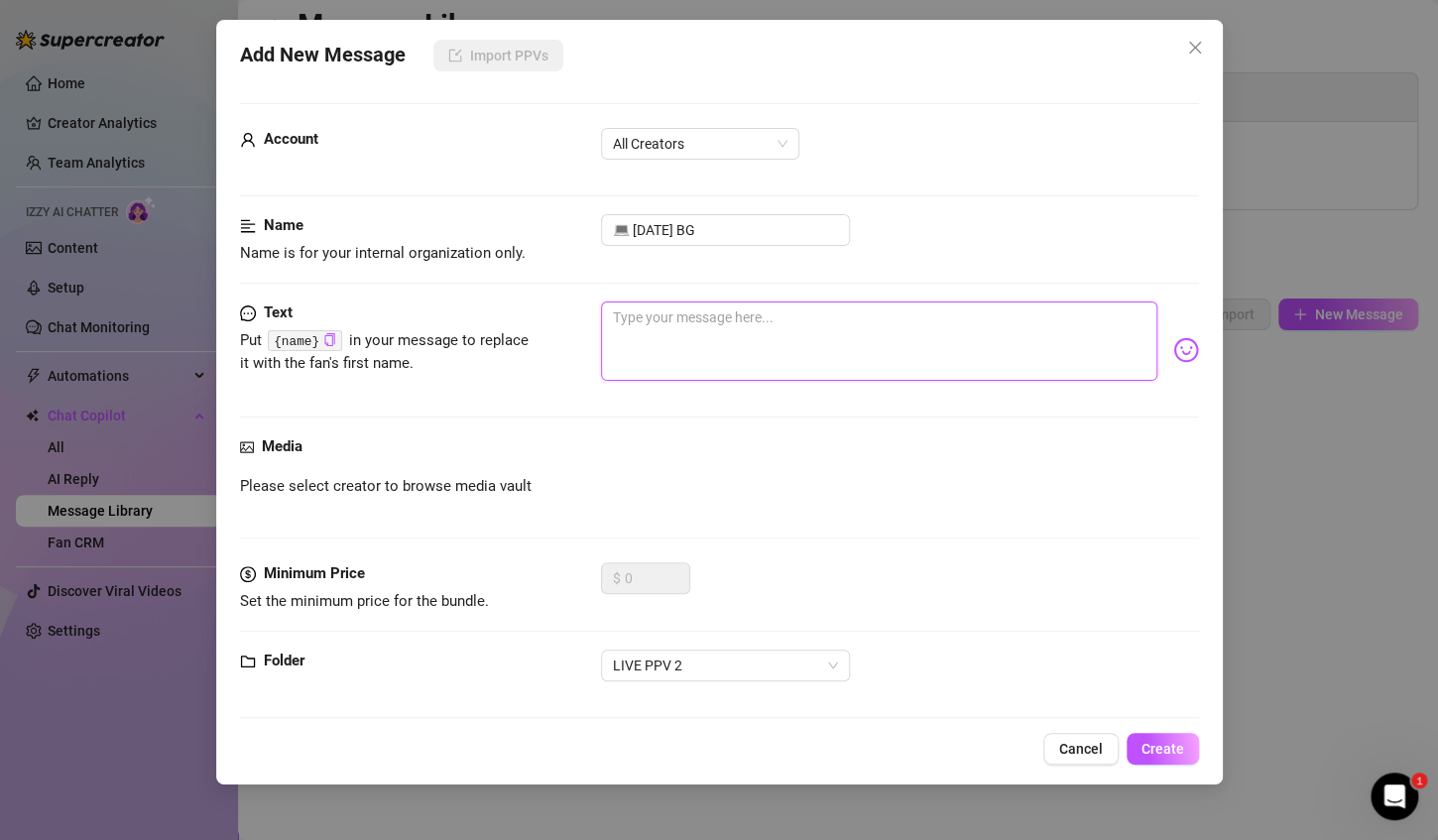 click at bounding box center [879, 341] 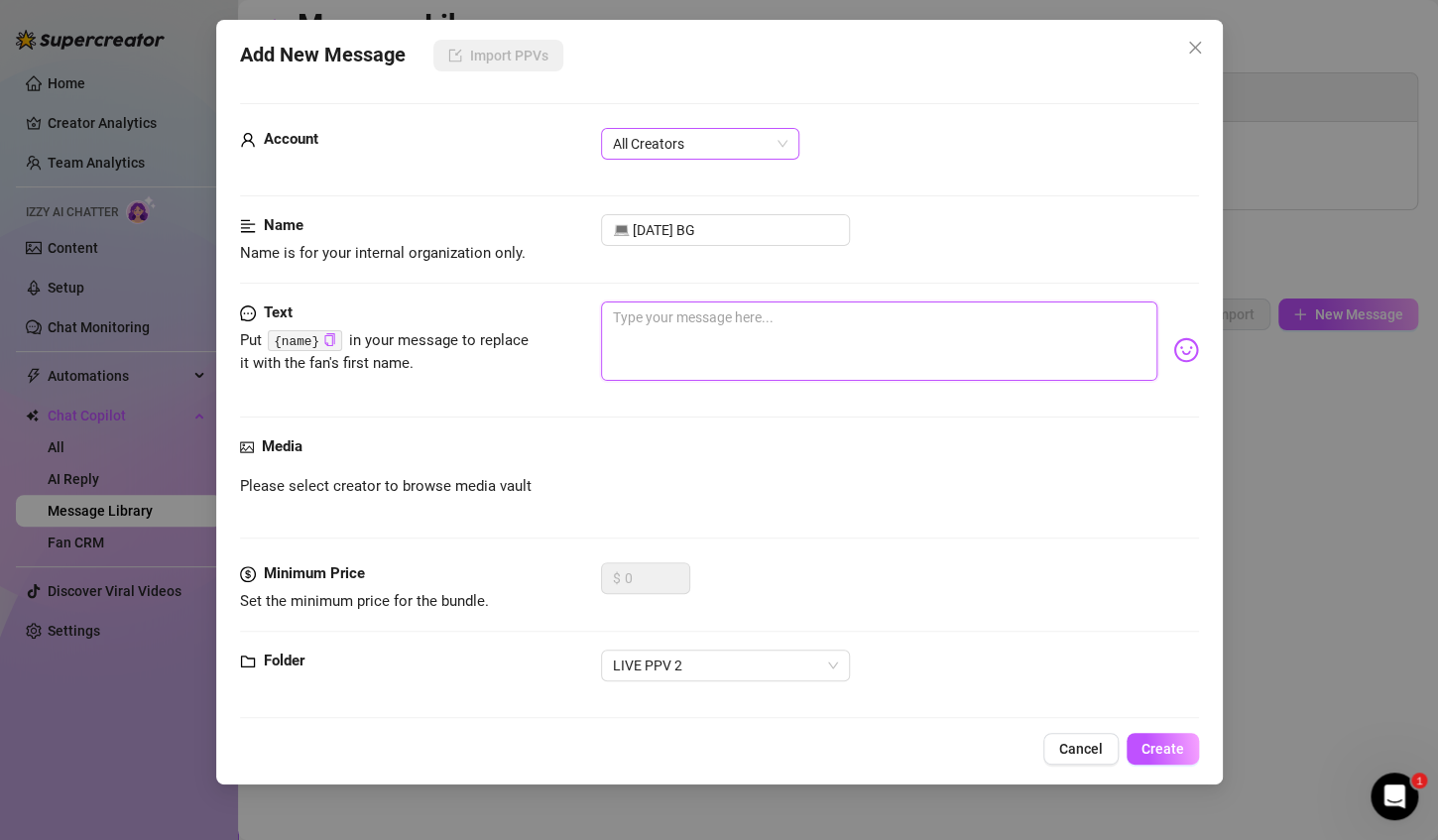 click on "All Creators" at bounding box center [700, 144] 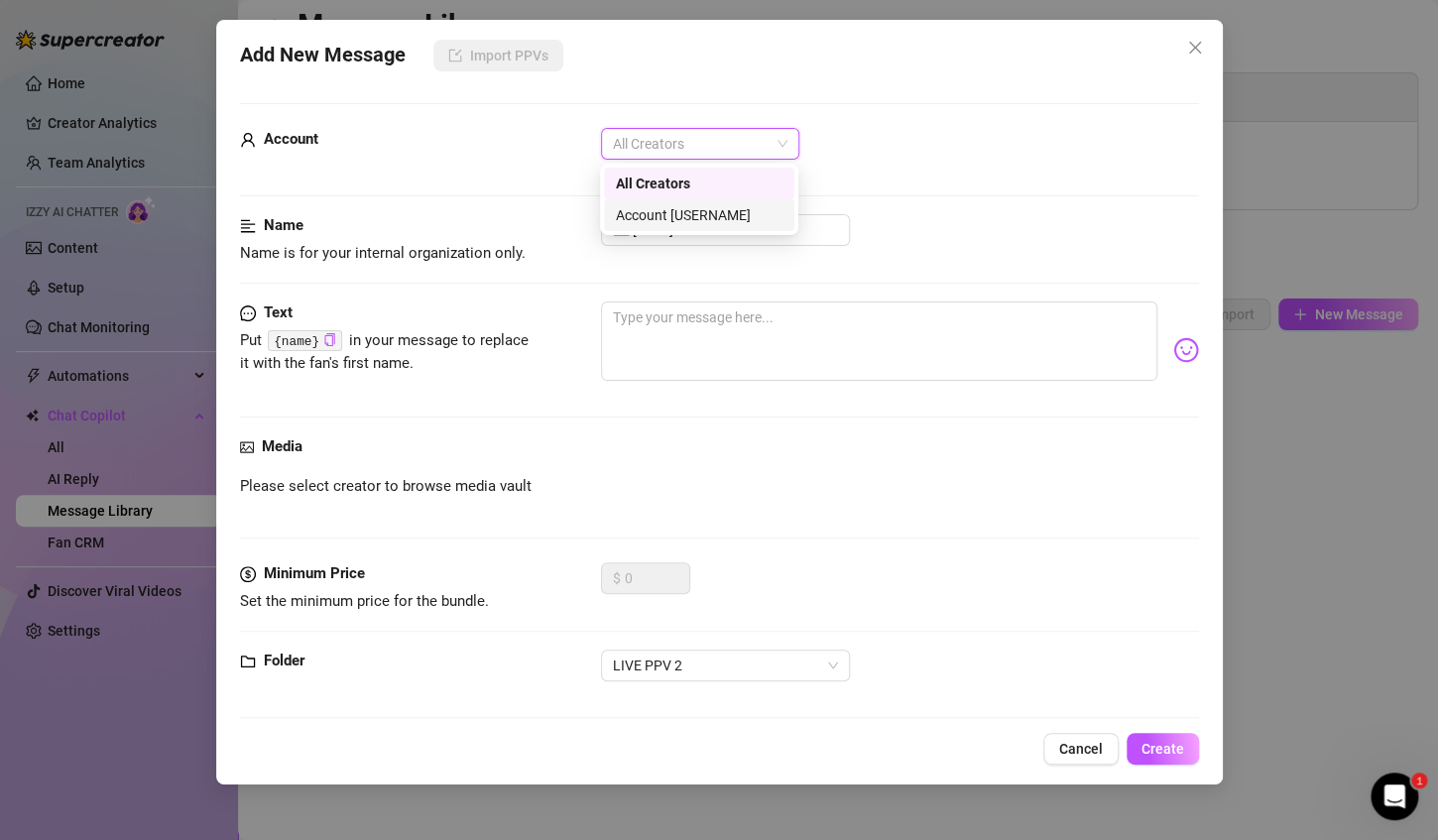 click on "Account [USERNAME]" at bounding box center (699, 215) 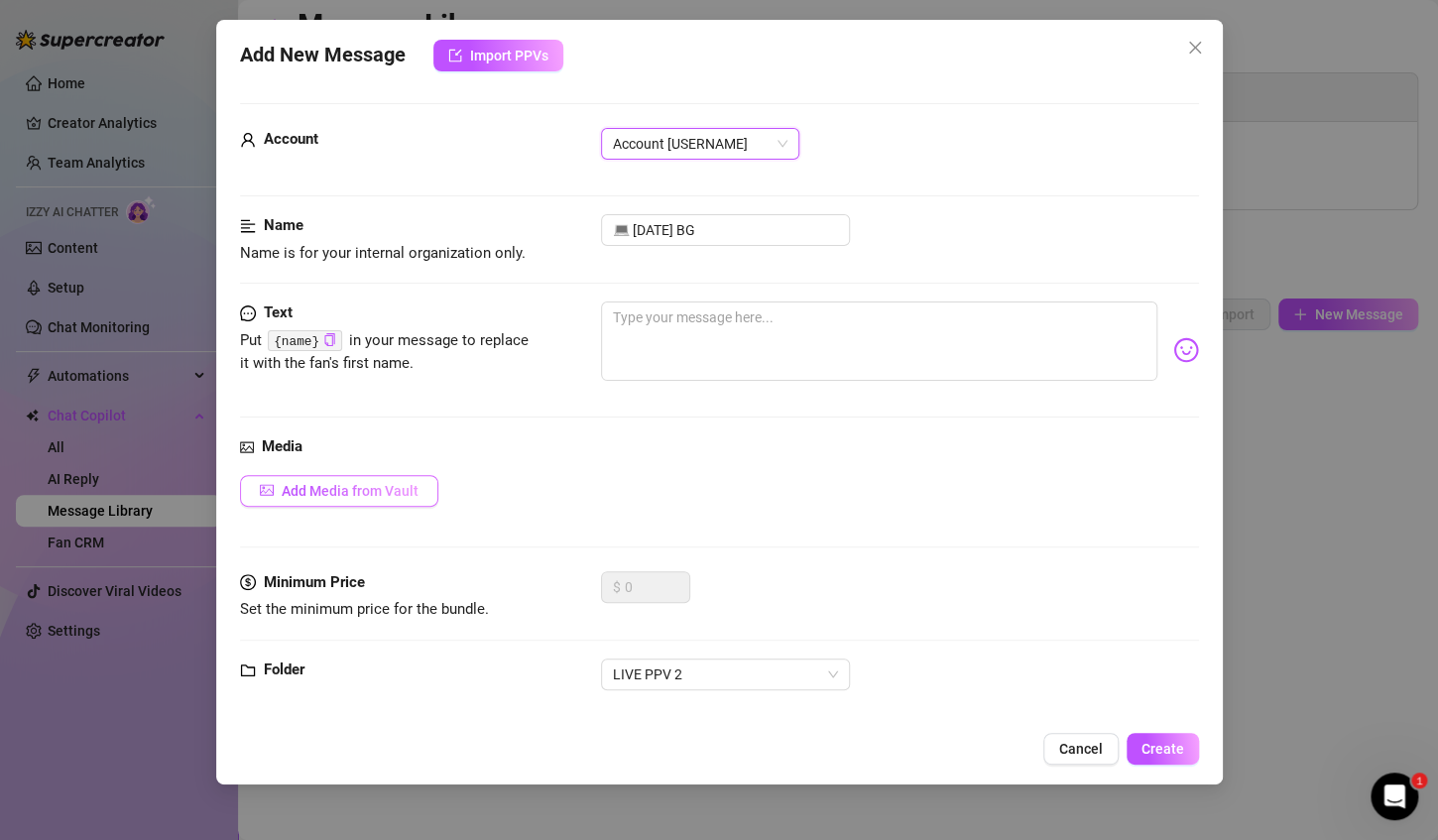 click on "Add Media from Vault" at bounding box center [339, 491] 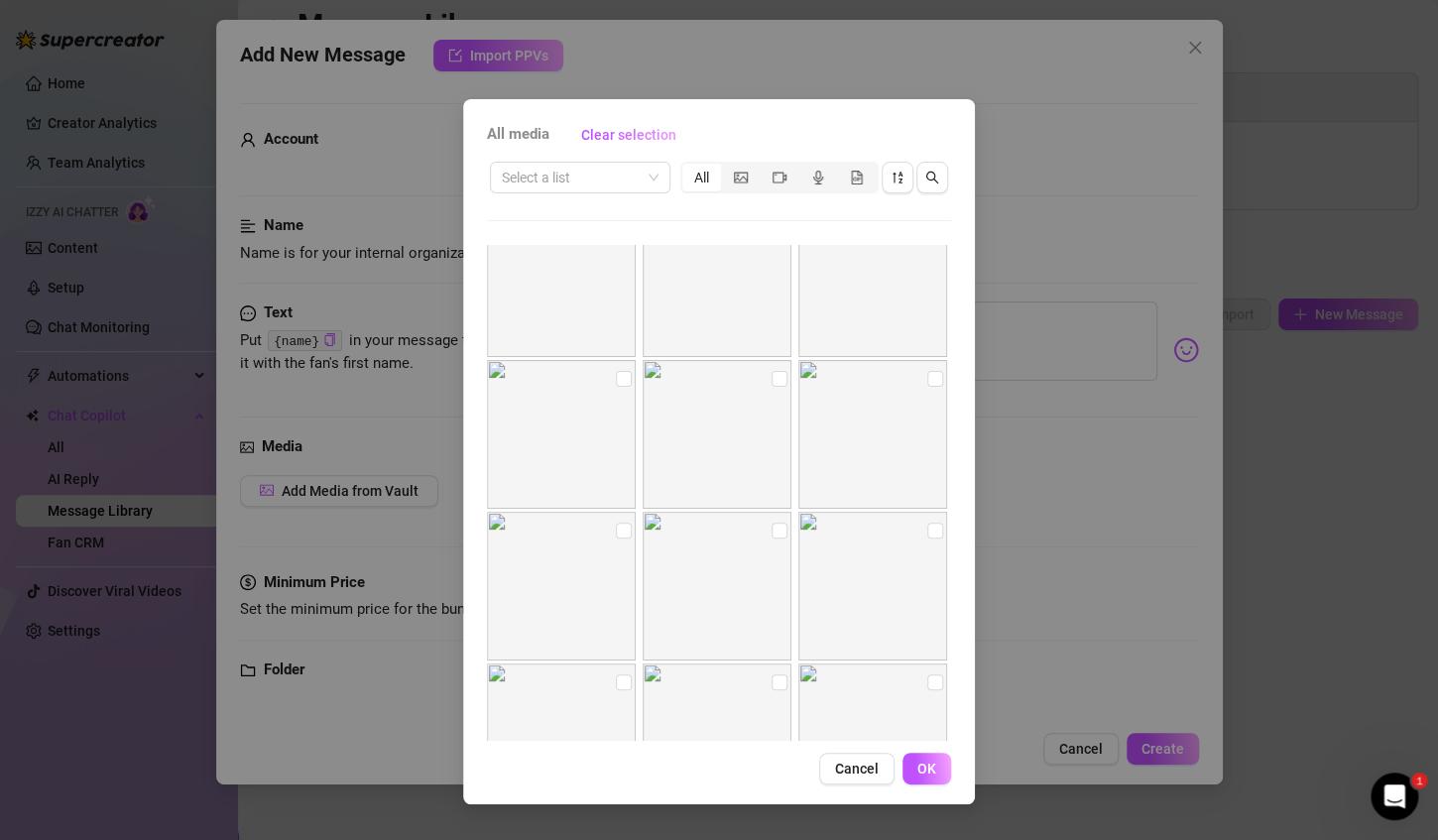 scroll, scrollTop: 0, scrollLeft: 0, axis: both 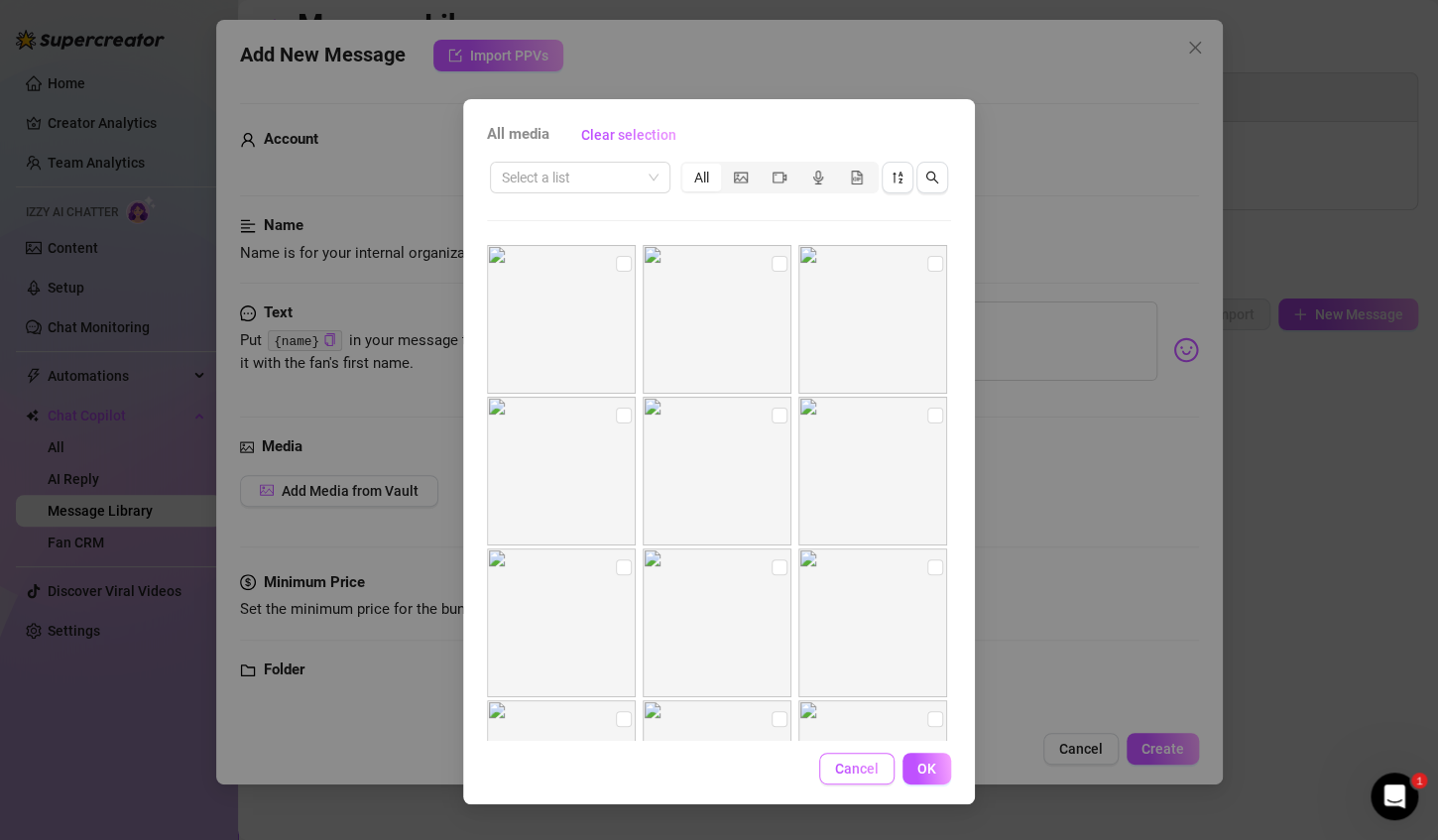 click on "Cancel" at bounding box center (857, 769) 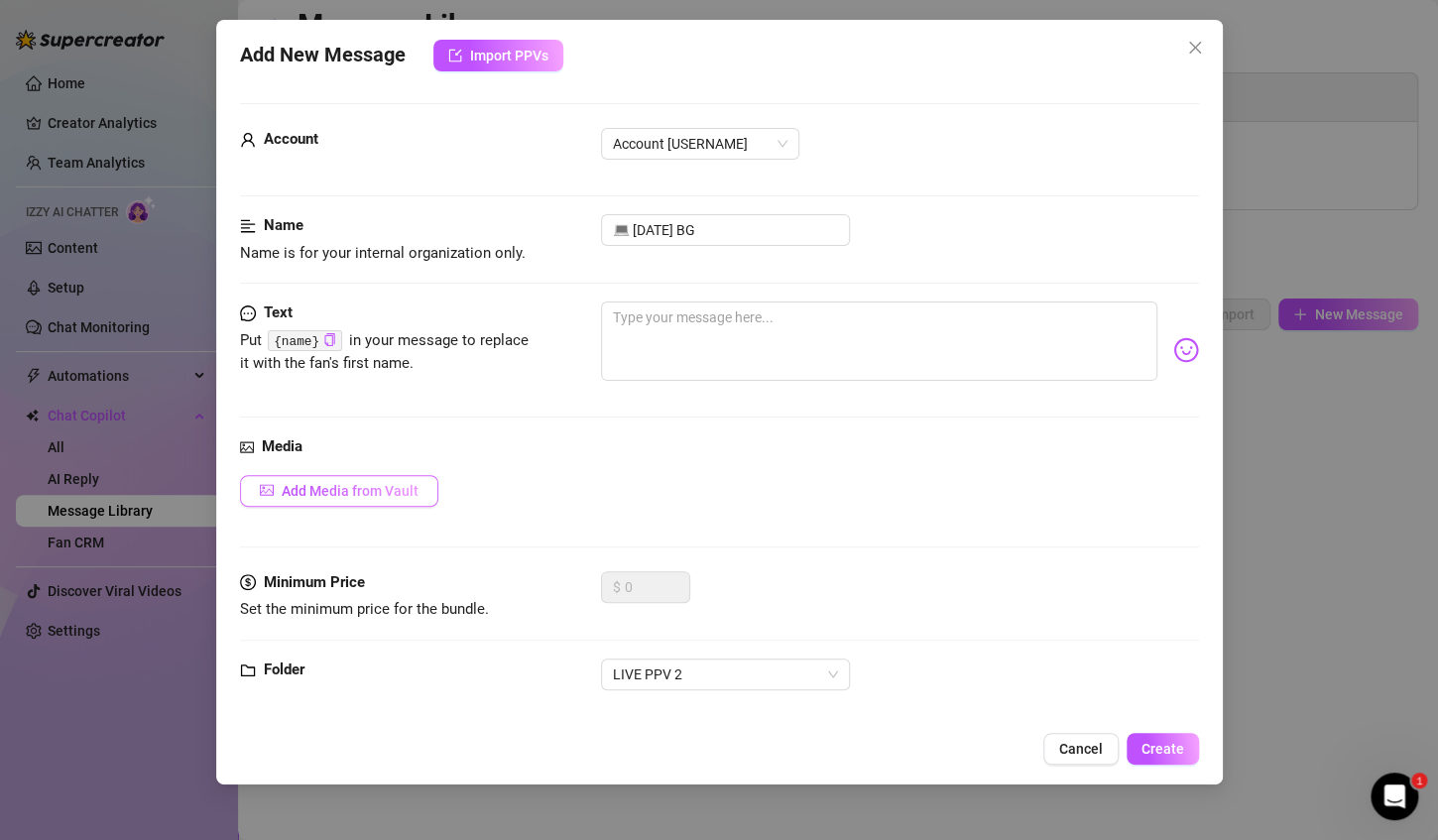 click on "Add Media from Vault" at bounding box center [350, 491] 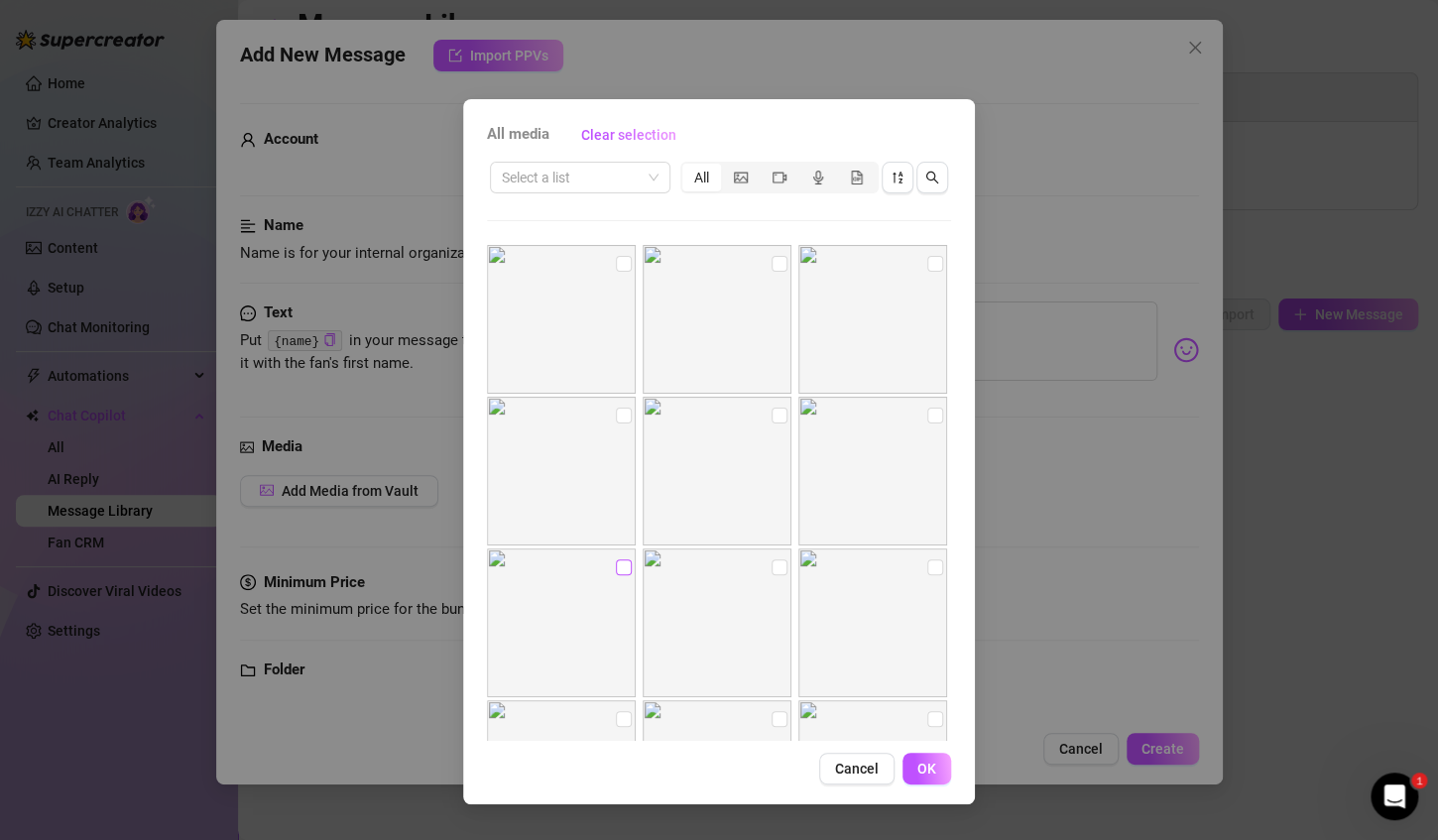 click at bounding box center (624, 567) 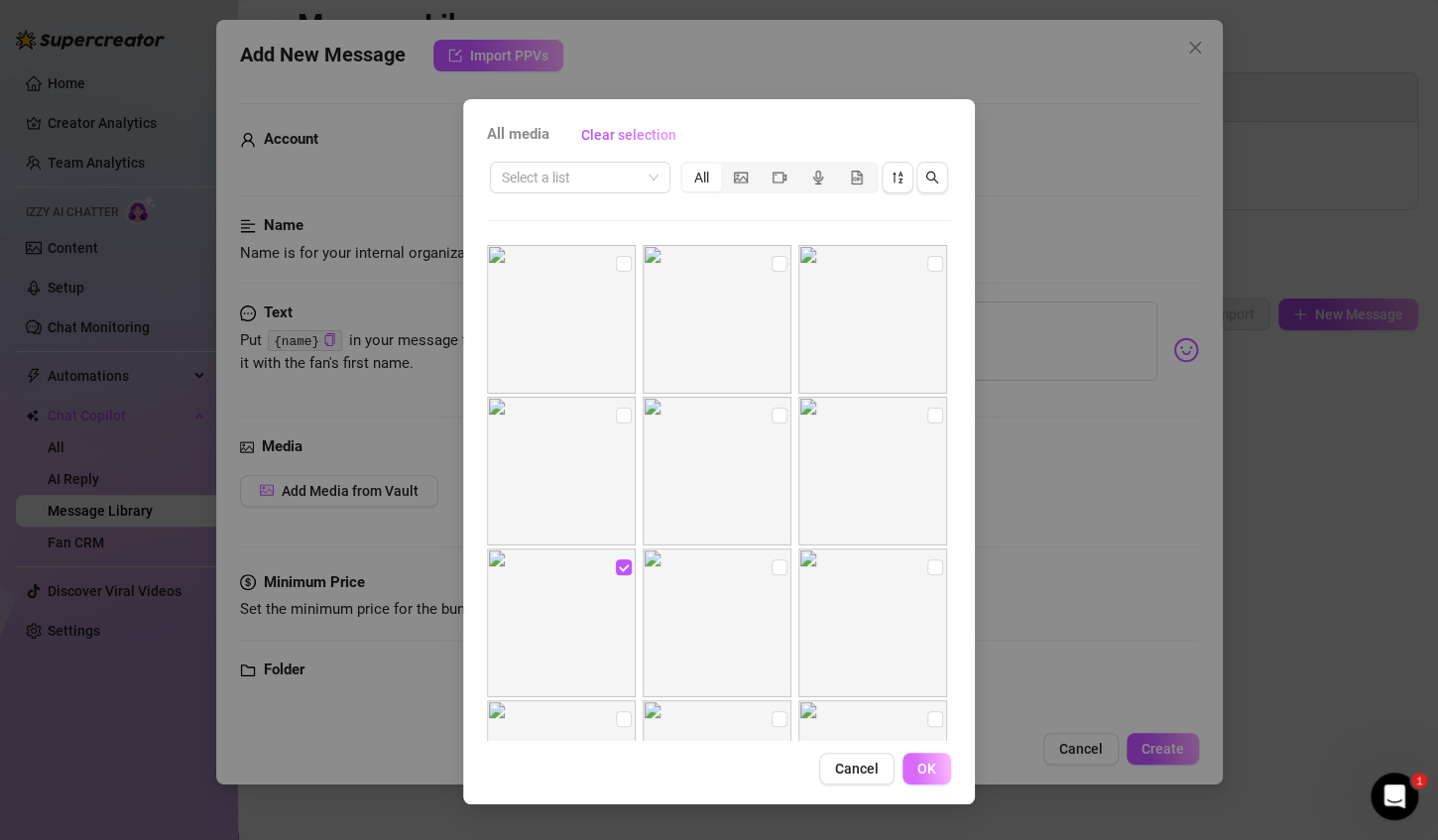 click on "OK" at bounding box center (926, 769) 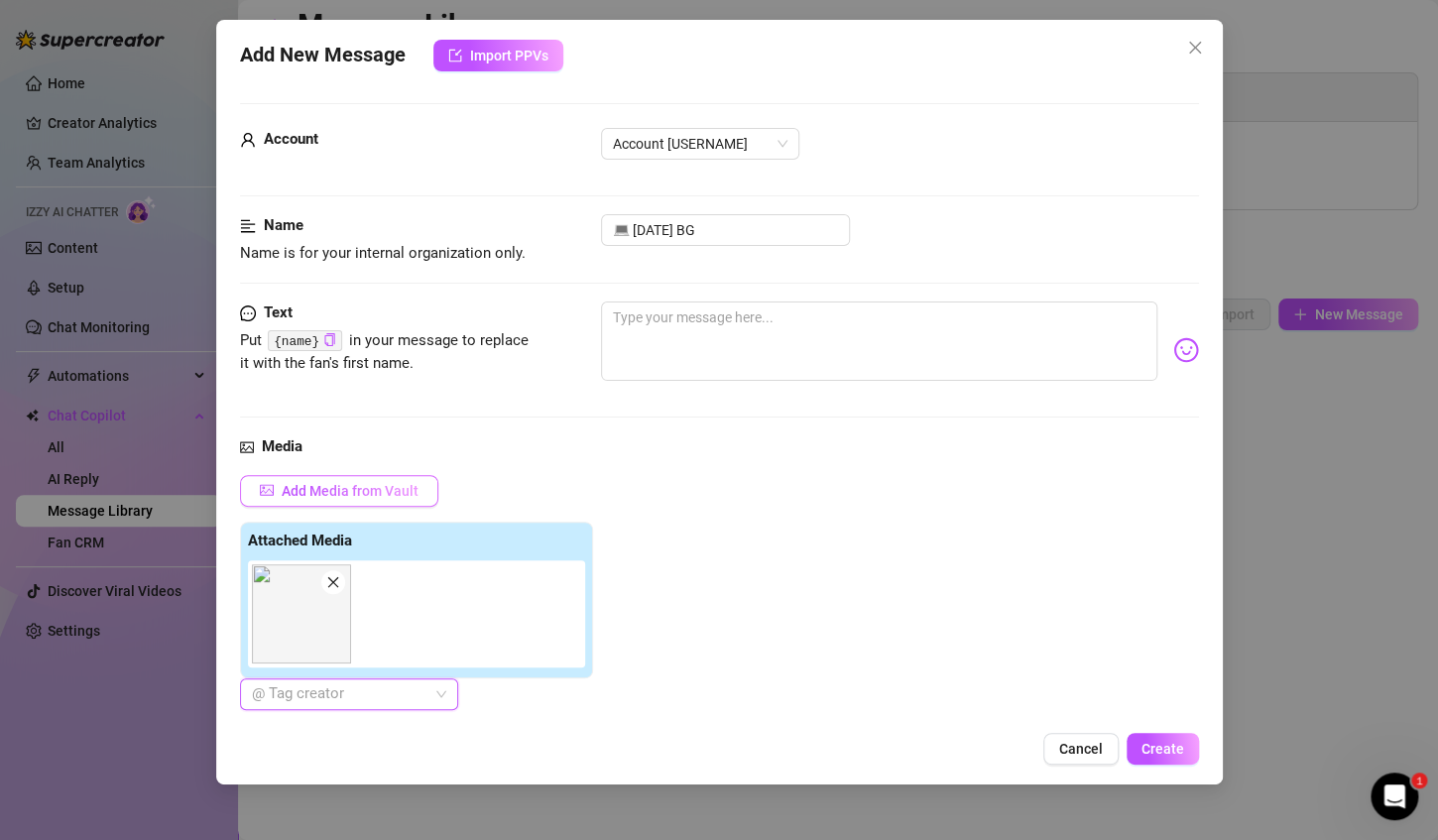 click on "Add Media from Vault" at bounding box center (350, 491) 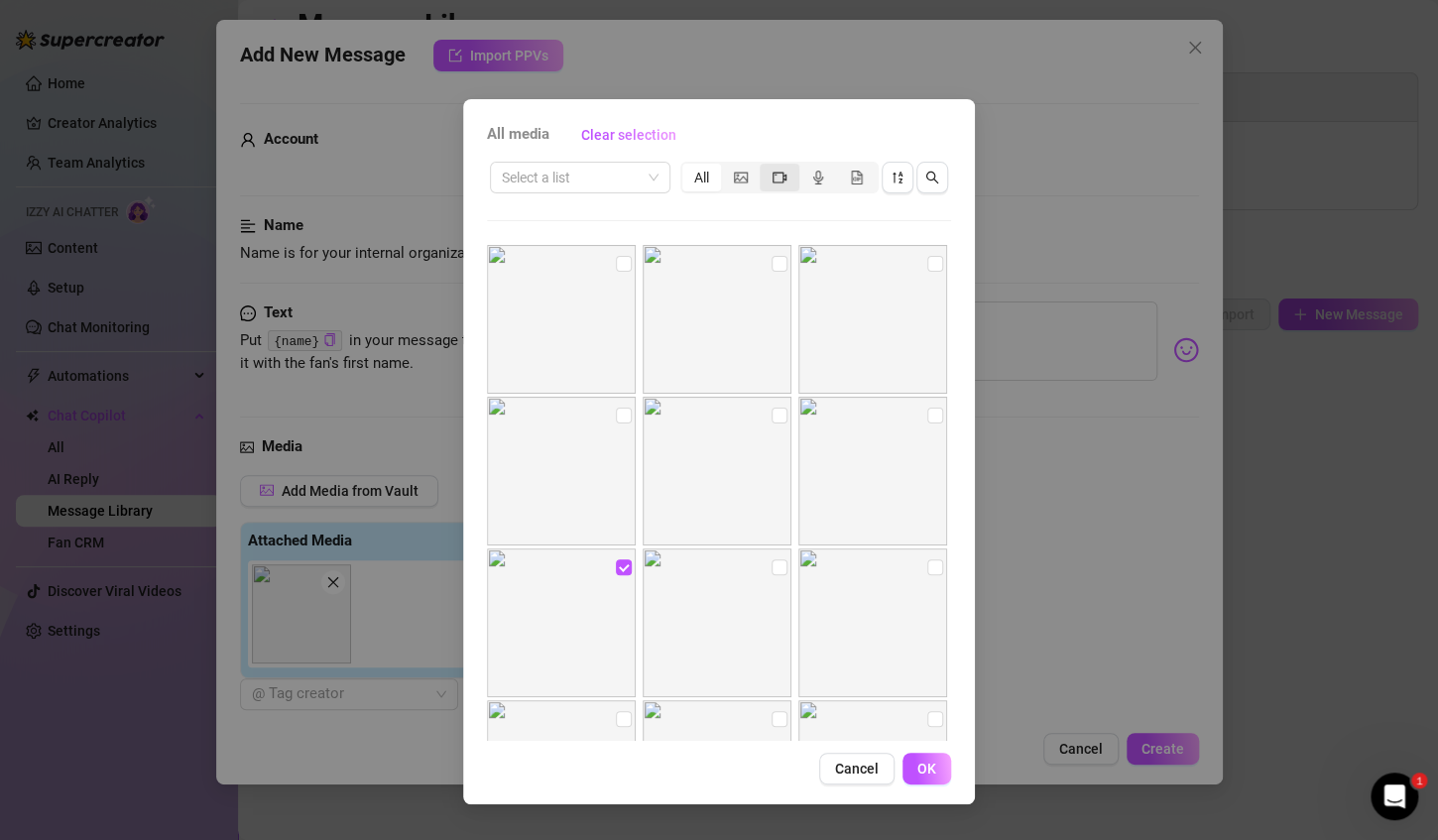 click 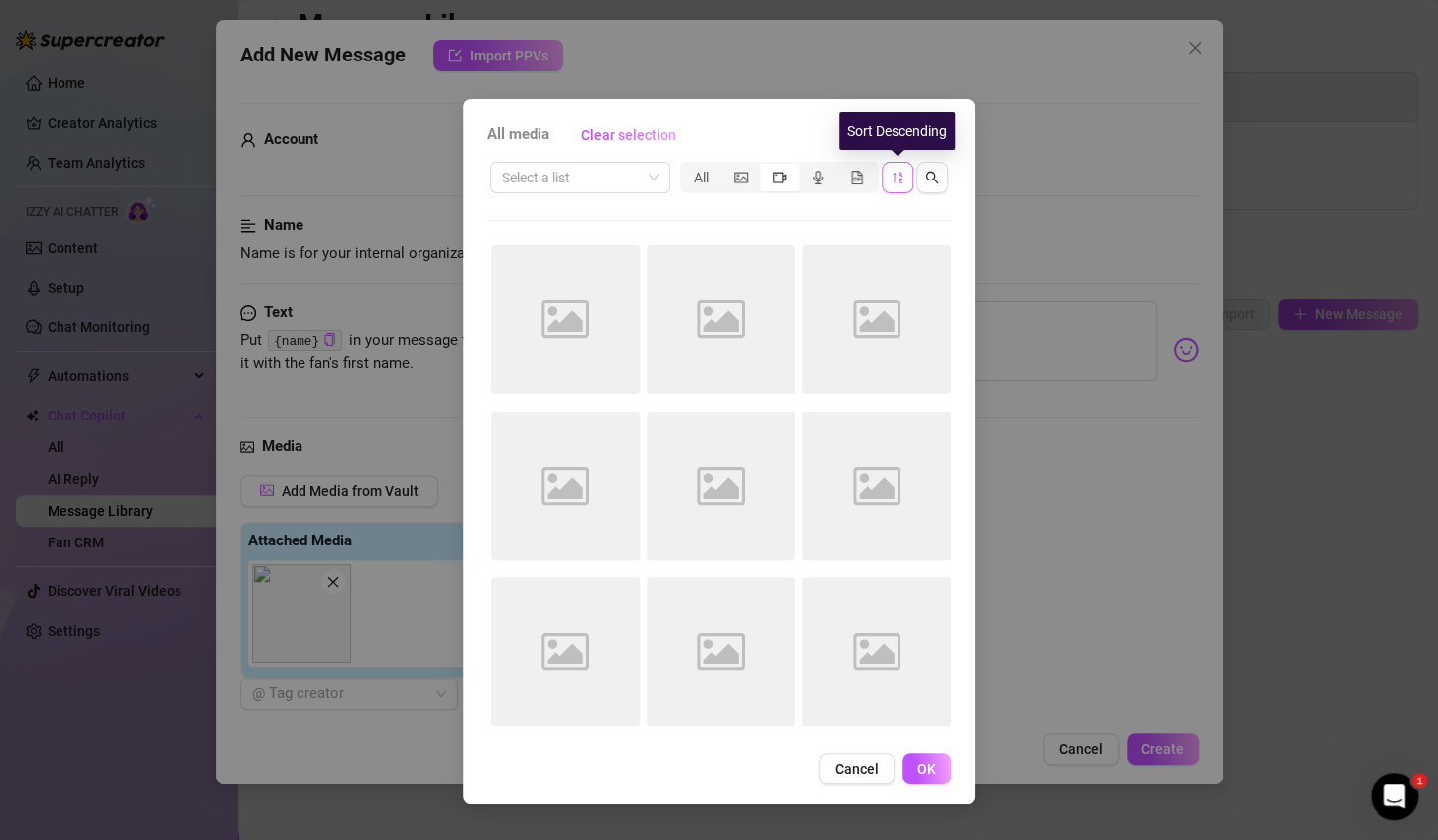 click at bounding box center [898, 178] 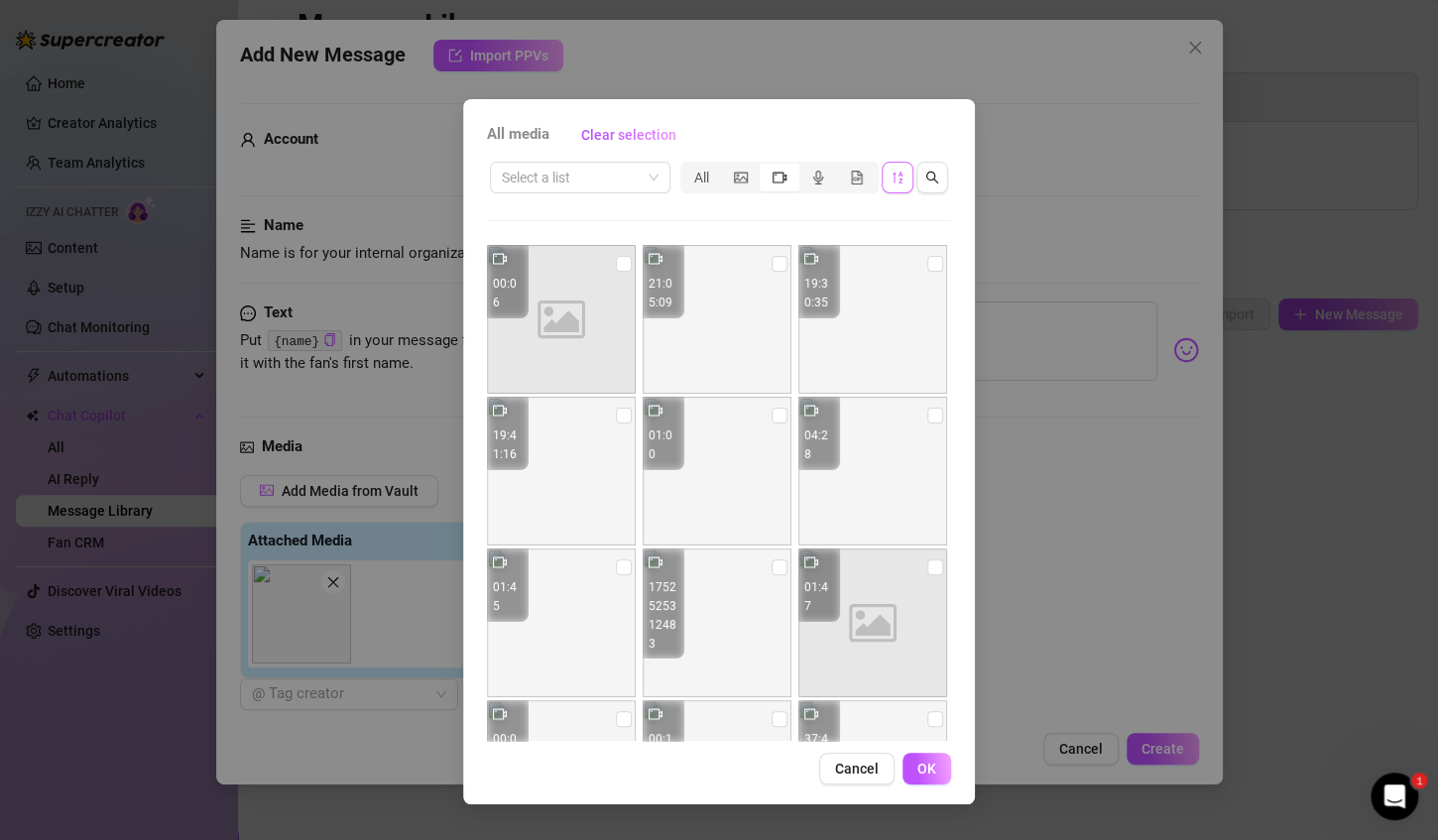 click at bounding box center (898, 178) 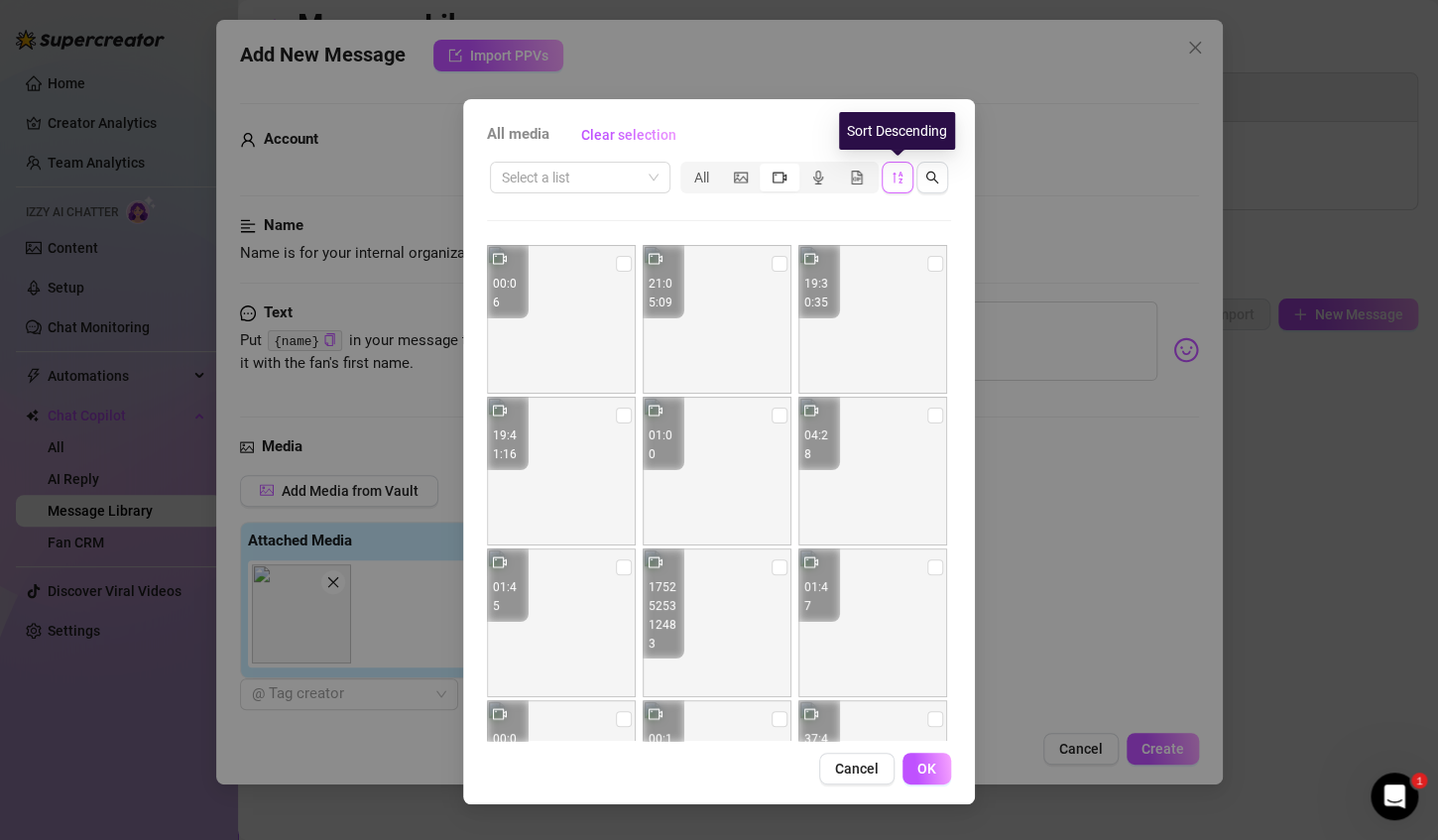click at bounding box center (898, 178) 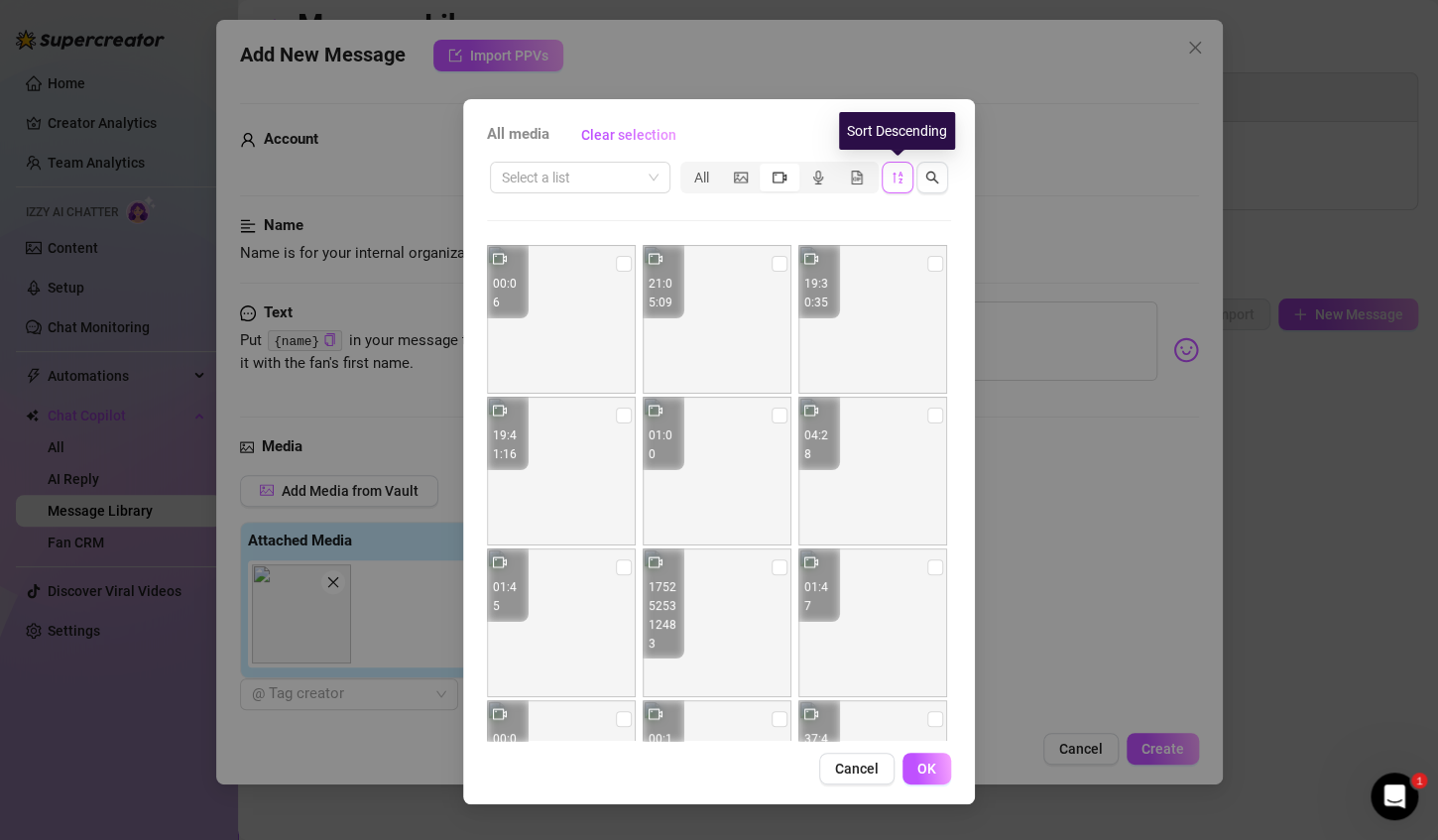 click at bounding box center (898, 178) 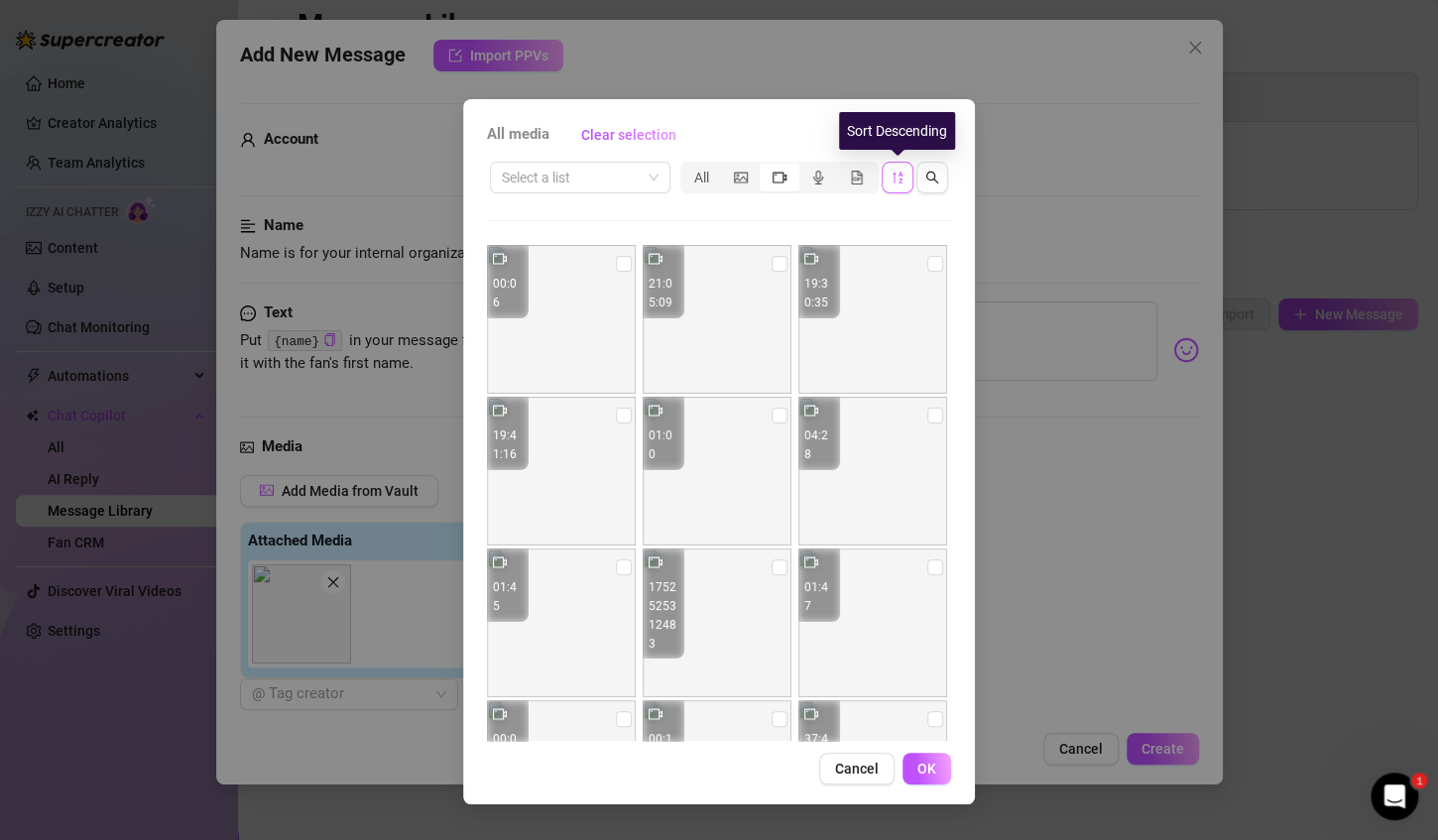 click at bounding box center [898, 178] 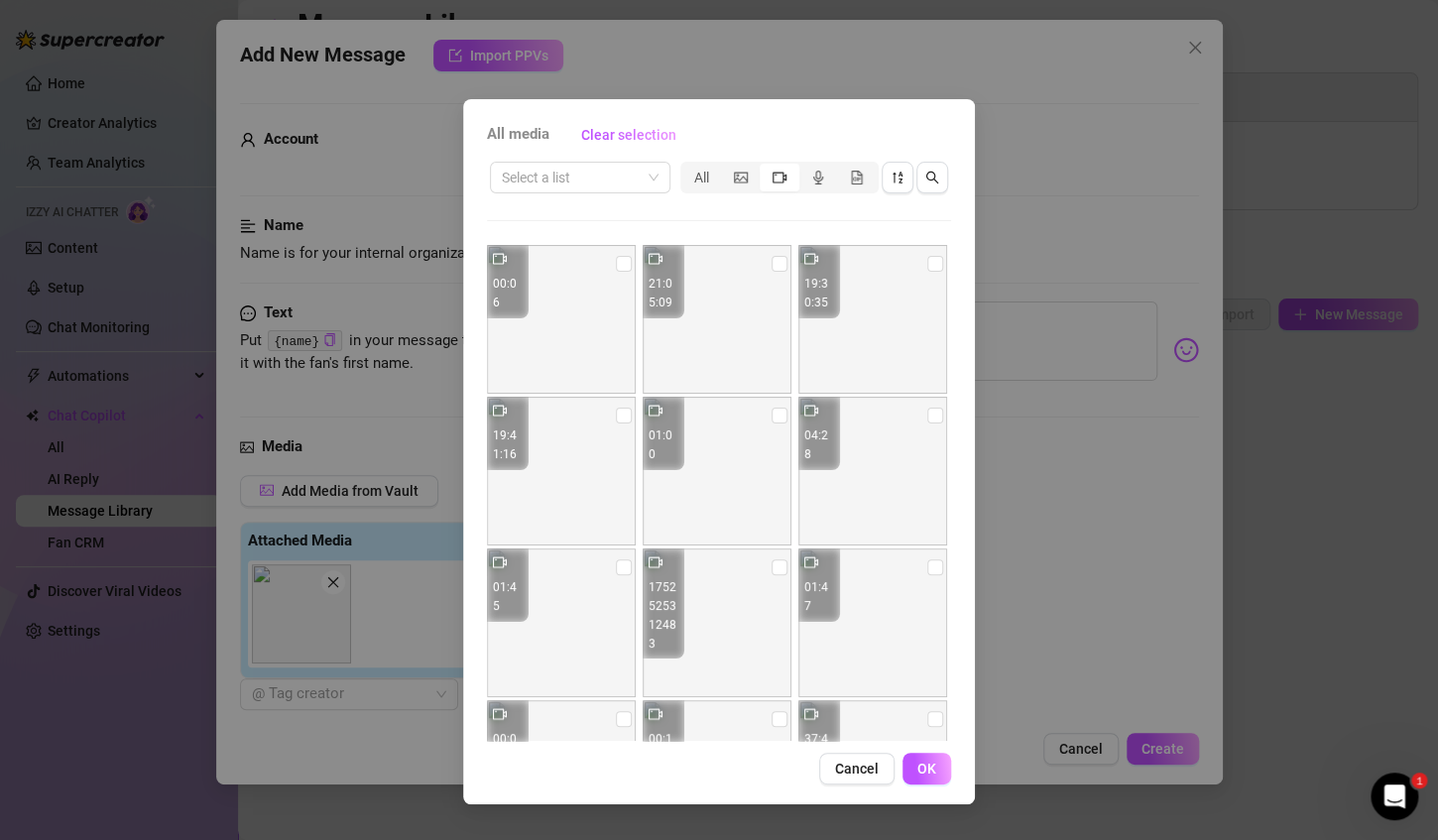click on "All media Clear selection Select a list All 00:06 21:05:09 19:30:35 19:41:16 01:00 04:28 01:45 17:36 01:47 00:07 00:12 37:43 33:15 00:12 20:06:29 20:01:57 01:00 00:08 00:16 00:19 03:47 02:05 10:51 07:30 Cancel OK" at bounding box center (719, 451) 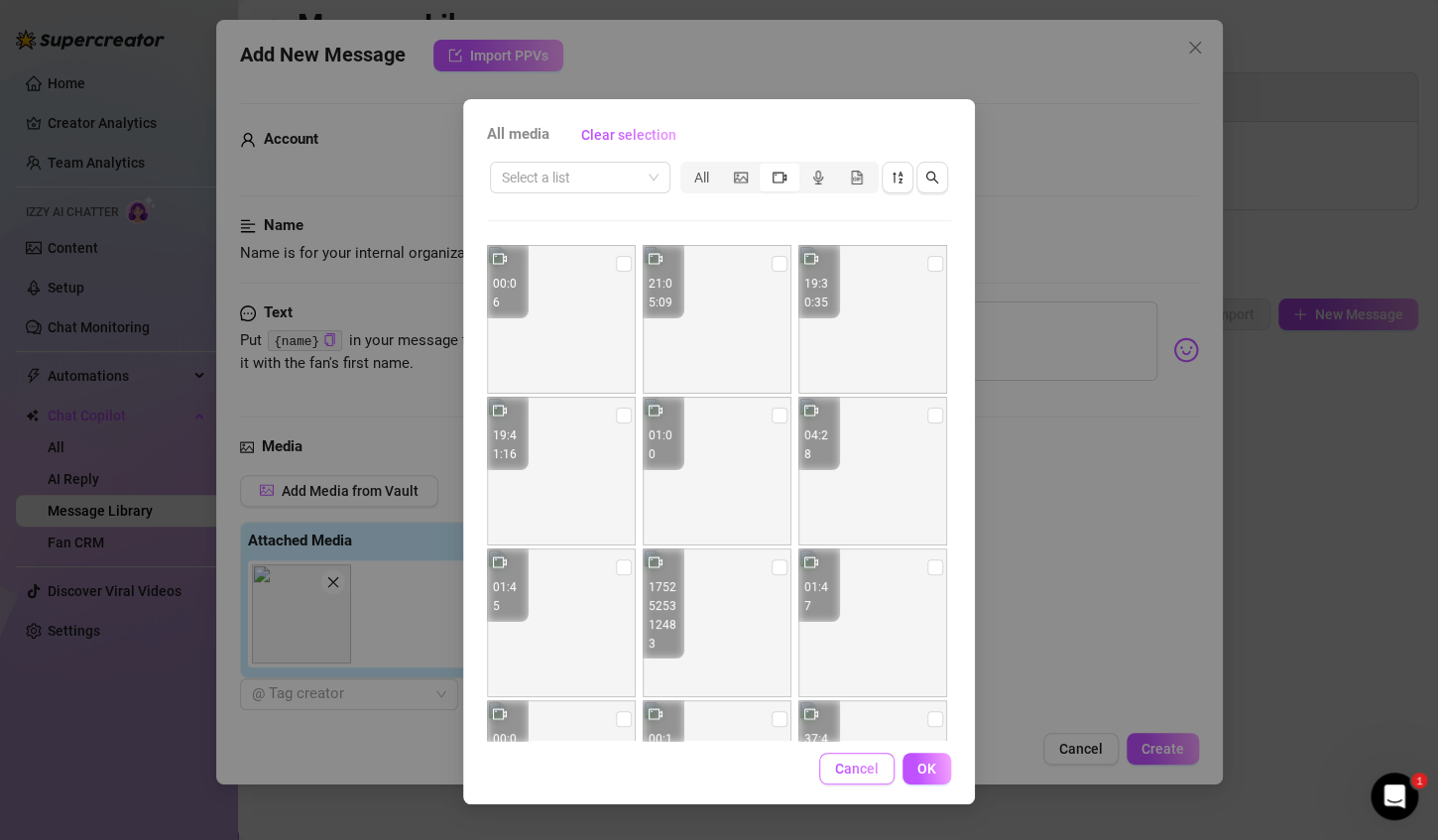 click on "Cancel" at bounding box center (857, 769) 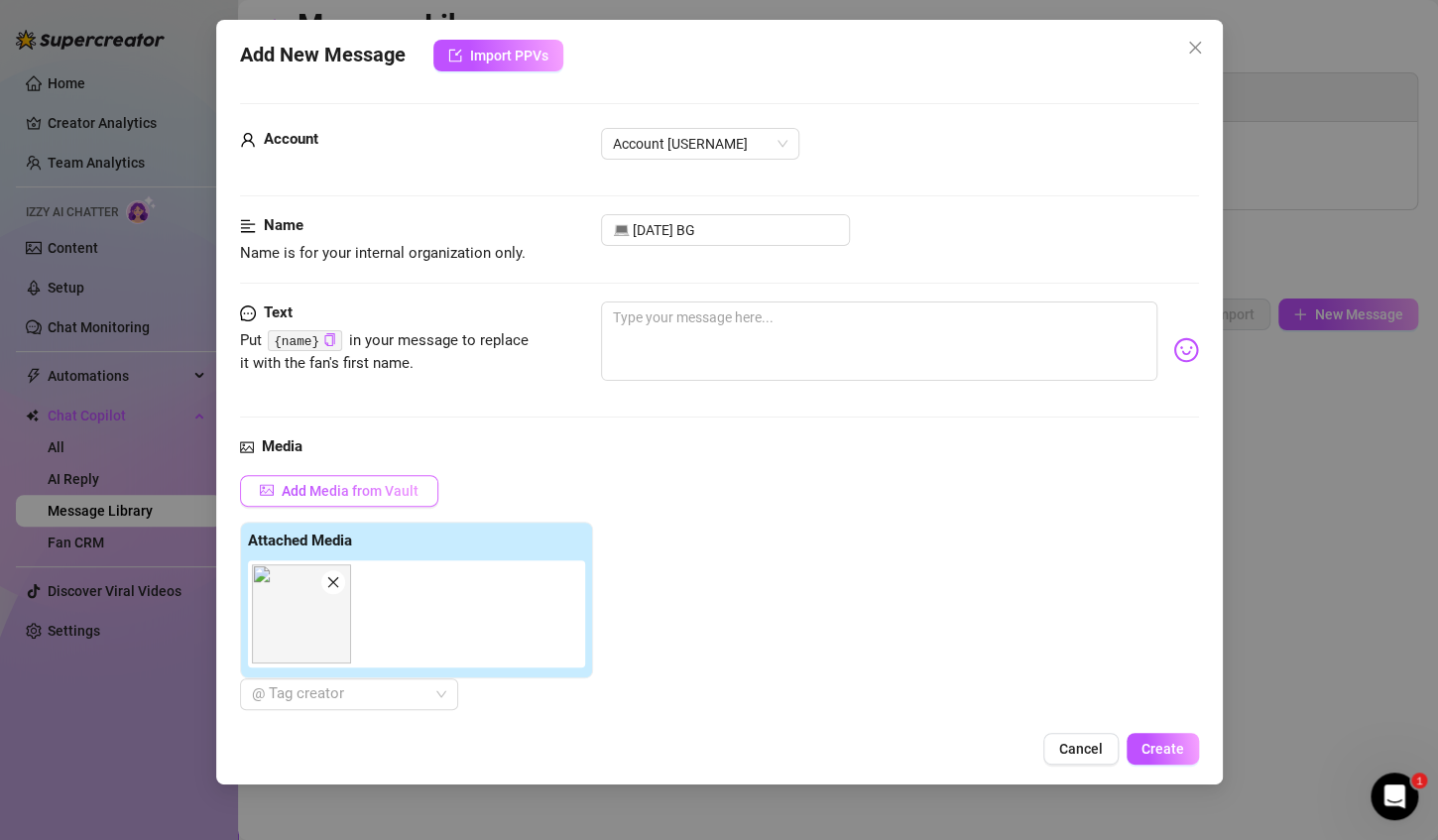 click on "Add Media from Vault" at bounding box center (339, 491) 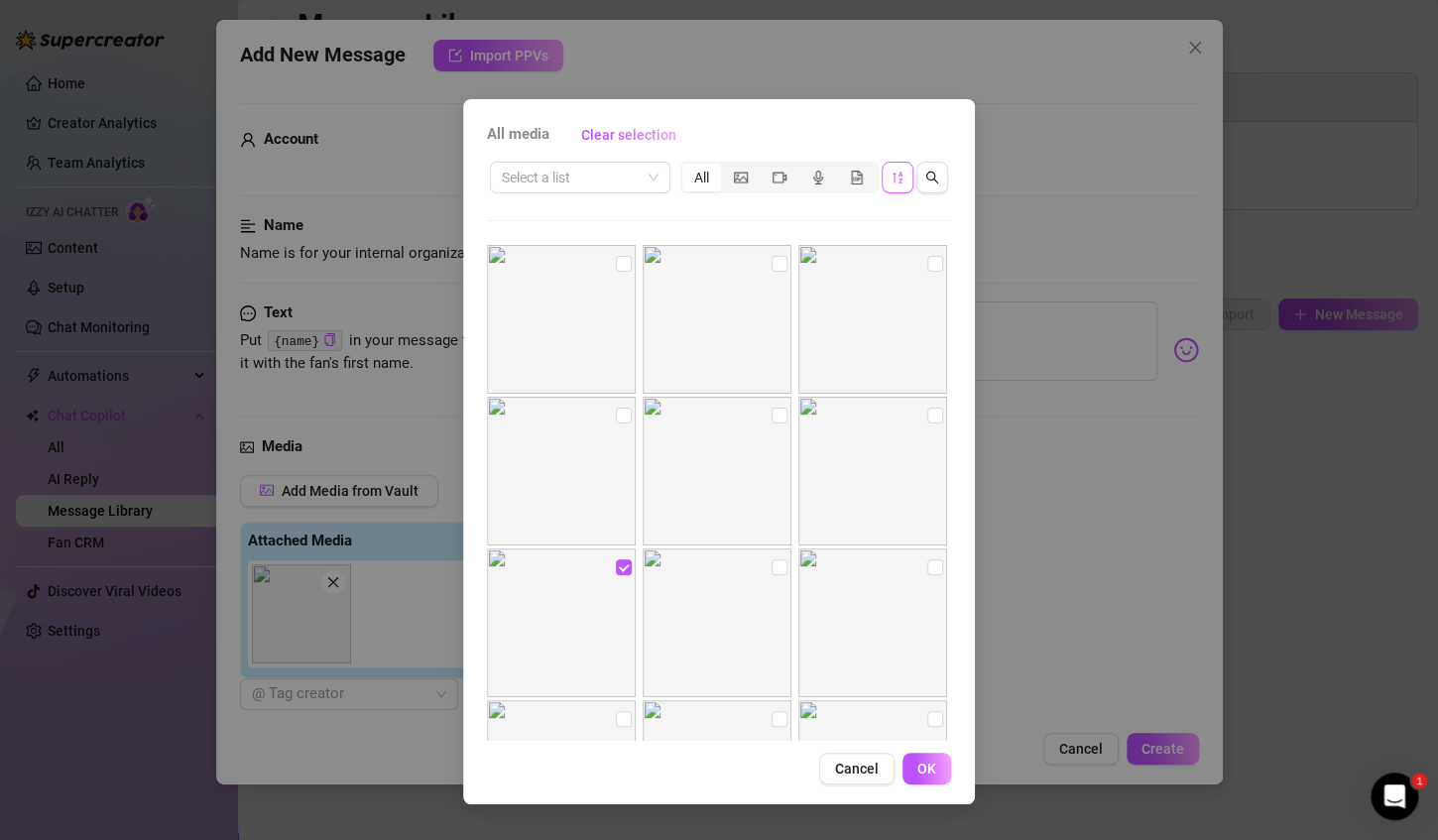 click at bounding box center [898, 178] 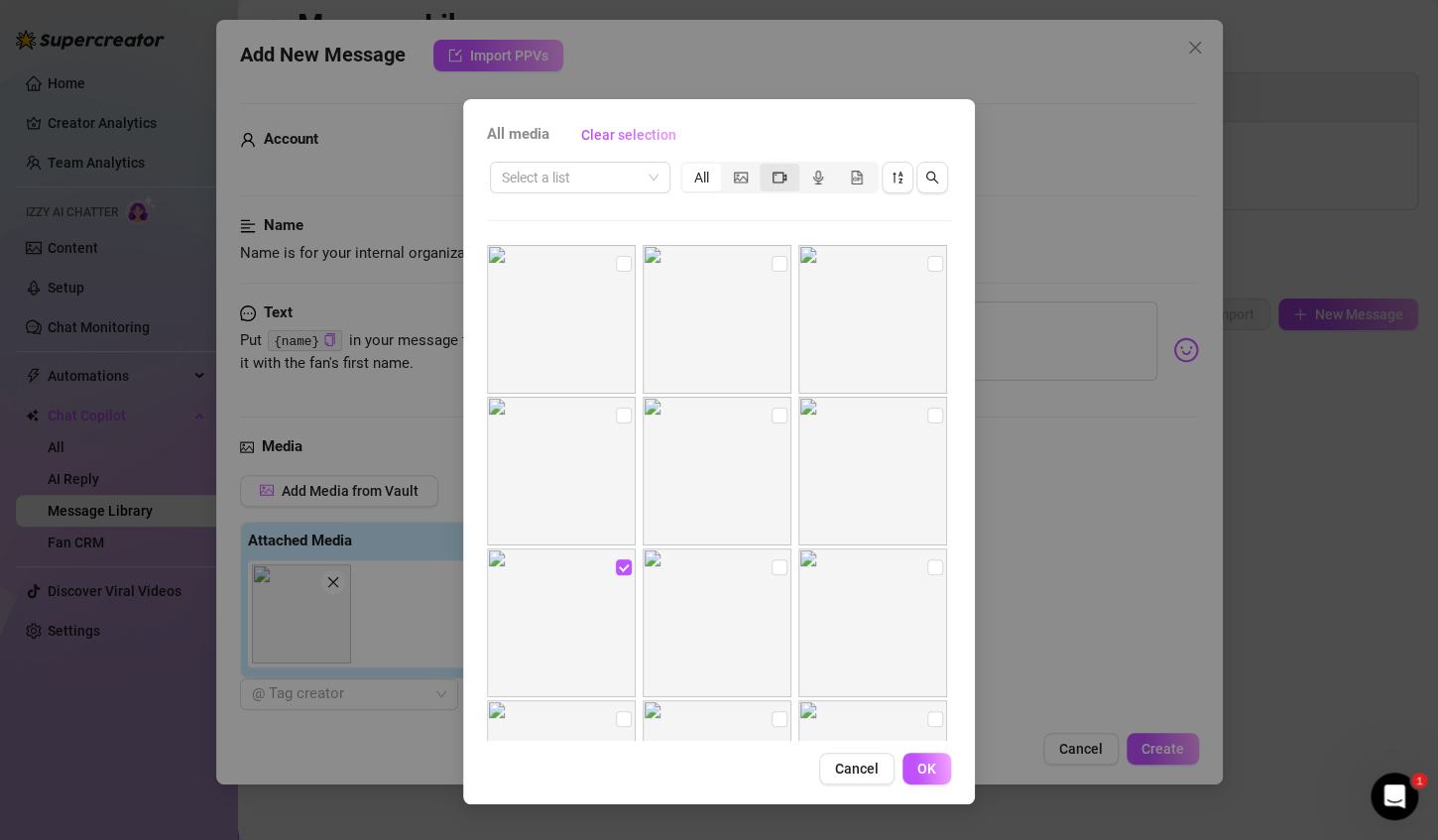click at bounding box center [779, 178] 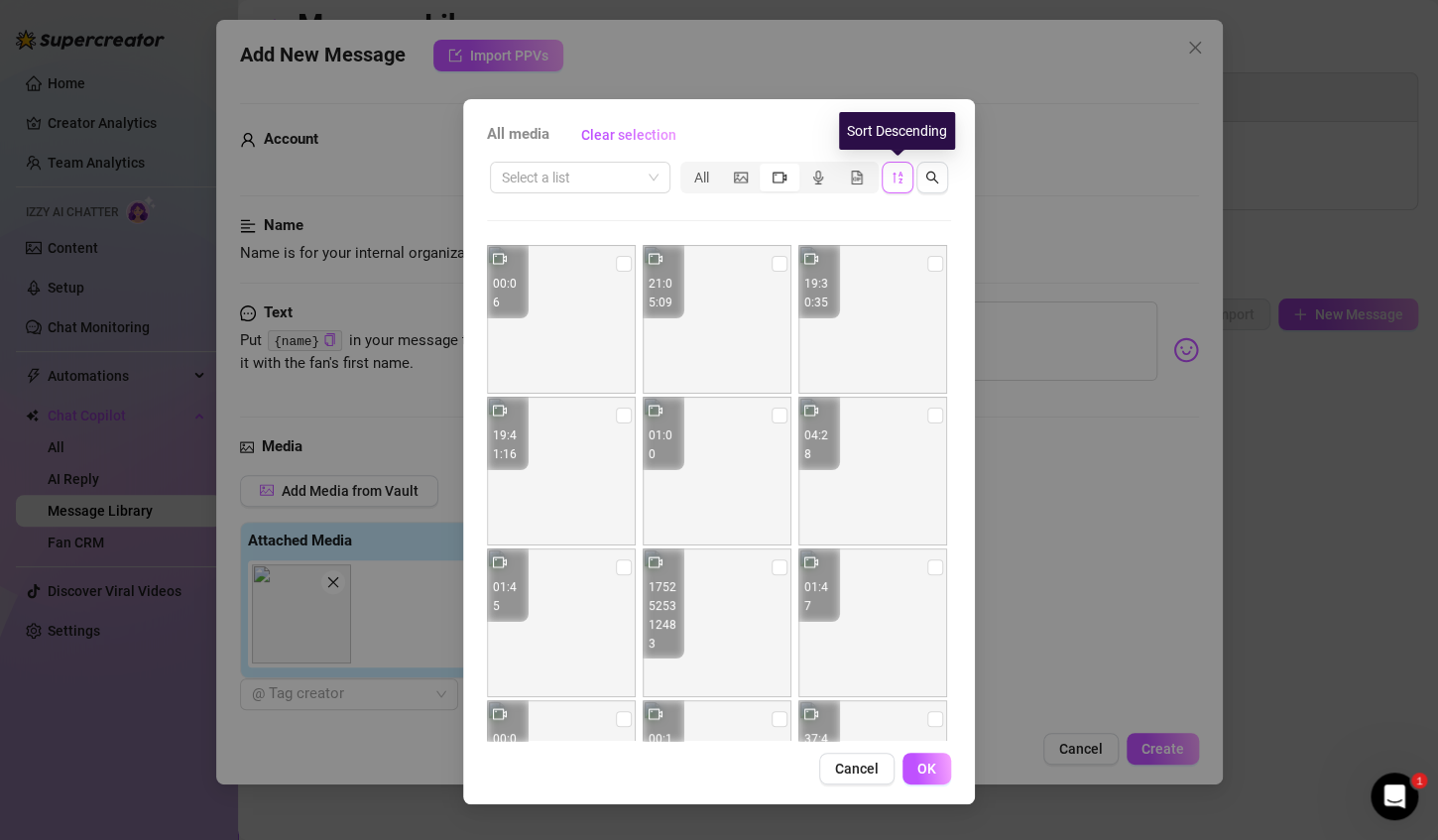 click 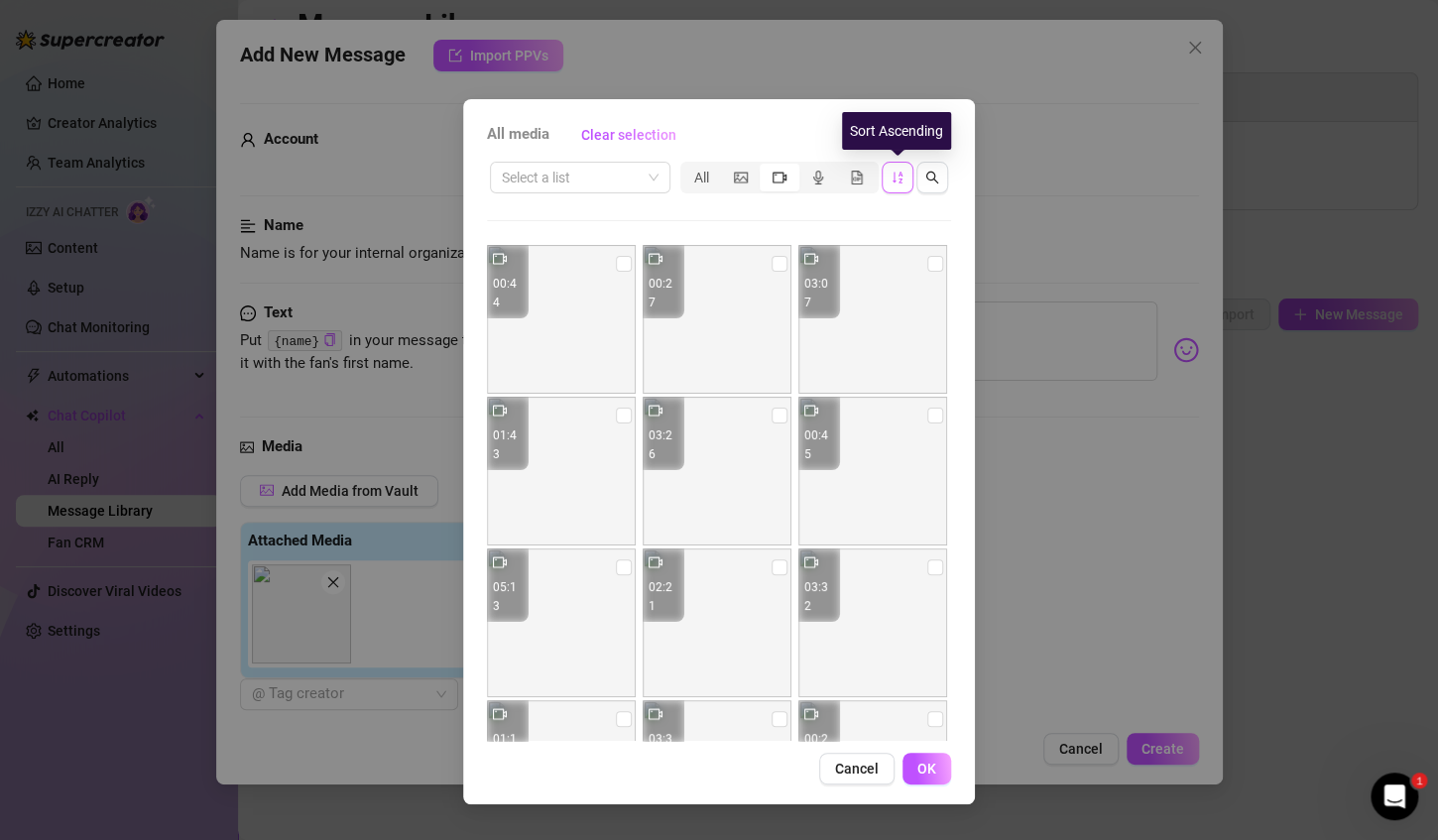 click at bounding box center [898, 178] 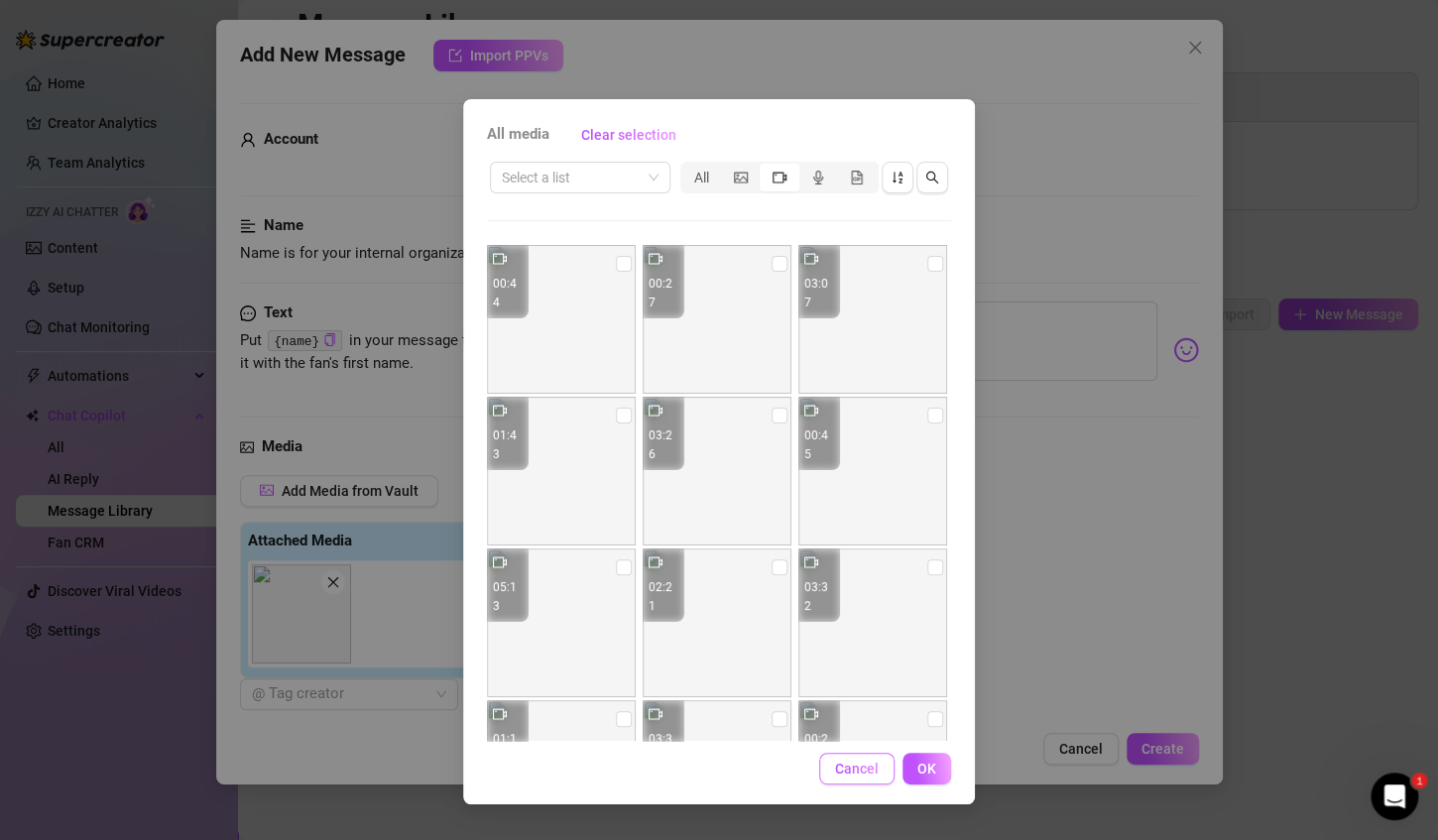 click on "Cancel" at bounding box center (857, 769) 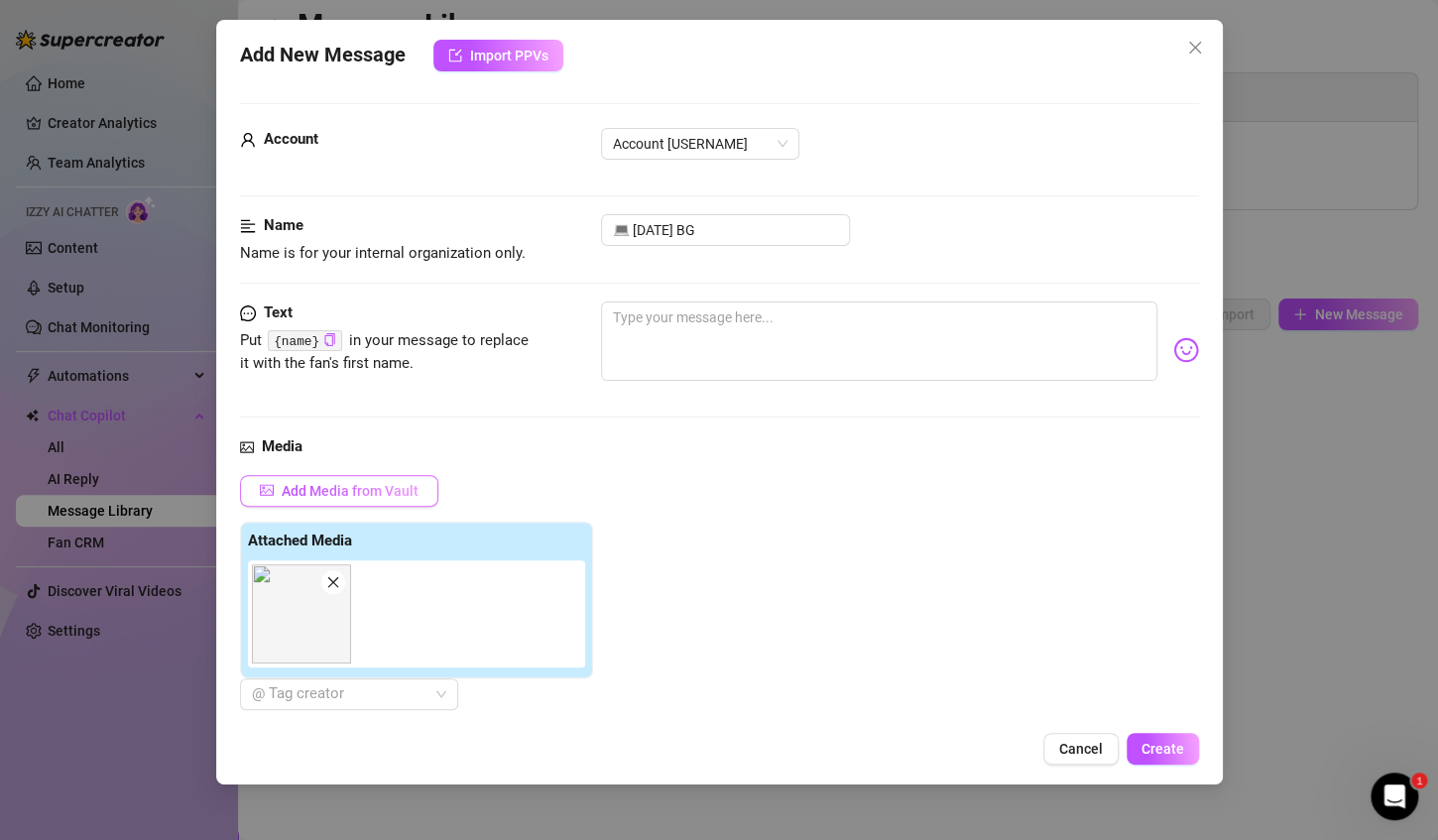 click 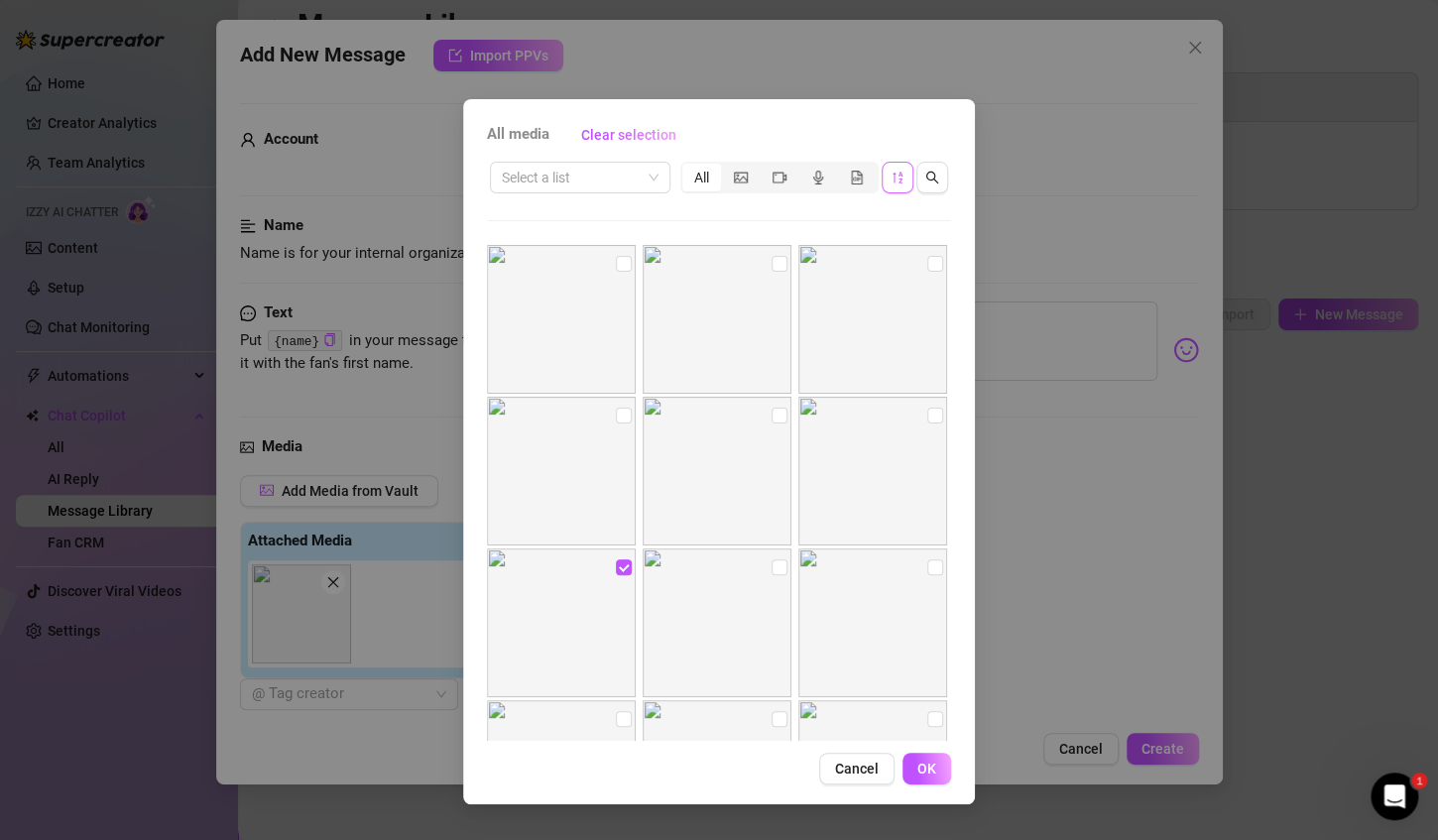 click 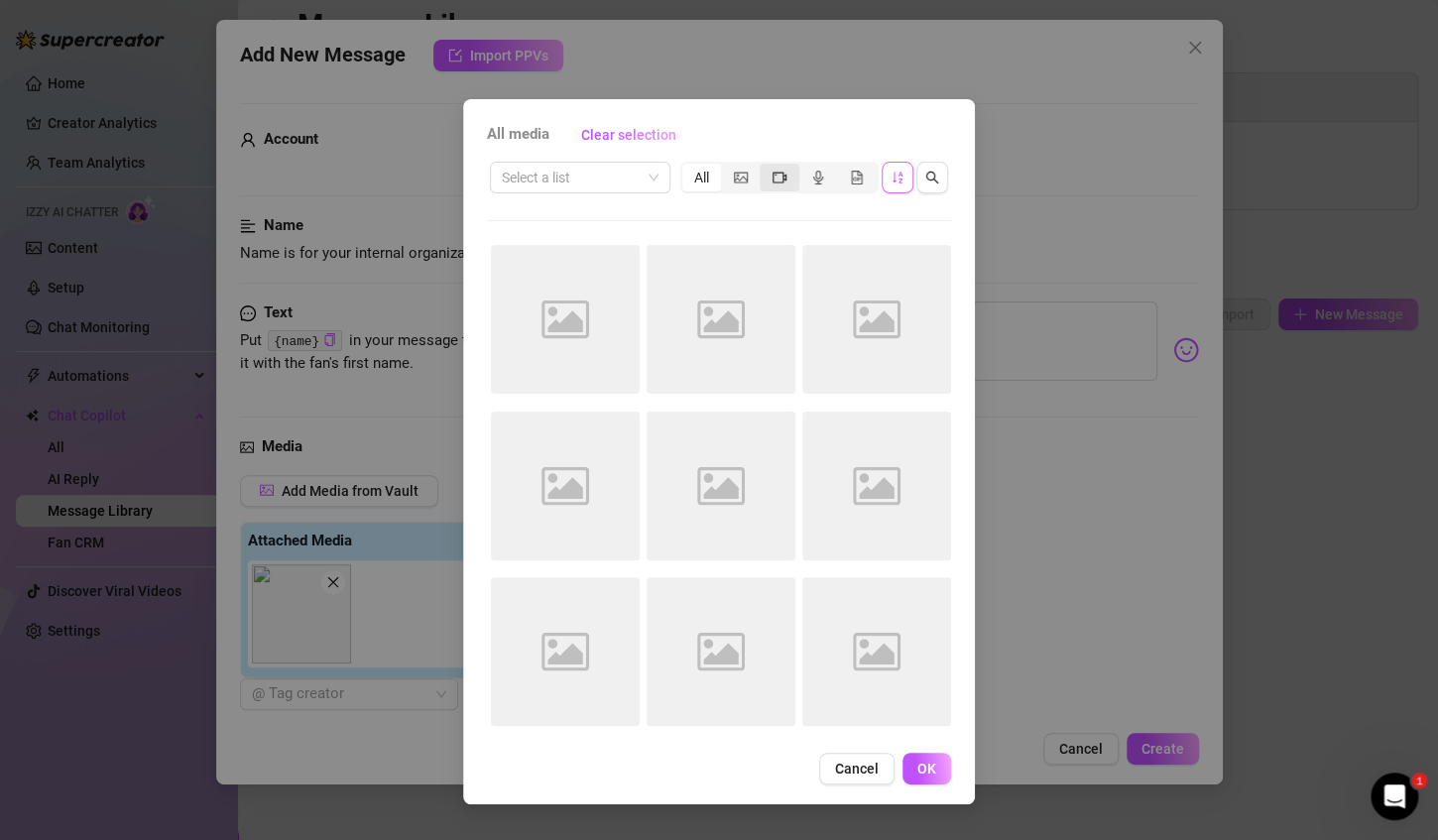 click at bounding box center [779, 178] 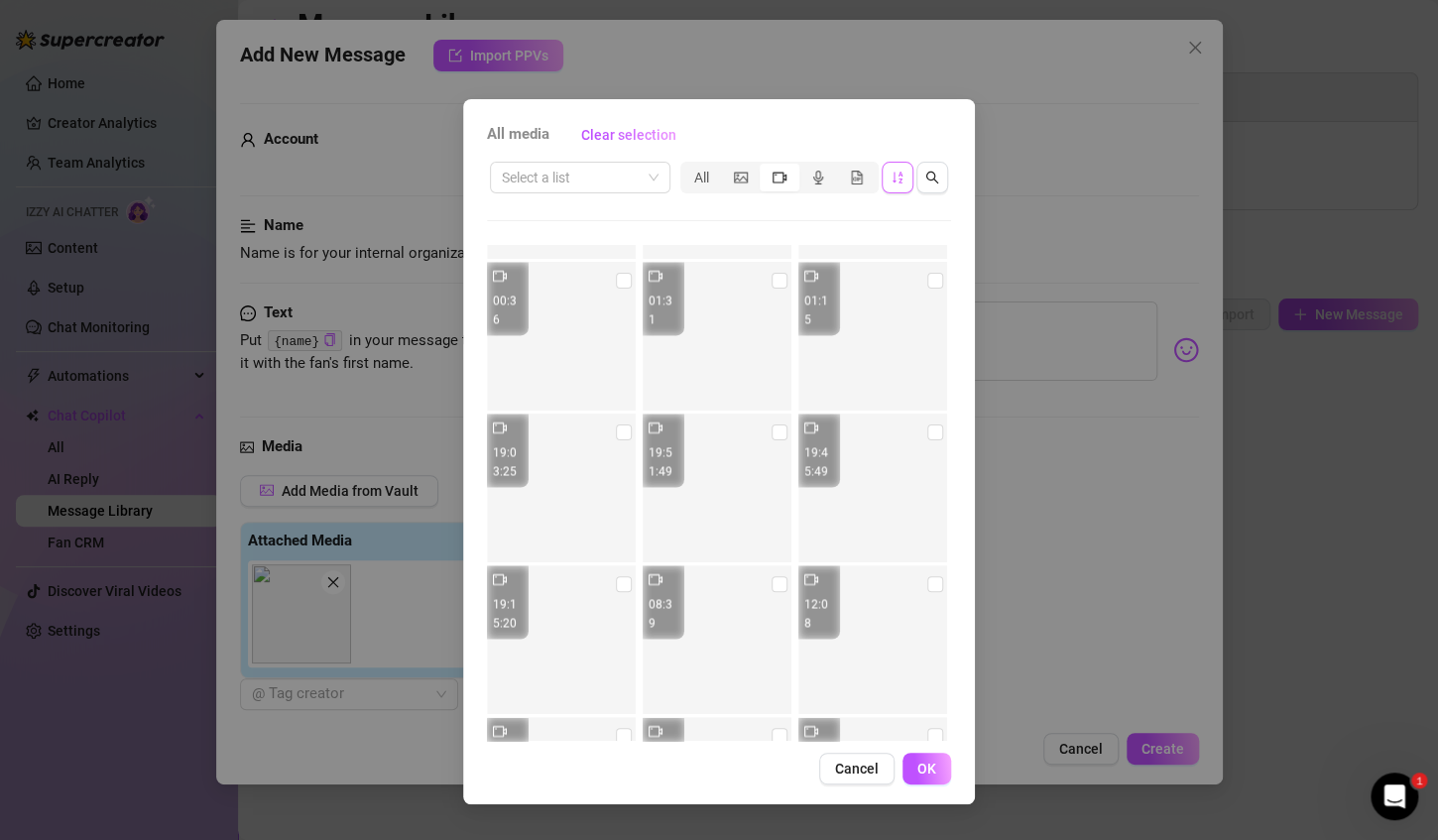 scroll, scrollTop: 8594, scrollLeft: 0, axis: vertical 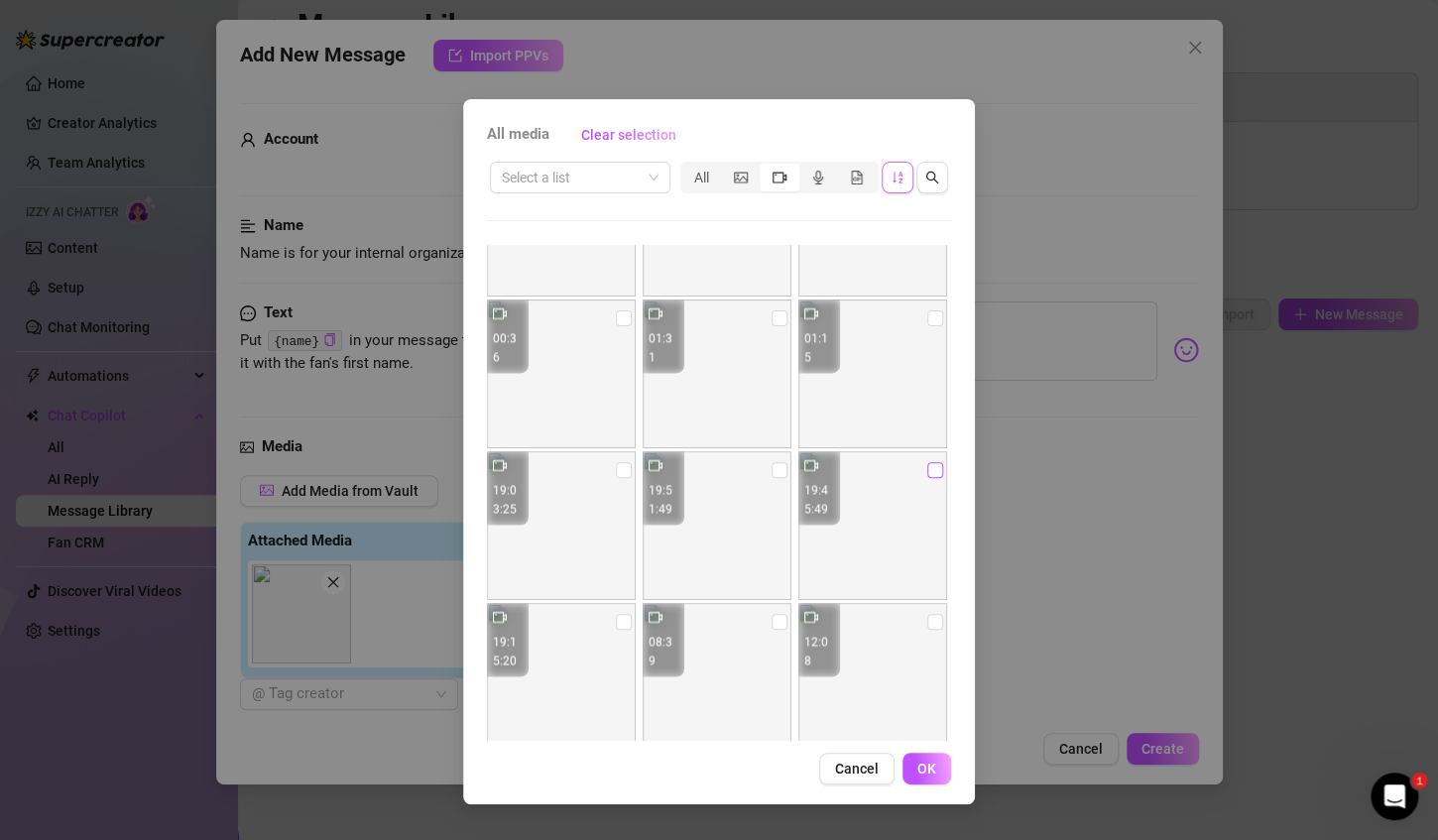 click at bounding box center [935, 470] 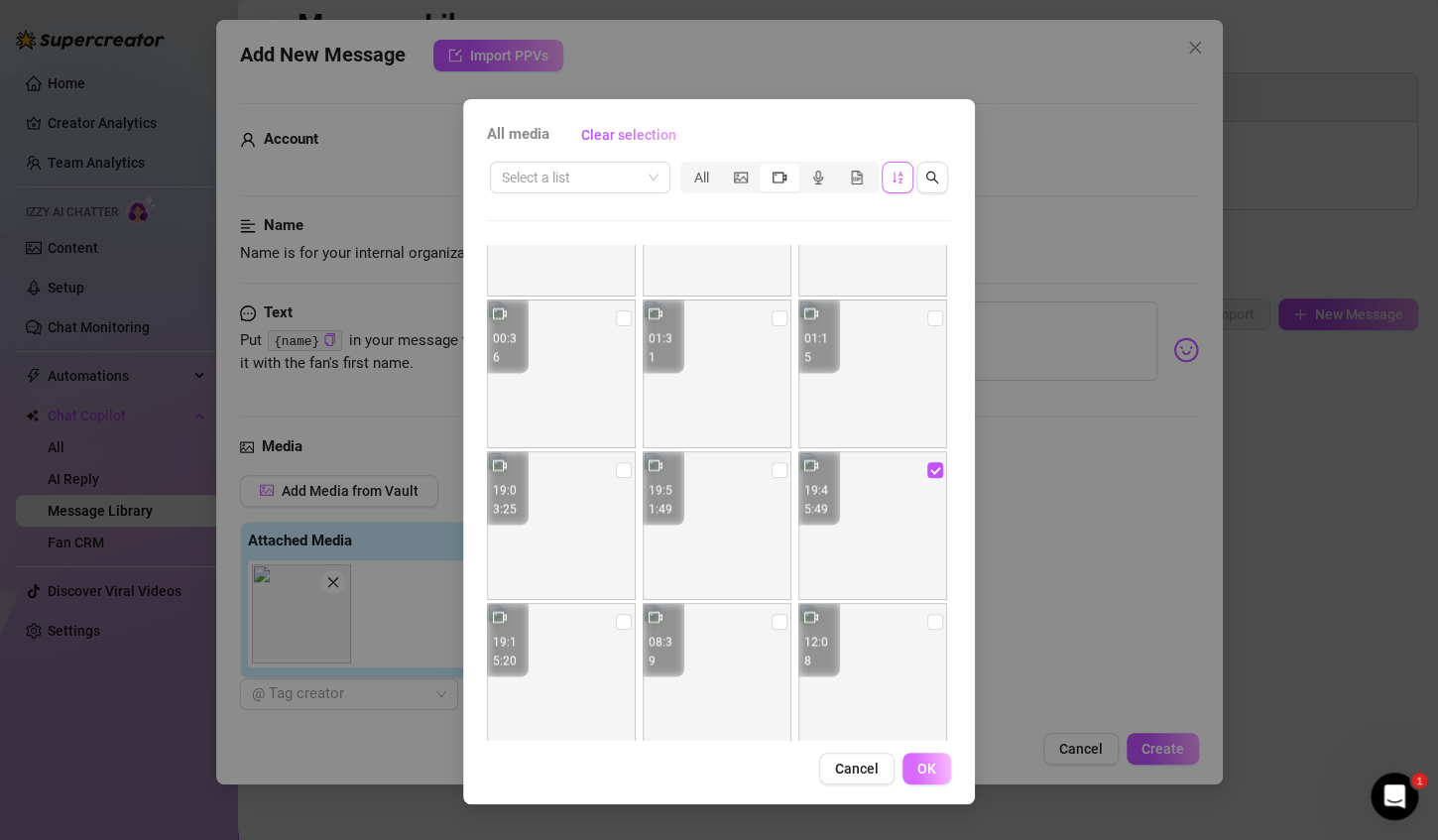 click on "OK" at bounding box center [926, 769] 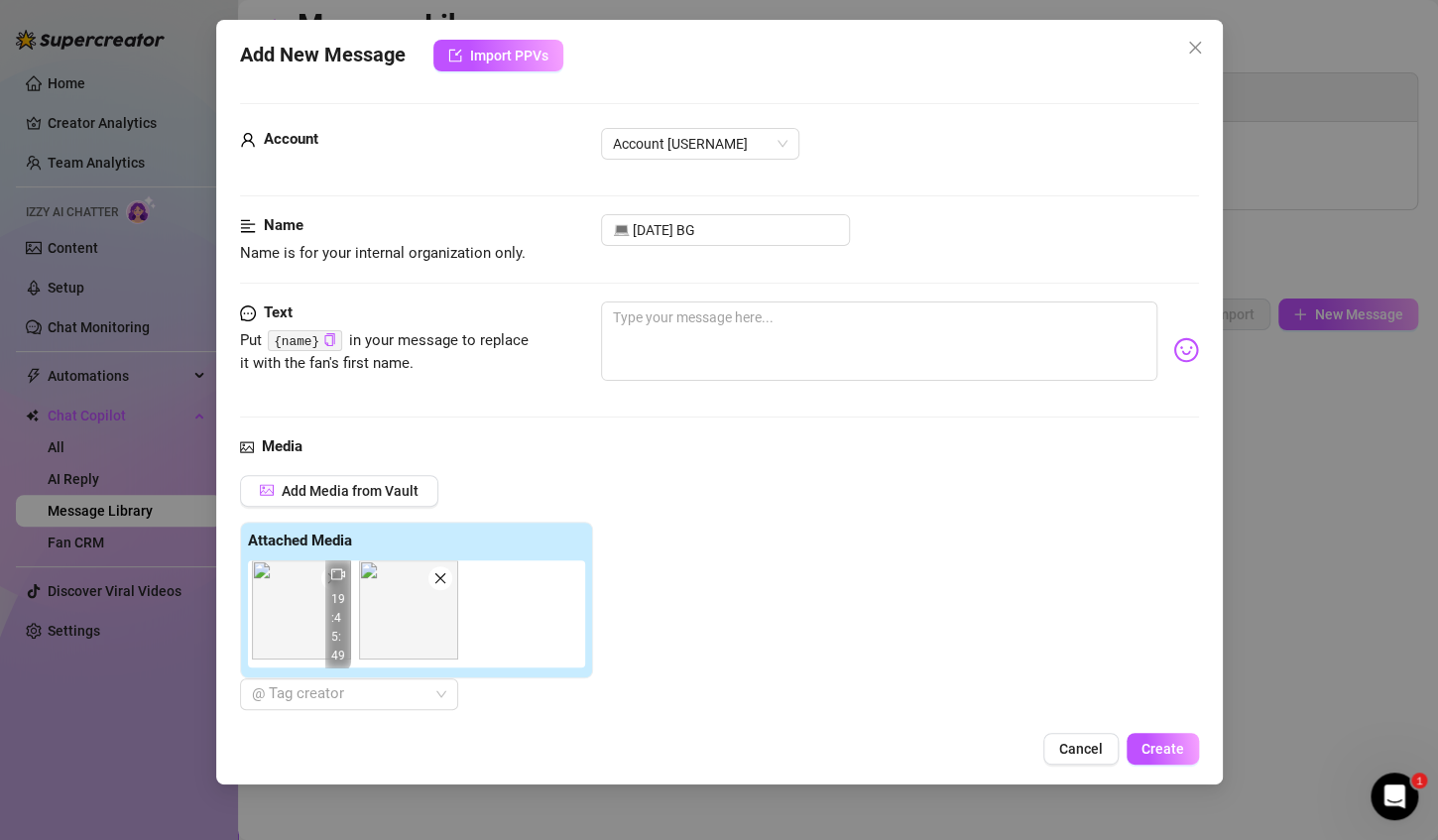 scroll, scrollTop: 7, scrollLeft: 0, axis: vertical 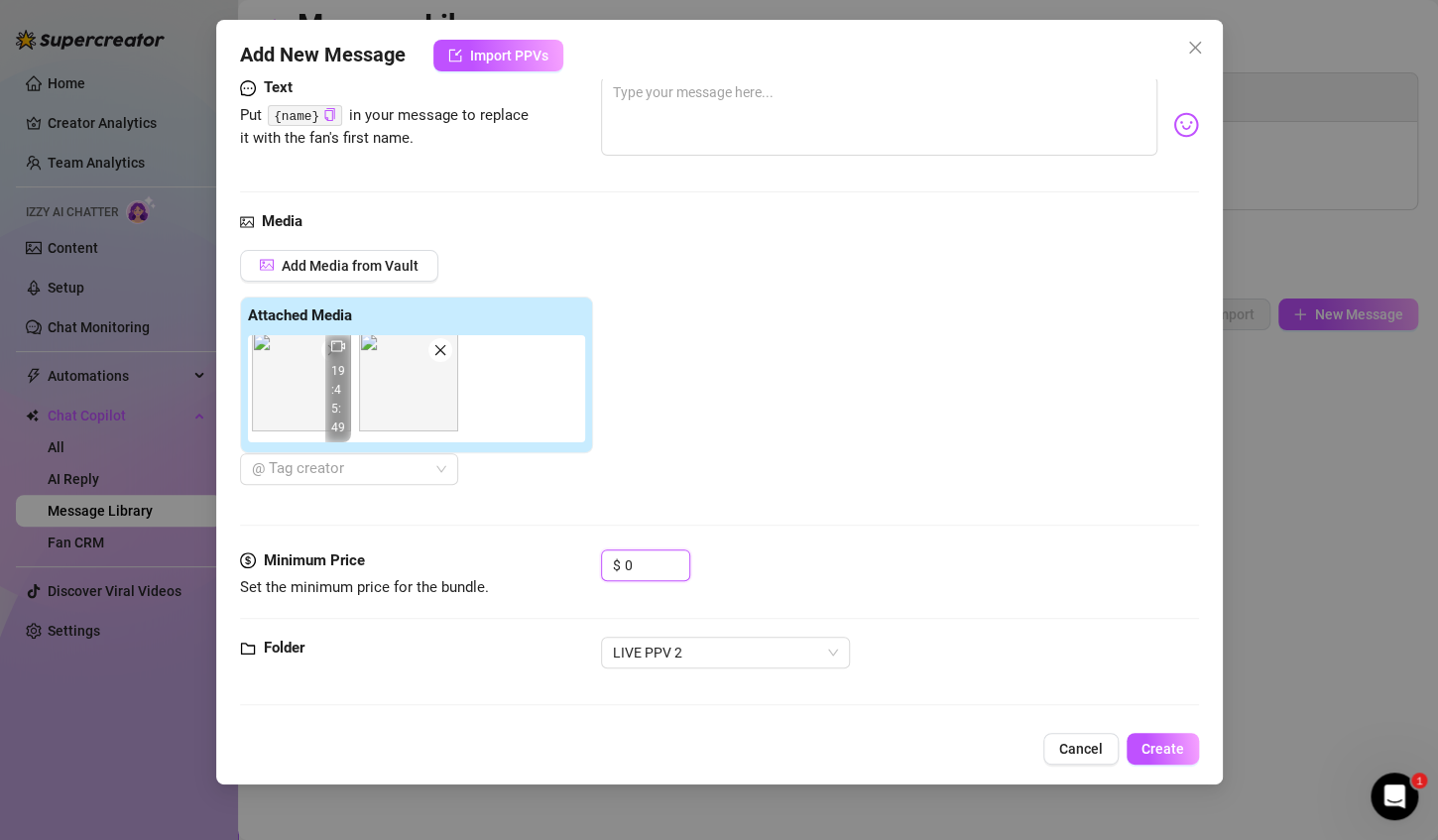 drag, startPoint x: 643, startPoint y: 567, endPoint x: 537, endPoint y: 577, distance: 106.47065 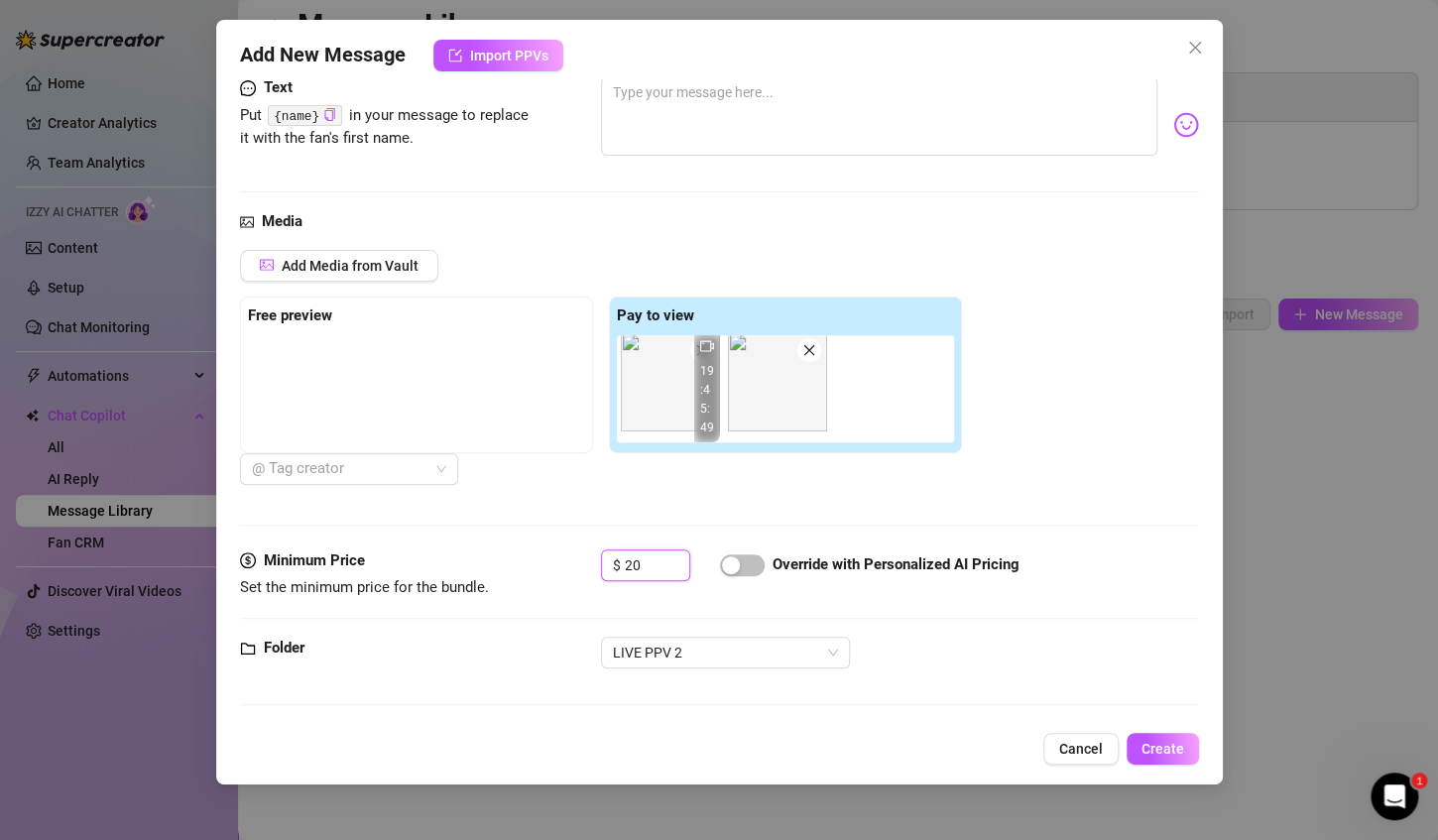 type on "20" 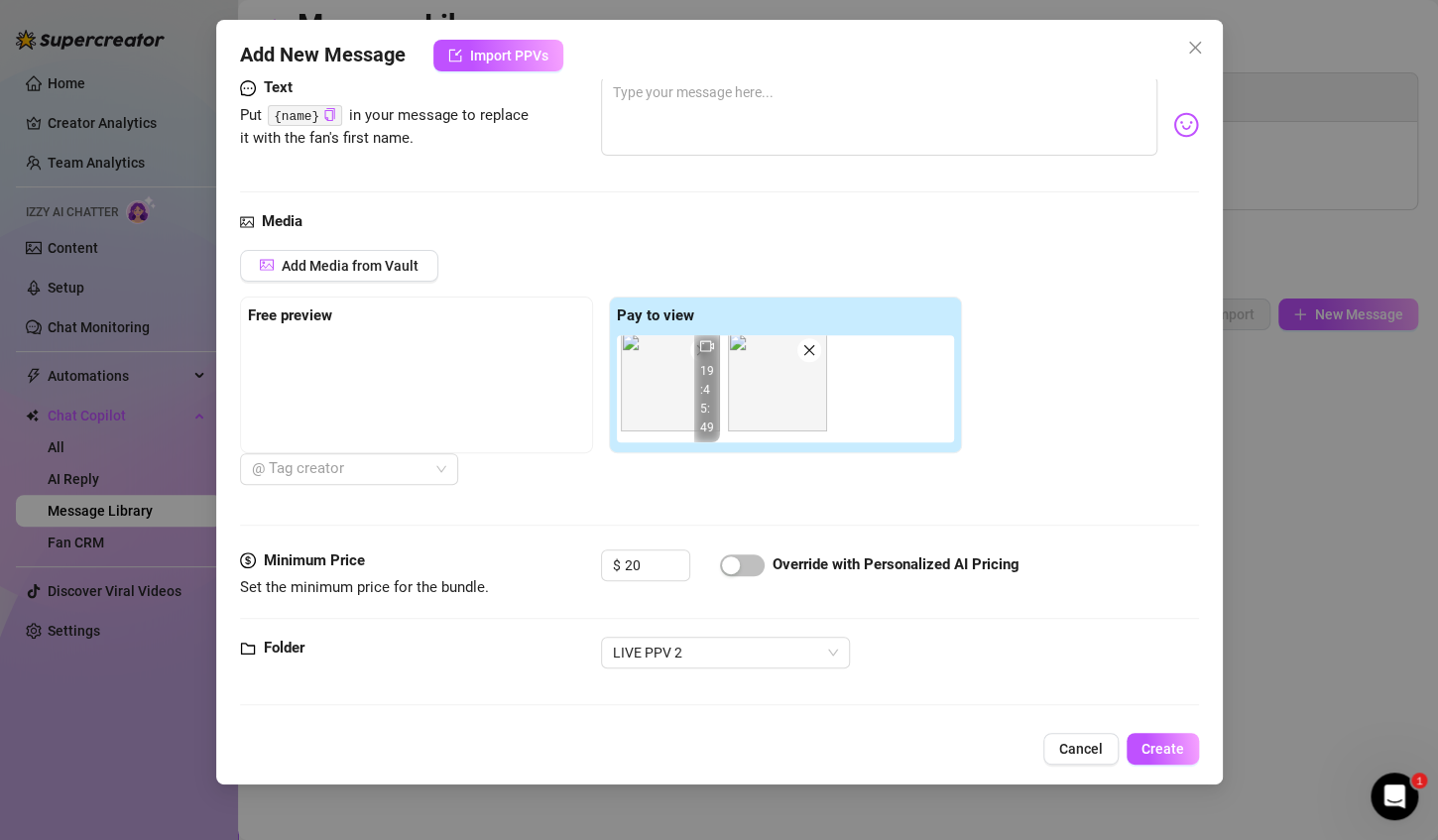 click on "Media Add Media from Vault Free preview Pay to view [TIME]   @ Tag creator" at bounding box center (719, 380) 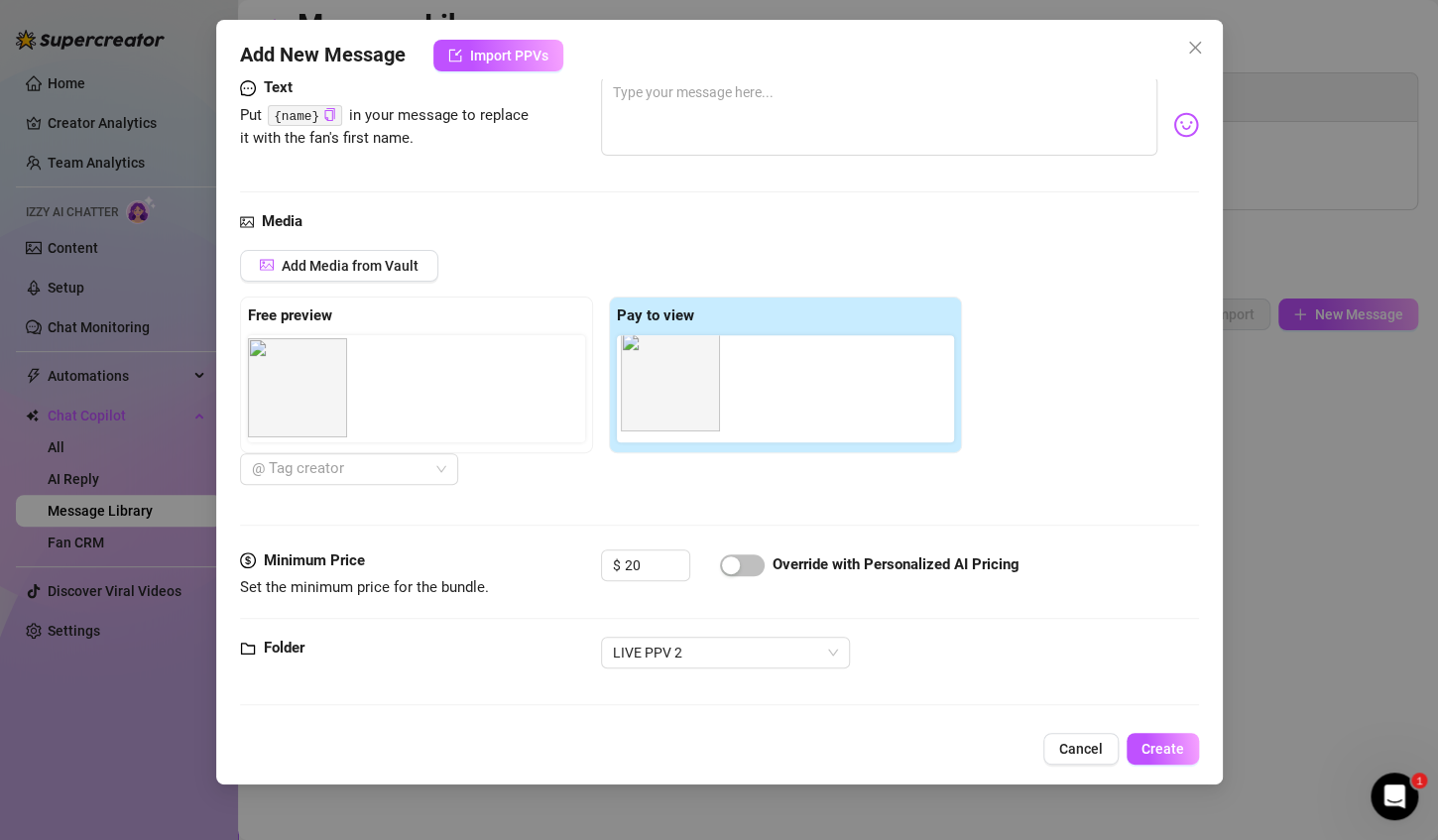 drag, startPoint x: 675, startPoint y: 404, endPoint x: 284, endPoint y: 408, distance: 391.02046 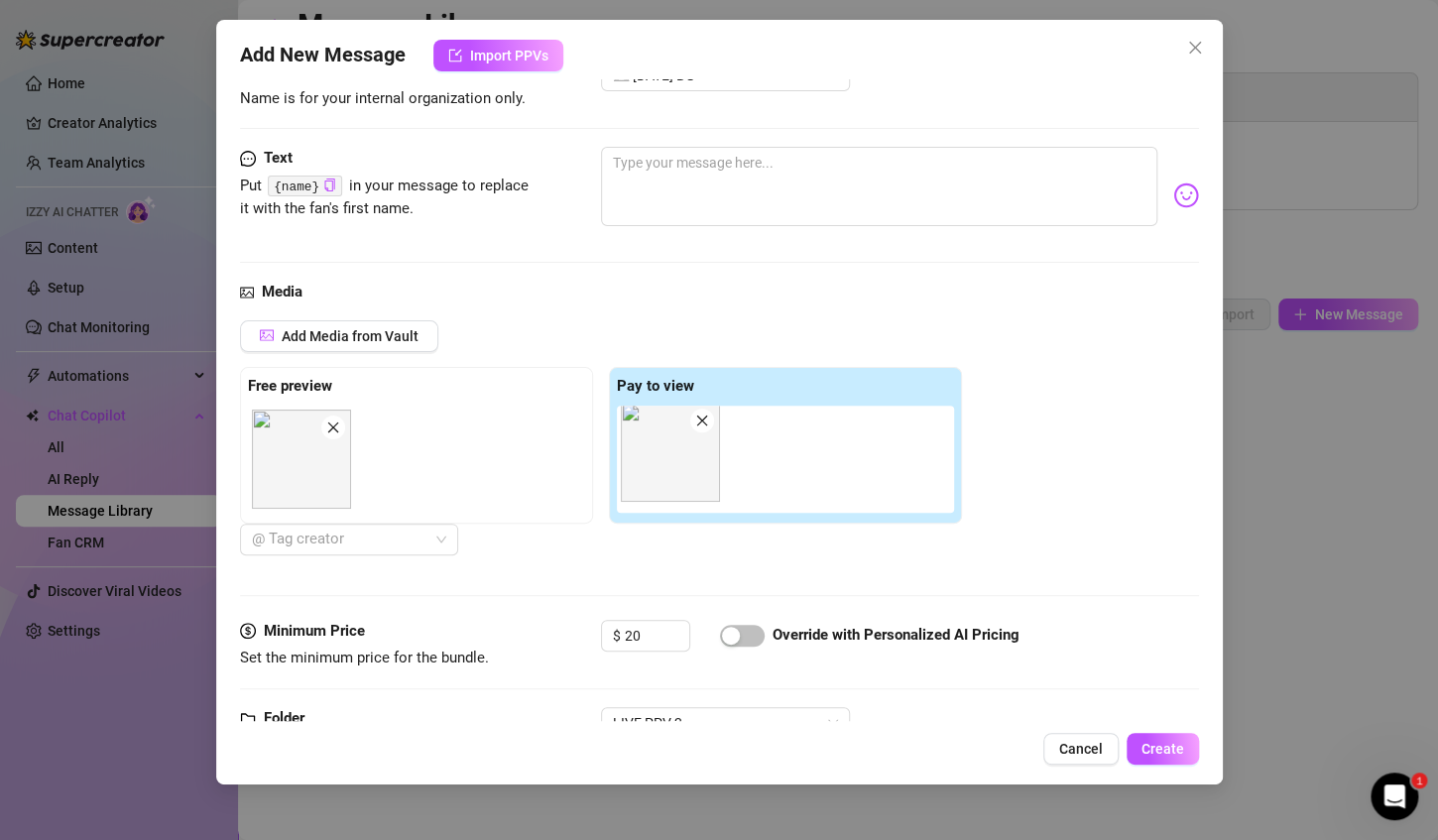 scroll, scrollTop: 225, scrollLeft: 0, axis: vertical 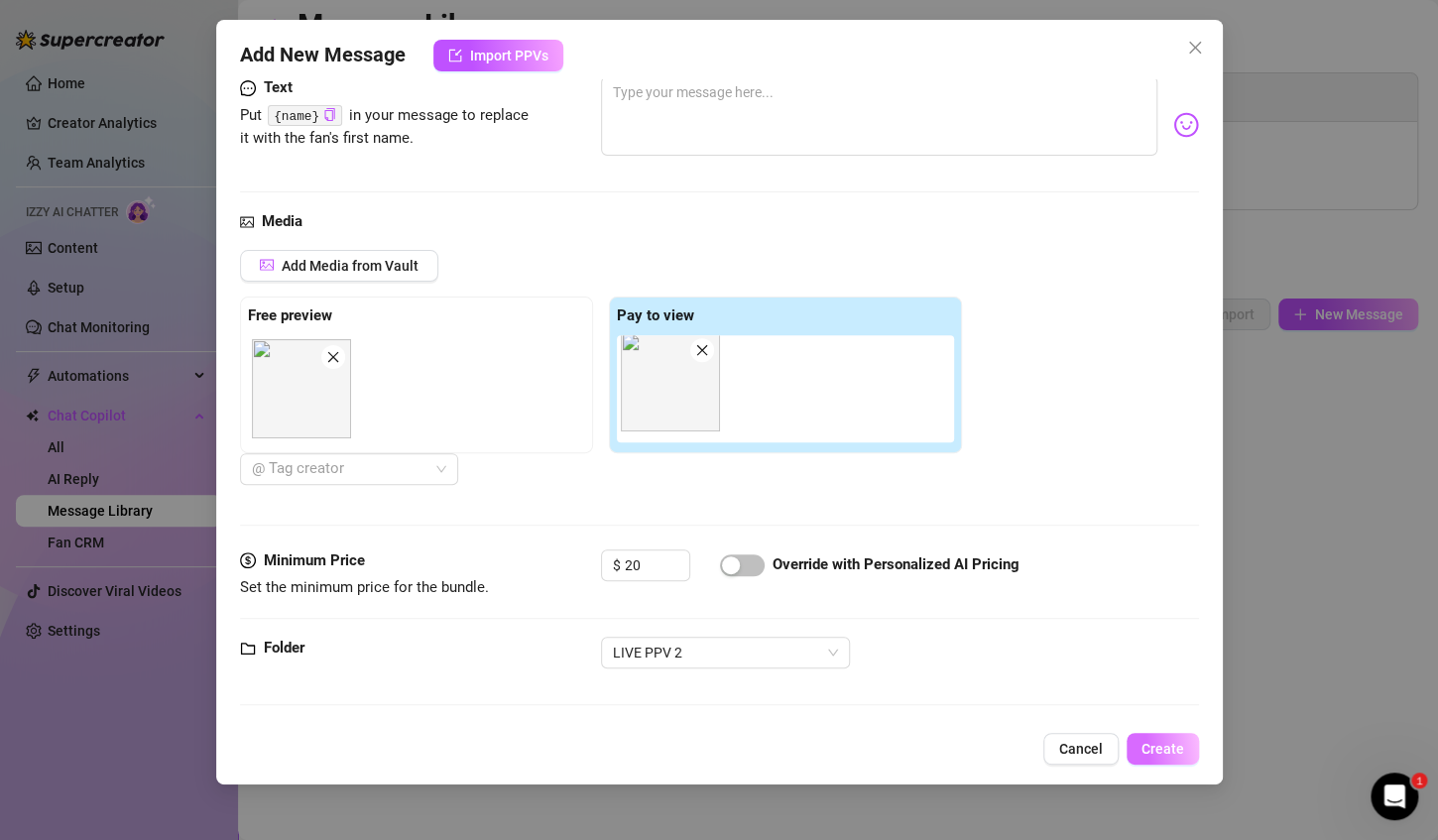 click on "Create" at bounding box center [1162, 749] 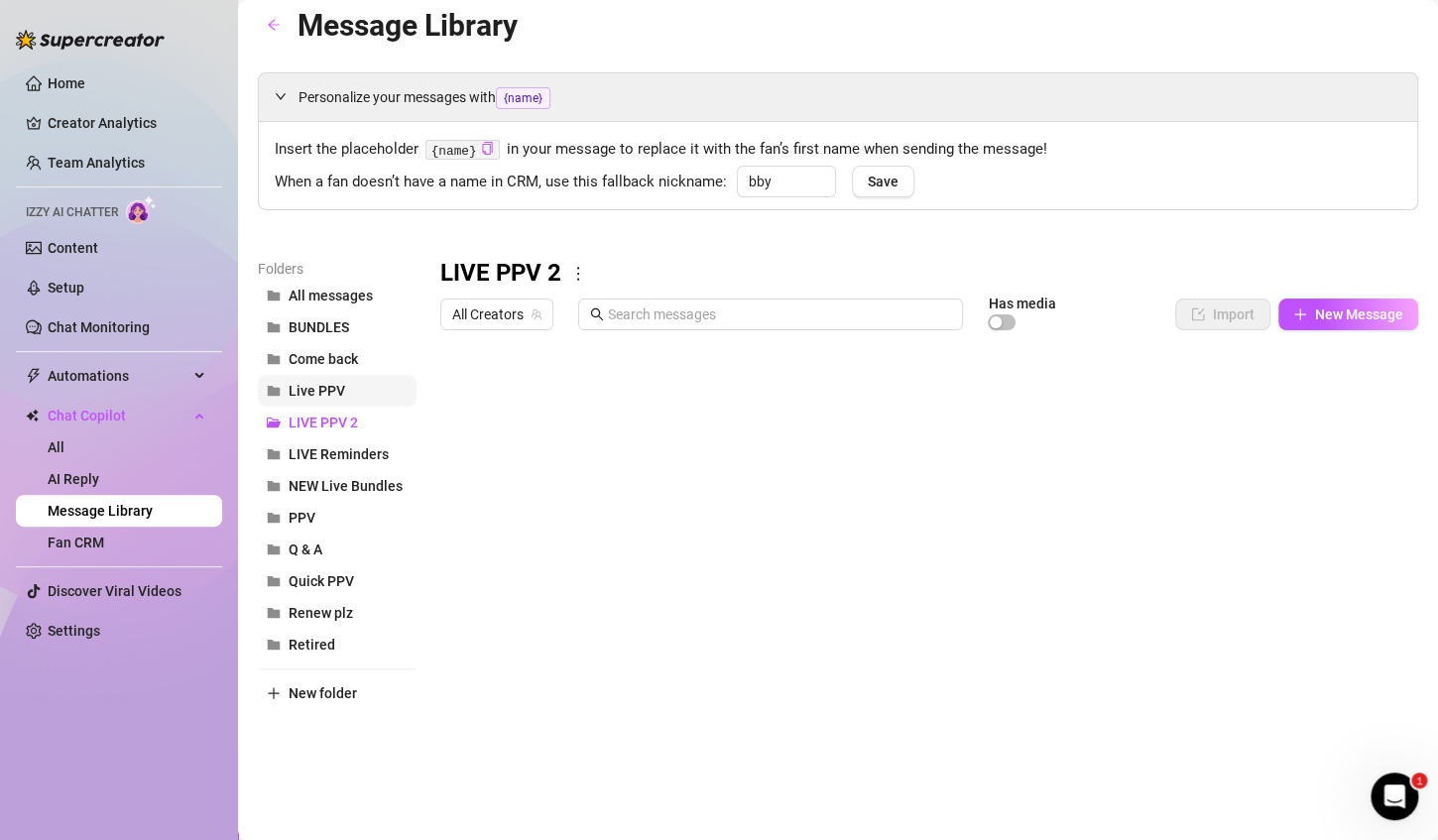 click on "Live PPV" at bounding box center (337, 391) 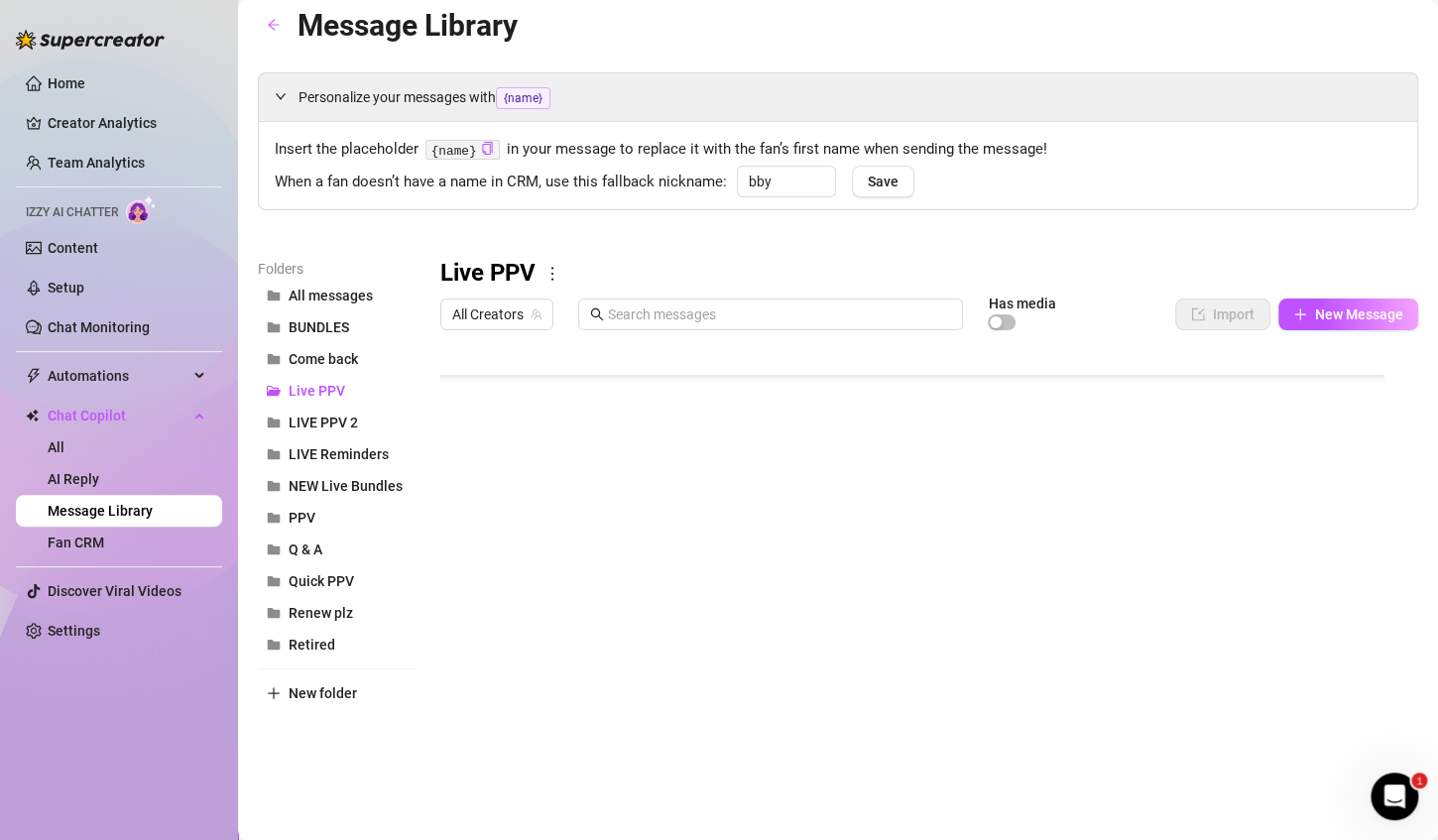 scroll, scrollTop: 360, scrollLeft: 0, axis: vertical 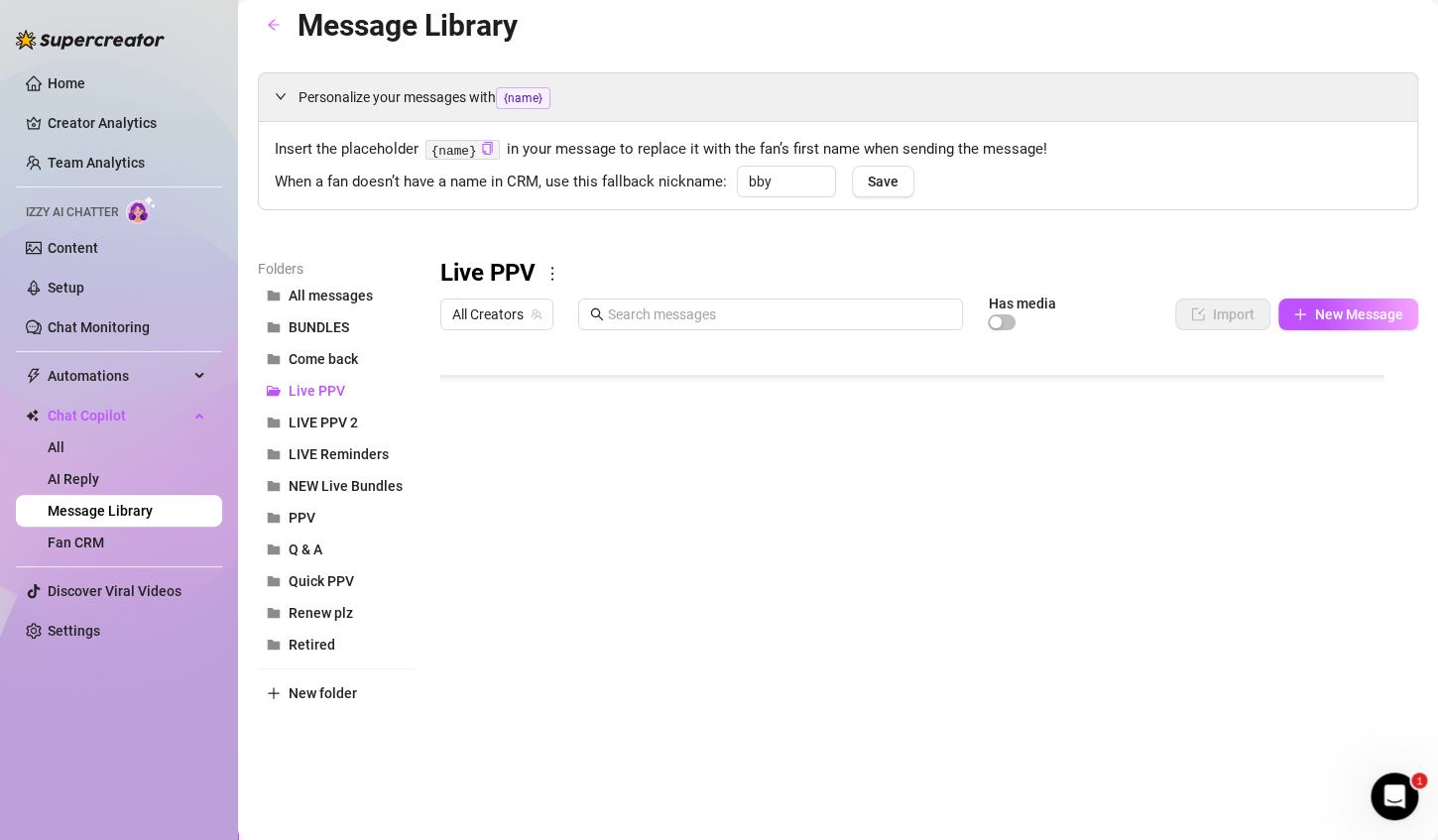 click at bounding box center [920, 560] 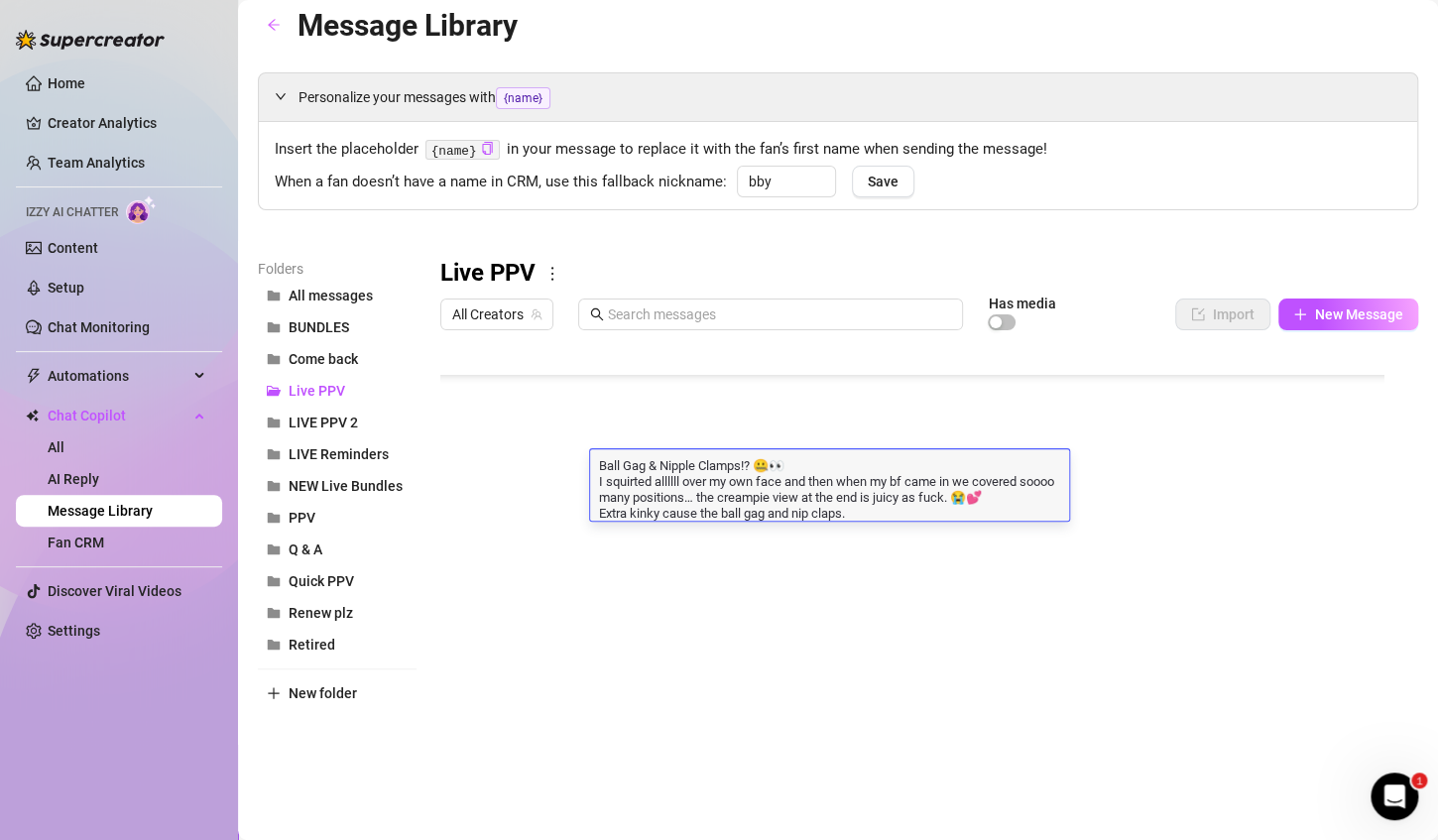 click on "Ball Gag & Nipple Clamps!? 🤐👀
I squirted allllll over my own face and then when my bf came in we covered soooo many positions… the creampie view at the end is juicy as fuck. 😭💕
Extra kinky cause the ball gag and nip claps." at bounding box center [829, 488] 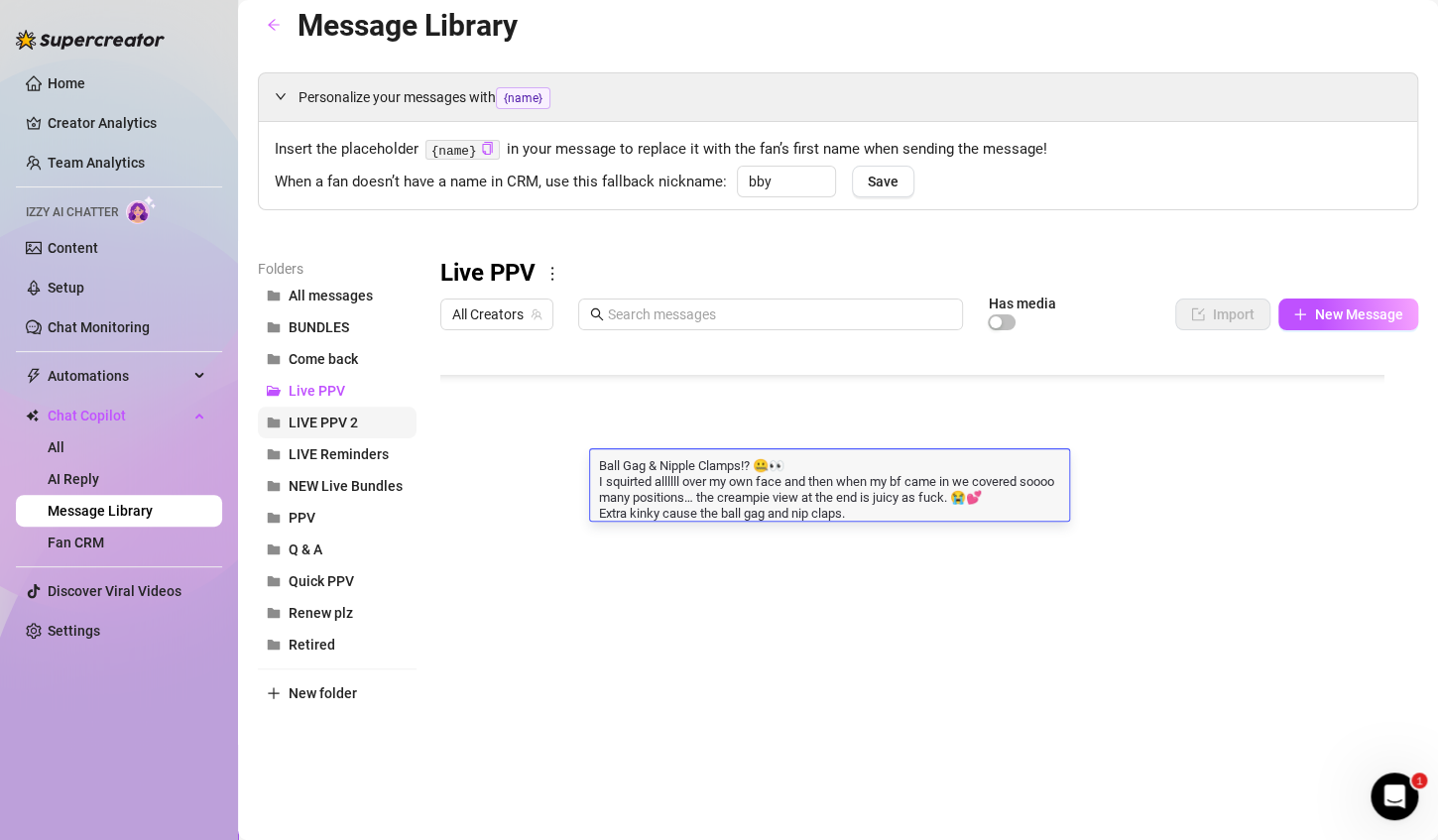 click on "LIVE PPV 2" at bounding box center (337, 422) 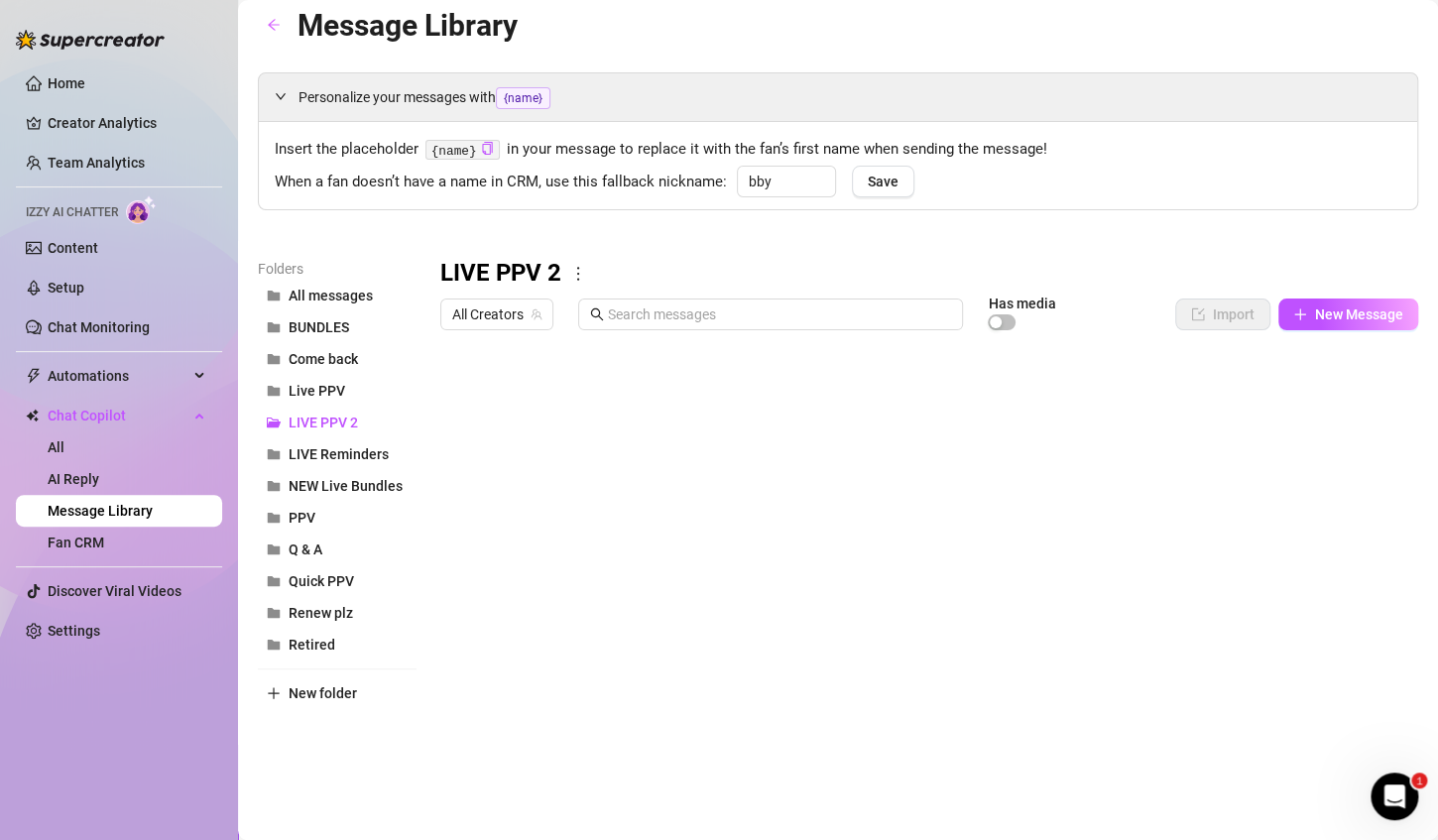 click at bounding box center (920, 560) 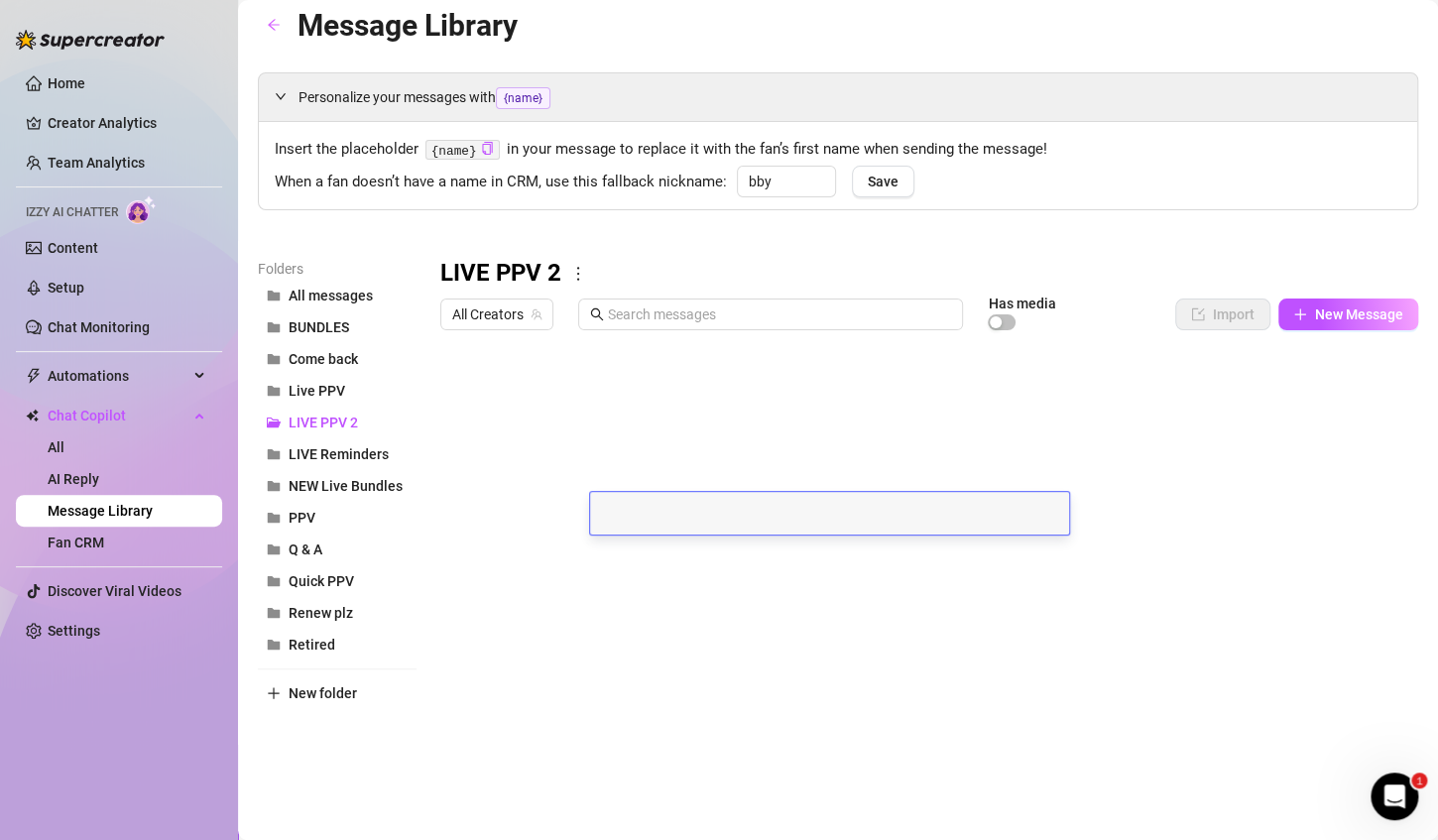 scroll, scrollTop: 0, scrollLeft: 0, axis: both 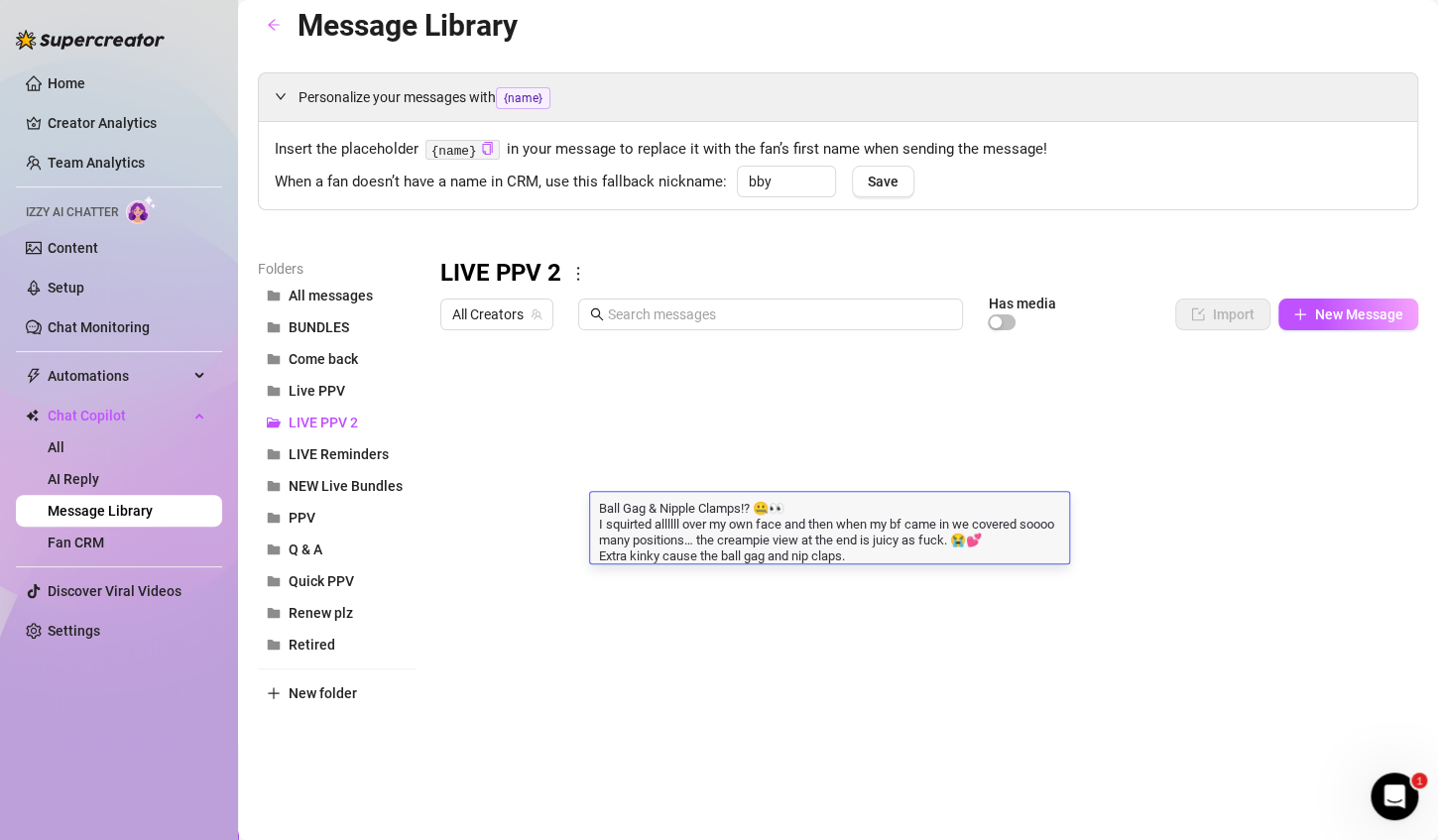 click on "Ball Gag & Nipple Clamps!? 🤐👀
I squirted allllll over my own face and then when my bf came in we covered soooo many positions… the creampie view at the end is juicy as fuck. 😭💕
Extra kinky cause the ball gag and nip claps." at bounding box center (829, 531) 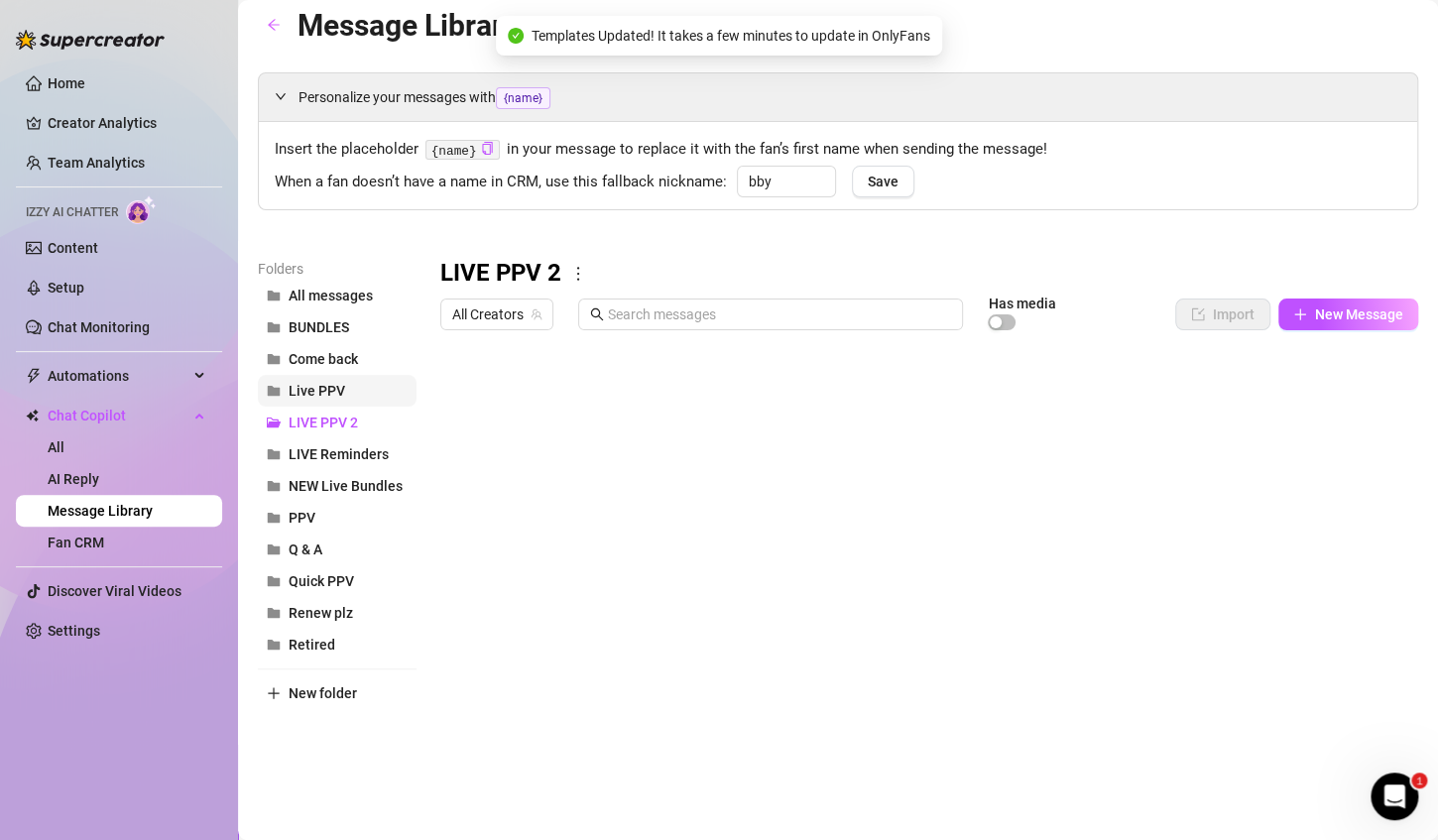 click on "Live PPV" at bounding box center [337, 391] 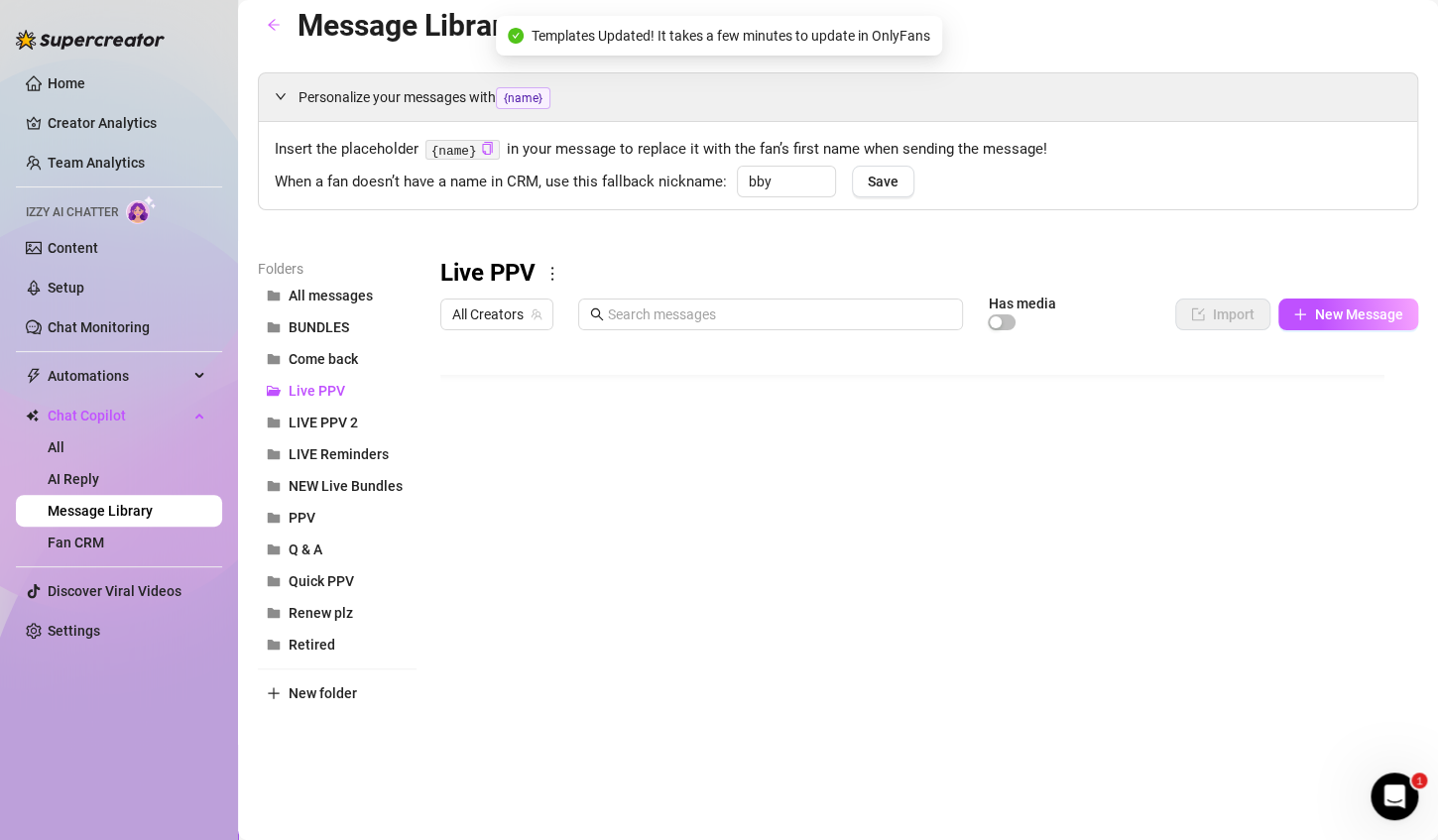 scroll, scrollTop: 265, scrollLeft: 0, axis: vertical 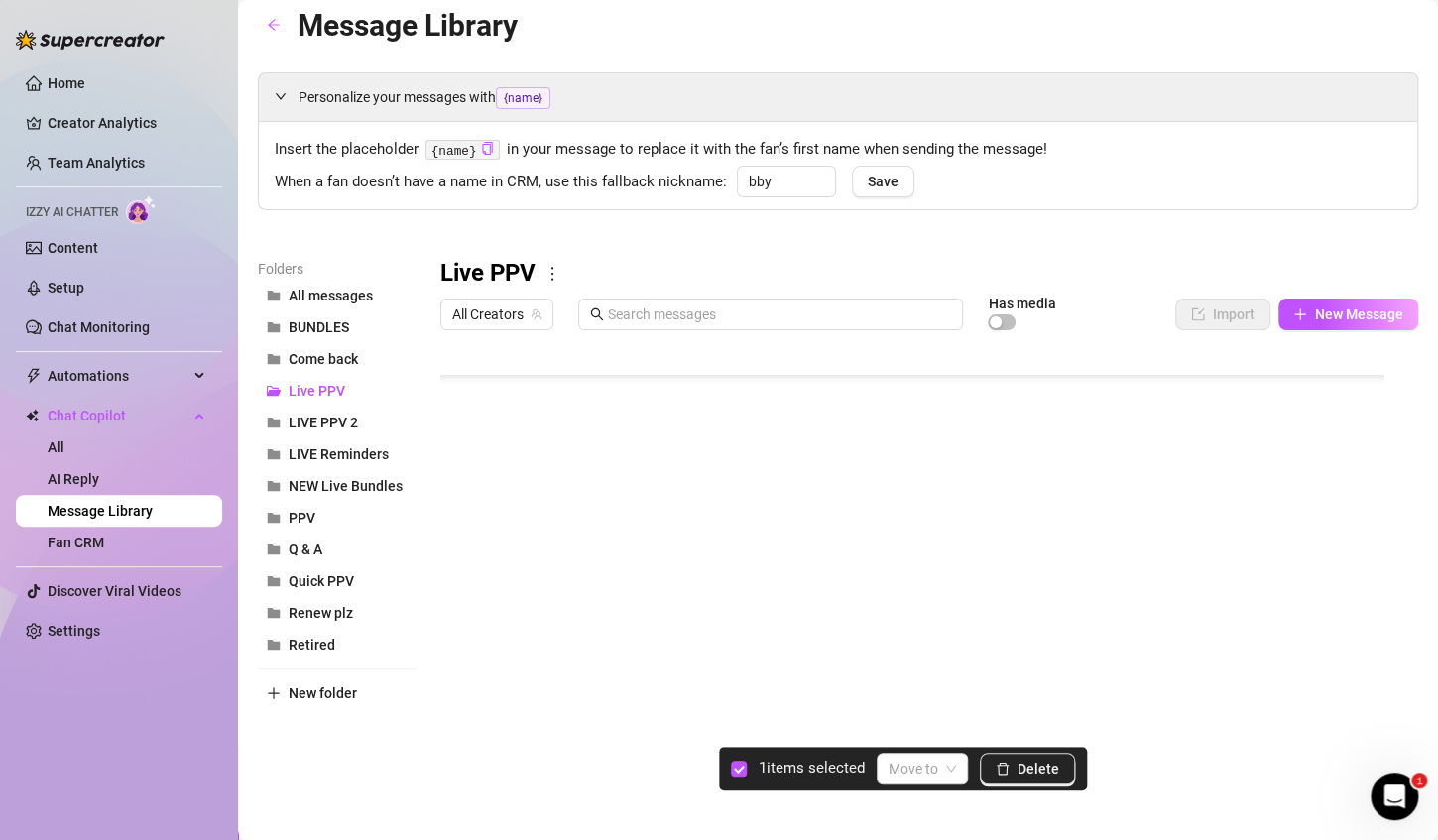 click at bounding box center (920, 560) 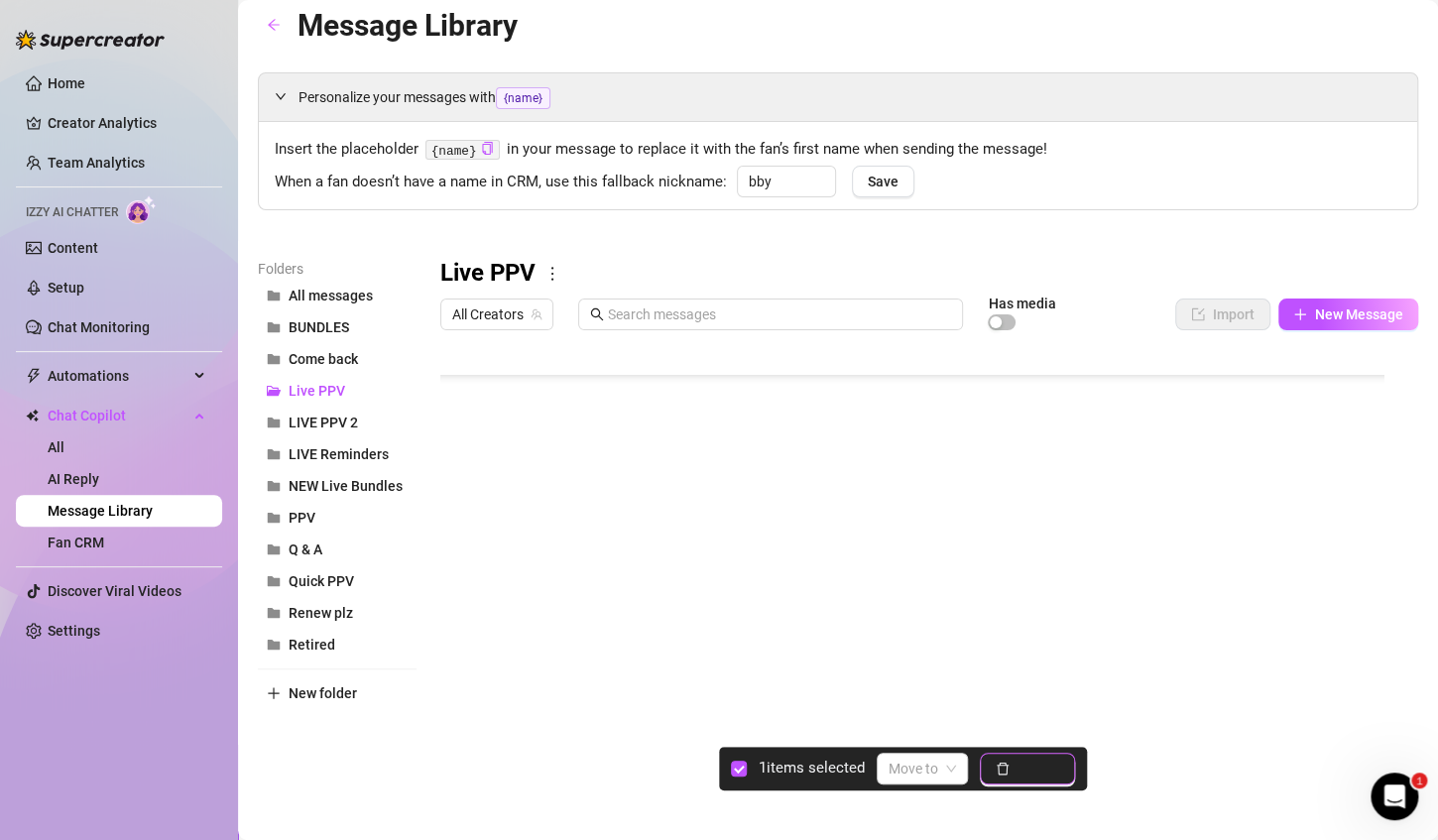 click 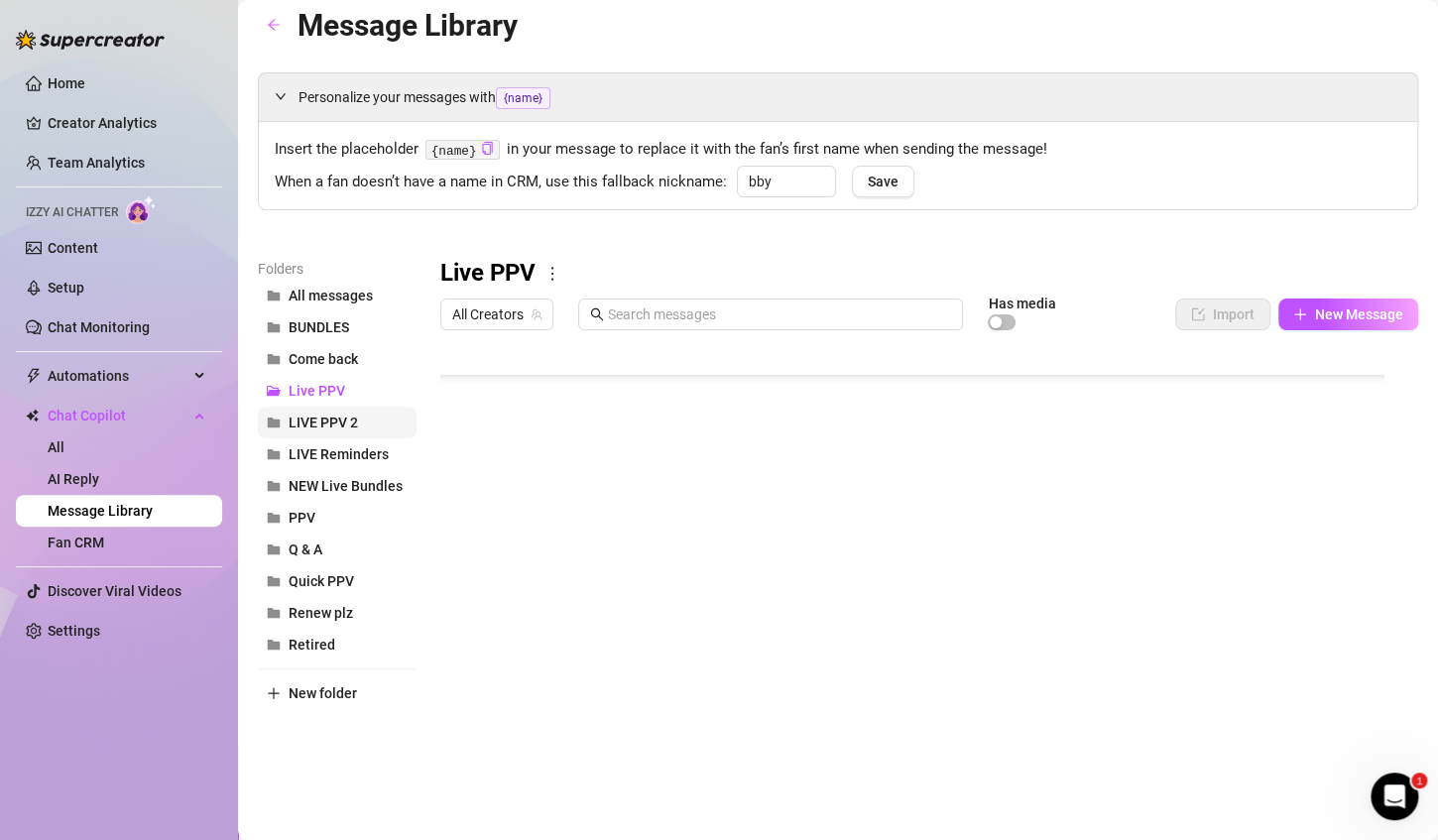 click on "LIVE PPV 2" at bounding box center (323, 422) 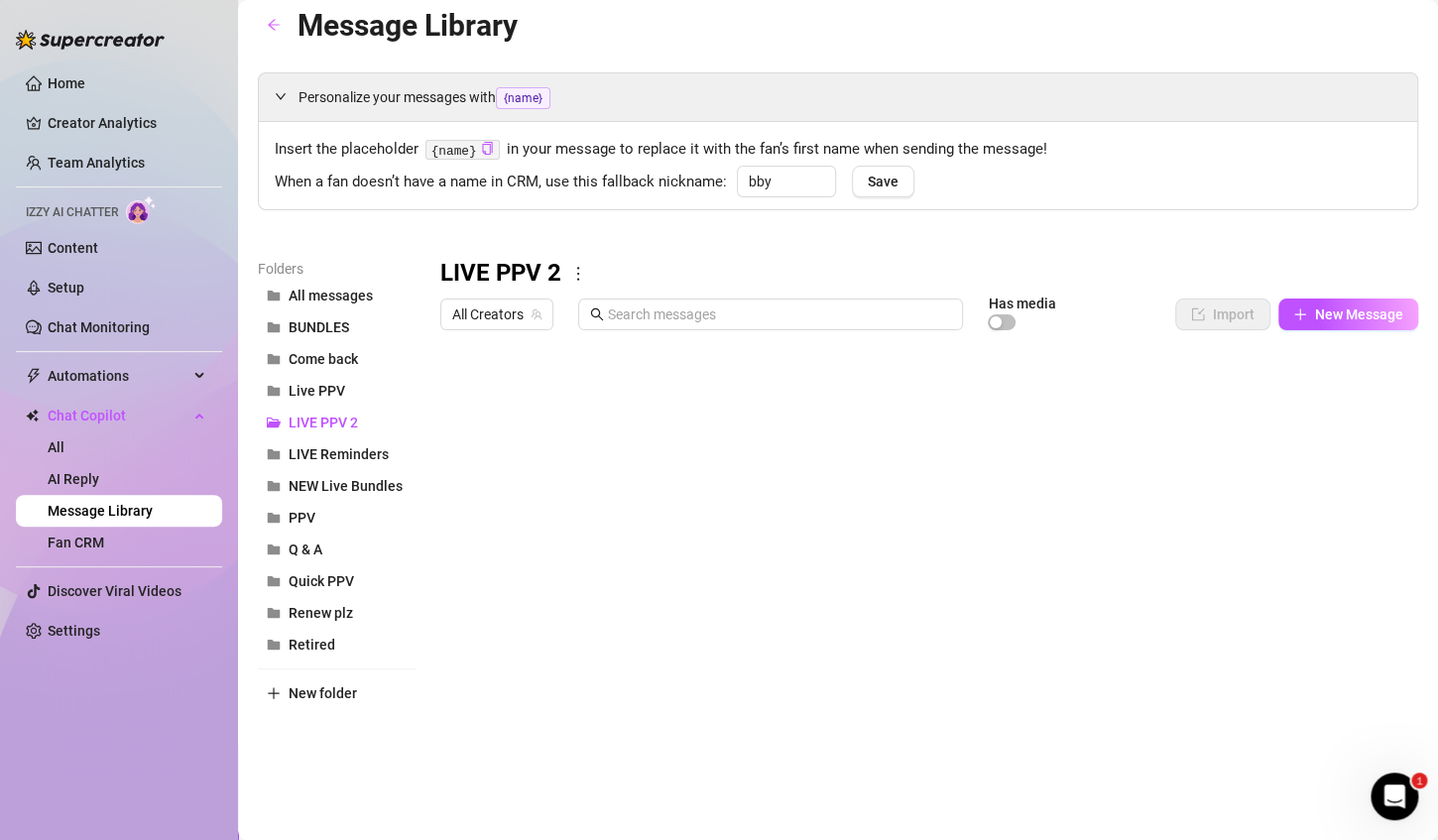 click on "LIVE PPV 2" at bounding box center (929, 274) 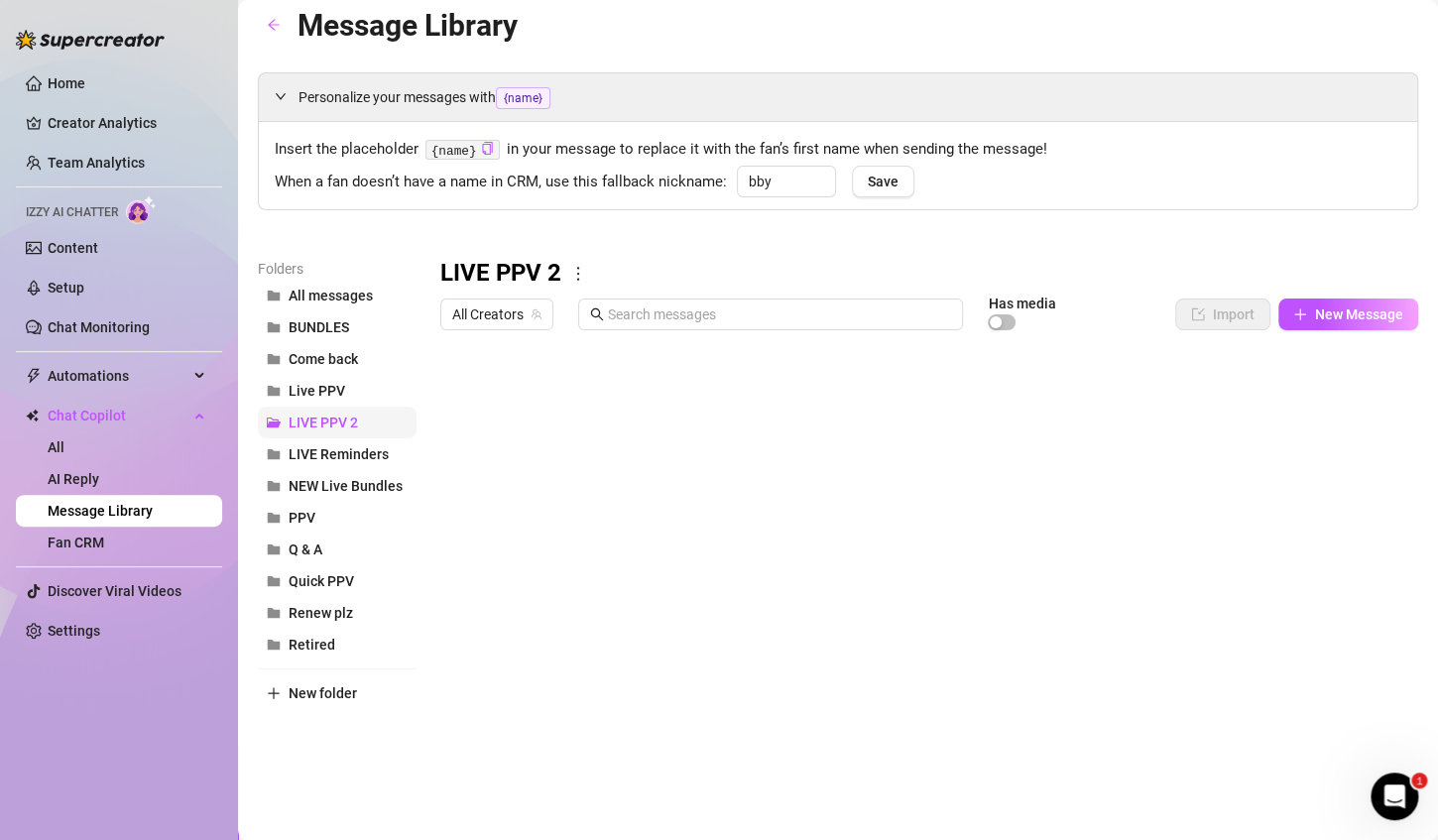 click on "LIVE PPV 2" at bounding box center [323, 422] 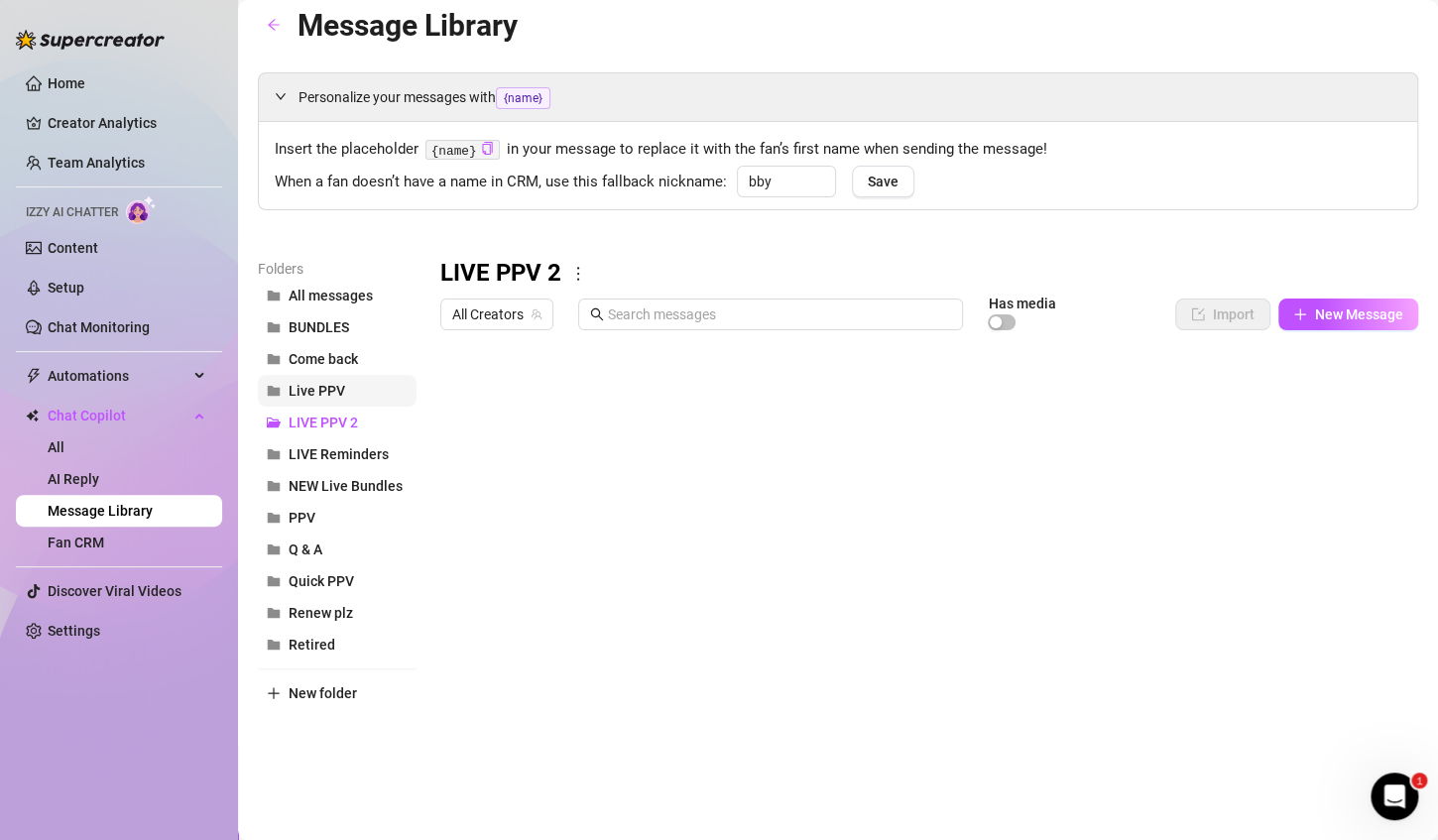 click on "Live PPV" at bounding box center [337, 391] 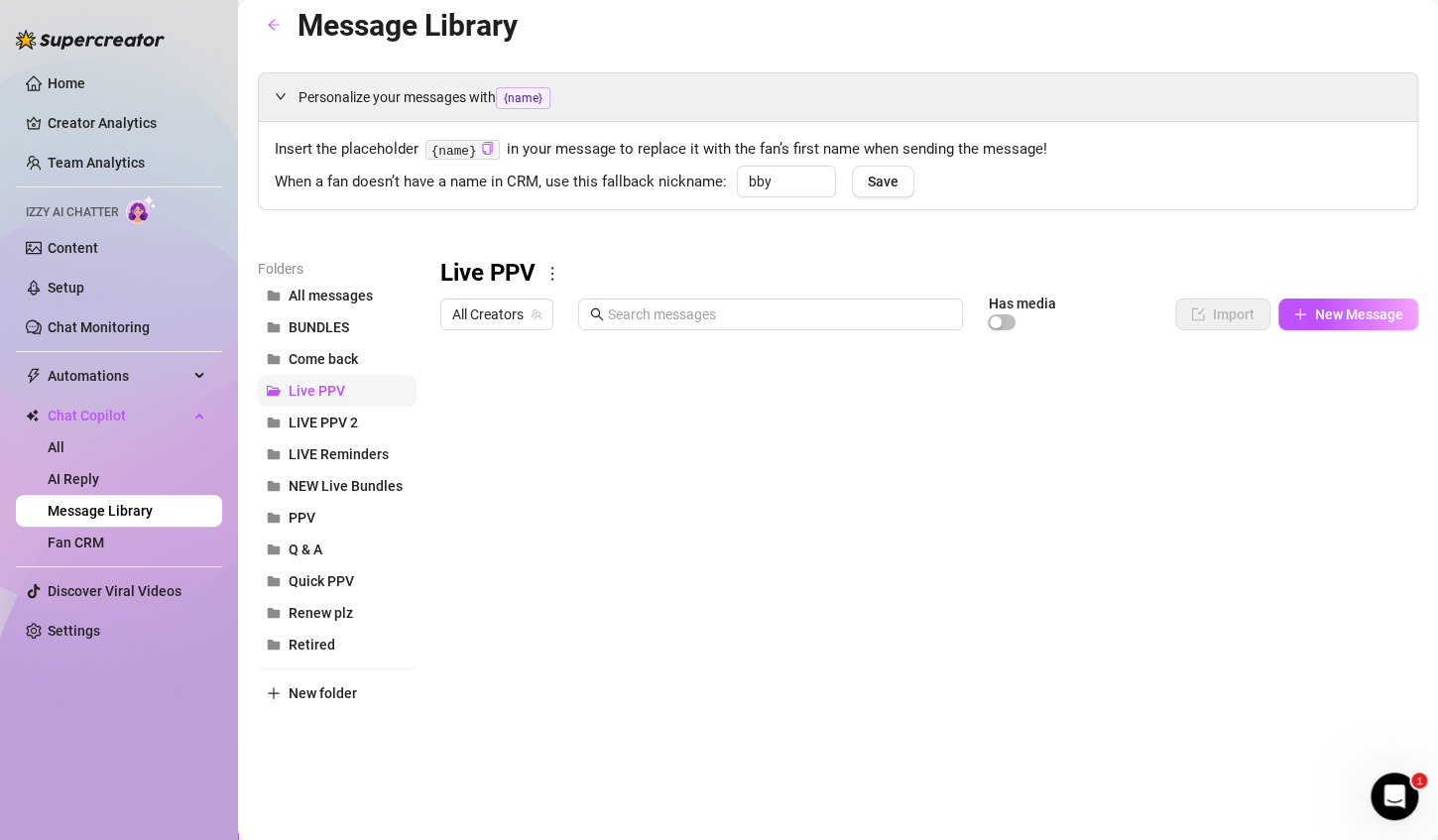 type 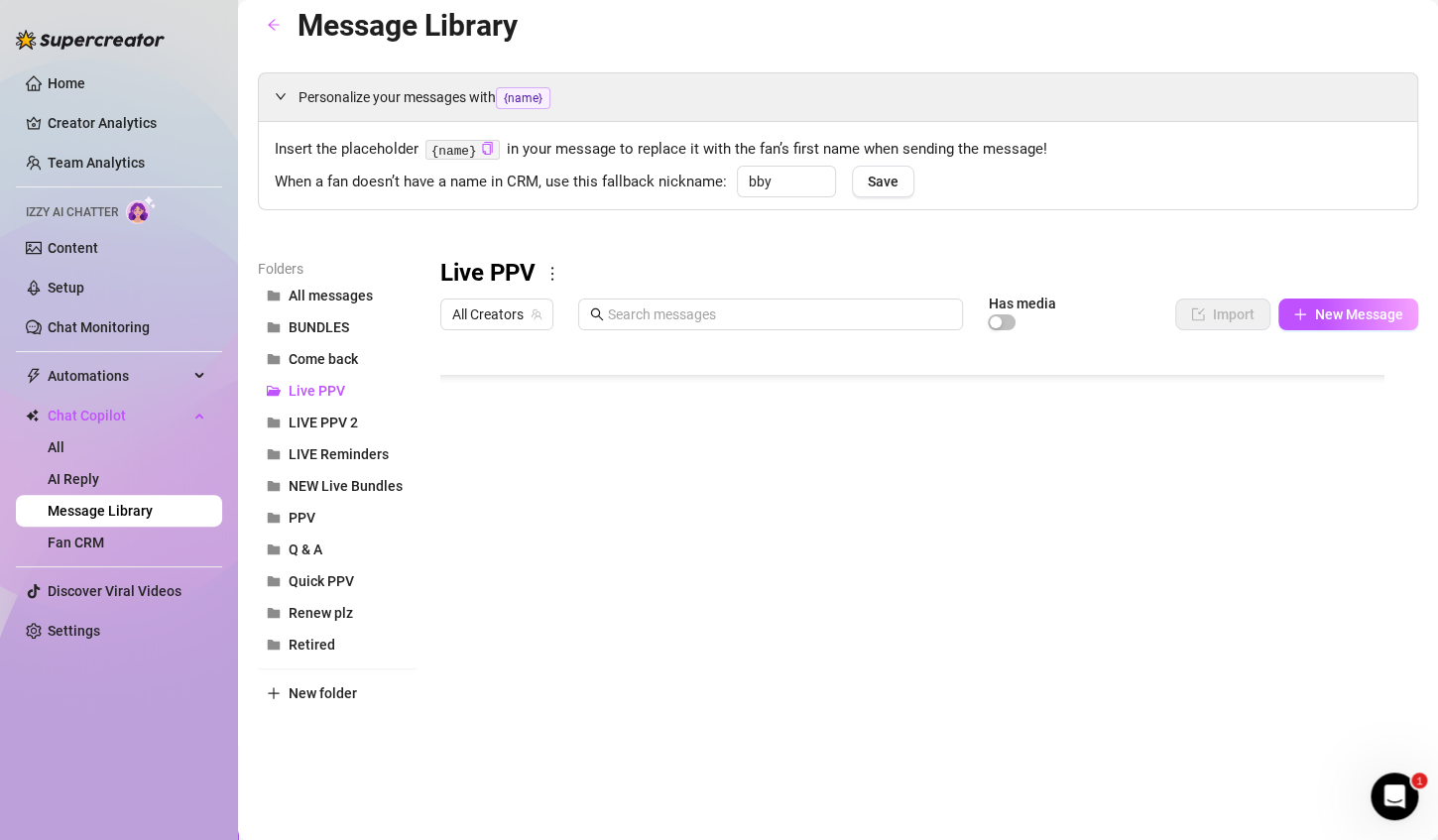 scroll, scrollTop: 320, scrollLeft: 0, axis: vertical 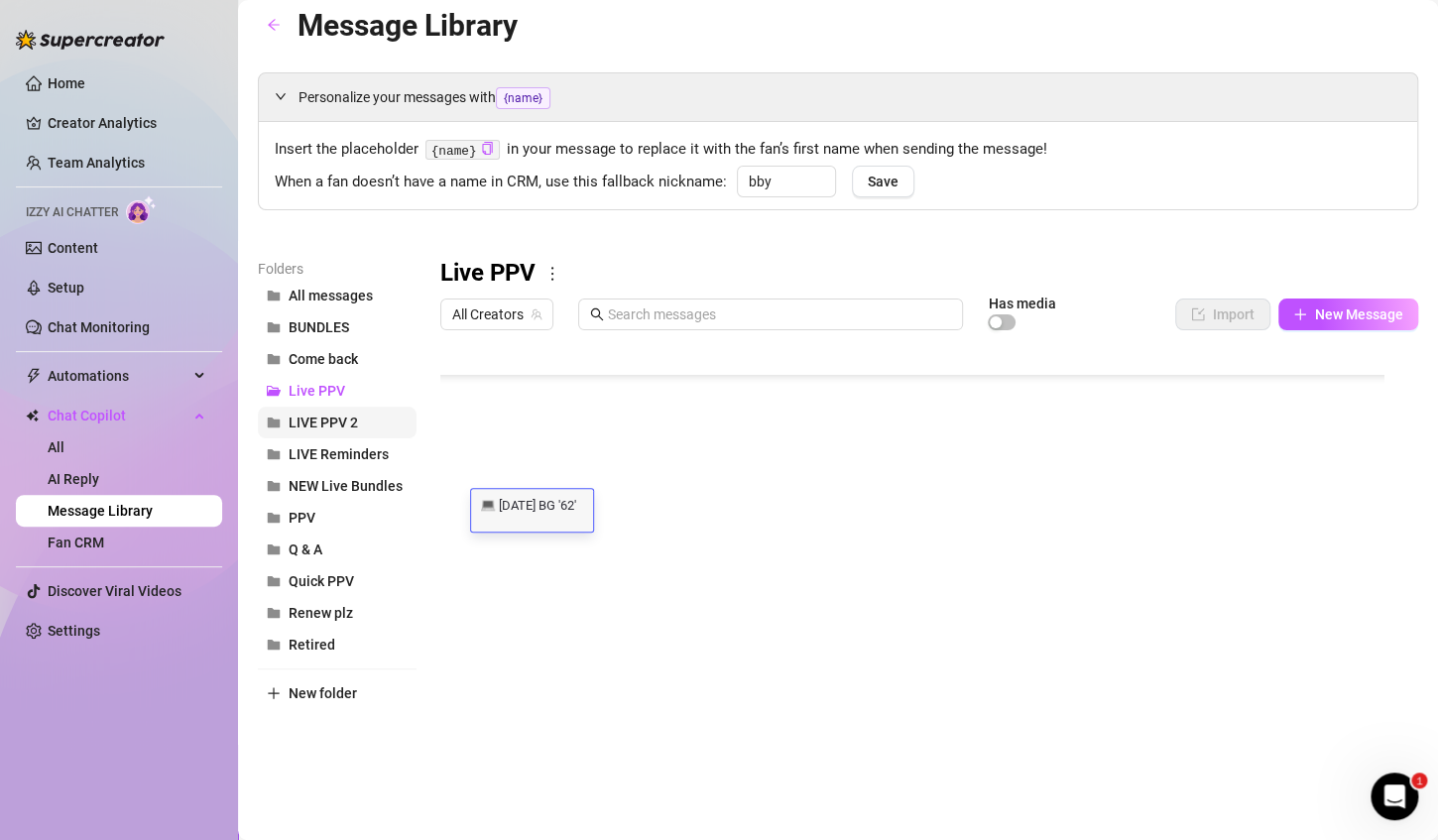 click on "LIVE PPV 2" at bounding box center [337, 422] 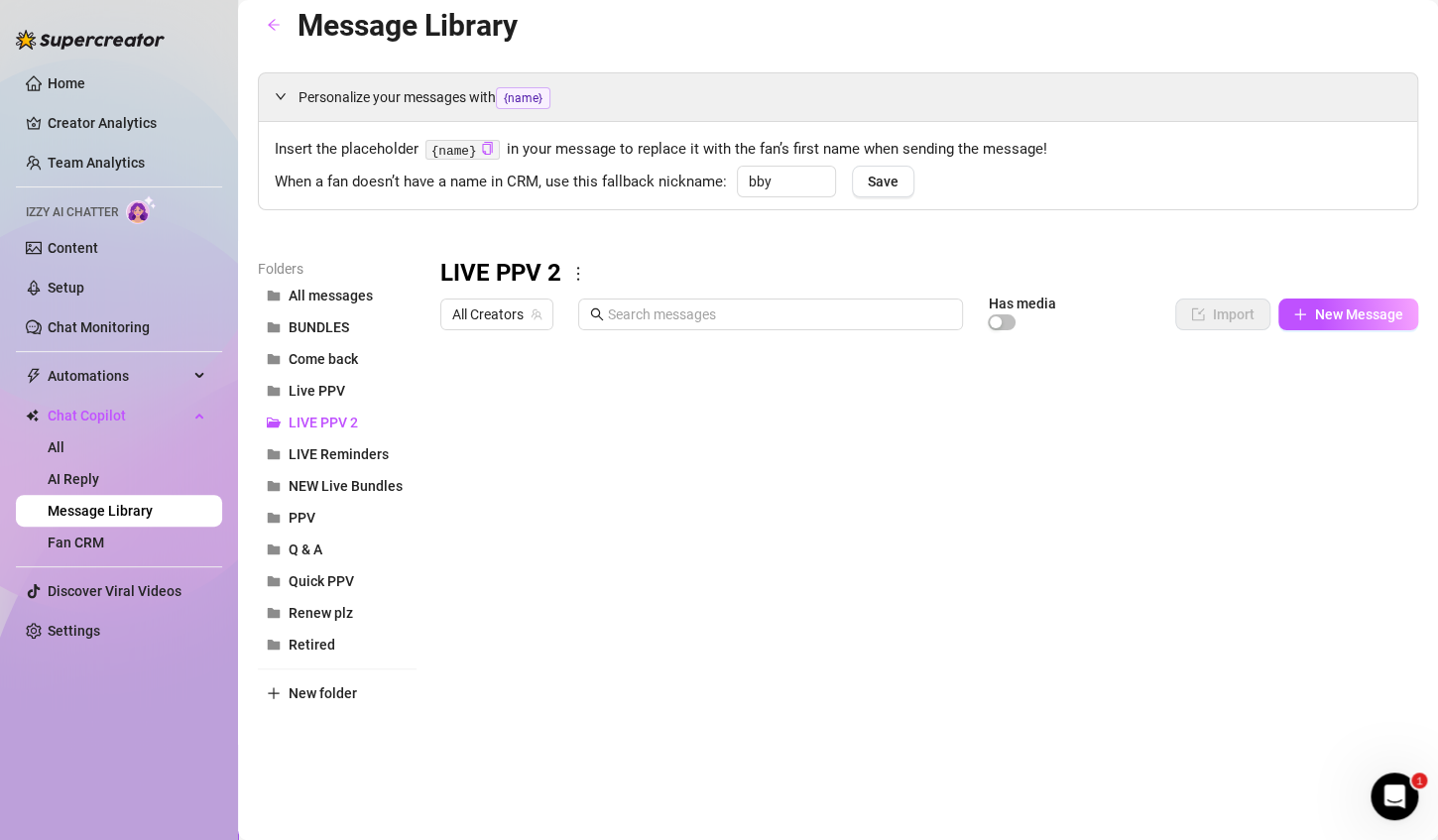 scroll, scrollTop: 0, scrollLeft: 0, axis: both 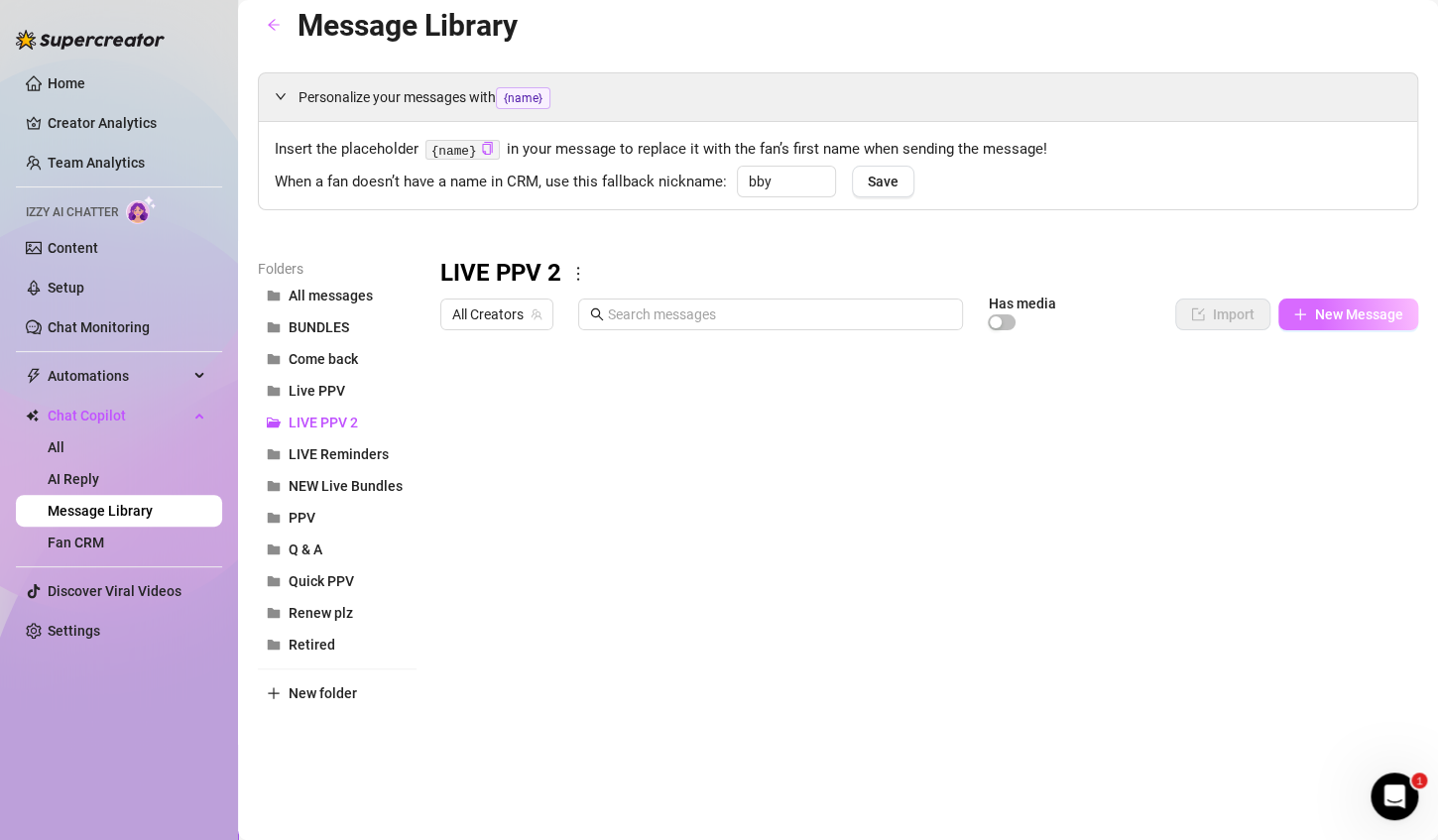 click 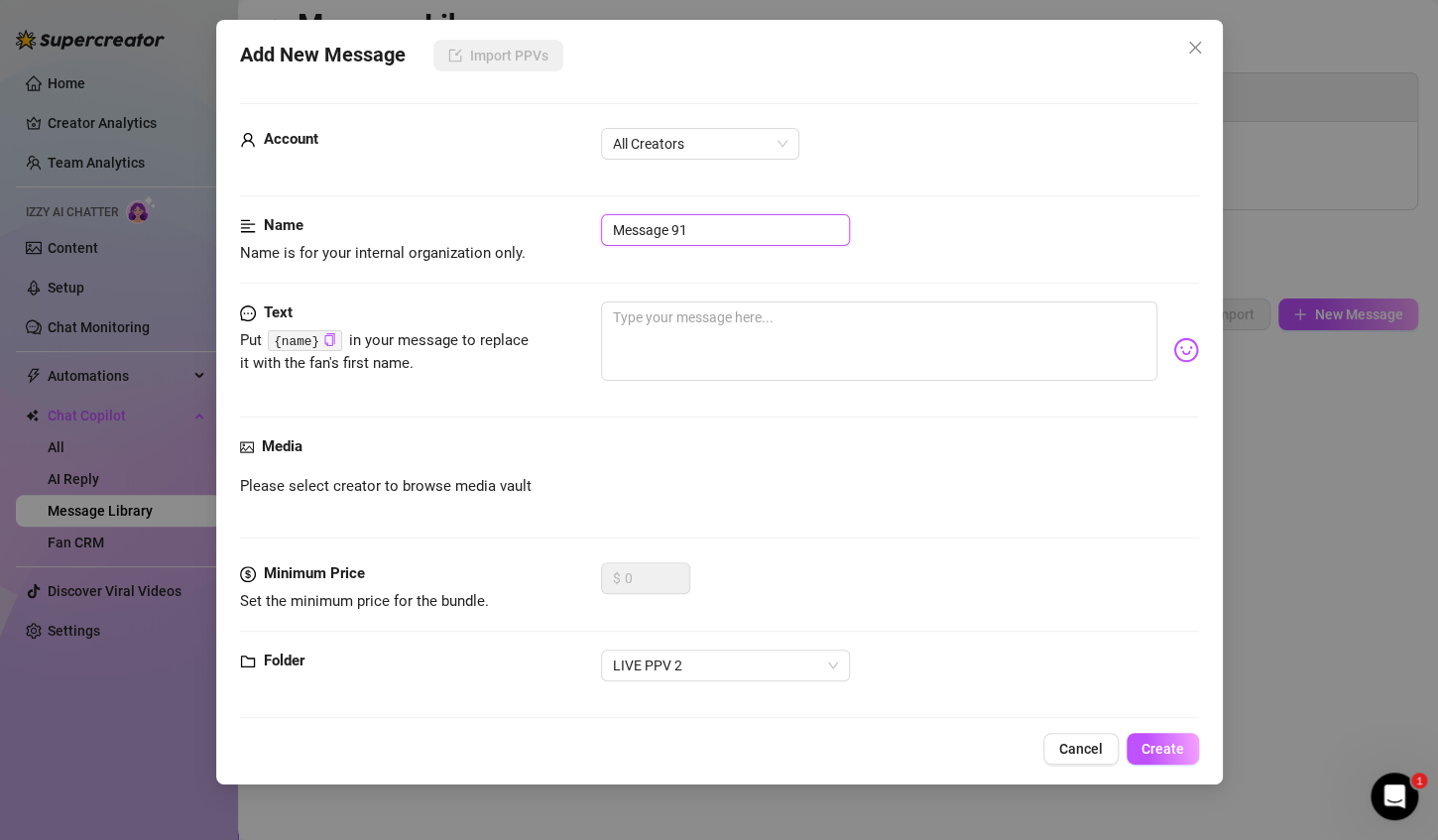 drag, startPoint x: 701, startPoint y: 234, endPoint x: 618, endPoint y: 235, distance: 83.00602 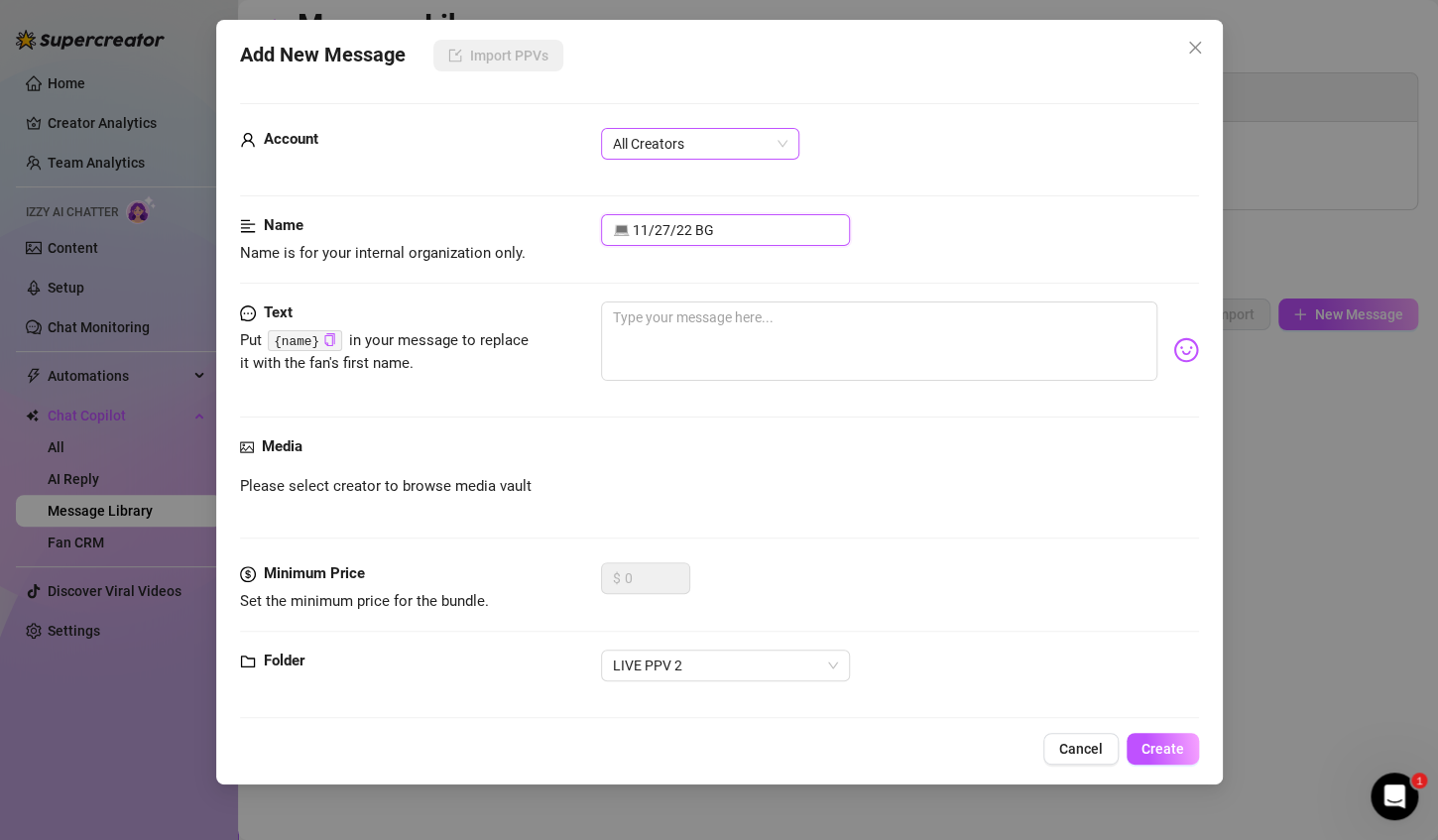click on "All Creators" at bounding box center (700, 144) 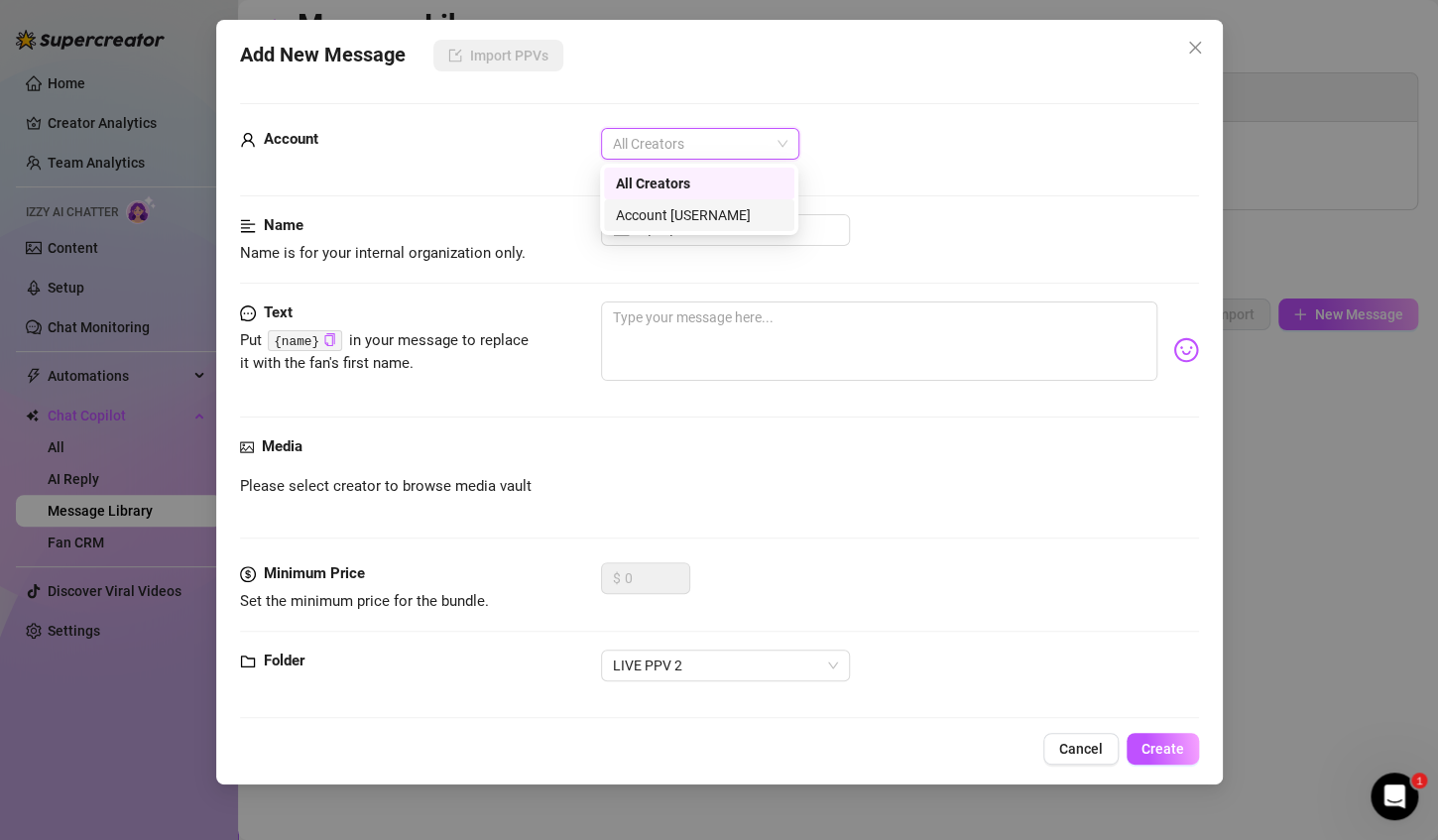 click on "Account [USERNAME]" at bounding box center [699, 215] 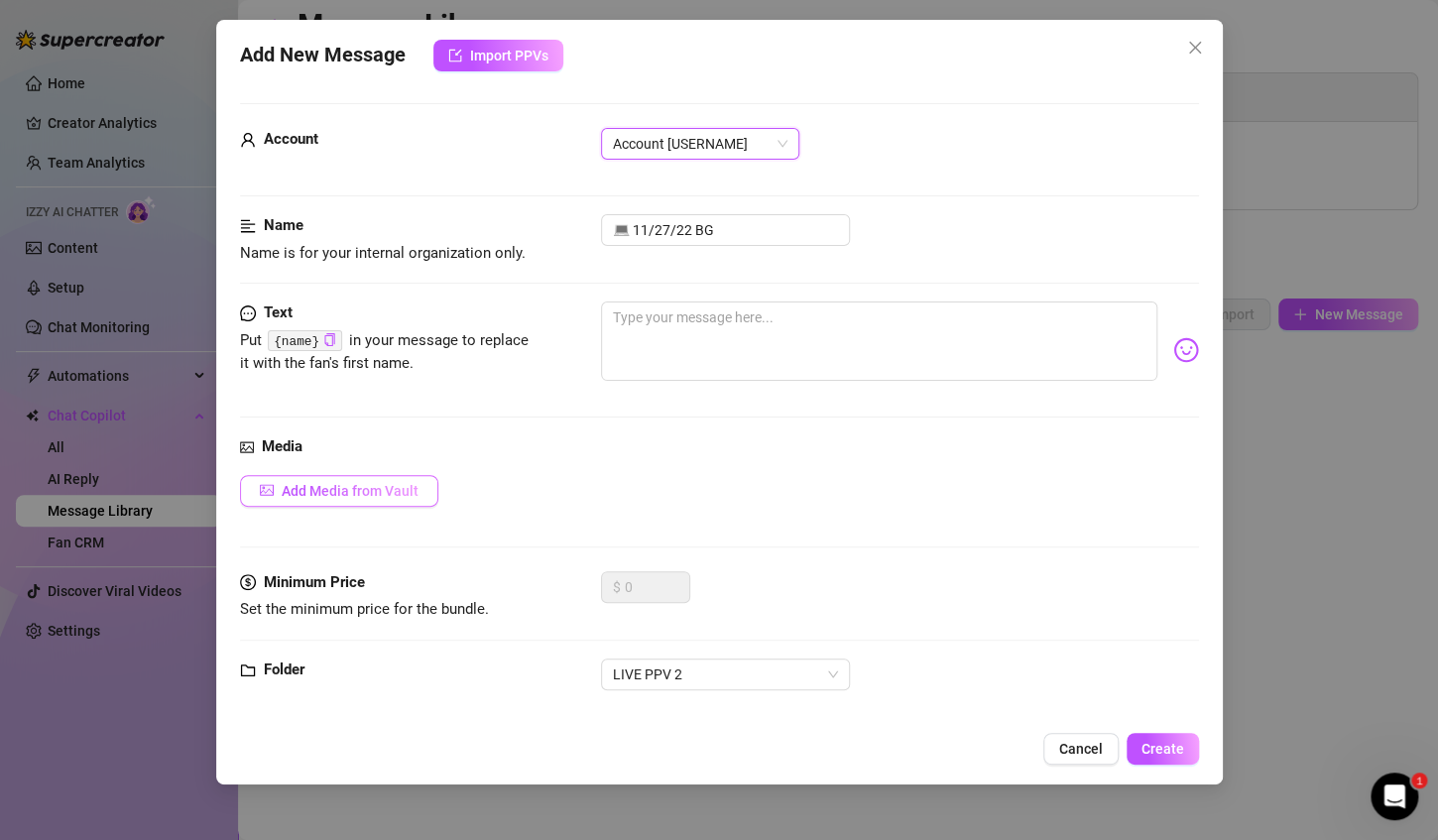 click on "Add Media from Vault" at bounding box center (339, 491) 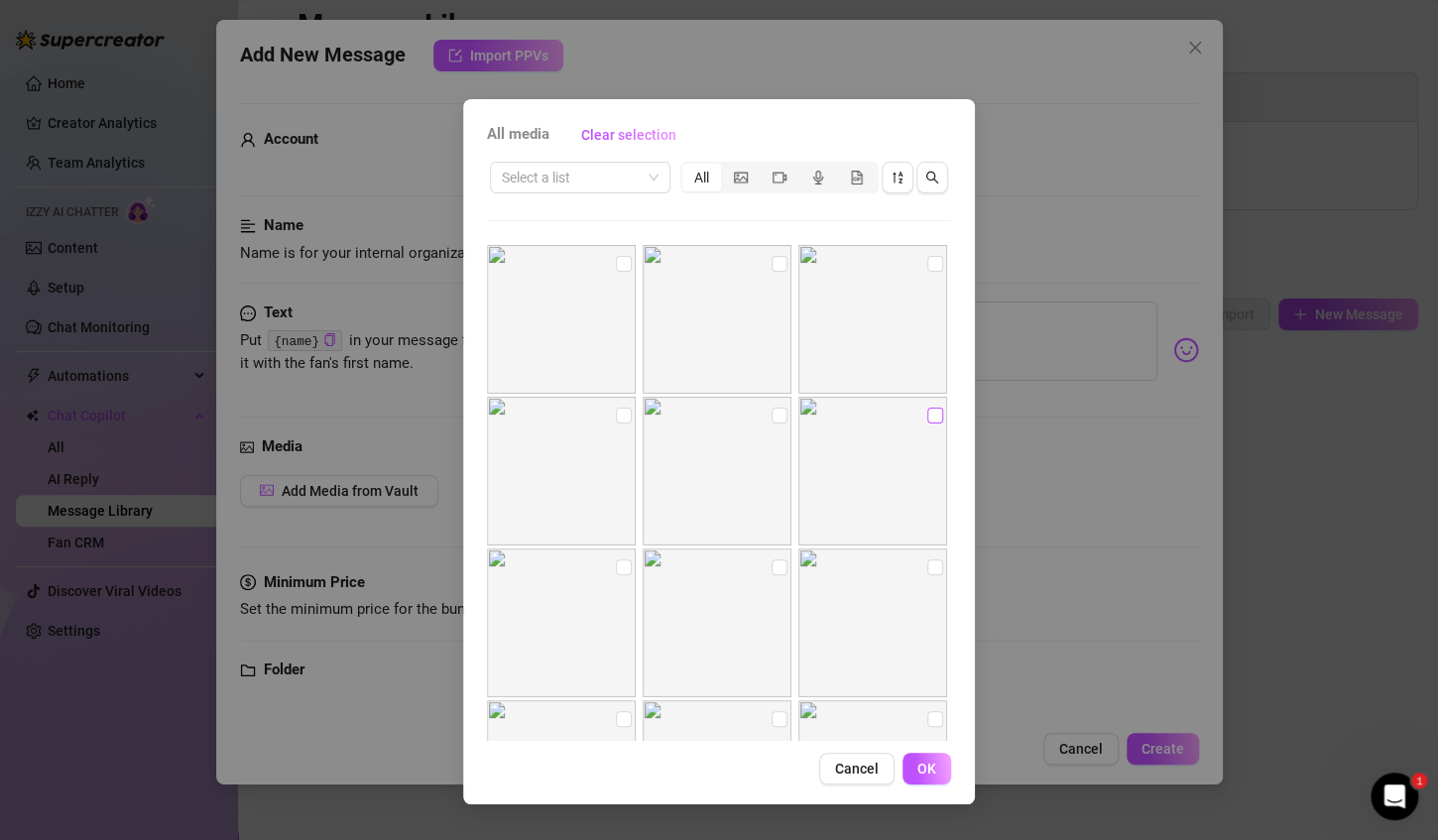 click at bounding box center [935, 416] 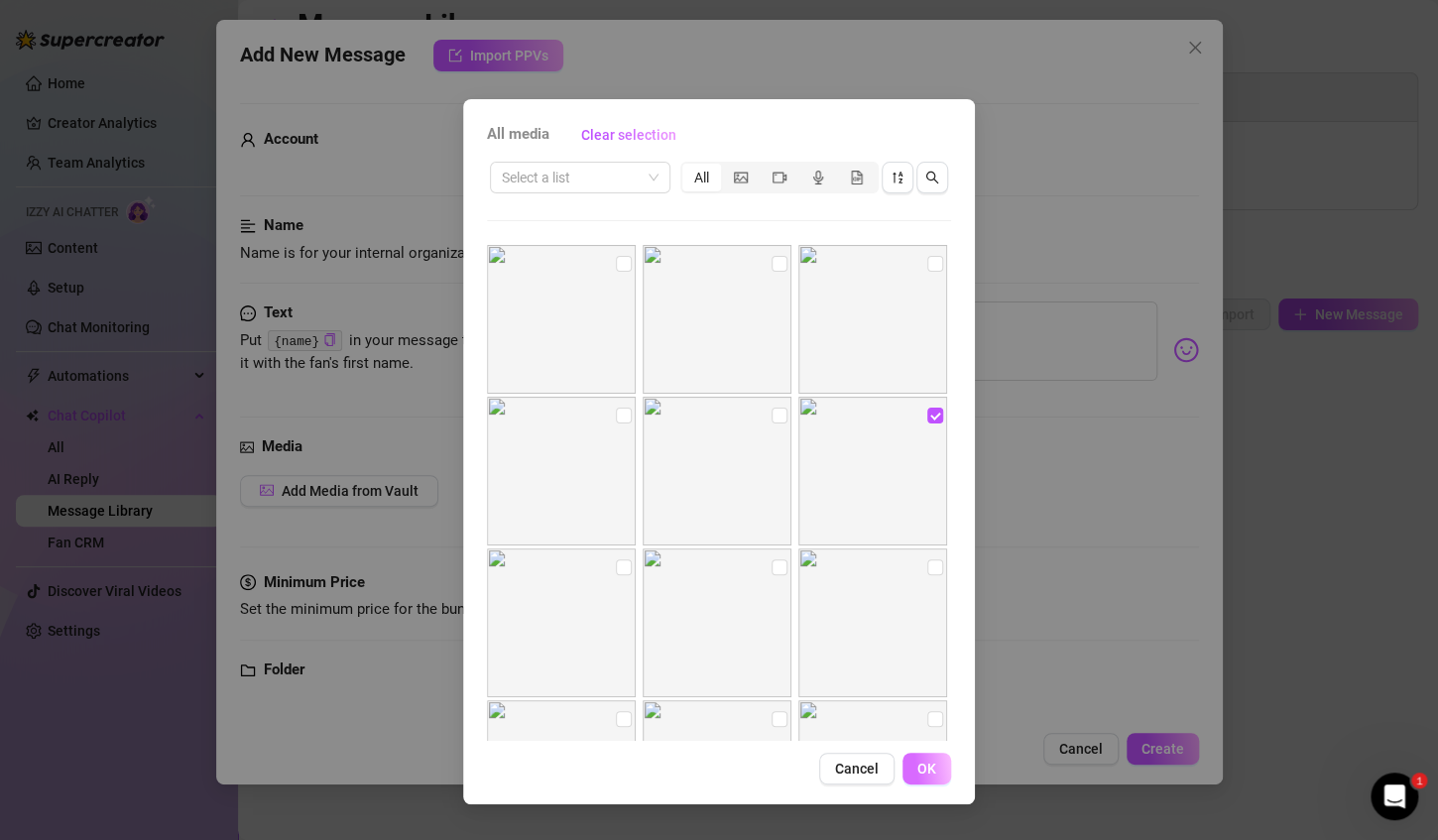 click on "OK" at bounding box center (926, 769) 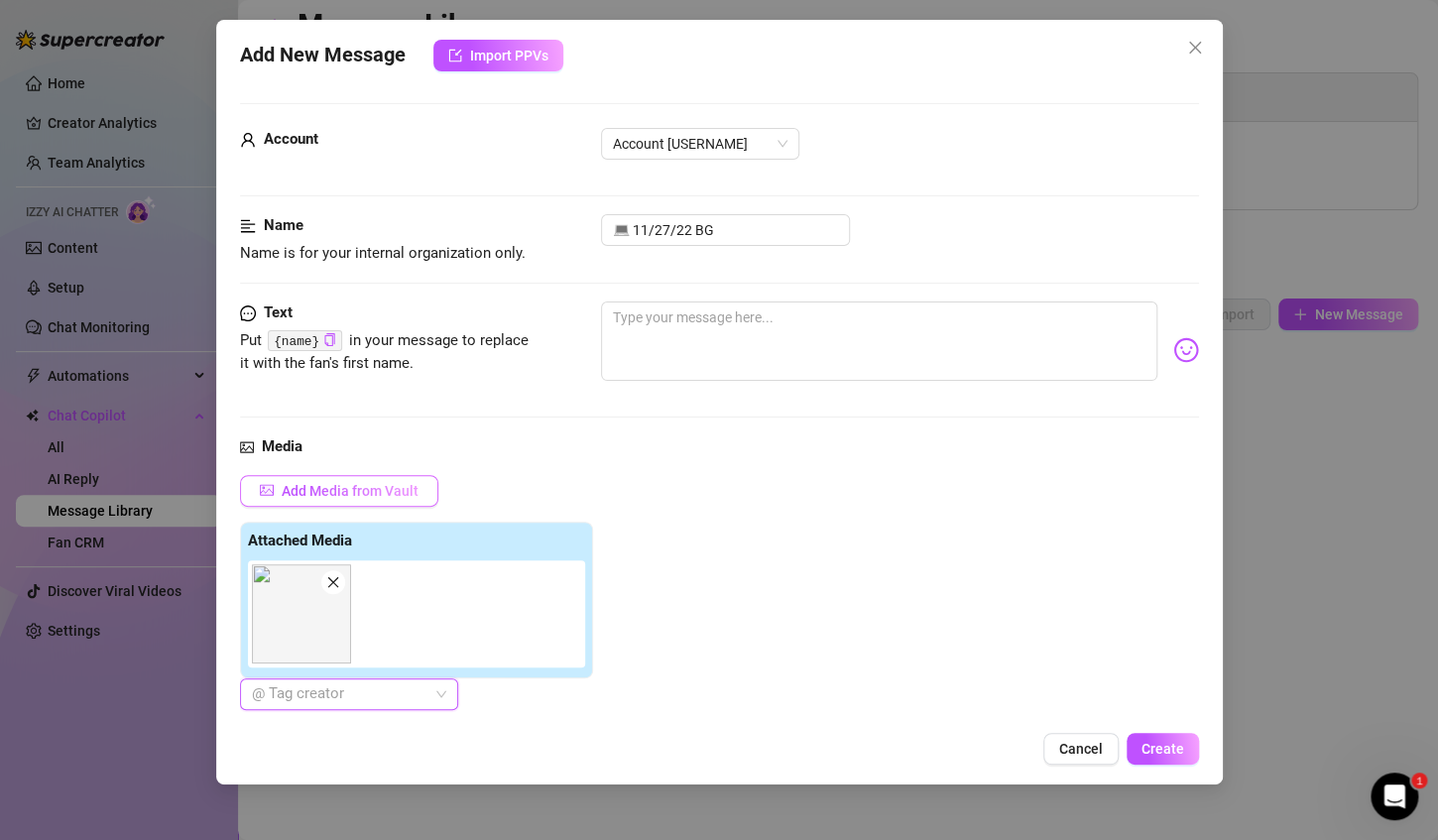 click on "Add Media from Vault" at bounding box center (350, 491) 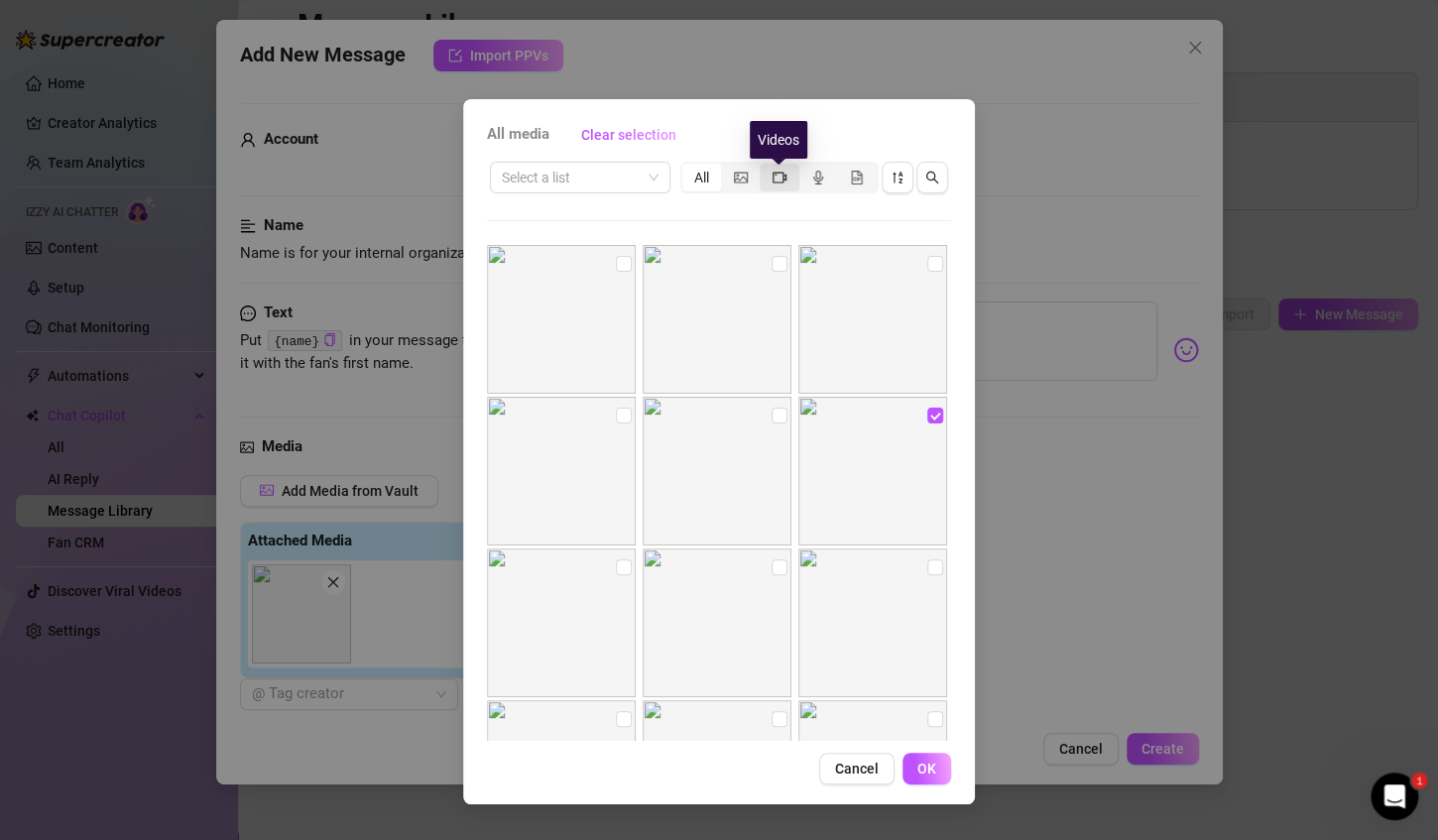 click 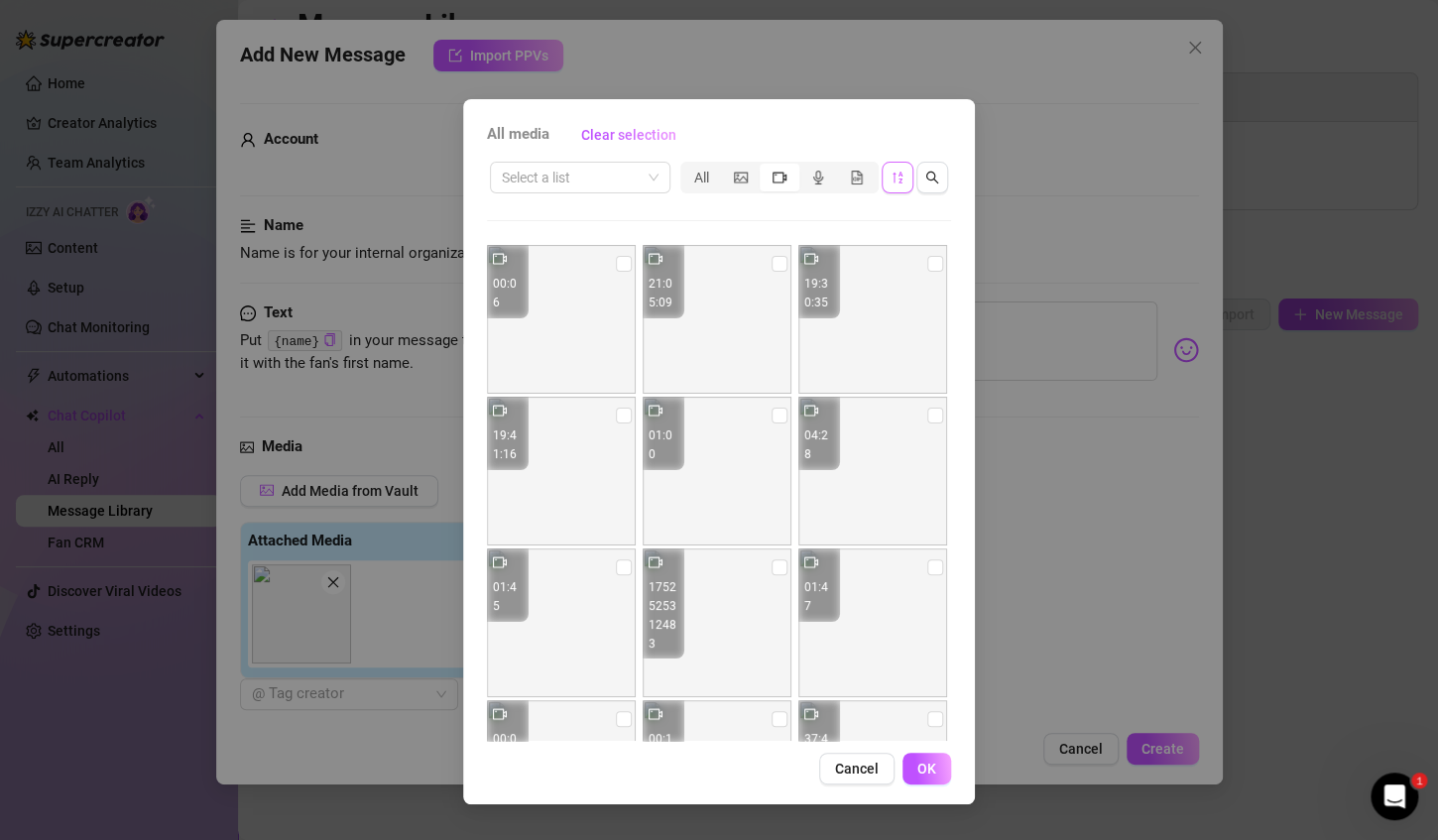 click at bounding box center [898, 178] 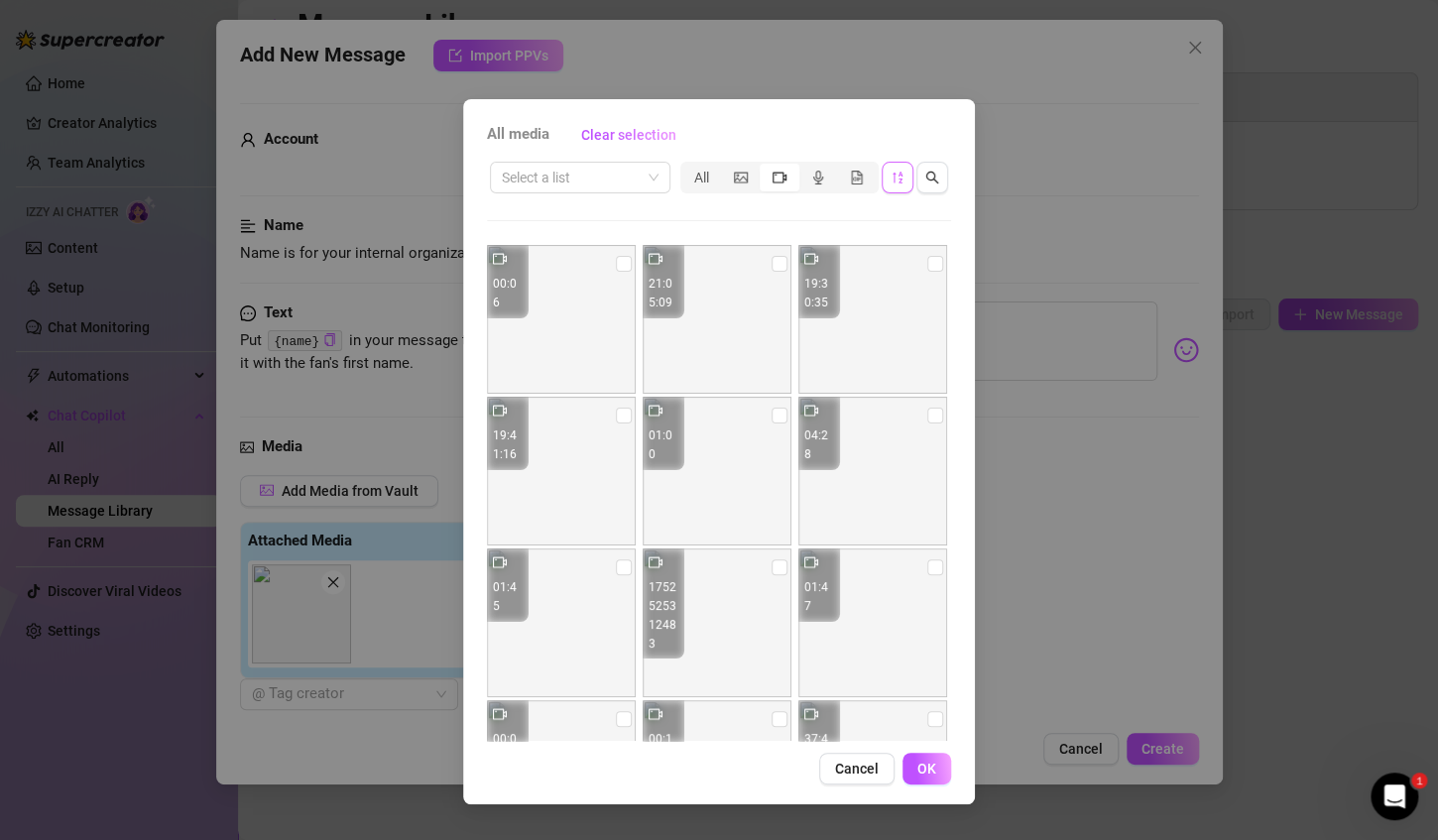 click 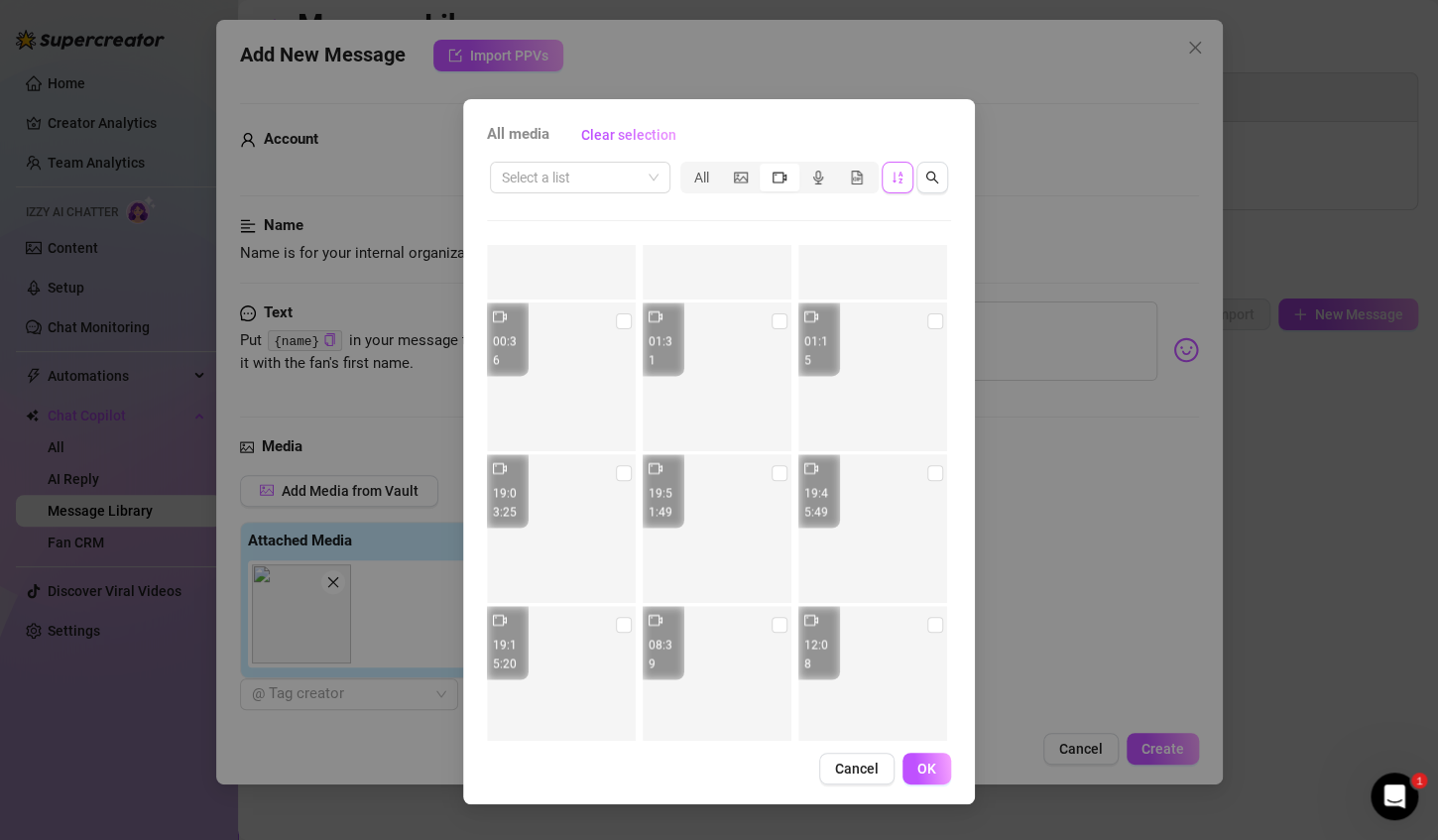 scroll, scrollTop: 8594, scrollLeft: 0, axis: vertical 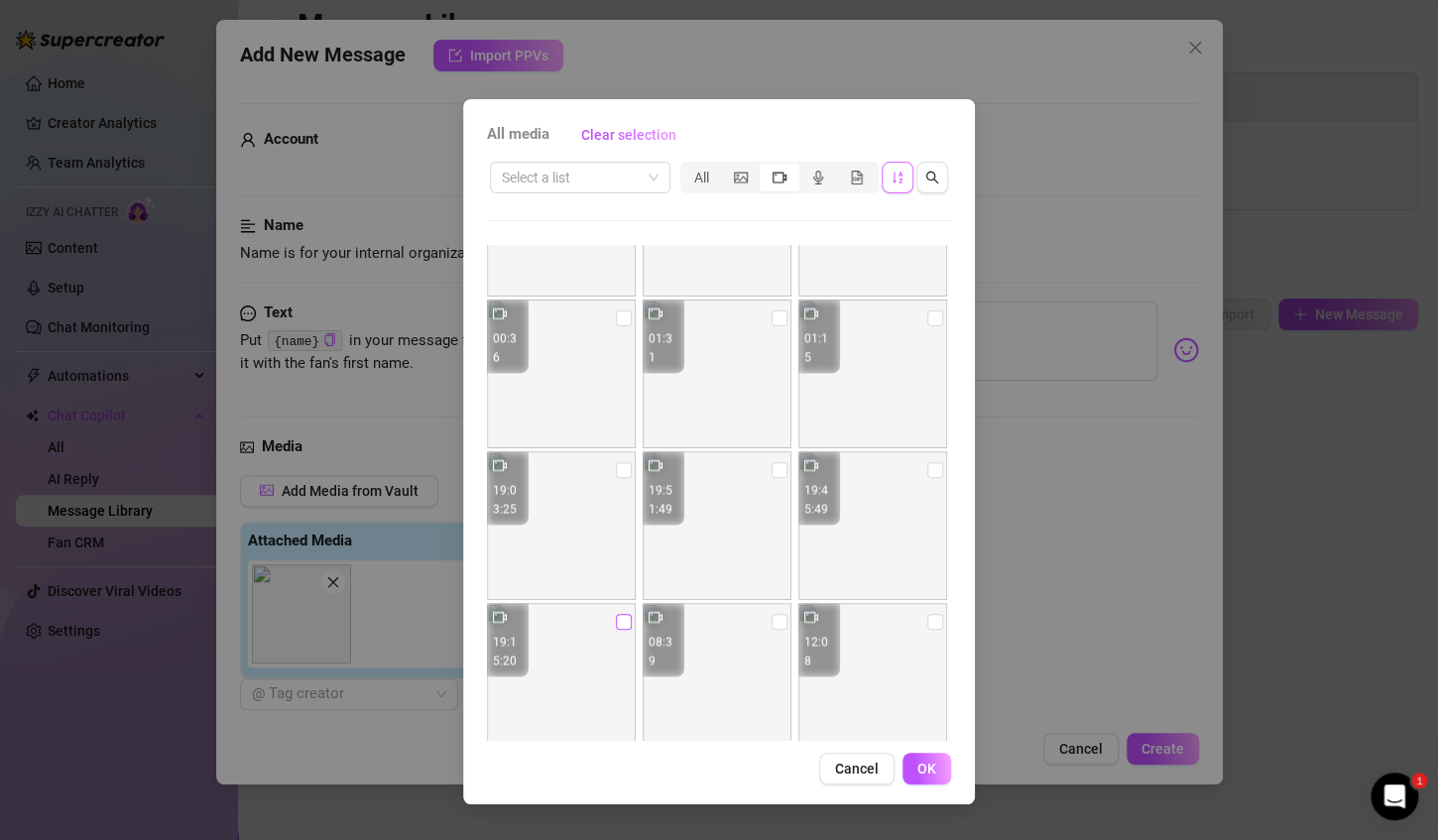click at bounding box center [624, 622] 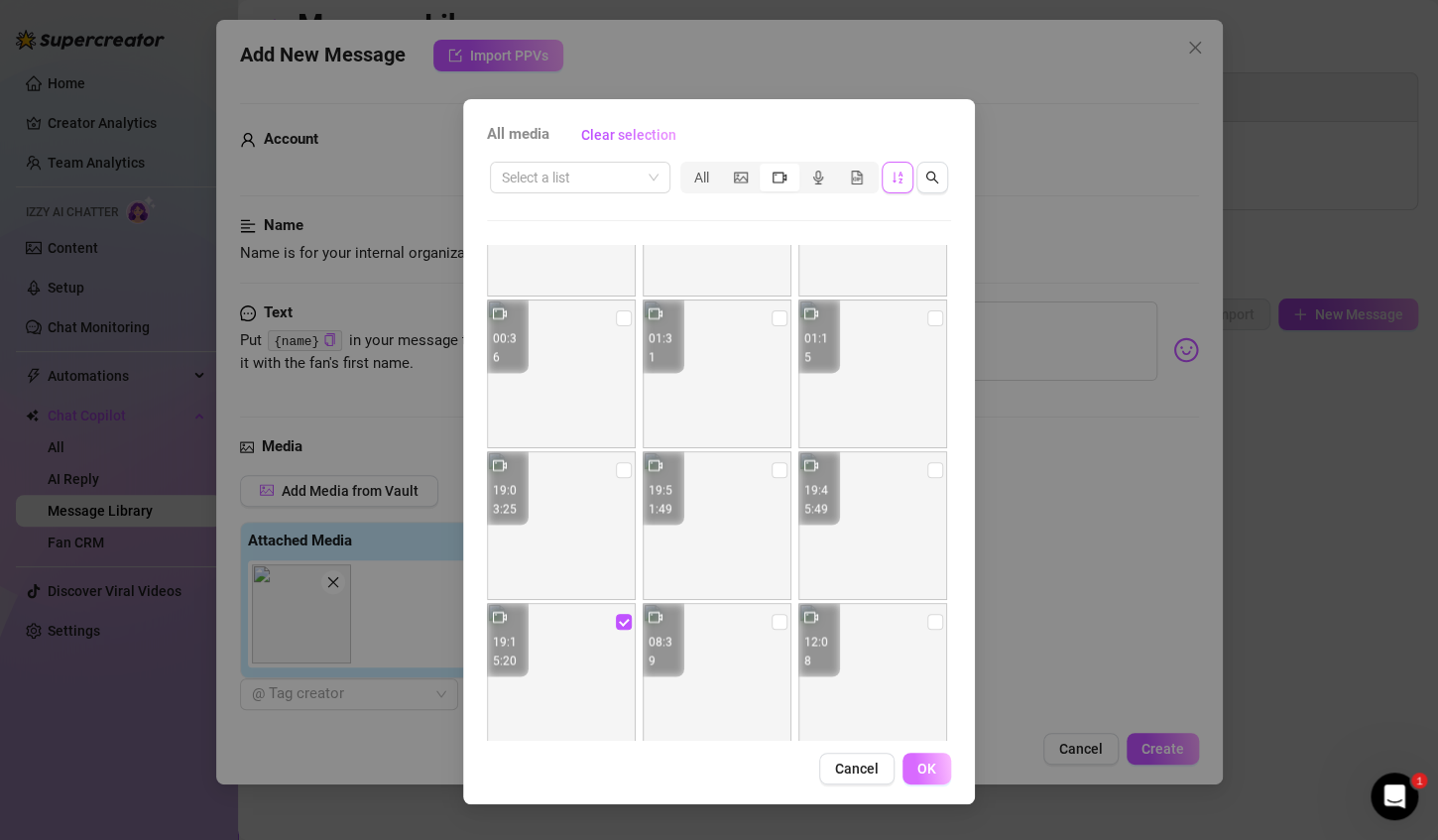 click on "OK" at bounding box center [926, 769] 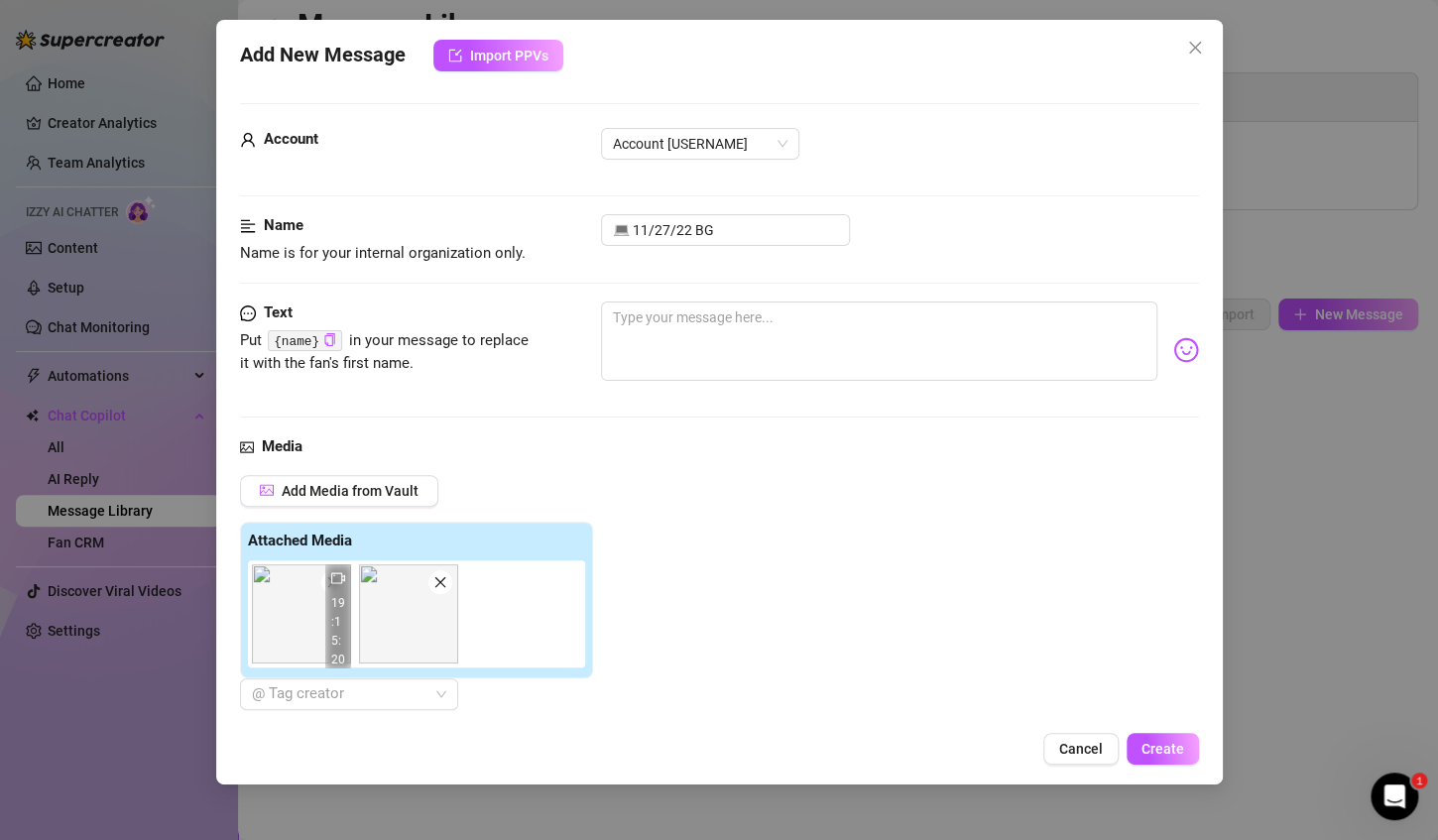 click on "Add Media from Vault Attached Media 19:15:20   @ Tag creator" at bounding box center [719, 592] 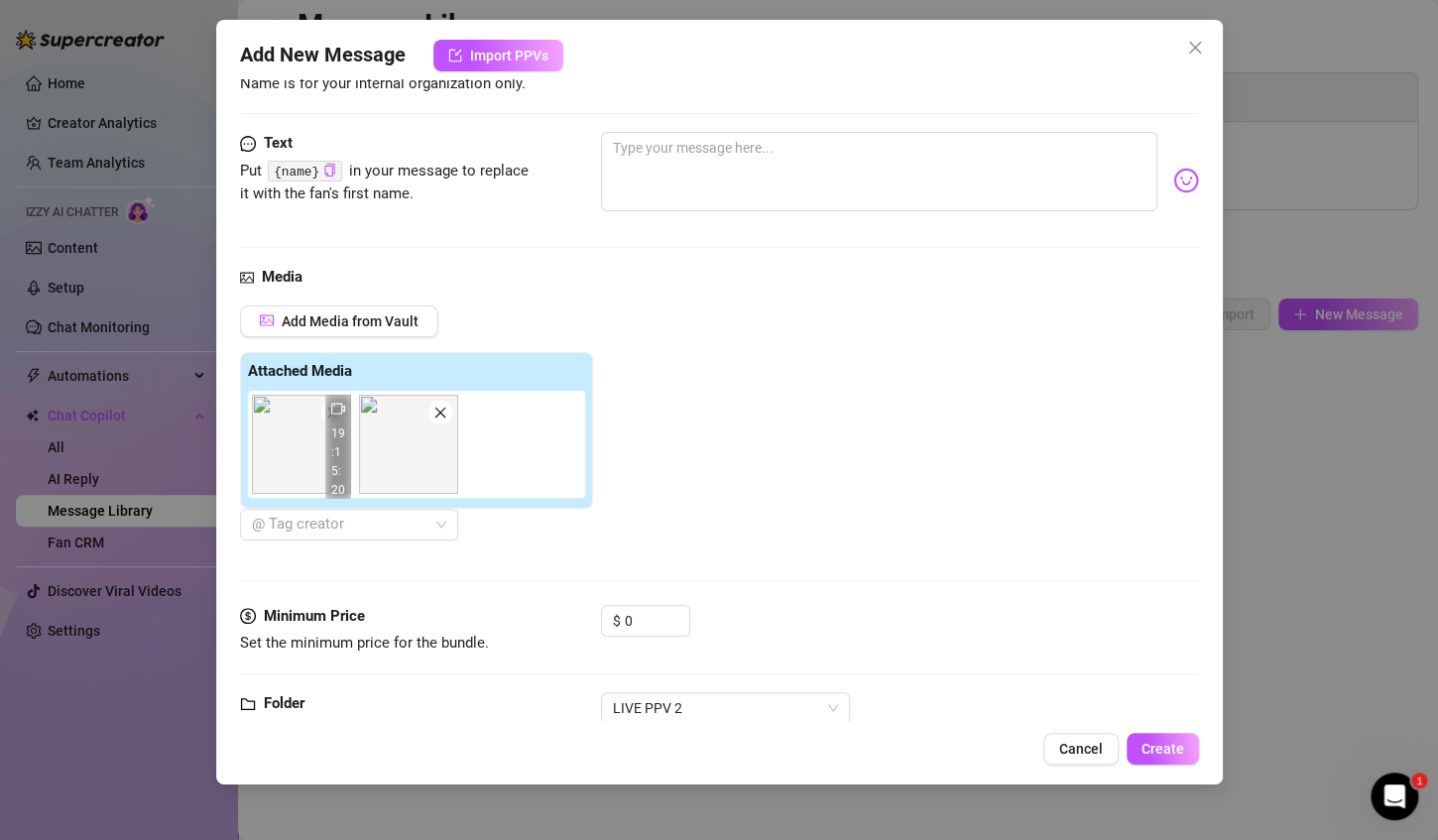 scroll, scrollTop: 225, scrollLeft: 0, axis: vertical 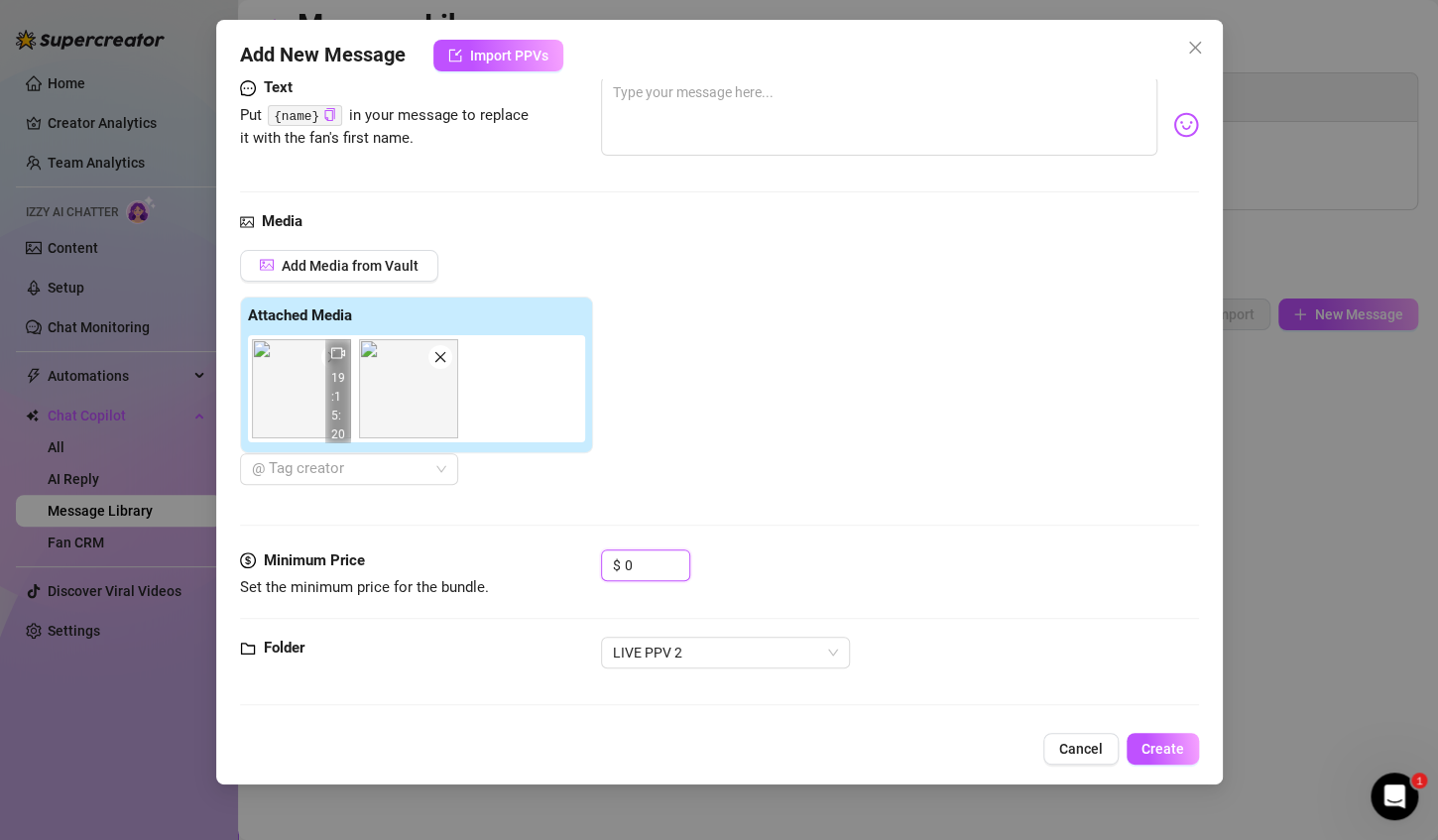 drag, startPoint x: 577, startPoint y: 547, endPoint x: 539, endPoint y: 543, distance: 38.209946 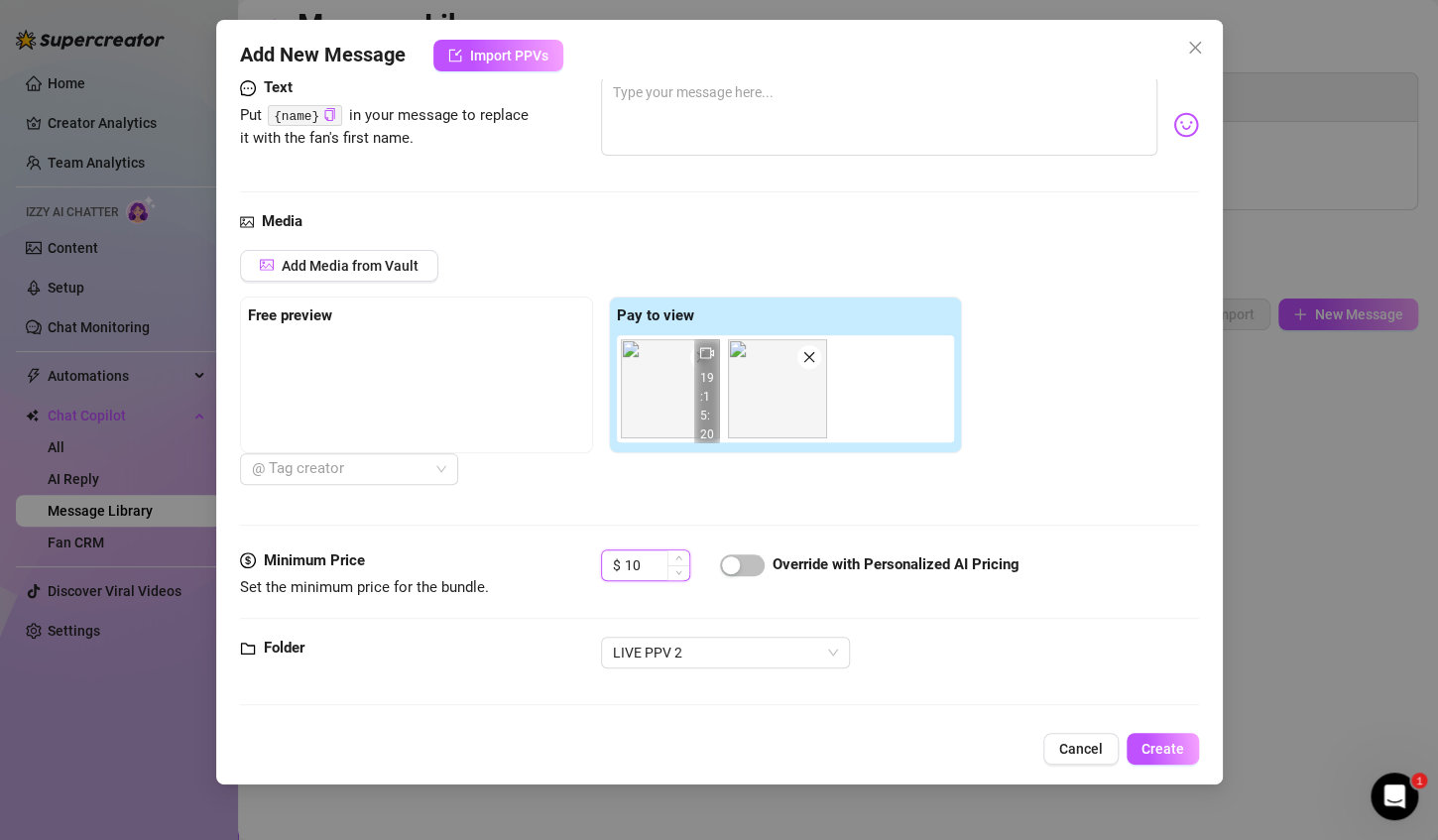 type on "1" 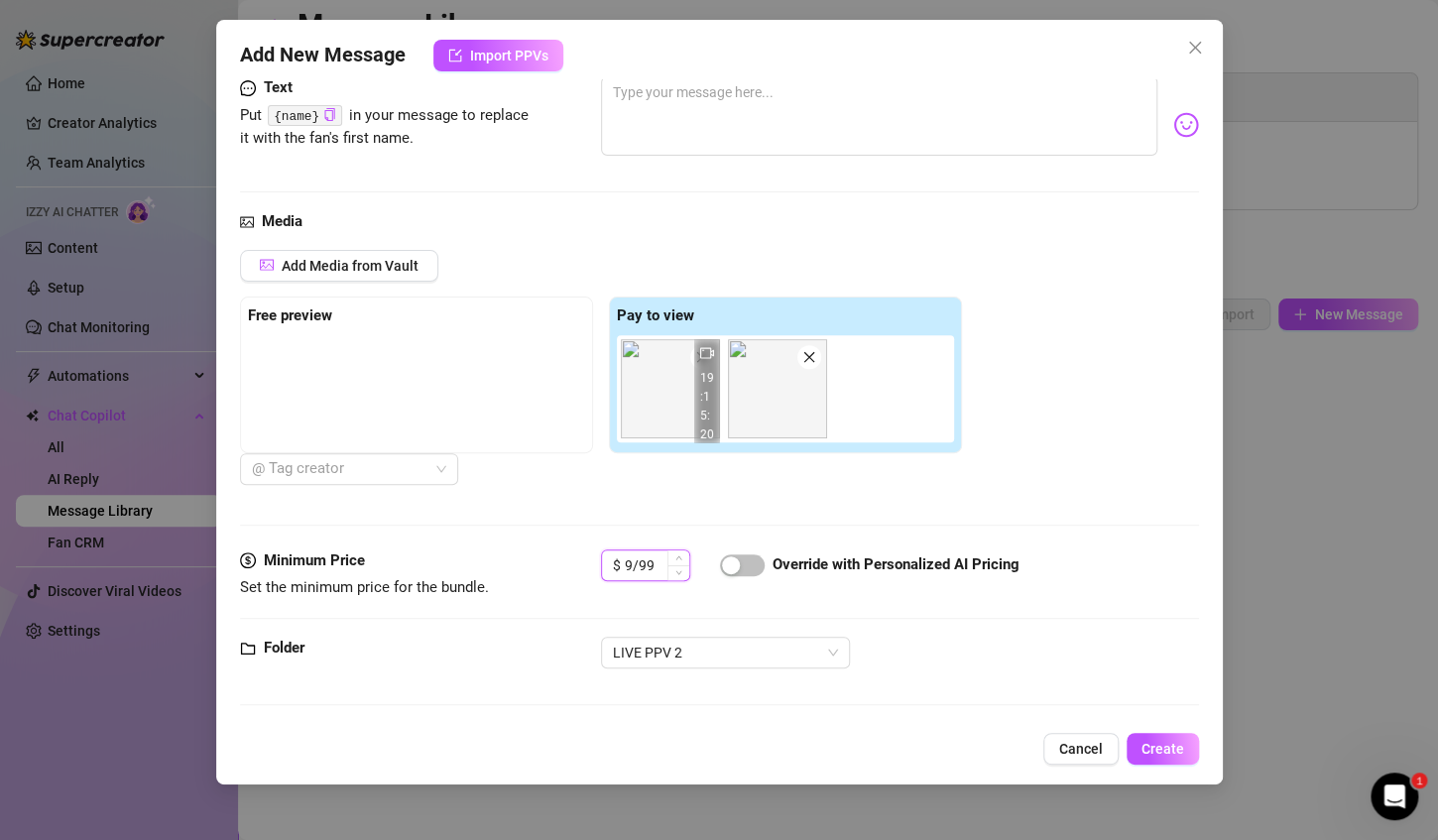 click on "9/99" at bounding box center [657, 565] 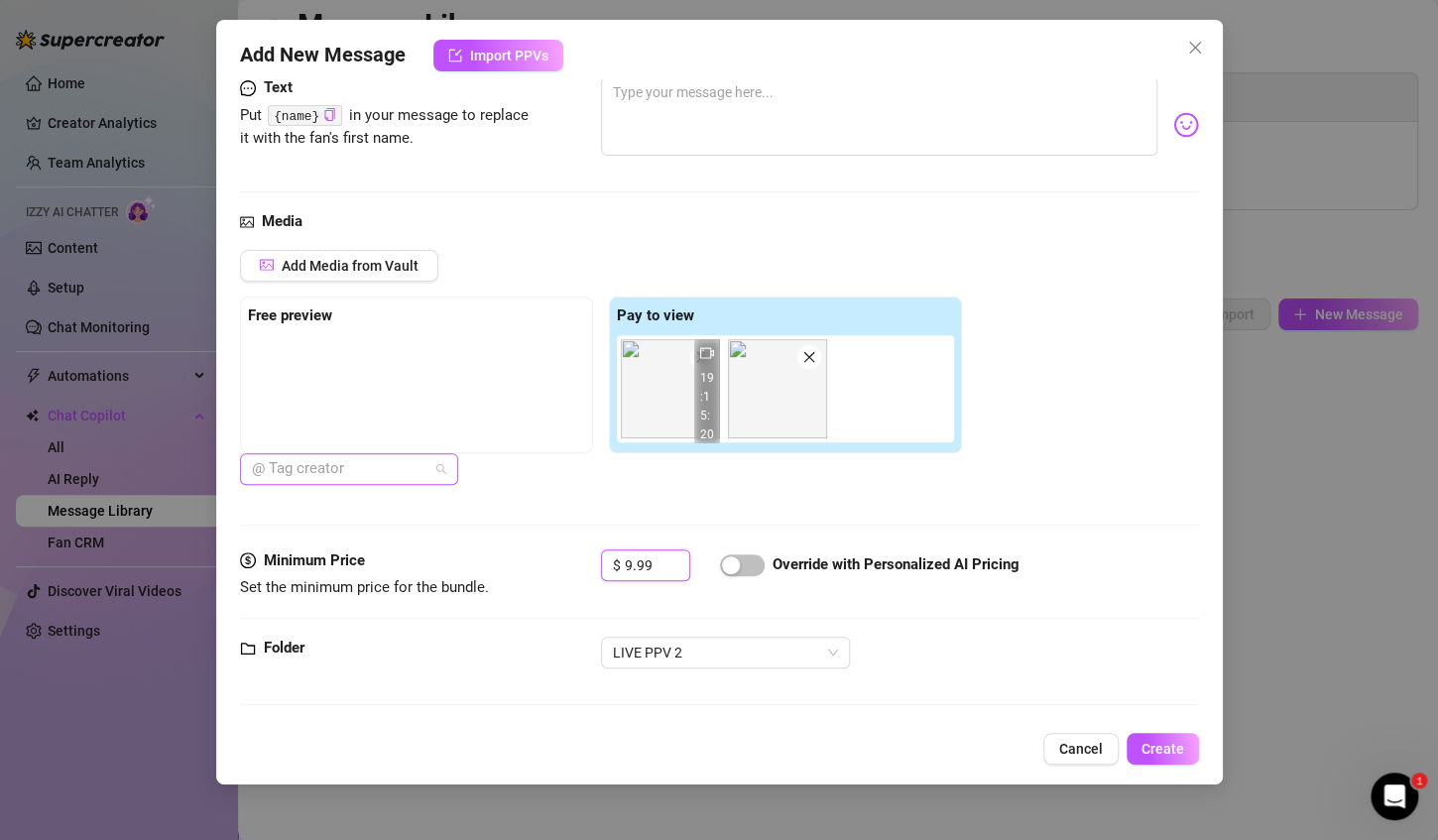 click at bounding box center (338, 469) 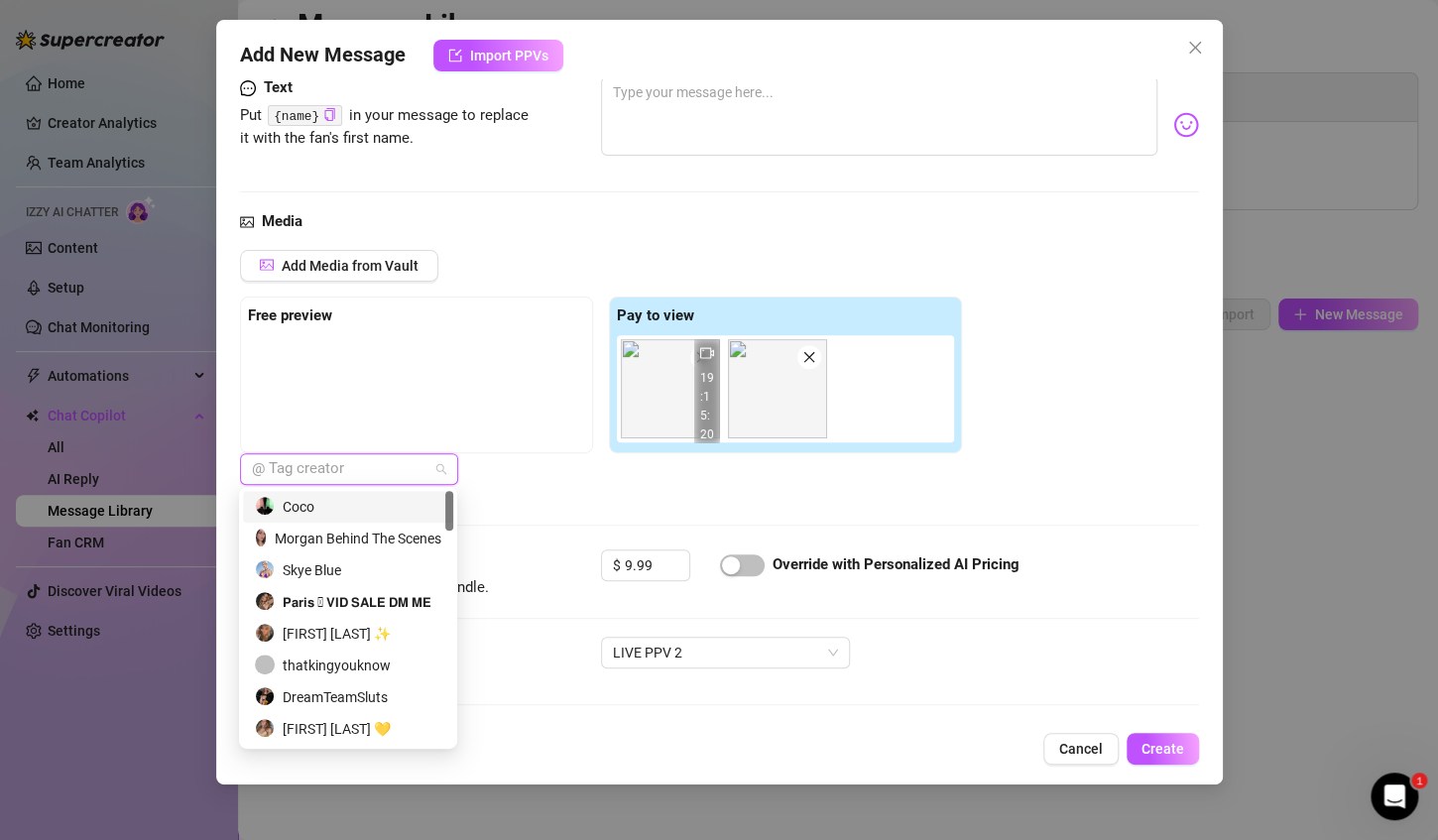 click on "Coco" at bounding box center (348, 507) 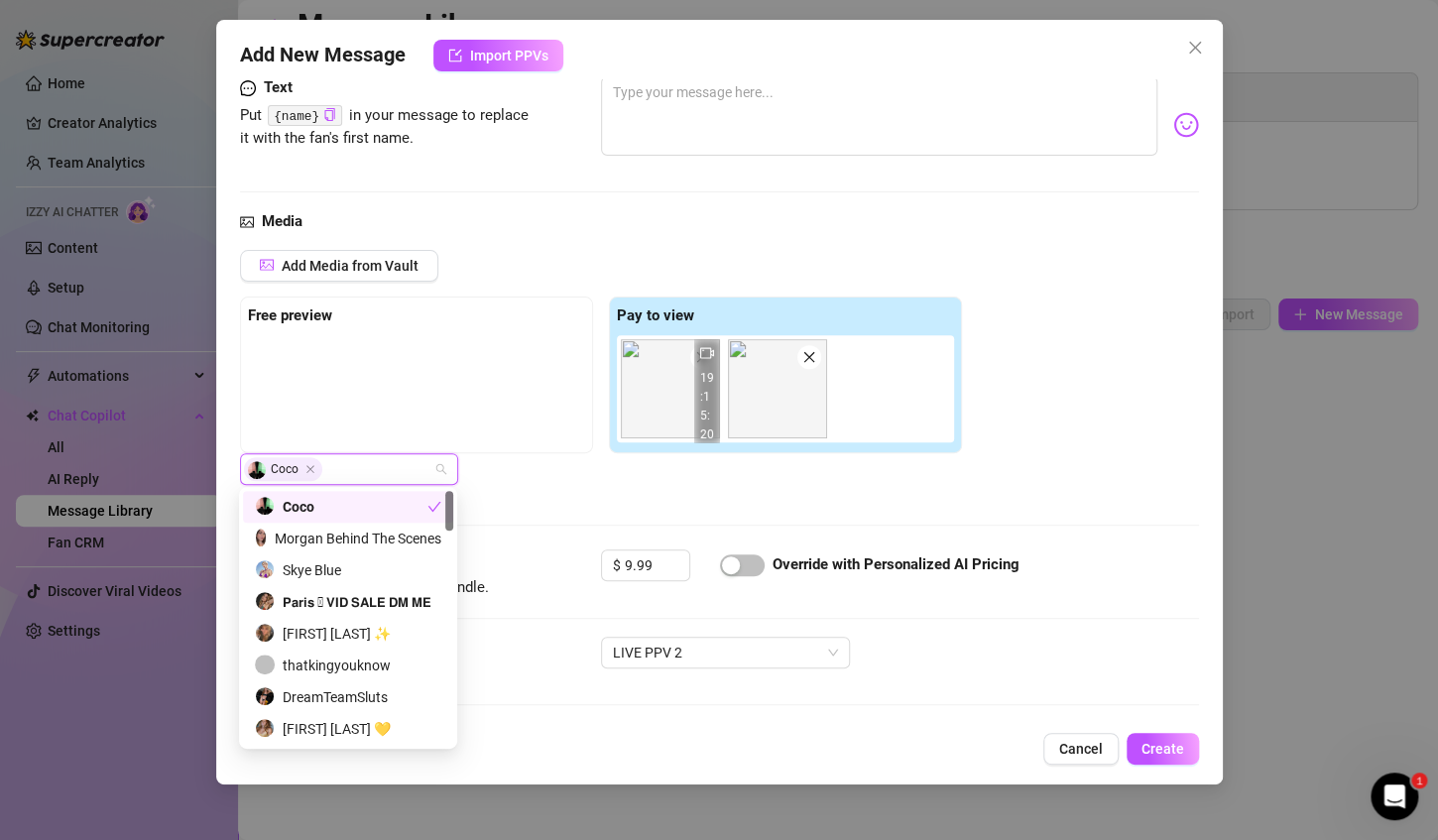 click on "Add Media from Vault" at bounding box center (601, 273) 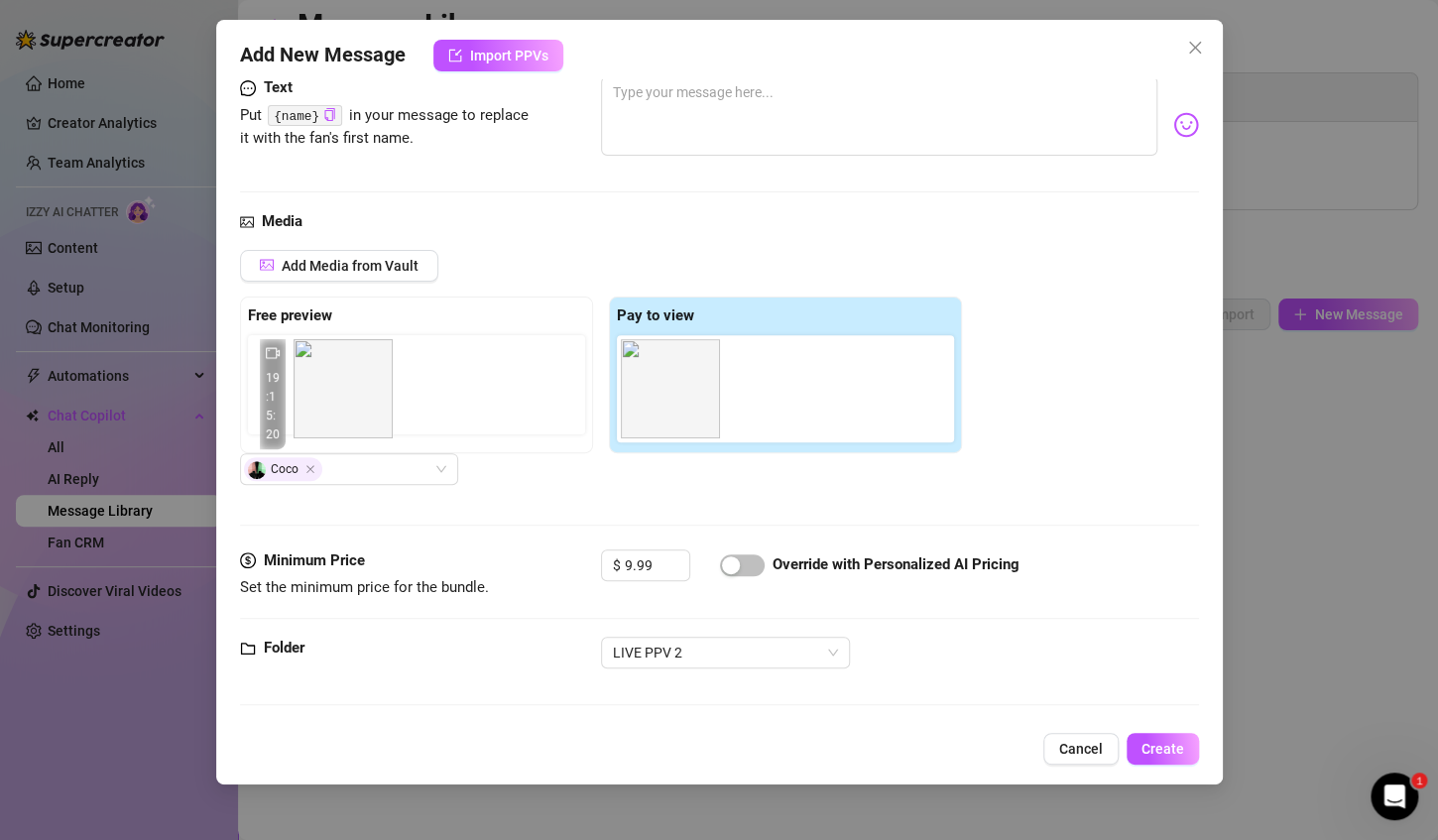 drag, startPoint x: 606, startPoint y: 398, endPoint x: 250, endPoint y: 401, distance: 356.01264 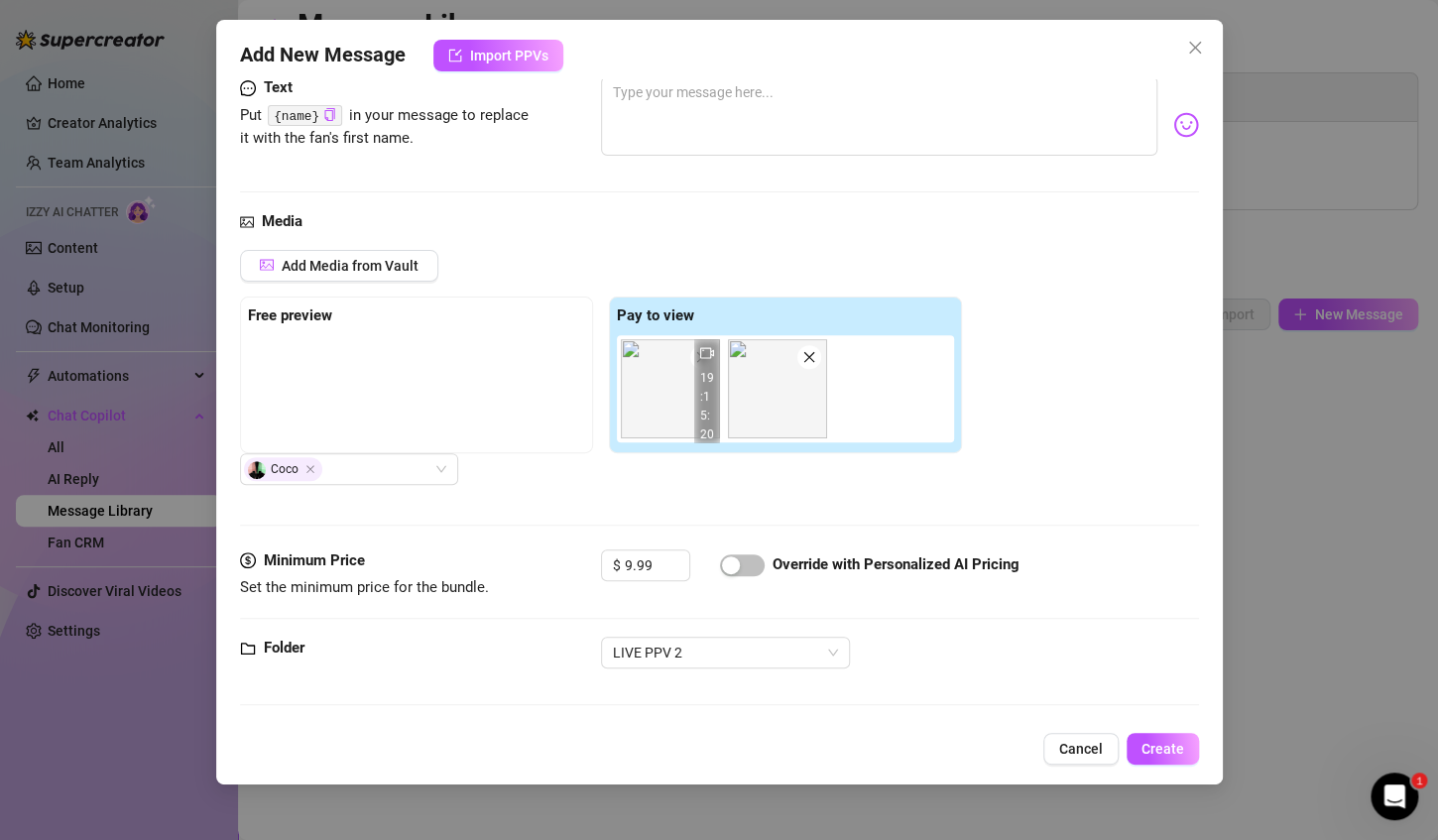 scroll, scrollTop: 0, scrollLeft: 0, axis: both 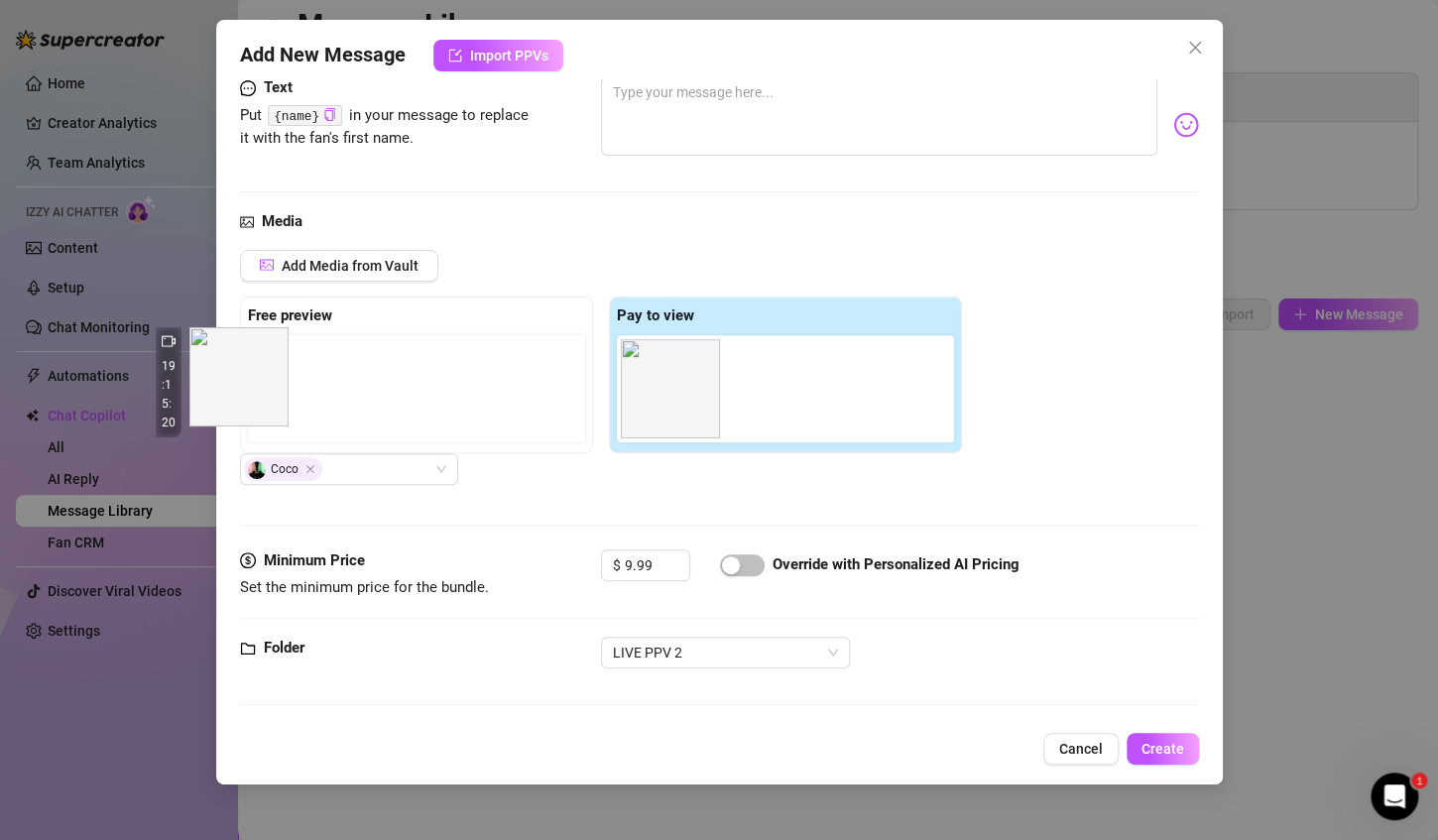 drag, startPoint x: 652, startPoint y: 419, endPoint x: 156, endPoint y: 413, distance: 496.036 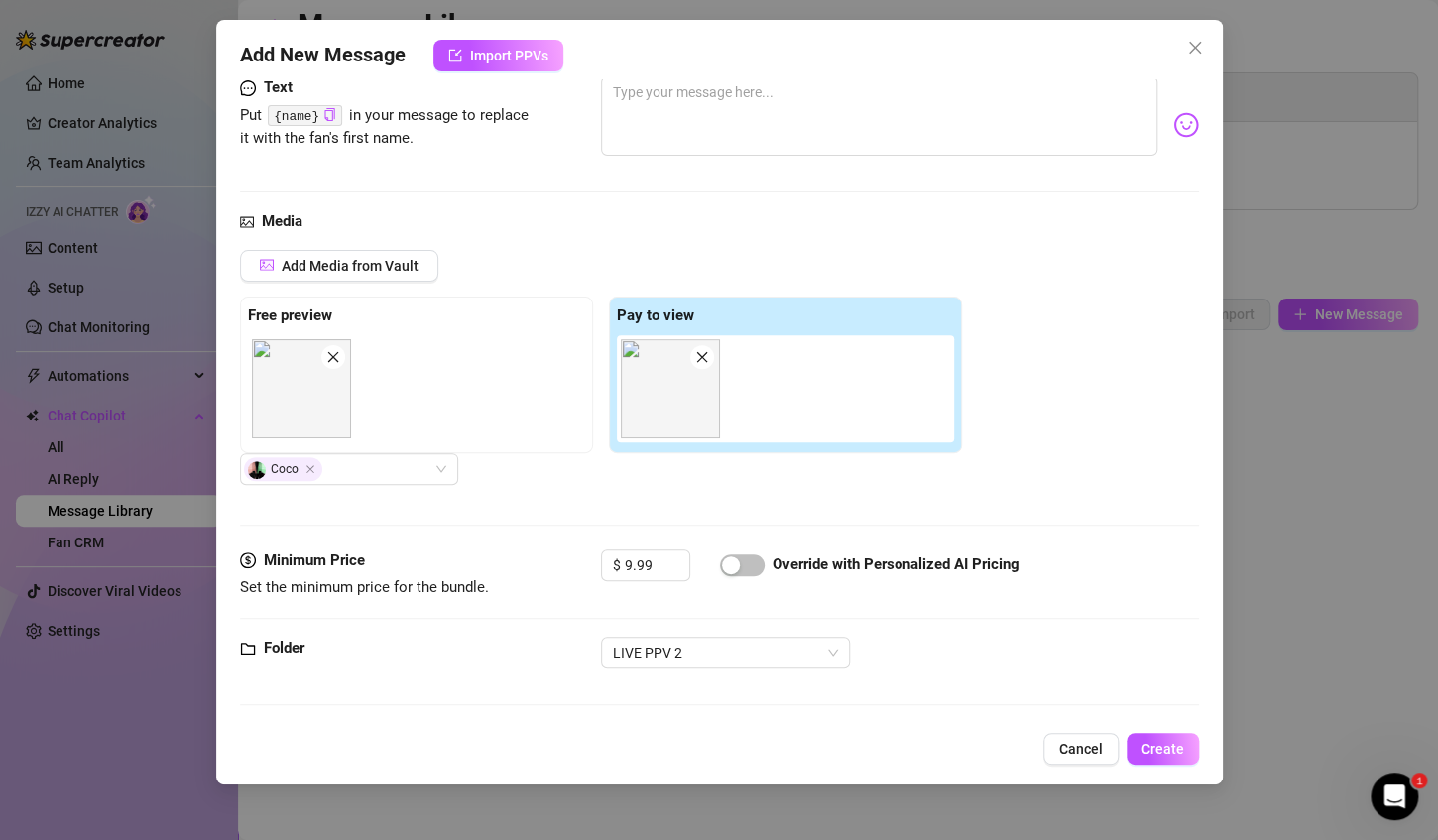 click on "19:15:20" at bounding box center [420, 389] 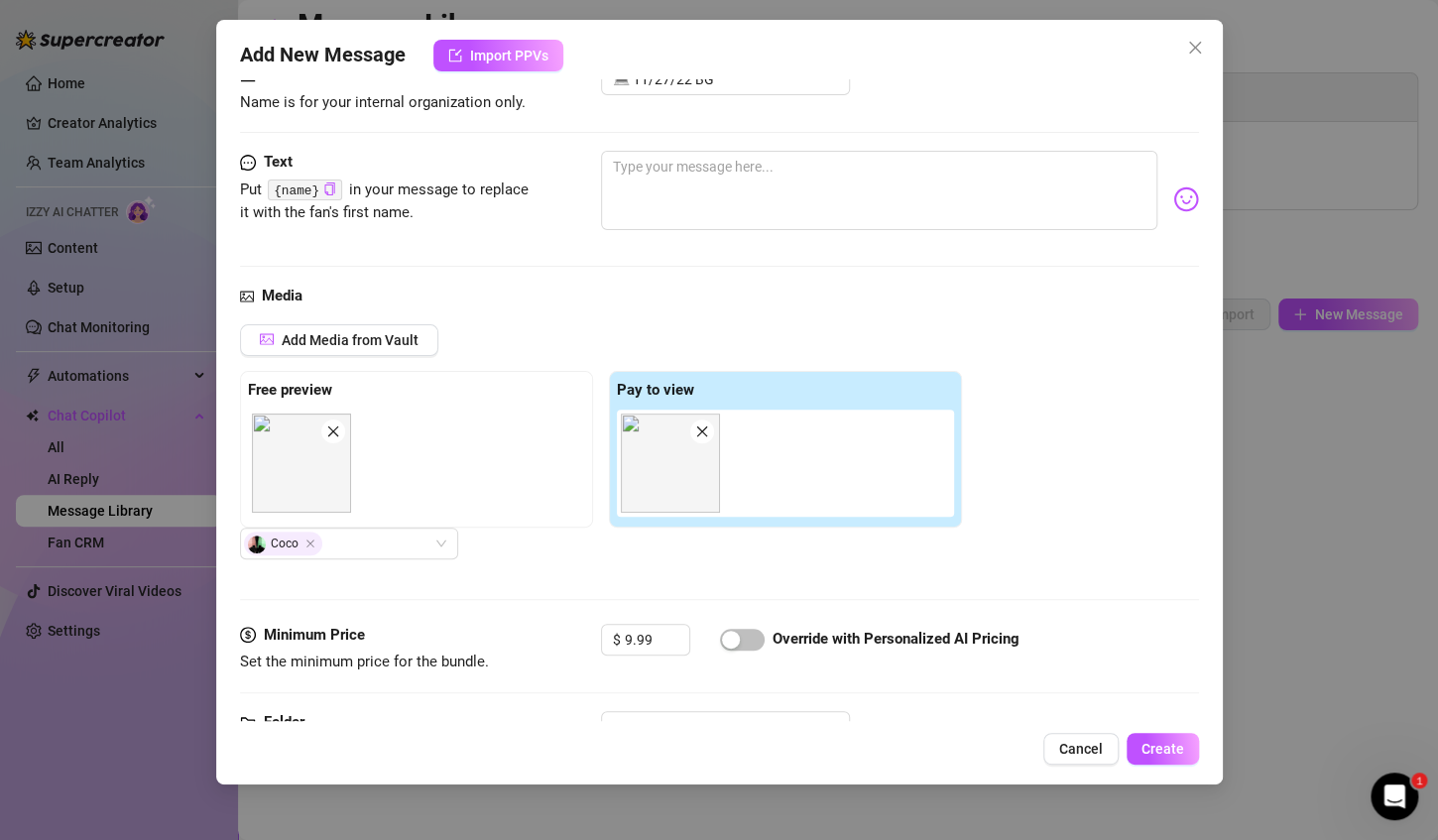 scroll, scrollTop: 225, scrollLeft: 0, axis: vertical 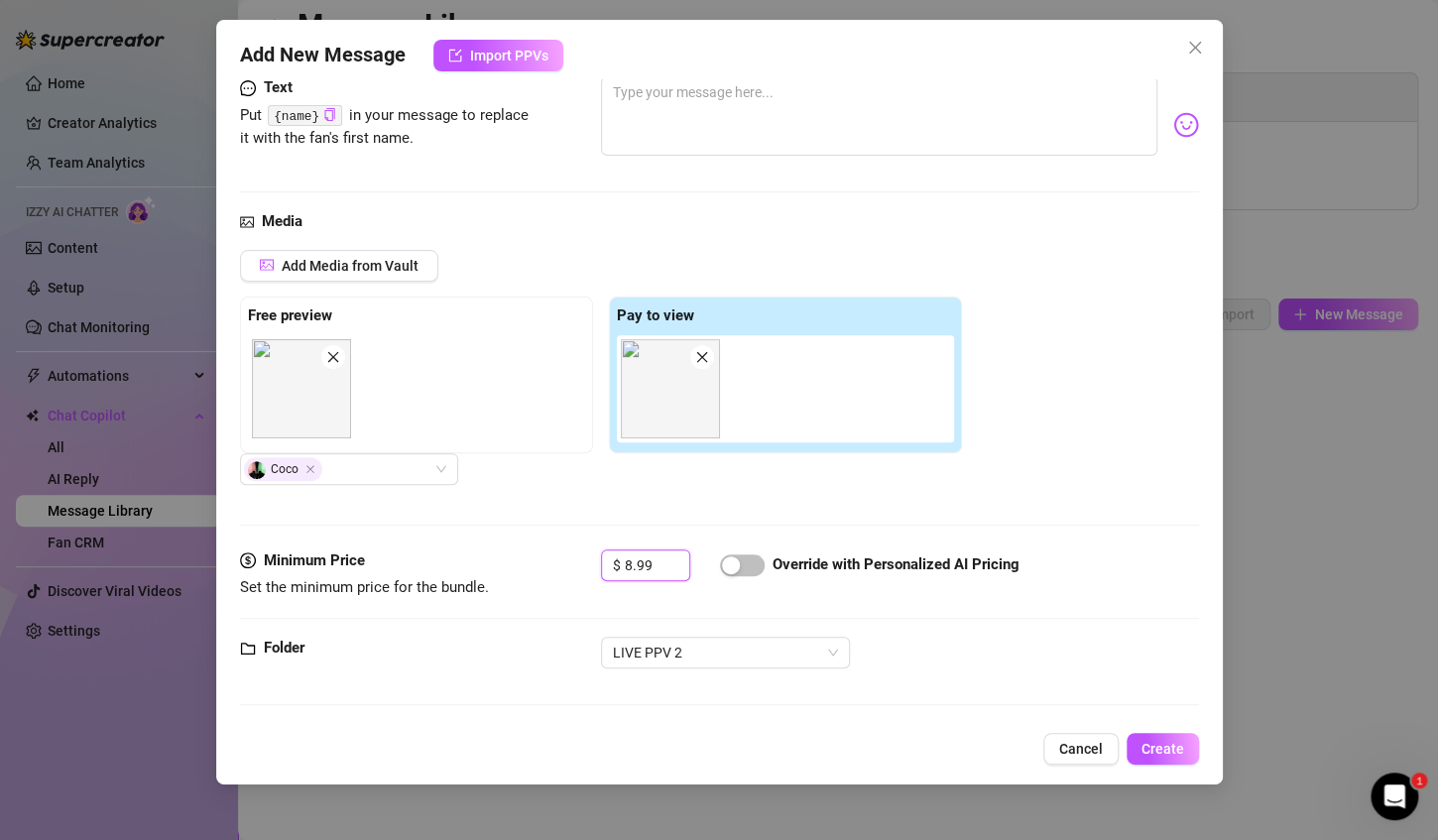 drag, startPoint x: 664, startPoint y: 560, endPoint x: 590, endPoint y: 559, distance: 74.00676 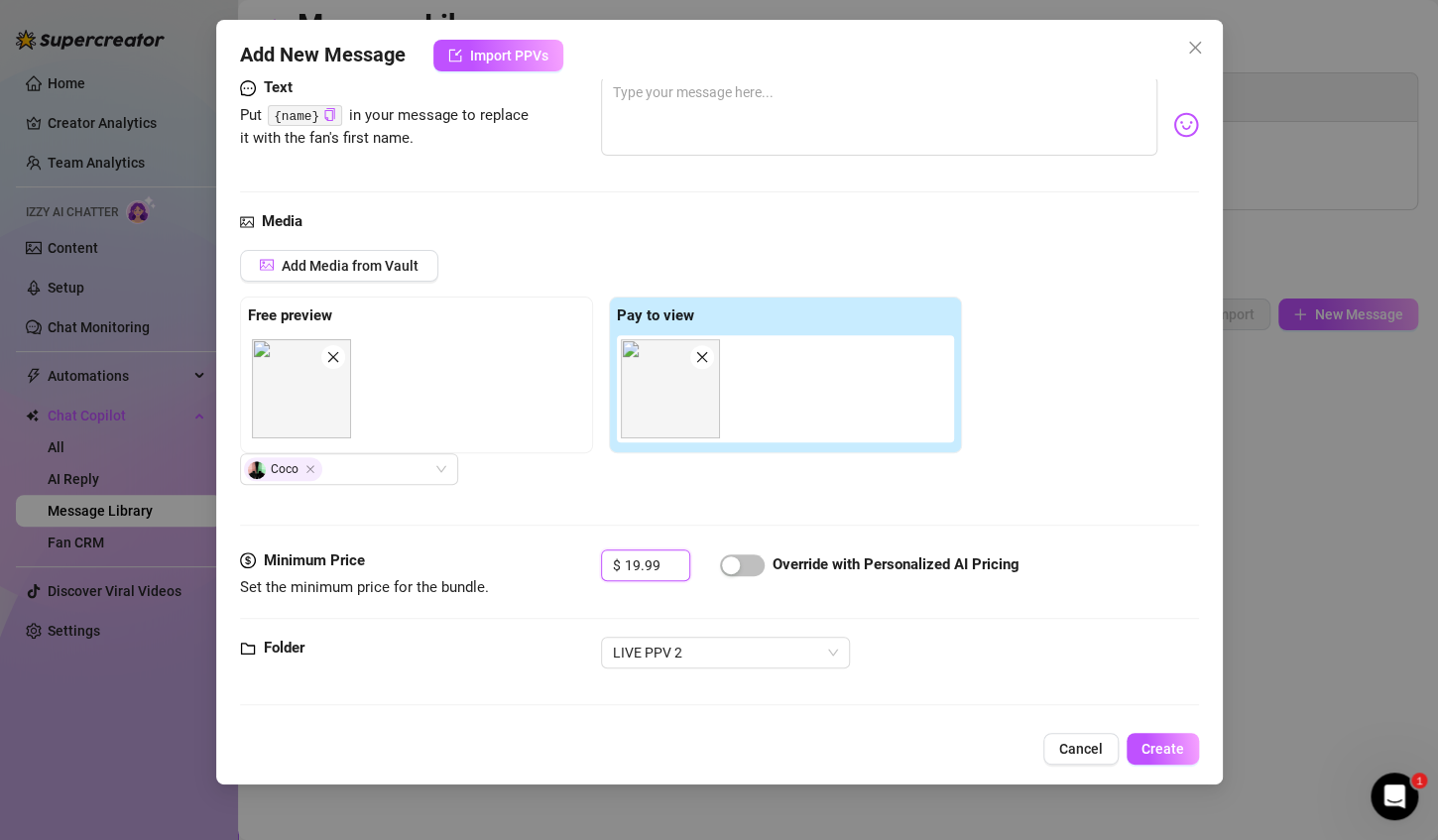 type on "19.99" 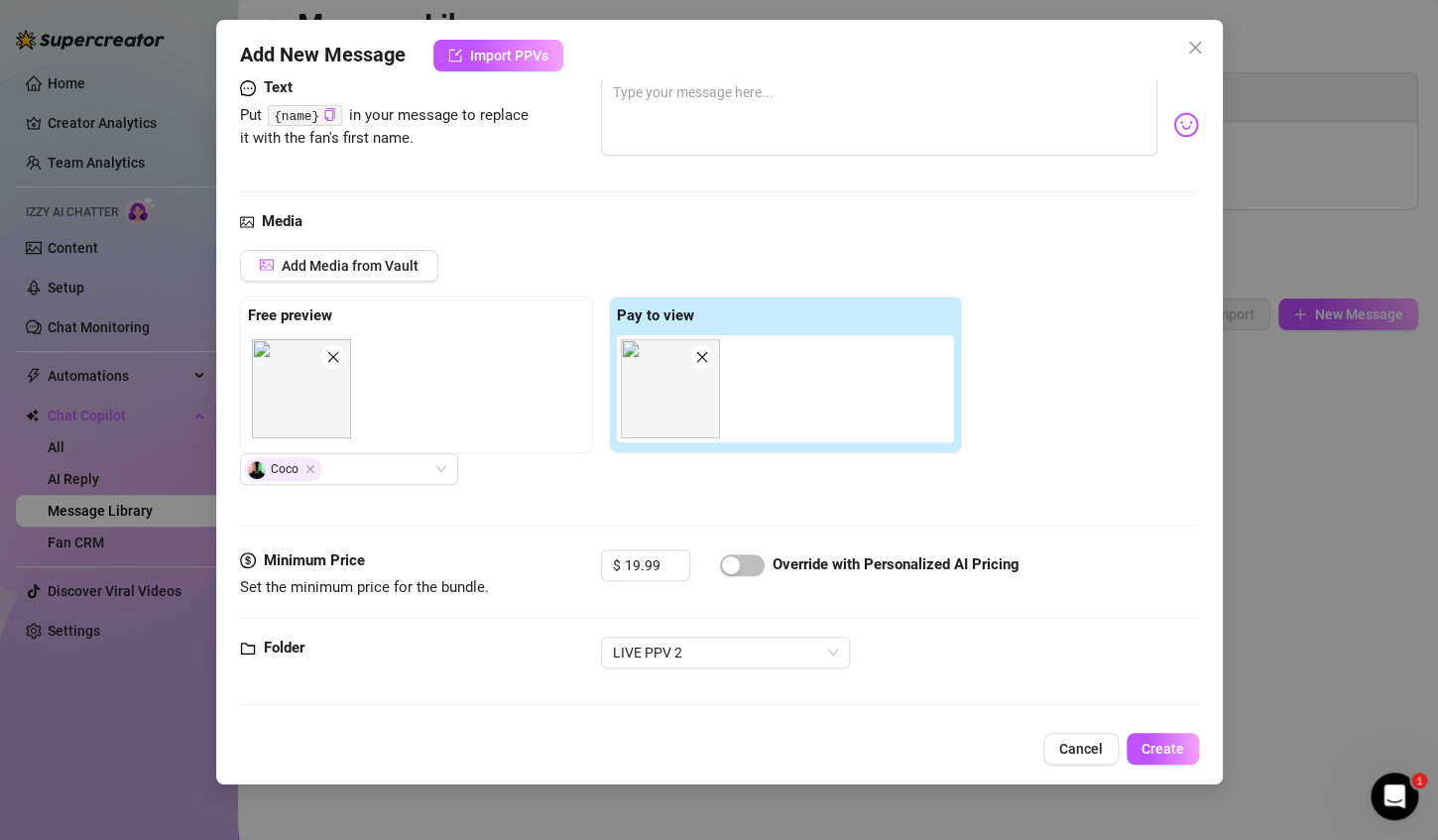 click on "Media Add Media from Vault Free preview 19:15:20 Pay to view Coco" at bounding box center [719, 380] 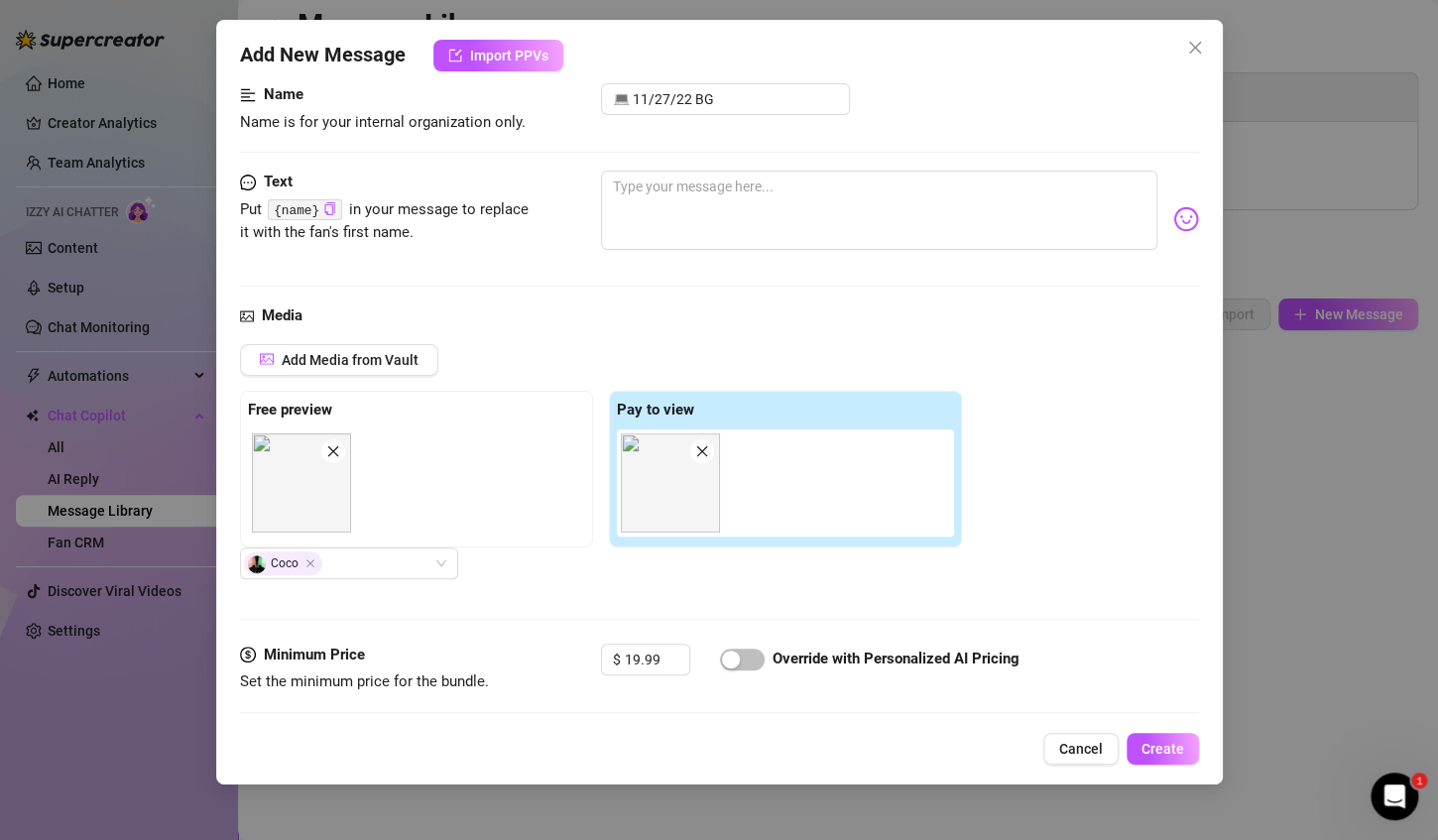 scroll, scrollTop: 92, scrollLeft: 0, axis: vertical 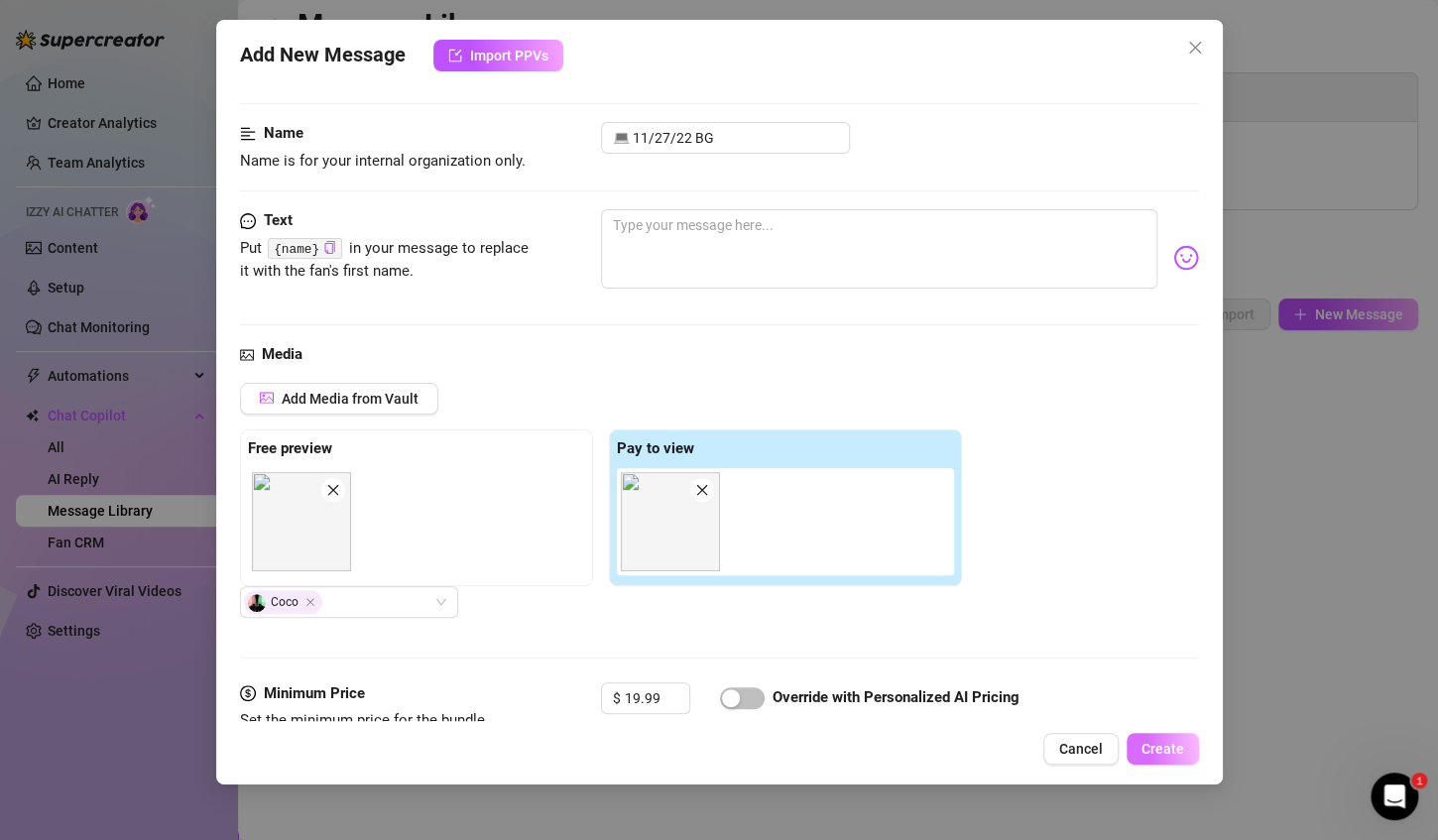 click on "Create" at bounding box center (1162, 749) 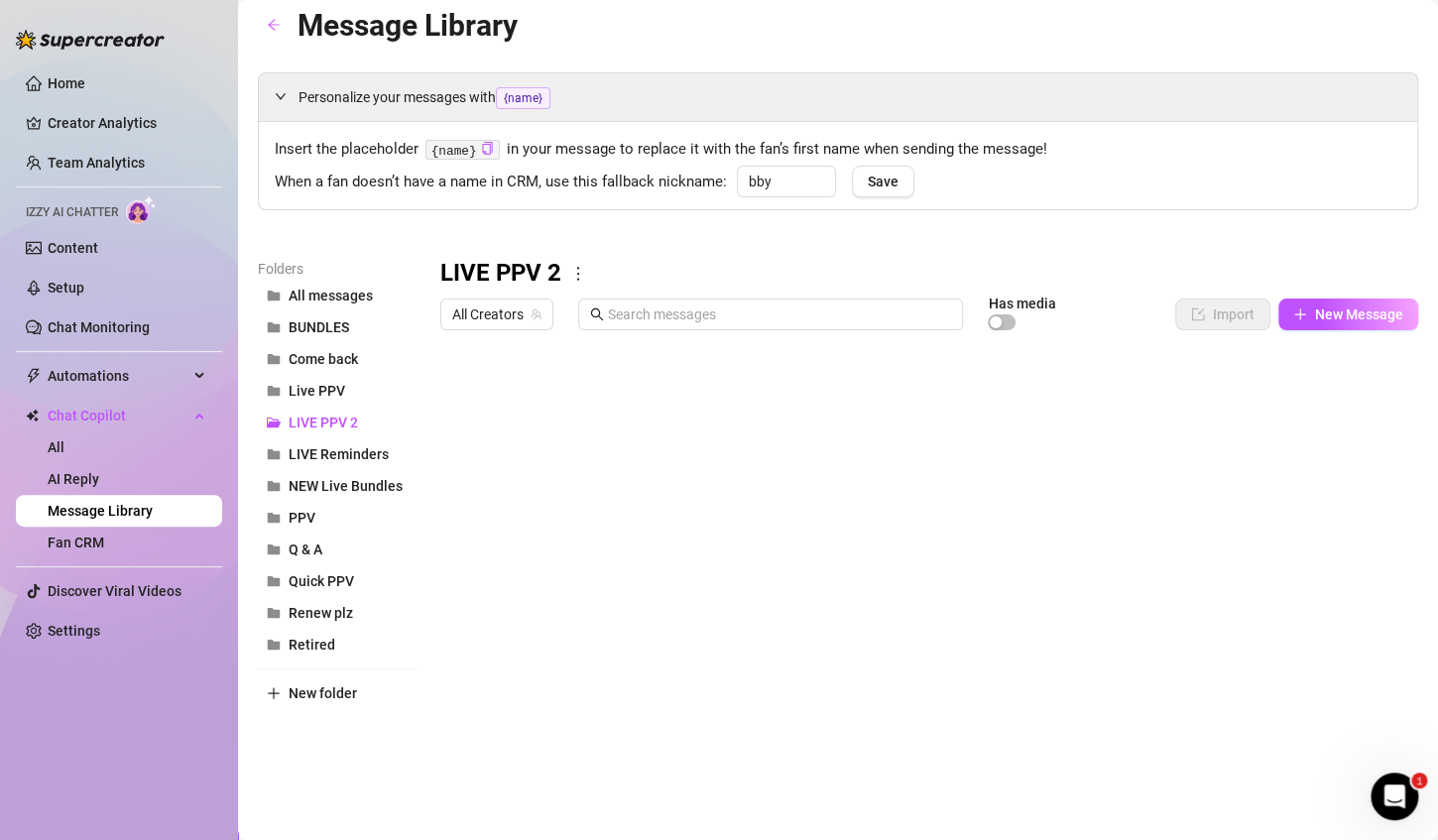 click at bounding box center [920, 560] 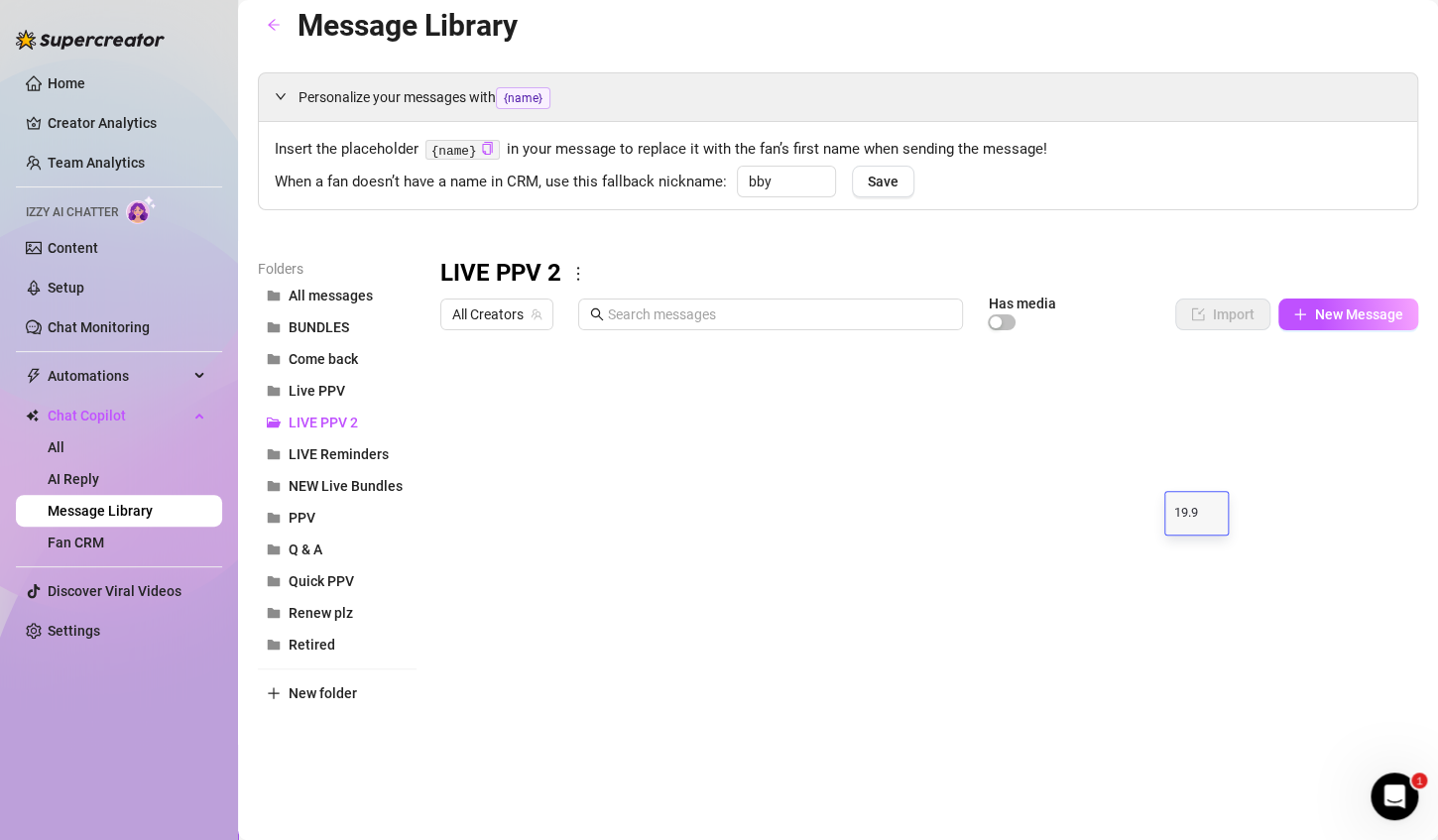 type on "19.99" 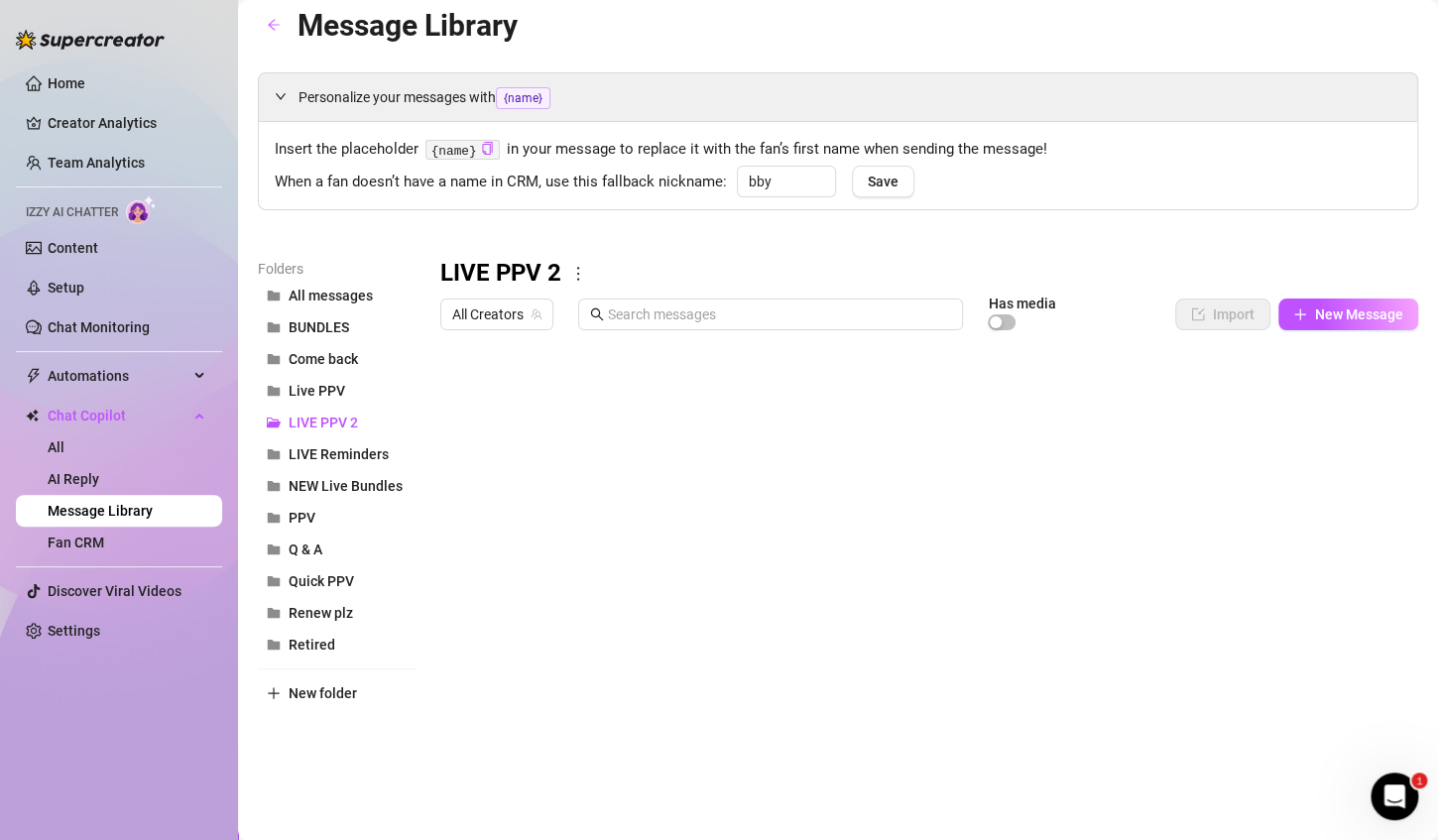 click at bounding box center [920, 560] 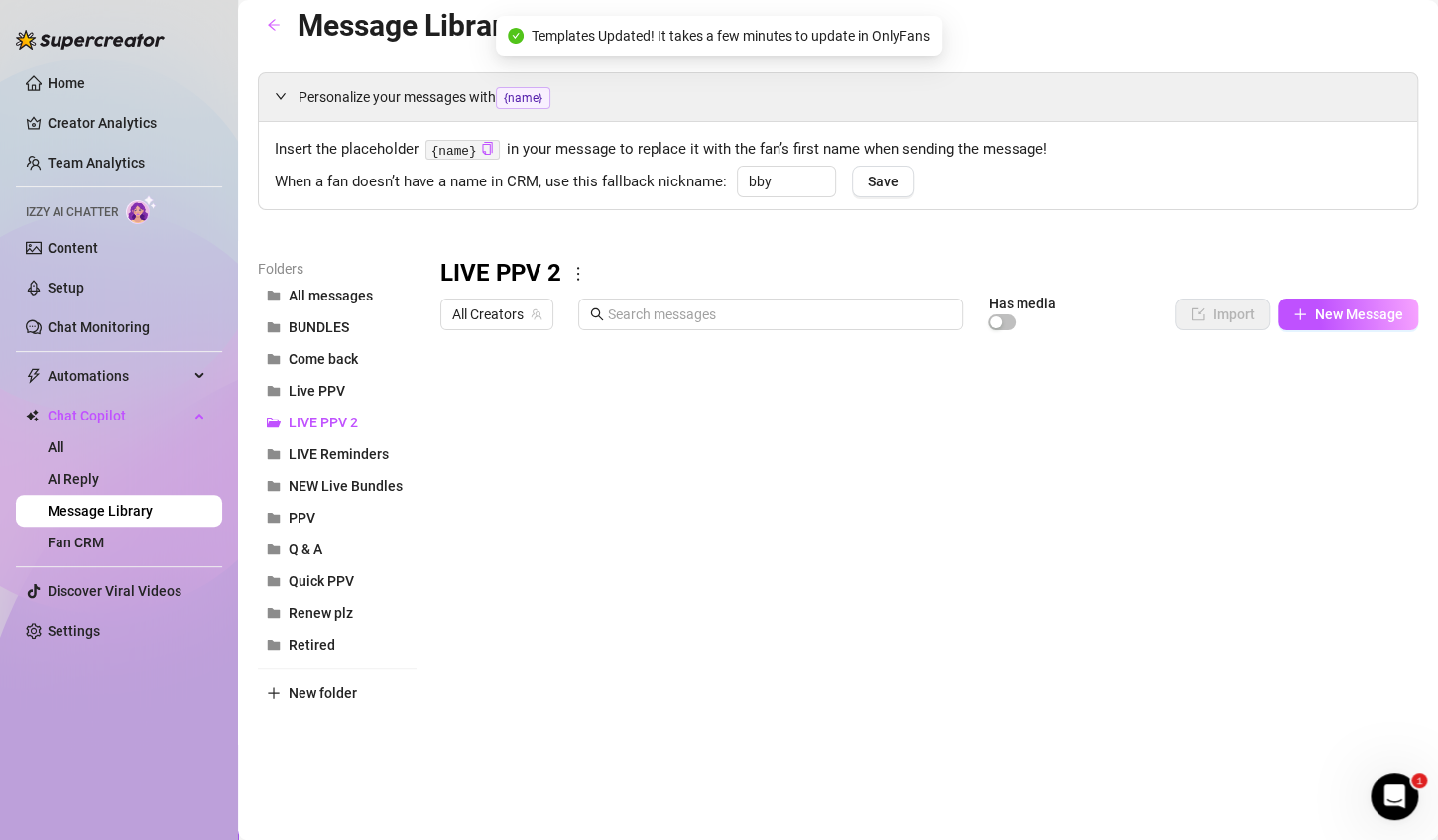drag, startPoint x: 1198, startPoint y: 474, endPoint x: 1163, endPoint y: 469, distance: 35.35534 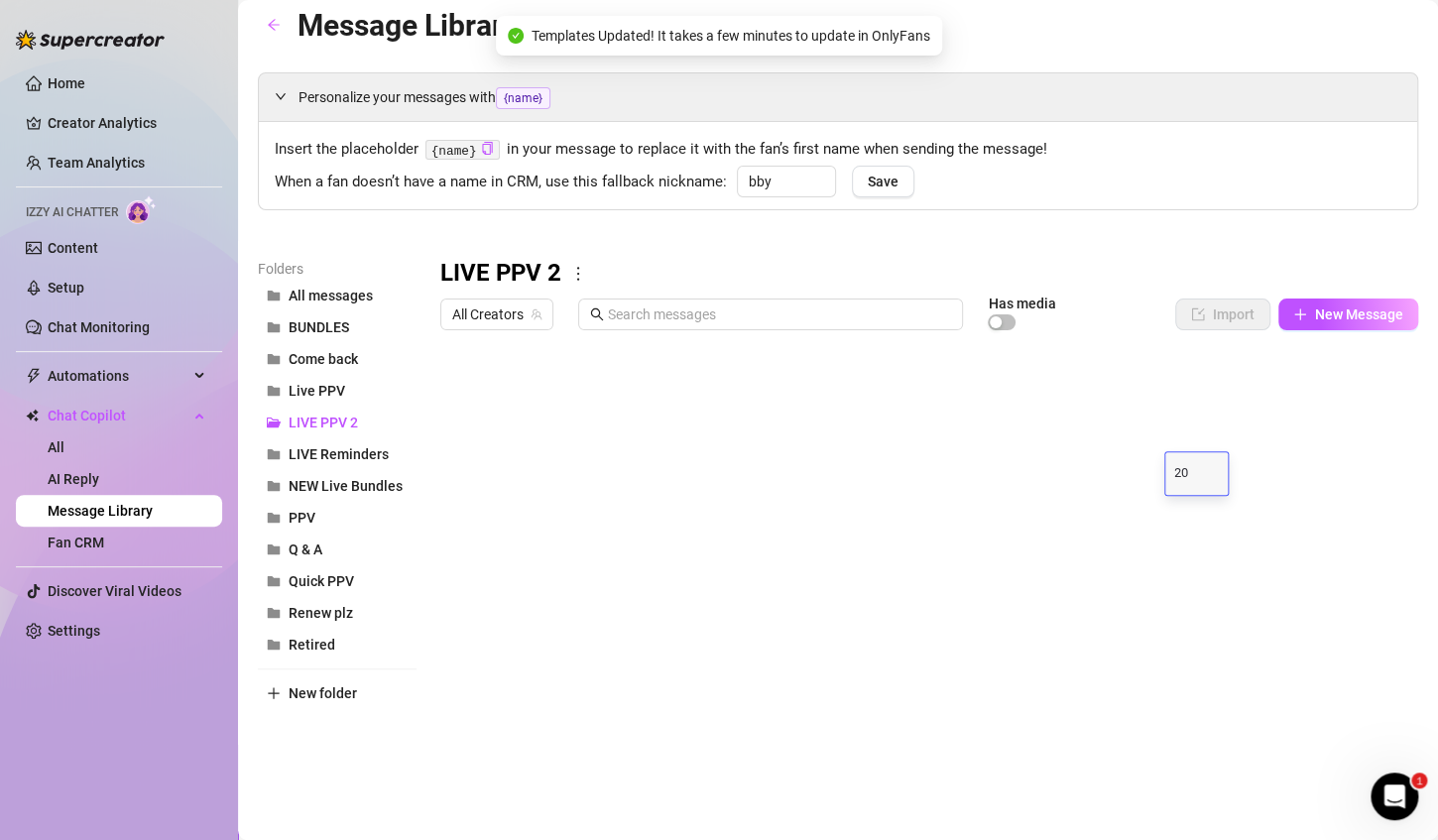 click on "20" at bounding box center [1197, 474] 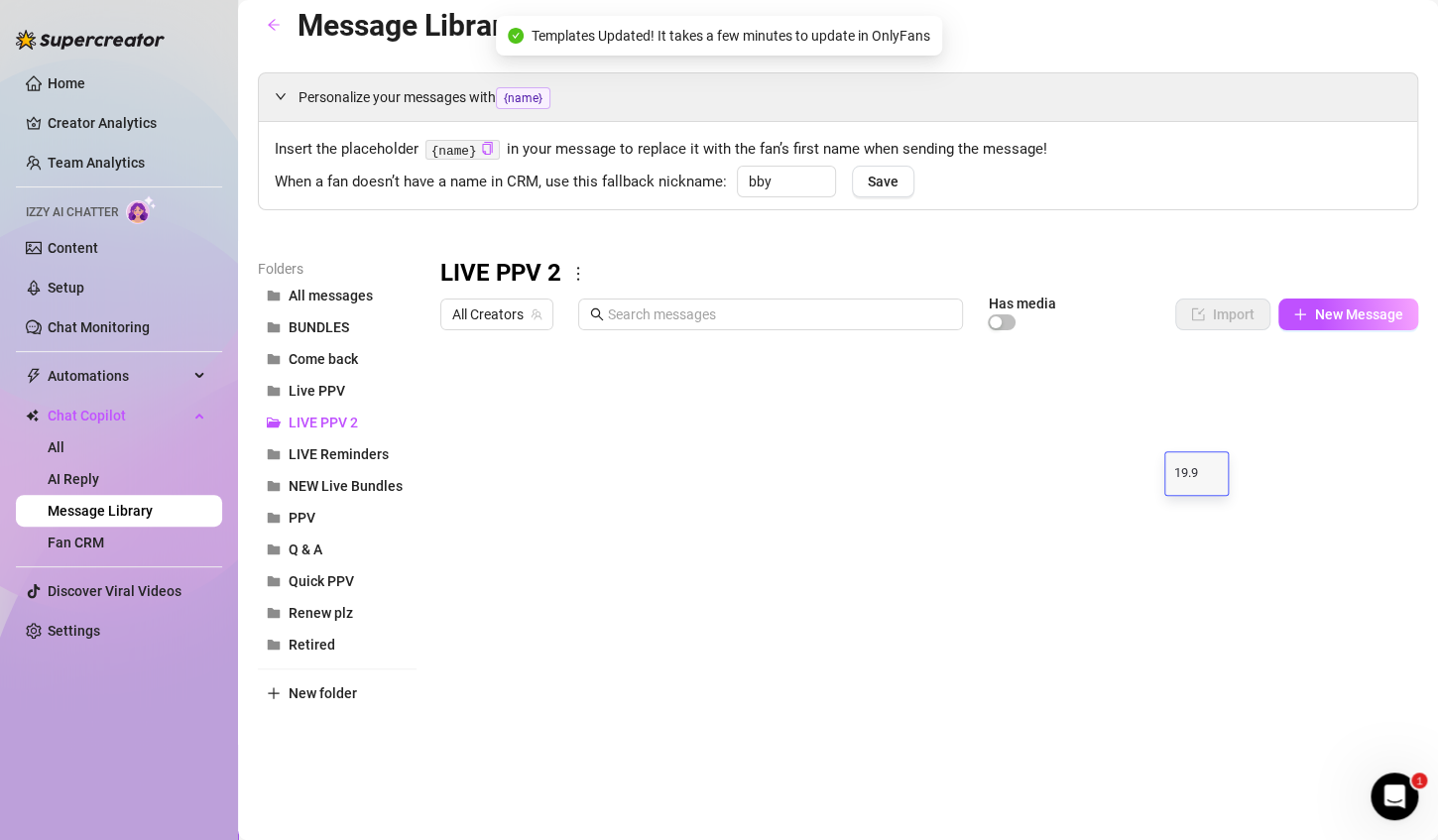 type on "19.99" 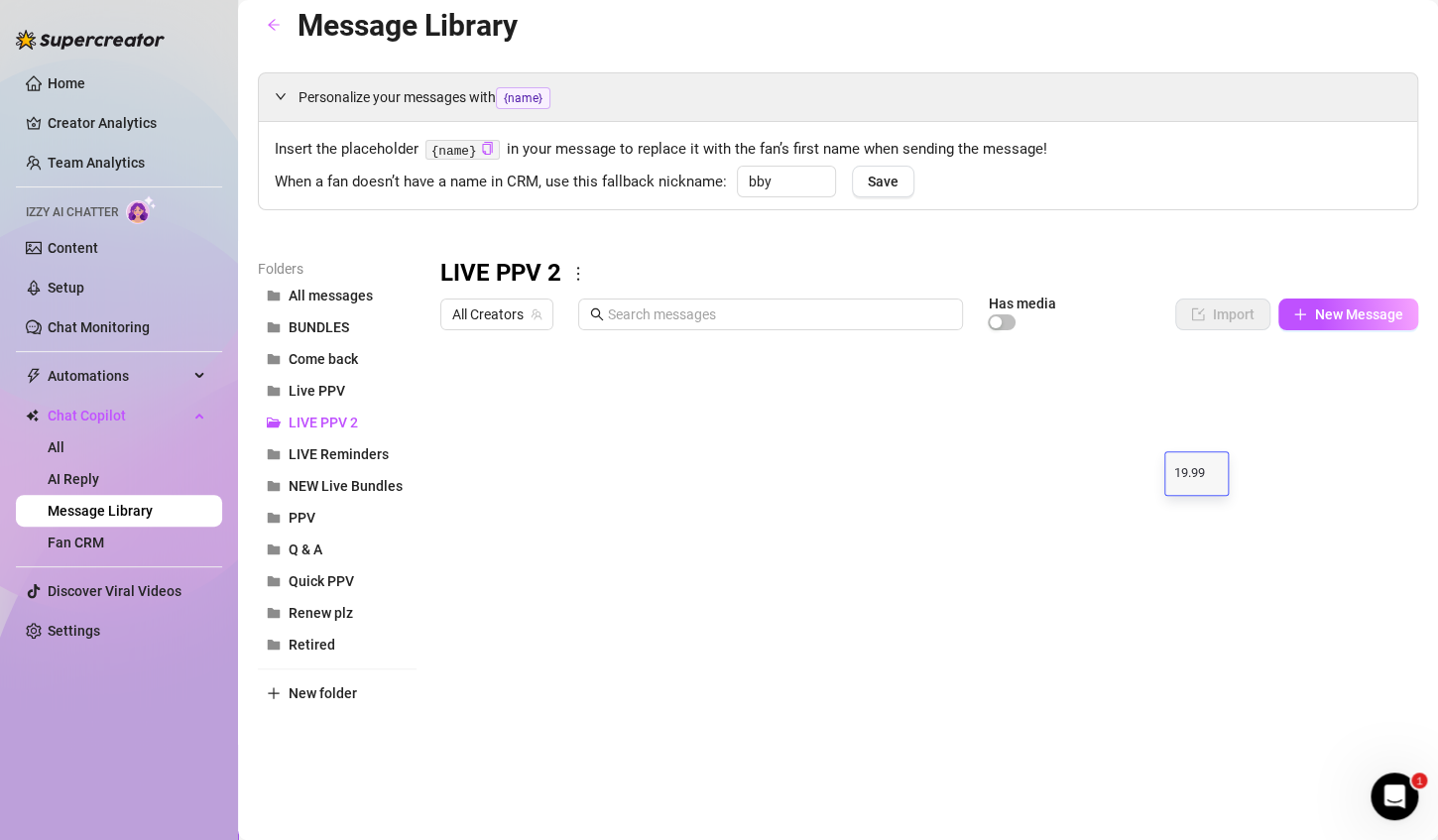click at bounding box center [920, 560] 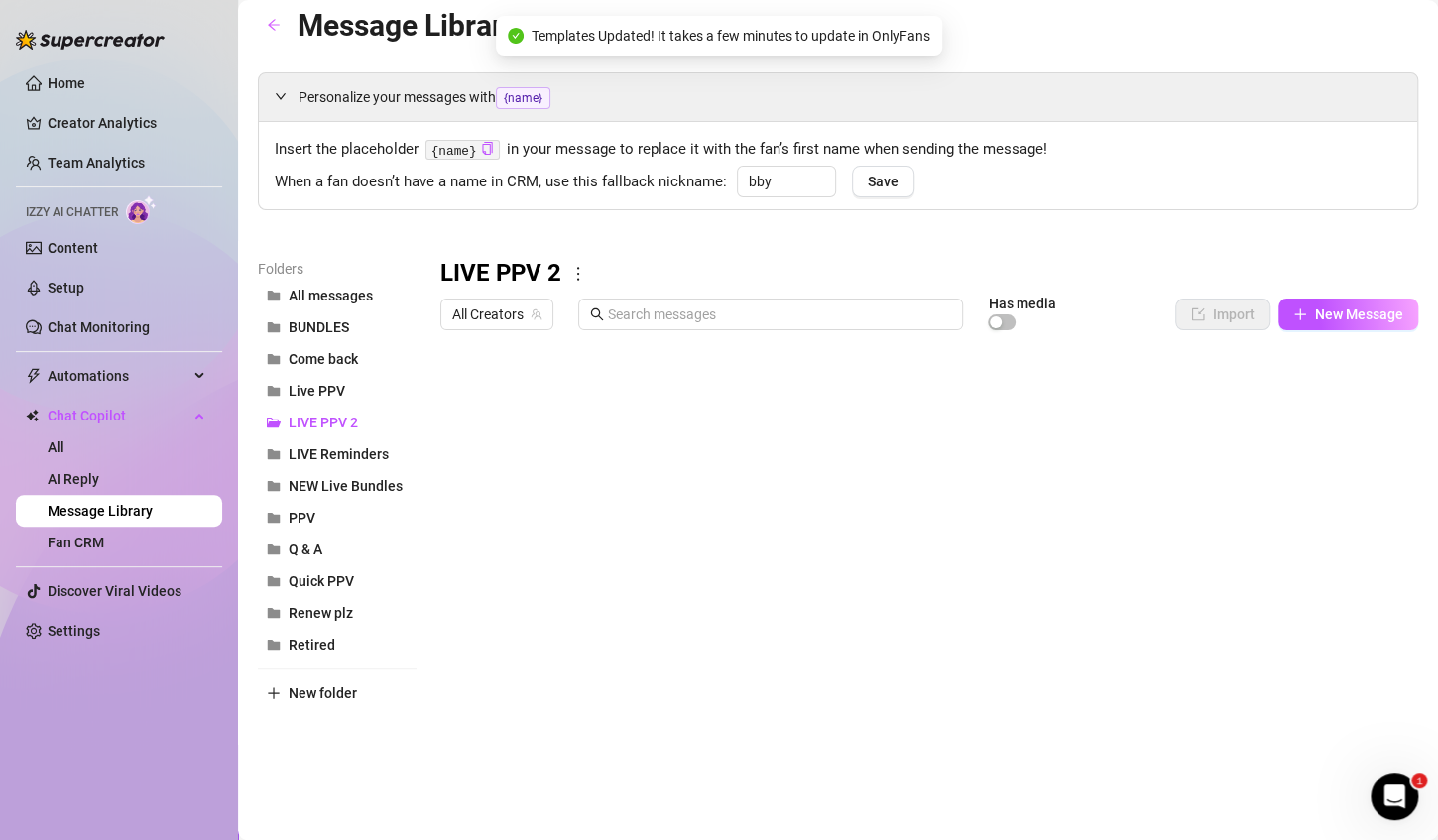click at bounding box center (920, 560) 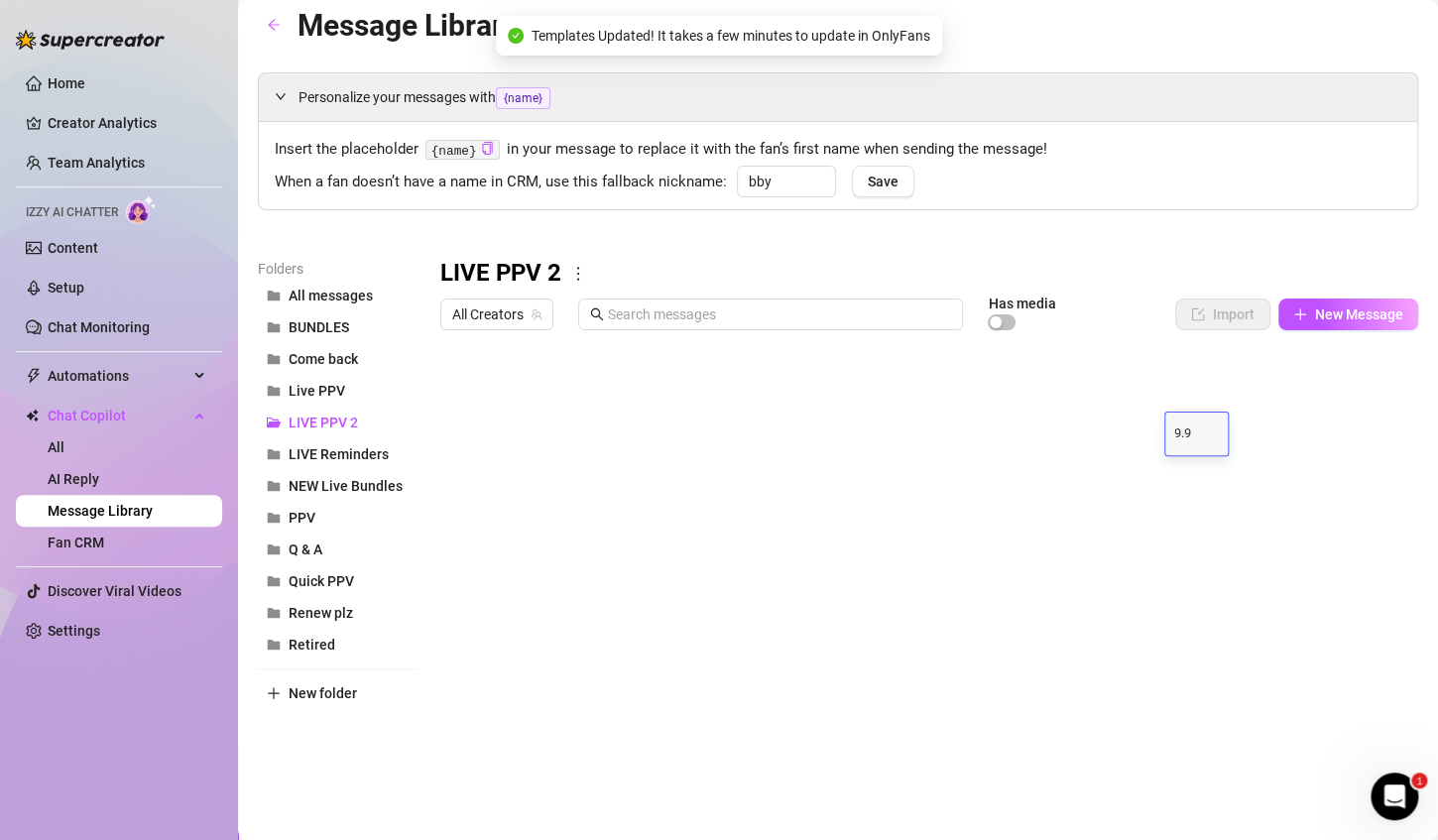 type on "9.99" 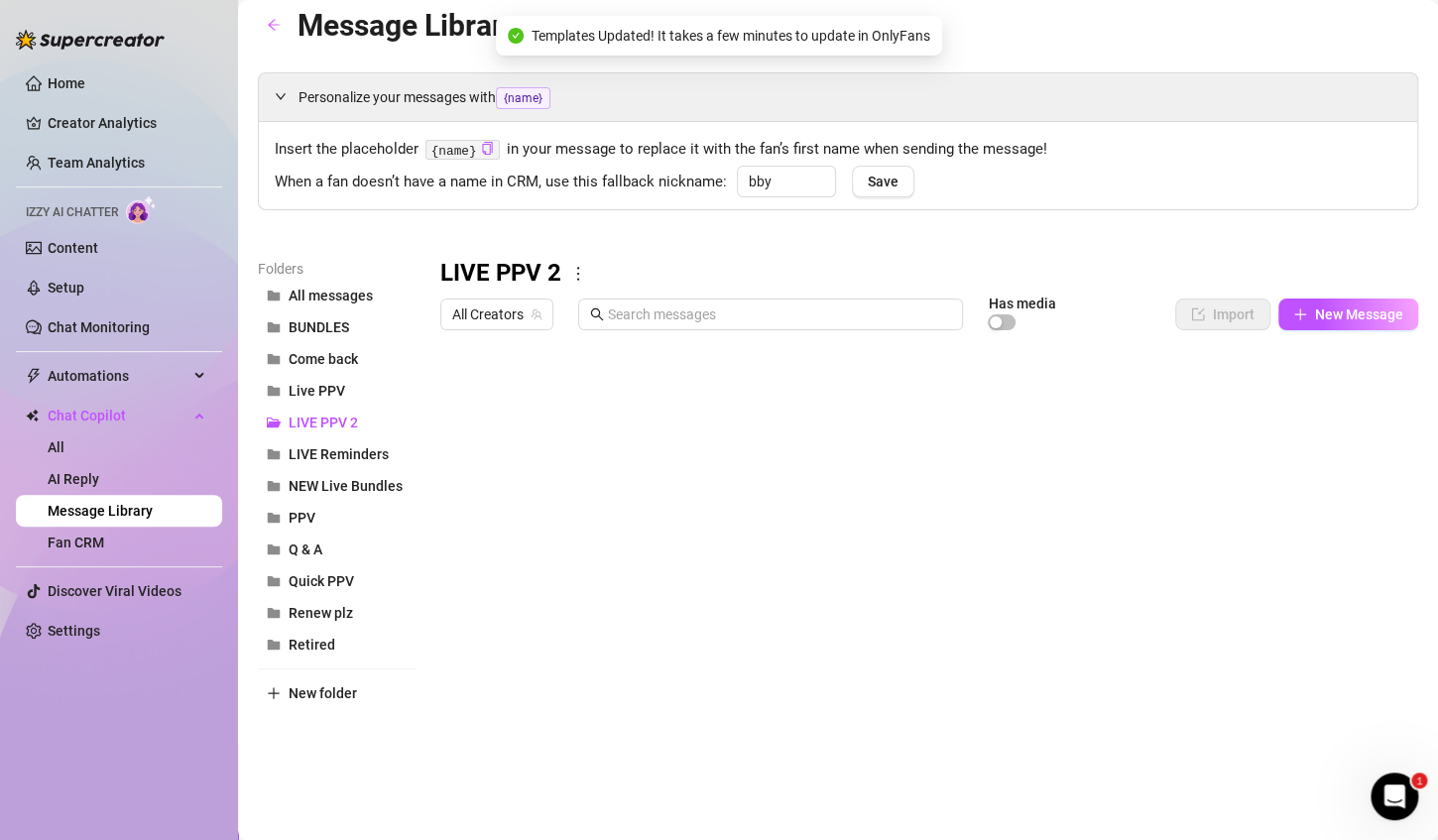 click at bounding box center [920, 560] 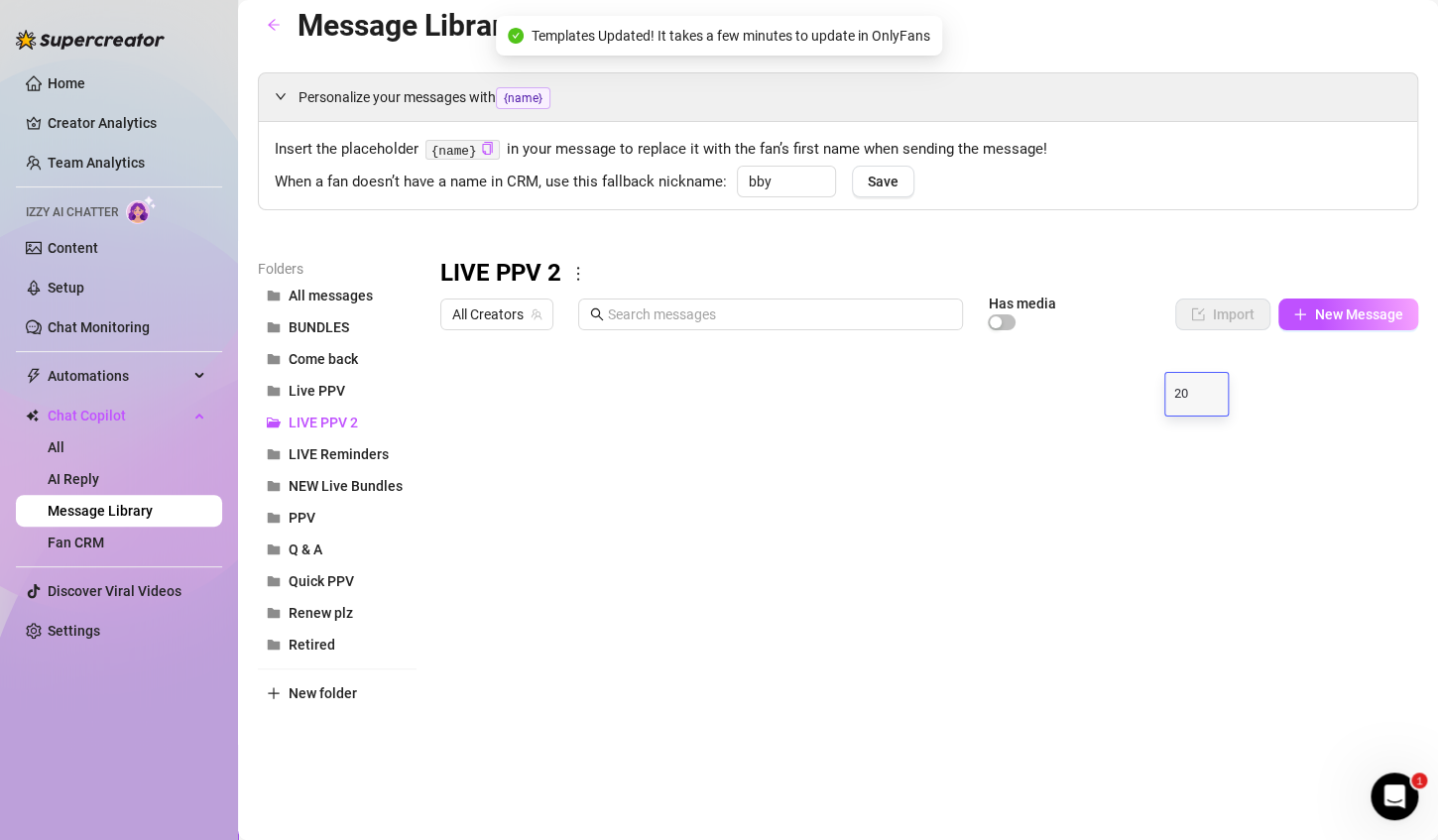 click on "20" at bounding box center (1197, 395) 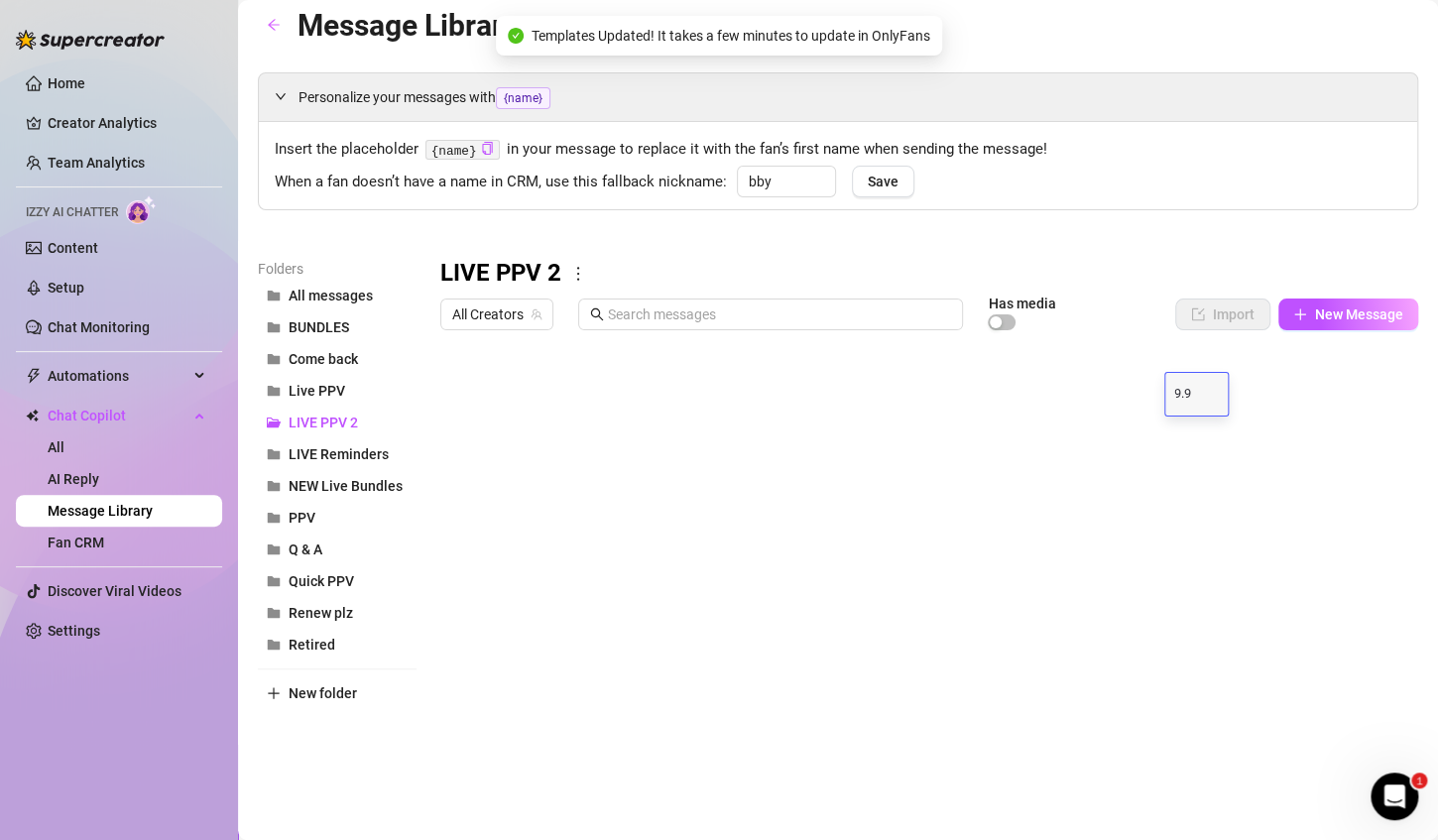 type on "9.99" 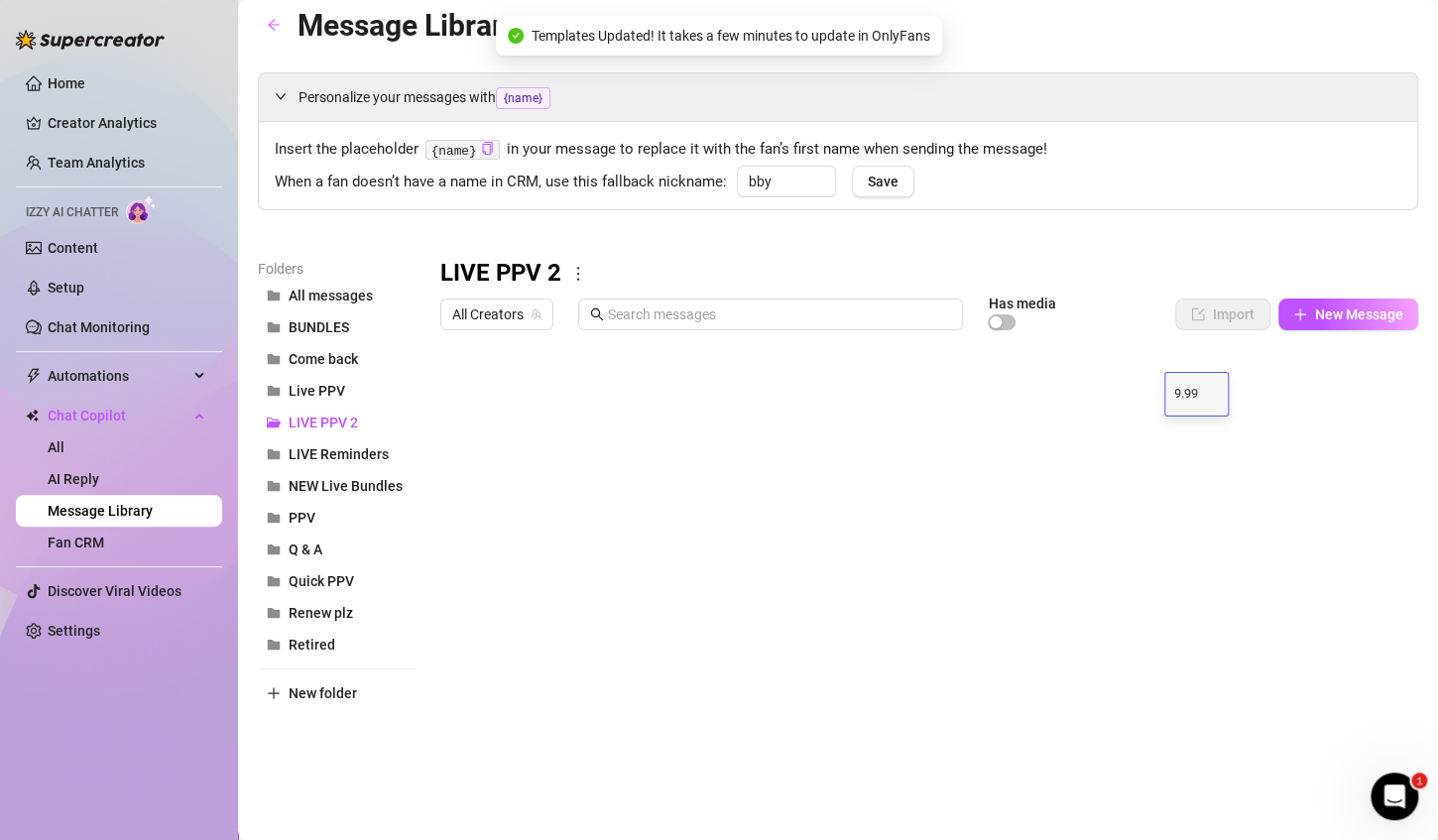 click at bounding box center (920, 560) 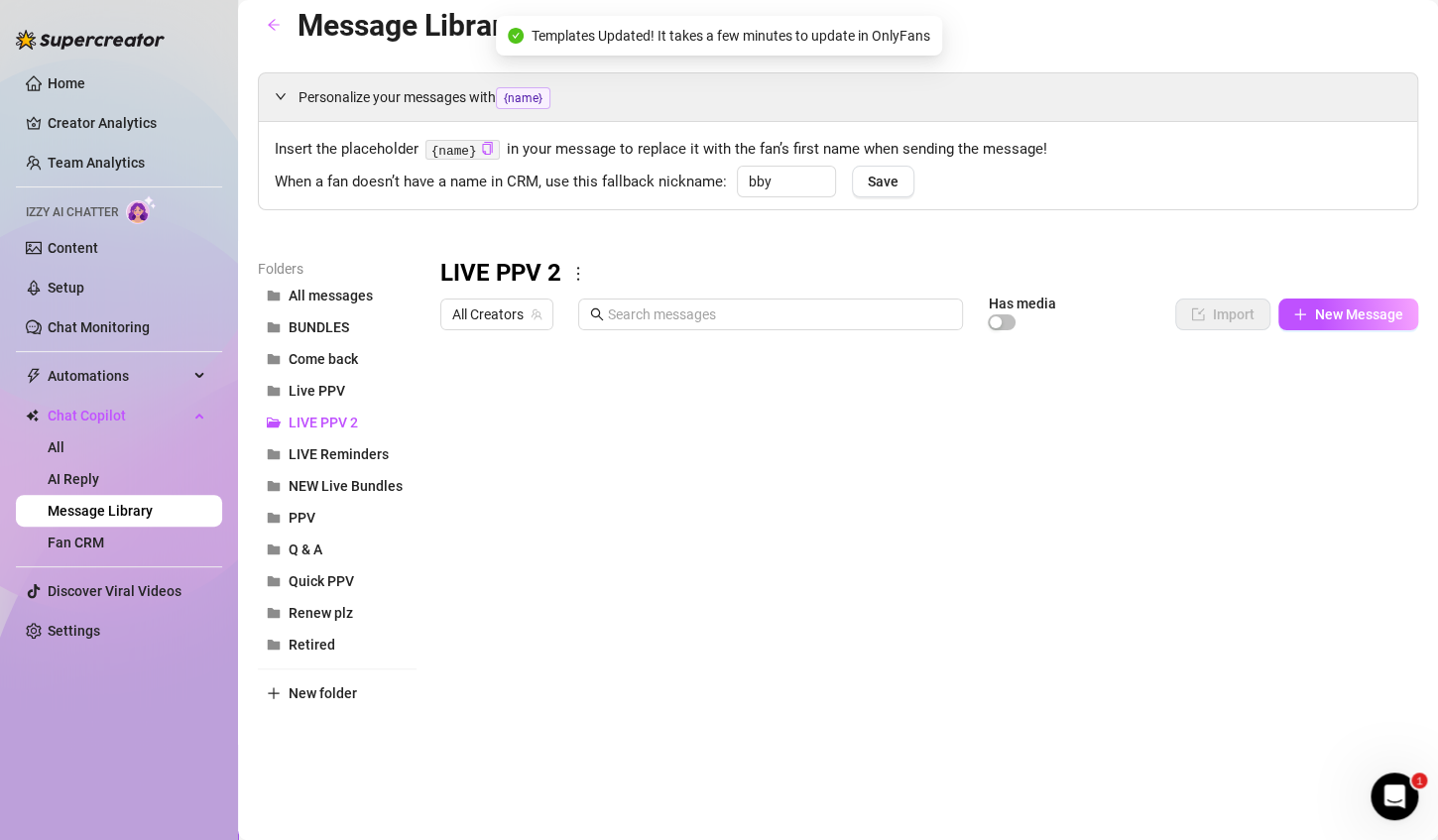 click on "Title Text Media $ AI Pricing Accounts 💻 [DATE] BG My first live sex show was extreeeemely hot and exciting. 9.99 false 💻 [DATE] Solo ☁️😌 Cozy stream from bed. 9.99 false 💻 [DATE] BG He FILLED both of my holes!! 🫣🍩
Well this was a sloppy situation in all the right ways. I might not be a champ when it comes to DP but i always give my best efforts, and try to make sure im nice and drunkie.. lol. When that got too intense he moved onto good ol' fashioned fingering with my clit pump as a lil bonus until i shook! 🍷💗 19.99 false 💻 [DATE] BG 19.99 false 19.99" at bounding box center (838, 426) 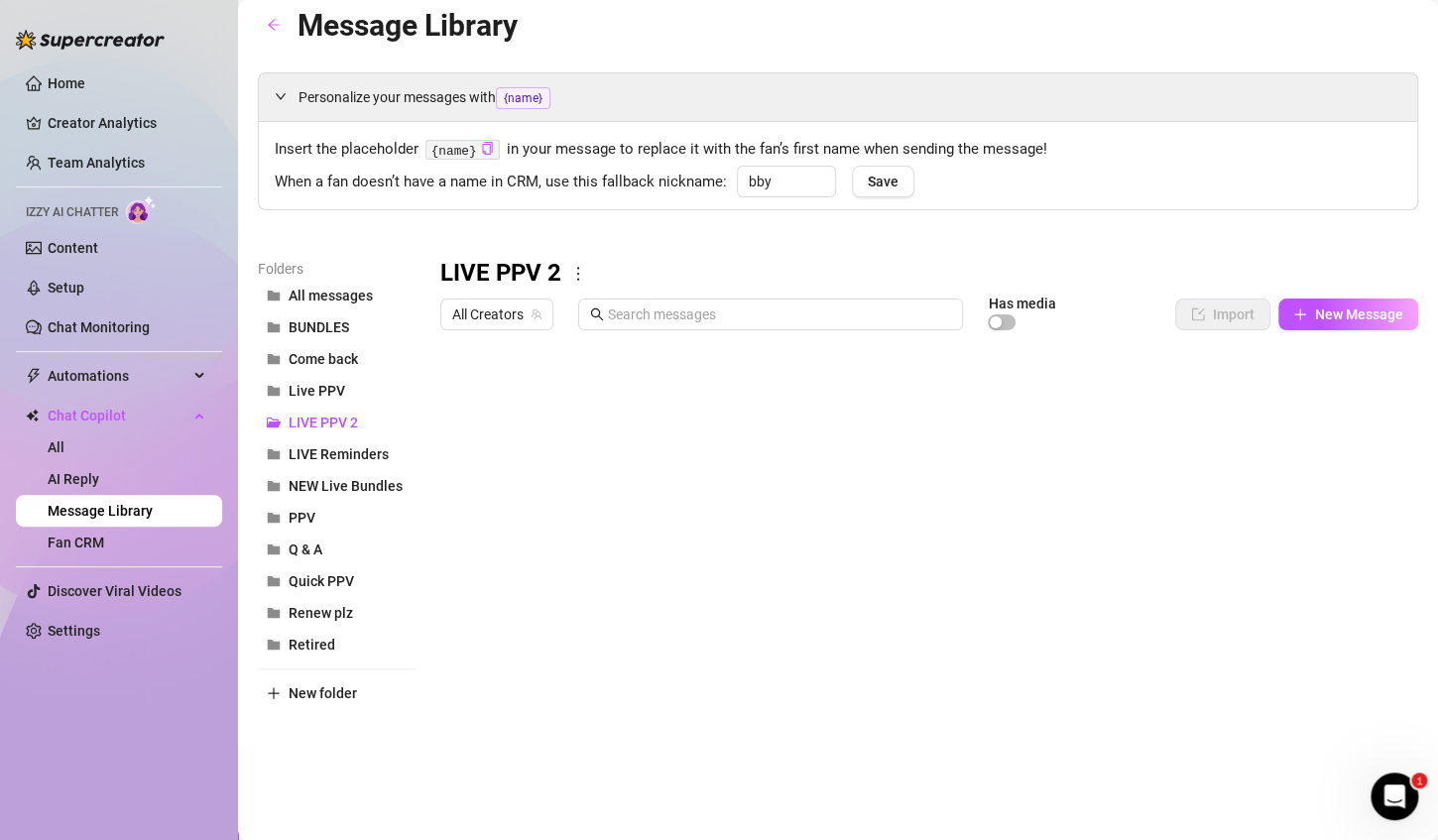 click at bounding box center [920, 560] 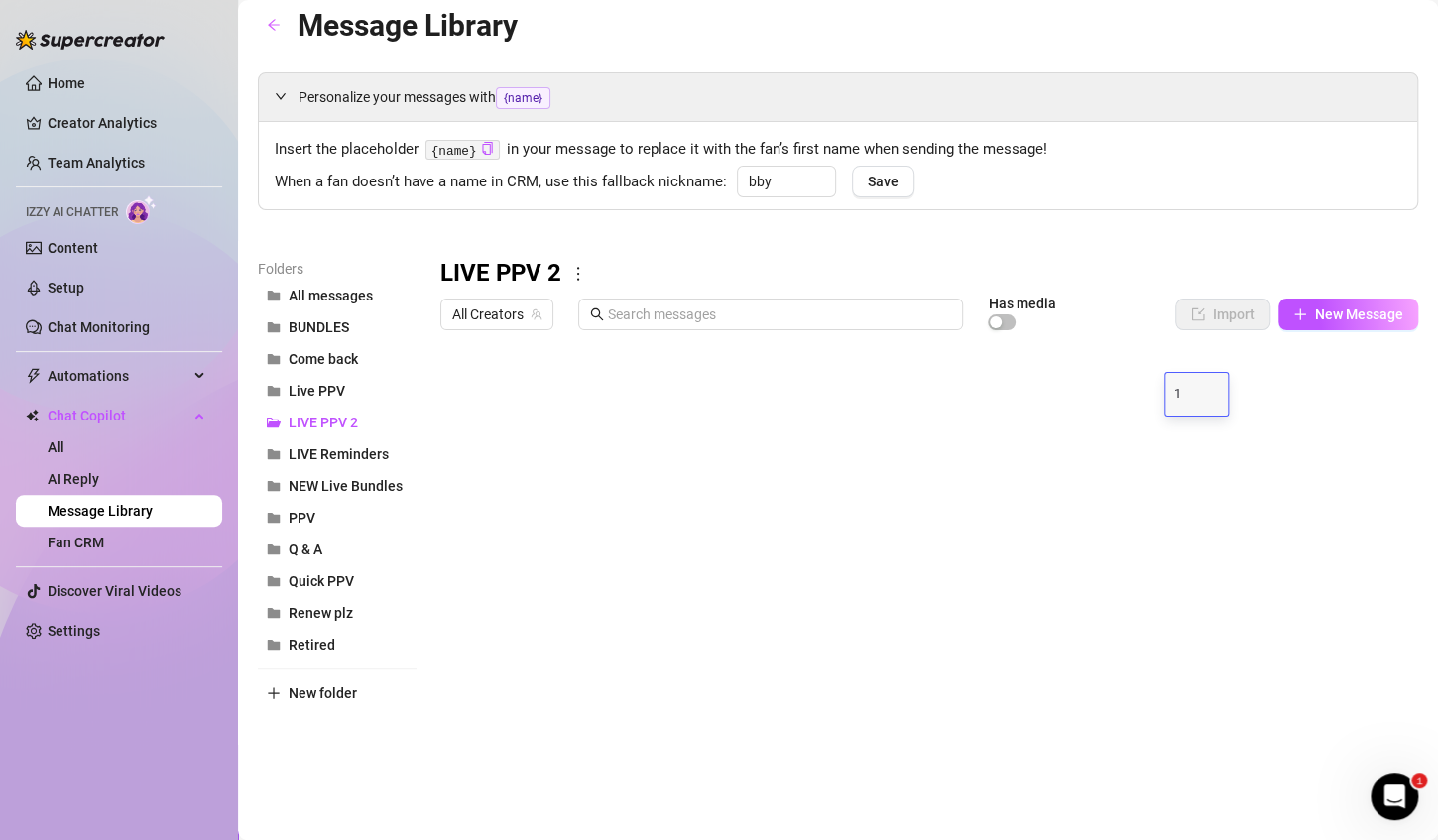 type on "10" 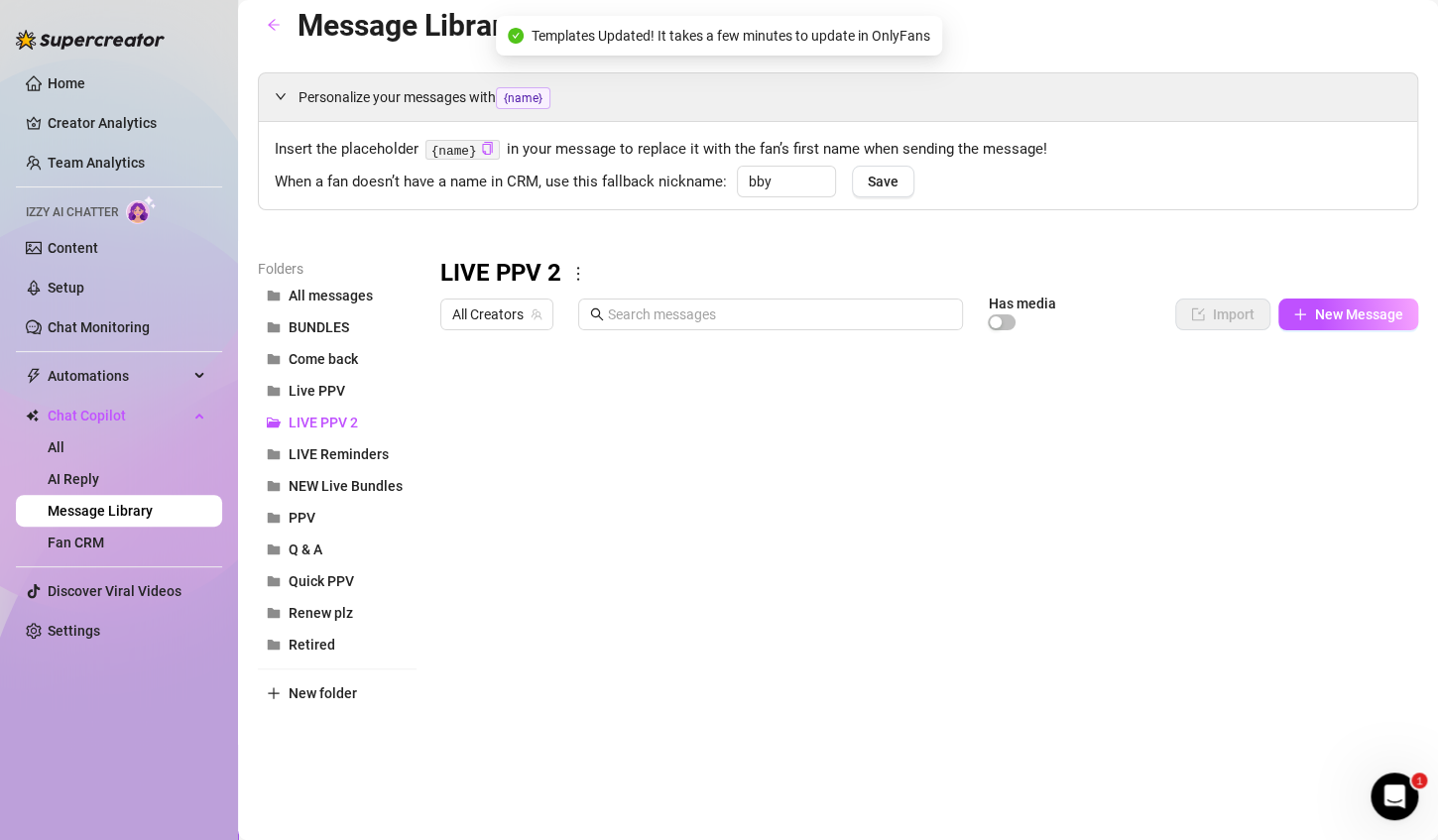 drag, startPoint x: 1209, startPoint y: 434, endPoint x: 1170, endPoint y: 431, distance: 39.115214 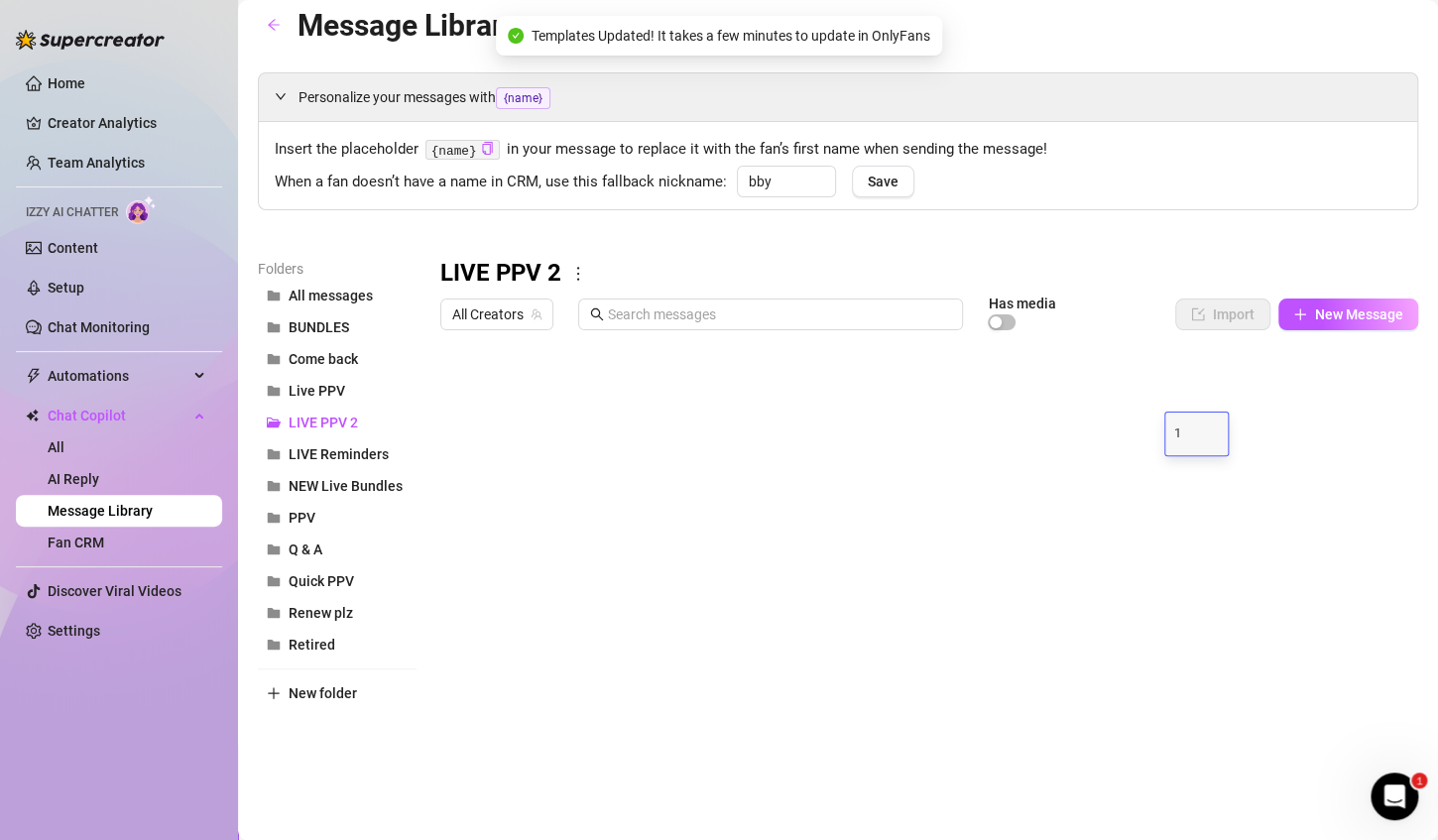 type on "10" 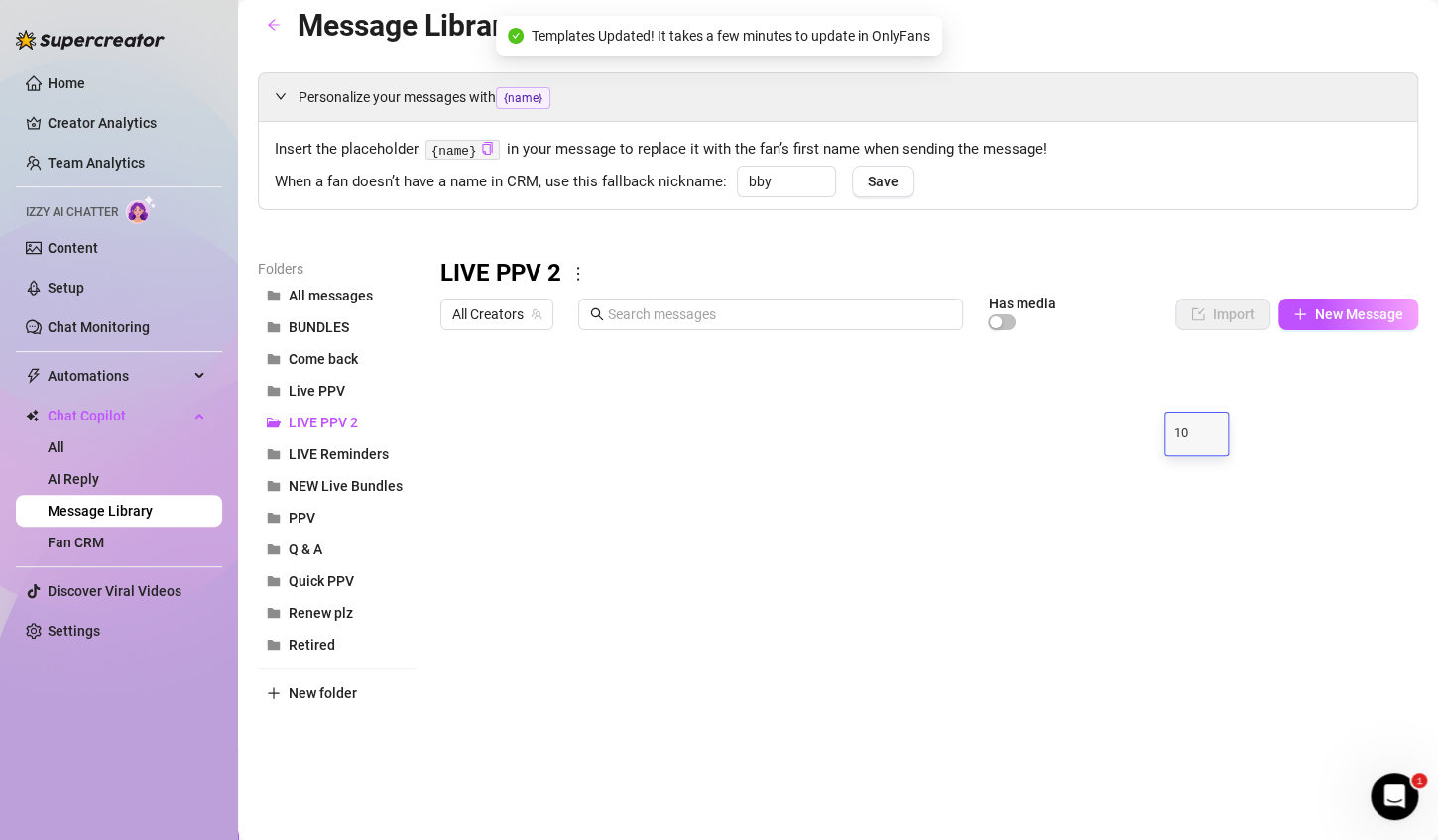 click at bounding box center (920, 560) 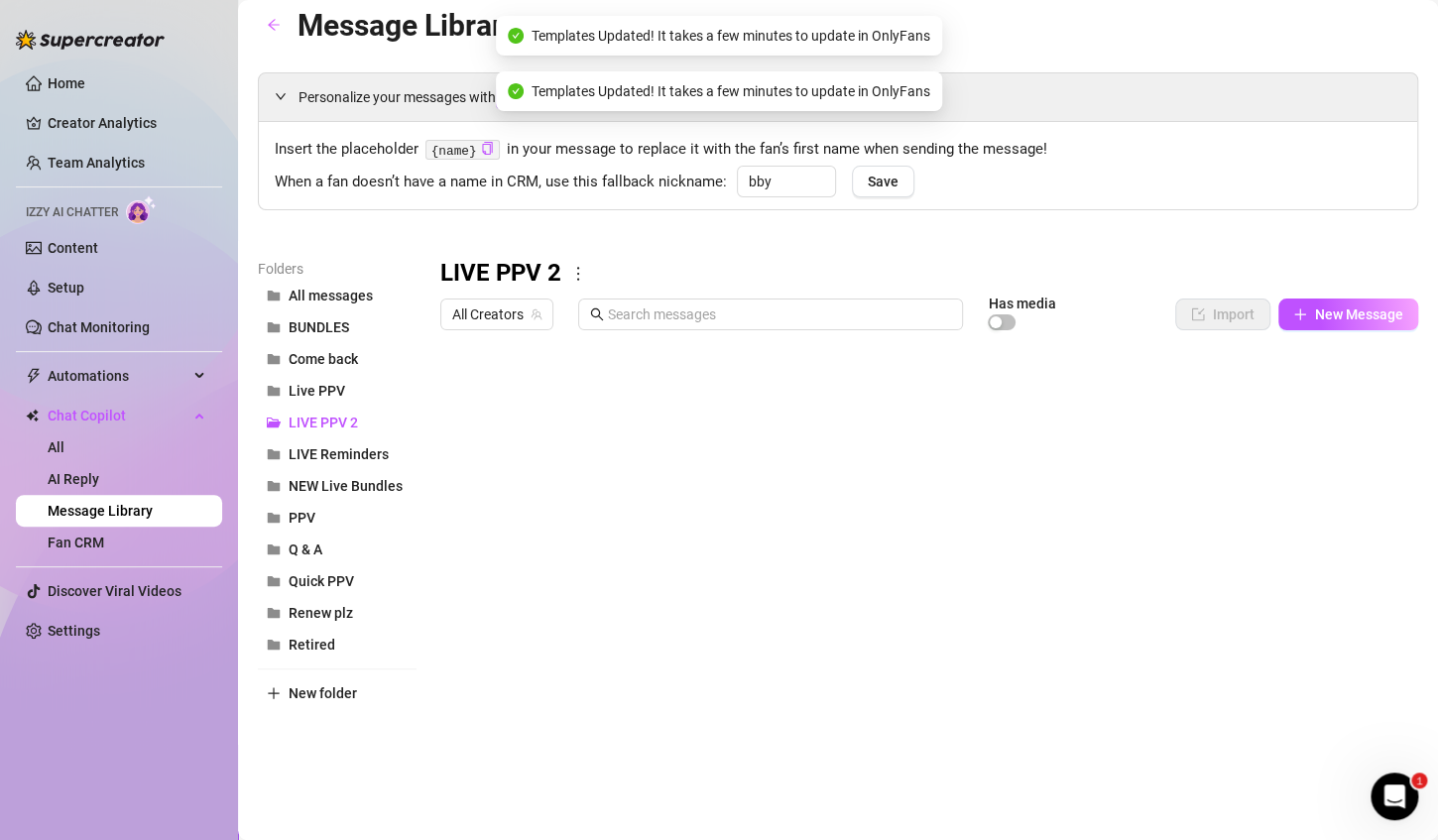 click at bounding box center (920, 560) 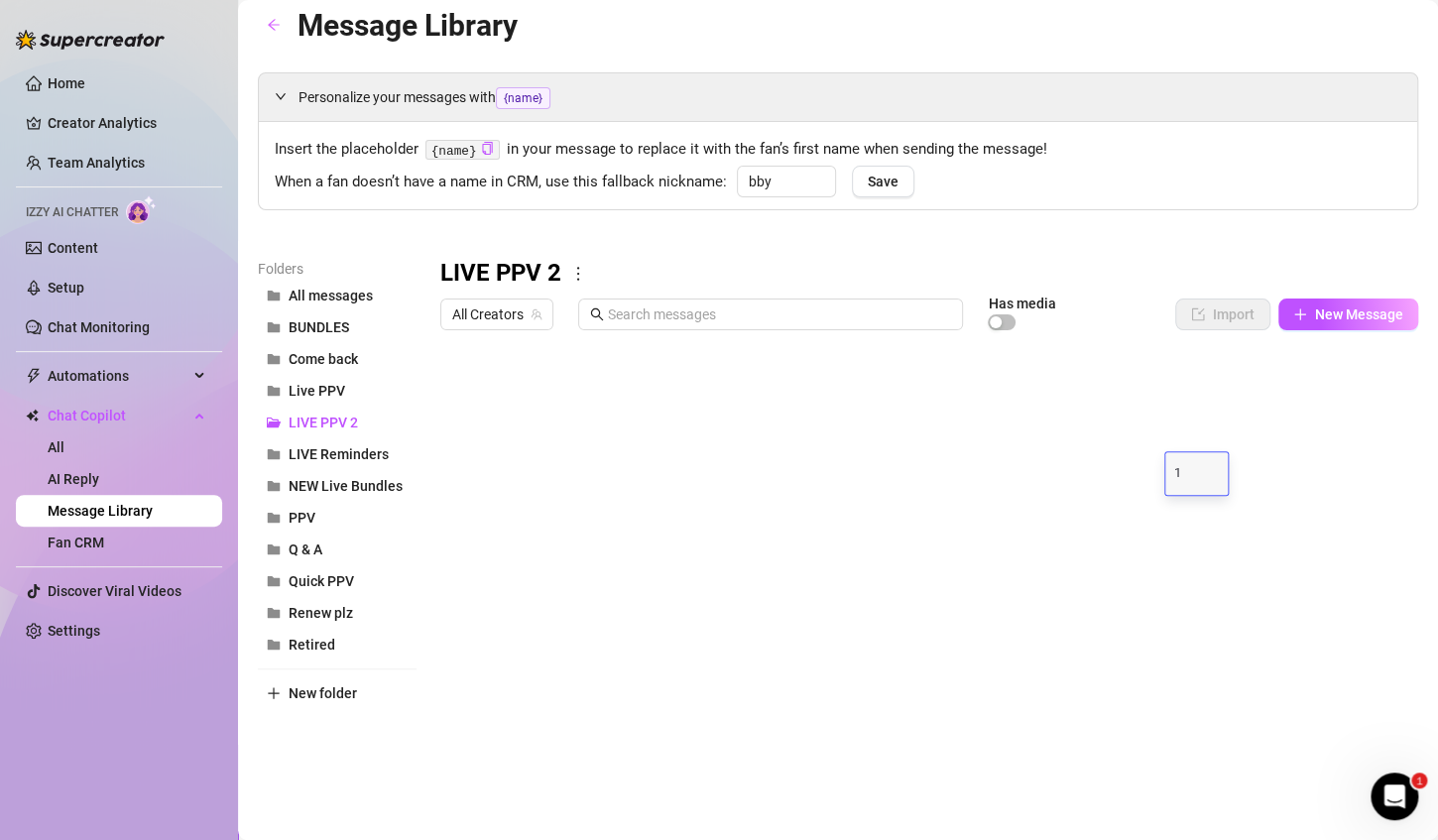 type on "15" 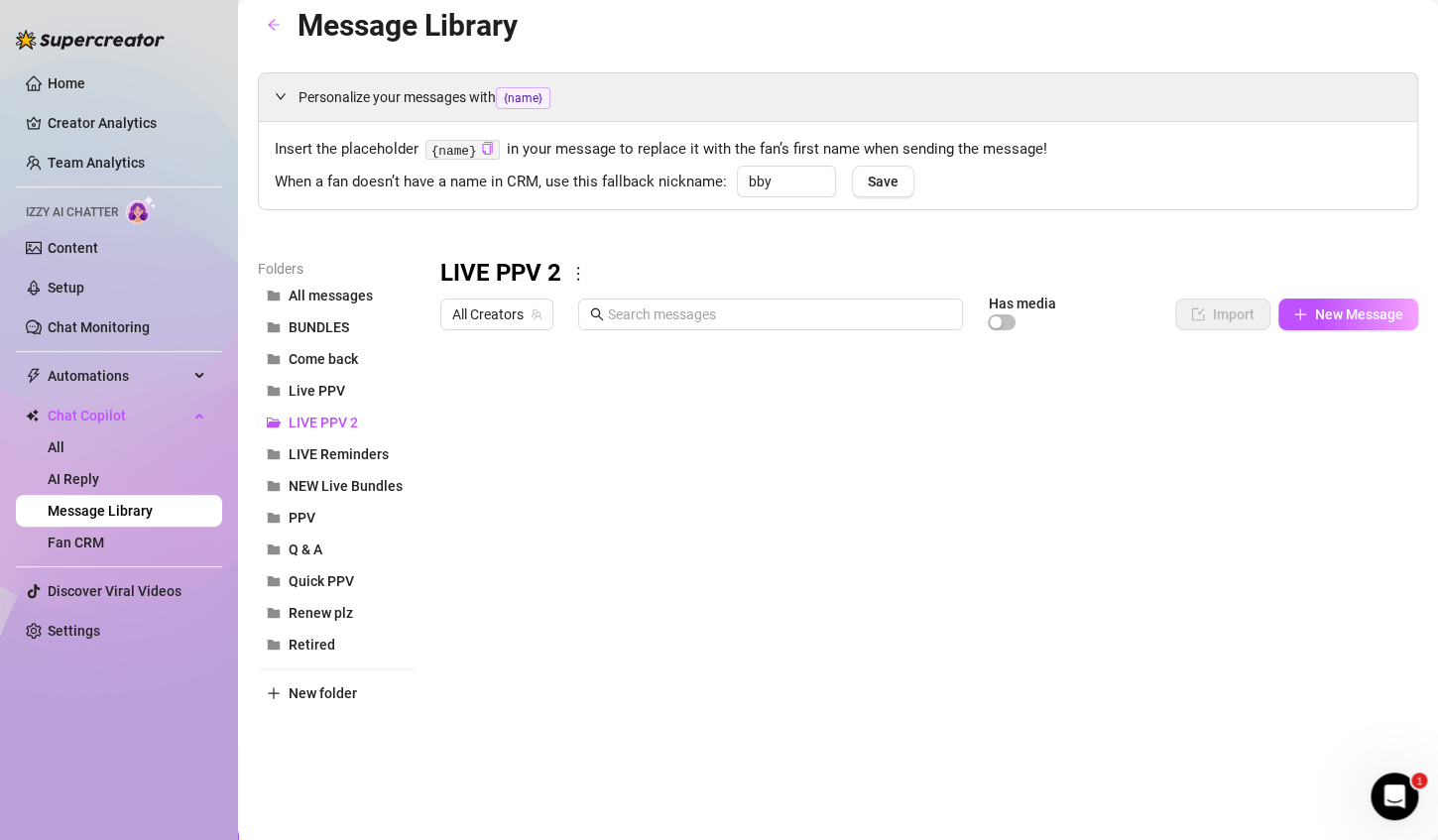 click at bounding box center (920, 560) 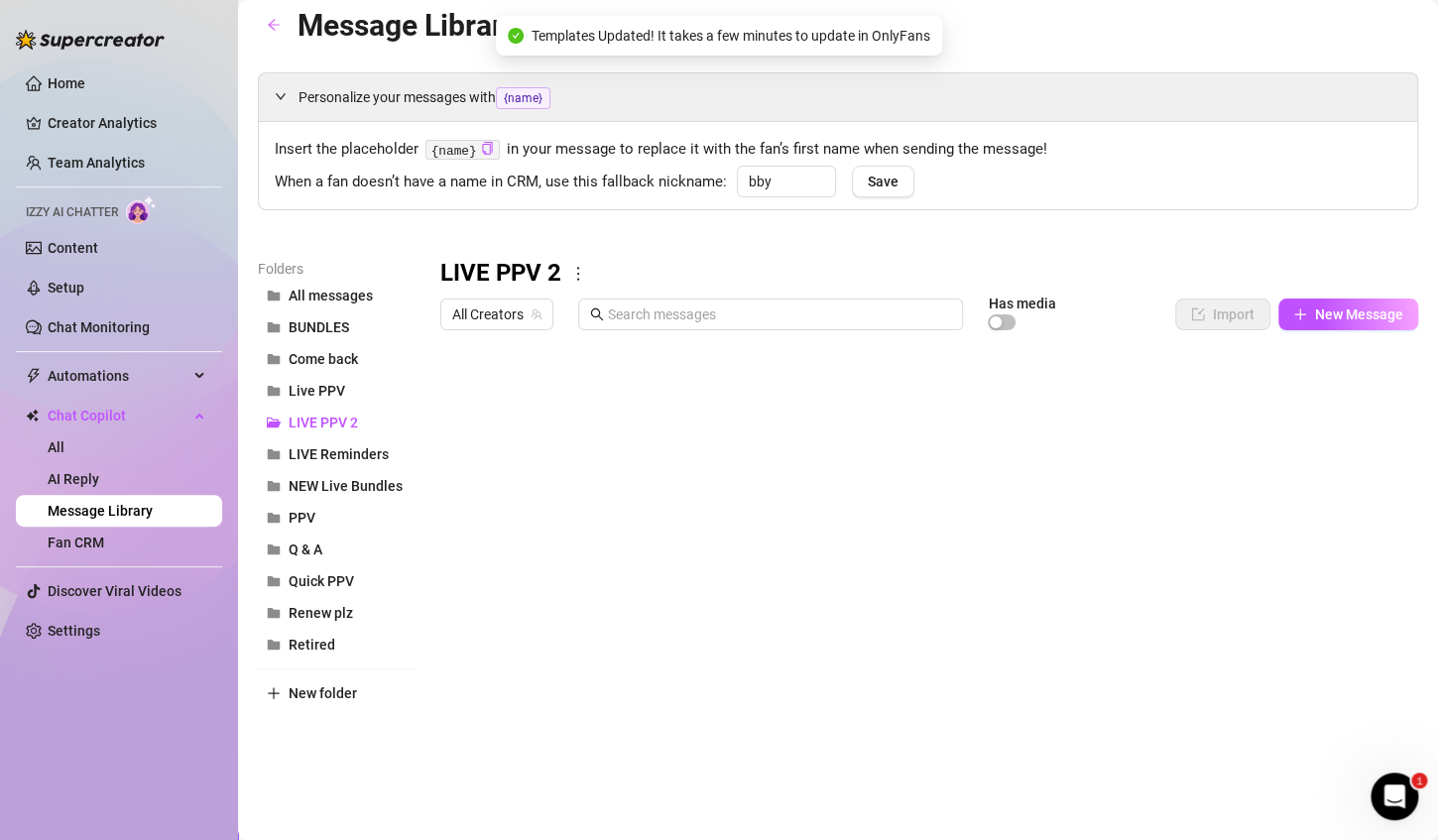 click at bounding box center [920, 560] 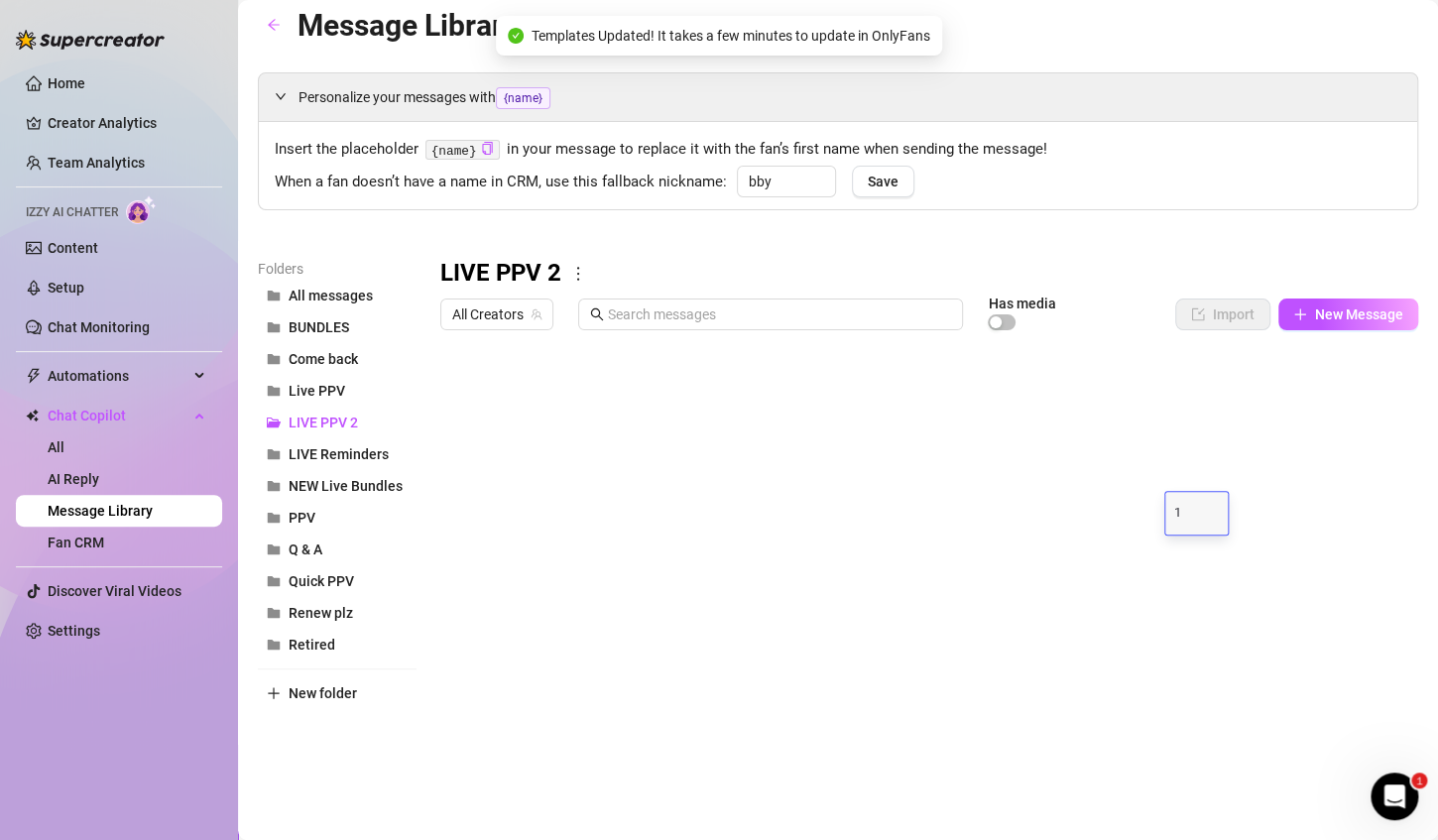 type on "15" 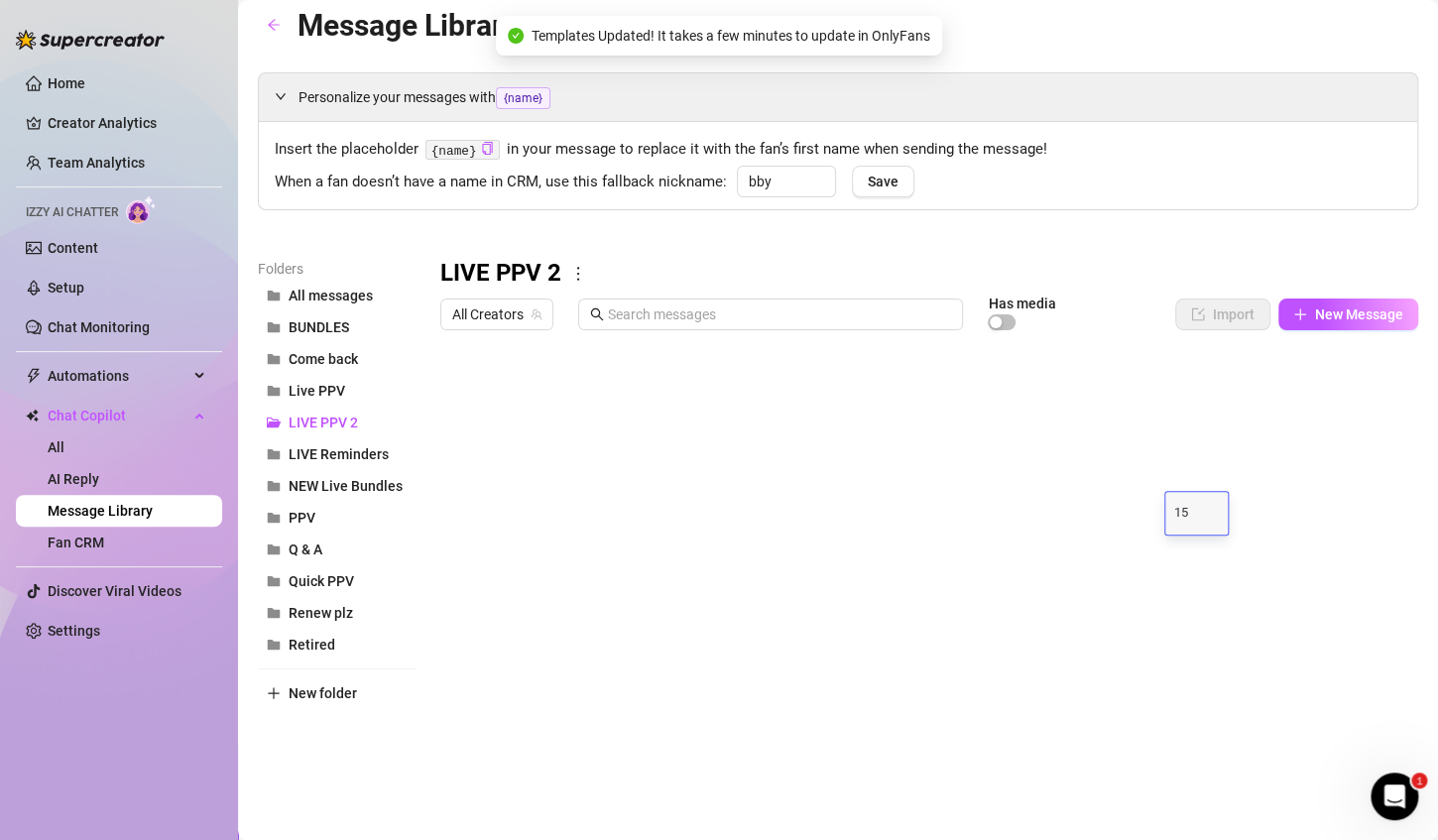 click at bounding box center [920, 560] 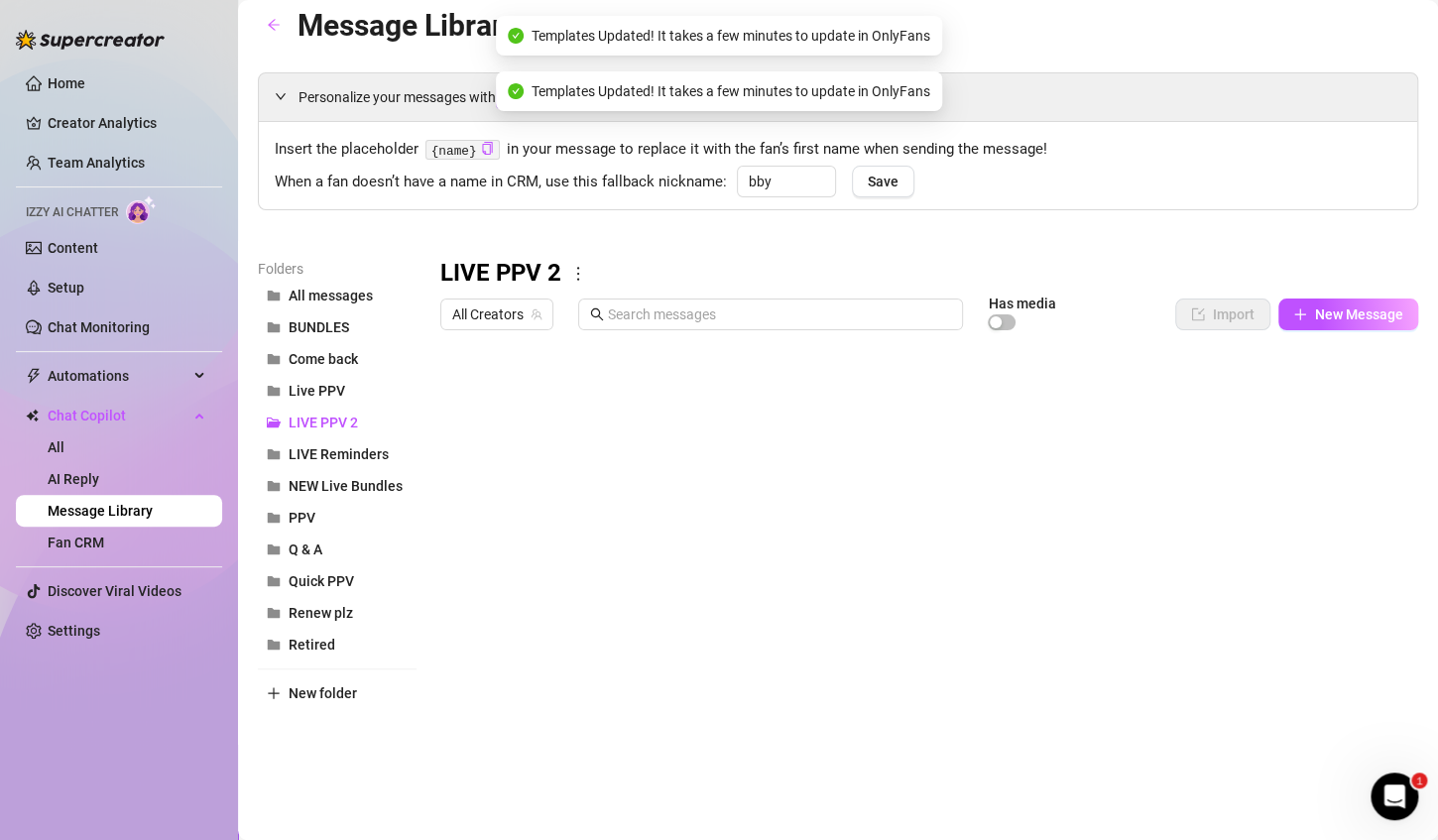 click at bounding box center (920, 560) 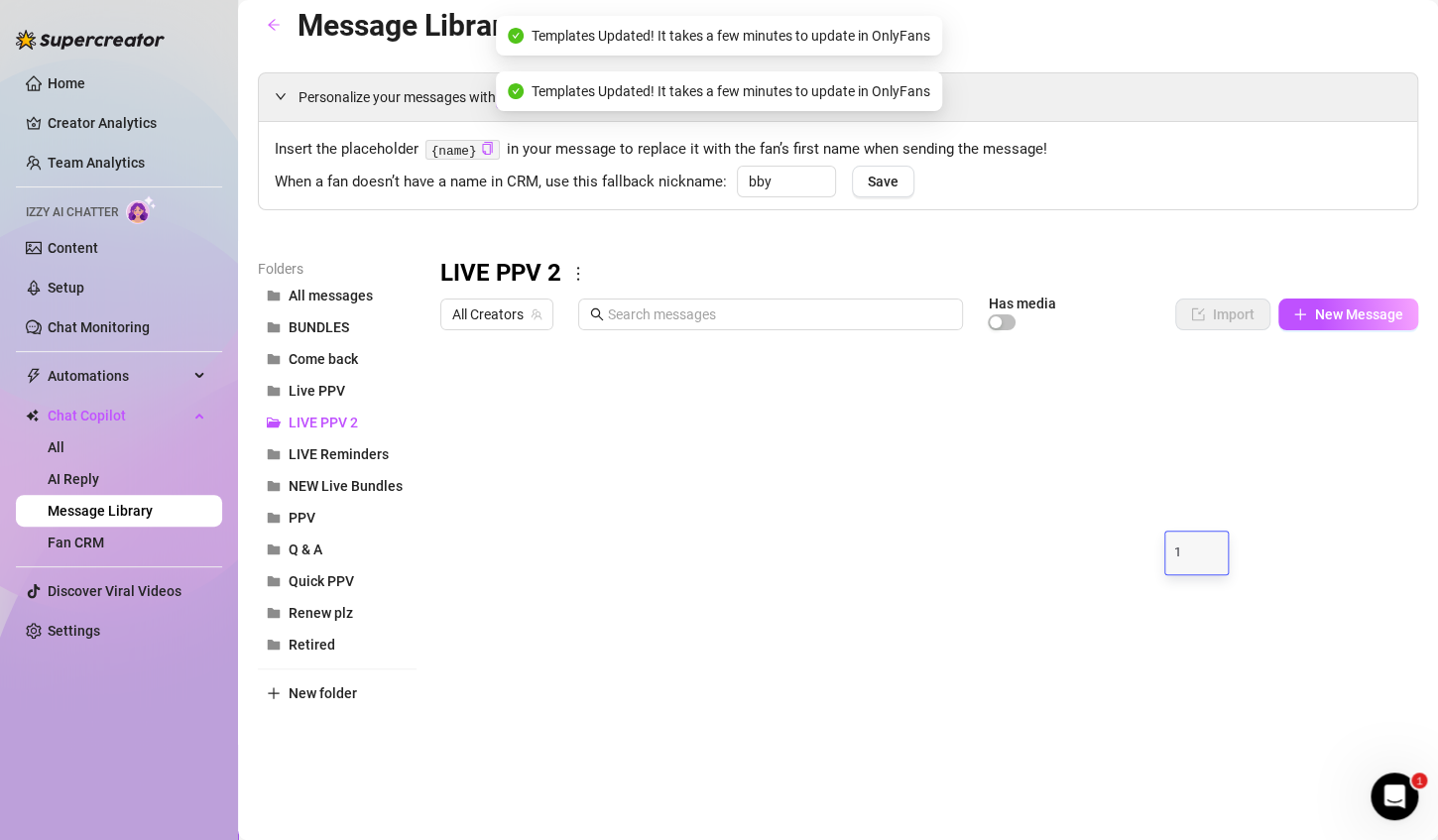 type on "15" 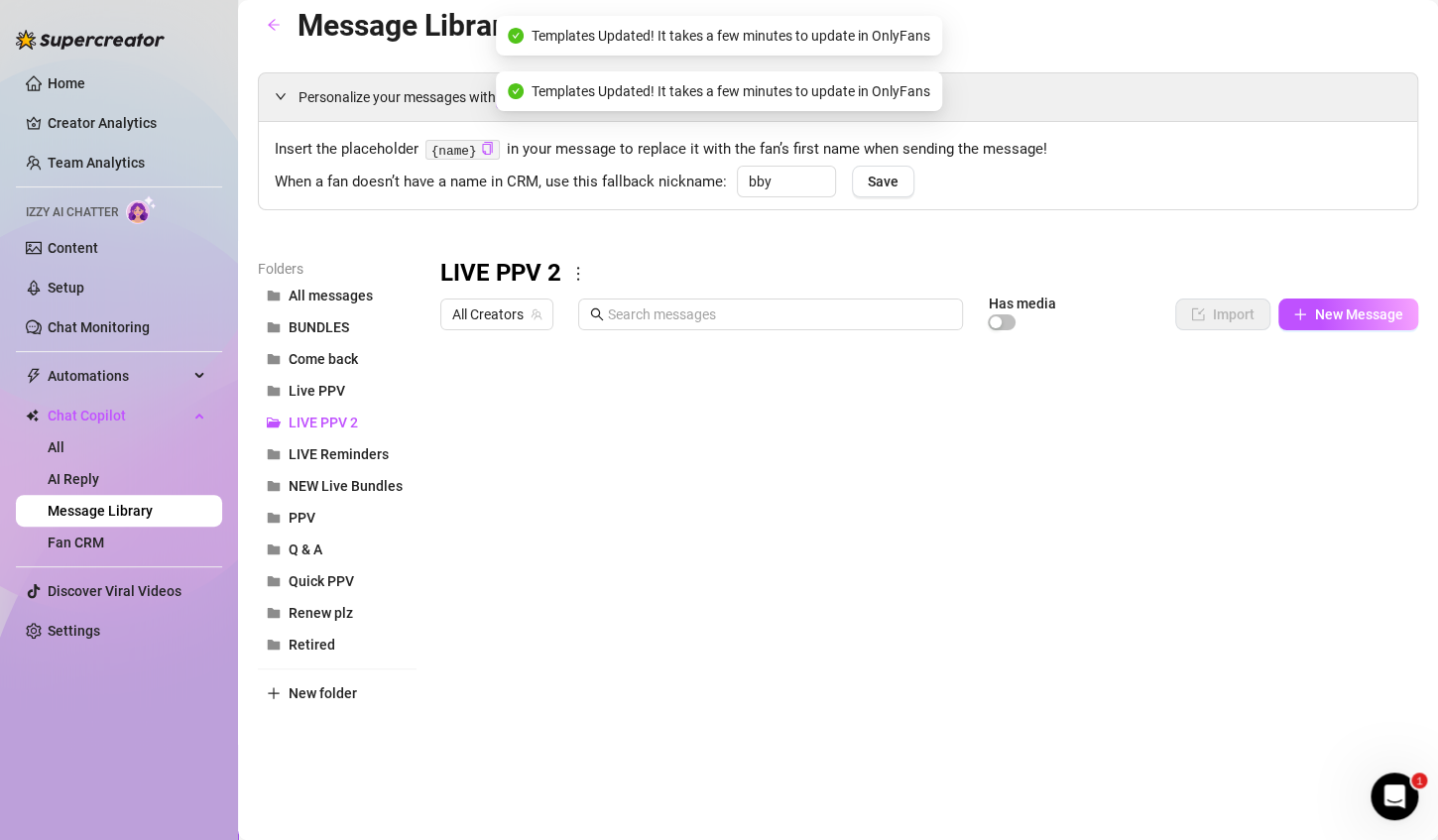 click at bounding box center (920, 560) 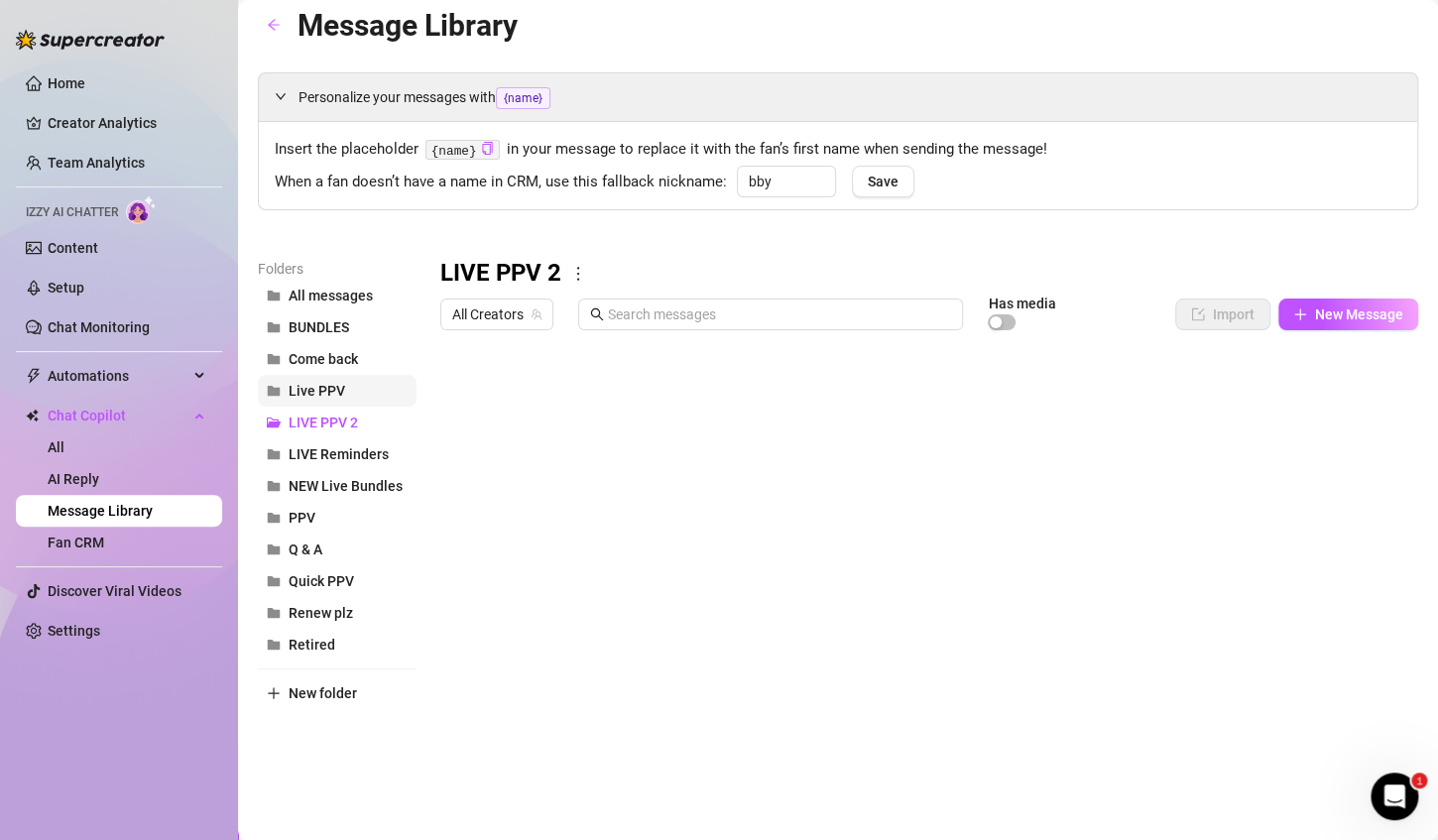 click on "Live PPV" at bounding box center (337, 391) 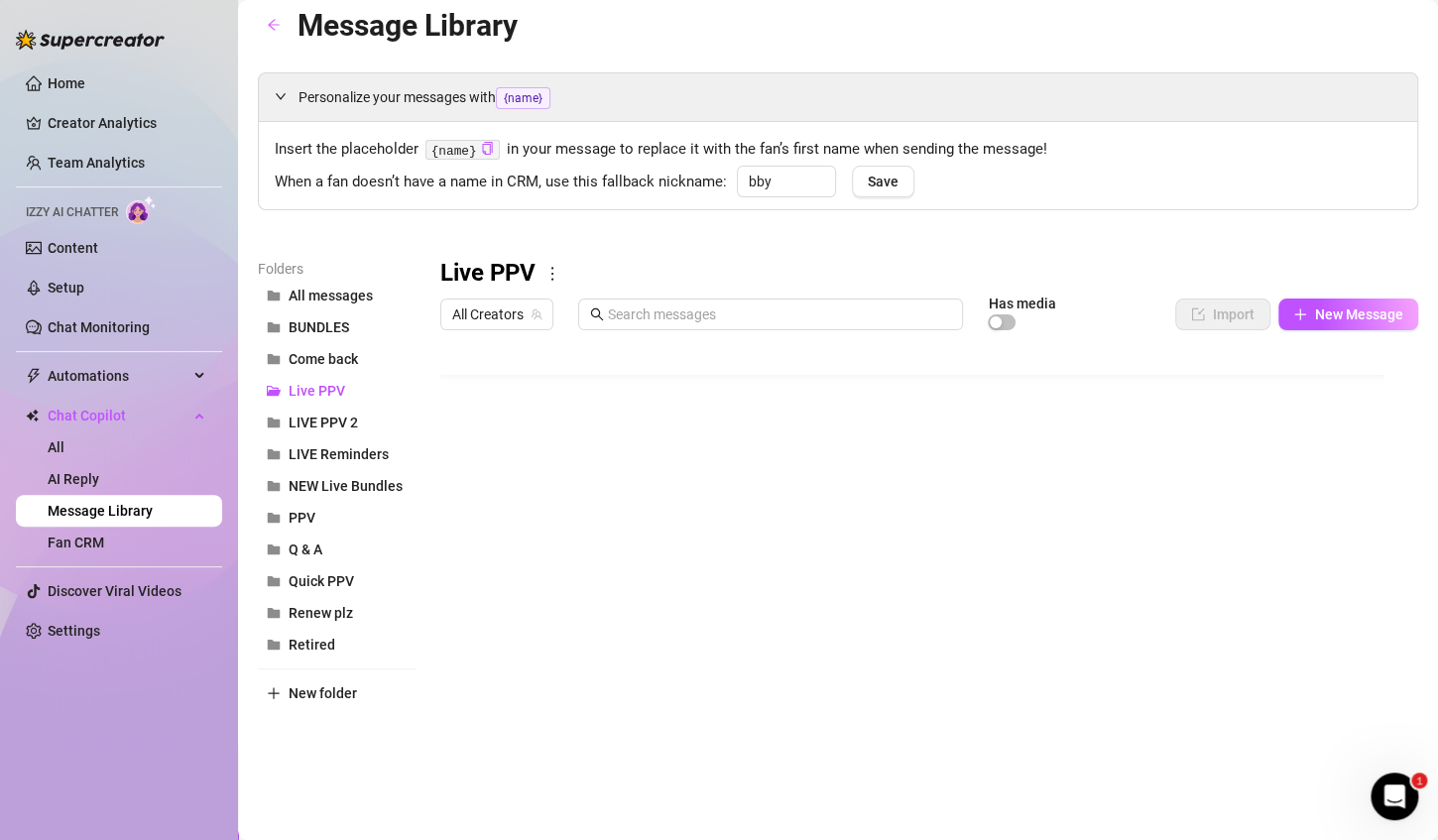 scroll, scrollTop: 0, scrollLeft: 0, axis: both 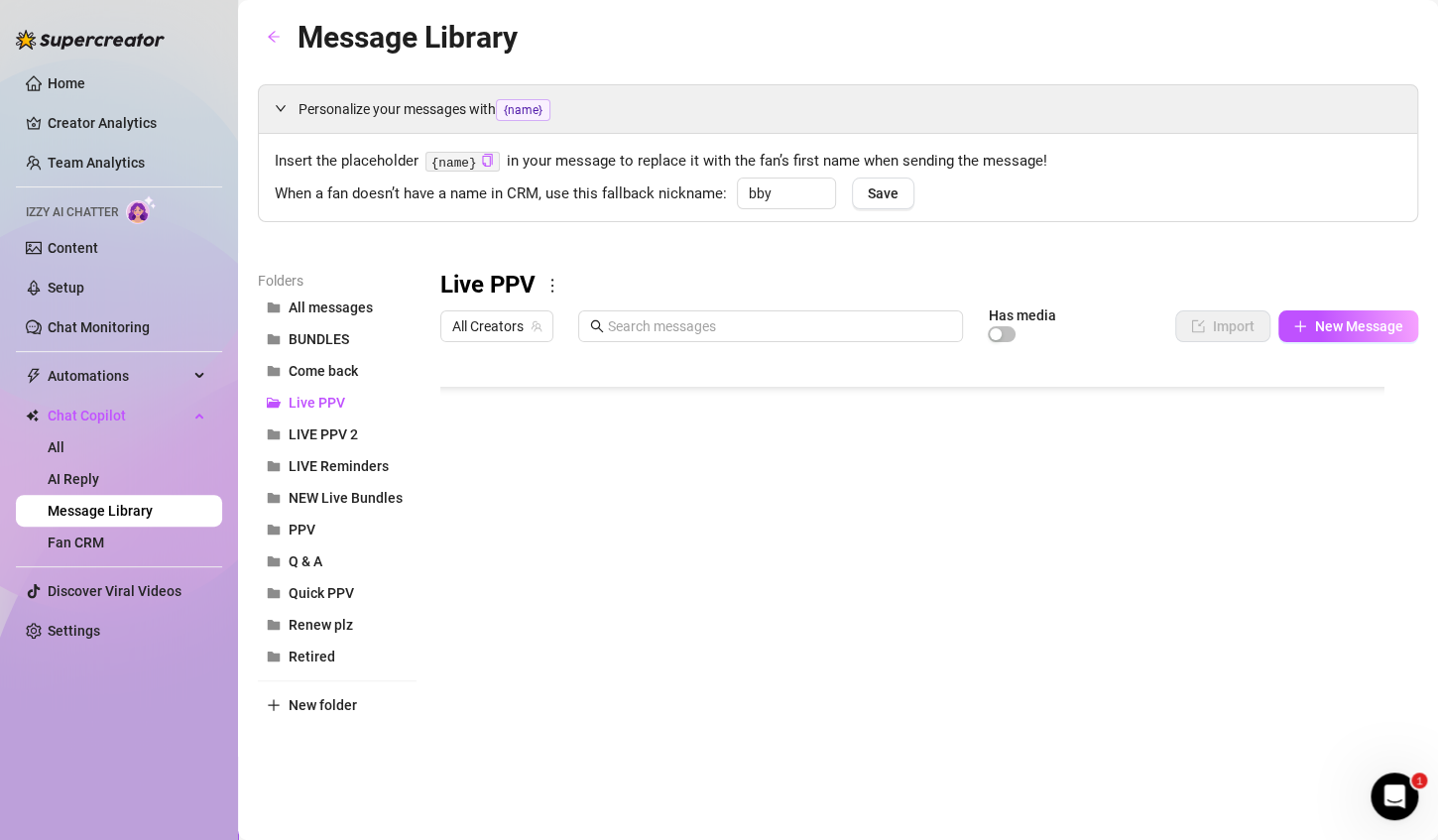 click at bounding box center [920, 572] 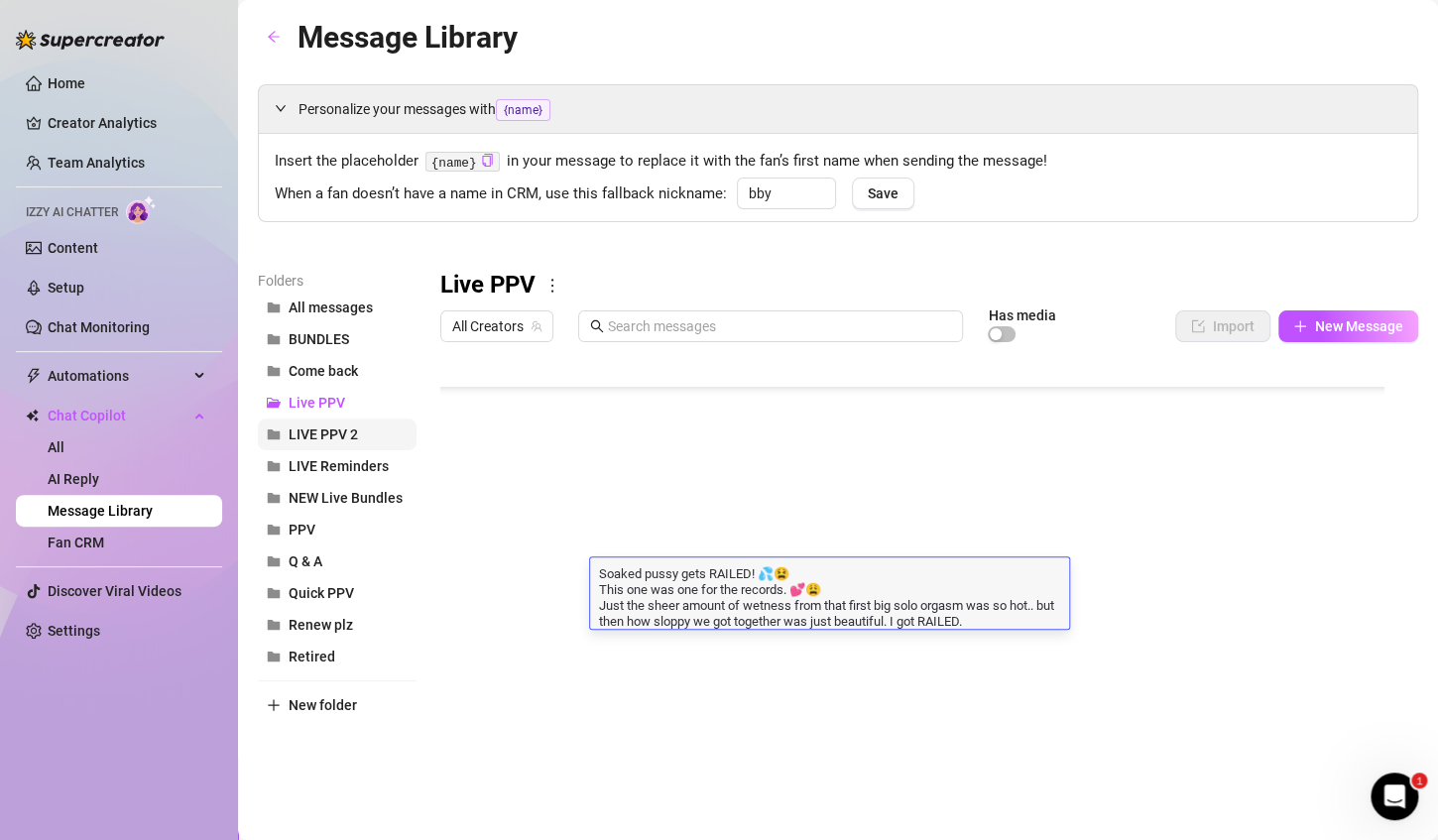 click on "LIVE PPV 2" at bounding box center [337, 434] 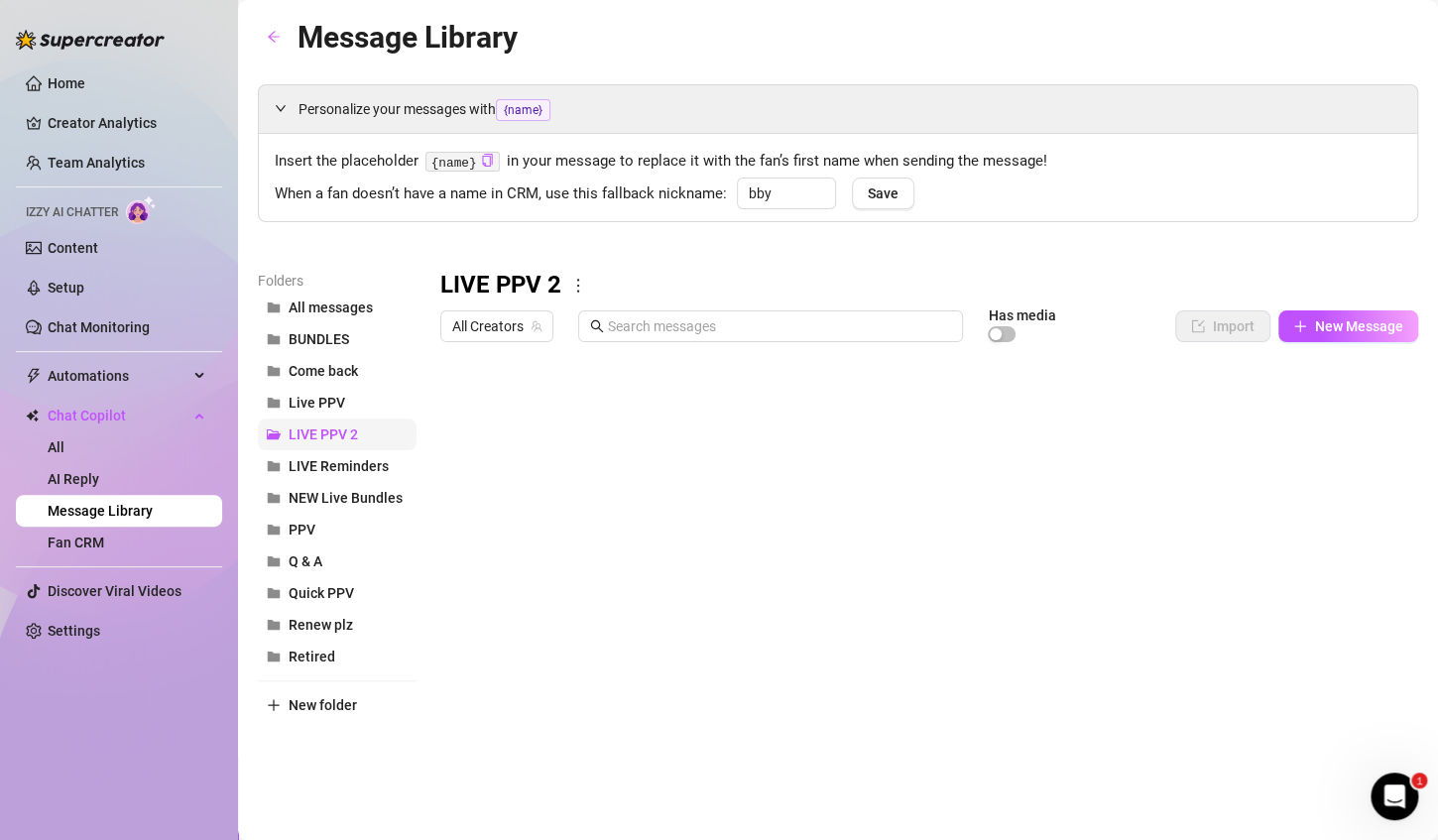 scroll, scrollTop: 0, scrollLeft: 0, axis: both 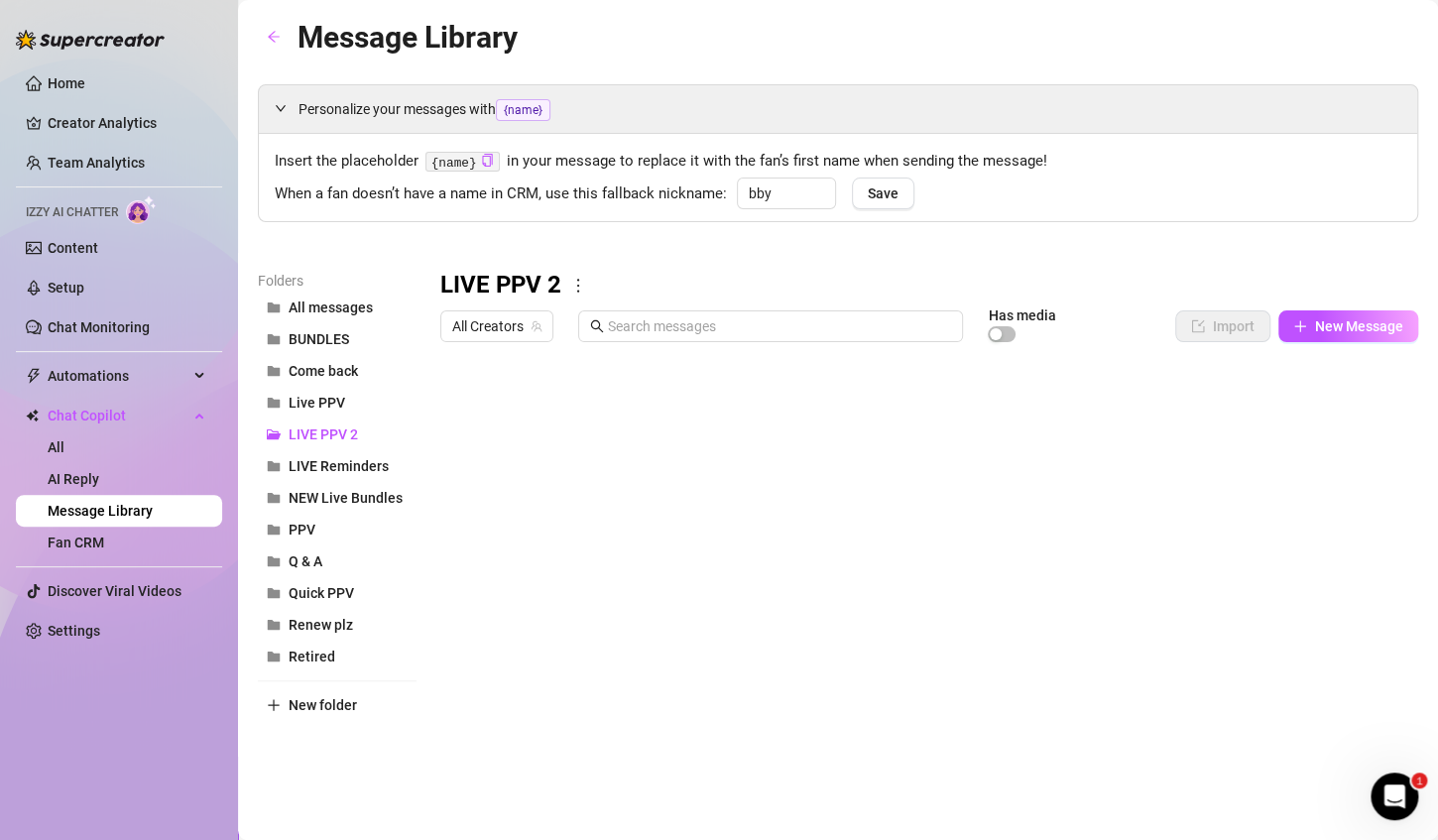 click at bounding box center (920, 572) 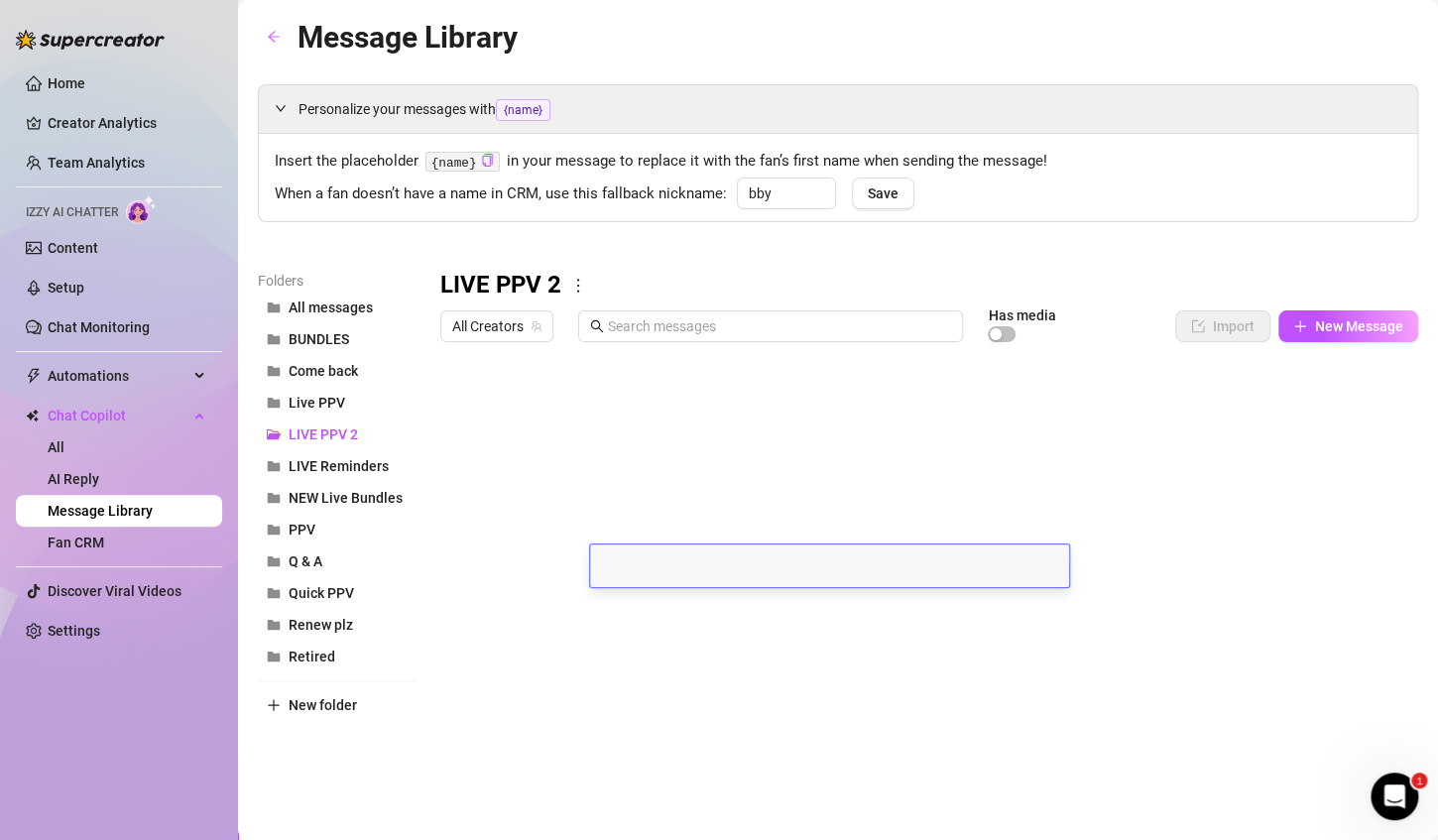 scroll, scrollTop: 0, scrollLeft: 0, axis: both 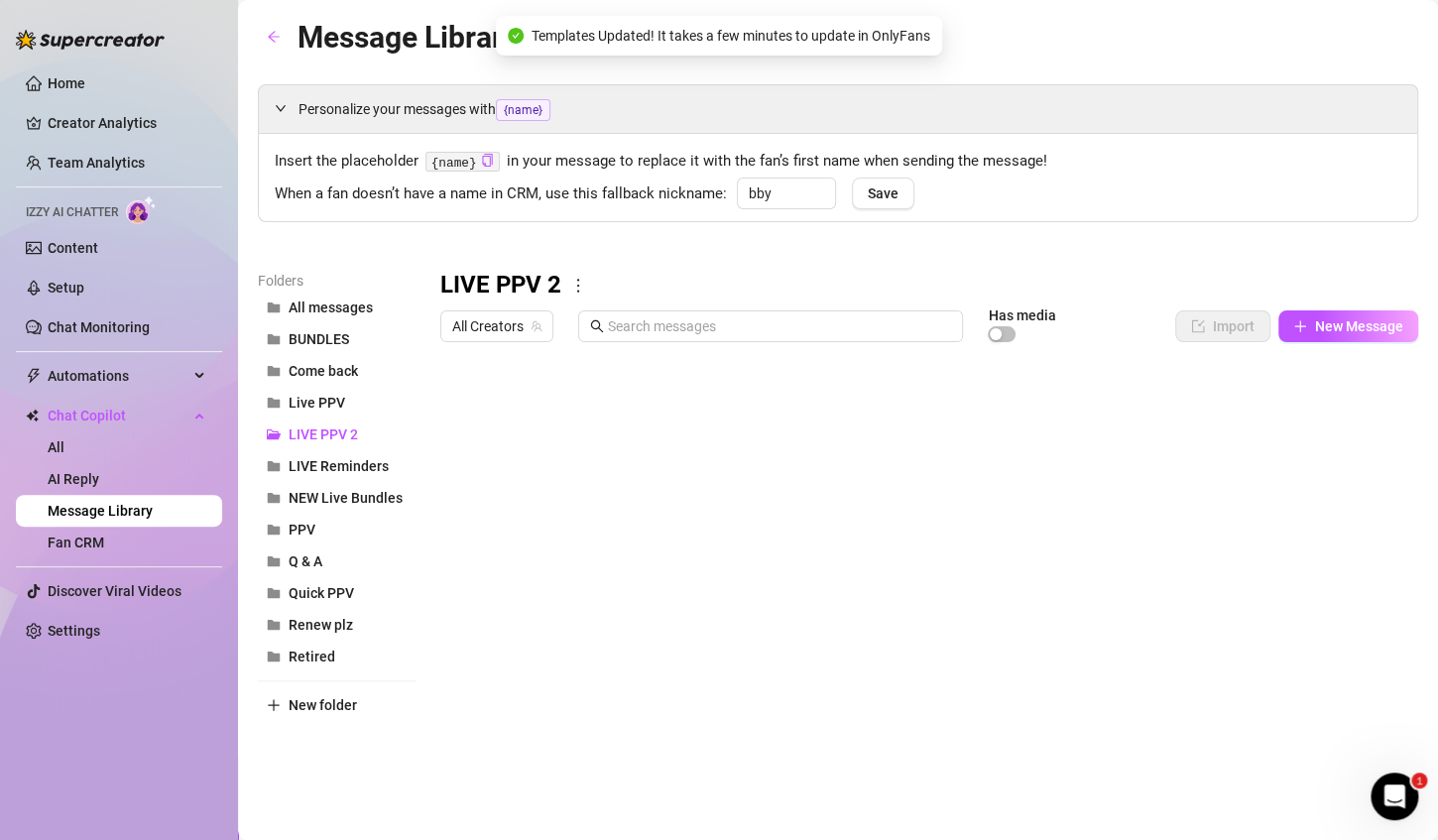 click at bounding box center (920, 572) 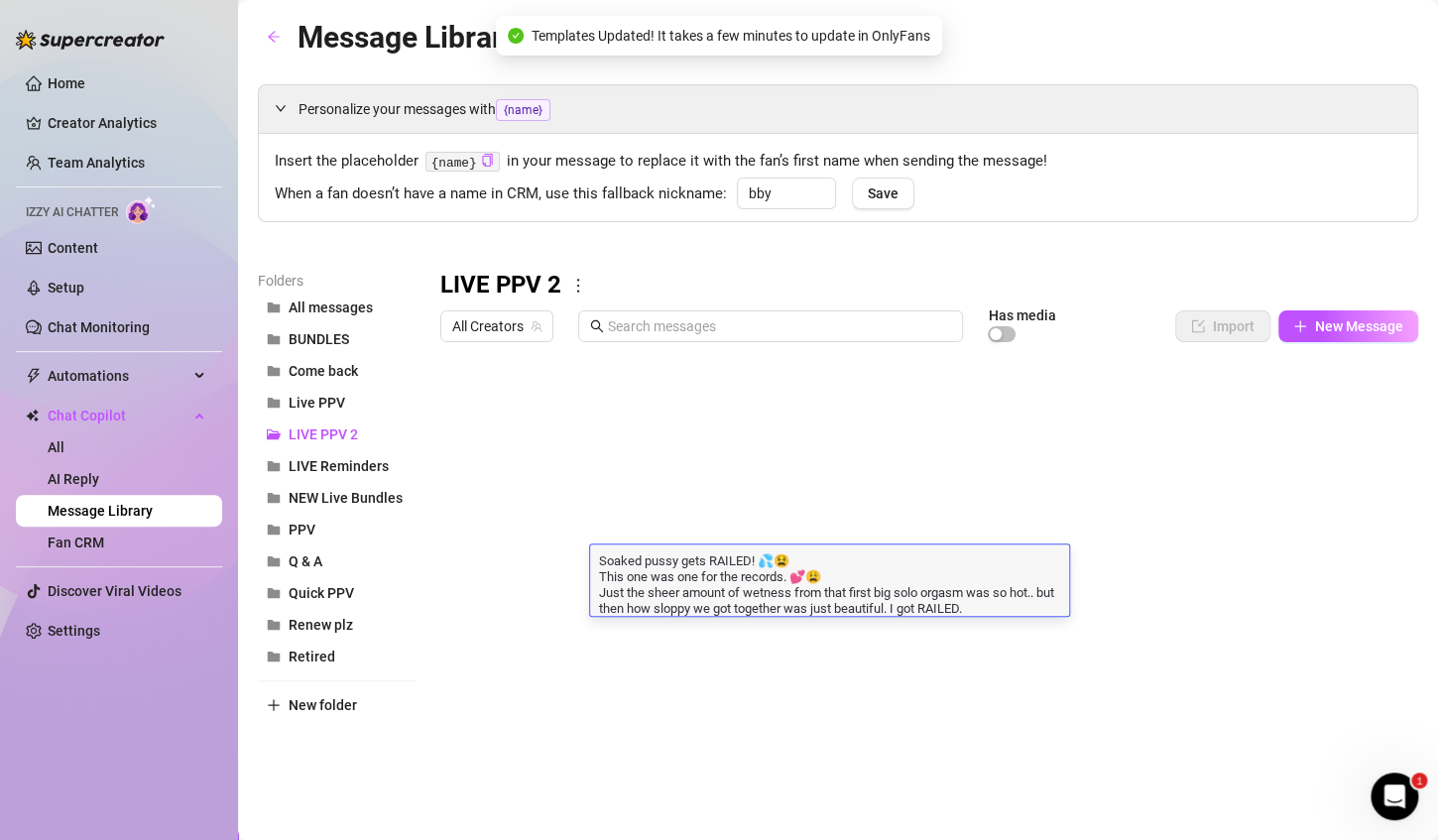 click on "Soaked pussy gets RAILED! 💦😫
This one was one for the records. 💕😩
Just the sheer amount of wetness from that first big solo orgasm was so hot.. but then how sloppy we got together was just beautiful. I got RAILED." at bounding box center (829, 583) 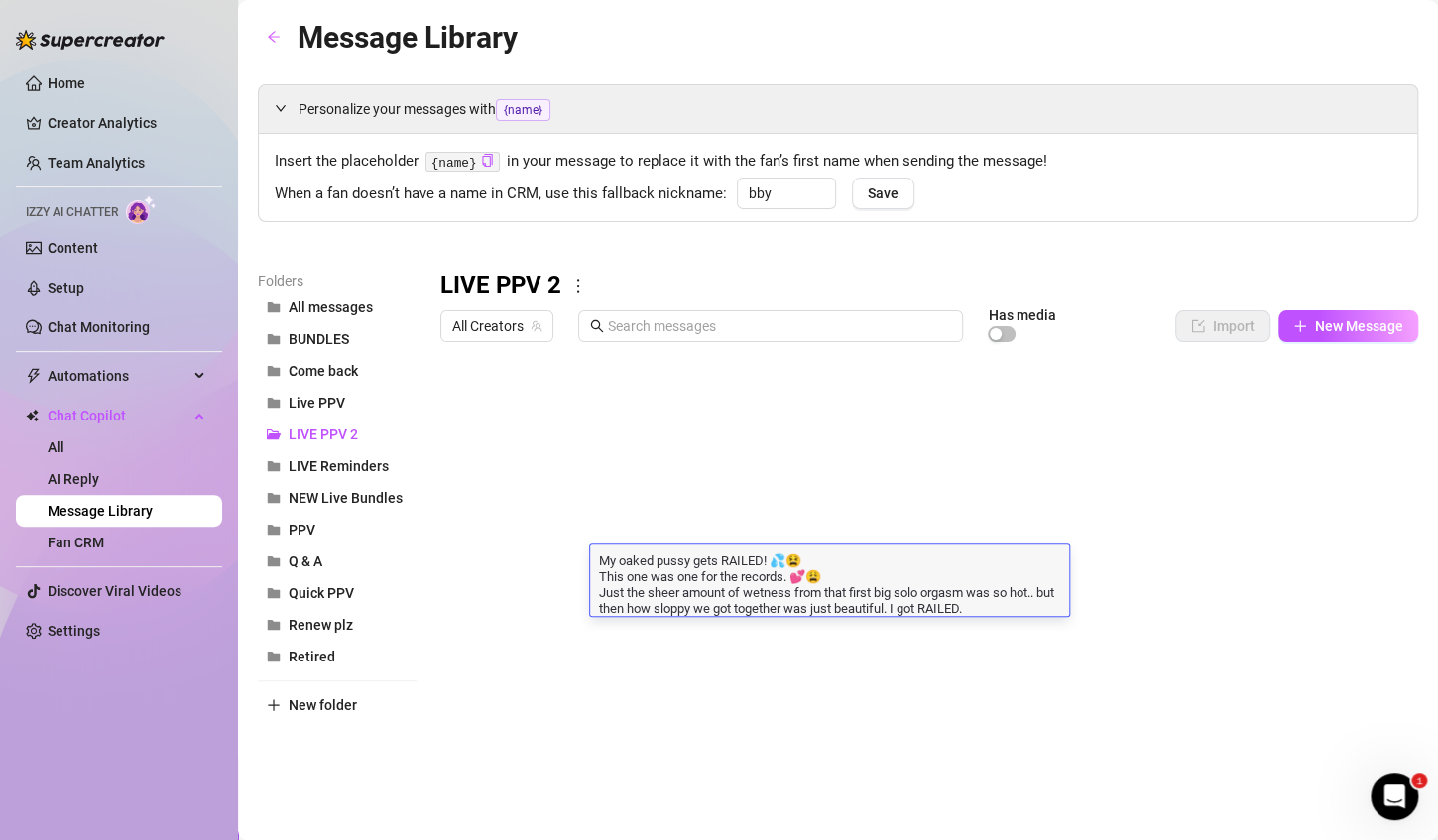 type on "My soaked pussy gets RAILED! 💦😫
This one was one for the records. 💕😩
Just the sheer amount of wetness from that first big solo orgasm was so hot.. but then how sloppy we got together was just beautiful. I got RAILED." 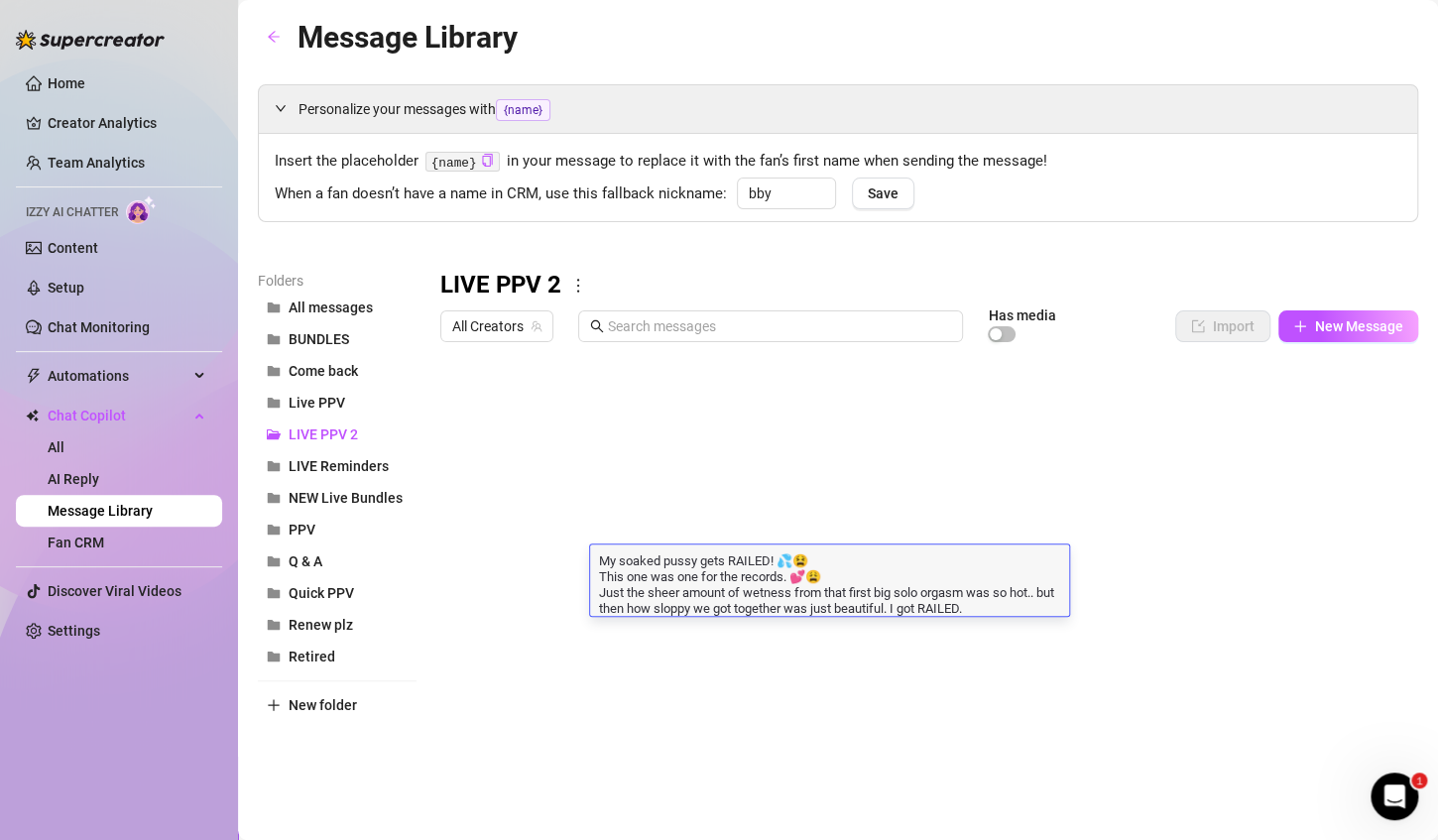 click on "My soaked pussy gets RAILED! 💦😫
This one was one for the records. 💕😩
Just the sheer amount of wetness from that first big solo orgasm was so hot.. but then how sloppy we got together was just beautiful. I got RAILED." at bounding box center [829, 583] 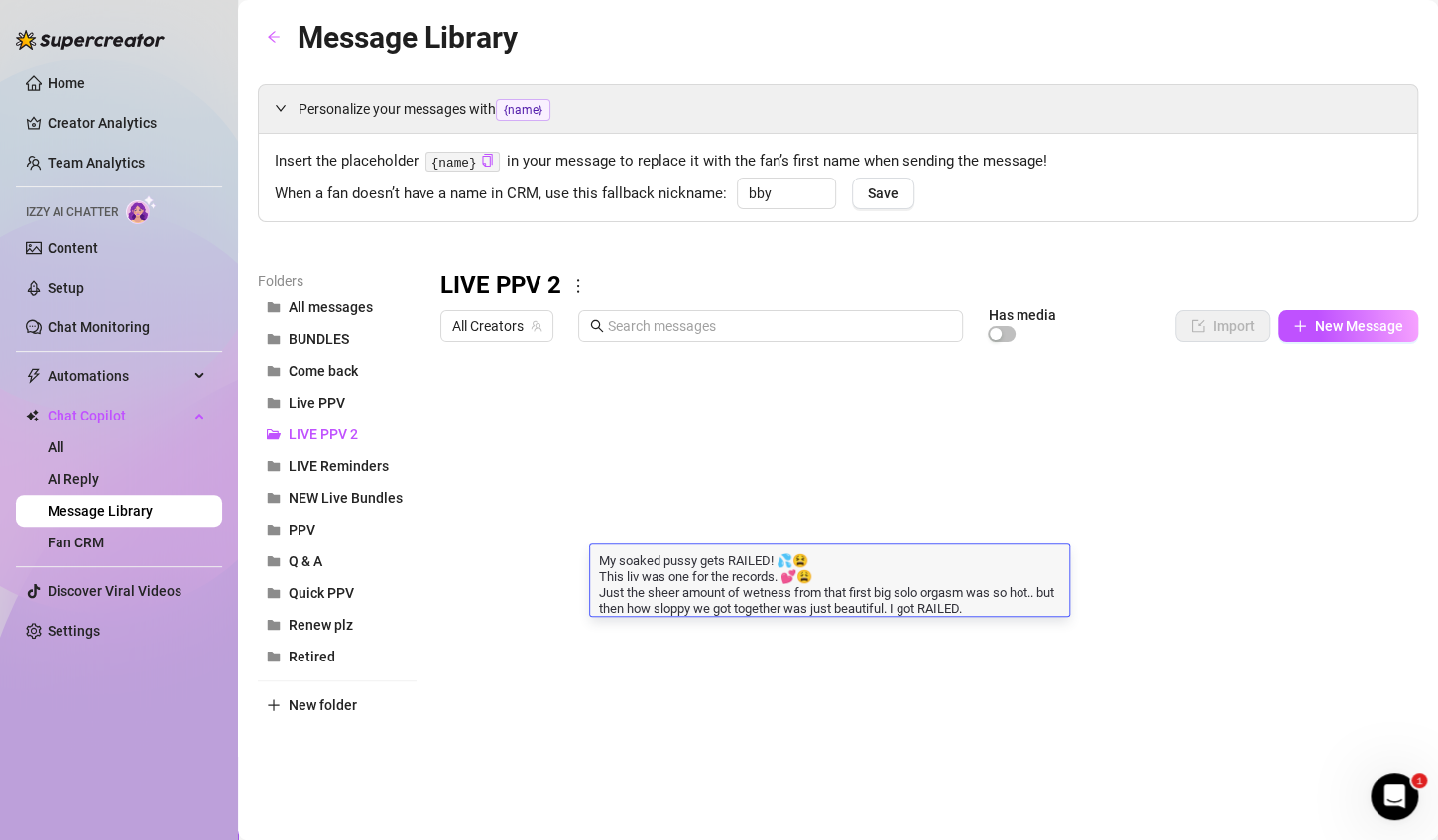 type on "My soaked pussy gets RAILED! 💦😫
This live was one for the records. 💕😩
Just the sheer amount of wetness from that first big solo orgasm was so hot.. but then how sloppy we got together was just beautiful. I got RAILED." 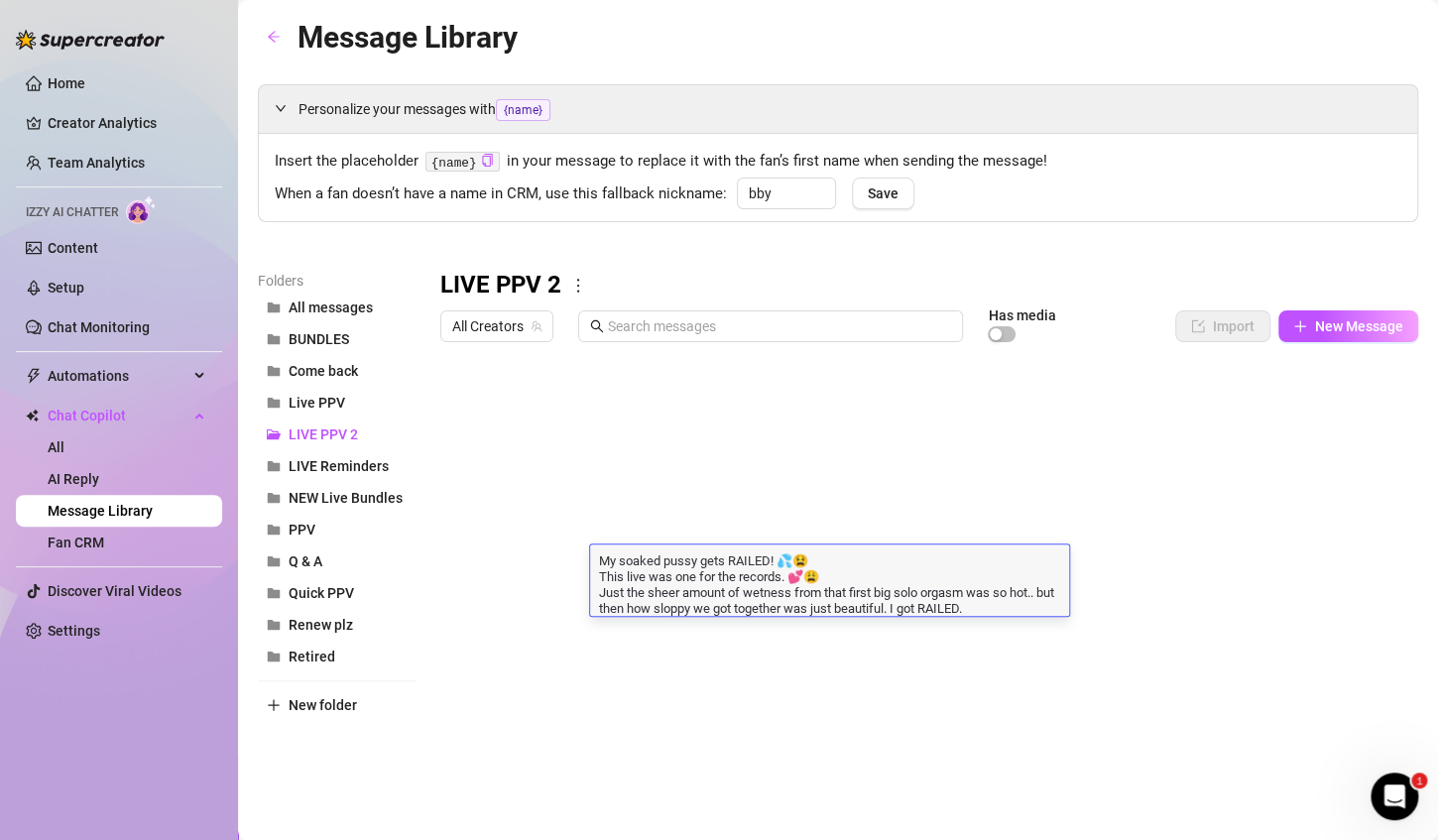 click on "My soaked pussy gets RAILED! 💦😫
This live was one for the records. 💕😩
Just the sheer amount of wetness from that first big solo orgasm was so hot.. but then how sloppy we got together was just beautiful. I got RAILED." at bounding box center (829, 583) 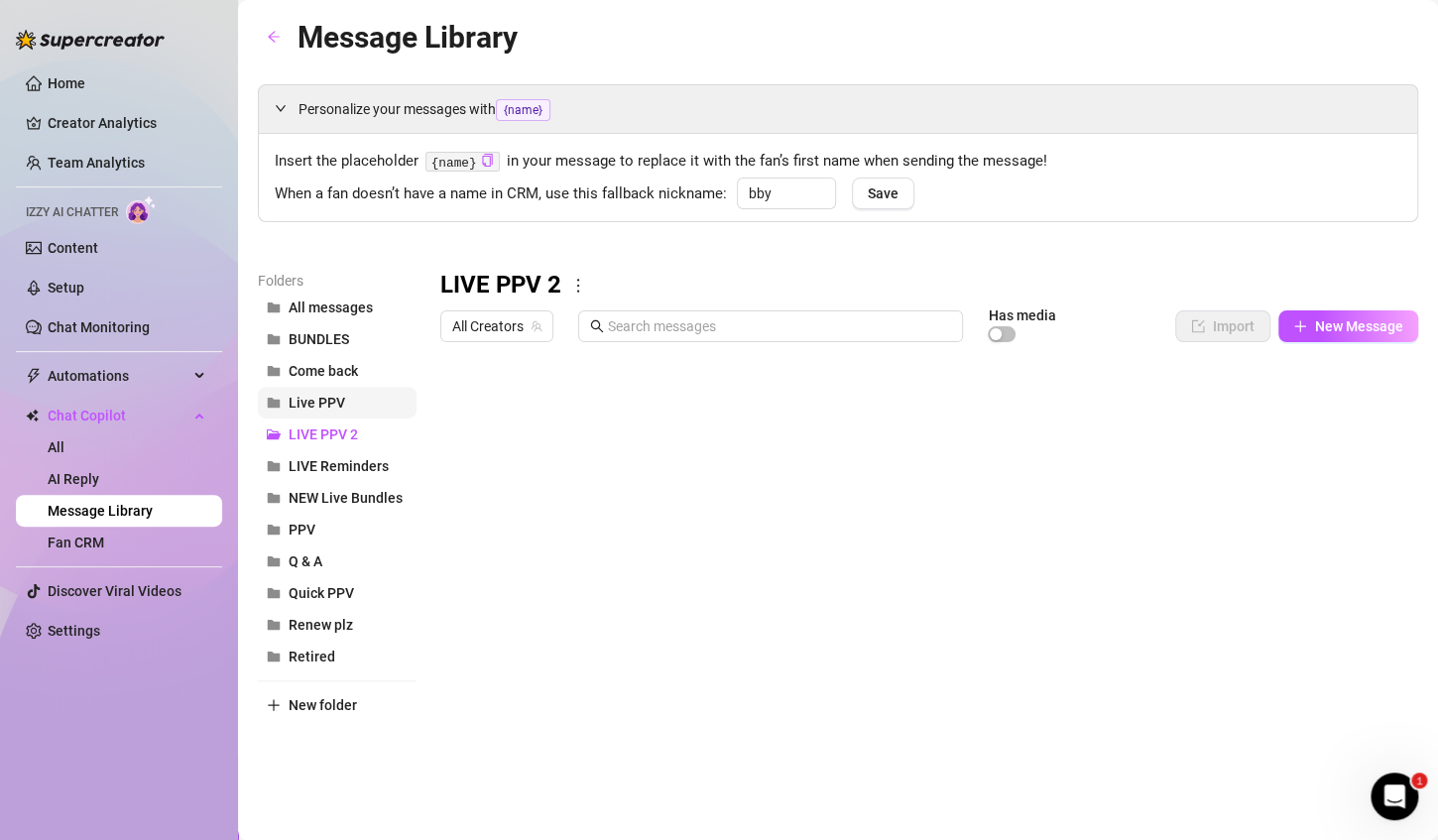 click on "Live PPV" at bounding box center (316, 403) 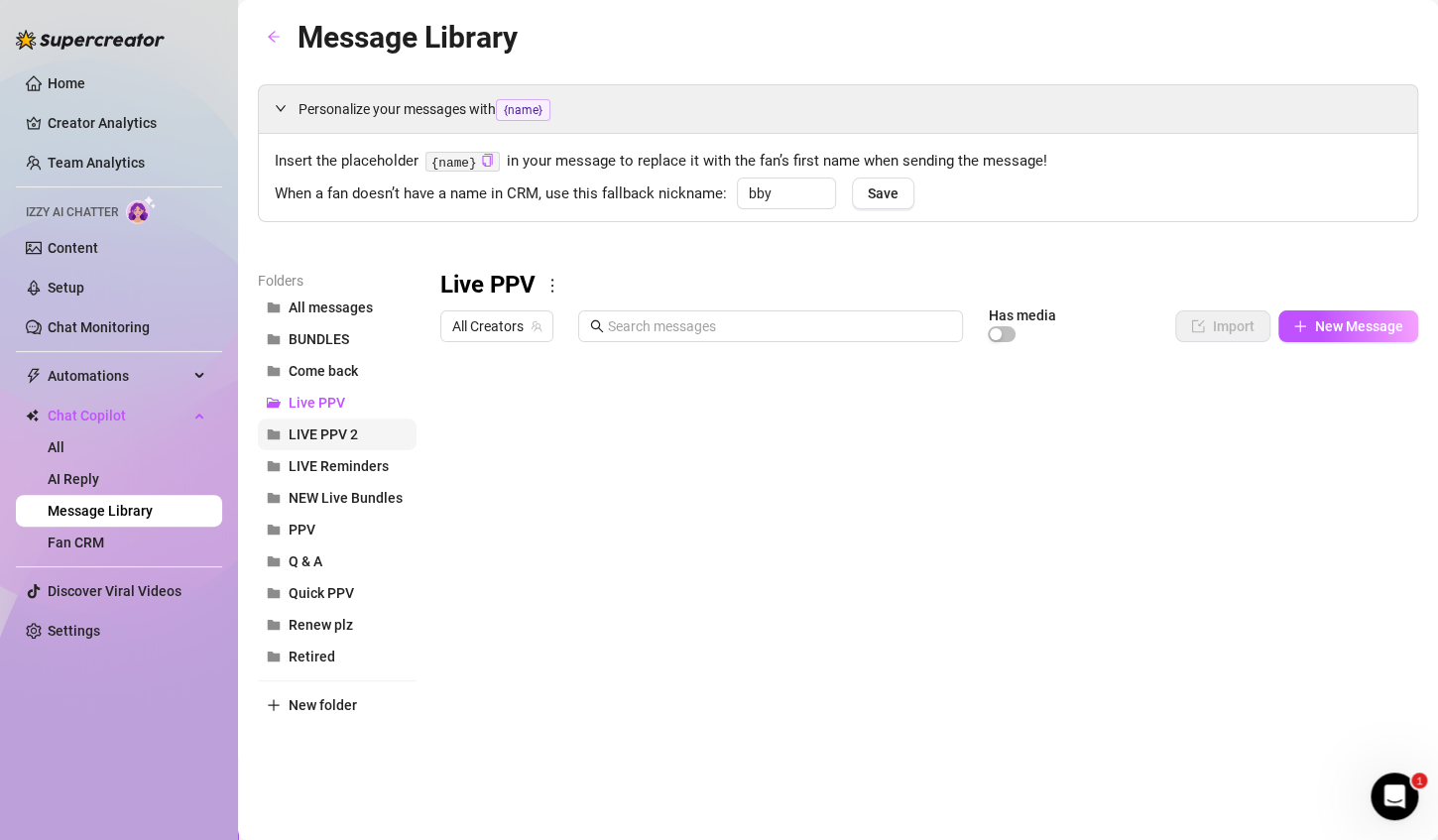 click on "LIVE PPV 2" at bounding box center (323, 434) 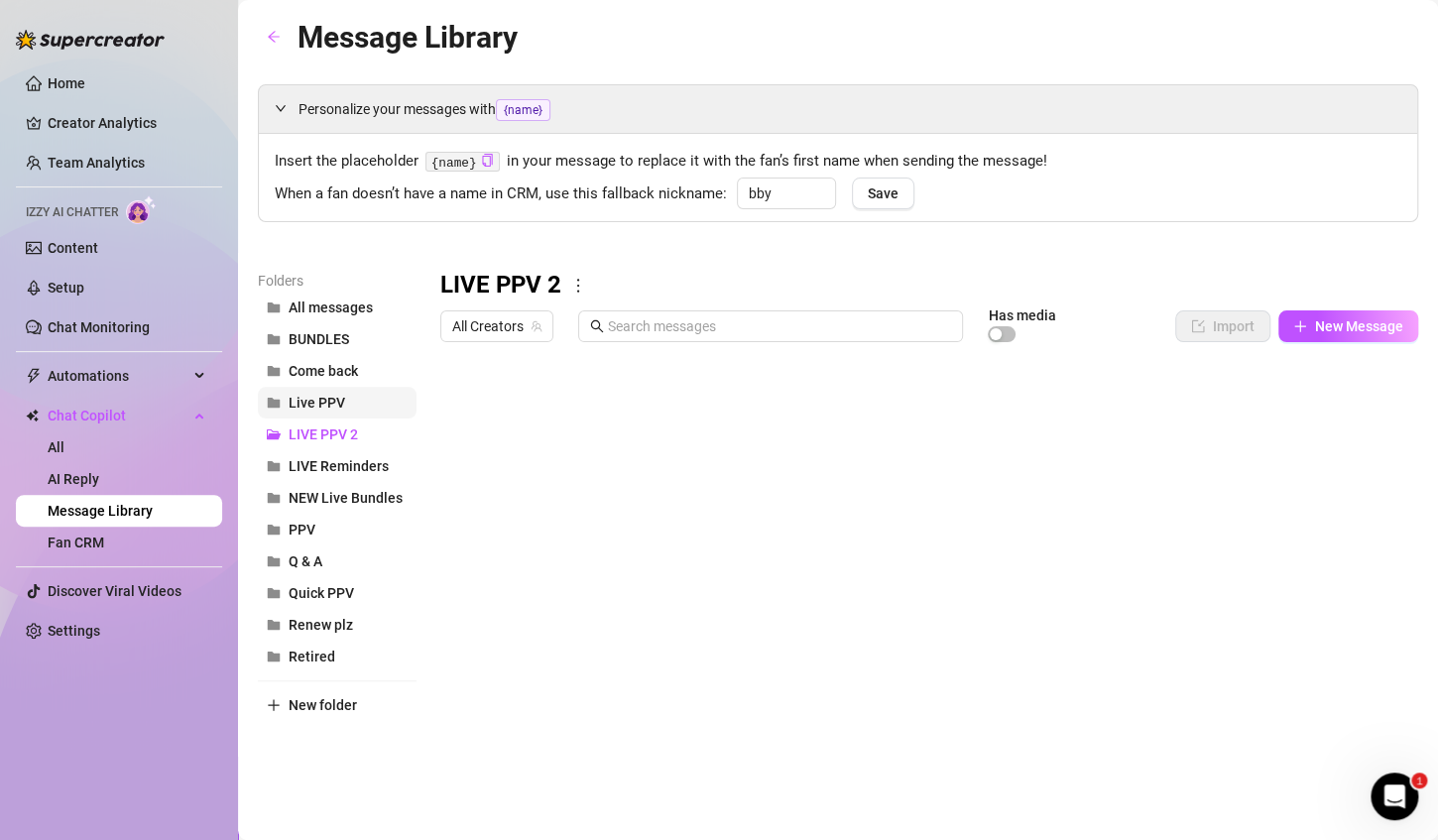 click on "Live PPV" at bounding box center [337, 403] 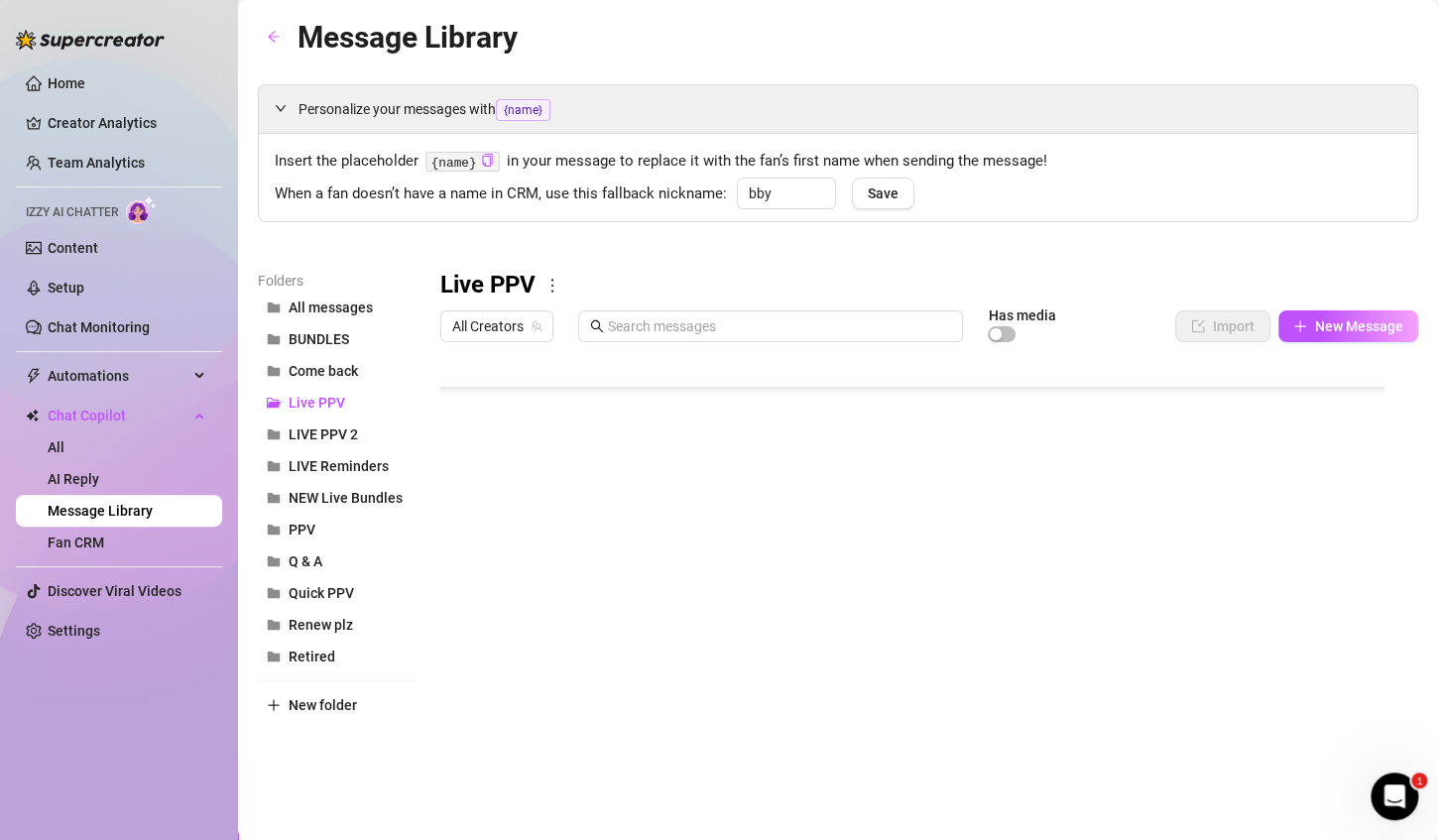 scroll, scrollTop: 320, scrollLeft: 0, axis: vertical 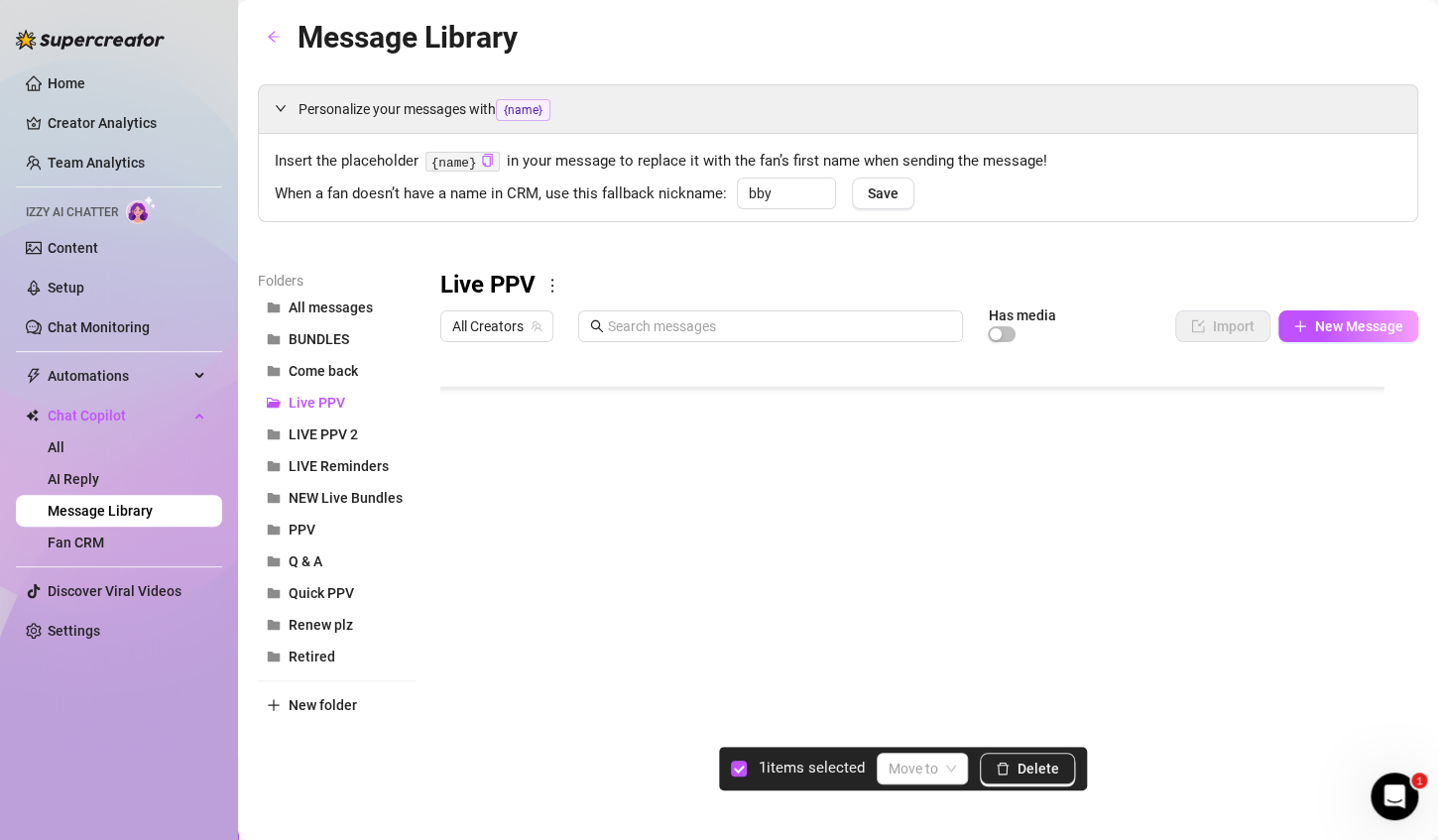 click on "Delete" at bounding box center (1038, 769) 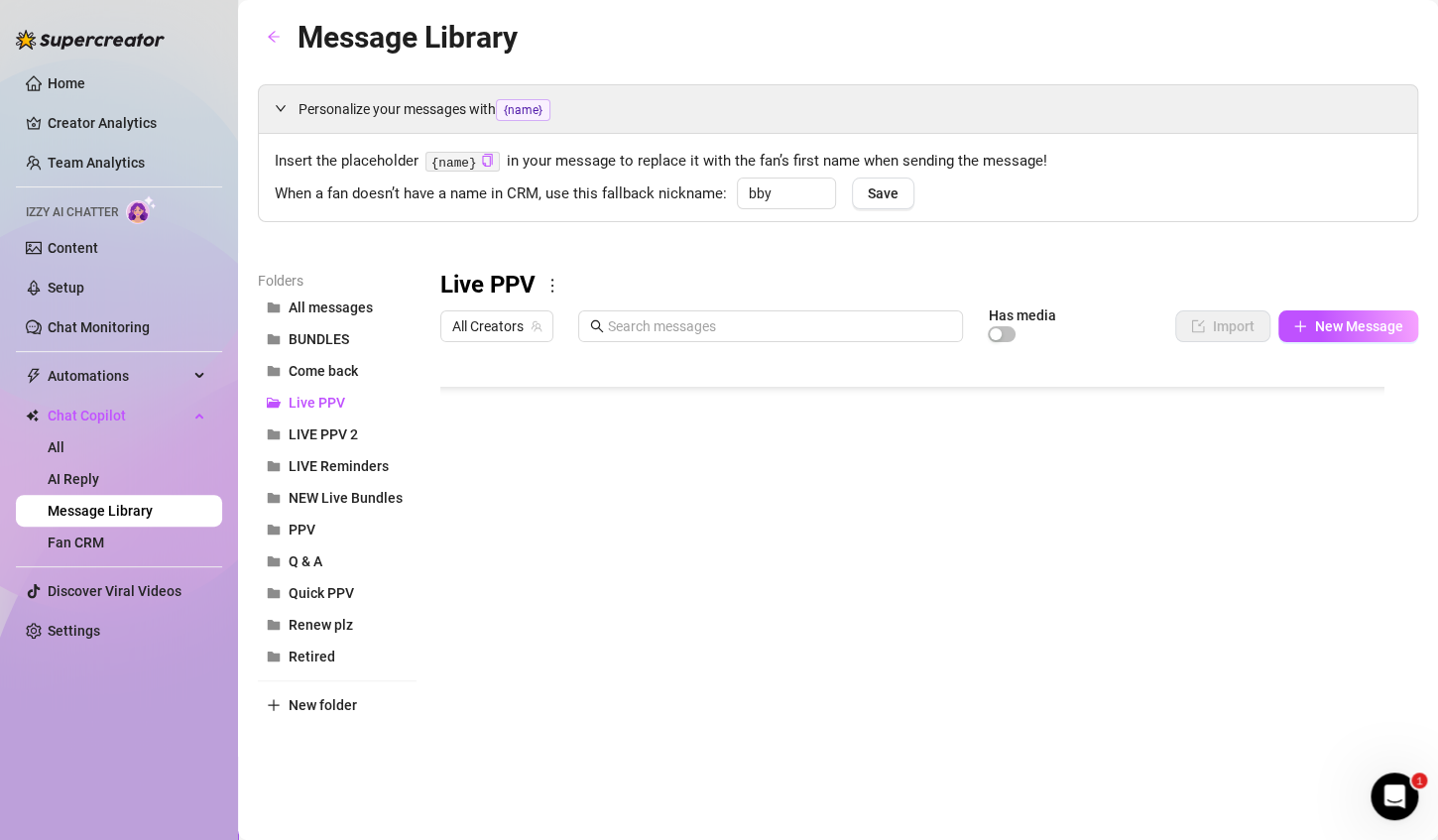scroll, scrollTop: 413, scrollLeft: 0, axis: vertical 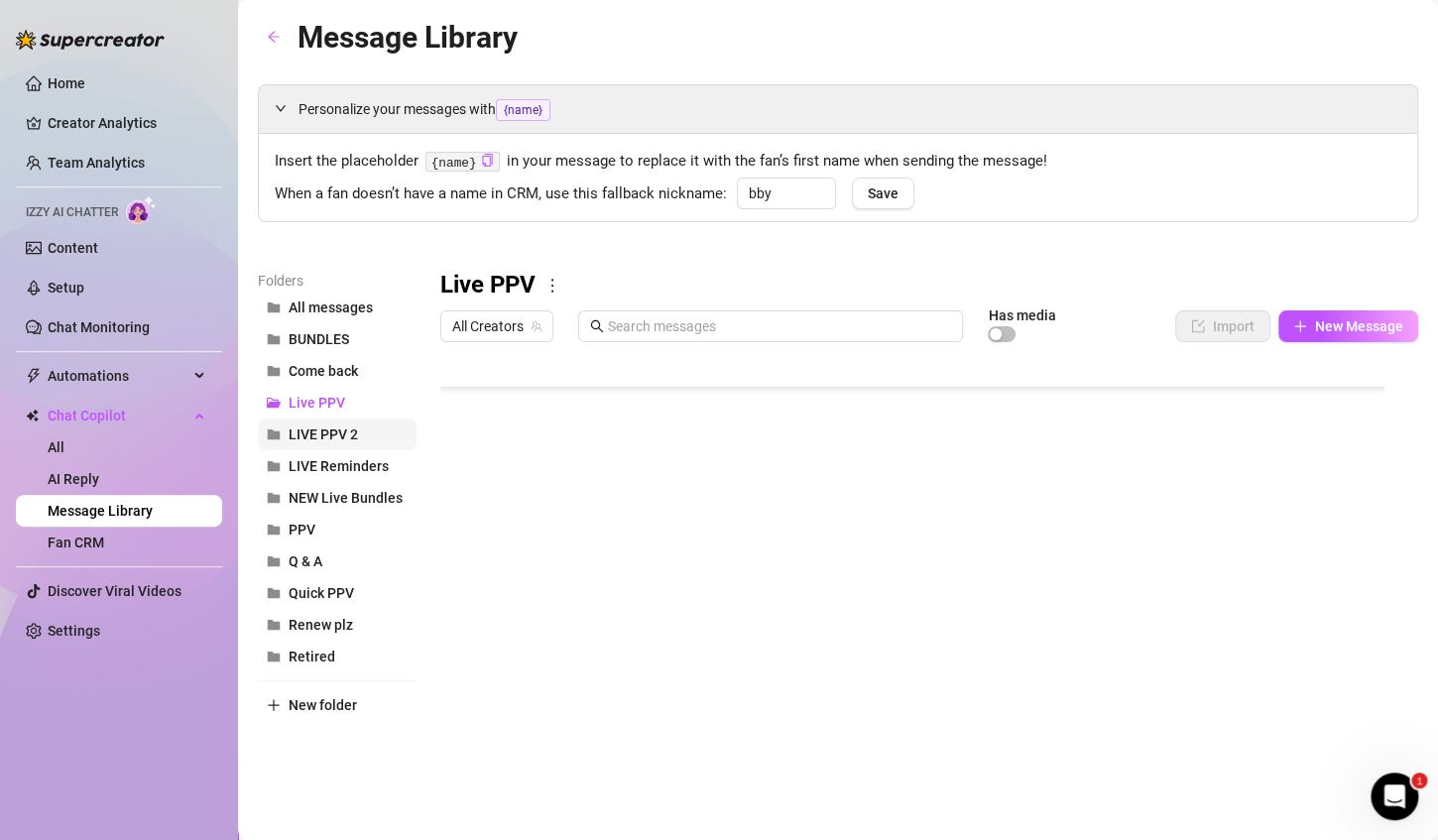 click on "LIVE PPV 2" at bounding box center [323, 434] 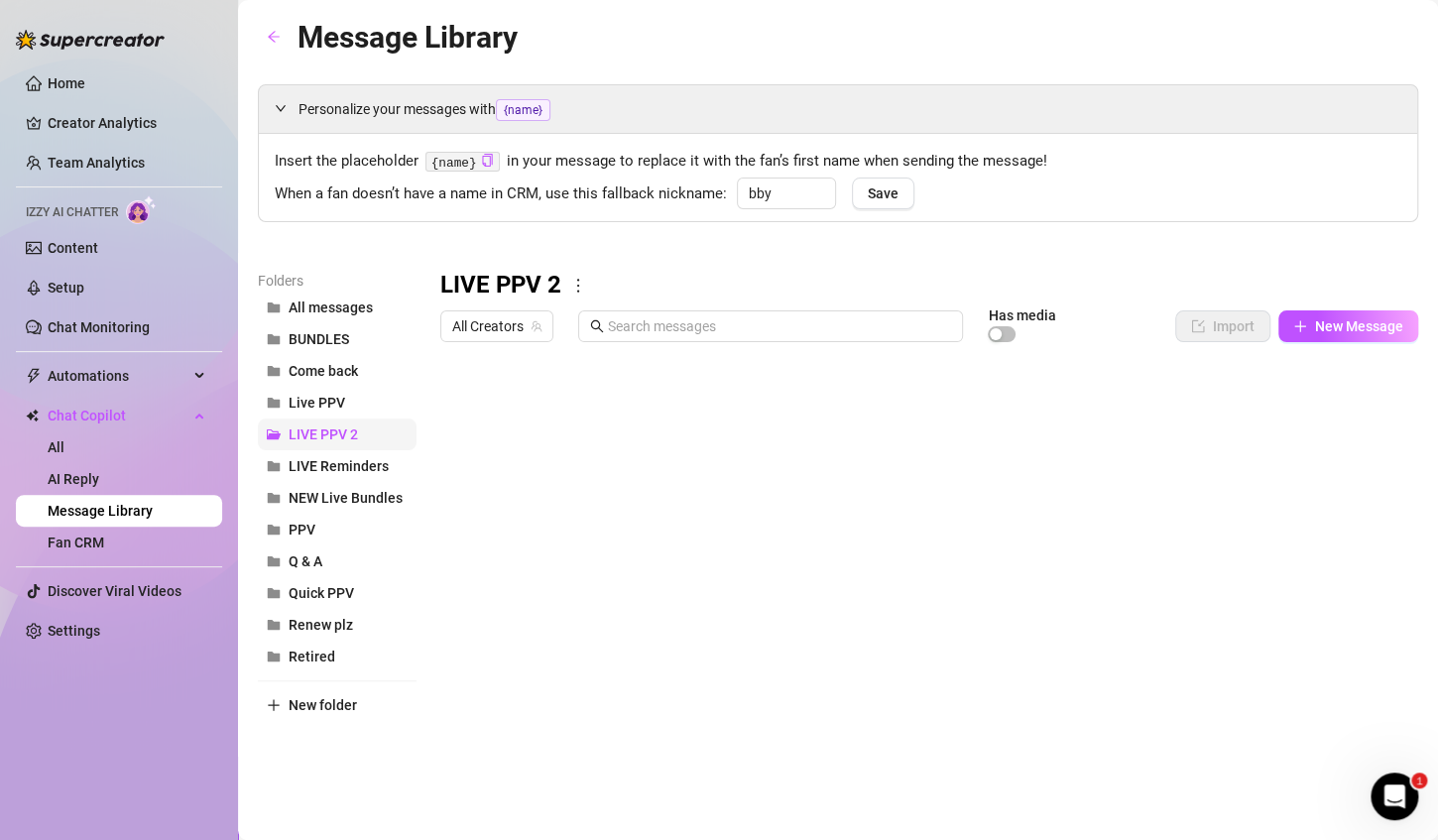 scroll, scrollTop: 0, scrollLeft: 0, axis: both 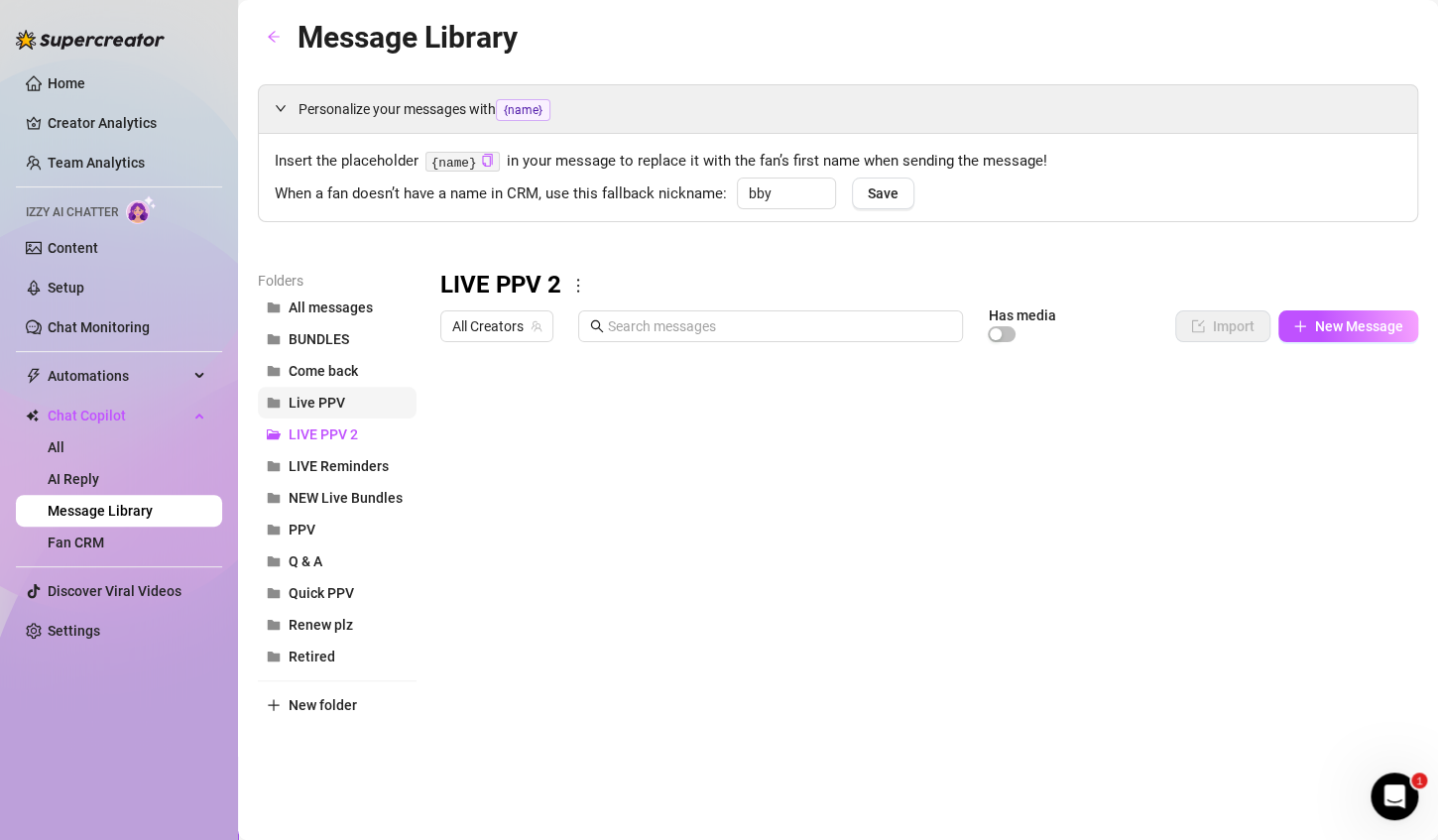 click on "Live PPV" at bounding box center (337, 403) 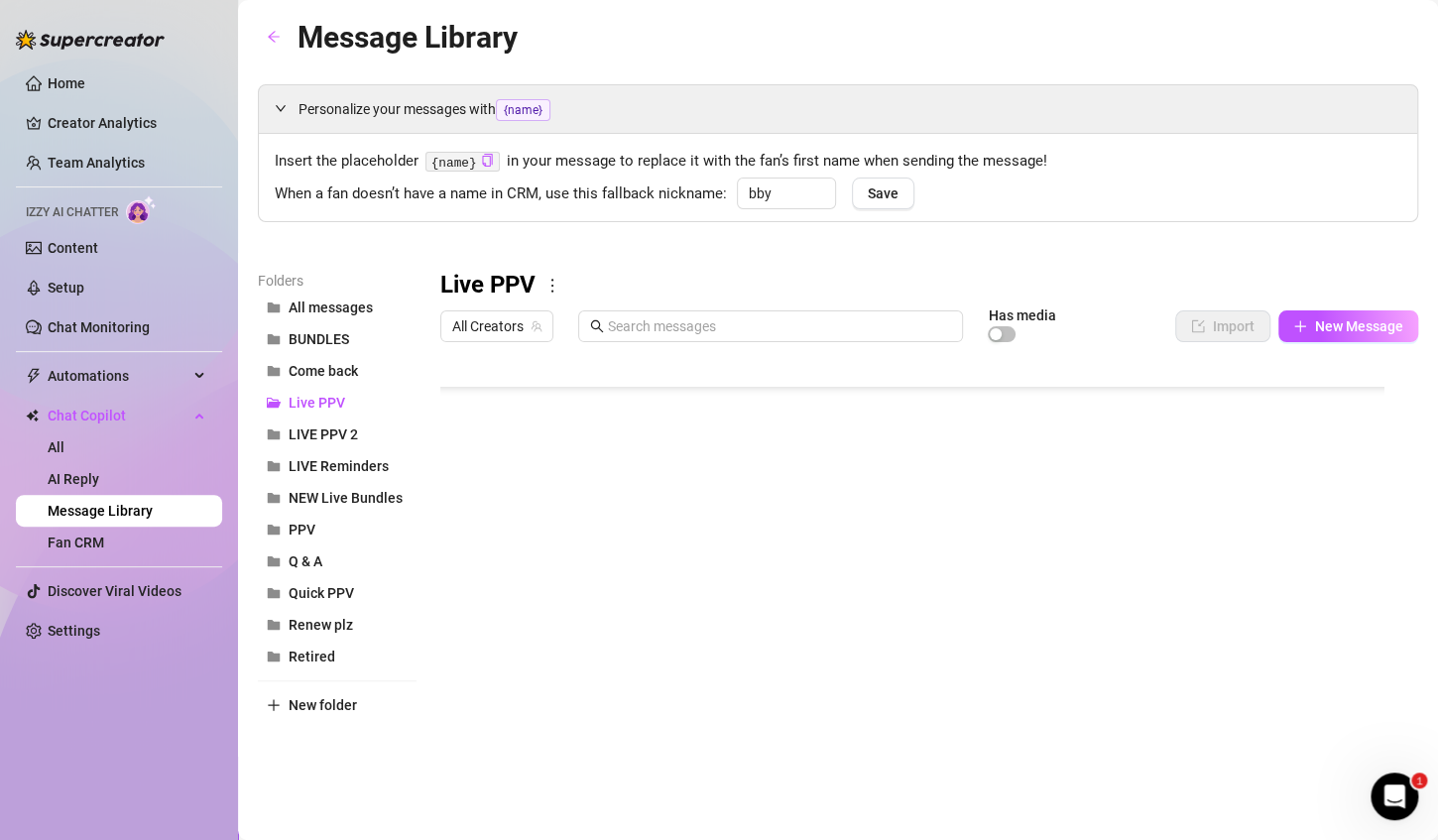 scroll, scrollTop: 264, scrollLeft: 0, axis: vertical 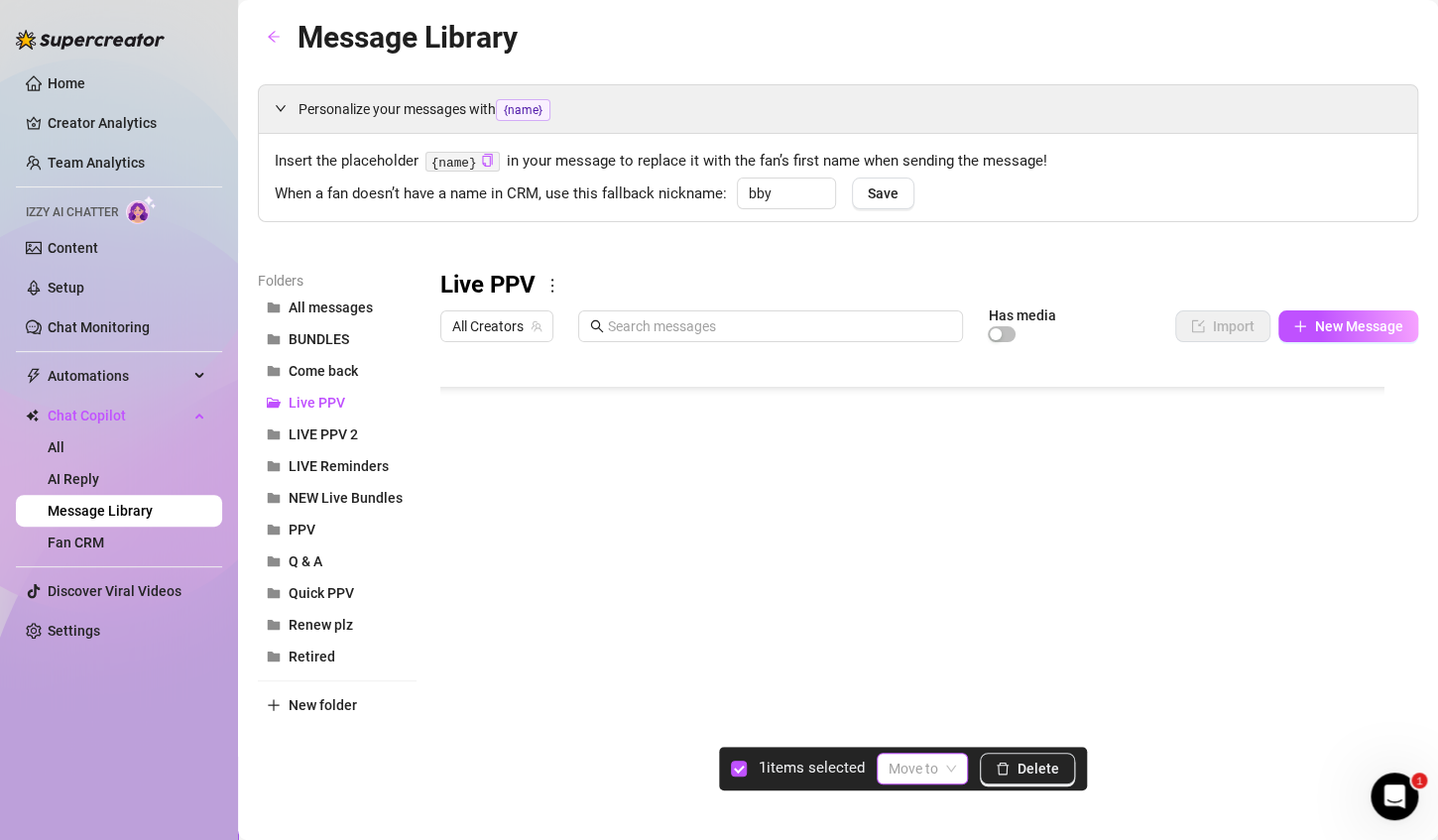 click on "Move to" at bounding box center [922, 769] 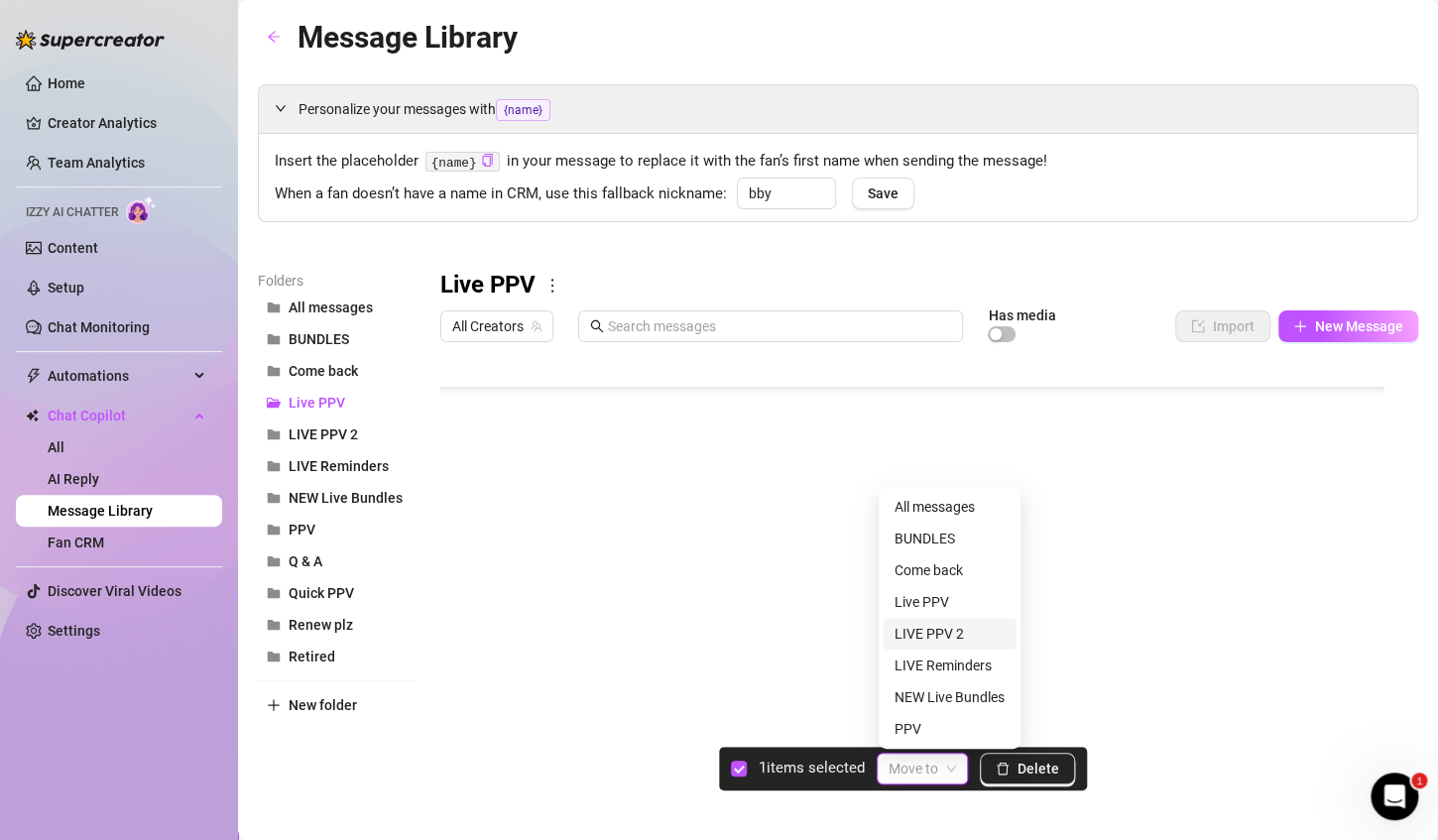 click on "LIVE PPV 2" at bounding box center [949, 634] 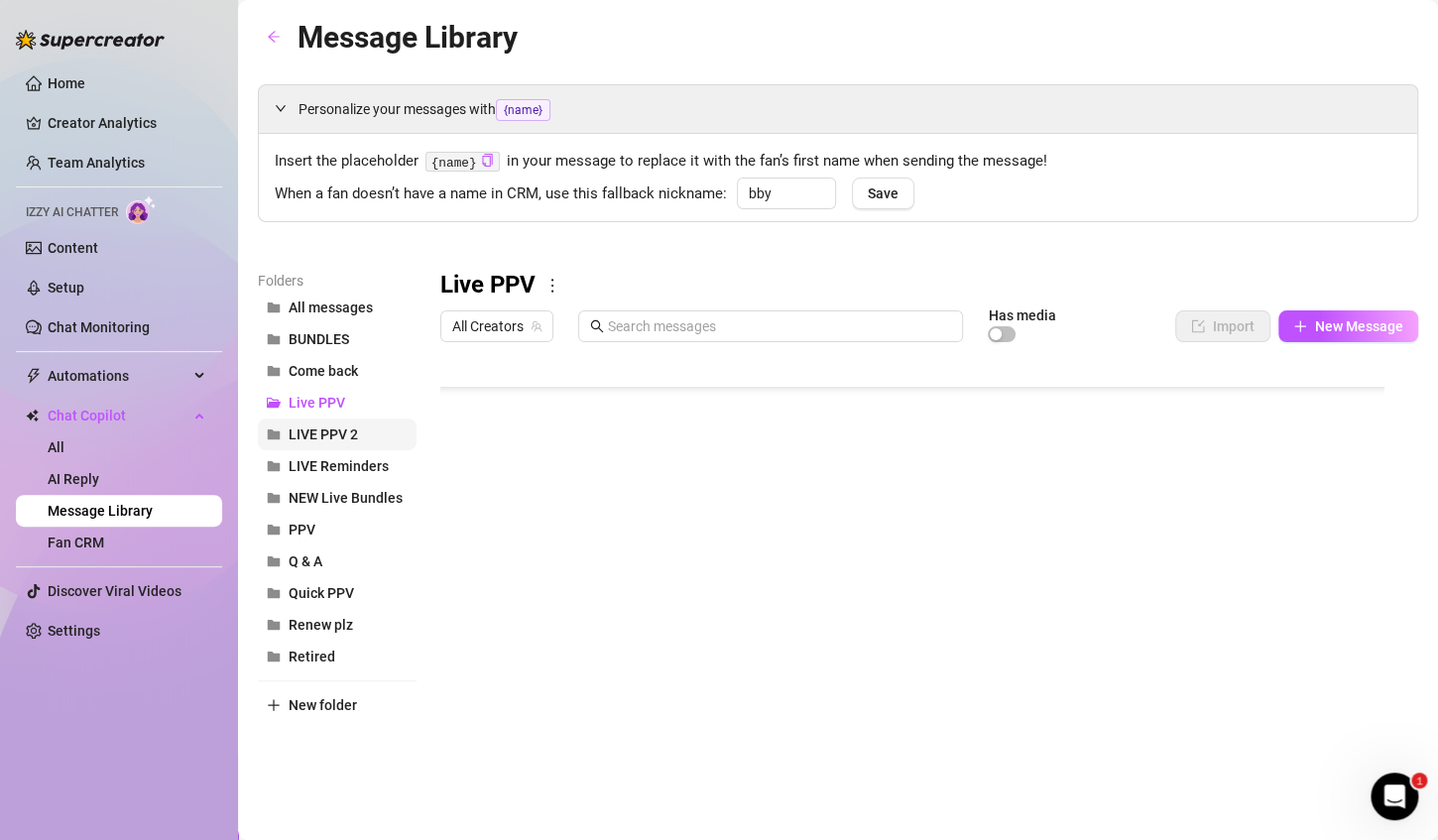 click on "LIVE PPV 2" at bounding box center (337, 434) 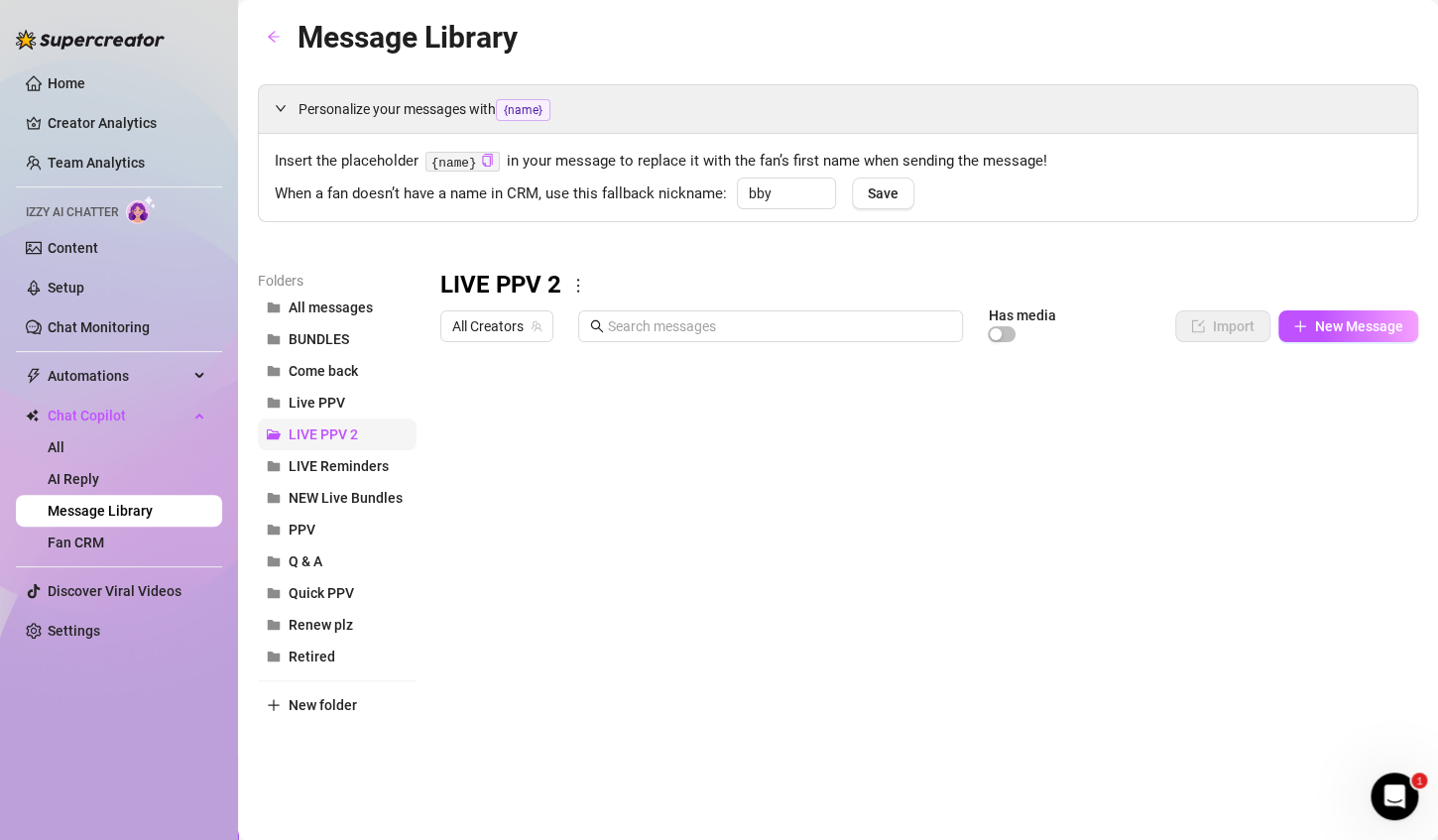 scroll, scrollTop: 0, scrollLeft: 0, axis: both 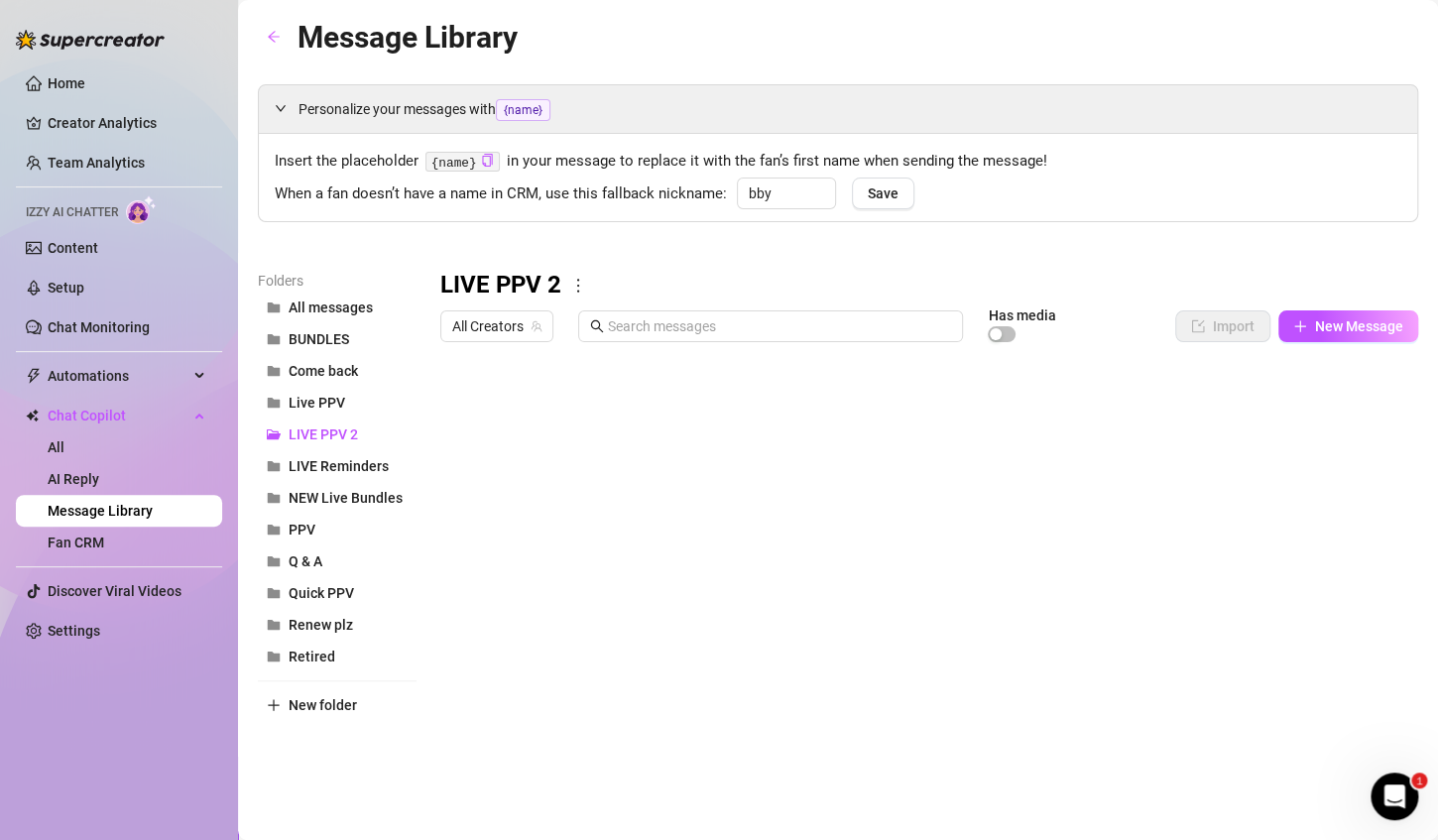 click at bounding box center [920, 572] 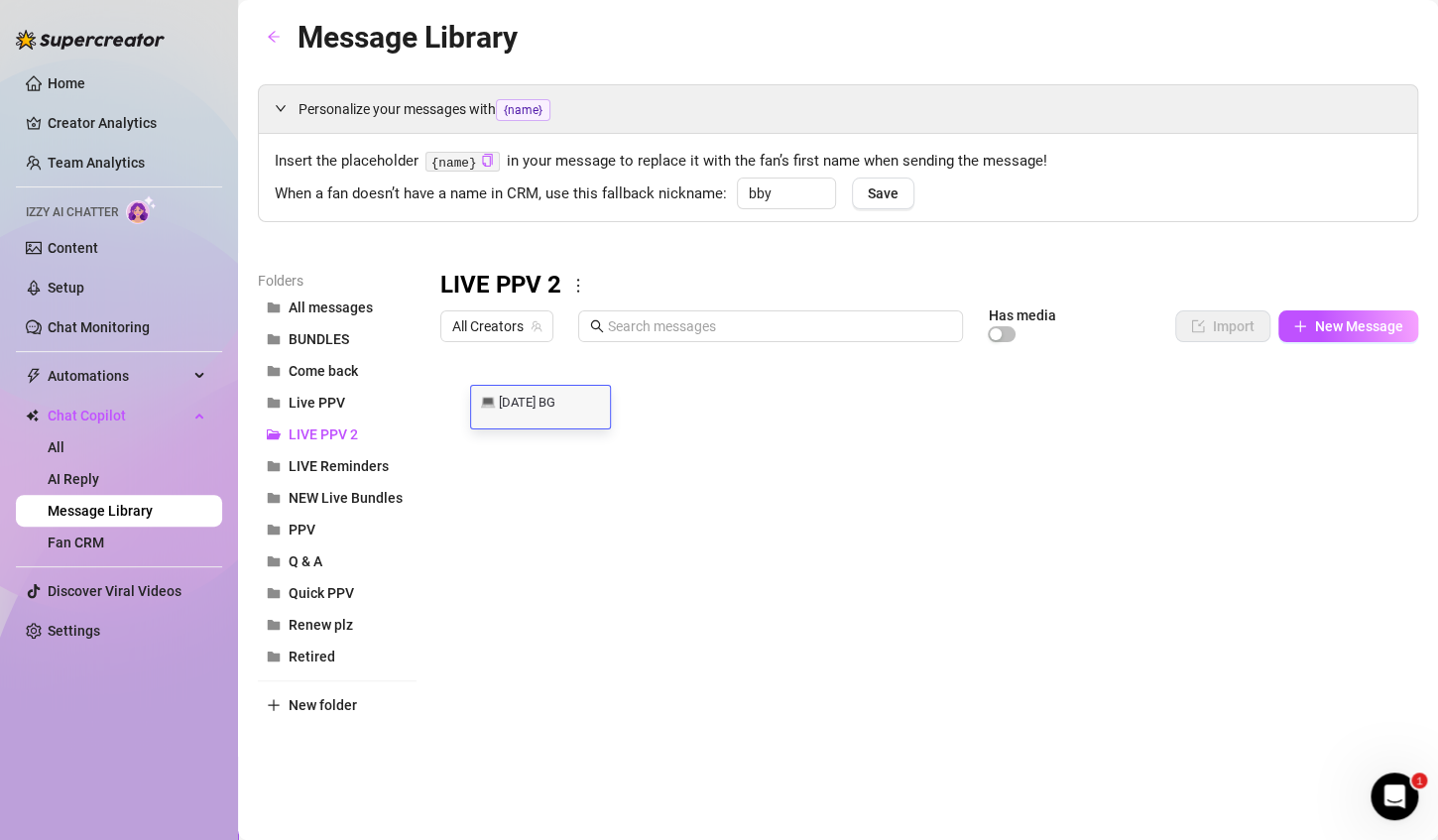 scroll, scrollTop: 0, scrollLeft: 0, axis: both 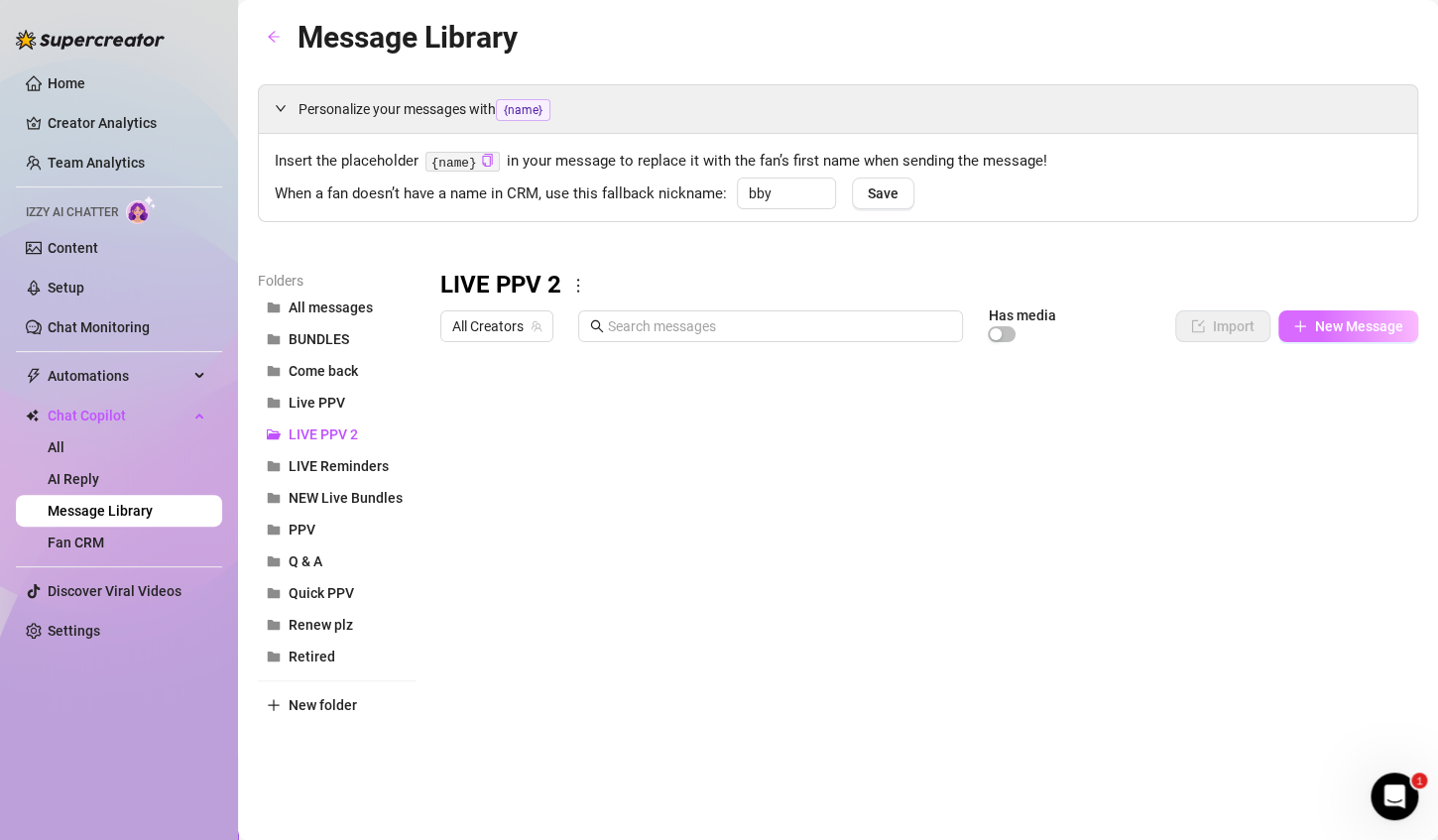 click at bounding box center (1300, 326) 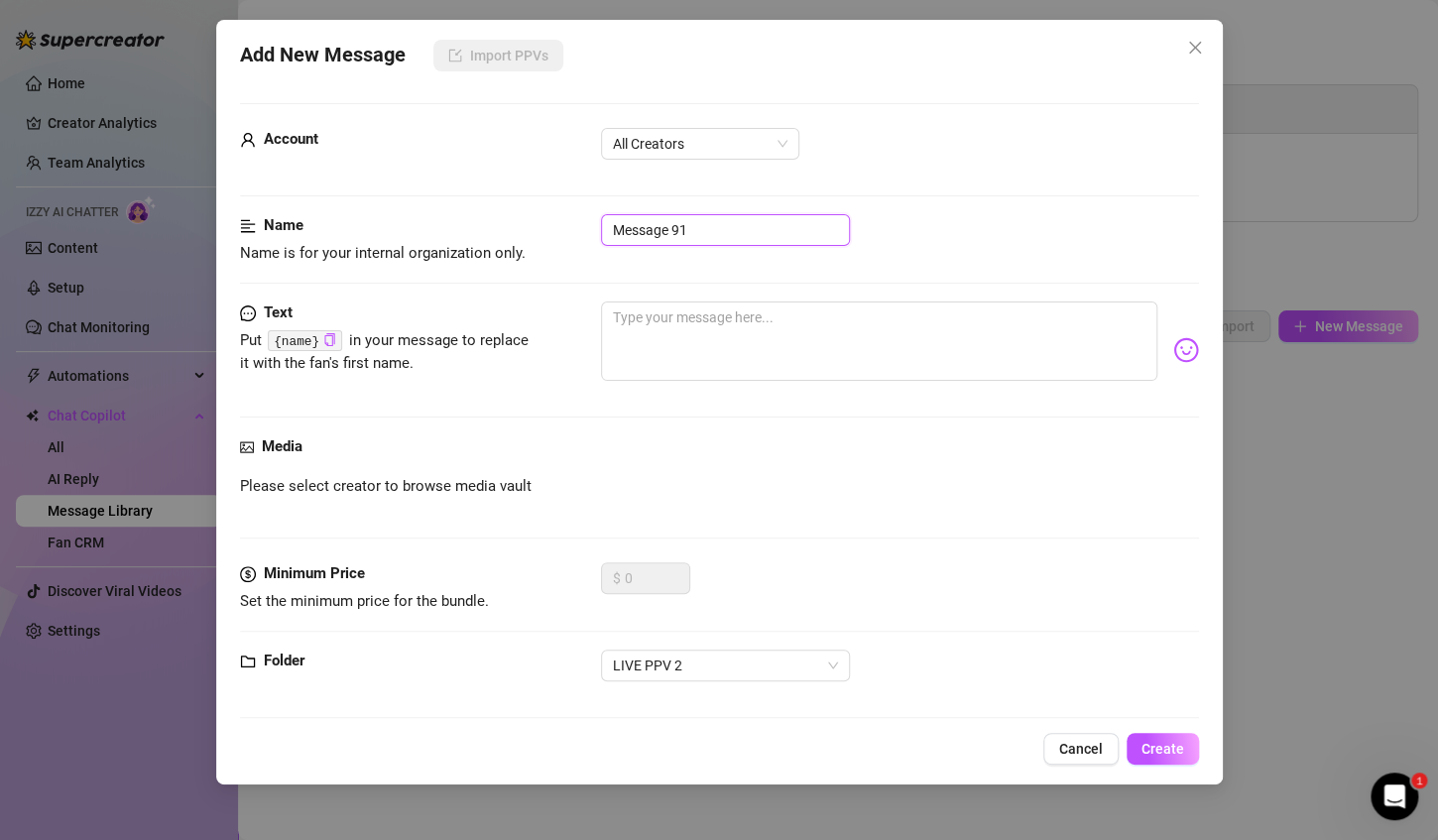 drag, startPoint x: 713, startPoint y: 217, endPoint x: 564, endPoint y: 222, distance: 149.08387 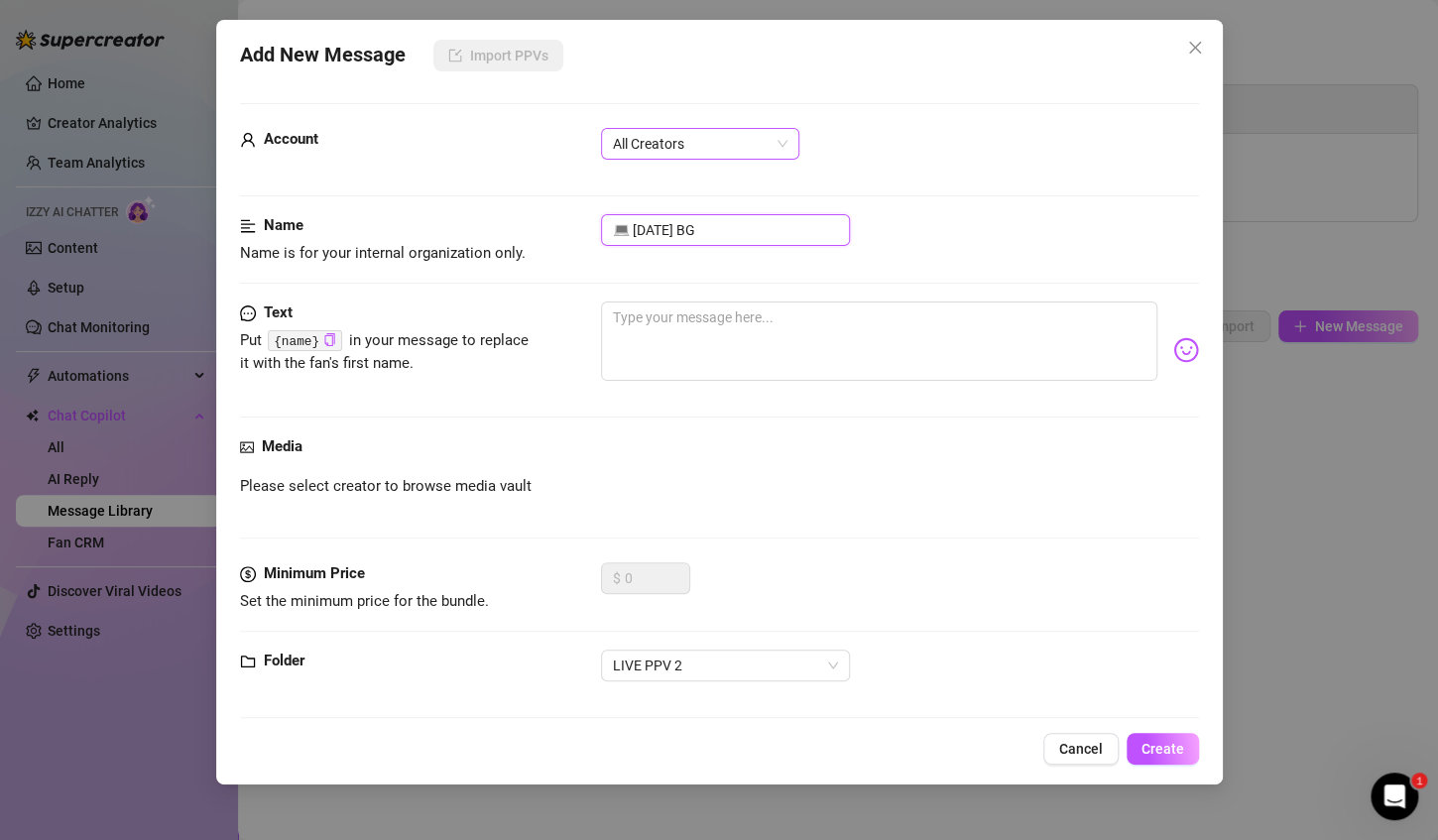 click on "All Creators" at bounding box center (700, 144) 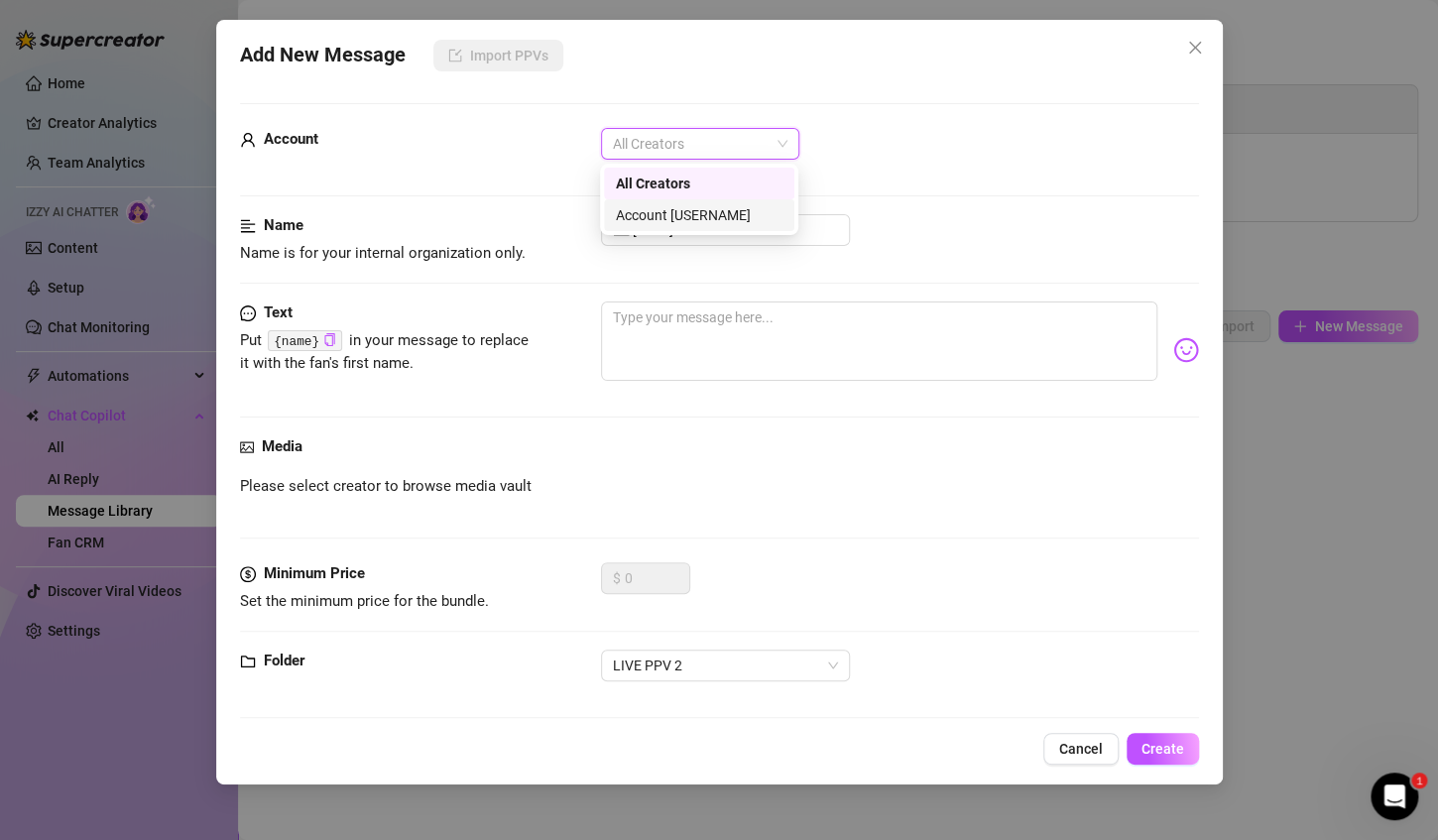 click on "Account [USERNAME]" at bounding box center (699, 215) 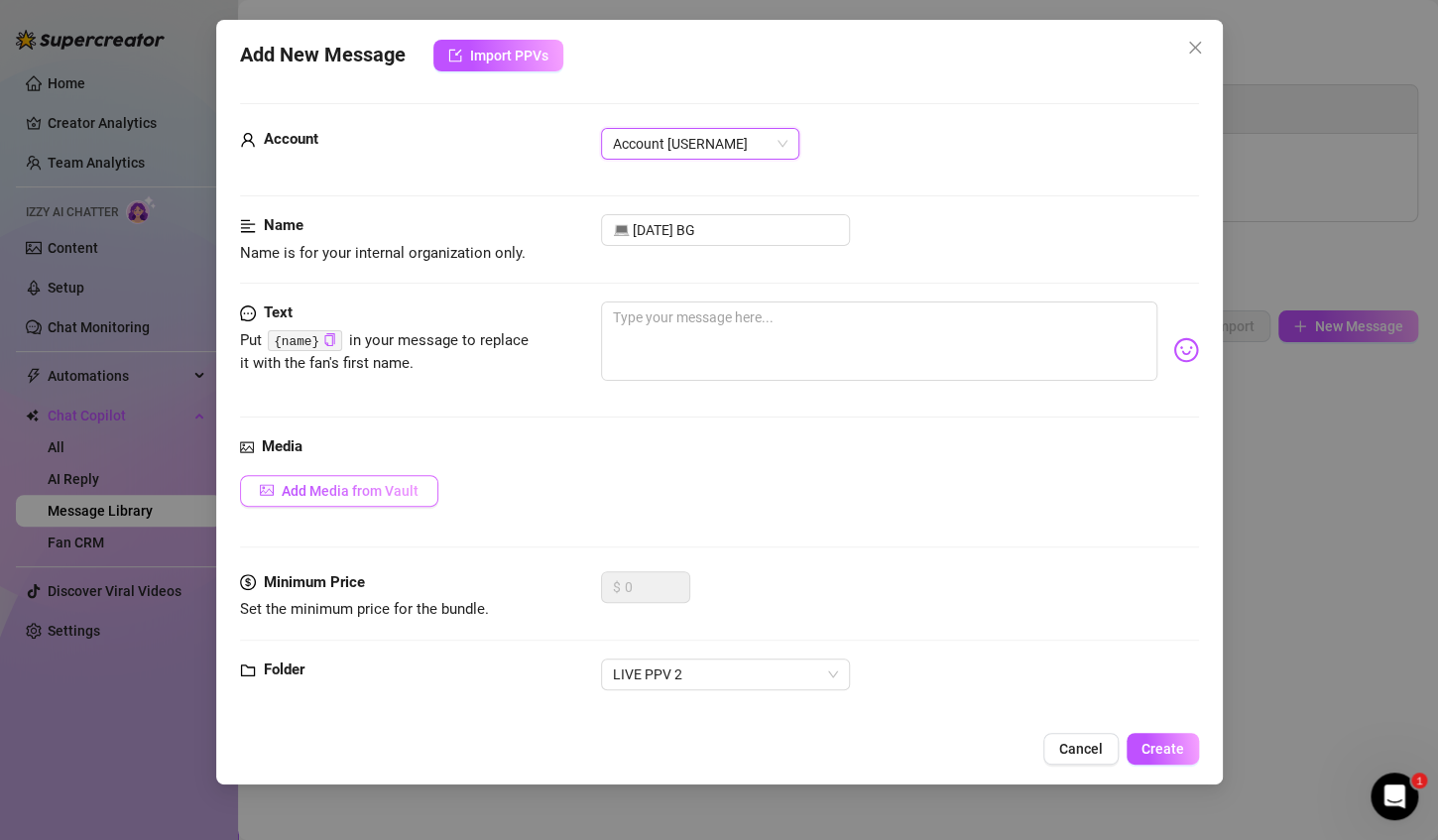 click on "Add Media from Vault" at bounding box center [339, 491] 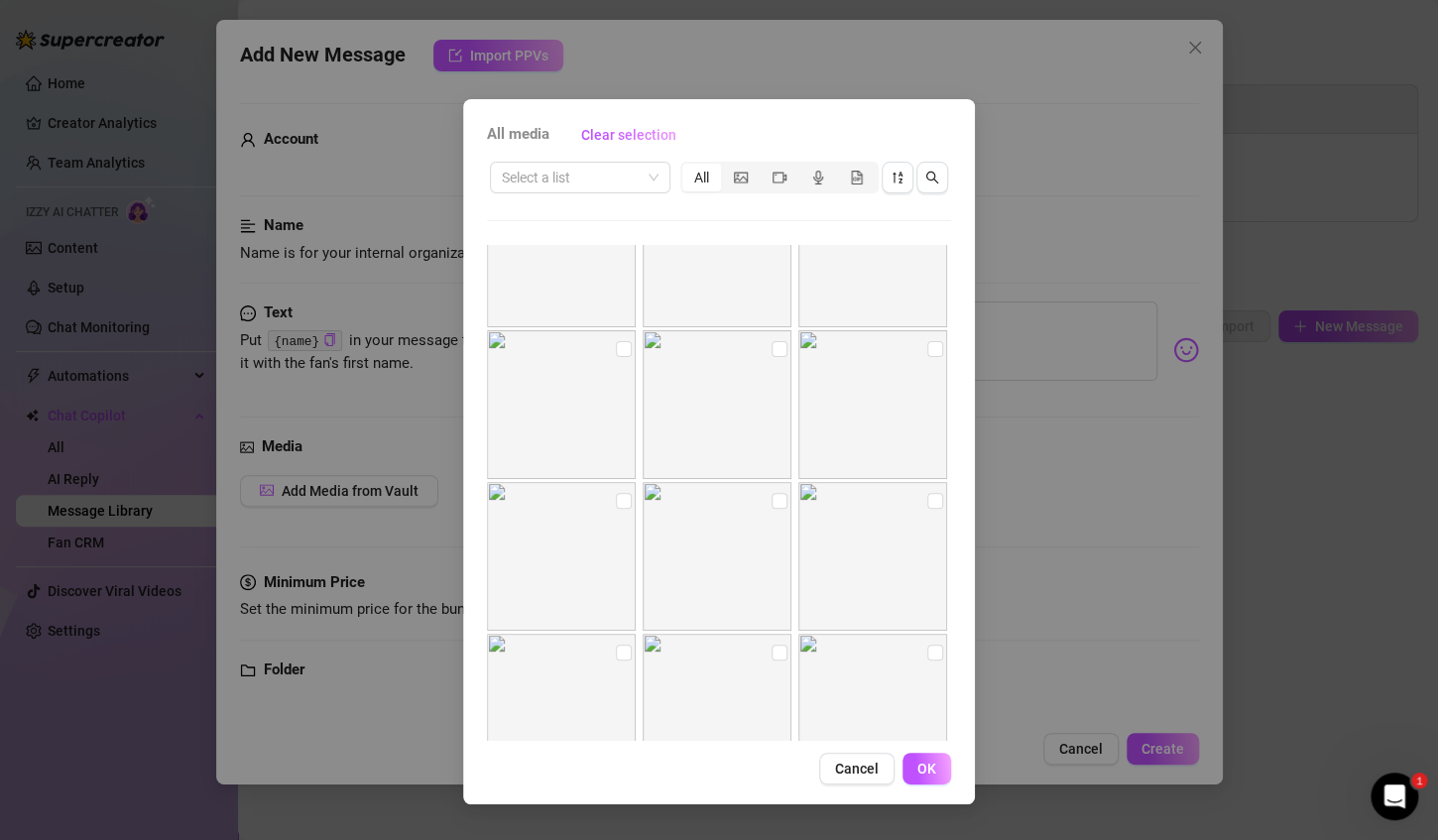 scroll, scrollTop: 86, scrollLeft: 0, axis: vertical 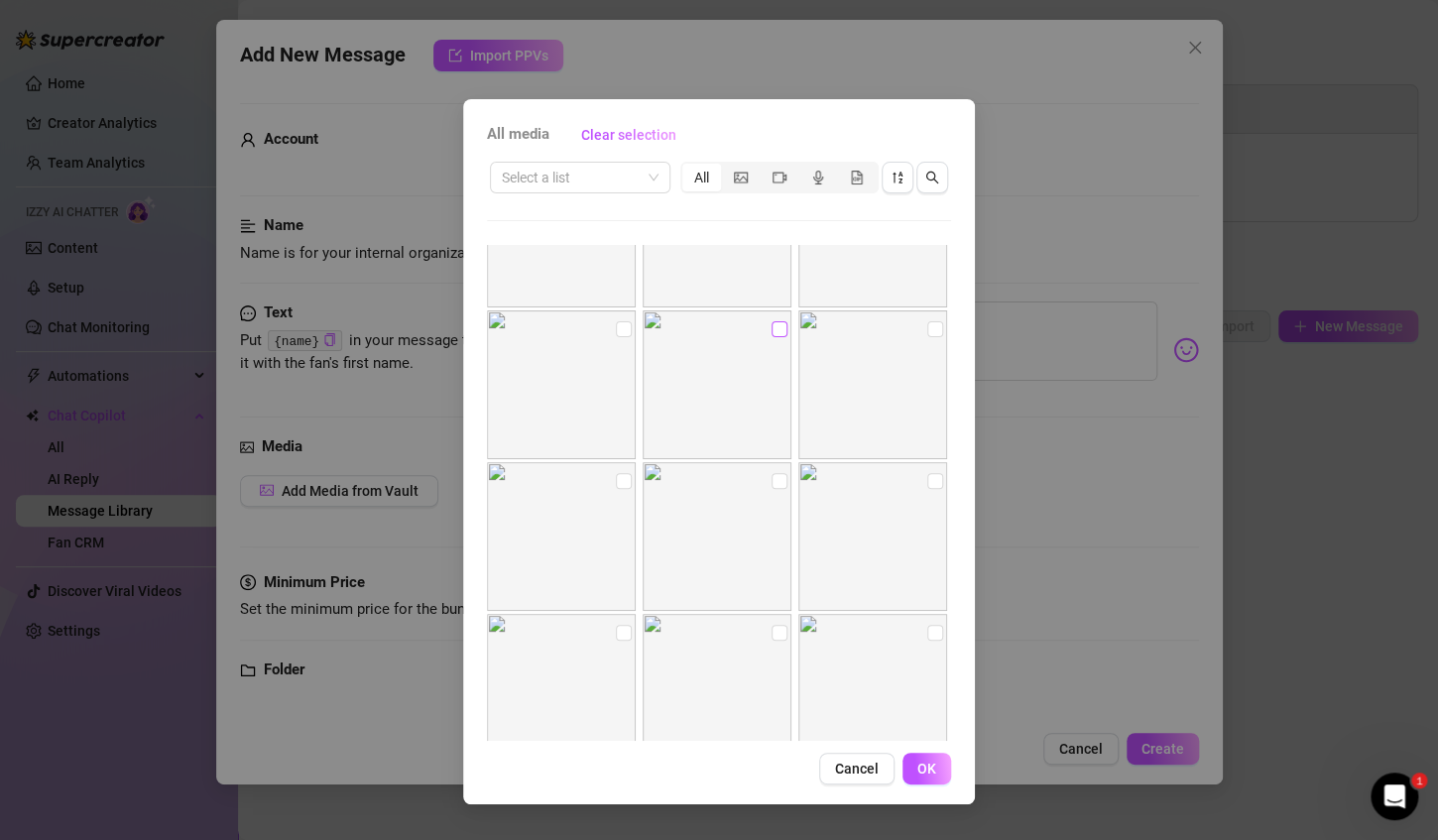click at bounding box center (779, 329) 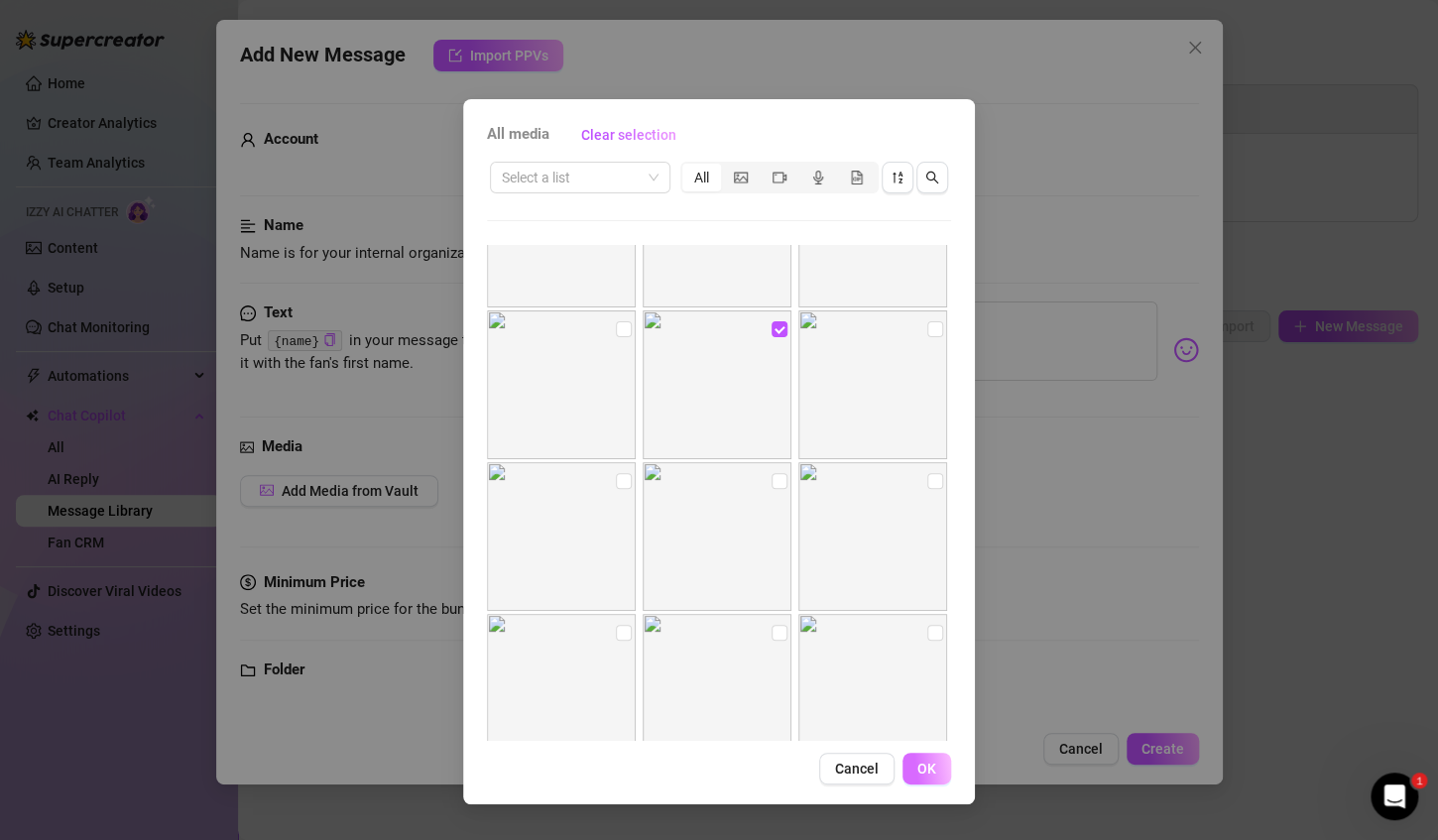 click on "OK" at bounding box center (926, 769) 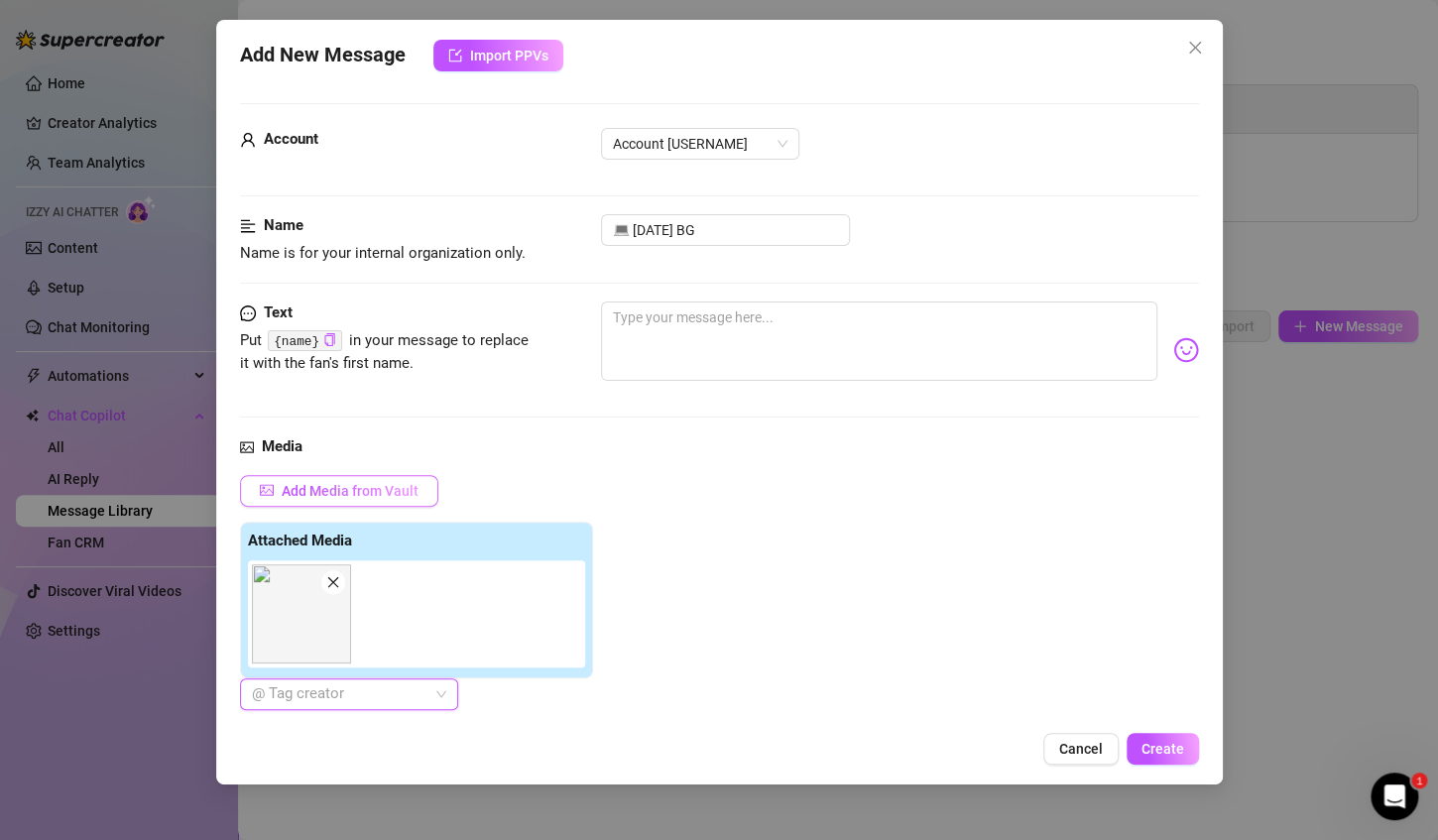 click on "Add Media from Vault" at bounding box center (339, 491) 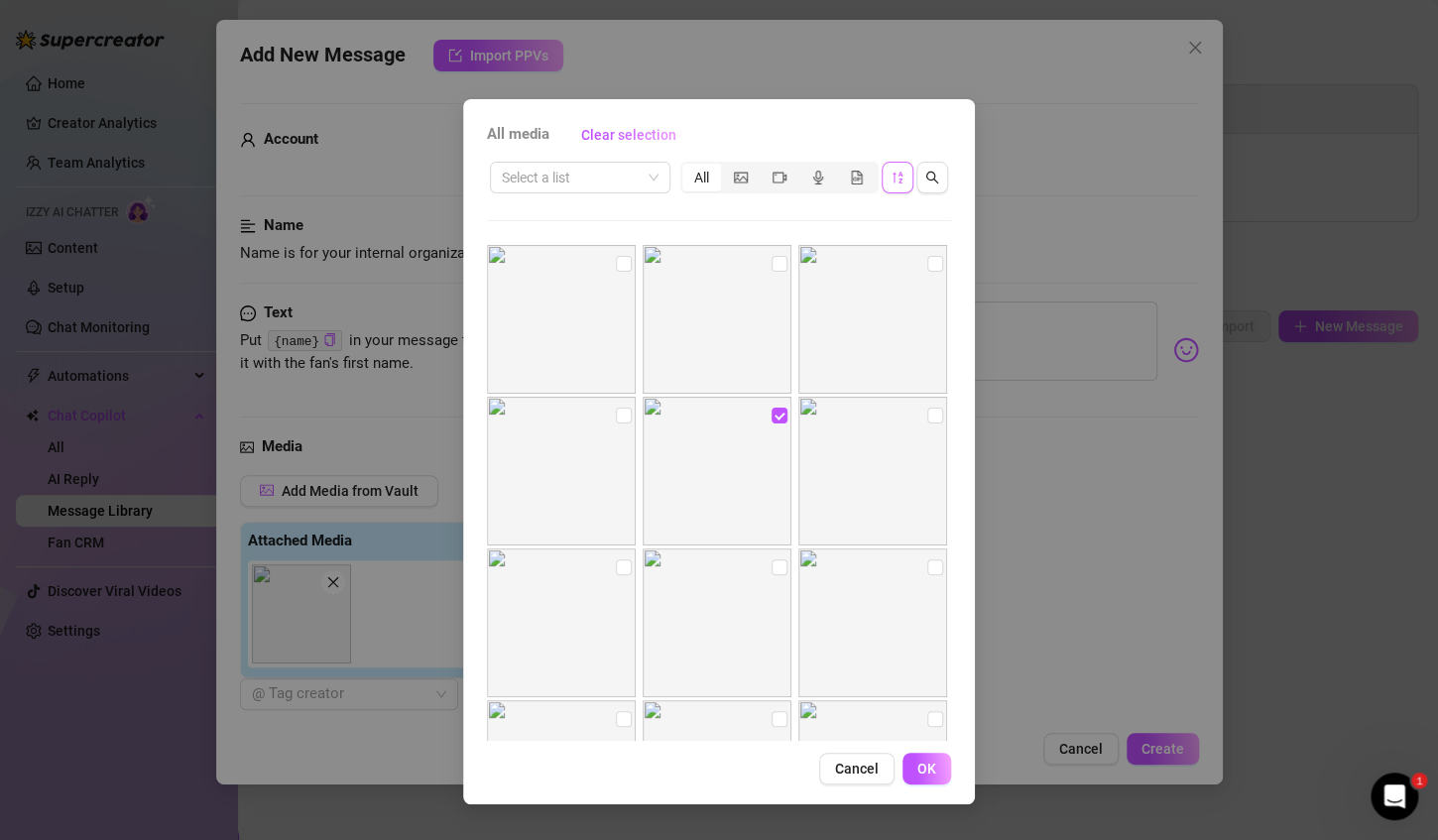 click at bounding box center (898, 178) 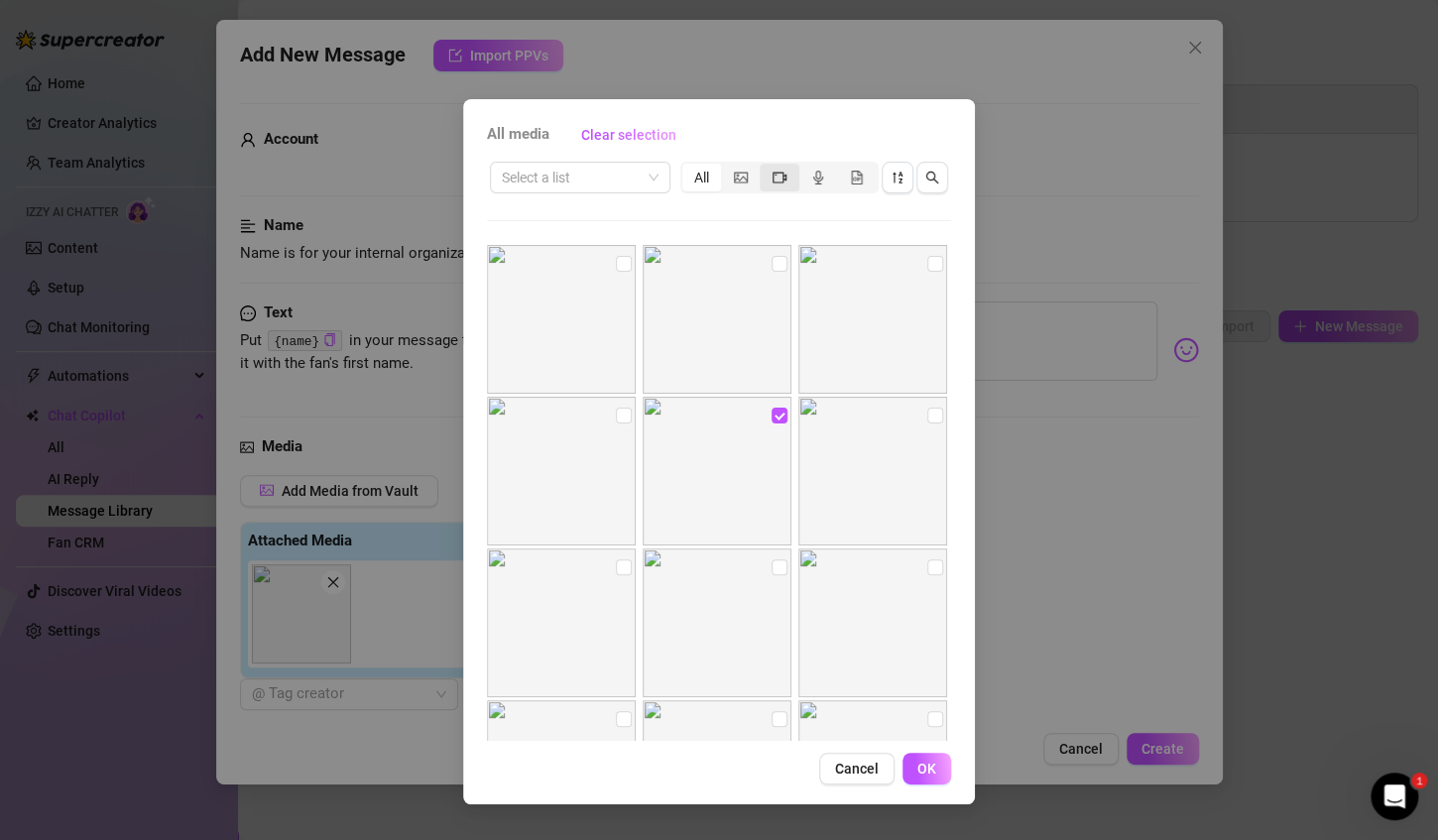 click 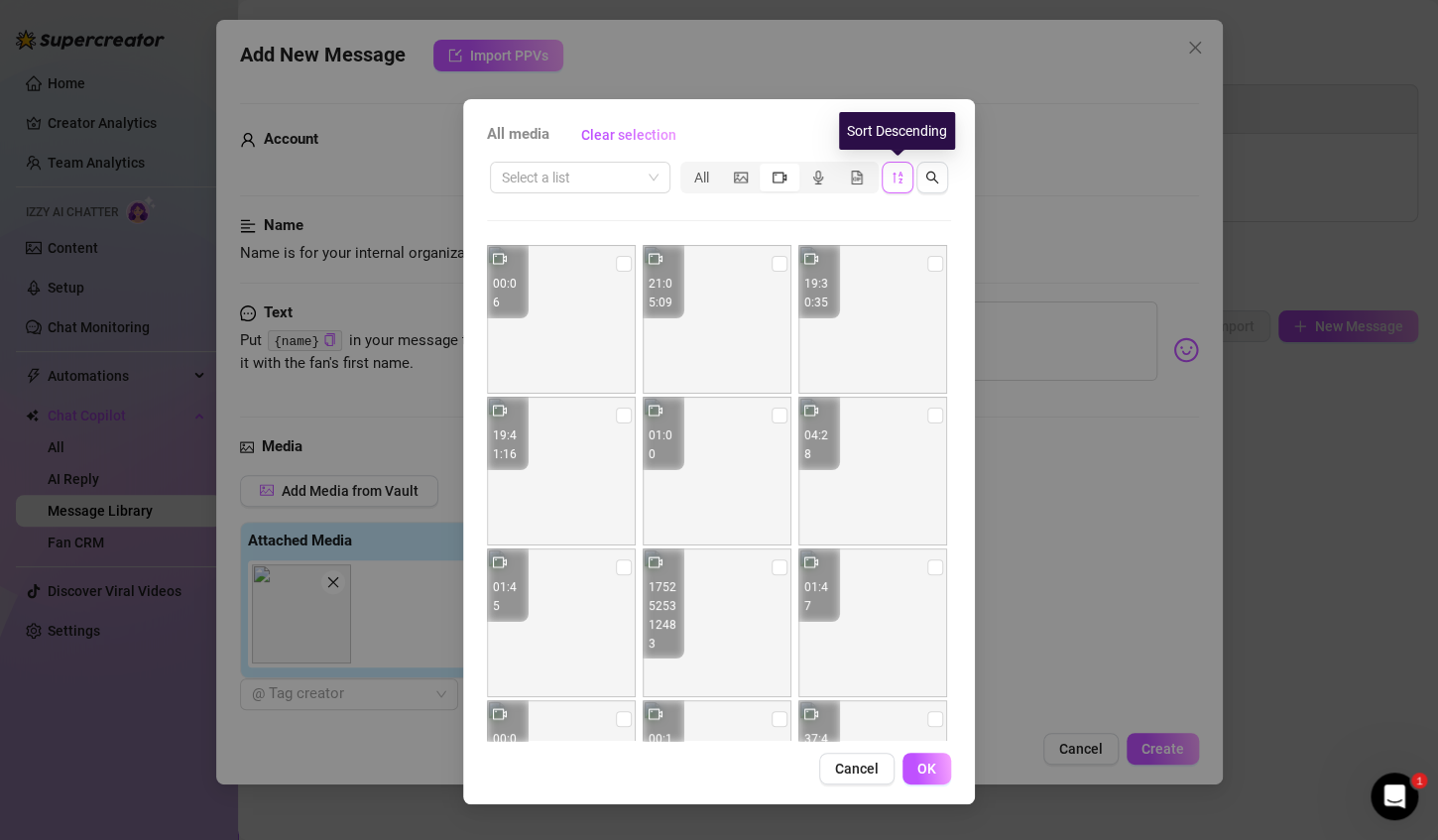 click at bounding box center [898, 178] 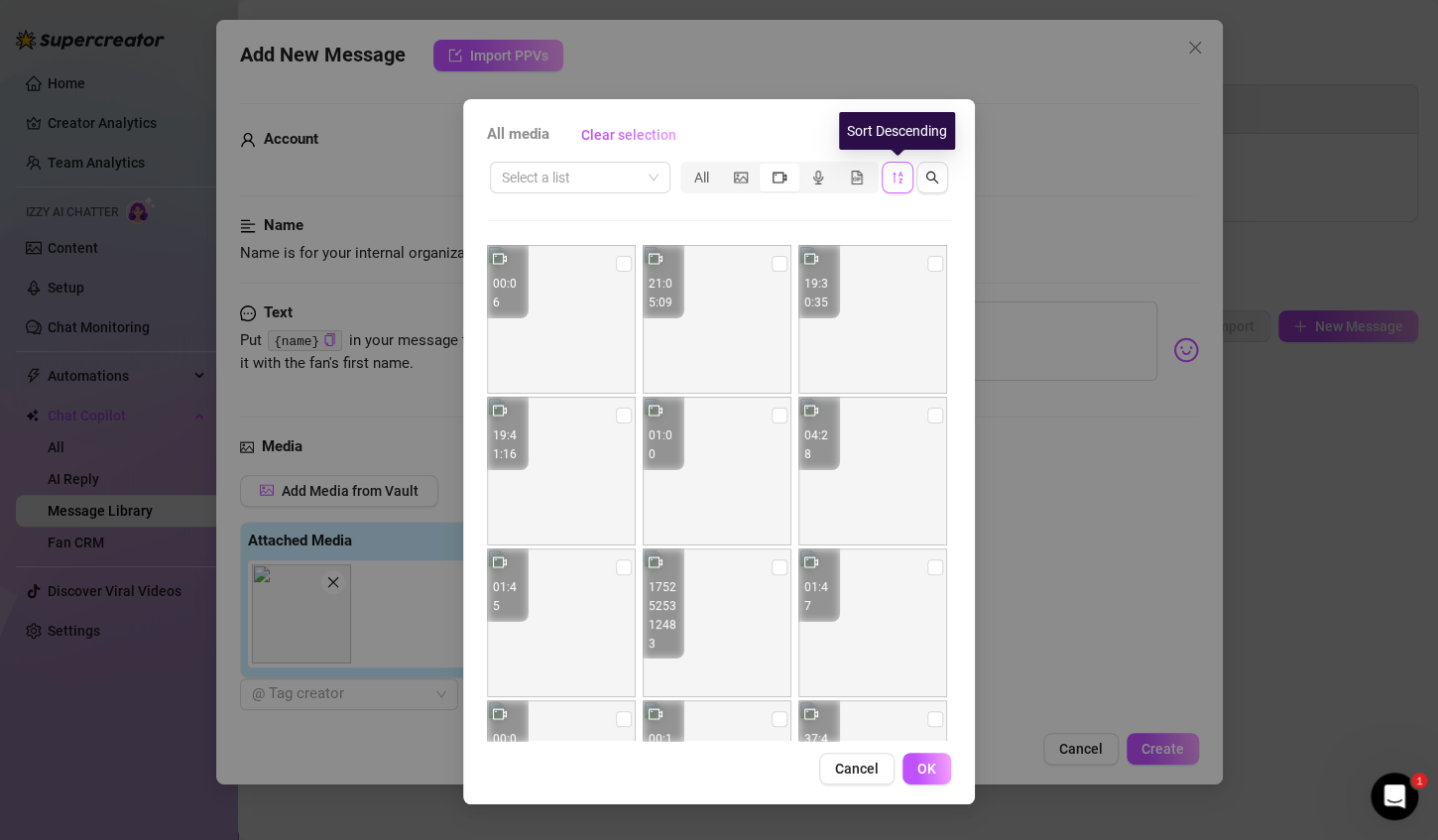 click 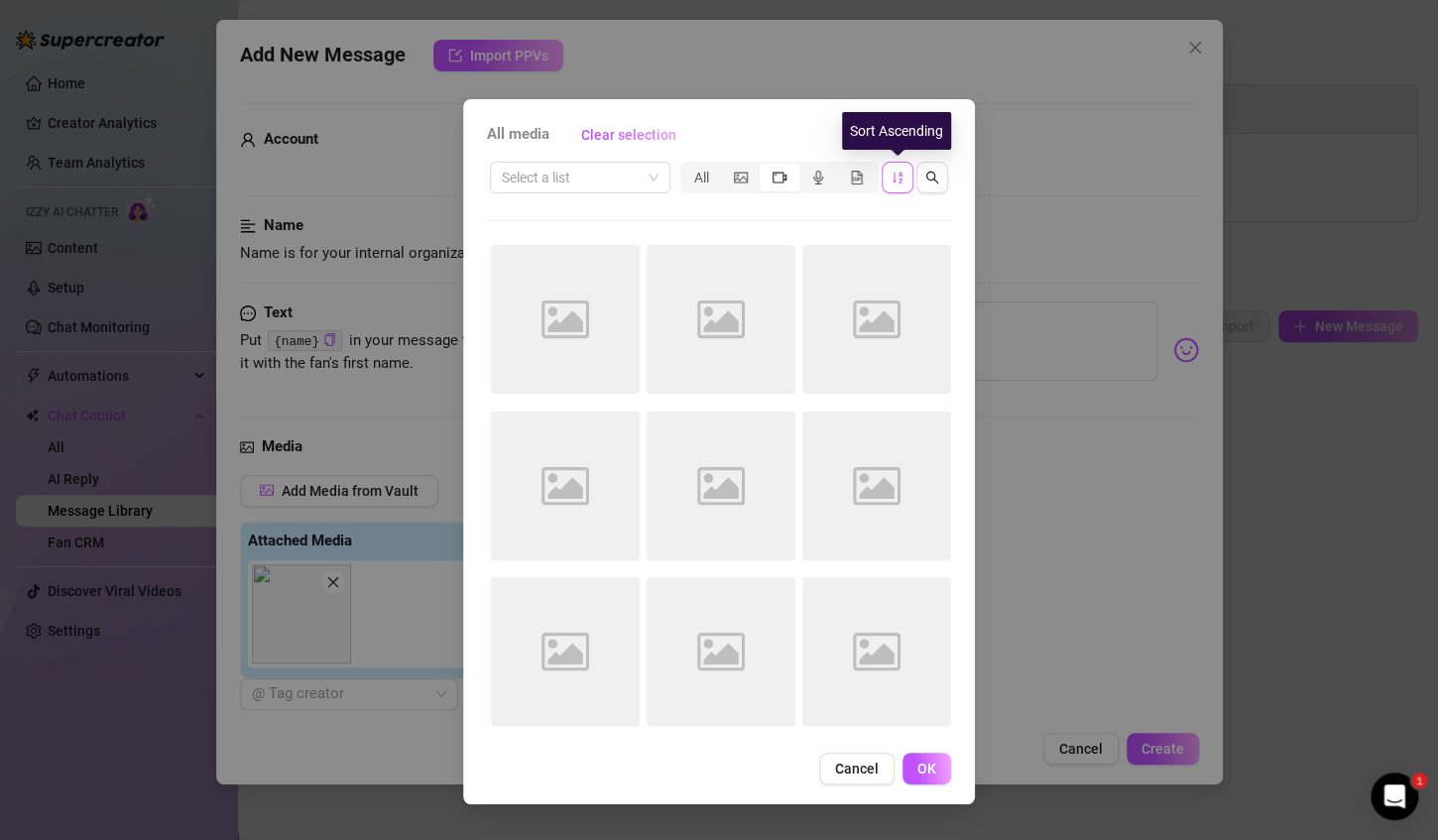 click 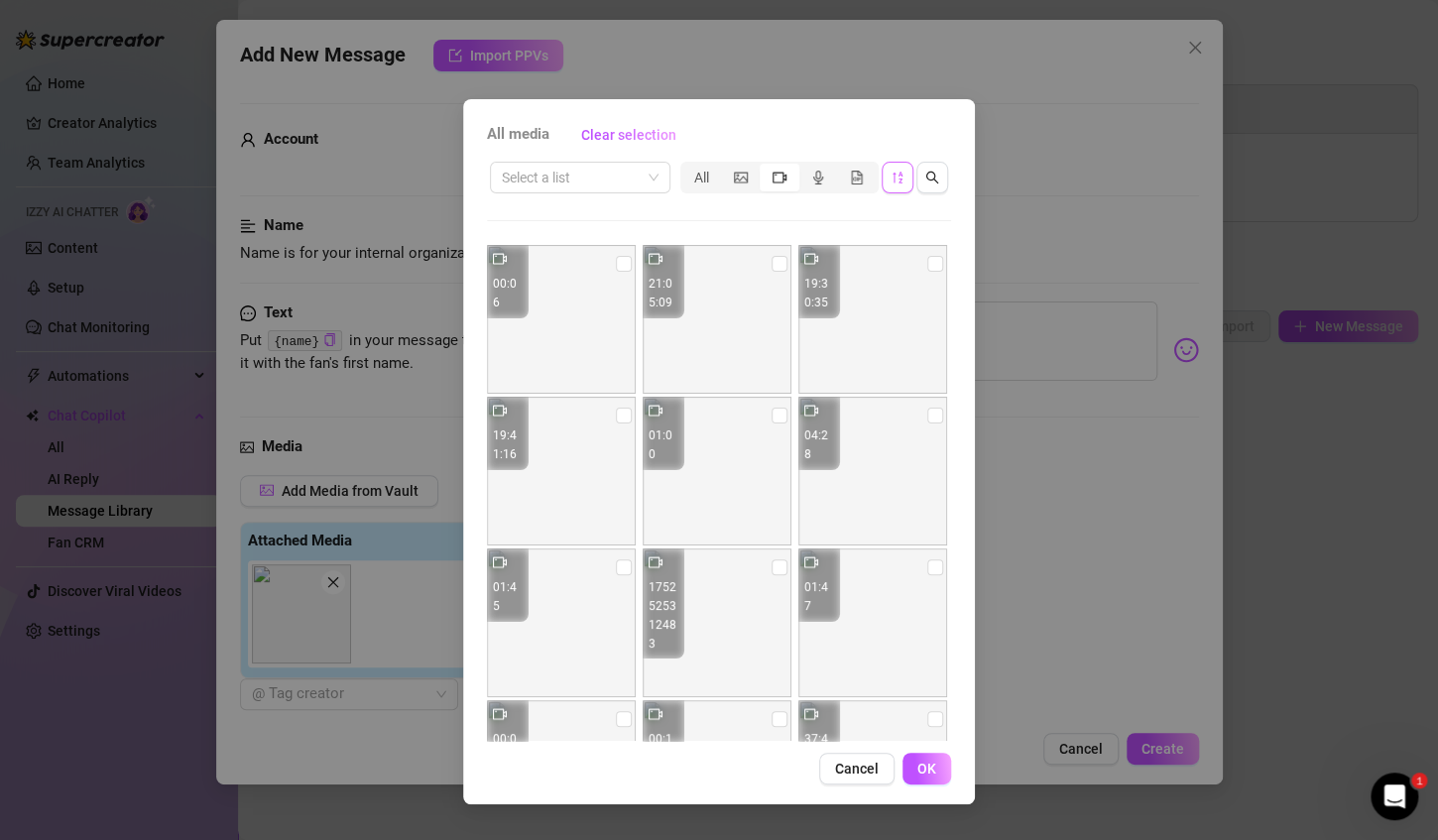 click 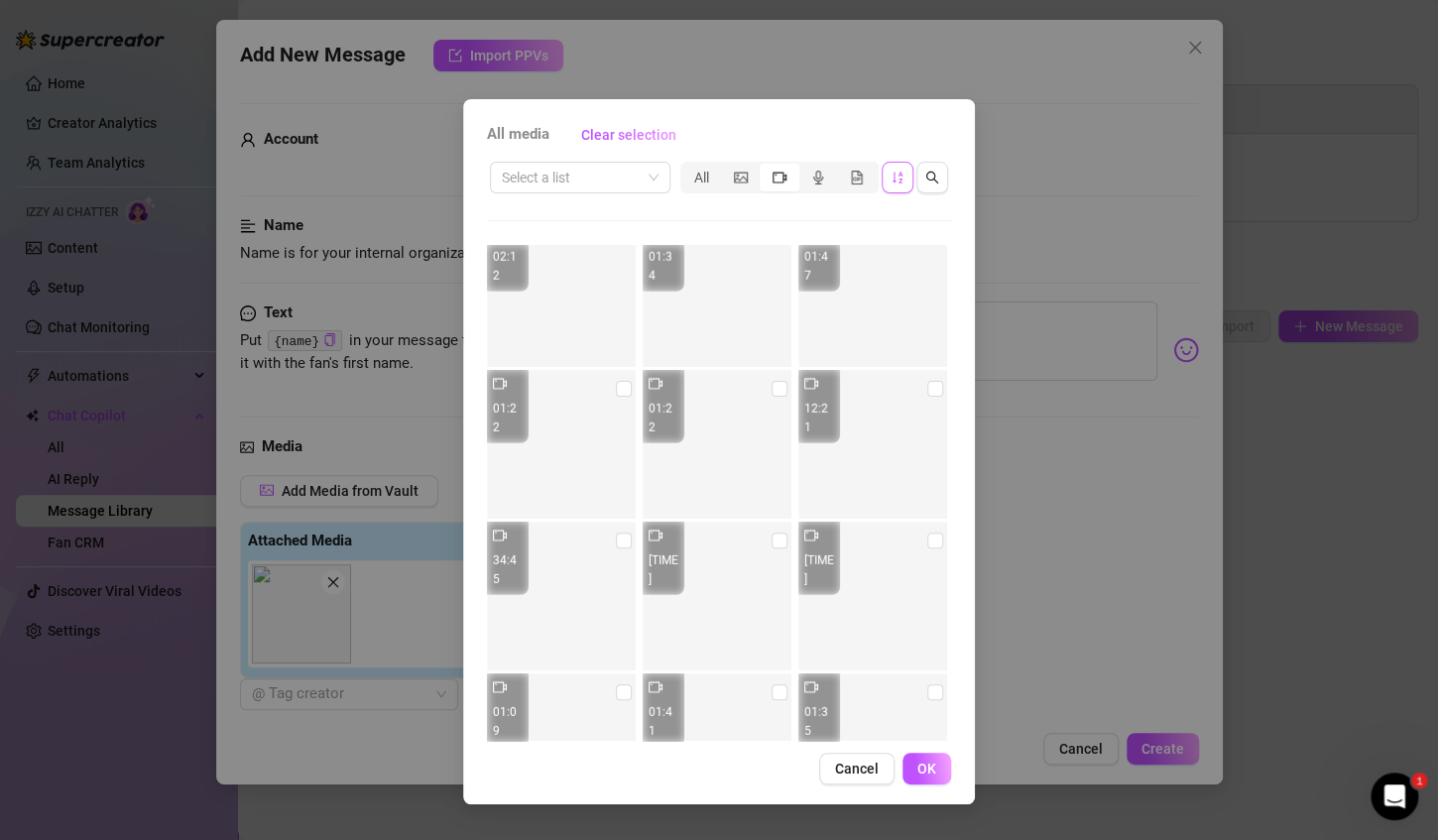 scroll, scrollTop: 9990, scrollLeft: 0, axis: vertical 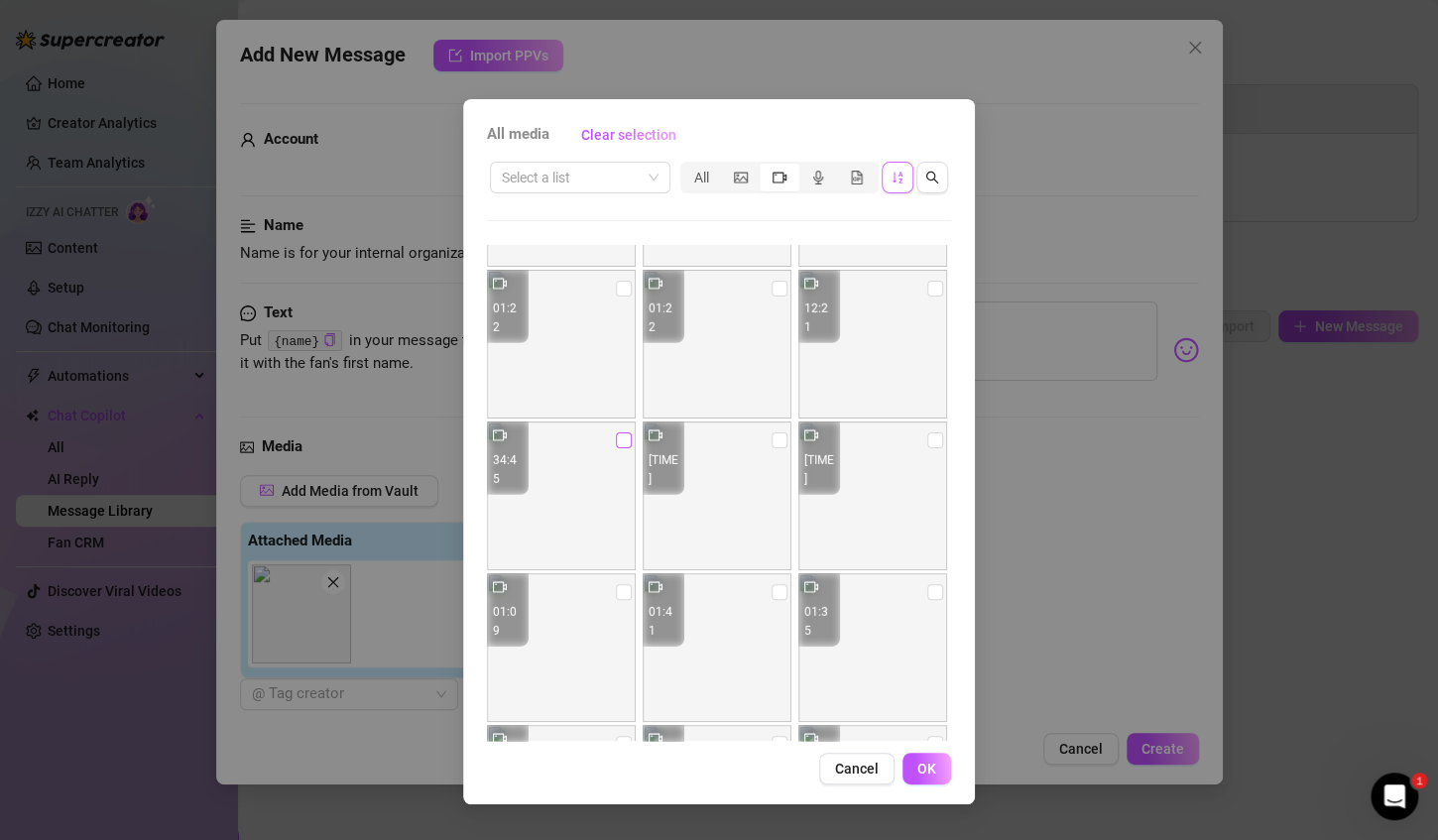click at bounding box center (624, 440) 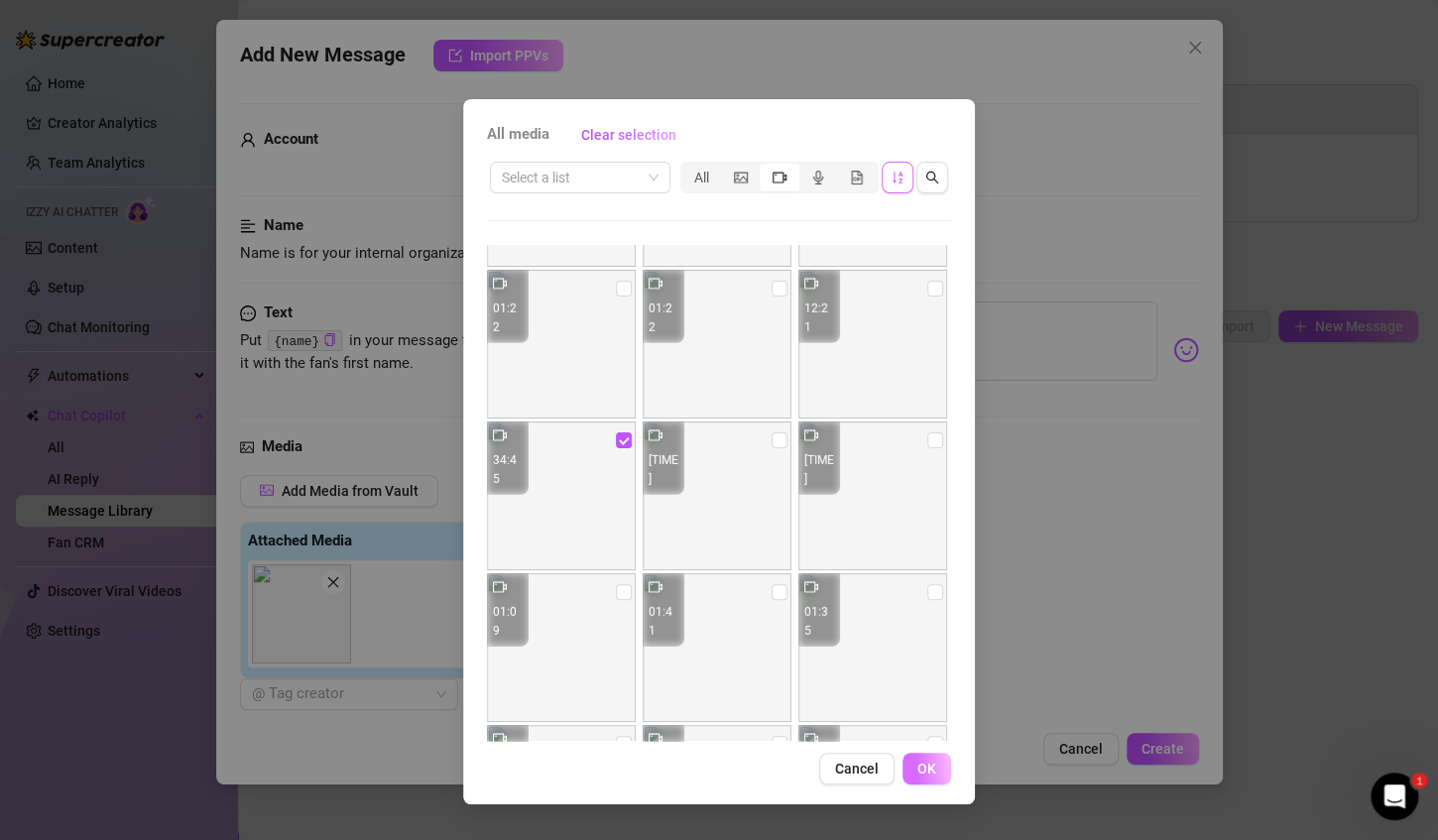click on "OK" at bounding box center [926, 769] 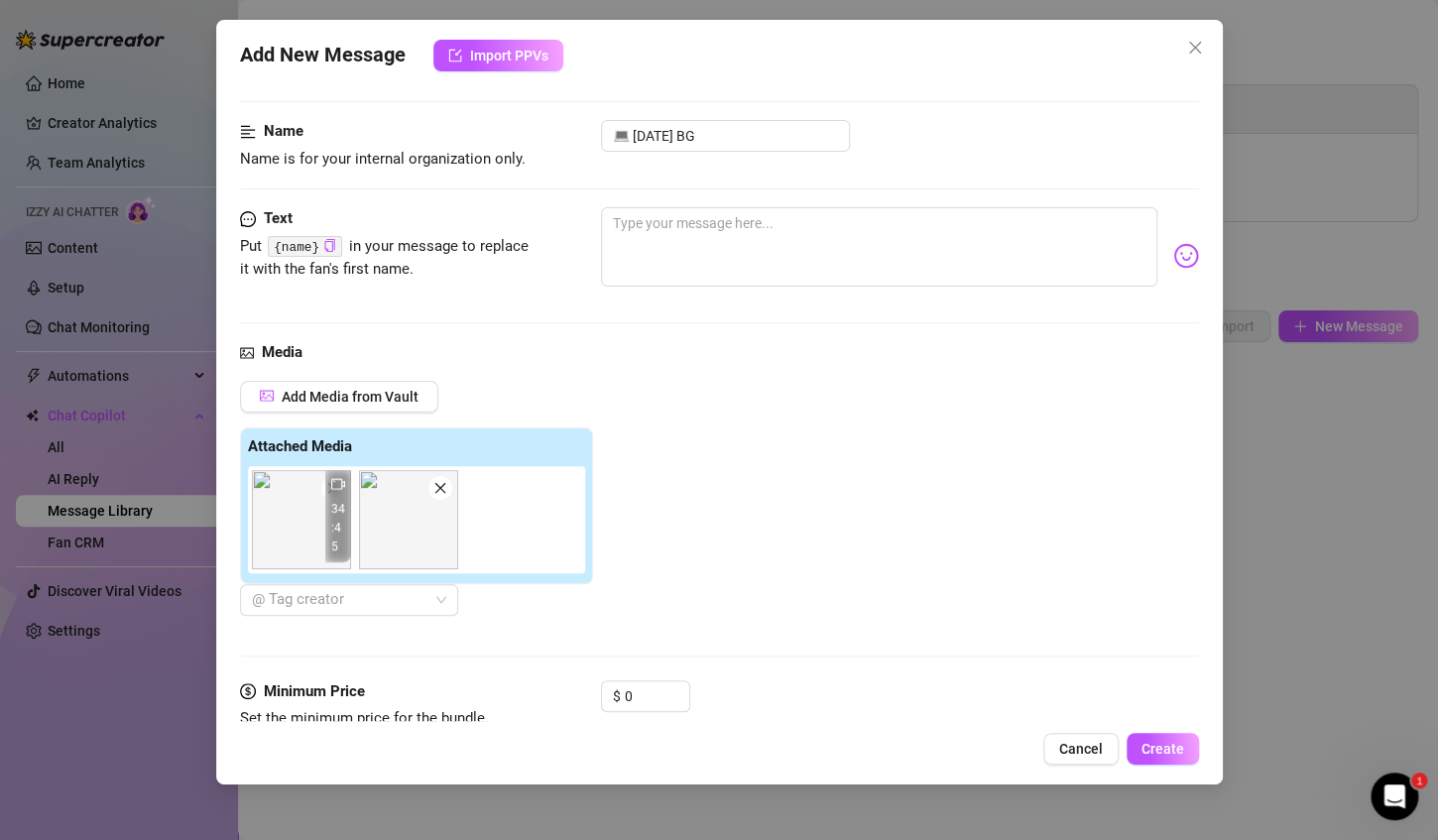 scroll, scrollTop: 132, scrollLeft: 0, axis: vertical 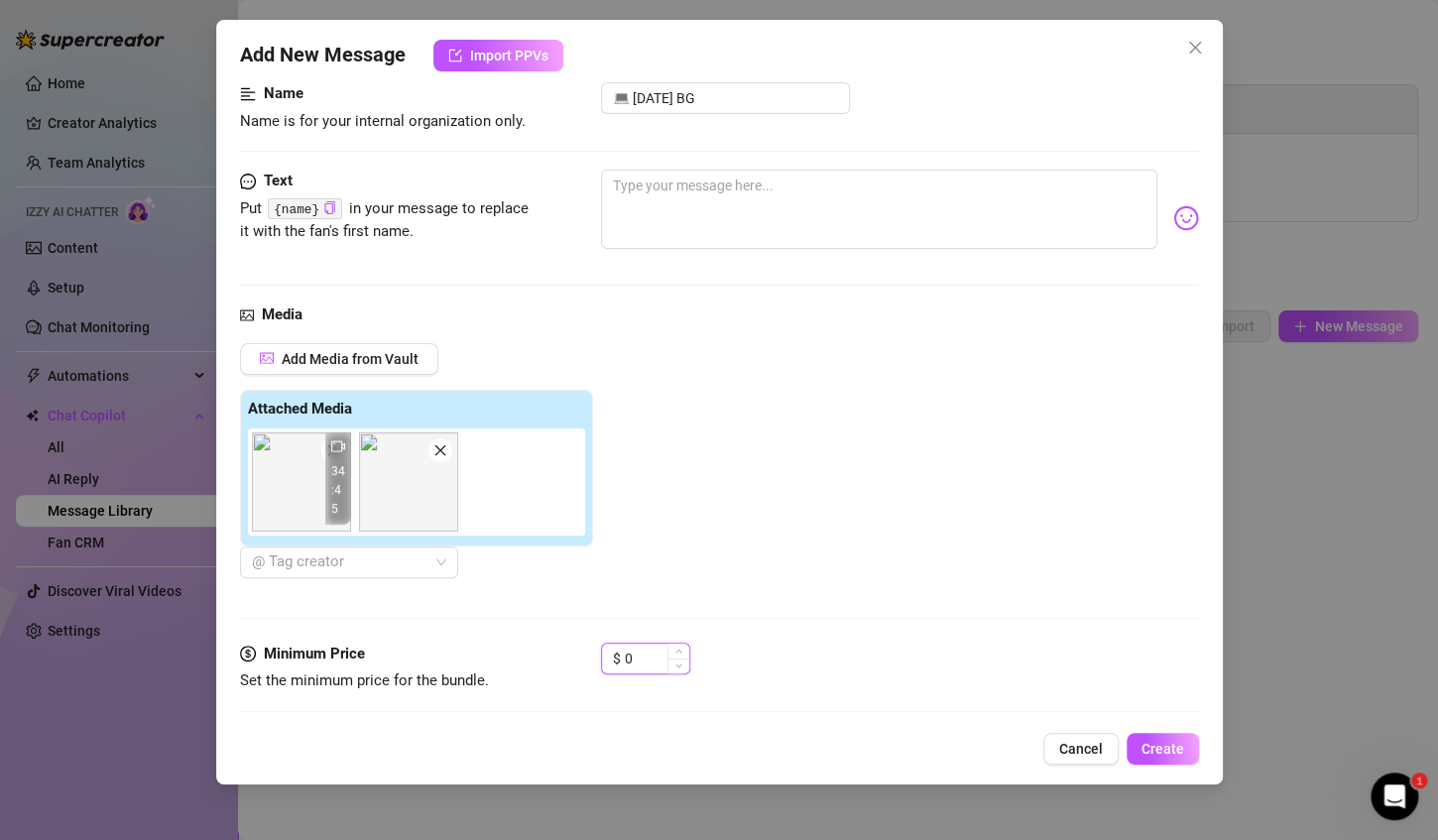 click on "0" at bounding box center (657, 659) 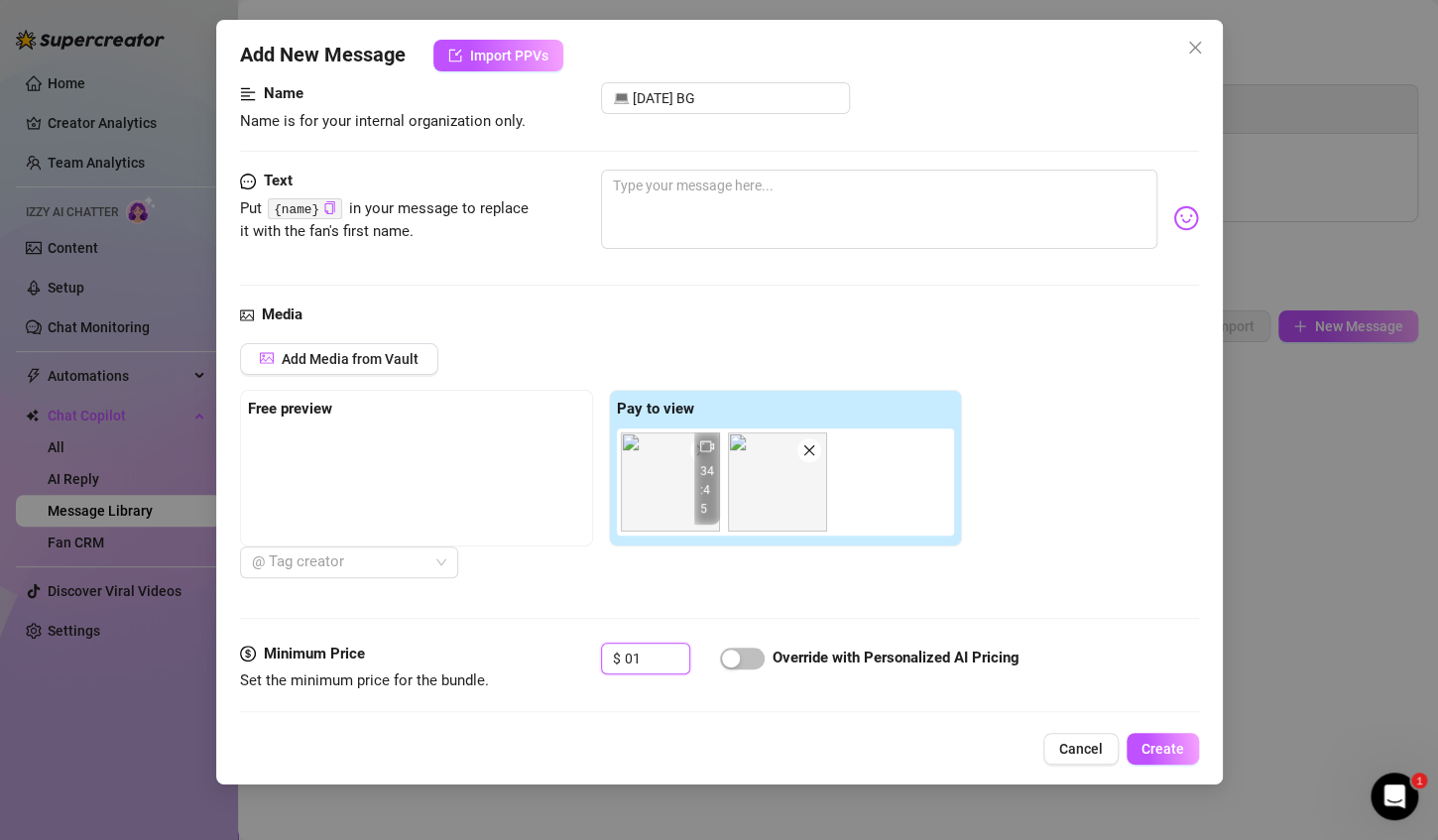 type on "0" 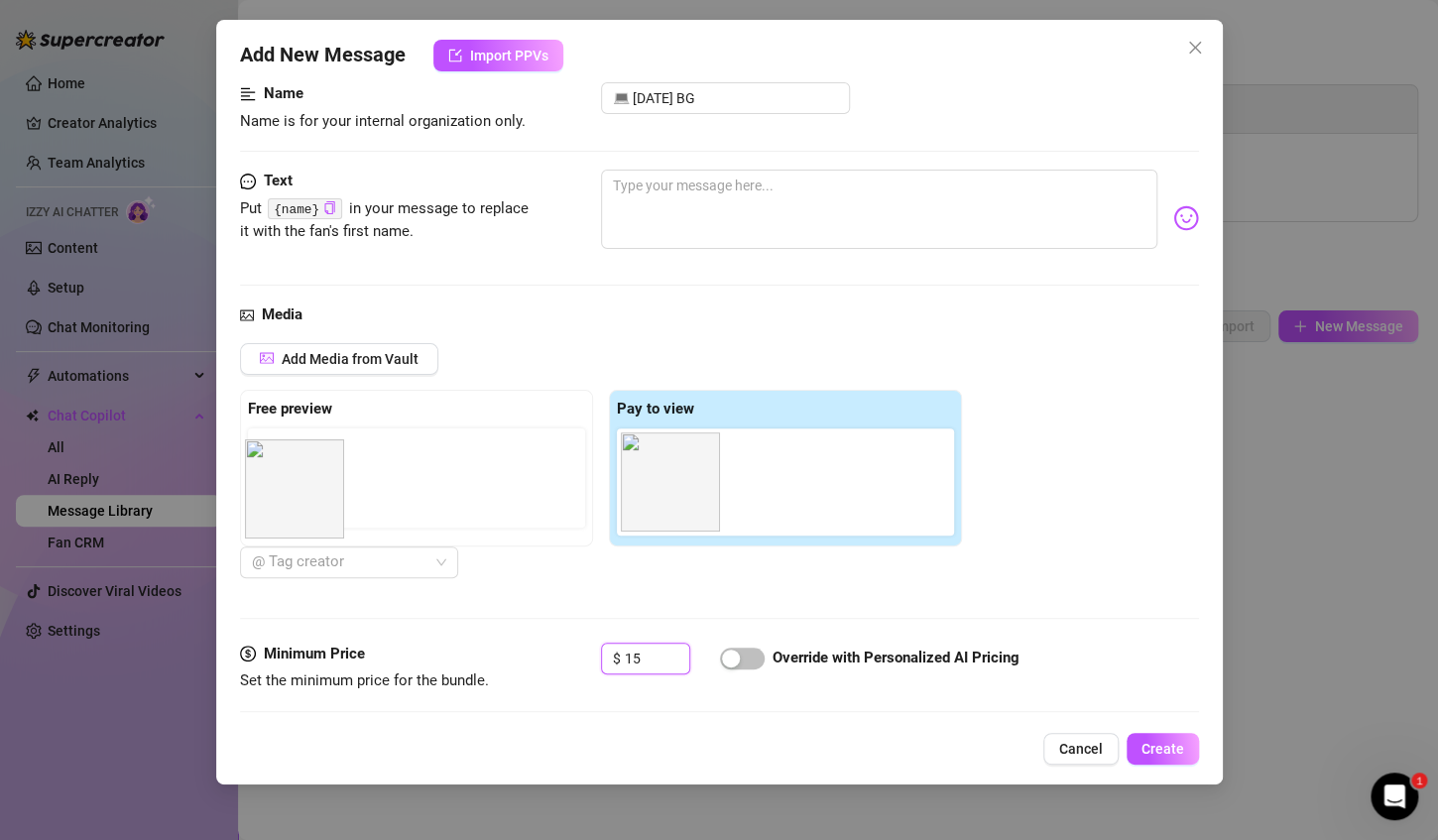 drag, startPoint x: 691, startPoint y: 487, endPoint x: 297, endPoint y: 489, distance: 394.00508 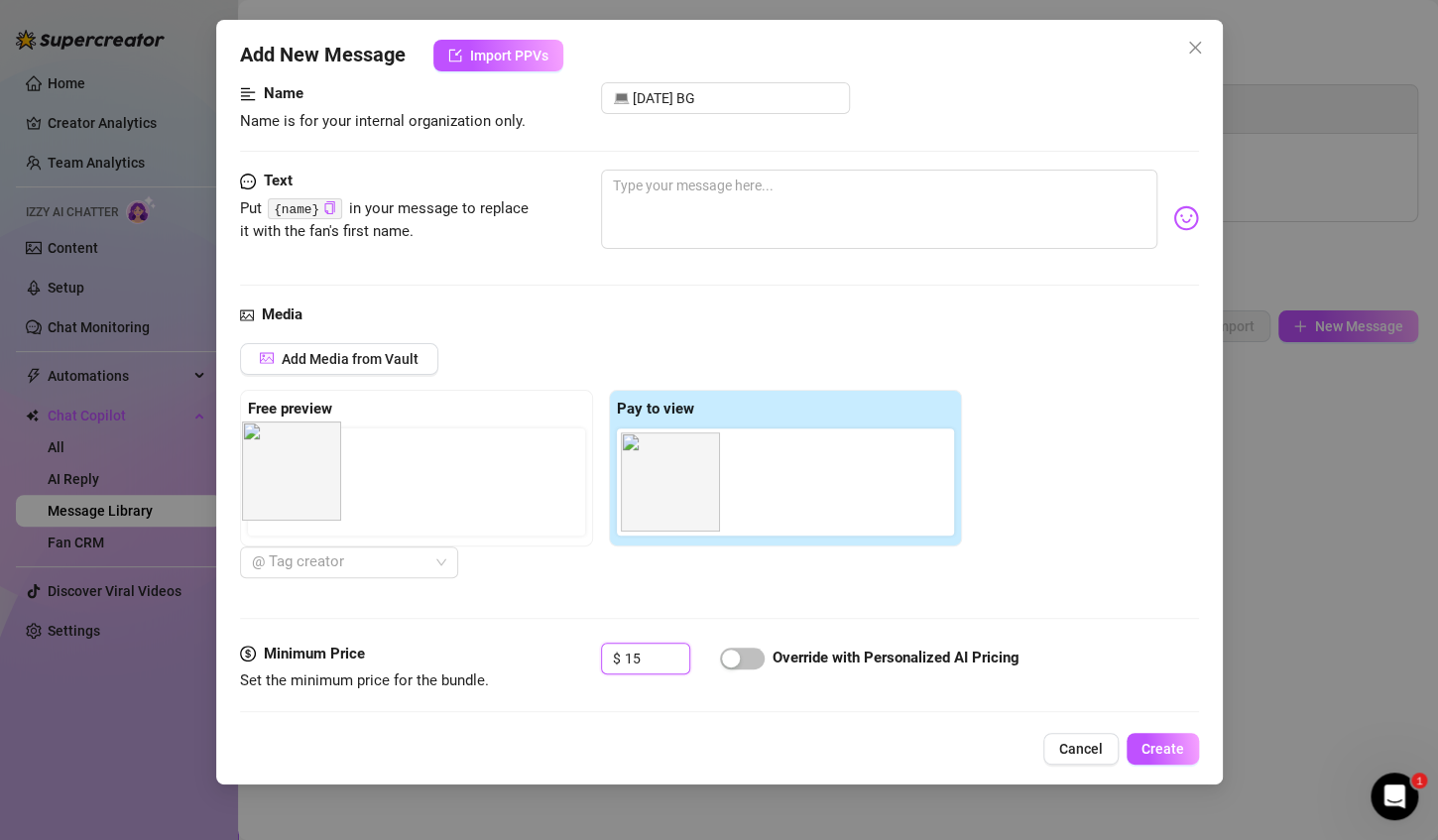 drag, startPoint x: 650, startPoint y: 475, endPoint x: 265, endPoint y: 464, distance: 385.15711 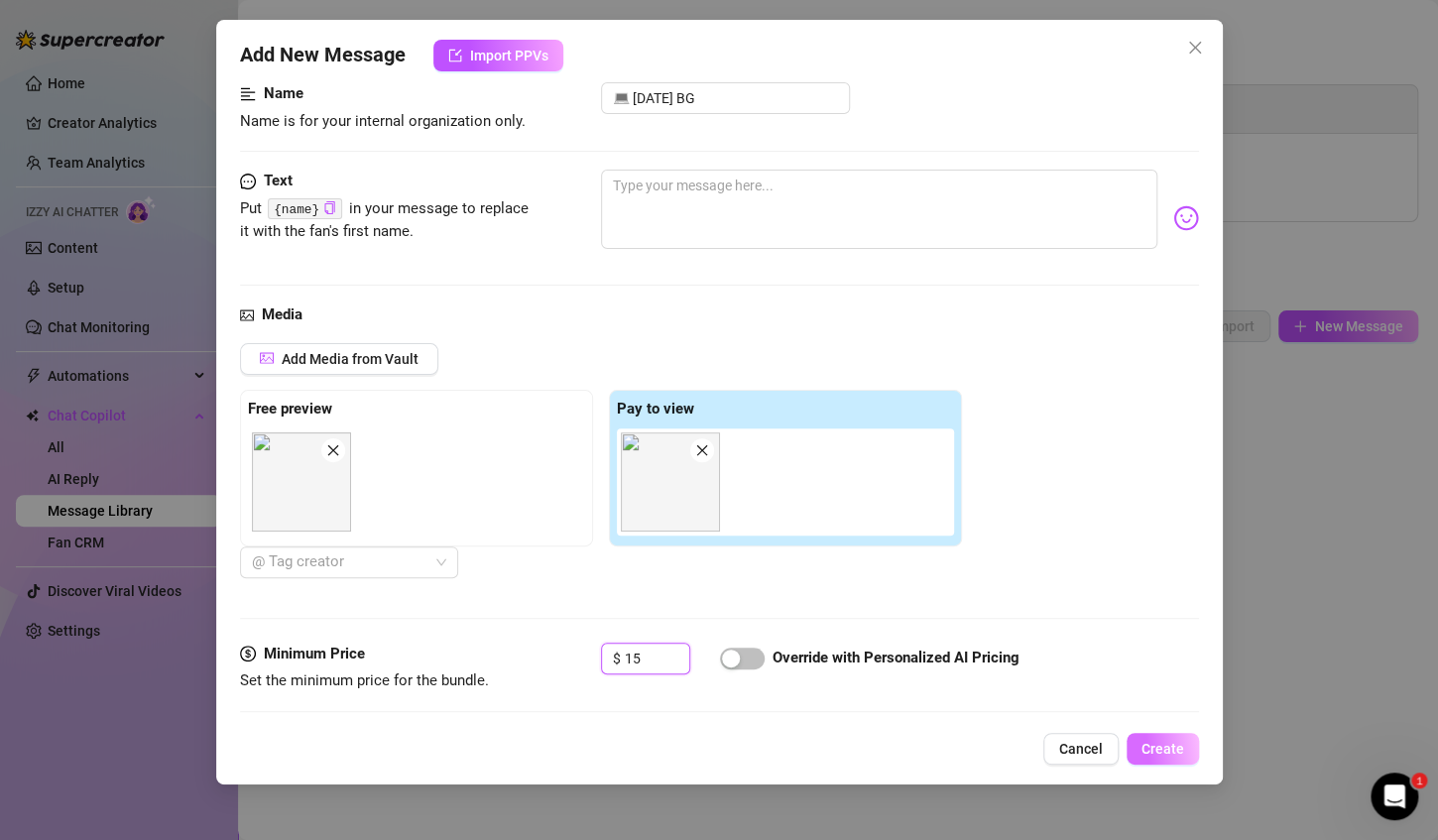 type on "15" 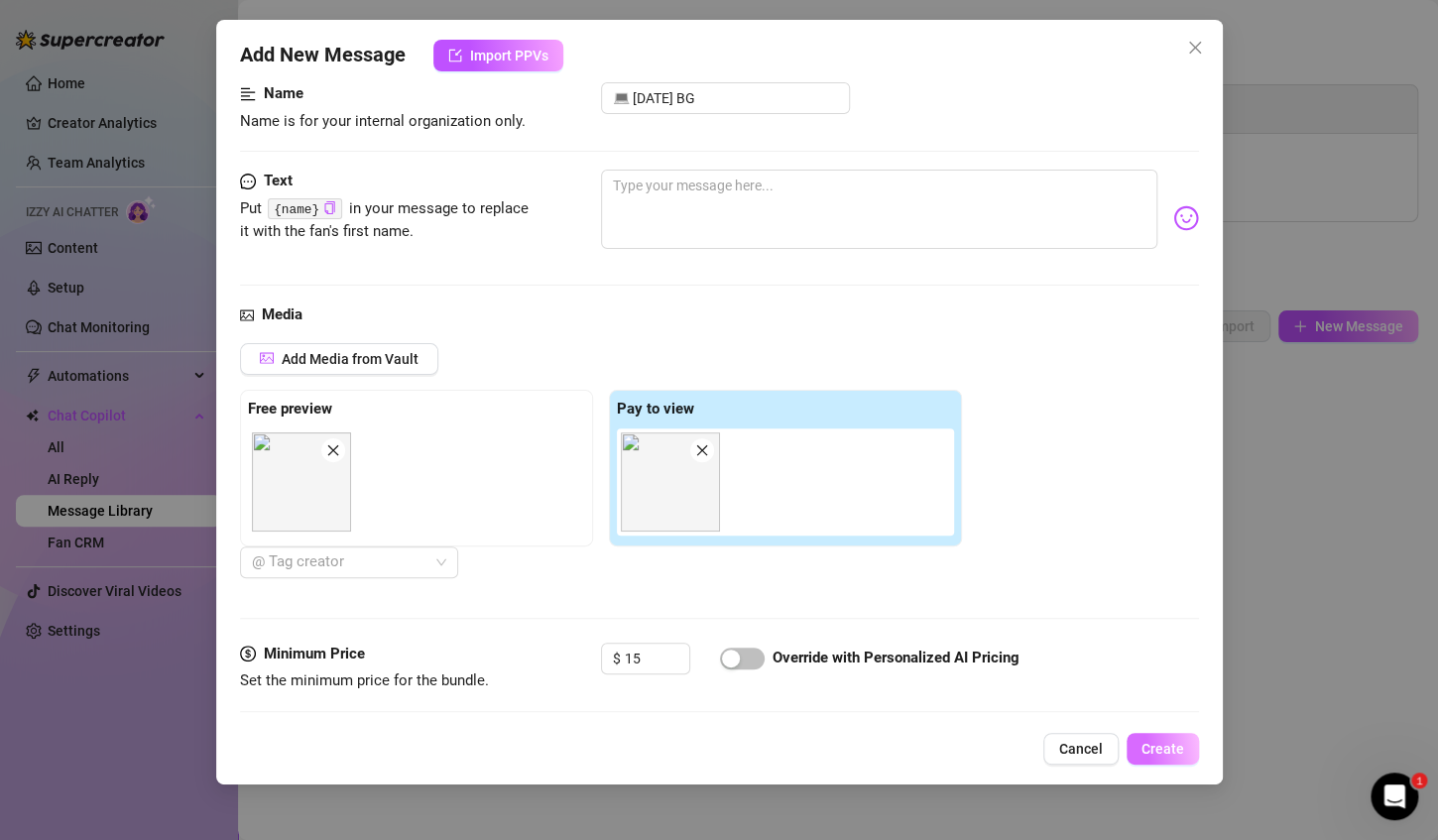 click on "Create" at bounding box center (1162, 749) 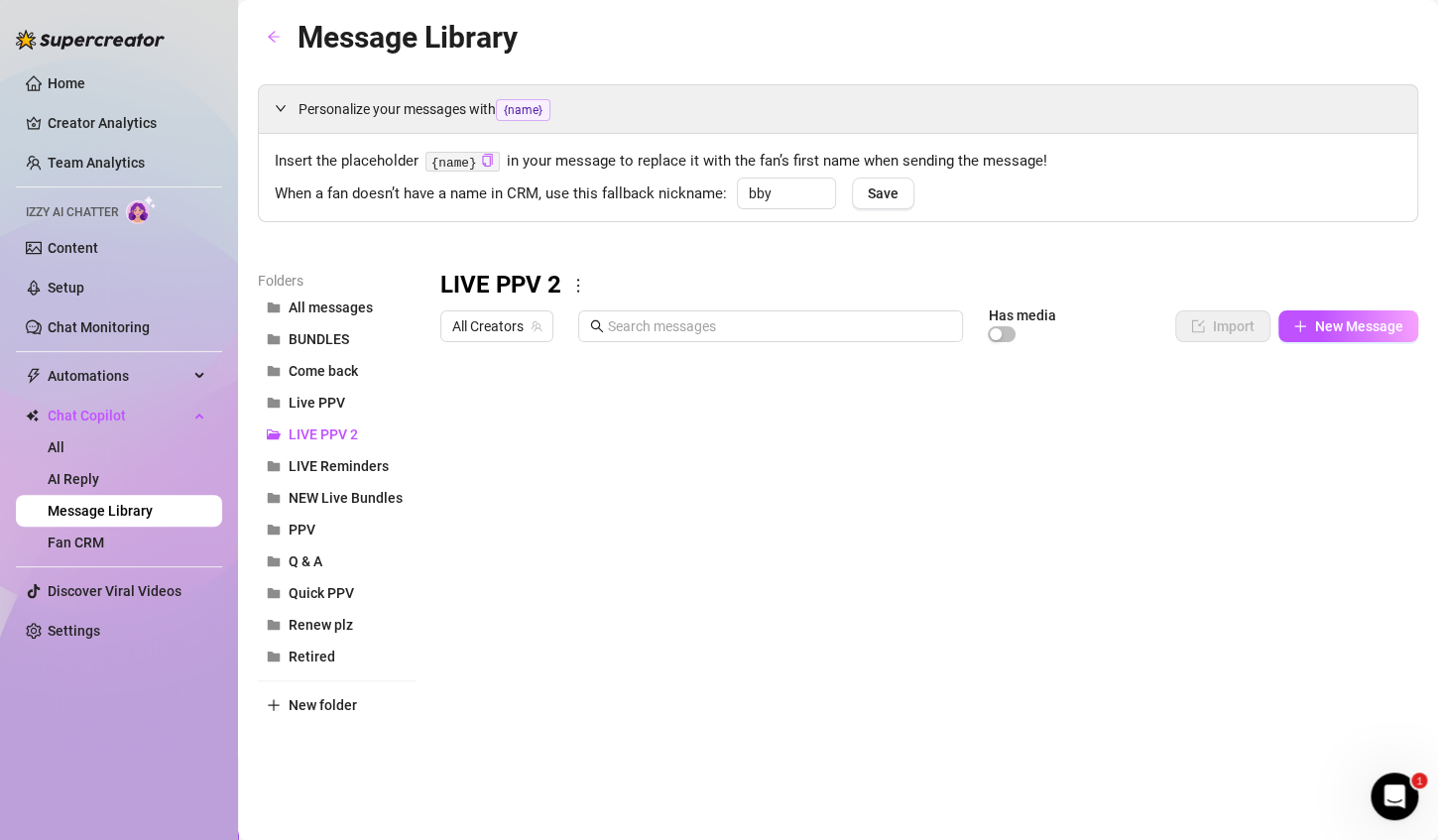 click at bounding box center (920, 572) 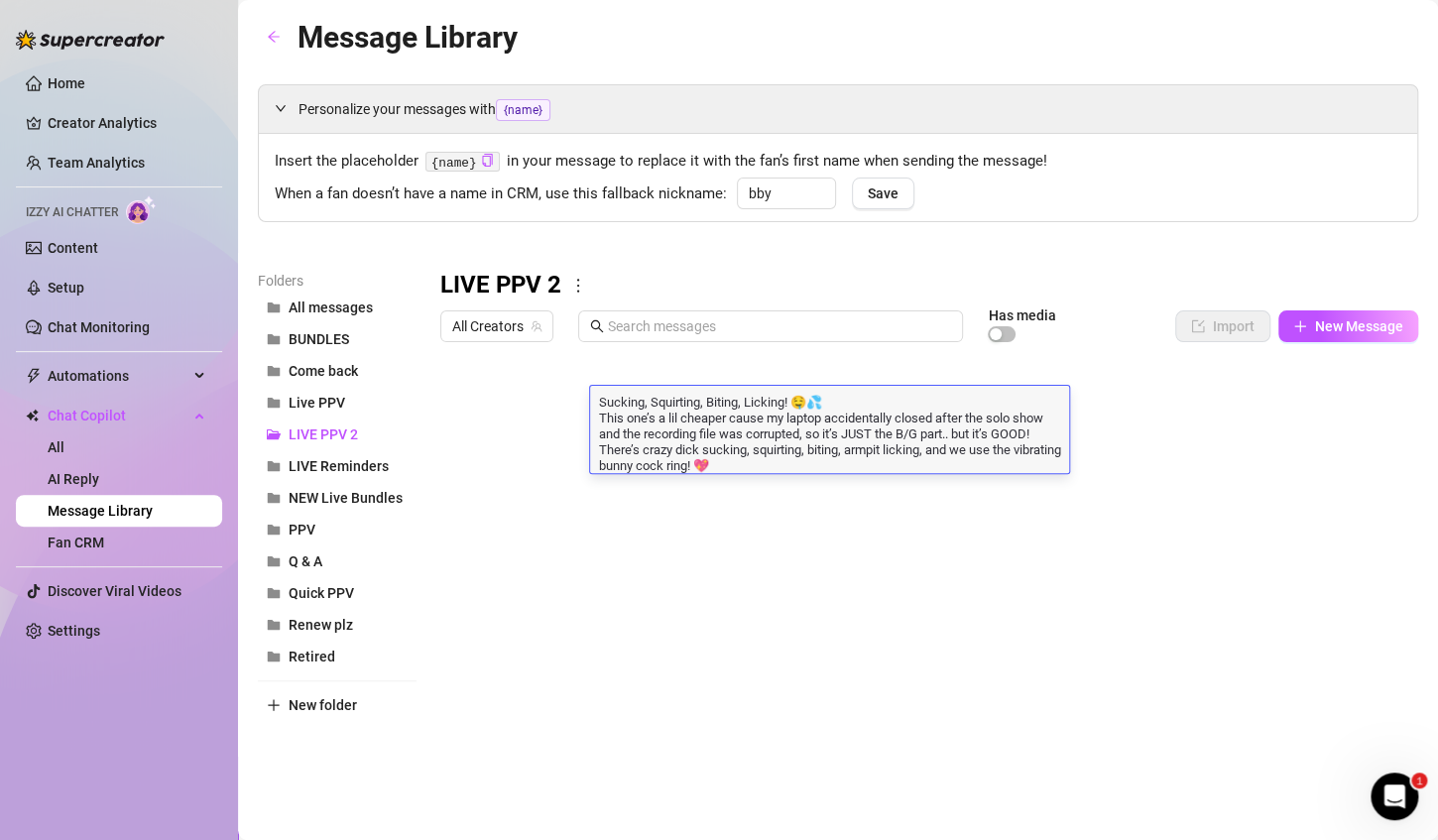 click at bounding box center (920, 572) 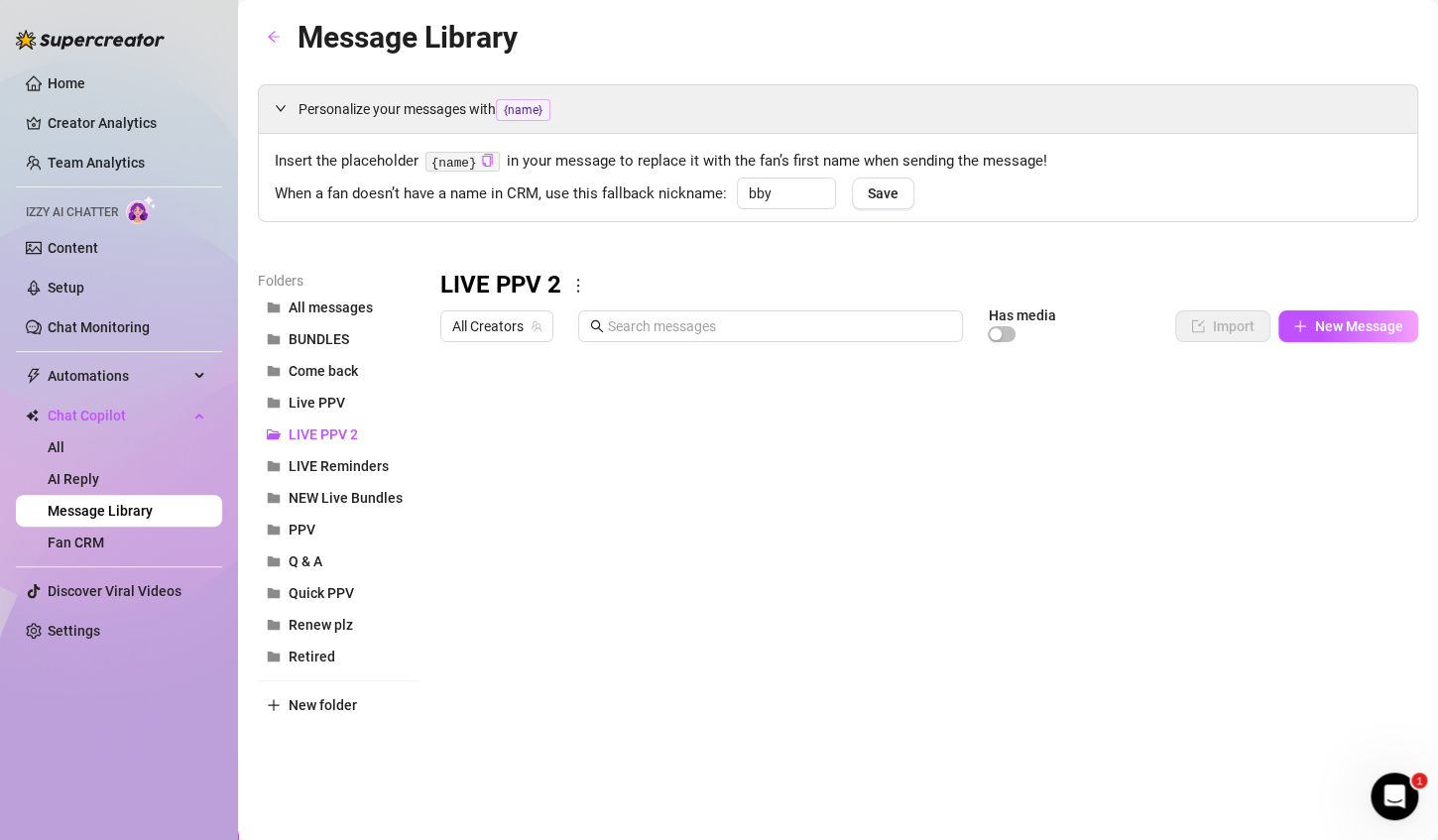 click at bounding box center [920, 572] 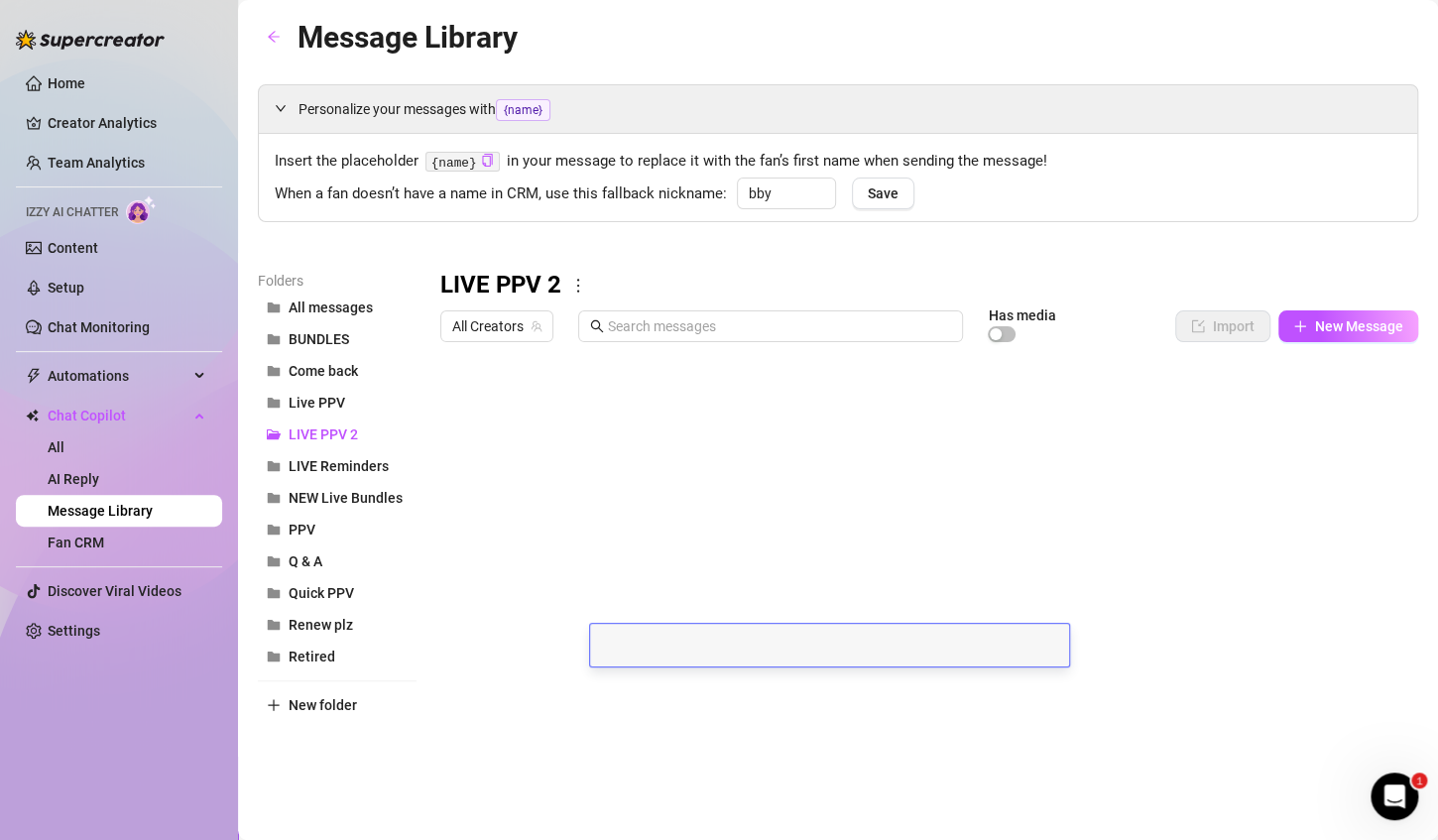 scroll, scrollTop: 0, scrollLeft: 0, axis: both 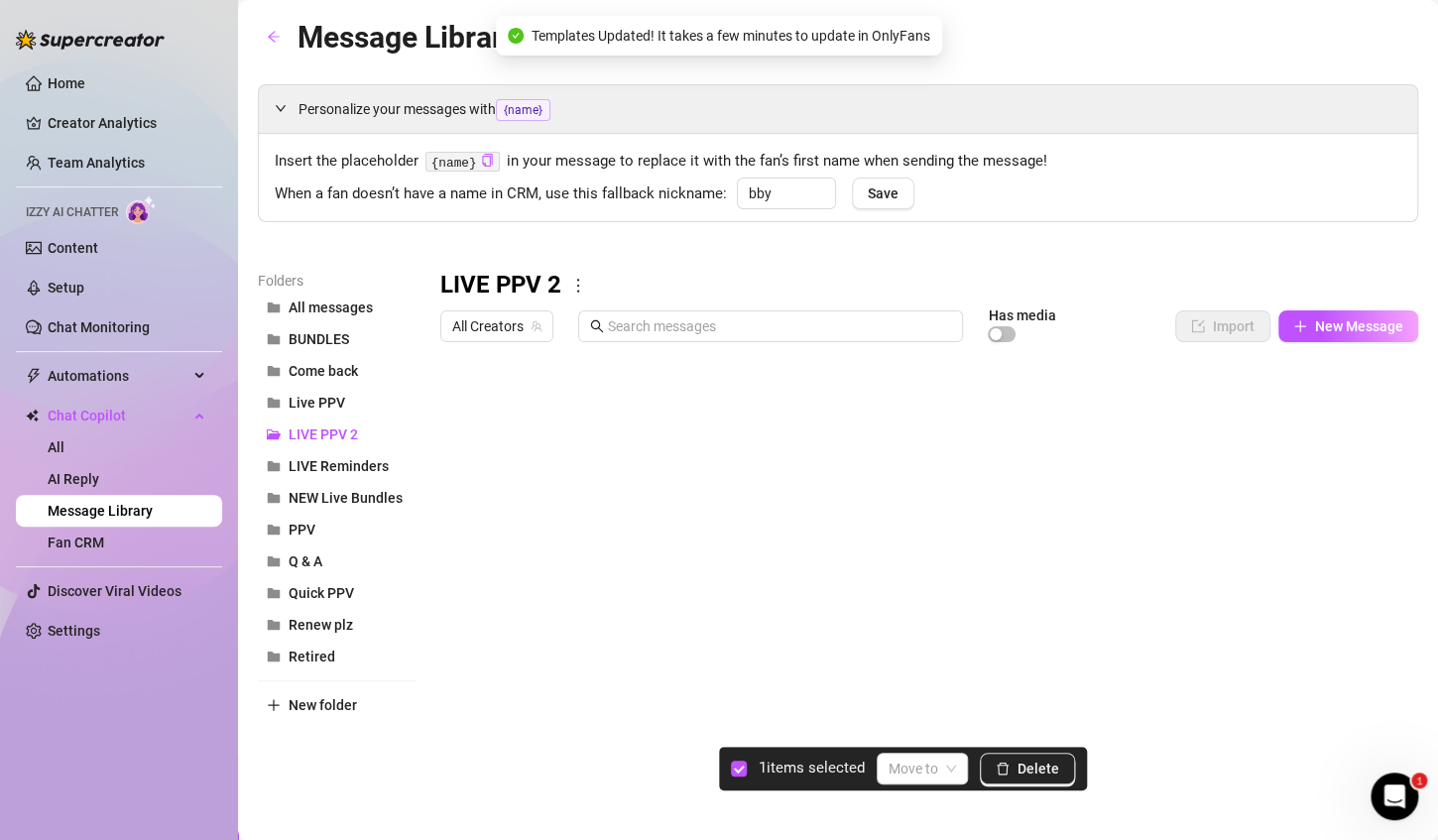 click at bounding box center (920, 572) 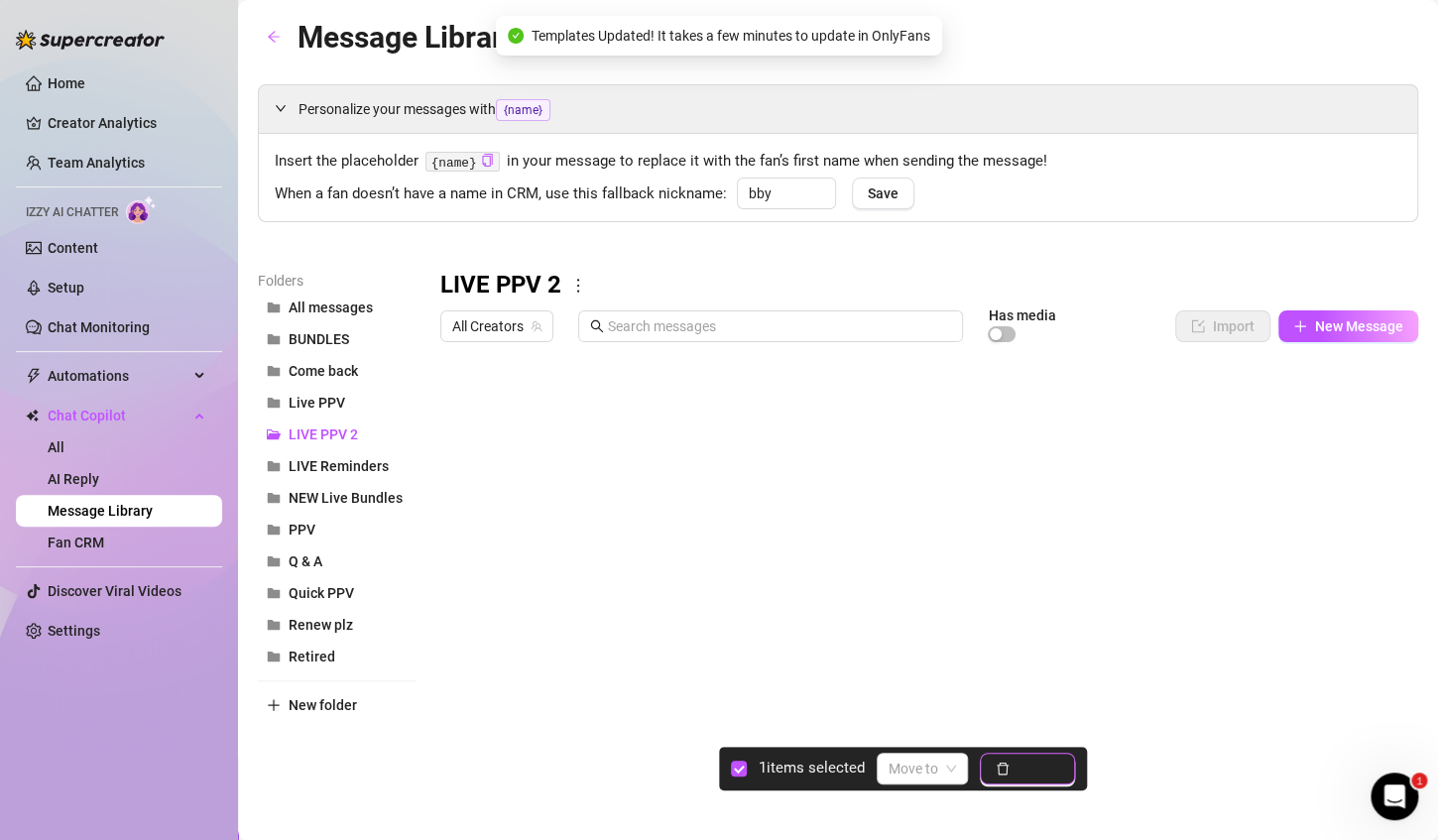 click on "Delete" at bounding box center [1038, 769] 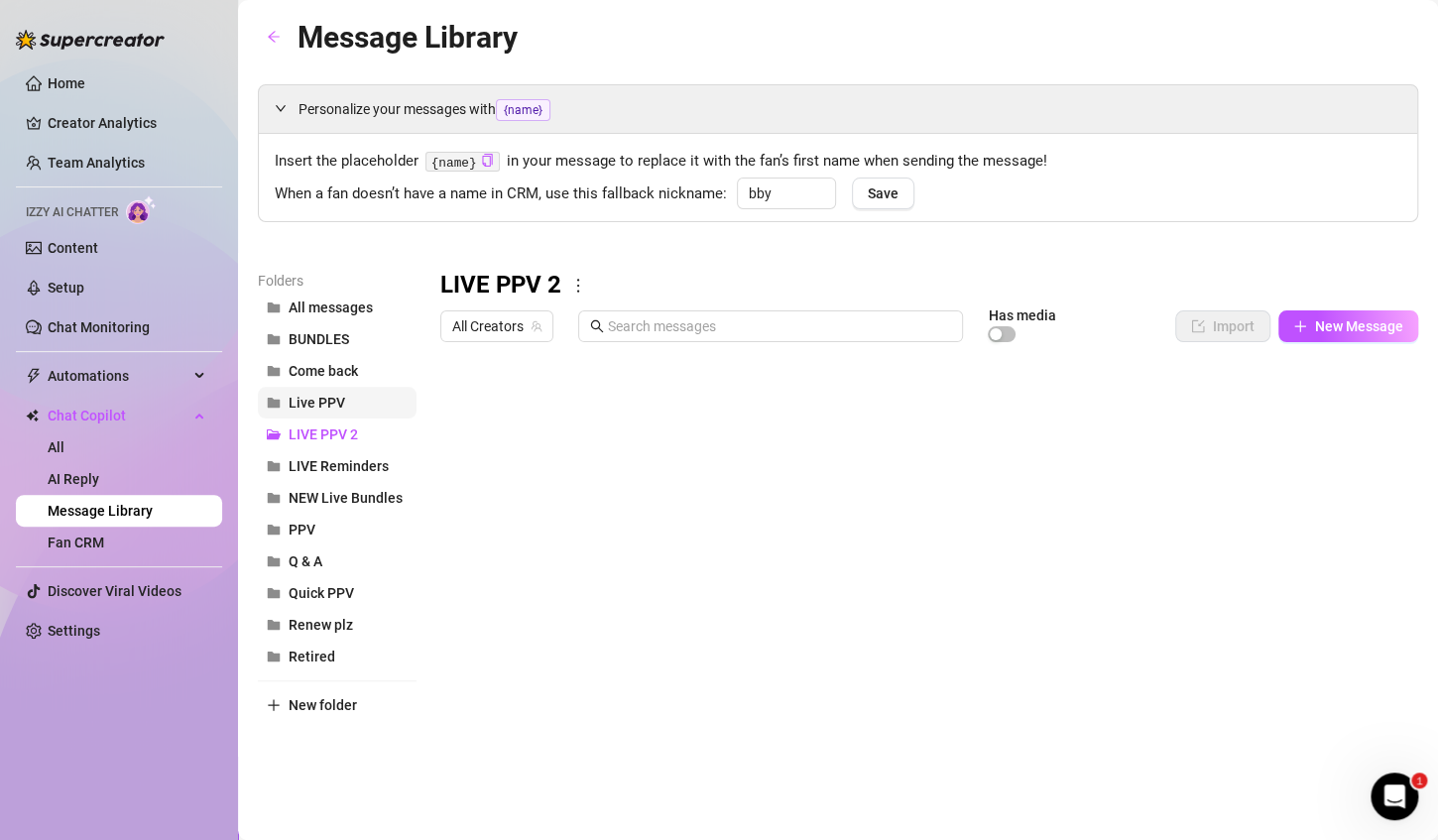 click on "Live PPV" at bounding box center [316, 403] 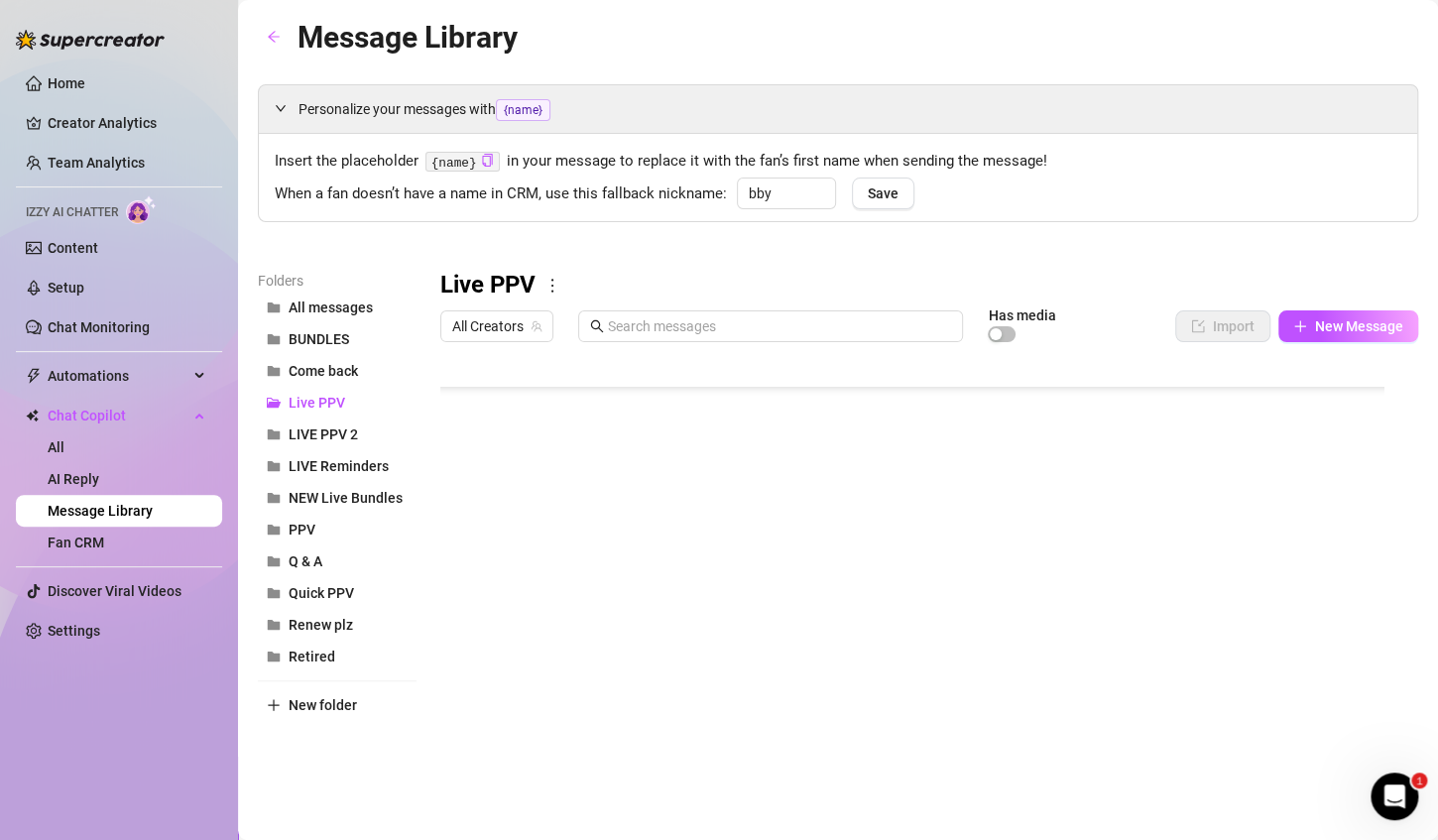 scroll, scrollTop: 264, scrollLeft: 0, axis: vertical 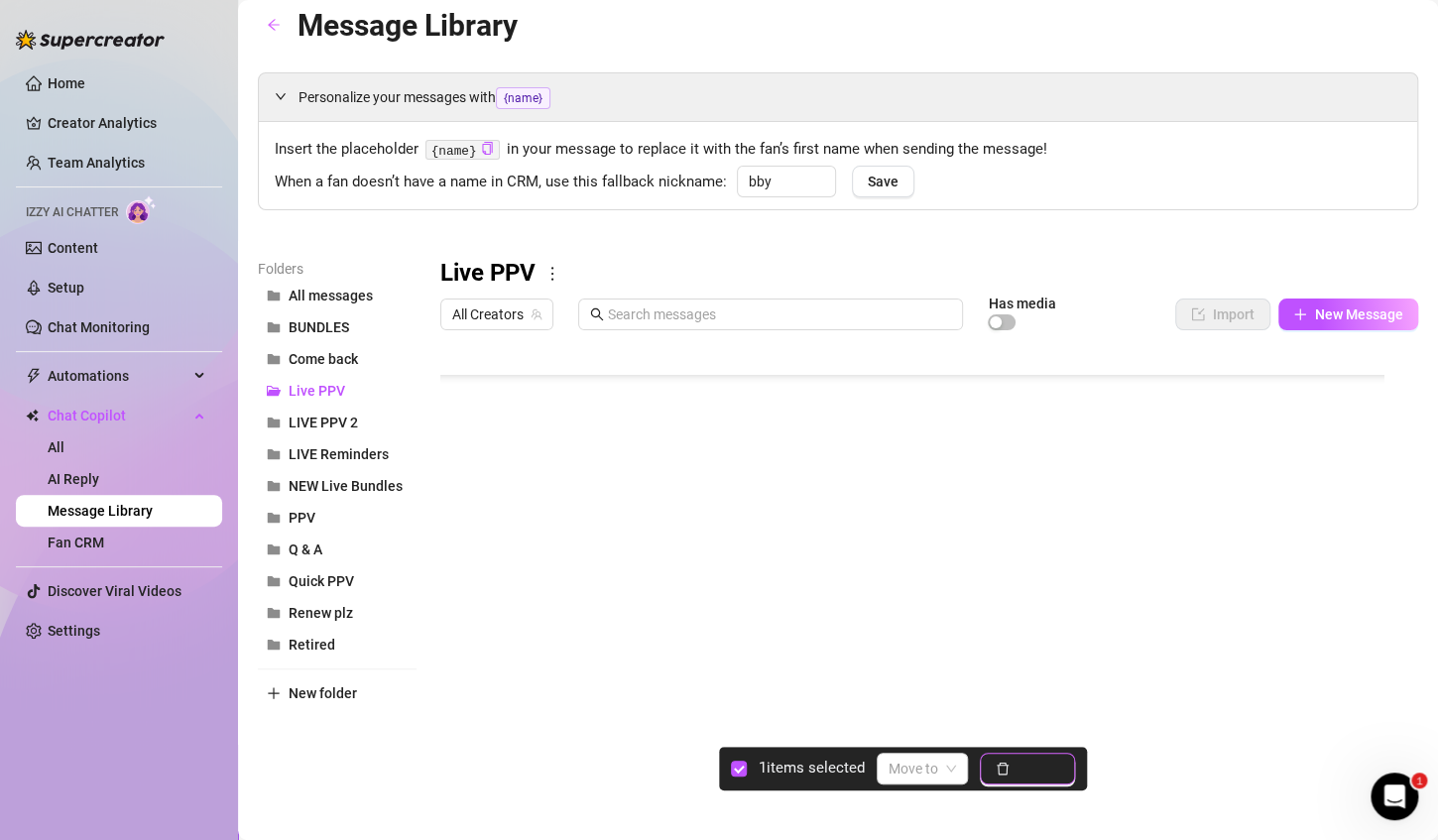 click on "Delete" at bounding box center (1027, 769) 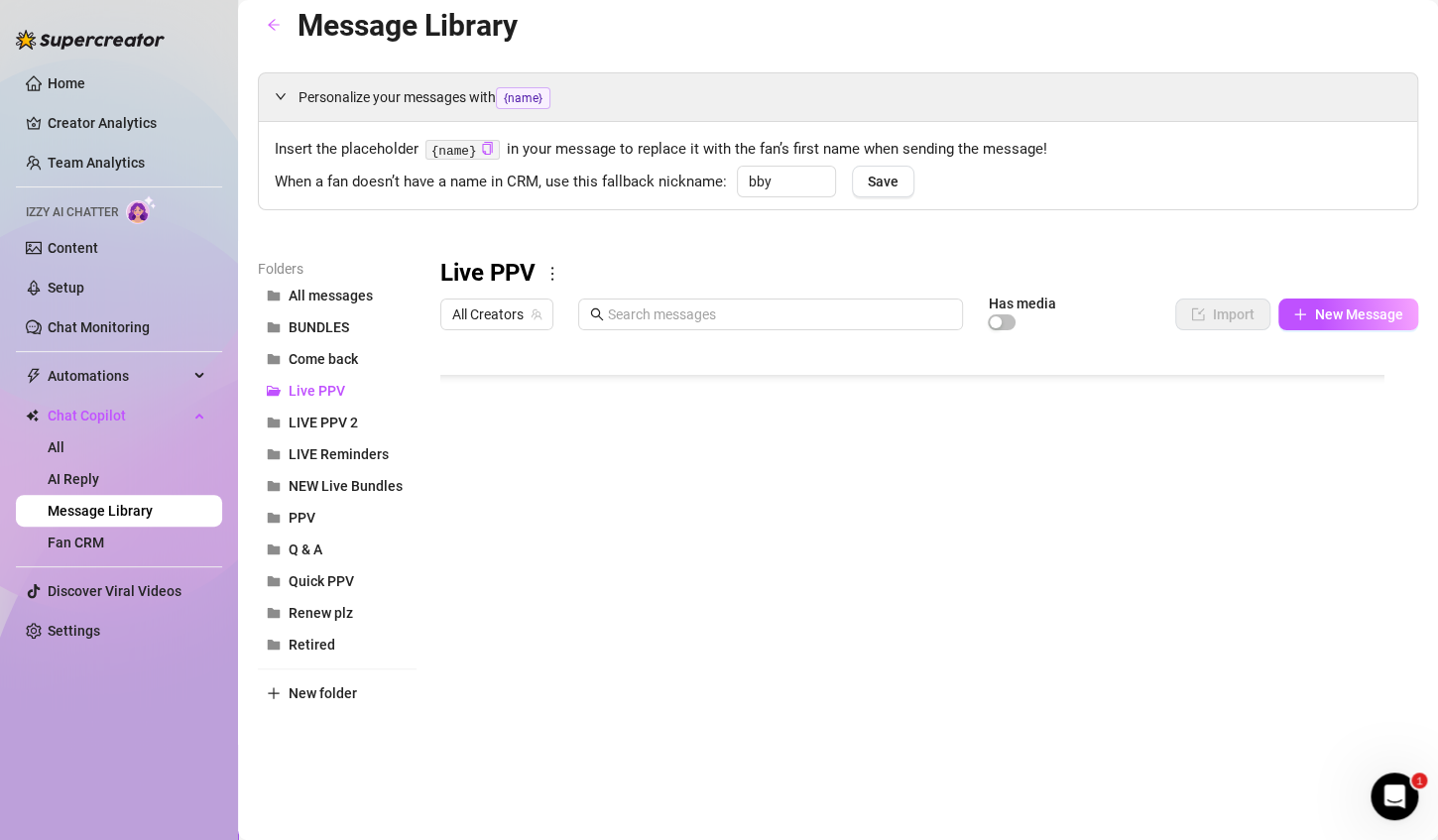 scroll, scrollTop: 0, scrollLeft: 0, axis: both 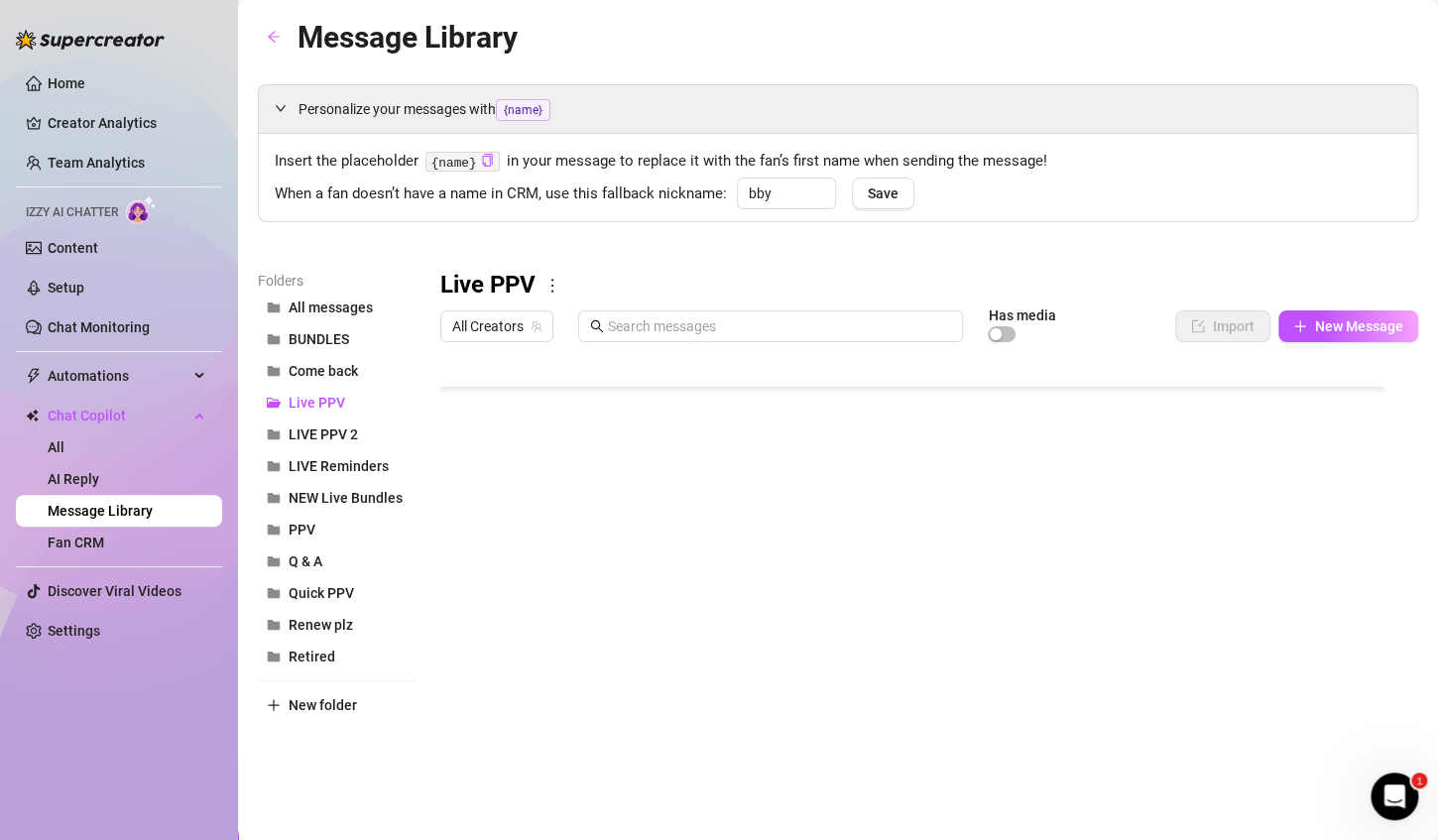 click at bounding box center [920, 572] 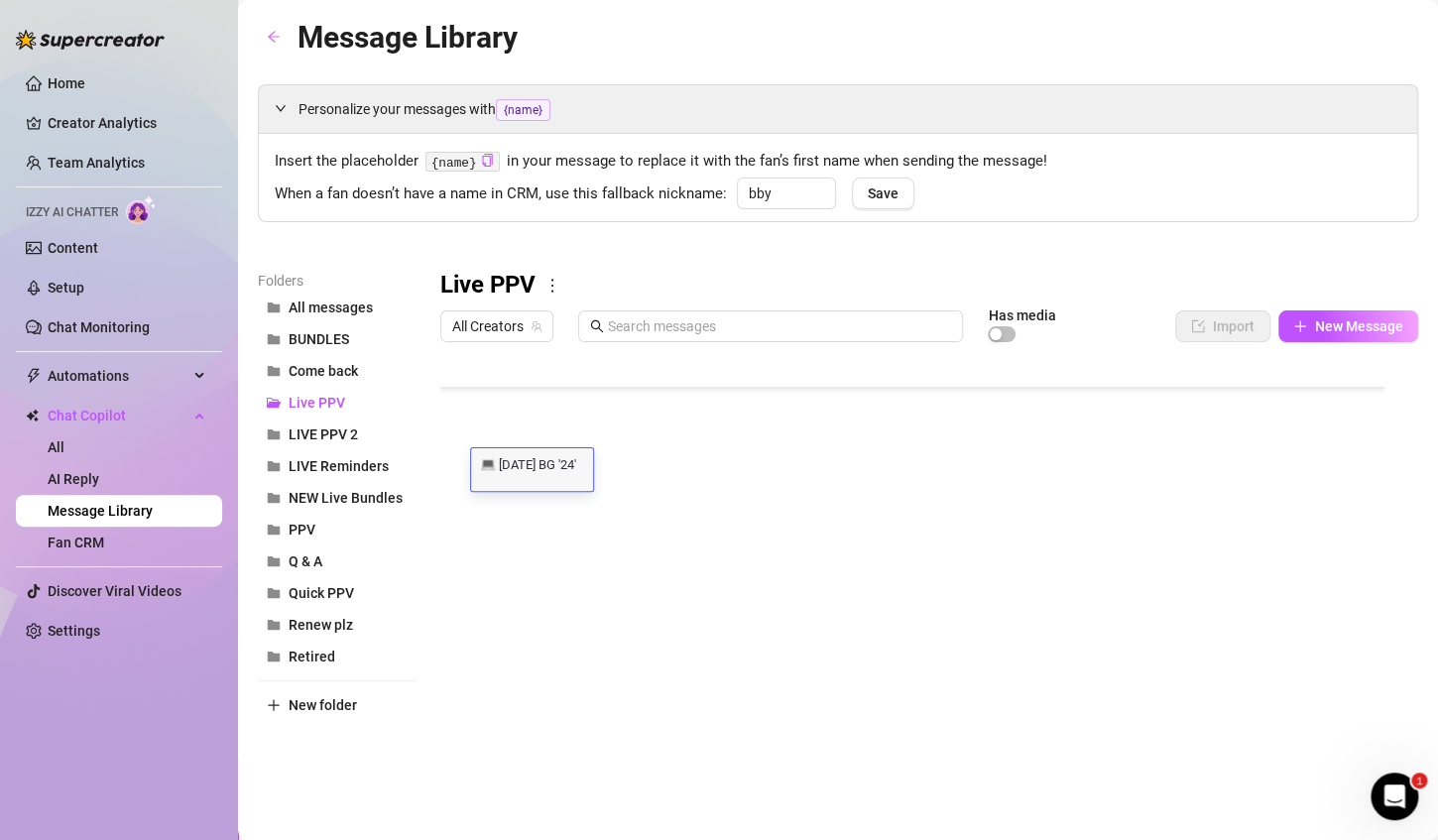 scroll, scrollTop: 0, scrollLeft: 0, axis: both 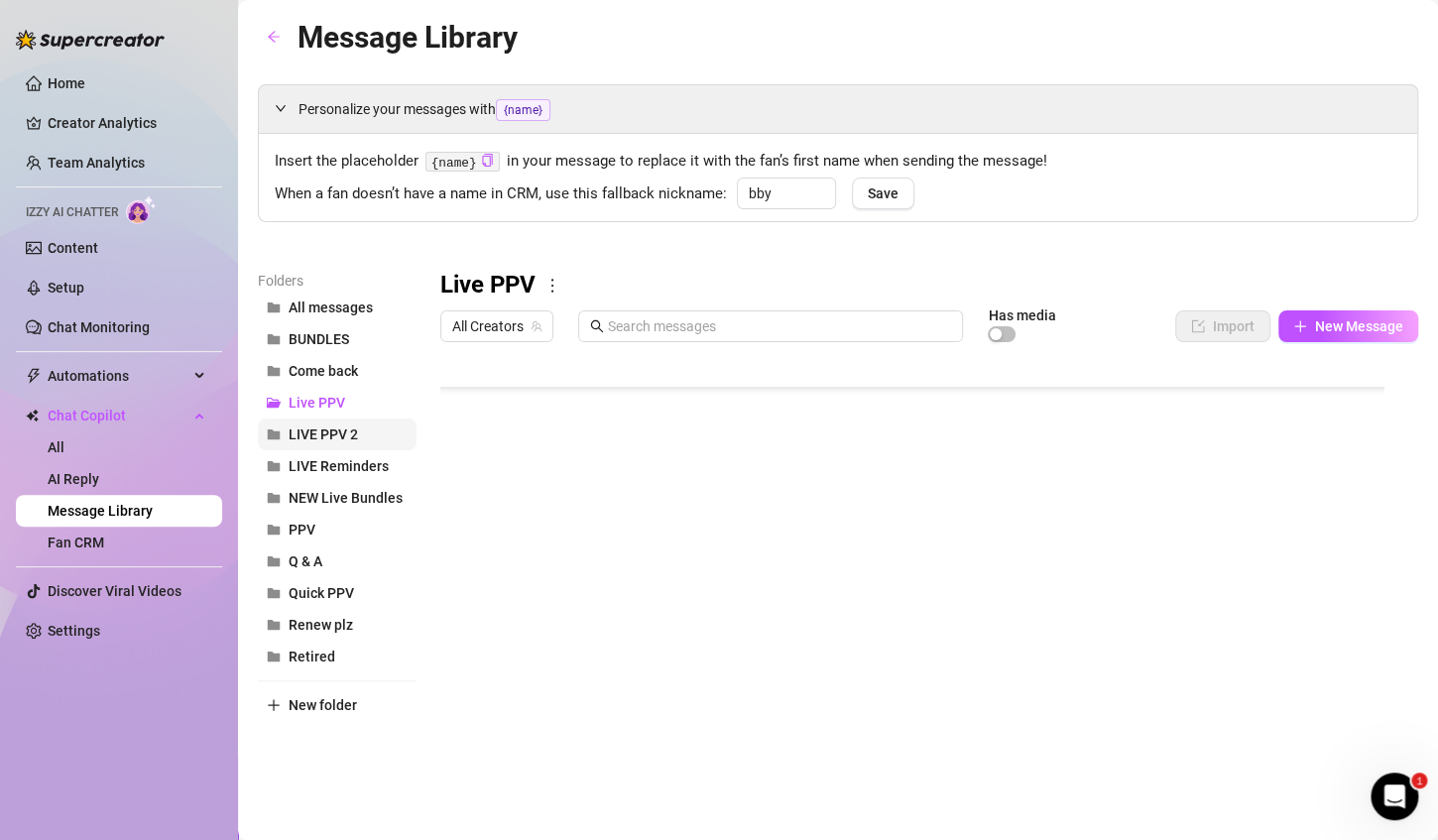 click on "LIVE PPV 2" at bounding box center (337, 434) 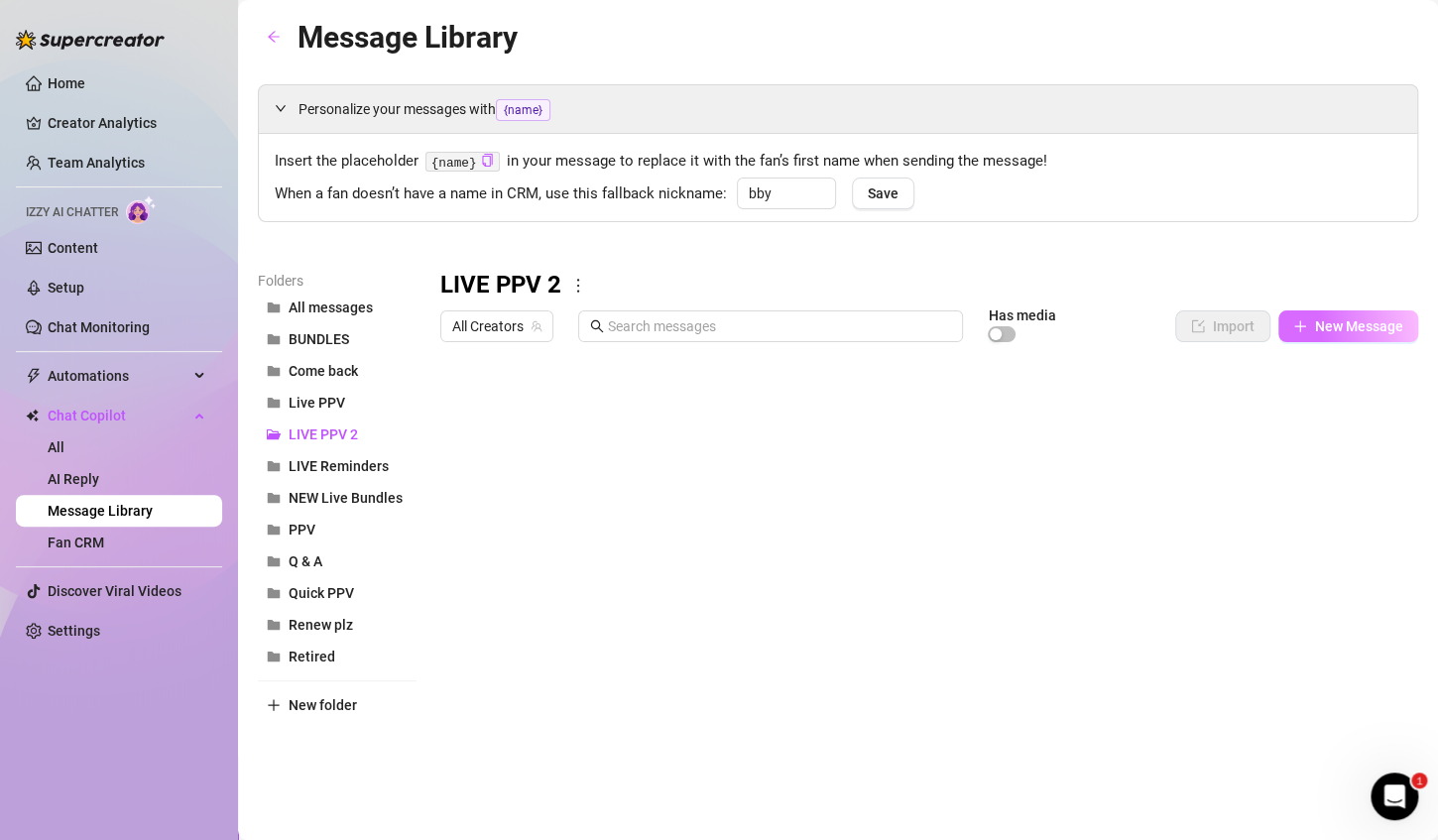 click on "New Message" at bounding box center [1359, 326] 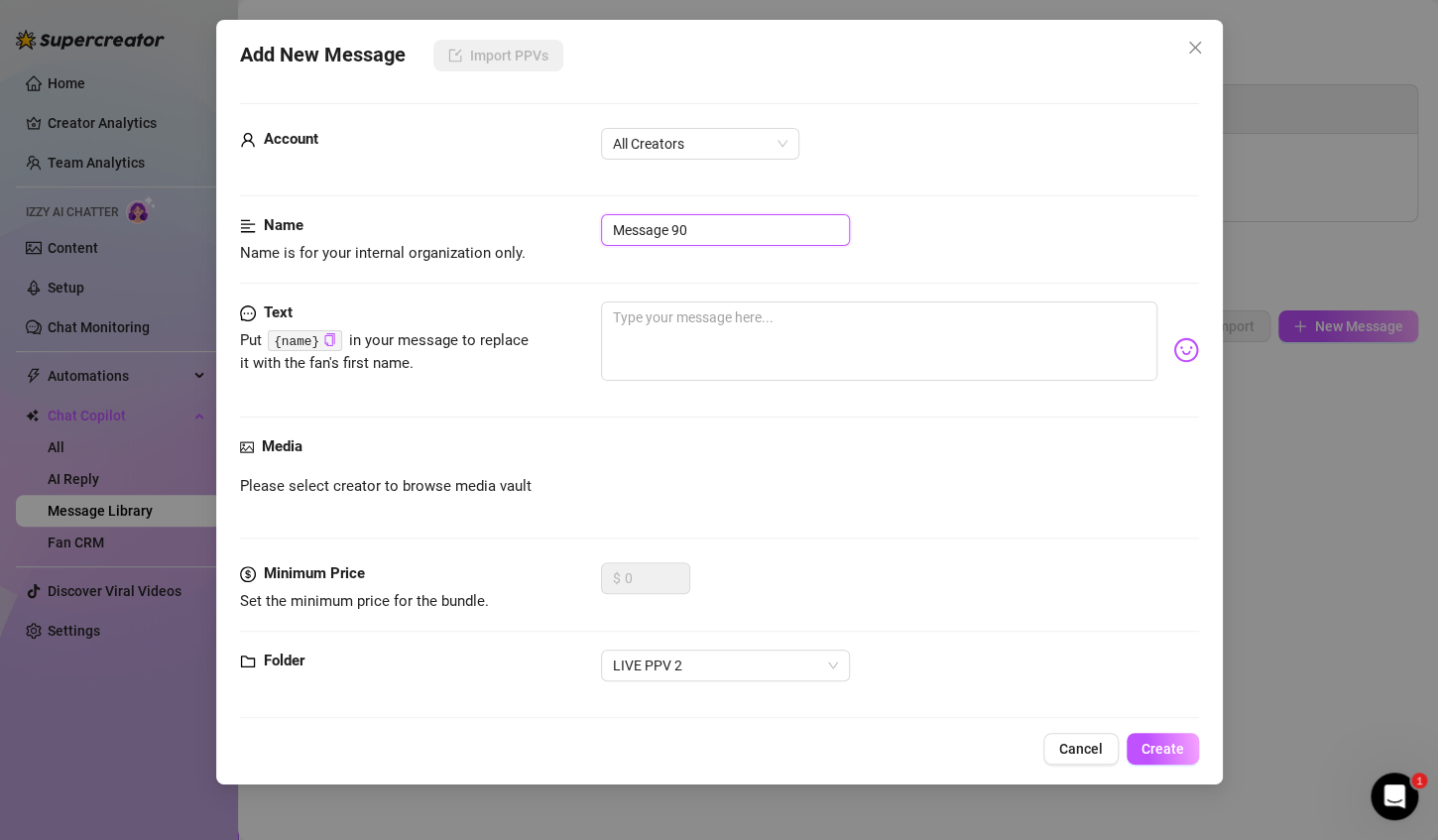 drag, startPoint x: 669, startPoint y: 229, endPoint x: 584, endPoint y: 230, distance: 85.00588 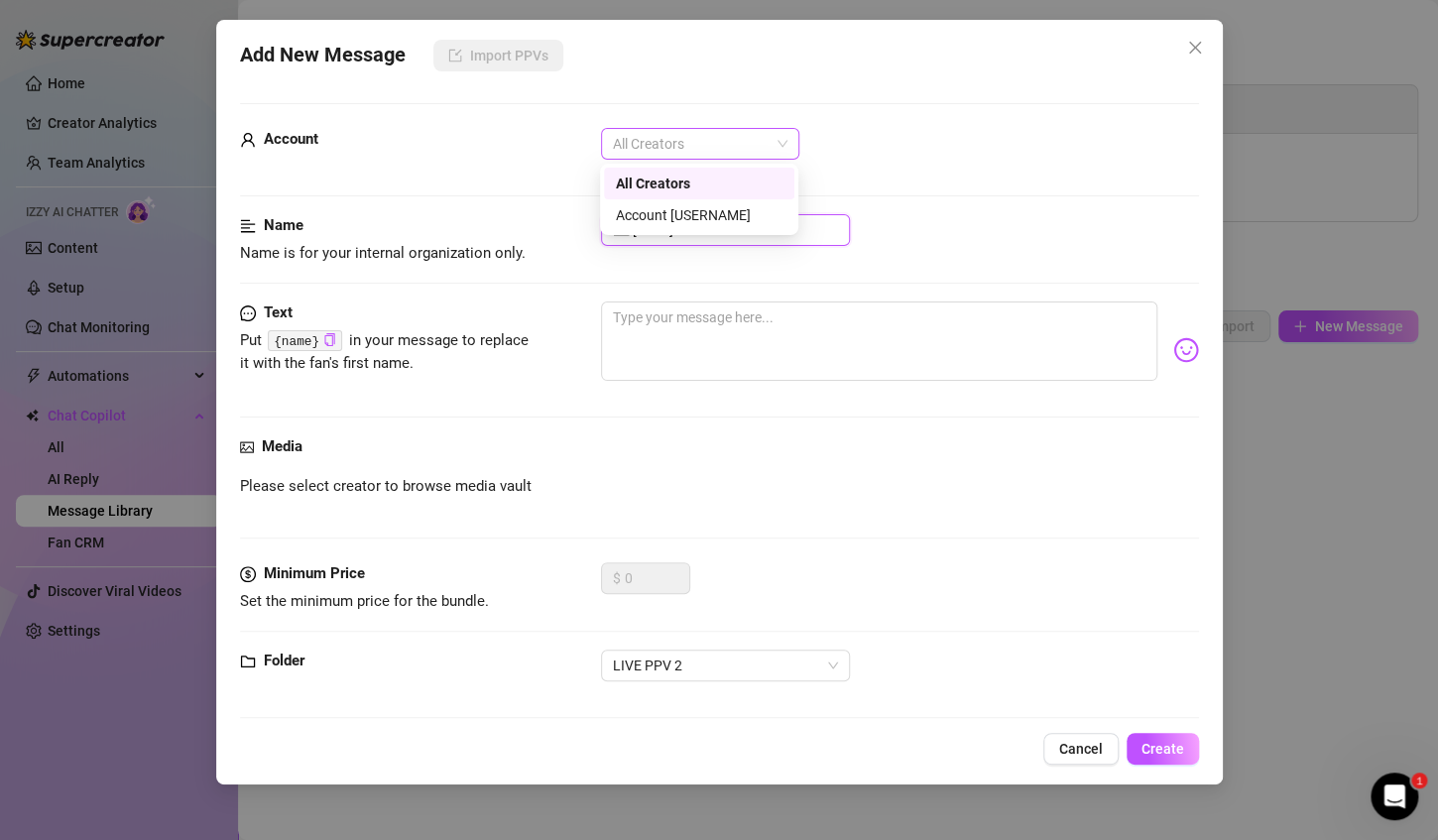 click on "All Creators" at bounding box center (700, 144) 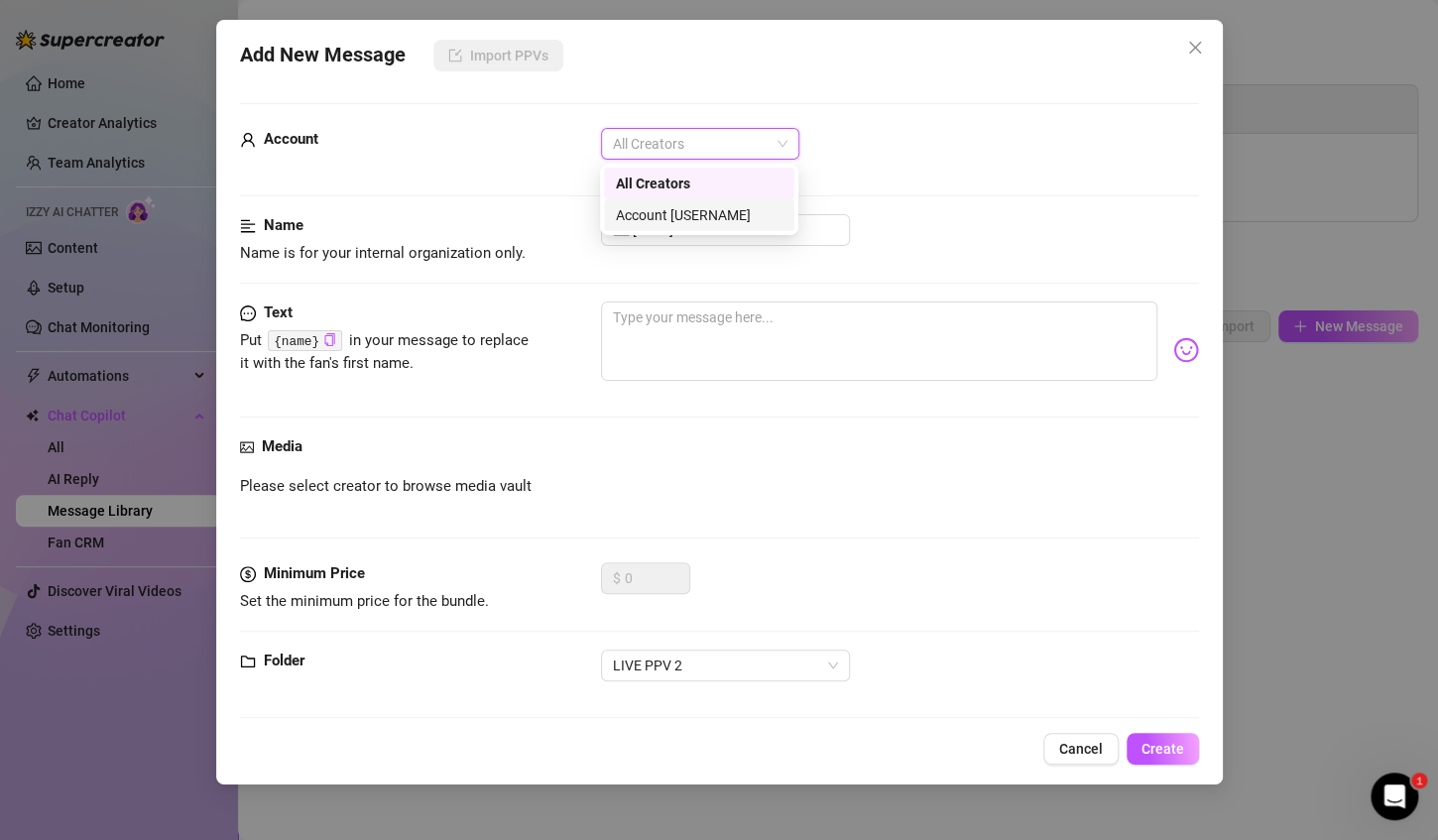 click on "Account [USERNAME]" at bounding box center [699, 215] 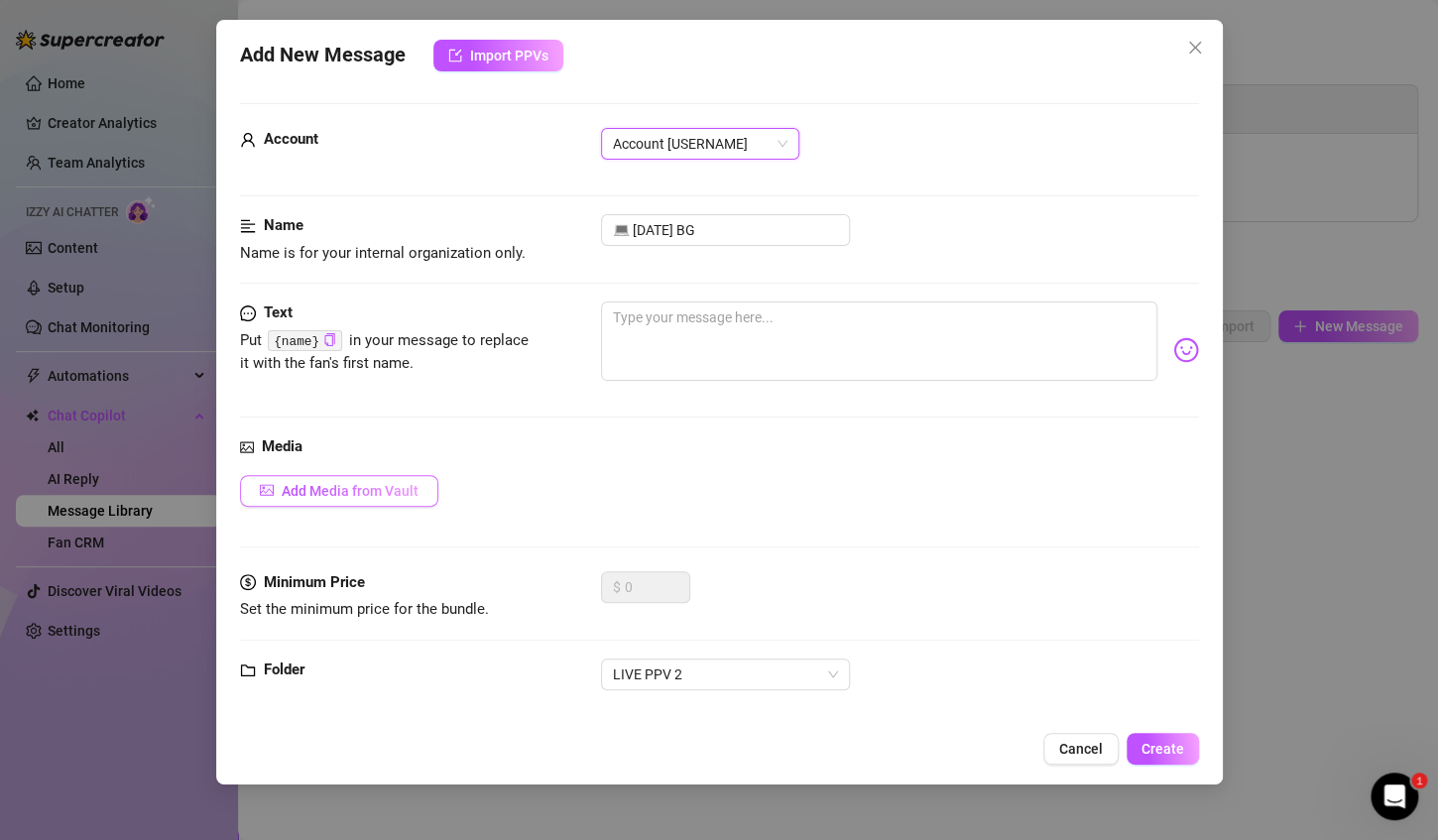 click on "Add Media from Vault" at bounding box center [339, 491] 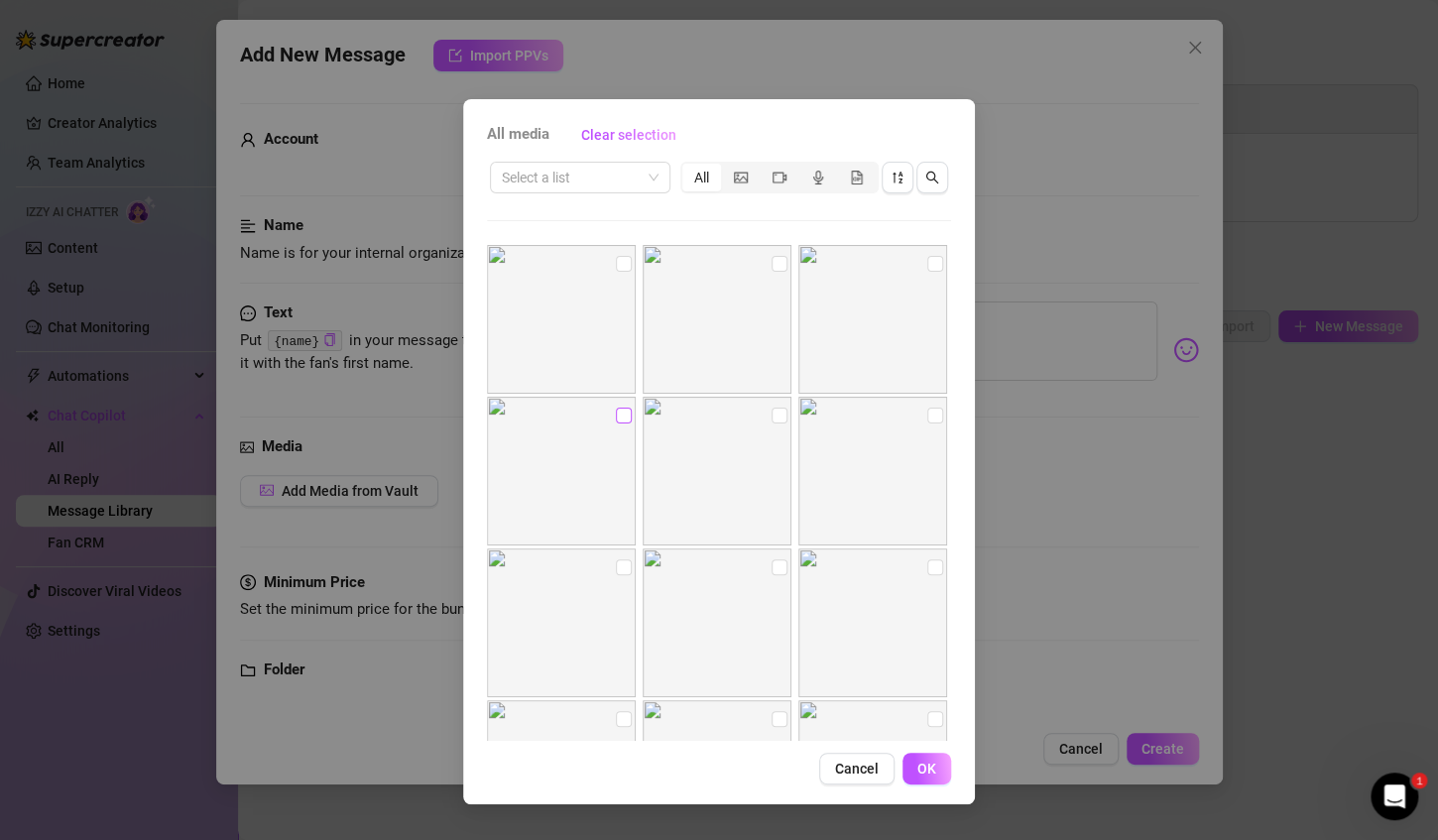 click at bounding box center [624, 416] 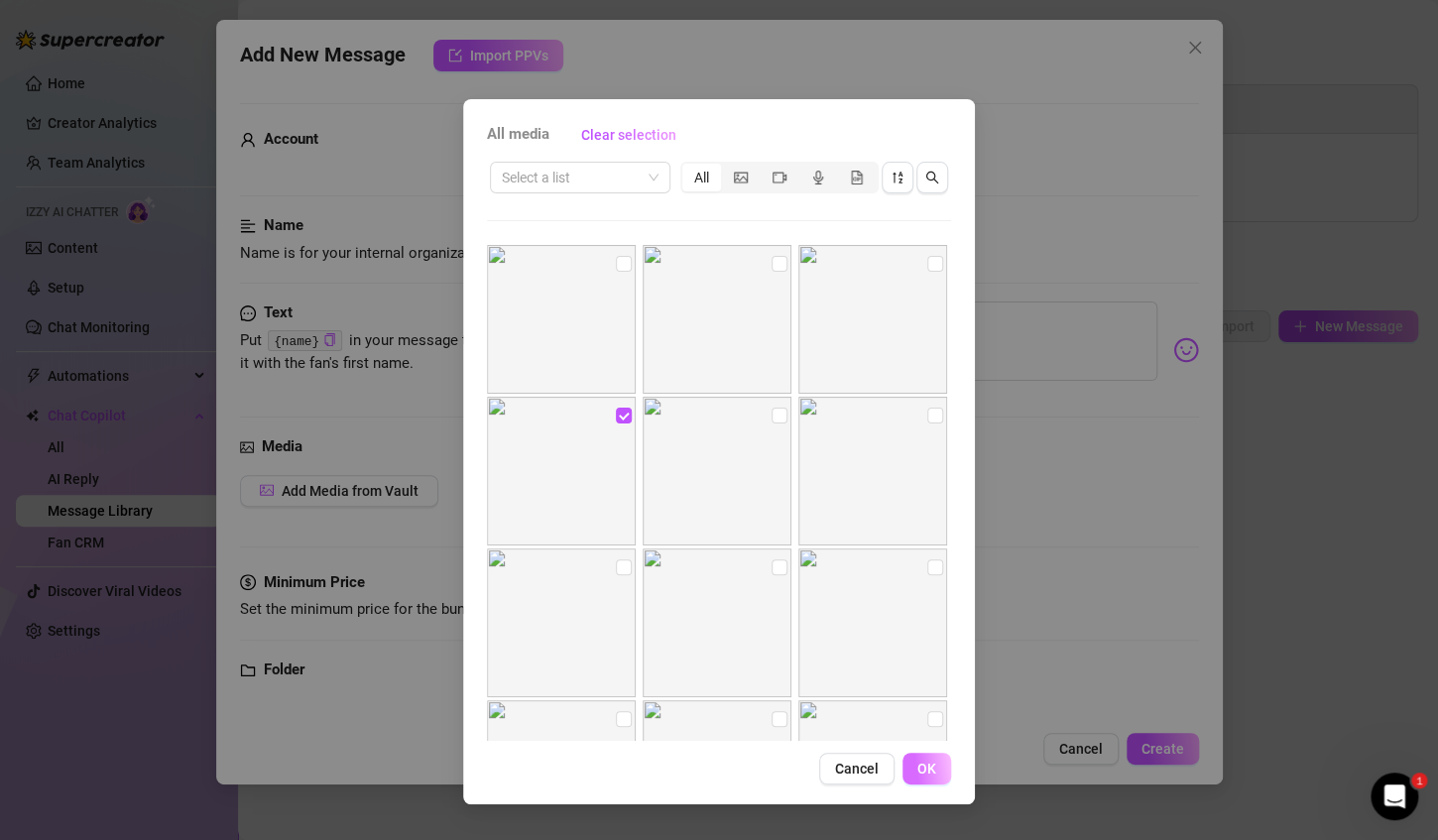 click on "OK" at bounding box center [926, 769] 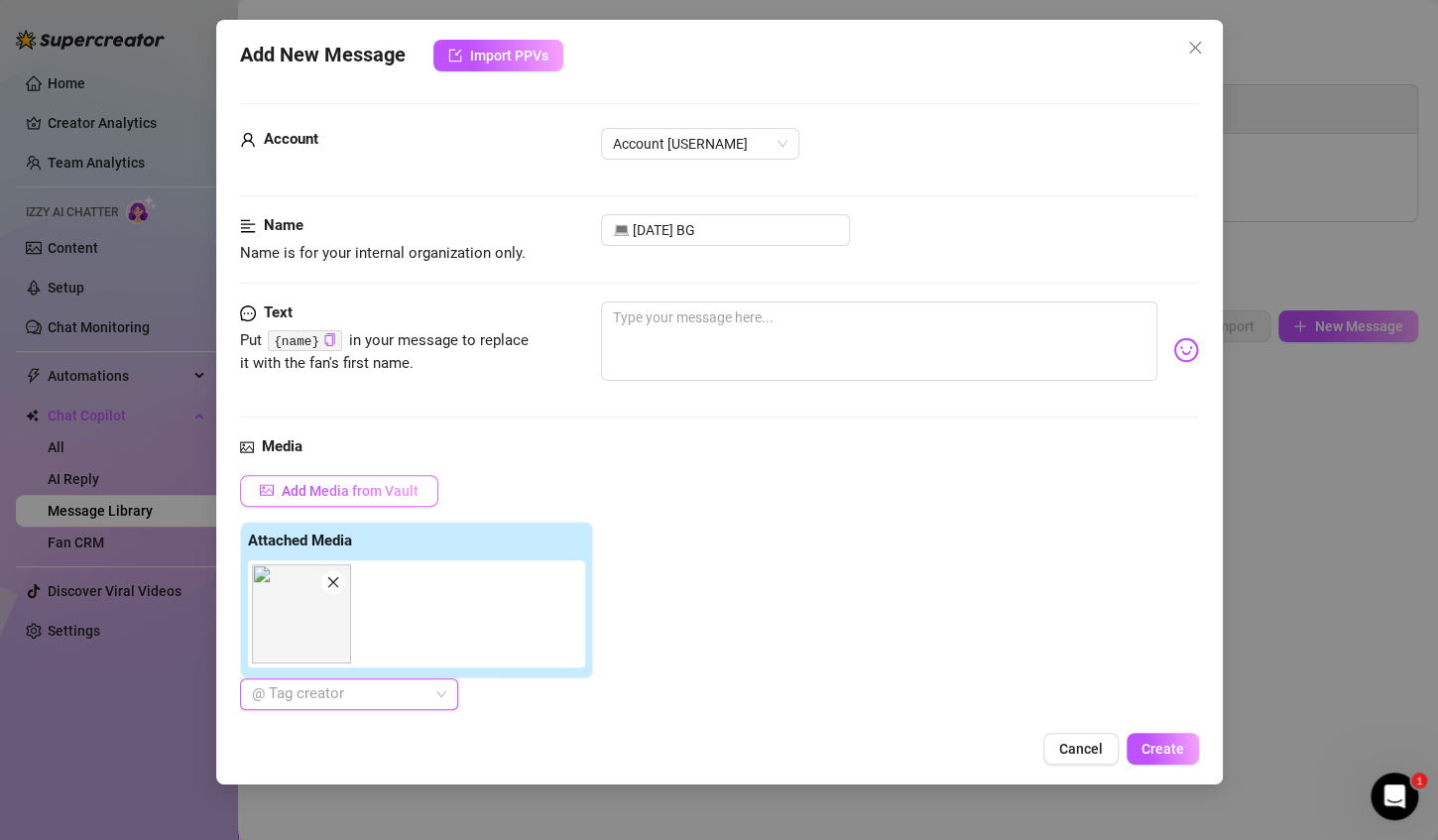 click on "Add Media from Vault" at bounding box center [350, 491] 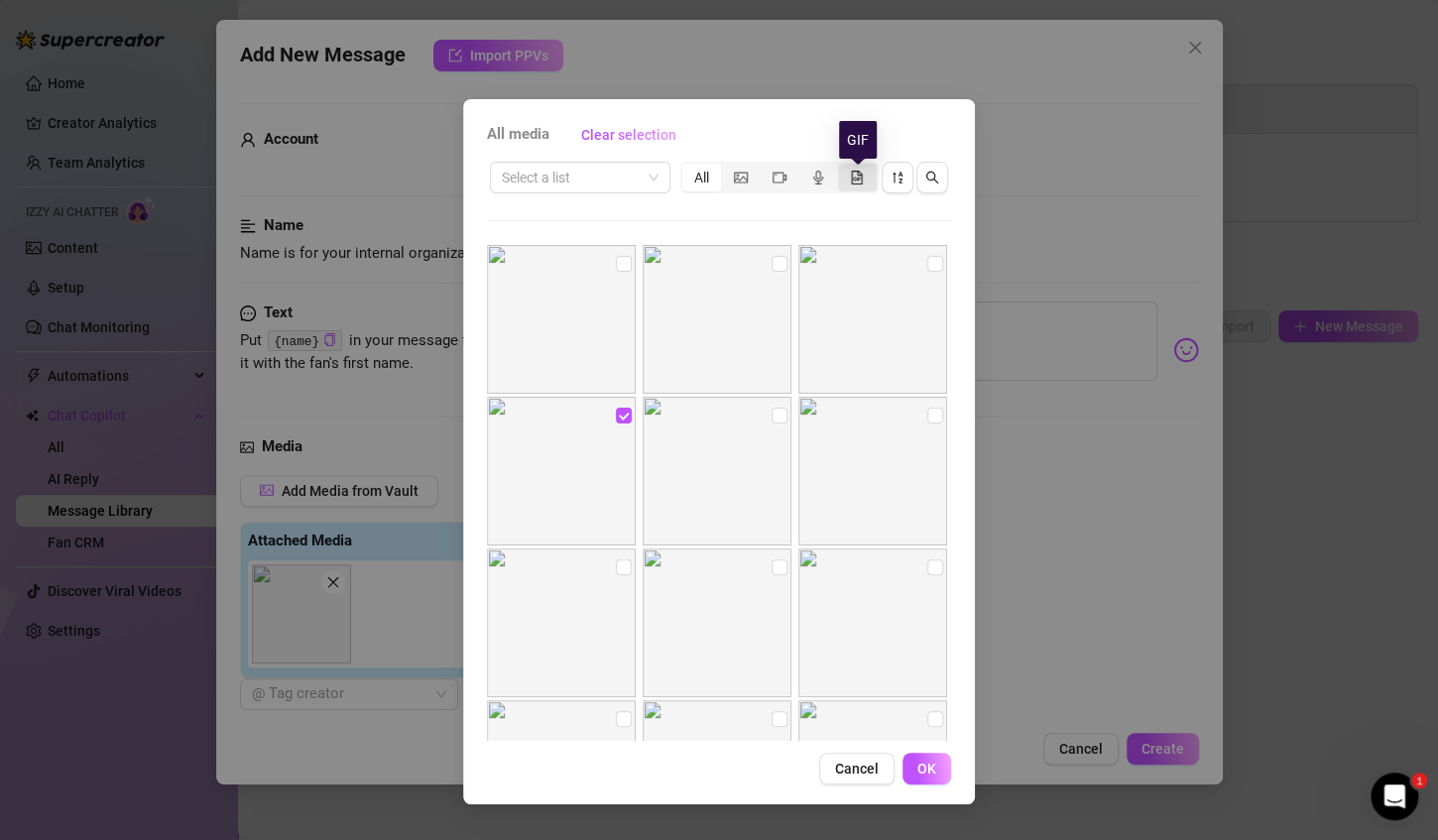 click 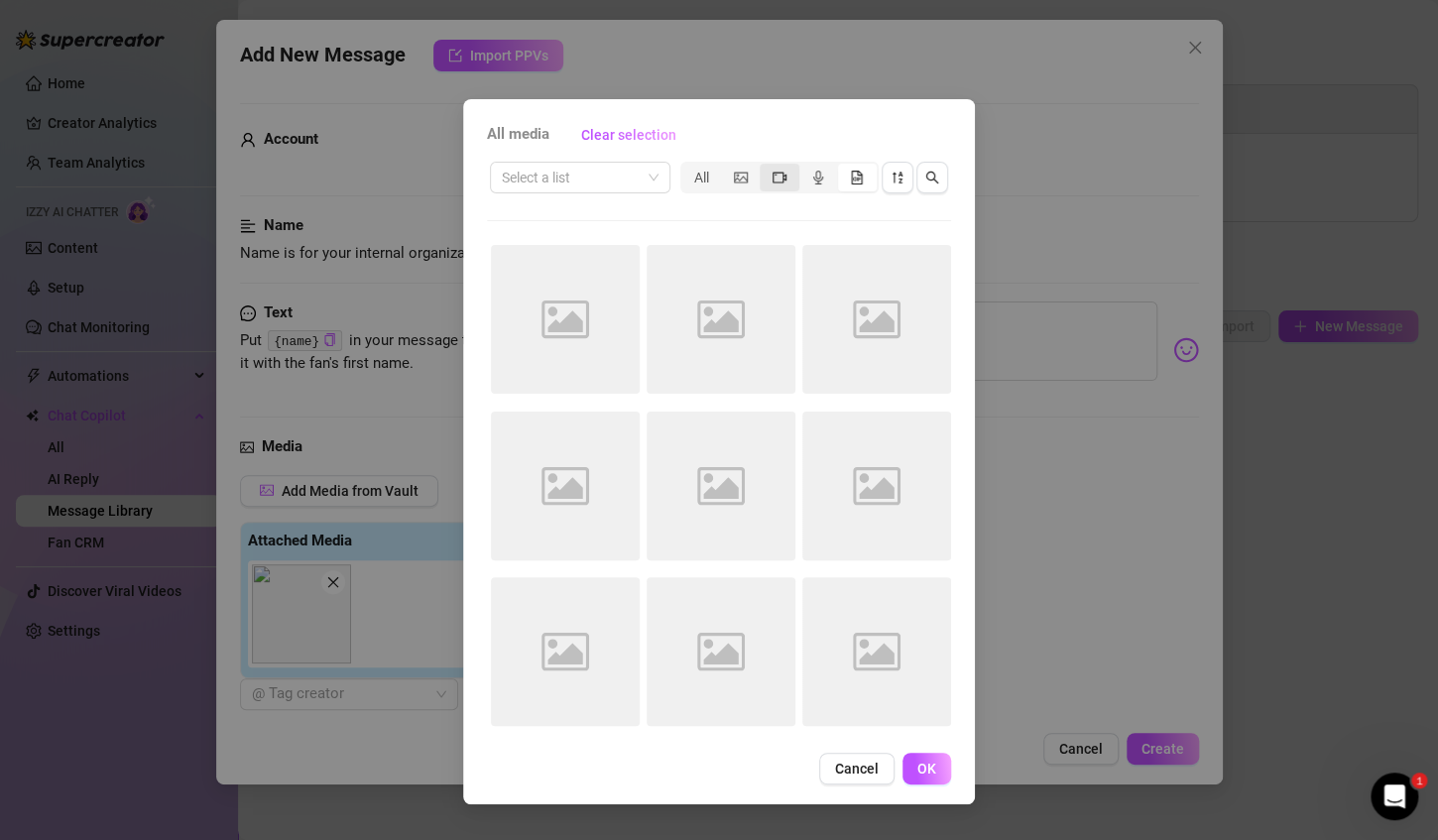 click at bounding box center (779, 178) 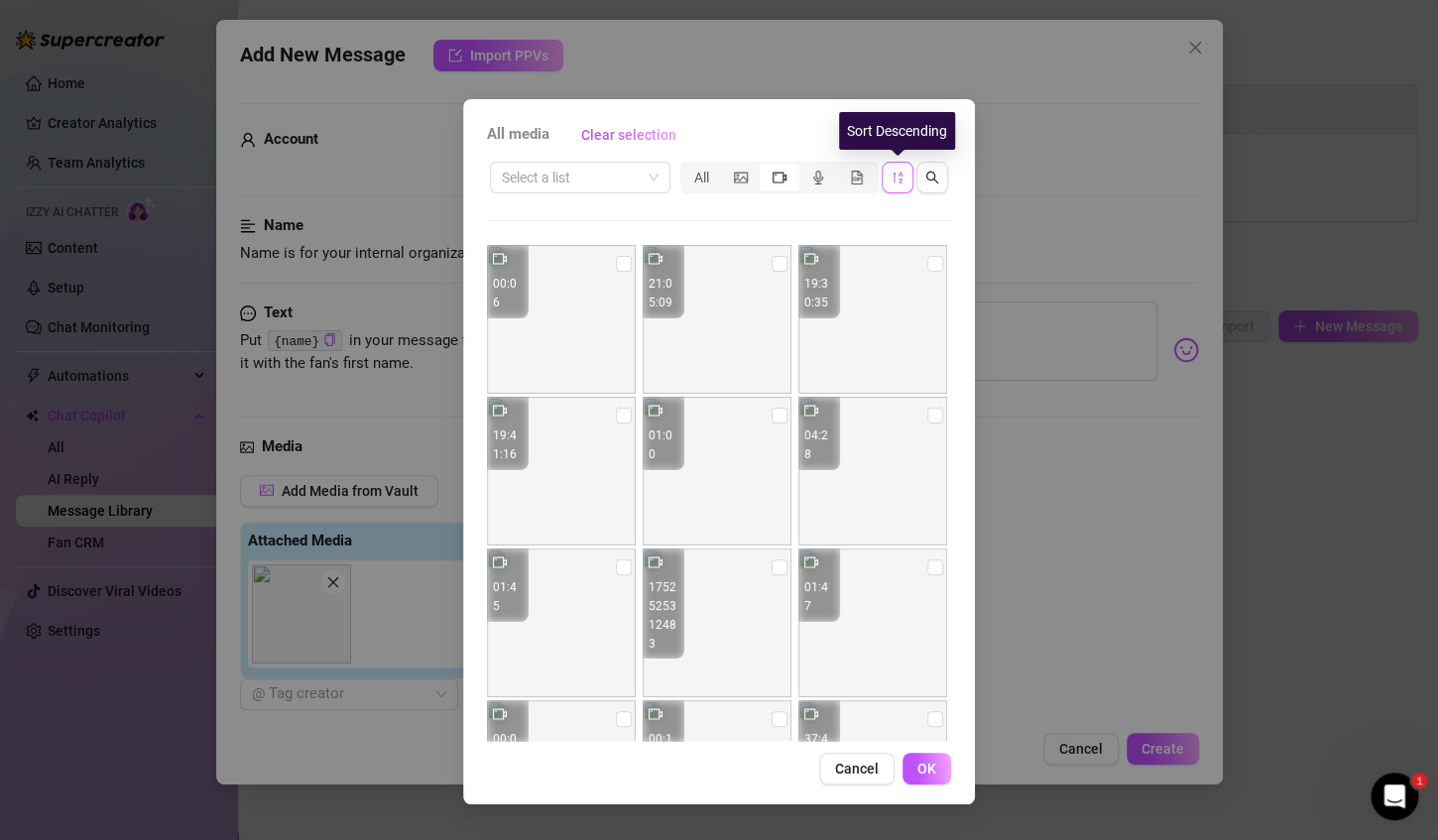 click at bounding box center (898, 178) 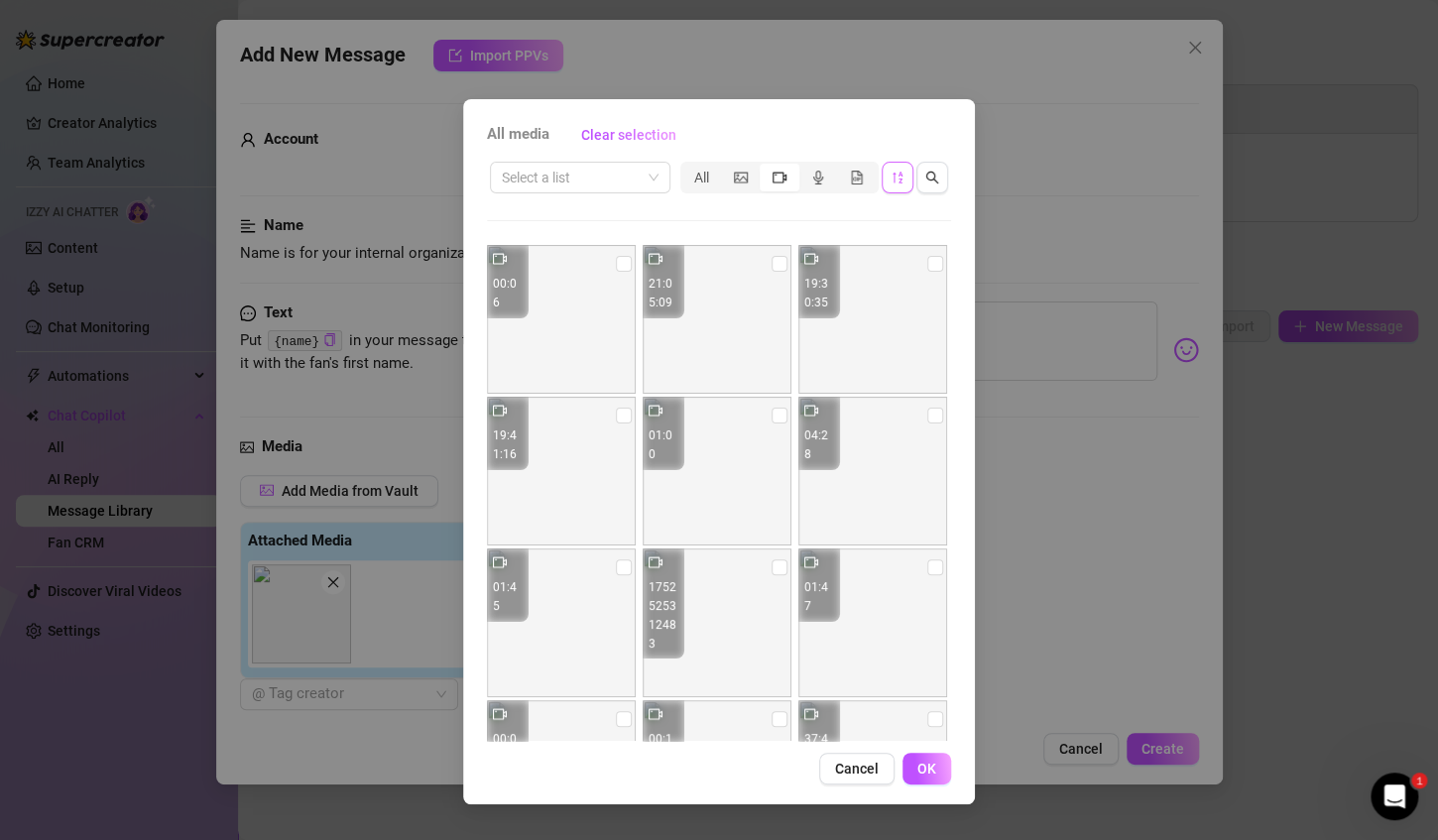 click 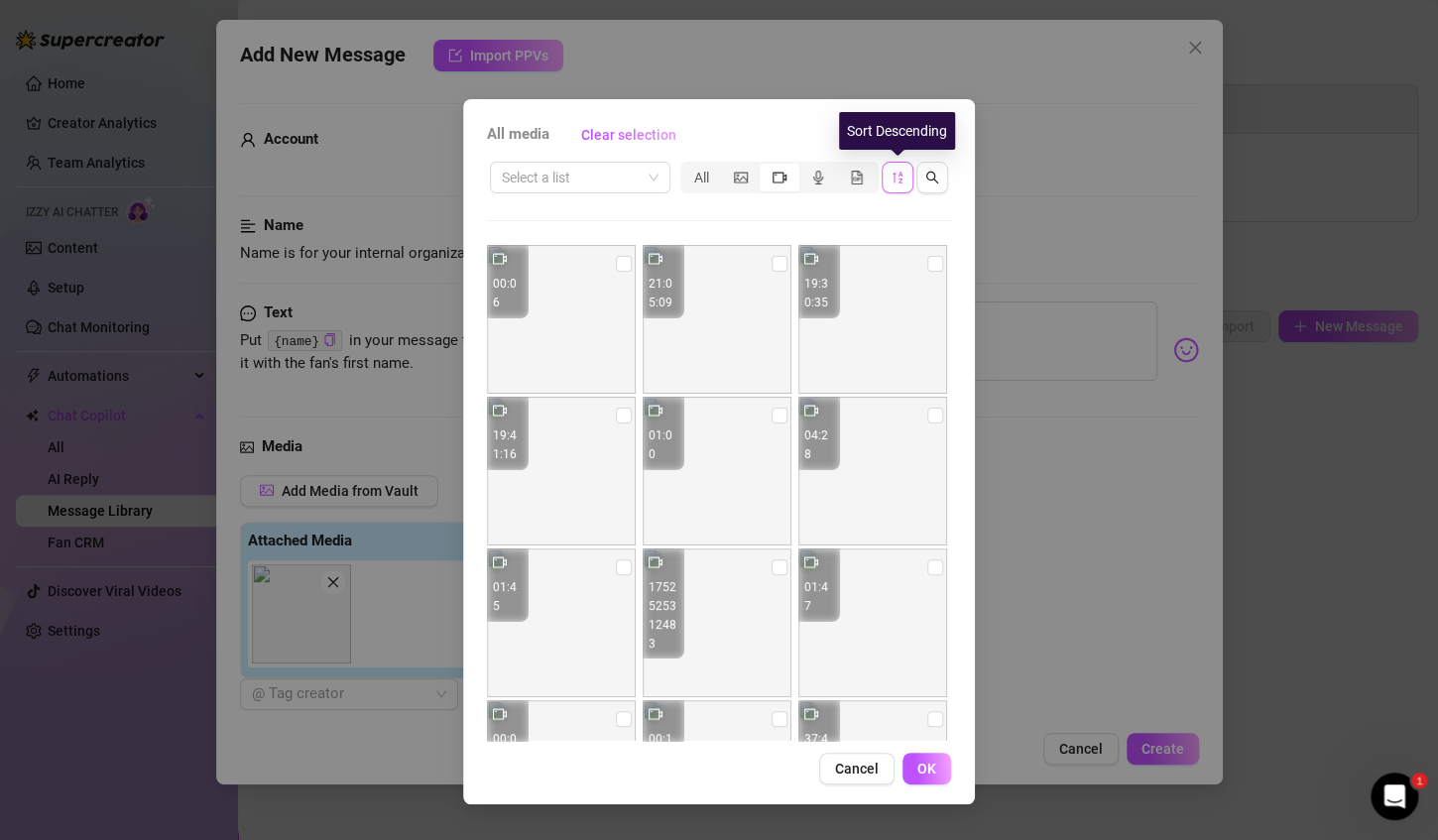 click at bounding box center (898, 178) 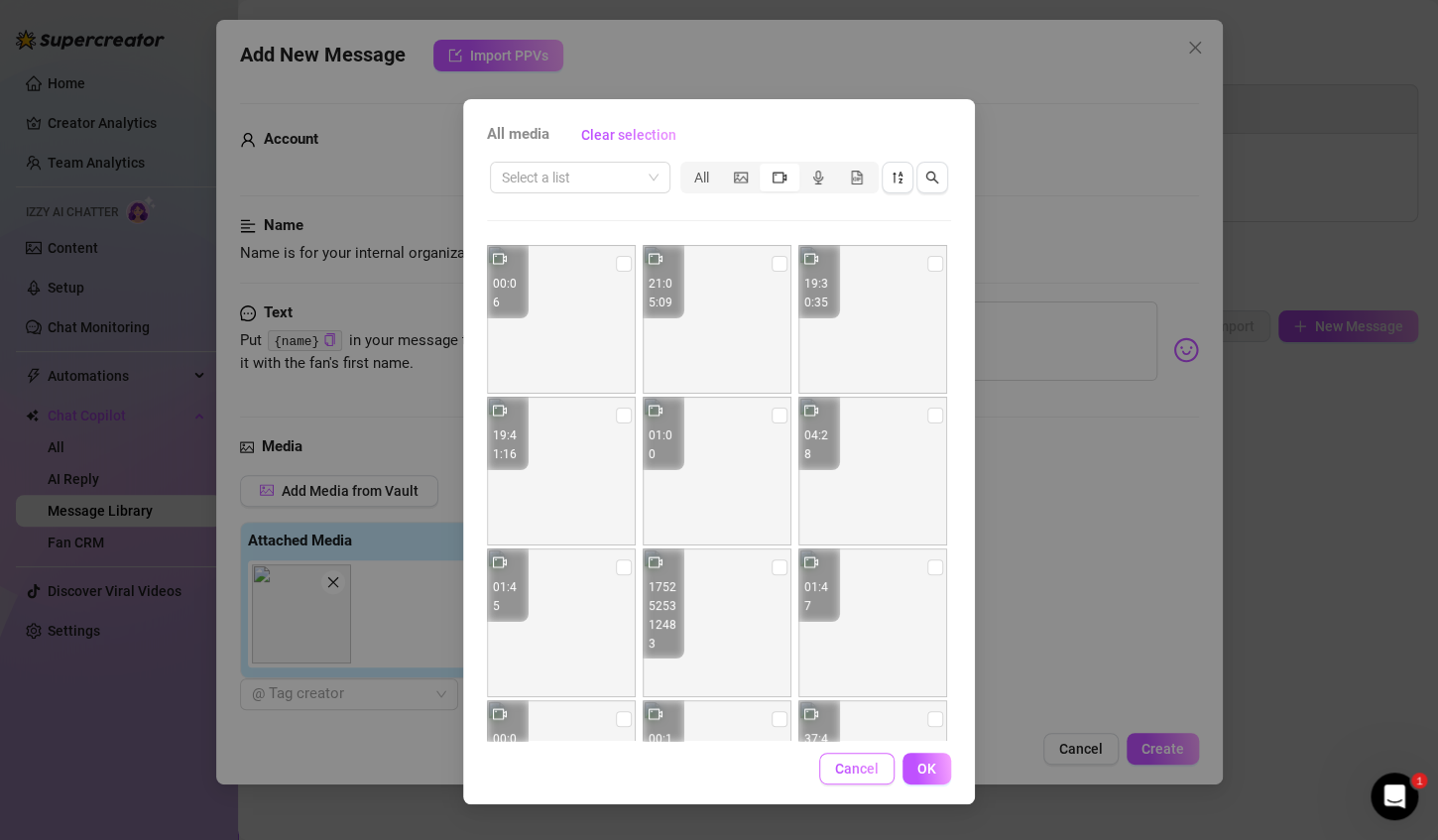 click on "Cancel" at bounding box center (857, 769) 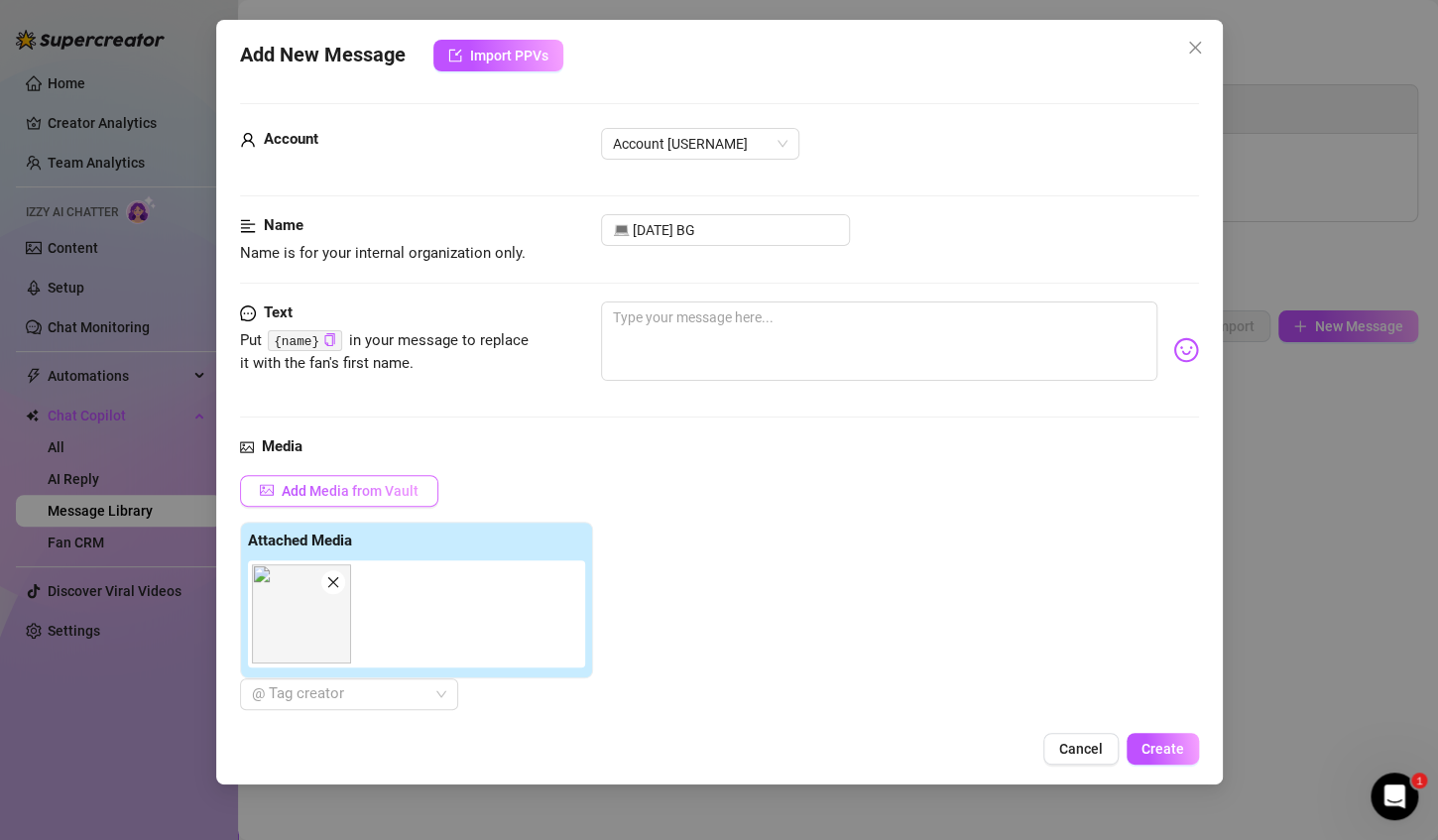 click on "Add Media from Vault" at bounding box center [350, 491] 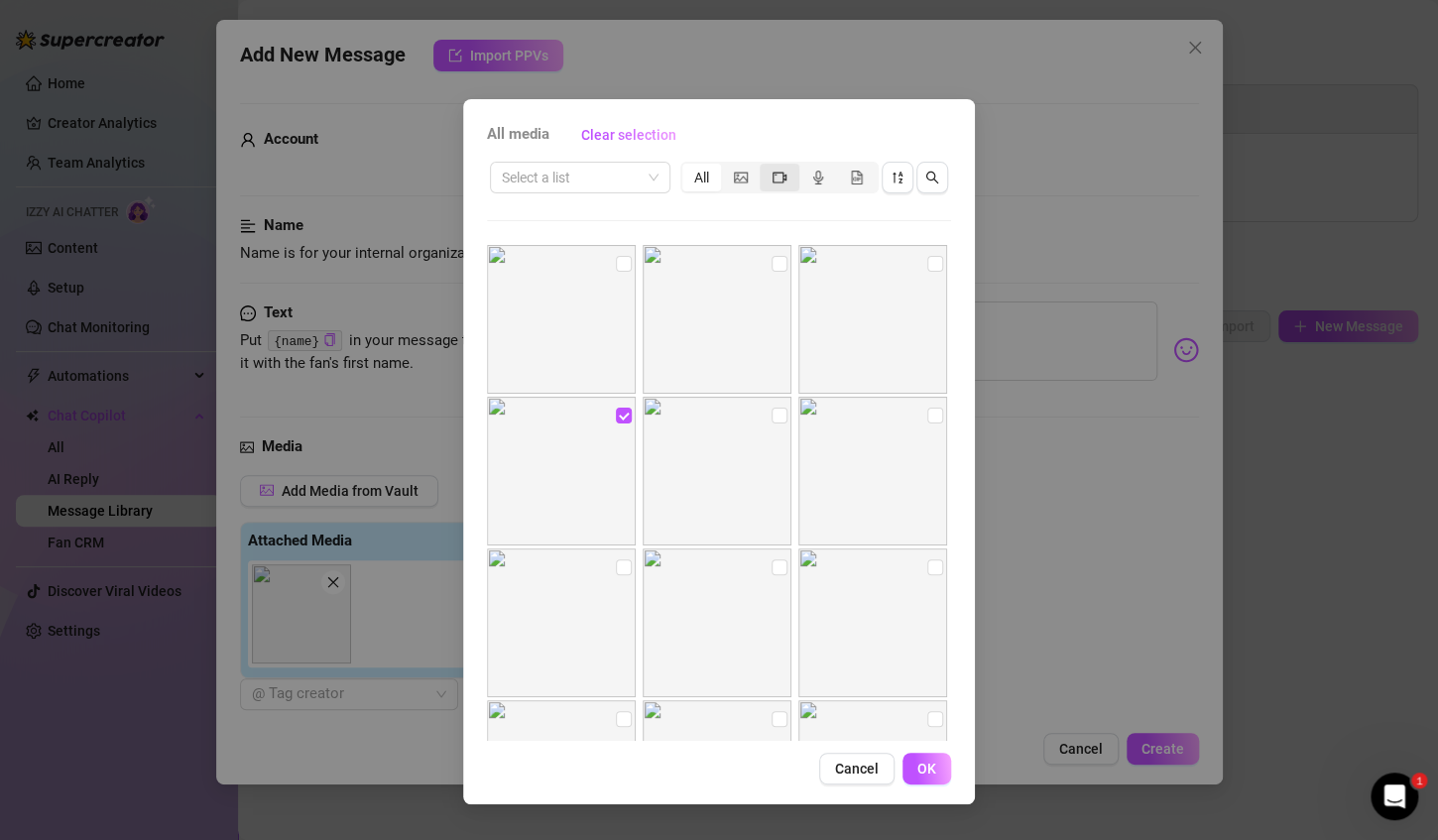 click 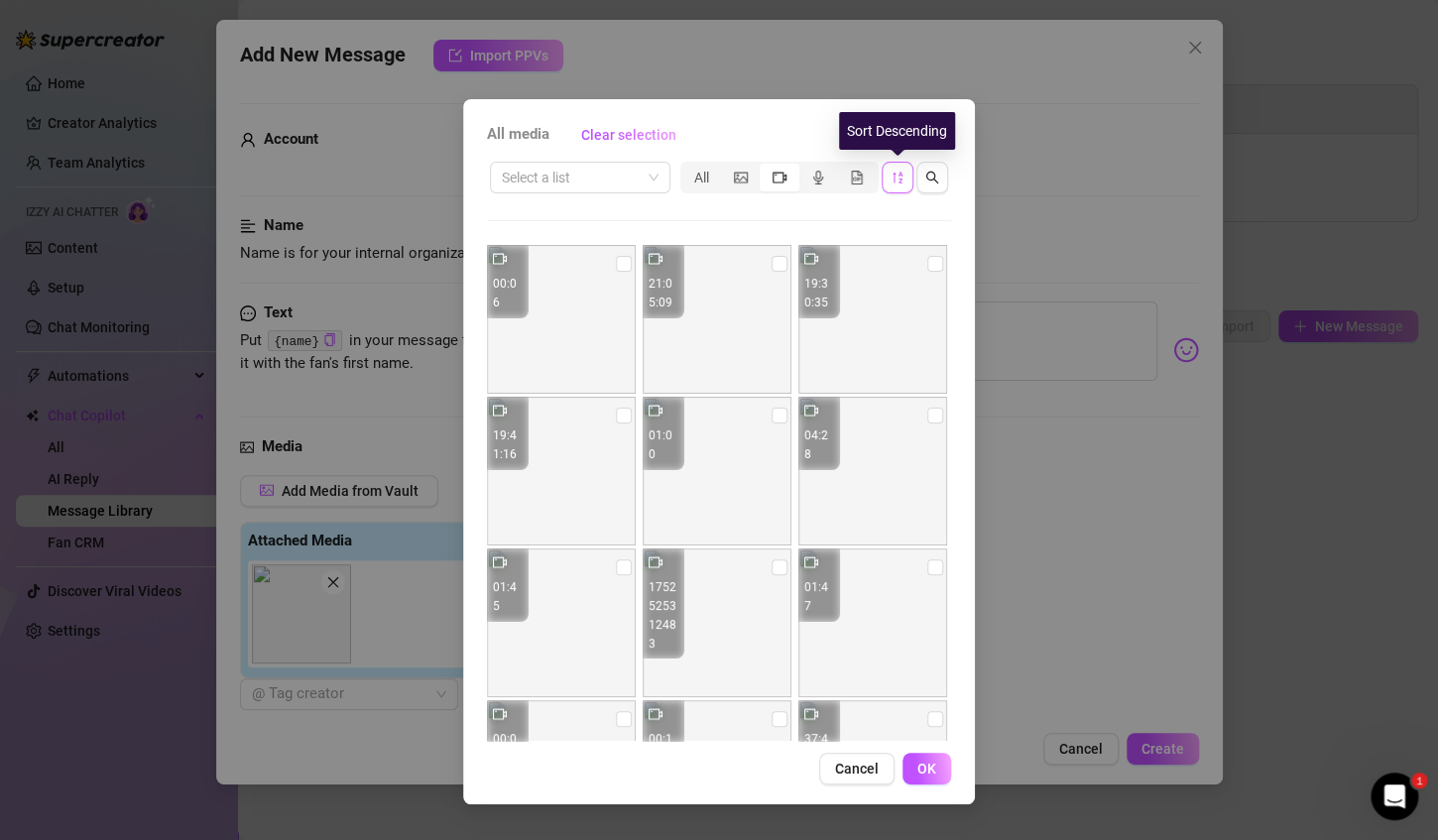 click at bounding box center (898, 178) 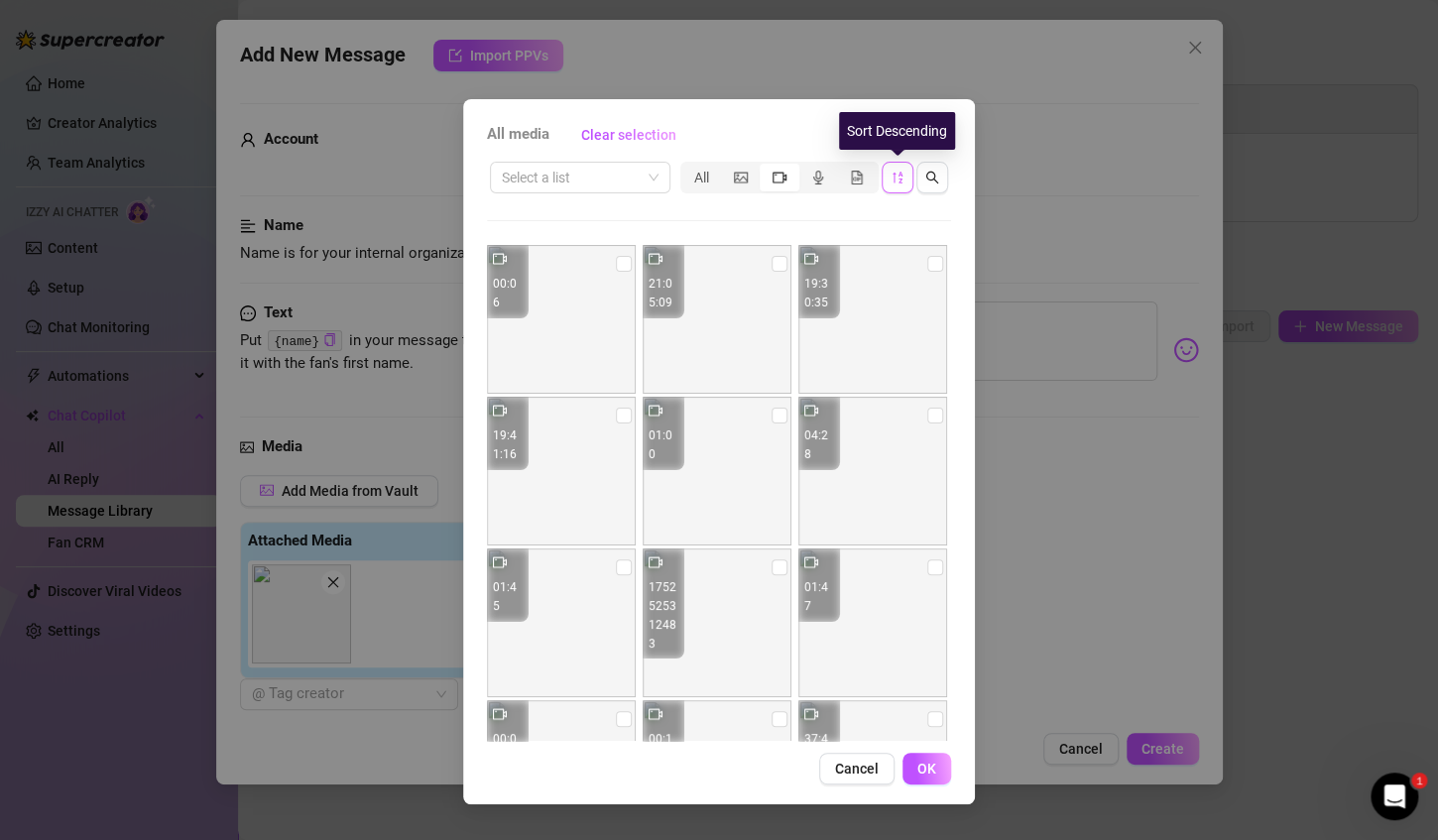 click at bounding box center (898, 178) 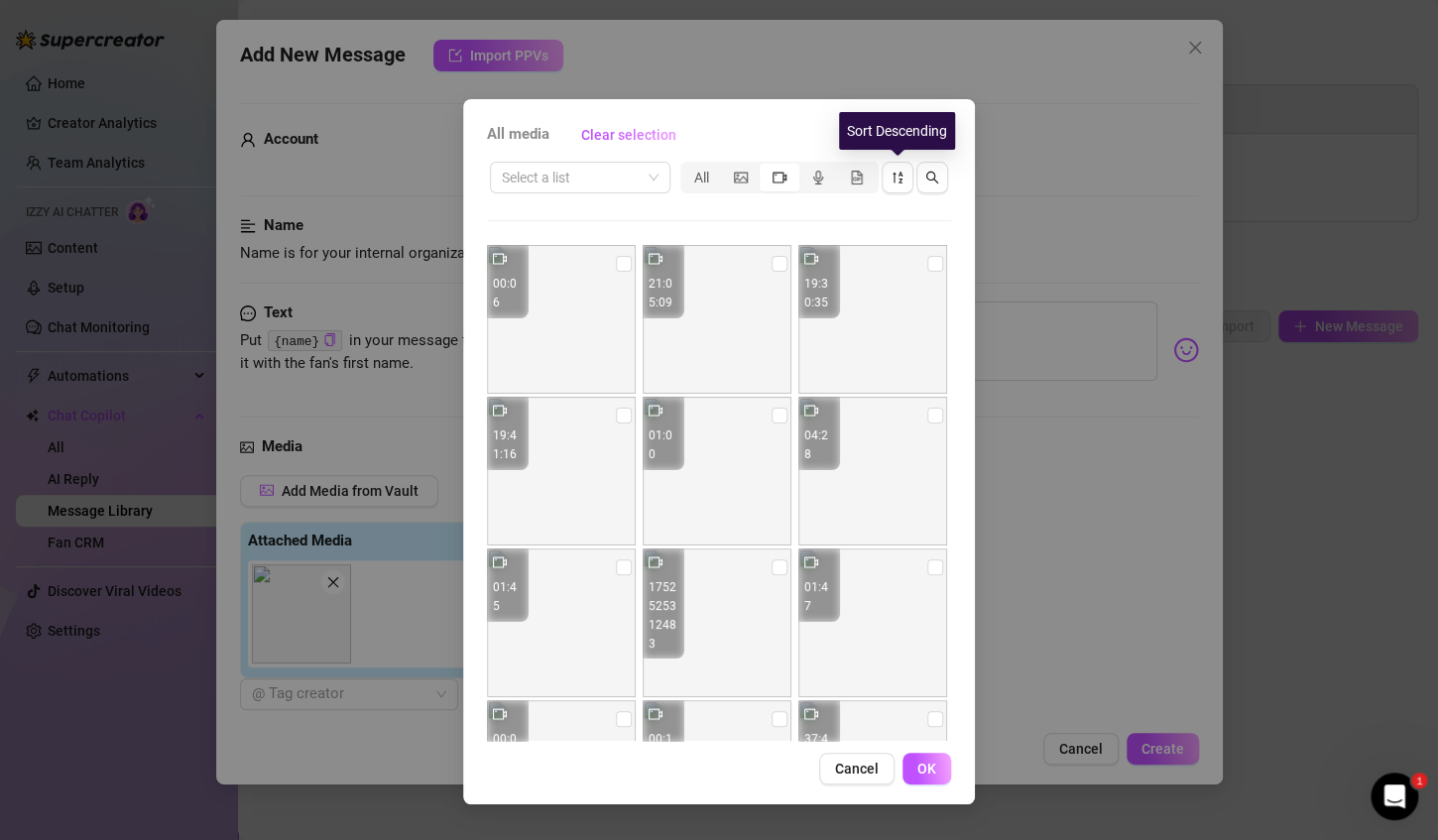 click on "Select a list All" at bounding box center (719, 178) 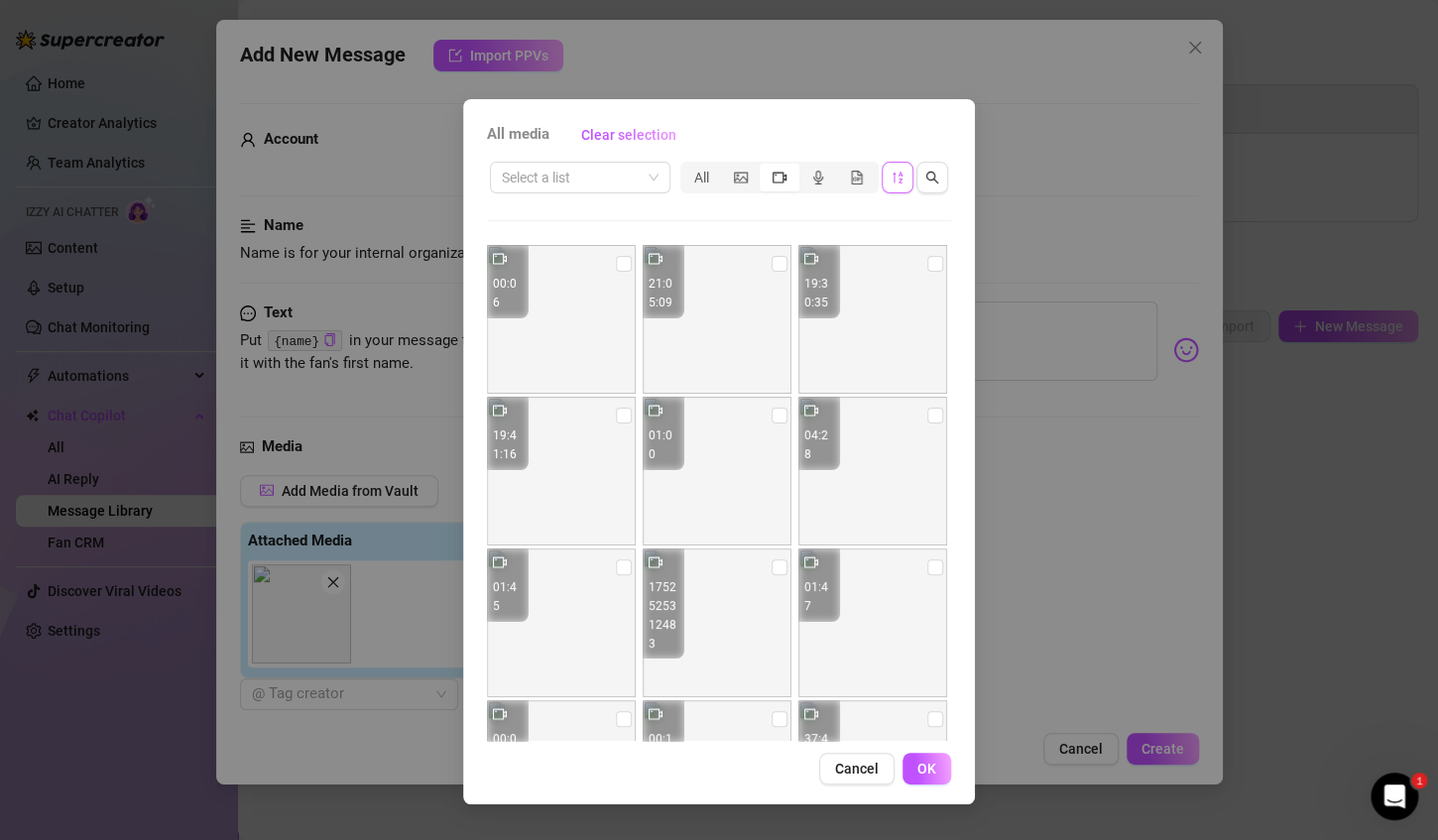 click 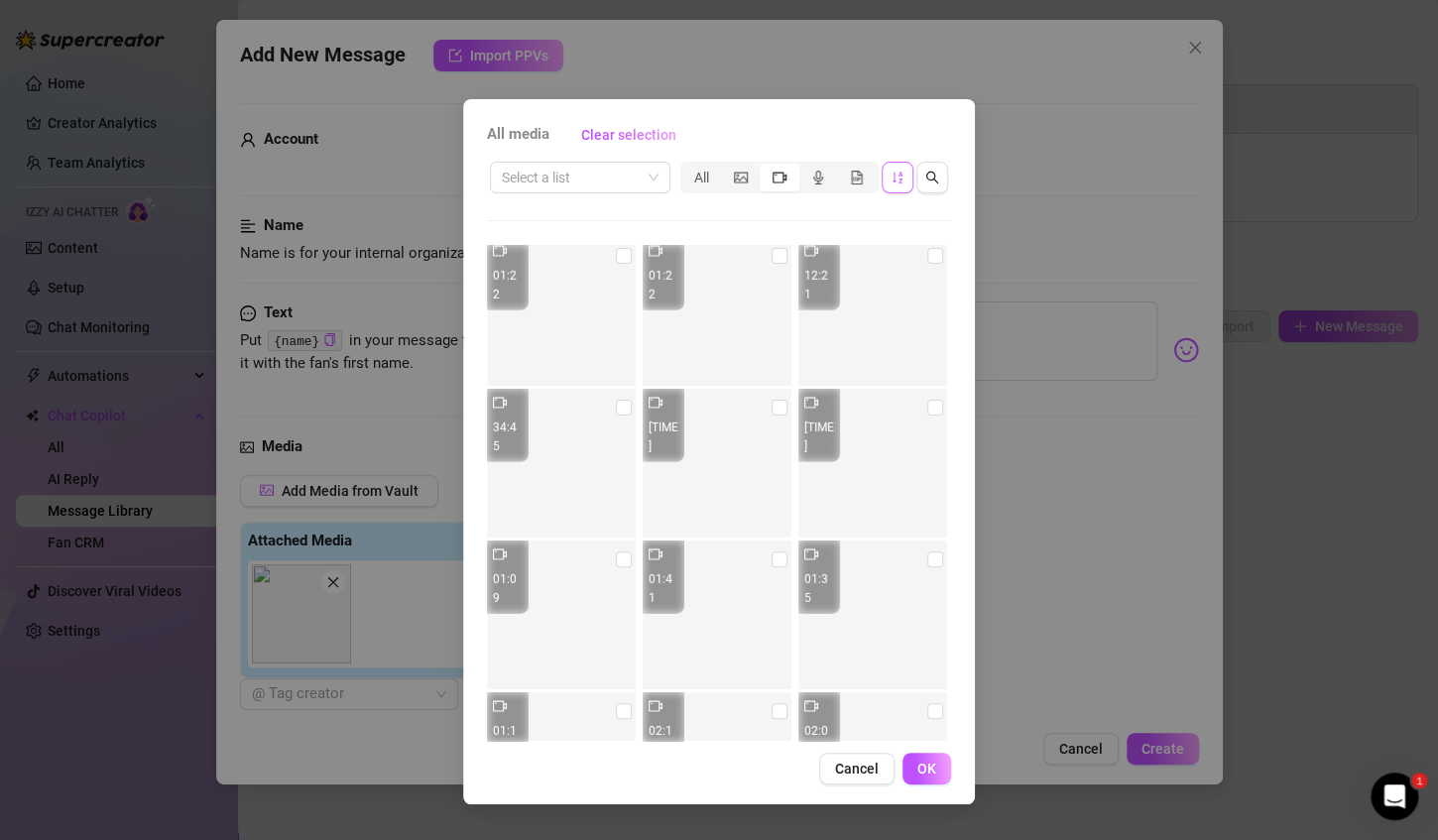 scroll, scrollTop: 9917, scrollLeft: 0, axis: vertical 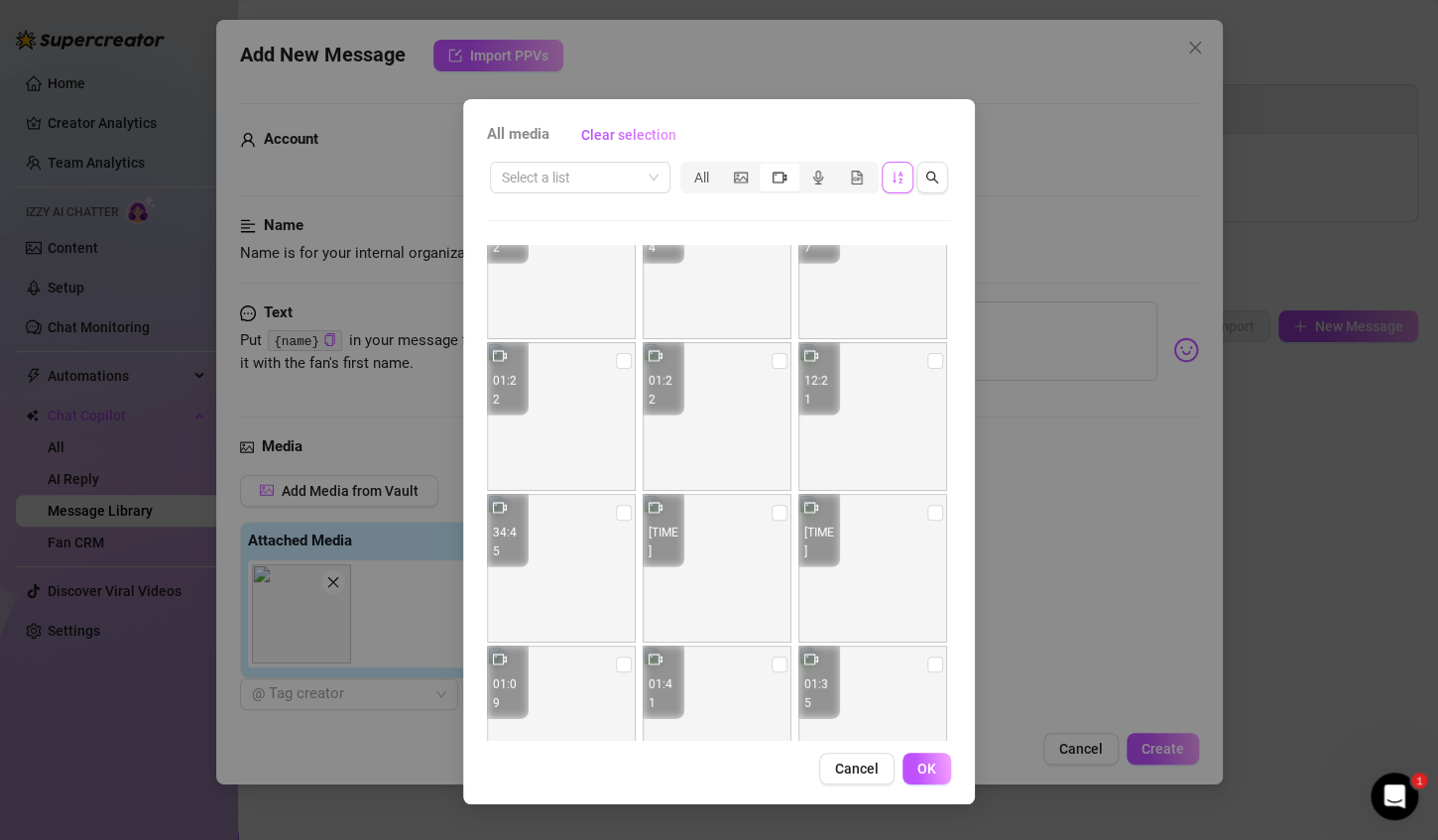 click at bounding box center (873, 568) 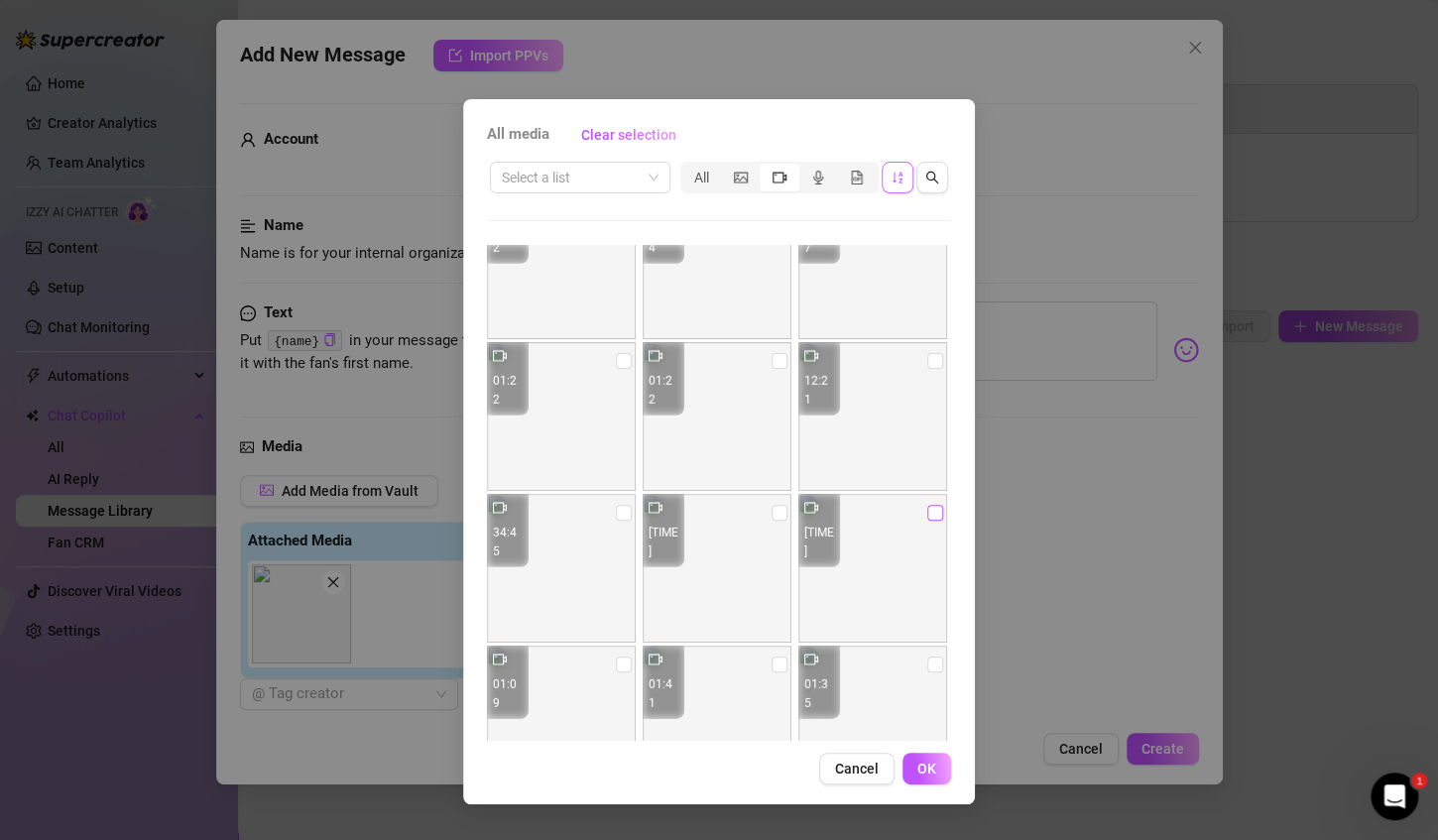 click at bounding box center [935, 513] 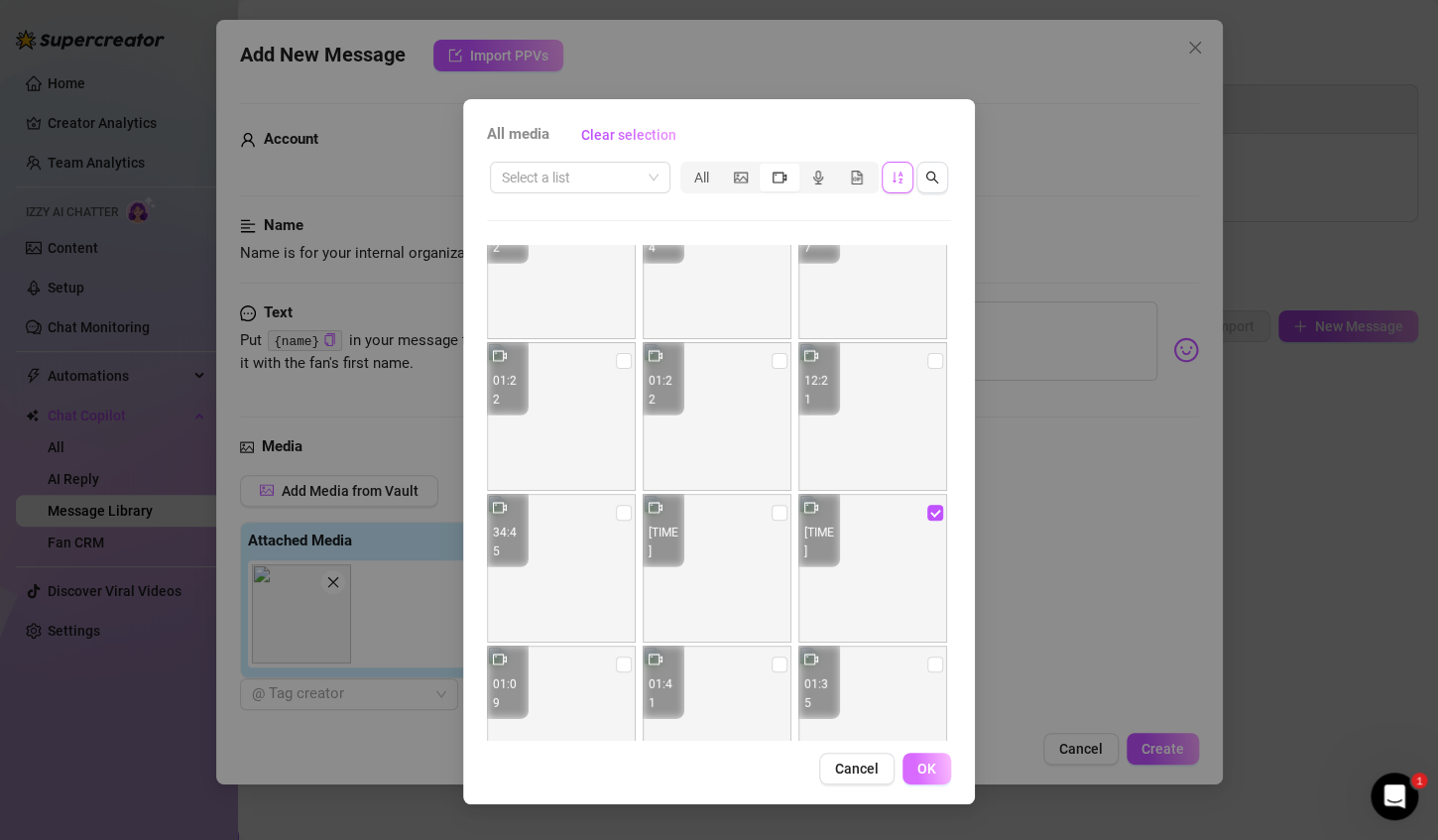 click on "OK" at bounding box center [926, 769] 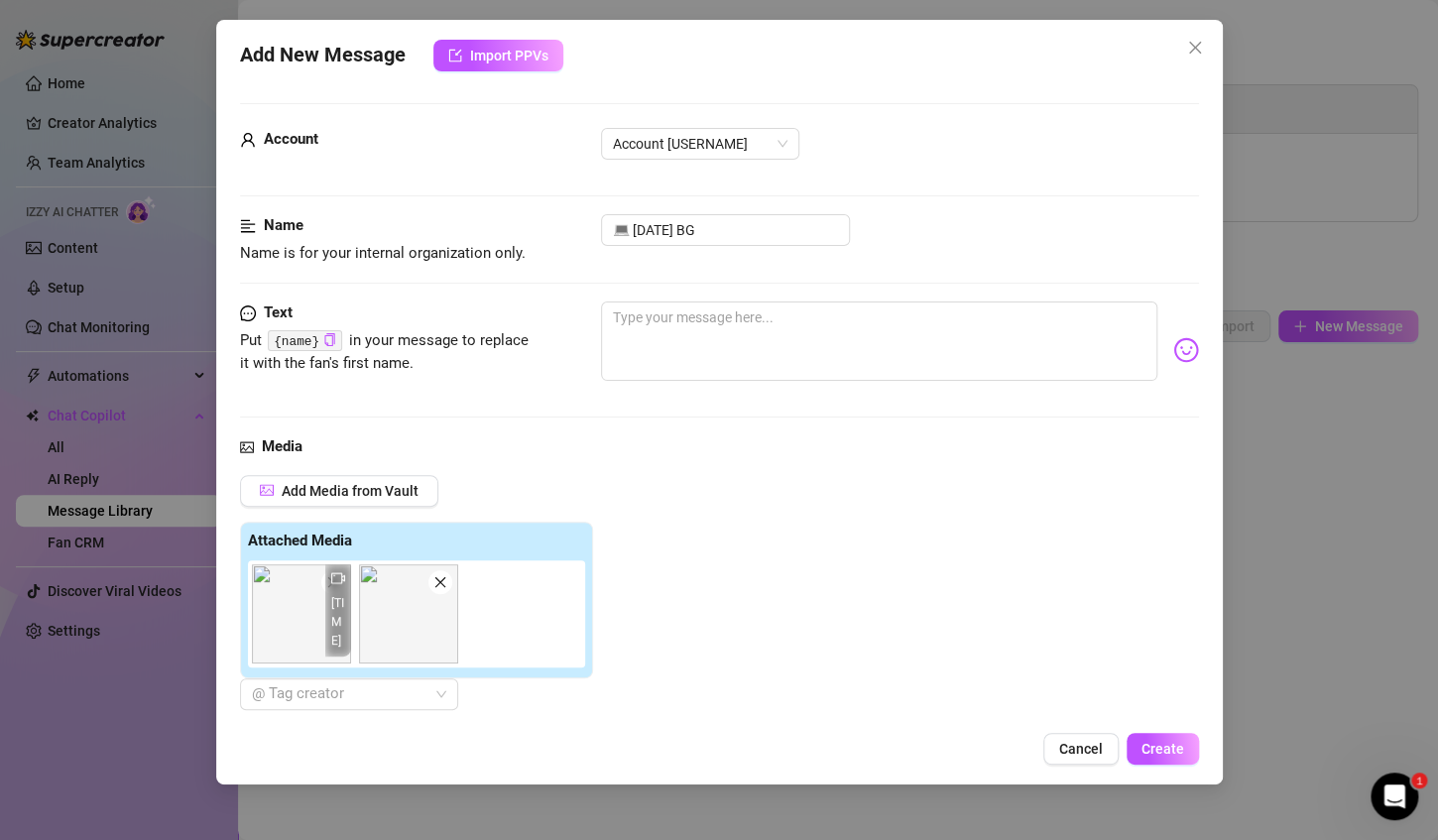 click on "Media Add Media from Vault Attached Media [TIME]   @ Tag creator" at bounding box center (719, 605) 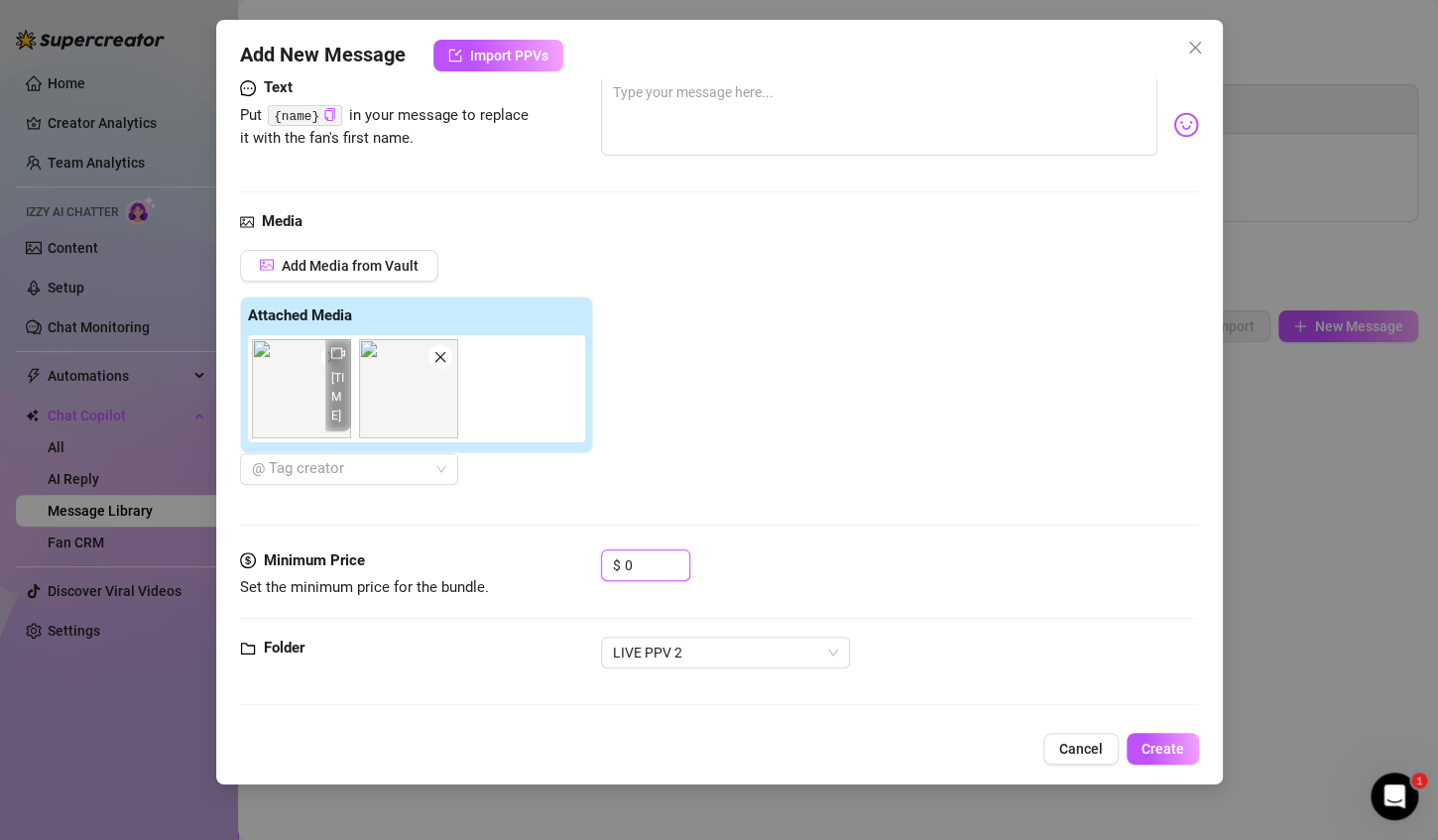 drag, startPoint x: 662, startPoint y: 568, endPoint x: 589, endPoint y: 547, distance: 75.960516 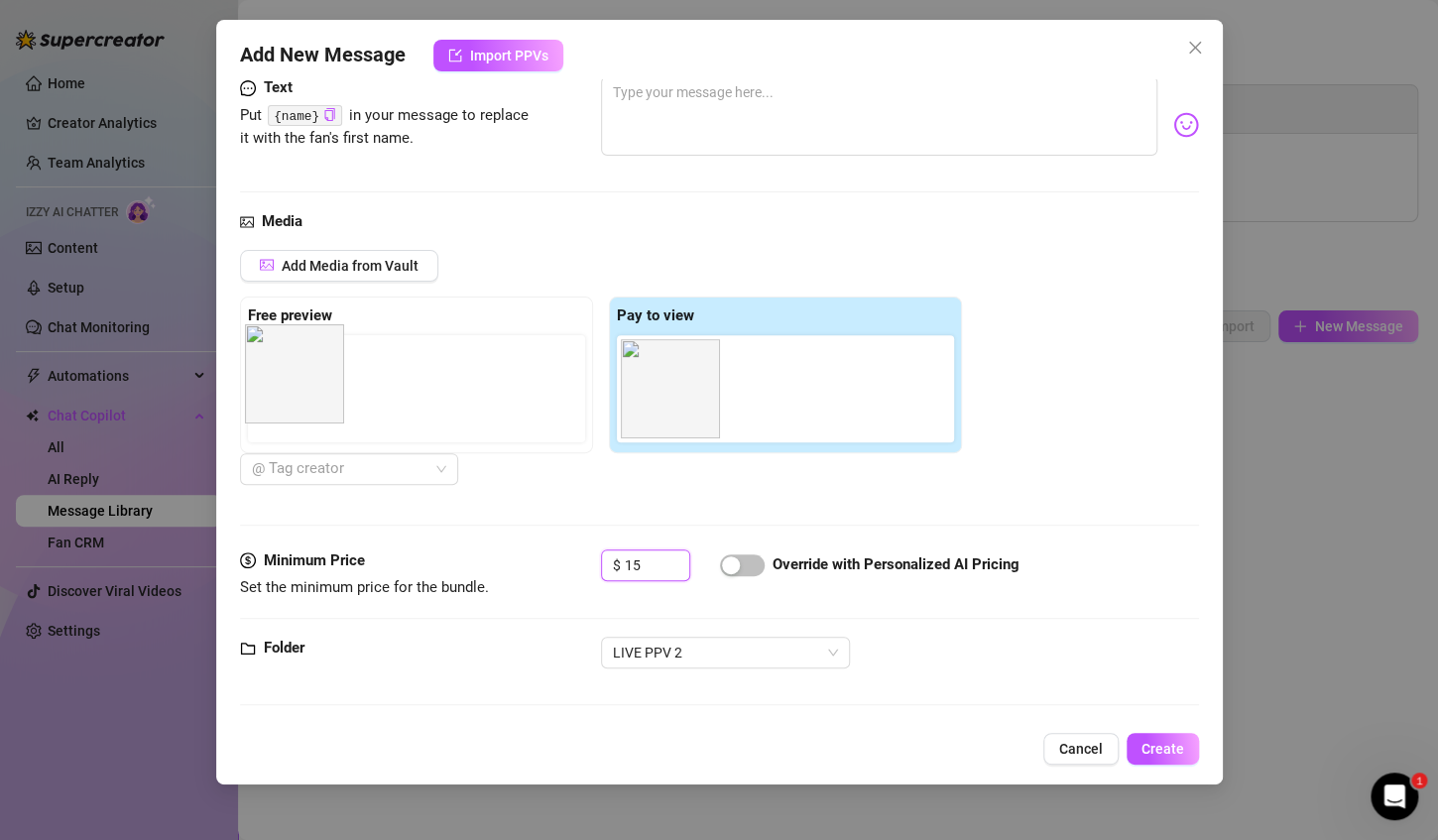 drag, startPoint x: 654, startPoint y: 406, endPoint x: 264, endPoint y: 394, distance: 390.18457 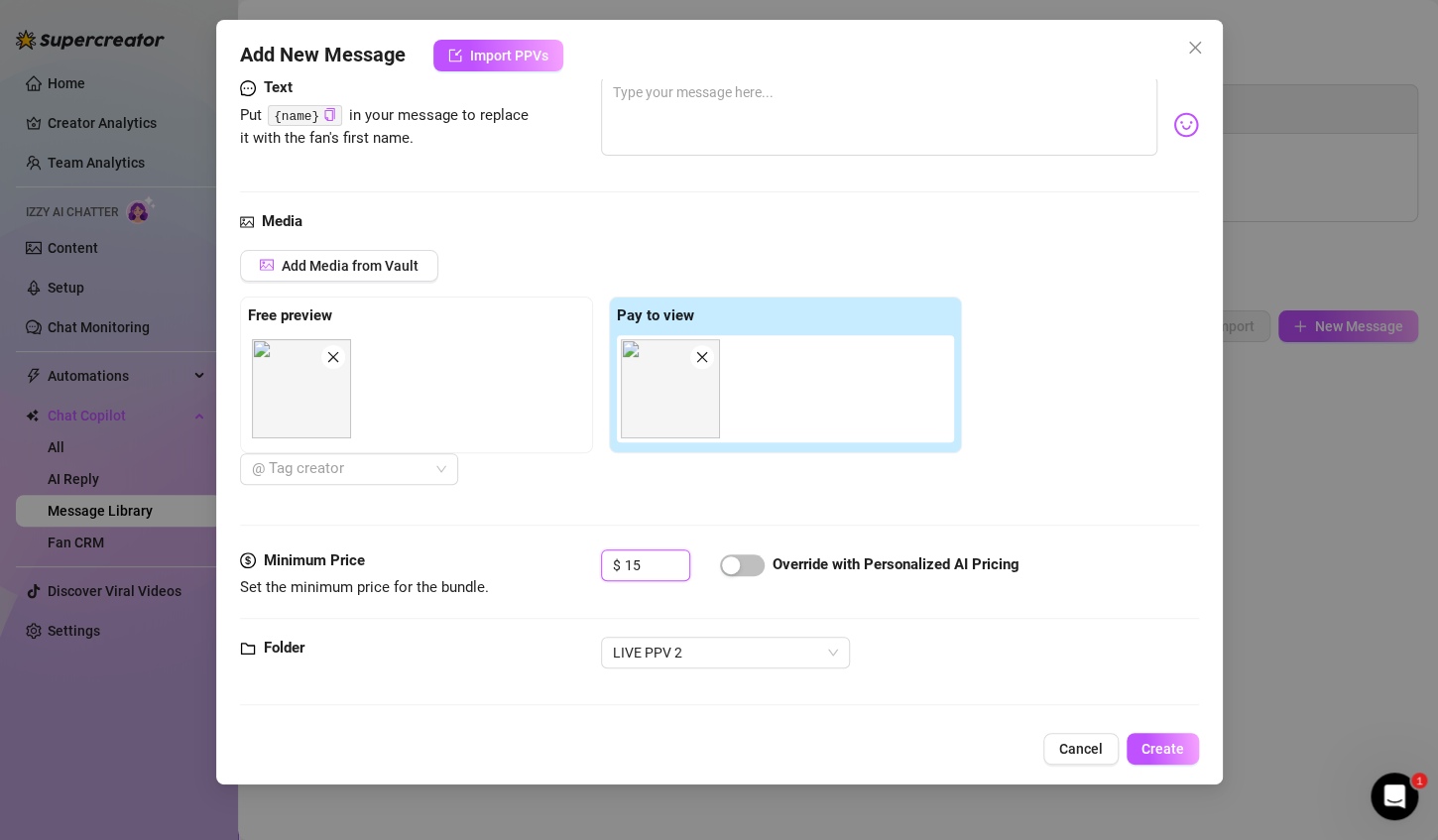 type on "15" 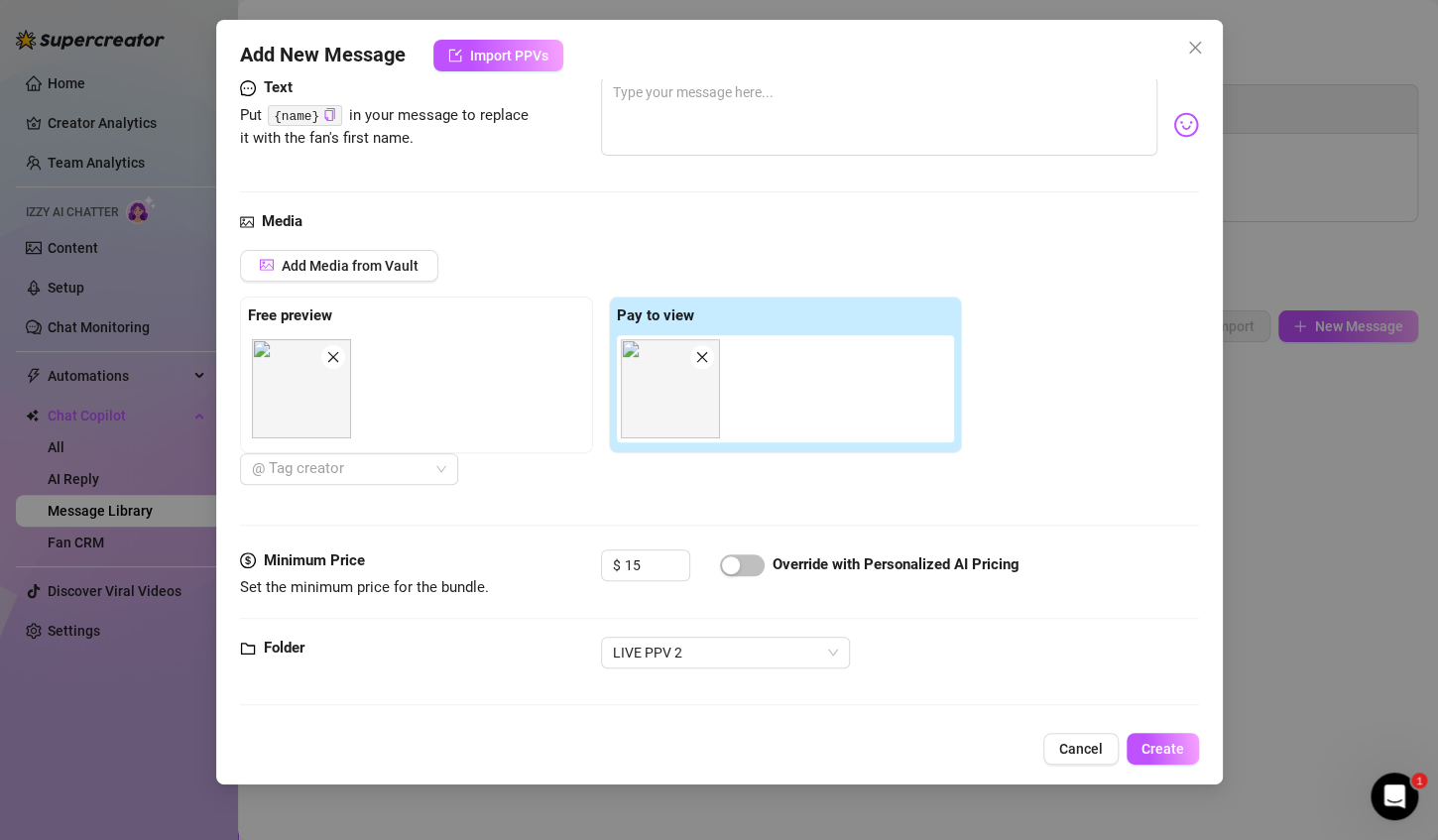 click on "Media Add Media from Vault Free preview Pay to view [TIME]   @ Tag creator" at bounding box center (719, 380) 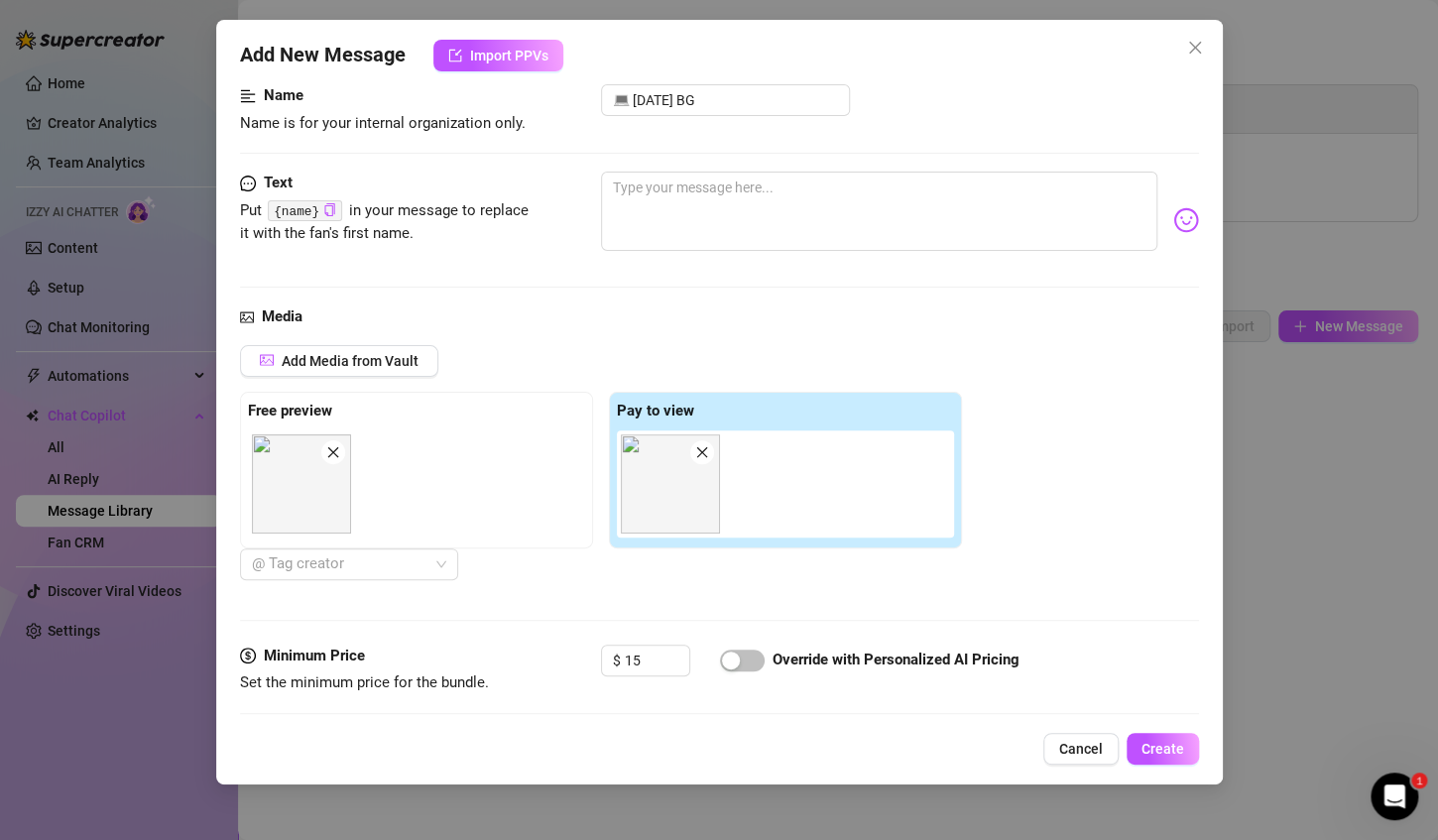 scroll, scrollTop: 92, scrollLeft: 0, axis: vertical 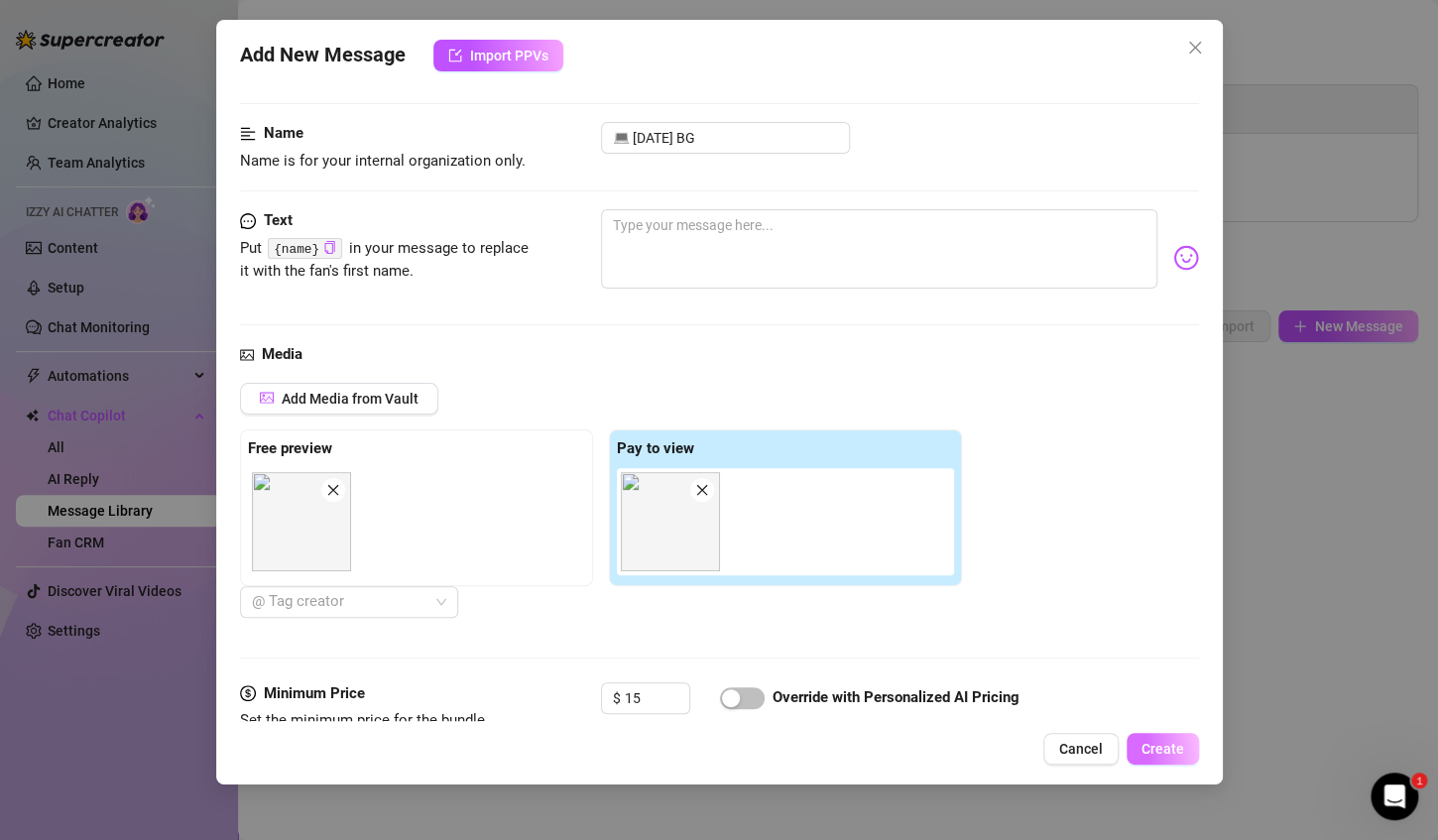 click on "Create" at bounding box center (1162, 749) 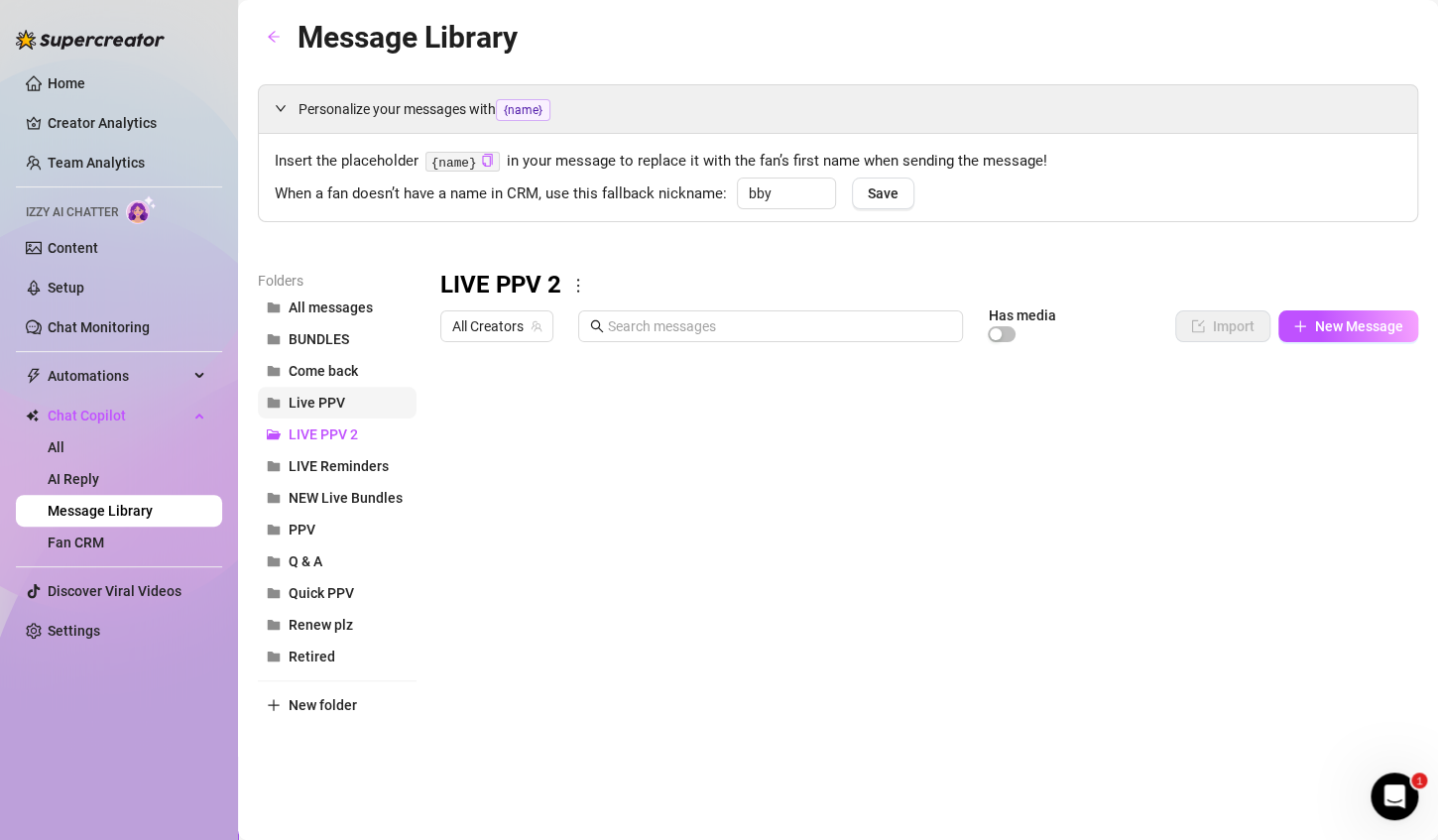 click on "Live PPV" at bounding box center [337, 403] 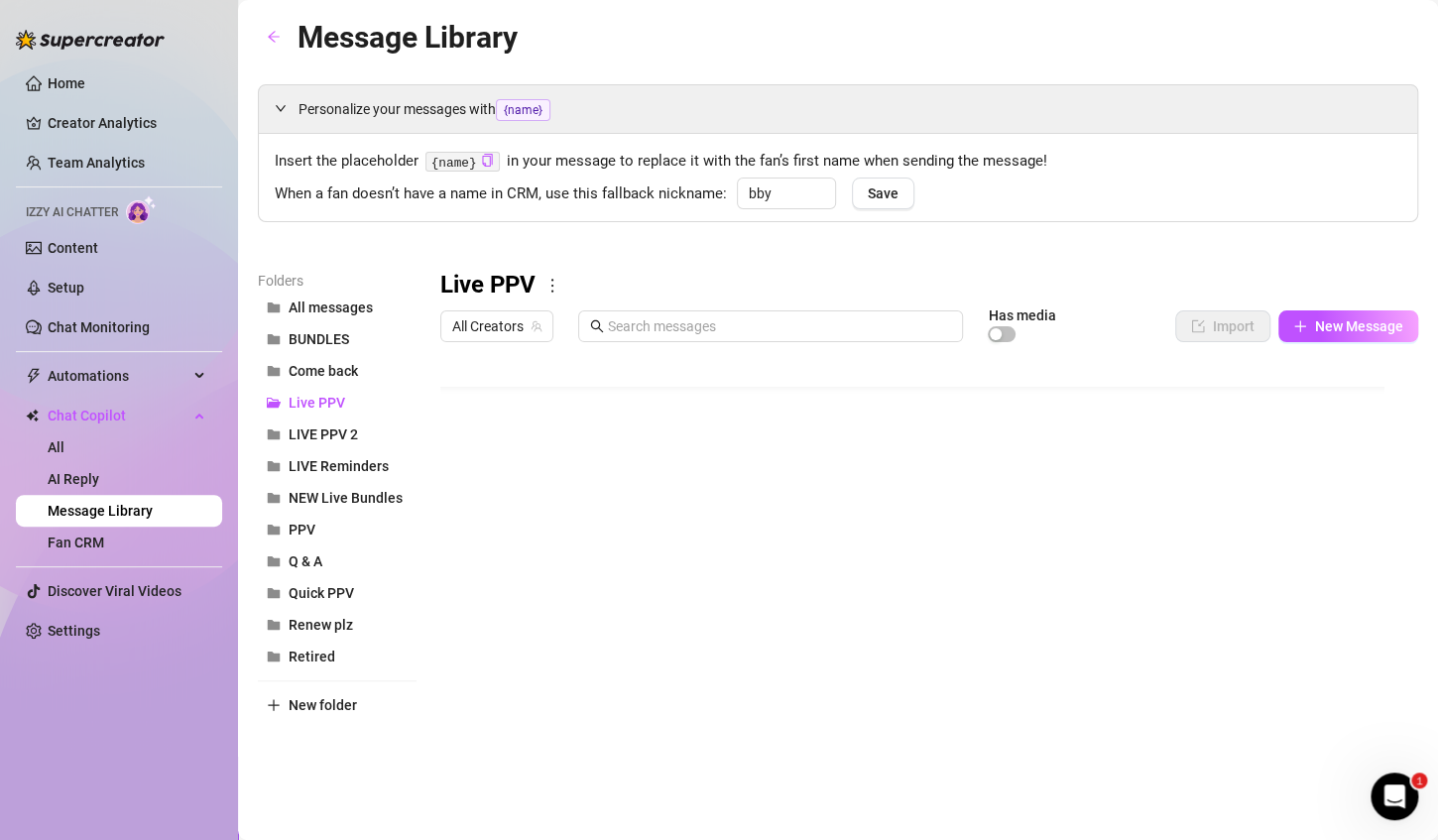 scroll, scrollTop: 132, scrollLeft: 0, axis: vertical 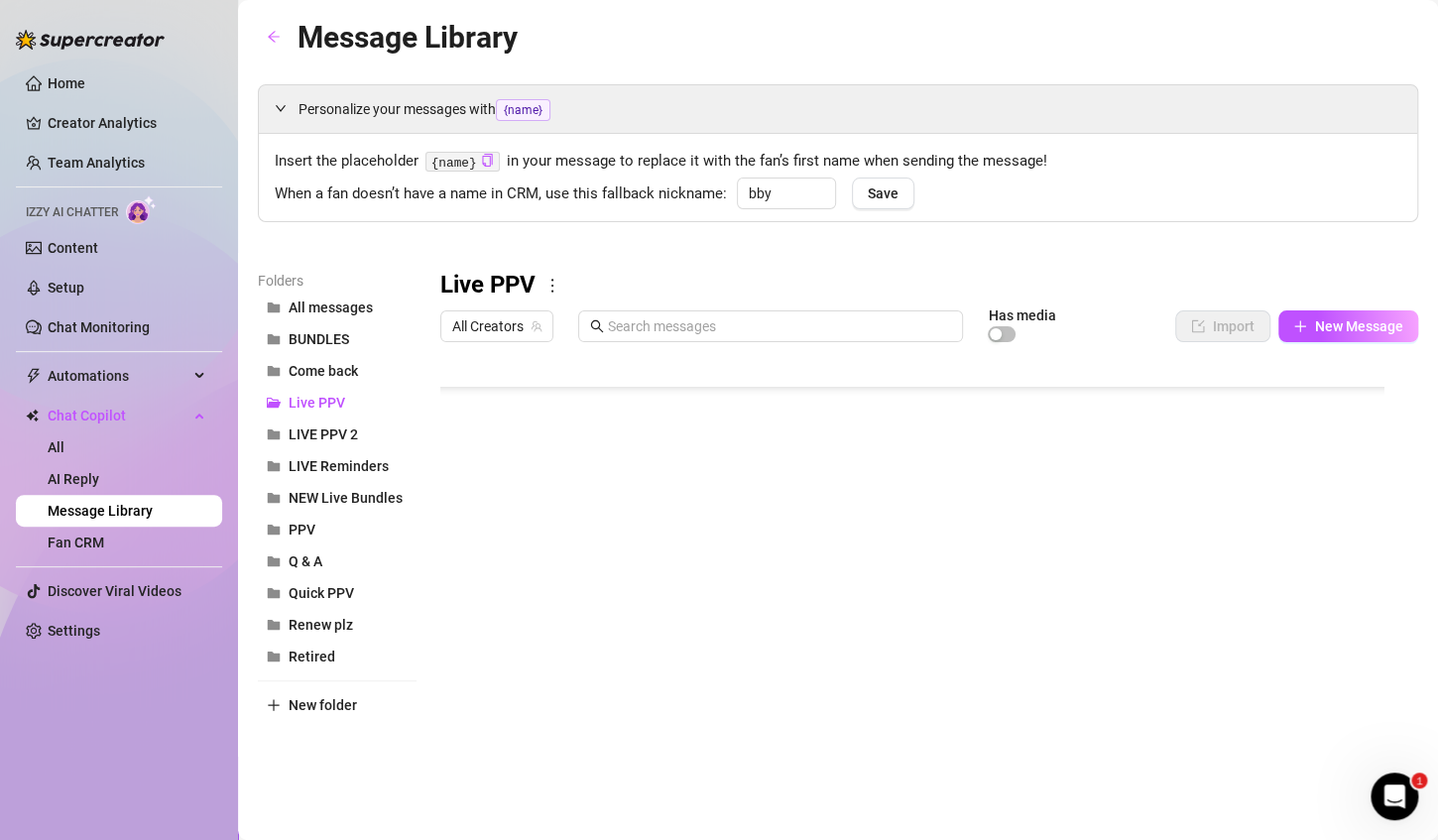 click at bounding box center (920, 572) 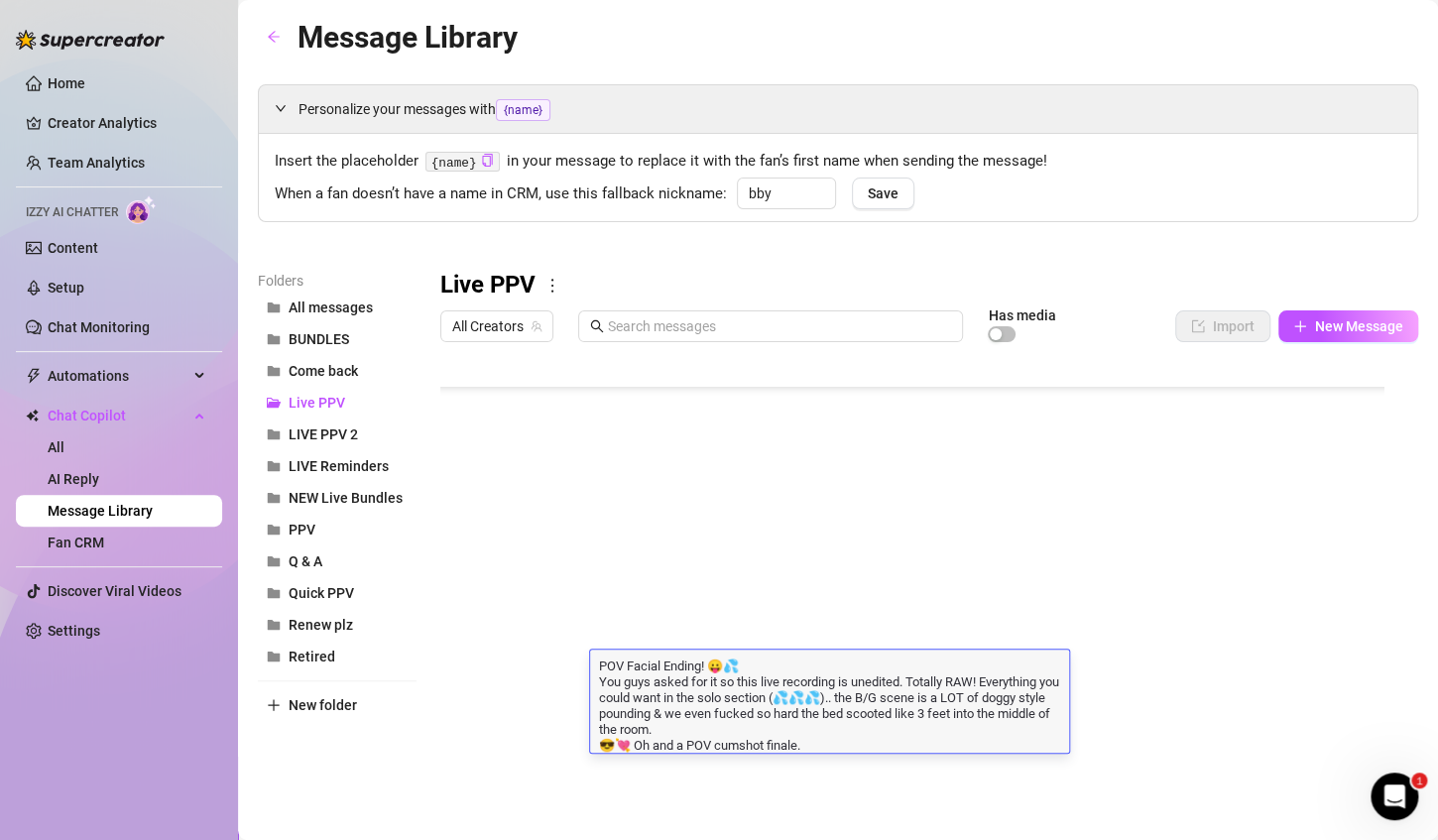 click on "POV Facial Ending! 😛💦
You guys asked for it so this live recording is unedited. Totally RAW! Everything you could want in the solo section (💦💦💦).. the B/G scene is a LOT of doggy style pounding & we even fucked so hard the bed scooted like 3 feet into the middle of the room.
😎💘 Oh and a POV cumshot finale." at bounding box center [829, 704] 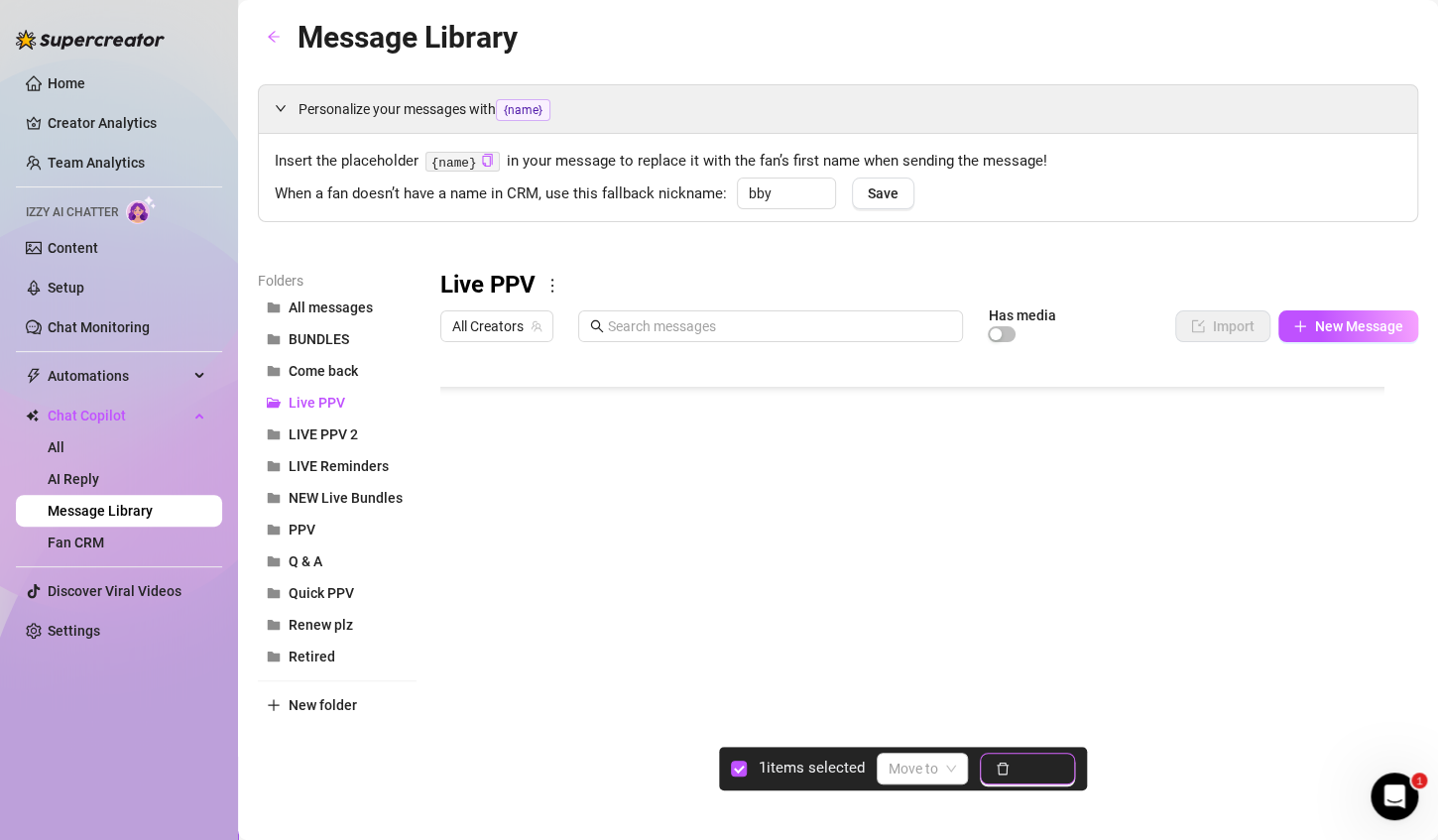 click 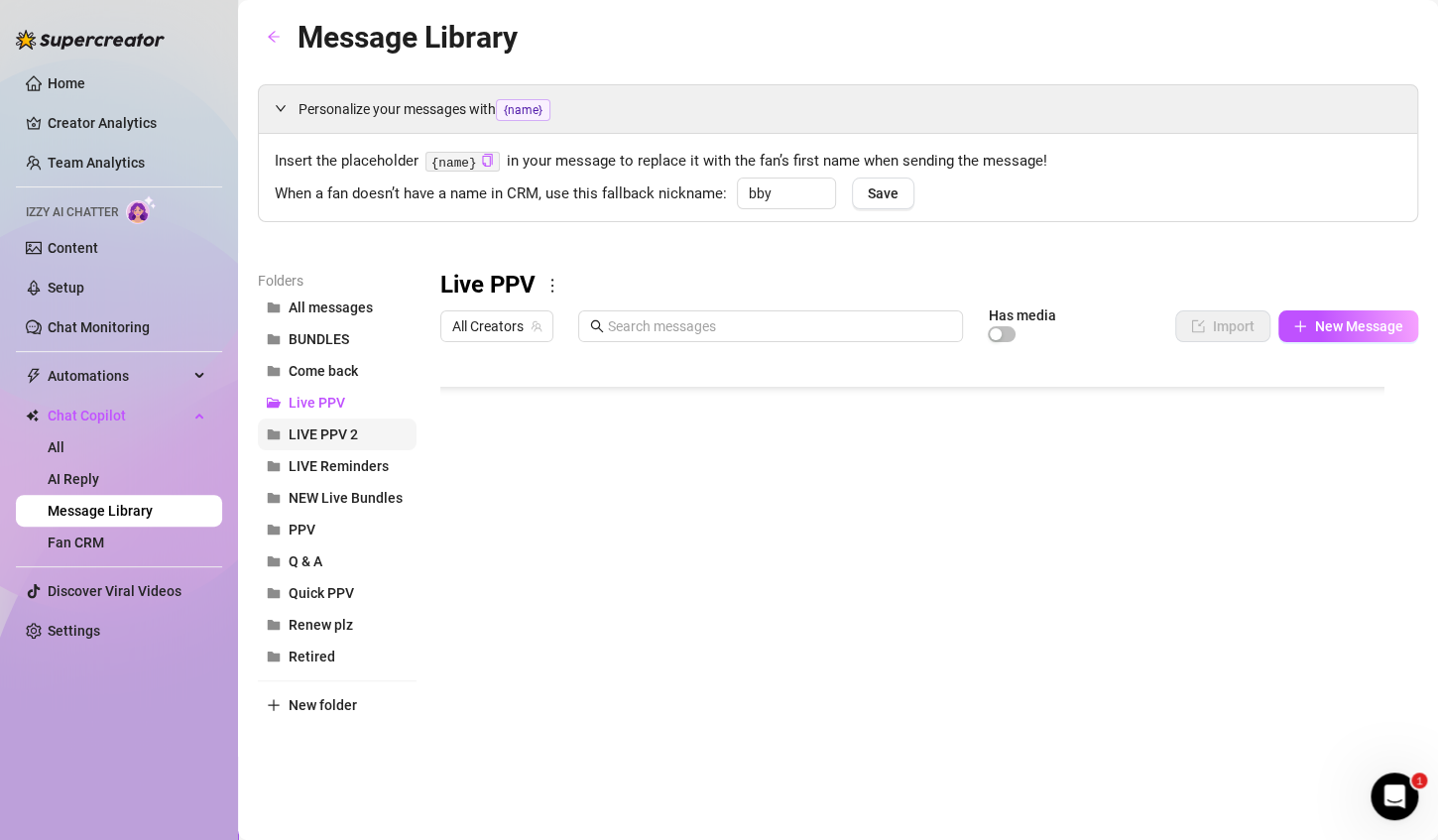 click on "LIVE PPV 2" at bounding box center [337, 434] 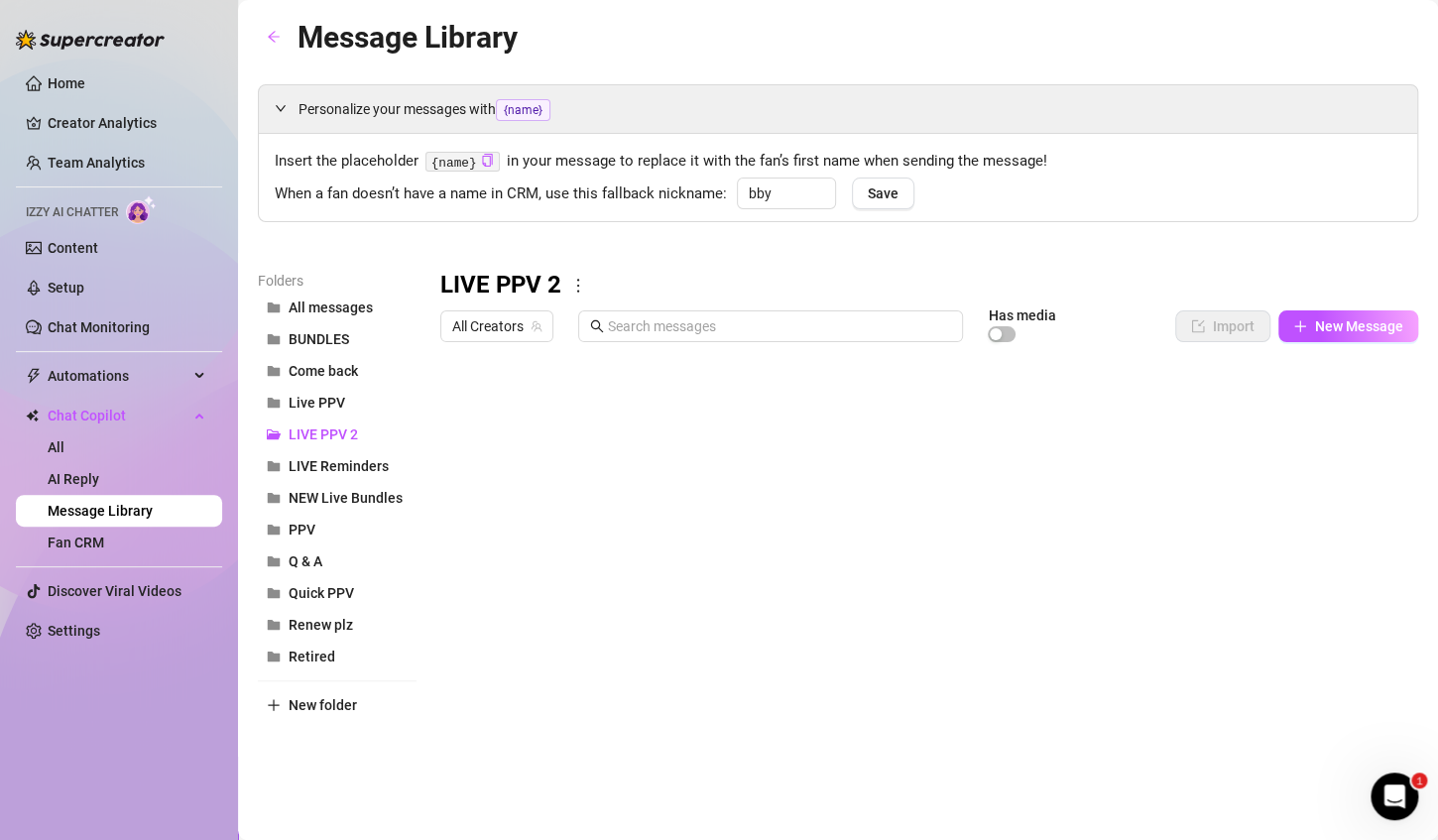 click at bounding box center [920, 572] 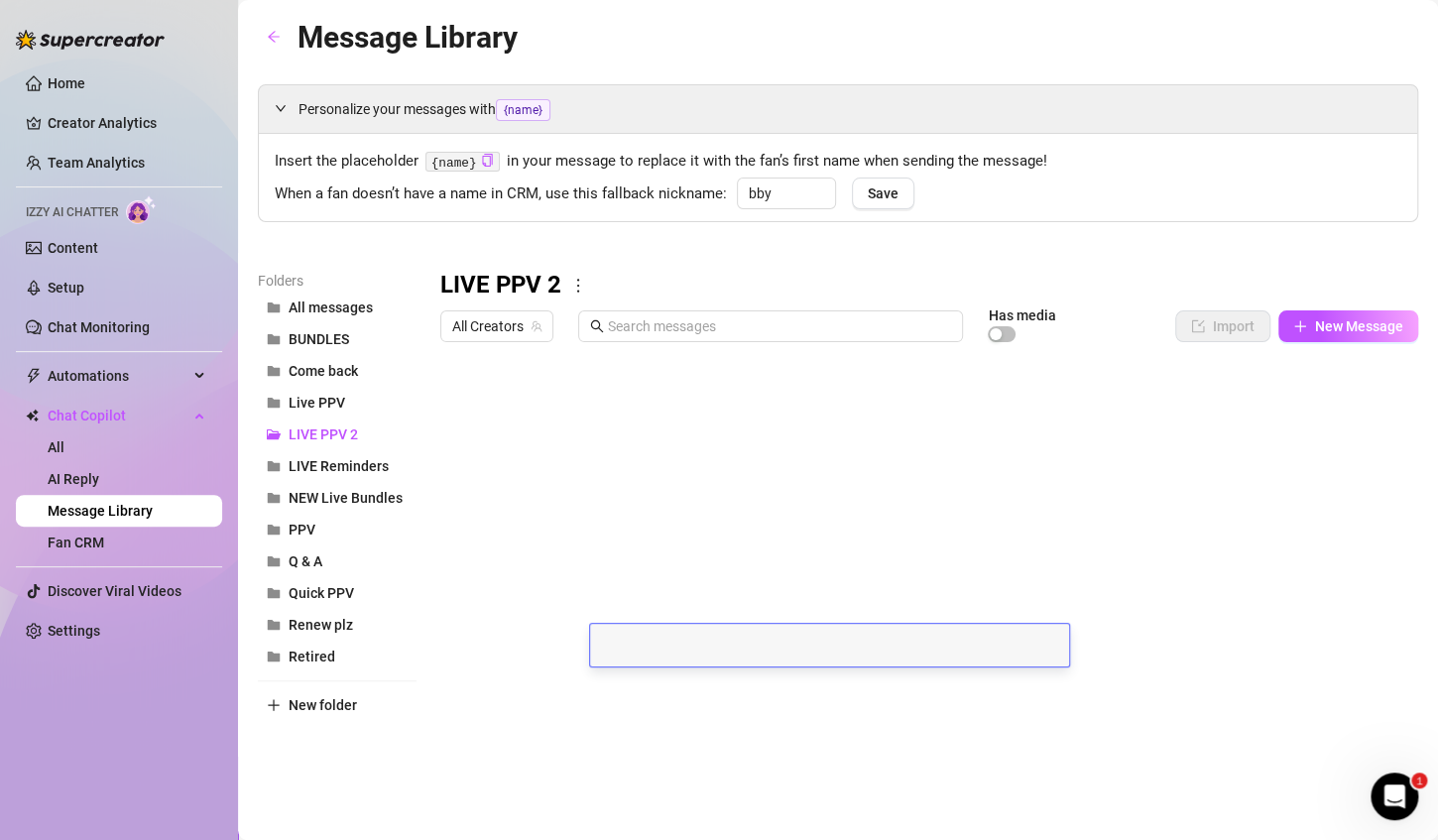 scroll, scrollTop: 0, scrollLeft: 0, axis: both 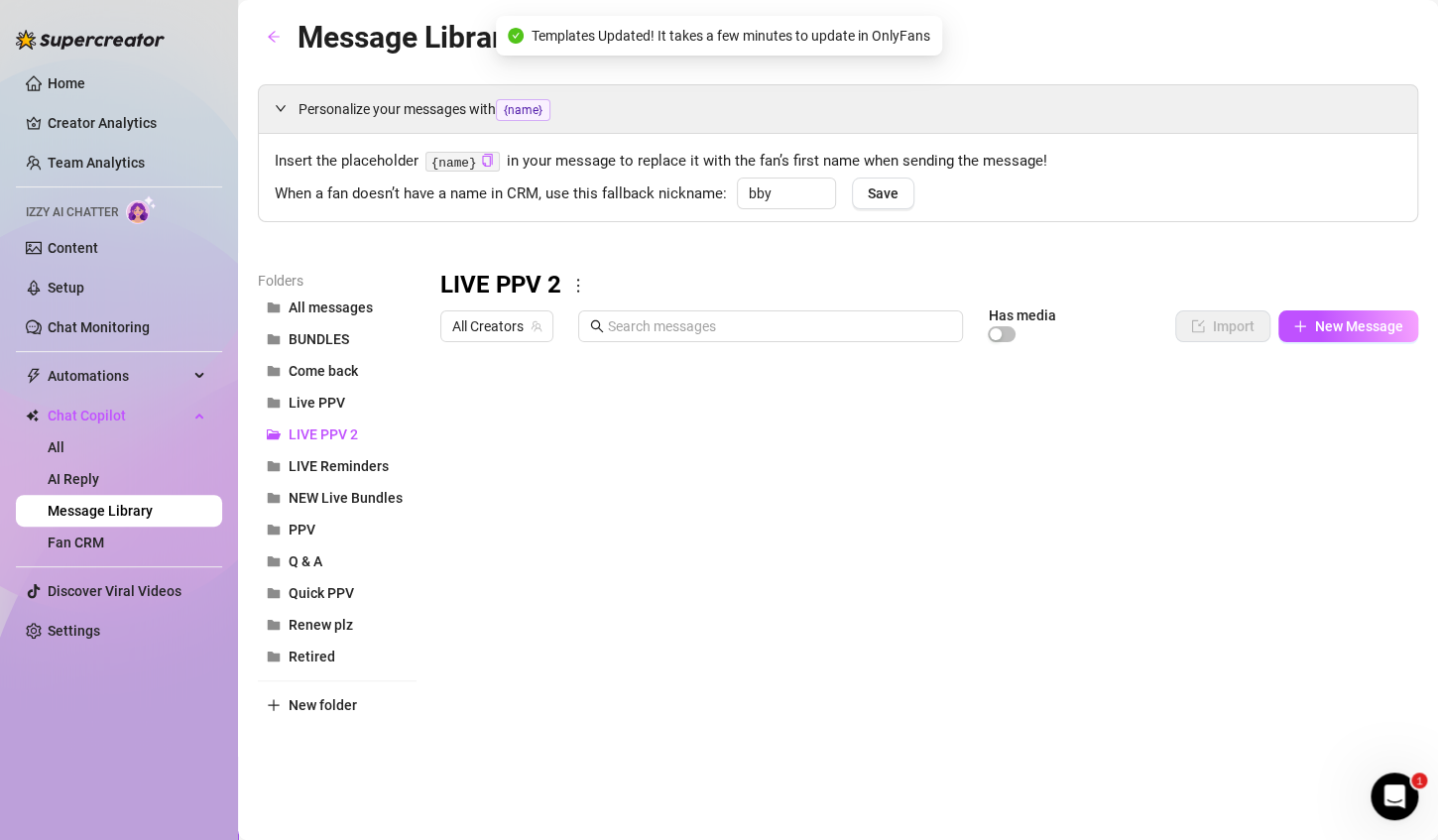click at bounding box center (920, 572) 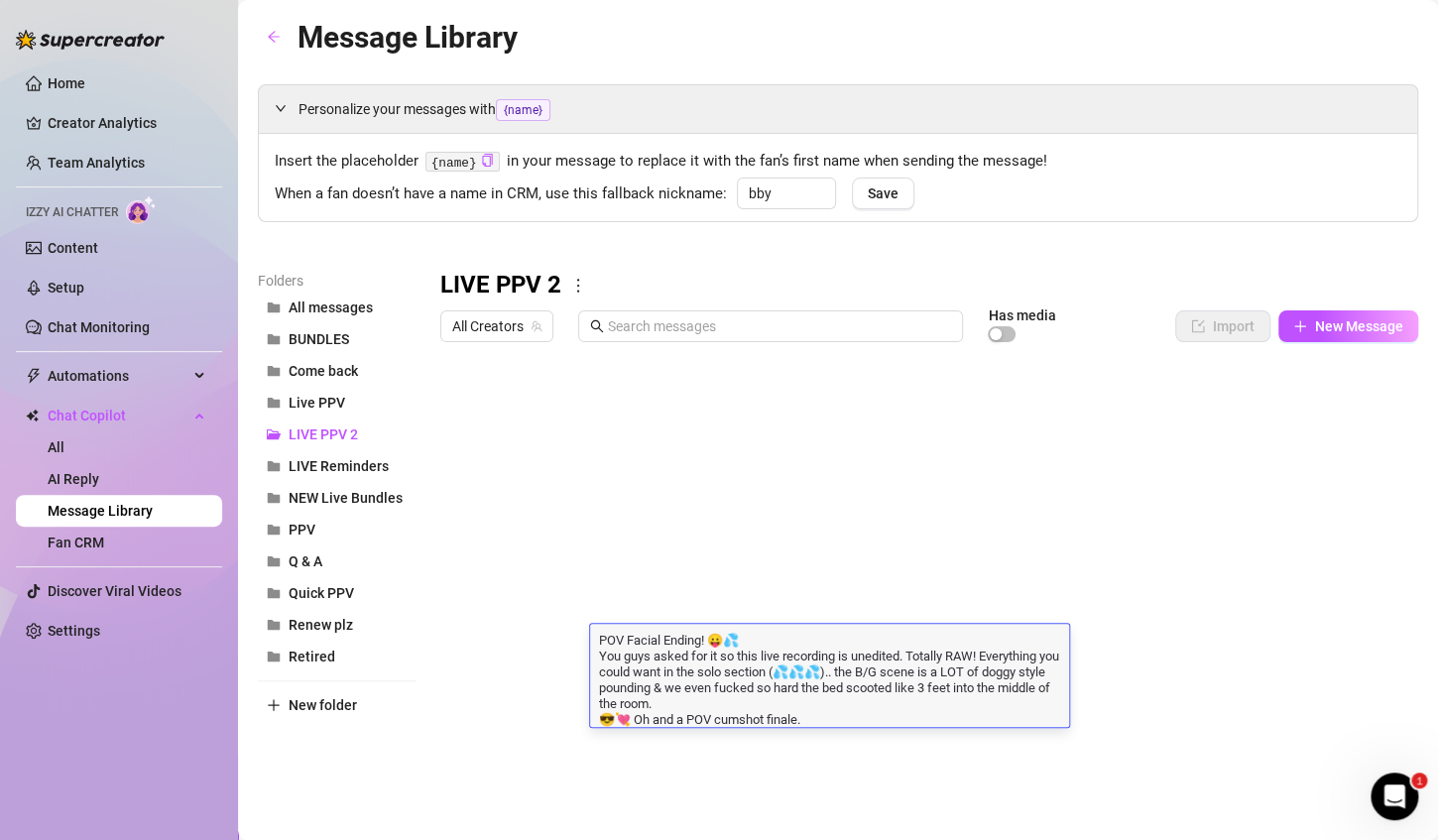 click on "POV Facial Ending! 😛💦
You guys asked for it so this live recording is unedited. Totally RAW! Everything you could want in the solo section (💦💦💦).. the B/G scene is a LOT of doggy style pounding & we even fucked so hard the bed scooted like 3 feet into the middle of the room.
😎💘 Oh and a POV cumshot finale." at bounding box center [829, 678] 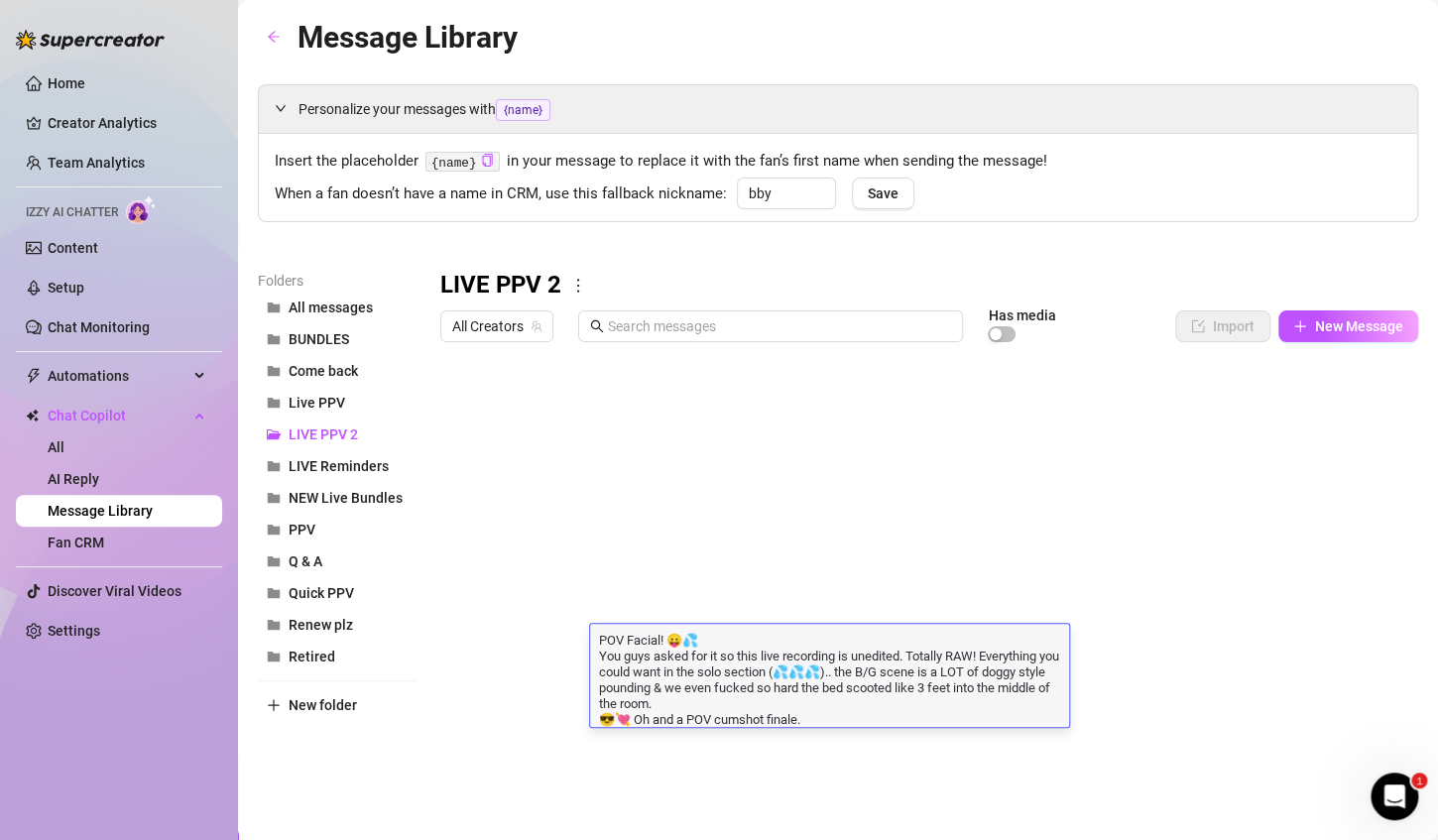 click on "POV Facial! 😛💦
You guys asked for it so this live recording is unedited. Totally RAW! Everything you could want in the solo section (💦💦💦).. the B/G scene is a LOT of doggy style pounding & we even fucked so hard the bed scooted like 3 feet into the middle of the room.
😎💘 Oh and a POV cumshot finale." at bounding box center [829, 678] 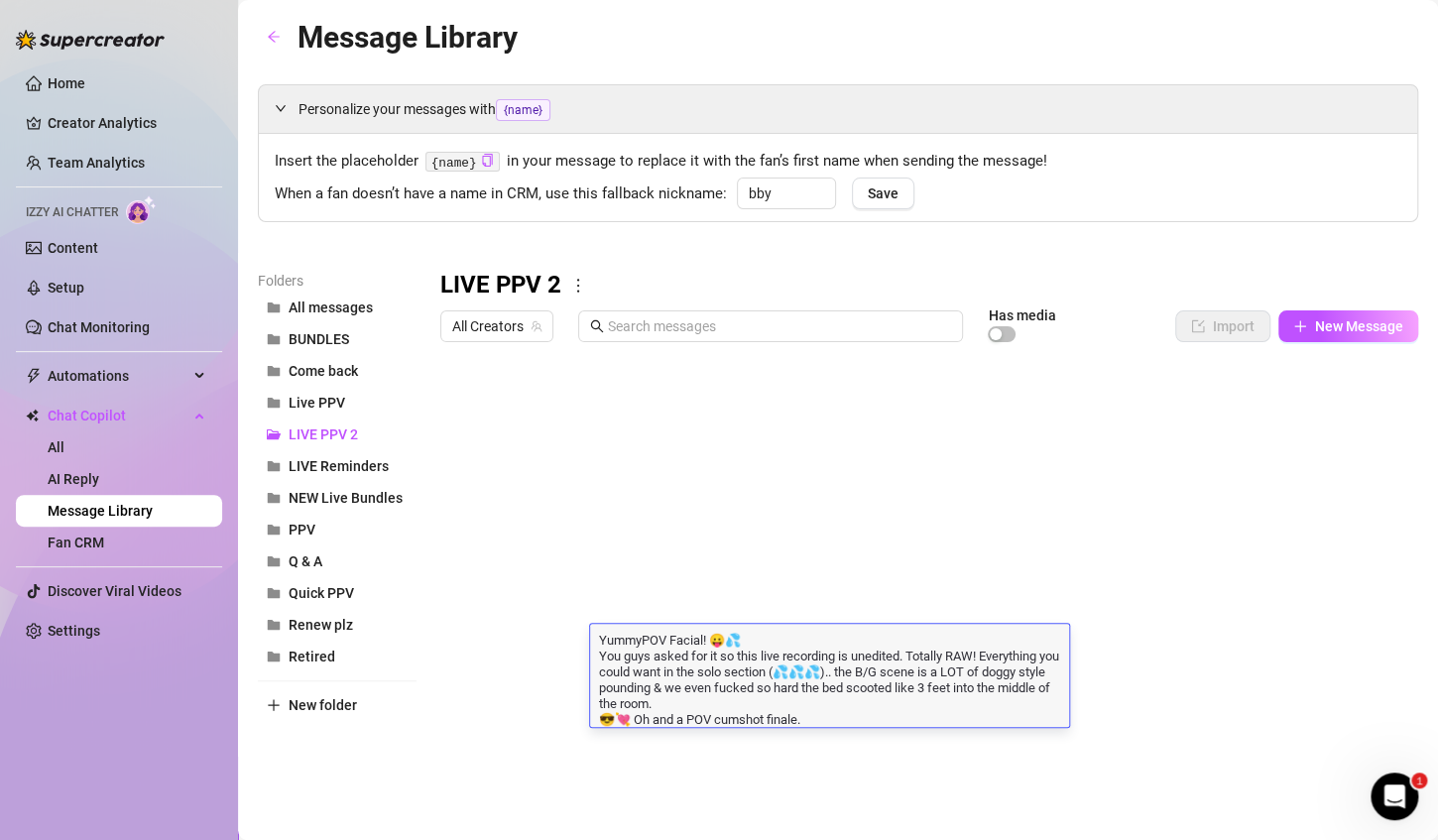 type on "Yummy POV Facial! 😛💦
You guys asked for it so this live recording is unedited. Totally RAW! Everything you could want in the solo section (💦💦💦).. the B/G scene is a LOT of doggy style pounding & we even fucked so hard the bed scooted like 3 feet into the middle of the room.
😎💘 Oh and a POV cumshot finale." 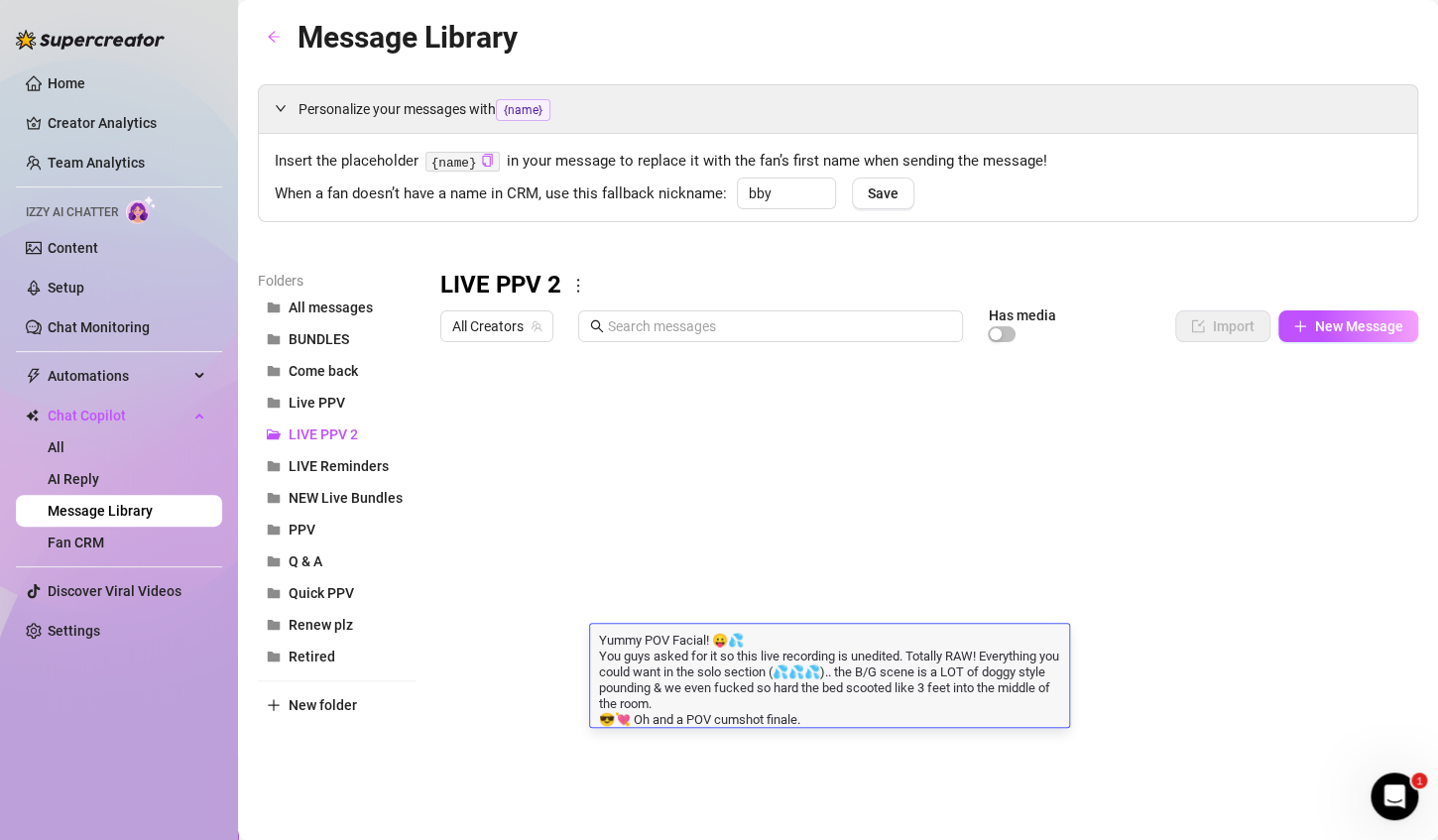 click on "Yummy POV Facial! 😛💦
You guys asked for it so this live recording is unedited. Totally RAW! Everything you could want in the solo section (💦💦💦).. the B/G scene is a LOT of doggy style pounding & we even fucked so hard the bed scooted like 3 feet into the middle of the room.
😎💘 Oh and a POV cumshot finale." at bounding box center [829, 678] 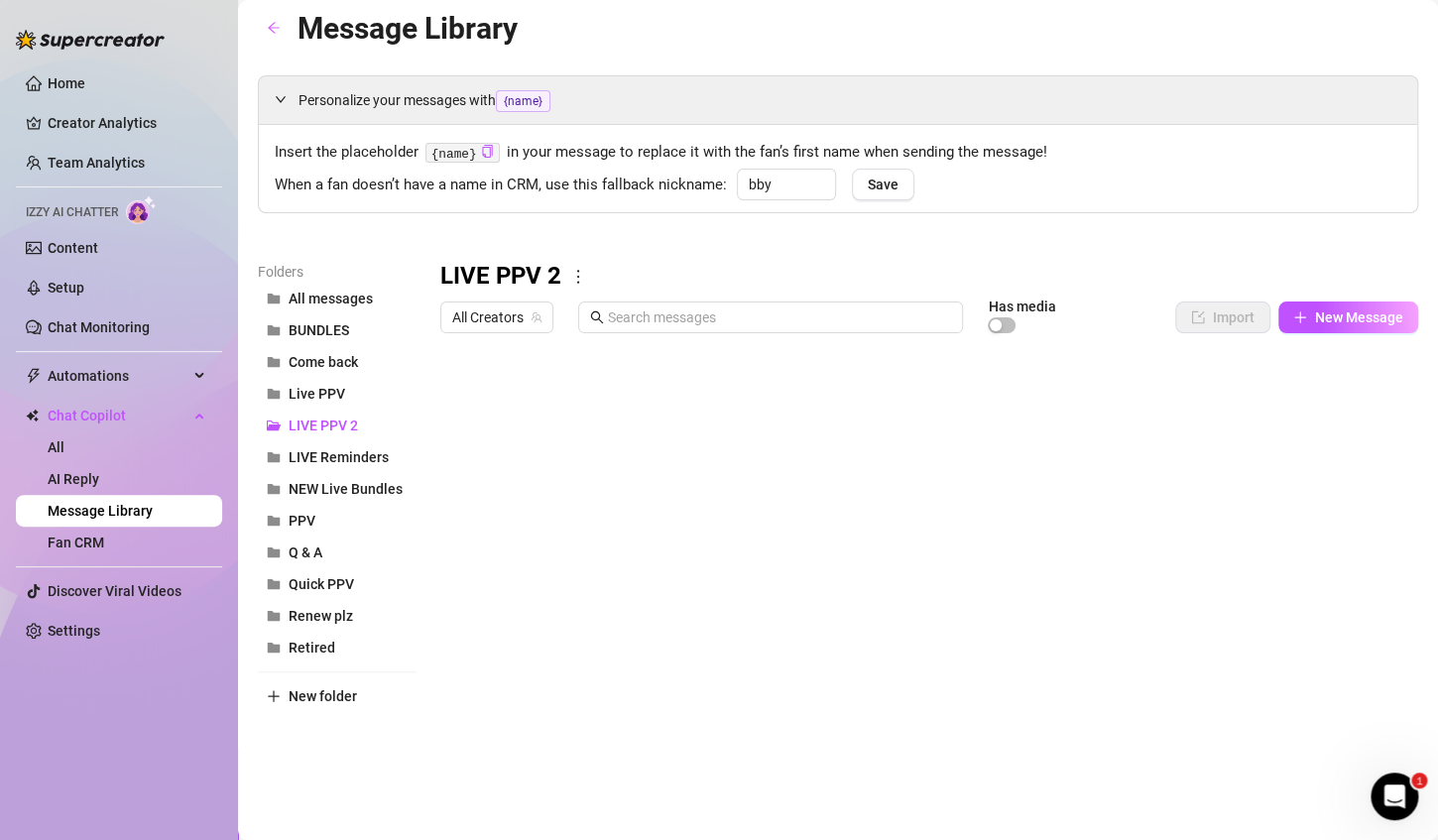 scroll, scrollTop: 12, scrollLeft: 0, axis: vertical 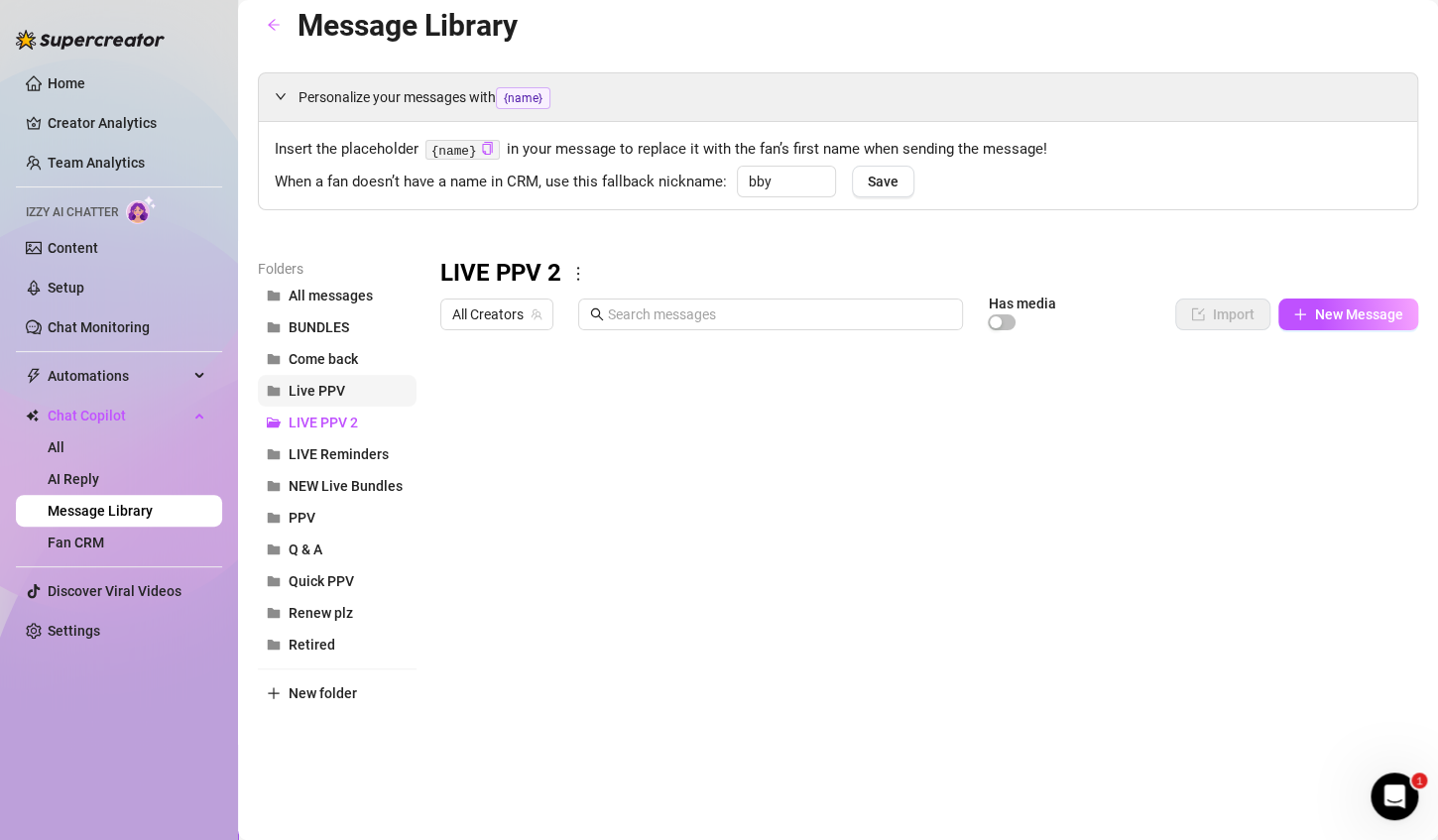click on "Live PPV" at bounding box center [316, 391] 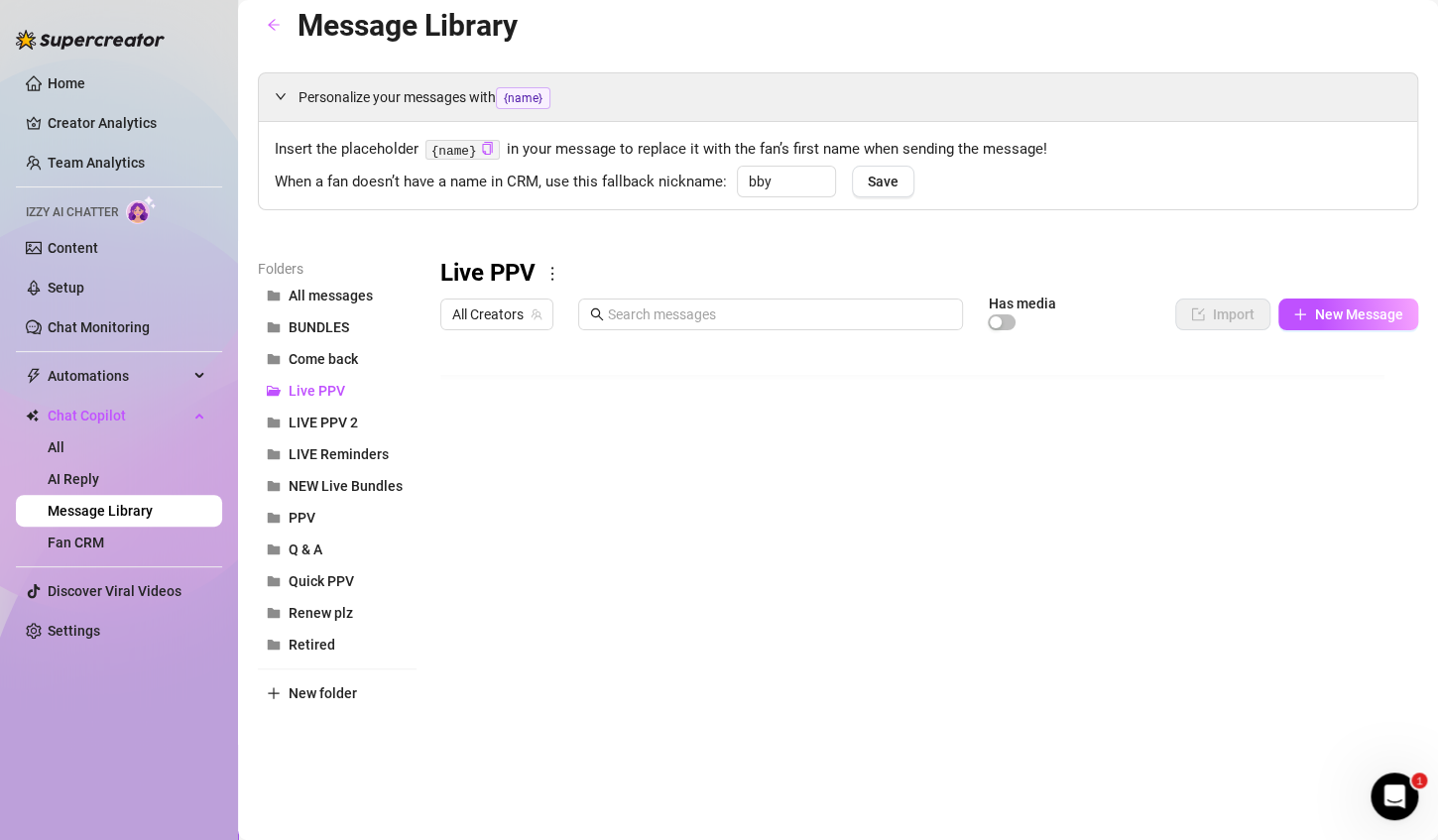 scroll, scrollTop: 0, scrollLeft: 0, axis: both 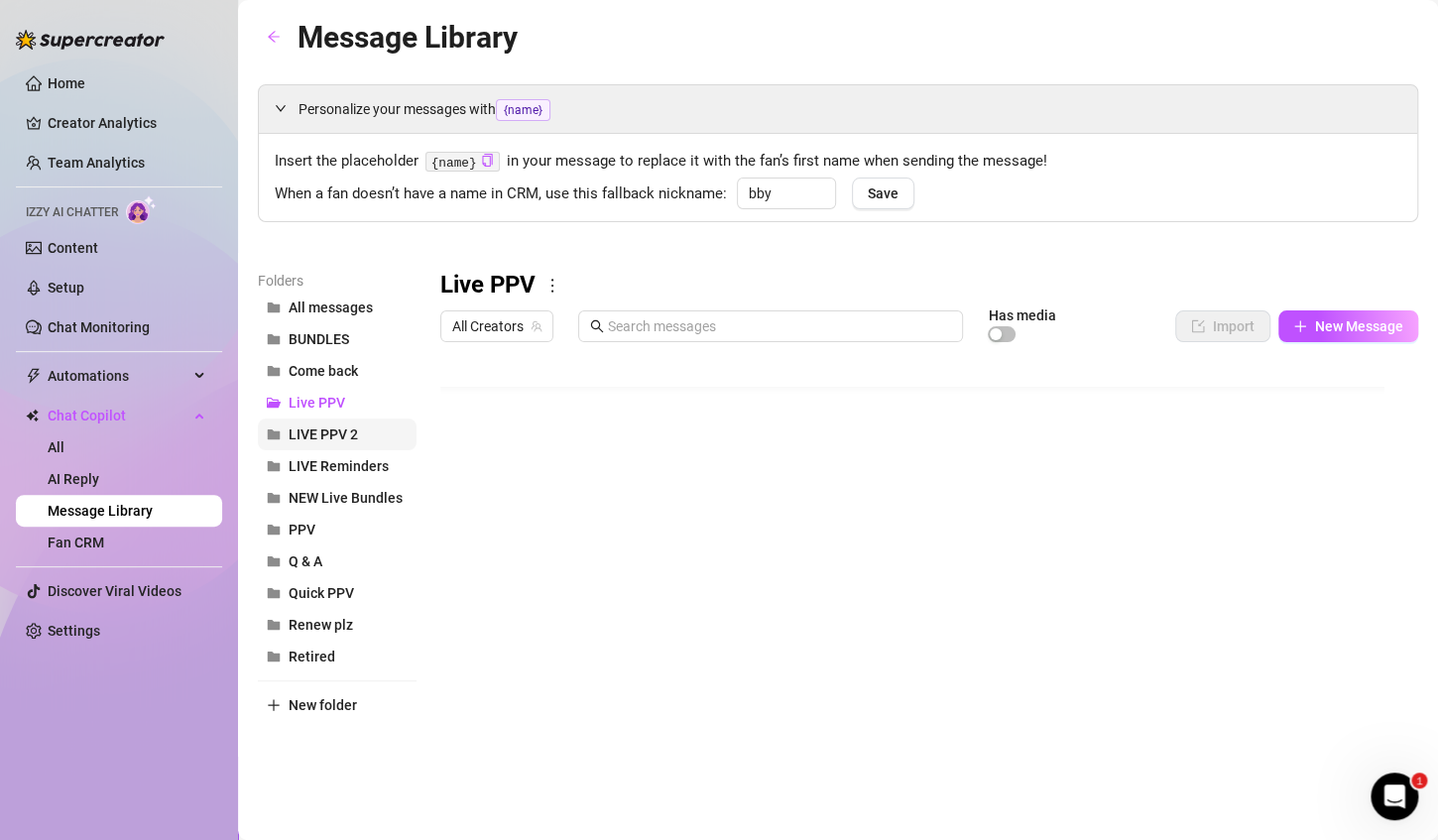 click on "LIVE PPV 2" at bounding box center [323, 434] 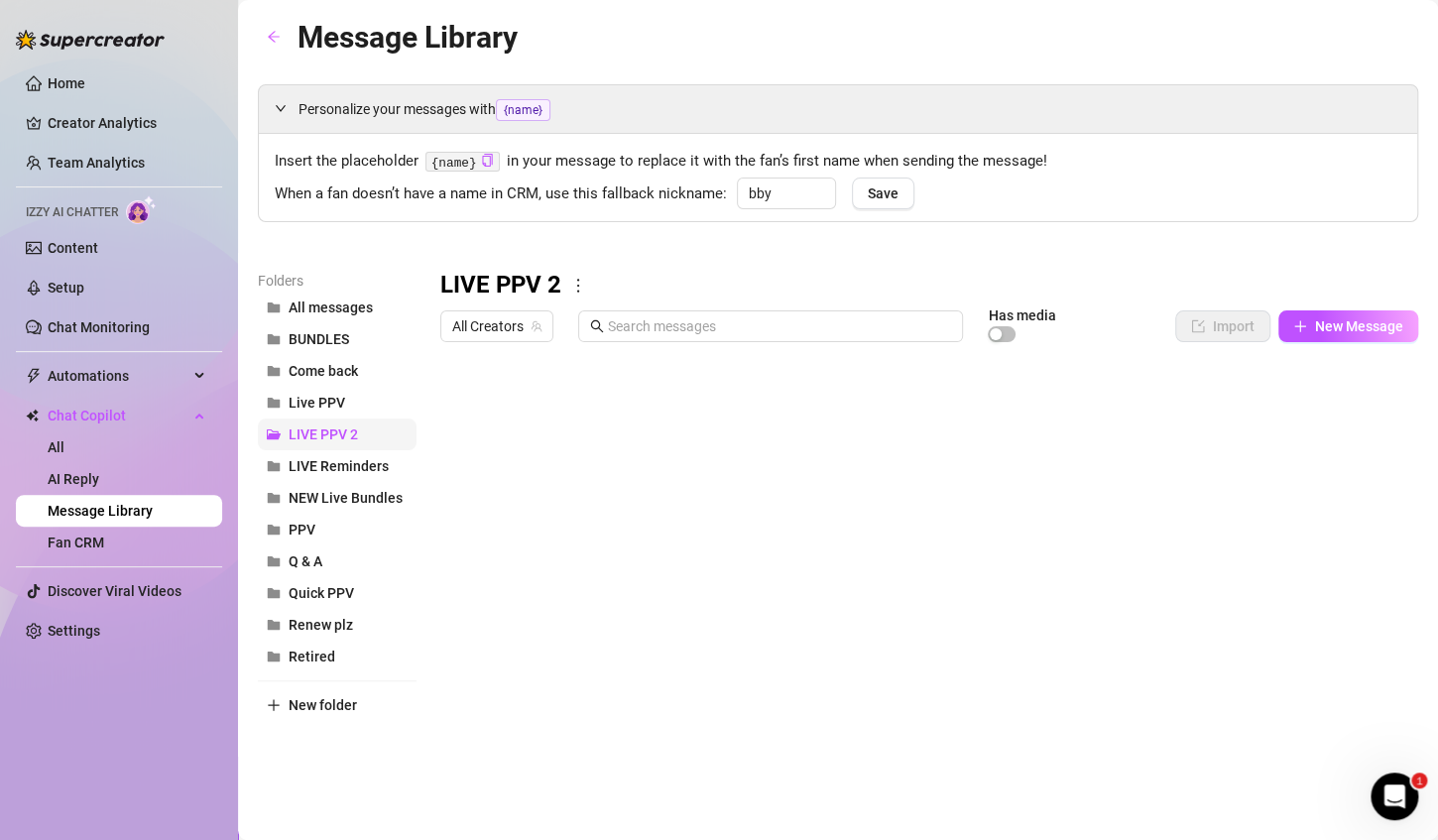 scroll, scrollTop: 0, scrollLeft: 0, axis: both 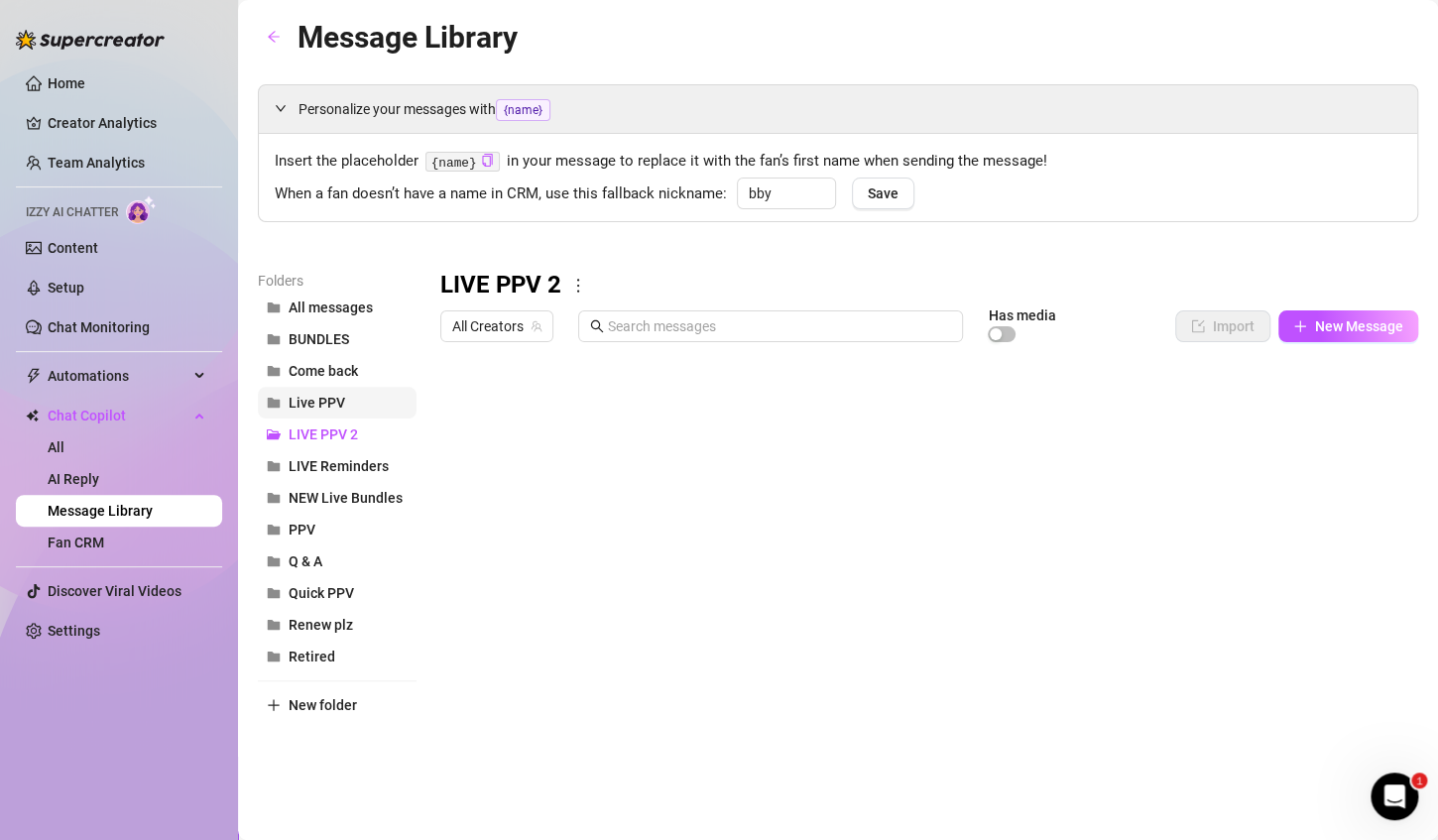 click on "Live PPV" at bounding box center (337, 403) 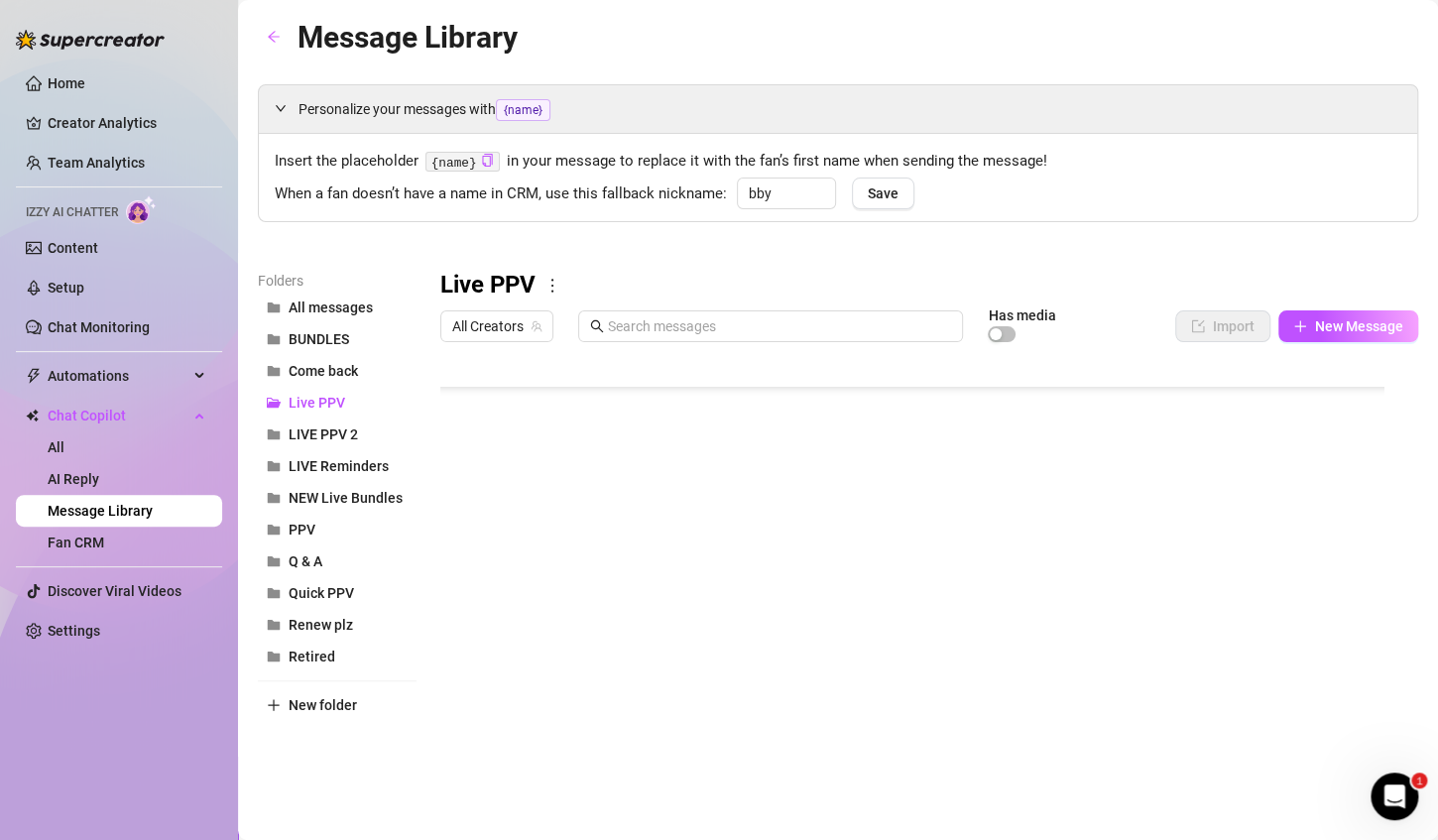 scroll, scrollTop: 294, scrollLeft: 0, axis: vertical 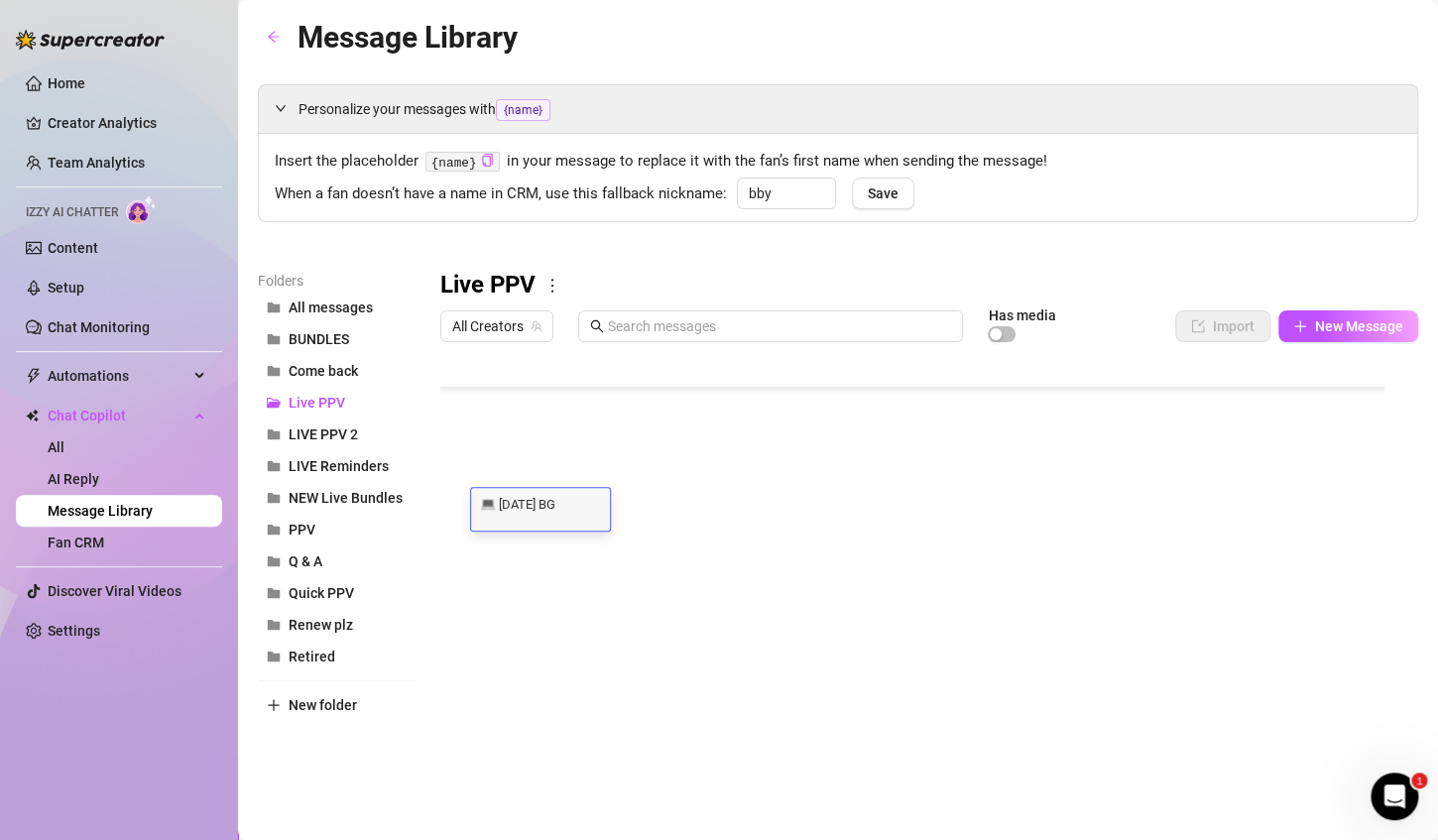 click on "💻 [DATE] BG '[NUMBER]'" at bounding box center (540, 503) 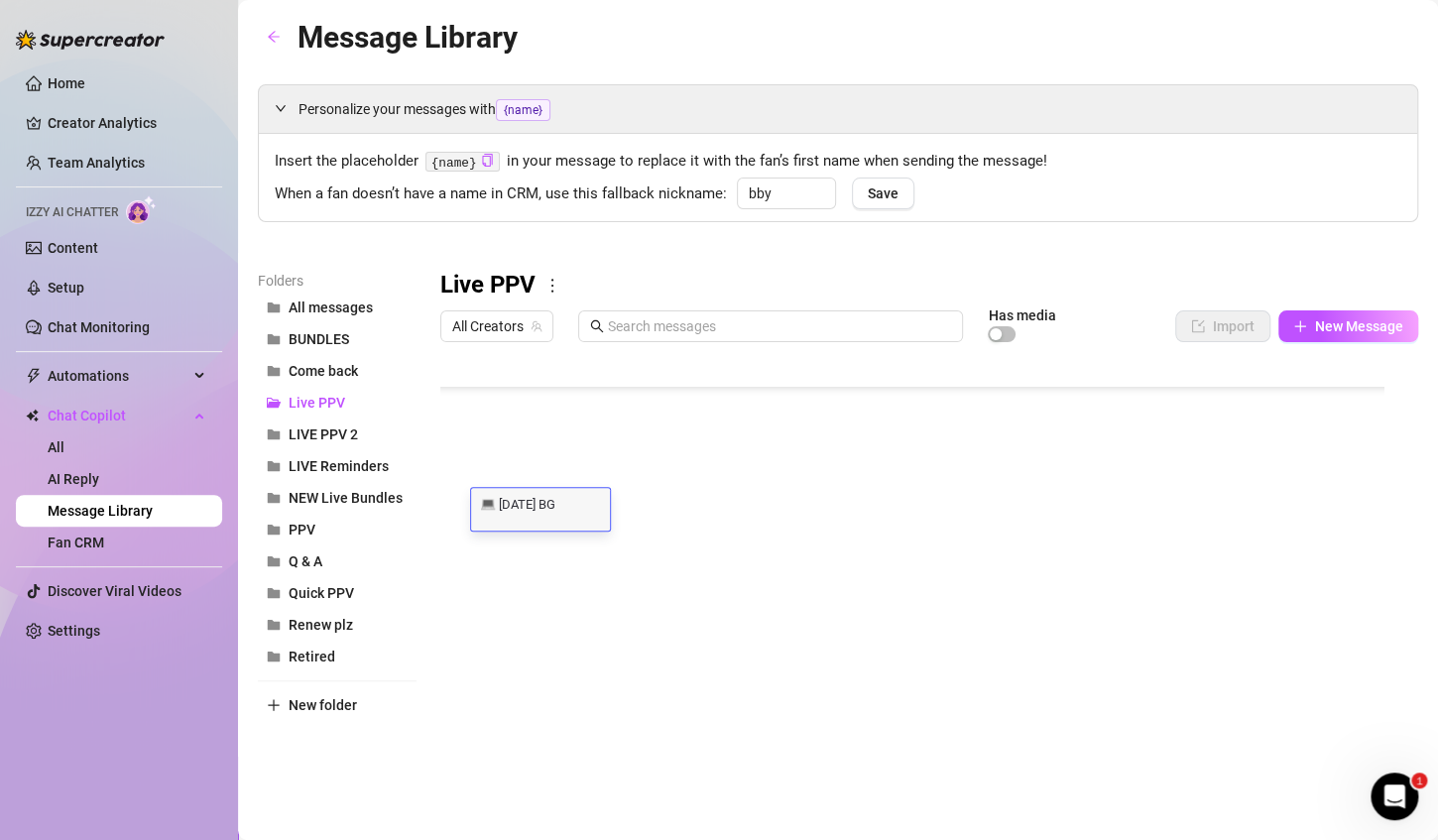 scroll, scrollTop: 0, scrollLeft: 0, axis: both 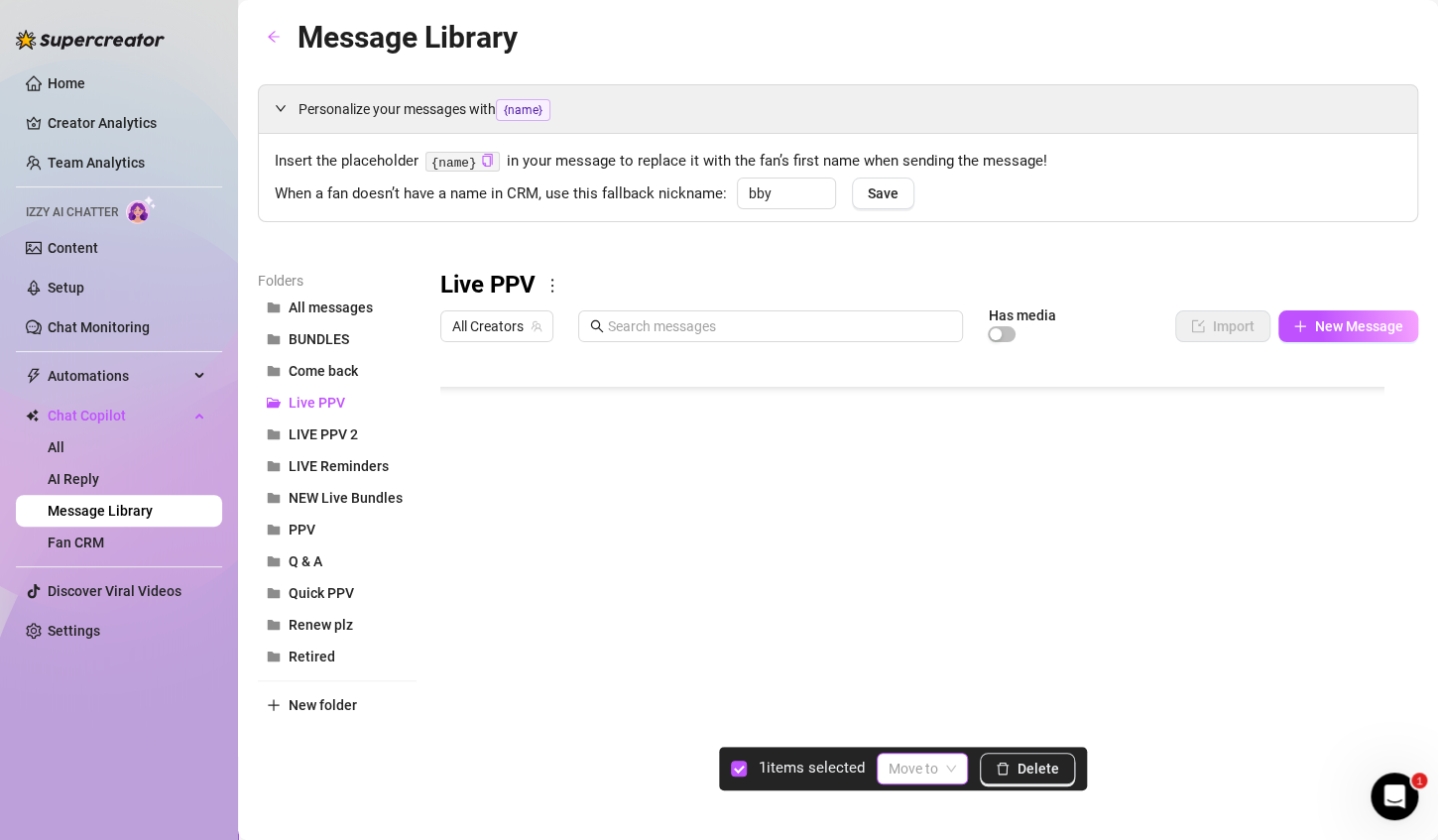 click at bounding box center [913, 769] 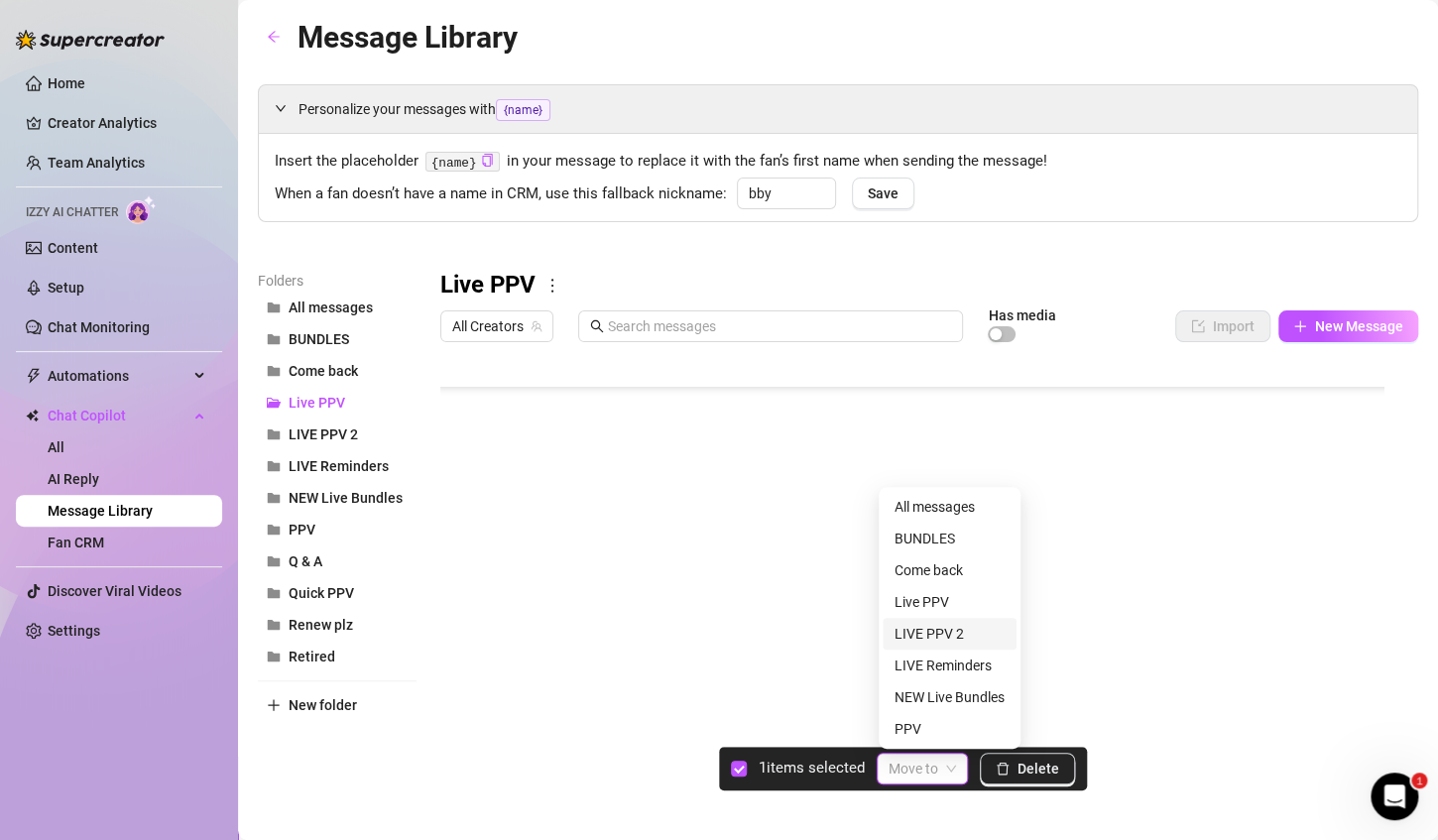 click on "LIVE PPV 2" at bounding box center [949, 634] 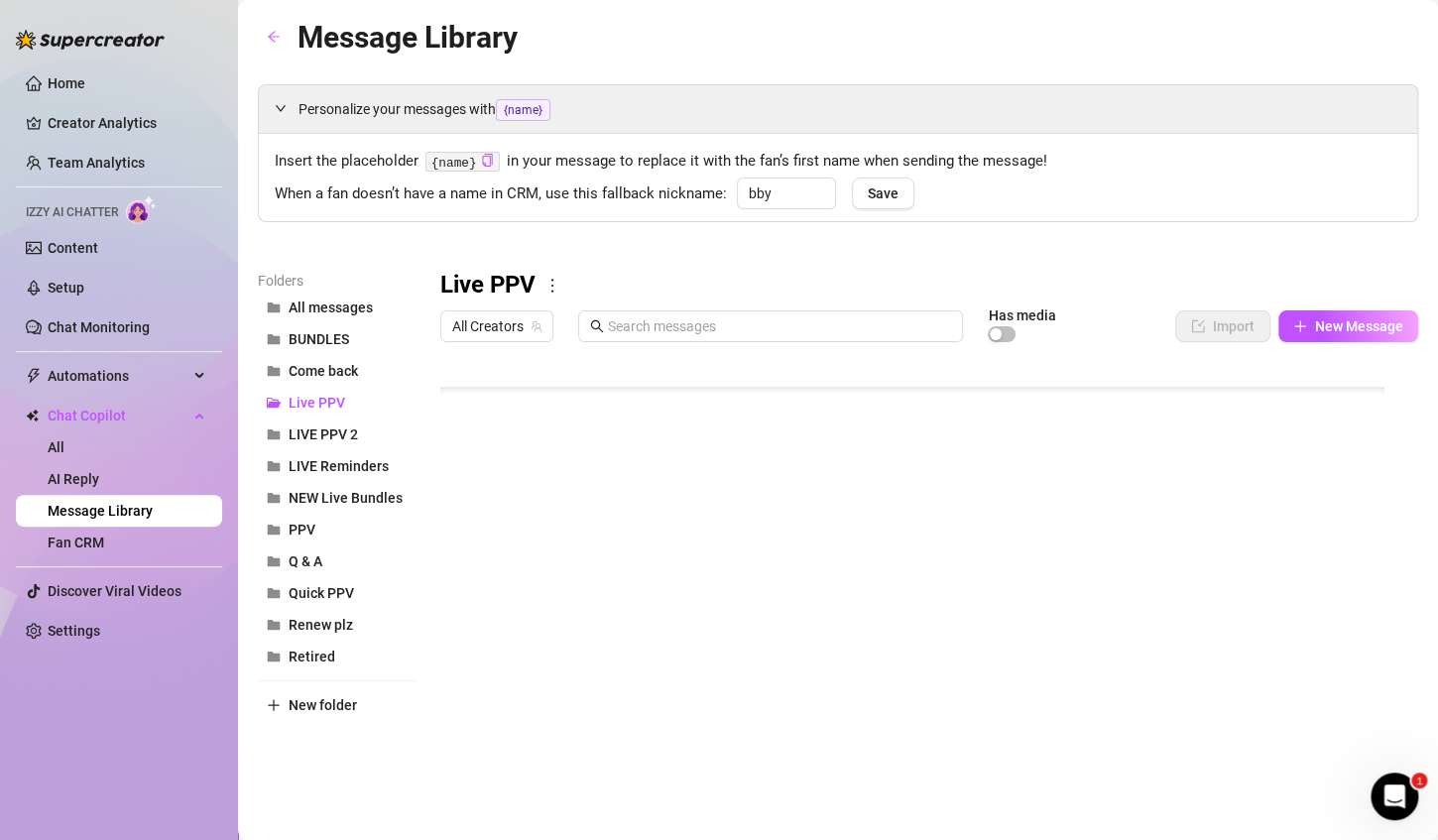 scroll, scrollTop: 254, scrollLeft: 0, axis: vertical 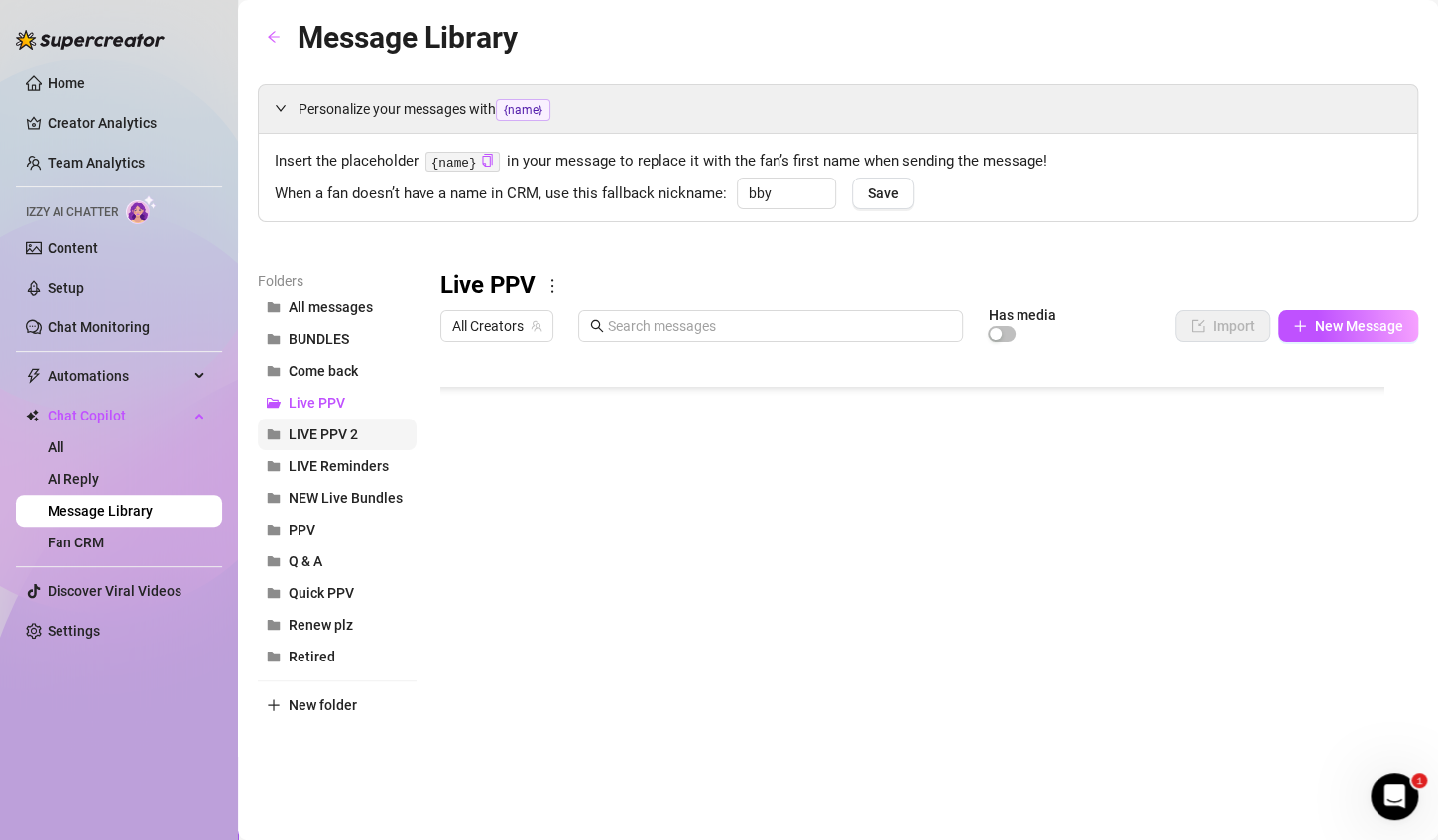 click on "LIVE PPV 2" at bounding box center [337, 434] 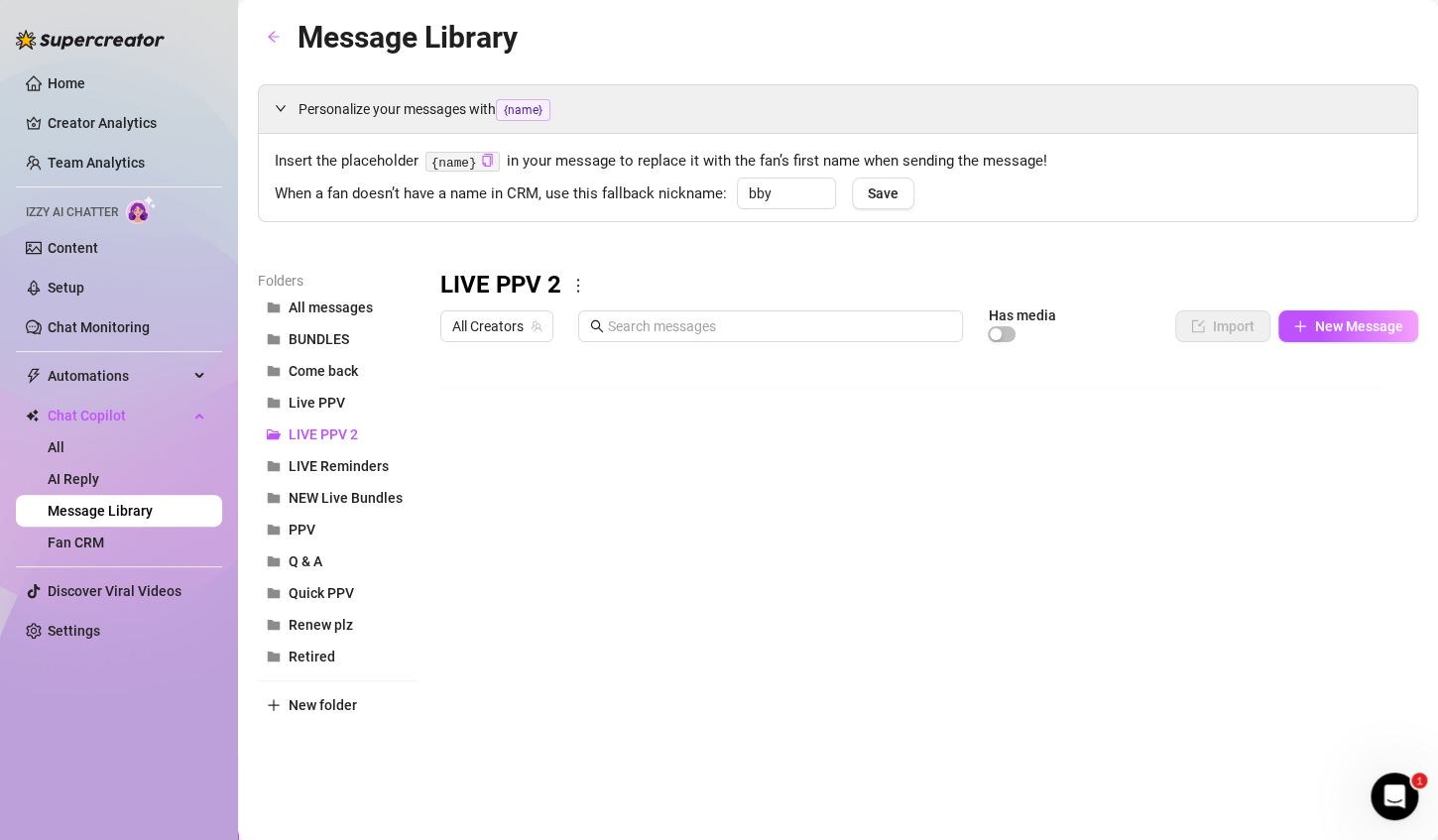 scroll, scrollTop: 16, scrollLeft: 0, axis: vertical 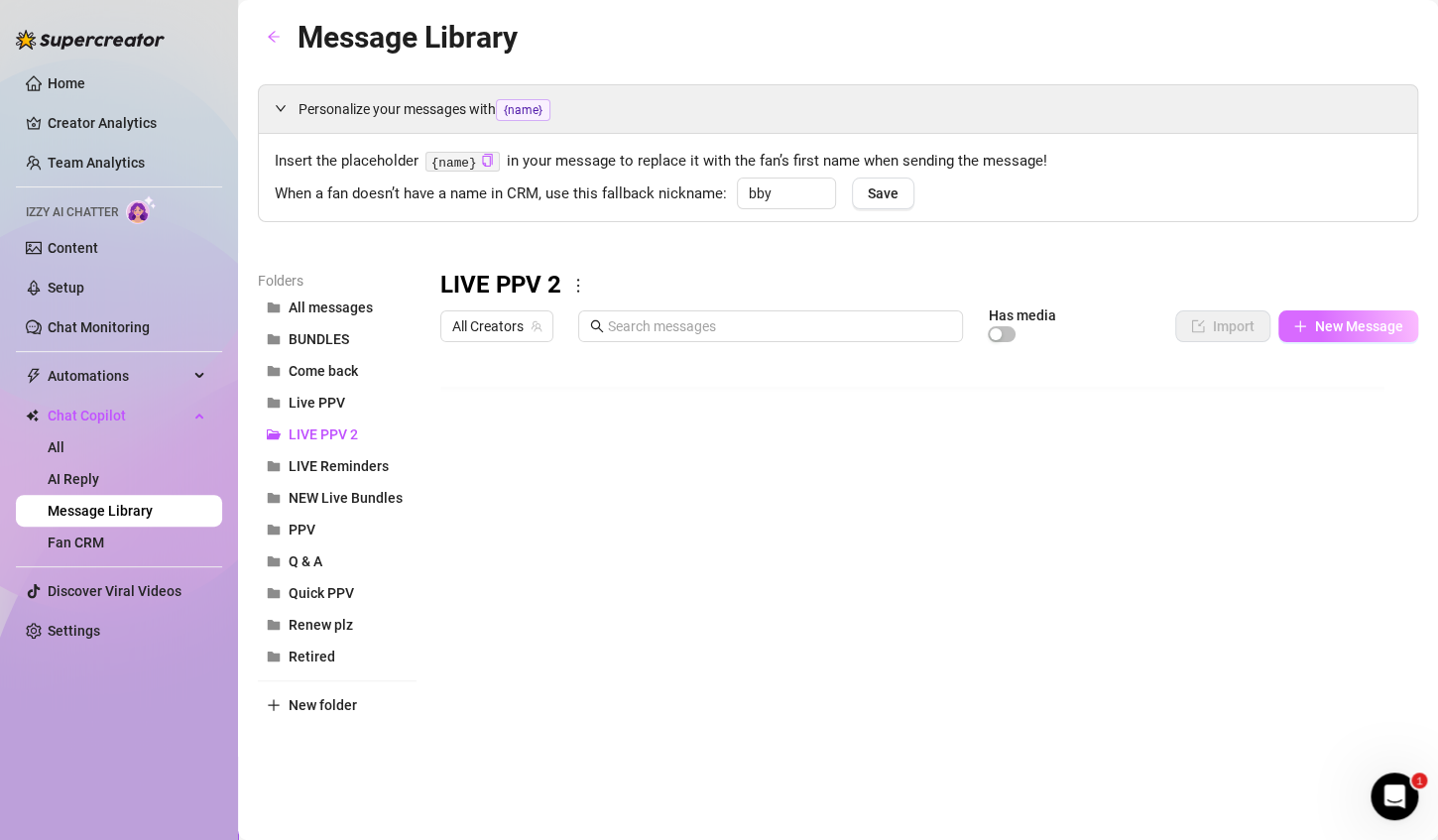 click on "New Message" at bounding box center (1359, 326) 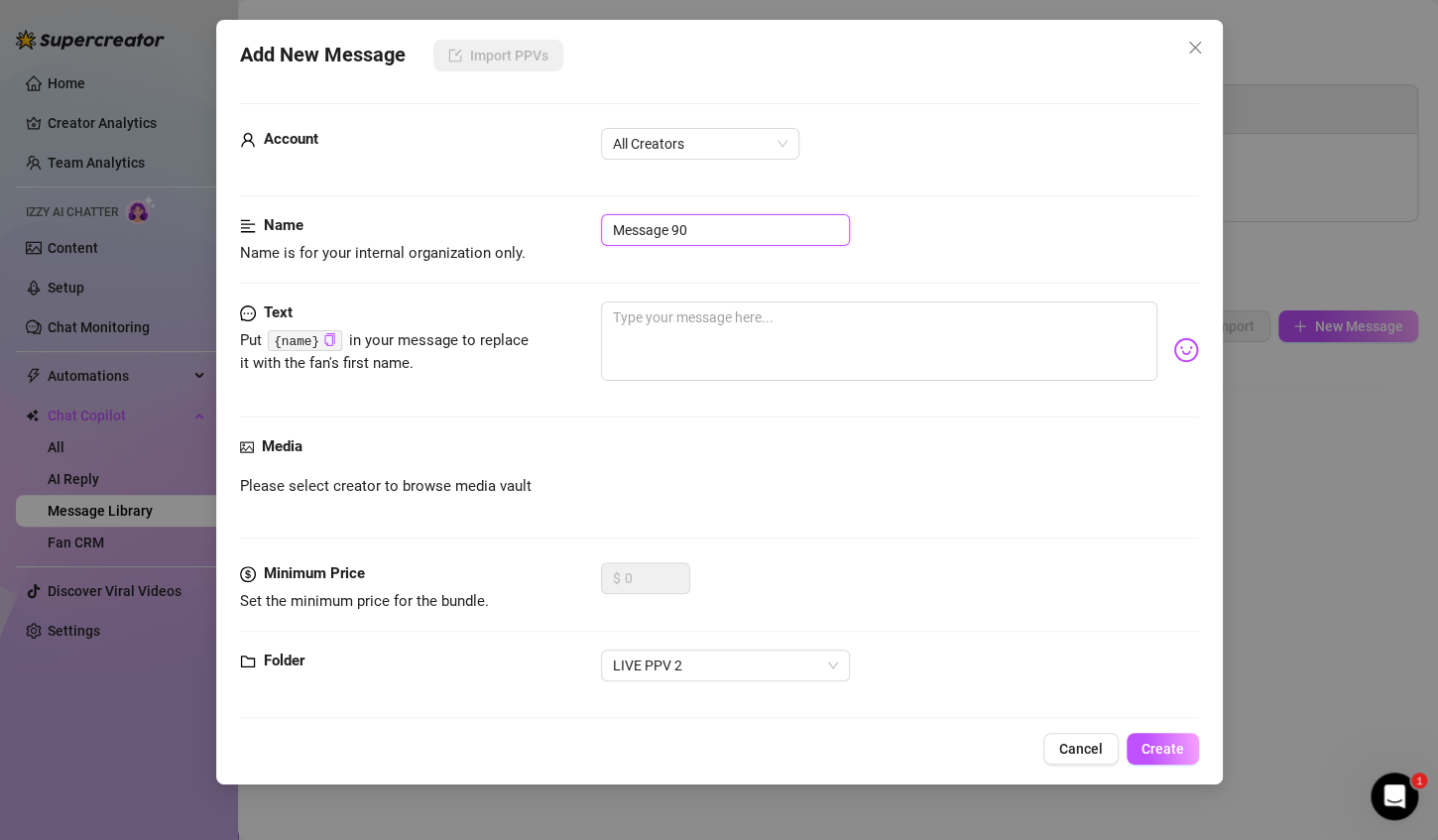 drag, startPoint x: 695, startPoint y: 235, endPoint x: 572, endPoint y: 210, distance: 125.514939 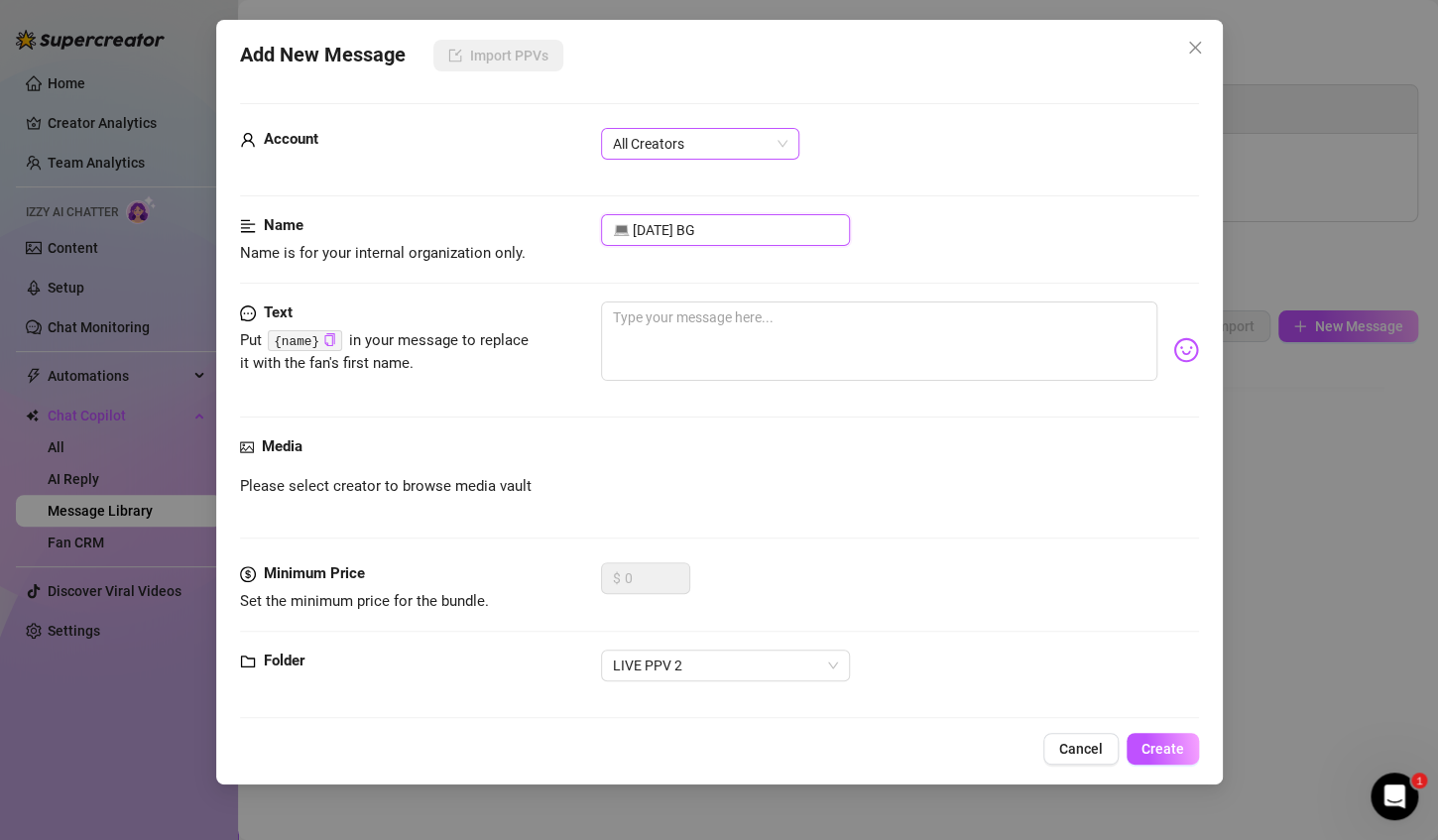 click on "All Creators" at bounding box center [700, 144] 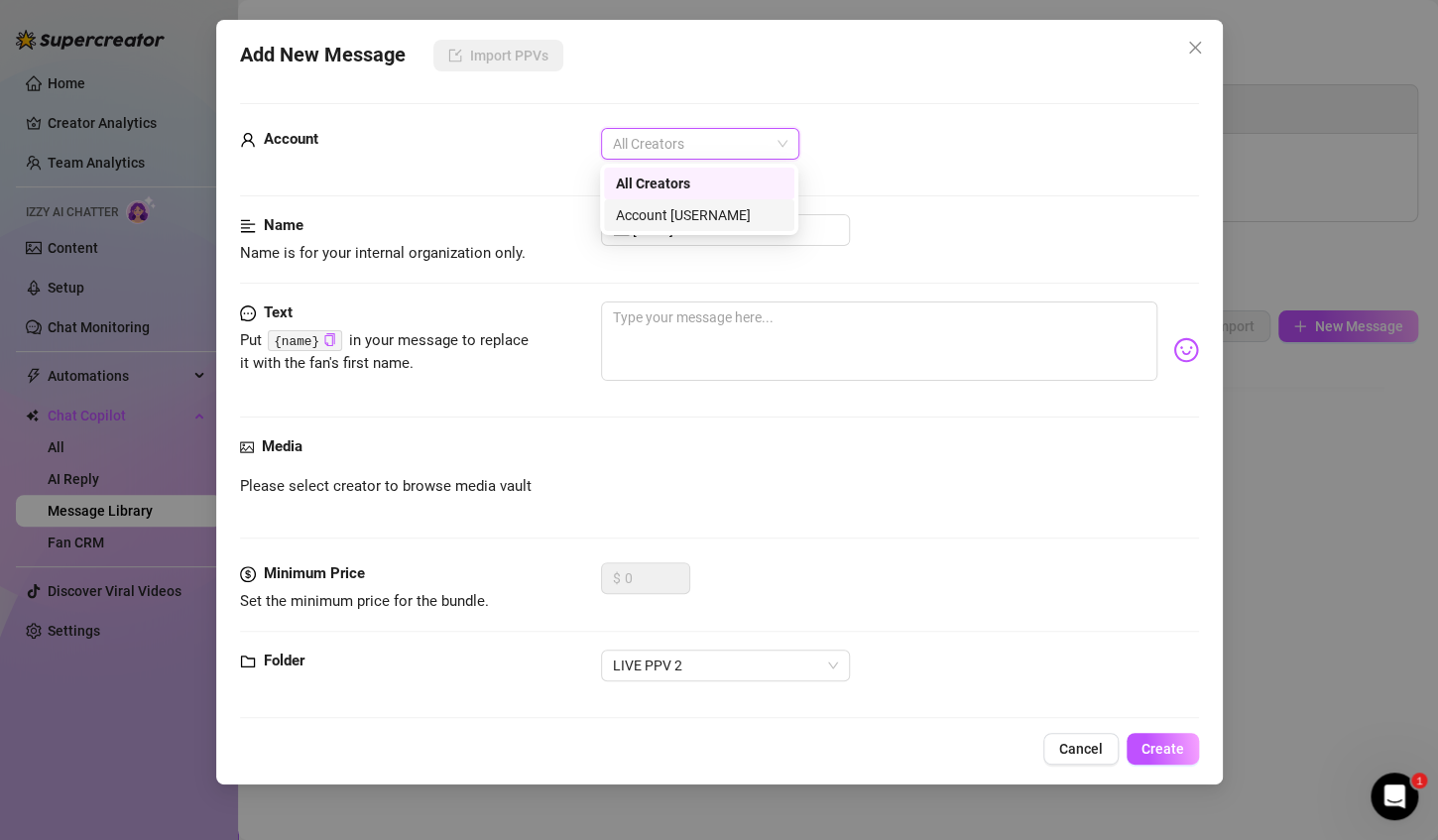 click on "Account [USERNAME]" at bounding box center [699, 215] 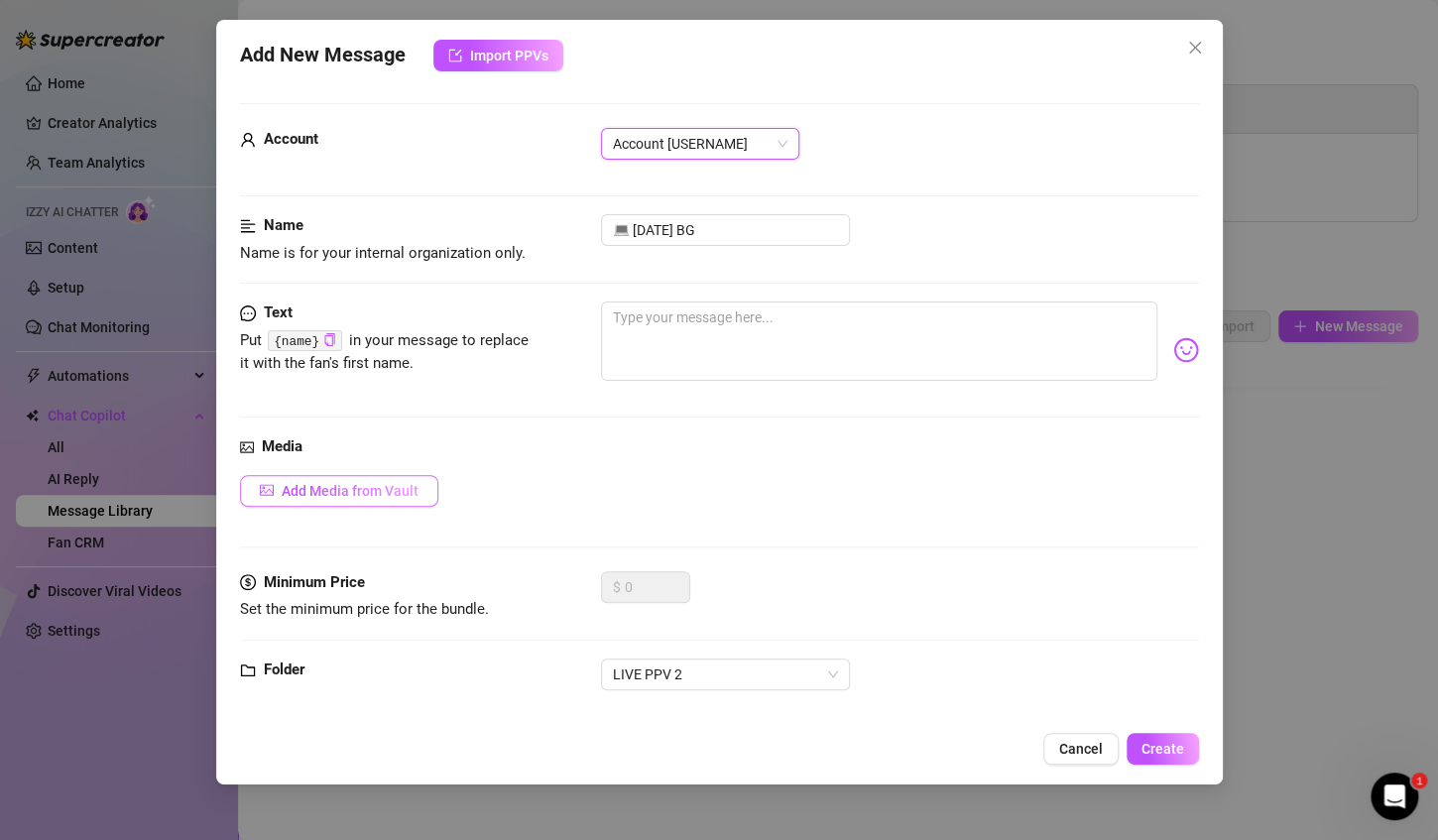 click on "Add Media from Vault" at bounding box center [350, 491] 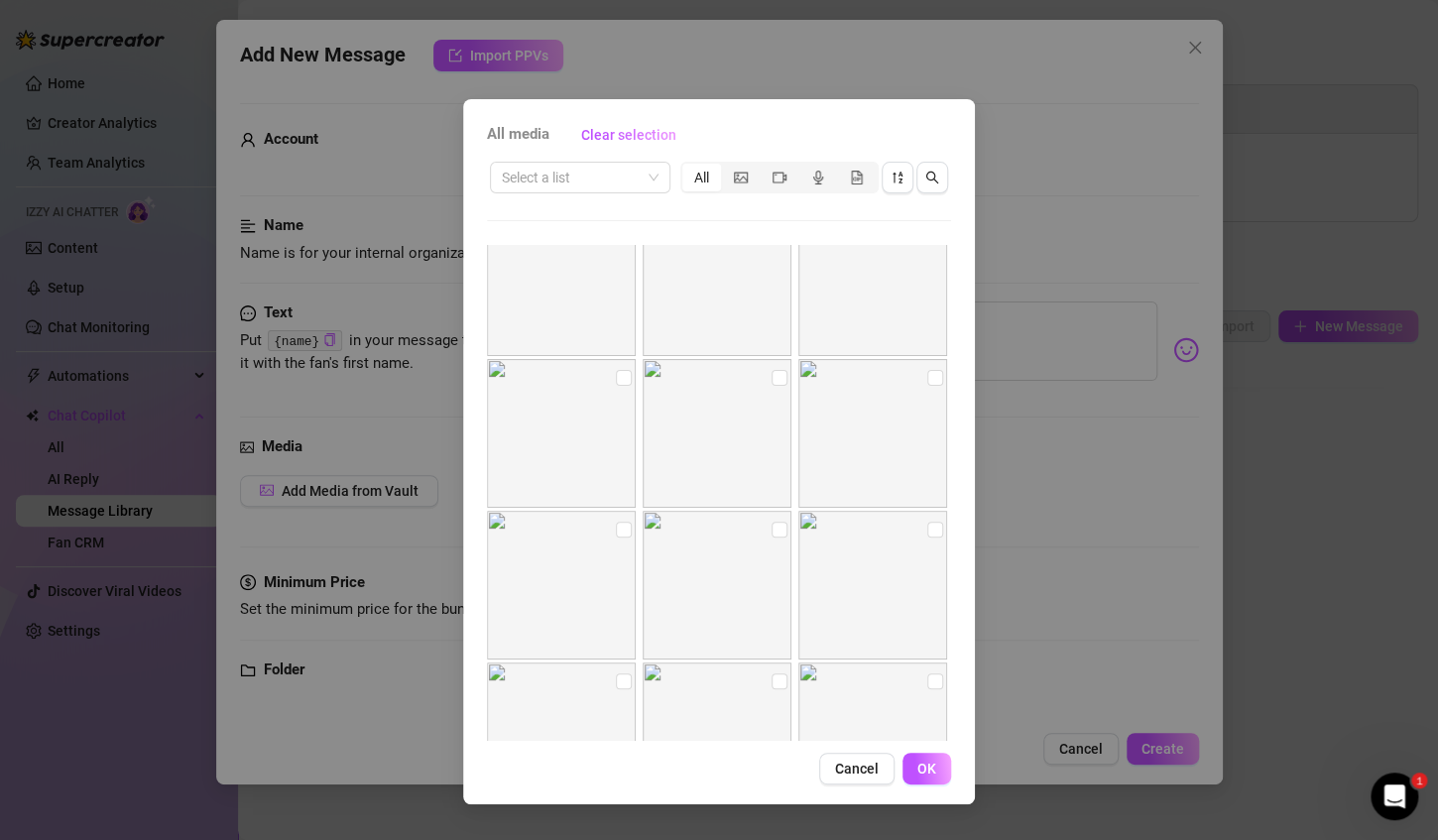 scroll, scrollTop: 0, scrollLeft: 0, axis: both 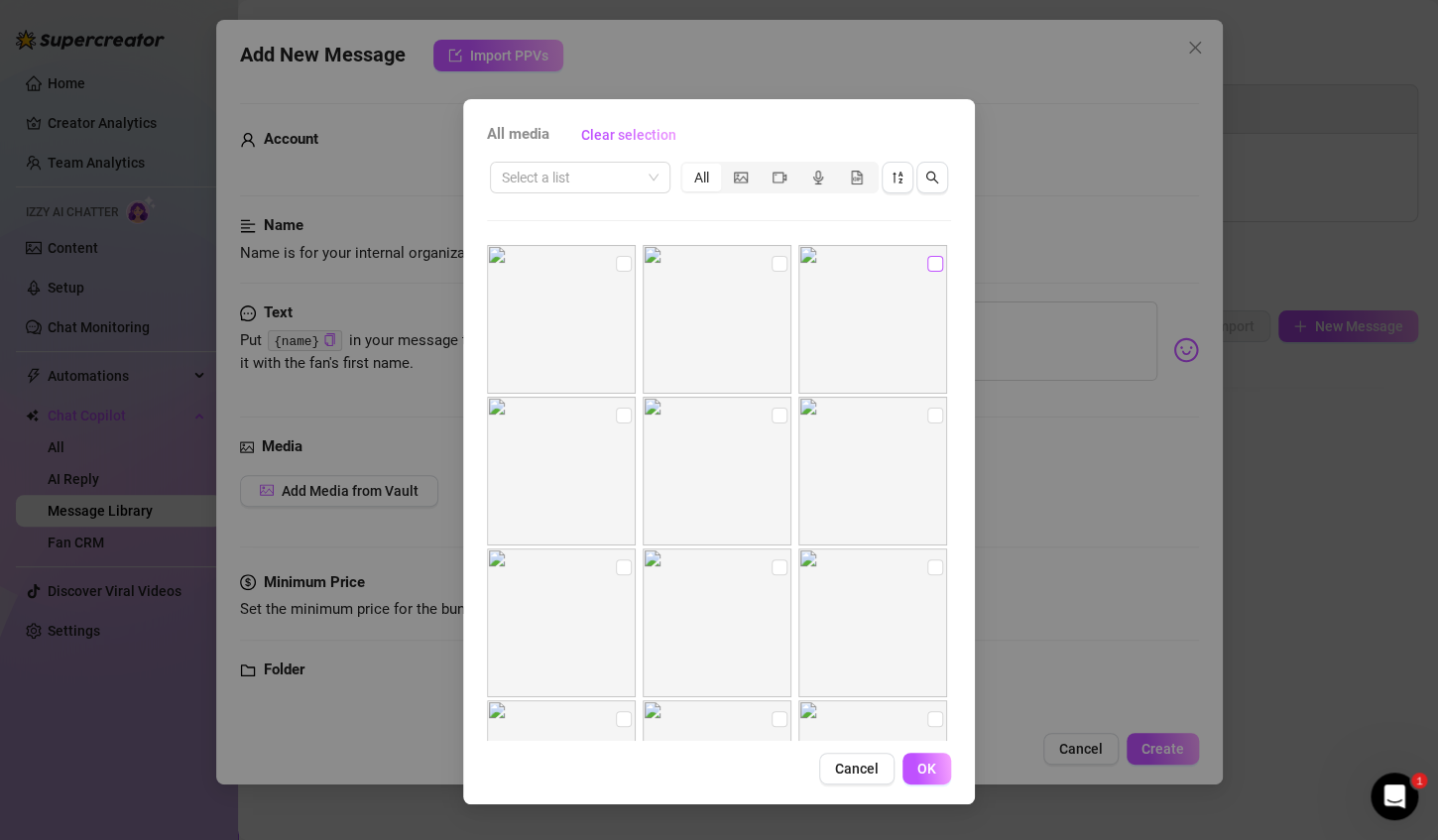 click at bounding box center (935, 264) 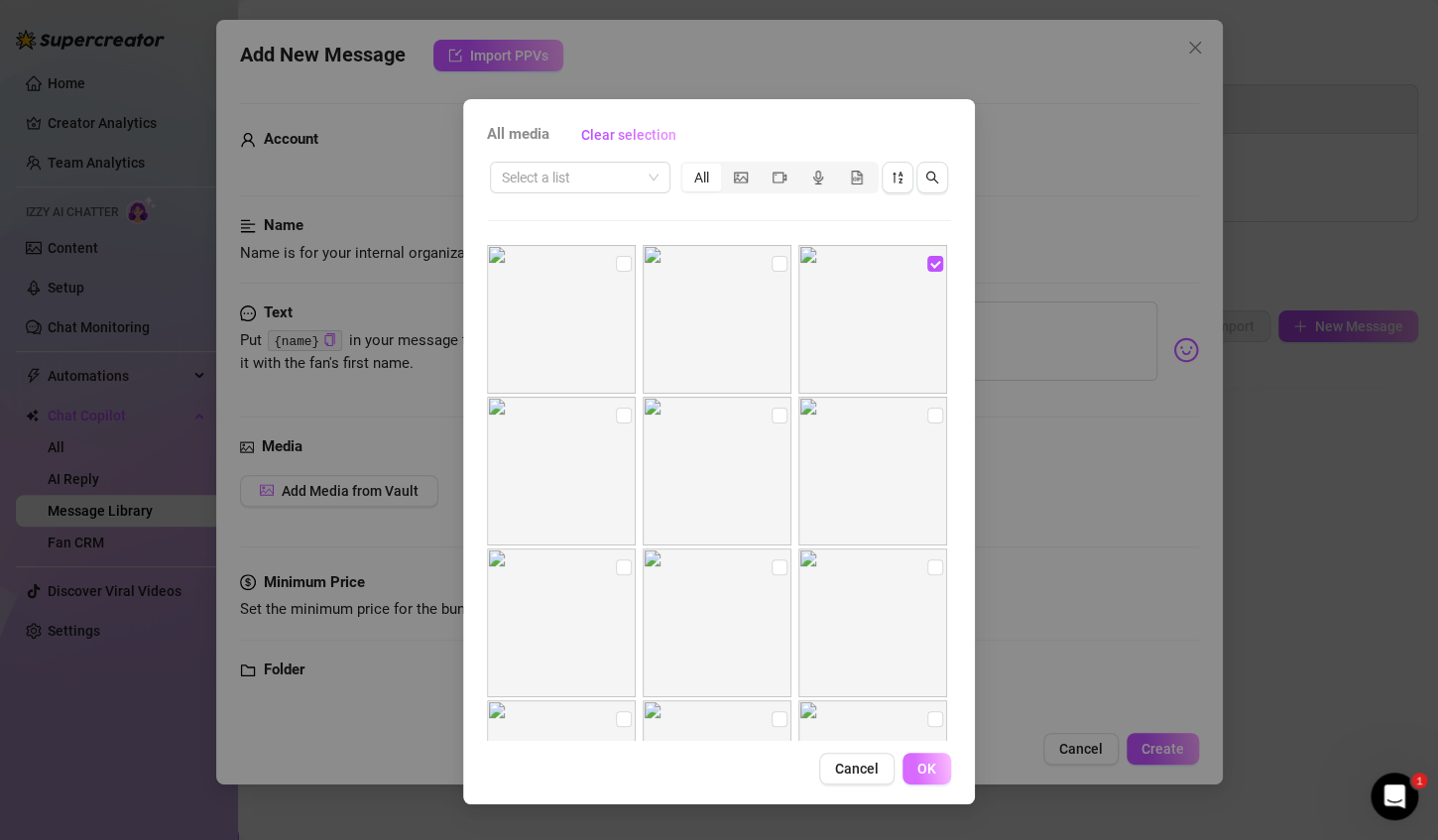 click on "OK" at bounding box center [926, 769] 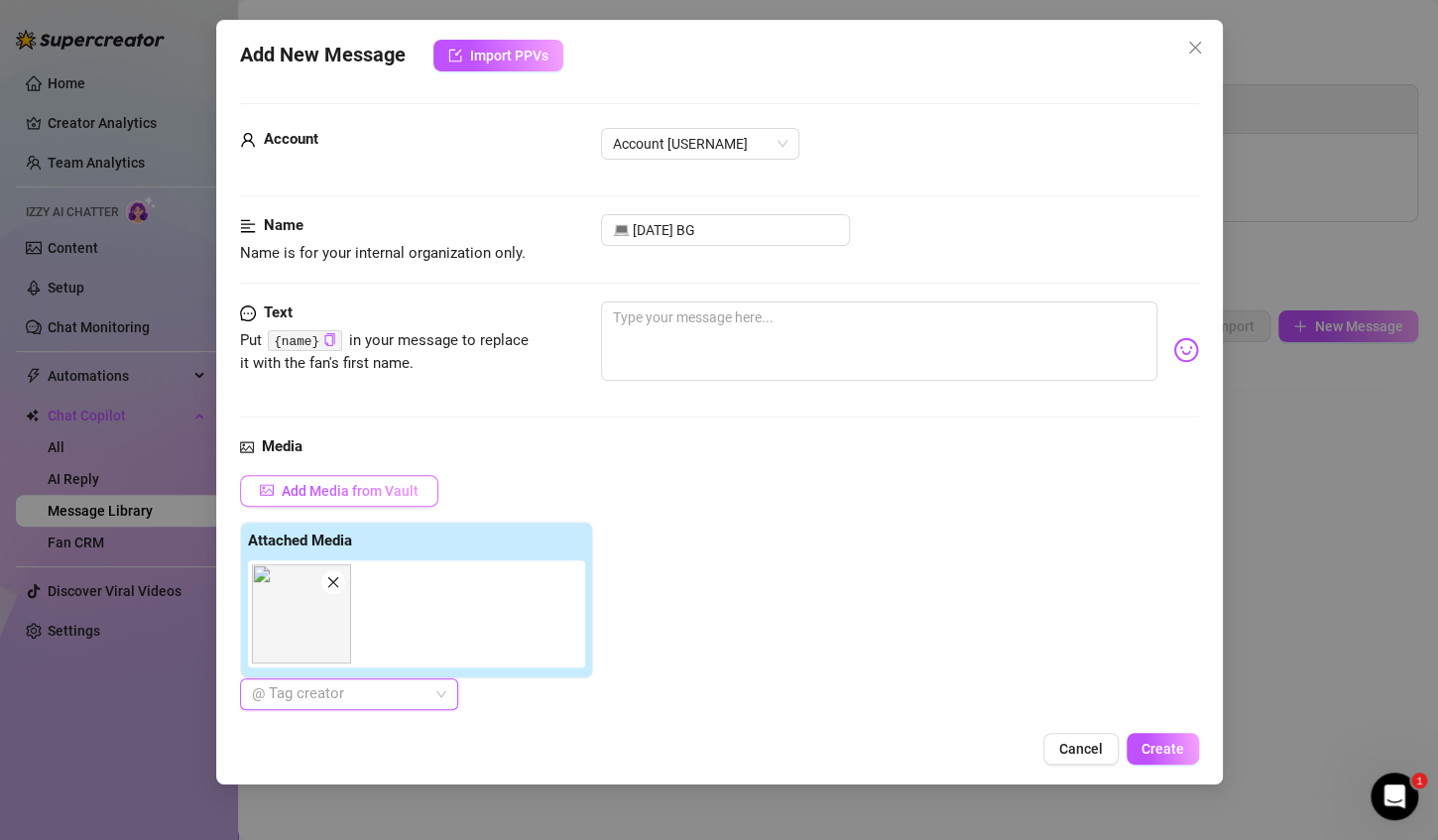 click on "Add Media from Vault" at bounding box center [350, 491] 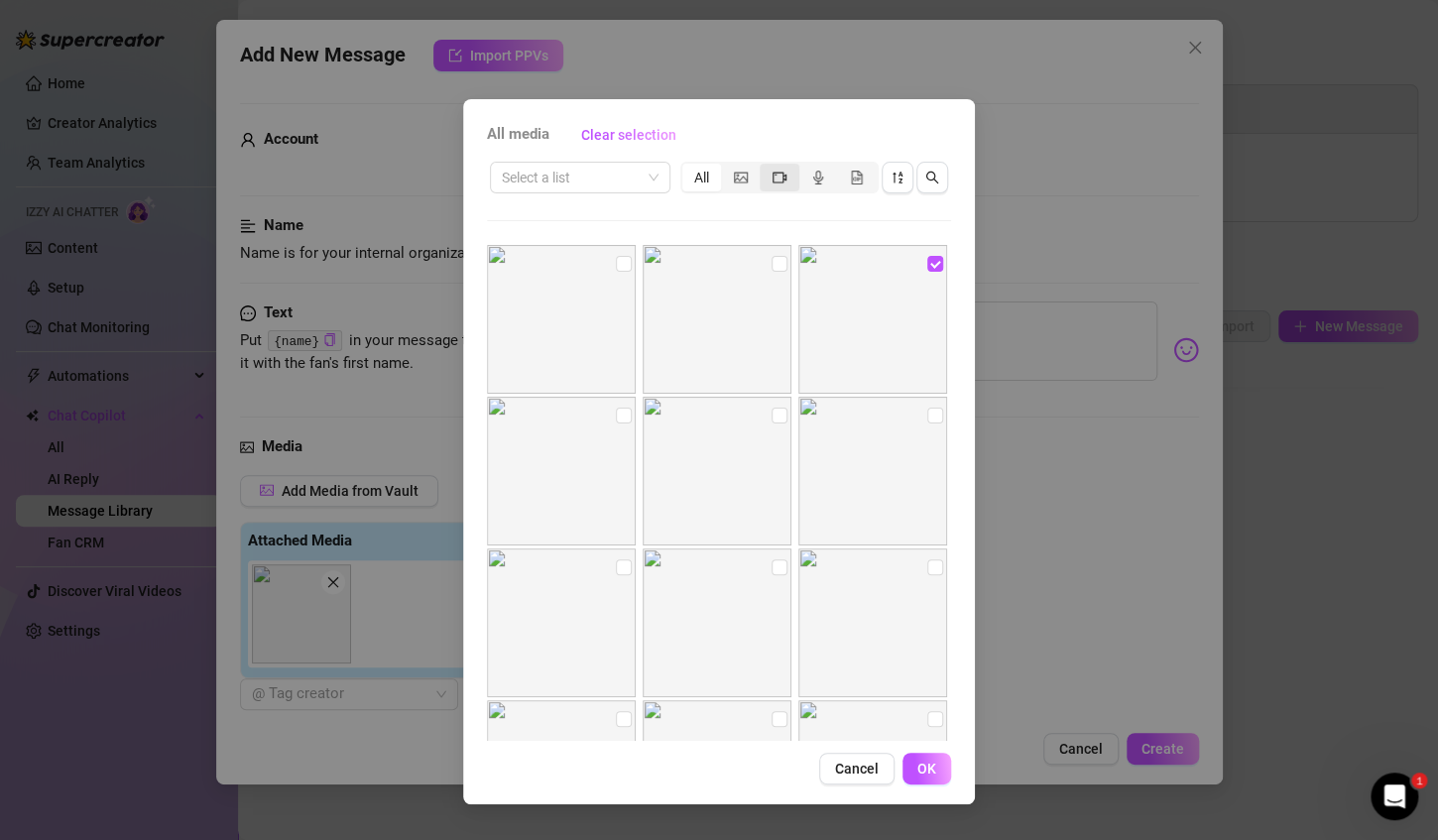 click 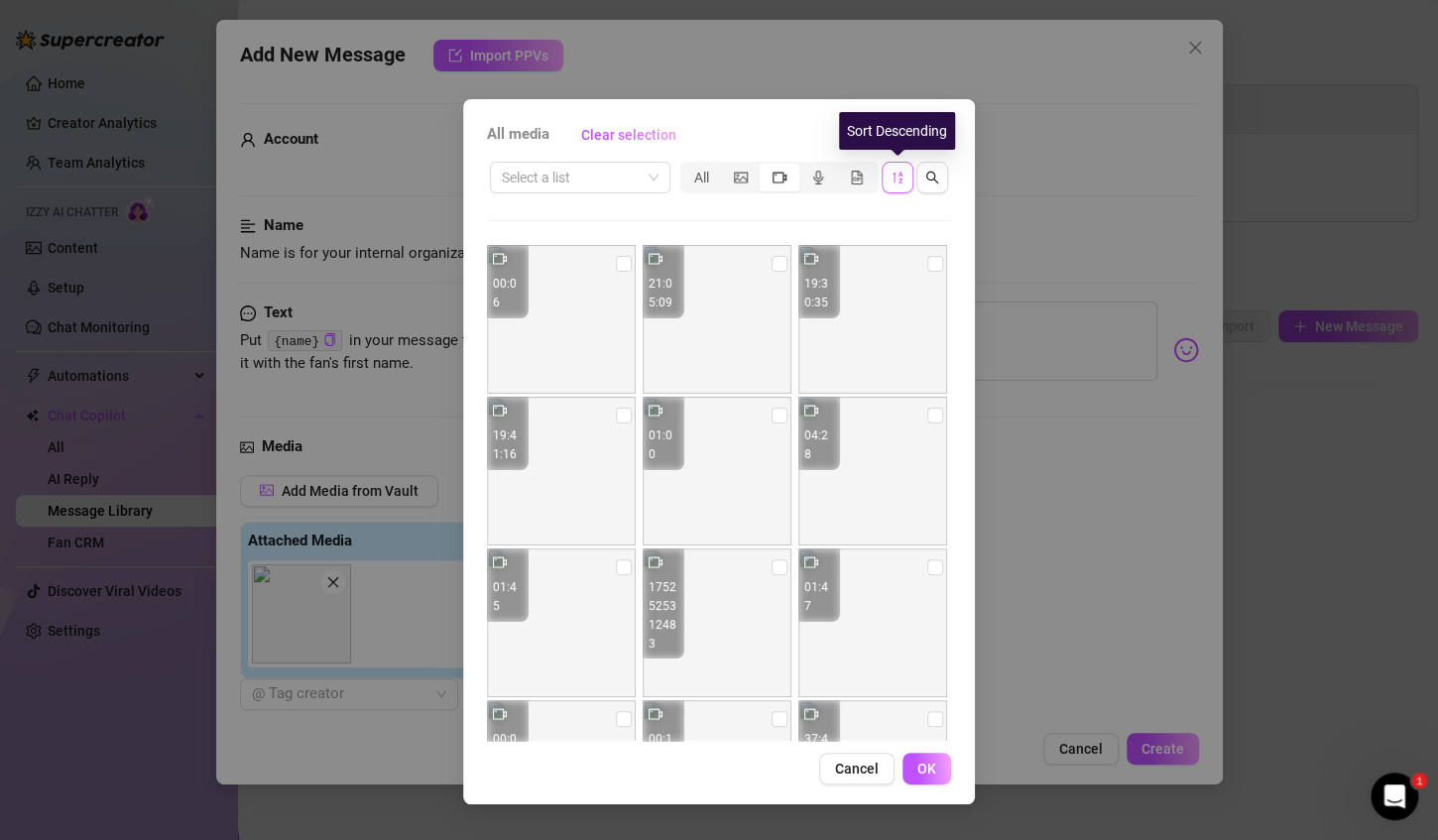 click 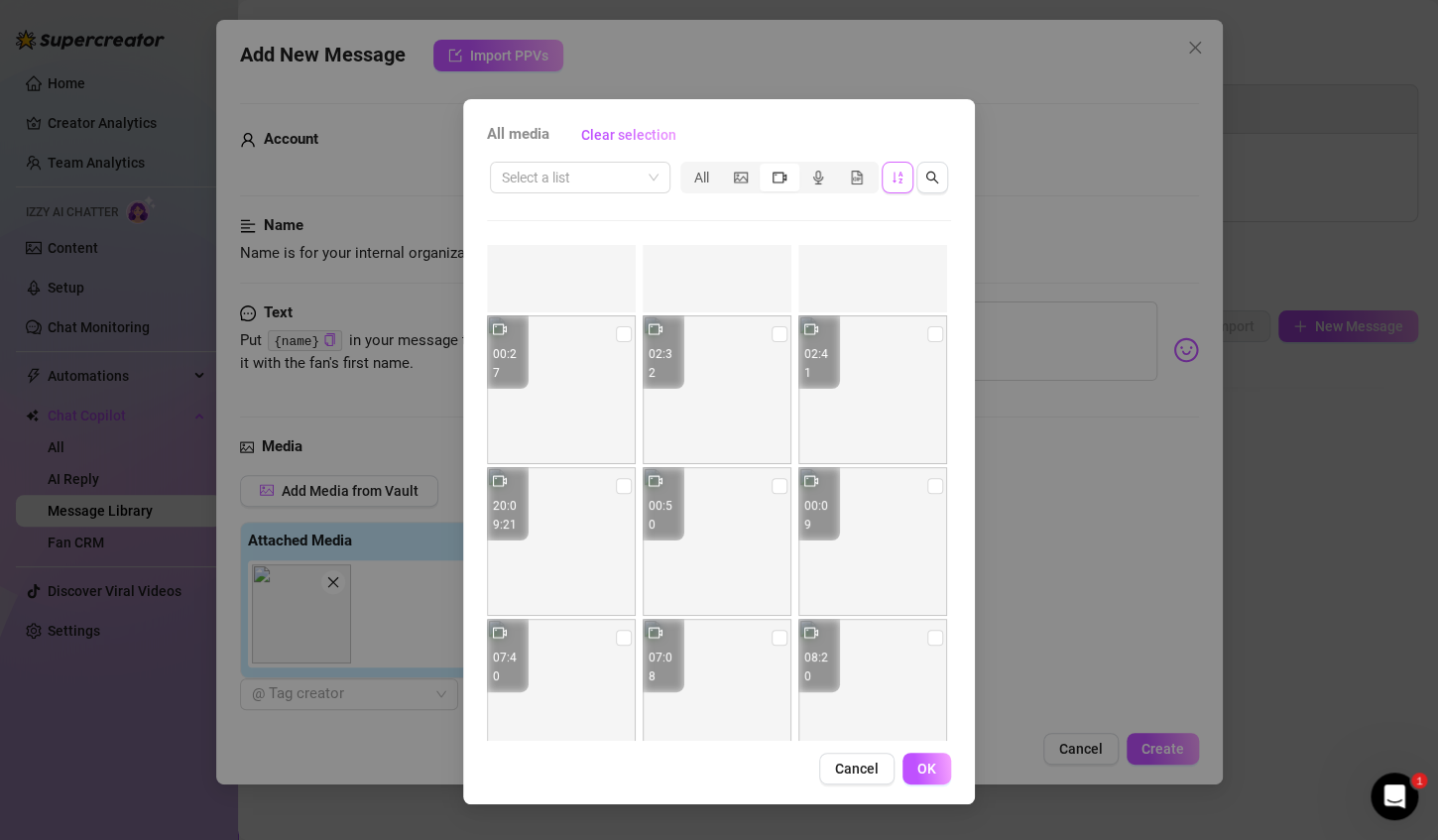 scroll, scrollTop: 10987, scrollLeft: 0, axis: vertical 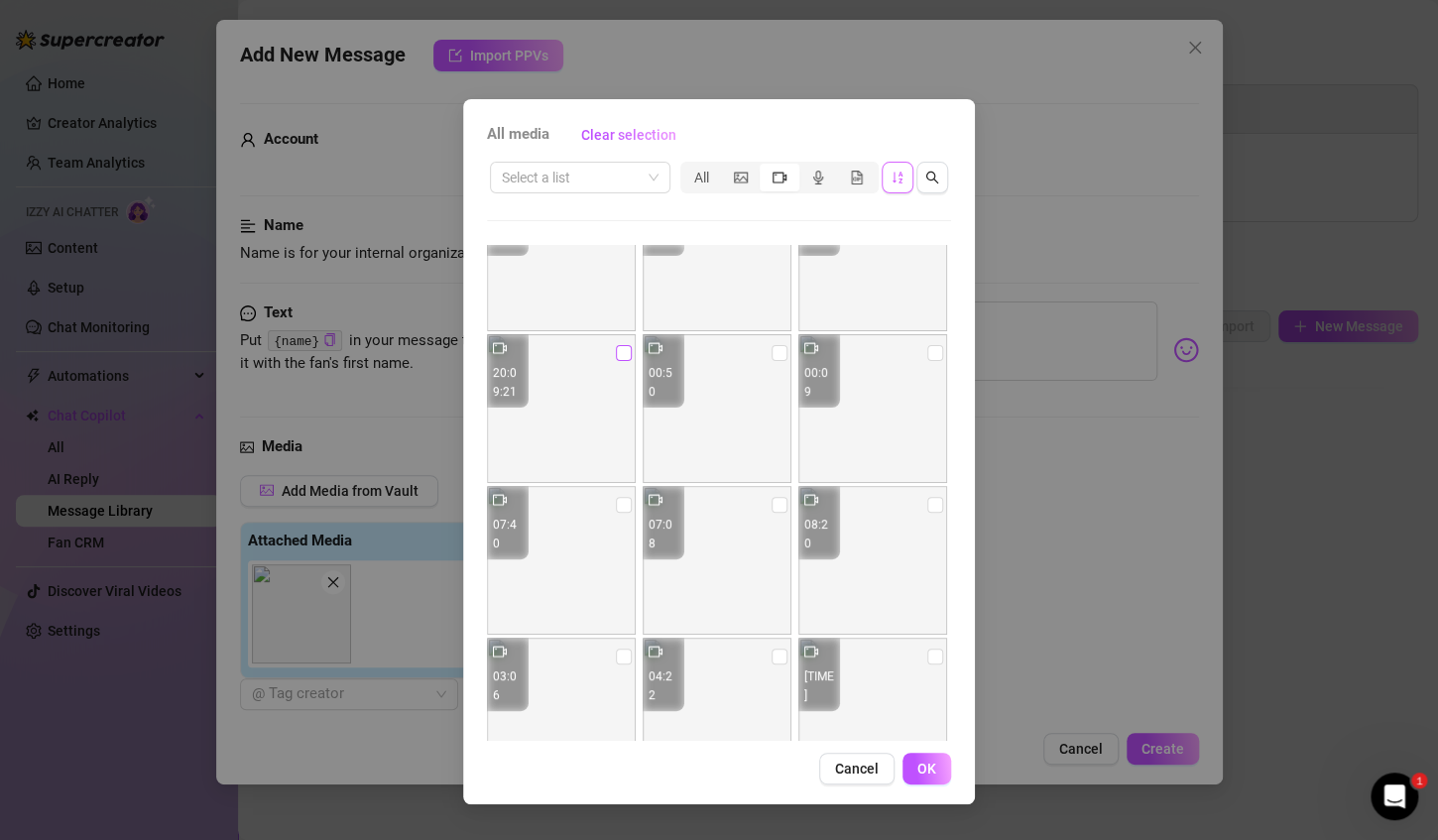 click at bounding box center [624, 353] 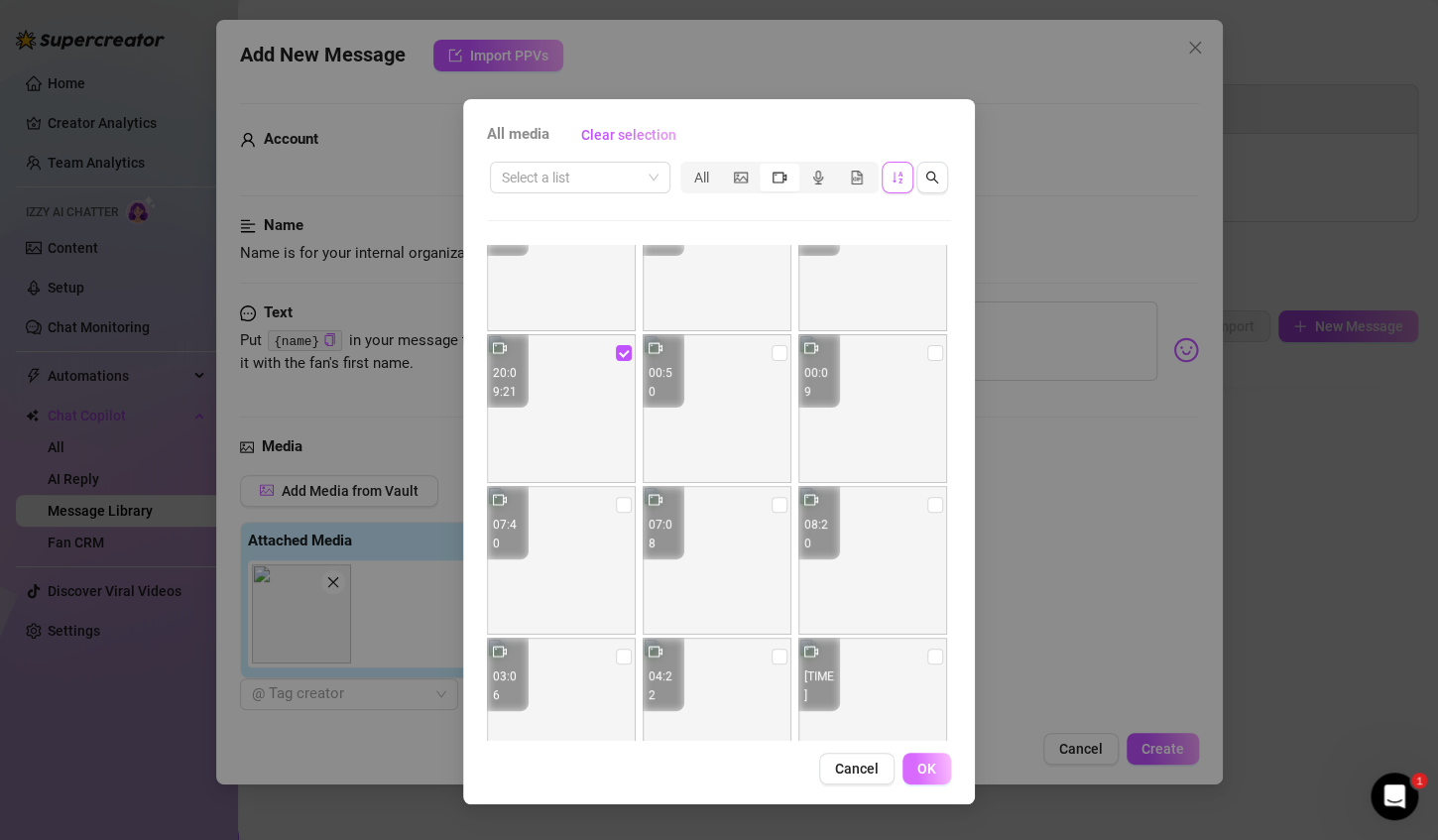 click on "OK" at bounding box center [926, 769] 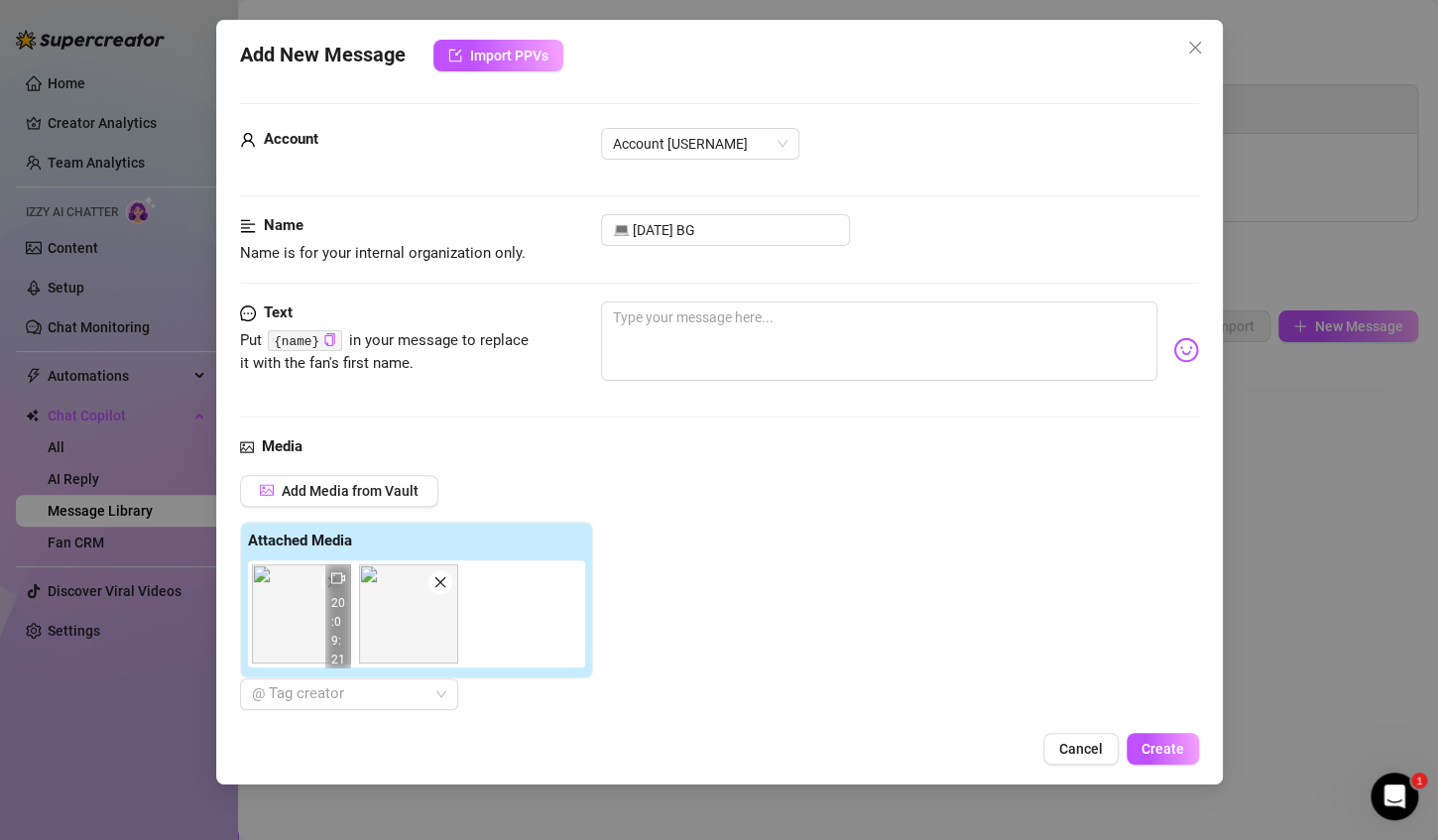 click at bounding box center (301, 614) 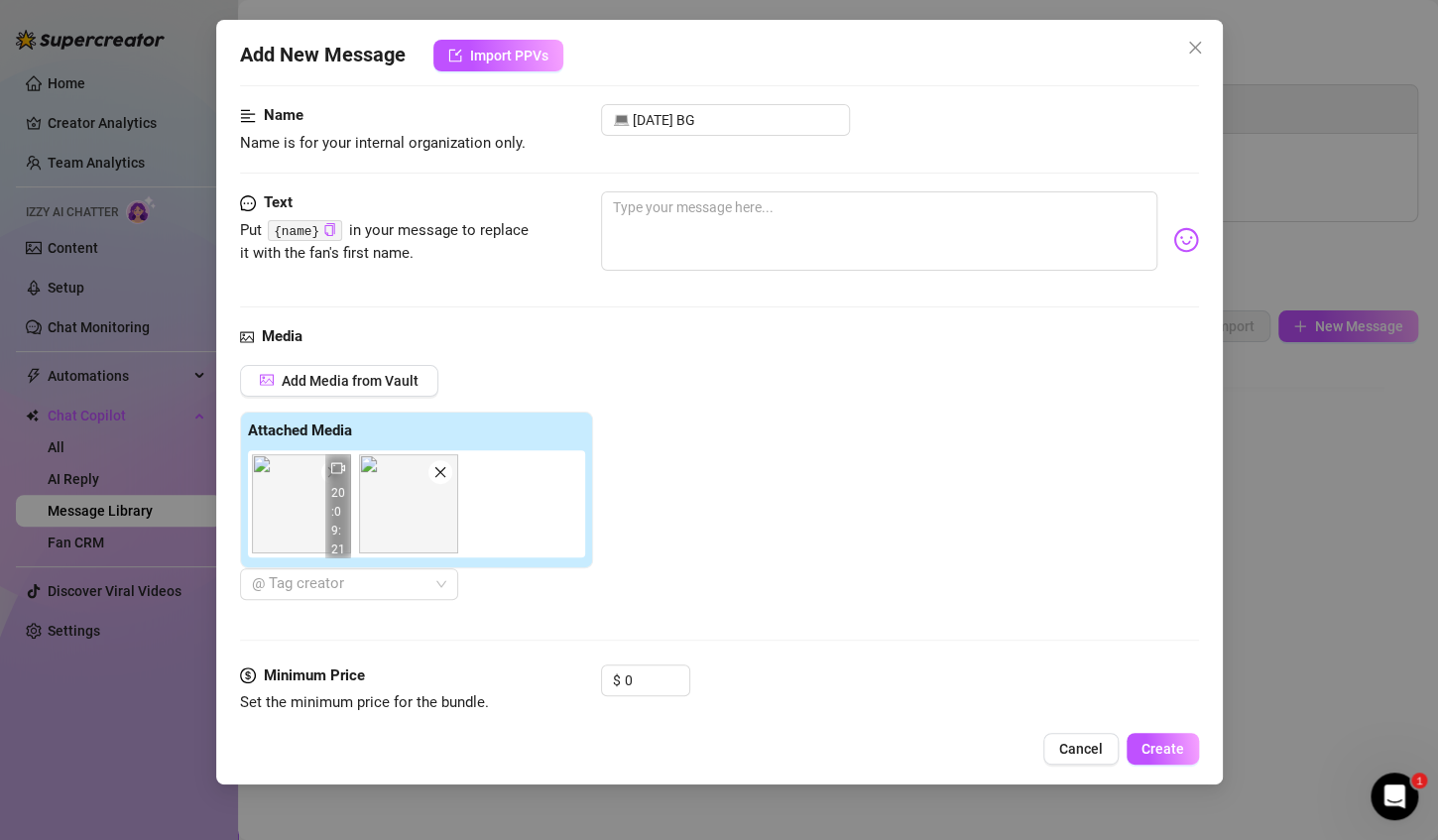 scroll, scrollTop: 225, scrollLeft: 0, axis: vertical 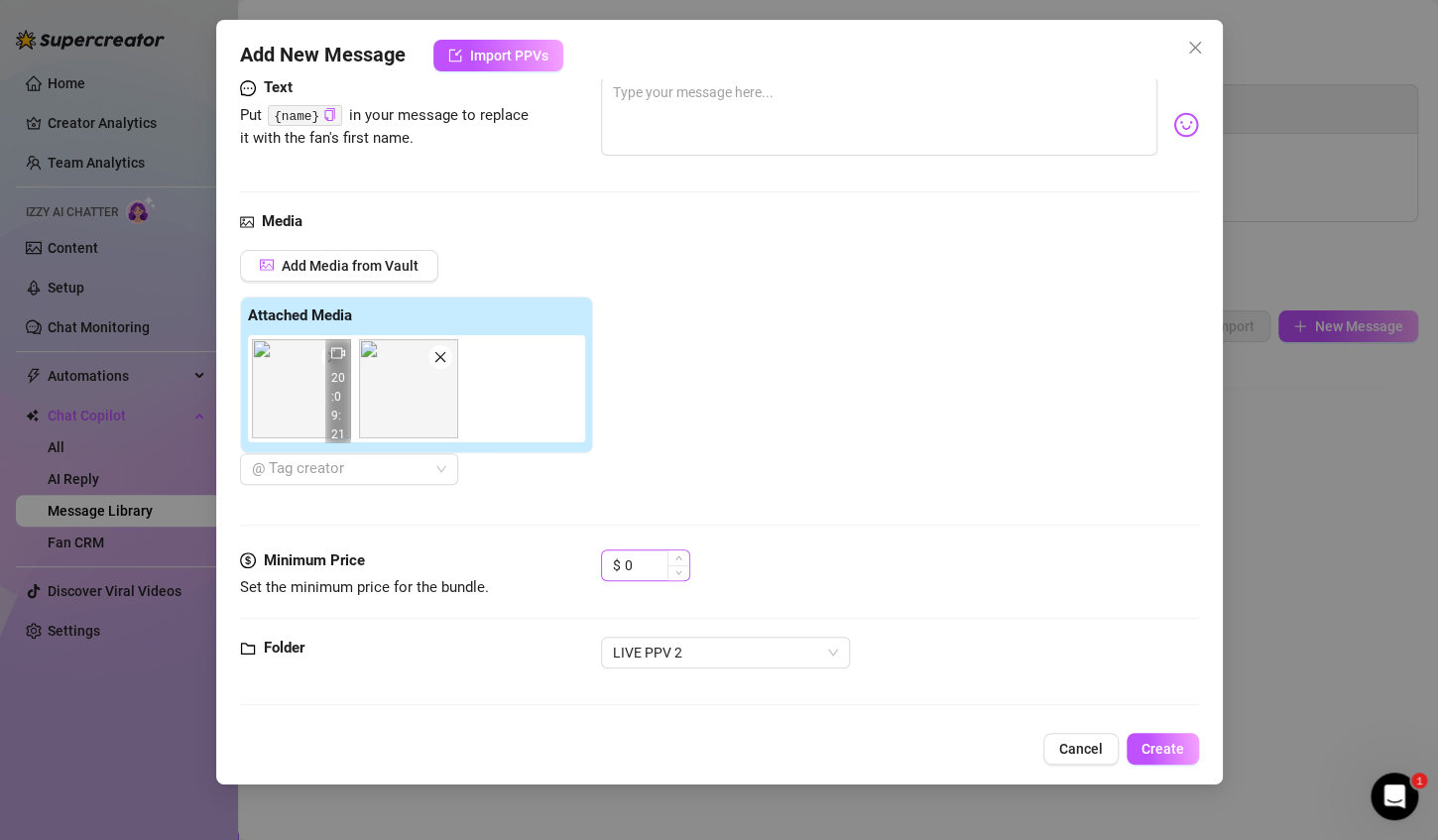 click on "$ 0" at bounding box center (646, 565) 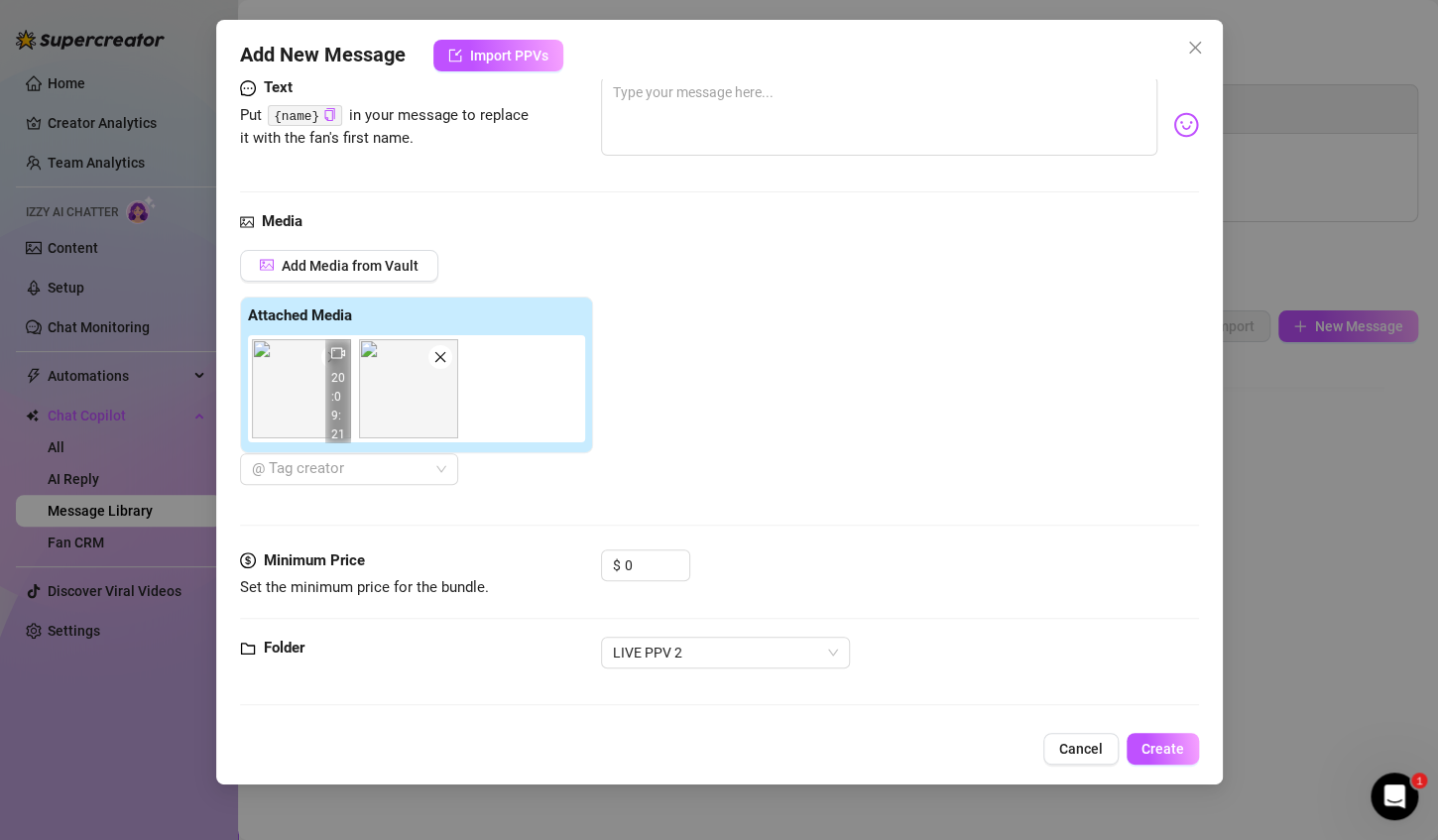 click on "Media Add Media from Vault Attached Media [TIME]   @ Tag creator" at bounding box center [719, 380] 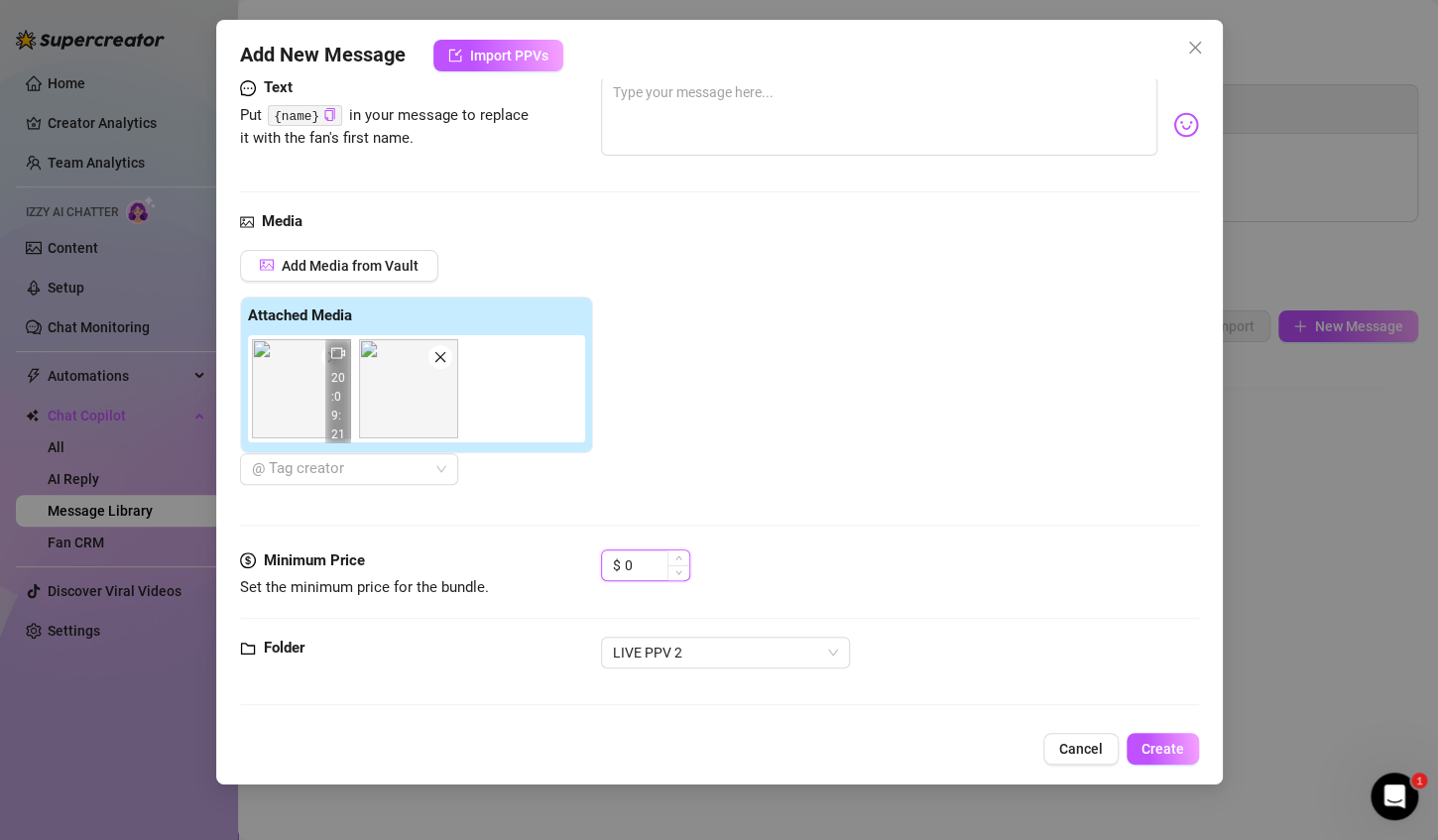 click on "0" at bounding box center [657, 565] 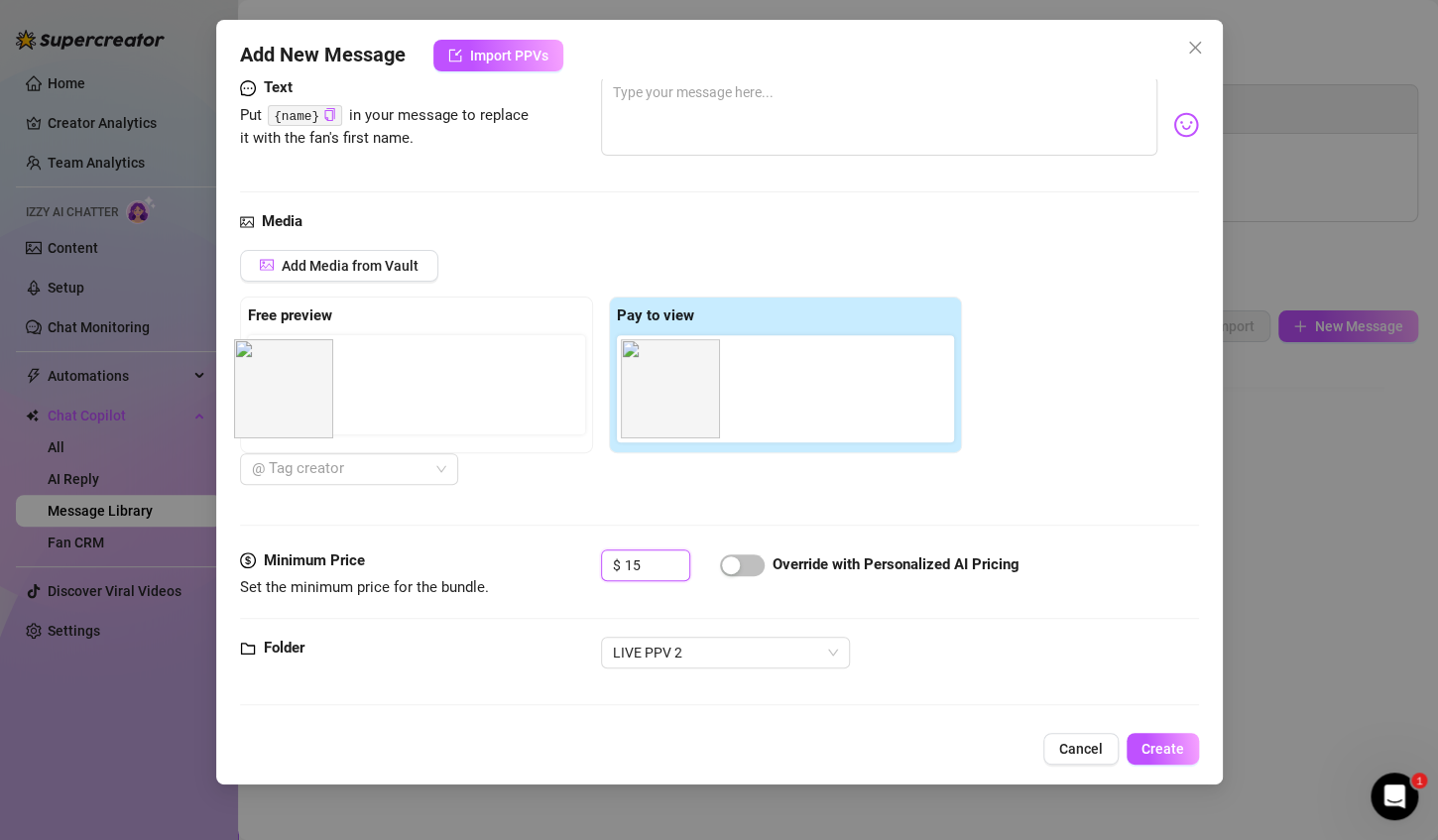 drag, startPoint x: 681, startPoint y: 393, endPoint x: 280, endPoint y: 397, distance: 401.01995 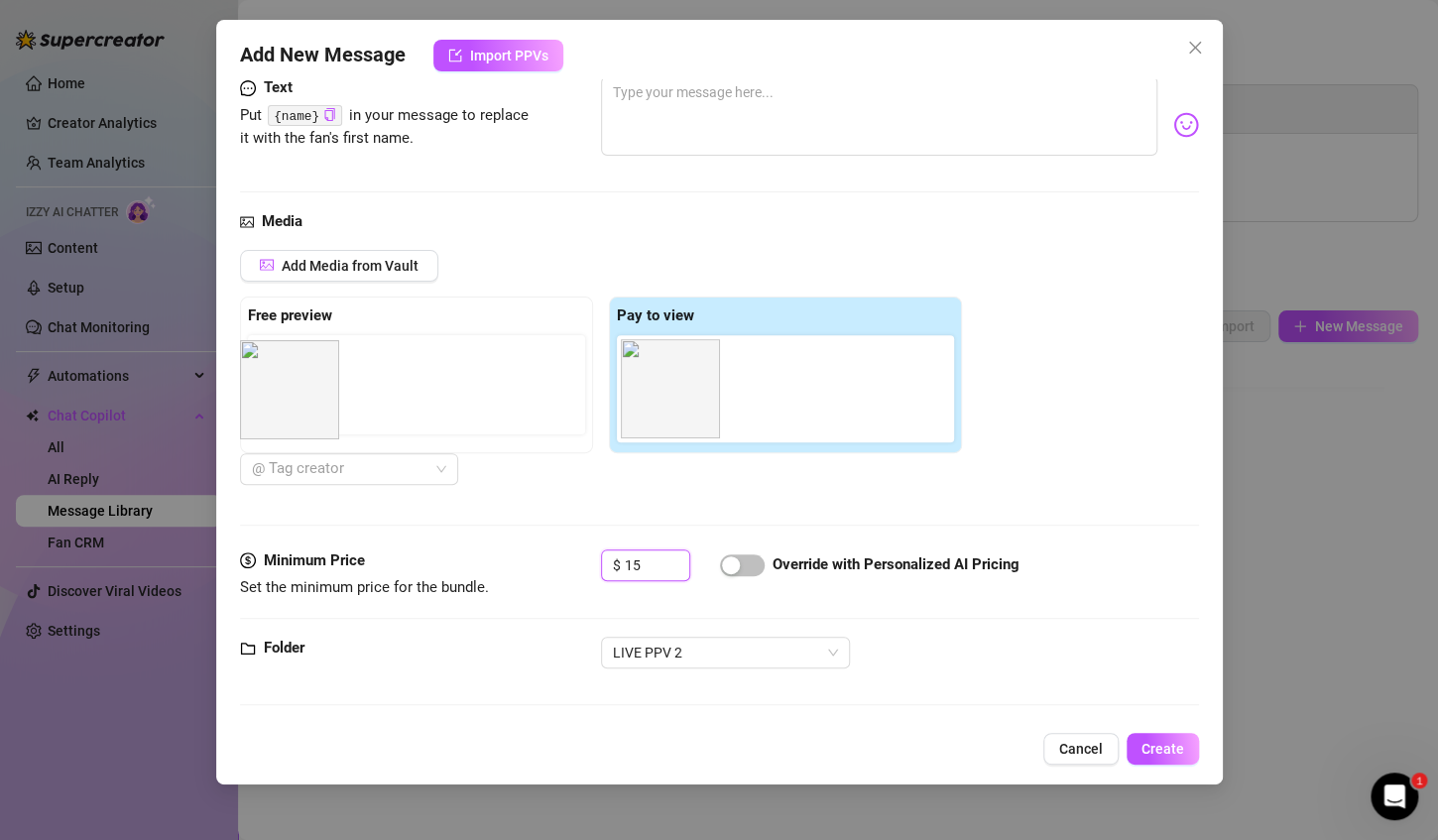 drag, startPoint x: 655, startPoint y: 398, endPoint x: 266, endPoint y: 399, distance: 389.00129 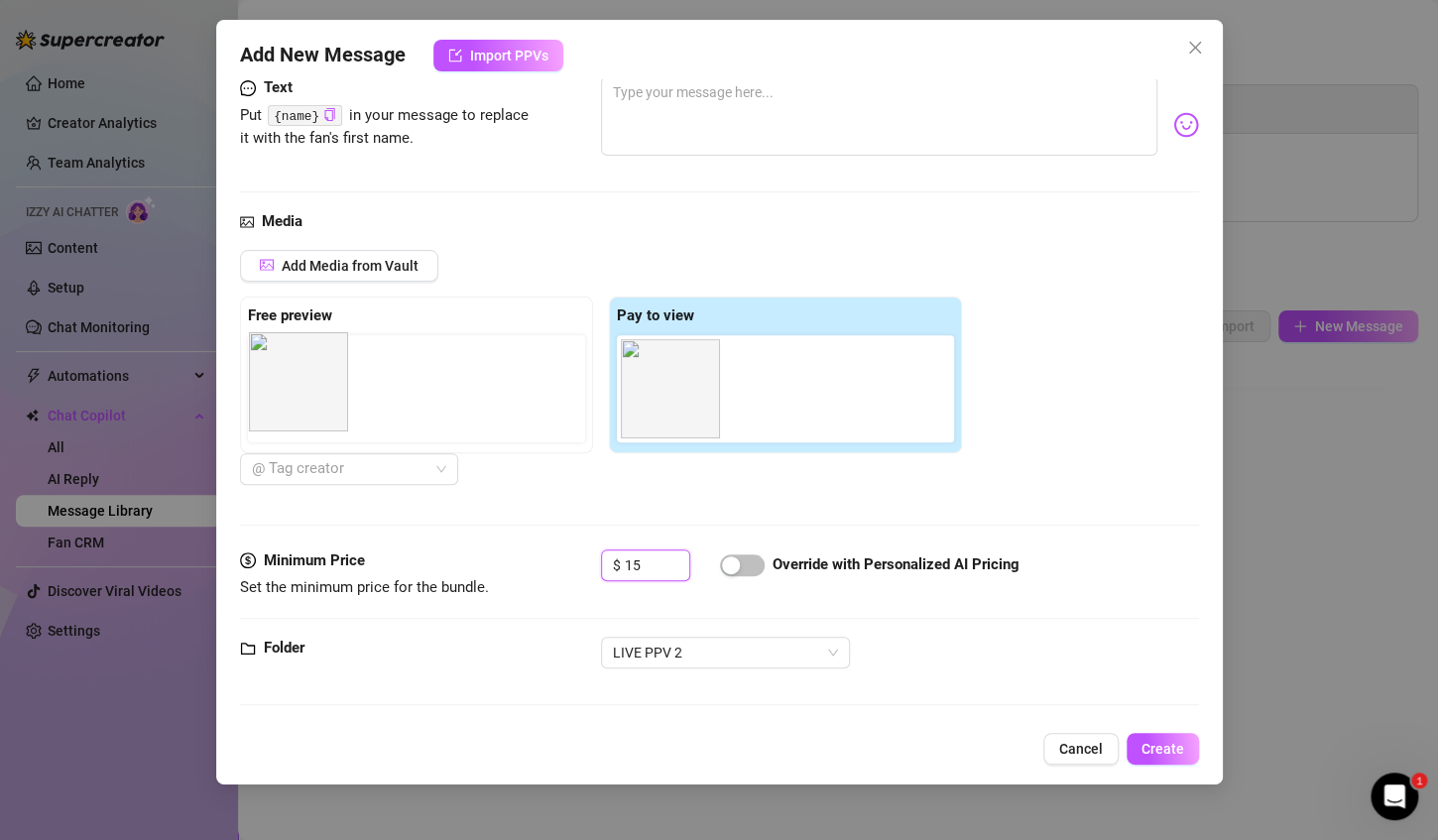 drag, startPoint x: 669, startPoint y: 389, endPoint x: 285, endPoint y: 380, distance: 384.10545 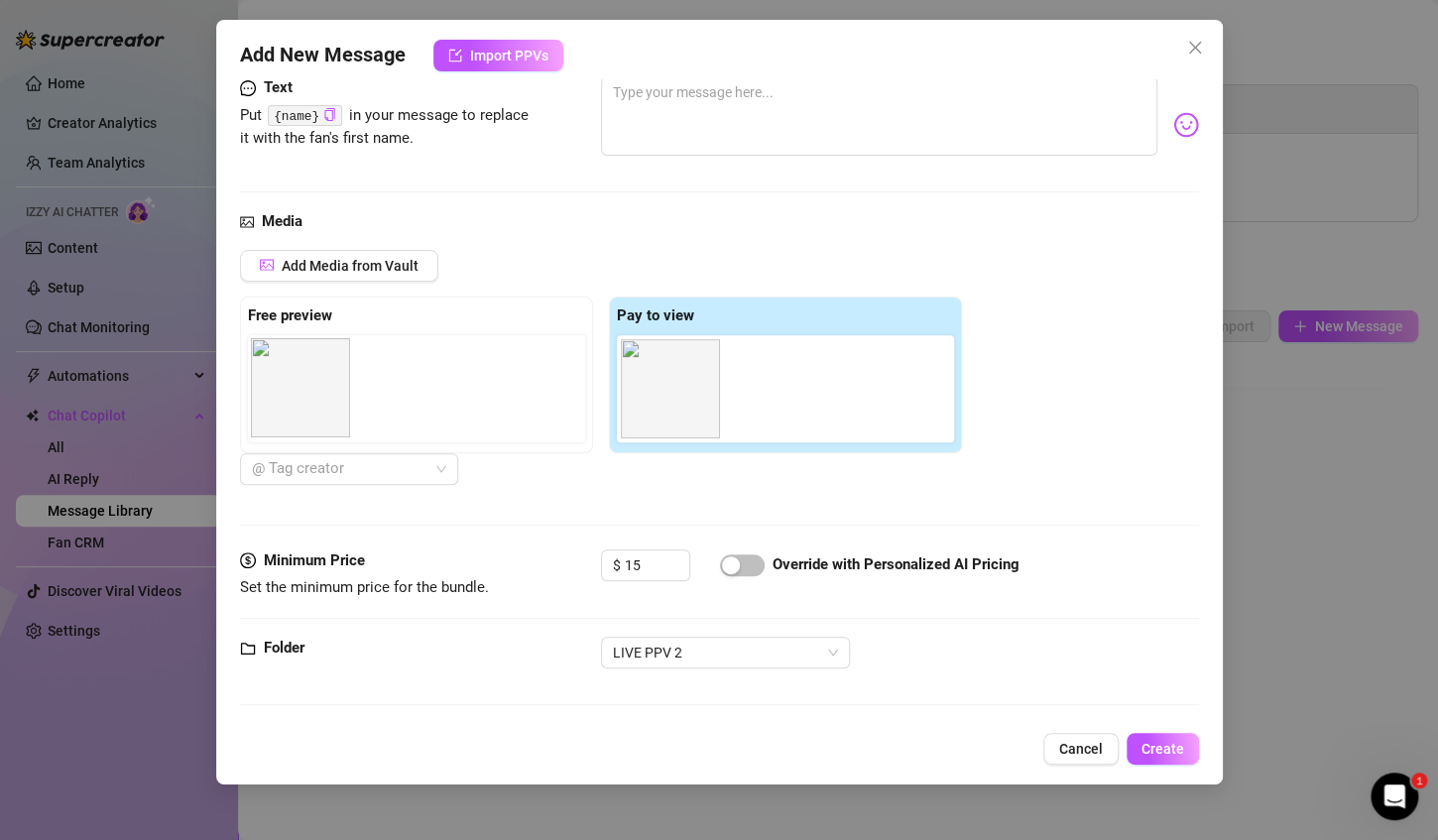 click at bounding box center (420, 389) 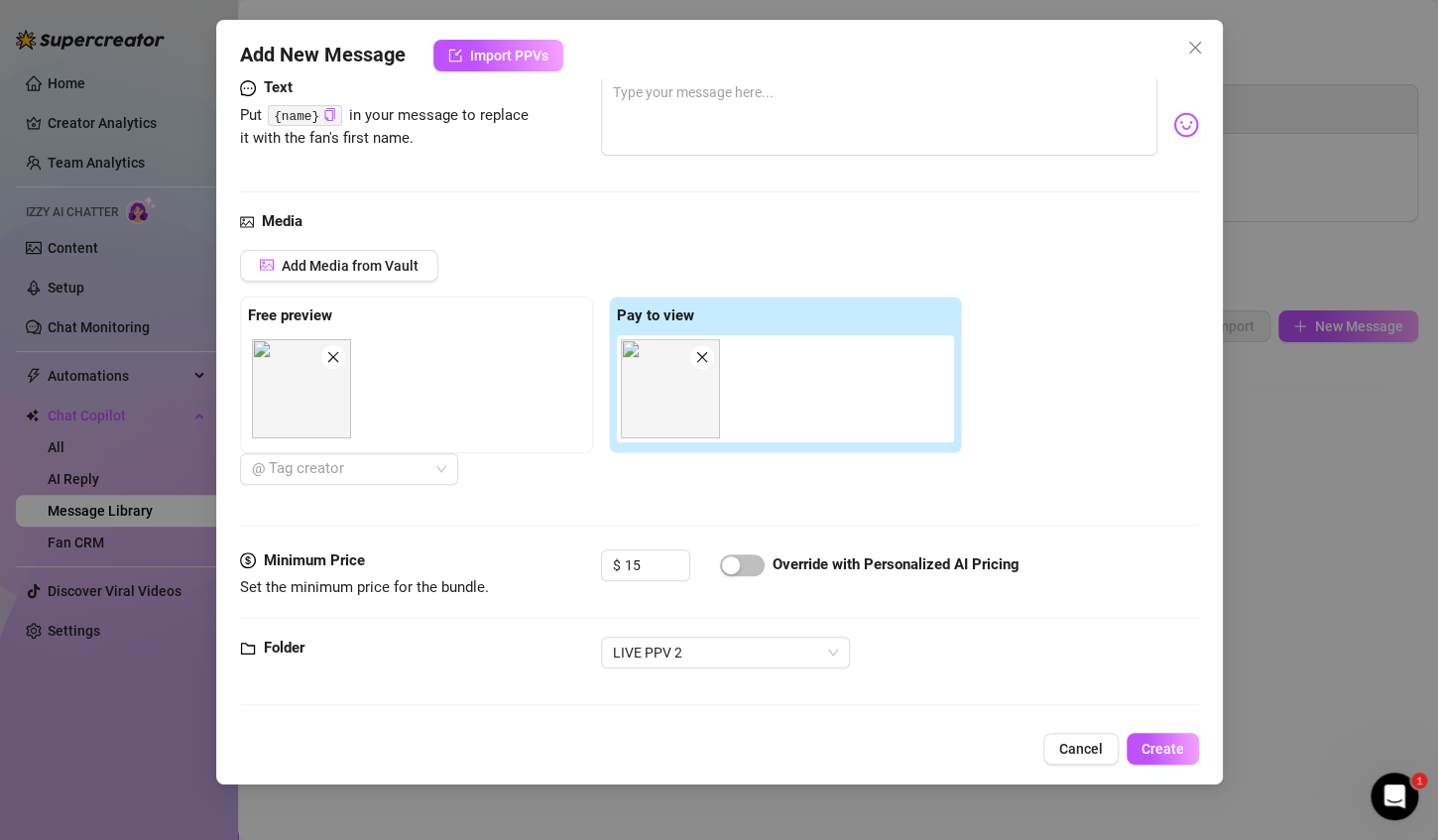 click on "Media Add Media from Vault Free preview Pay to view [TIME]   @ Tag creator" at bounding box center (719, 380) 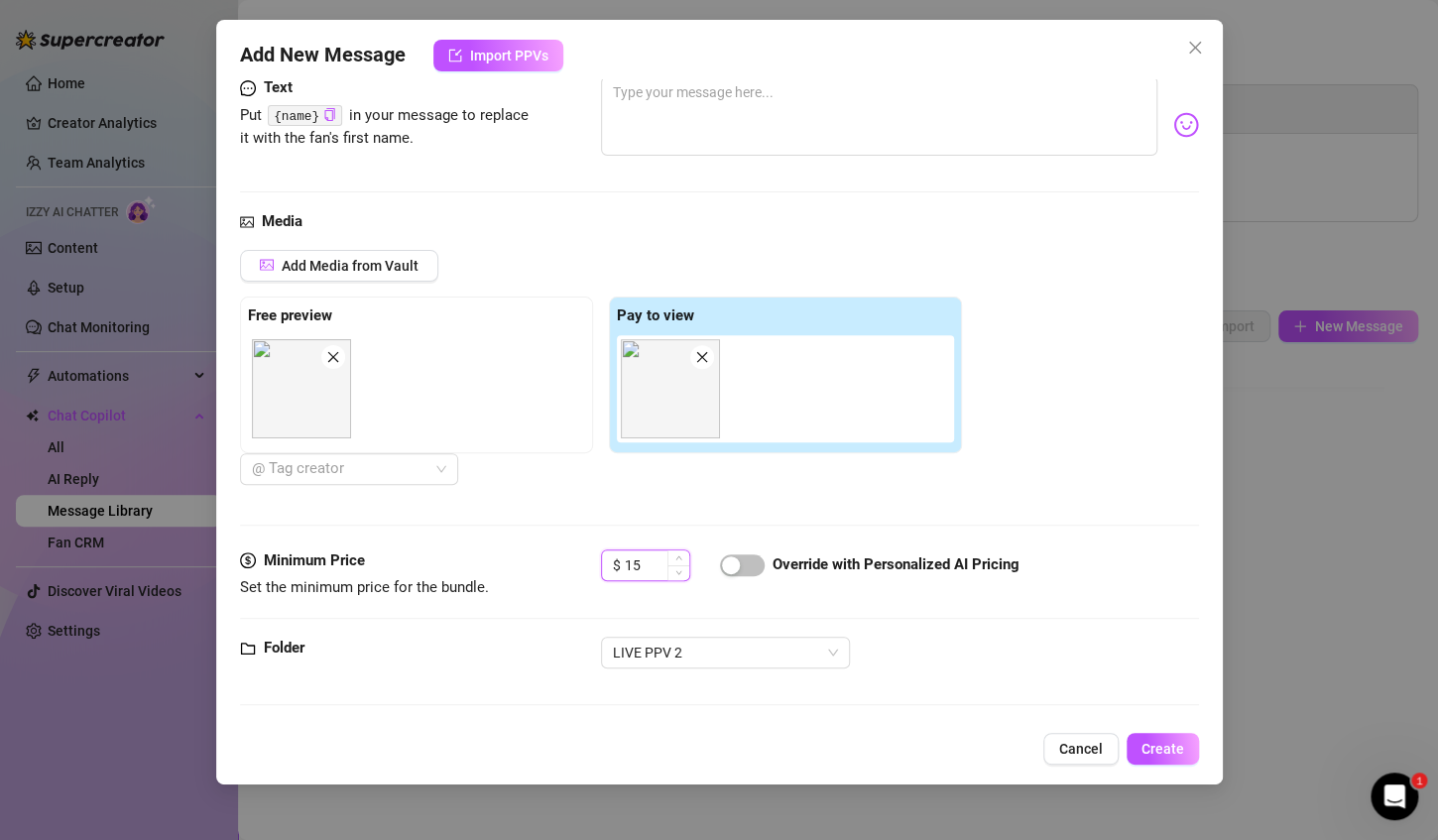 click on "15" at bounding box center (657, 565) 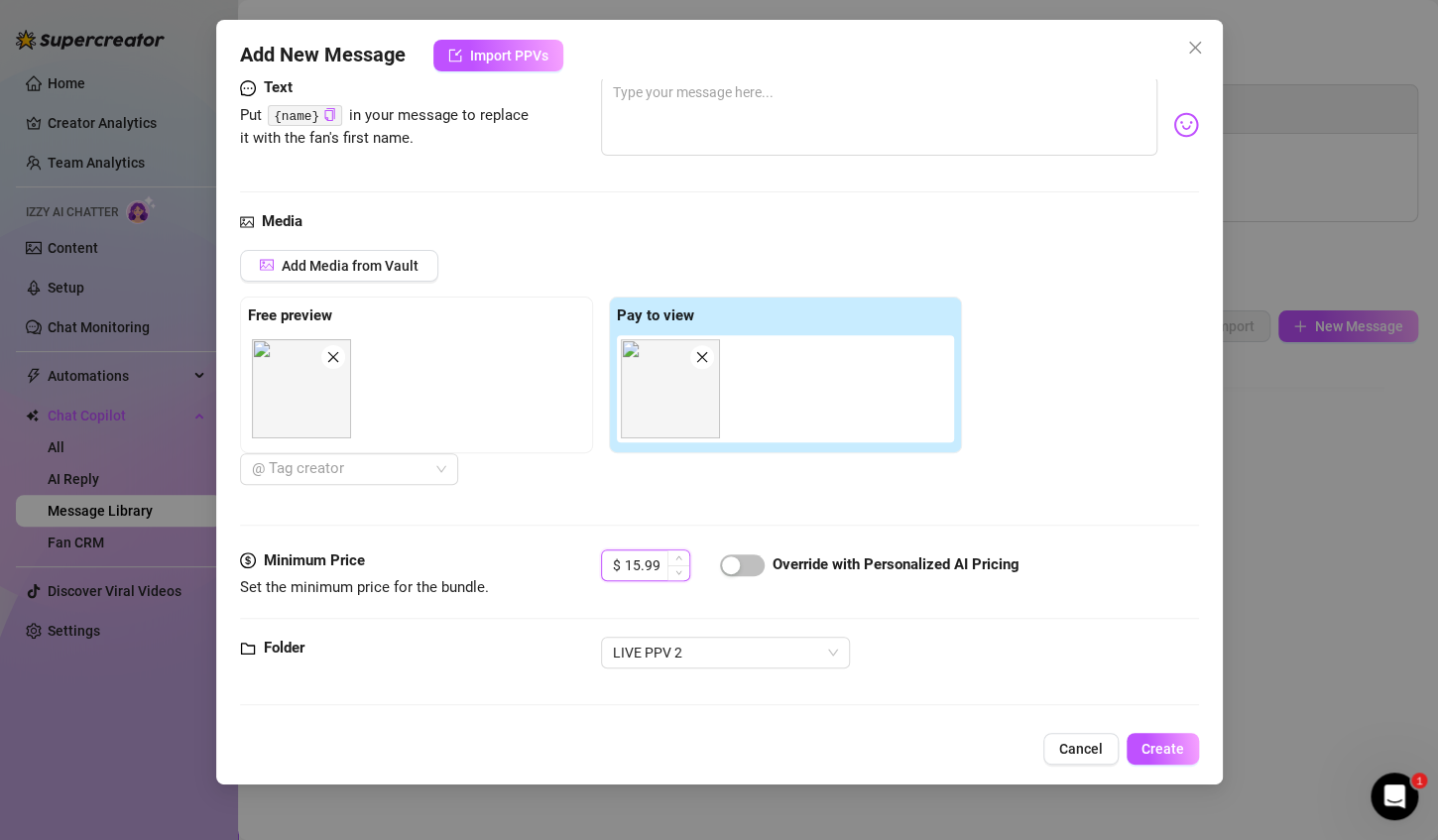 drag, startPoint x: 656, startPoint y: 565, endPoint x: 610, endPoint y: 565, distance: 46 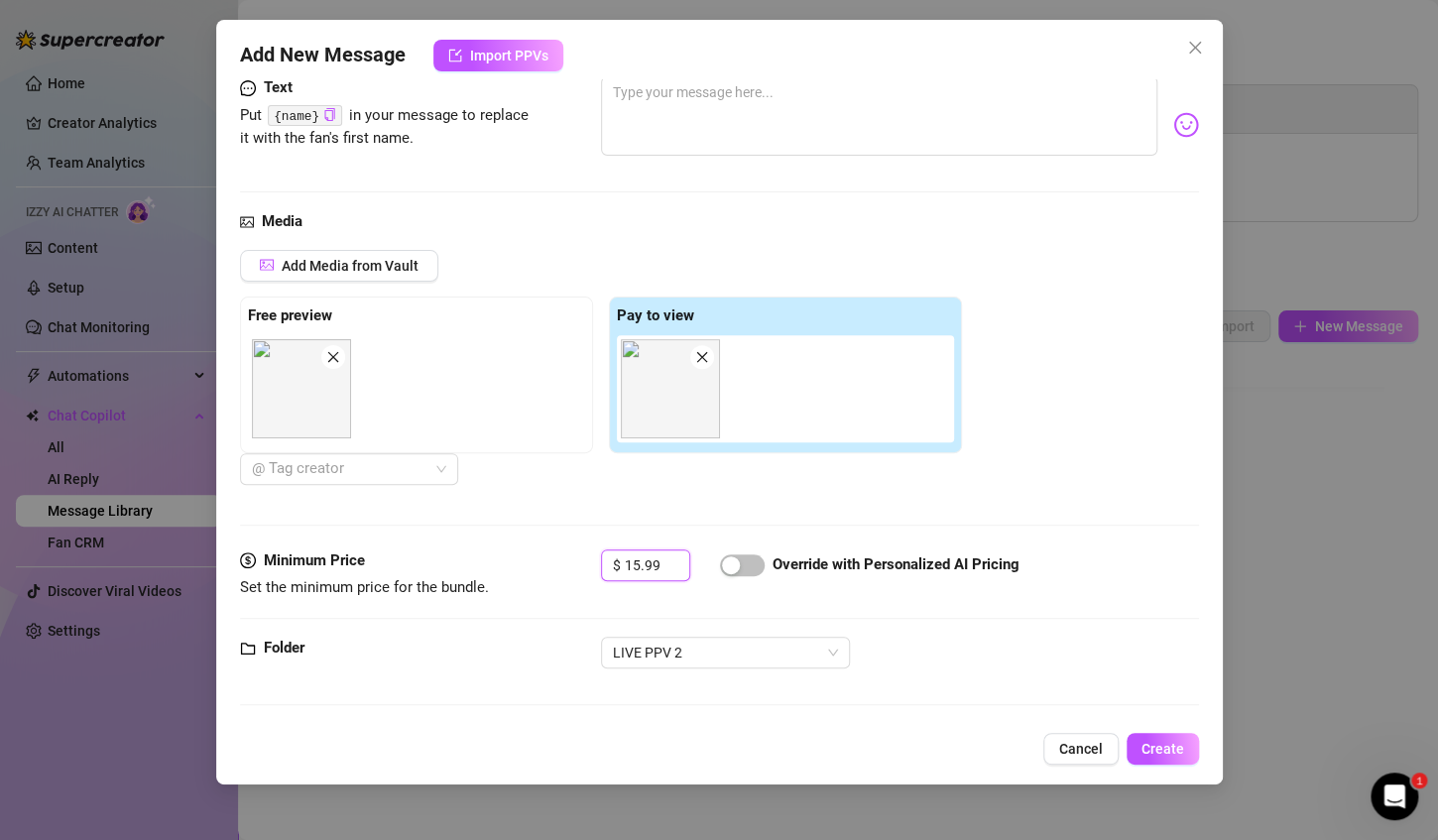 type on "15.99" 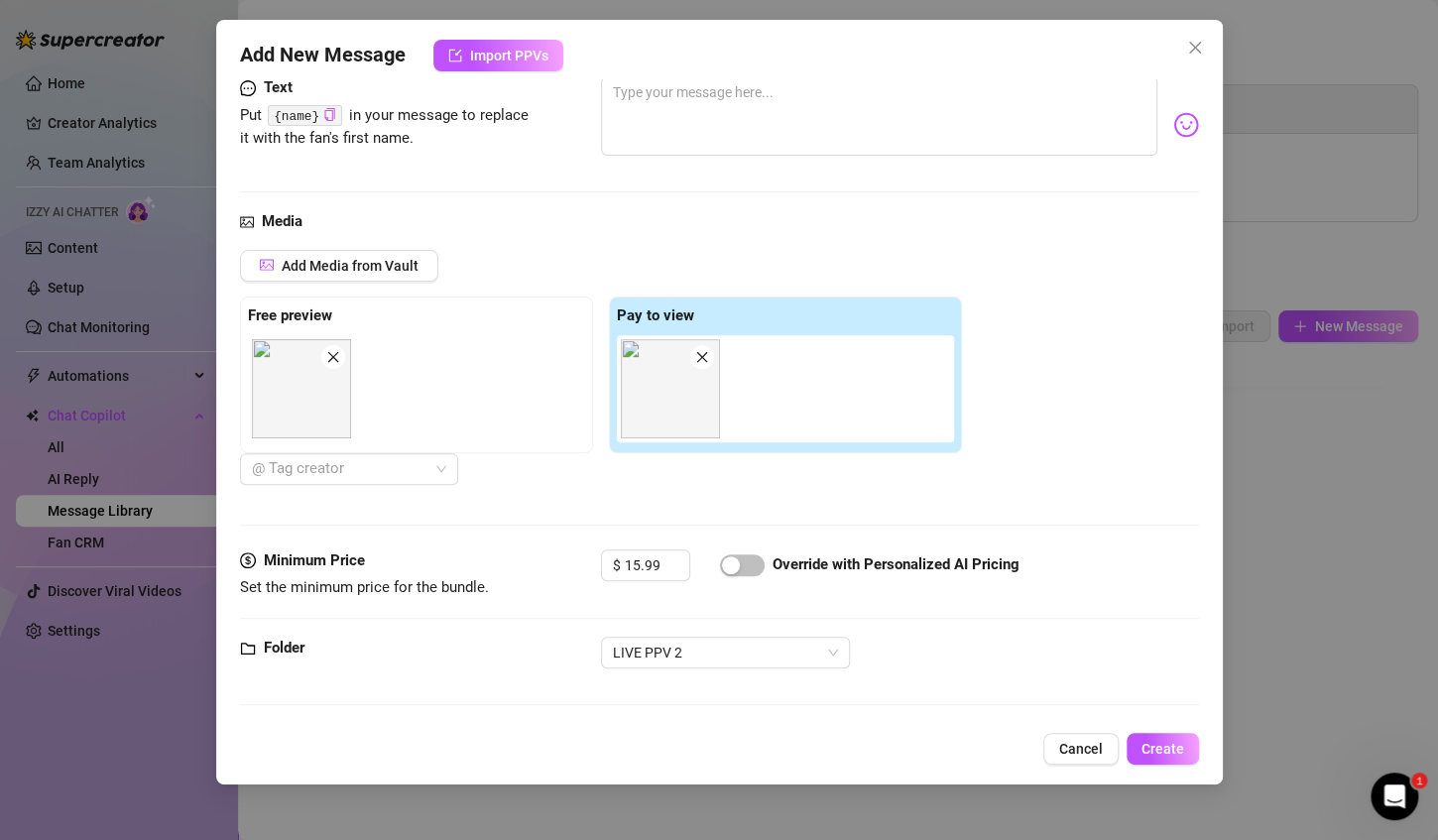 click on "$ 15.99" at bounding box center [646, 574] 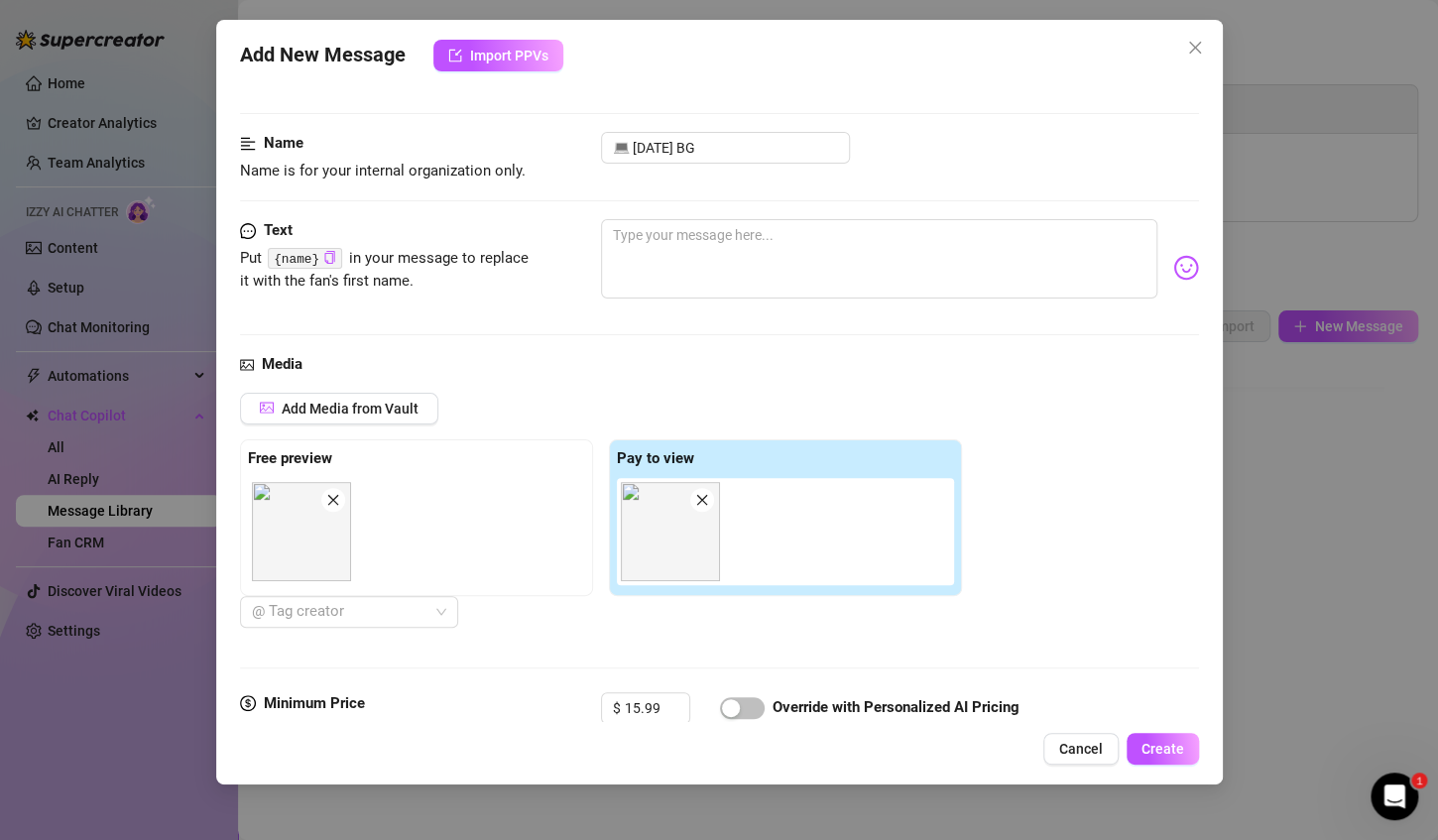scroll, scrollTop: 0, scrollLeft: 0, axis: both 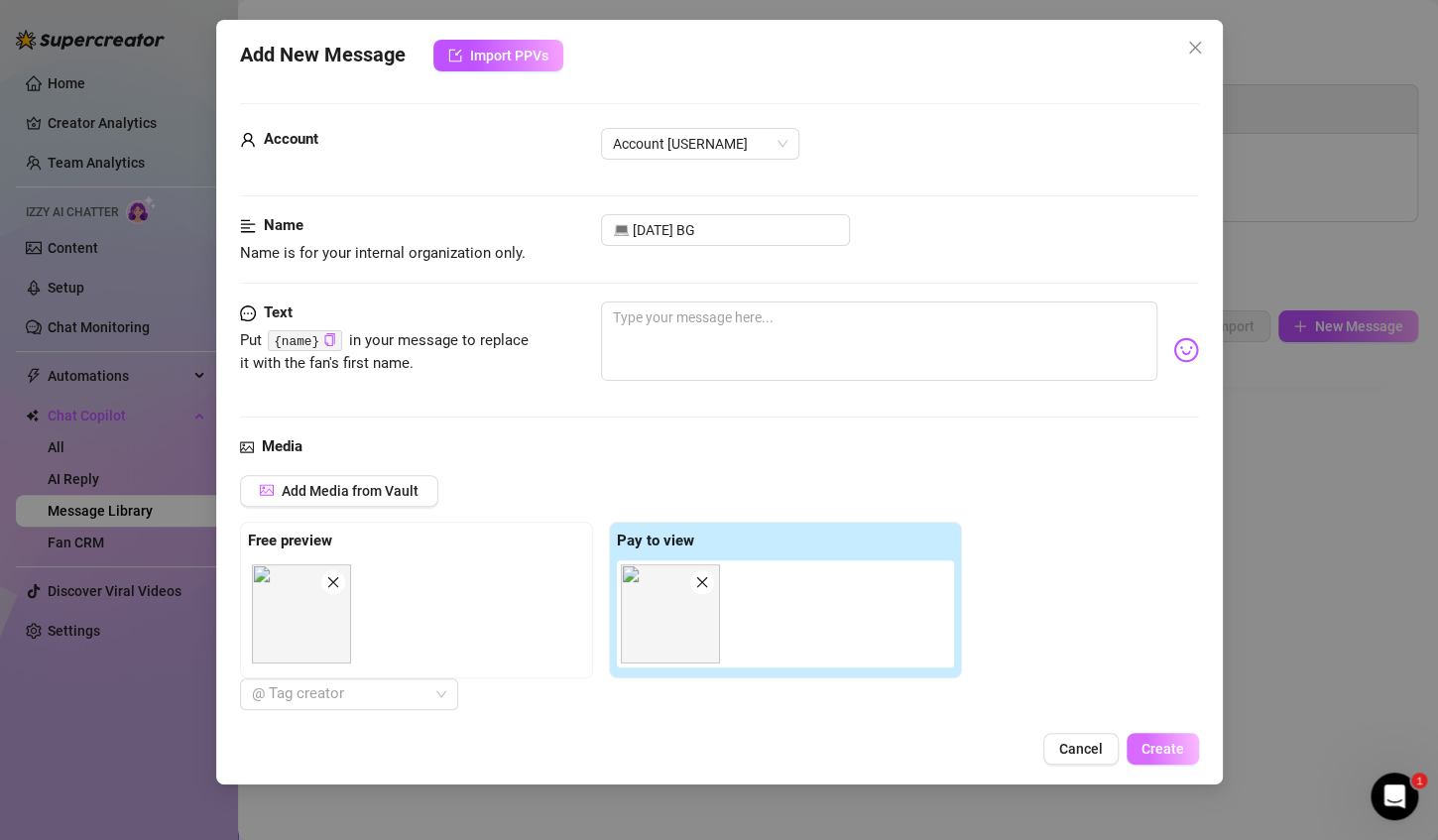 click on "Create" at bounding box center [1162, 749] 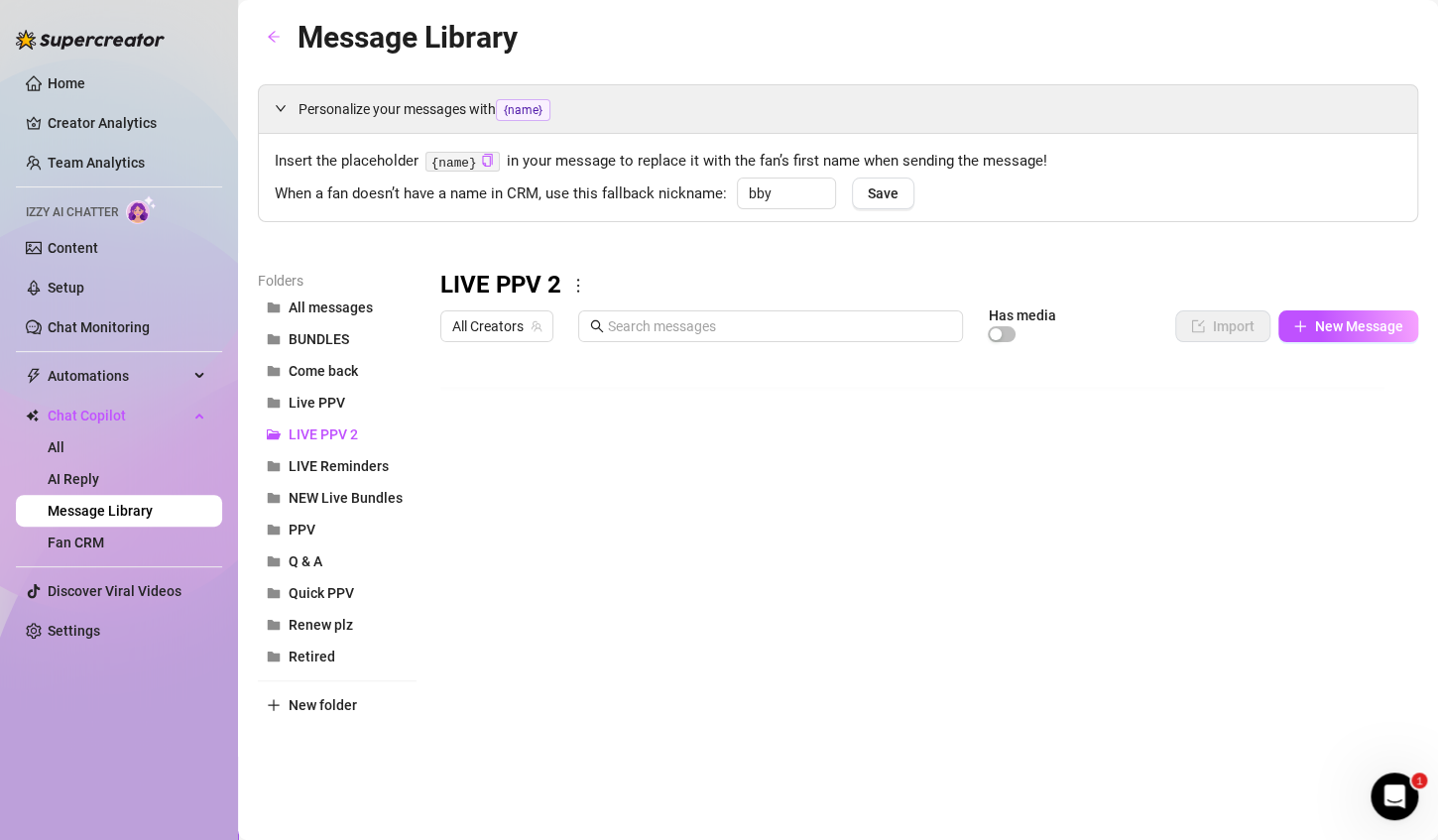 scroll, scrollTop: 0, scrollLeft: 0, axis: both 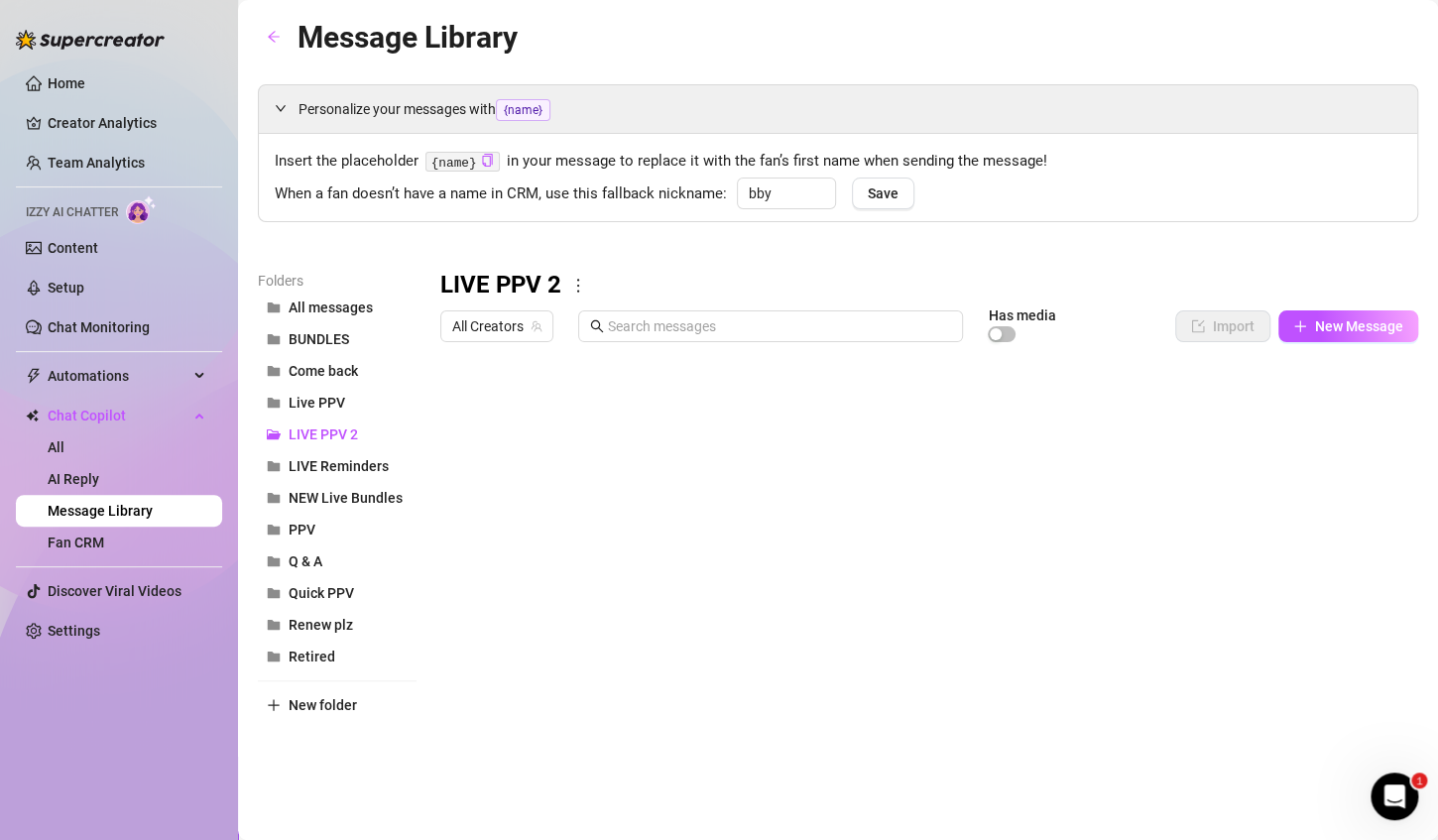 click at bounding box center (920, 572) 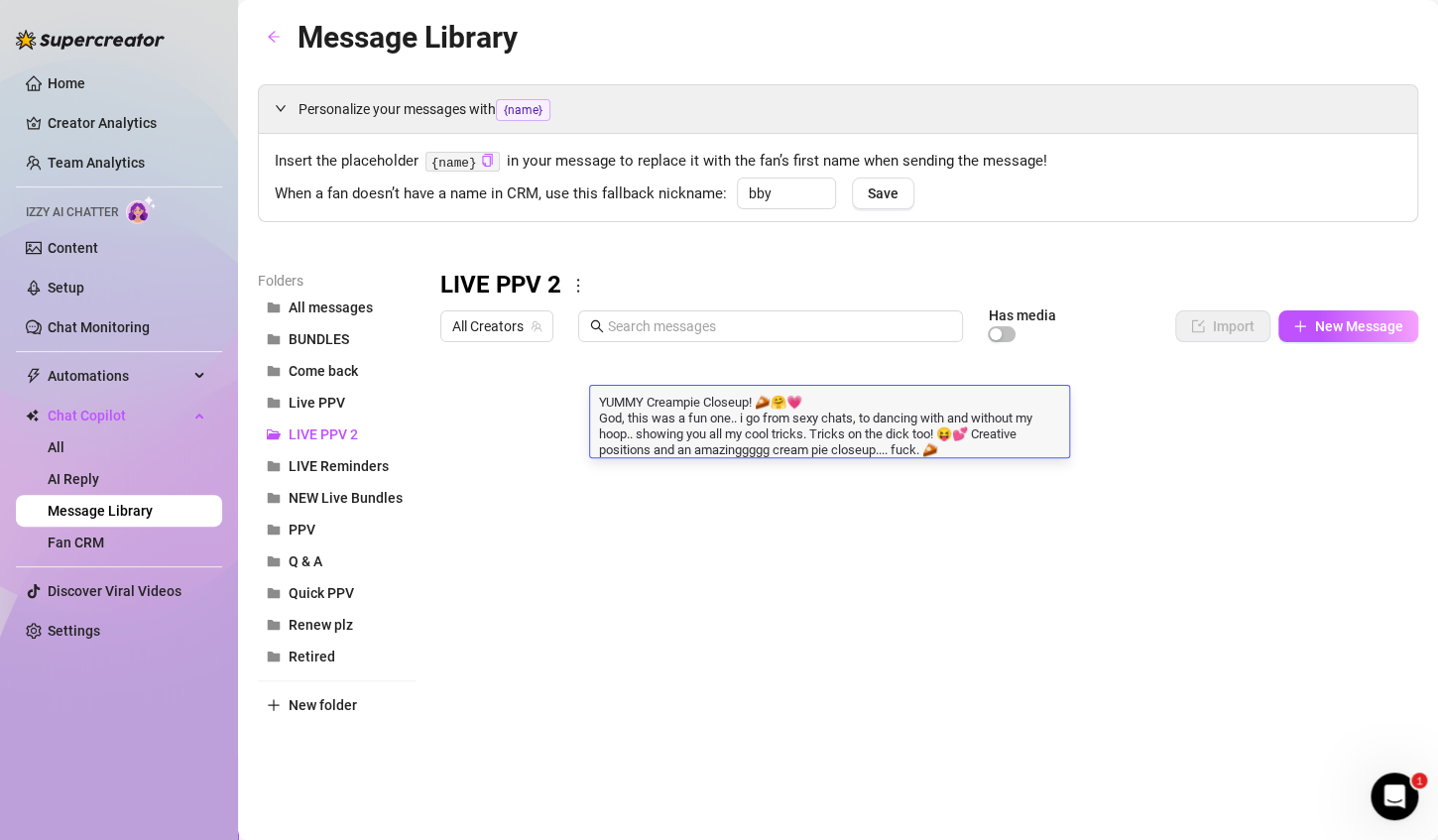 click on "YUMMY Creampie Closeup! 🥧🤗💗
God, this was a fun one.. i go from sexy chats, to dancing with and without my hoop.. showing you all my cool tricks. Tricks on the dick too! 😝💕 Creative positions and an amazinggggg cream pie closeup.... fuck. 🥧" at bounding box center (829, 424) 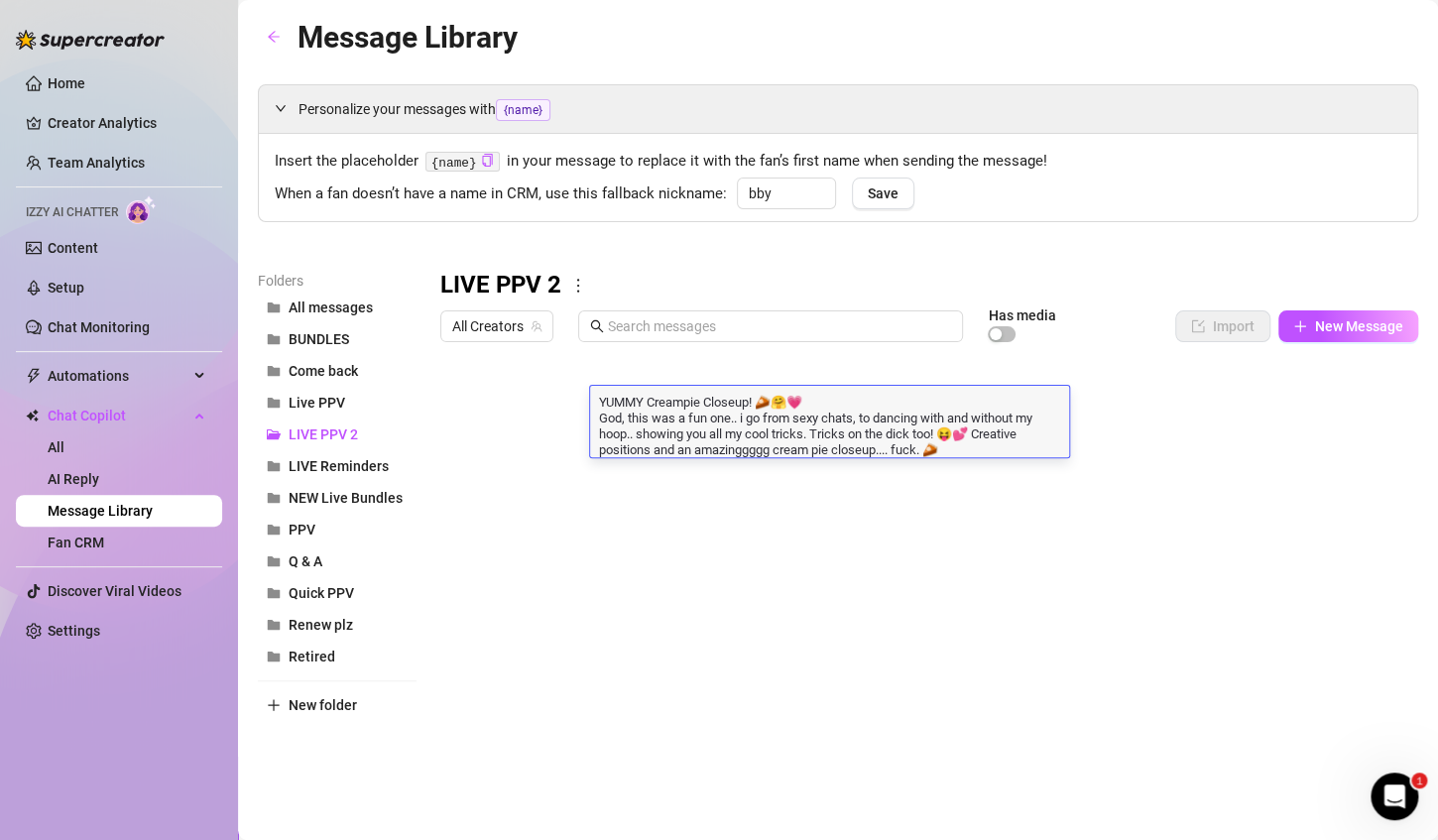 drag, startPoint x: 677, startPoint y: 418, endPoint x: 625, endPoint y: 447, distance: 59.5399 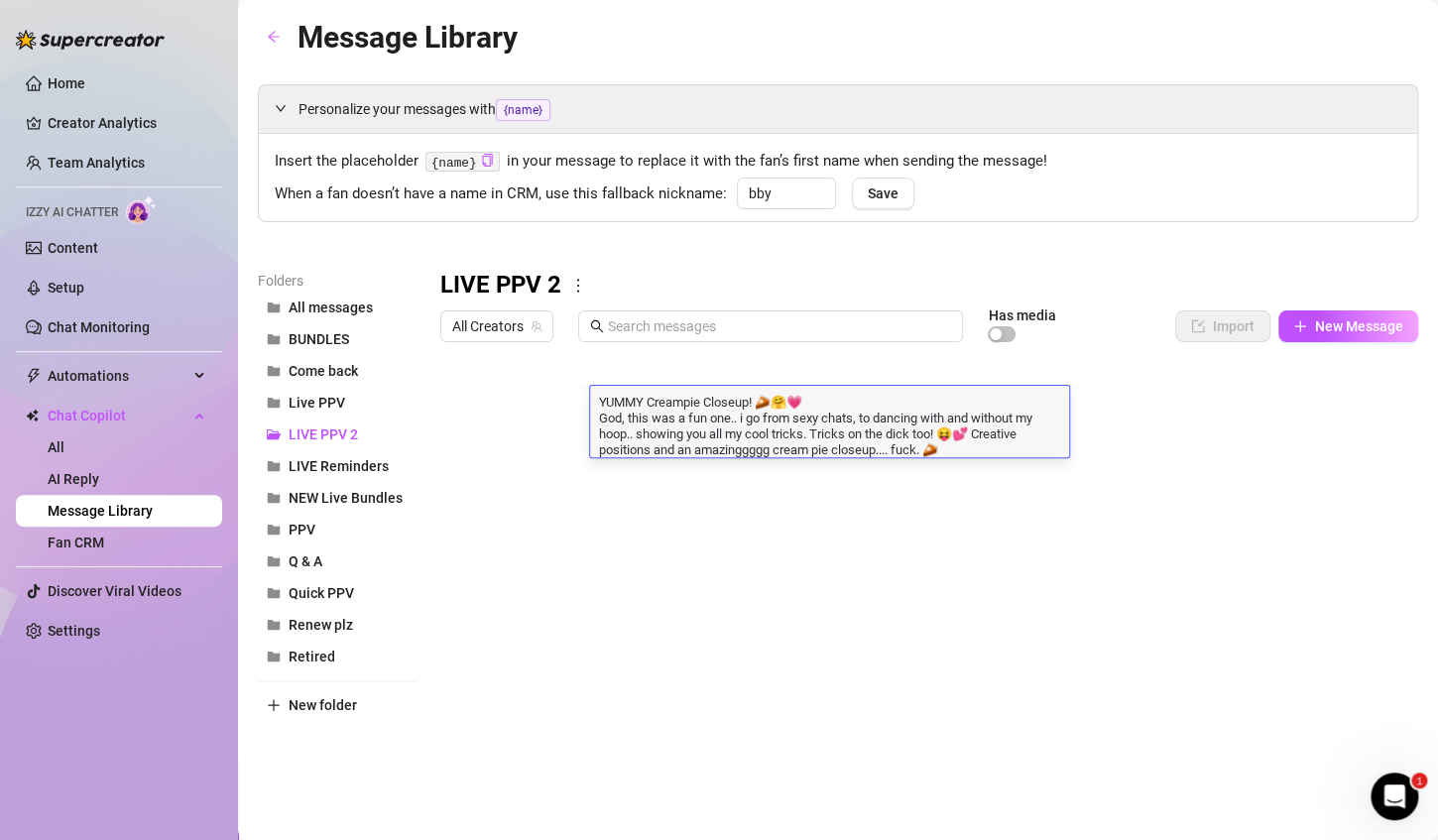 scroll, scrollTop: 0, scrollLeft: 0, axis: both 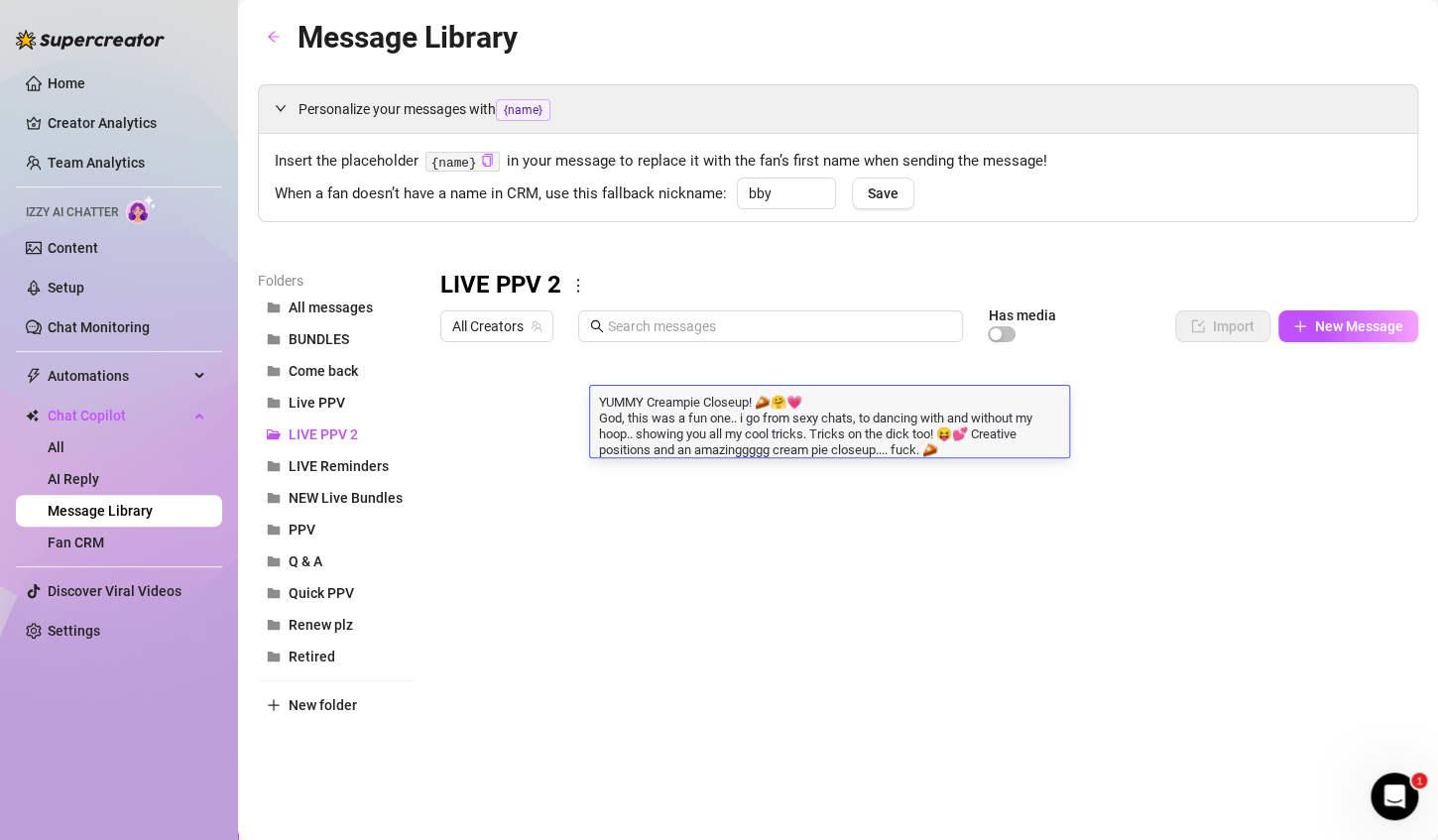 click on "YUMMY Creampie Closeup! 🥧🤗💗
God, this was a fun one.. i go from sexy chats, to dancing with and without my hoop.. showing you all my cool tricks. Tricks on the dick too! 😝💕 Creative positions and an amazinggggg cream pie closeup.... fuck. 🥧" at bounding box center (829, 424) 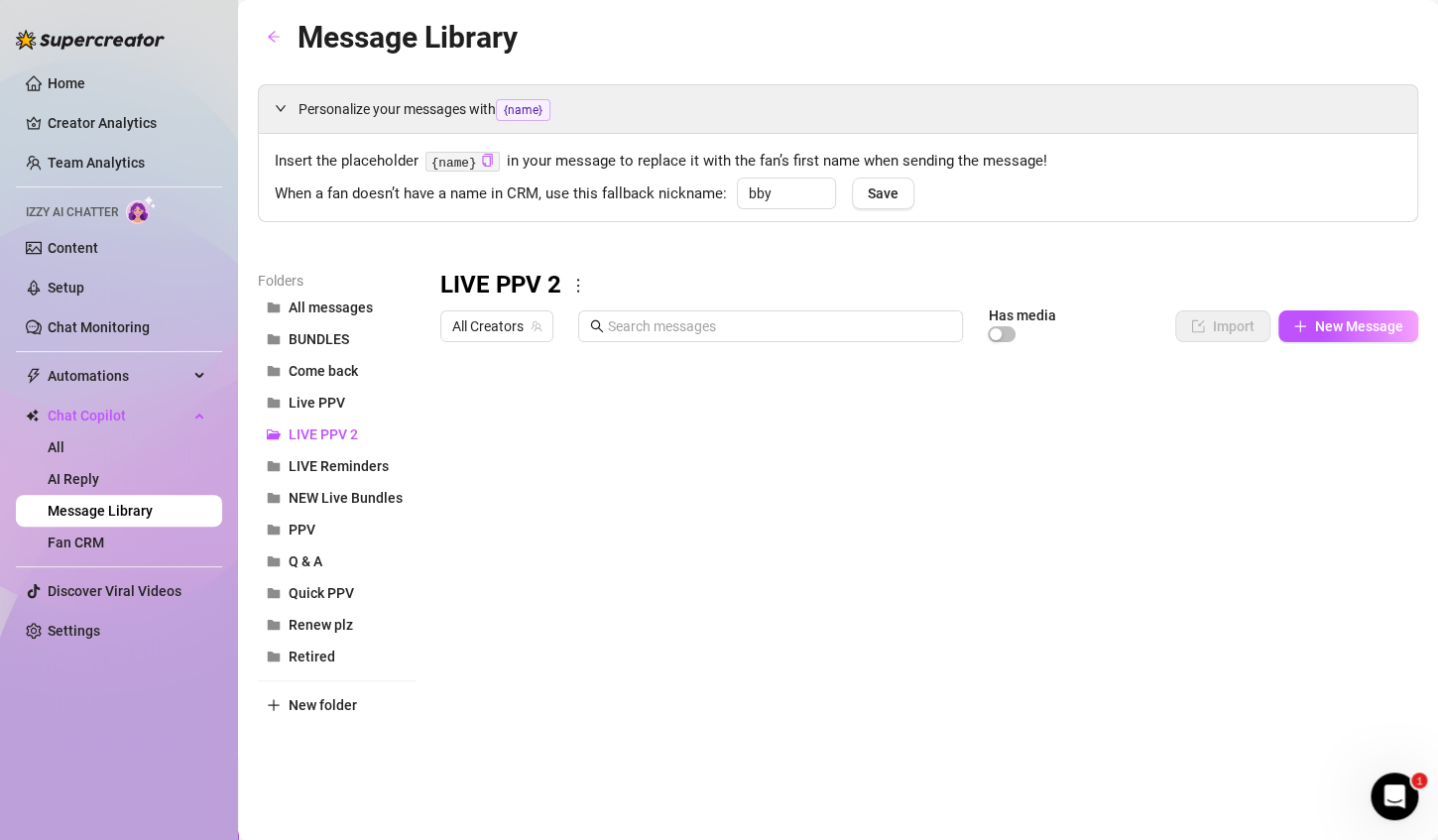 click at bounding box center [920, 572] 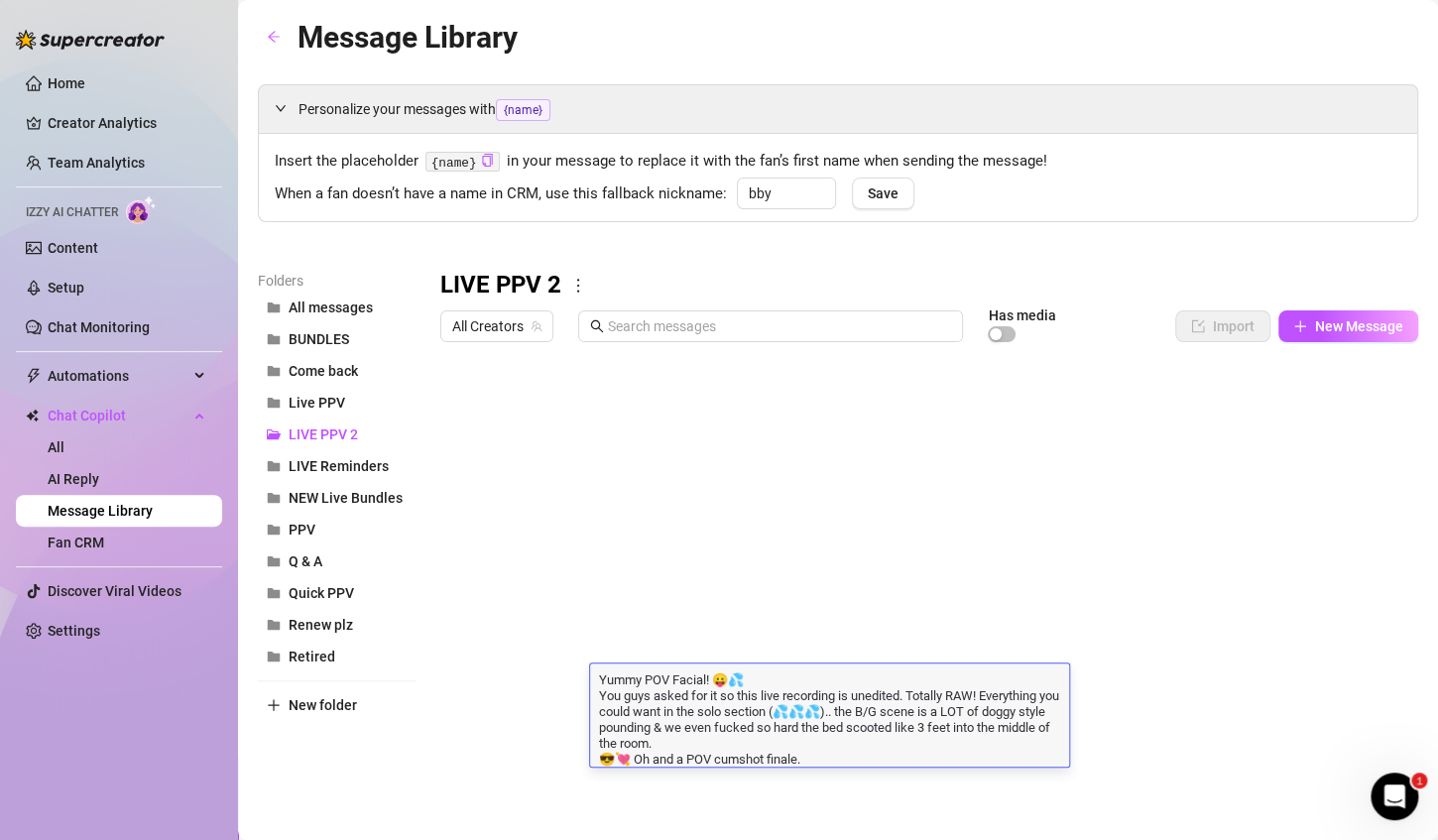 click on "Yummy POV Facial! 😛💦
You guys asked for it so this live recording is unedited. Totally RAW! Everything you could want in the solo section (💦💦💦).. the B/G scene is a LOT of doggy style pounding & we even fucked so hard the bed scooted like 3 feet into the middle of the room.
😎💘 Oh and a POV cumshot finale." at bounding box center [829, 718] 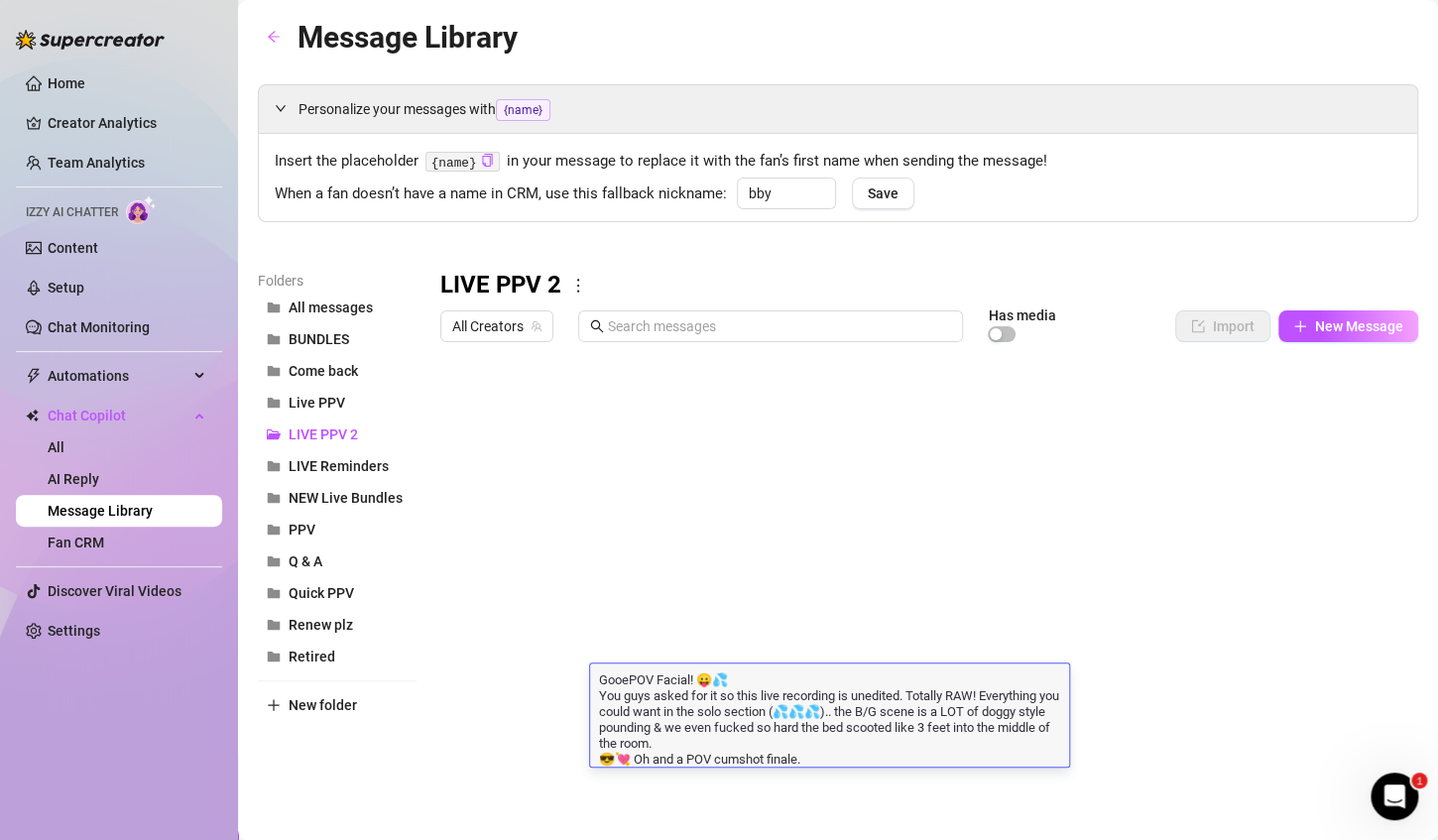 type on "GooeyPOV Facial! 😛💦
You guys asked for it so this live recording is unedited. Totally RAW! Everything you could want in the solo section (💦💦💦).. the B/G scene is a LOT of doggy style pounding & we even fucked so hard the bed scooted like 3 feet into the middle of the room.
😎💘 Oh and a POV cumshot finale." 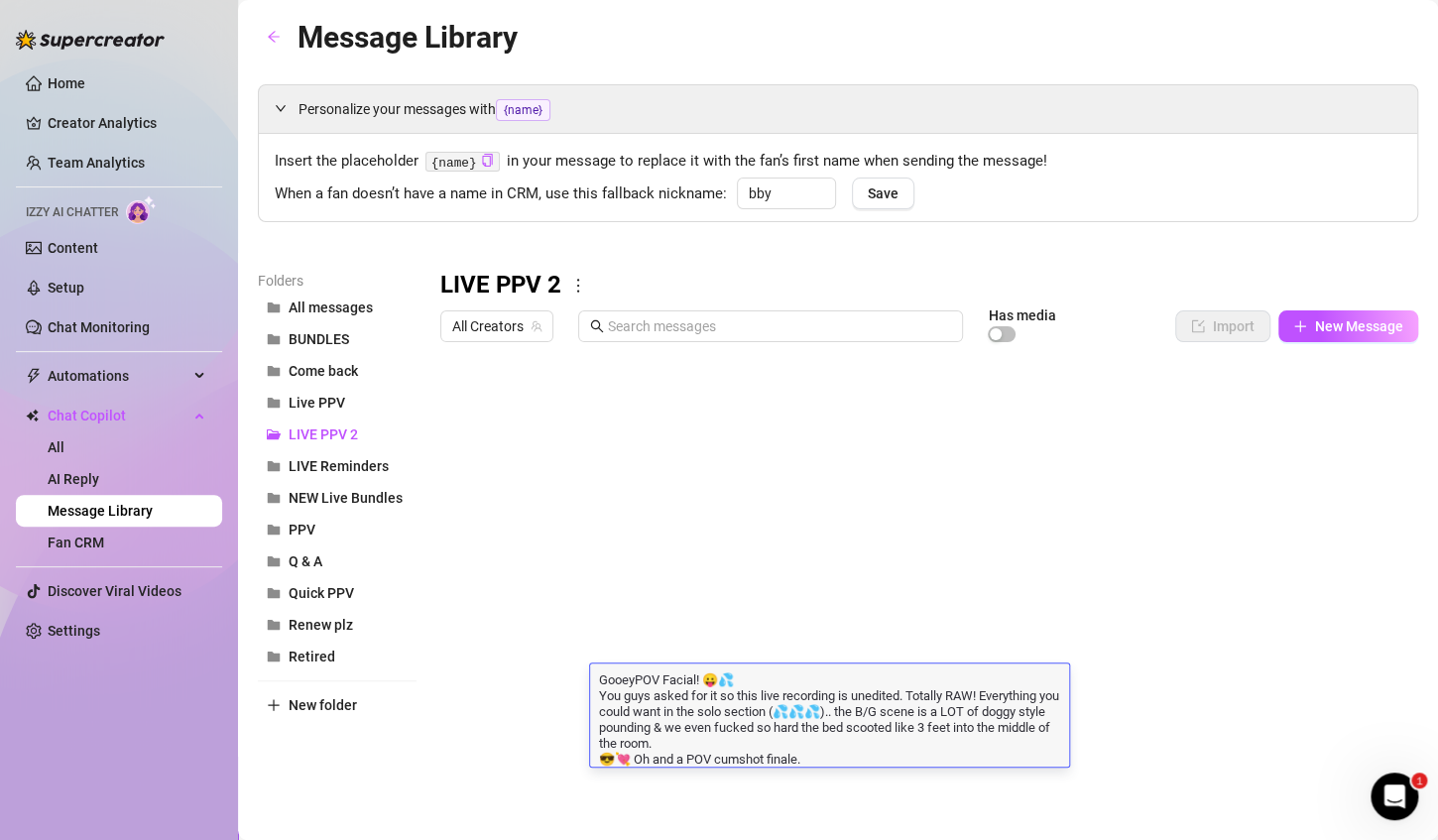 click on "GooeyPOV Facial! 😛💦
You guys asked for it so this live recording is unedited. Totally RAW! Everything you could want in the solo section (💦💦💦).. the B/G scene is a LOT of doggy style pounding & we even fucked so hard the bed scooted like 3 feet into the middle of the room.
😎💘 Oh and a POV cumshot finale." at bounding box center (829, 718) 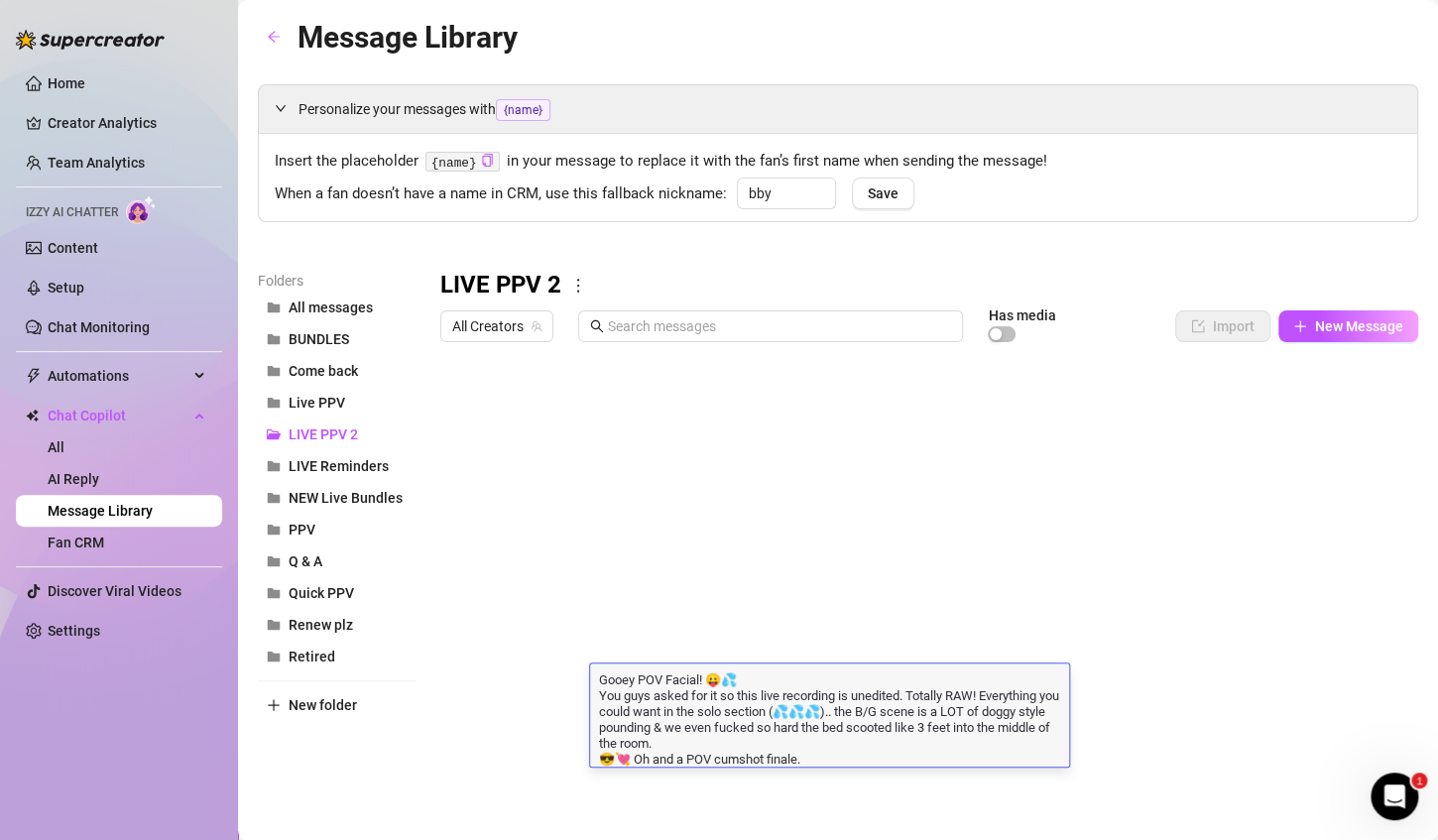 scroll, scrollTop: 8, scrollLeft: 0, axis: vertical 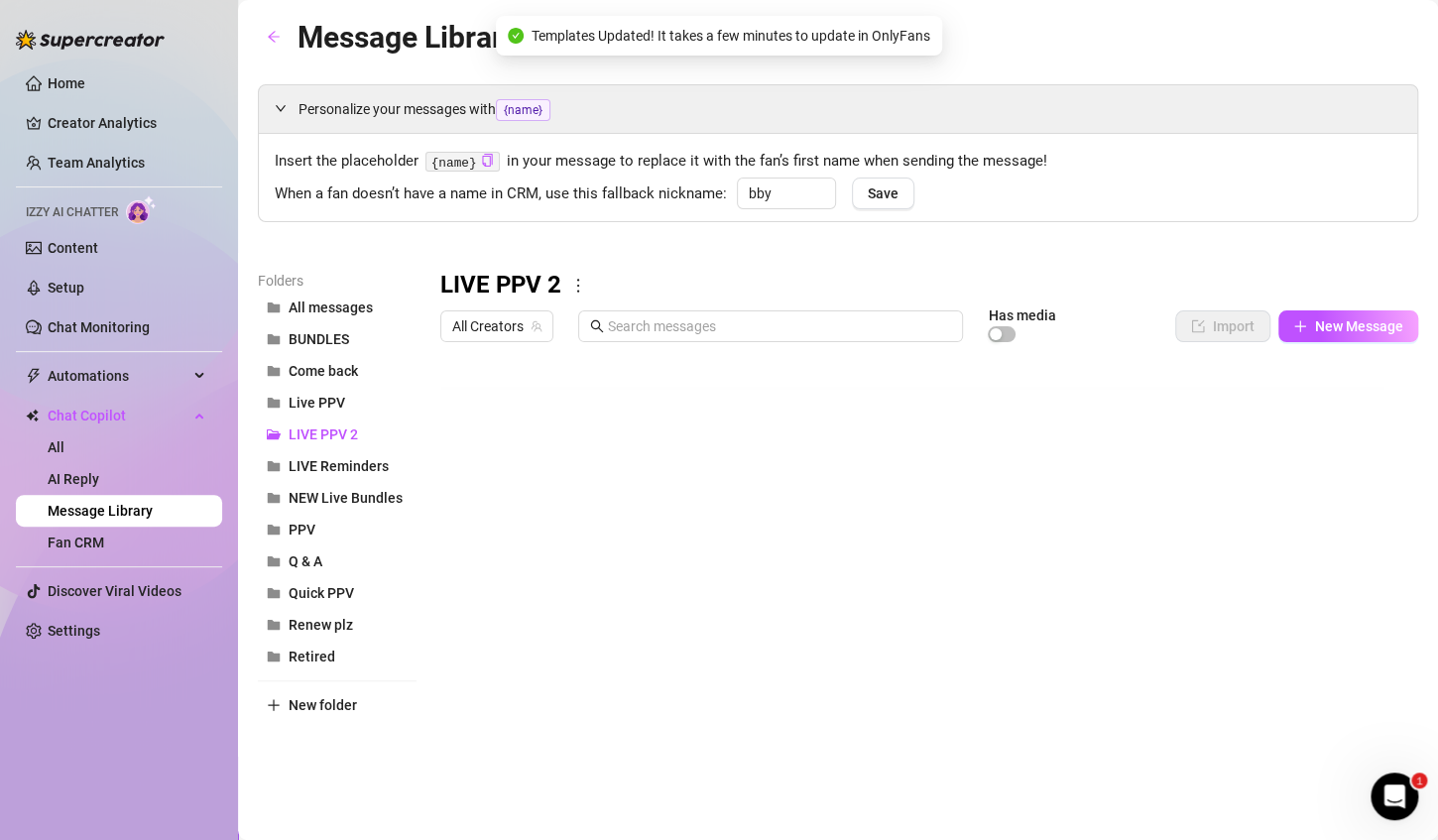 click at bounding box center (920, 572) 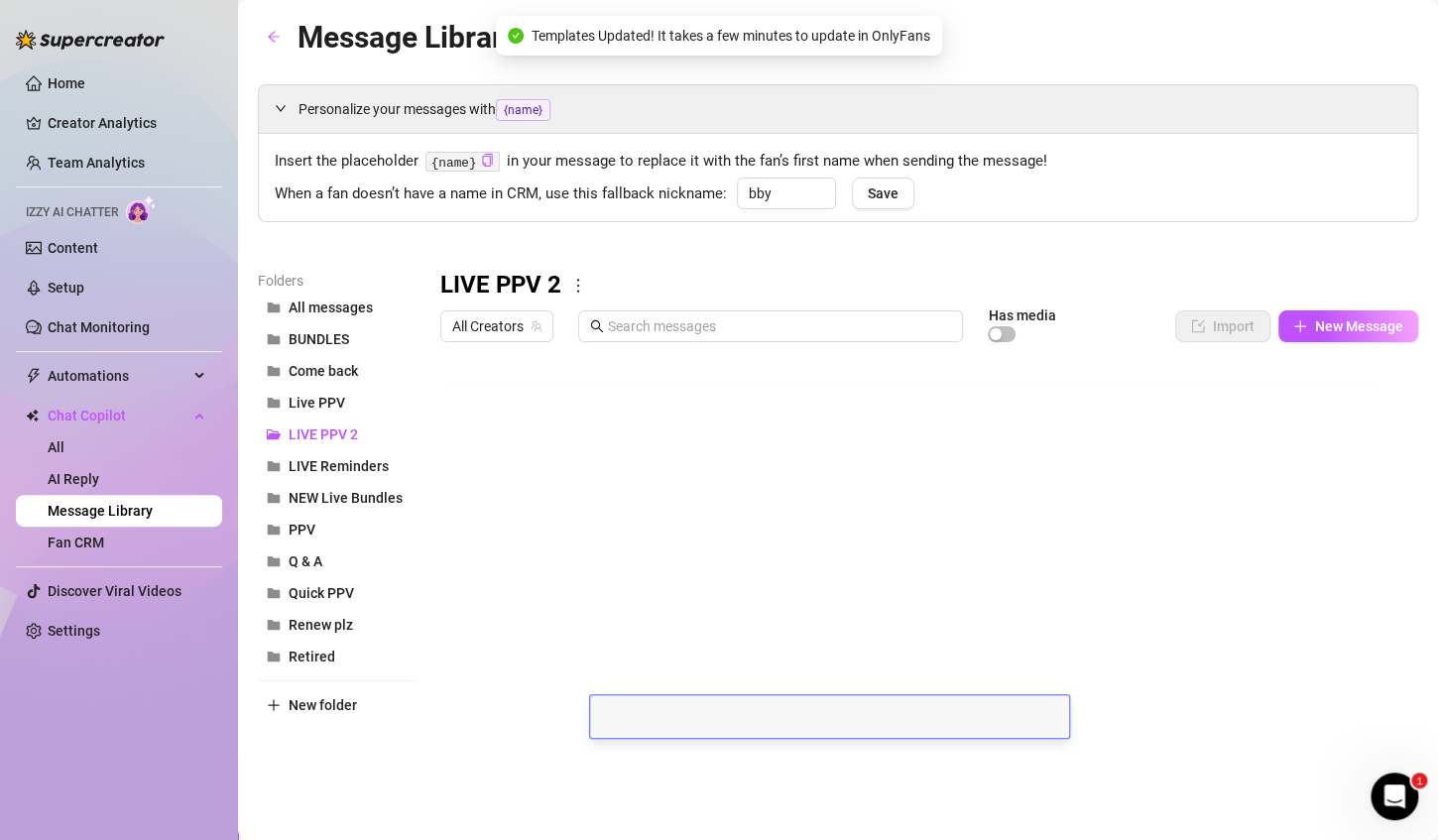 scroll, scrollTop: 0, scrollLeft: 0, axis: both 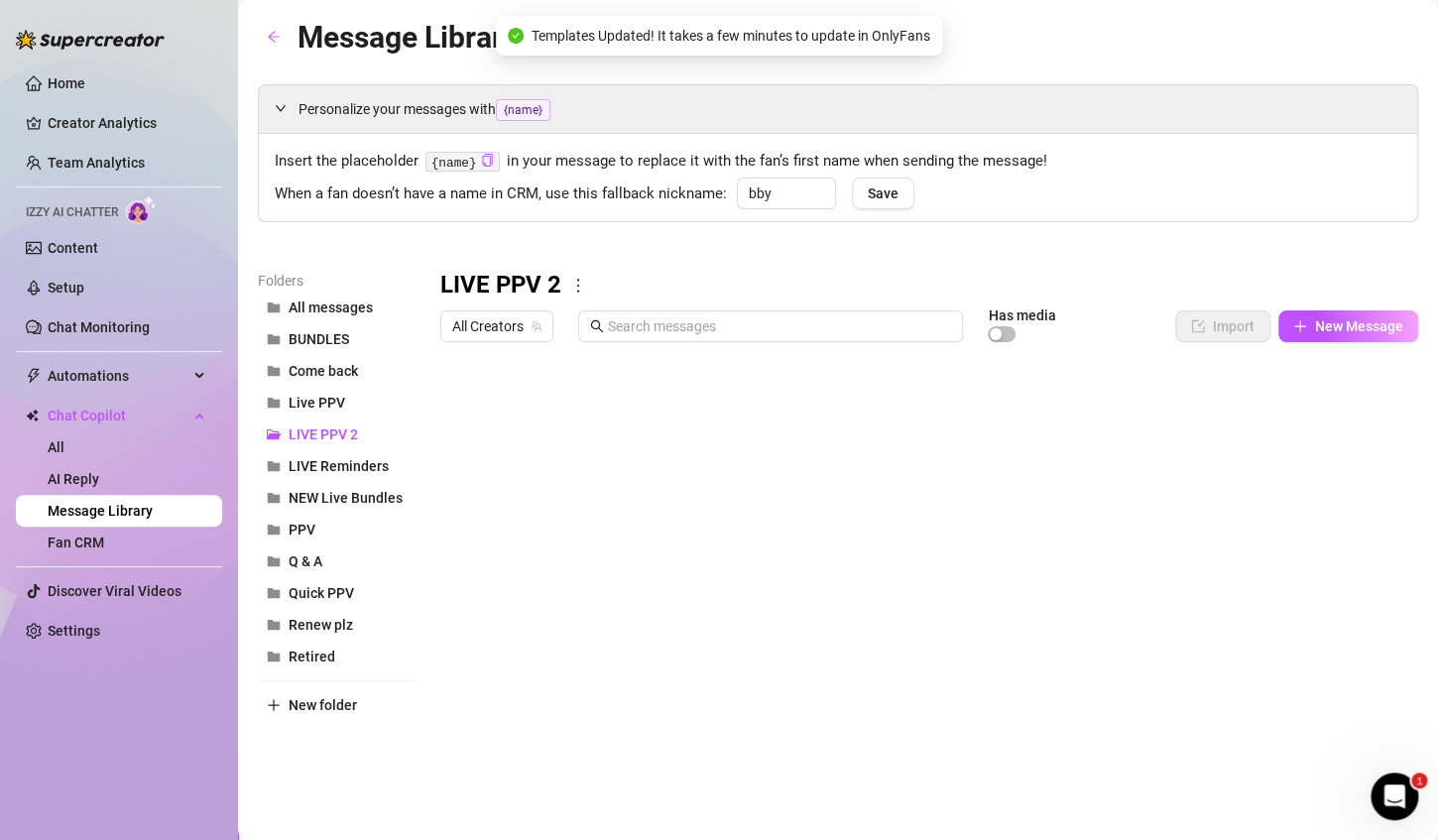 click at bounding box center [920, 572] 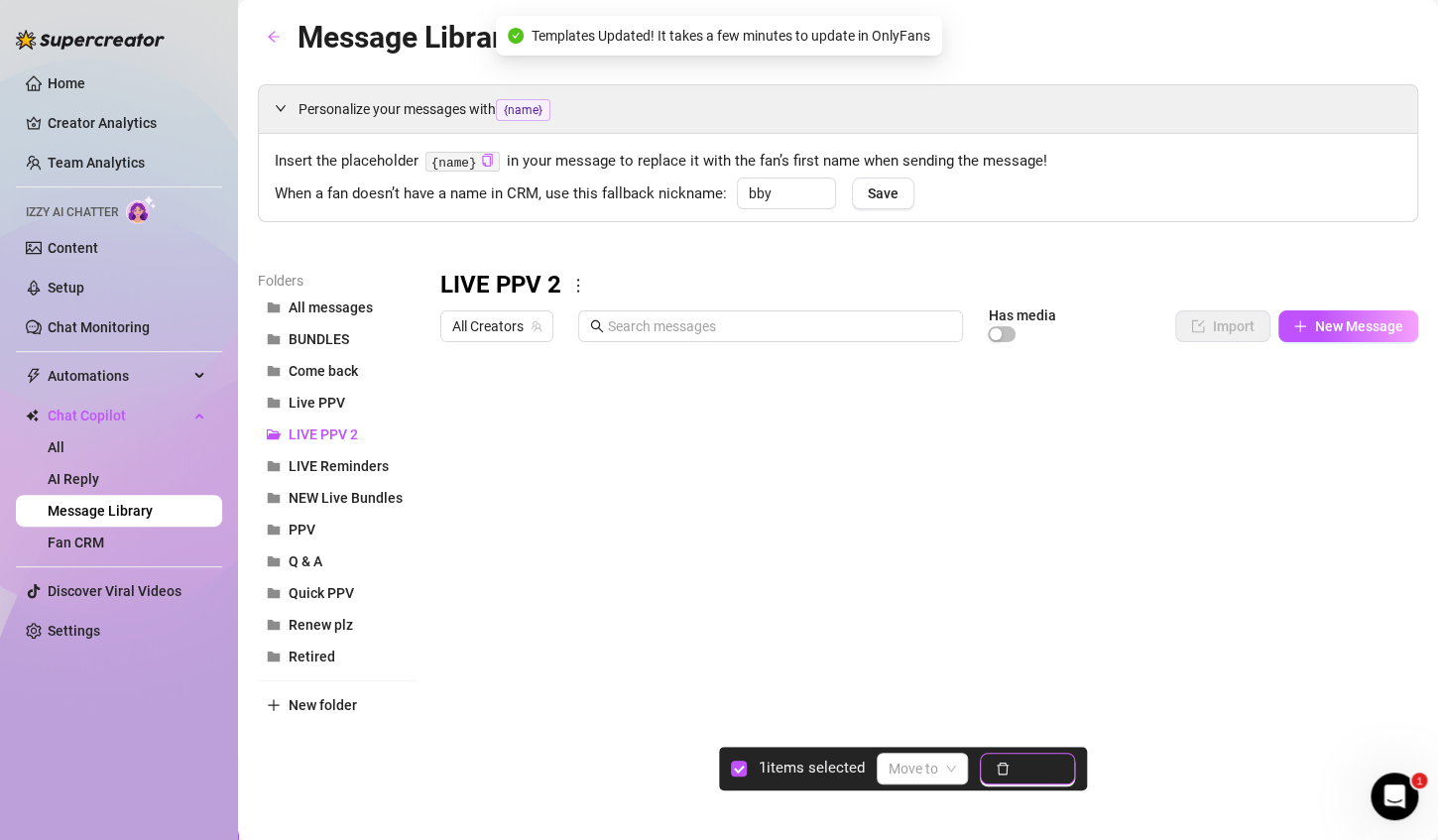 click on "Delete" at bounding box center (1038, 769) 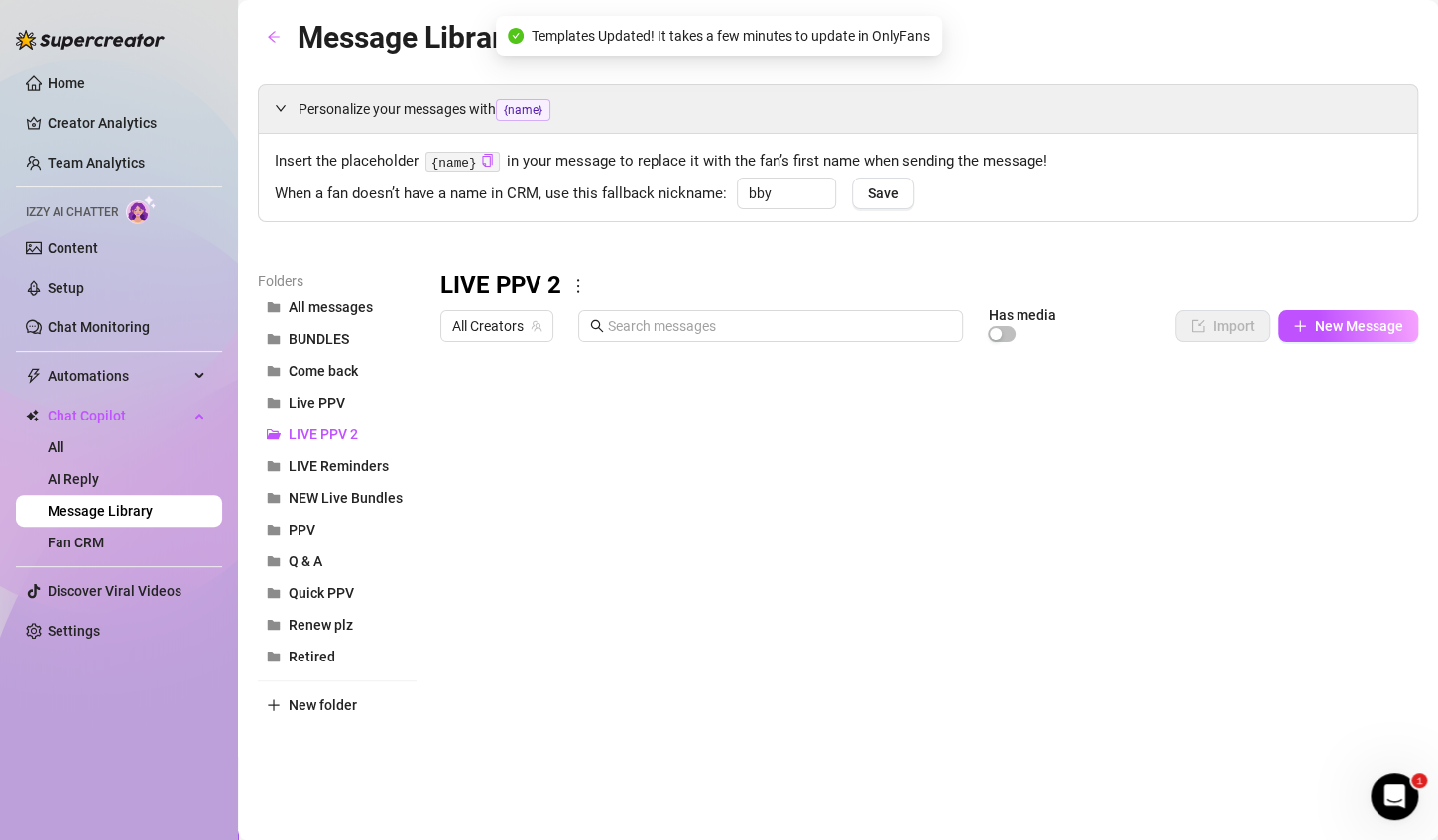 click at bounding box center [920, 572] 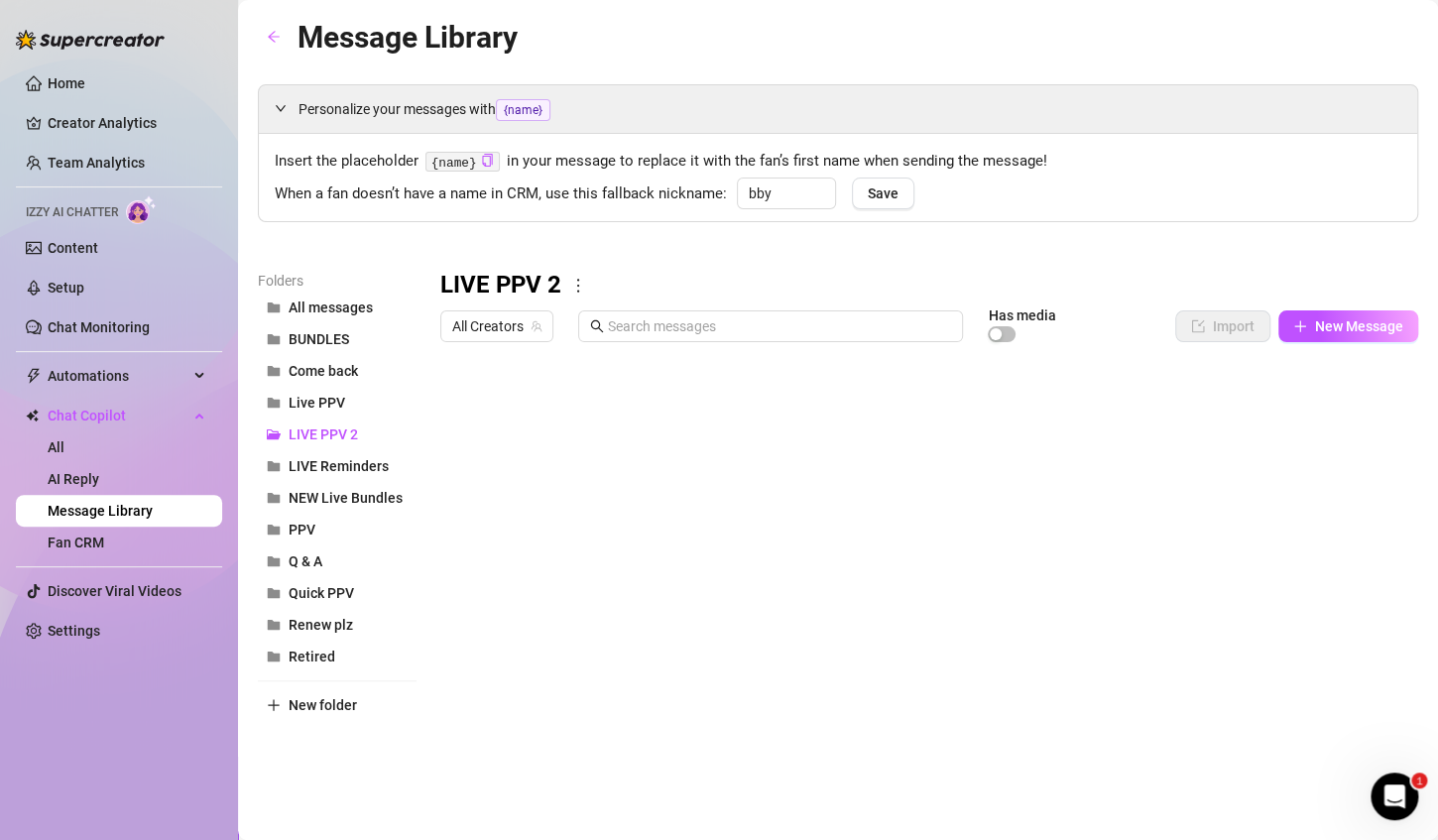 drag, startPoint x: 1205, startPoint y: 678, endPoint x: 1175, endPoint y: 683, distance: 30.413813 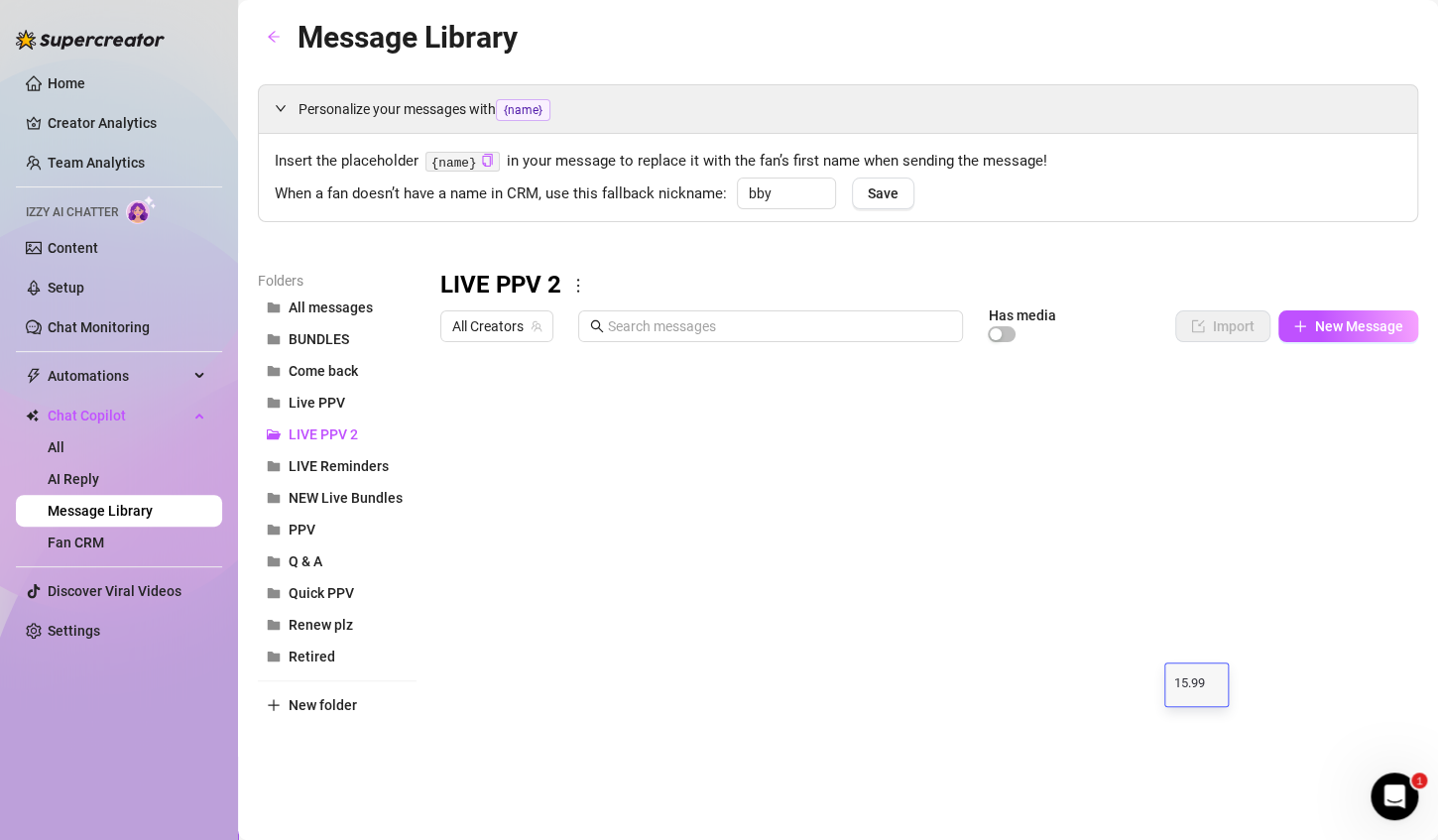 click on "15.99" at bounding box center [1197, 684] 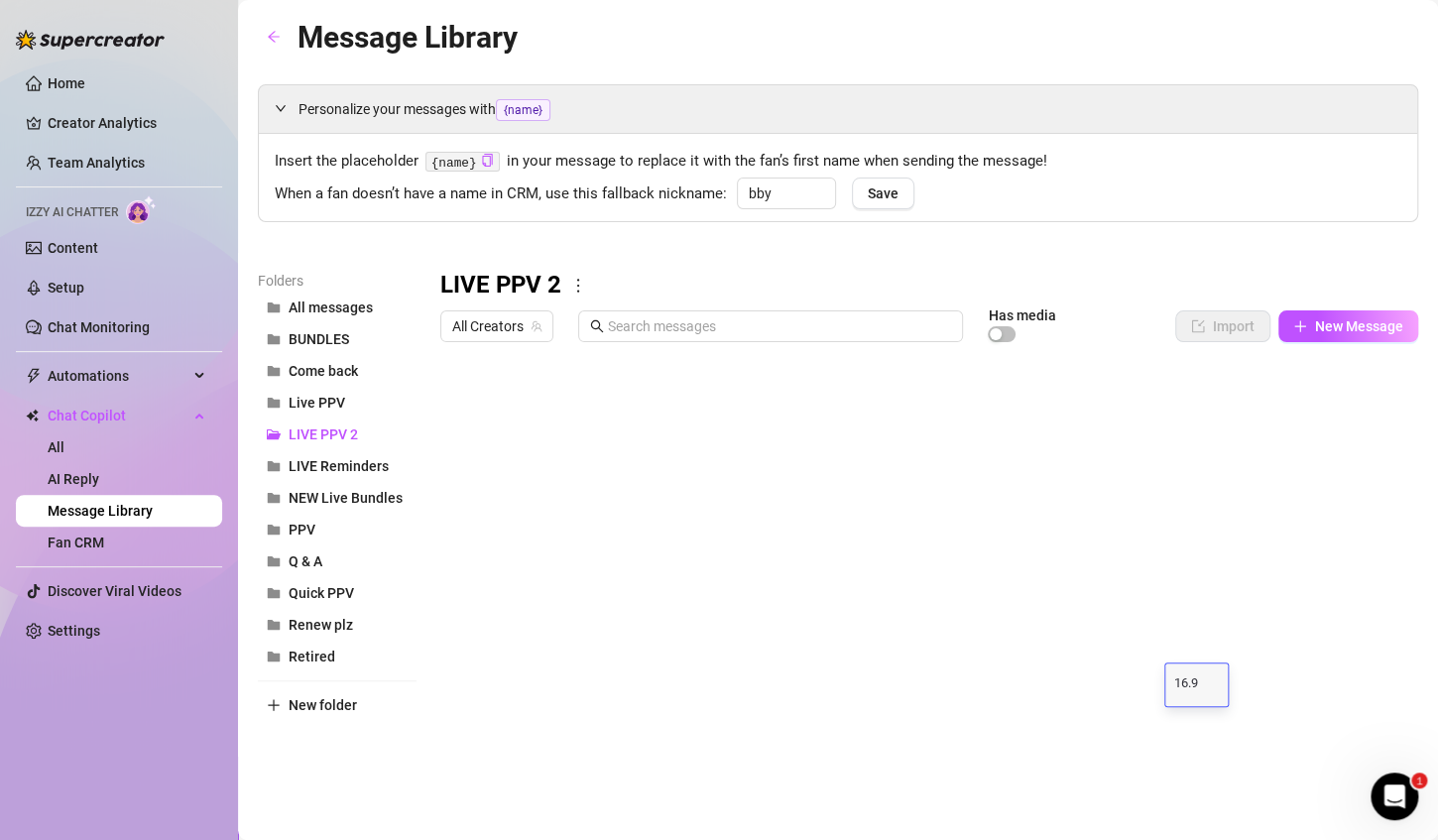 type on "16.99" 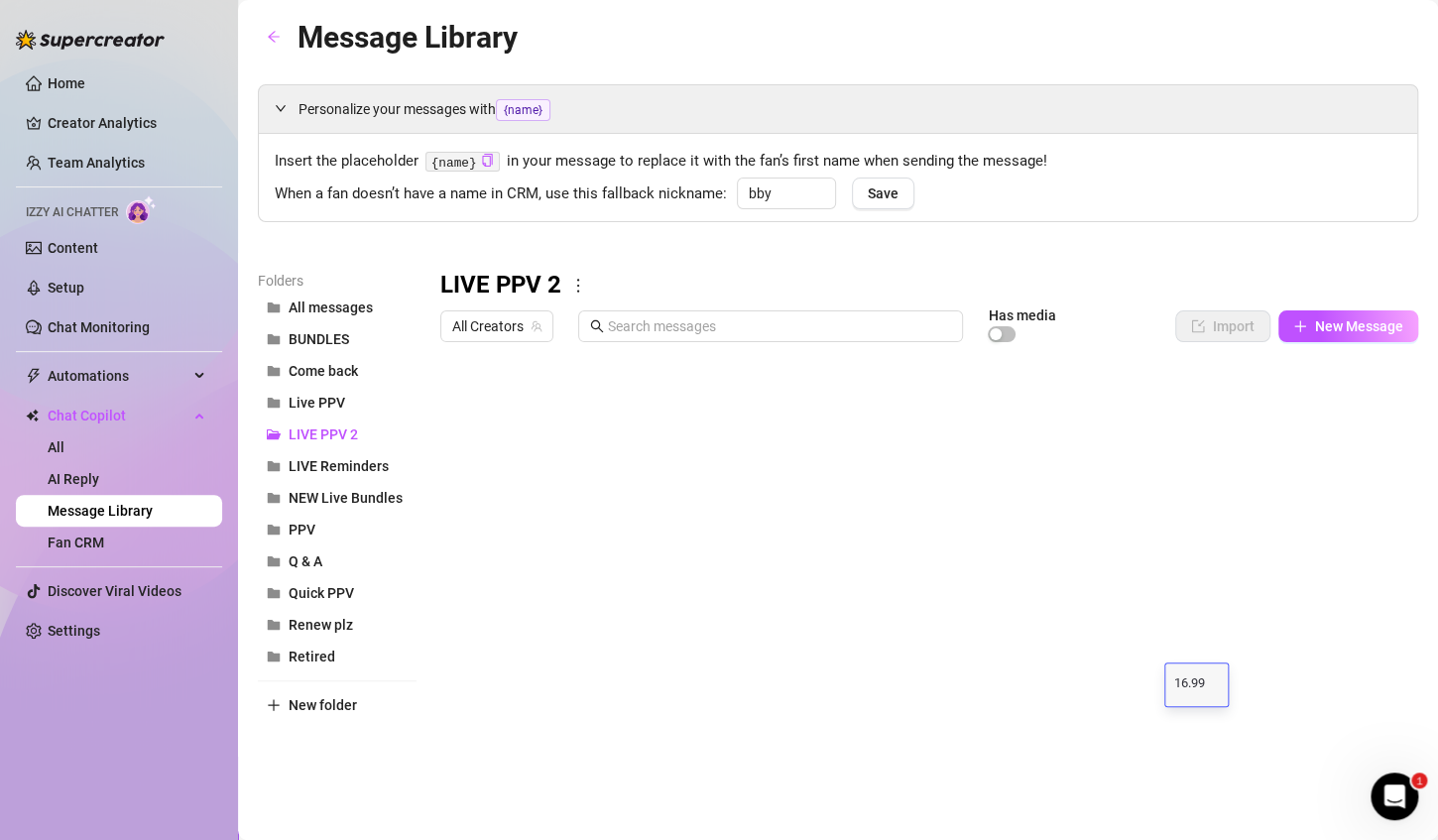 drag, startPoint x: 1207, startPoint y: 686, endPoint x: 1151, endPoint y: 676, distance: 56.88585 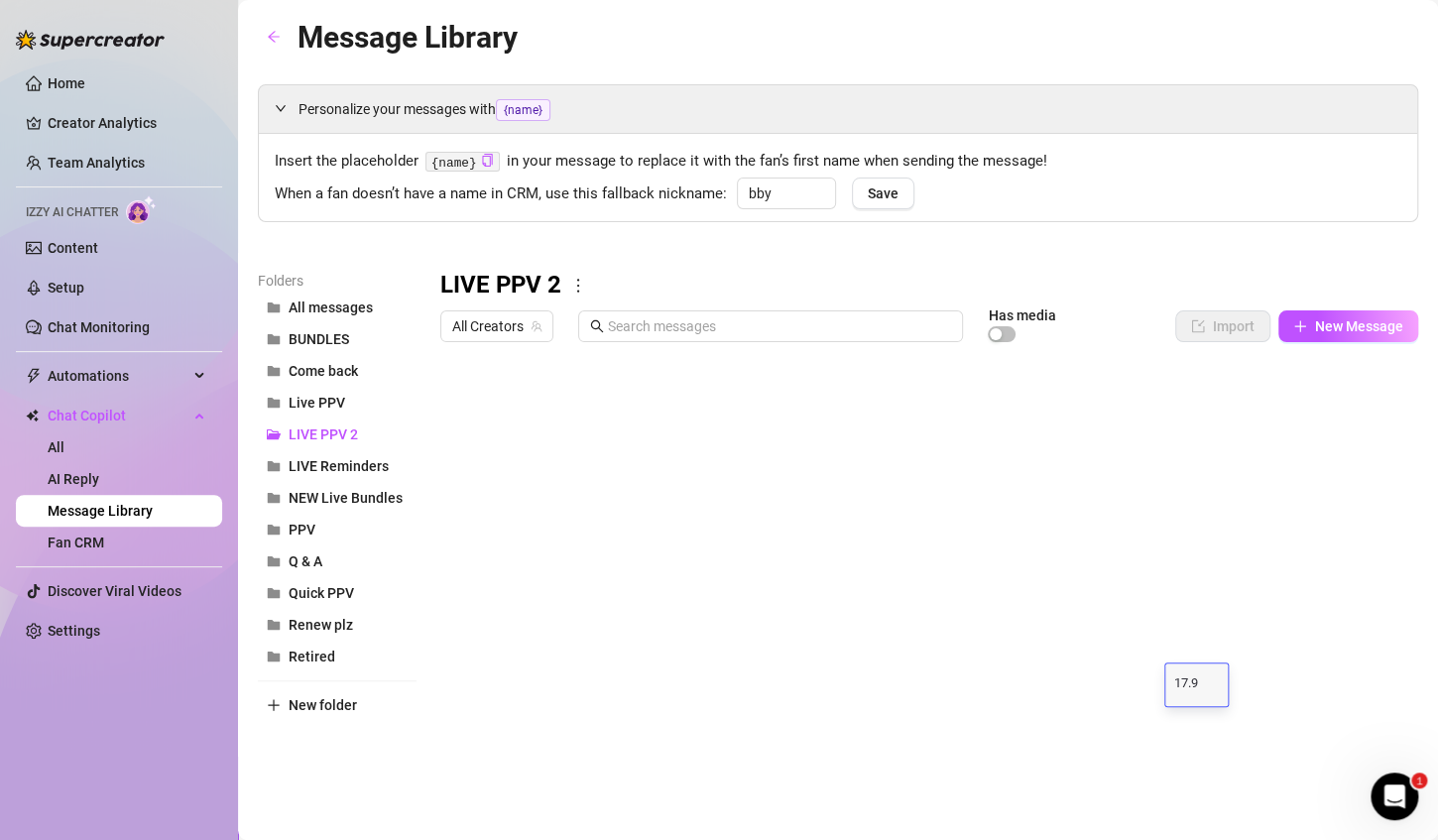 type on "17.99" 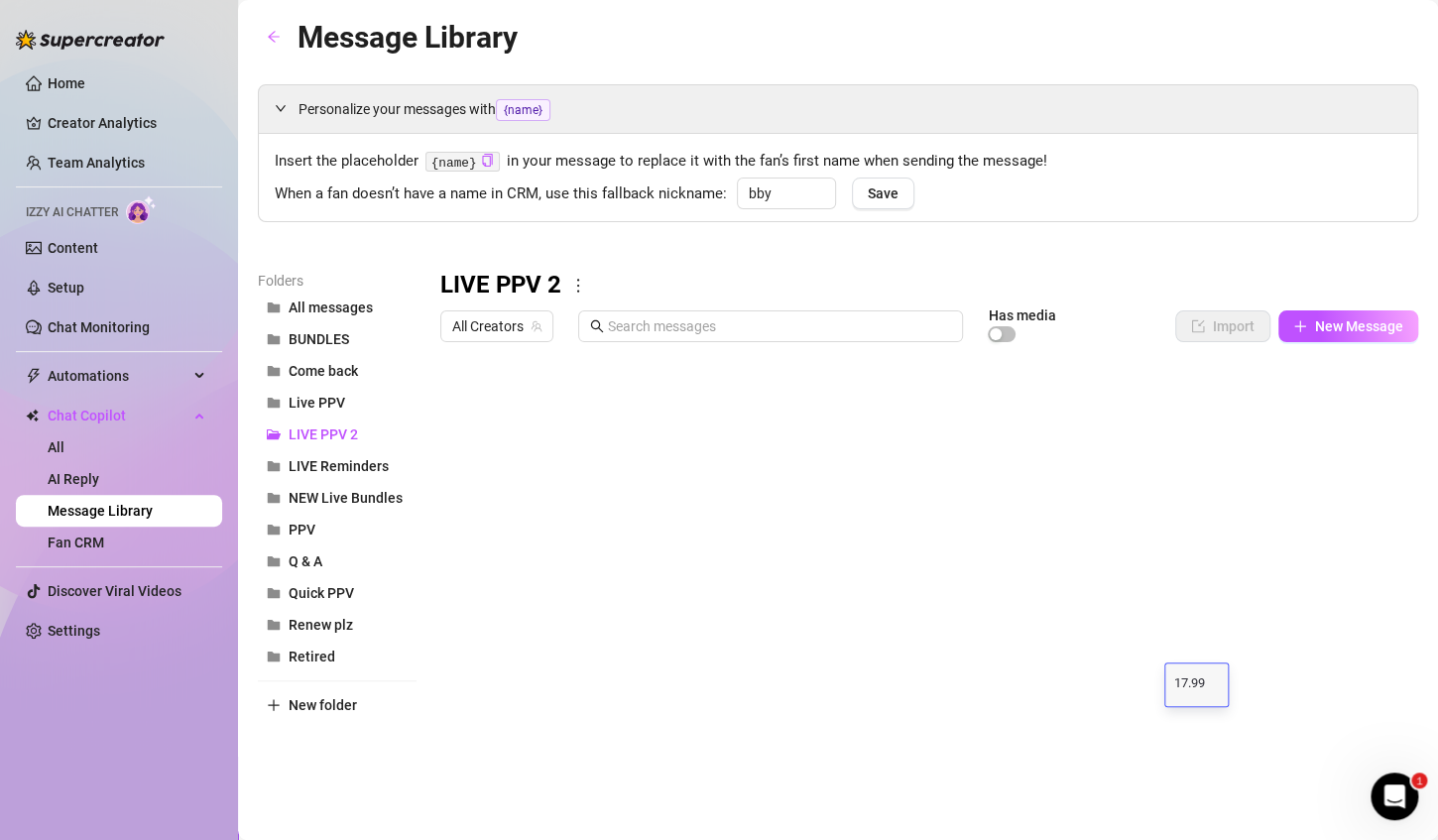 click at bounding box center [920, 572] 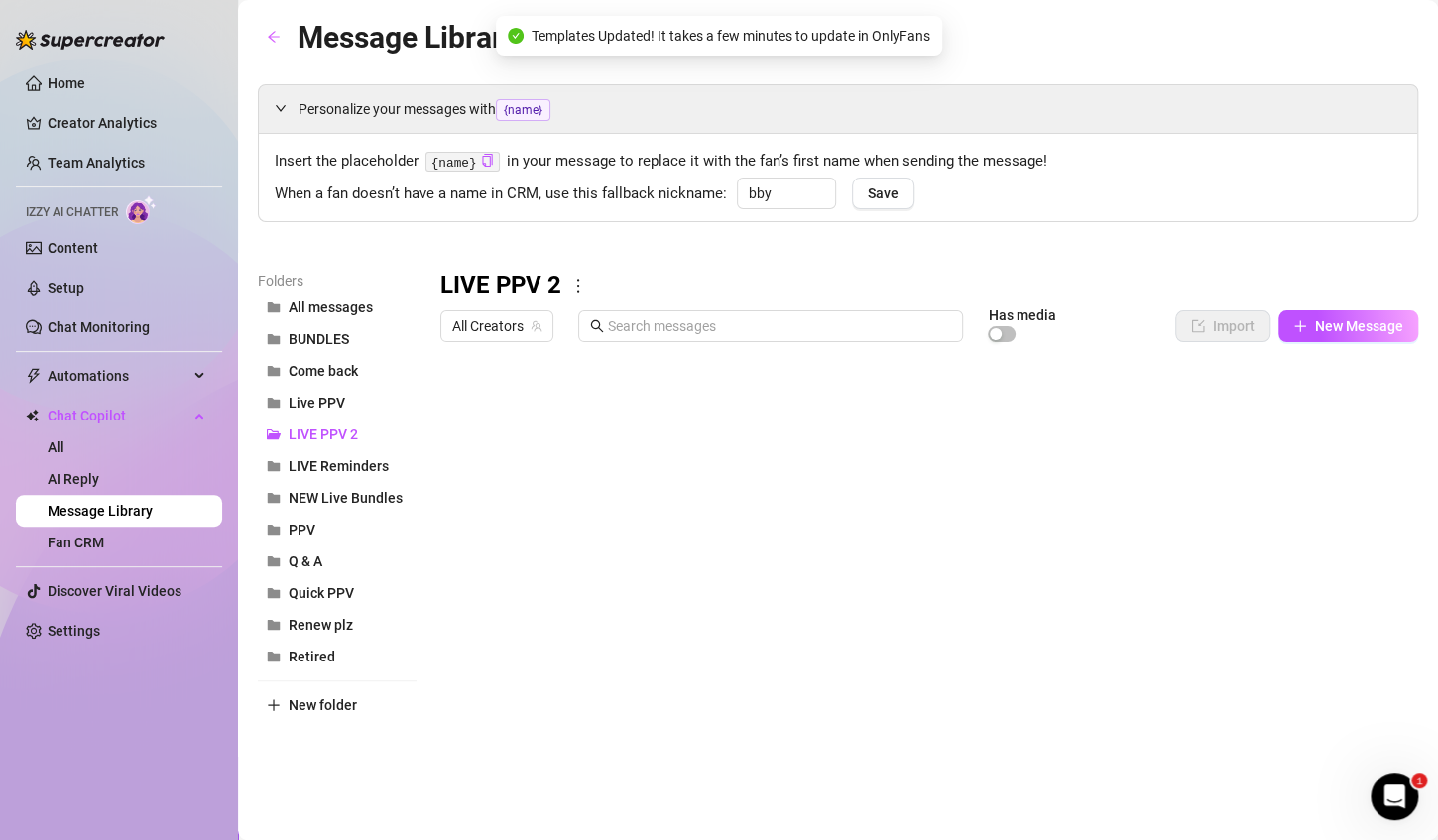 click at bounding box center (920, 572) 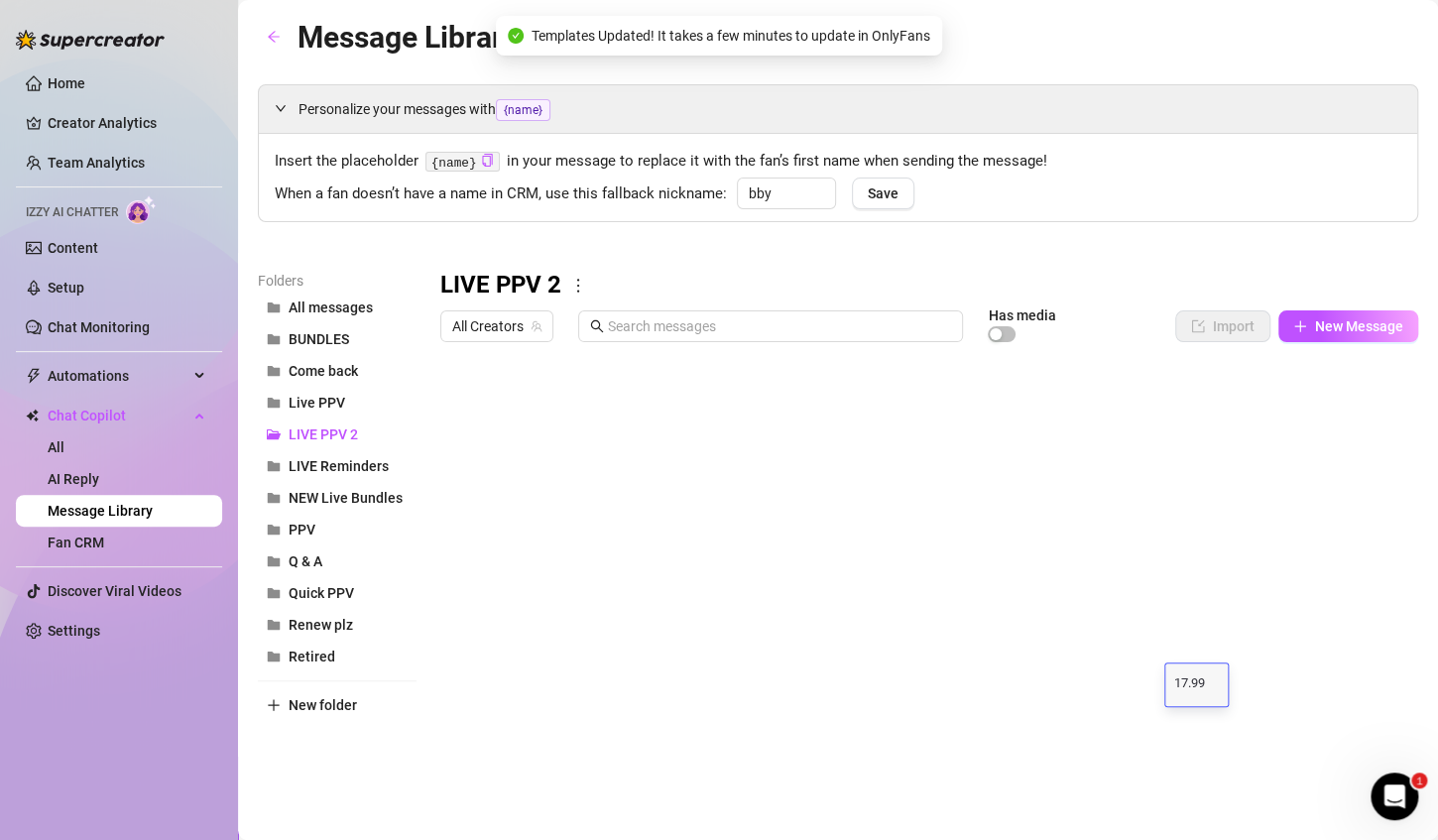 click on "17.99" at bounding box center (1197, 684) 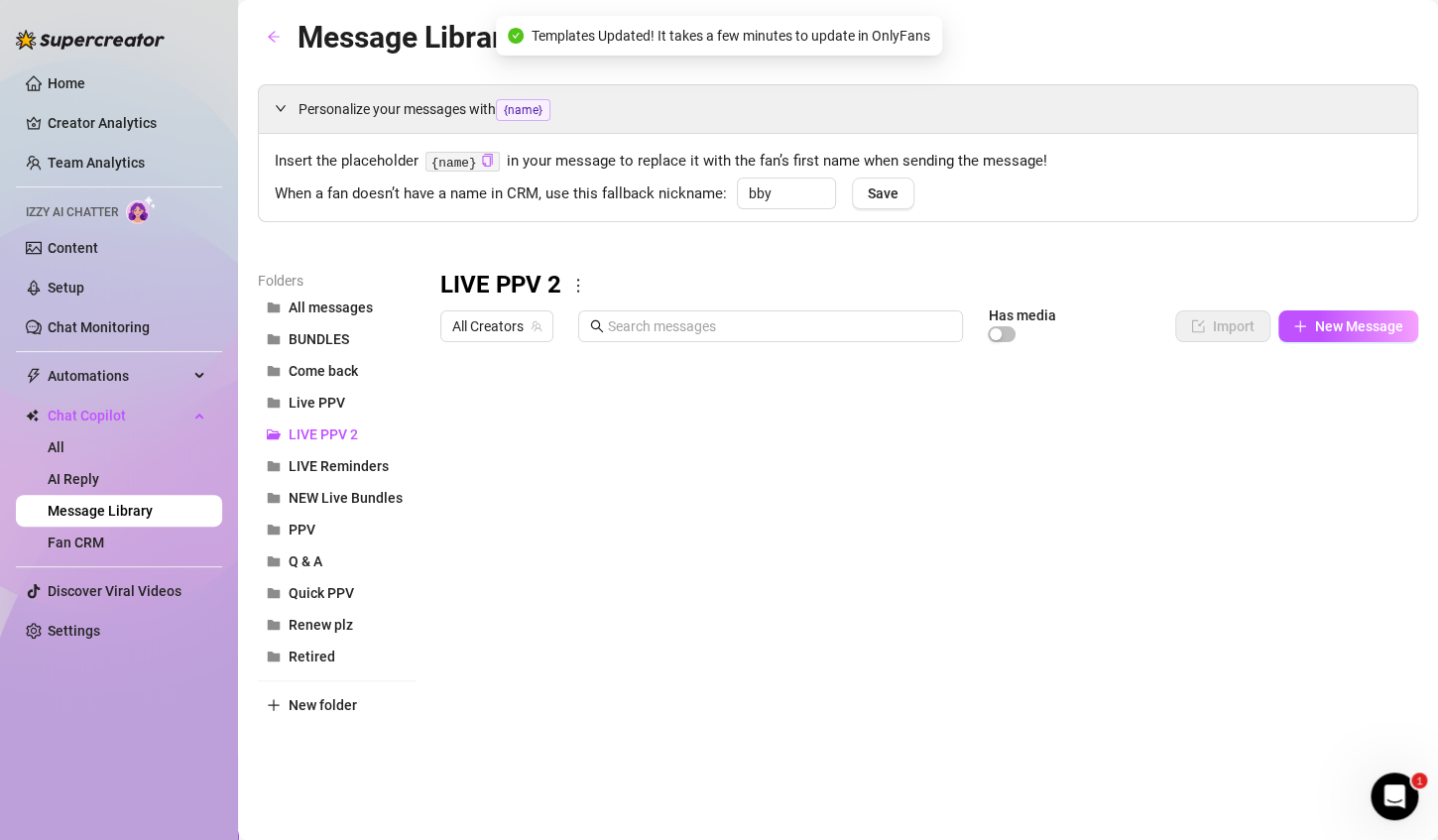 click at bounding box center [920, 572] 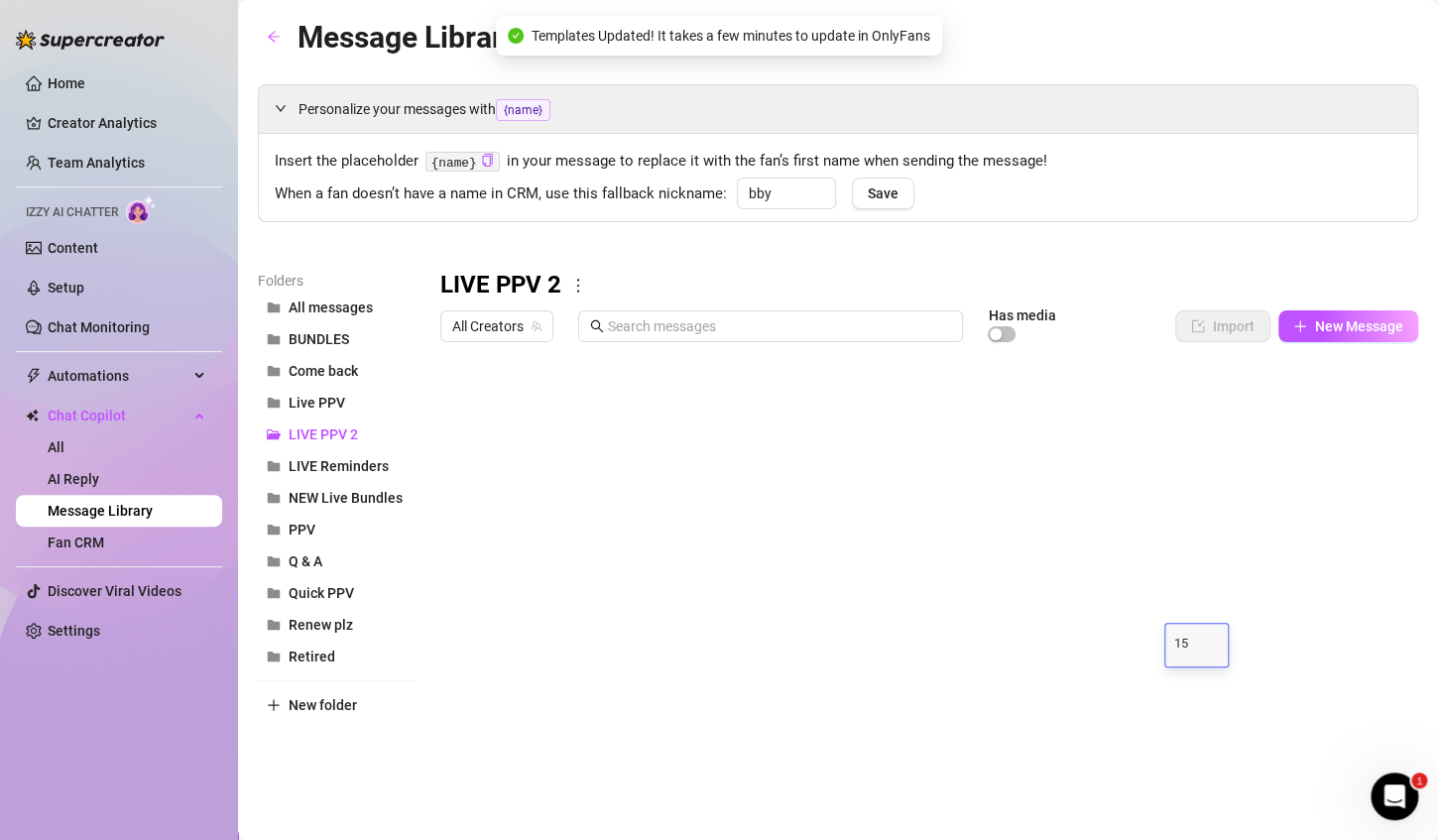 click on "15" at bounding box center [1197, 645] 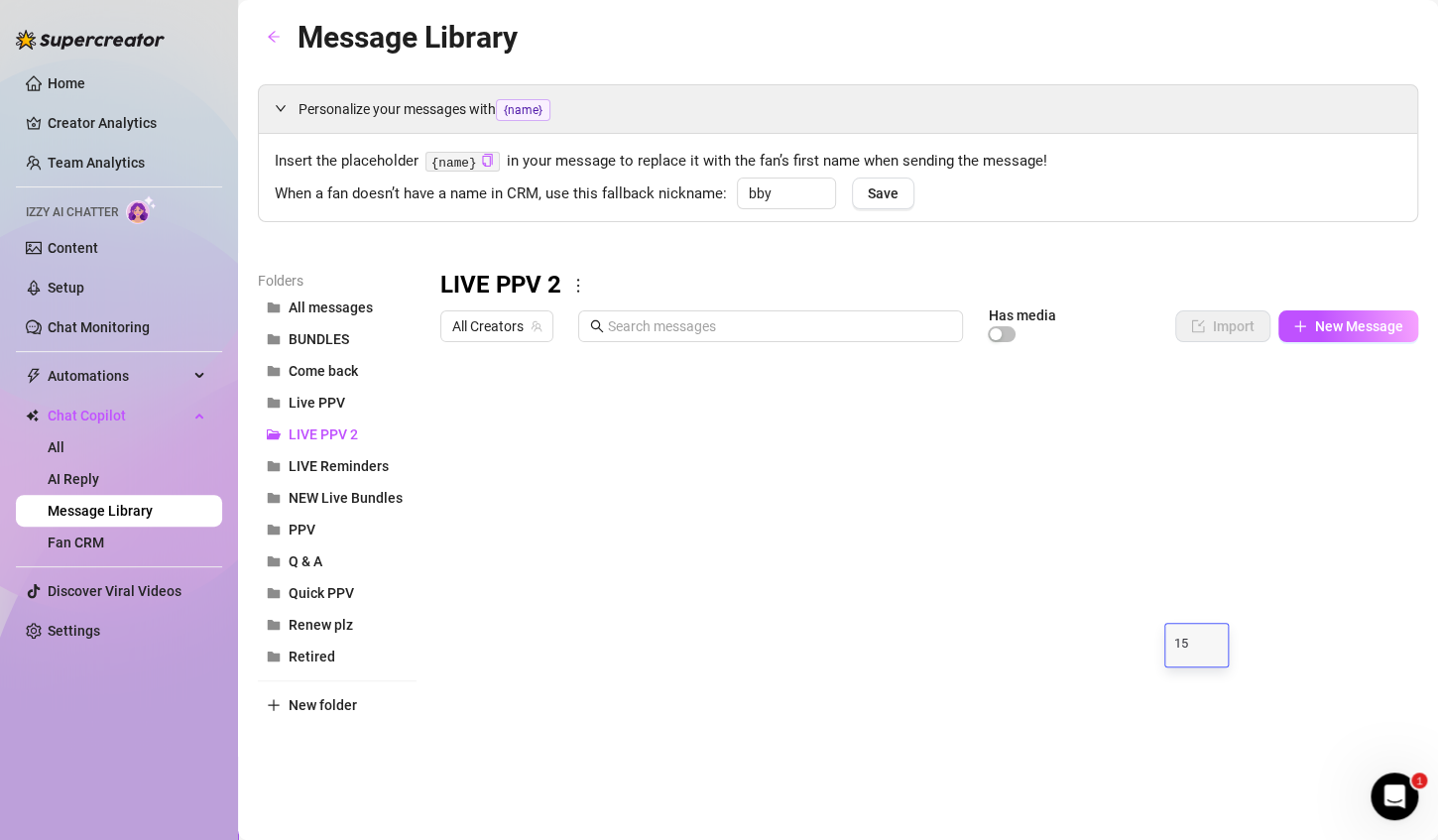 click at bounding box center (920, 572) 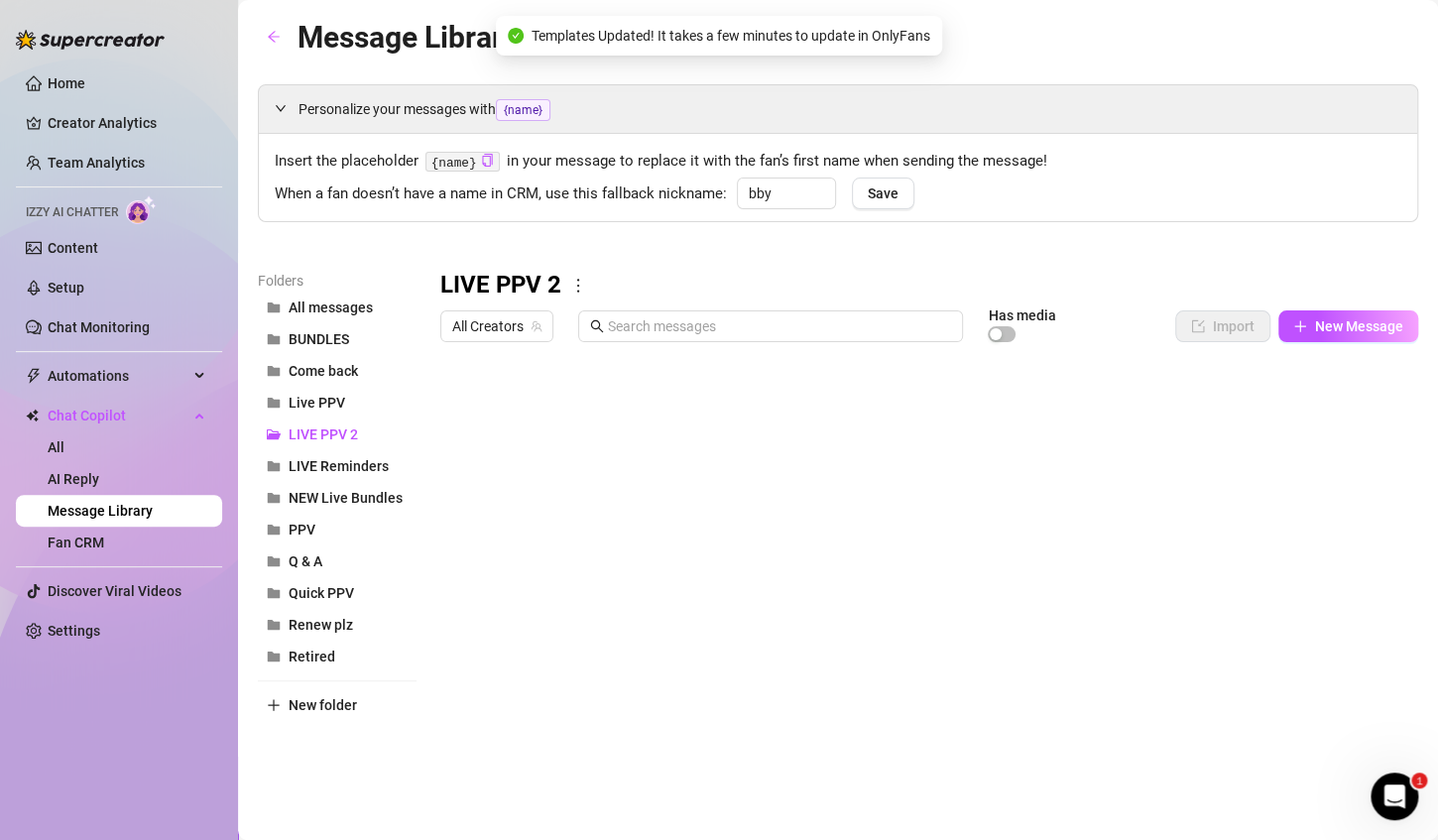 click at bounding box center (920, 572) 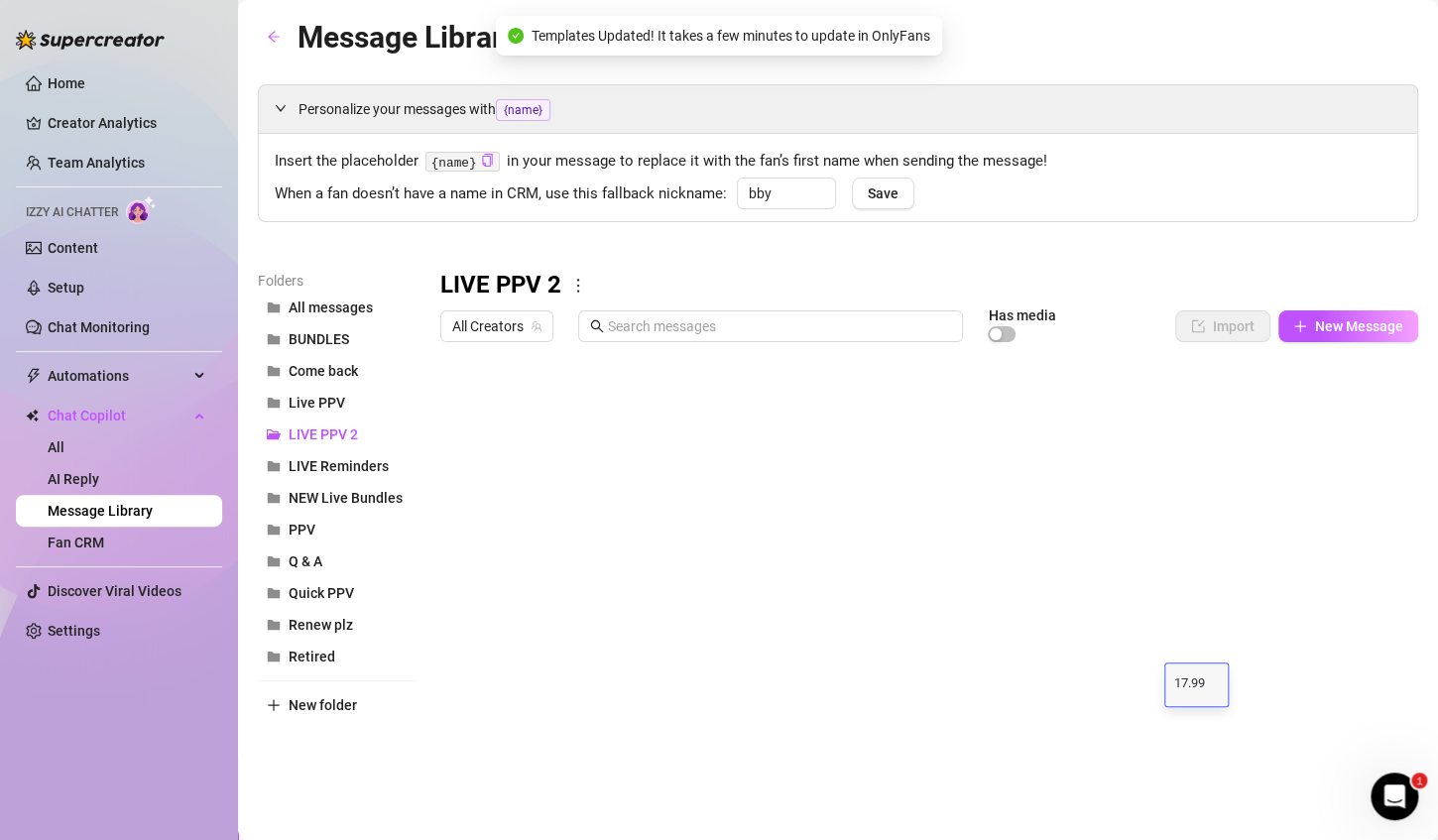 click at bounding box center [920, 572] 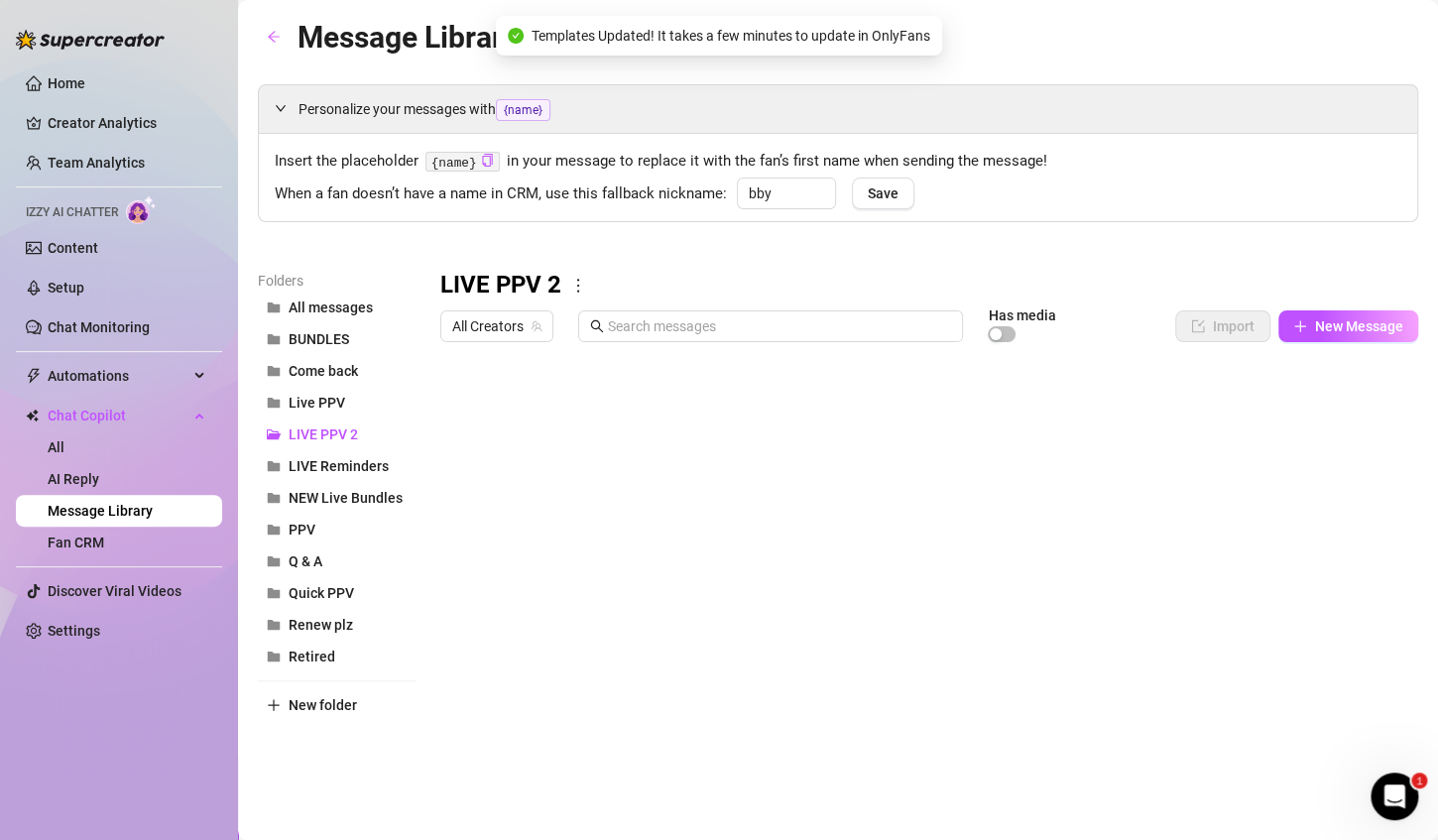 click at bounding box center [920, 572] 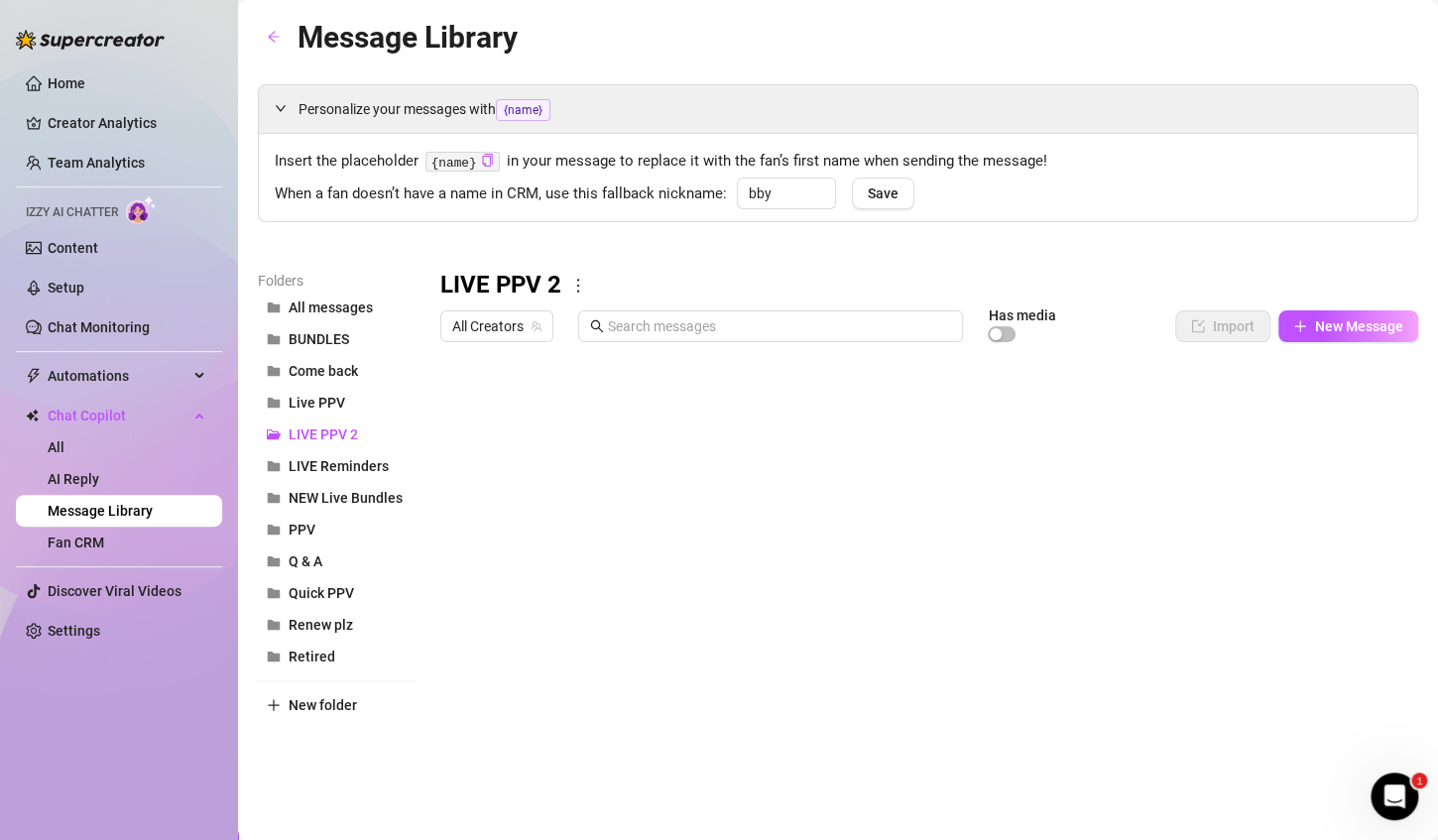 click at bounding box center (920, 572) 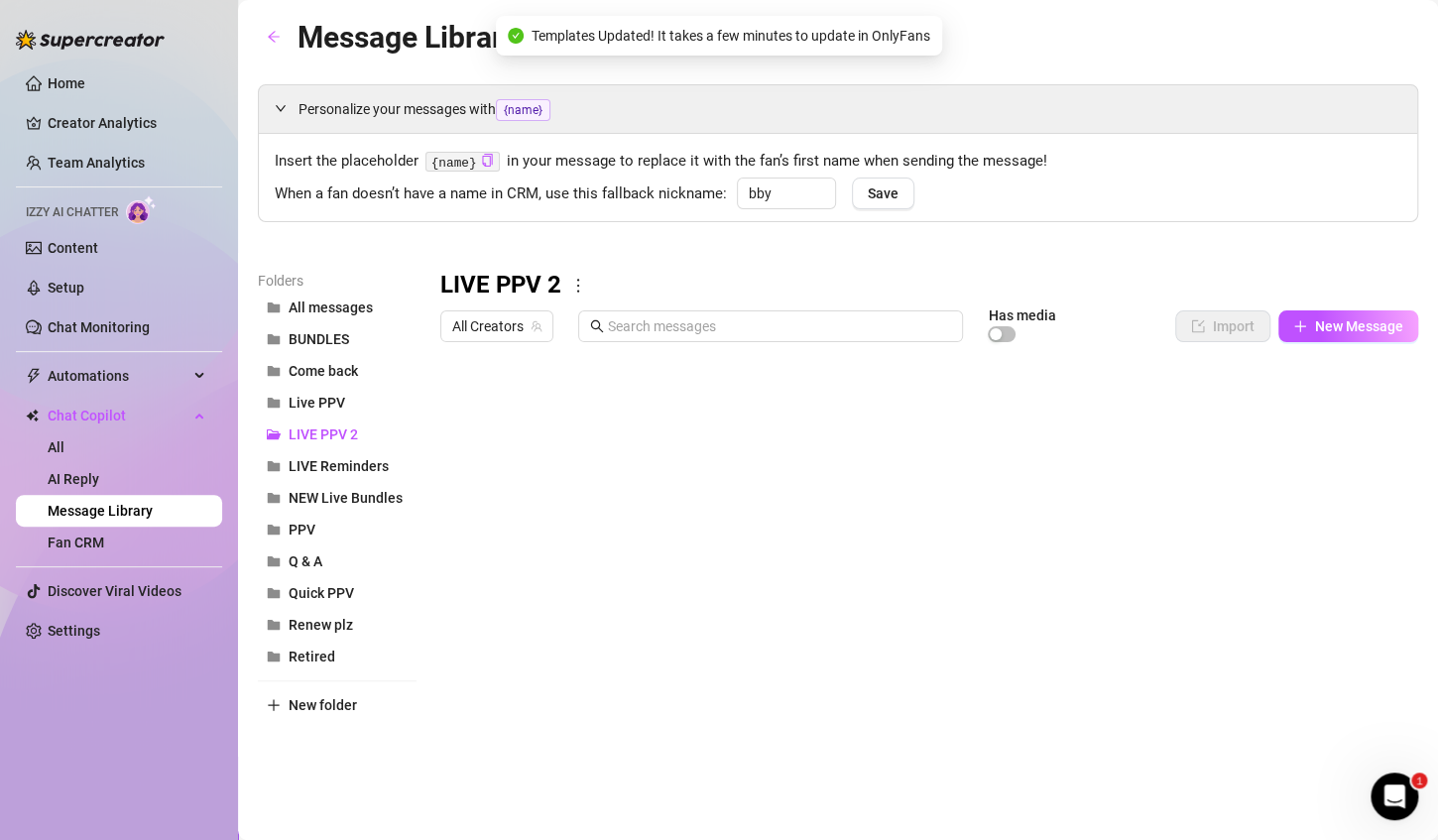 click at bounding box center [920, 572] 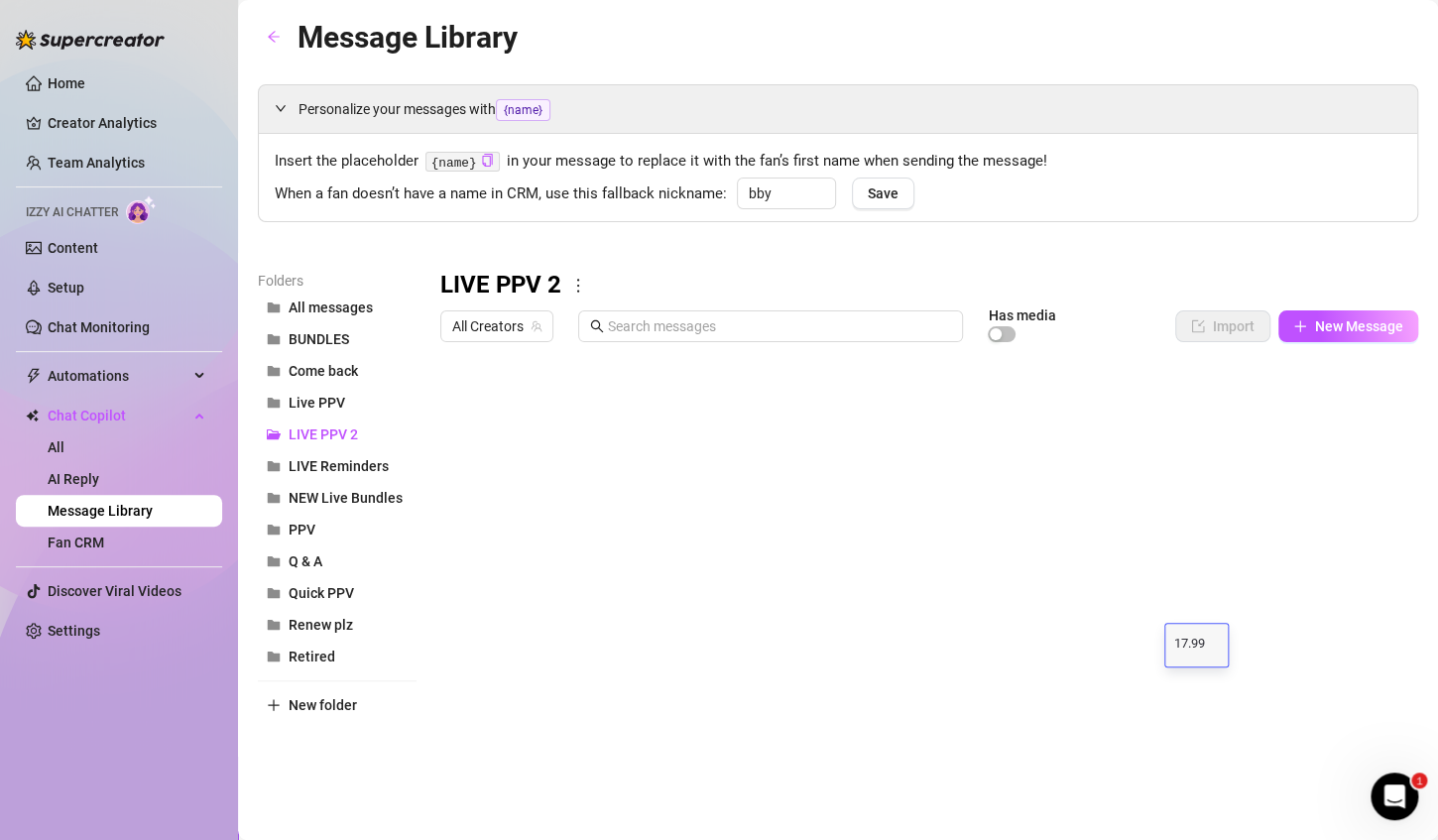 click at bounding box center (920, 572) 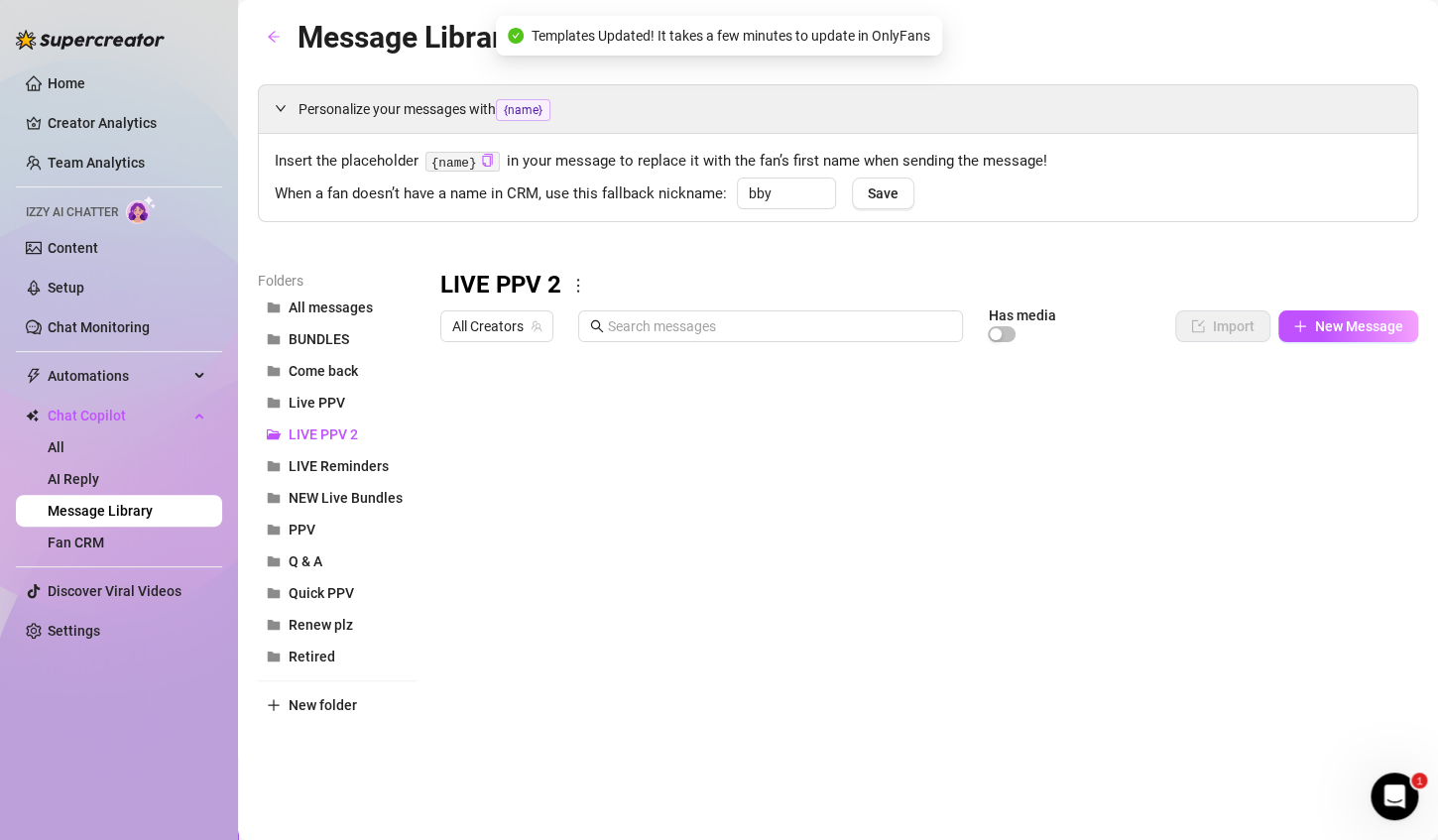 click at bounding box center [920, 572] 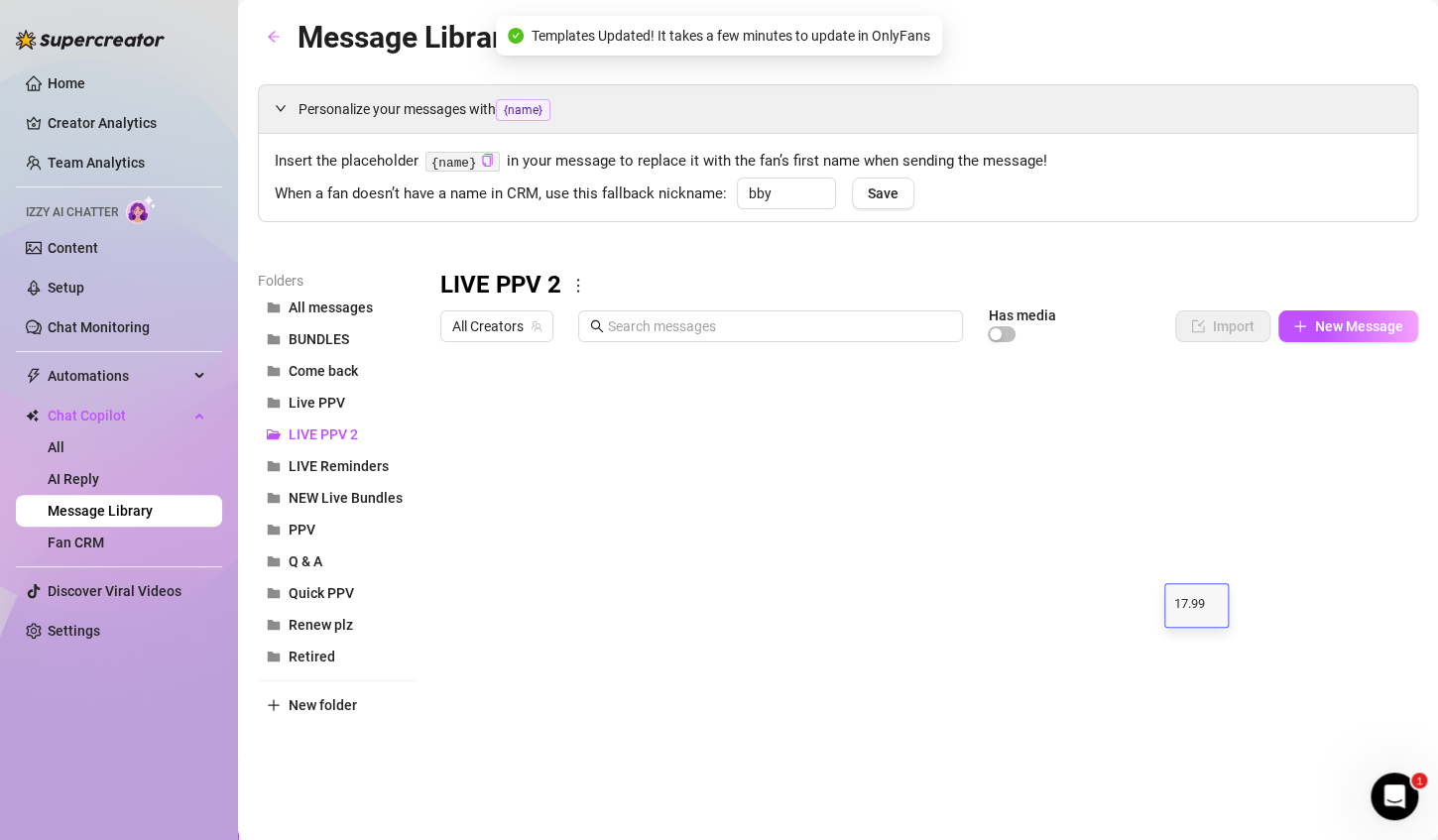 click at bounding box center (920, 572) 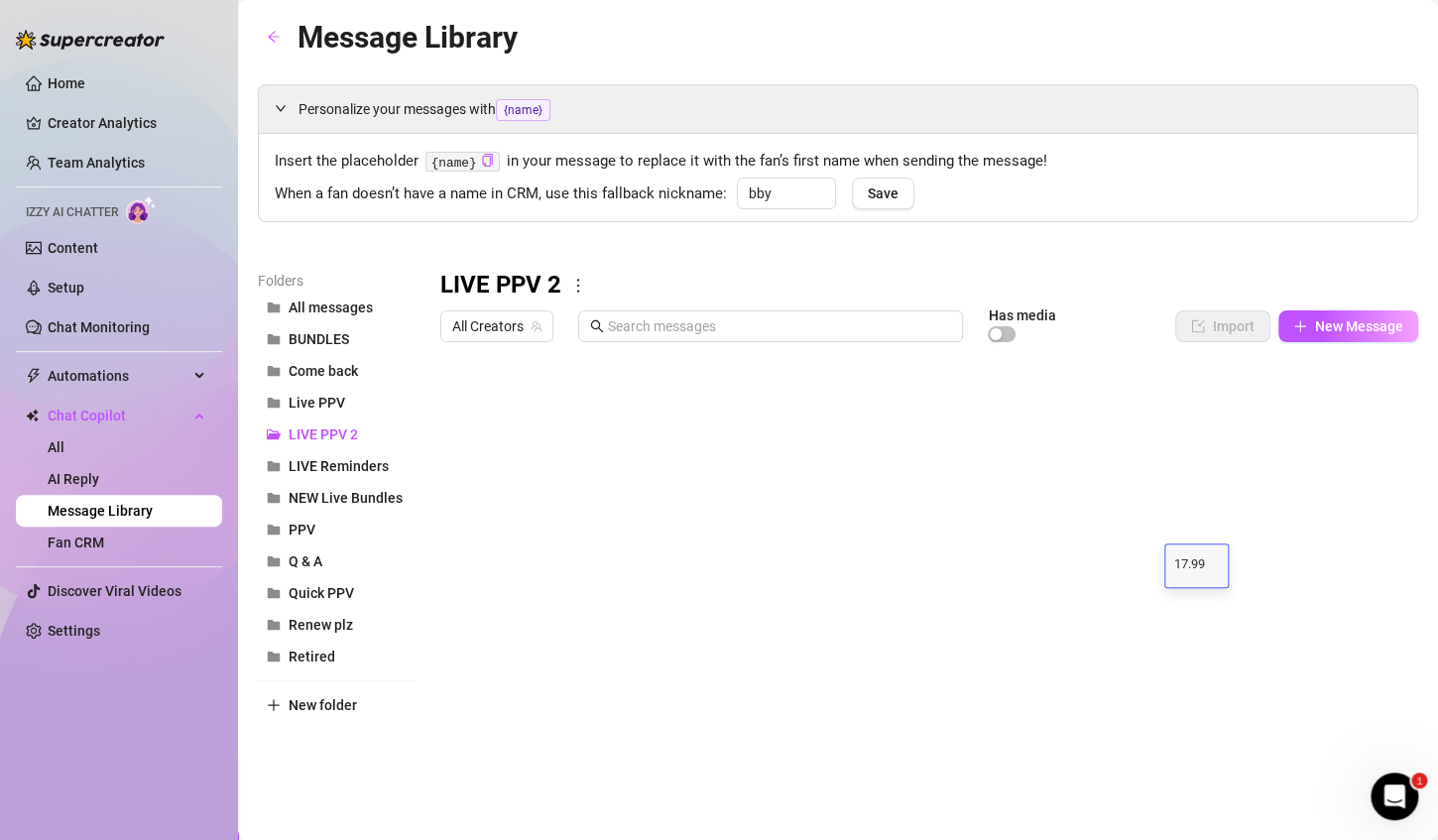 click at bounding box center (920, 572) 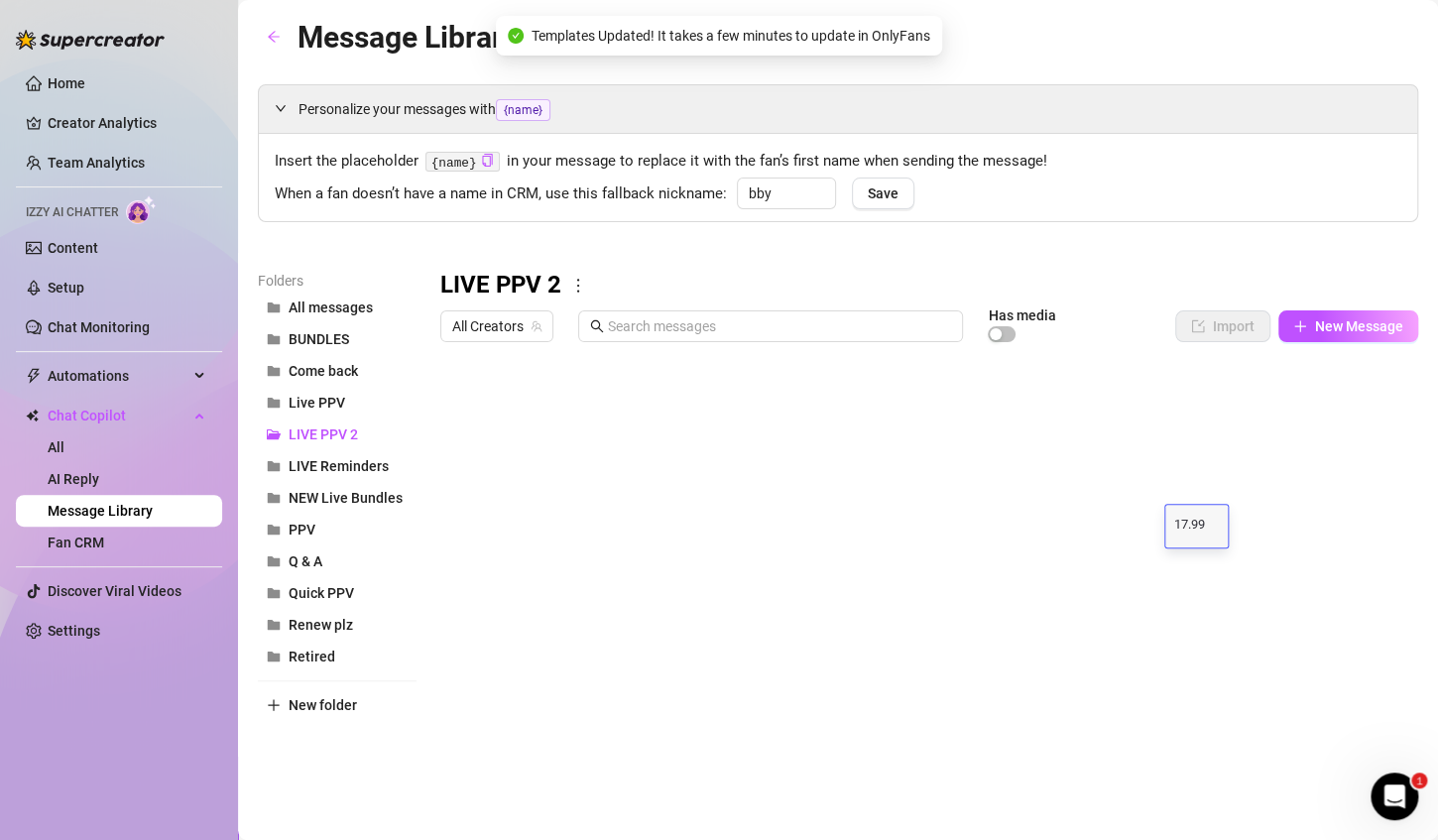 click at bounding box center (920, 572) 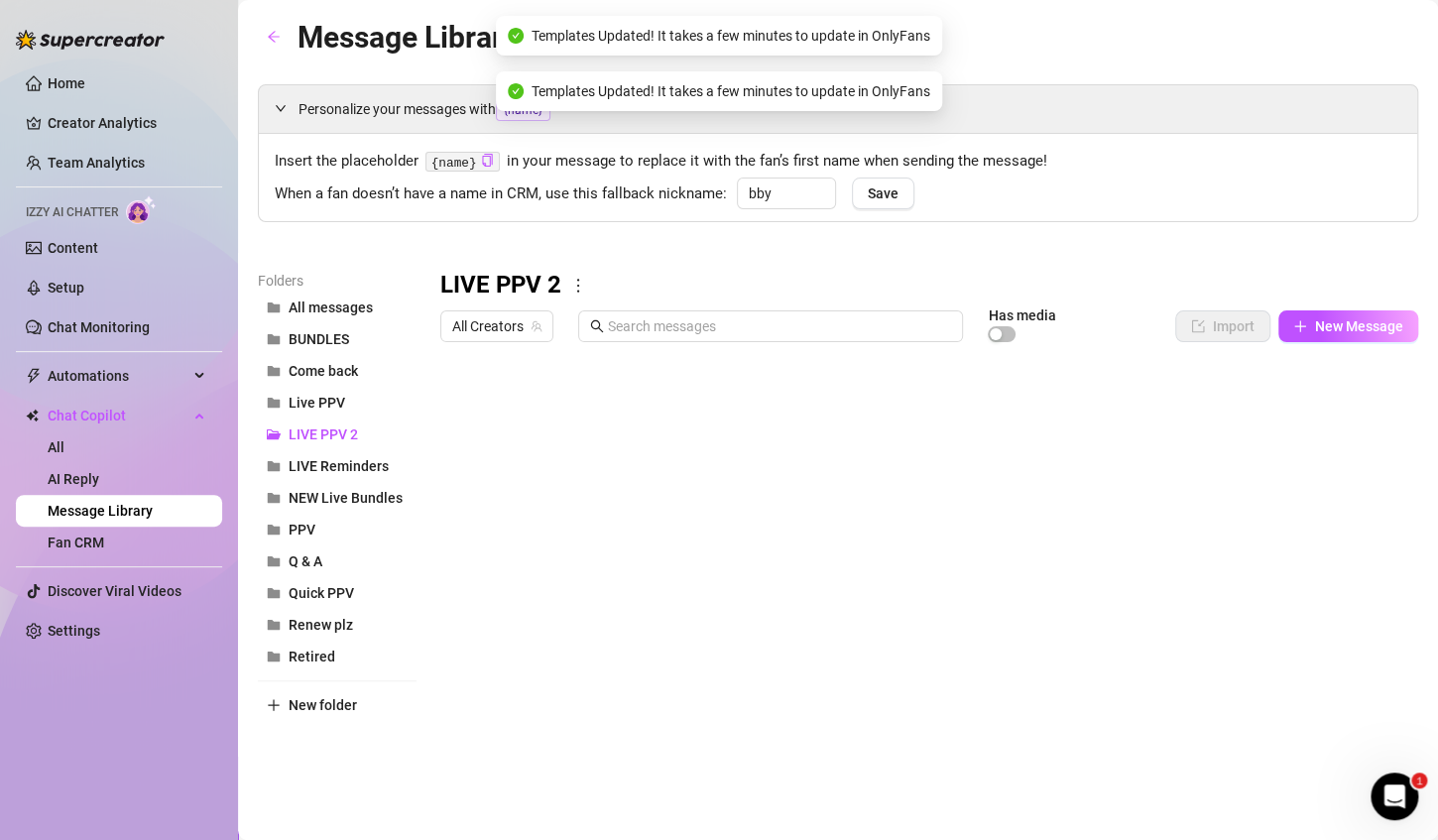click at bounding box center (920, 572) 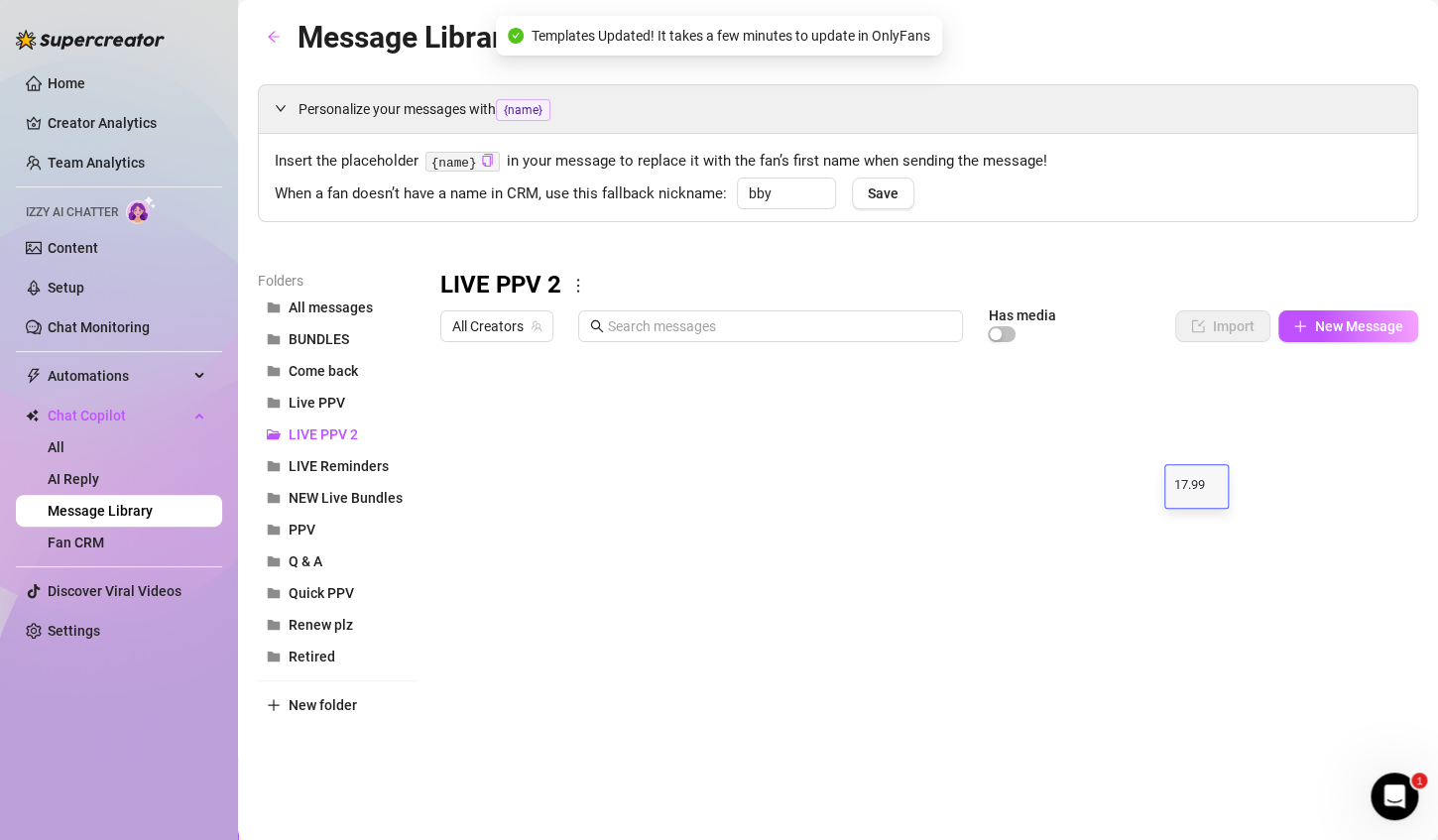click at bounding box center [920, 572] 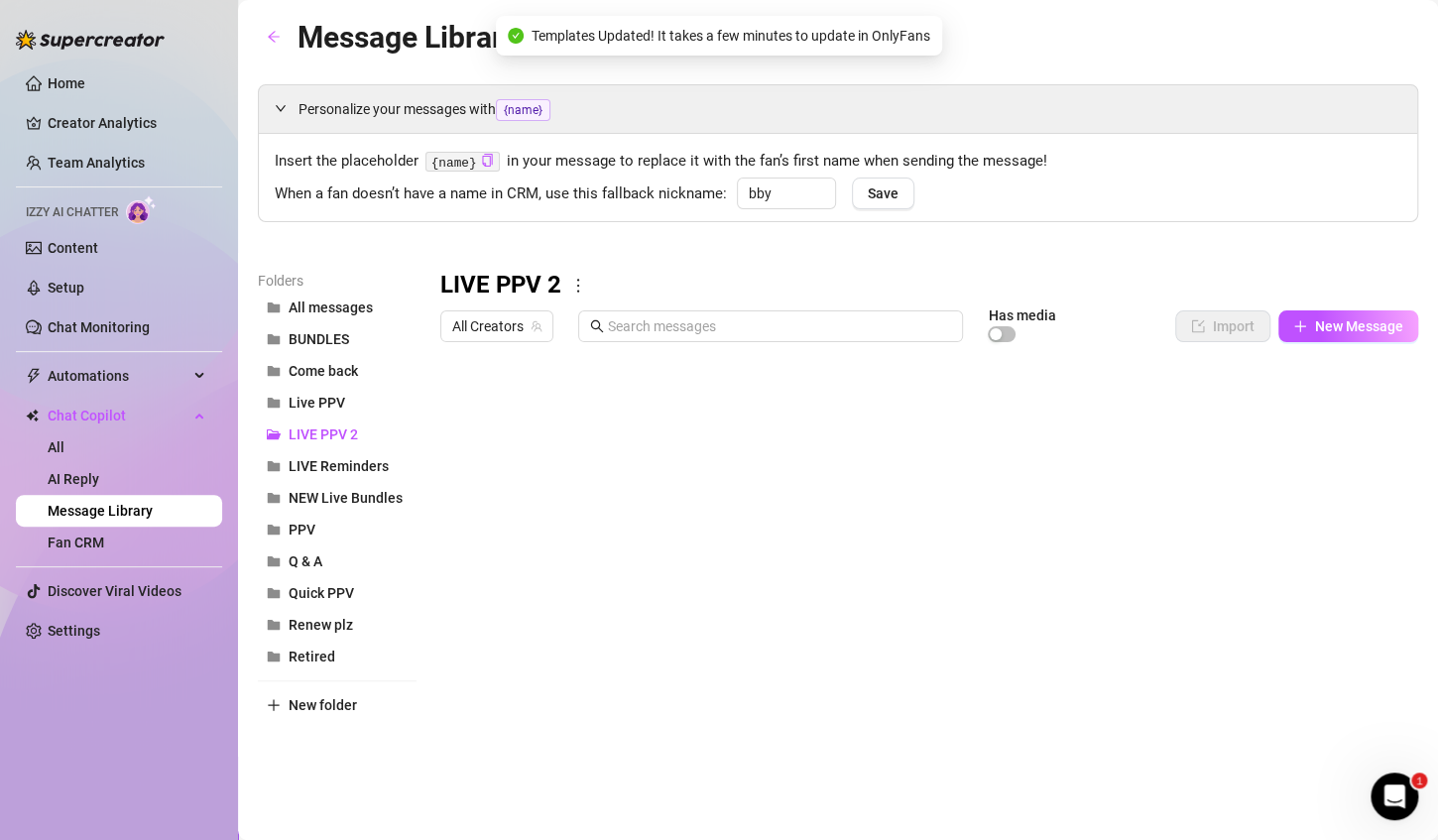 click at bounding box center (920, 572) 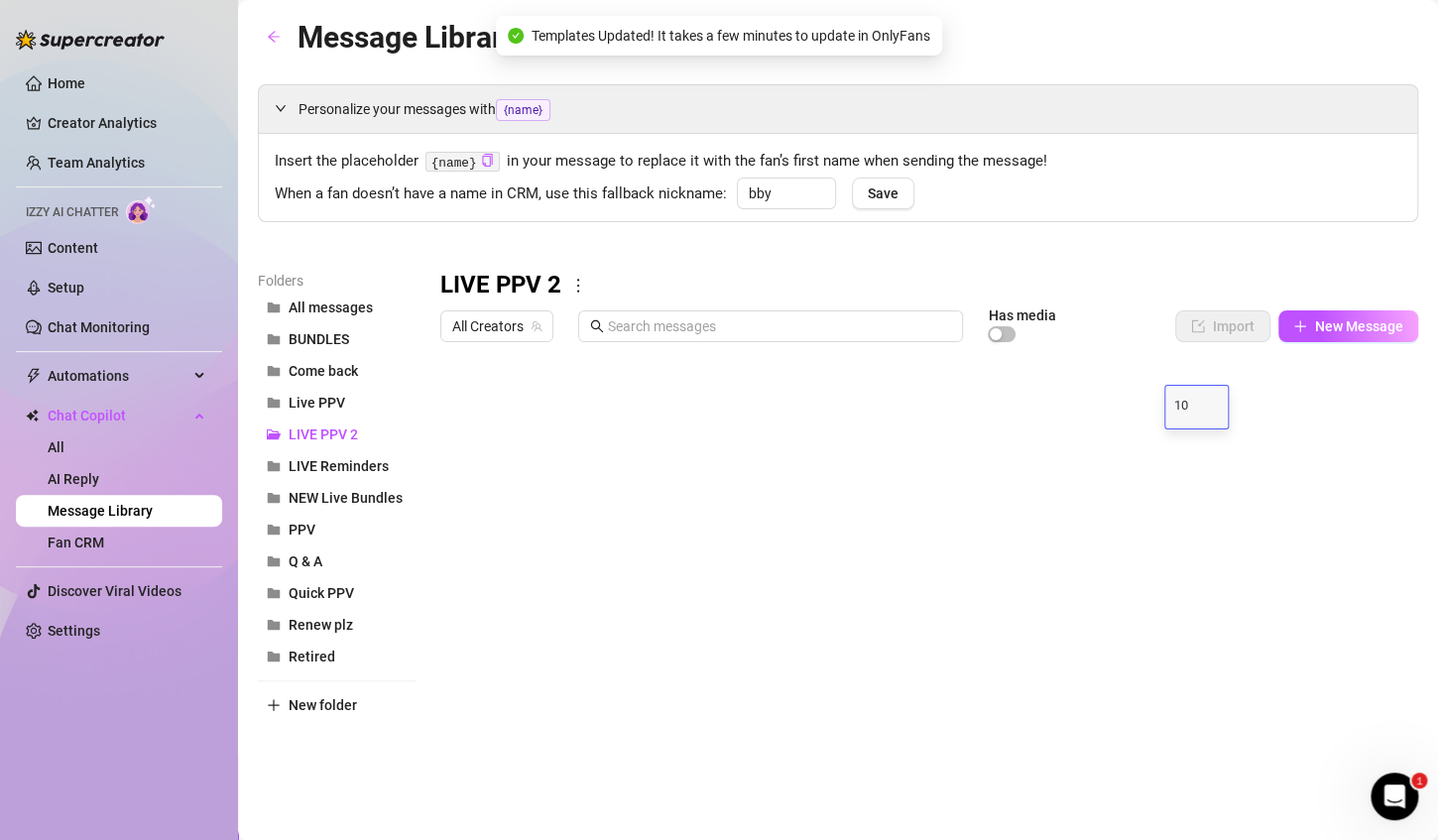 click on "10" at bounding box center (1197, 407) 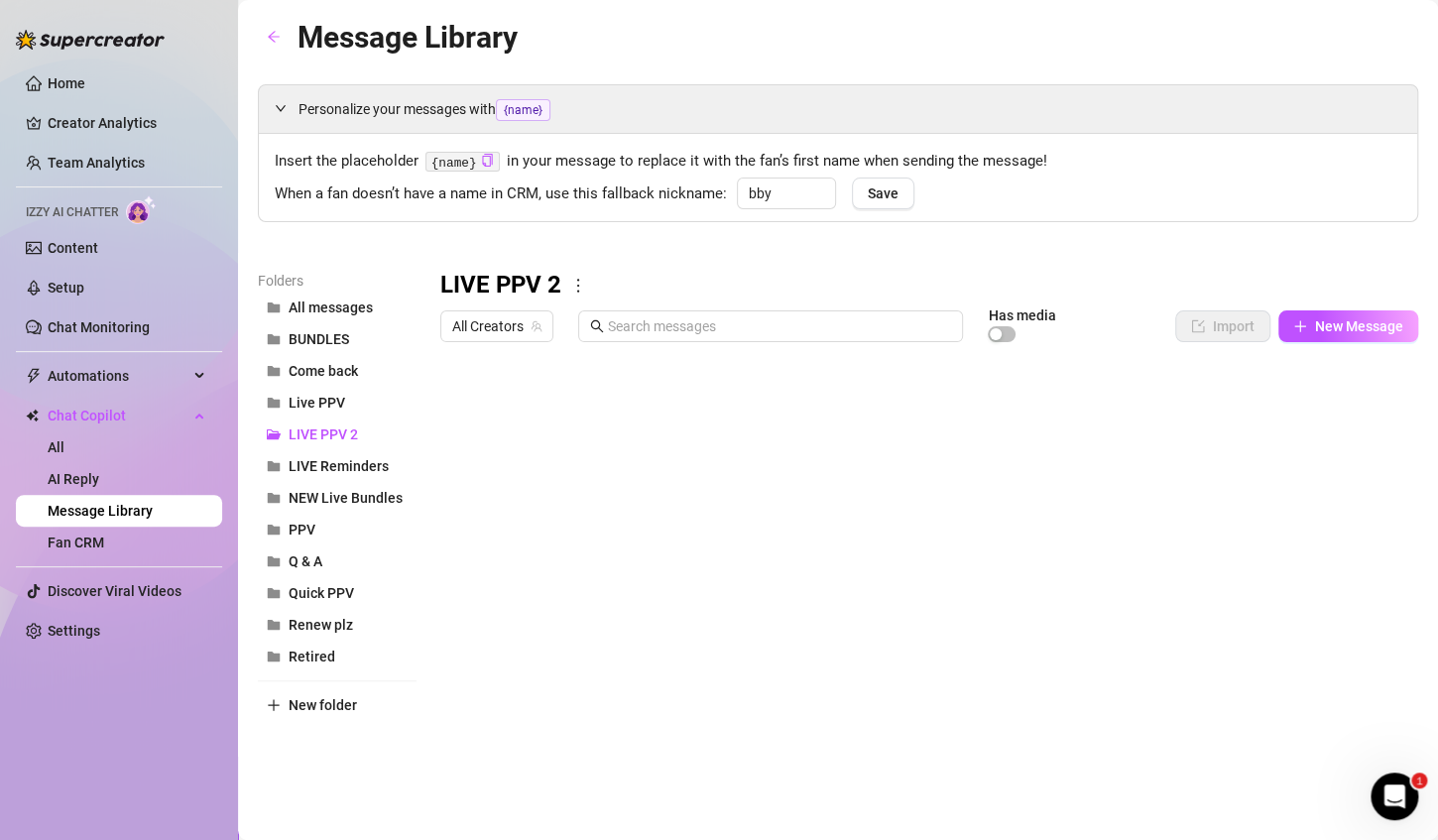 click at bounding box center (920, 572) 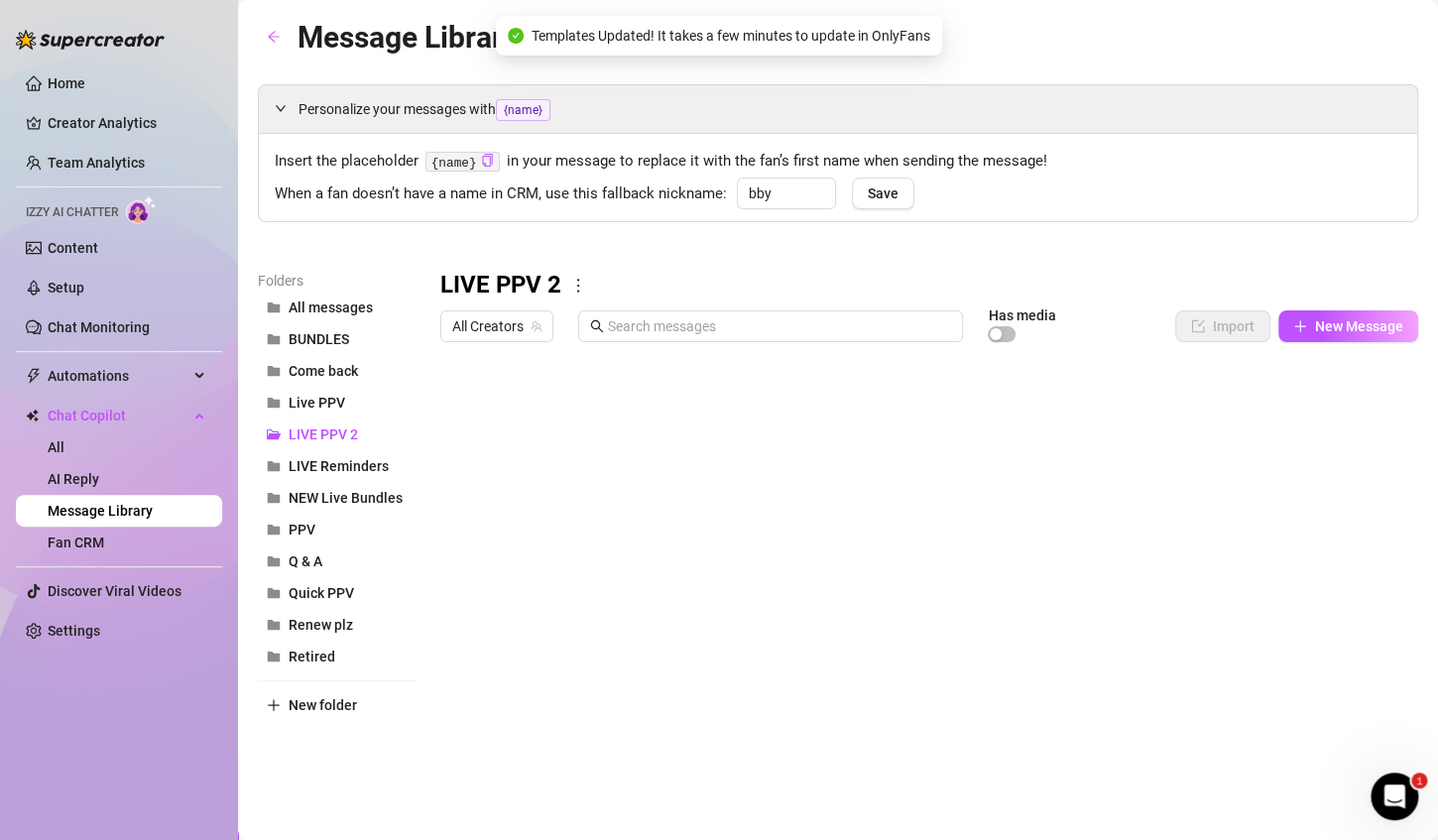 click at bounding box center (920, 572) 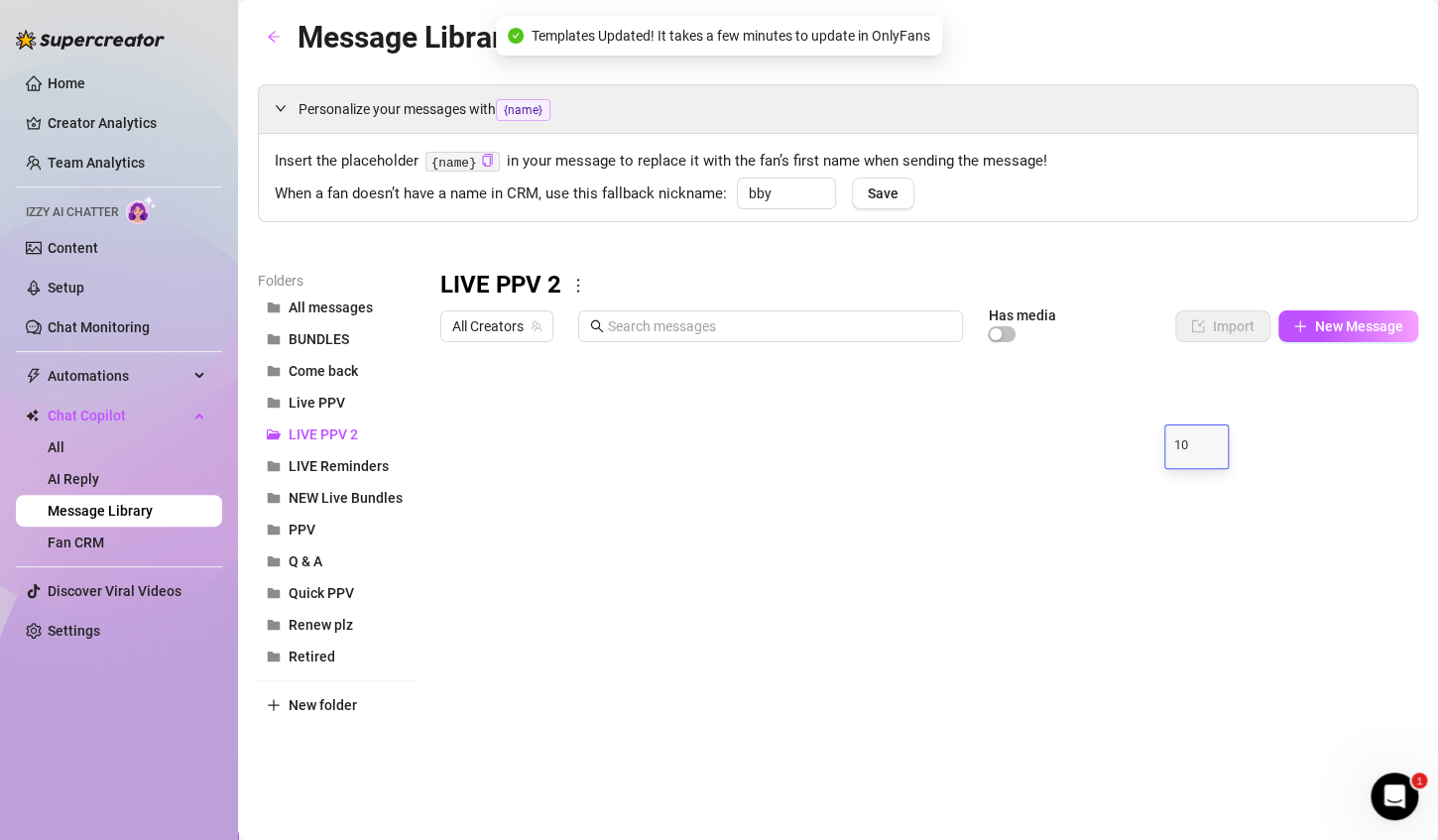 click on "10" at bounding box center (1197, 446) 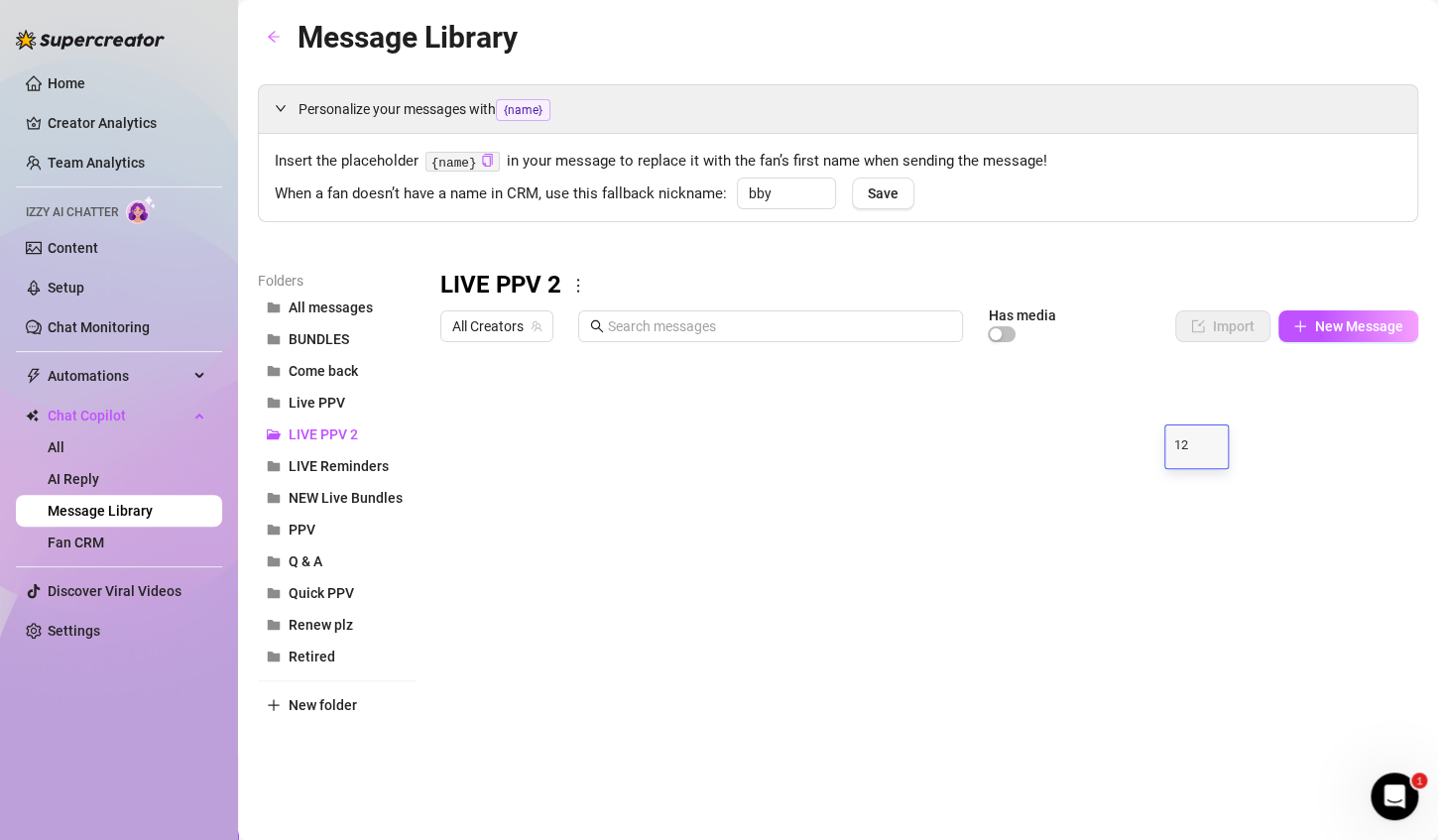 type on "1" 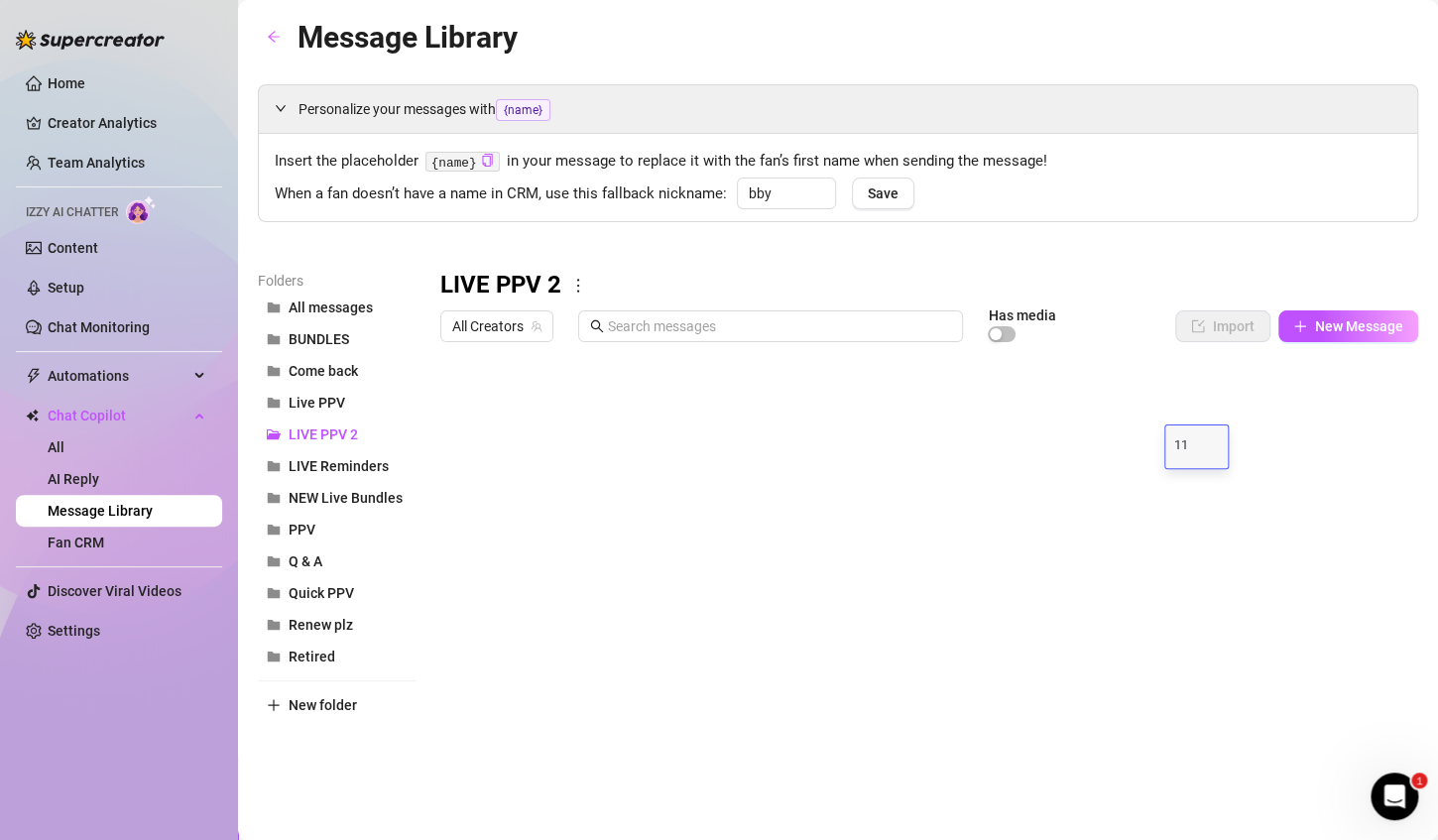 type on "1" 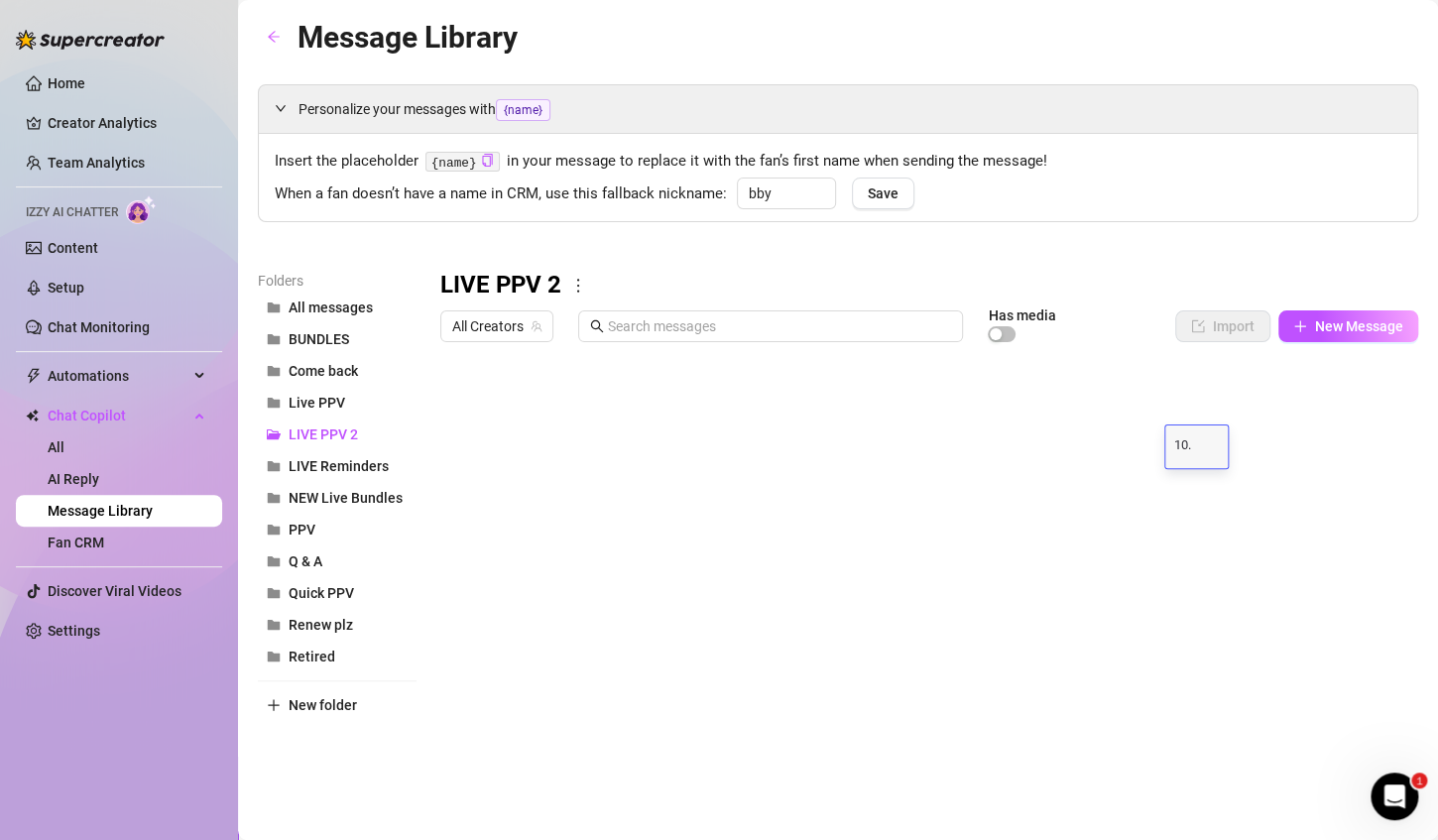 type on "10" 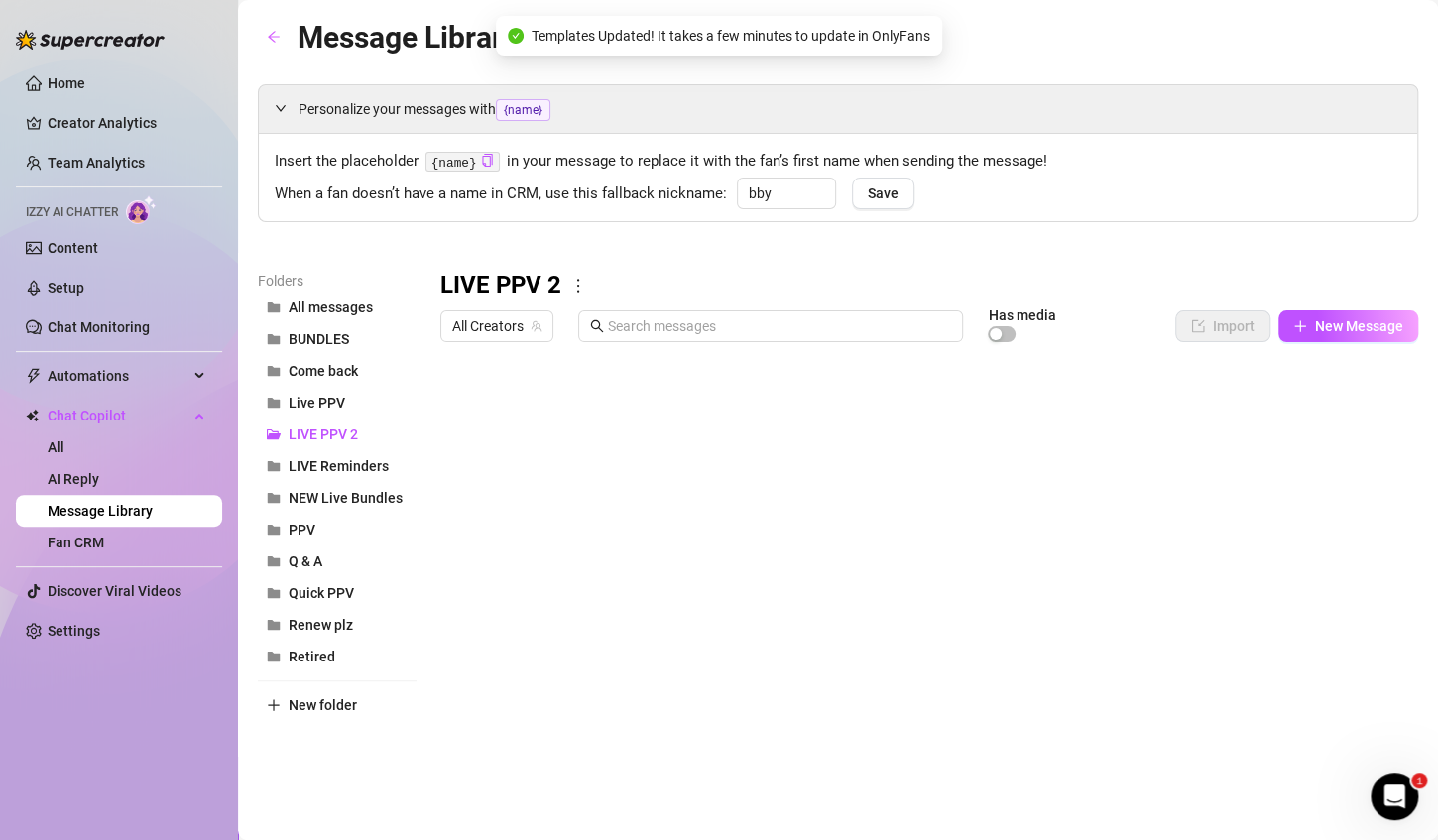 scroll, scrollTop: 16, scrollLeft: 0, axis: vertical 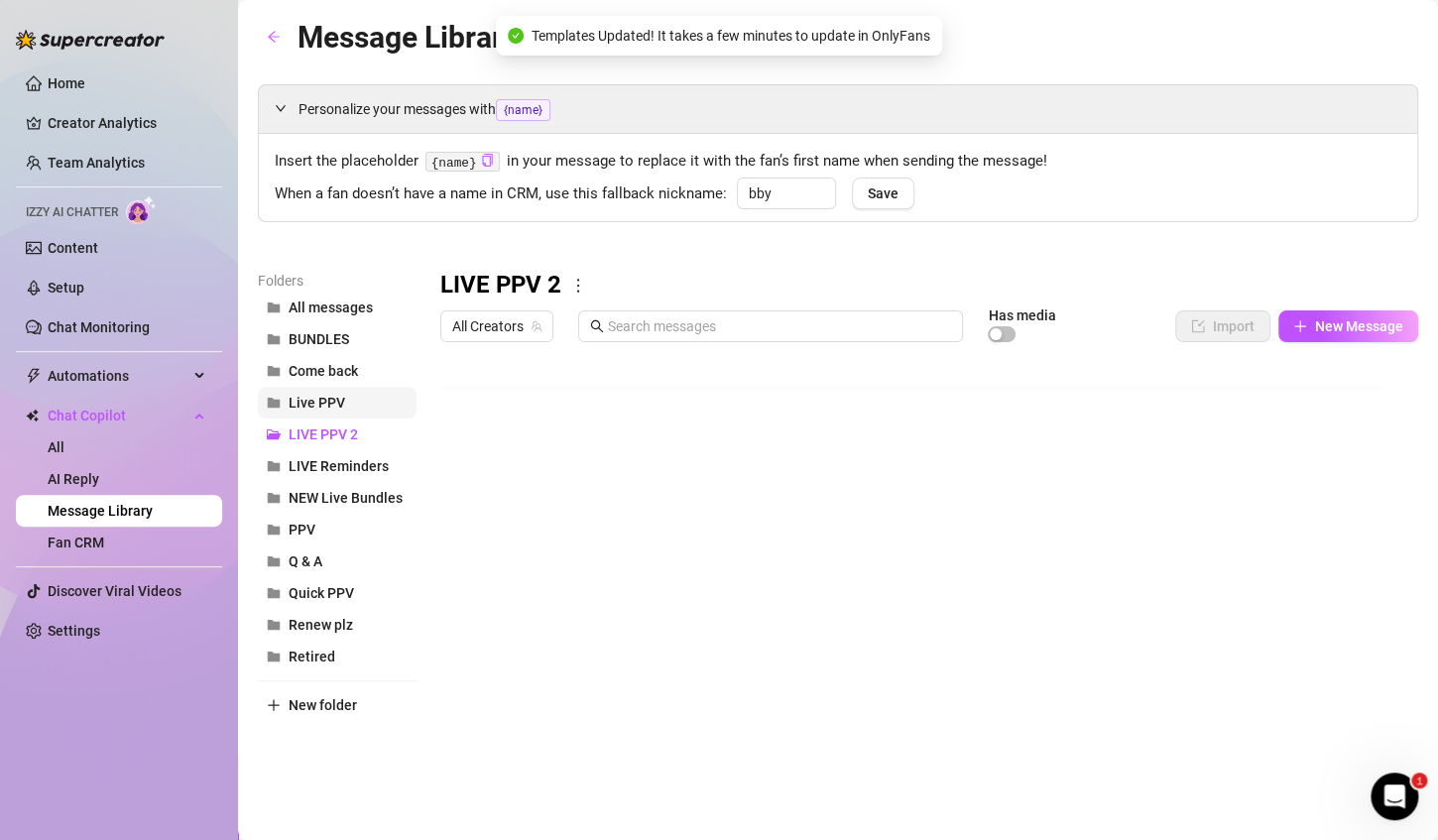 click on "Live PPV" at bounding box center (337, 403) 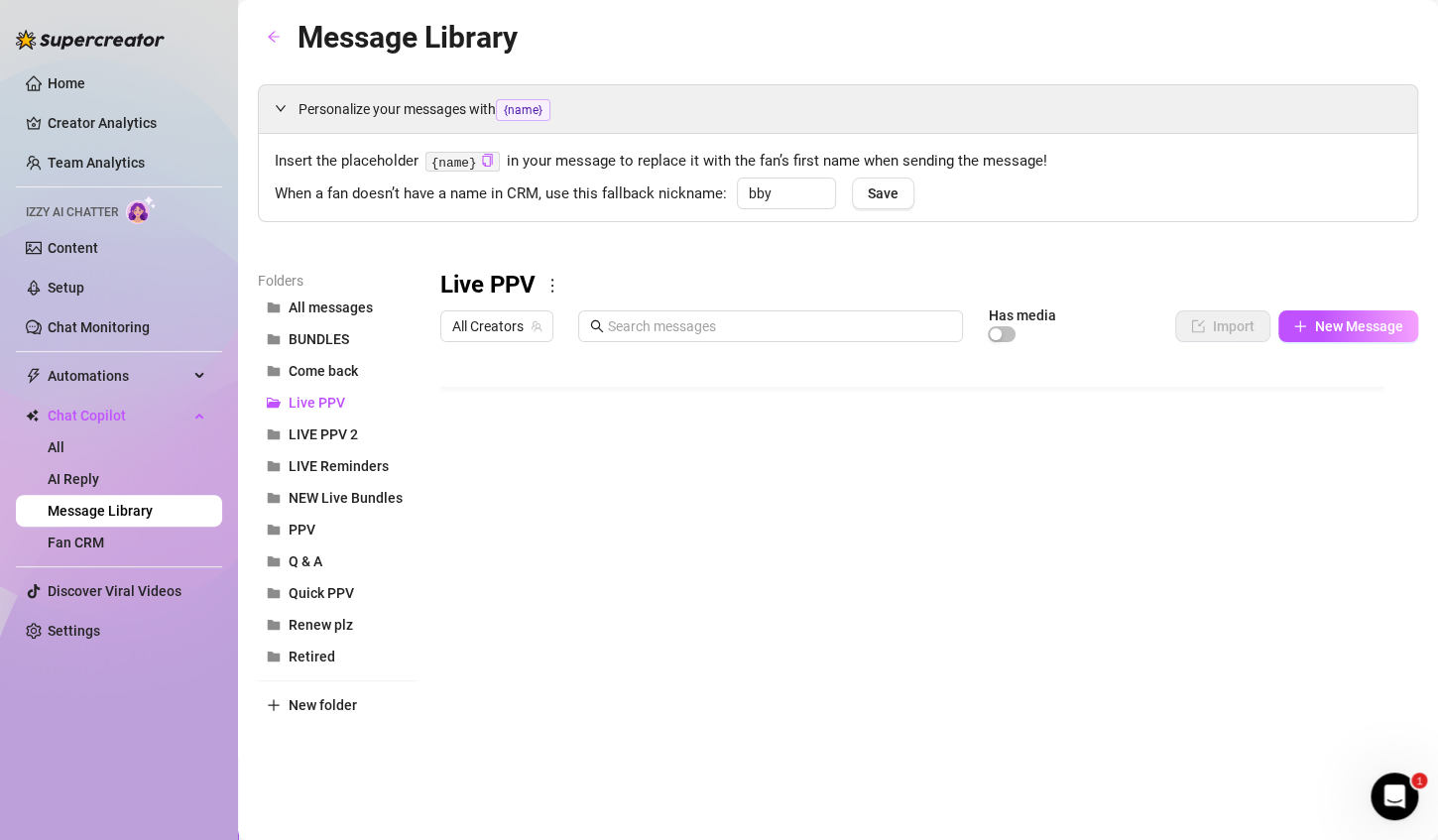 scroll, scrollTop: 254, scrollLeft: 0, axis: vertical 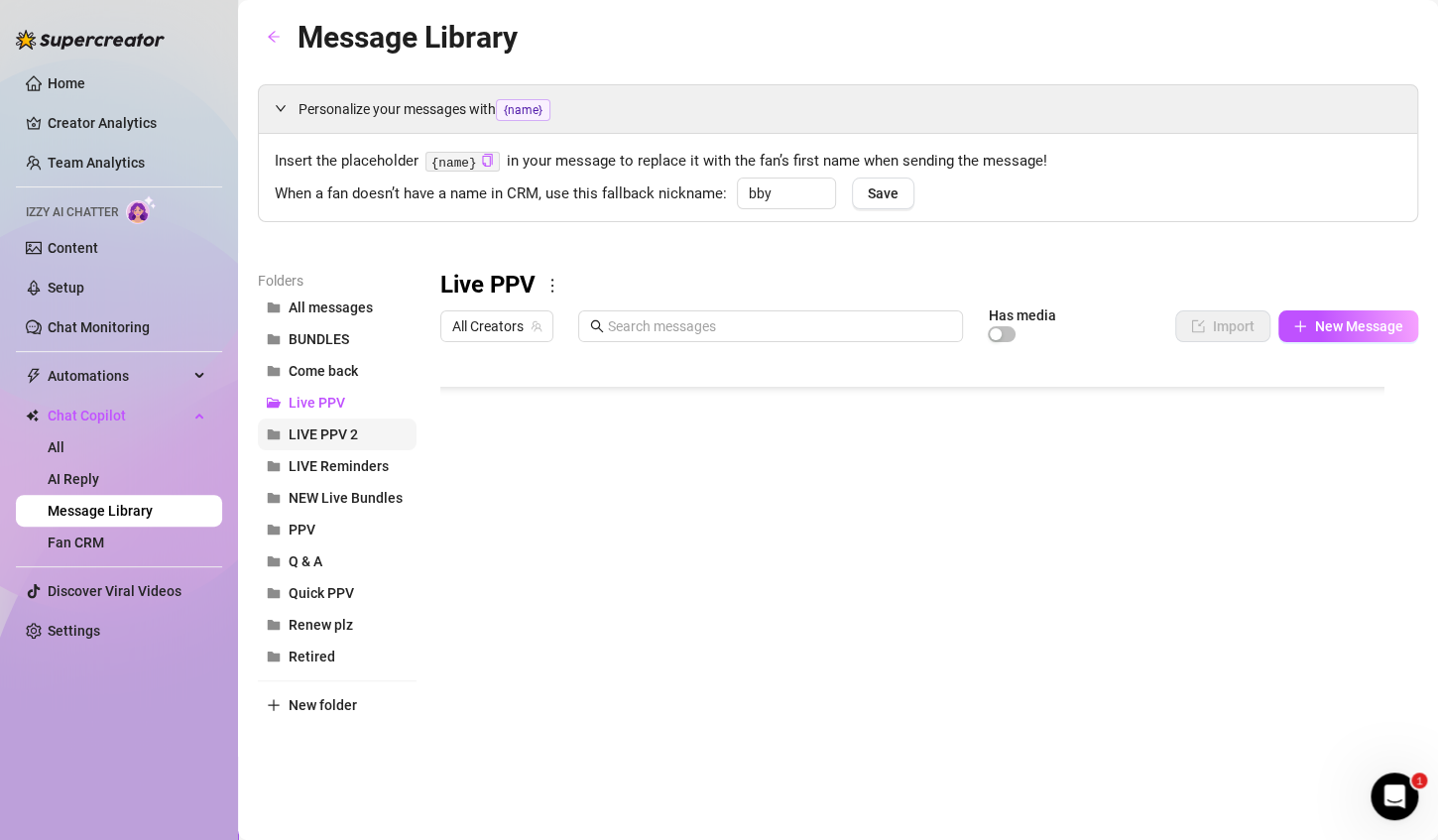 click on "LIVE PPV 2" at bounding box center (323, 434) 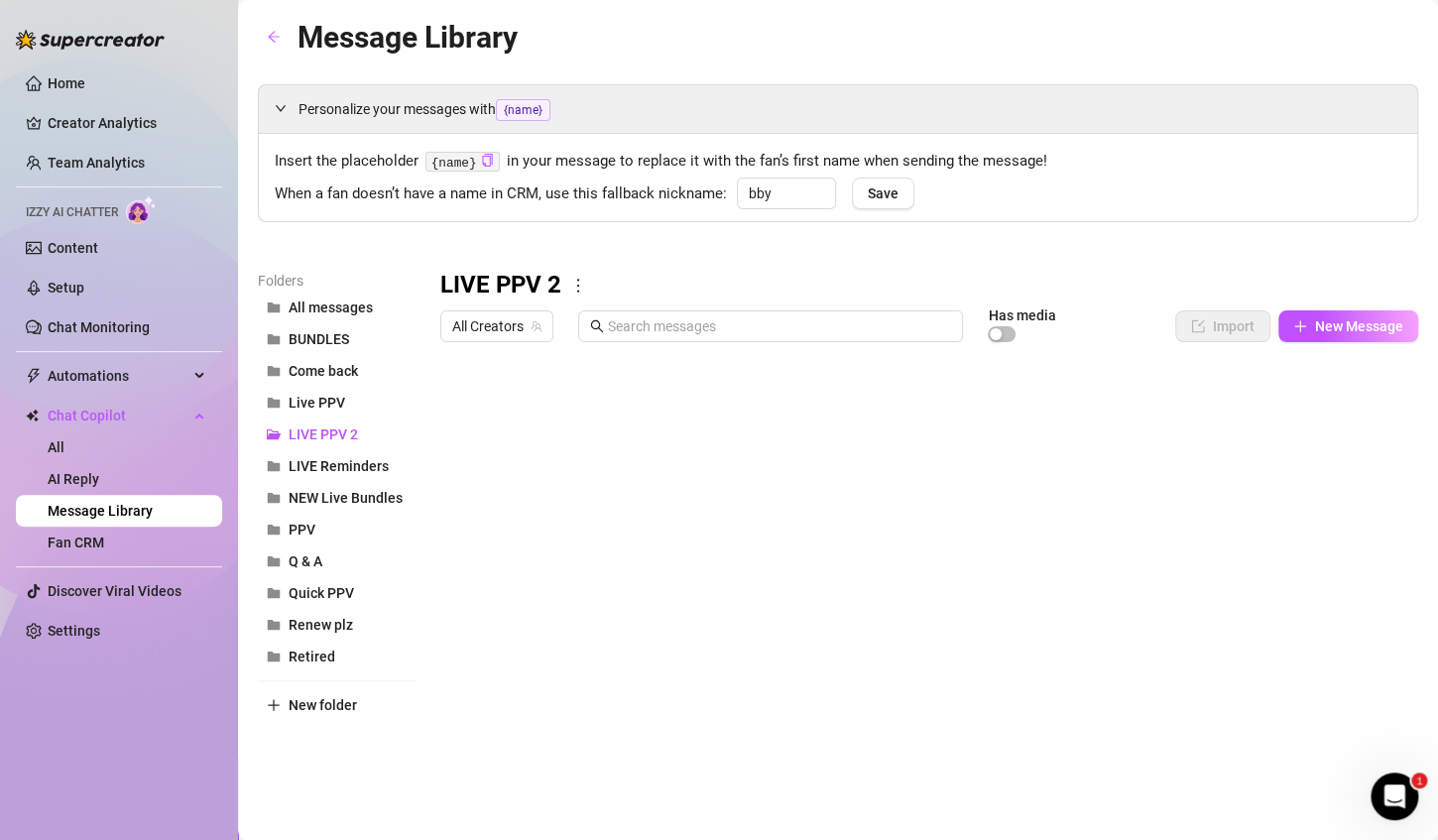 scroll, scrollTop: 0, scrollLeft: 0, axis: both 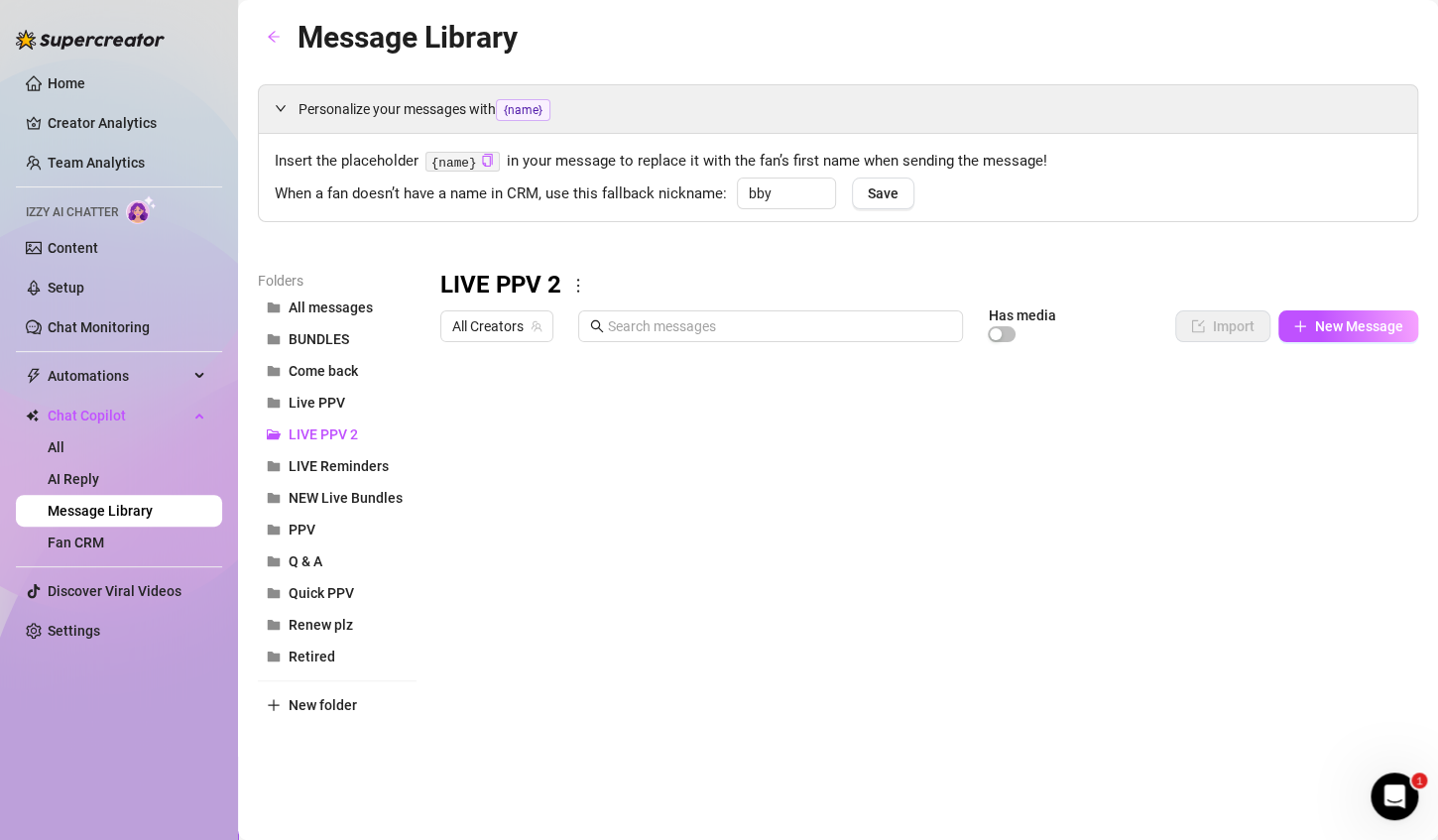 click at bounding box center (920, 572) 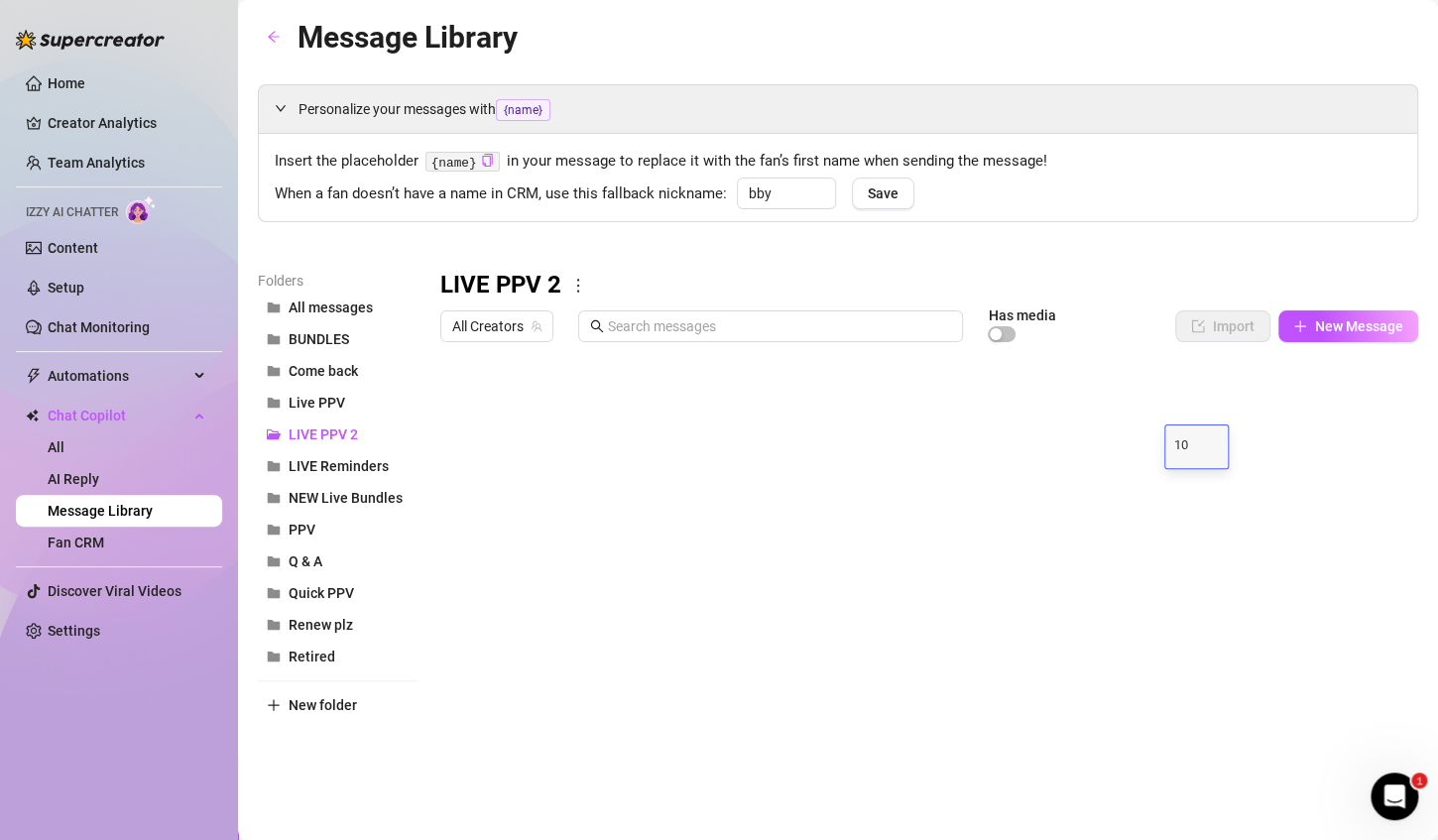 click at bounding box center (920, 572) 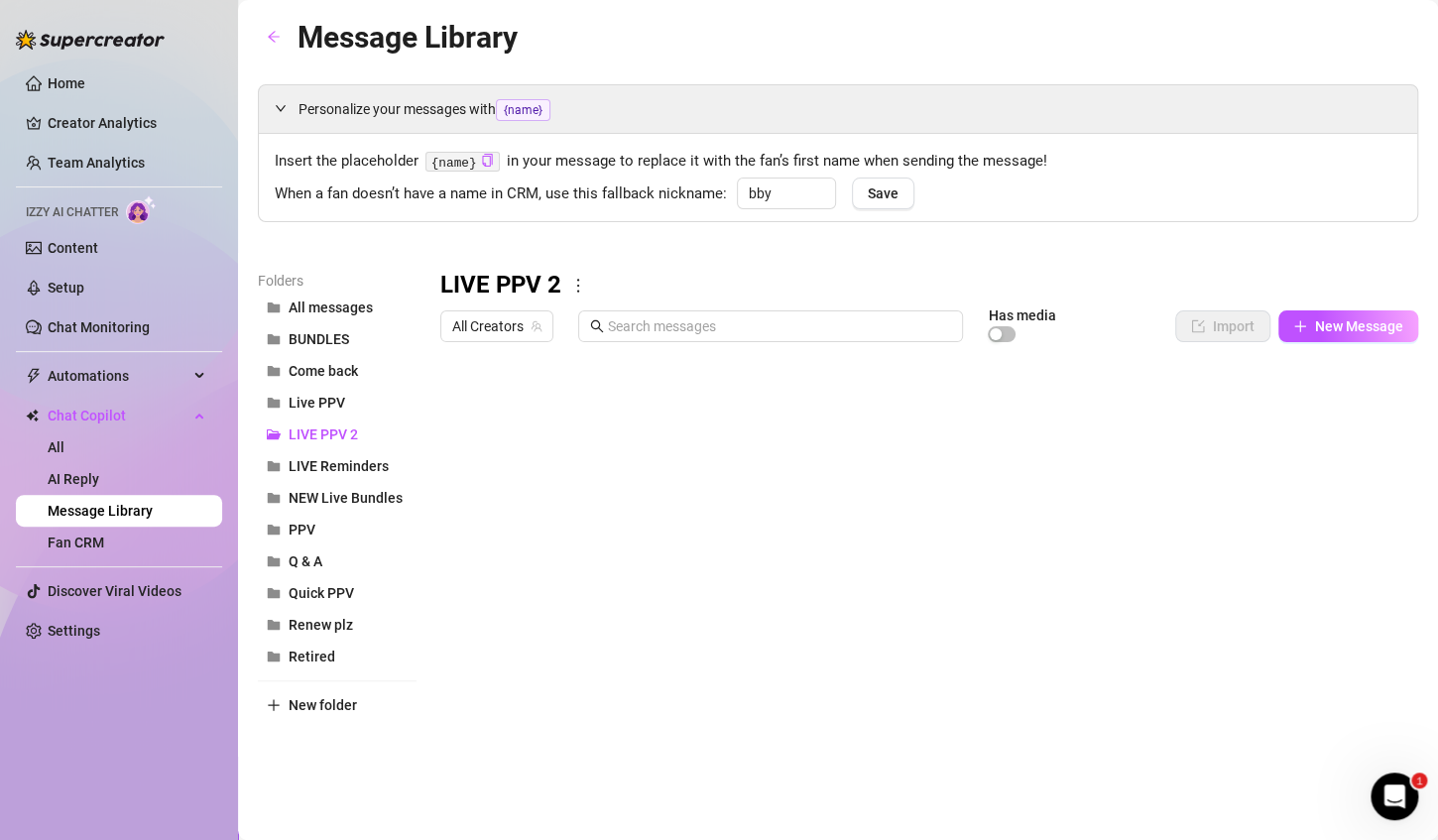 click at bounding box center (920, 572) 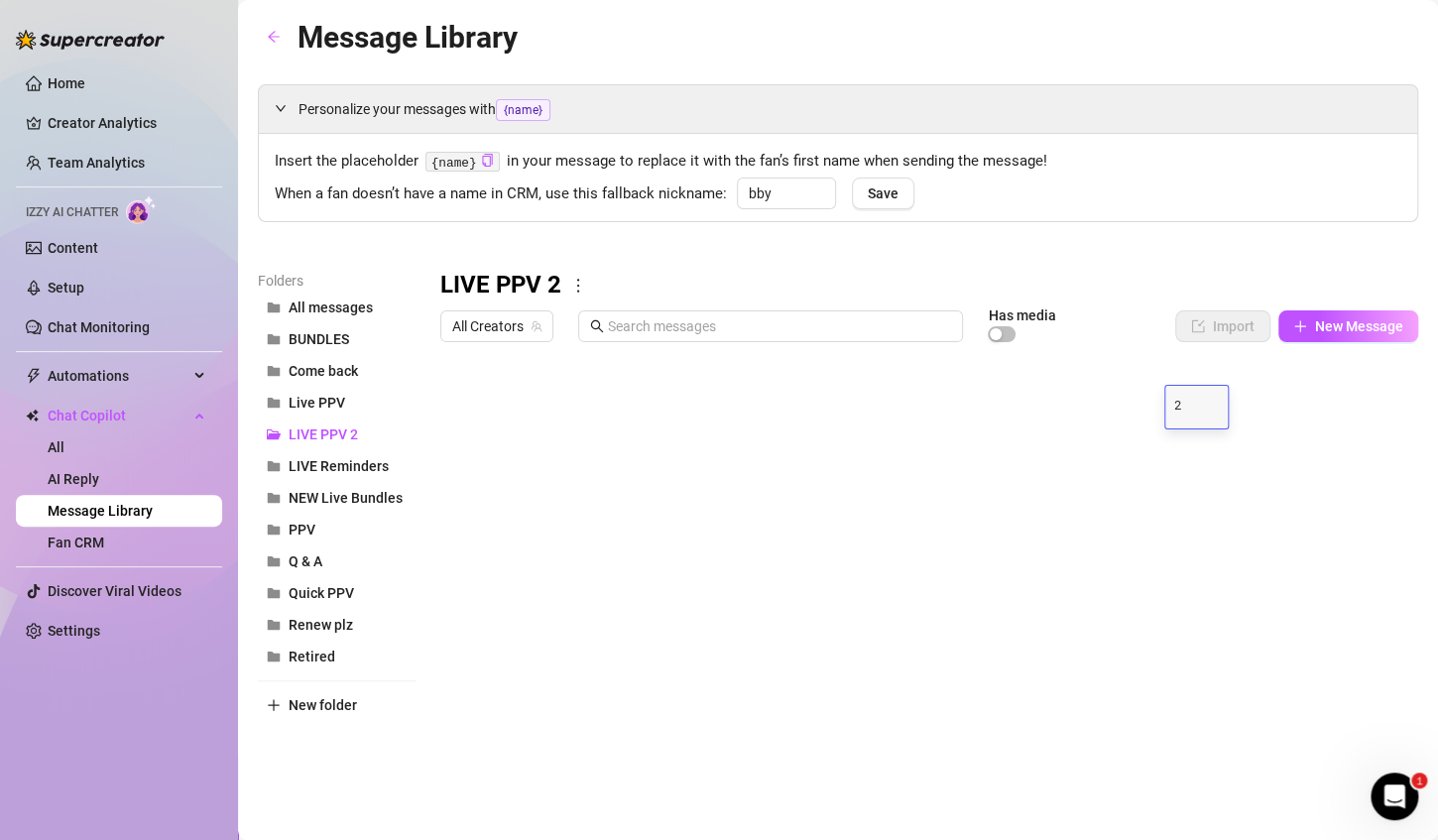 type on "25" 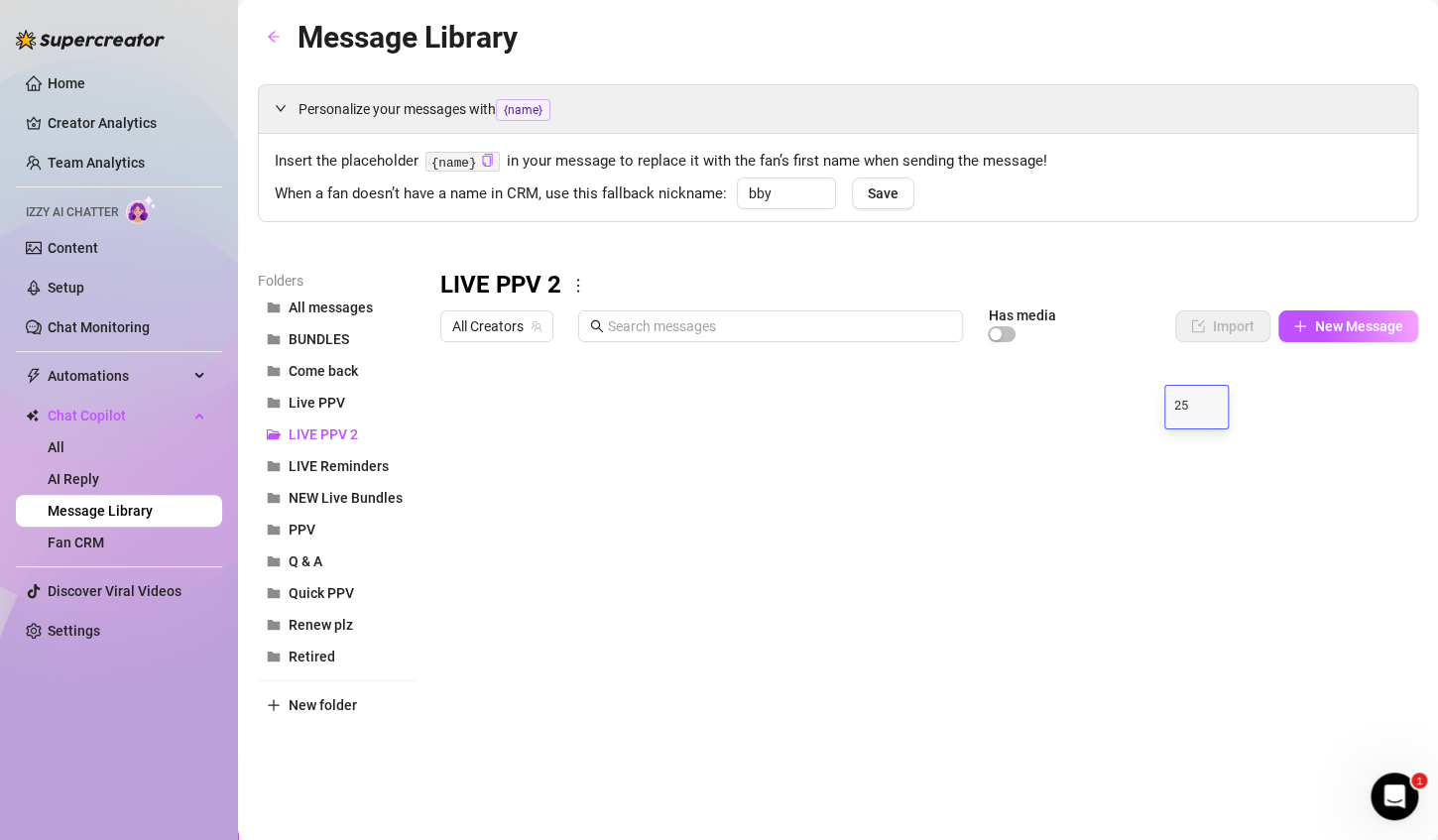 click at bounding box center (920, 572) 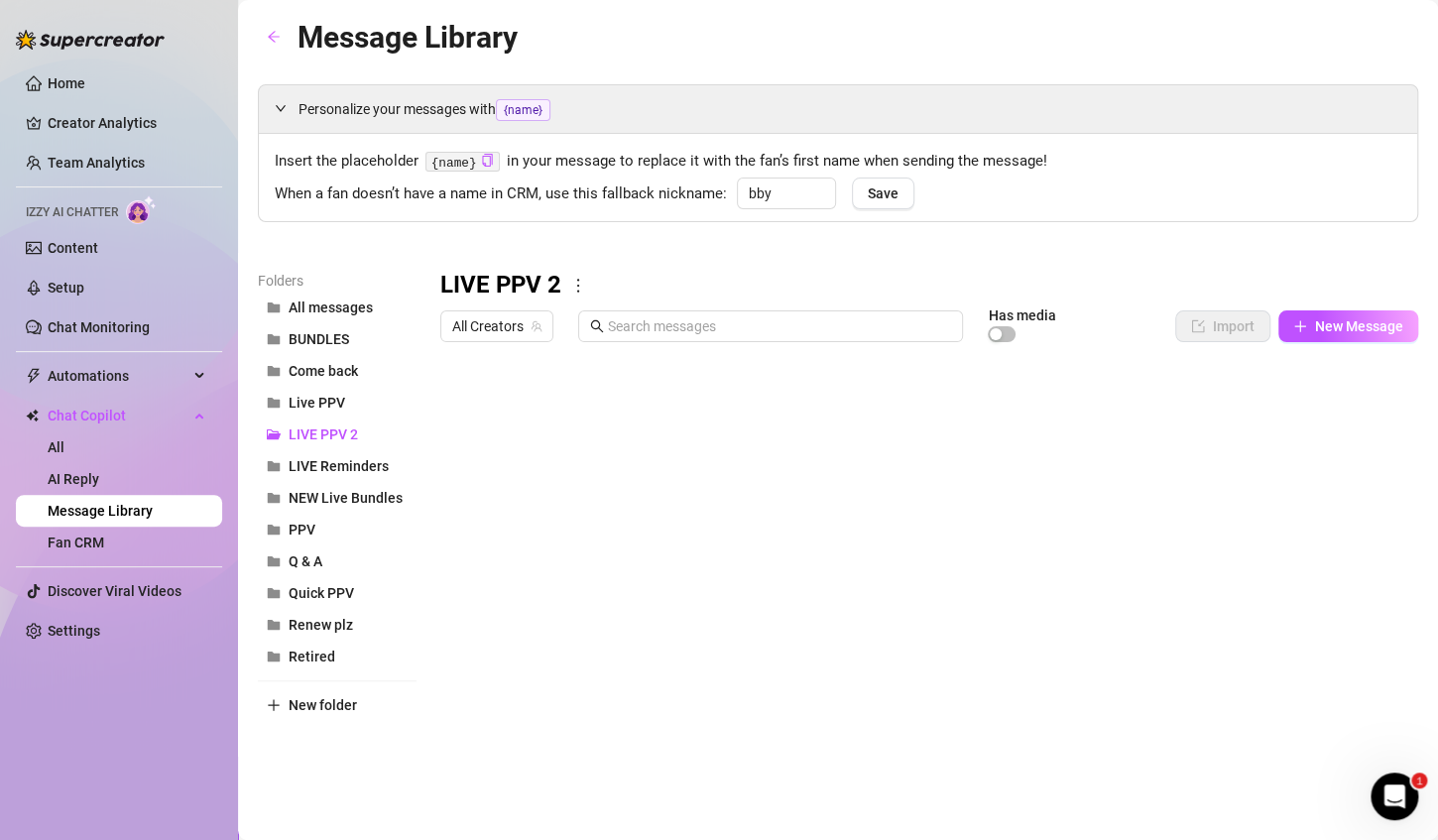 click at bounding box center [920, 572] 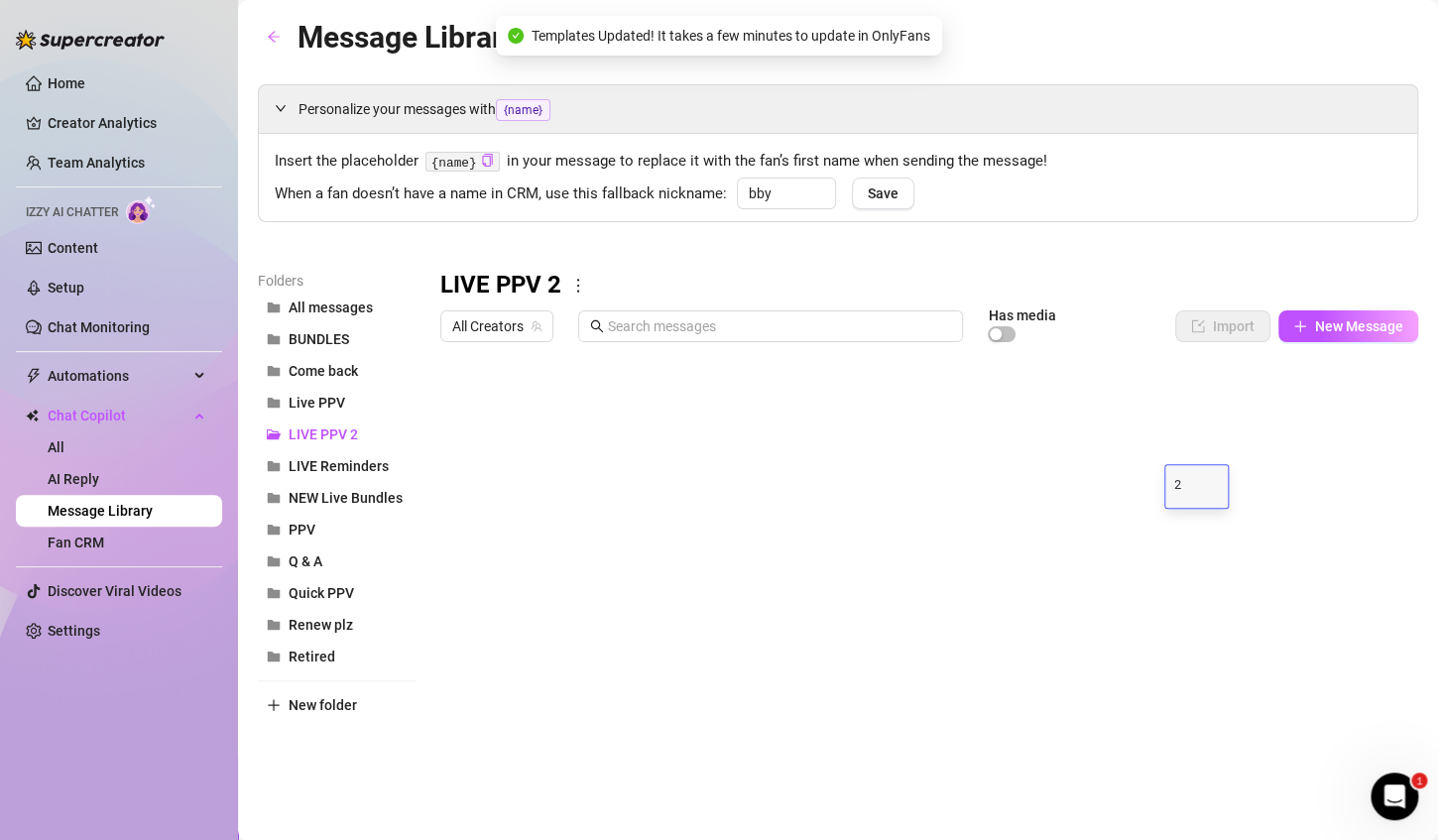 type on "25" 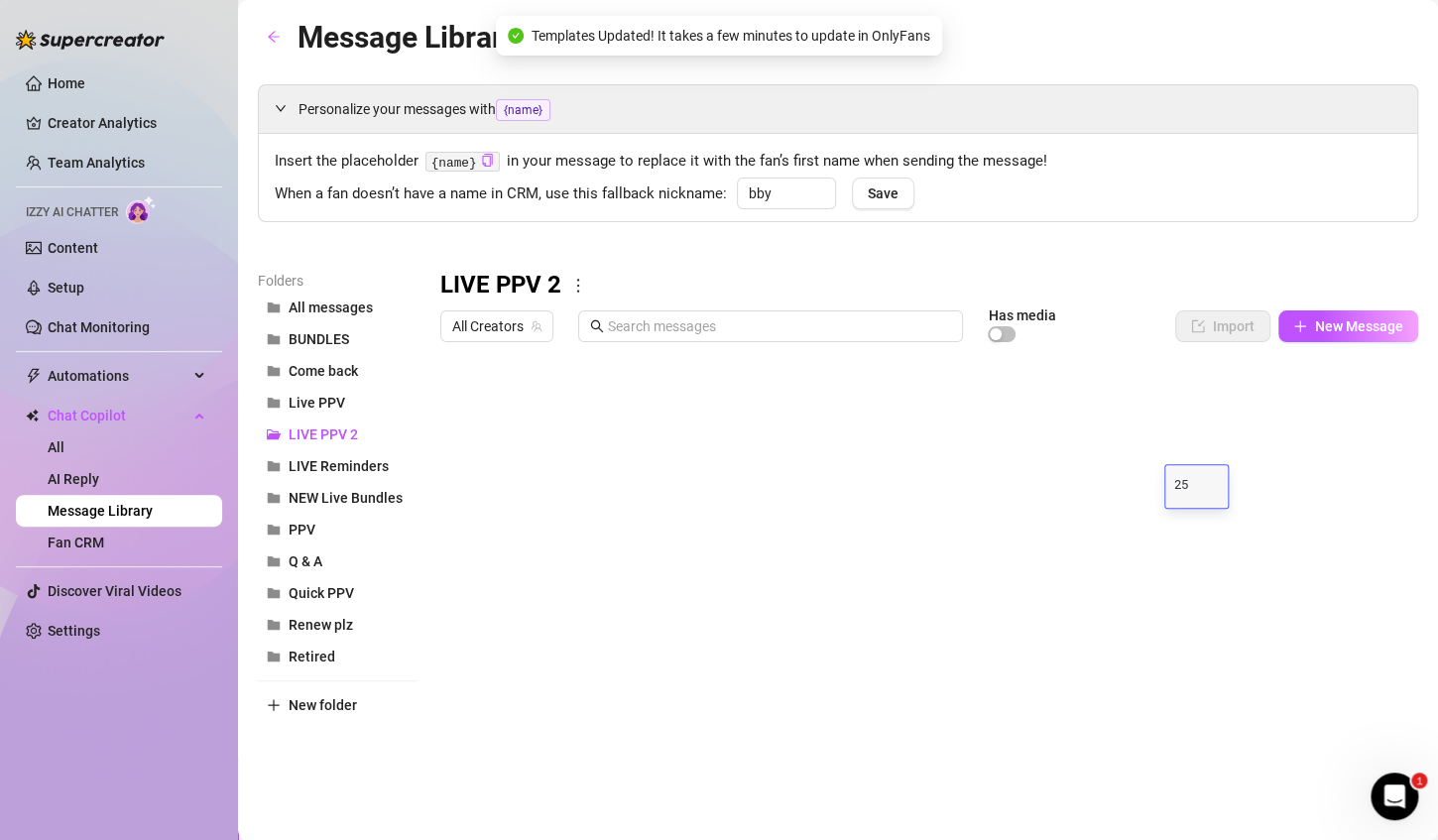click at bounding box center (920, 572) 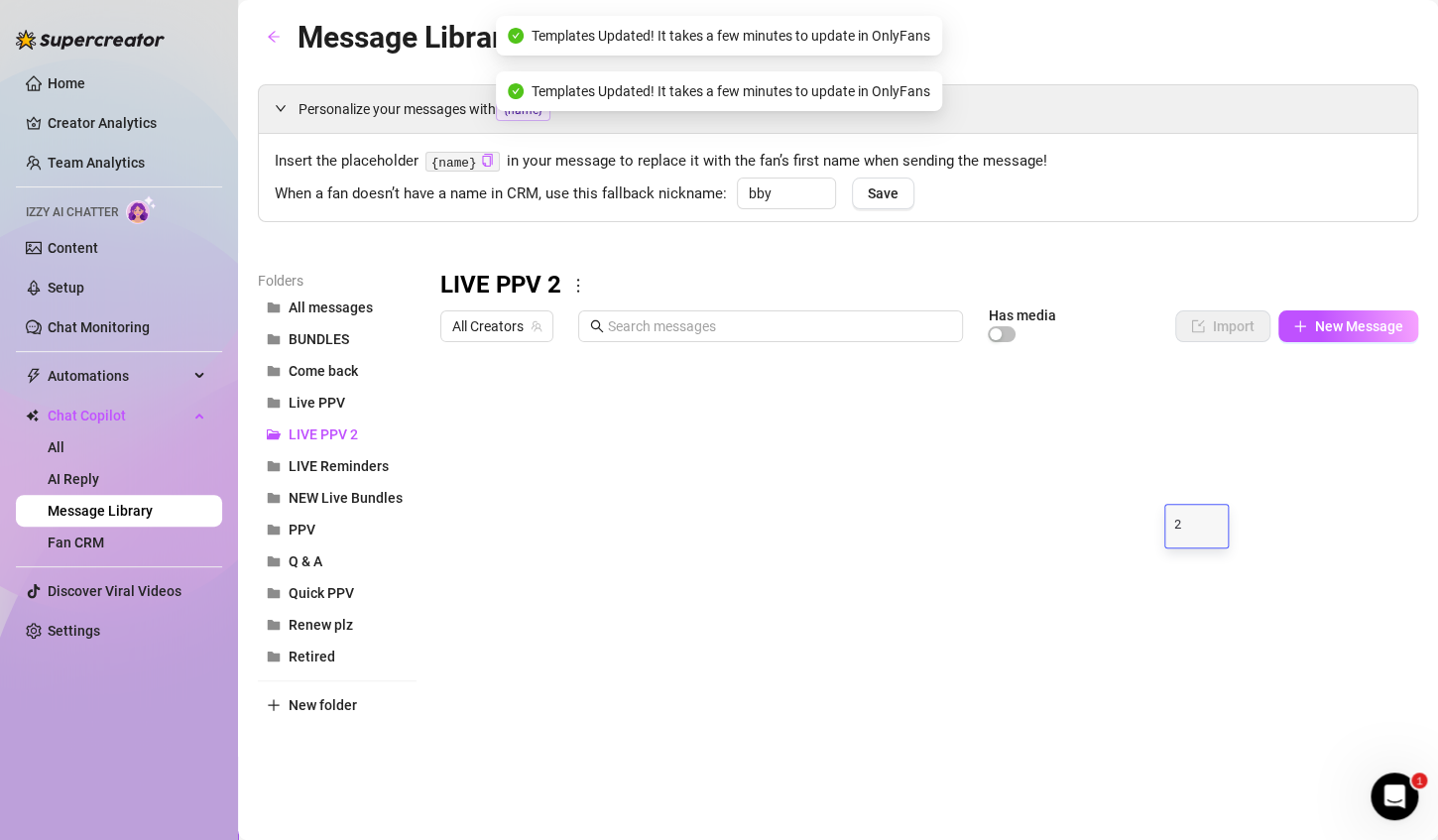 type on "25" 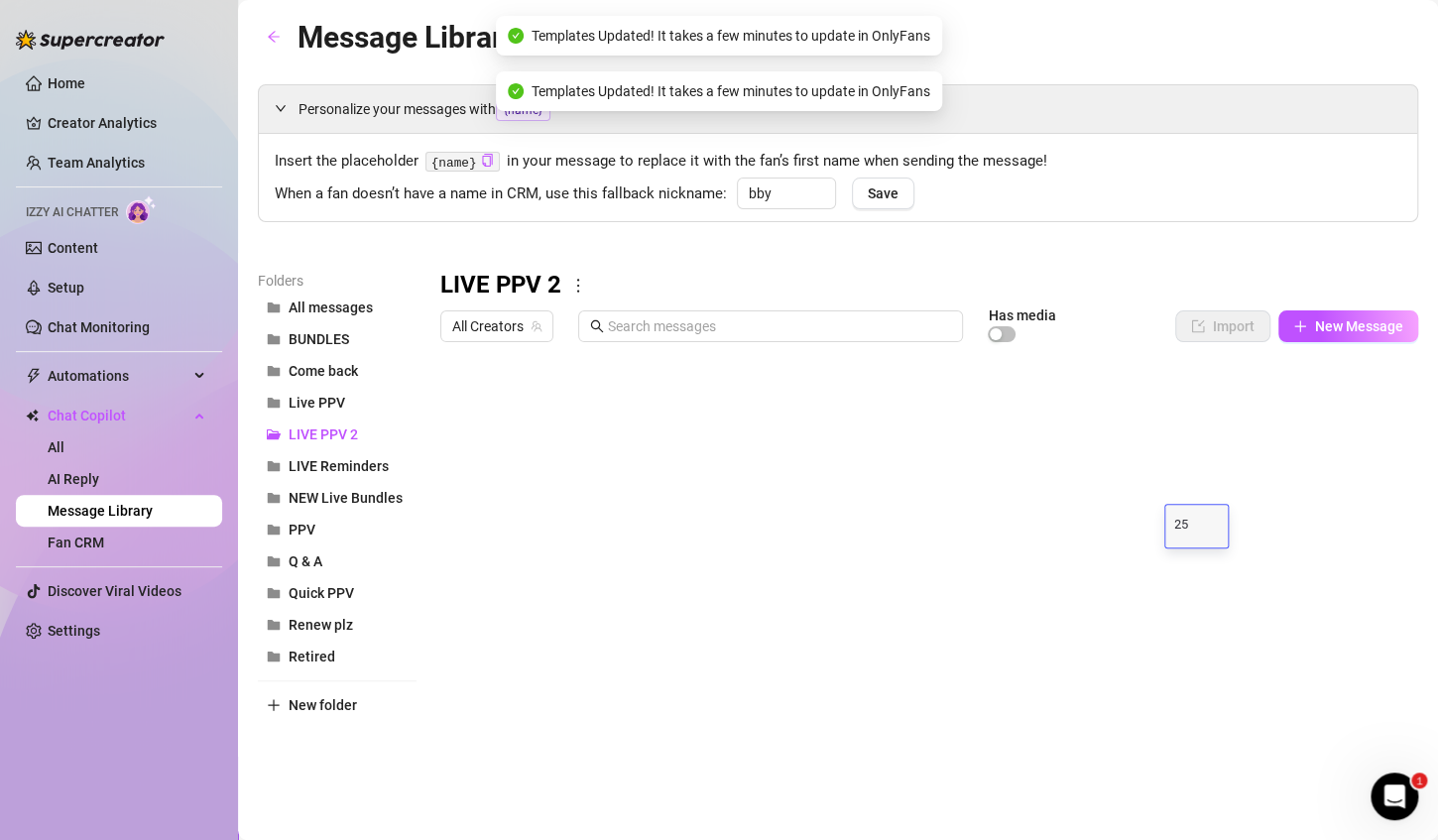 click at bounding box center [920, 572] 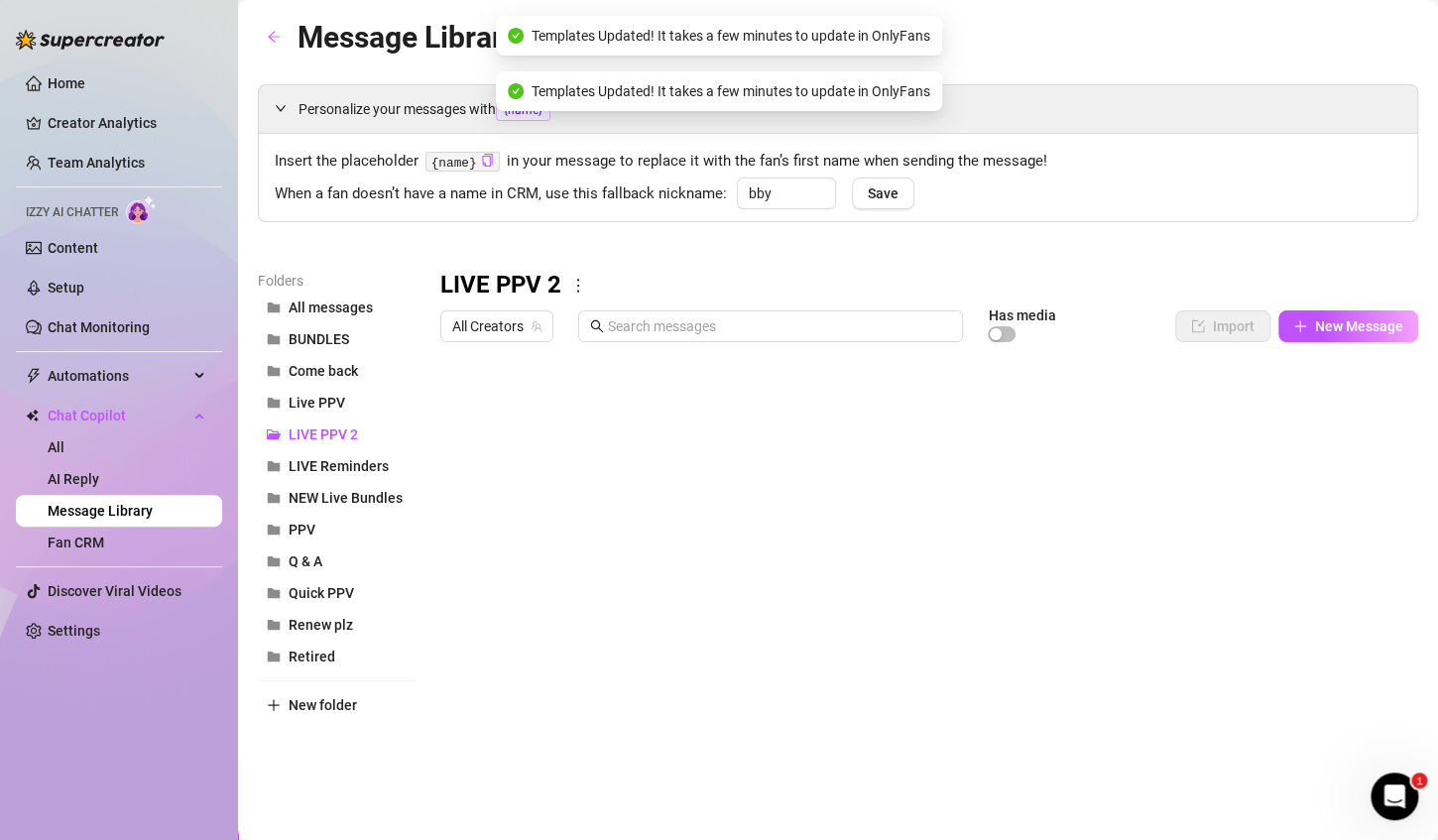 click at bounding box center [920, 572] 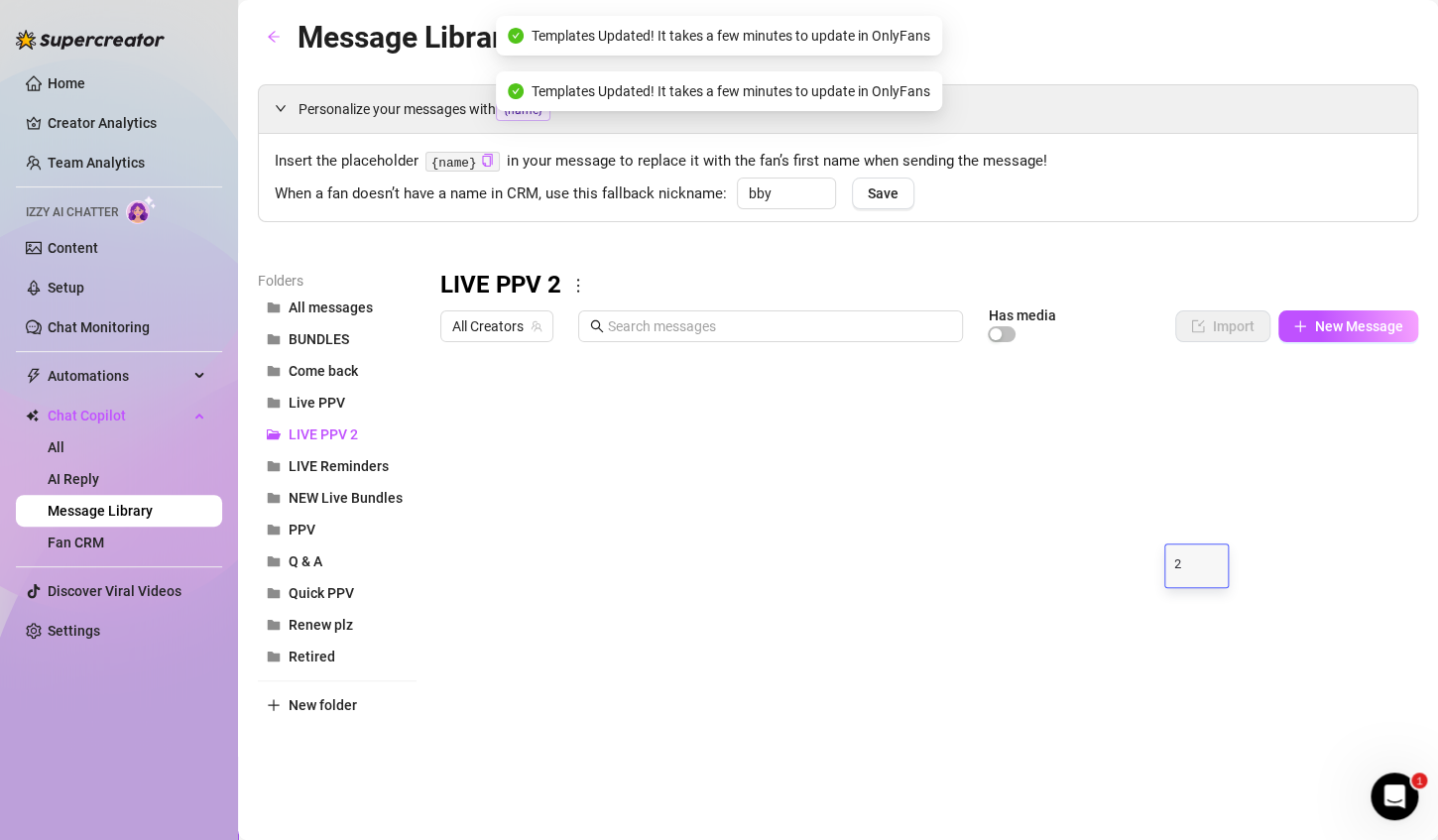type on "25" 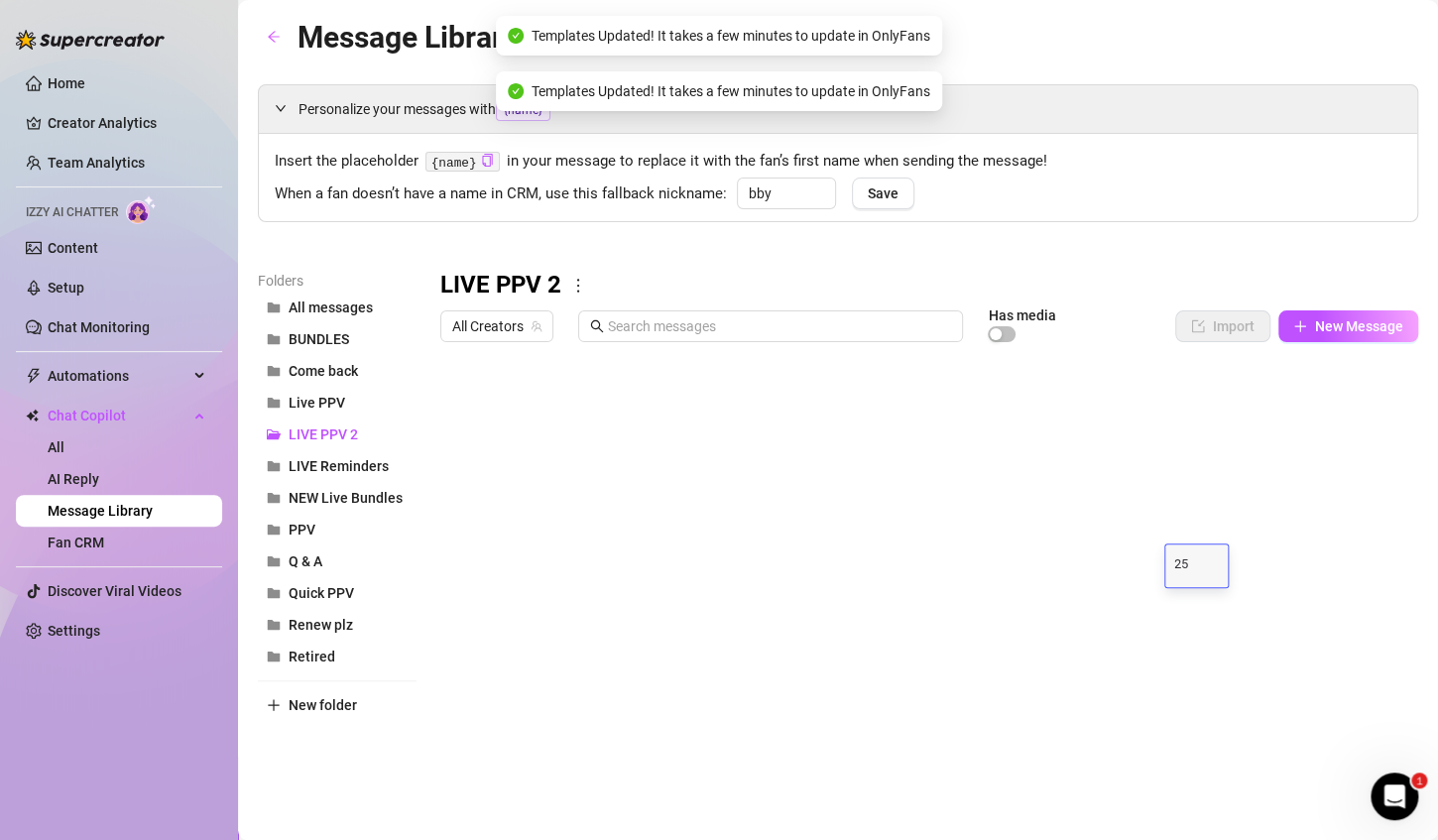 click at bounding box center [920, 572] 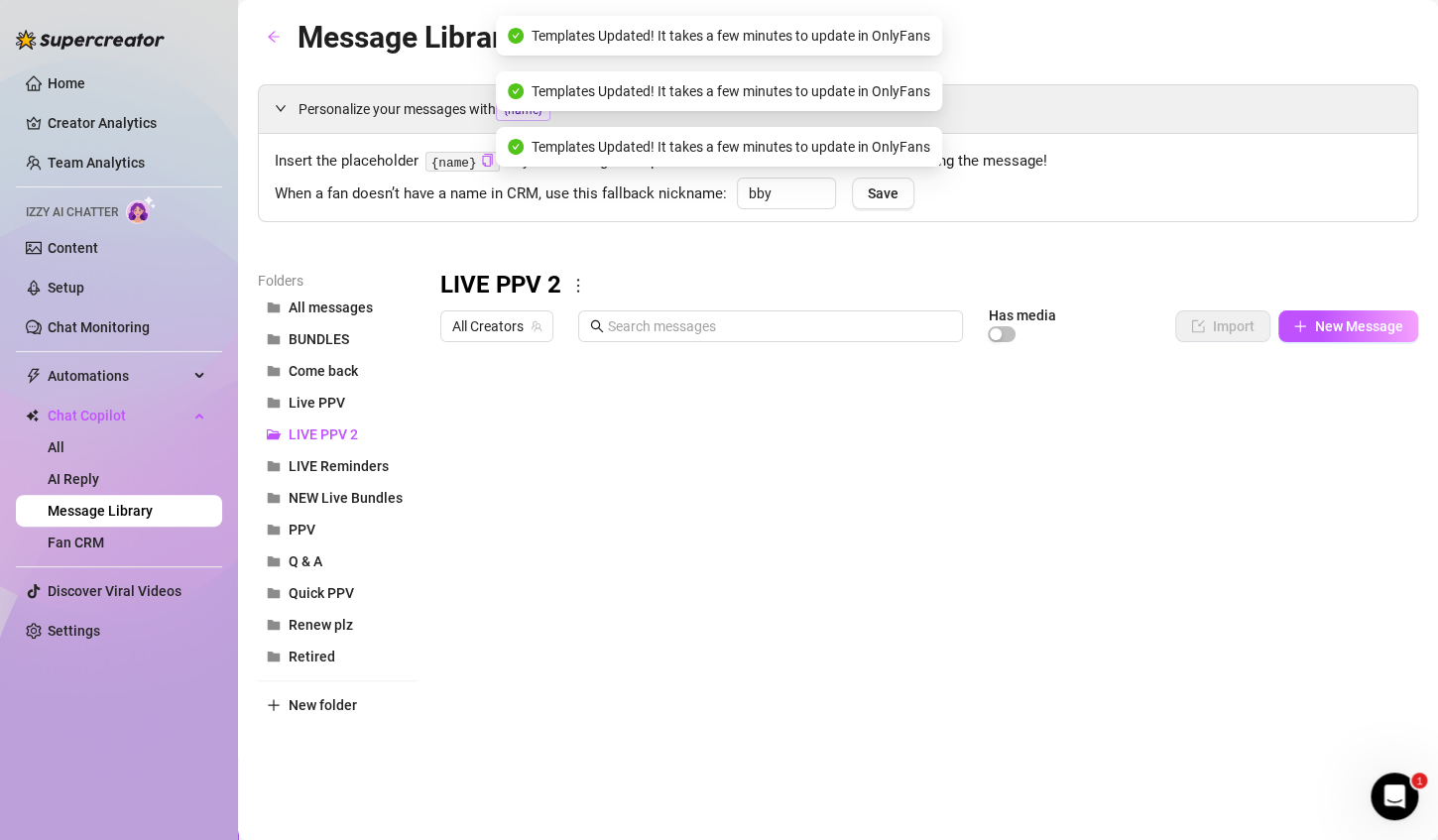 click at bounding box center [920, 572] 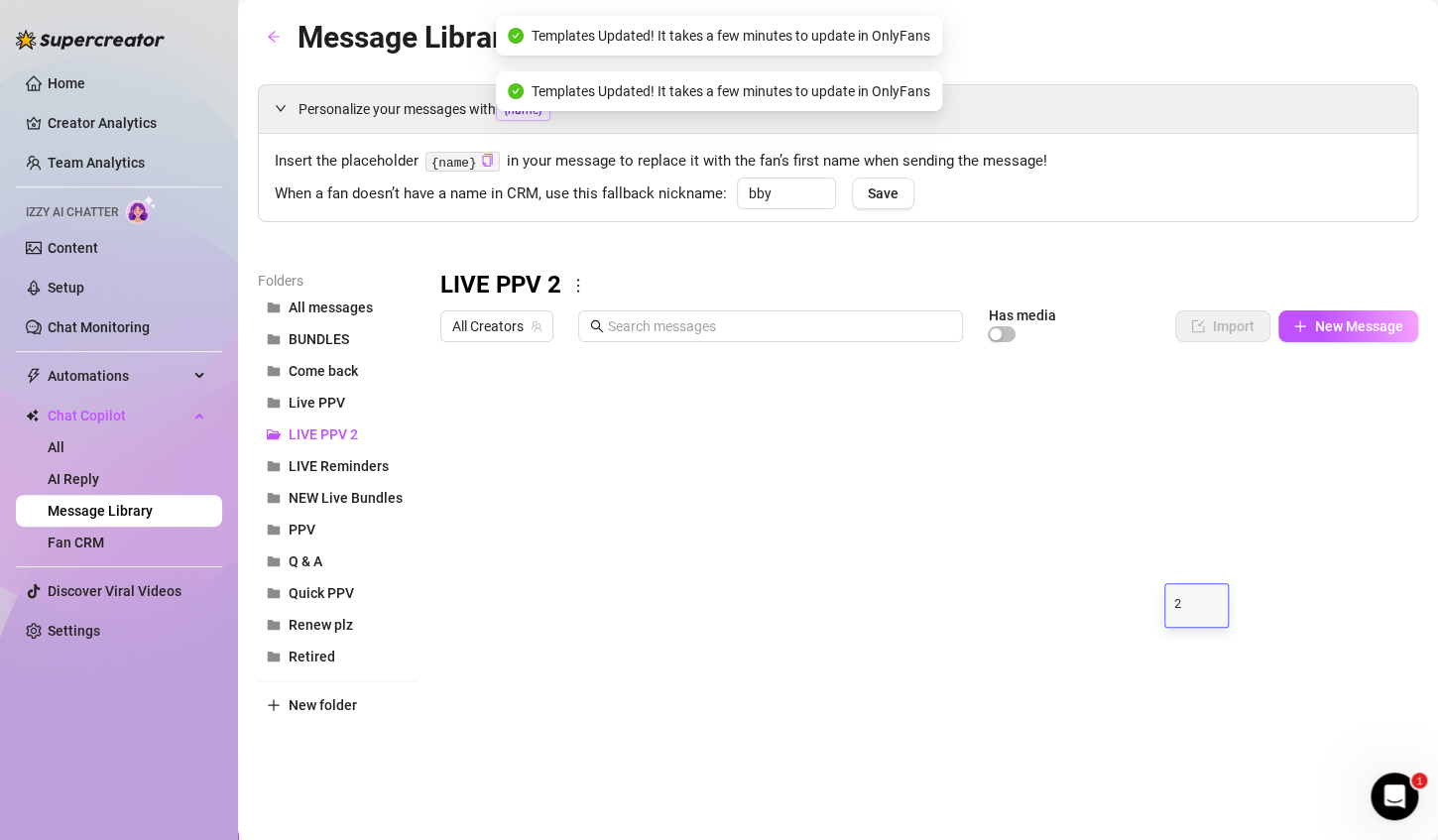type on "25" 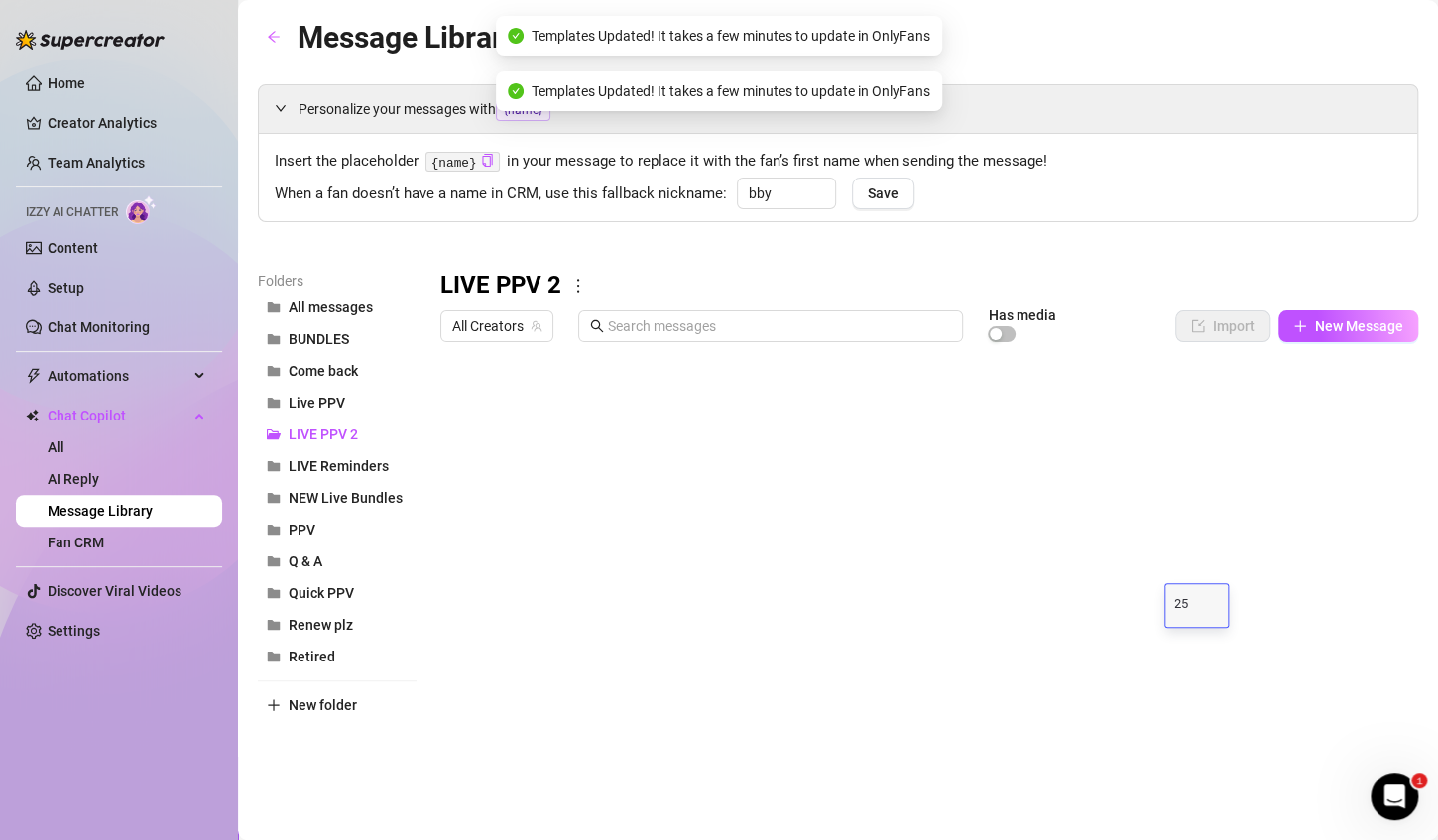 click at bounding box center [920, 572] 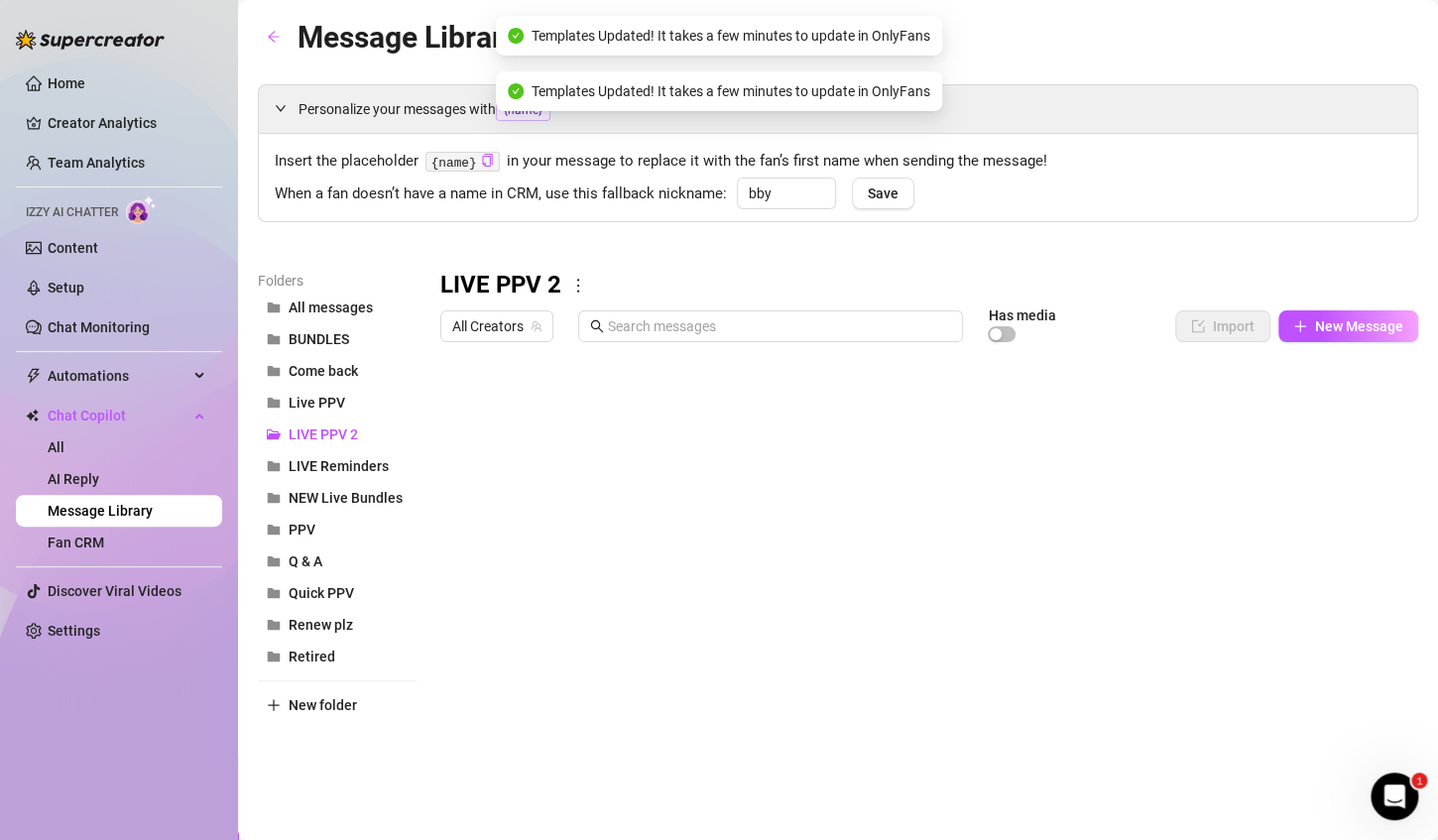 click at bounding box center [920, 572] 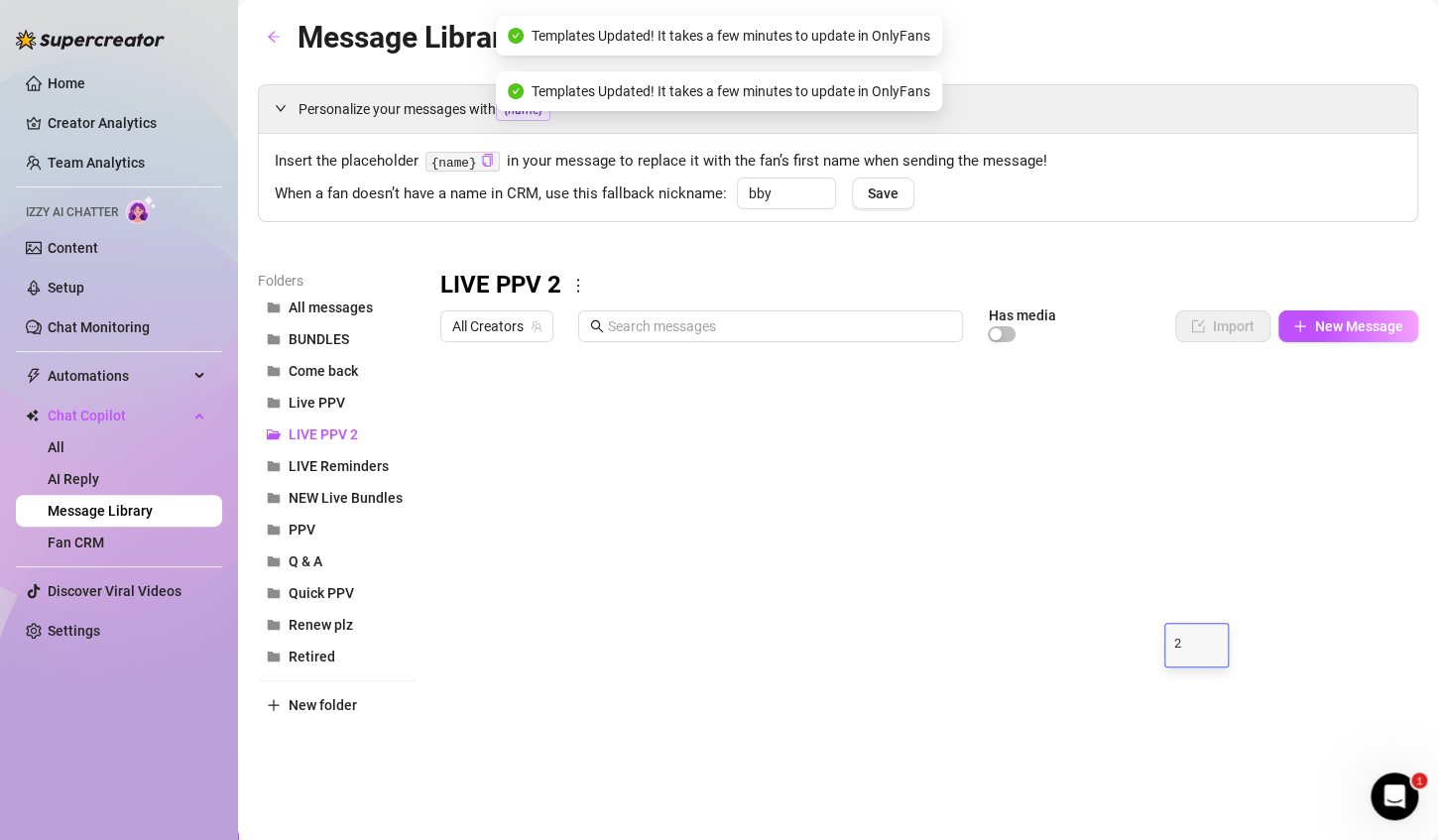 type on "25" 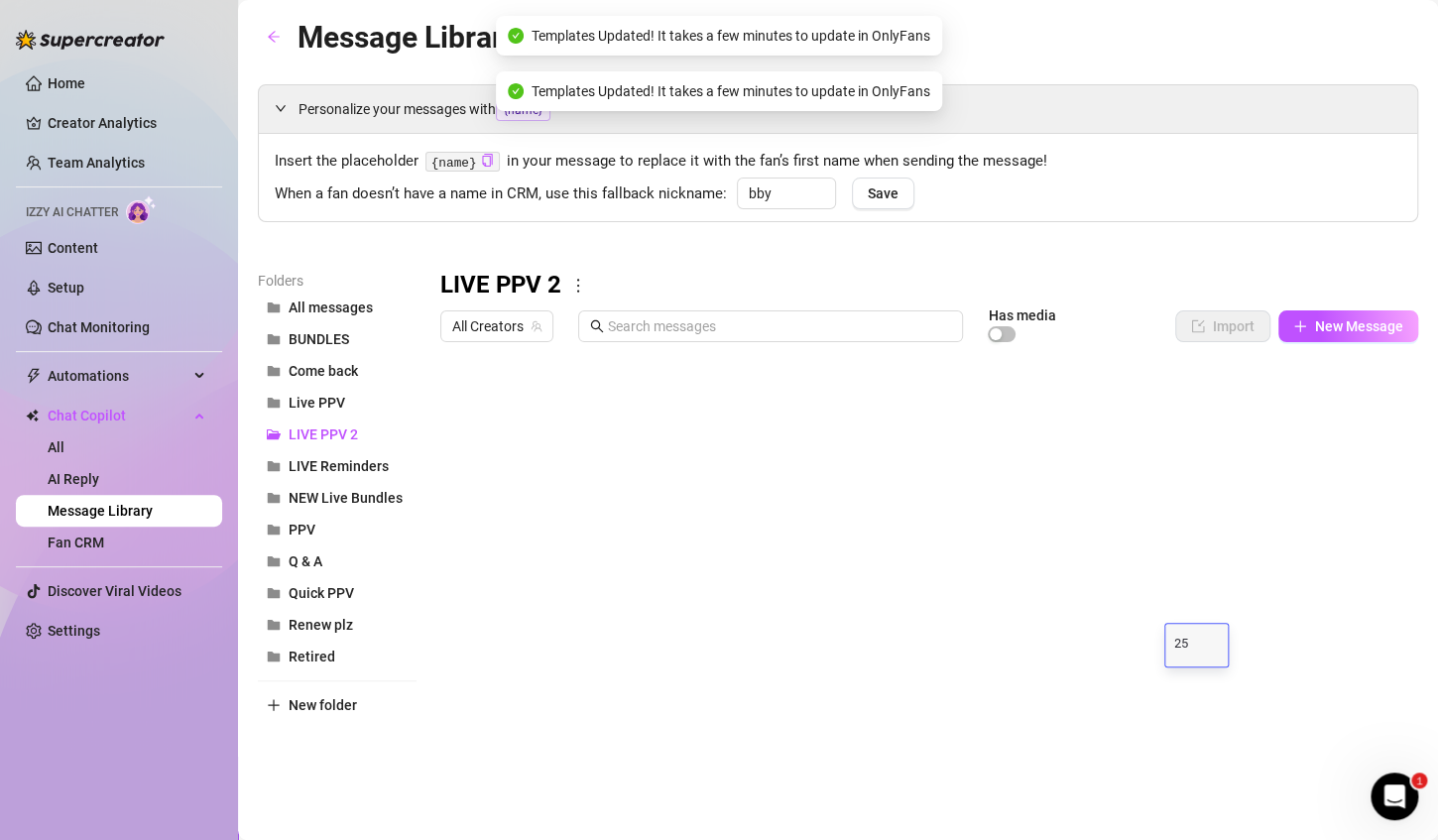 click at bounding box center [920, 572] 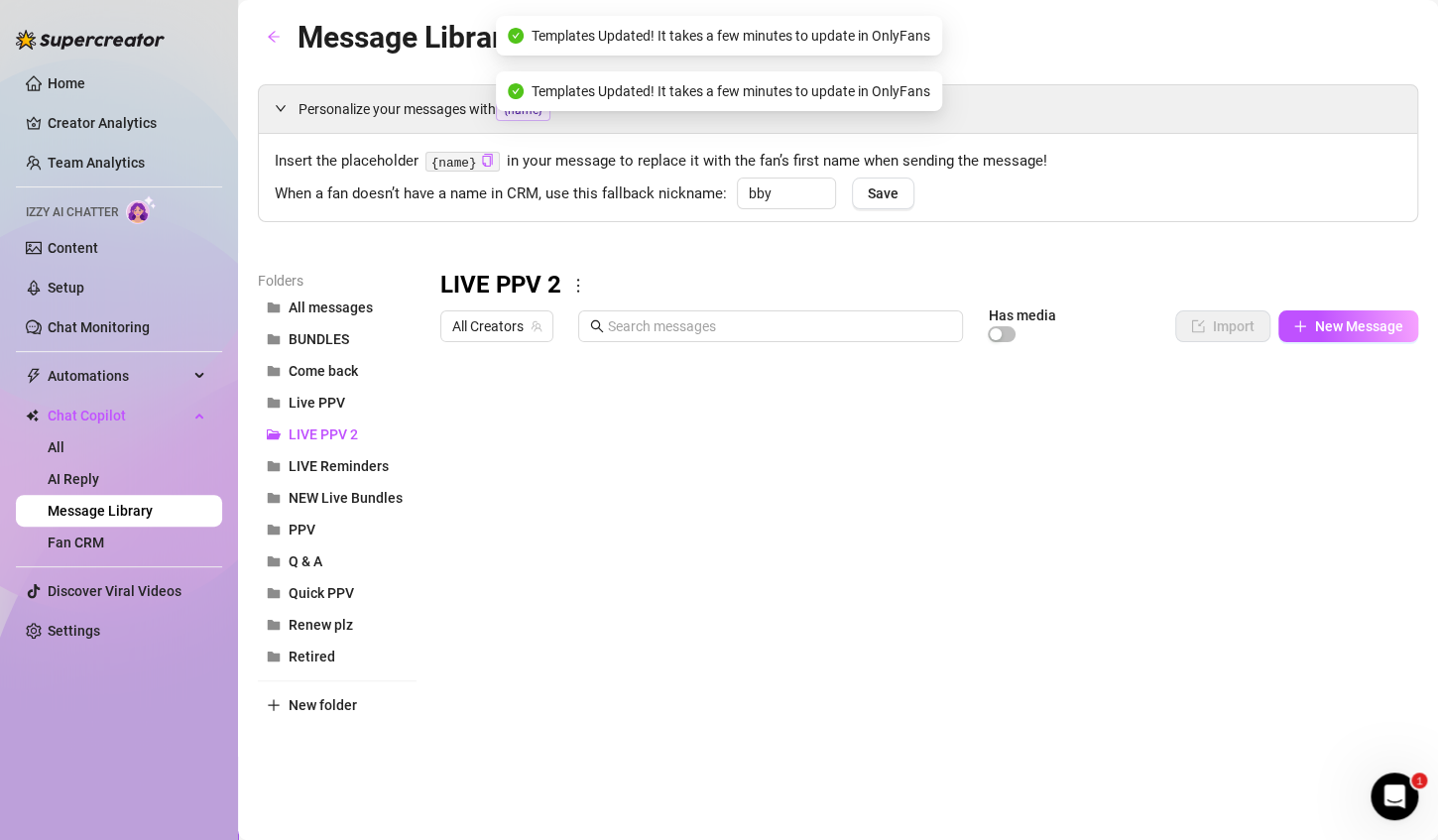 click at bounding box center [920, 572] 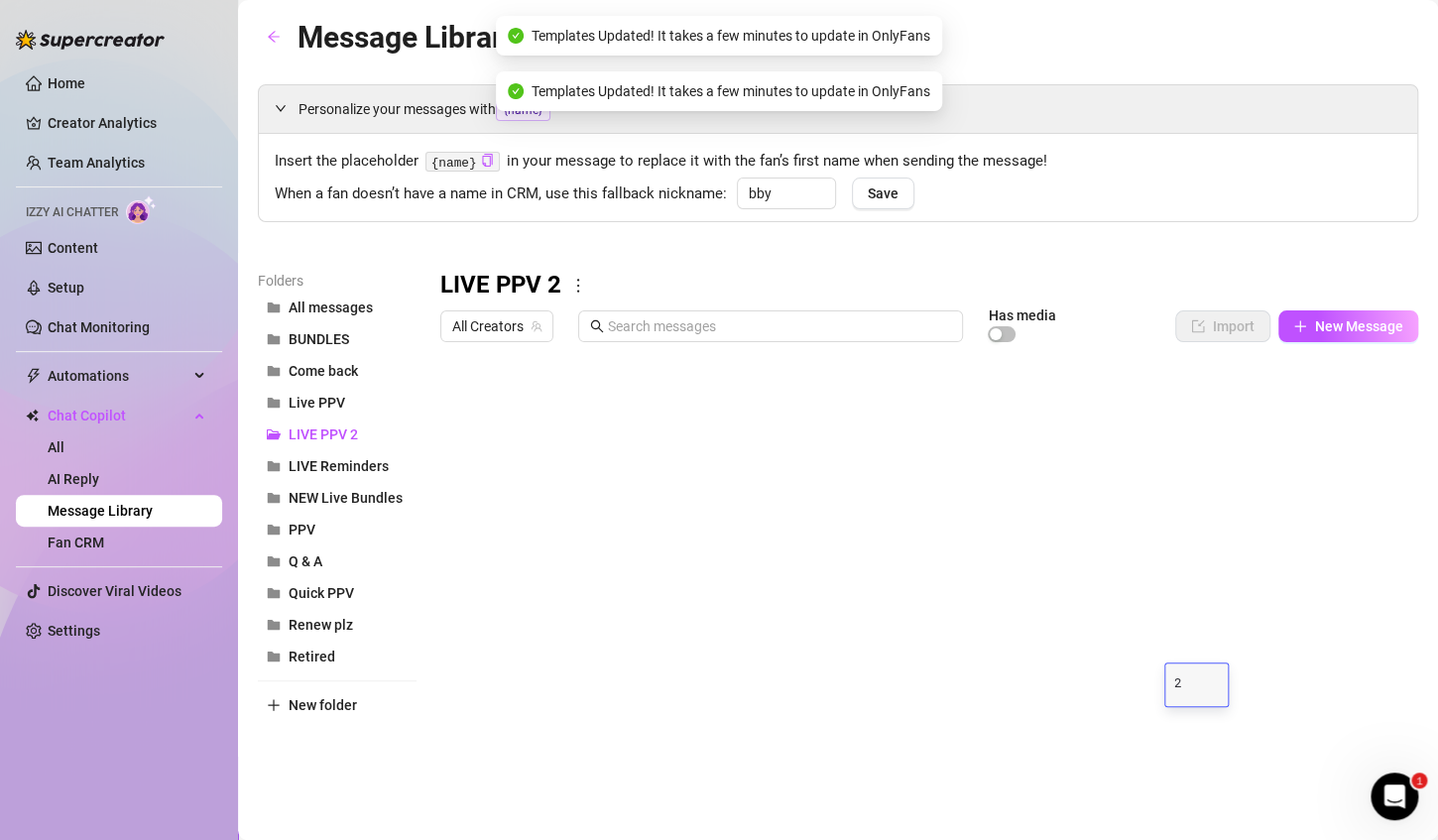 type on "25" 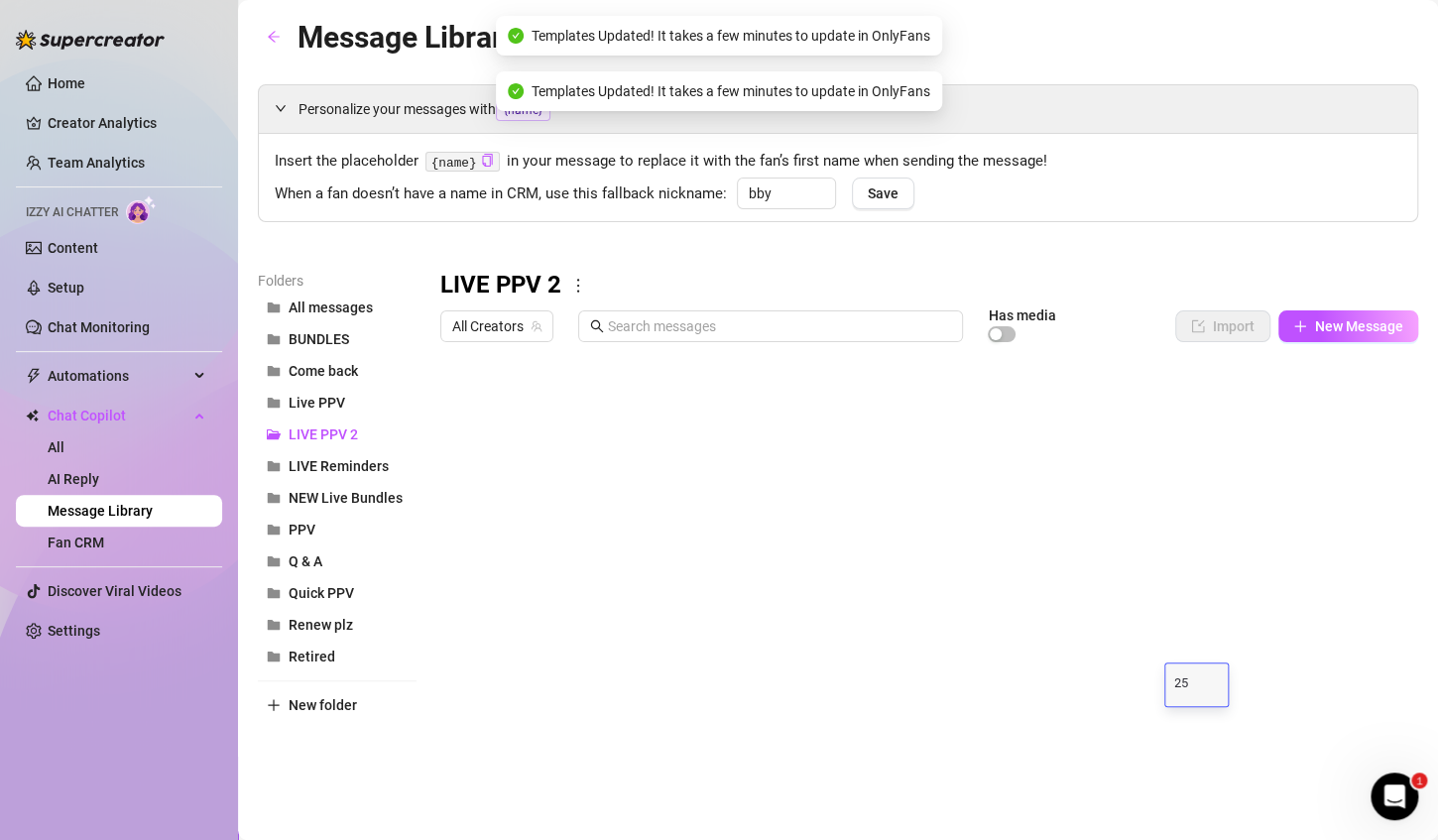 click on "Personalize your messages with  {name} Insert the placeholder   {name}   in your message to replace it with the fan’s first name when sending the message! When a fan doesn’t have a name in CRM, use this fallback nickname:   bby Save Folders All messages BUNDLES Come back Live PPV LIVE PPV 2 LIVE Reminders NEW Live Bundles PPV Q & A Quick PPV Renew plz Retired New folder LIVE PPV 2 All Creators Has media Import New Message Title Text Media $ AI Pricing Accounts 💻[DATE] BG My first live sex show was extreeeemely hot and exciting. [PRICE] false 💻[DATE] Solo ☁️😌 Cozy stream from bed. [PRICE] false 💻 [DATE] BG He FILLED both of my holes!! 🫣🍩
Well this was a sloppy situation in all the right ways. I might not be a champ when it comes to DP but i always give my best efforts, and try to make sure im nice and drunkie.. lol. When that got too intense he moved onto good ol' fashioned fingering with my clit pump as a lil bonus until i shook! 🍷💗 [PRICE] false 💻 [DATE] BG [PRICE] false 💻 [DATE] BG" at bounding box center (838, 438) 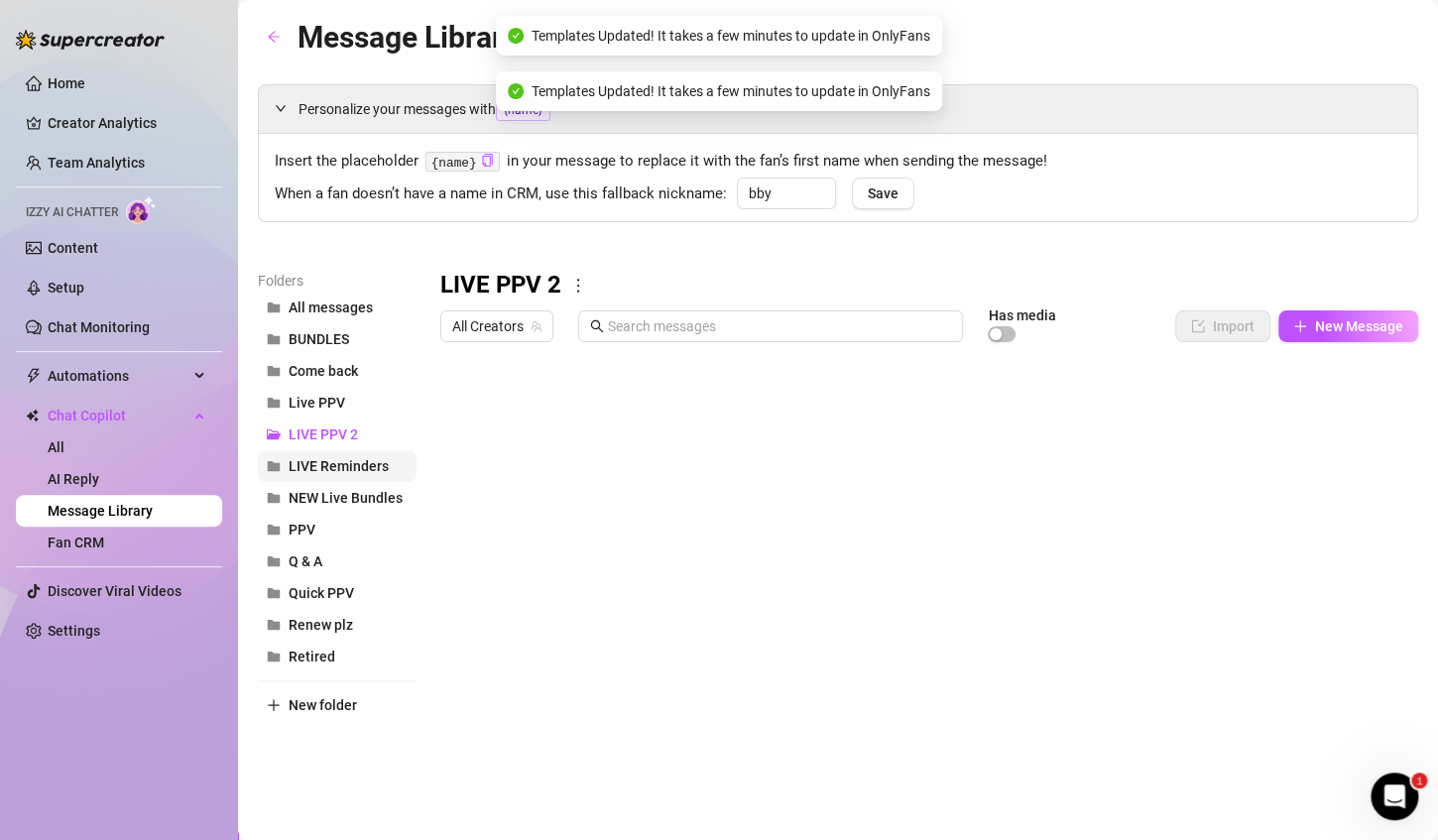 click on "LIVE Reminders" at bounding box center [337, 466] 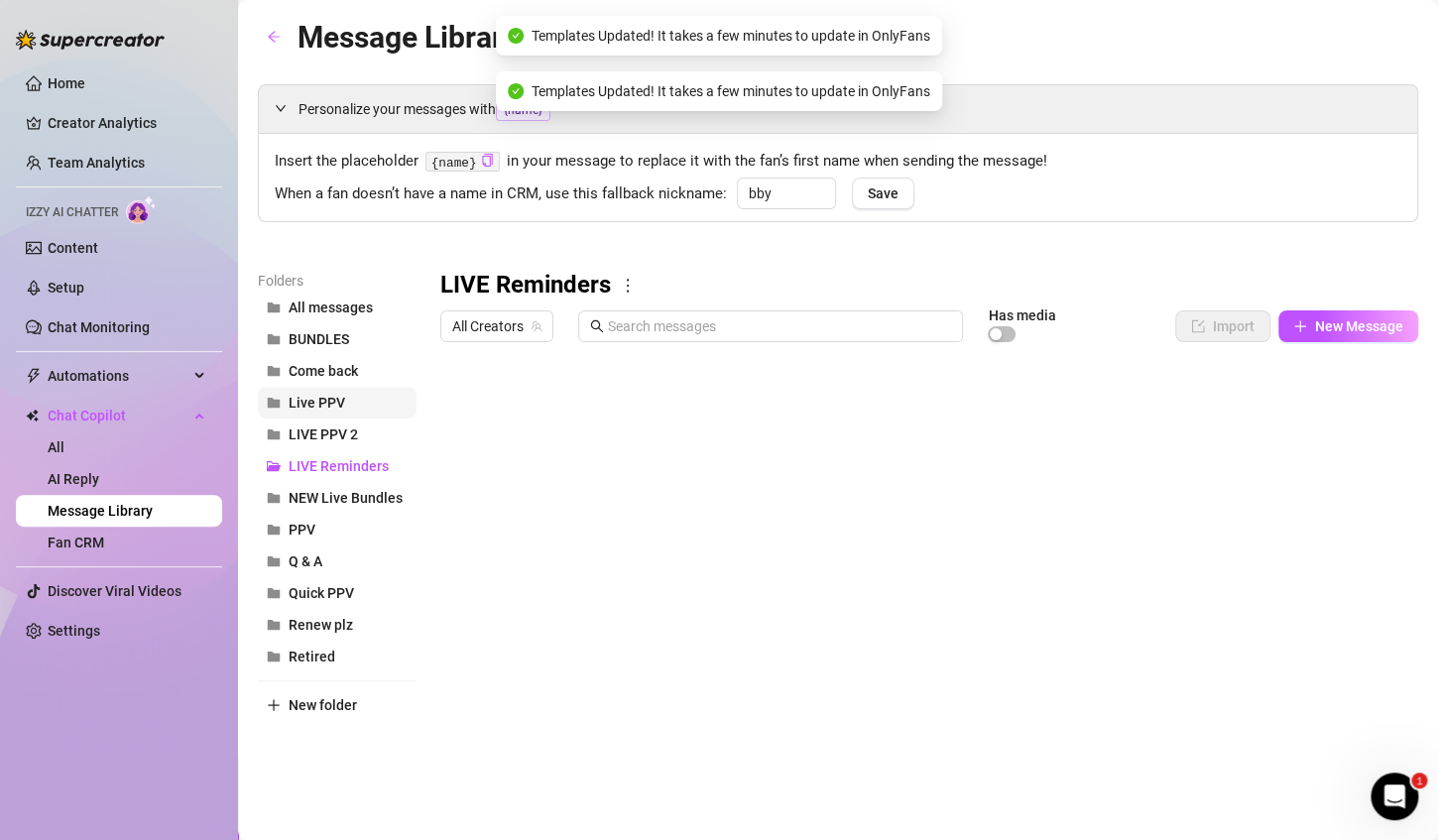 click on "Live PPV" at bounding box center (337, 403) 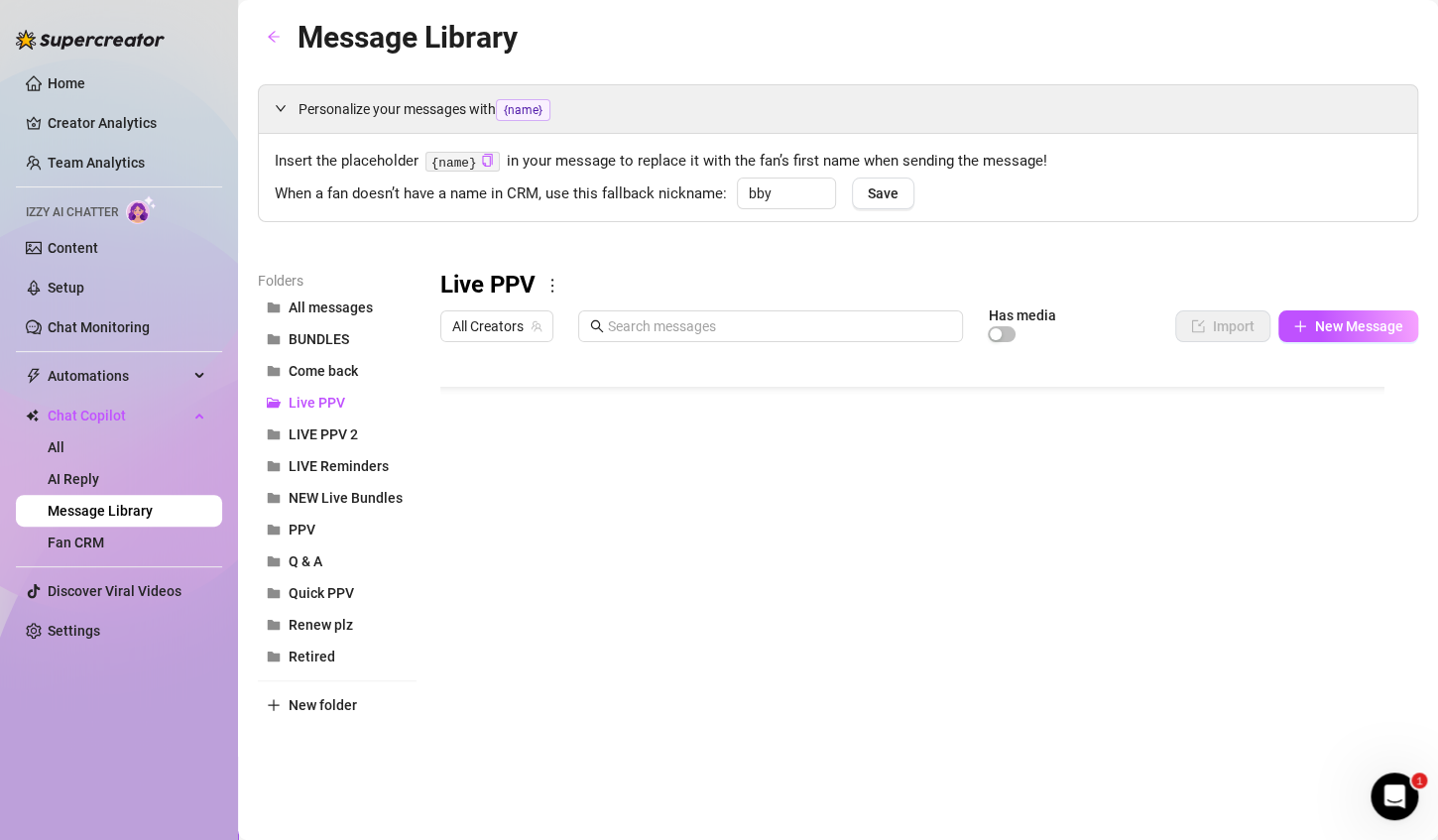 scroll, scrollTop: 0, scrollLeft: 0, axis: both 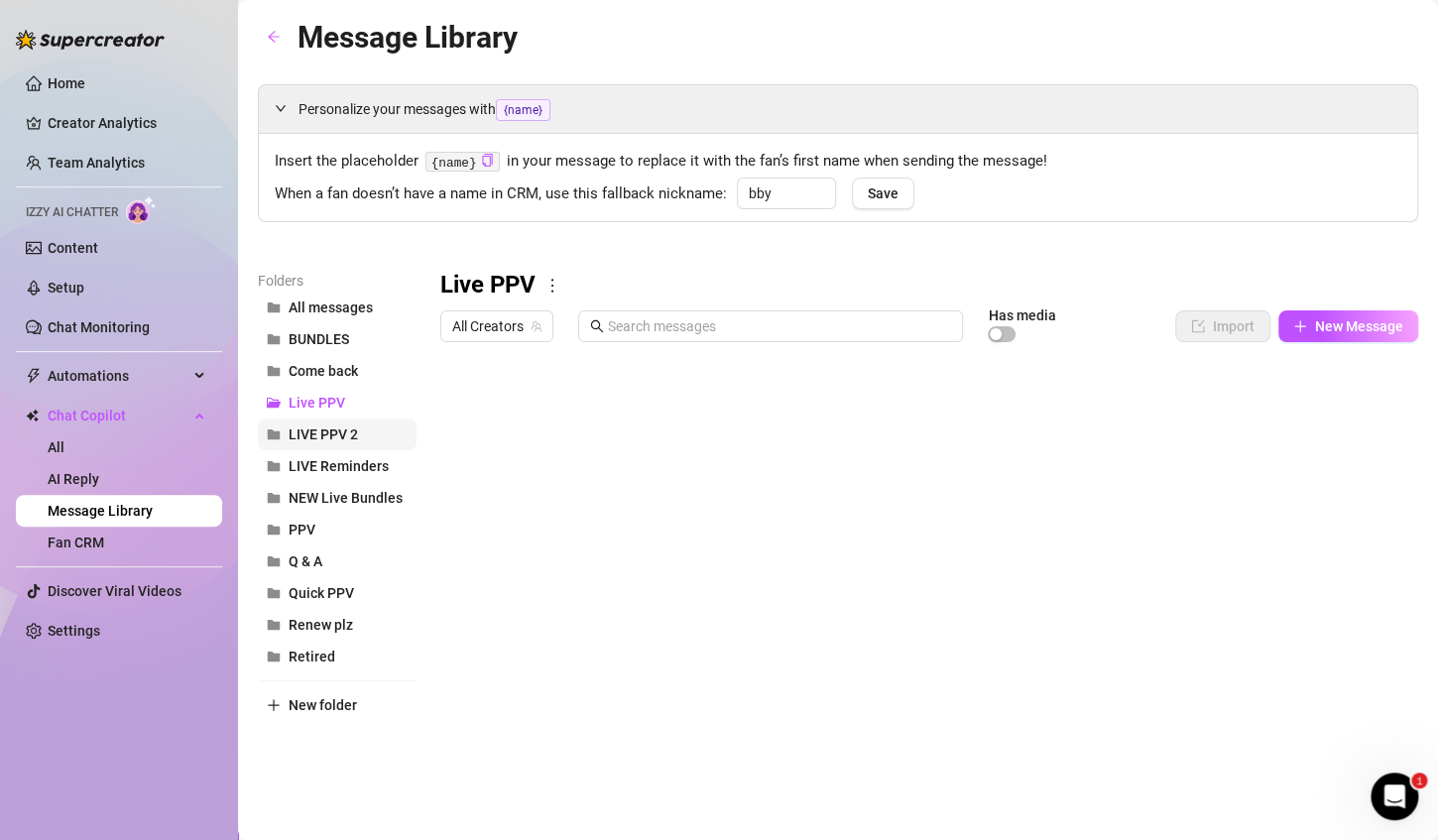 click on "LIVE PPV 2" at bounding box center [337, 434] 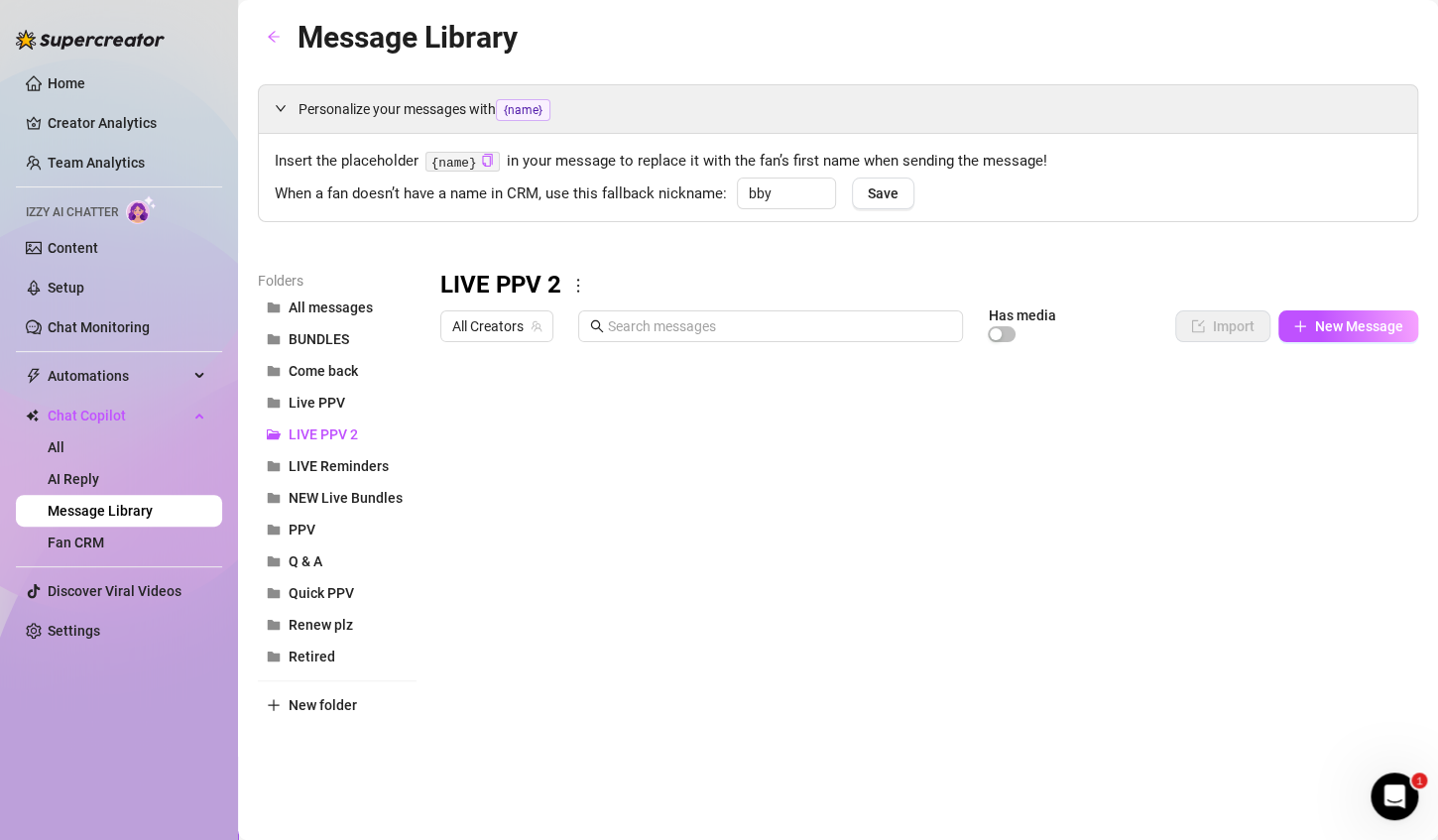 click at bounding box center (920, 572) 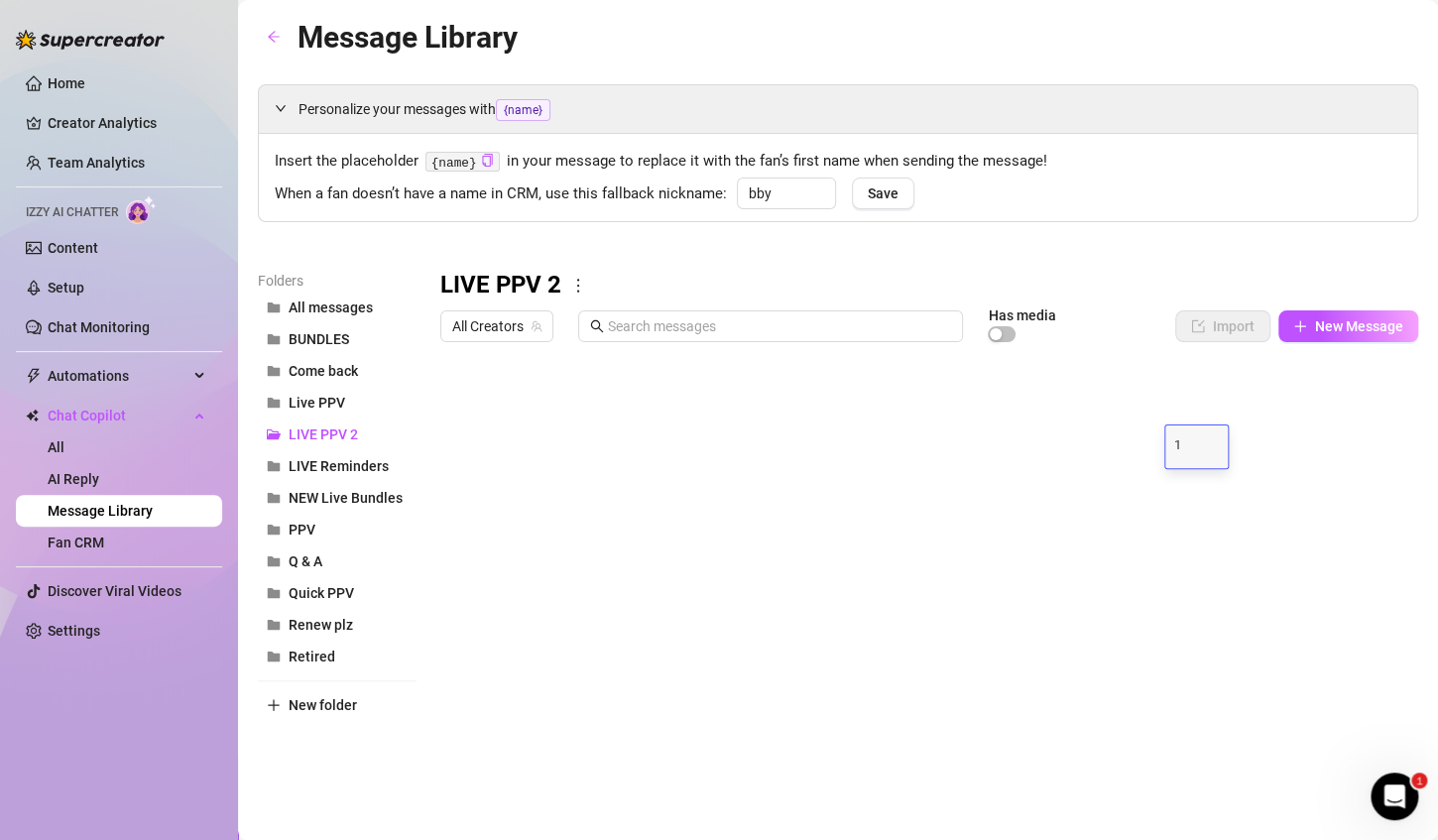 type on "5" 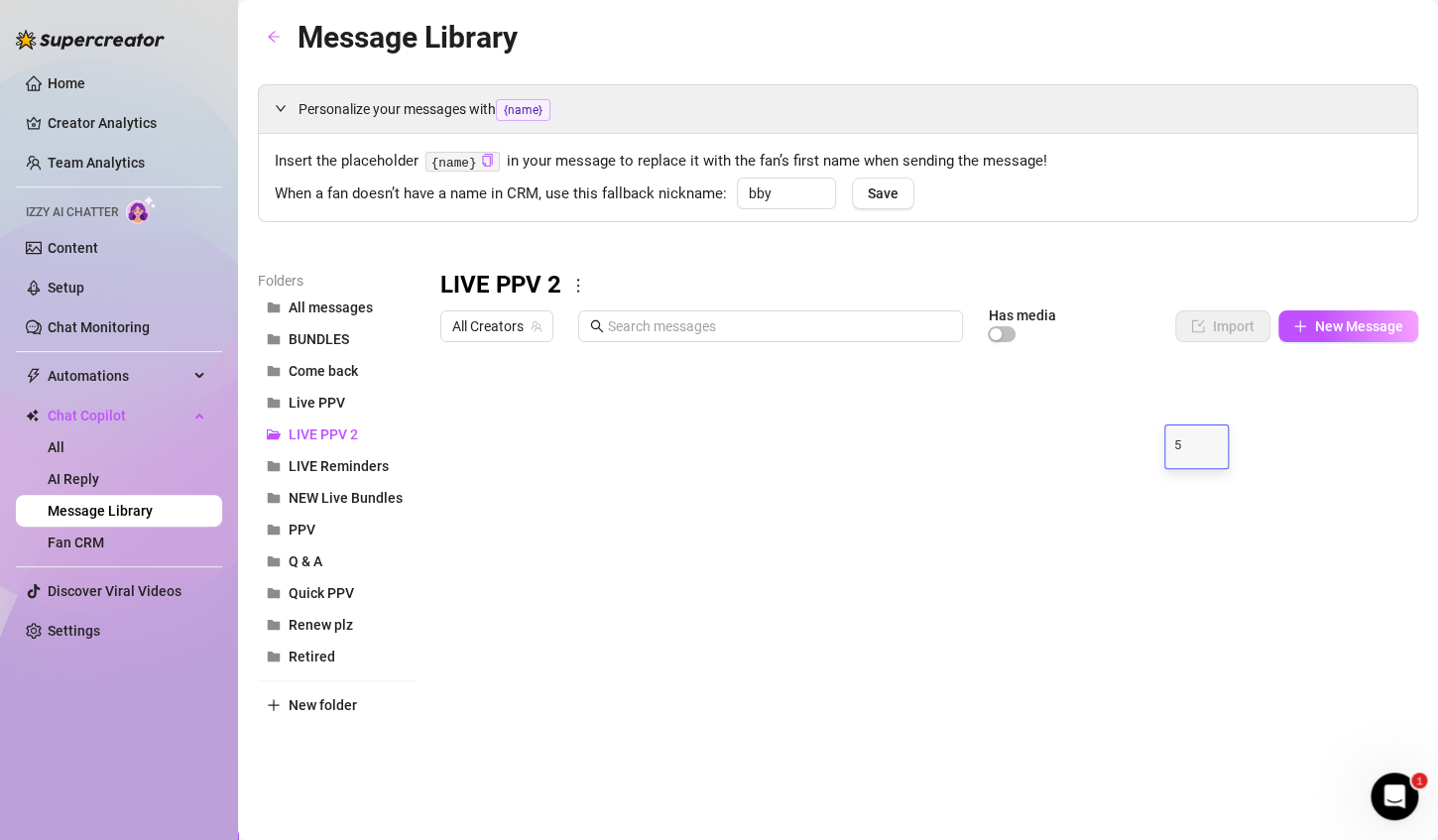 click on "5" at bounding box center (1197, 446) 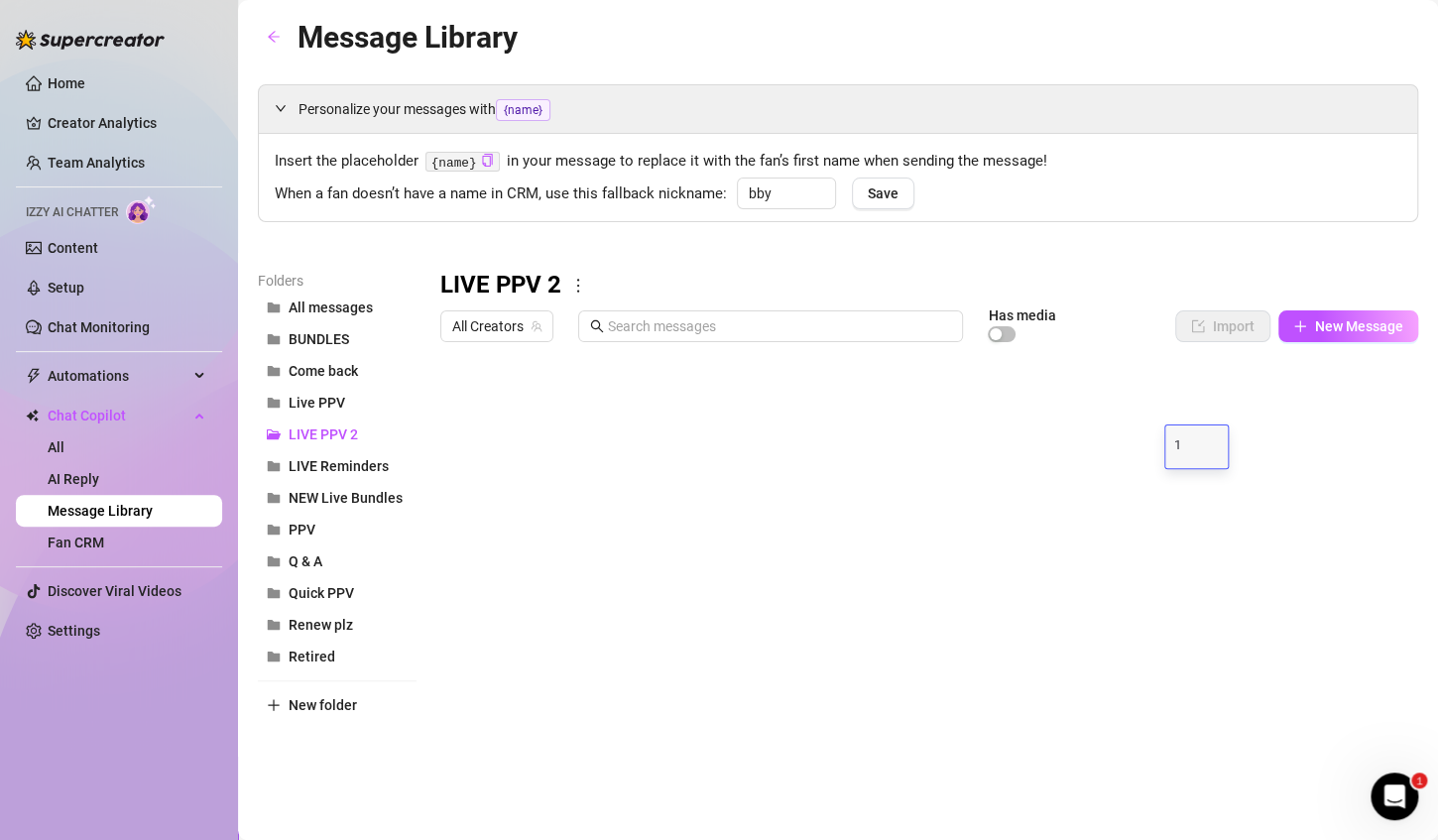 type on "15" 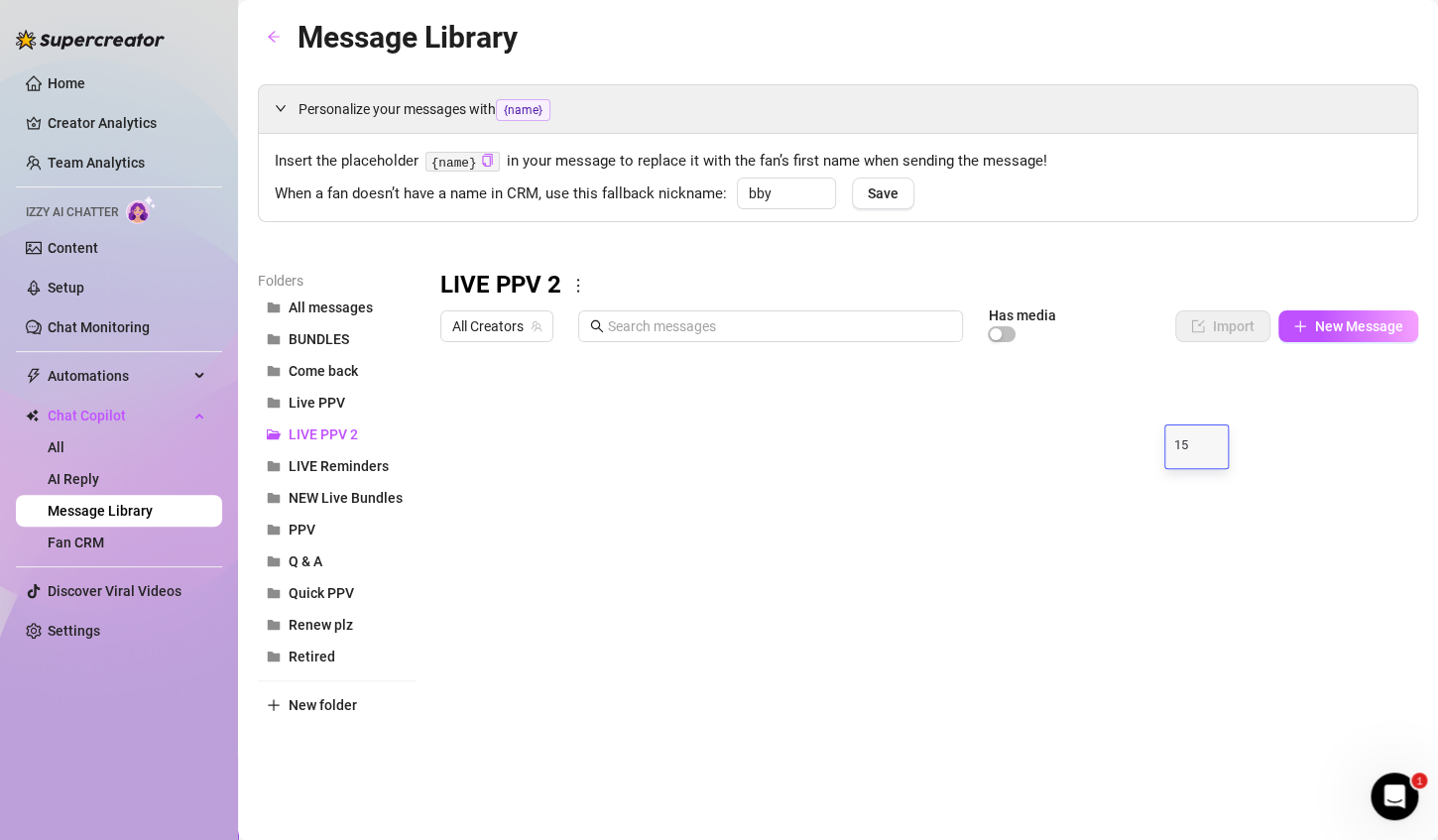 click on "15" at bounding box center (1197, 446) 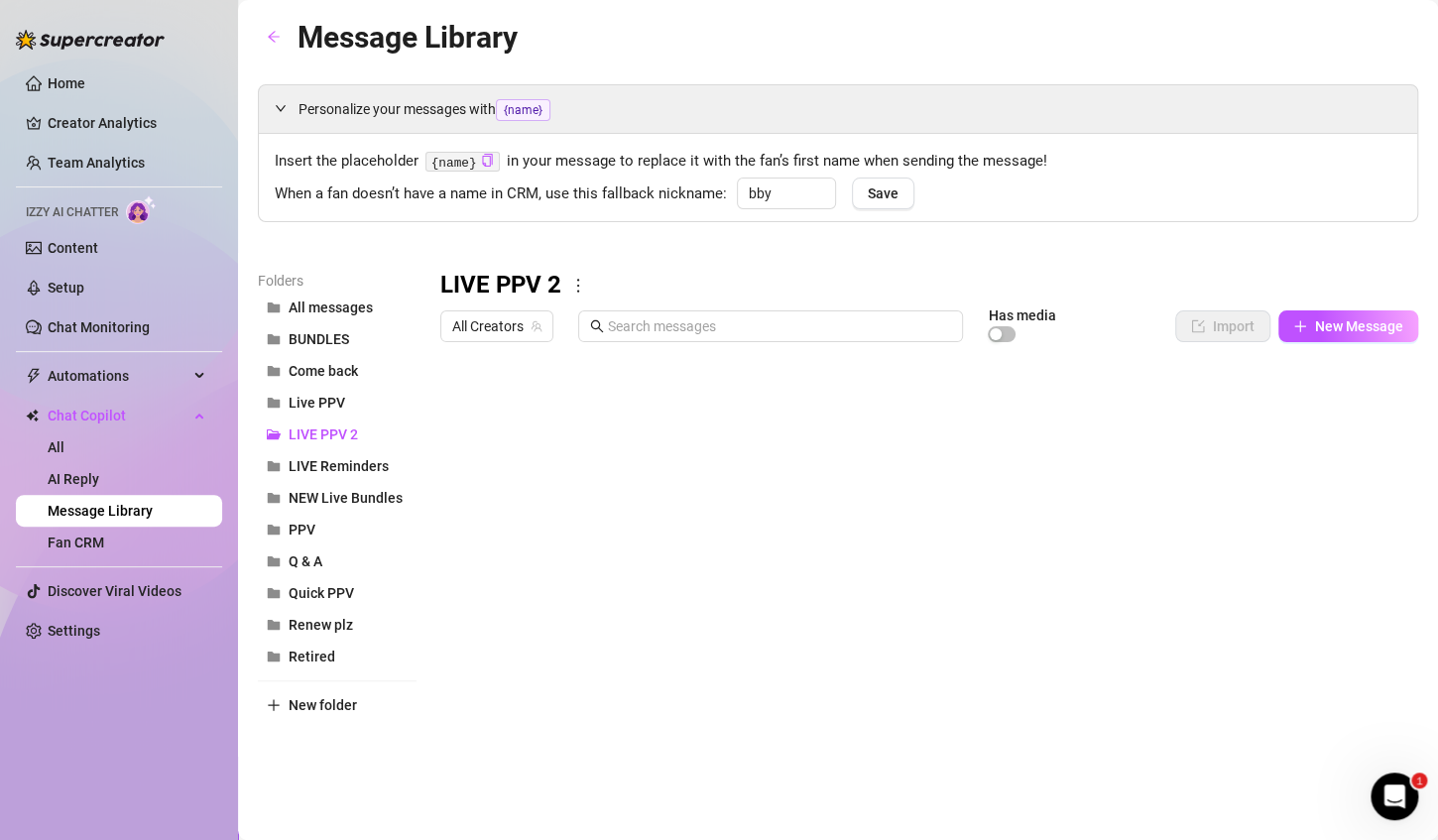 click at bounding box center (920, 572) 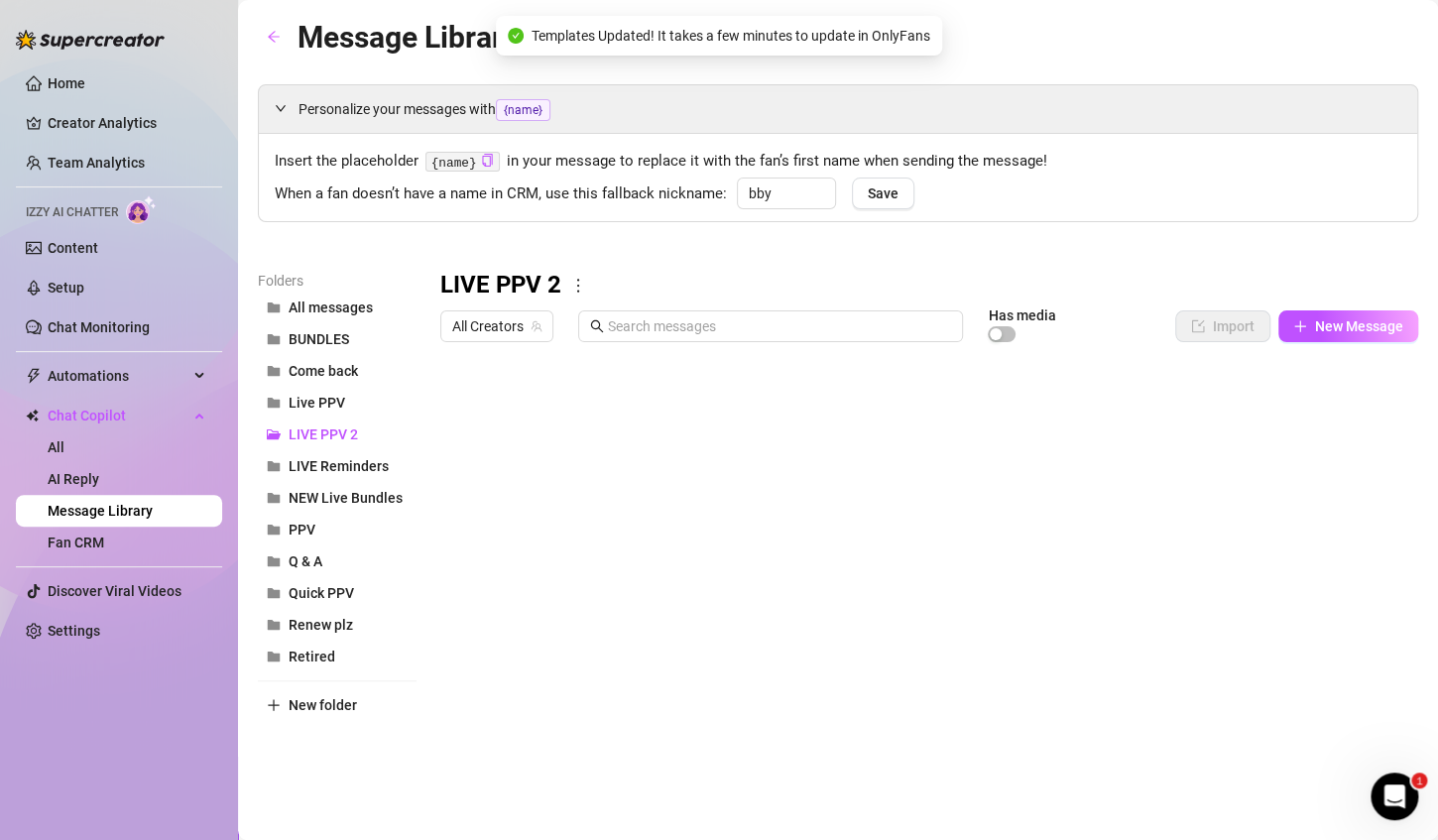 click at bounding box center [920, 572] 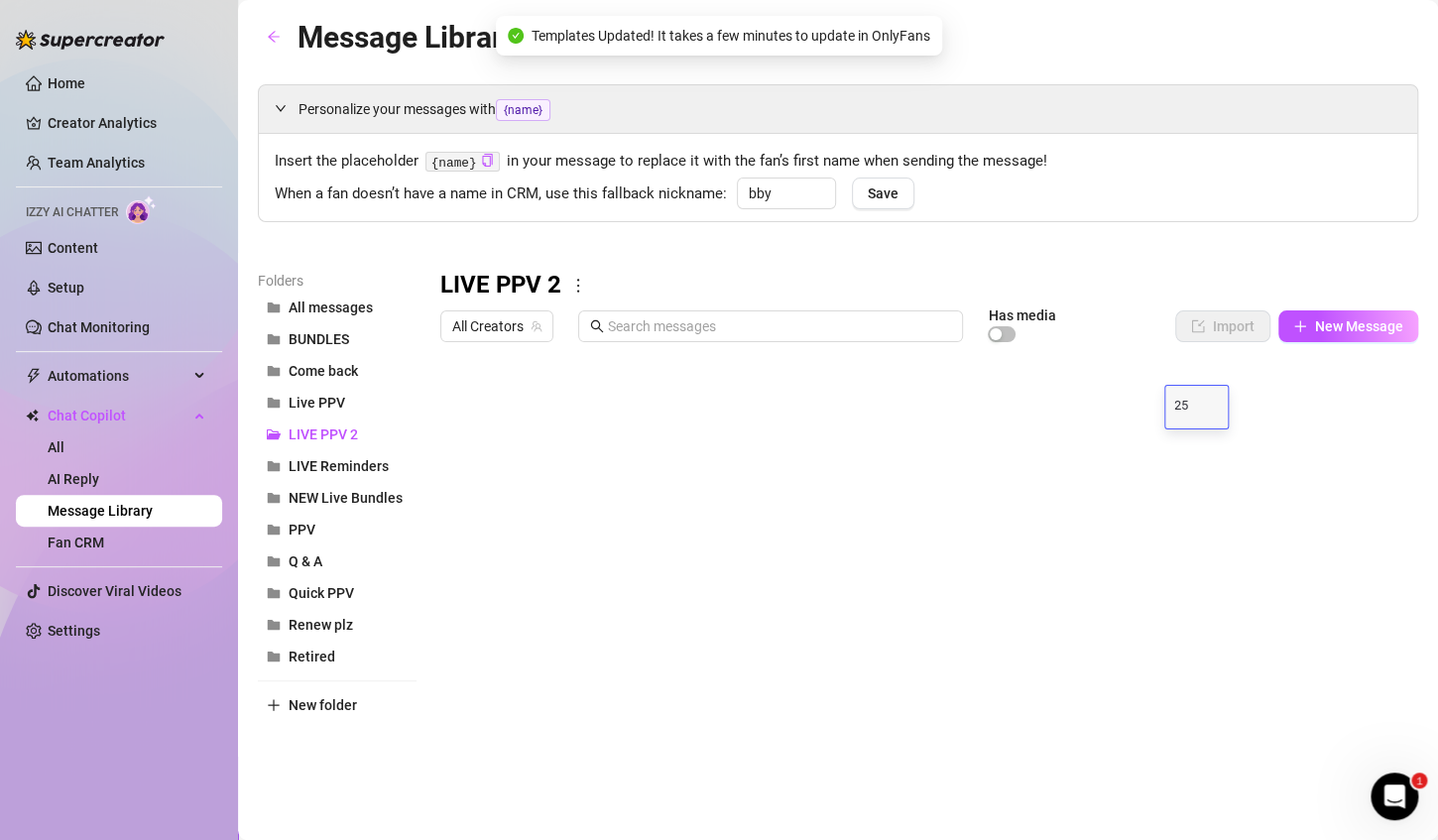 click on "25" at bounding box center [1197, 407] 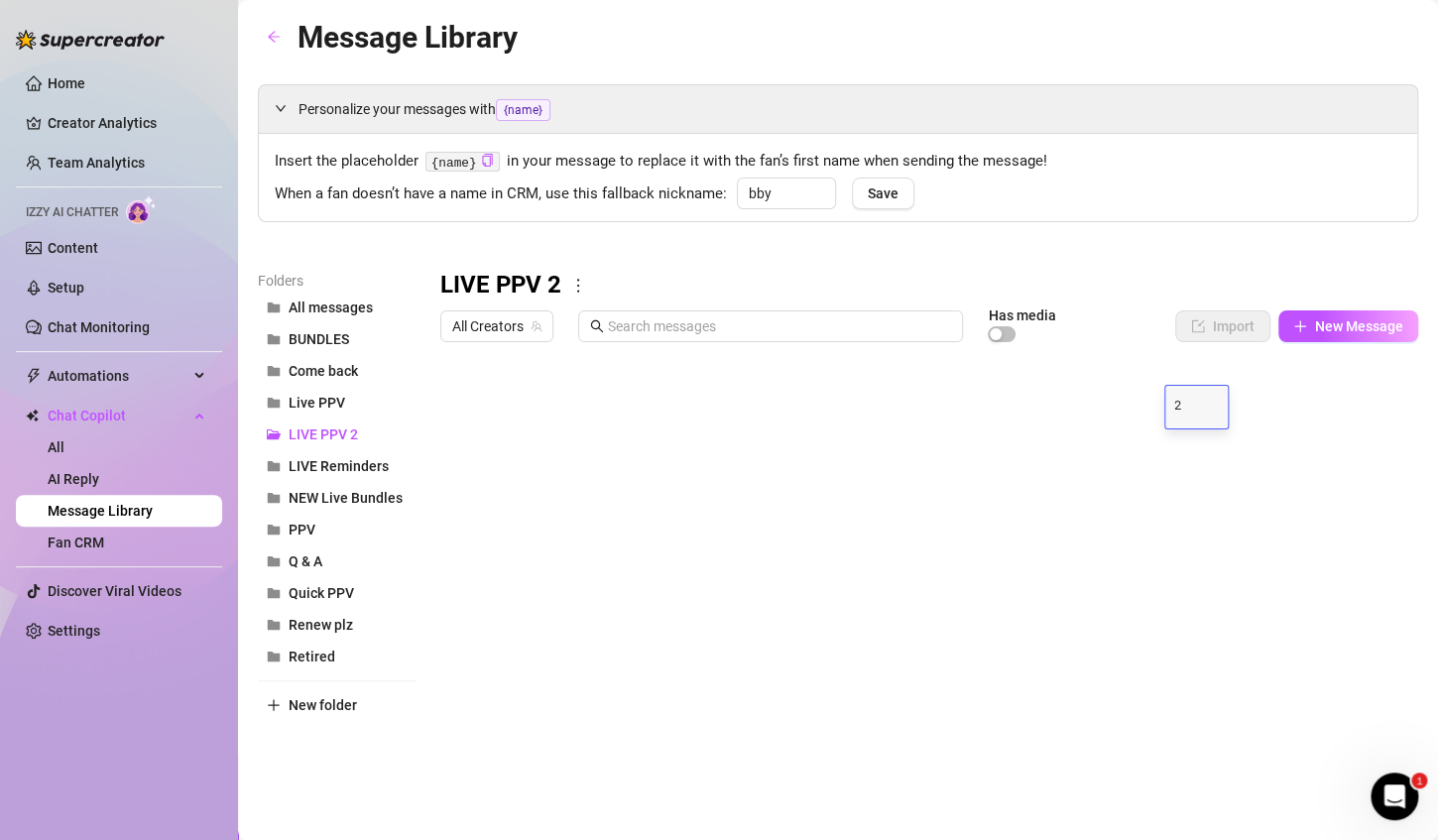 type on "20" 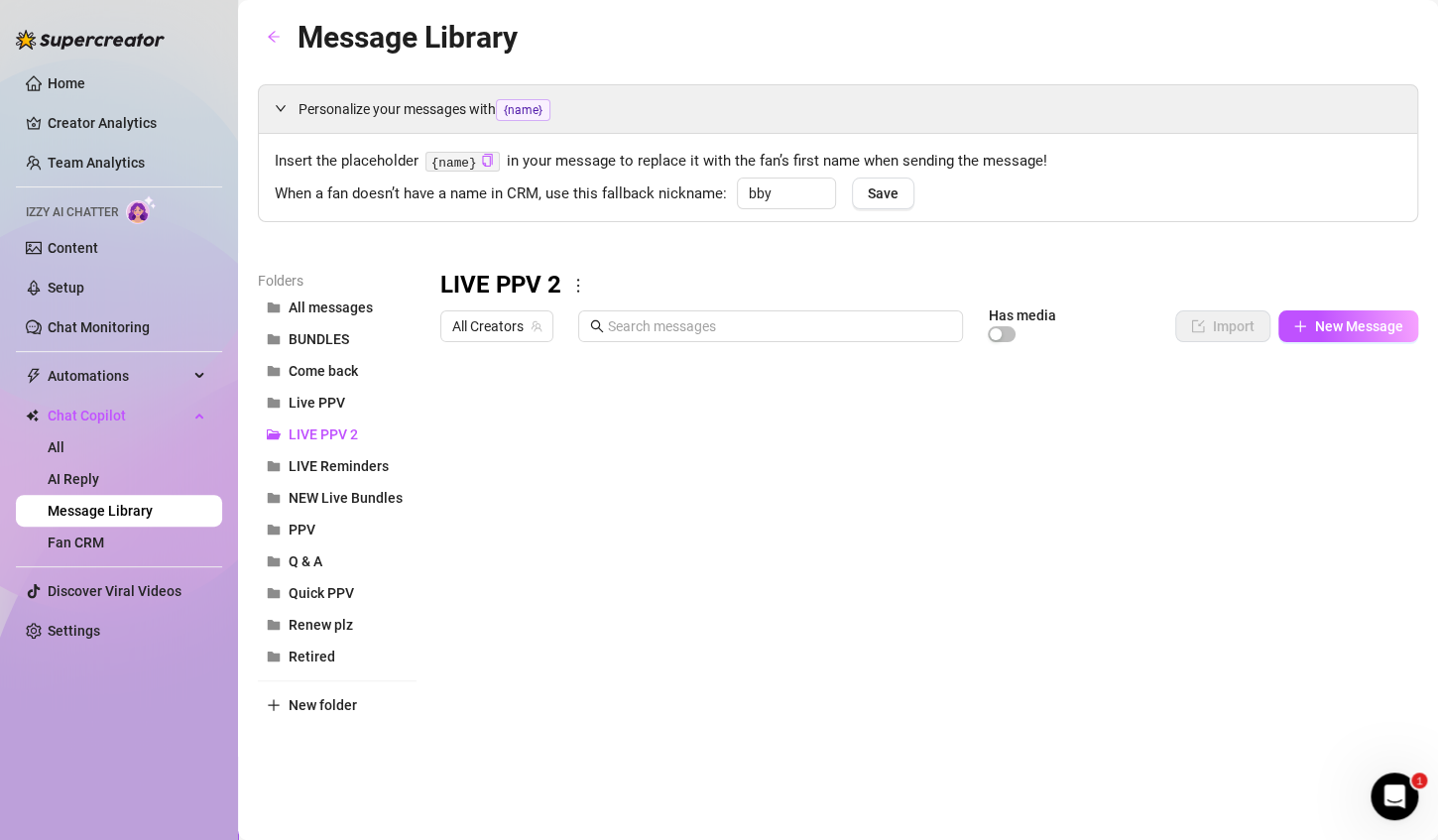 click at bounding box center (920, 572) 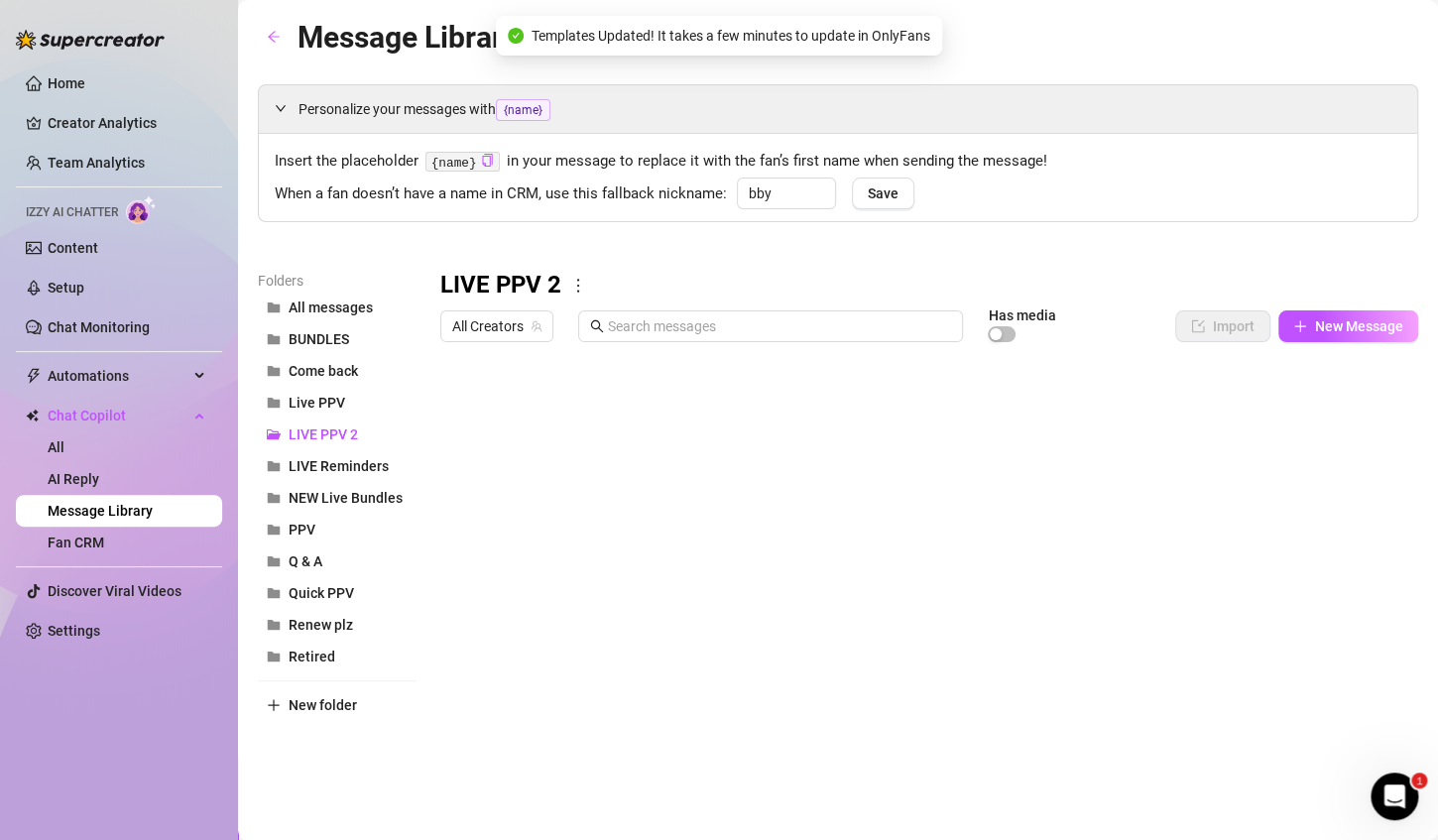 click at bounding box center (920, 572) 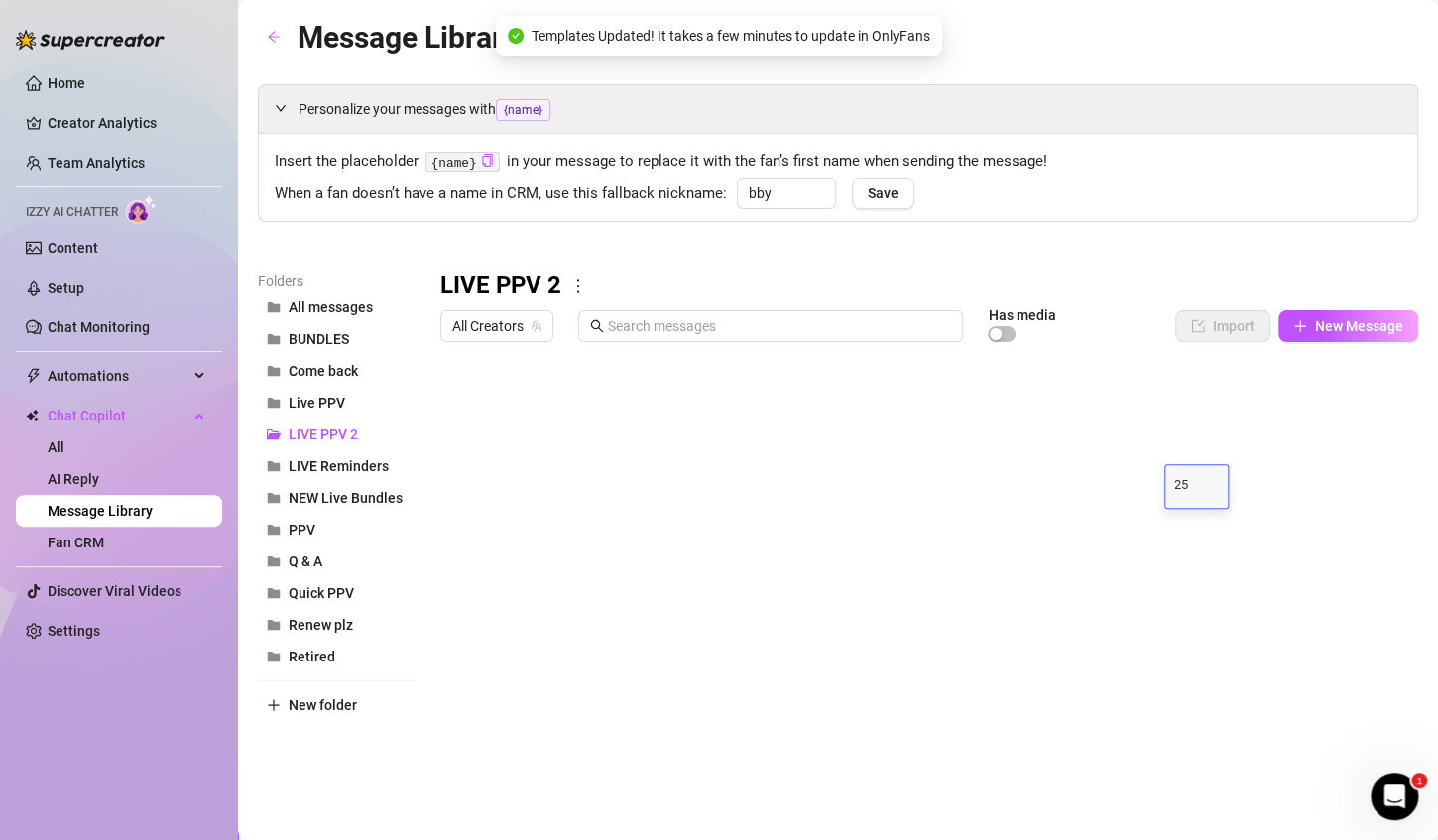 click on "25" at bounding box center [1197, 486] 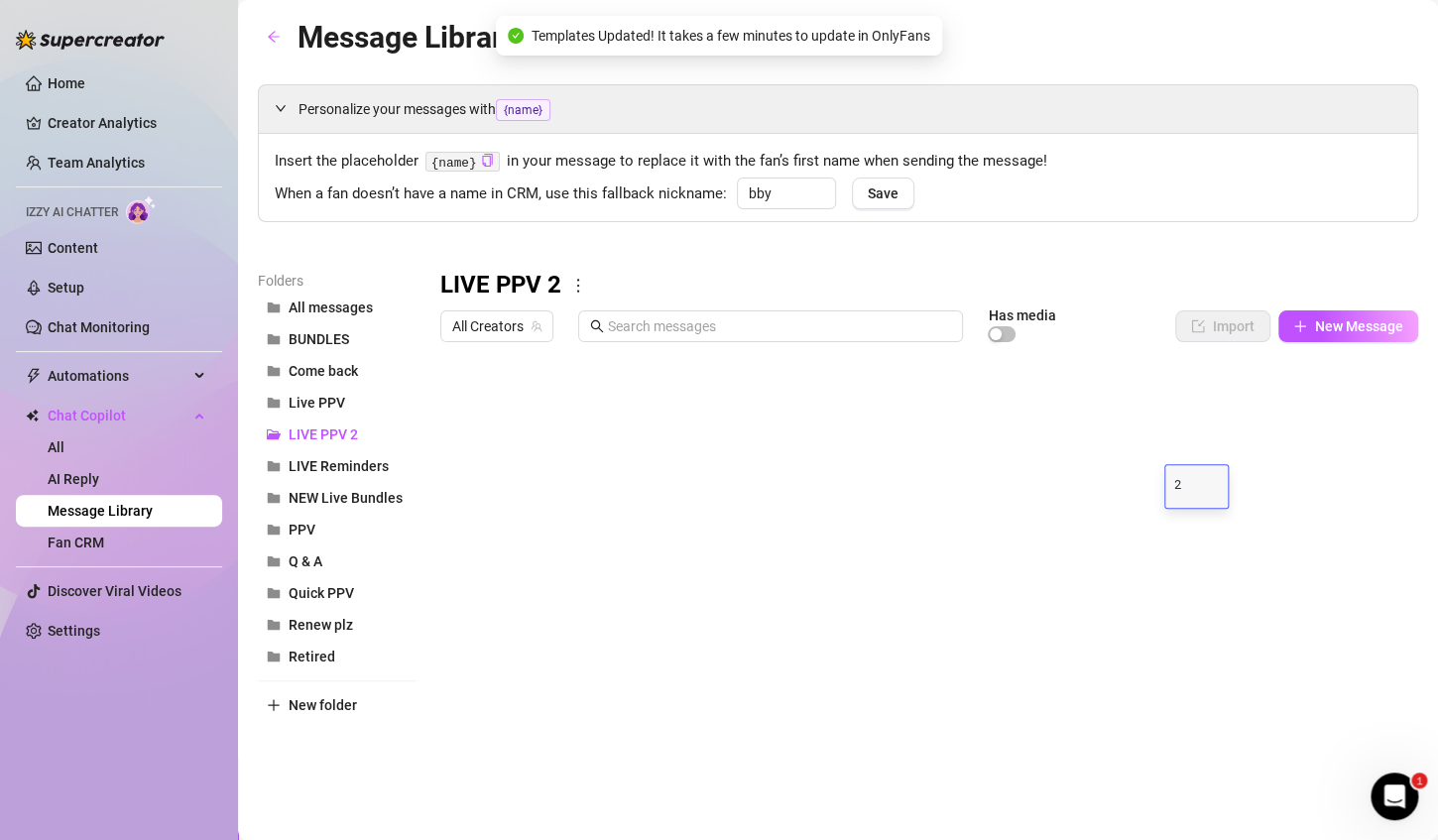 type on "20" 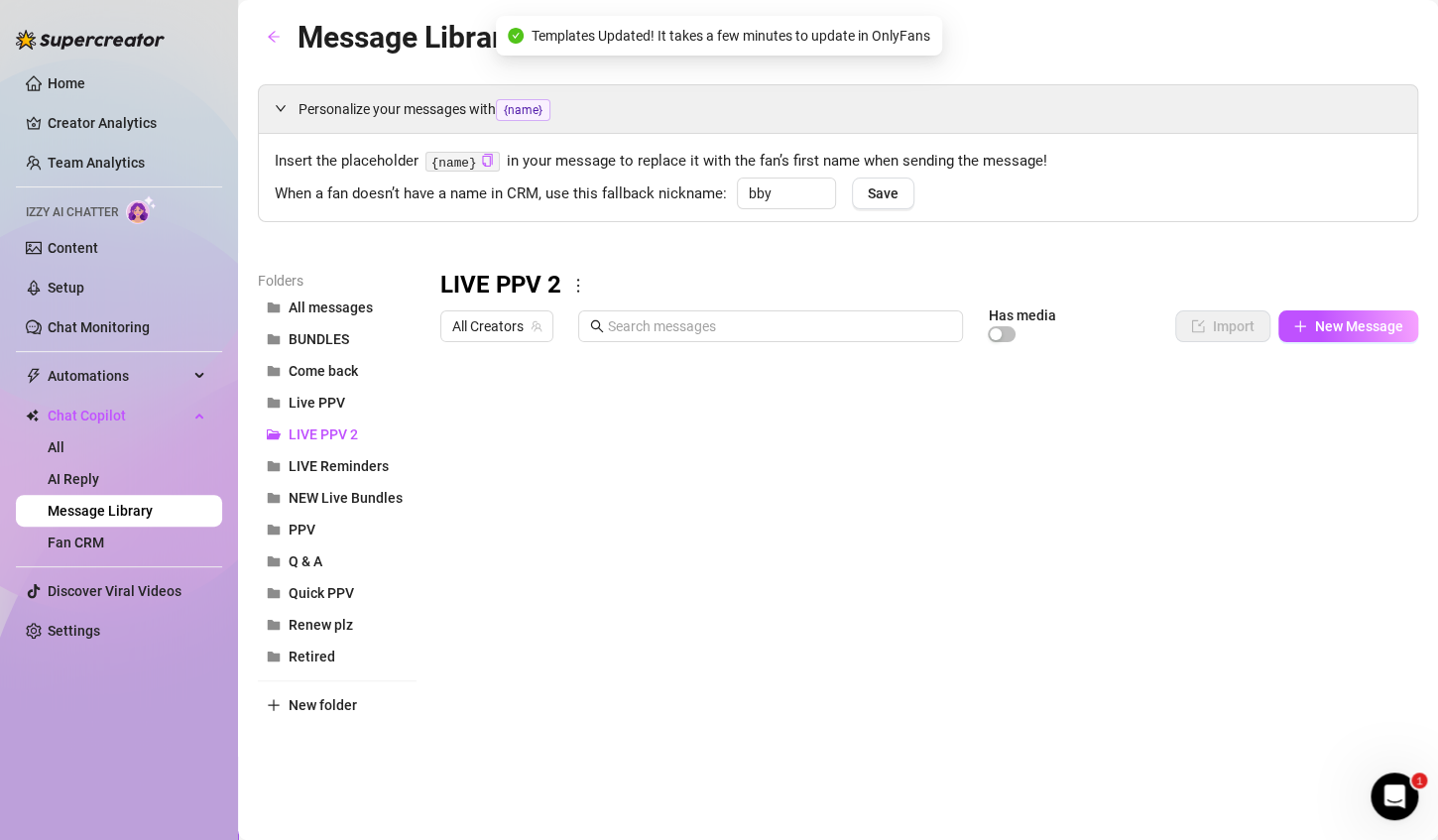 click at bounding box center (920, 572) 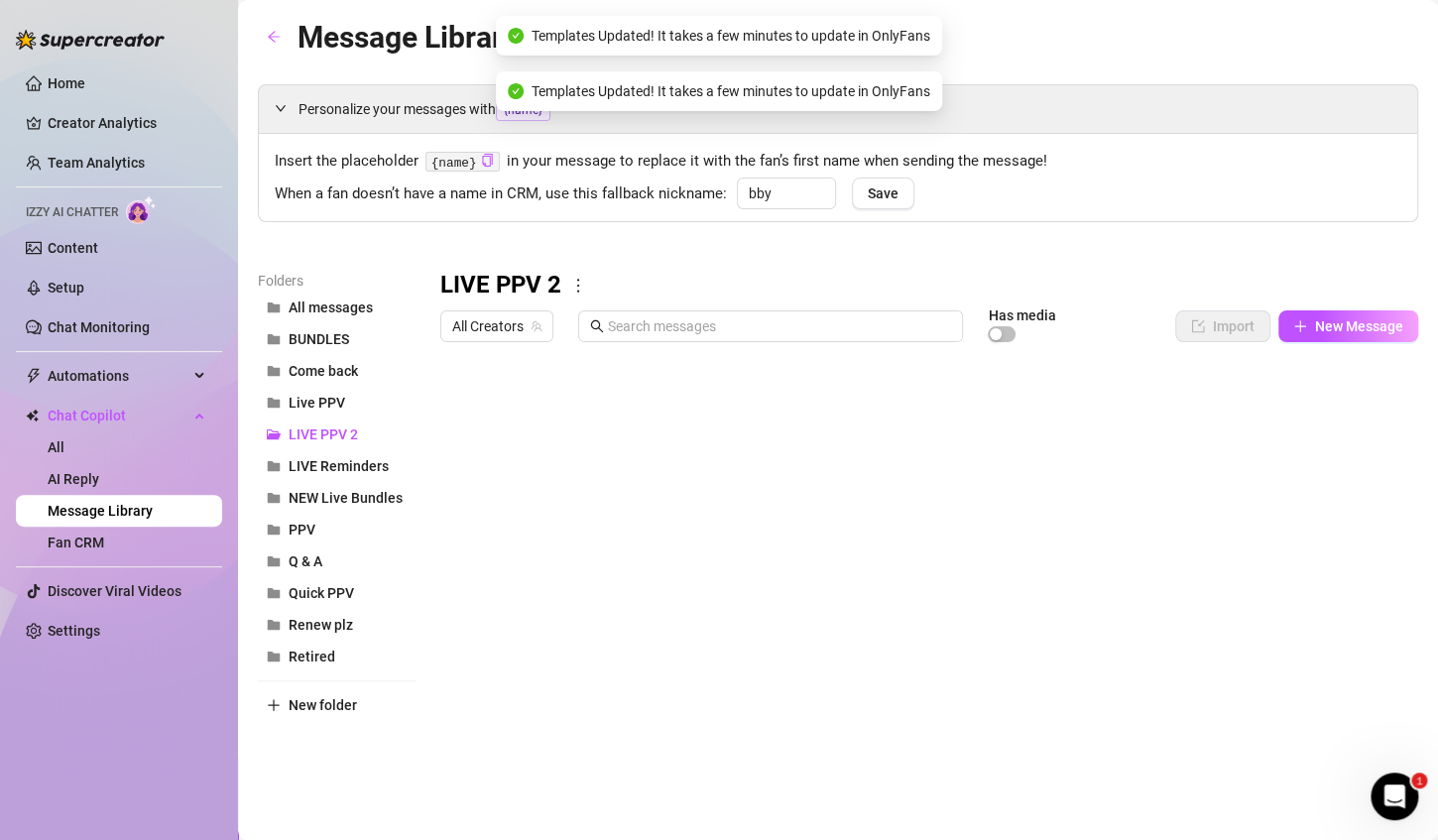 click at bounding box center (920, 572) 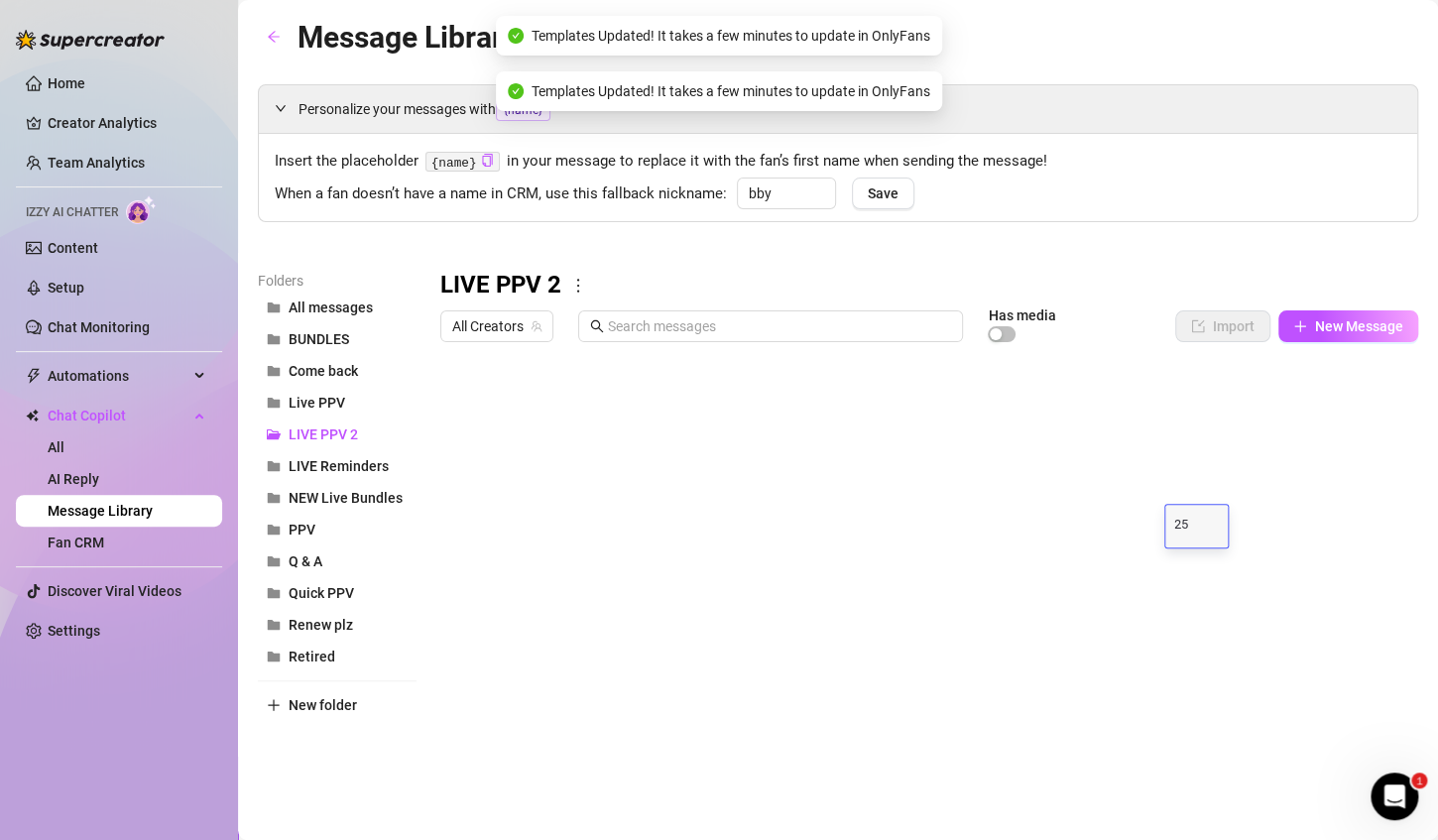 click on "25" at bounding box center (1197, 526) 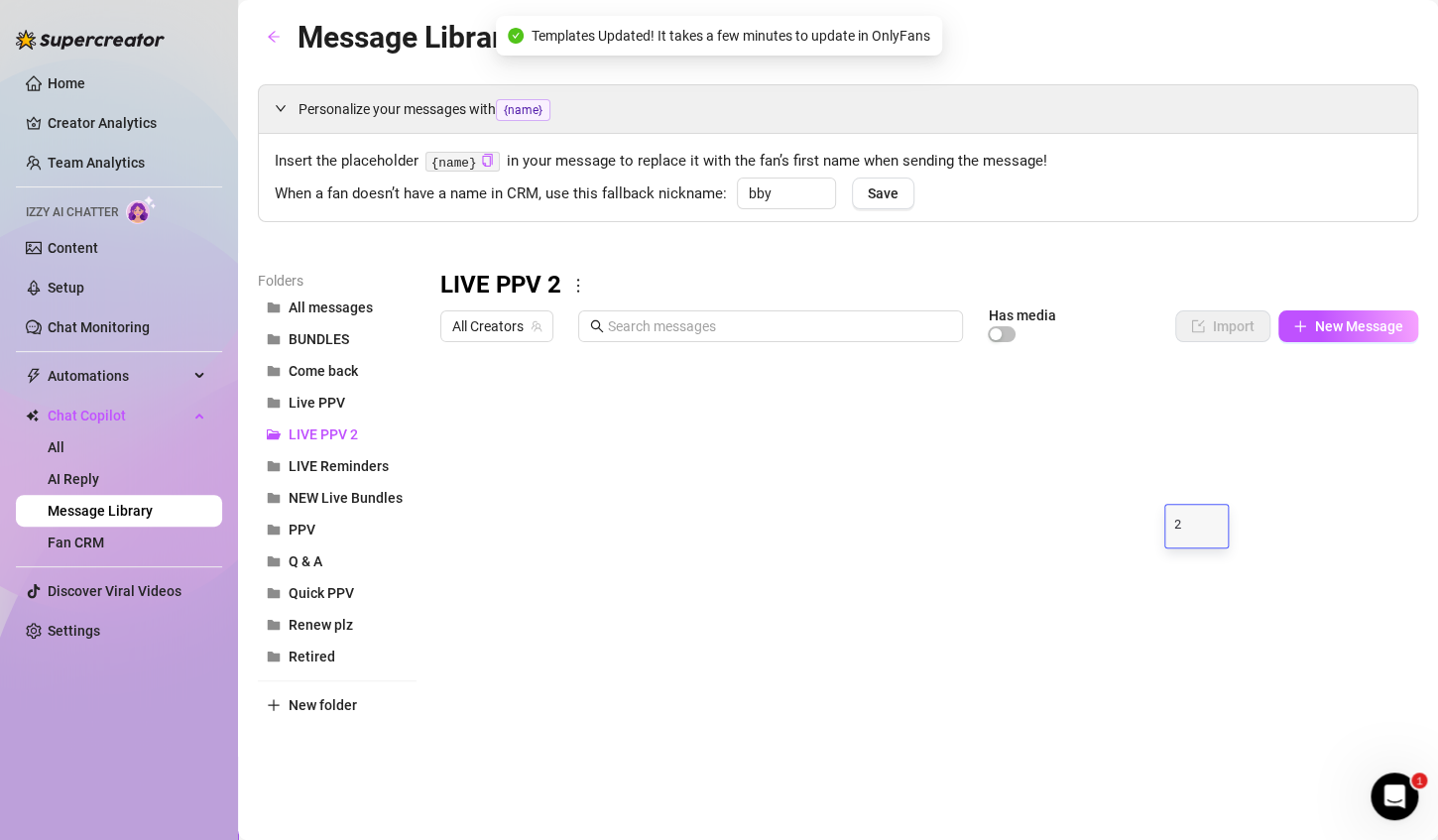 type on "20" 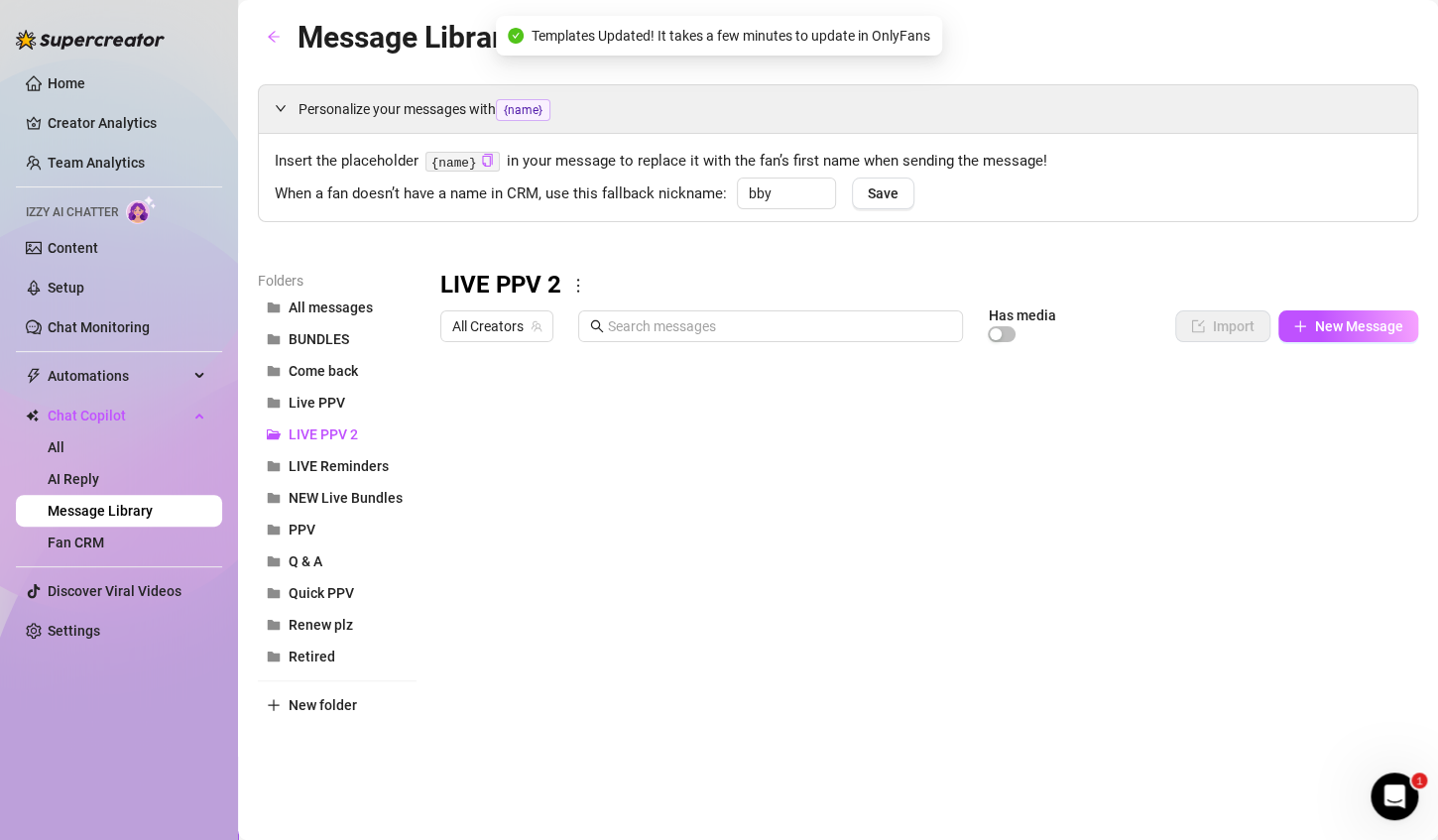 click at bounding box center (920, 572) 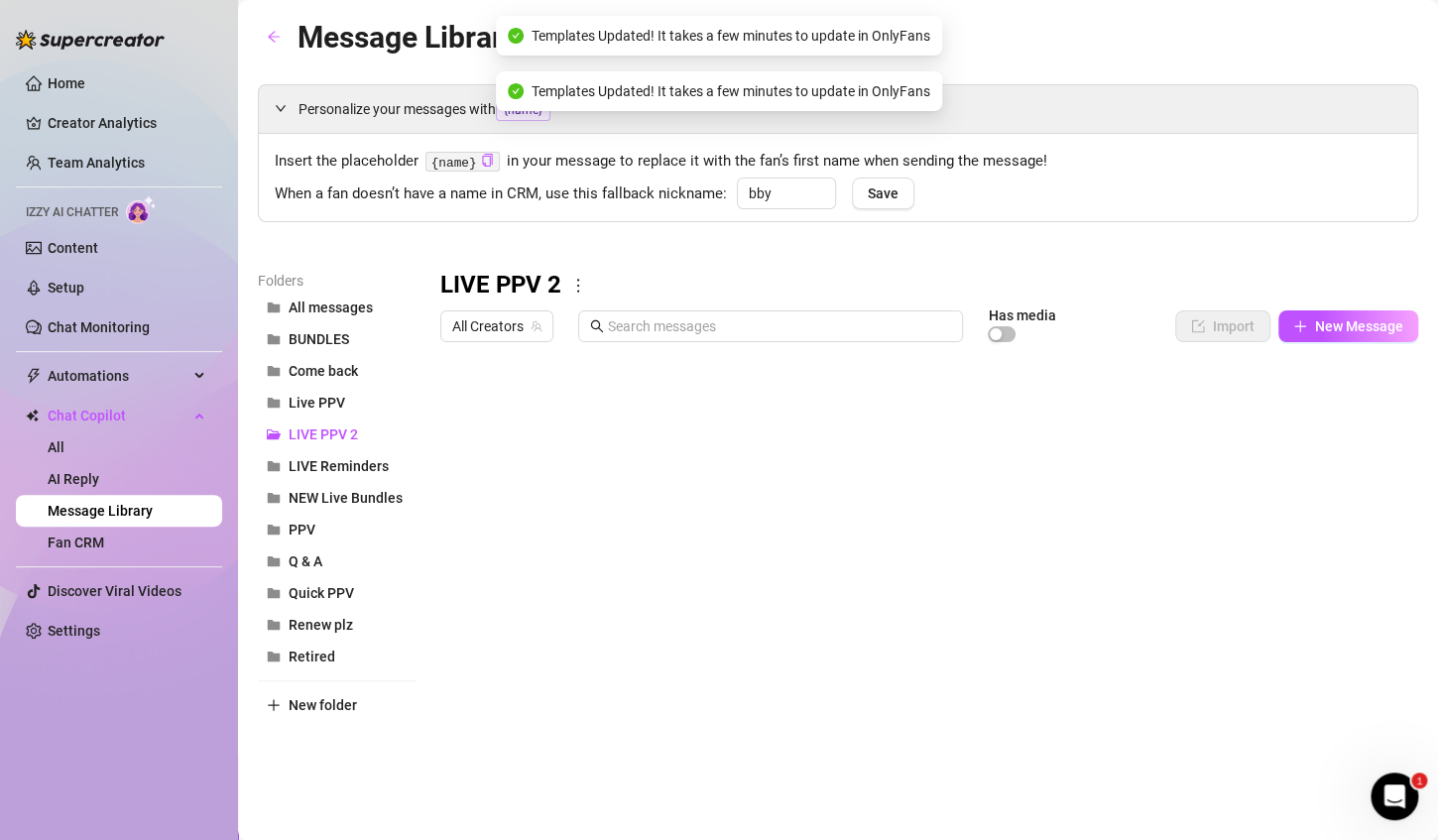 click at bounding box center (920, 572) 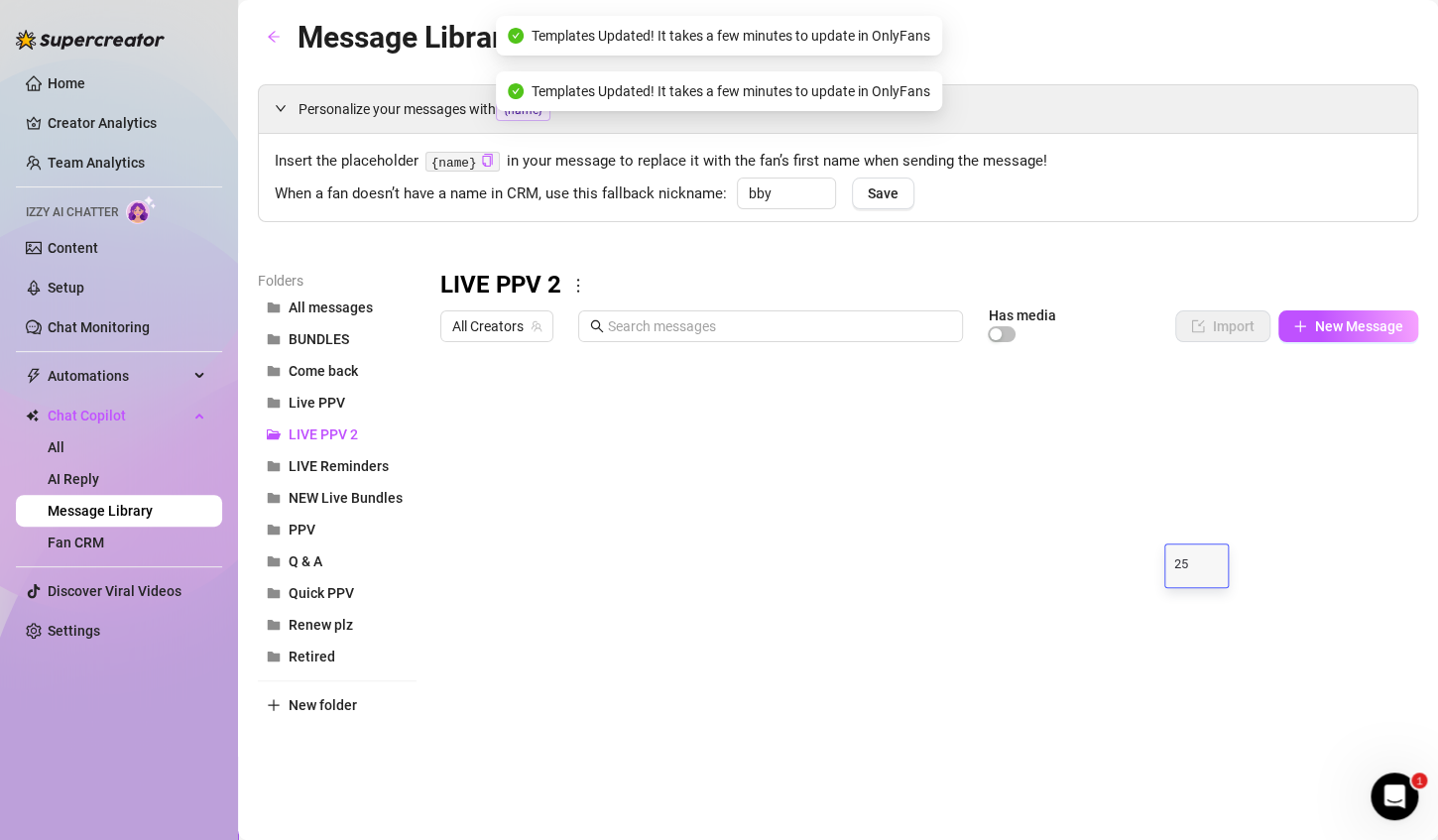 click on "25" at bounding box center [1197, 565] 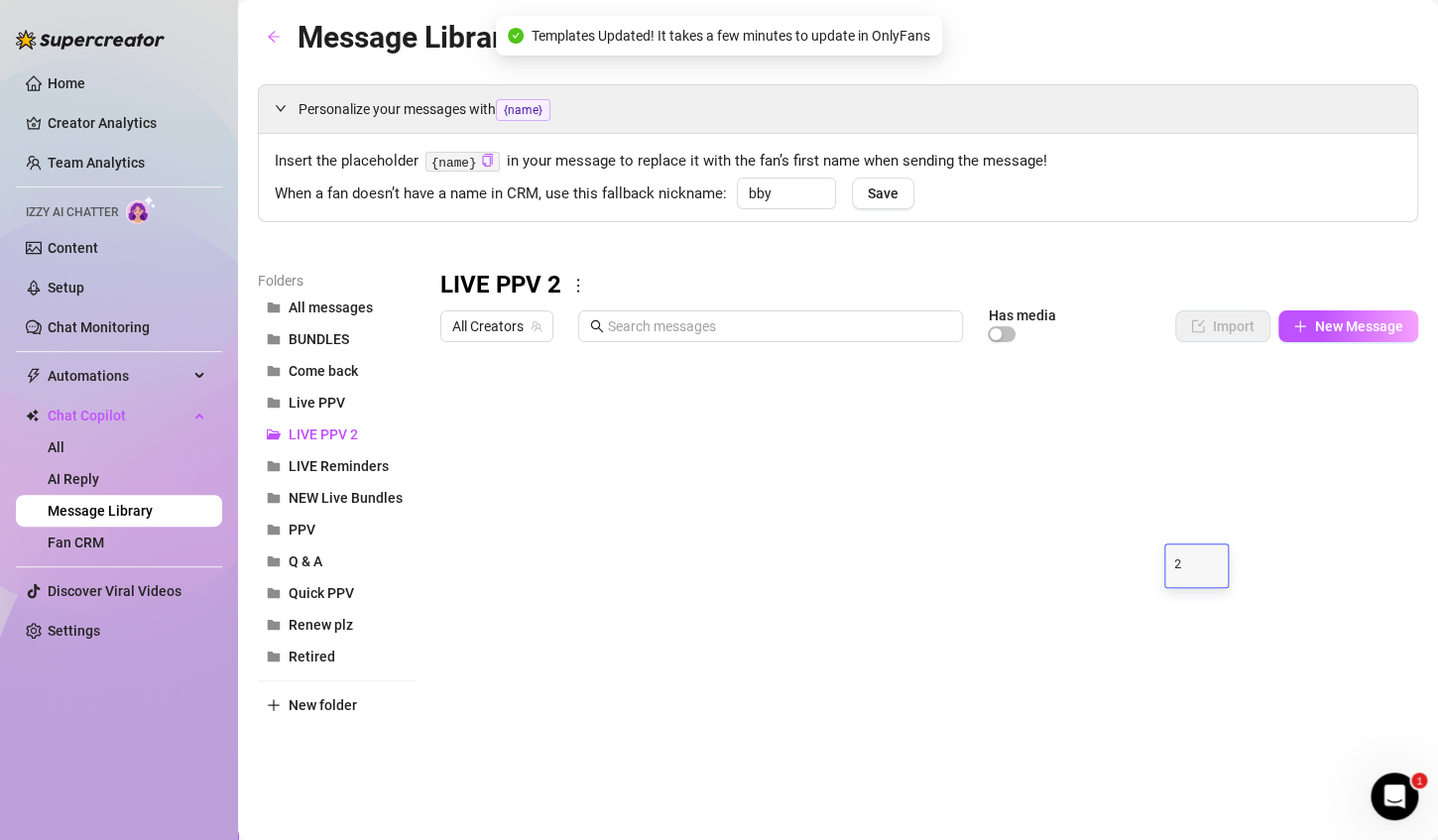 type on "20" 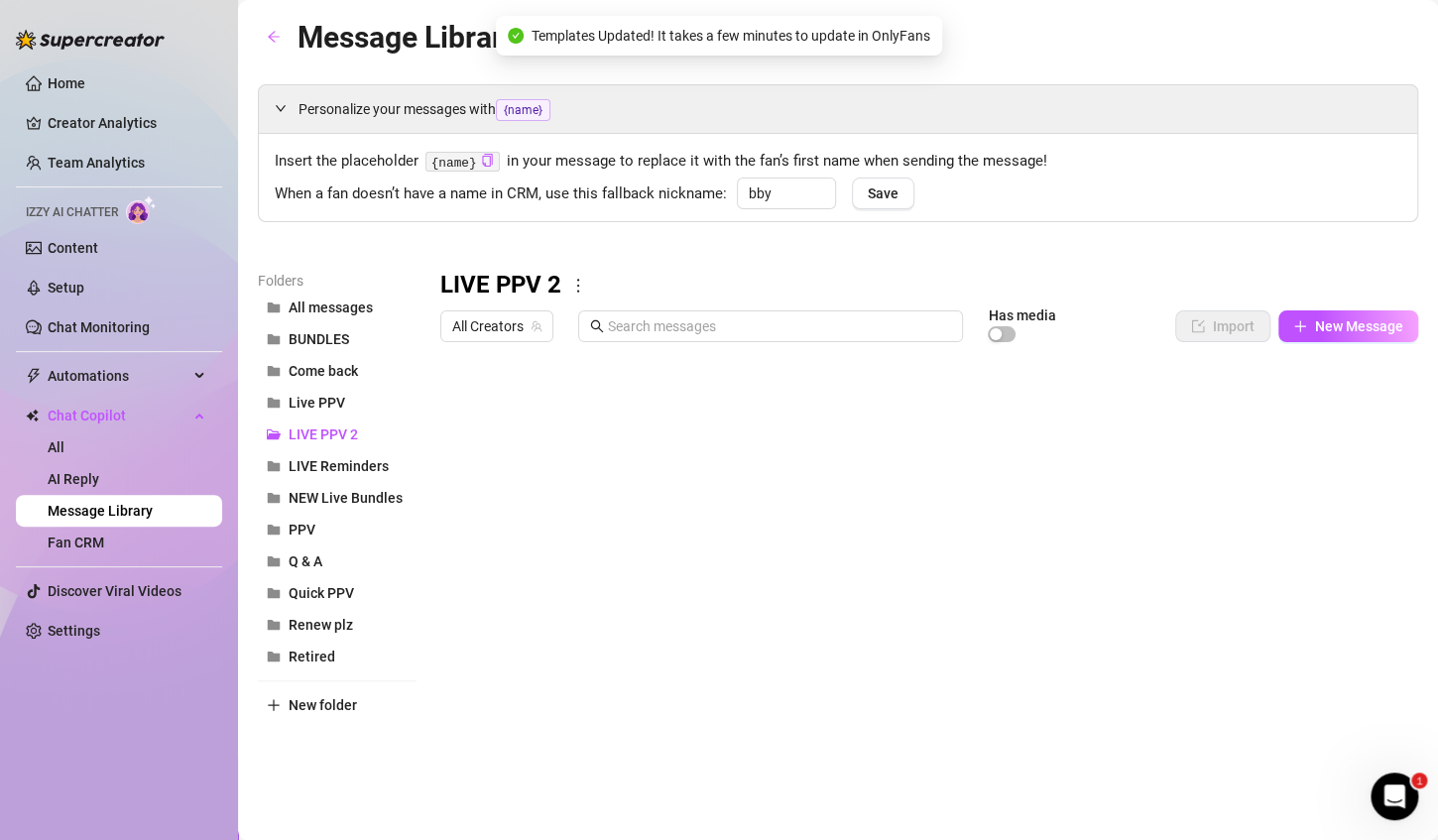 click at bounding box center [920, 572] 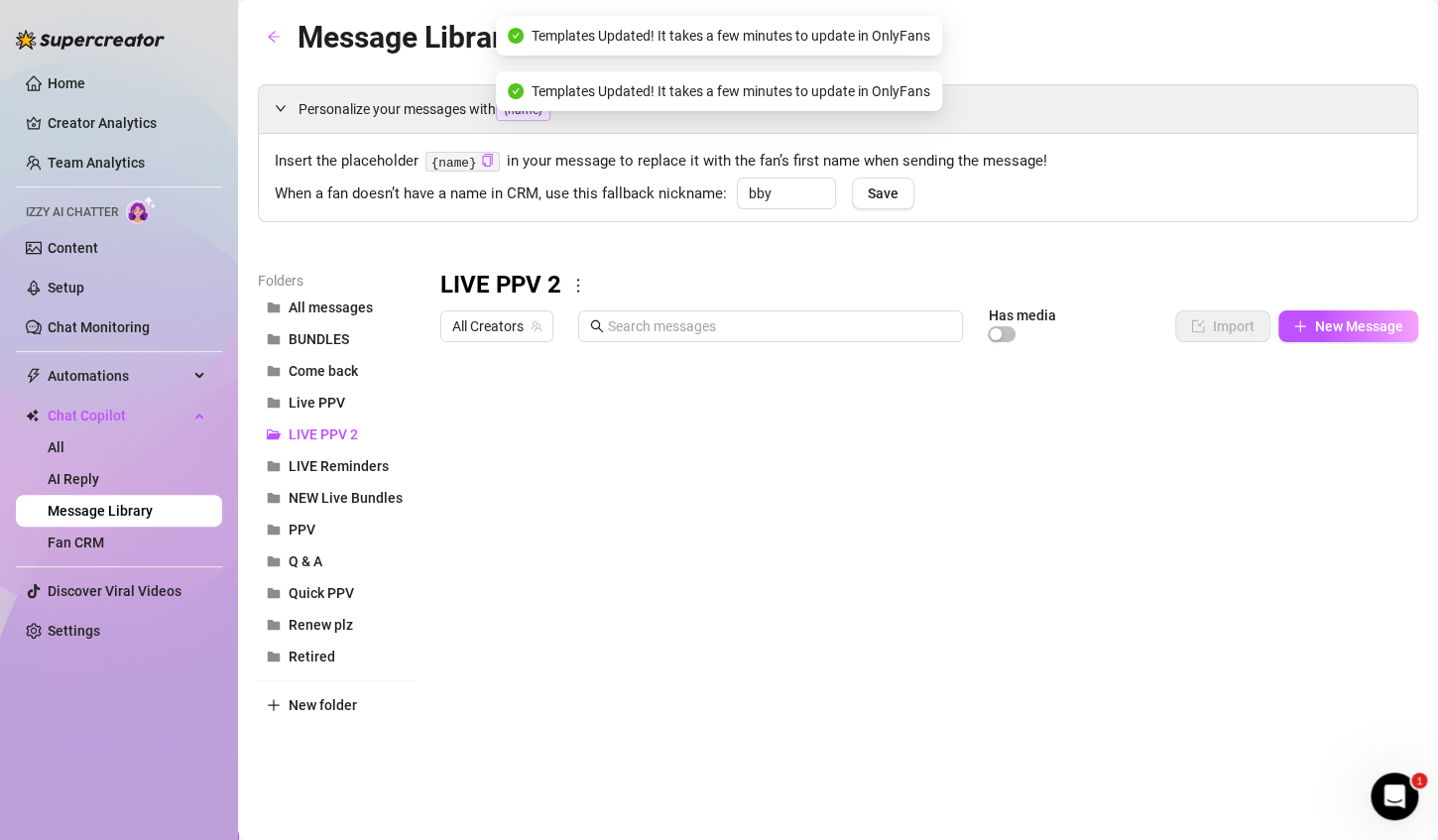 click at bounding box center (920, 572) 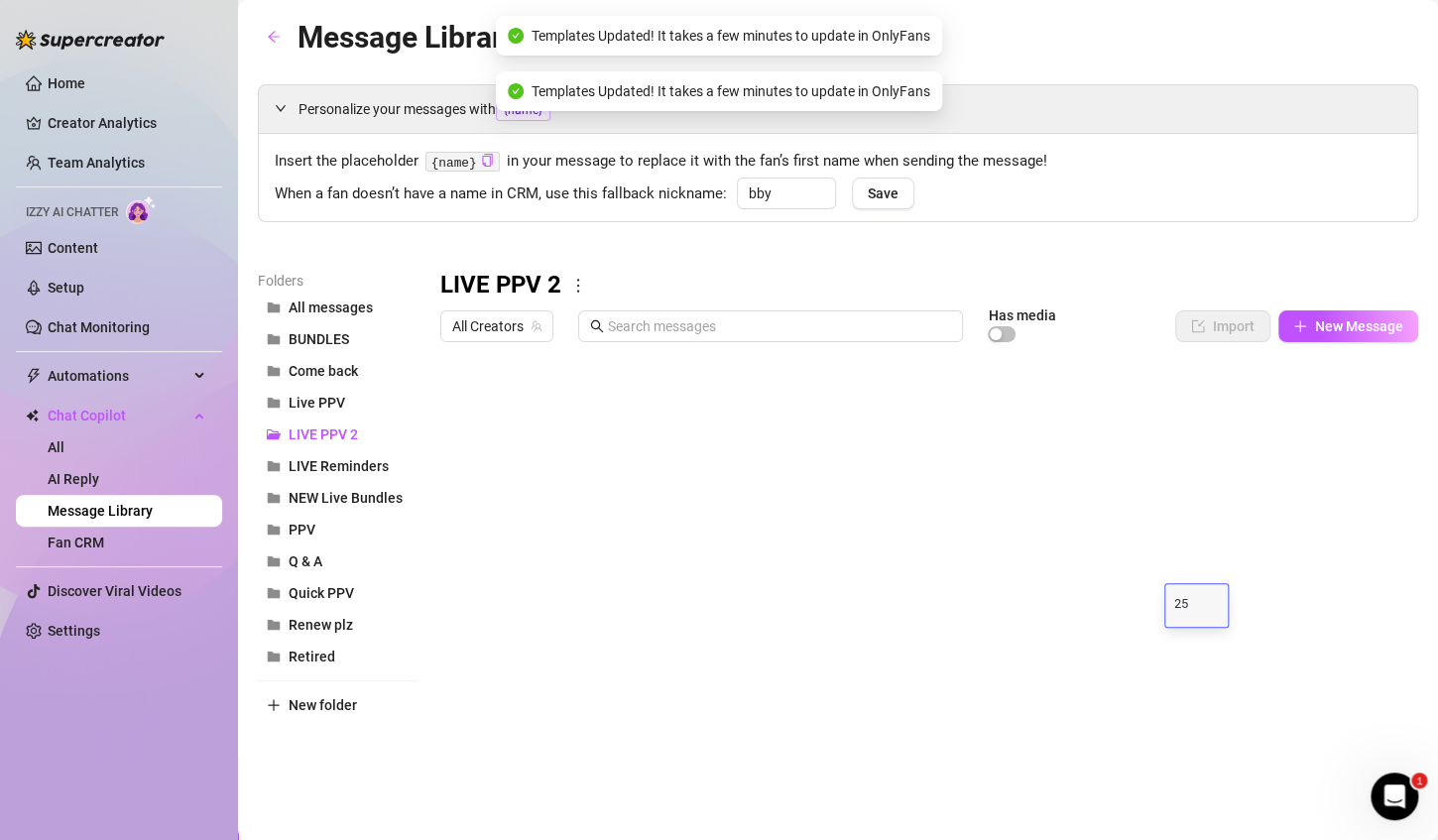 click on "25" at bounding box center (1197, 605) 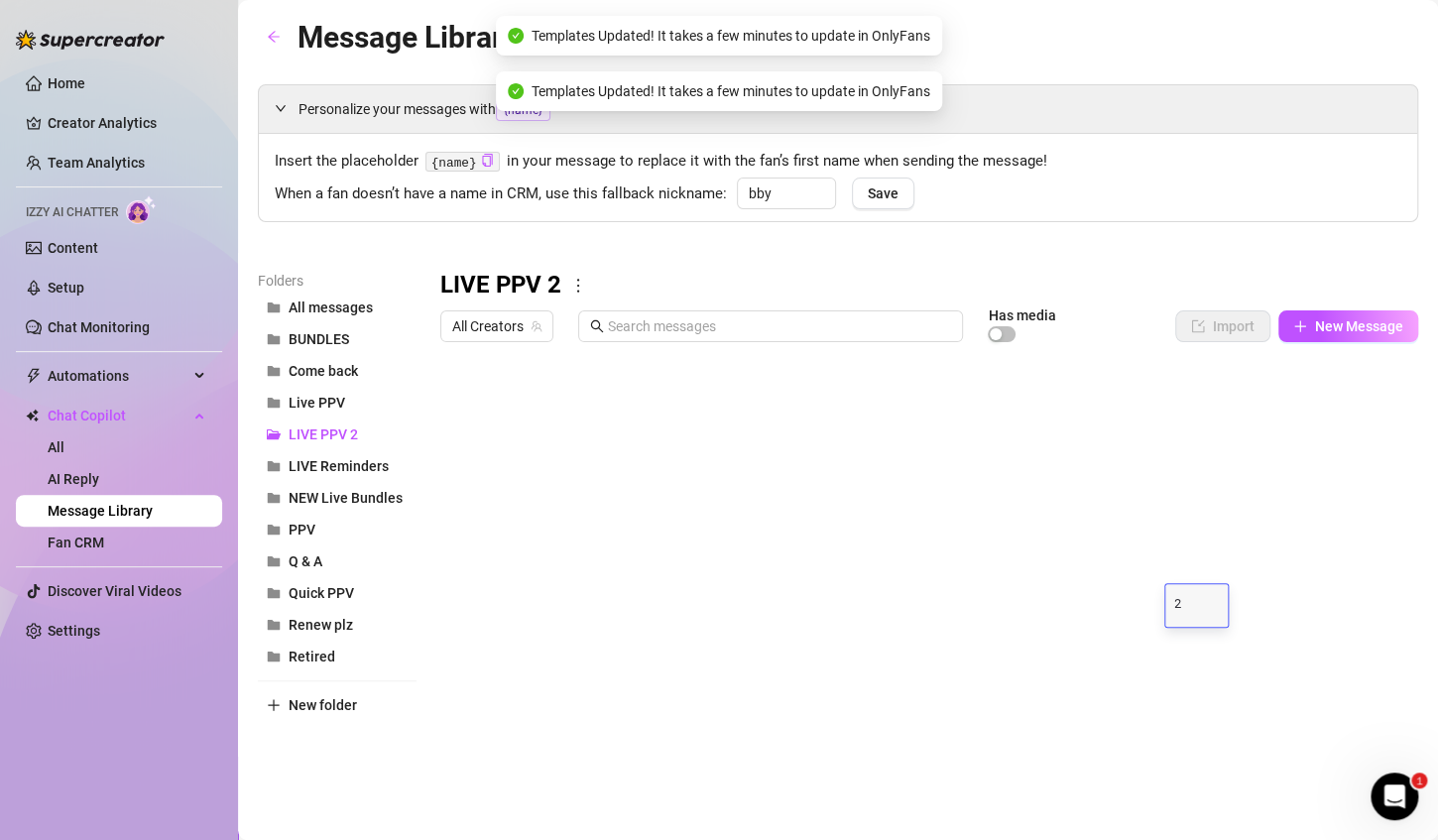 type on "20" 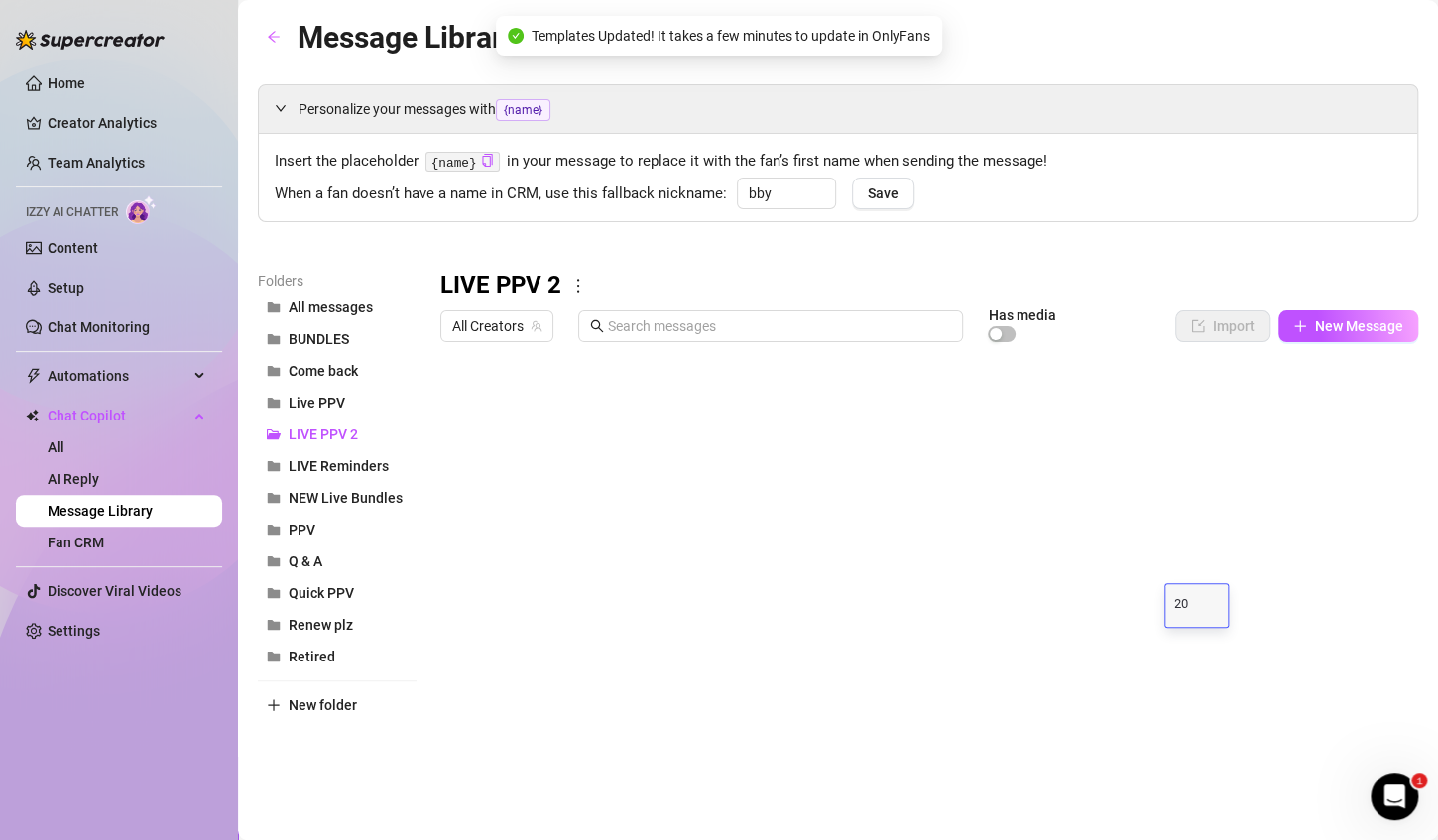click at bounding box center [920, 572] 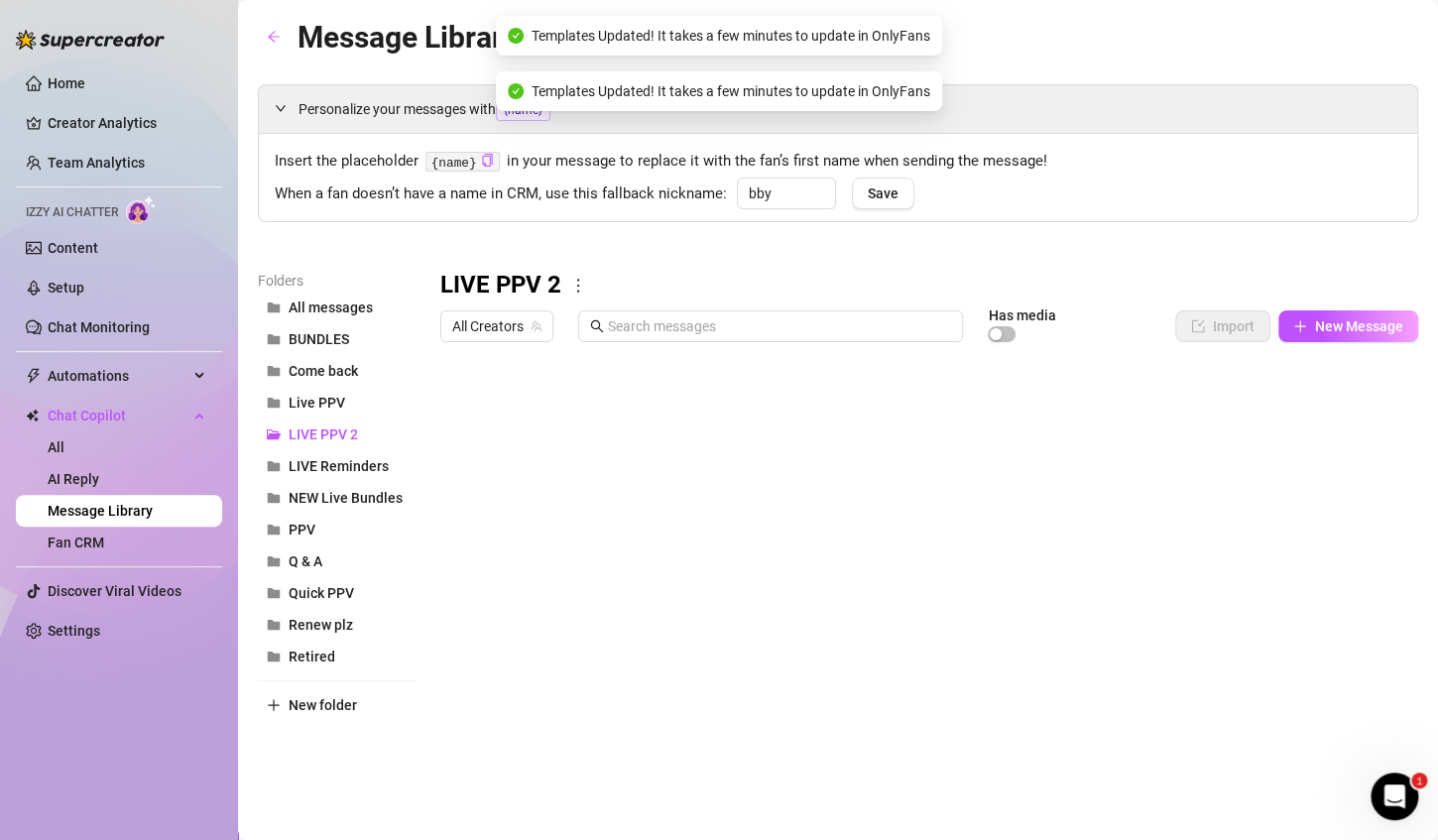 click at bounding box center (920, 572) 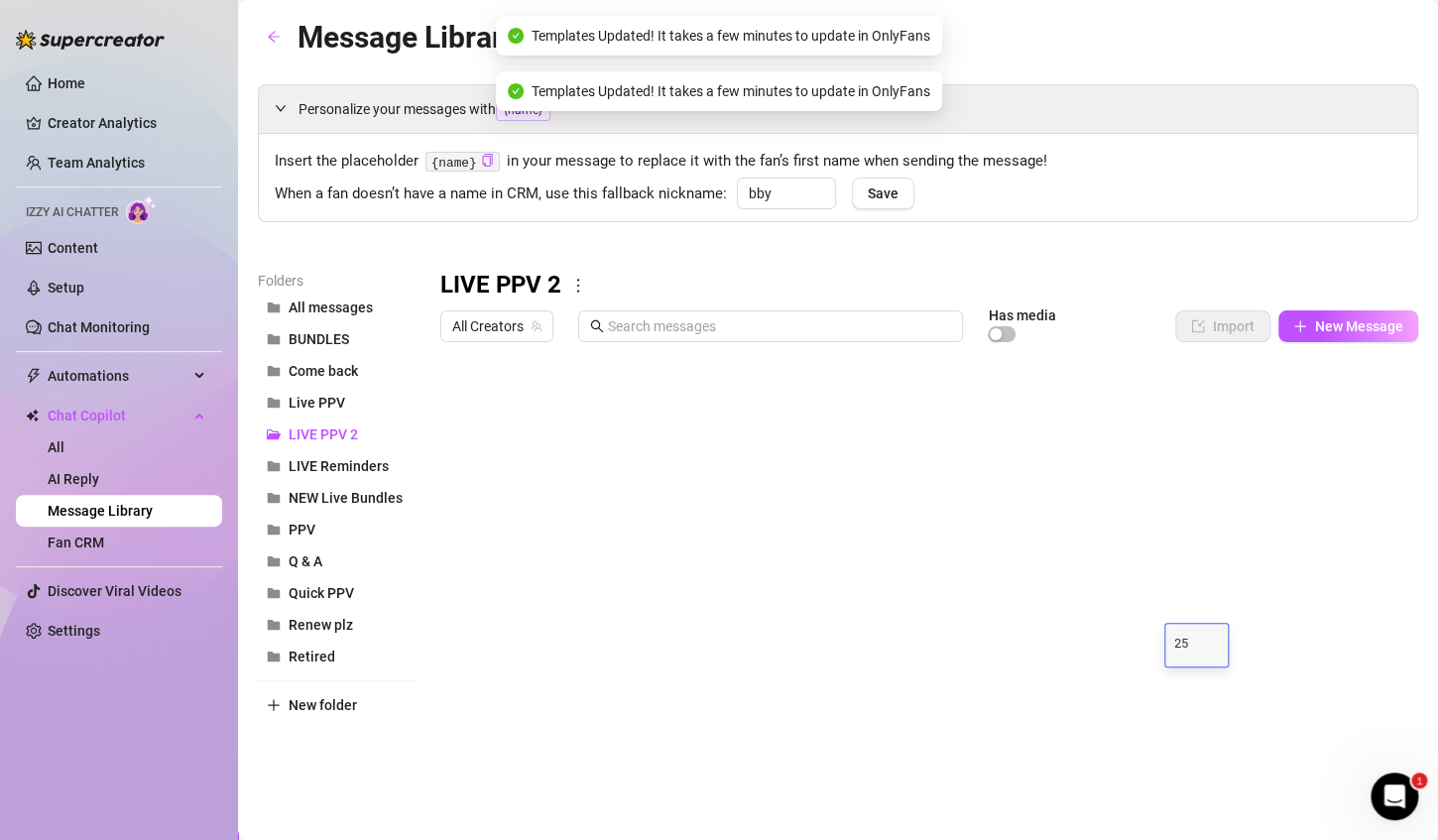 click on "25" at bounding box center [1197, 645] 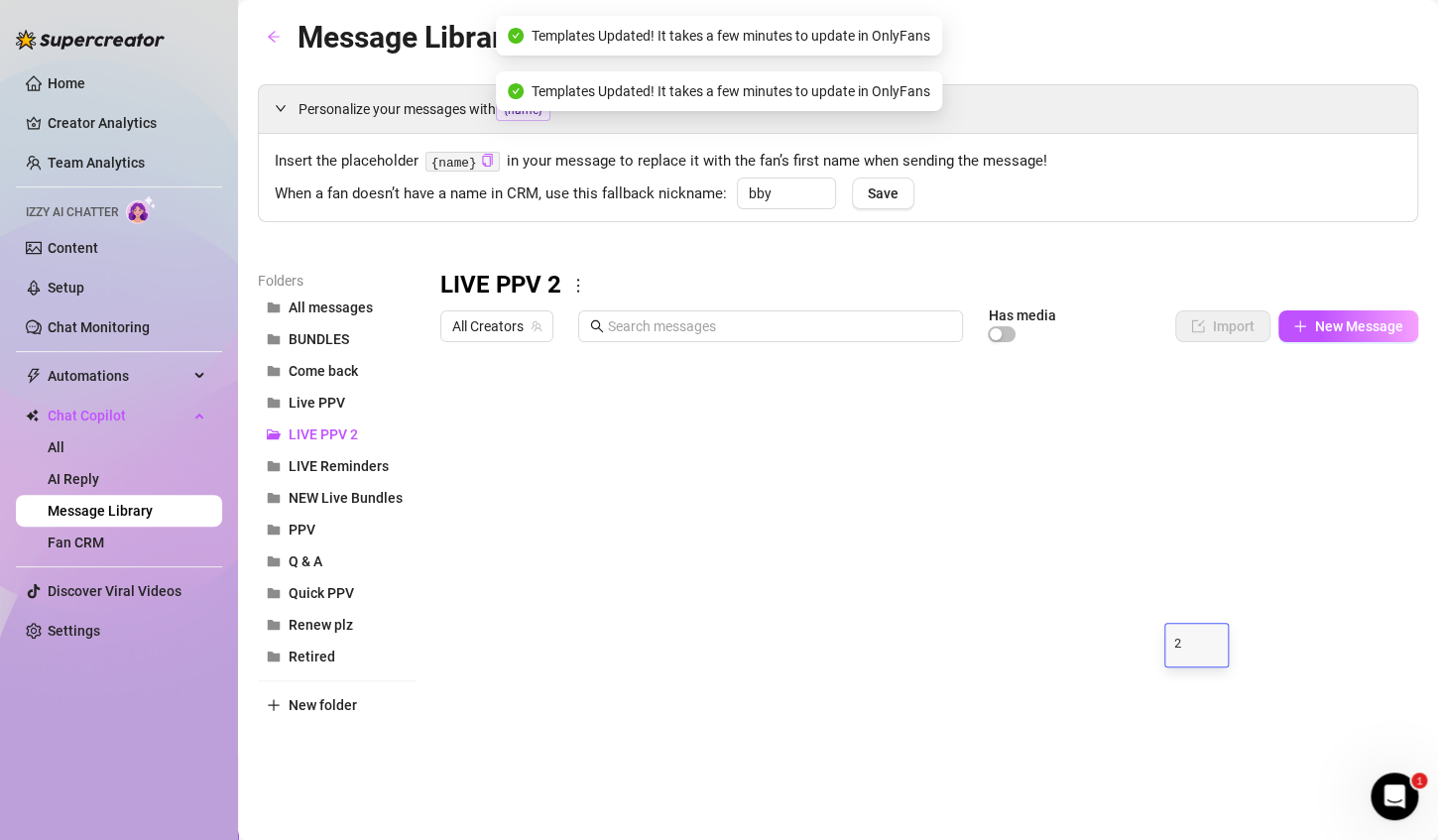 type on "20" 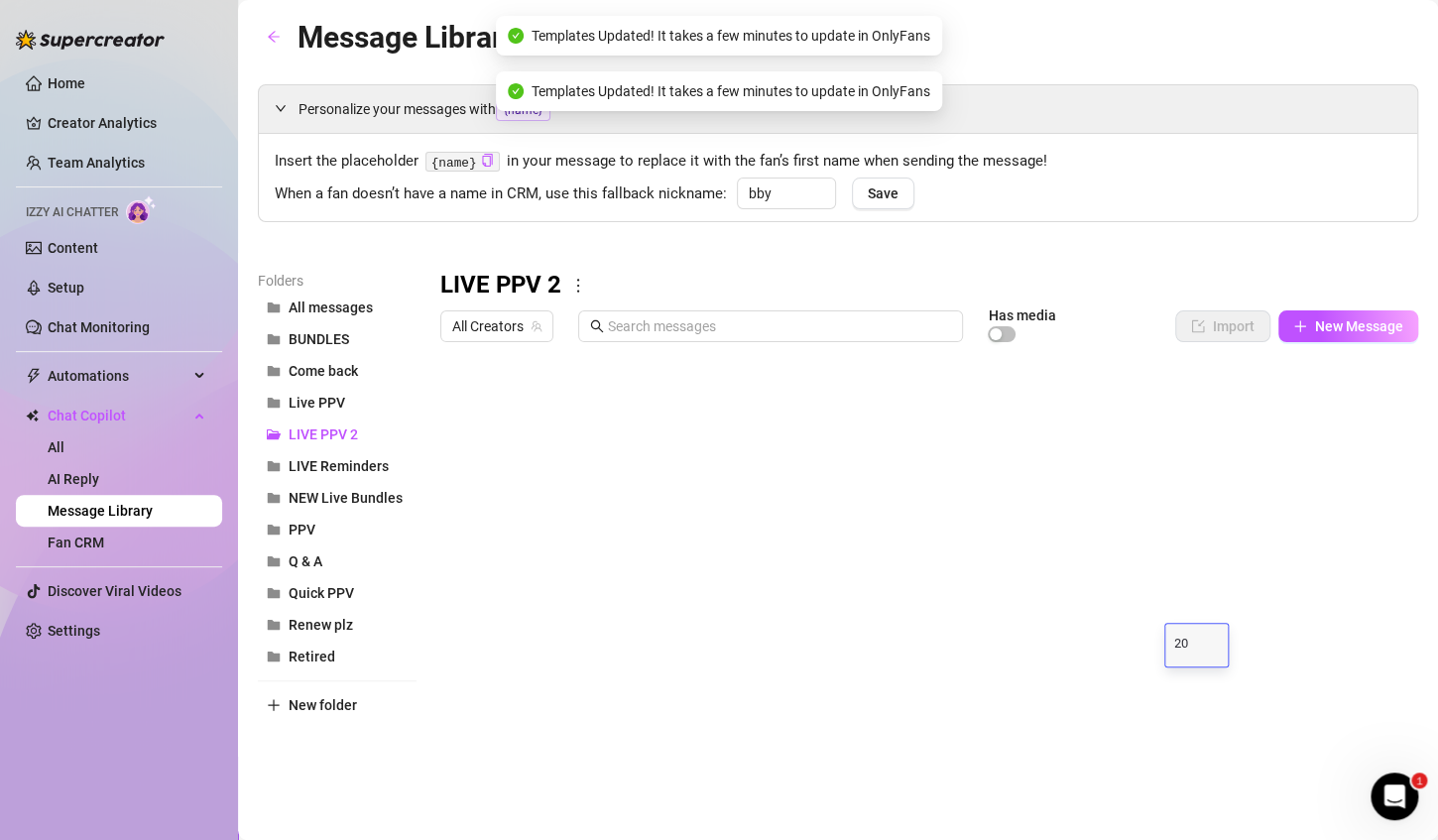 click at bounding box center [920, 572] 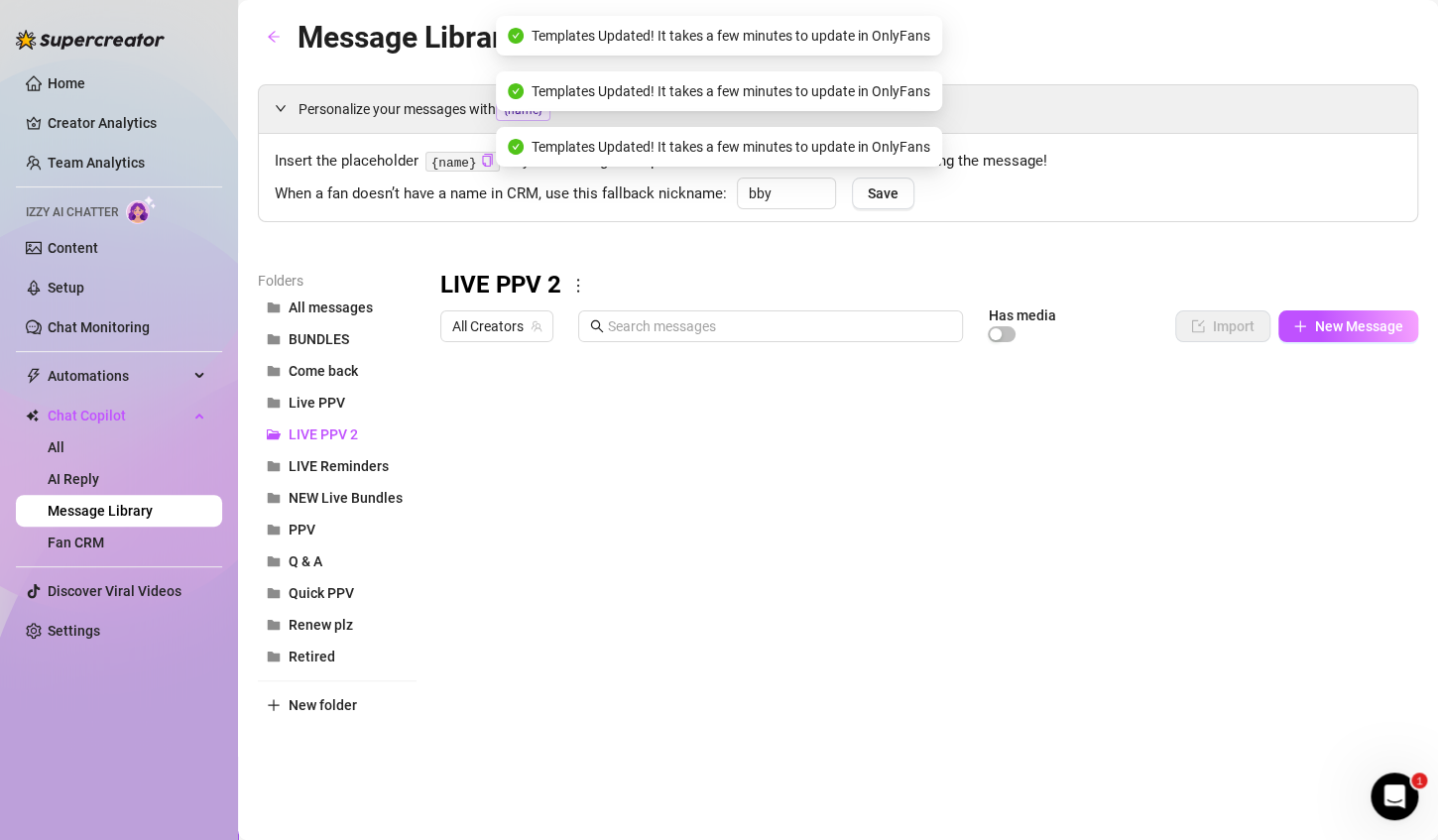 click at bounding box center [920, 572] 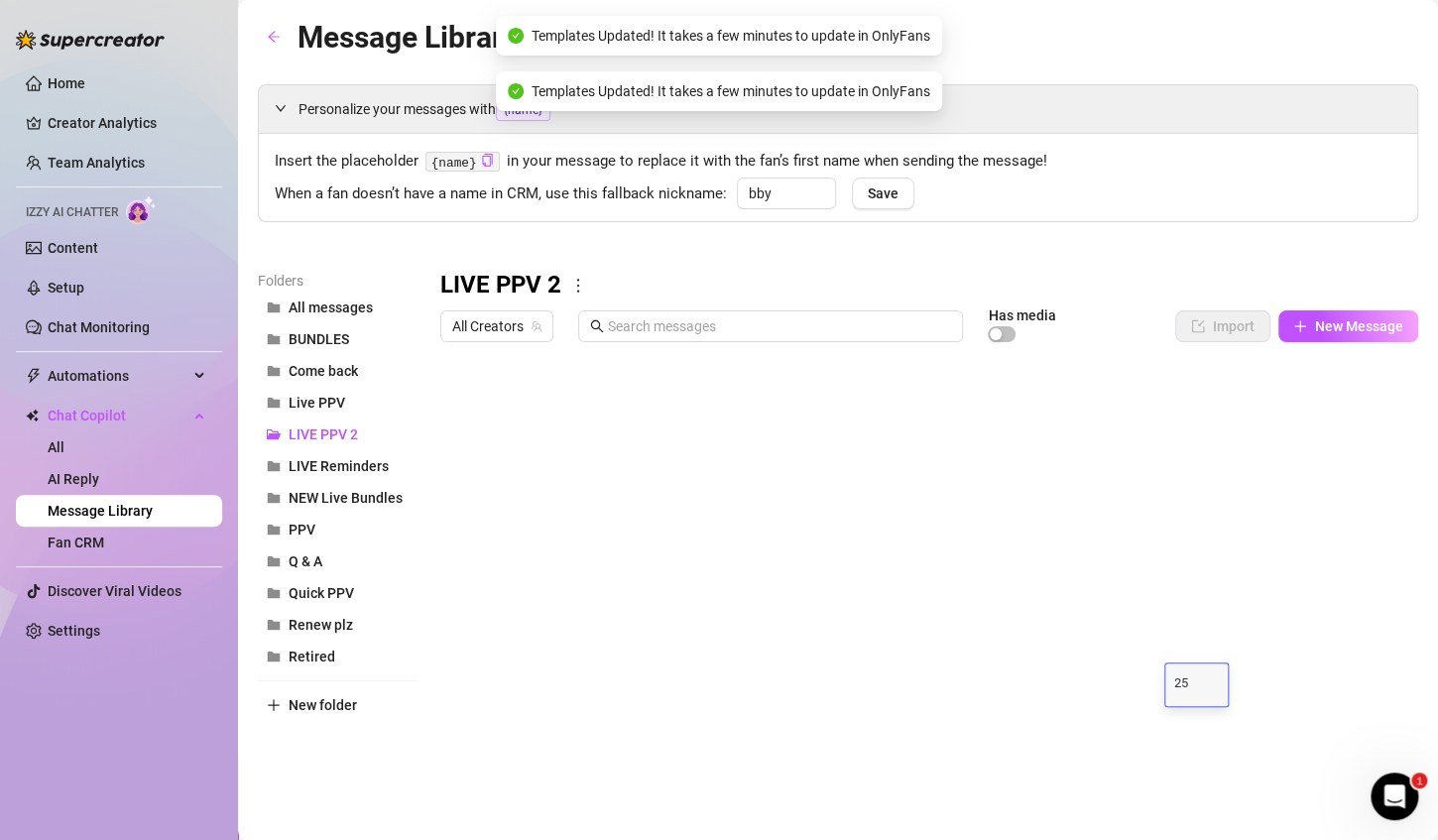 click on "25" at bounding box center [1197, 684] 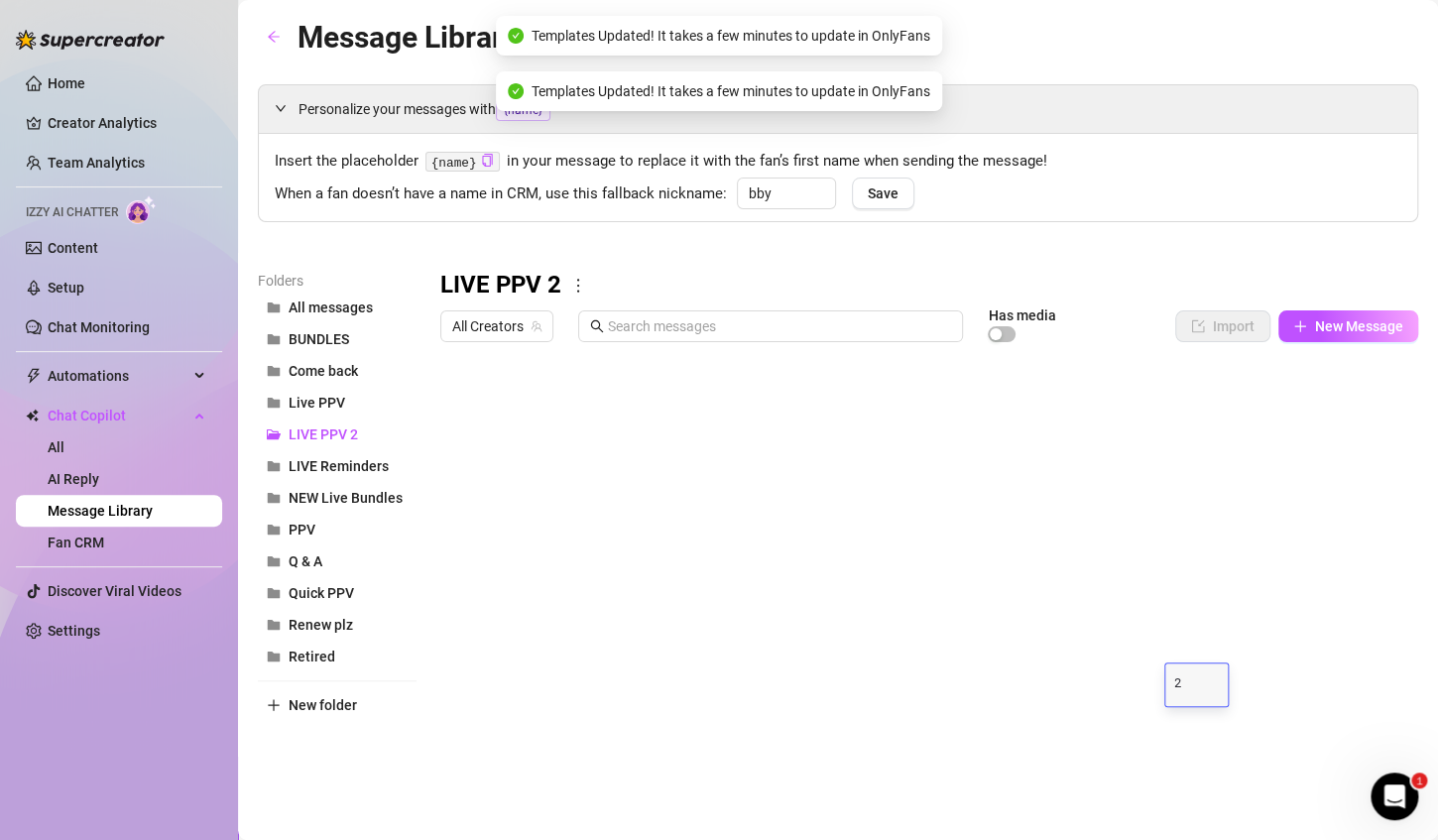 type on "20" 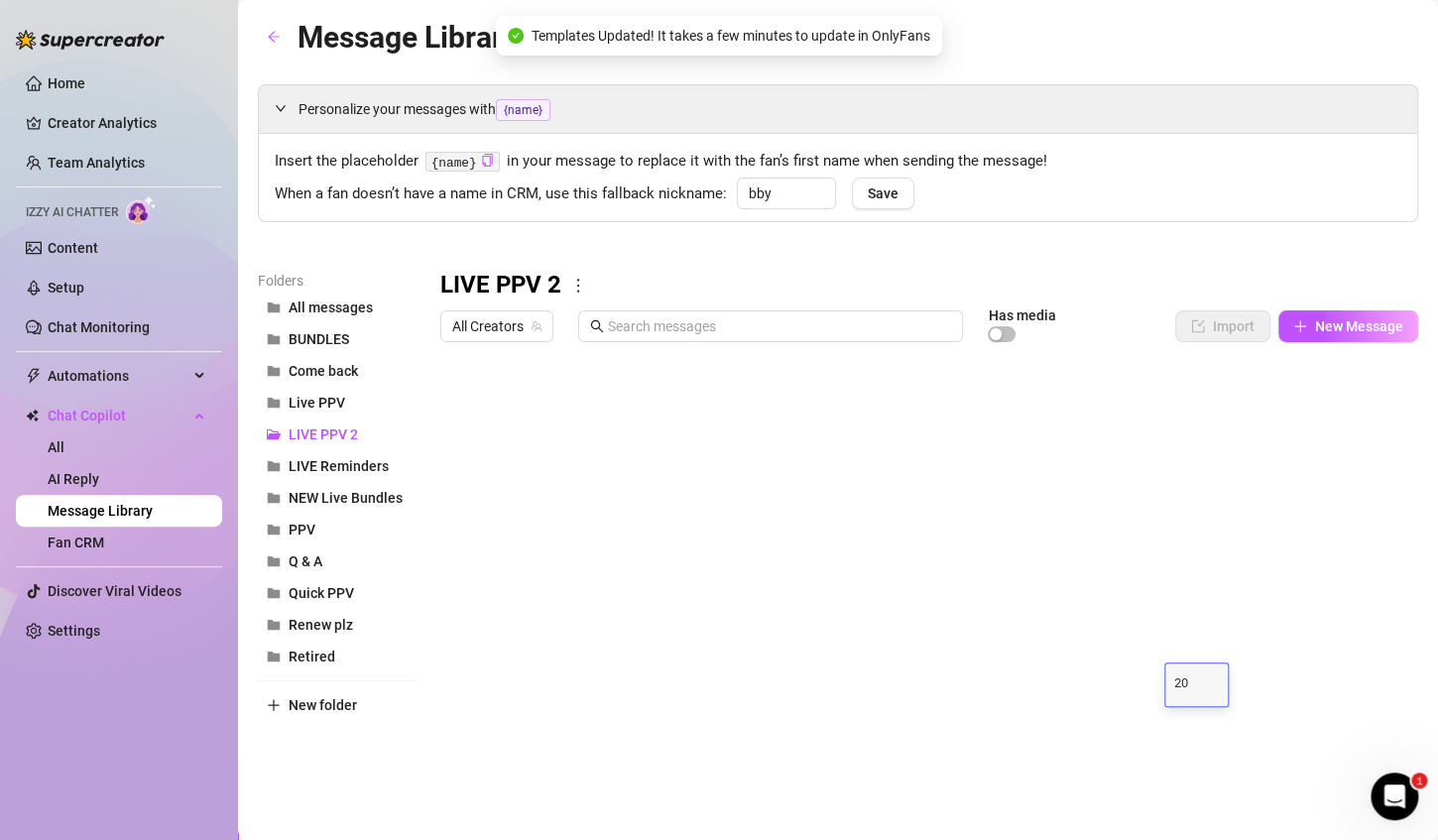 scroll, scrollTop: 16, scrollLeft: 0, axis: vertical 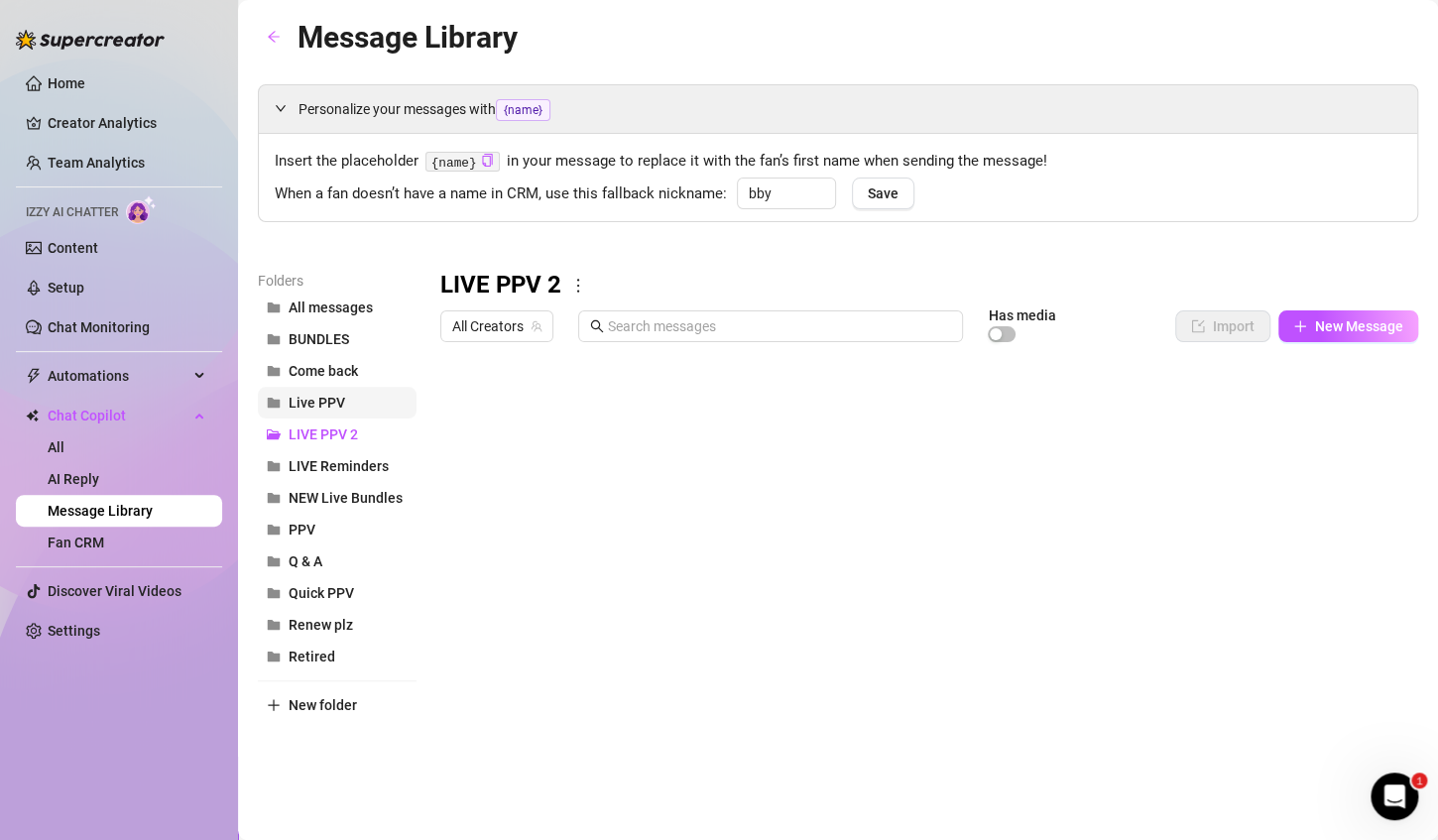 click on "Live PPV" at bounding box center (316, 403) 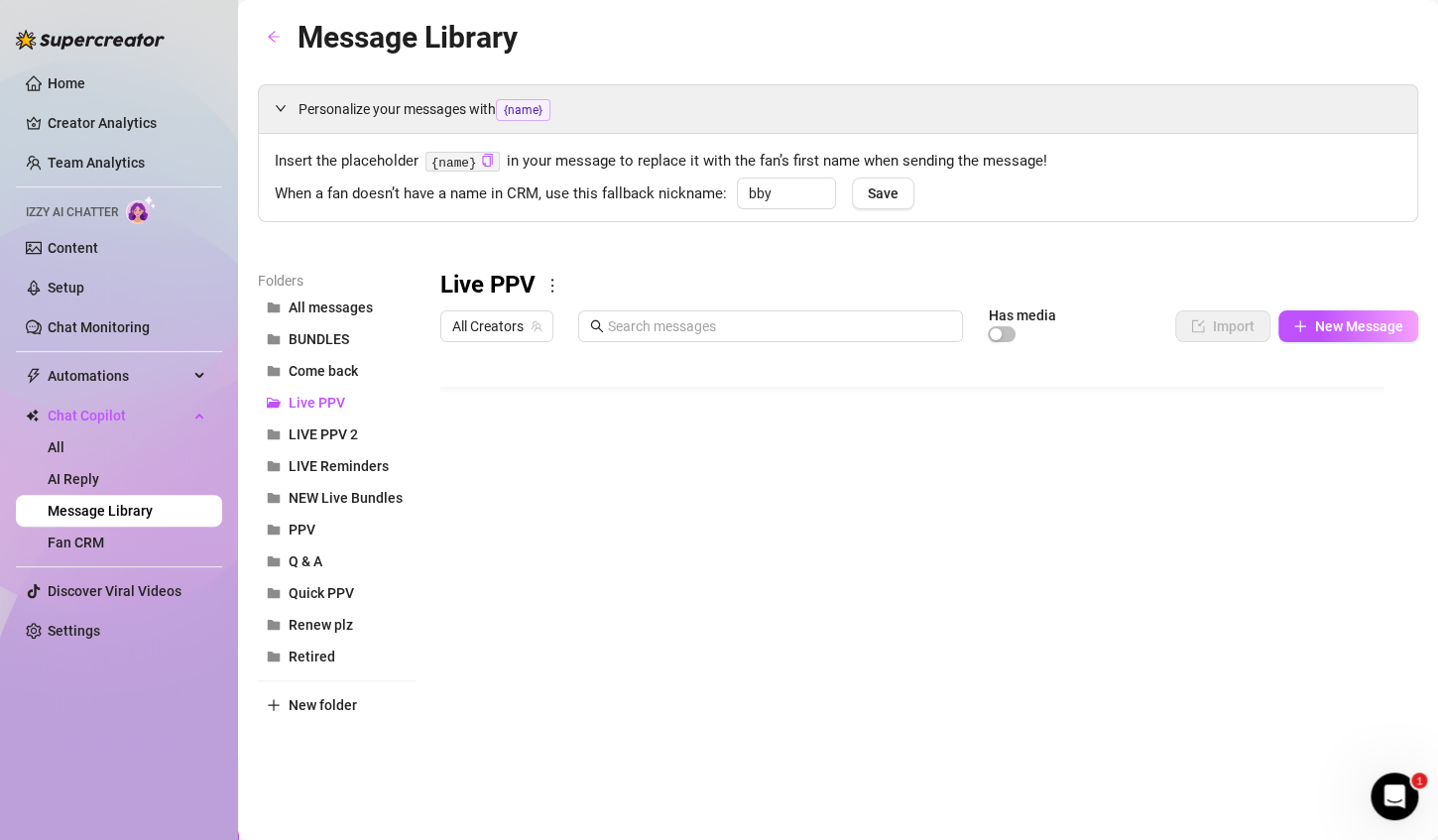 scroll, scrollTop: 254, scrollLeft: 0, axis: vertical 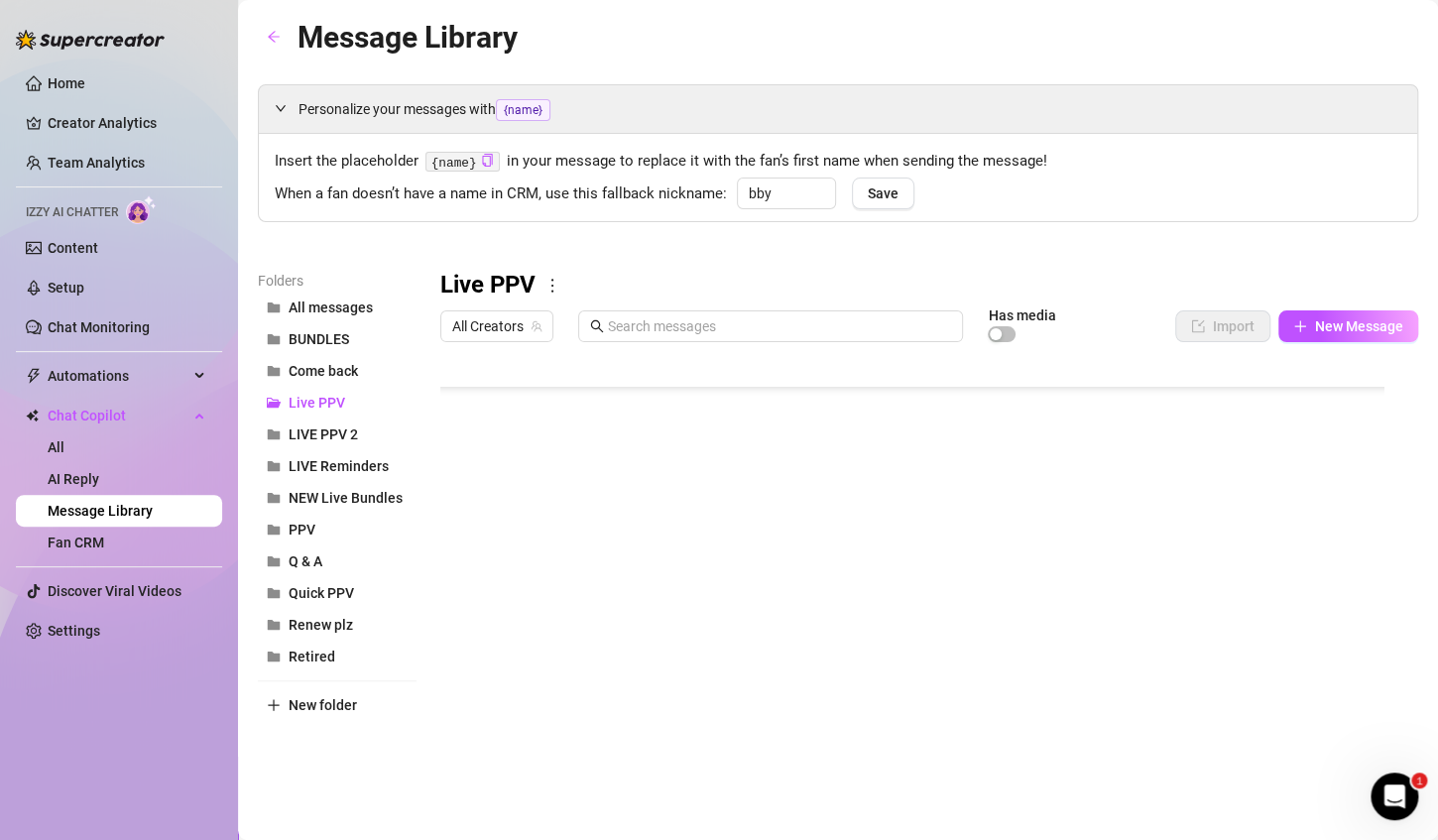 click at bounding box center (920, 572) 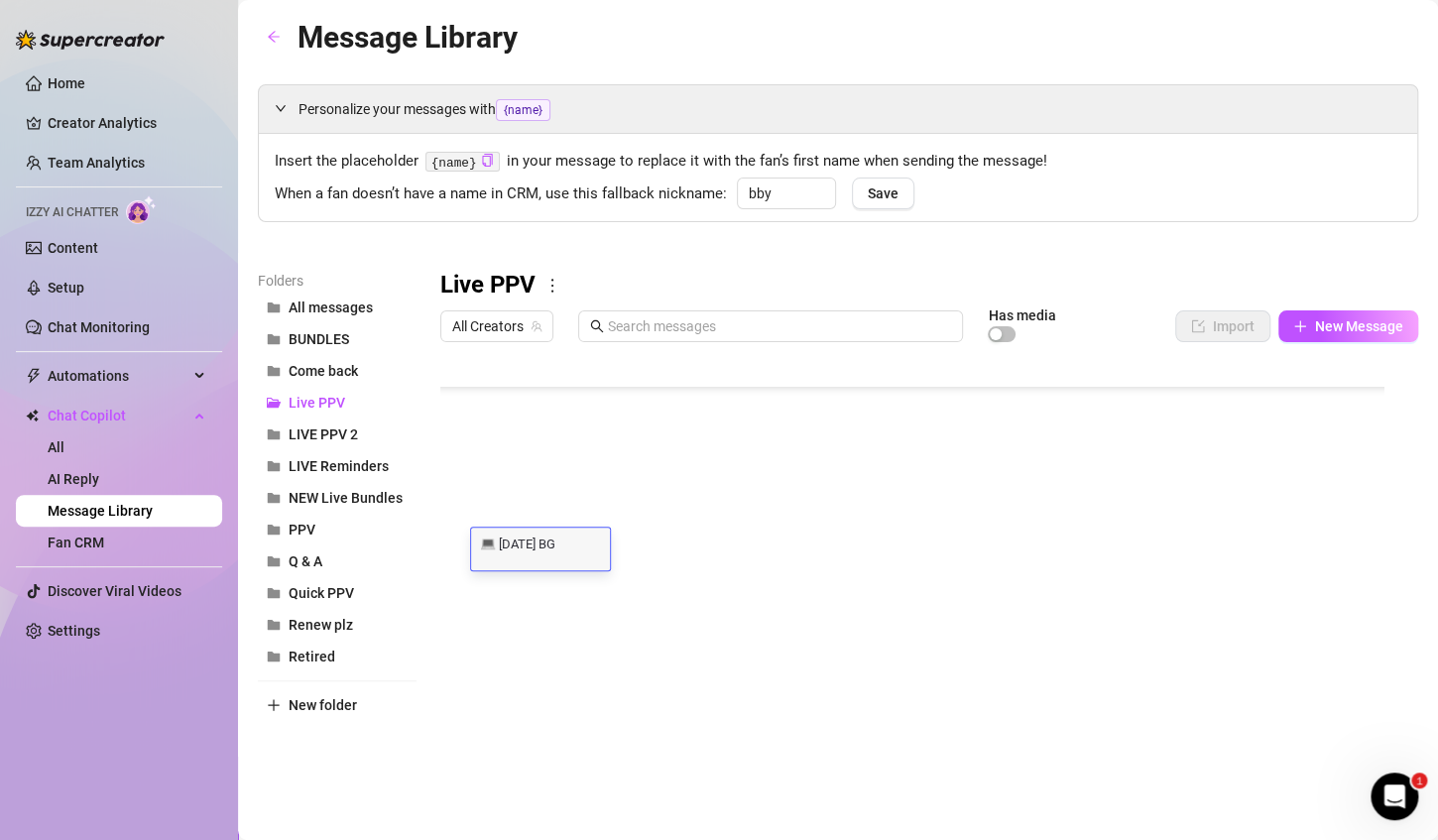 scroll, scrollTop: 0, scrollLeft: 0, axis: both 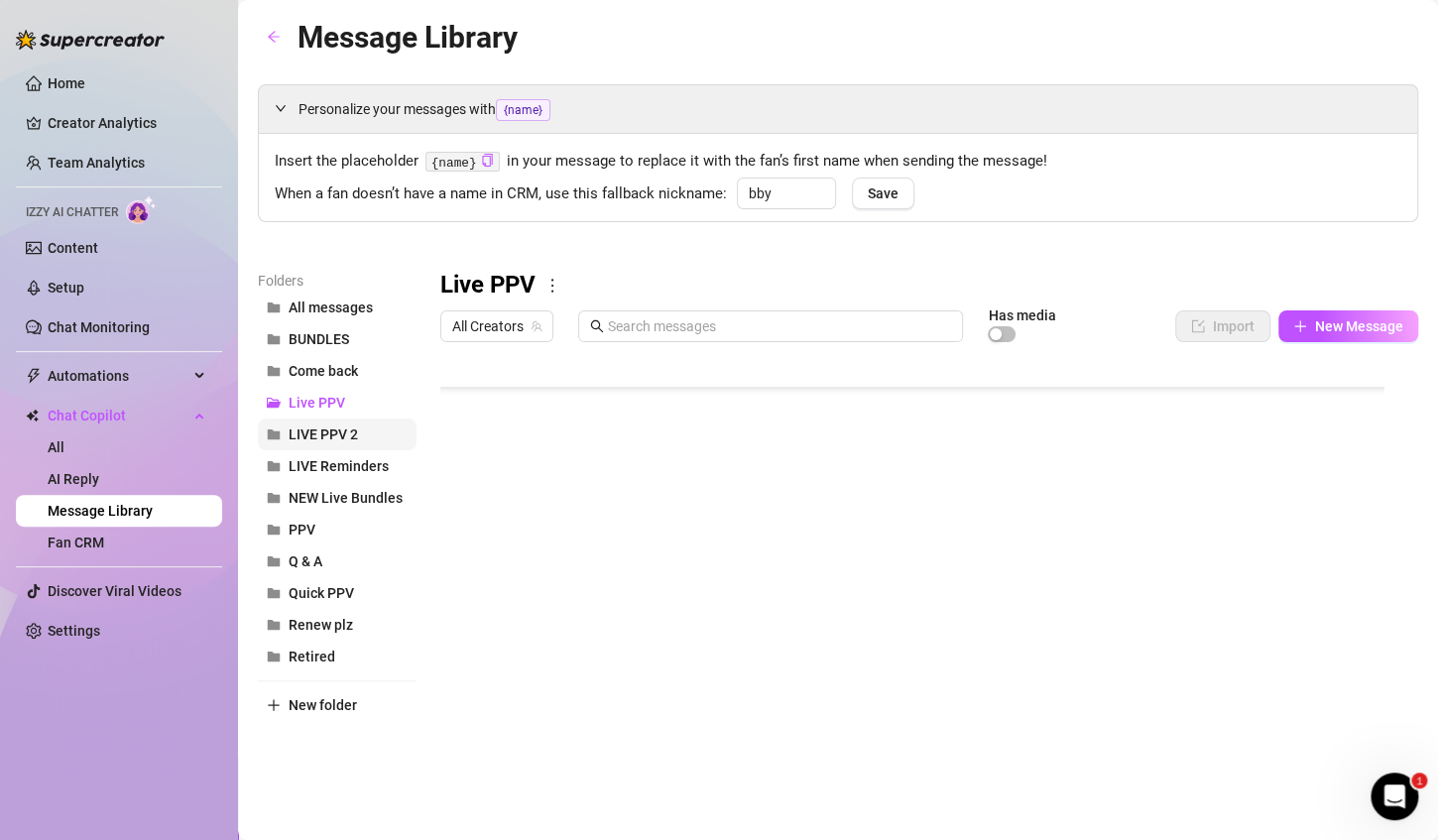 click on "LIVE PPV 2" at bounding box center [323, 434] 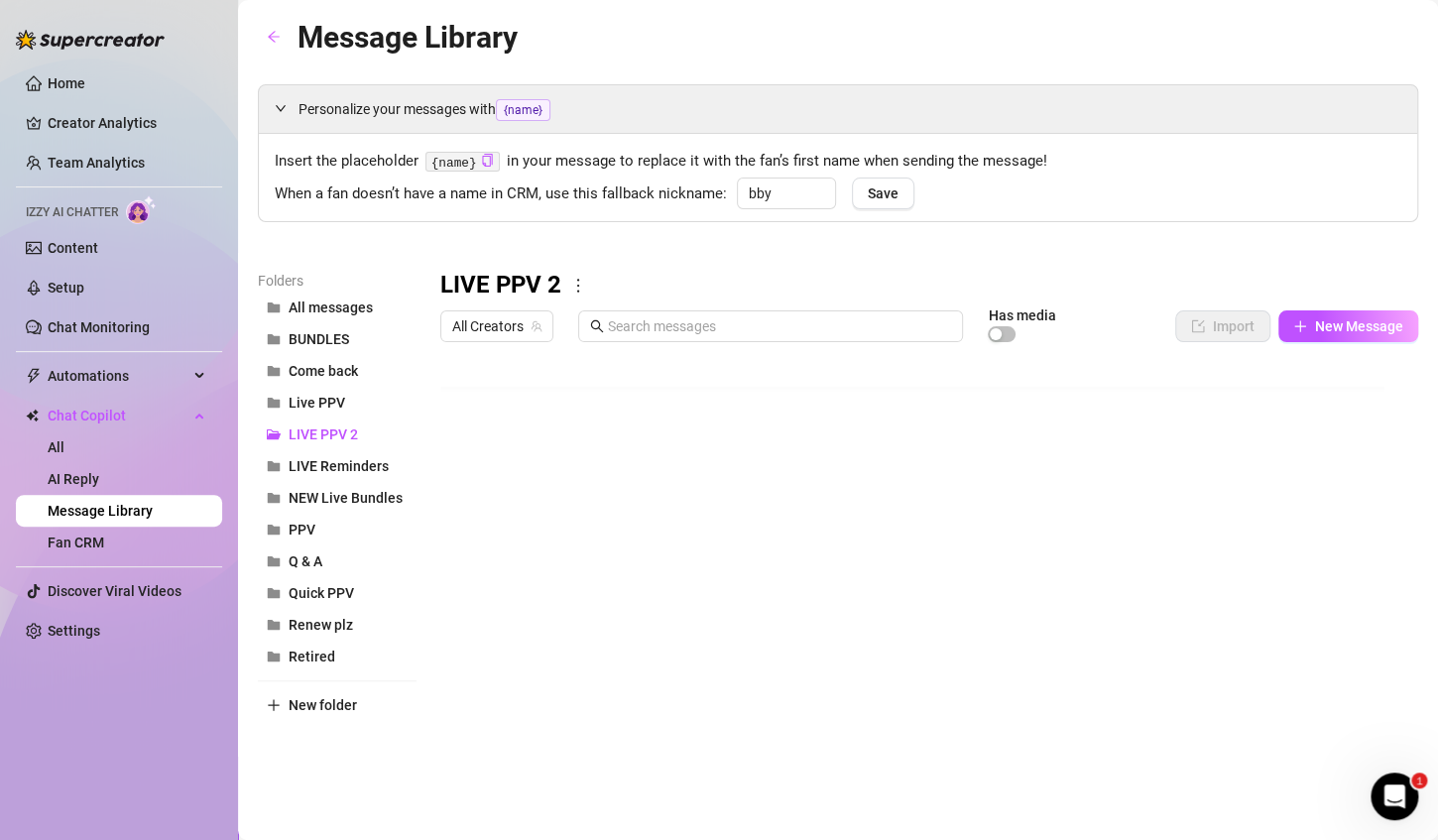 click on "Import New Message" at bounding box center (1296, 326) 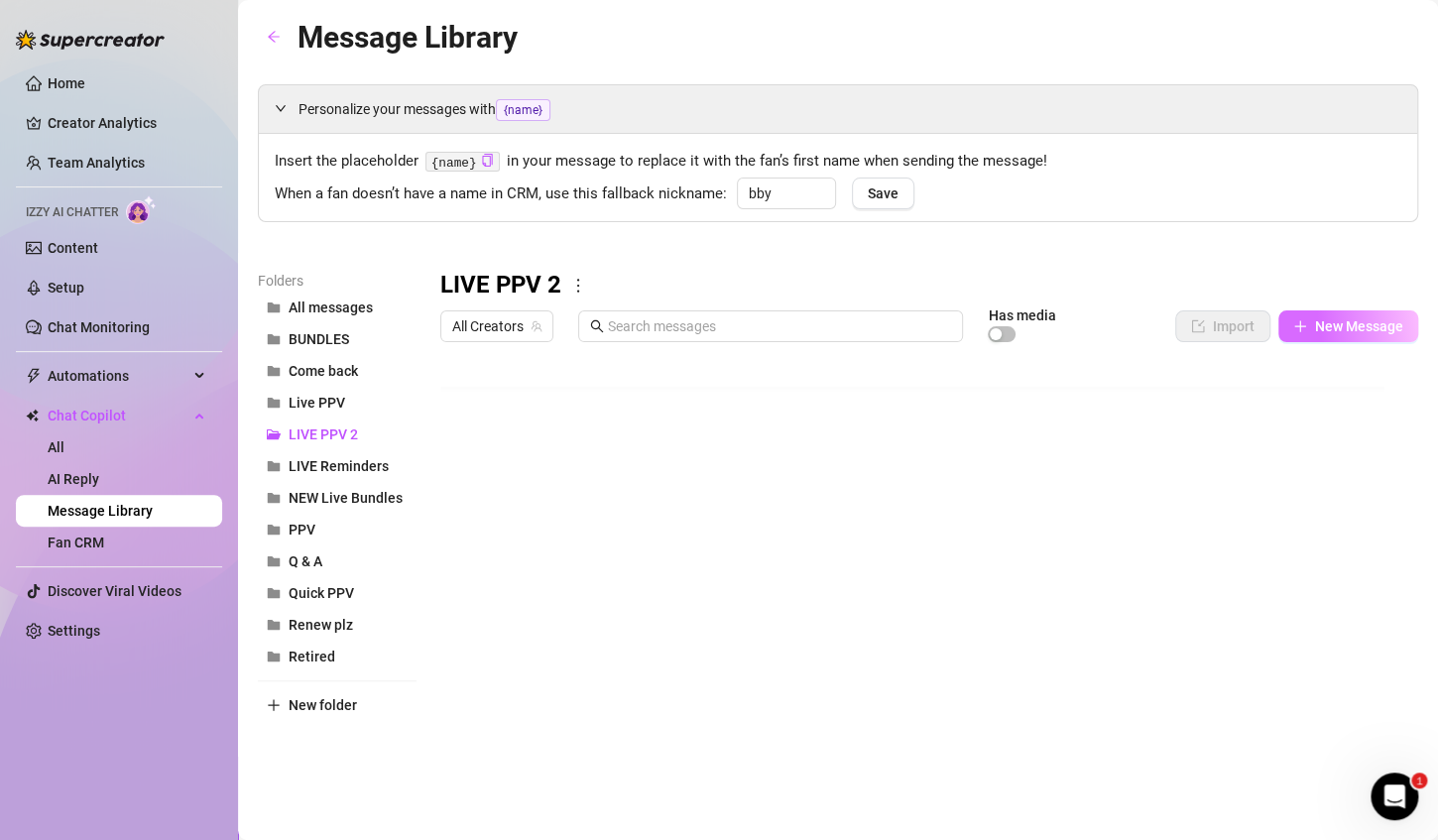 click on "New Message" at bounding box center [1348, 326] 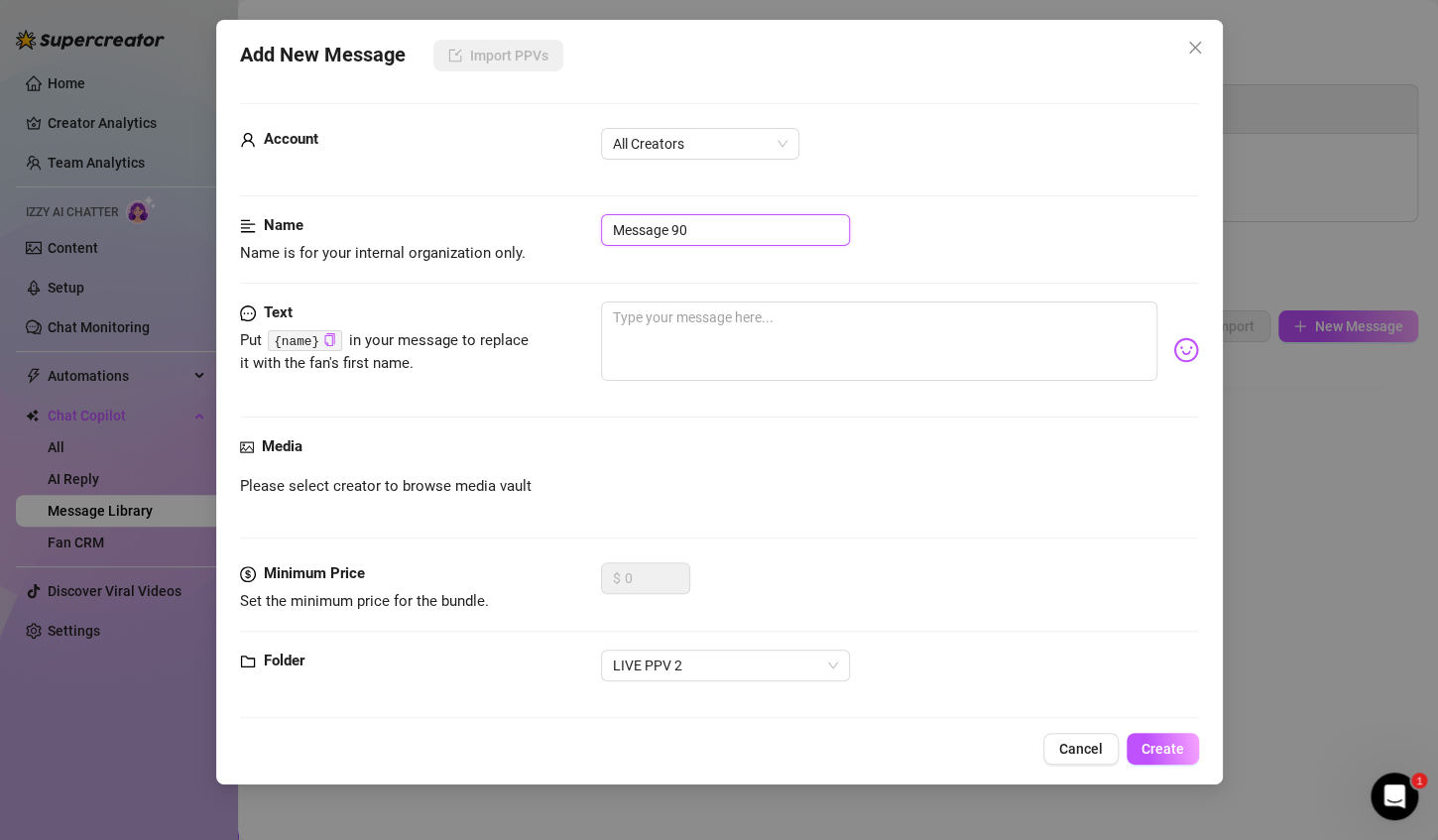 drag, startPoint x: 709, startPoint y: 229, endPoint x: 491, endPoint y: 226, distance: 218.02064 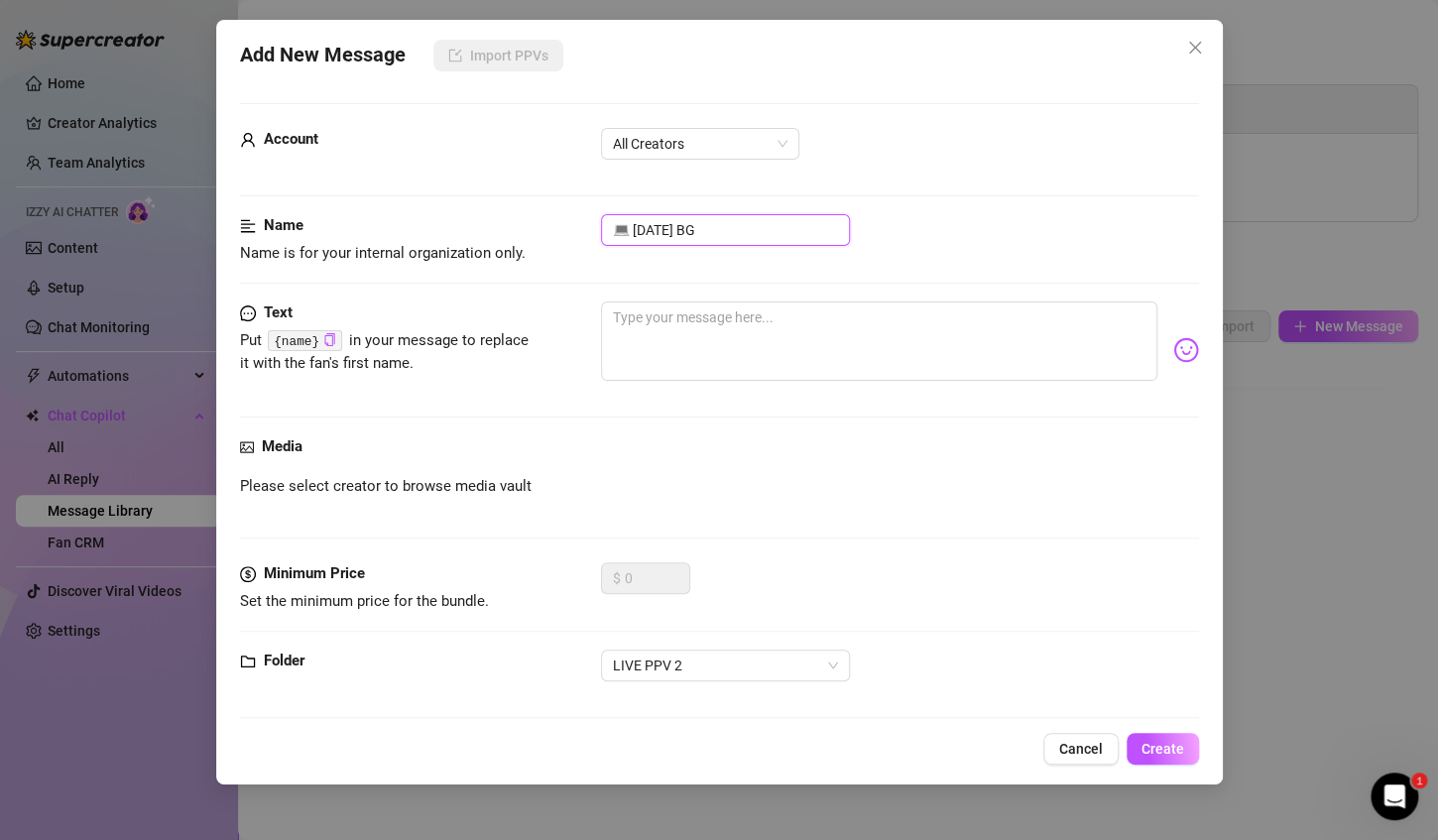 type on "💻 [DATE] BG" 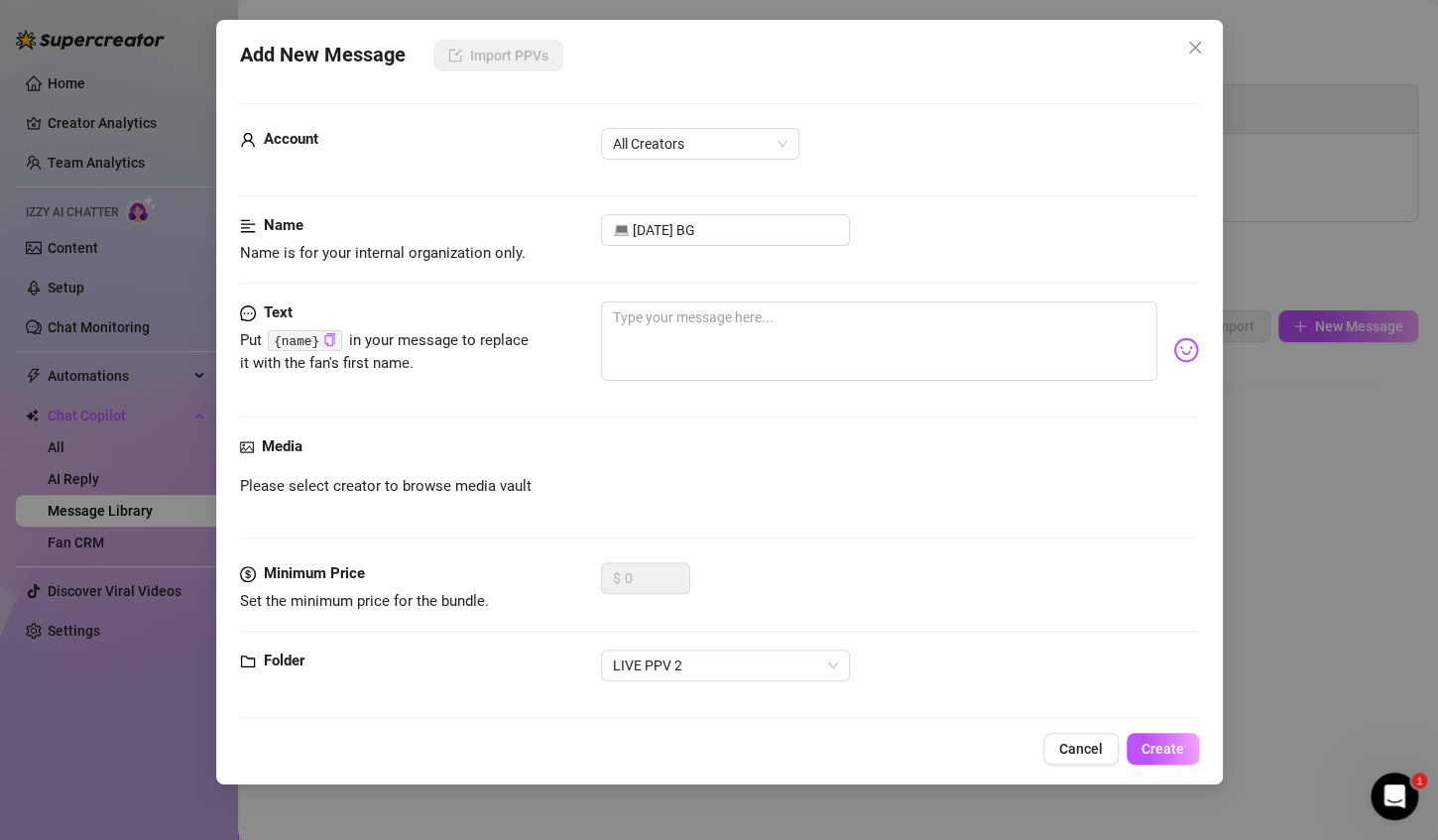 click on "Account All Creators" at bounding box center [719, 153] 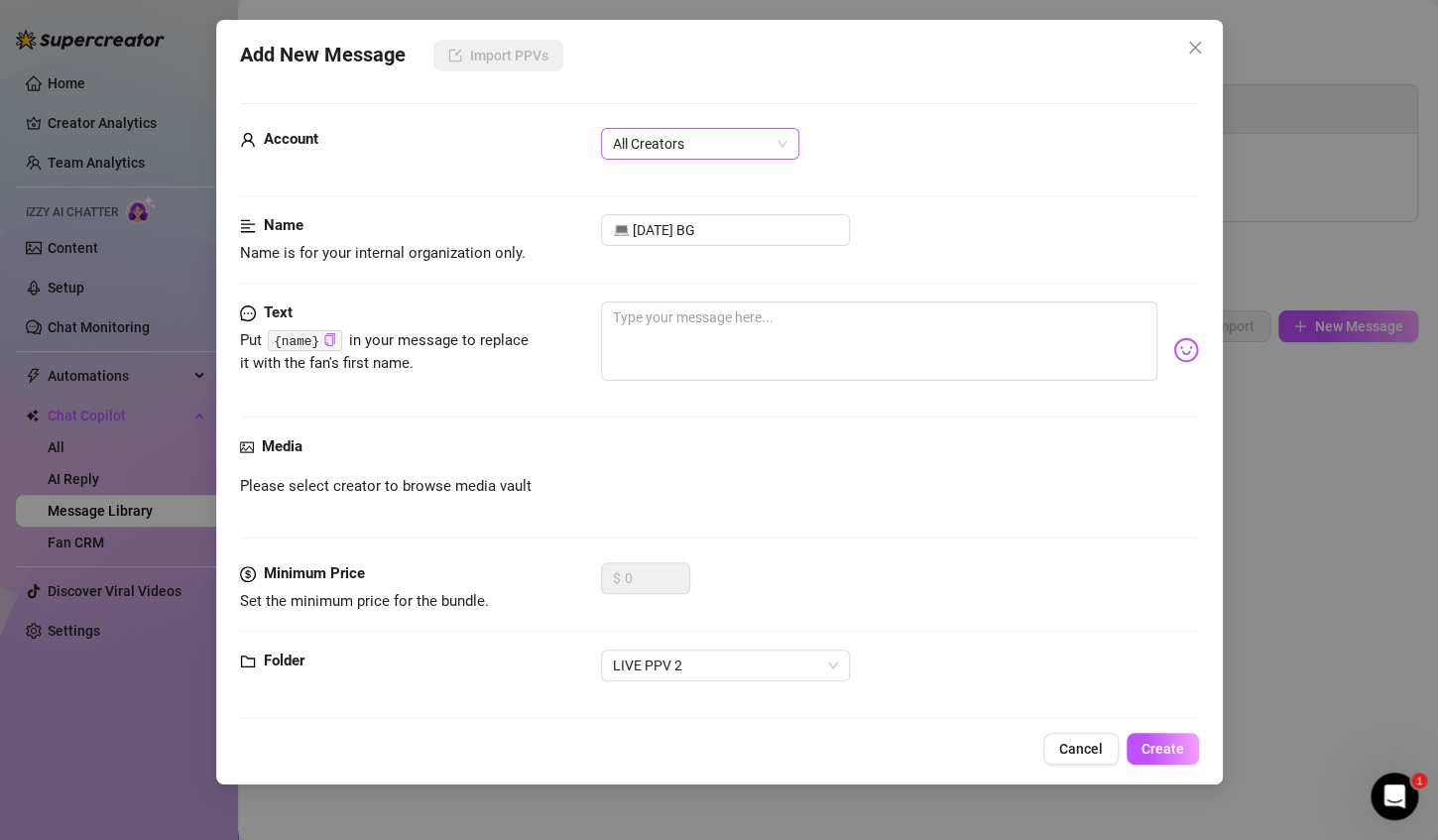 click on "All Creators" at bounding box center (700, 144) 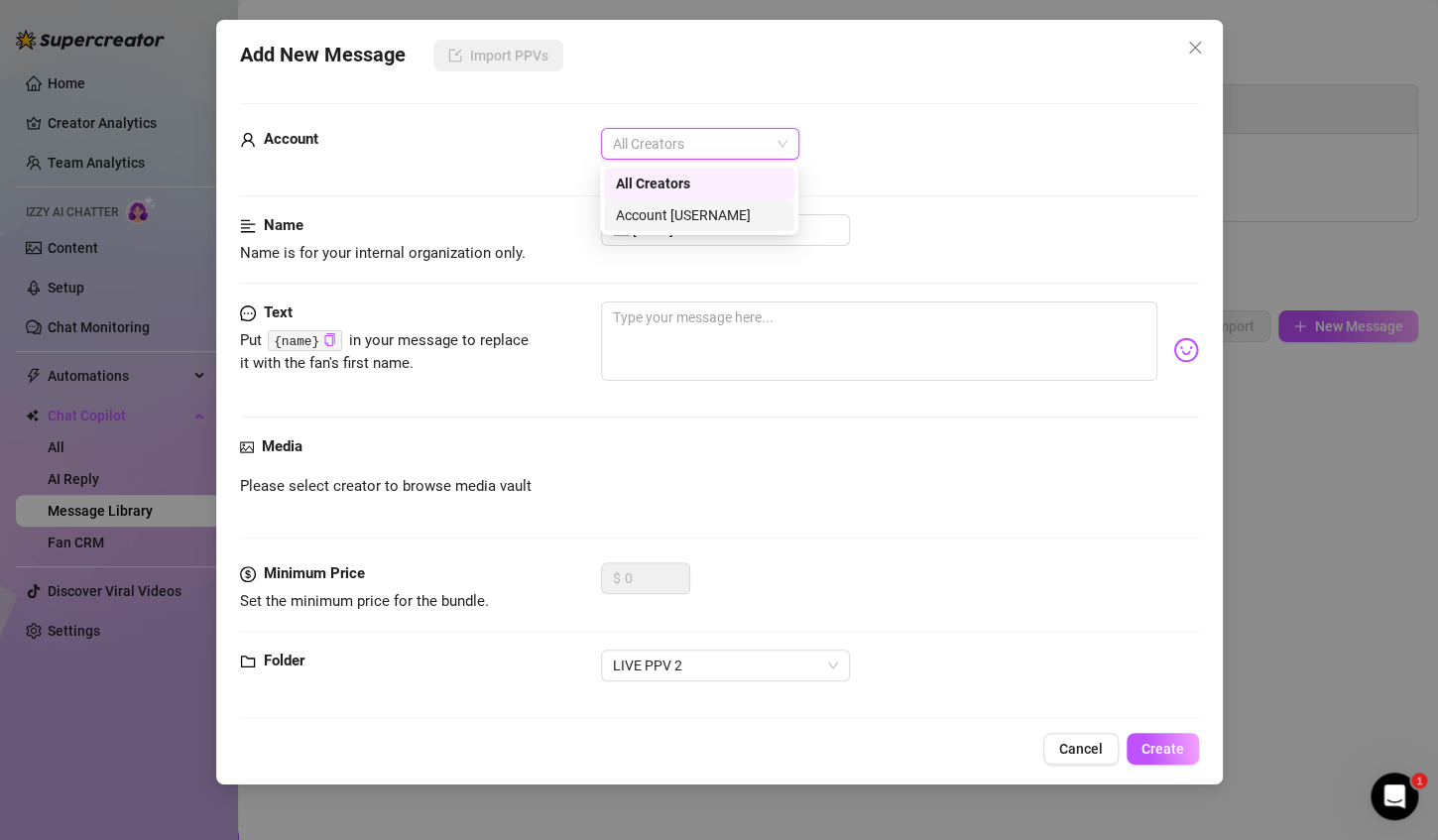 click on "Account [USERNAME]" at bounding box center [699, 215] 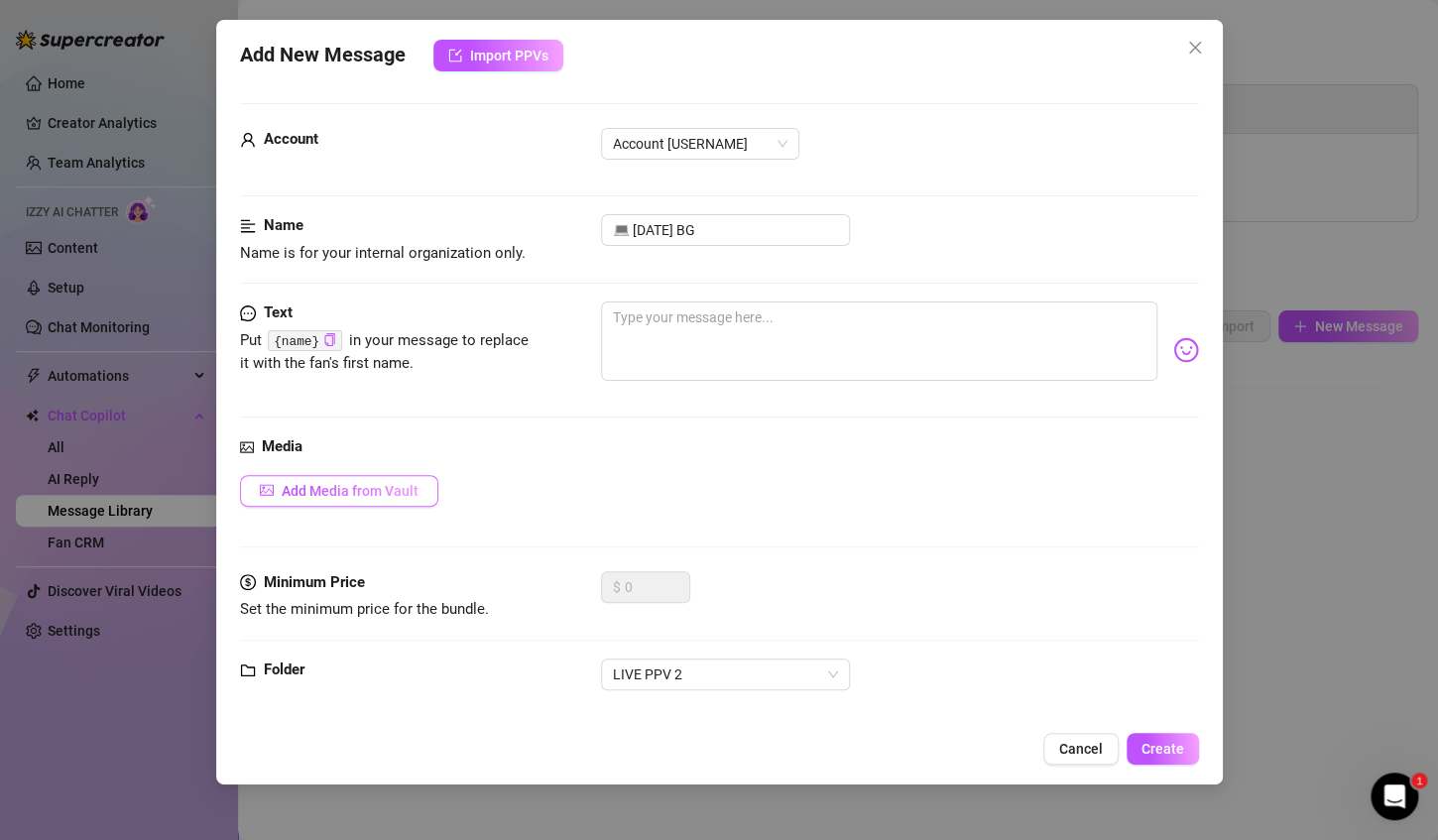 click on "Add Media from Vault" at bounding box center (339, 491) 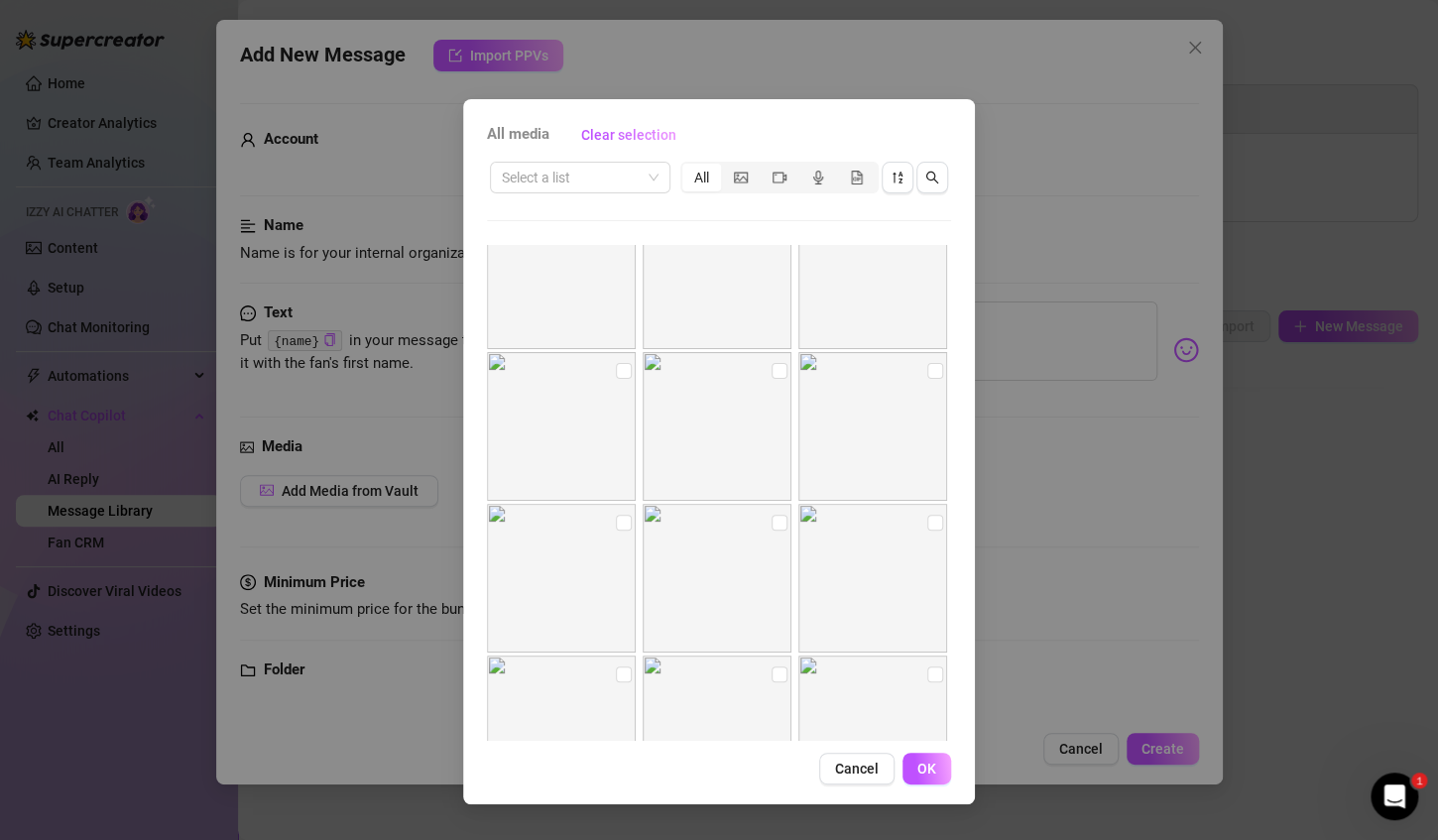 scroll, scrollTop: 0, scrollLeft: 0, axis: both 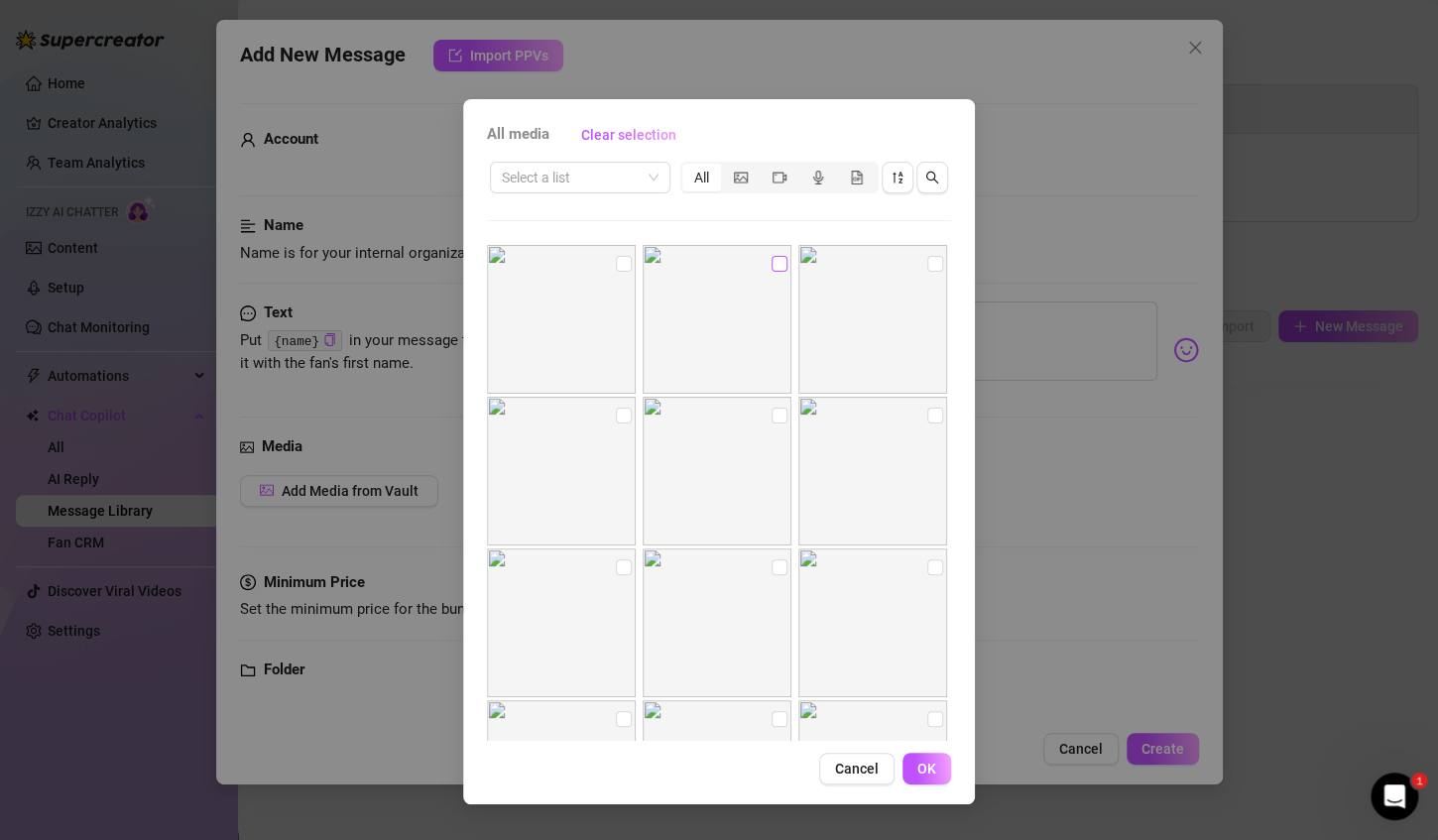 click at bounding box center (779, 264) 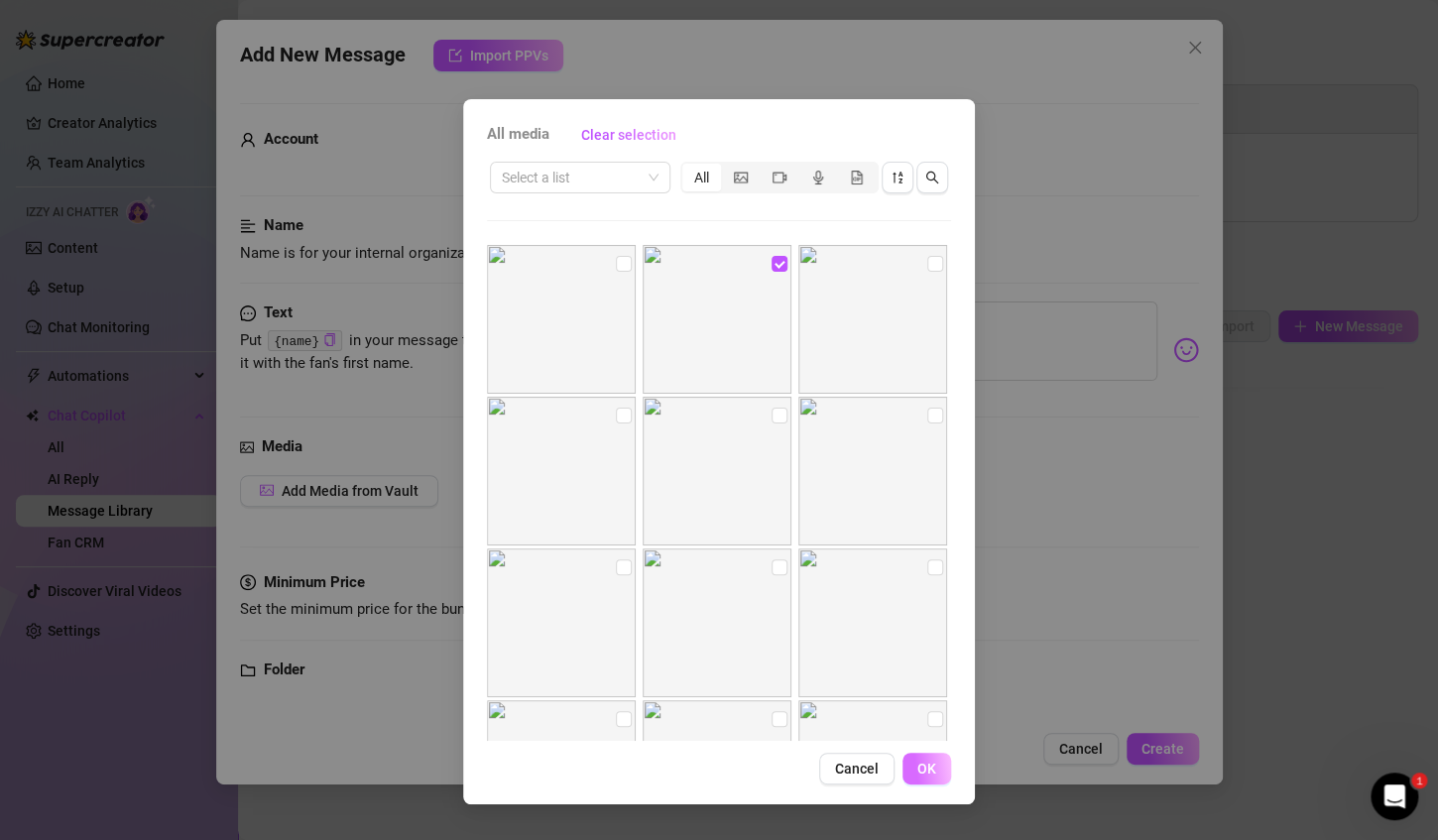 click on "OK" at bounding box center [926, 769] 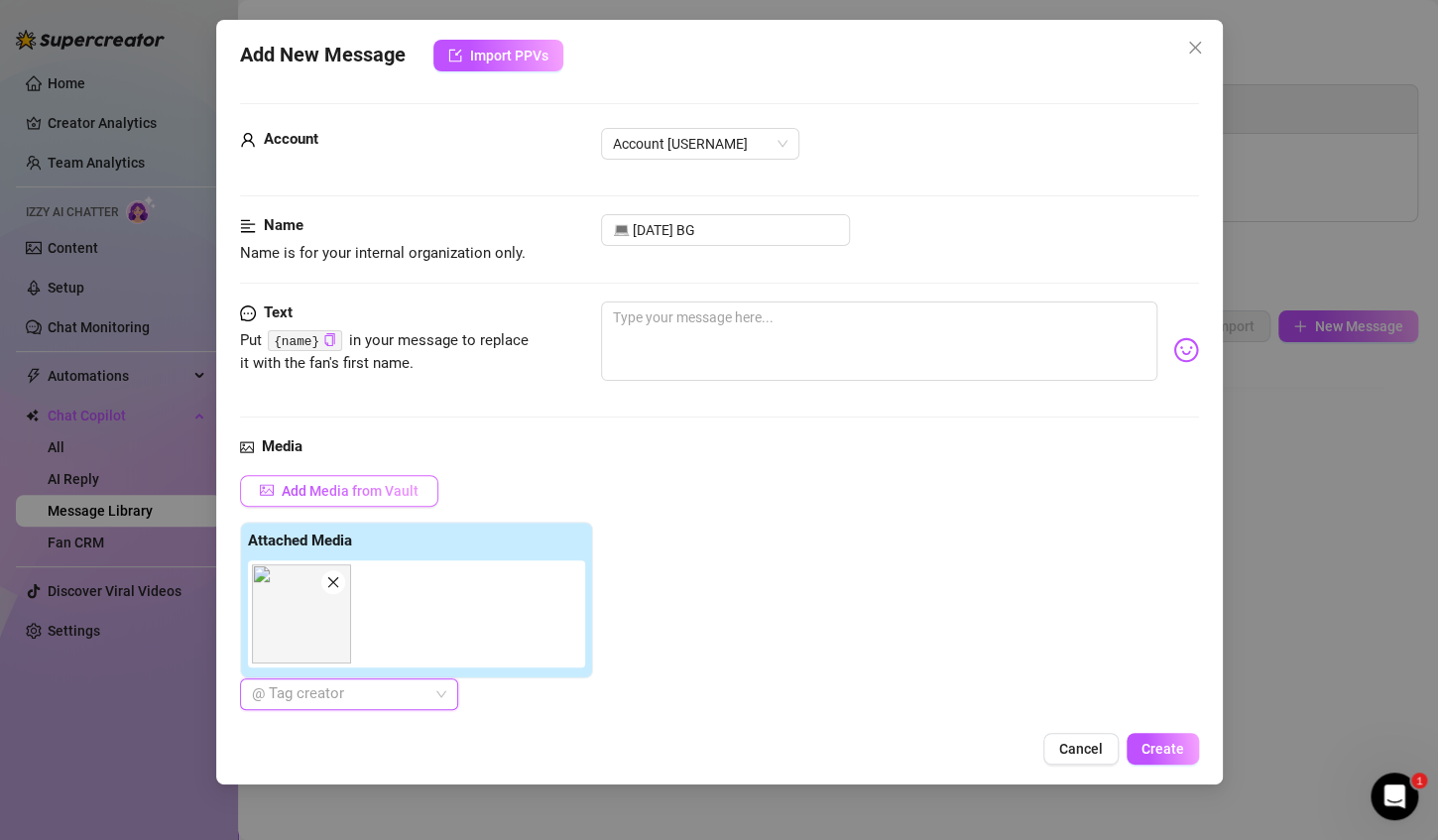 click on "Add Media from Vault" at bounding box center [350, 491] 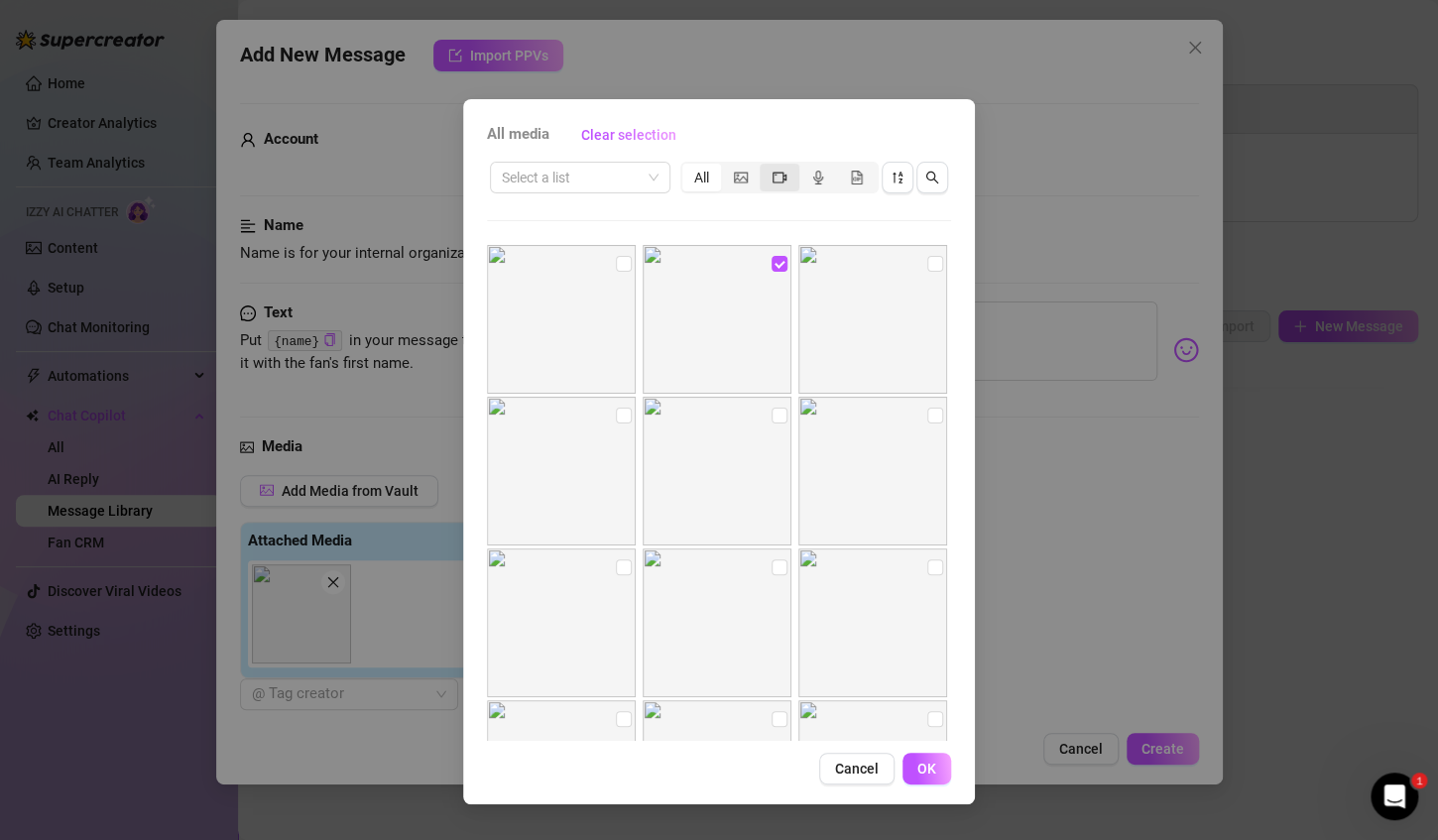 click 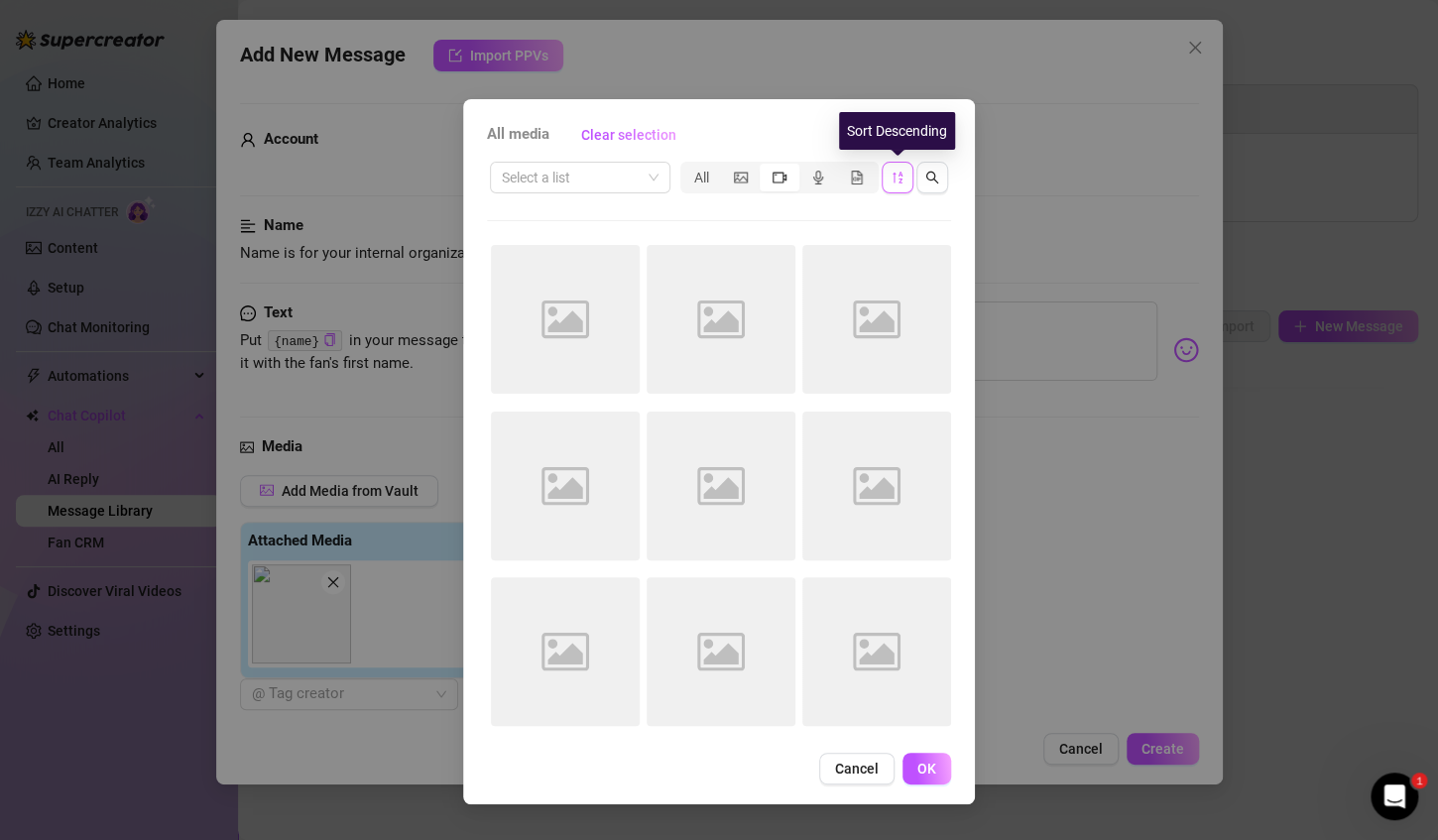 click at bounding box center [898, 178] 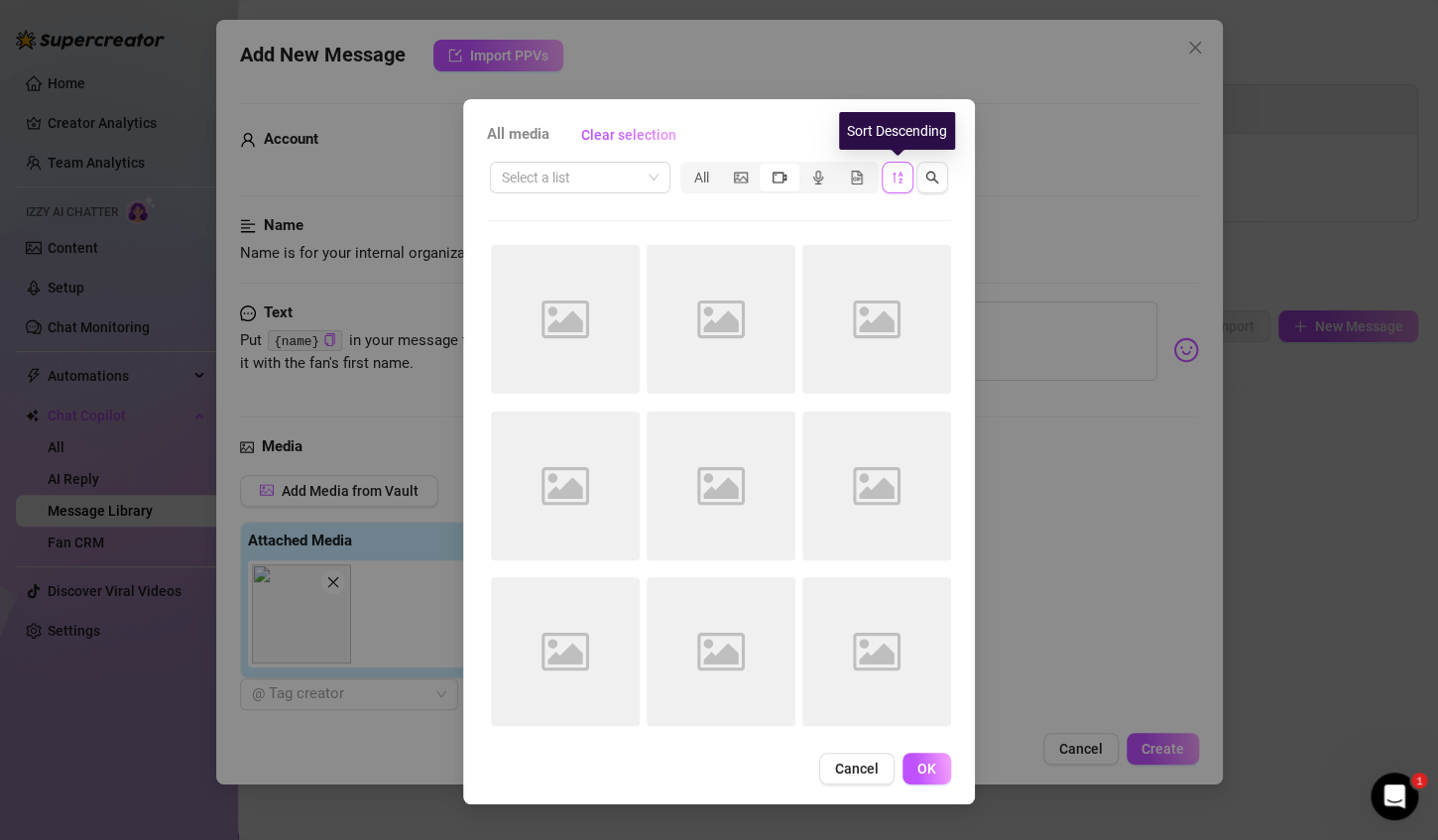 click 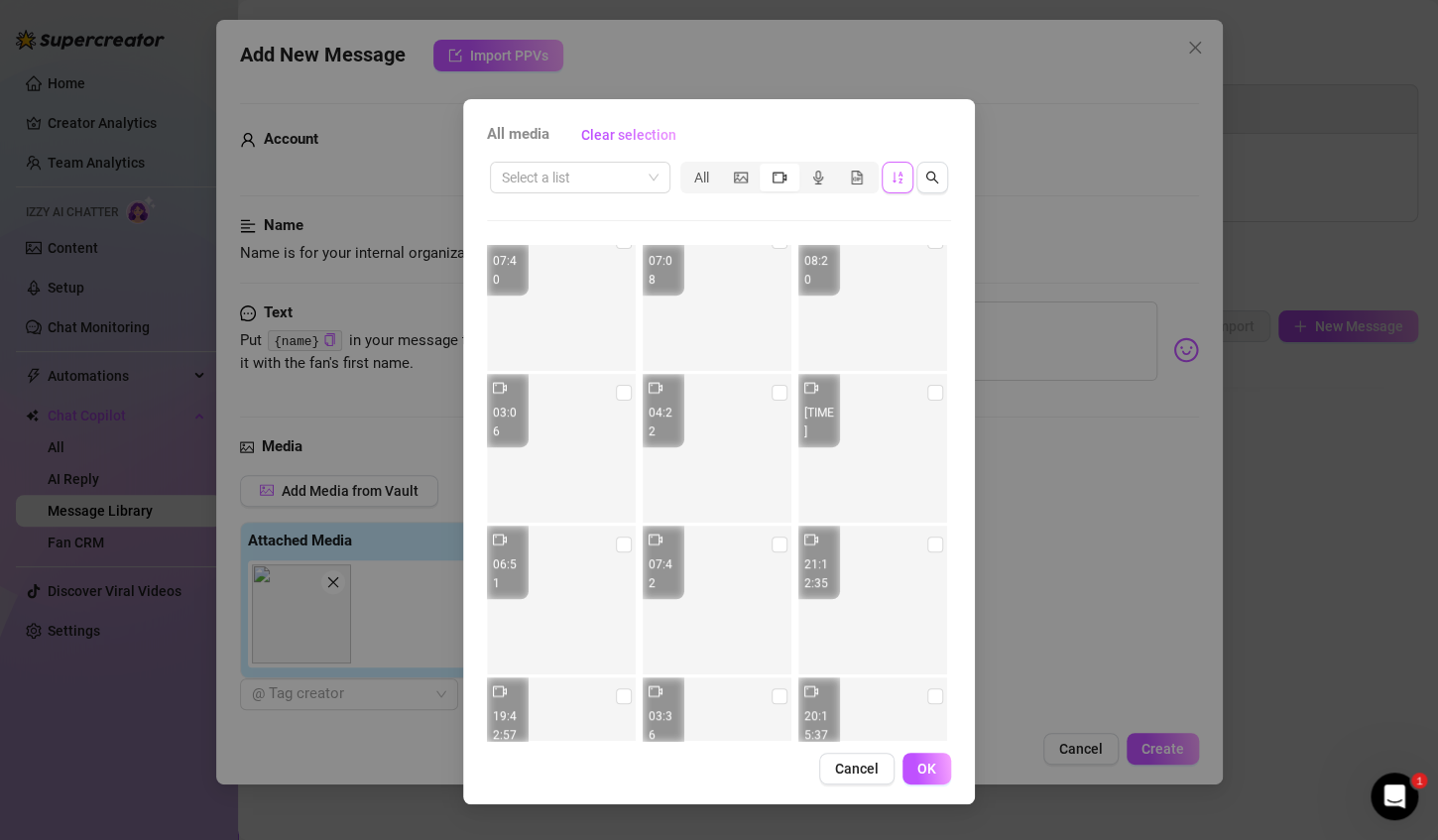 scroll, scrollTop: 11384, scrollLeft: 0, axis: vertical 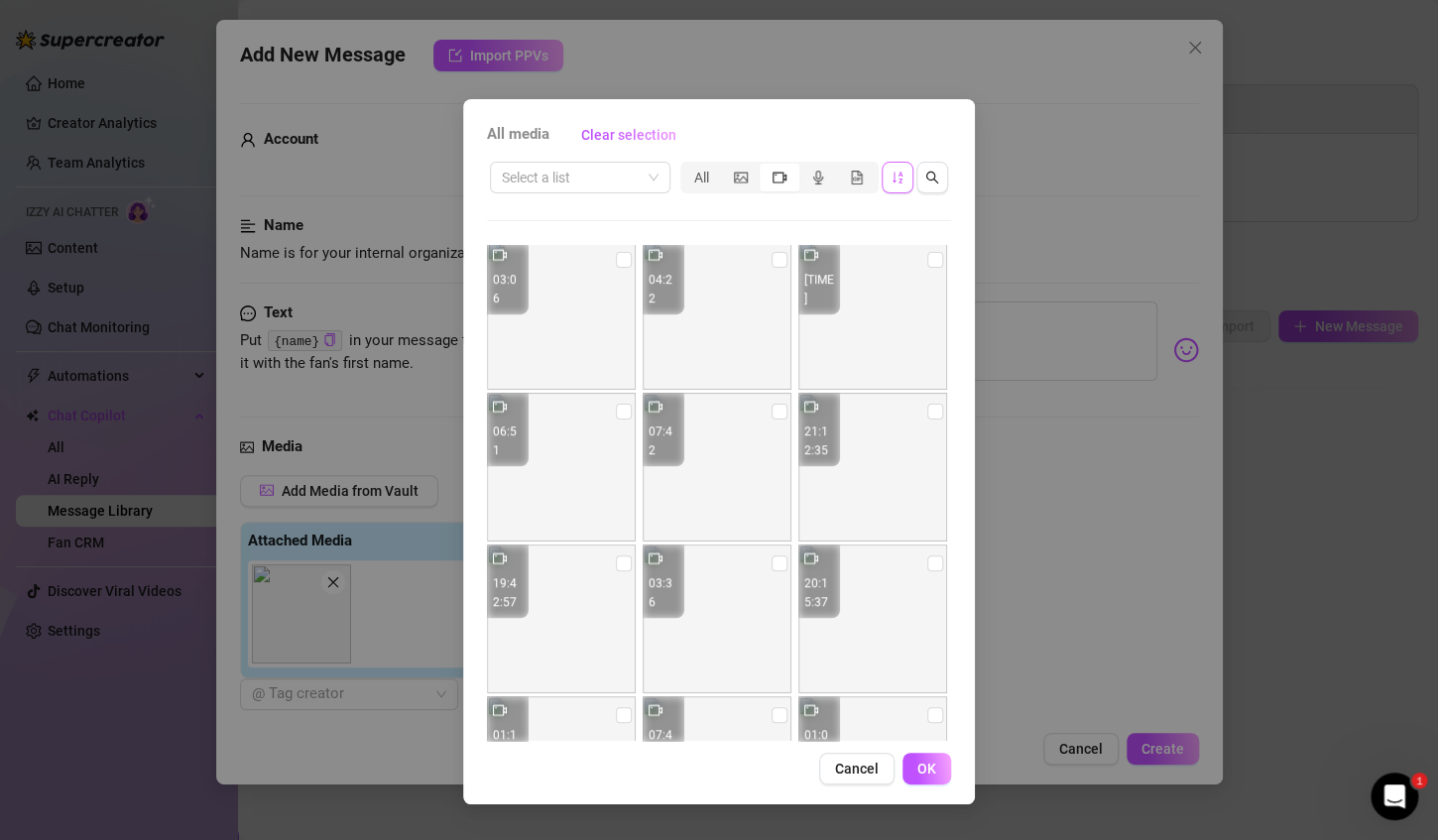 click at bounding box center [561, 619] 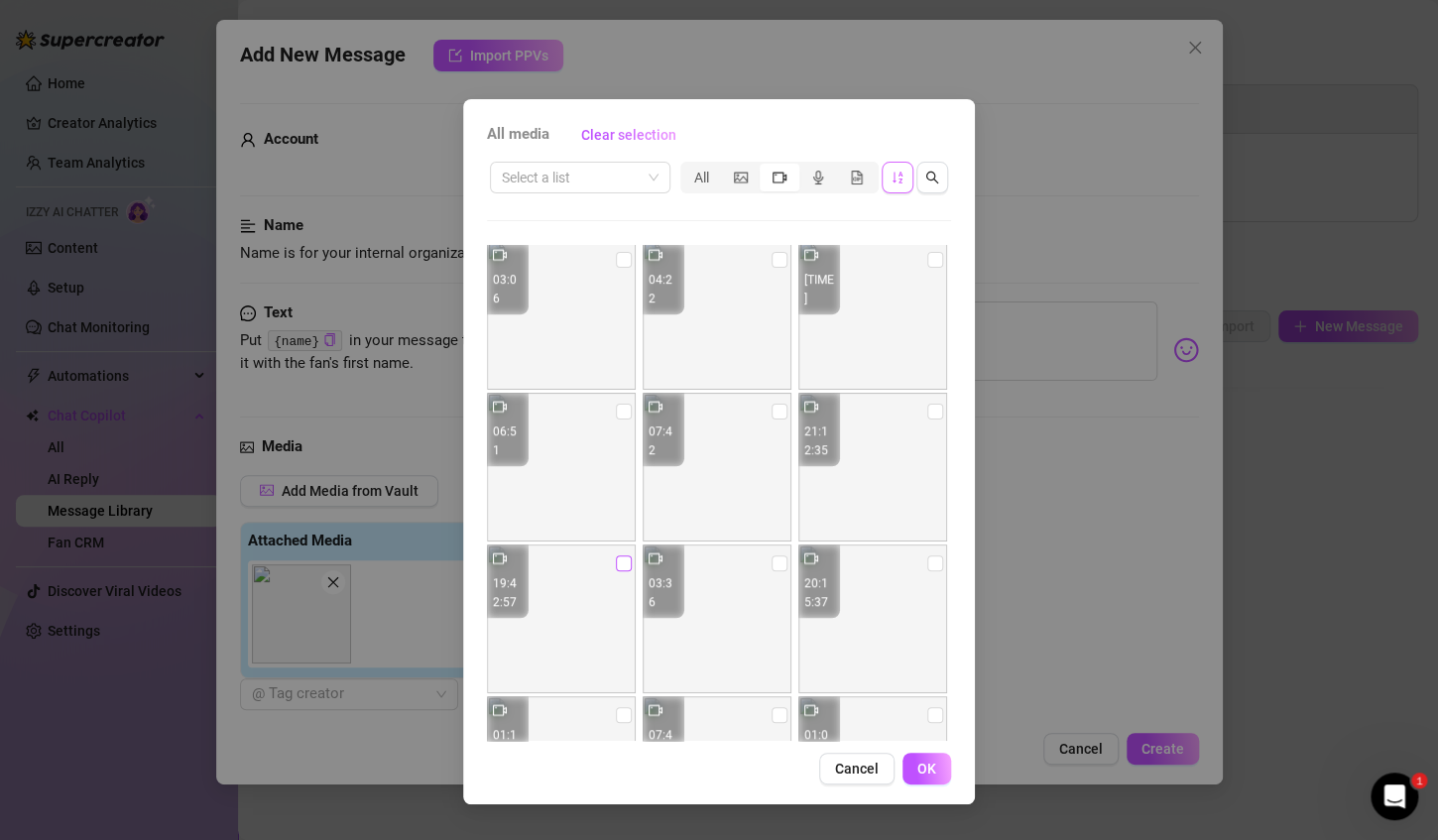 click at bounding box center [624, 563] 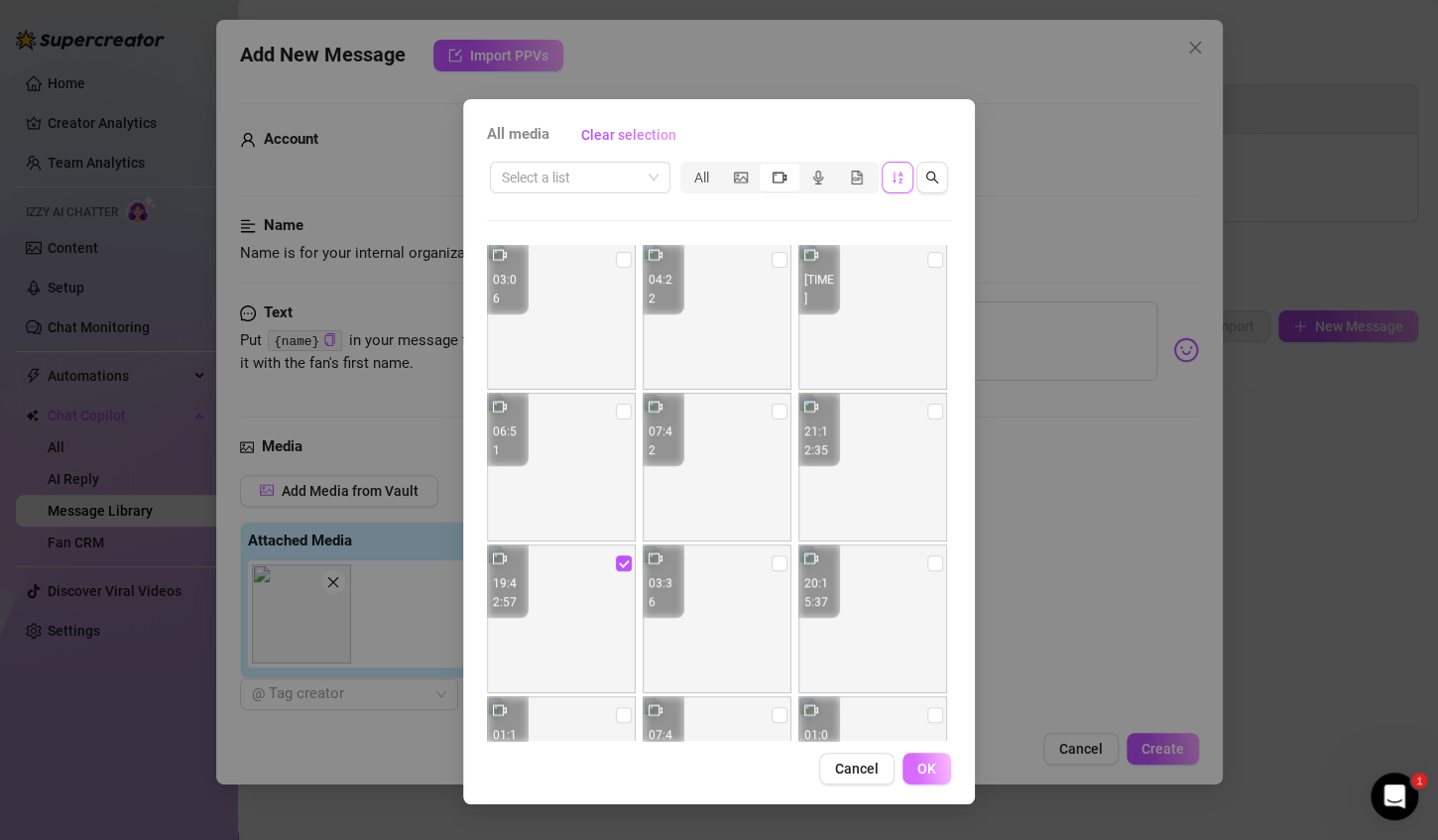 click on "OK" at bounding box center [926, 769] 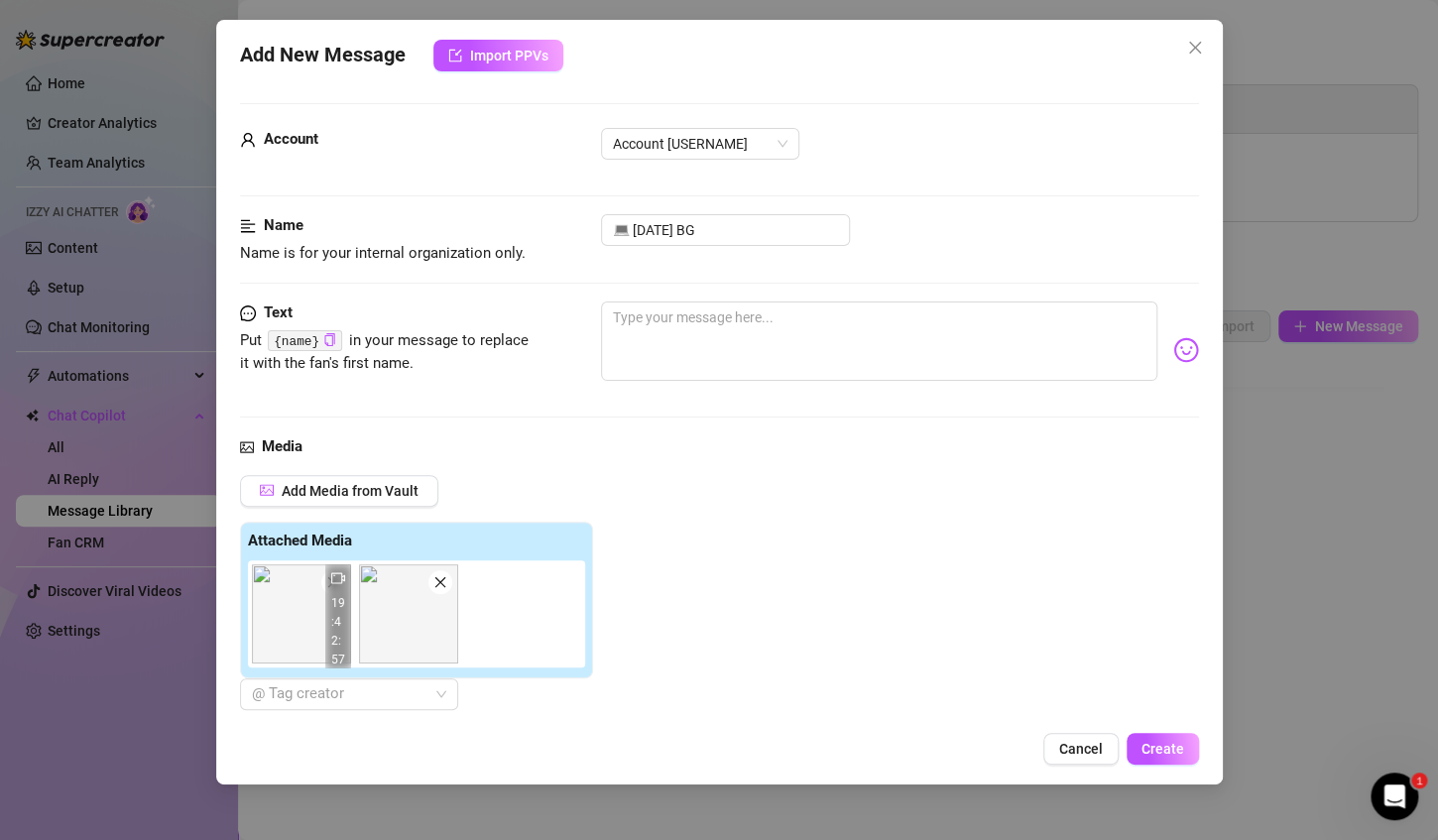 click on "Add Media from Vault Attached Media 19:42:57   @ Tag creator" at bounding box center [719, 592] 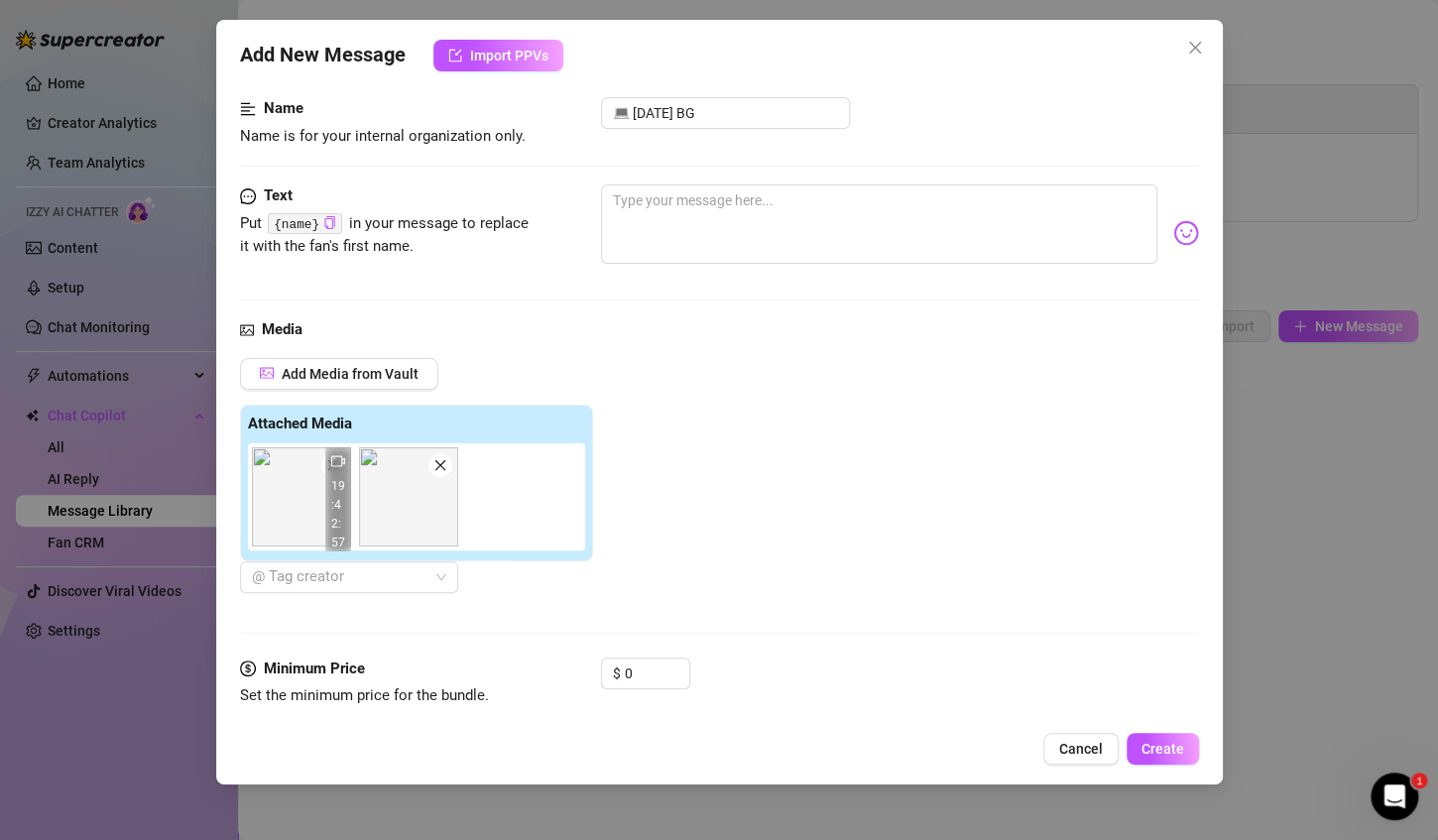 scroll, scrollTop: 225, scrollLeft: 0, axis: vertical 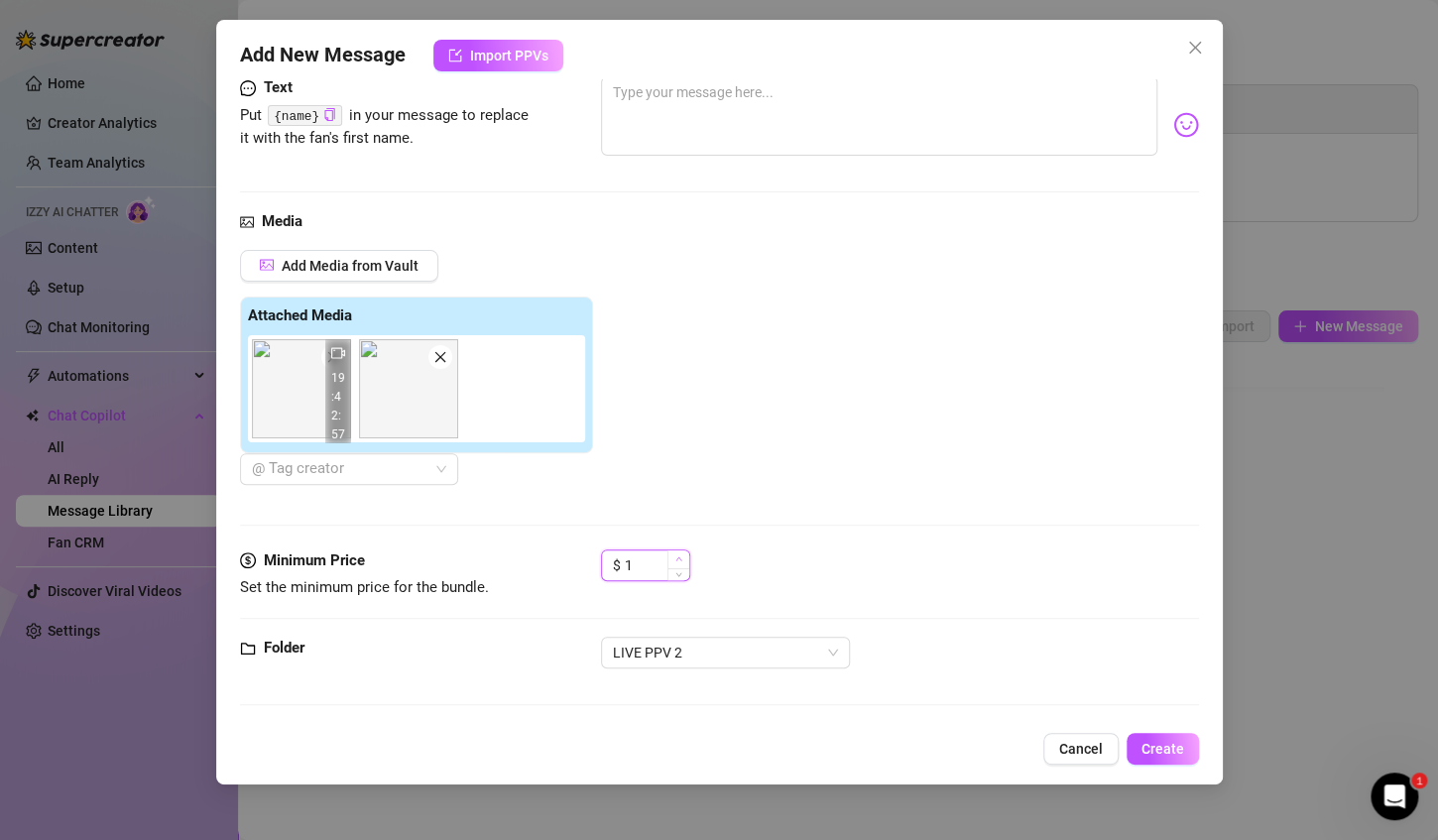 click at bounding box center (678, 559) 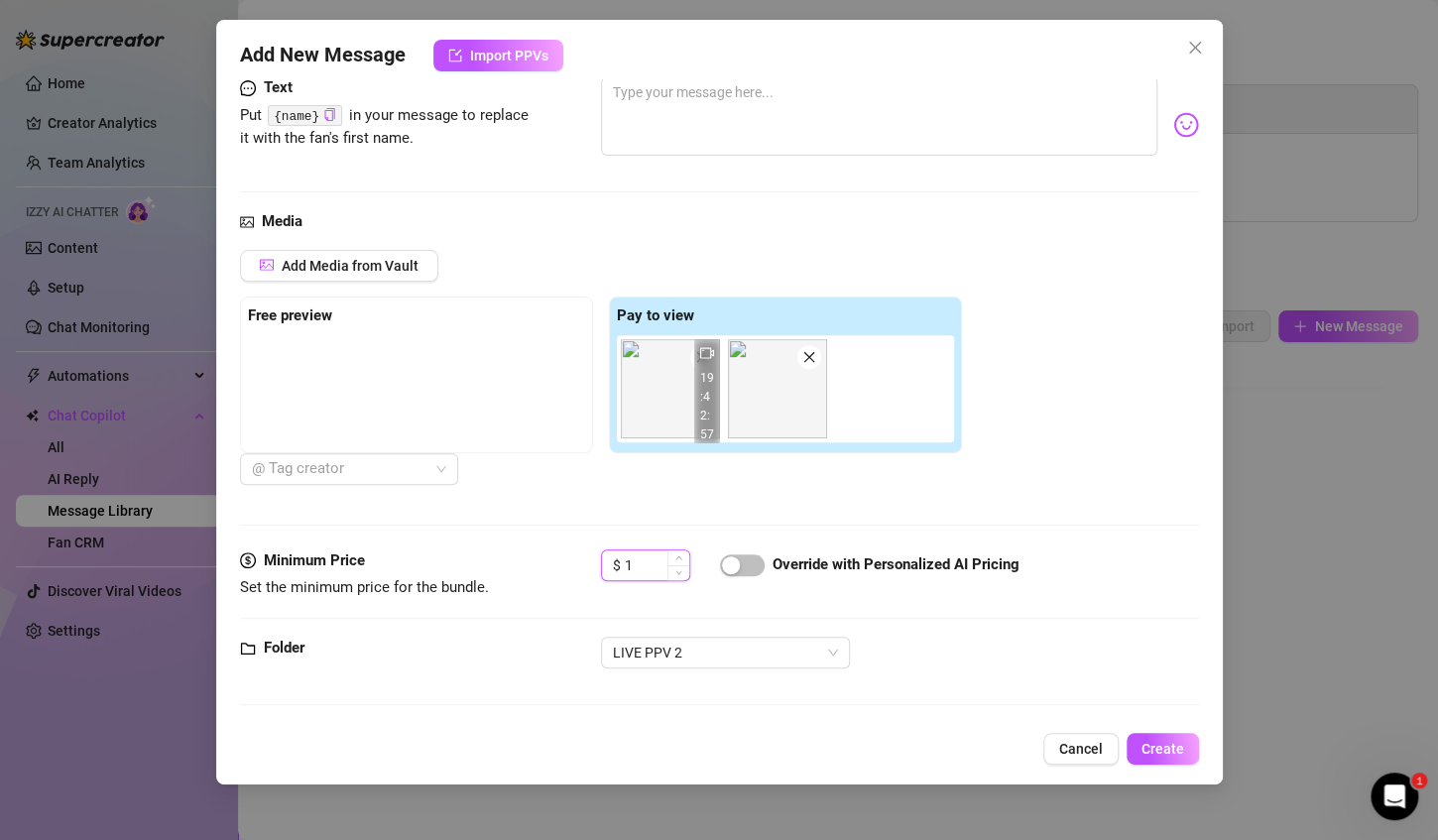 drag, startPoint x: 654, startPoint y: 567, endPoint x: 614, endPoint y: 555, distance: 41.761226 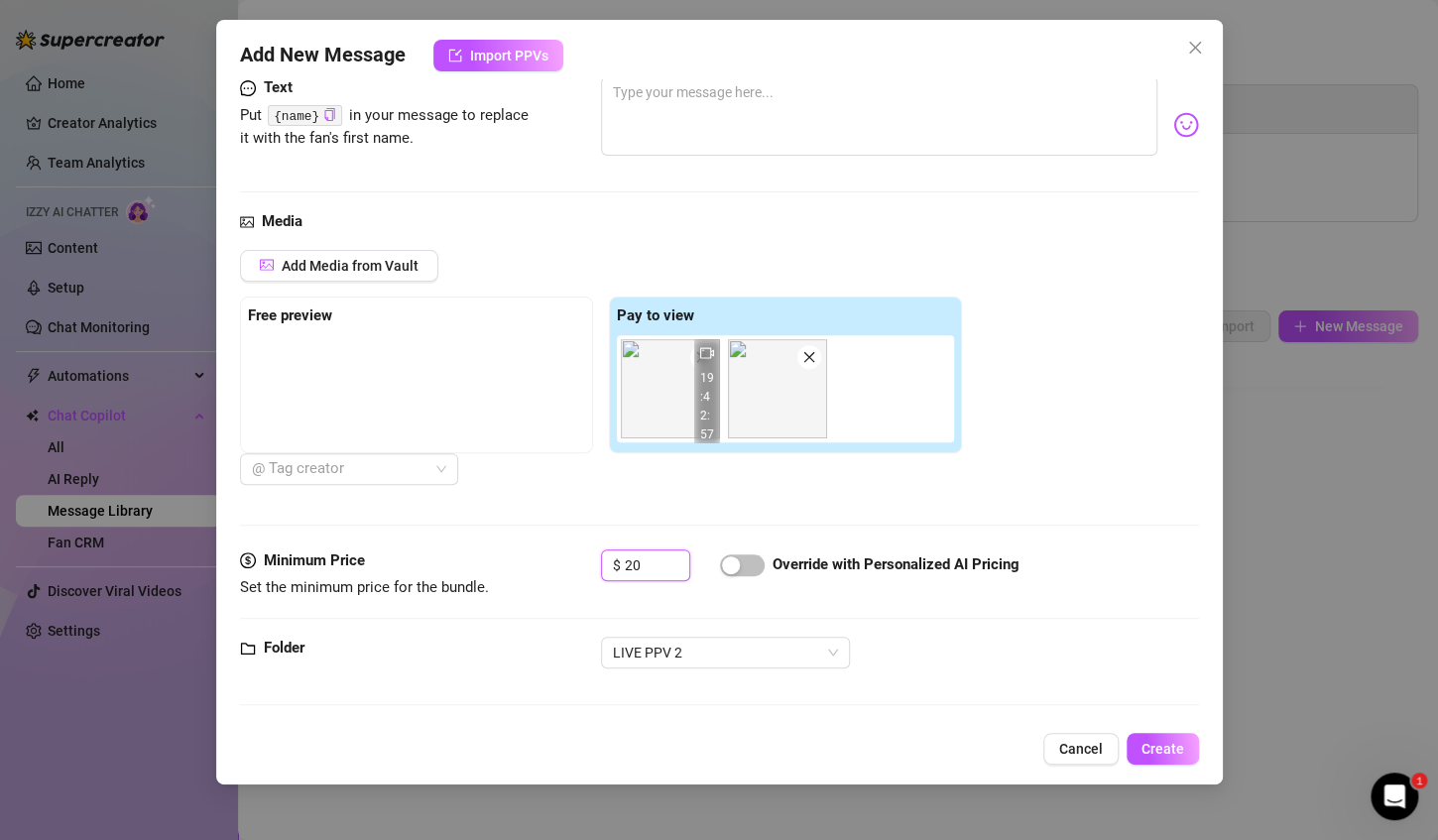 scroll, scrollTop: 0, scrollLeft: 0, axis: both 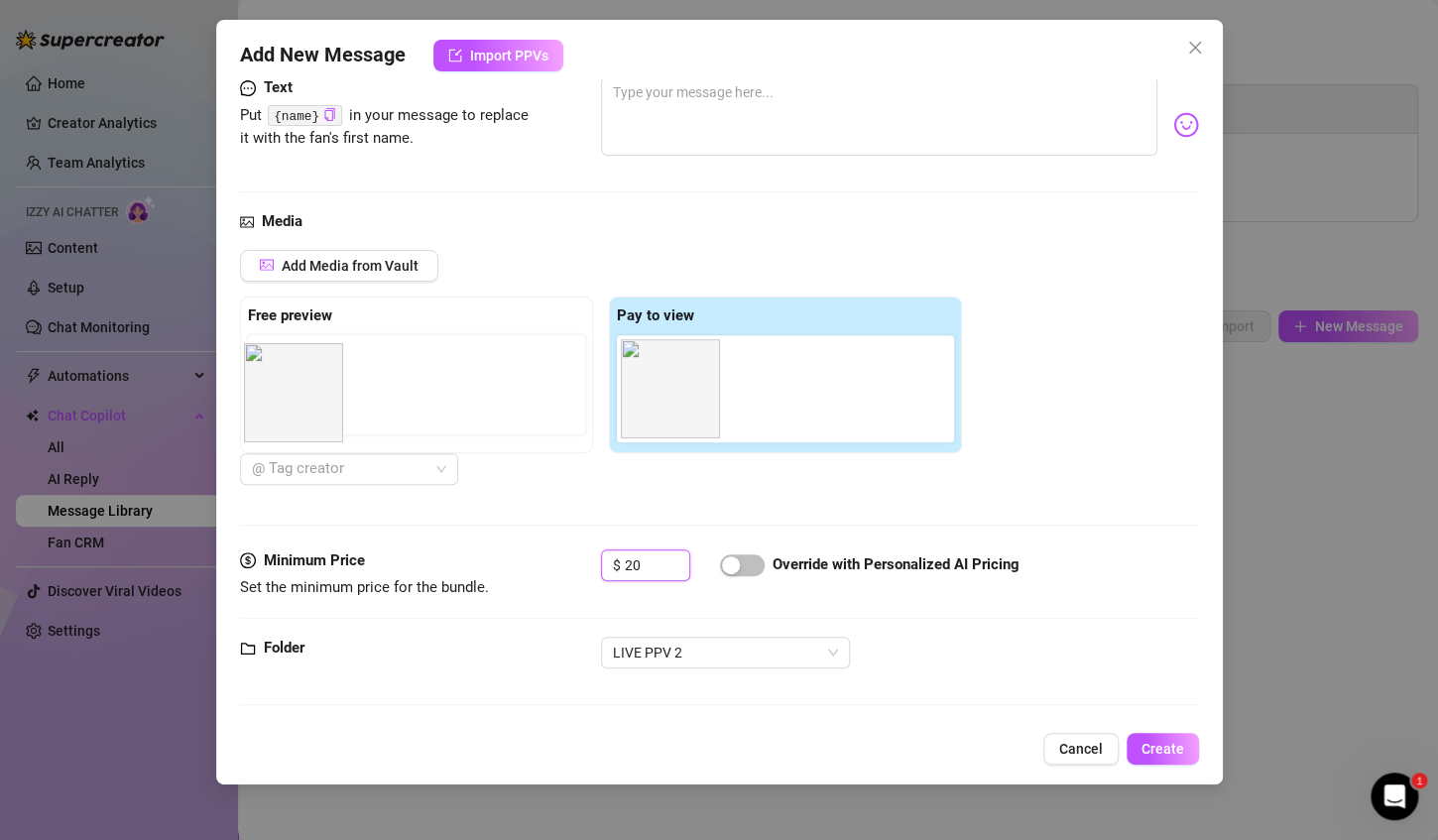 drag, startPoint x: 678, startPoint y: 420, endPoint x: 298, endPoint y: 424, distance: 380.02105 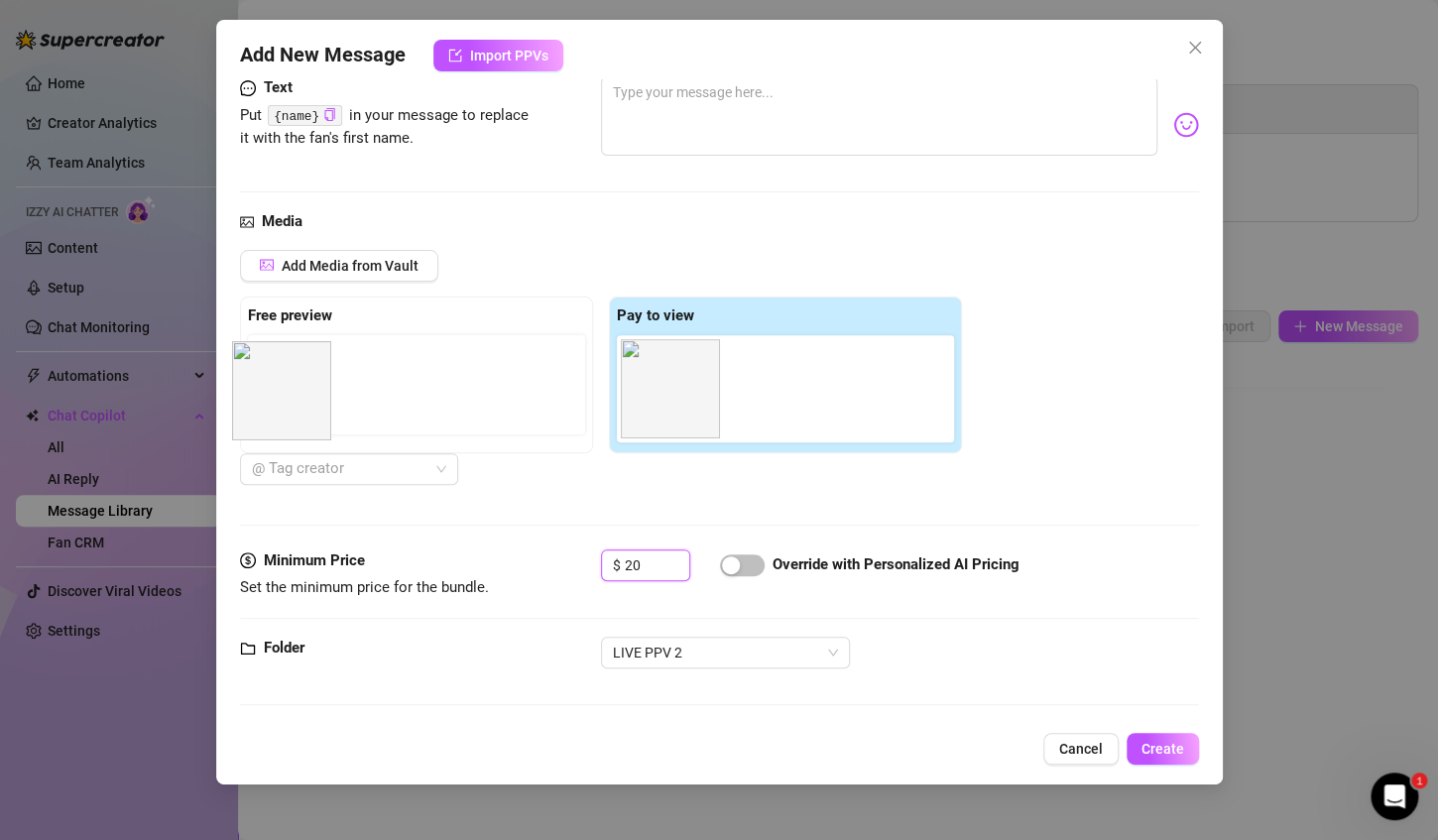 drag, startPoint x: 593, startPoint y: 387, endPoint x: 260, endPoint y: 403, distance: 333.38416 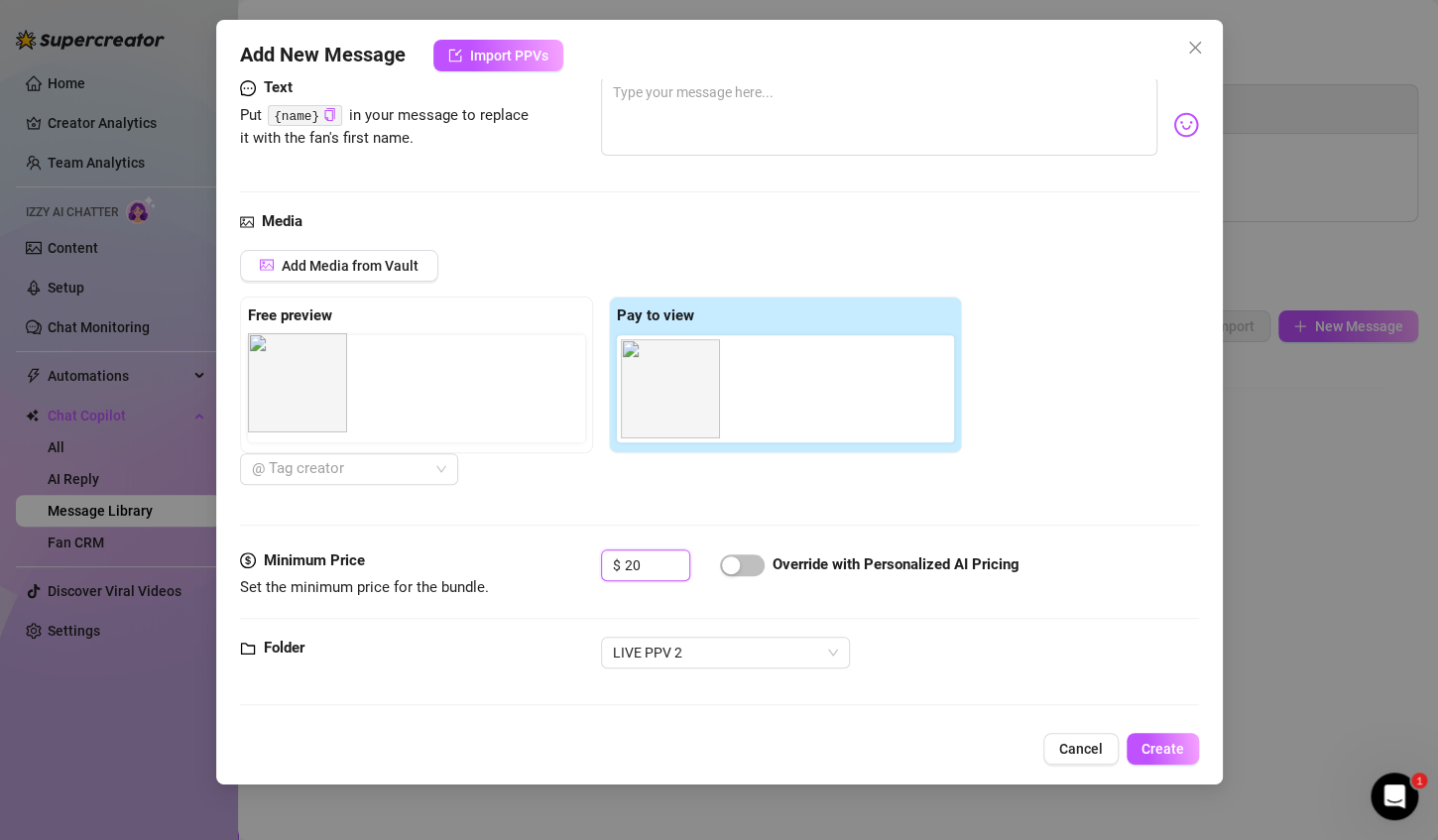 drag, startPoint x: 642, startPoint y: 397, endPoint x: 263, endPoint y: 393, distance: 379.02111 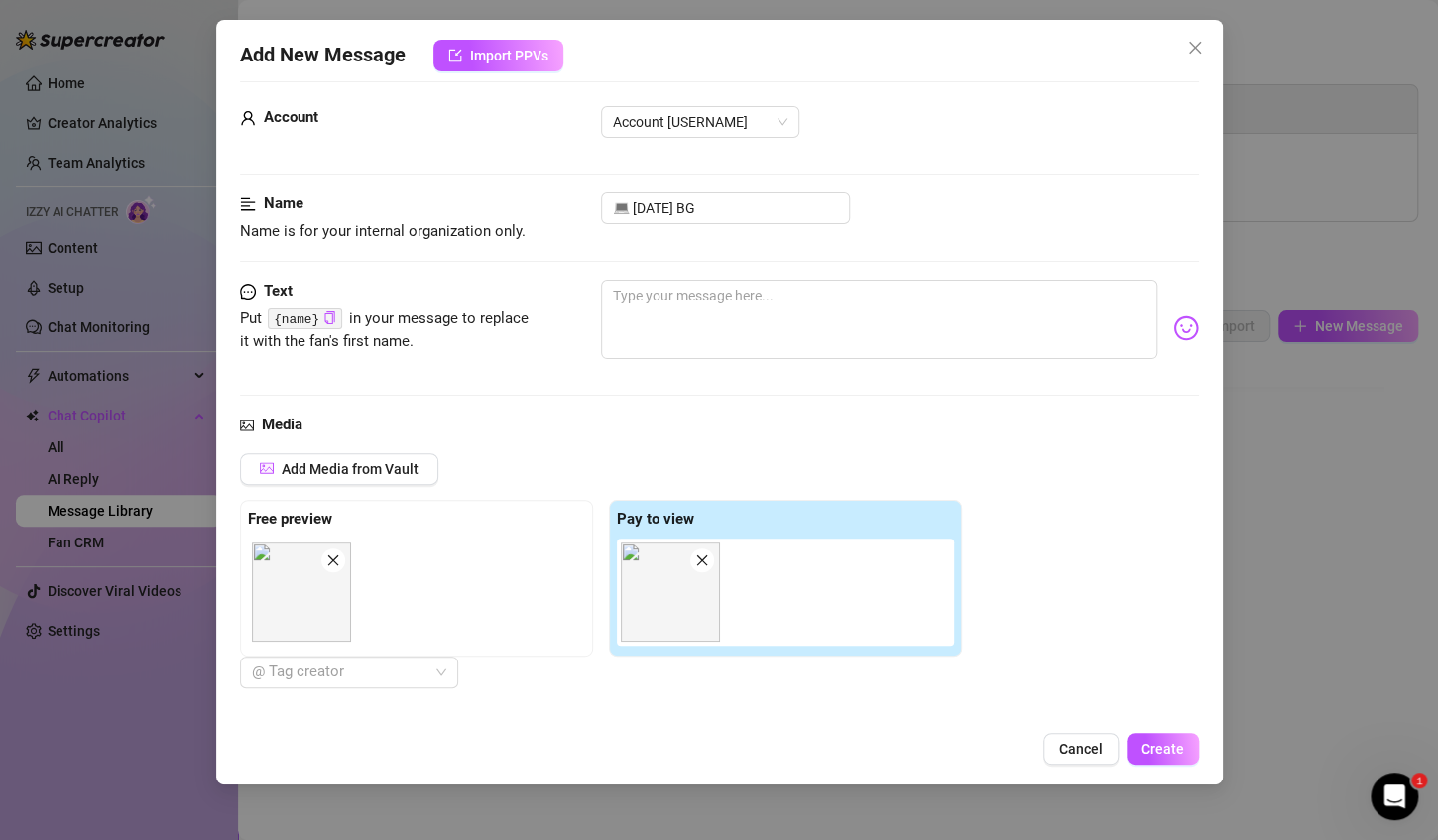 scroll, scrollTop: 0, scrollLeft: 0, axis: both 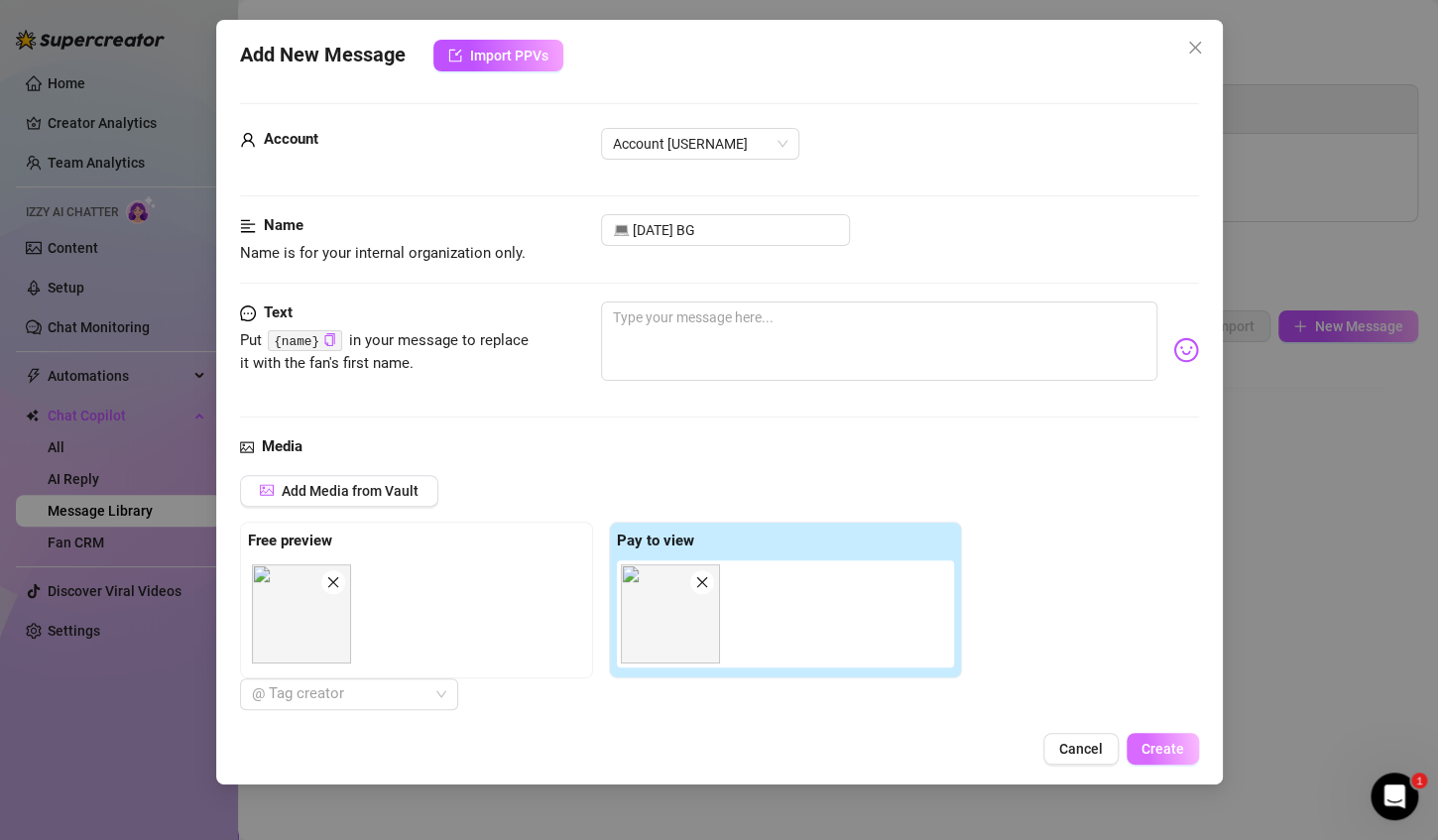 type on "20" 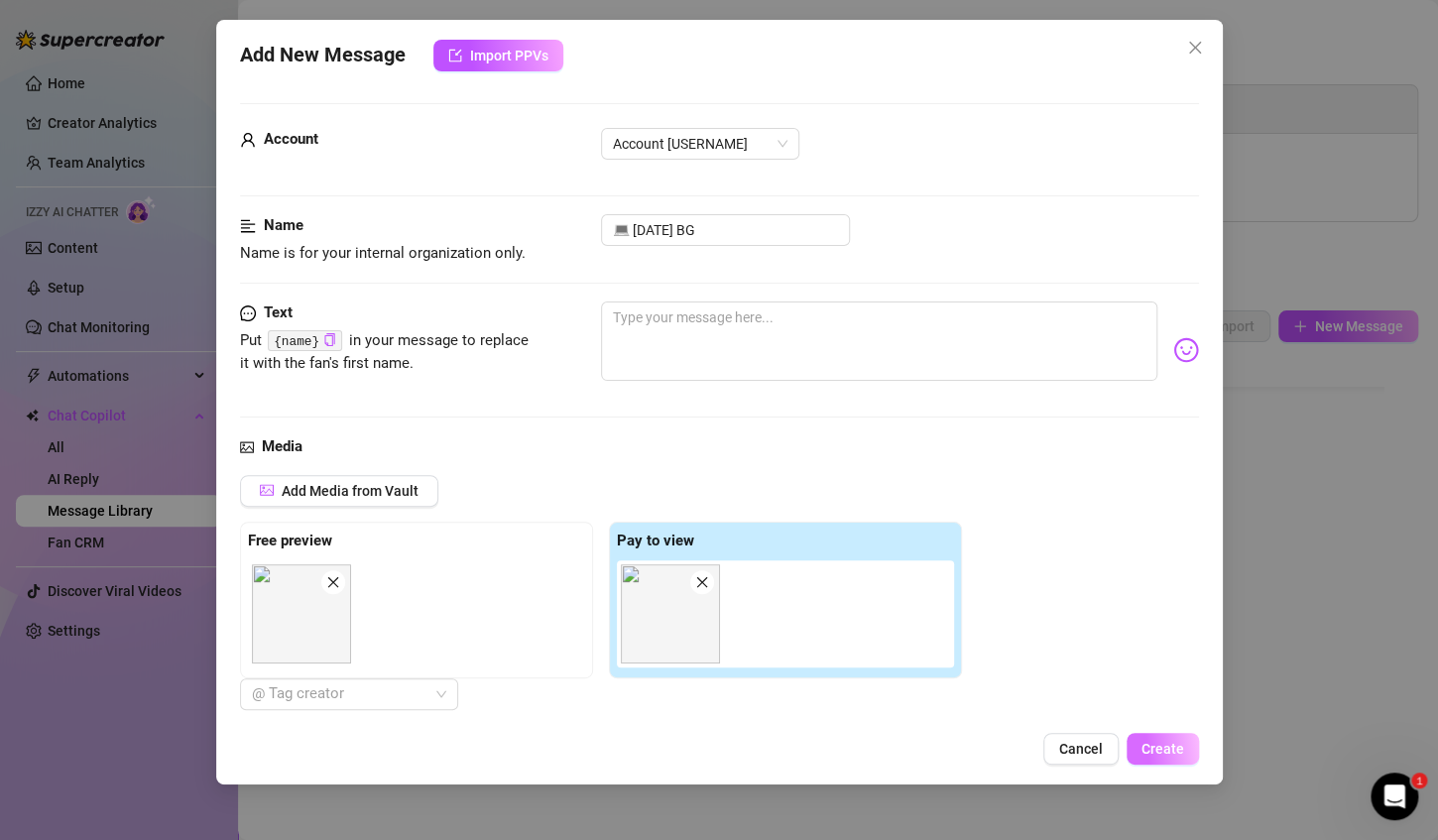 scroll, scrollTop: 56, scrollLeft: 0, axis: vertical 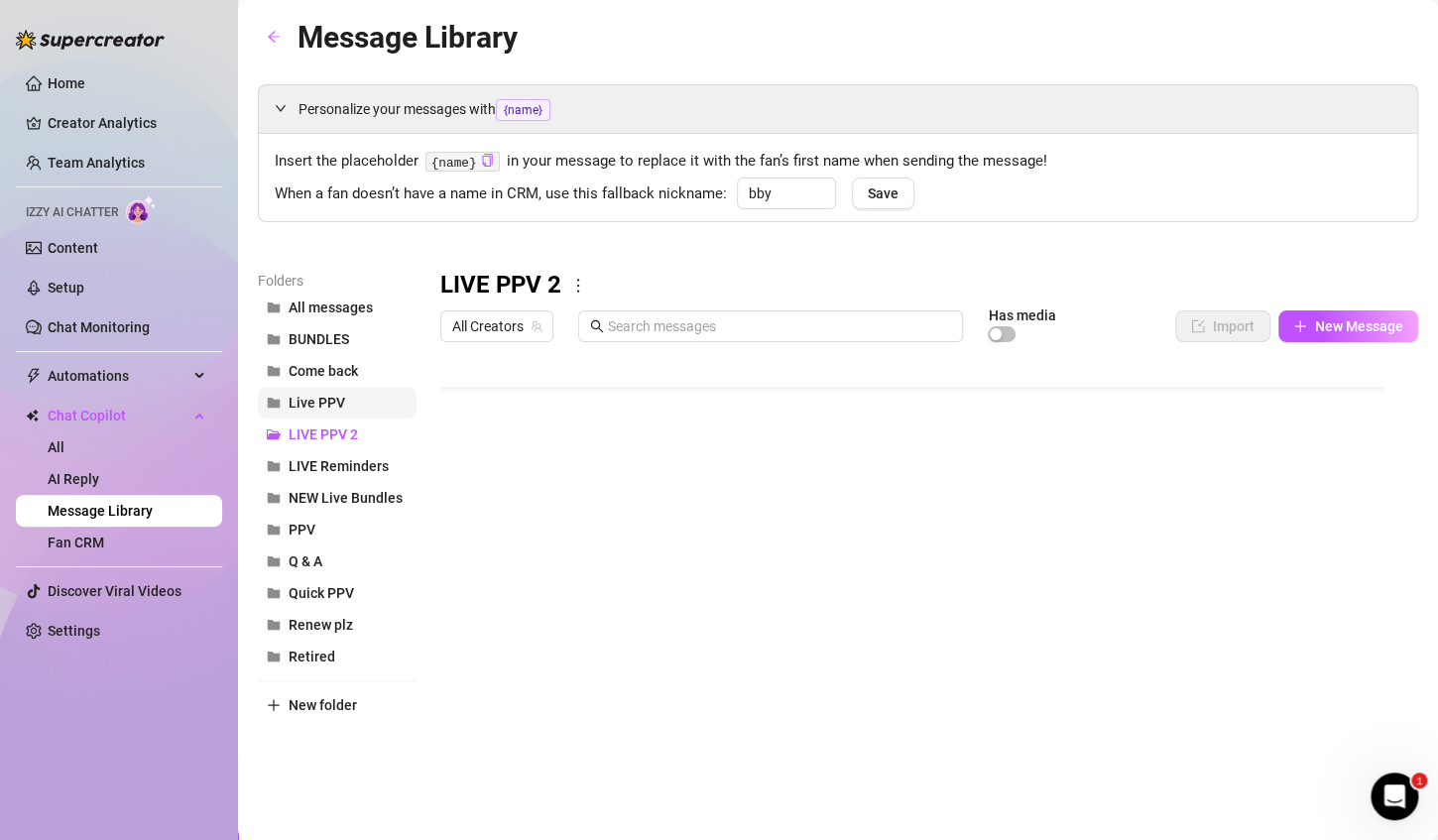 click on "Live PPV" at bounding box center (337, 403) 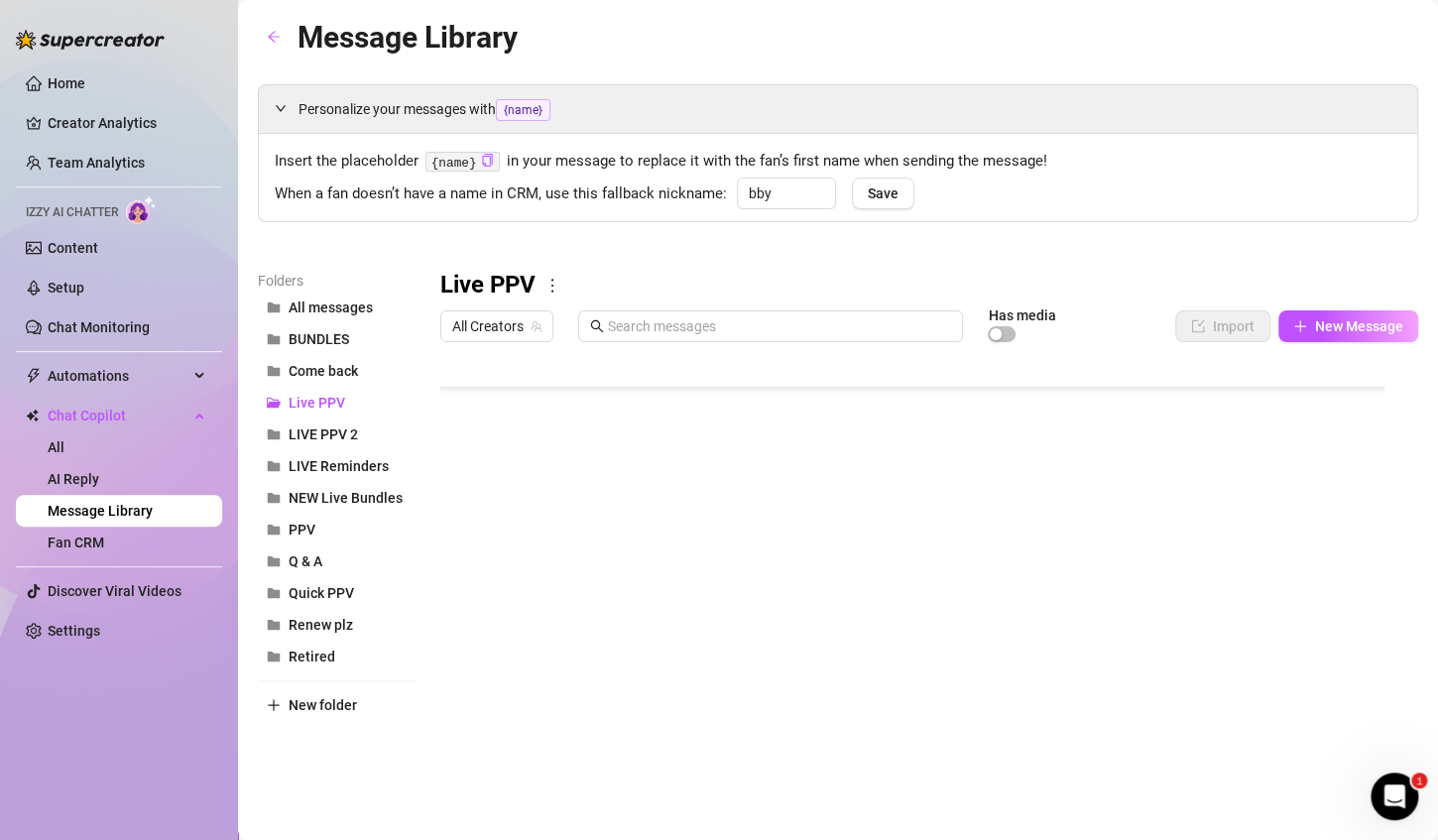 scroll, scrollTop: 122, scrollLeft: 0, axis: vertical 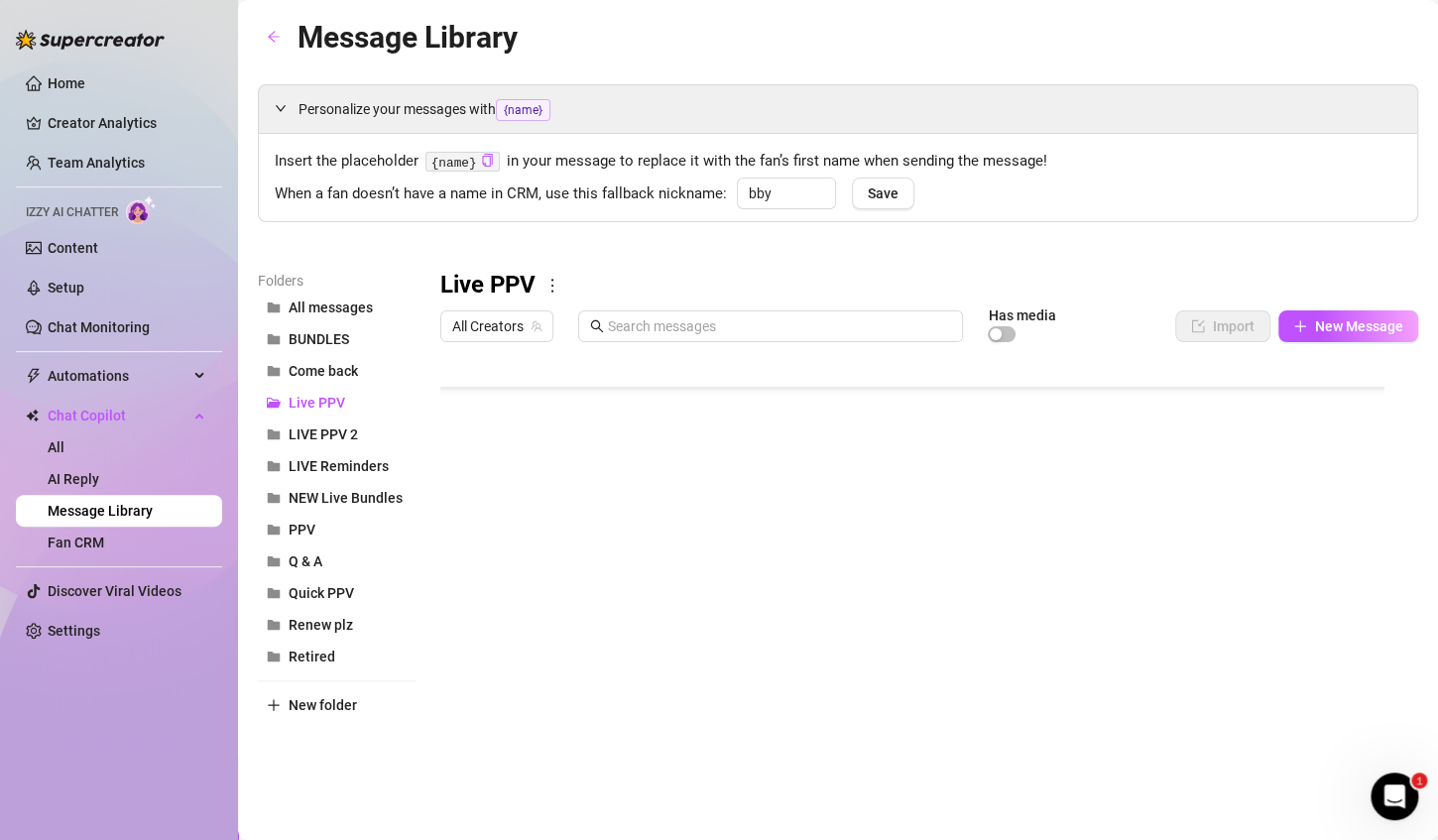 click at bounding box center [920, 572] 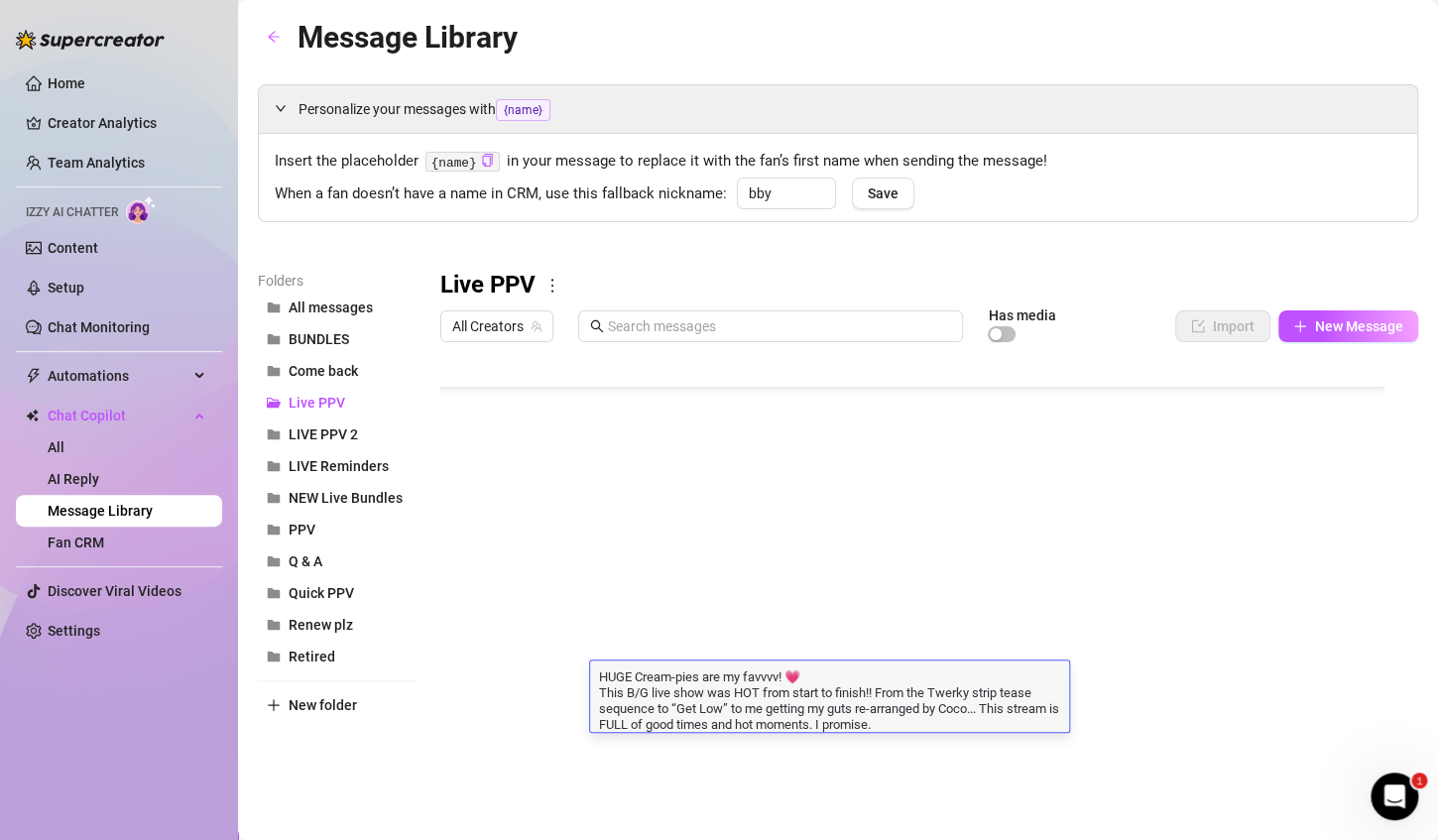 click on "HUGE Cream-pies are my favvvv! 💗
This B/G live show was HOT from start to finish!! From the Twerky strip tease sequence to “Get Low” to me getting my guts re-arranged by Coco... This stream is FULL of good times and hot moments. I promise." at bounding box center (829, 699) 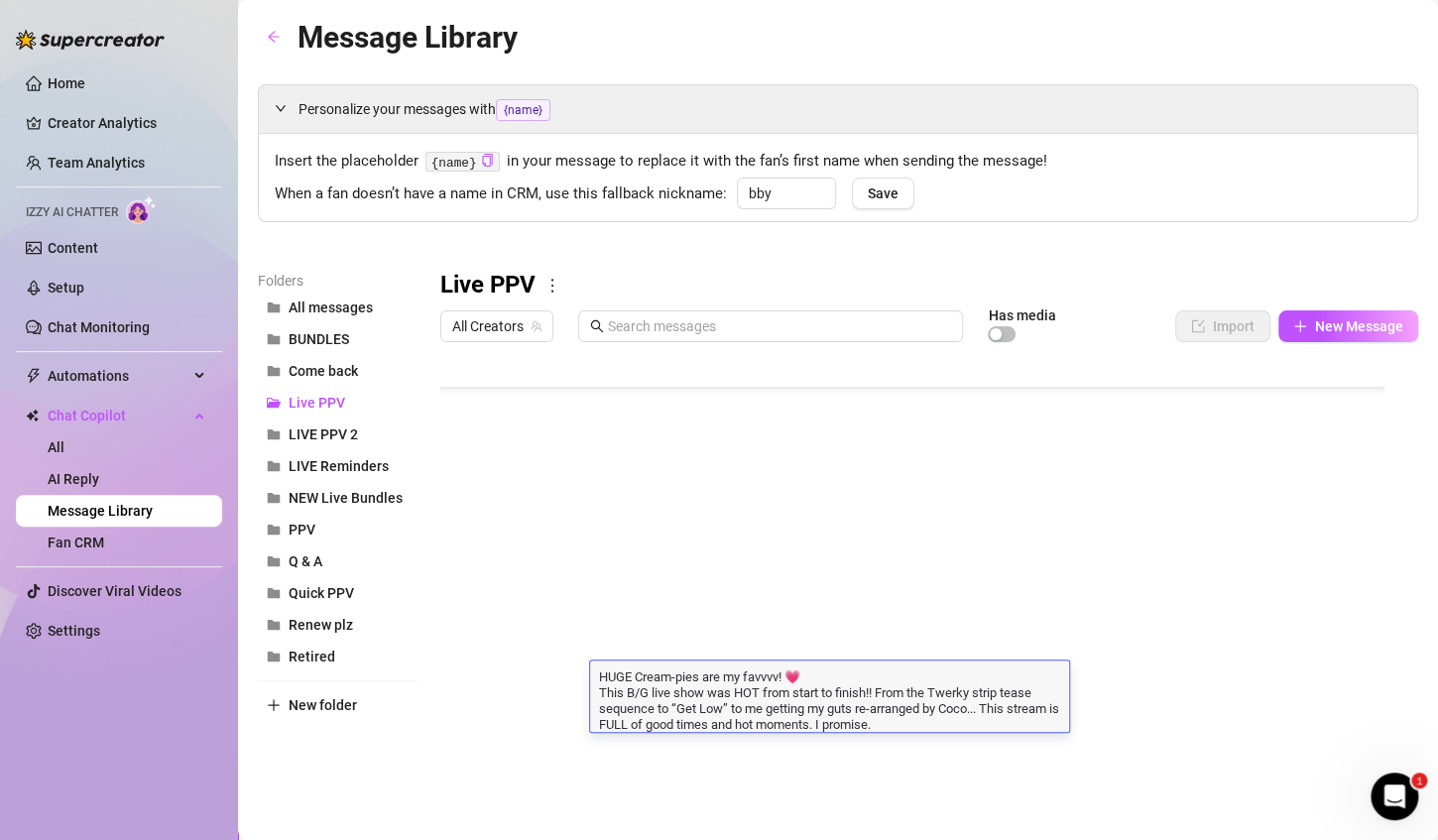 drag, startPoint x: 636, startPoint y: 684, endPoint x: 626, endPoint y: 691, distance: 12.206556 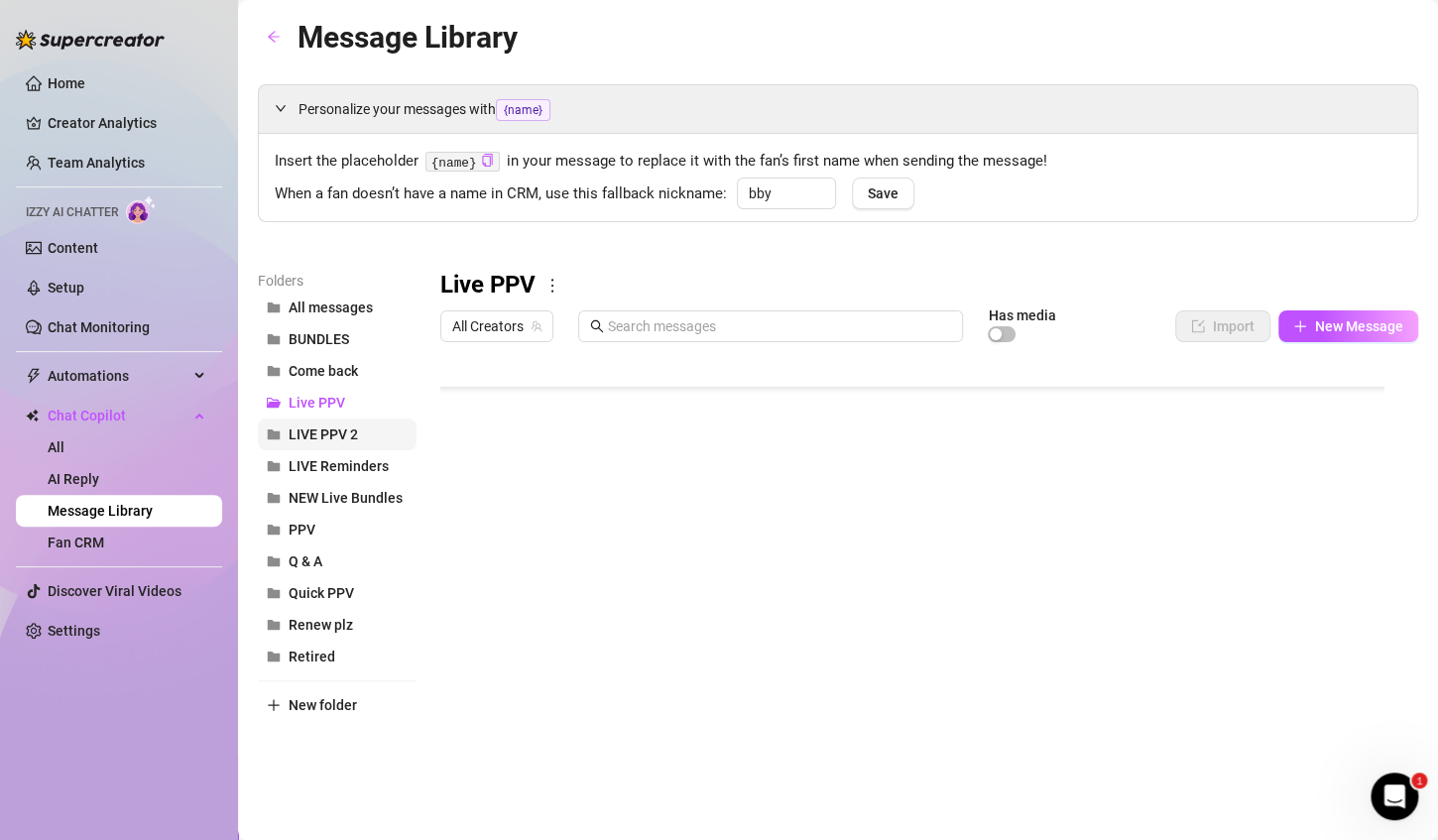 click on "LIVE PPV 2" at bounding box center [323, 434] 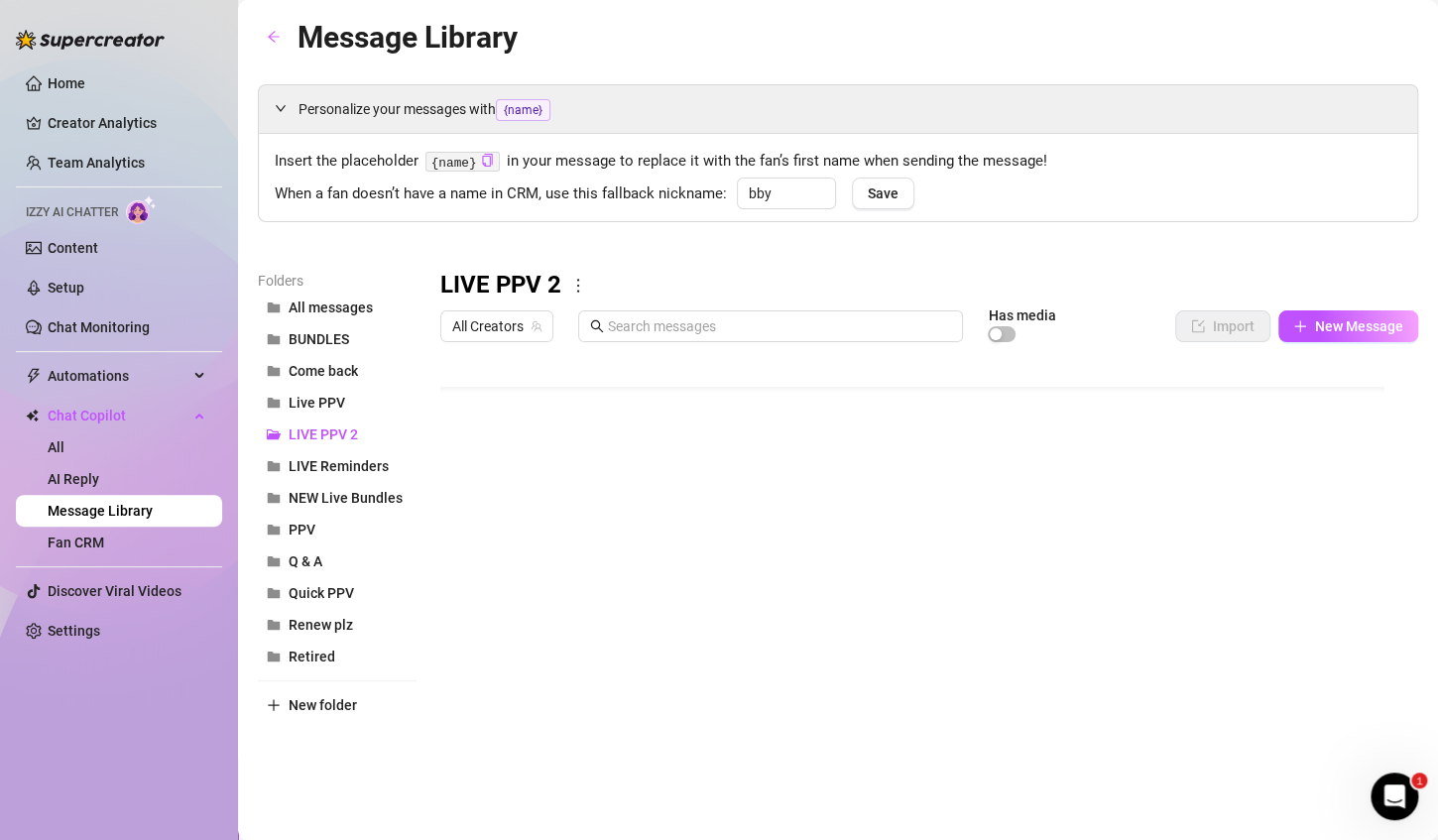 click at bounding box center (920, 572) 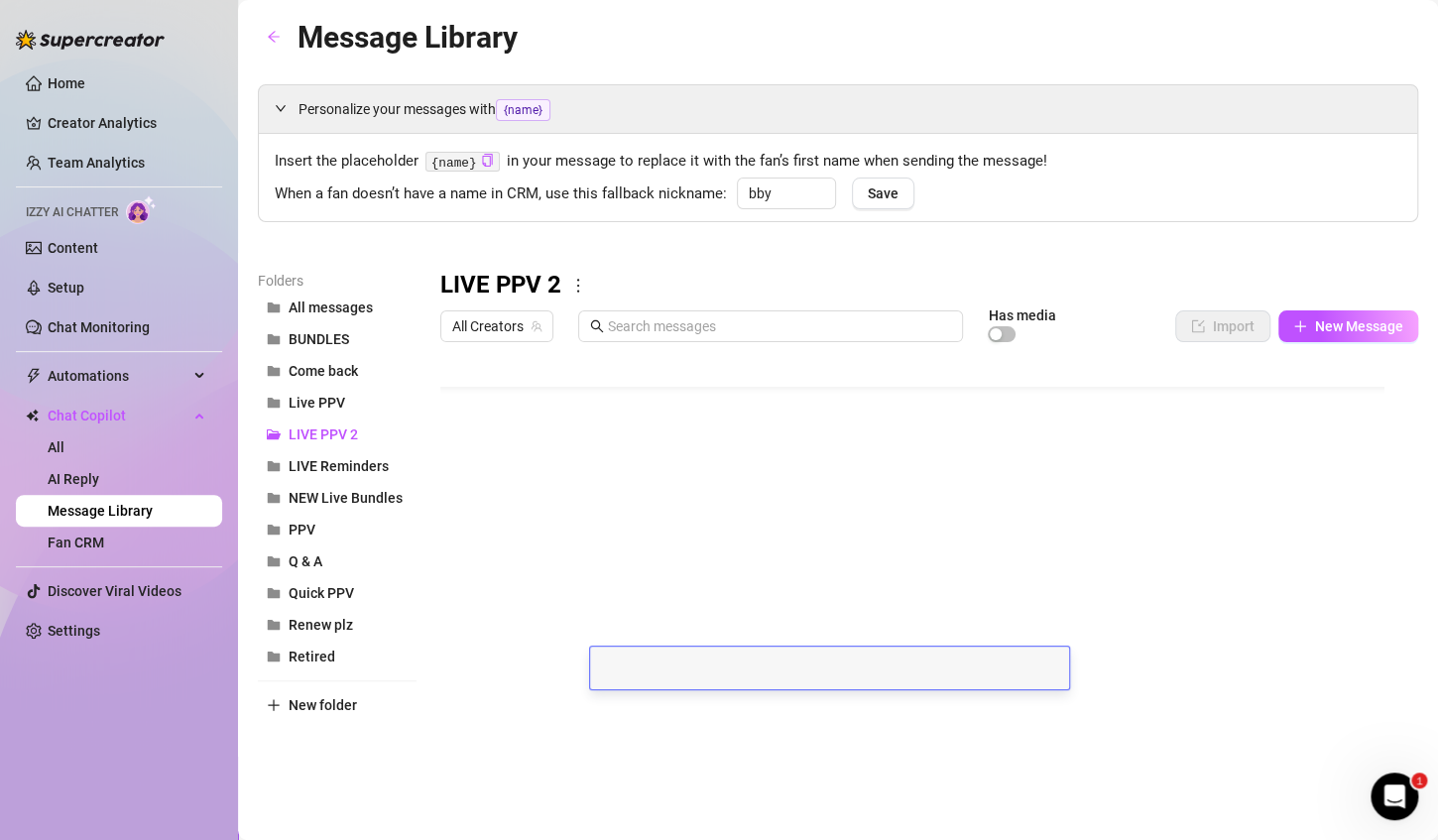 scroll, scrollTop: 0, scrollLeft: 0, axis: both 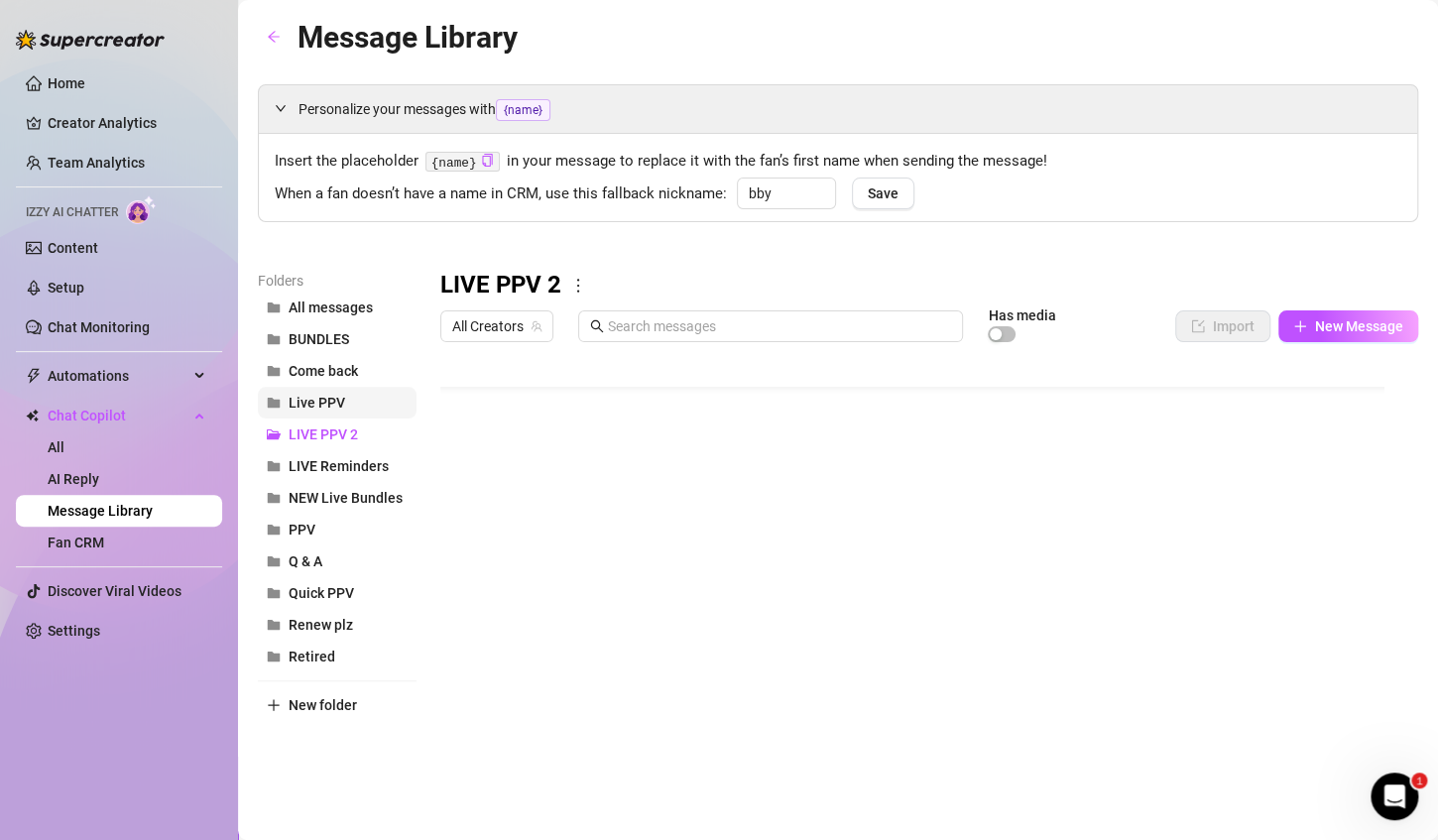 click on "Live PPV" at bounding box center [316, 403] 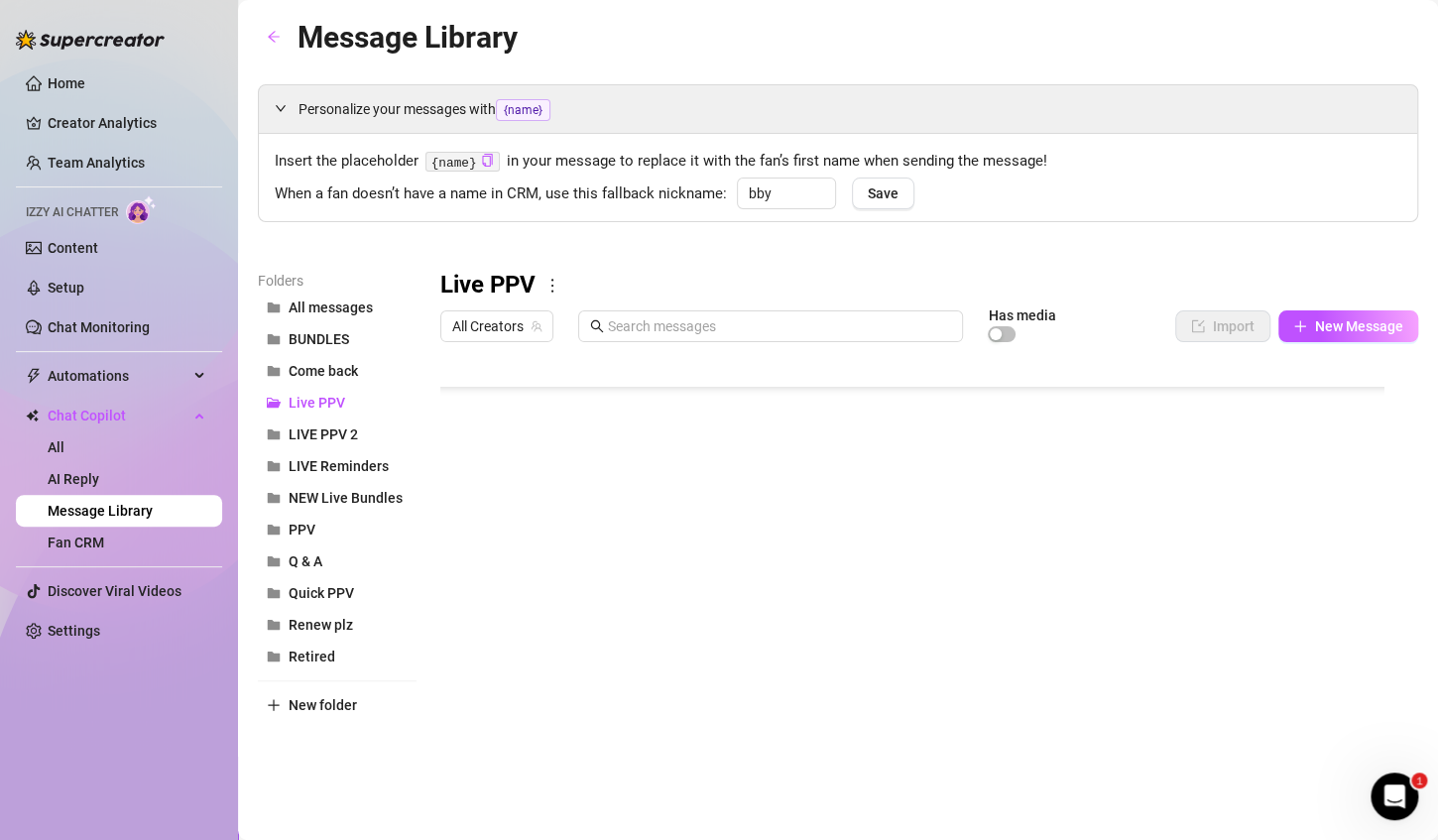 scroll, scrollTop: 254, scrollLeft: 0, axis: vertical 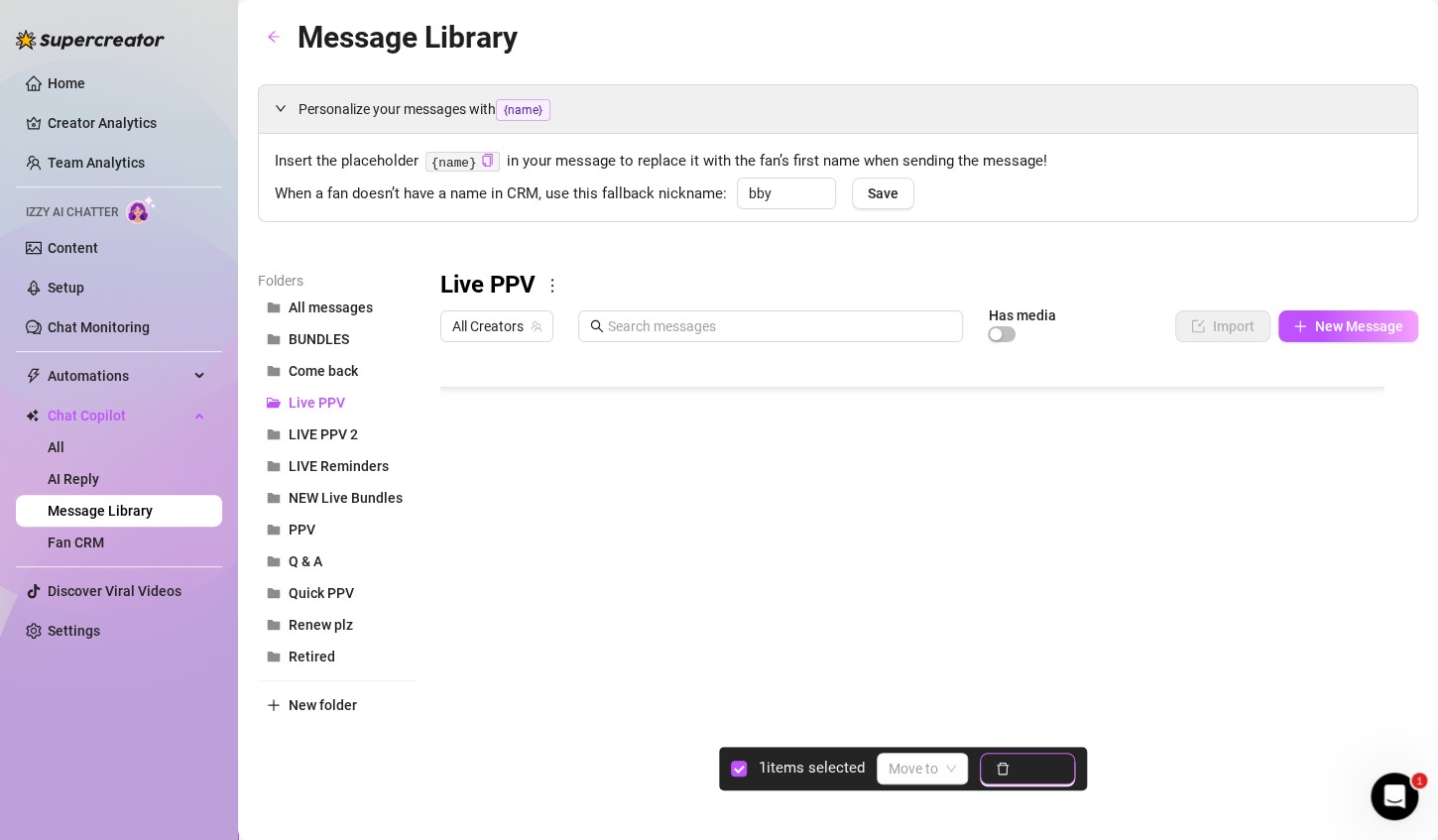 click on "Delete" at bounding box center [1038, 769] 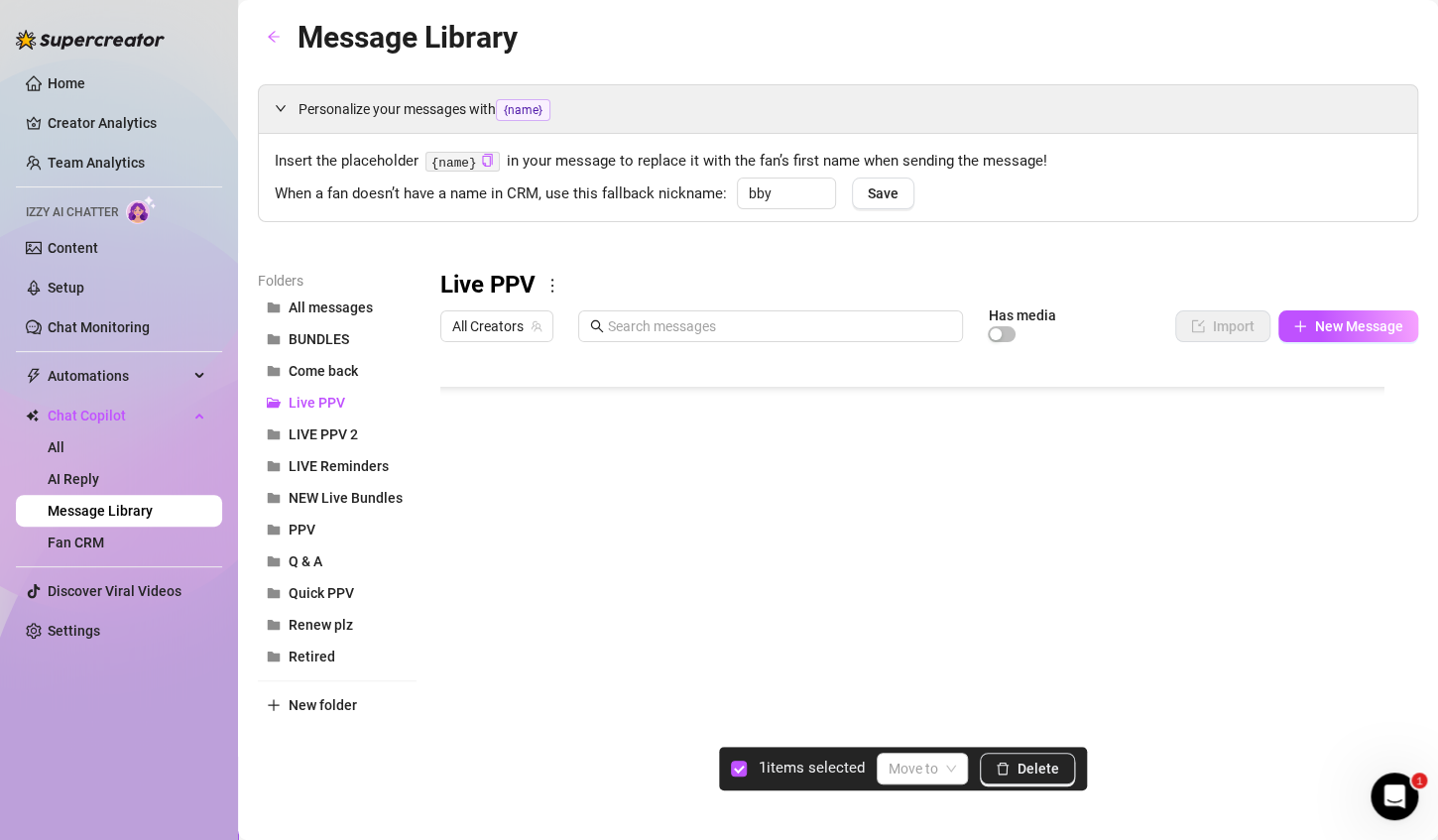 scroll, scrollTop: 214, scrollLeft: 0, axis: vertical 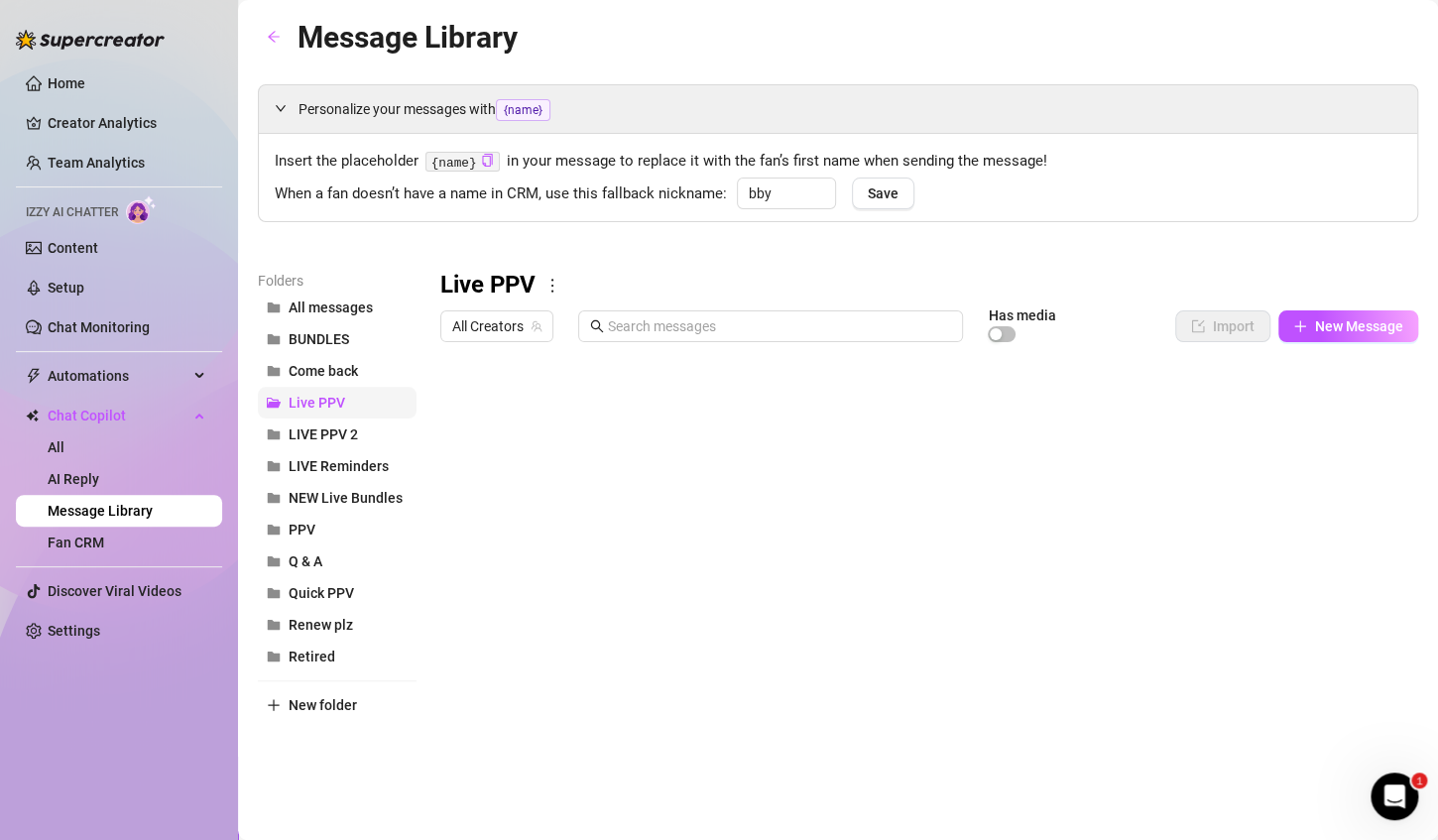 click on "Live PPV" at bounding box center [337, 403] 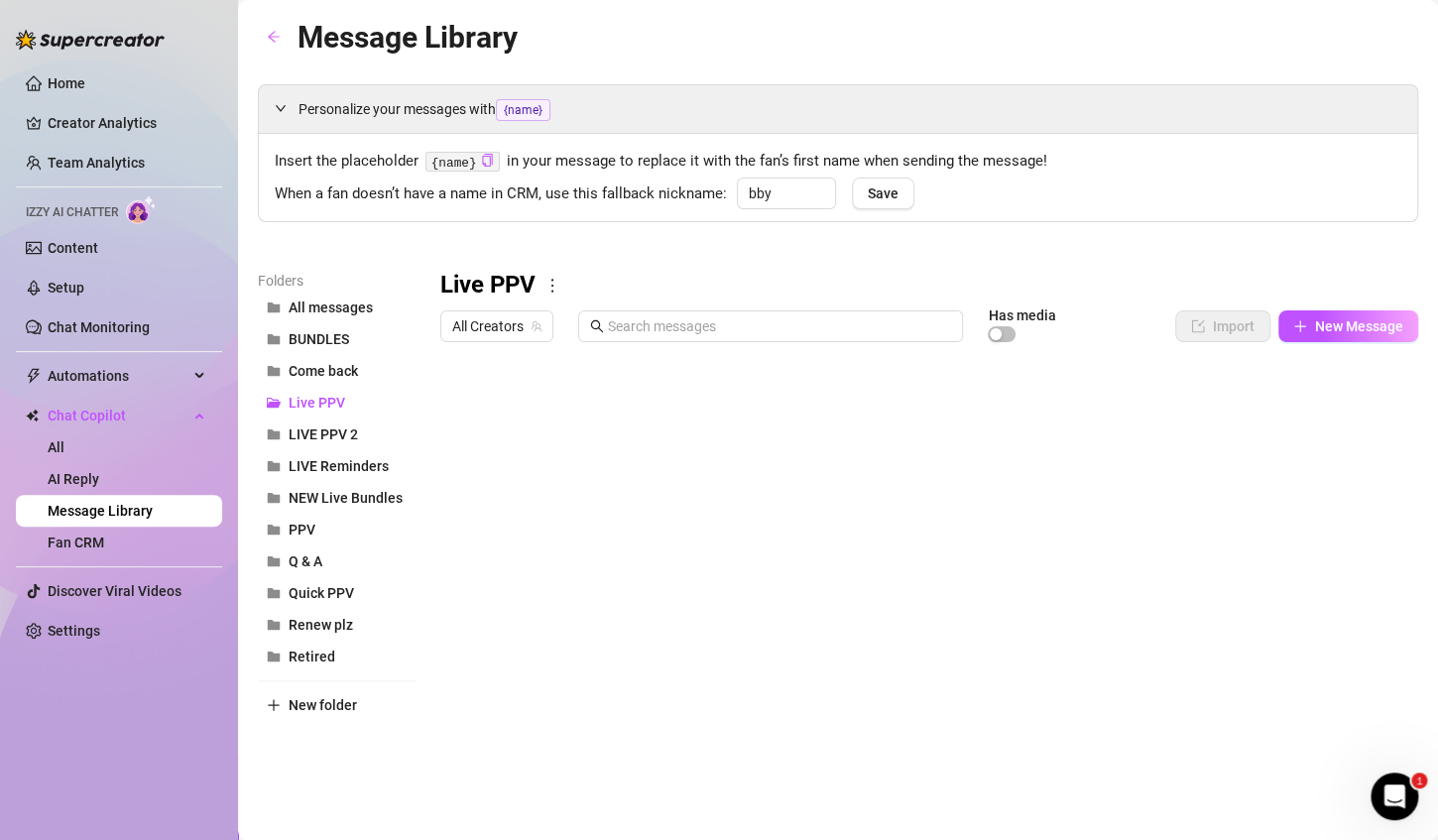 scroll, scrollTop: 0, scrollLeft: 0, axis: both 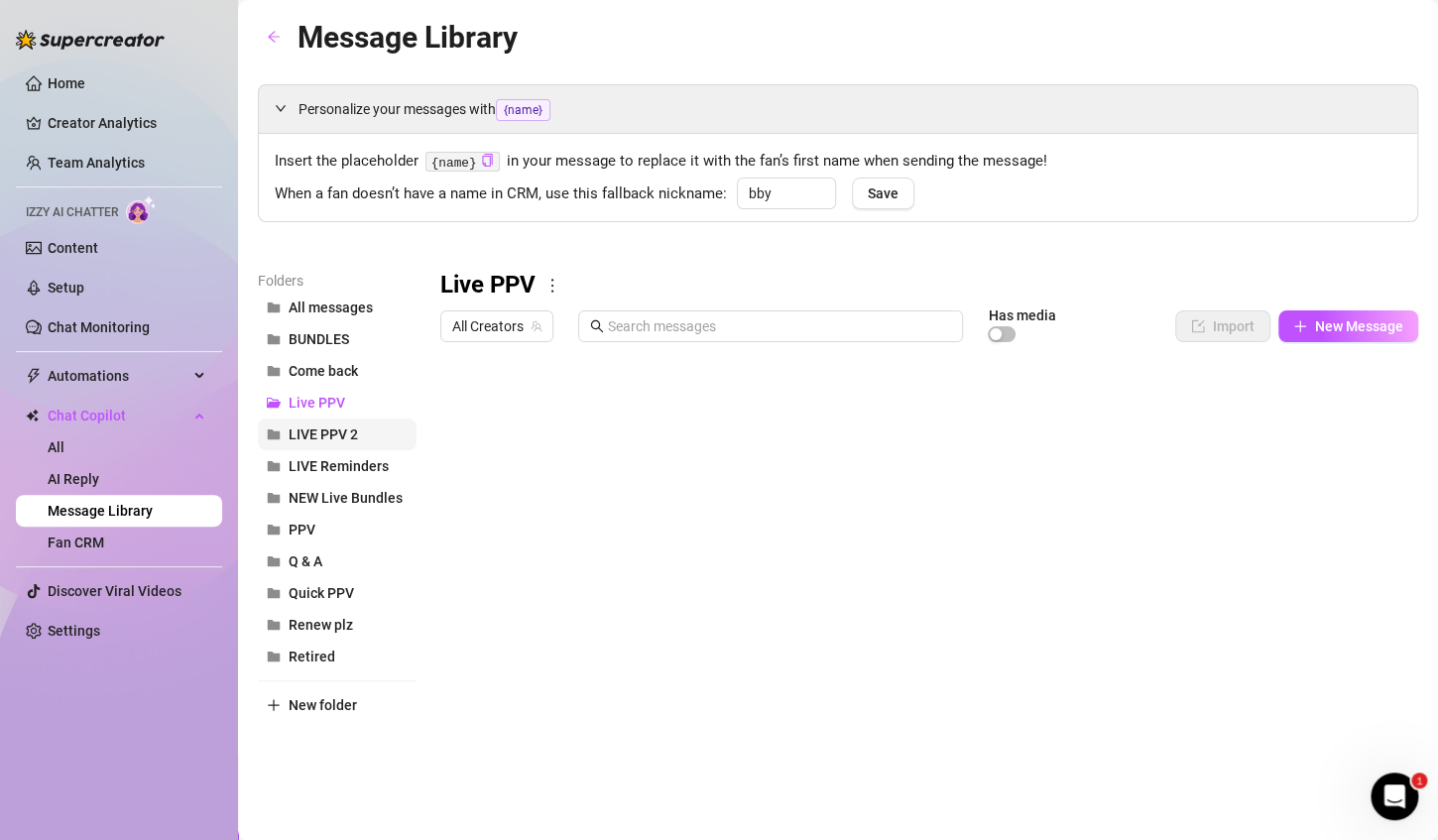 click on "LIVE PPV 2" at bounding box center (323, 434) 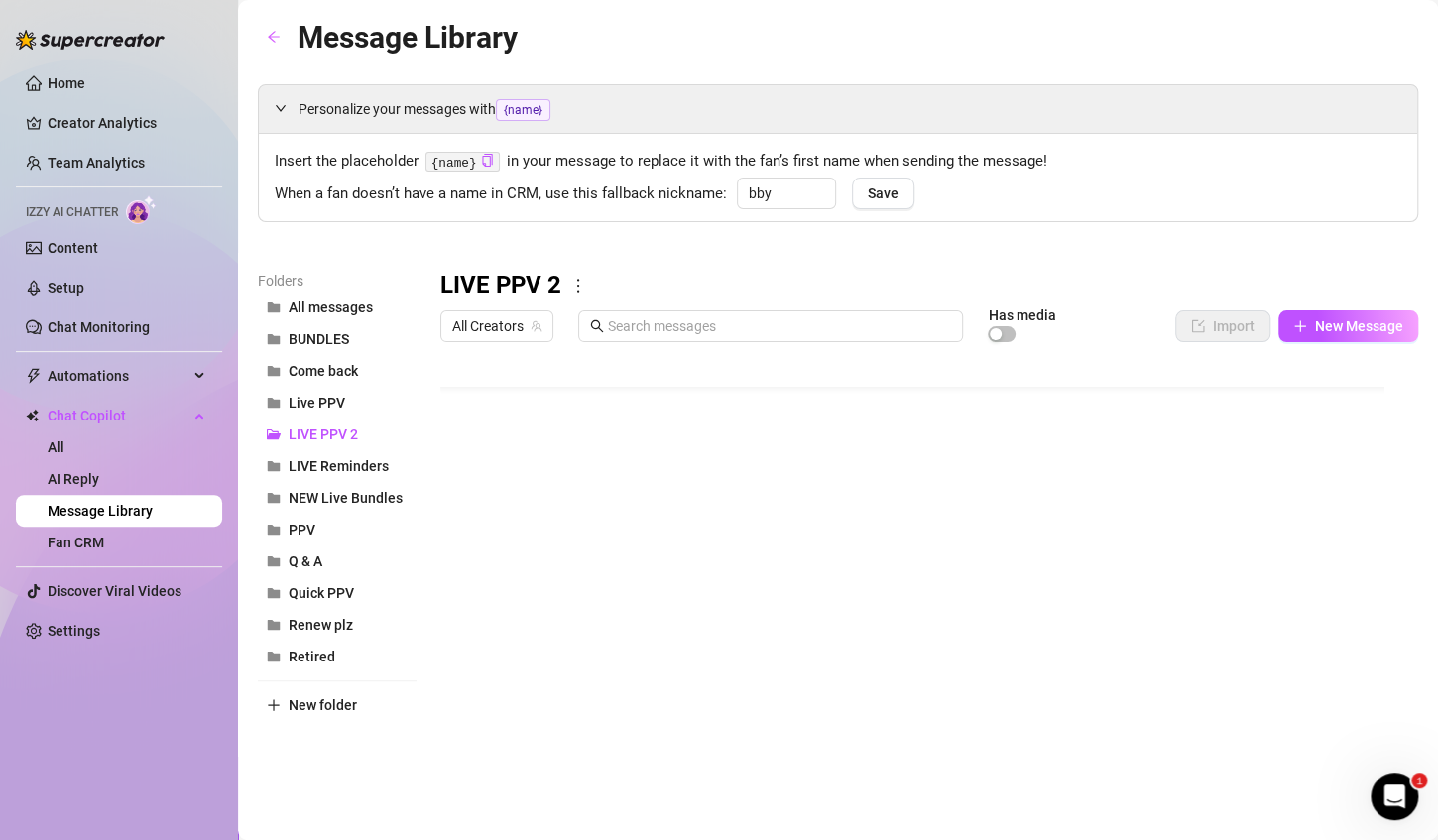 scroll, scrollTop: 56, scrollLeft: 0, axis: vertical 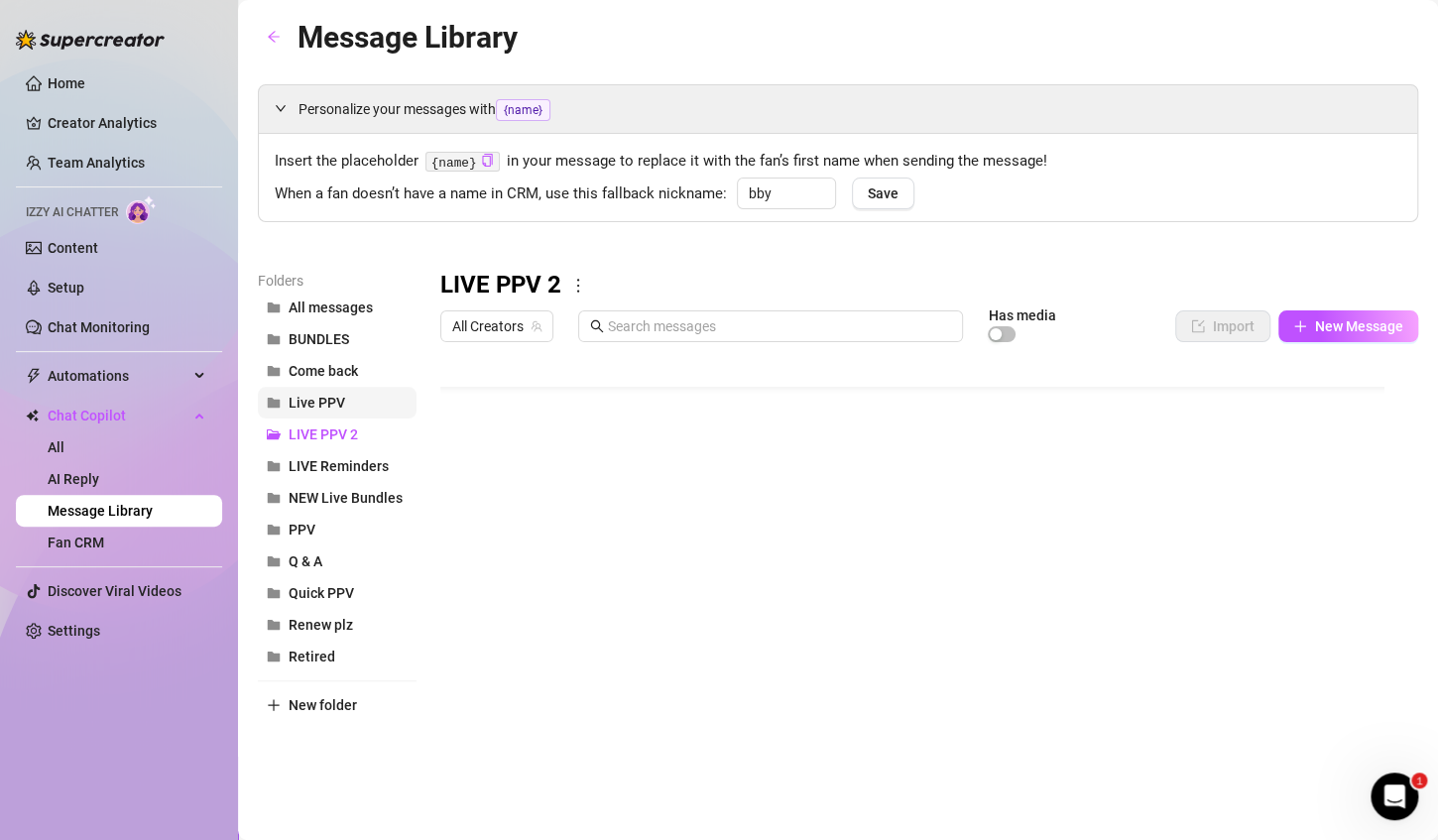 click on "Live PPV" at bounding box center (337, 403) 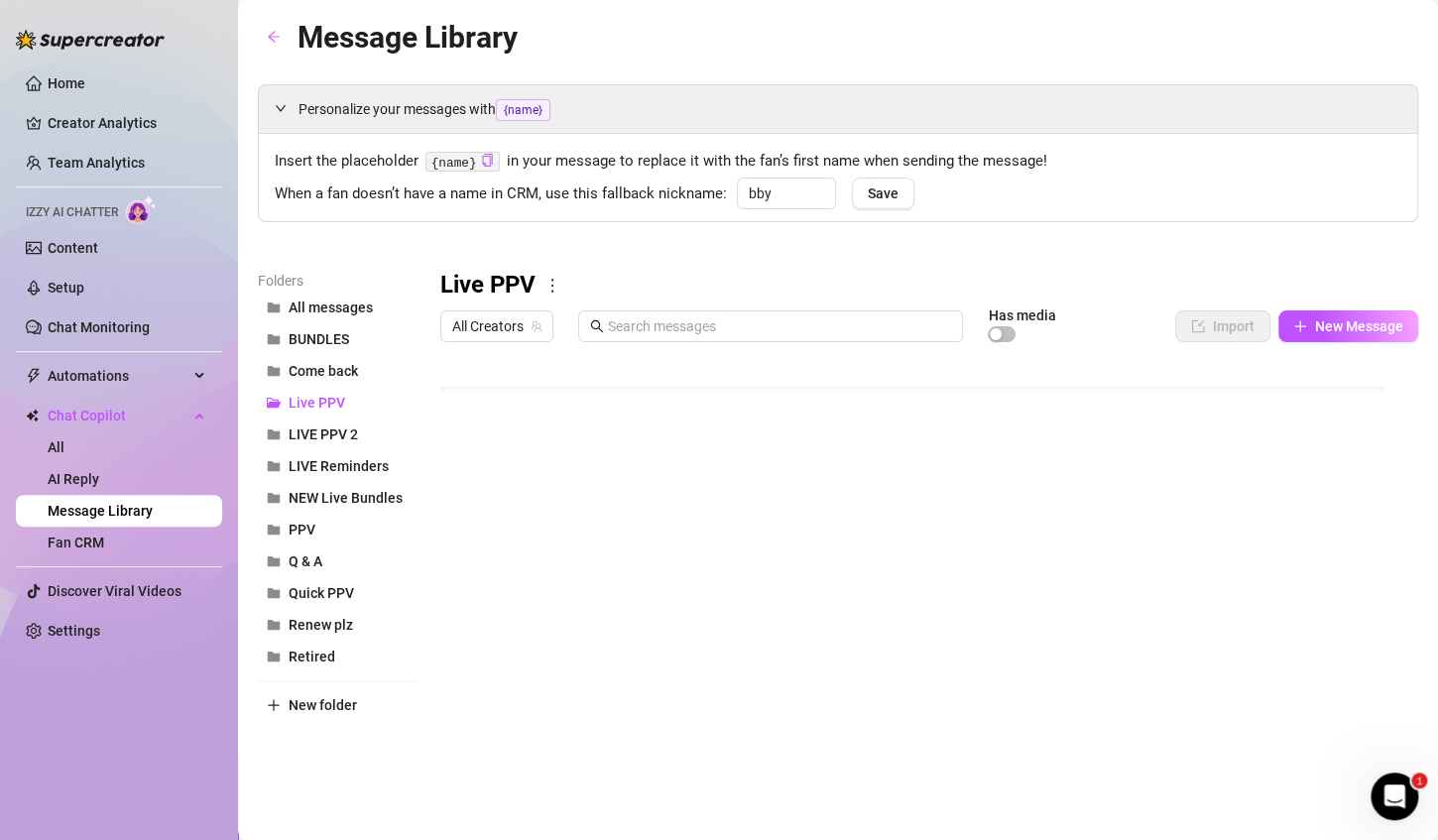 click at bounding box center (920, 572) 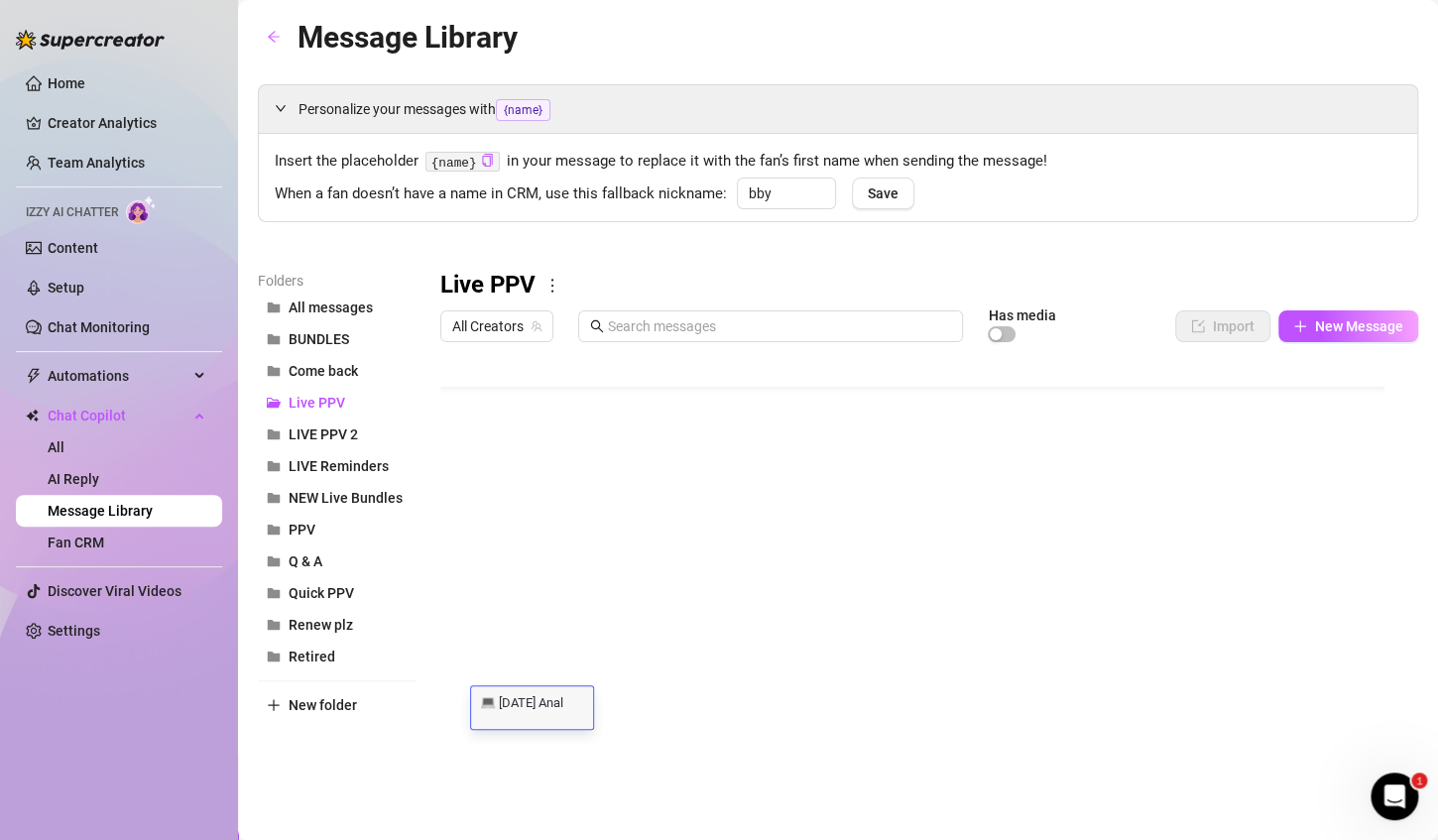 scroll, scrollTop: 0, scrollLeft: 0, axis: both 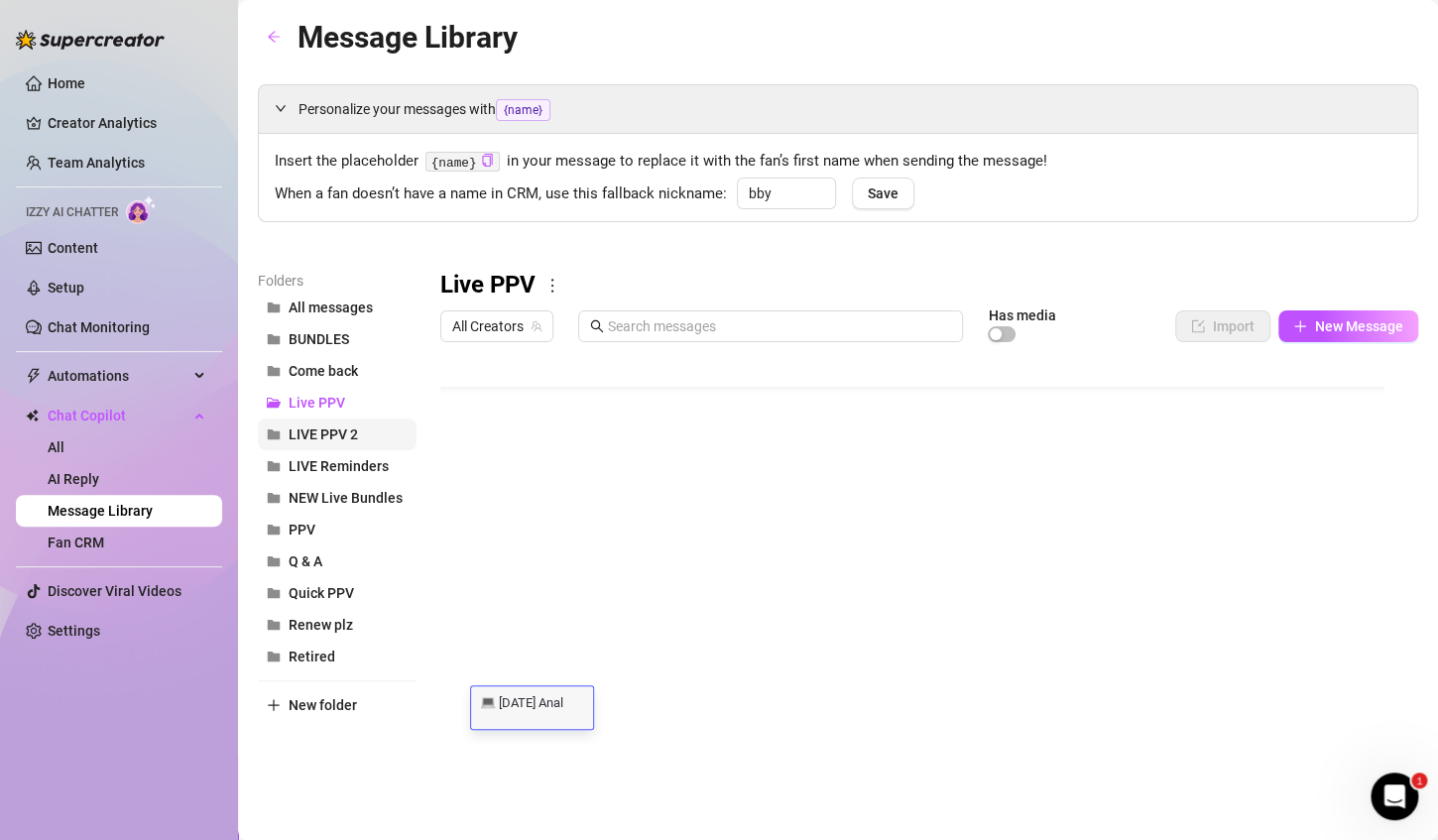 click on "LIVE PPV 2" at bounding box center (323, 434) 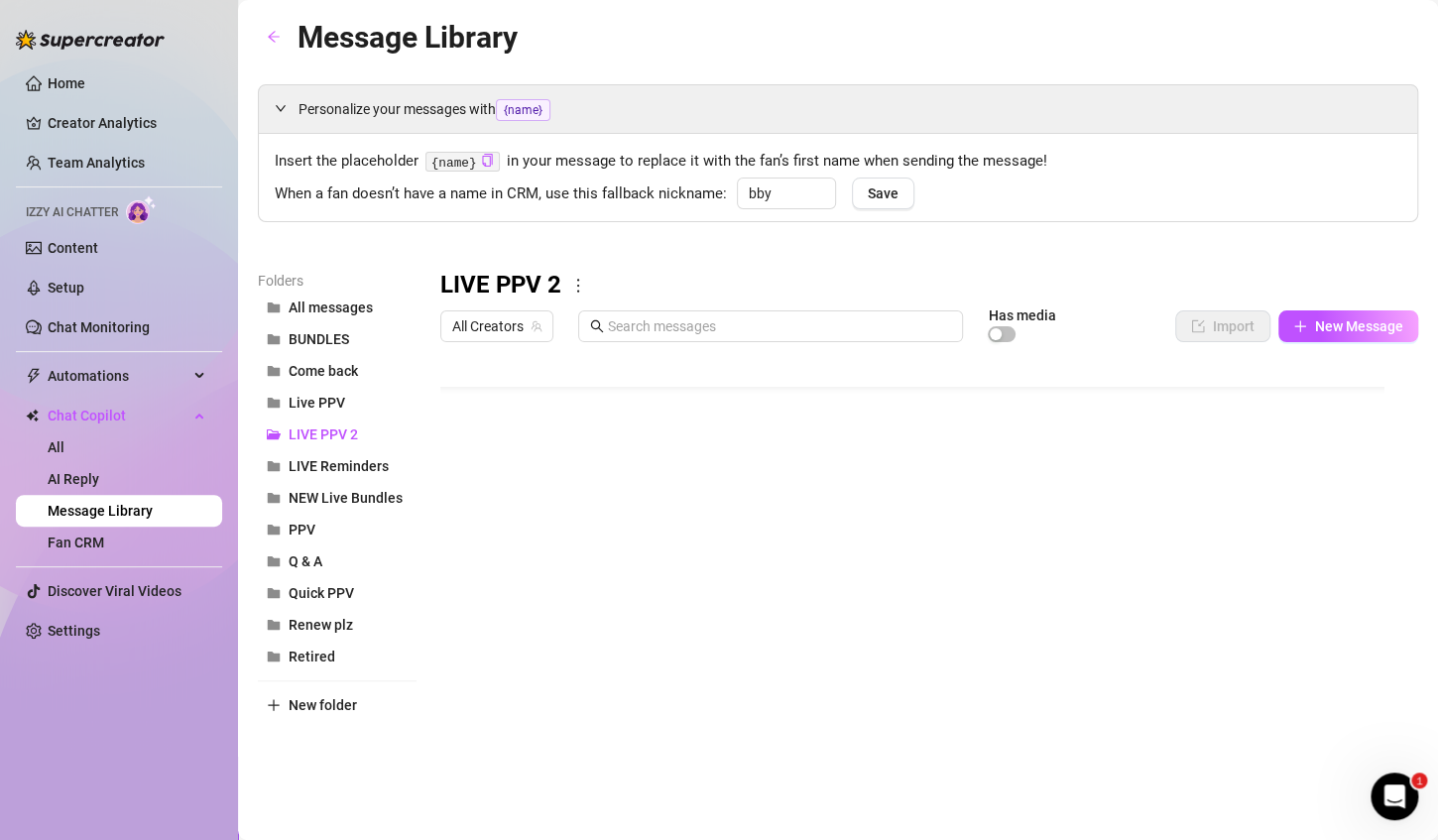 click at bounding box center (920, 572) 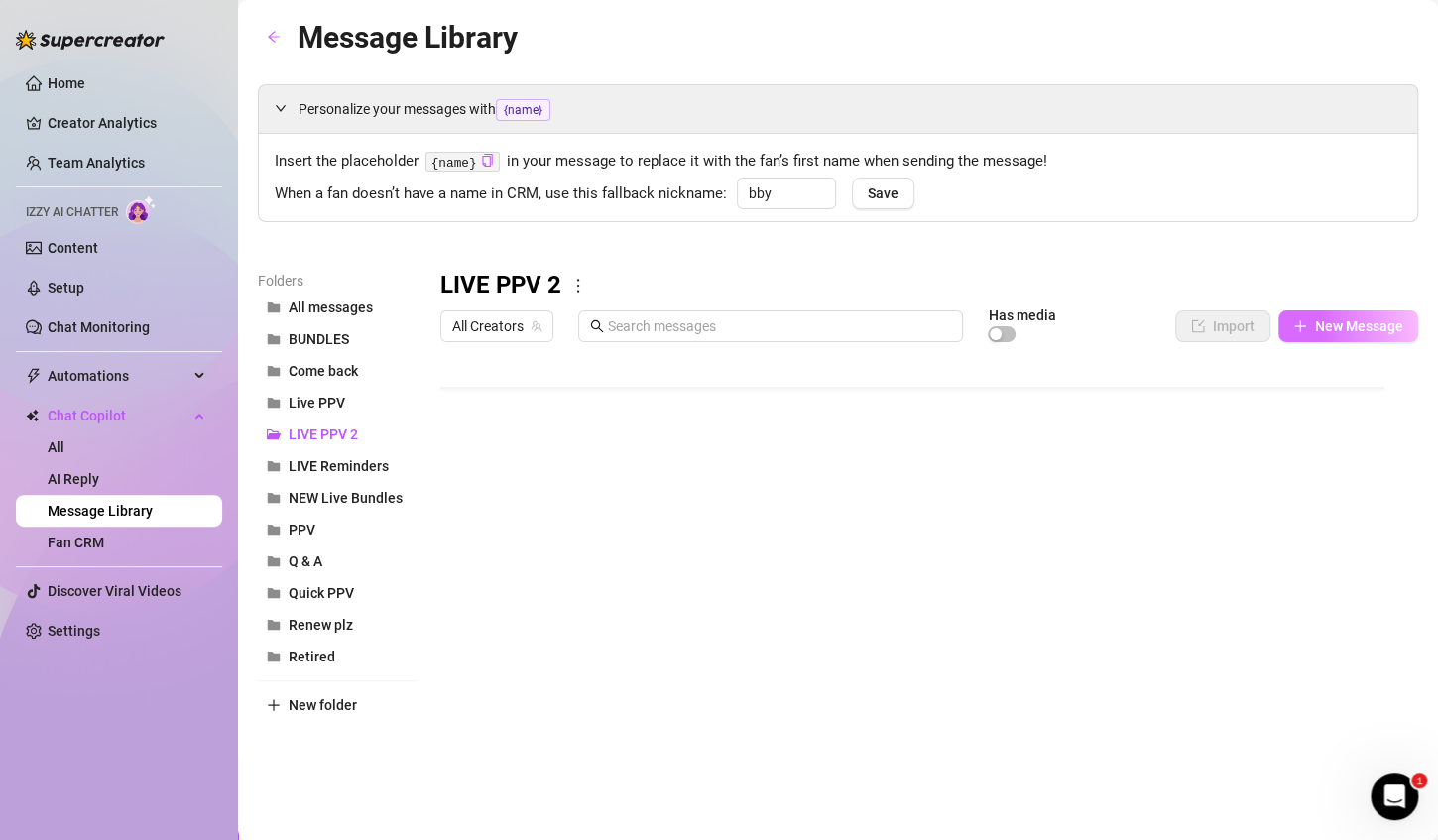 click on "New Message" at bounding box center (1348, 326) 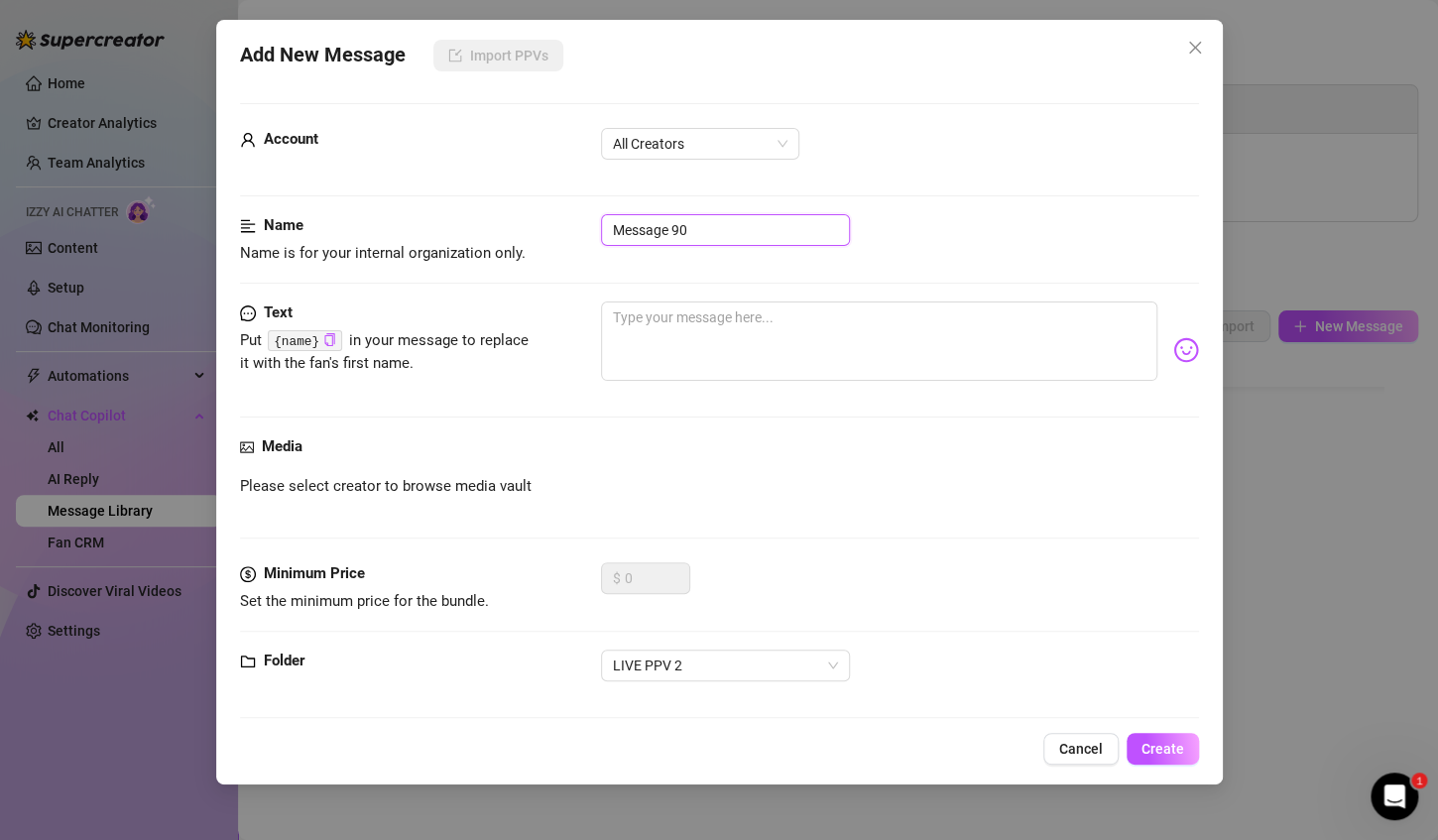 drag, startPoint x: 711, startPoint y: 230, endPoint x: 503, endPoint y: 218, distance: 208.34587 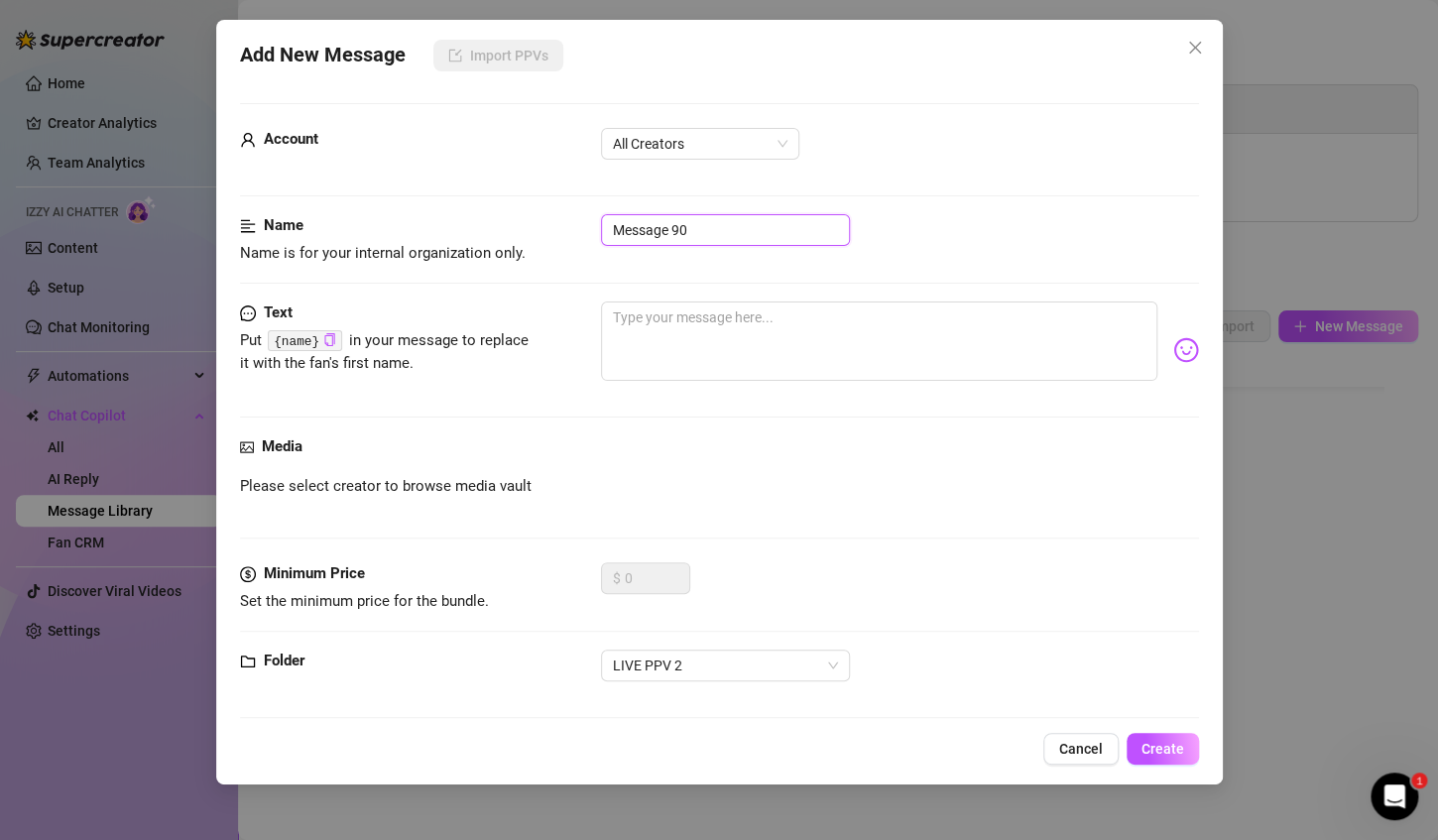 paste on "💻 [DATE] Anal" 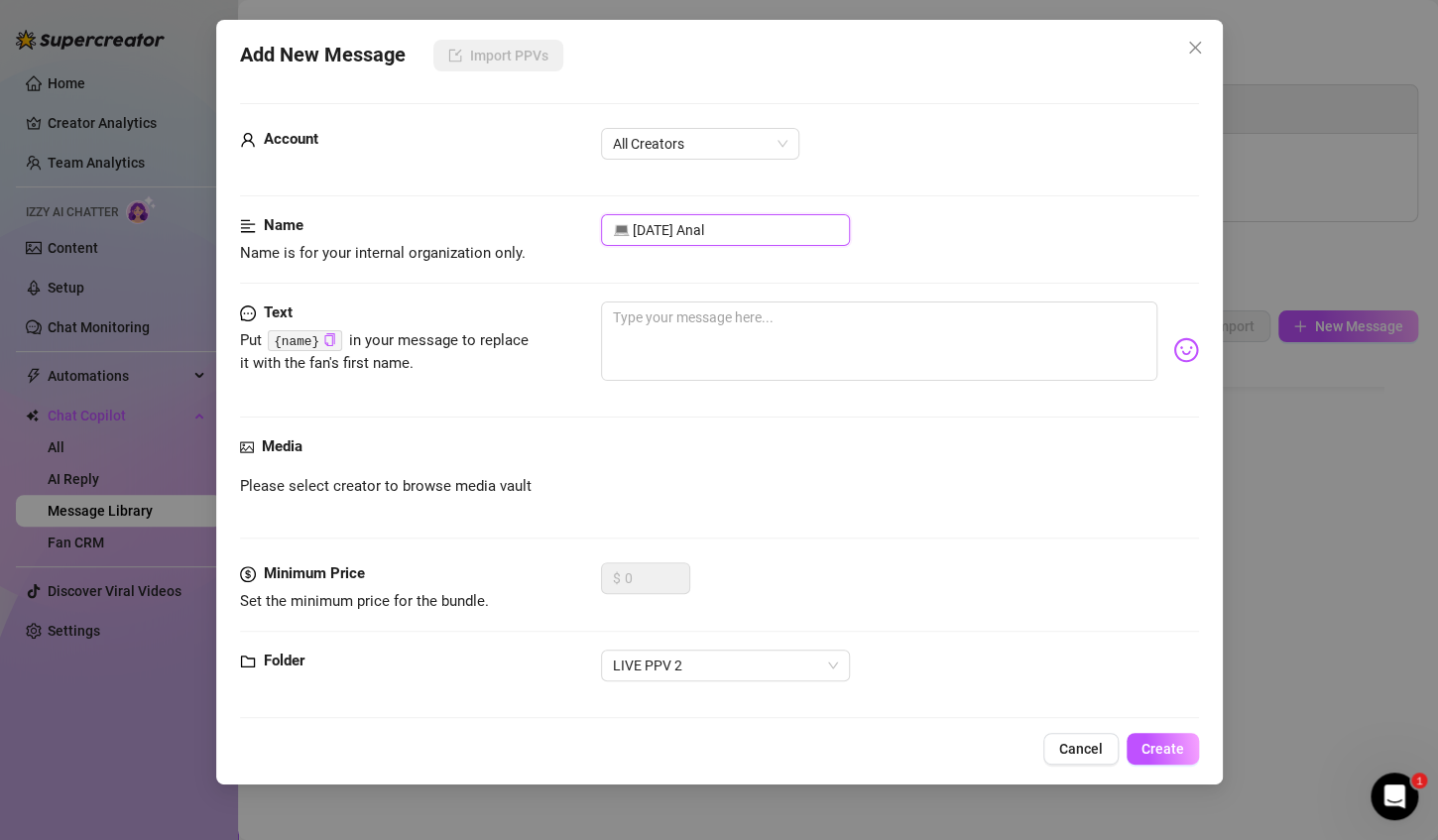 click on "💻 [DATE] Anal" at bounding box center [725, 230] 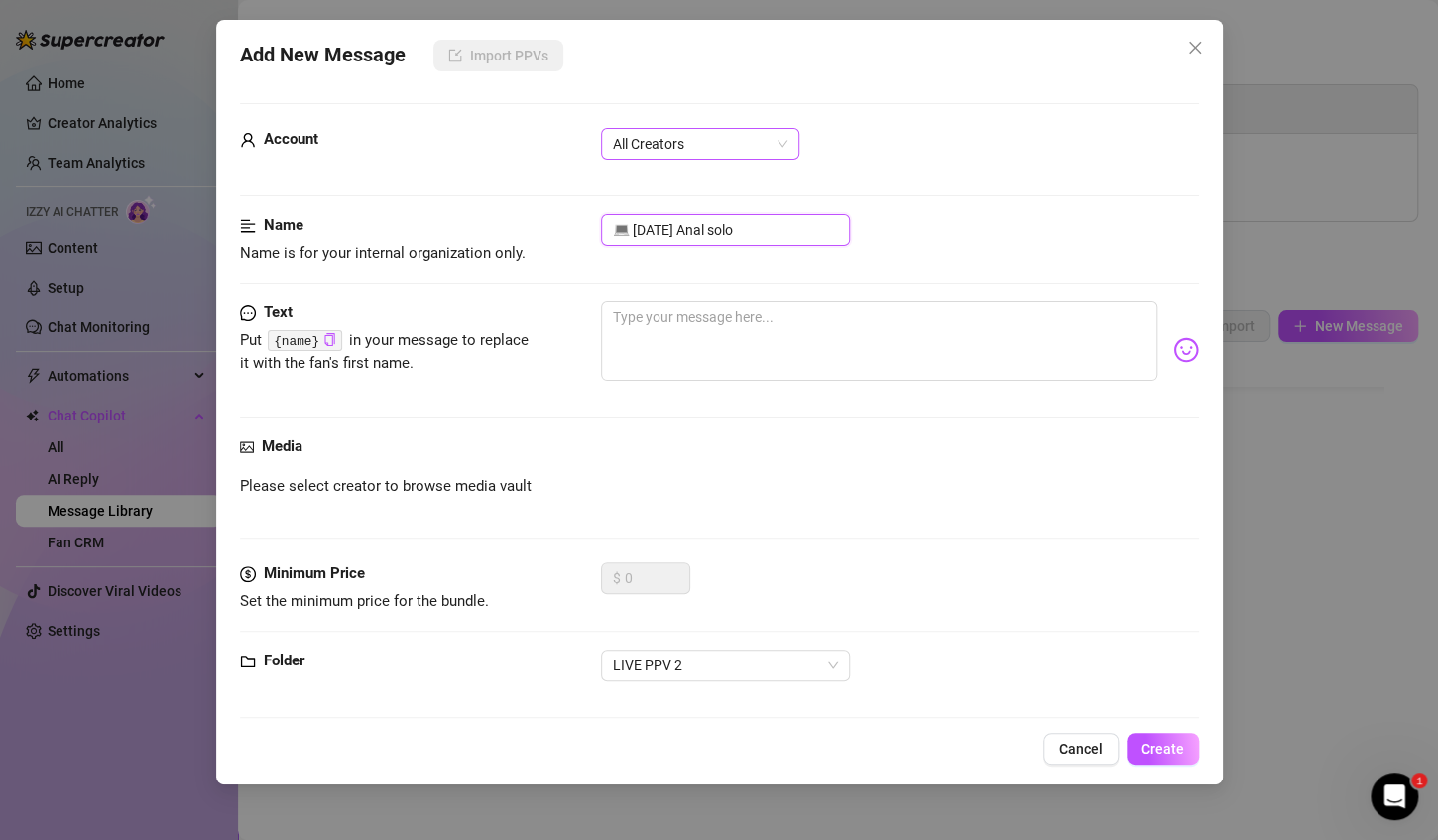 click on "All Creators" at bounding box center [700, 144] 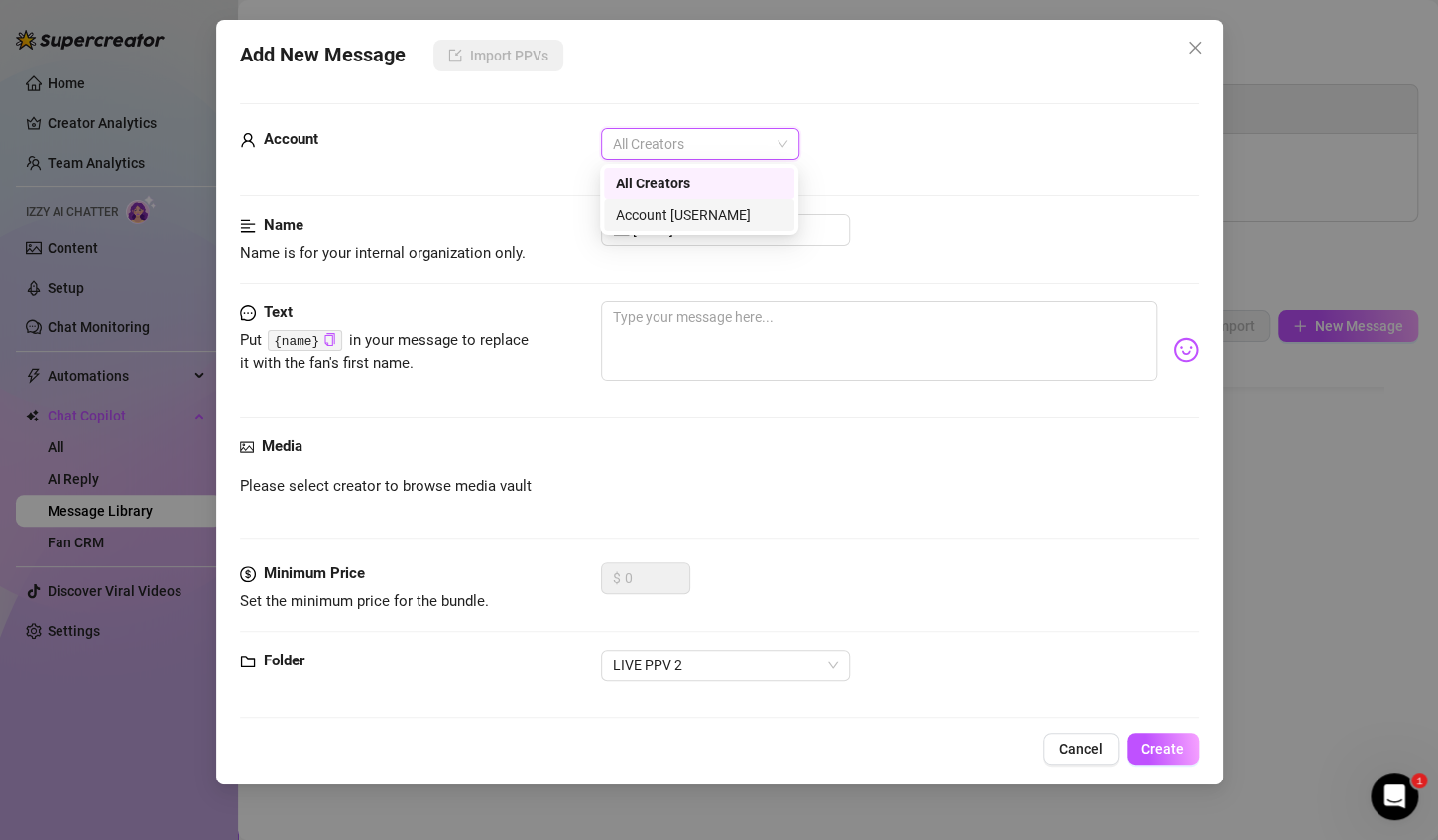 click on "Account [USERNAME]" at bounding box center [699, 215] 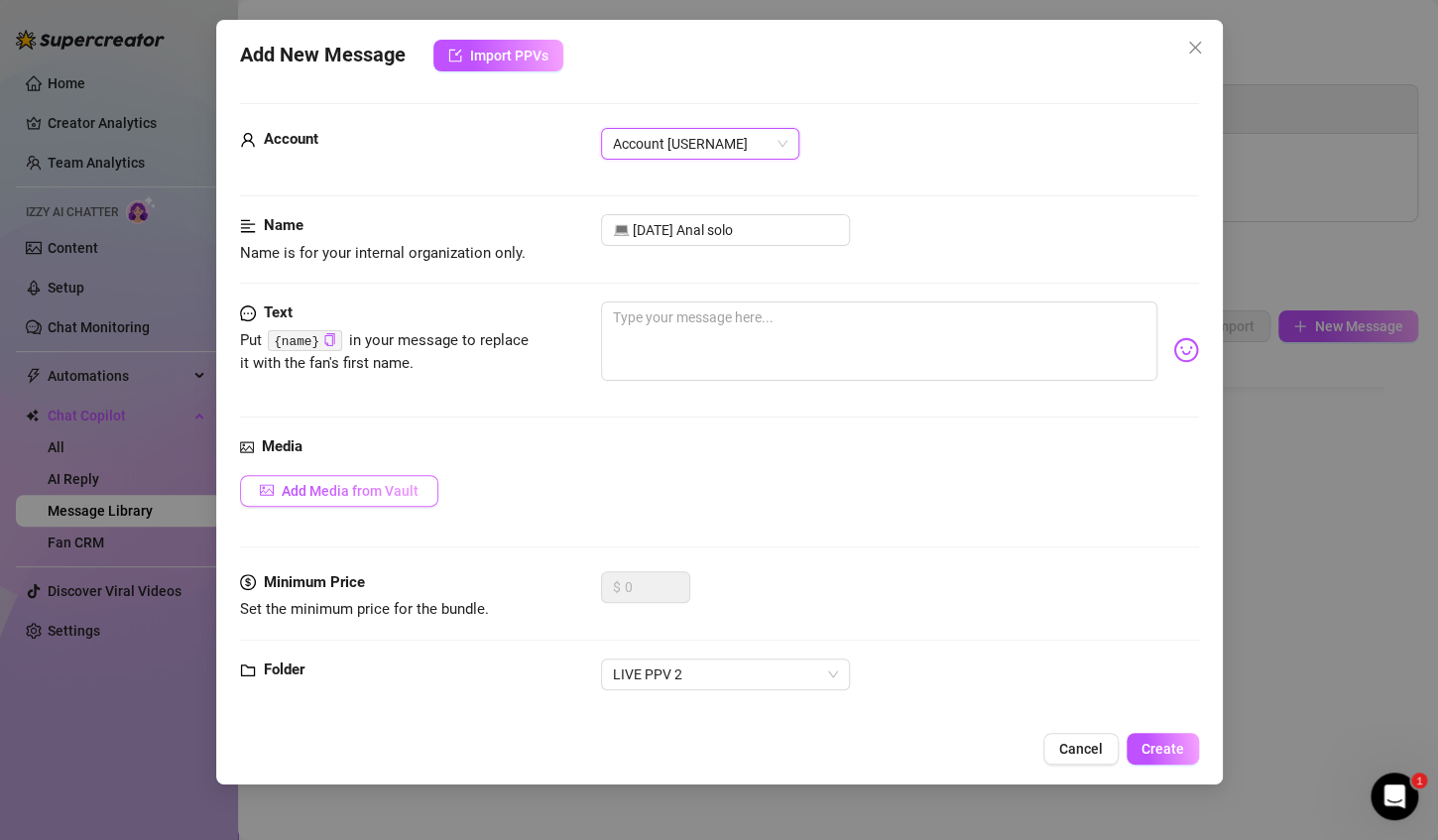 click on "Add Media from Vault" at bounding box center [339, 491] 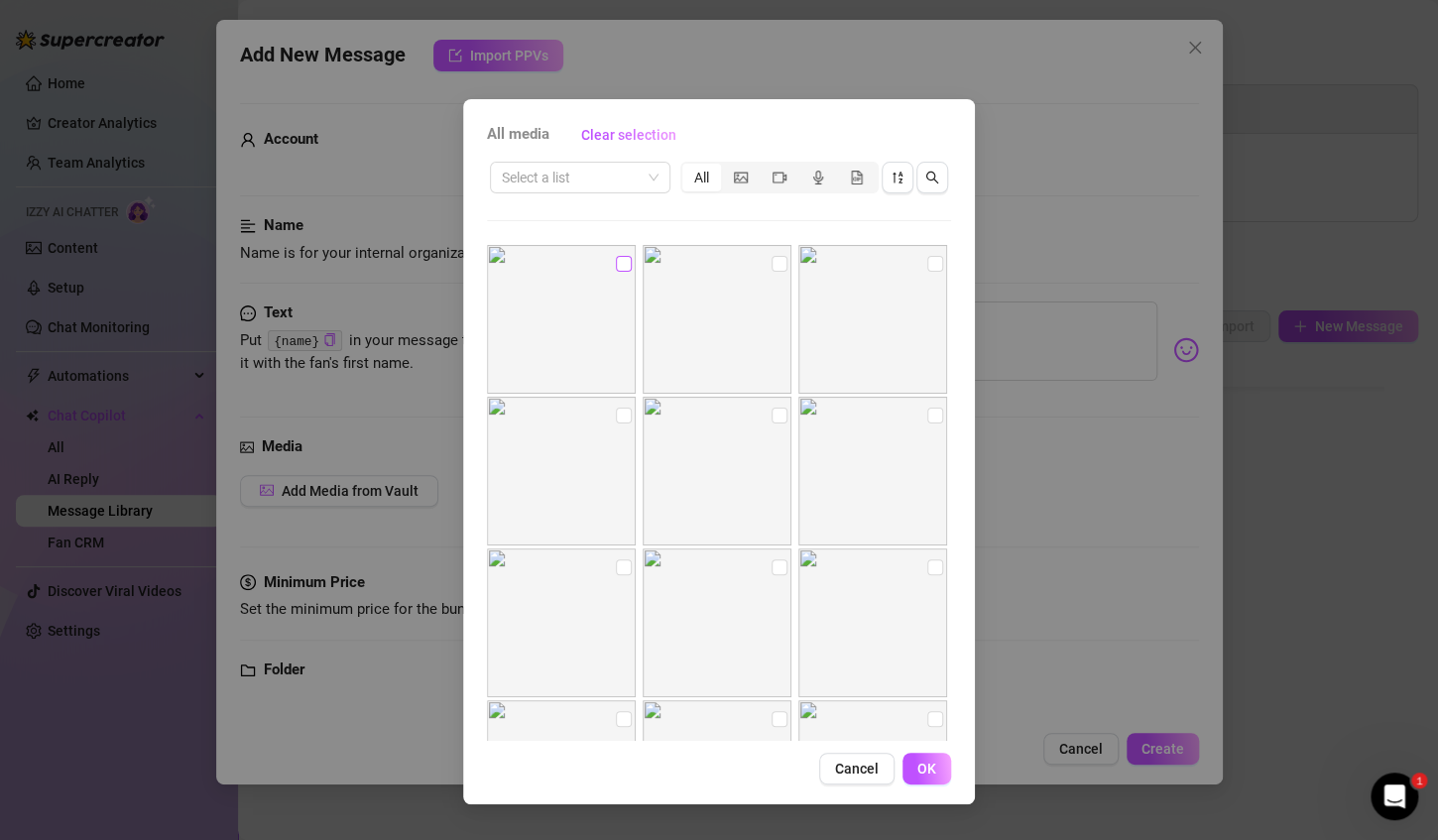 click at bounding box center (624, 264) 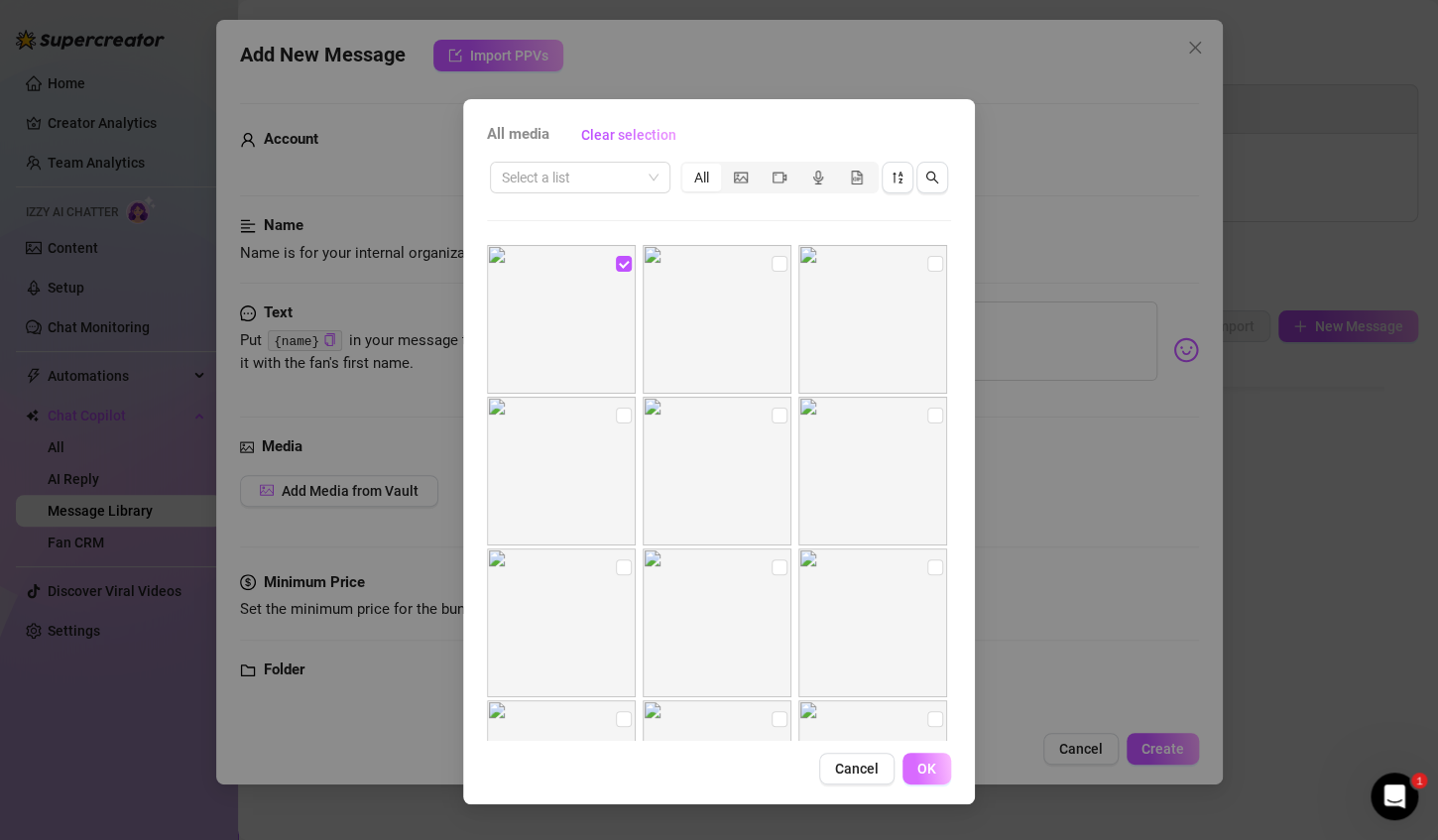 click on "OK" at bounding box center [926, 769] 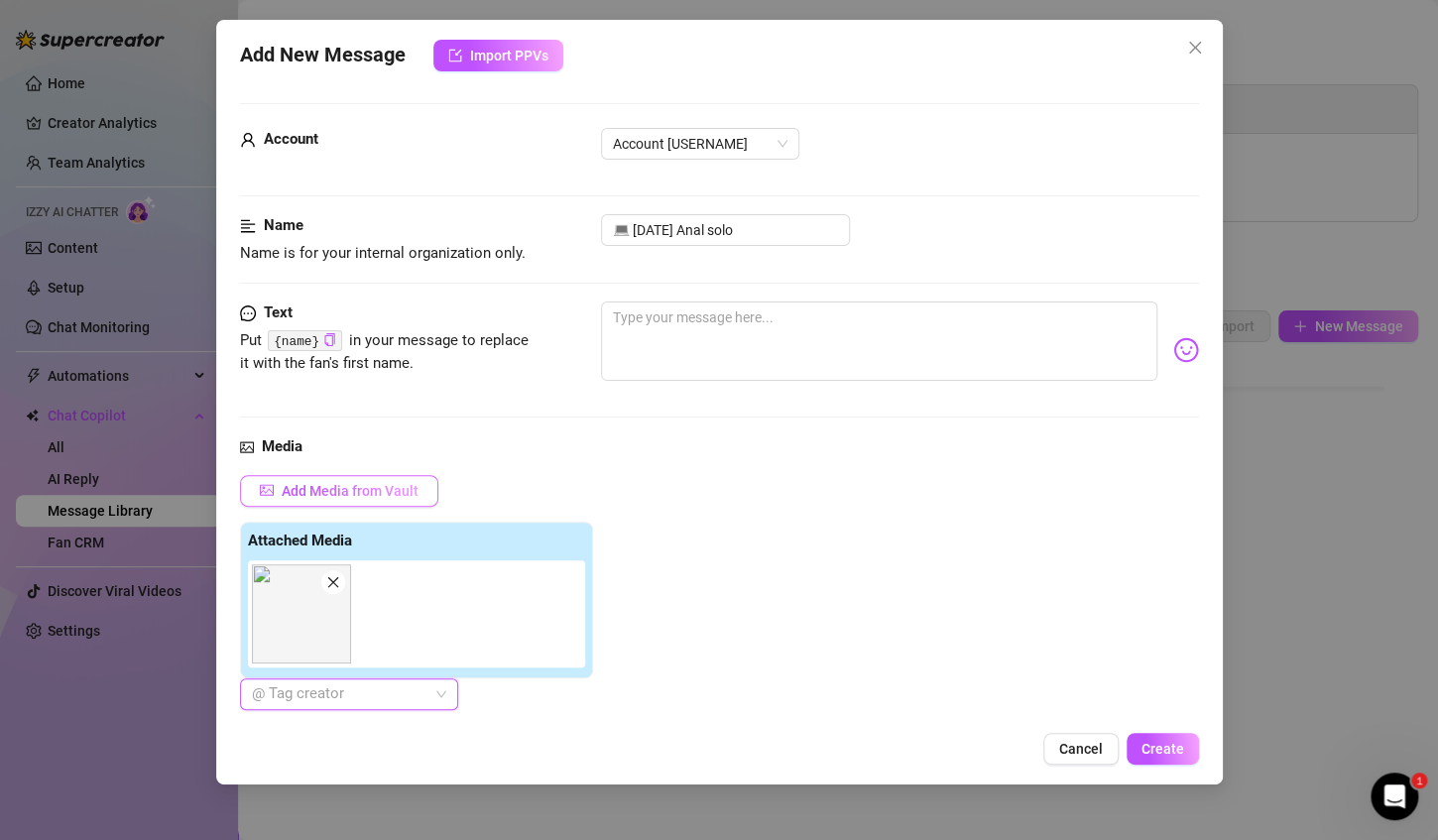 click on "Add Media from Vault" at bounding box center (339, 491) 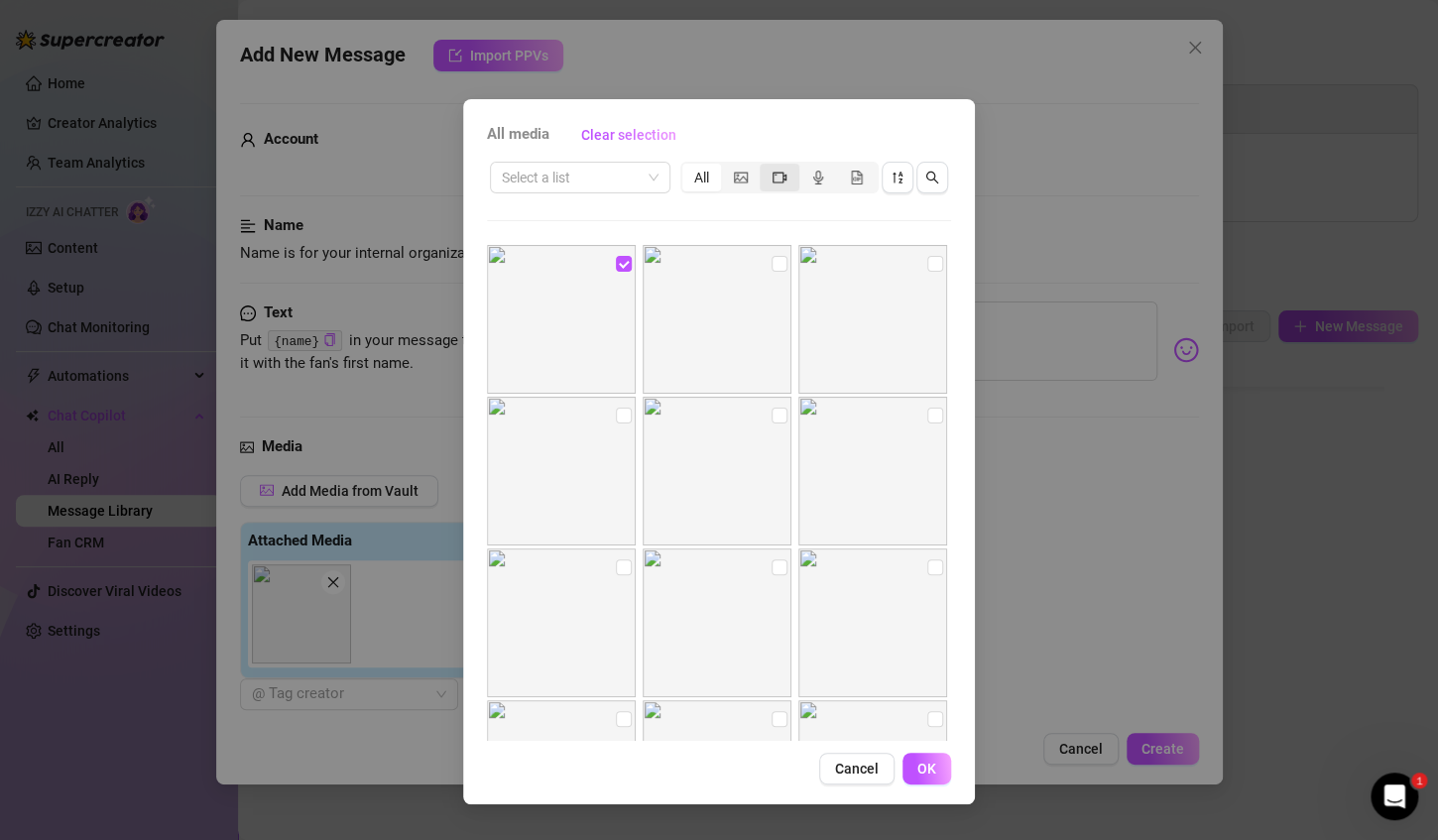 click 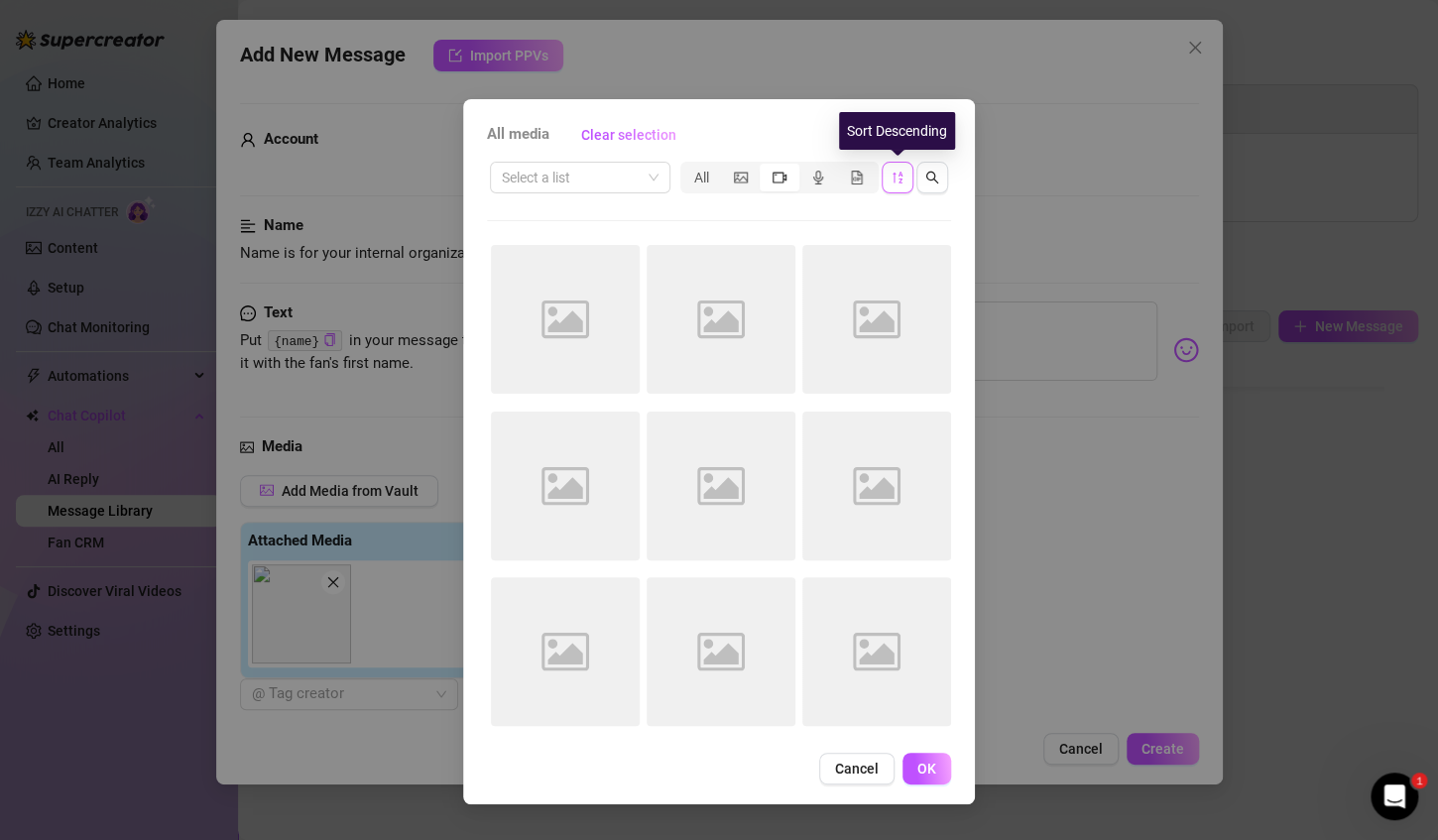 click 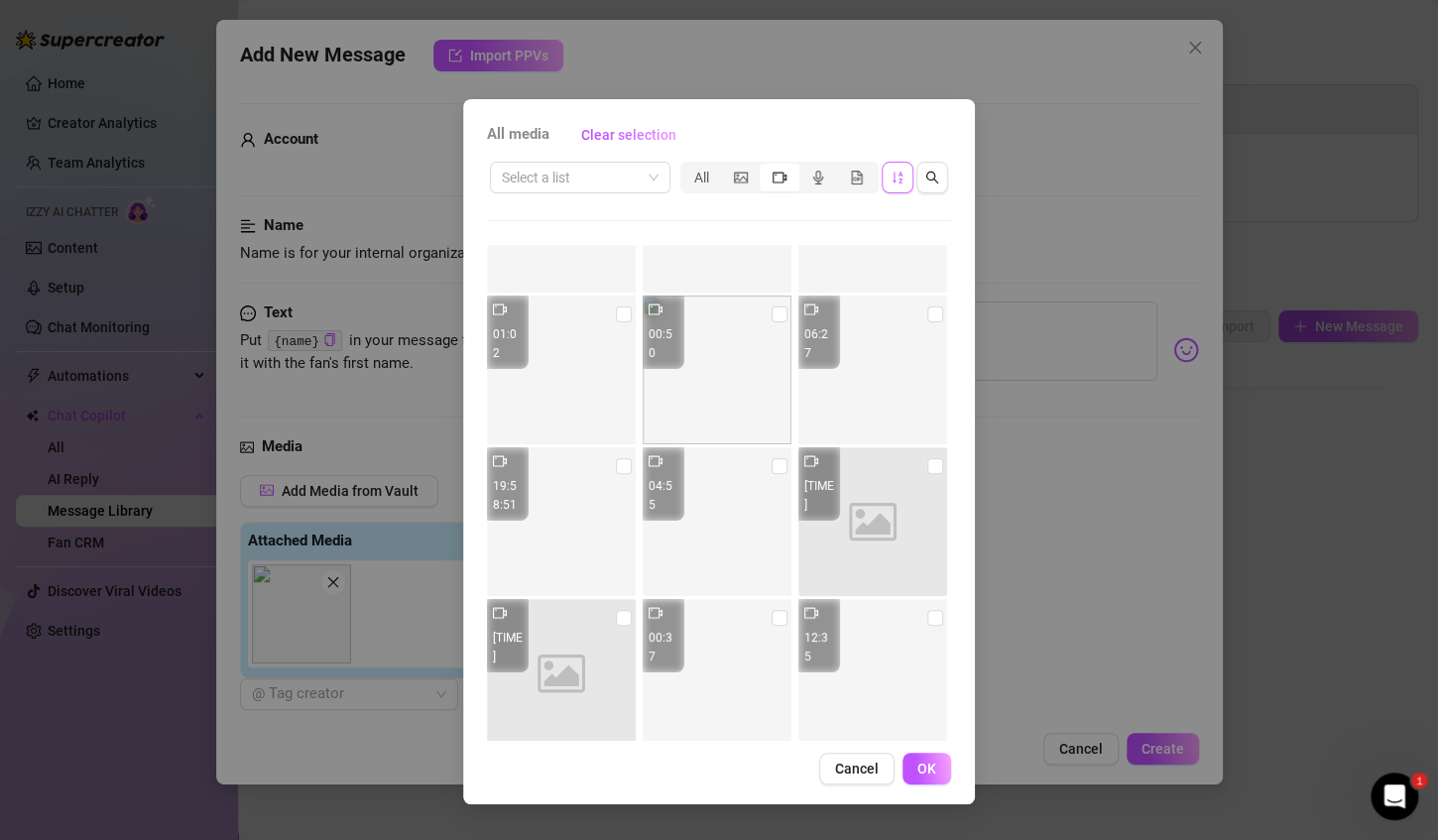 scroll, scrollTop: 14496, scrollLeft: 0, axis: vertical 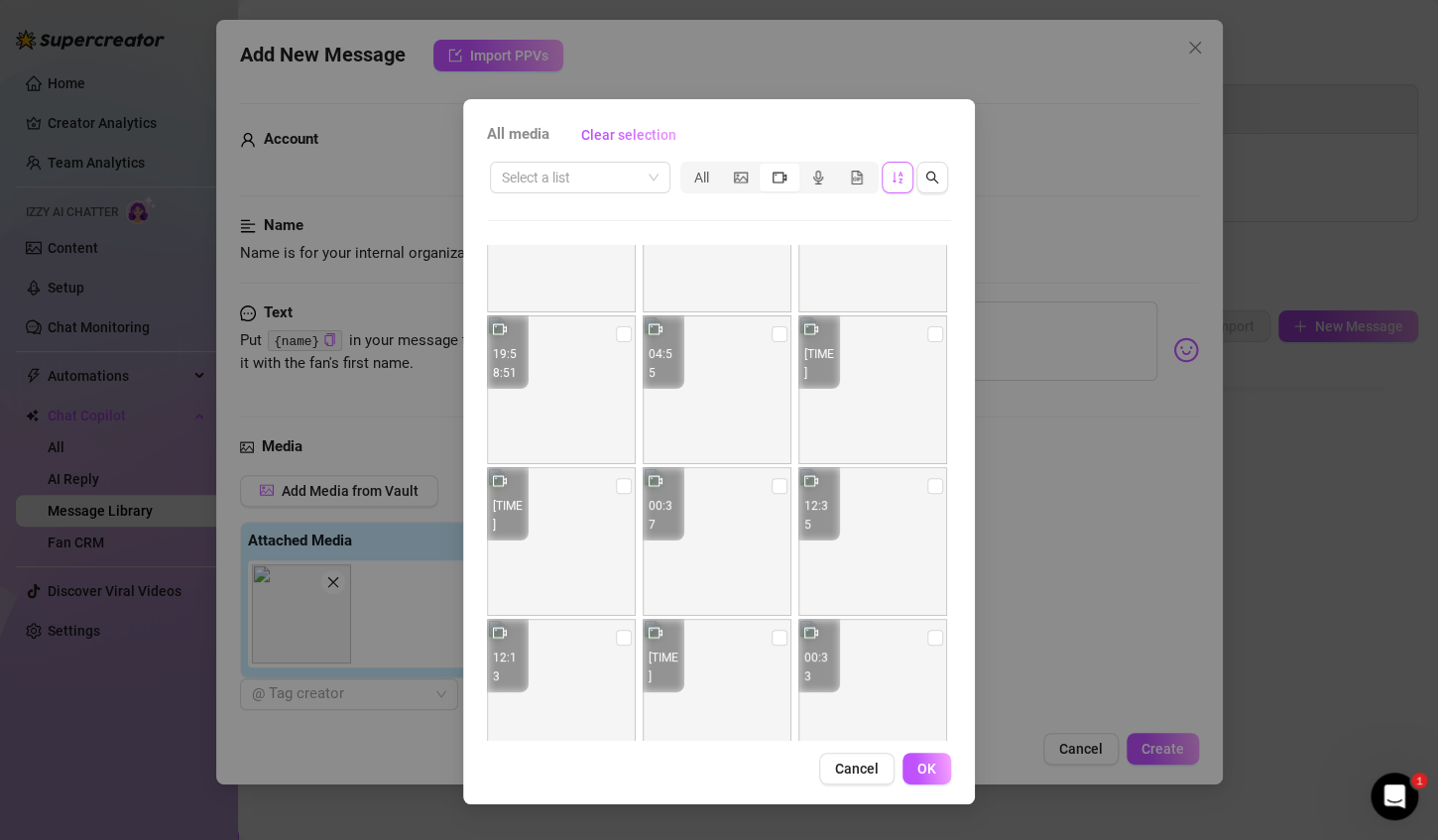 click at bounding box center [561, 390] 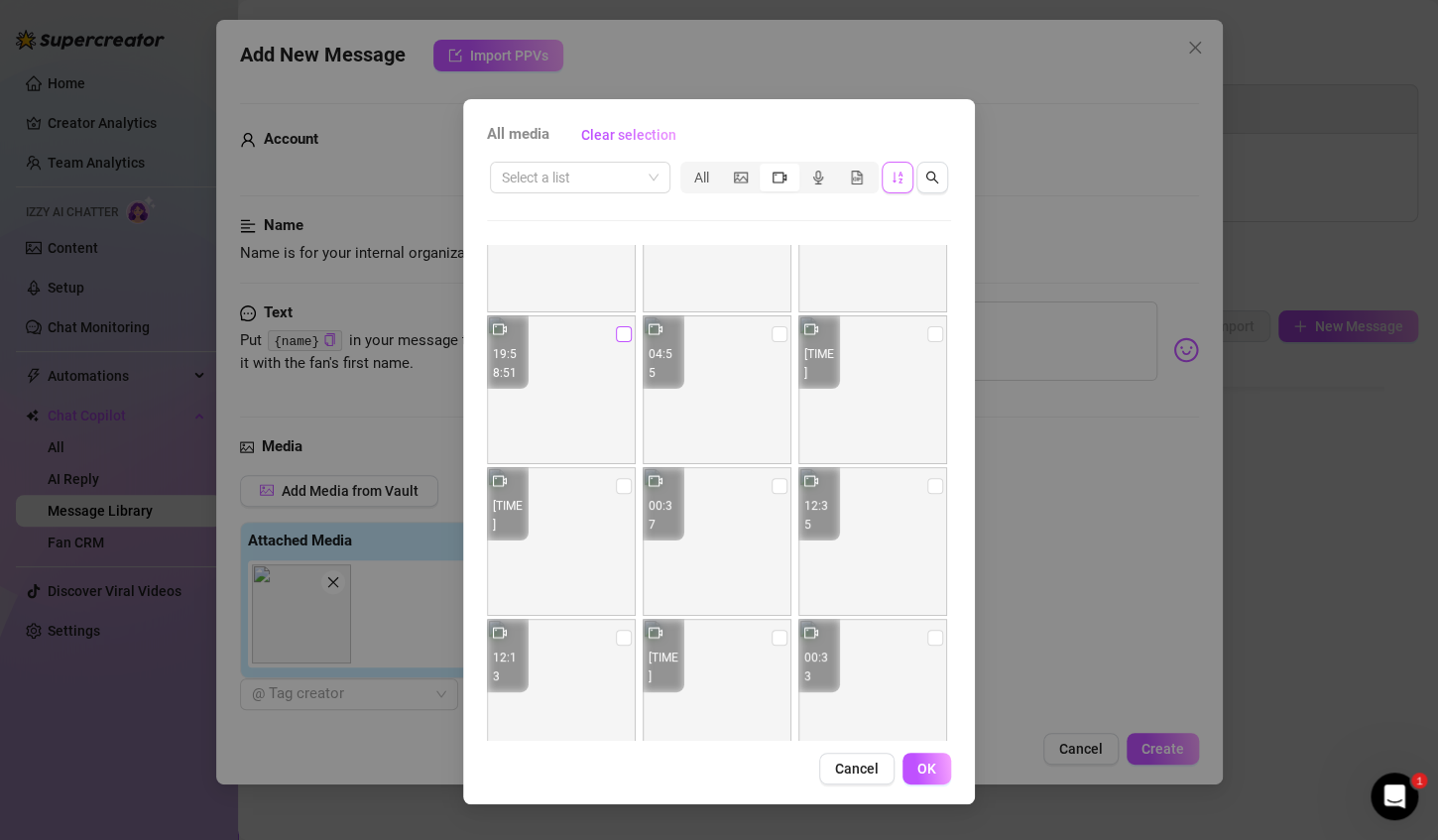 click at bounding box center (624, 334) 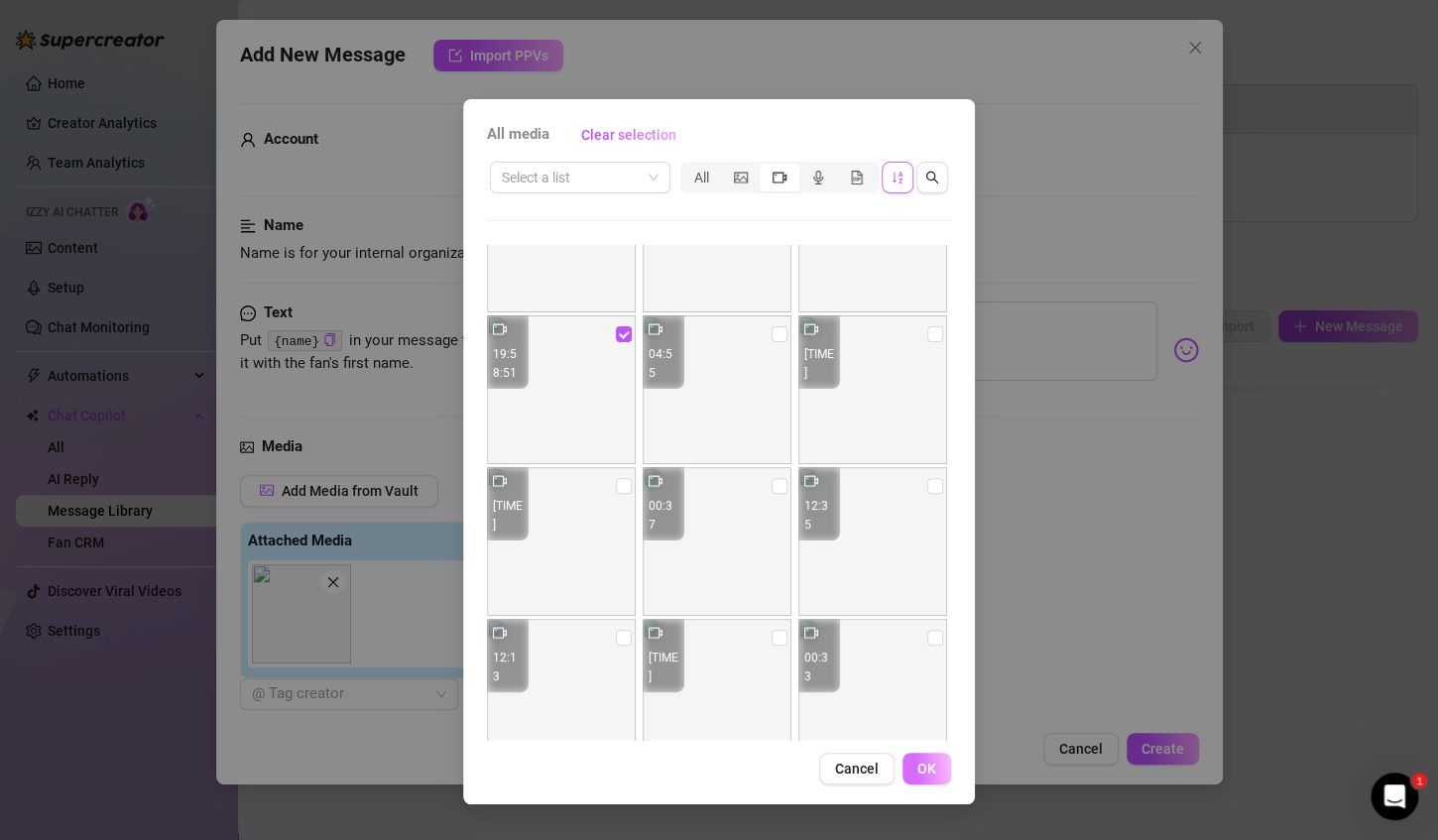click on "OK" at bounding box center (926, 769) 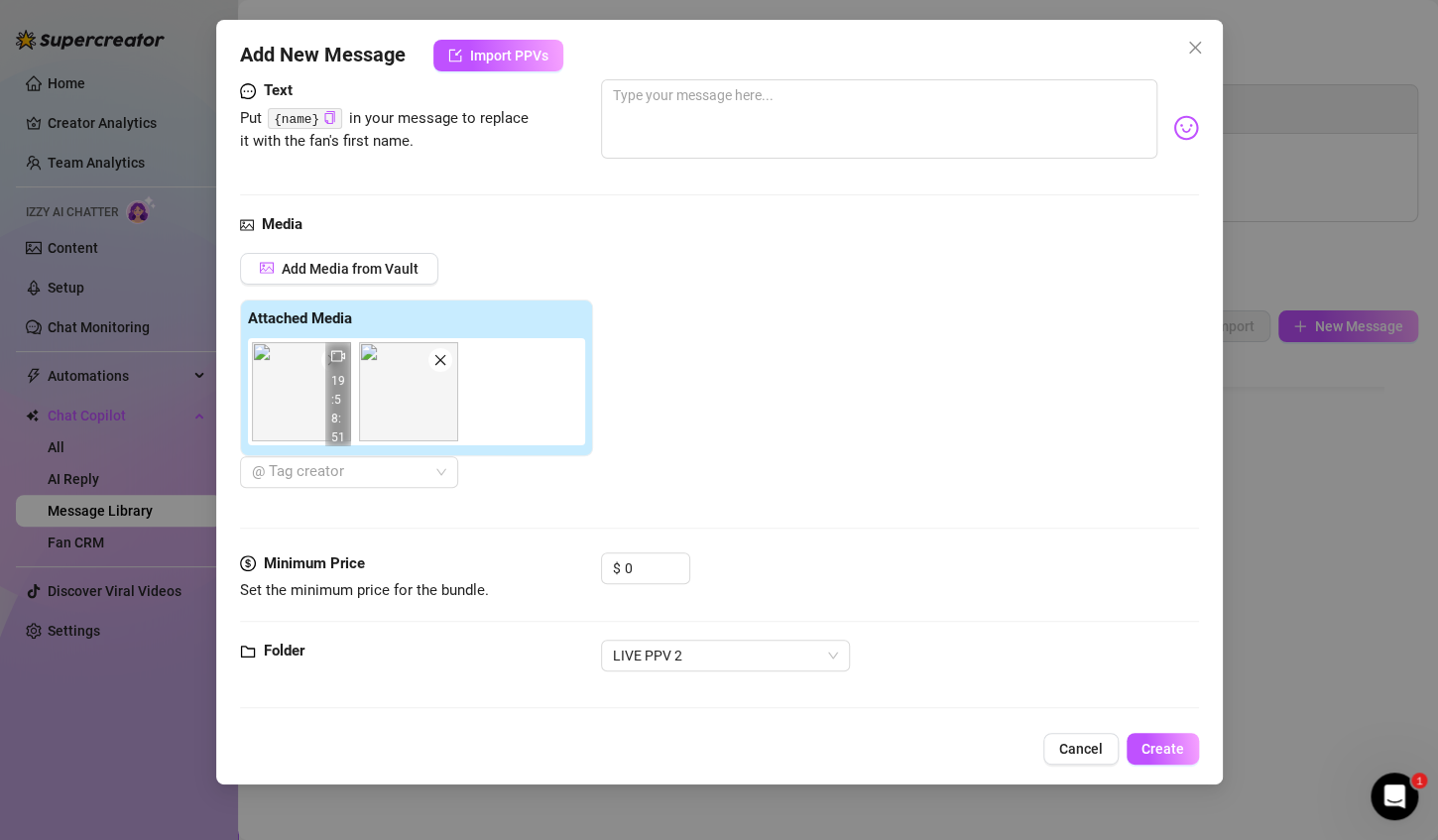 scroll, scrollTop: 225, scrollLeft: 0, axis: vertical 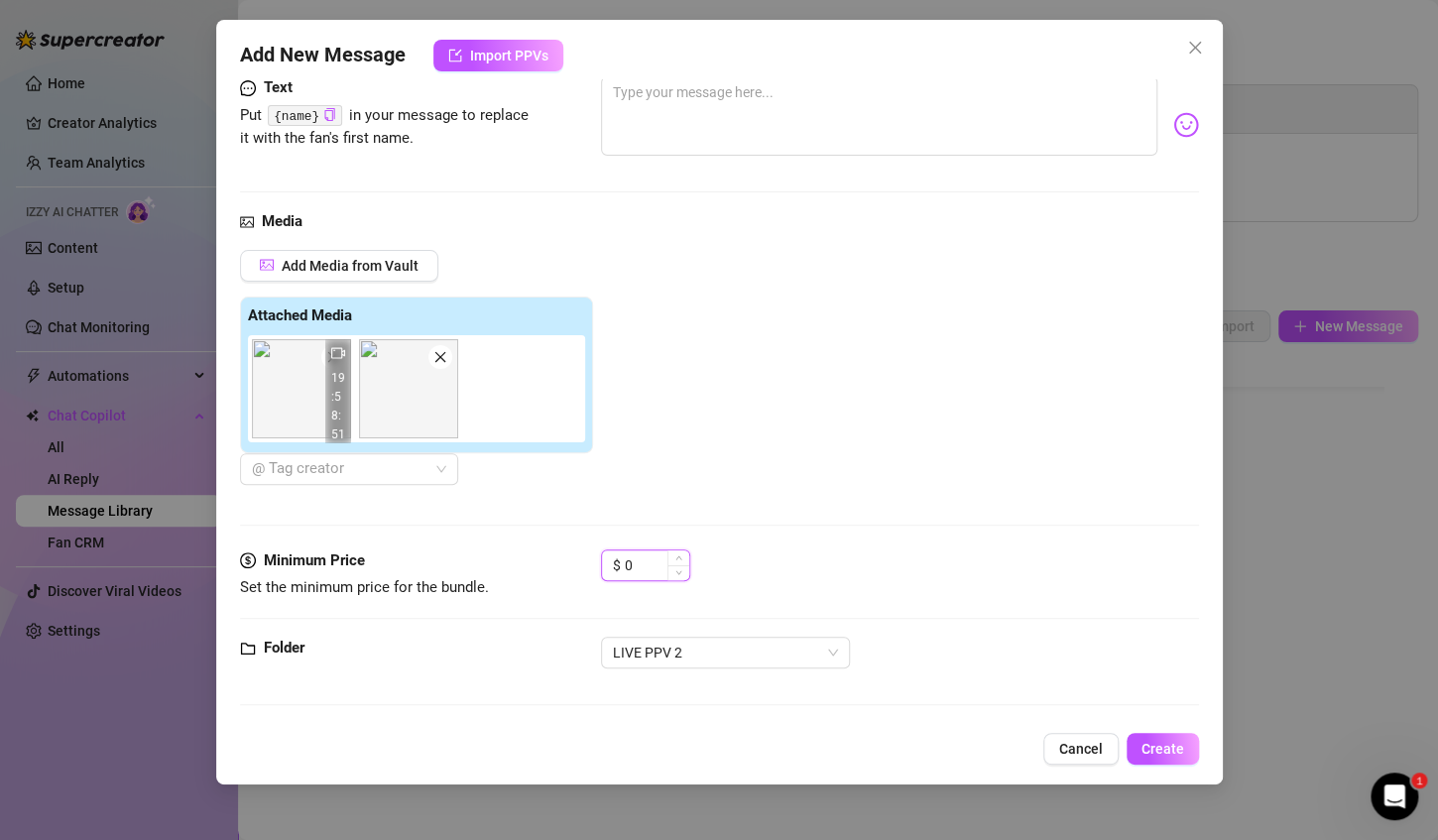 click on "0" at bounding box center [657, 565] 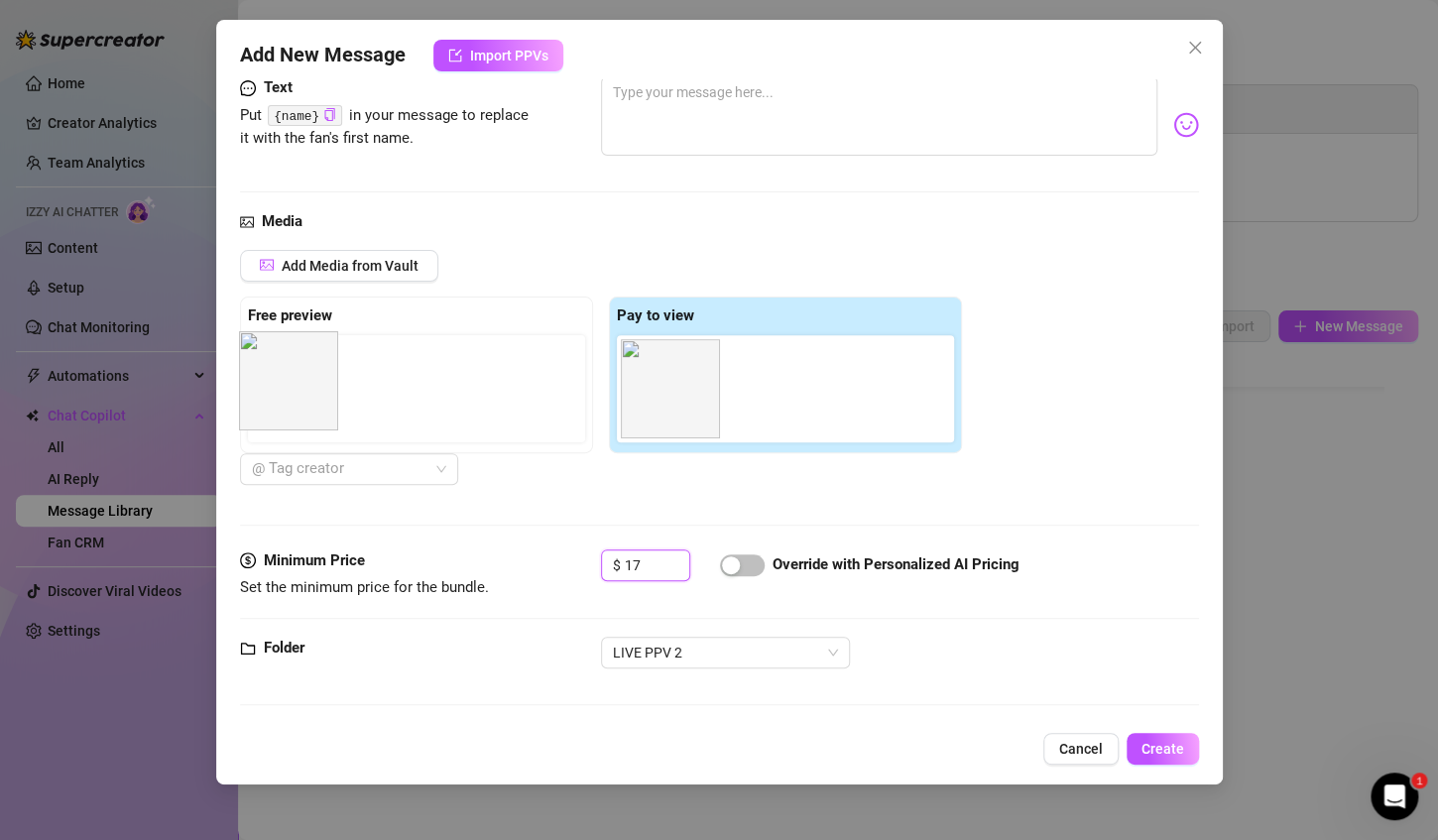 drag, startPoint x: 677, startPoint y: 411, endPoint x: 285, endPoint y: 401, distance: 392.12753 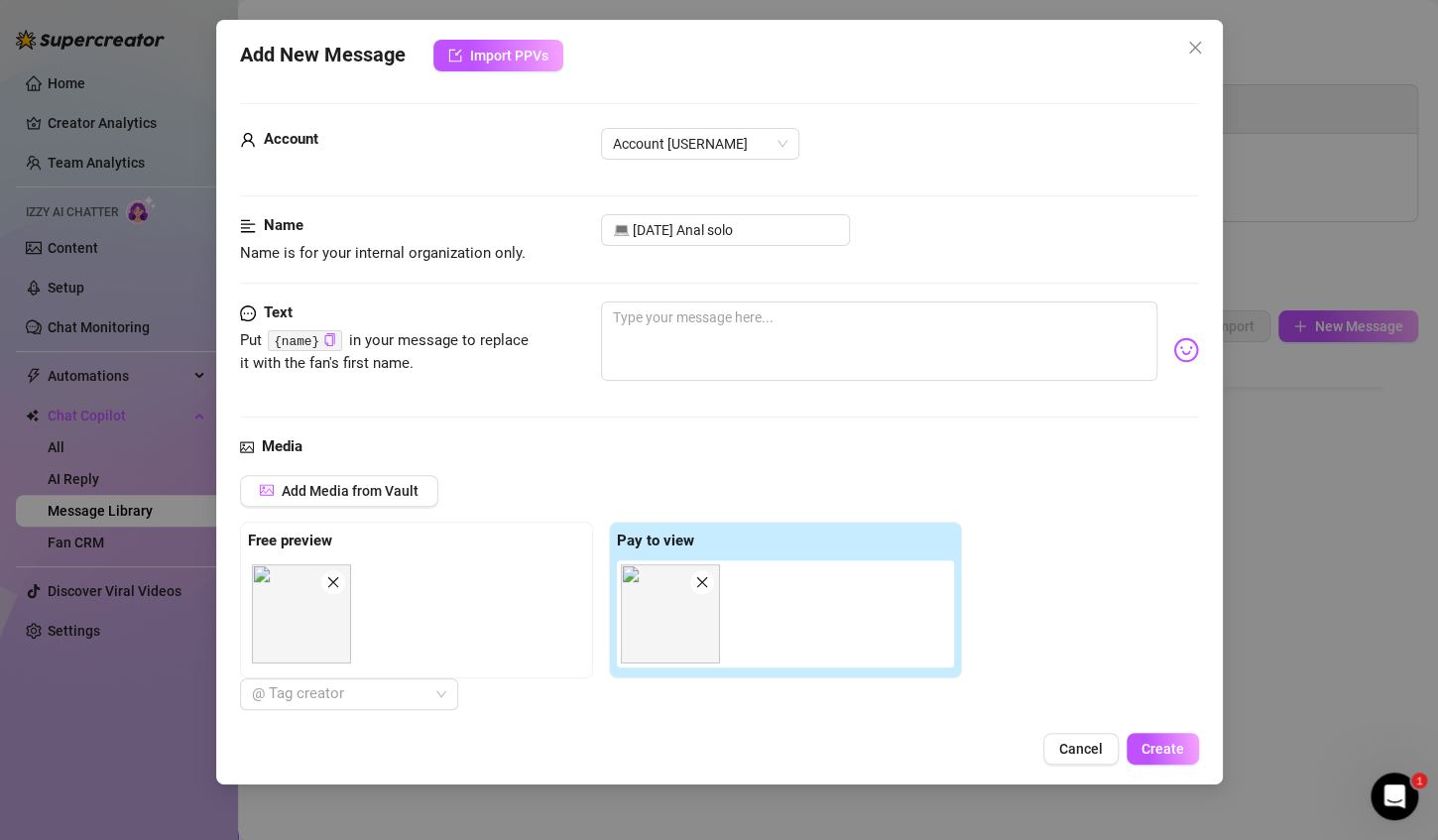 scroll, scrollTop: 225, scrollLeft: 0, axis: vertical 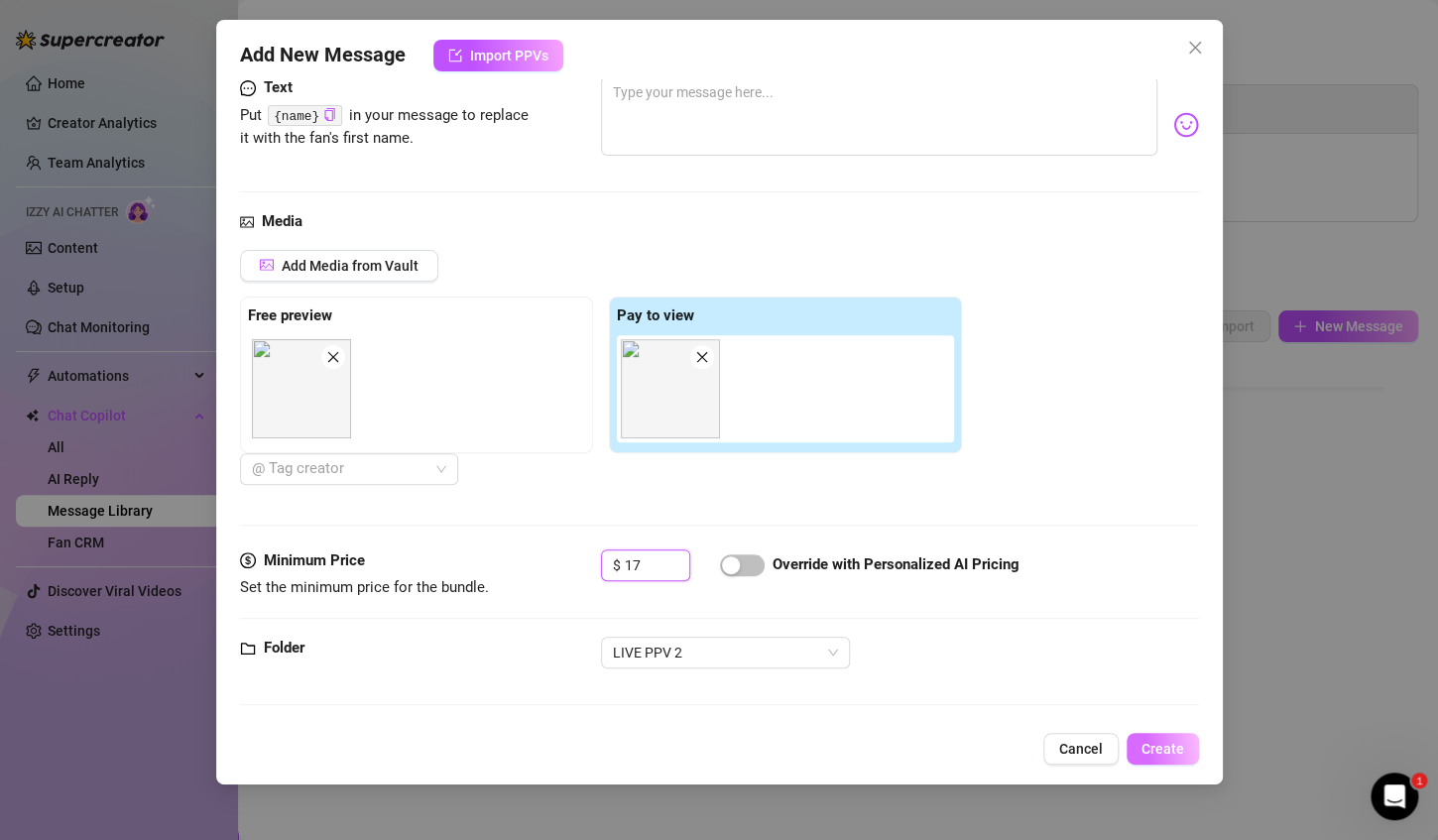 type on "17" 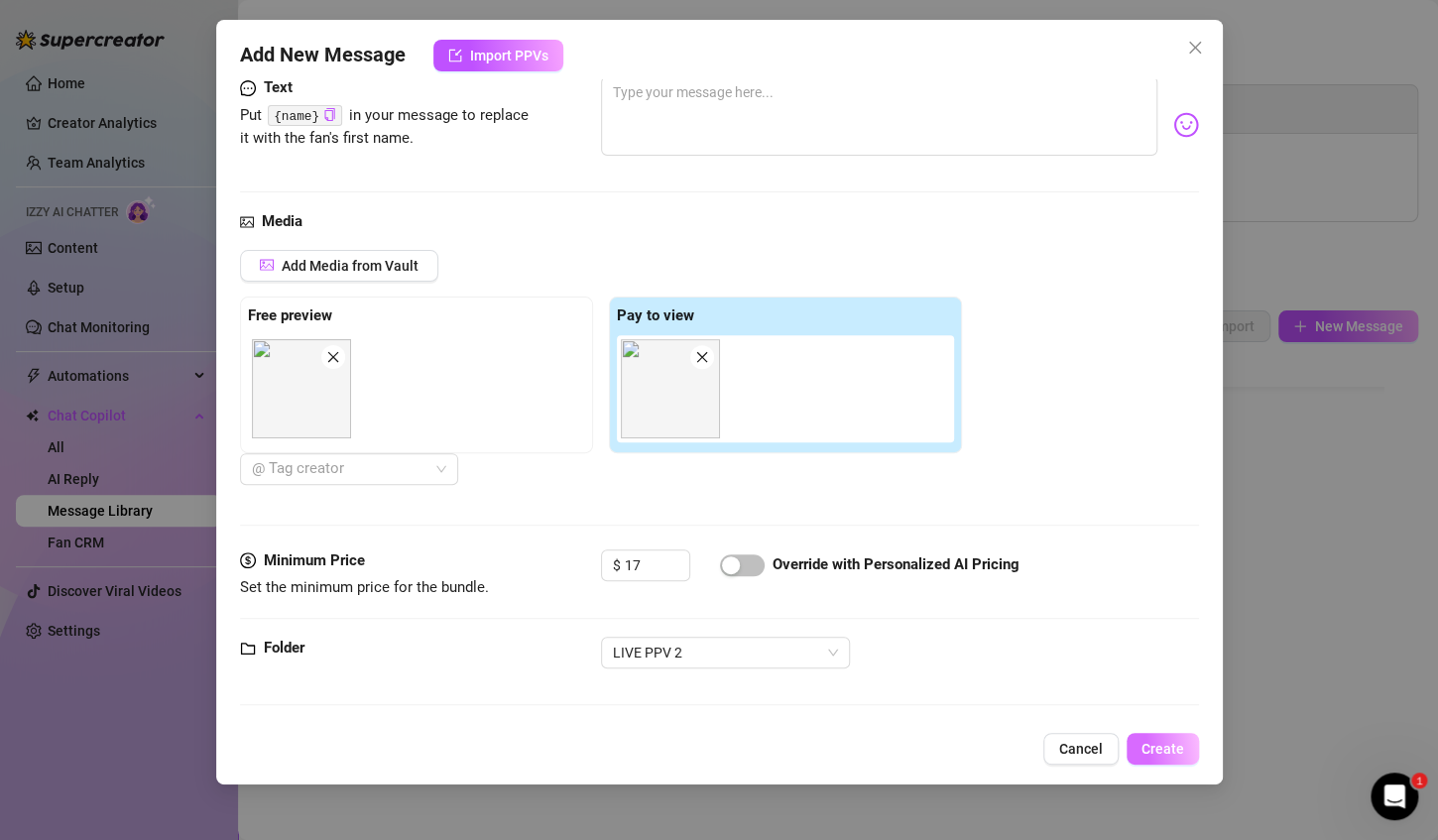 click on "Create" at bounding box center [1162, 749] 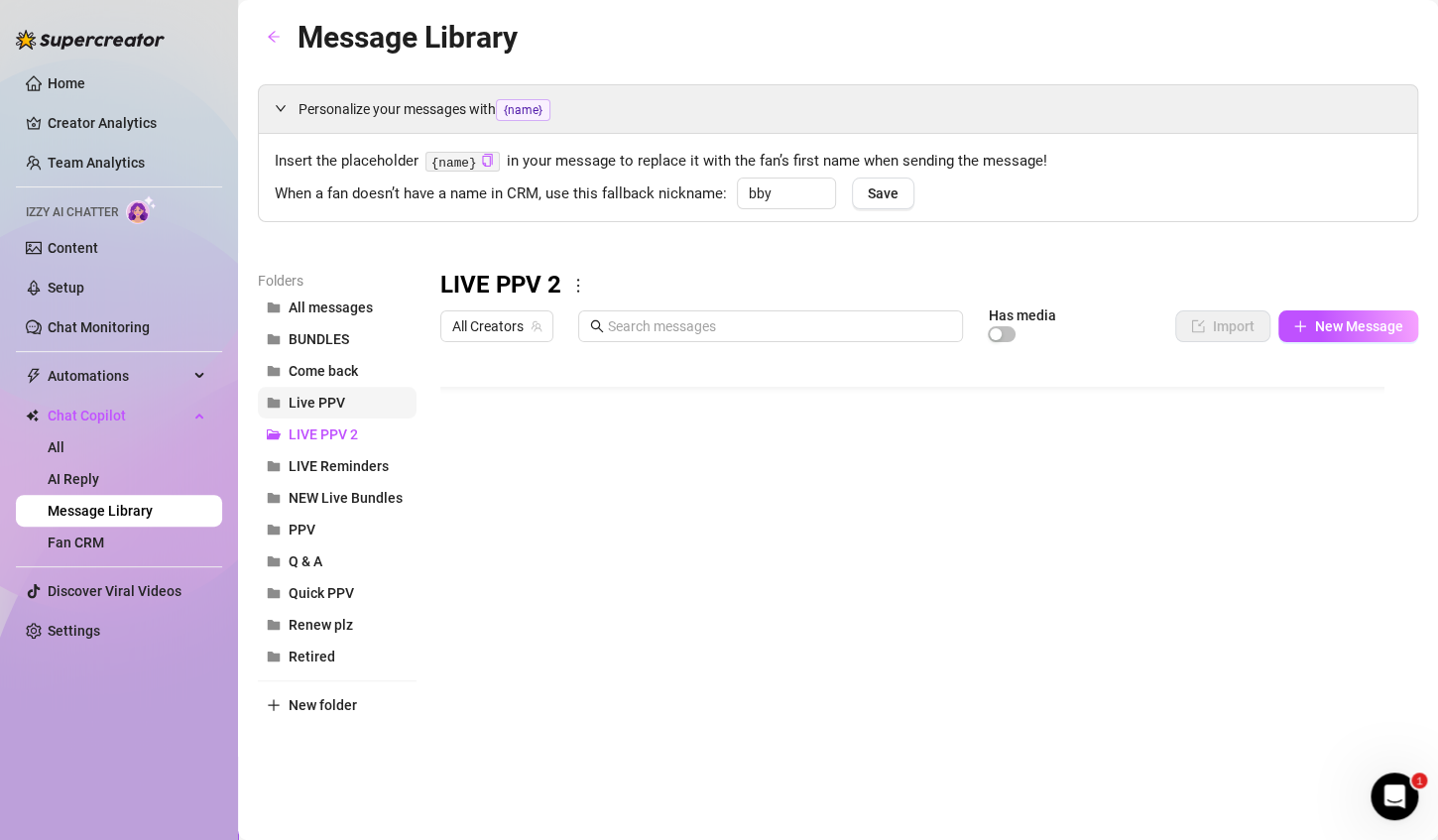 click on "Live PPV" at bounding box center (316, 403) 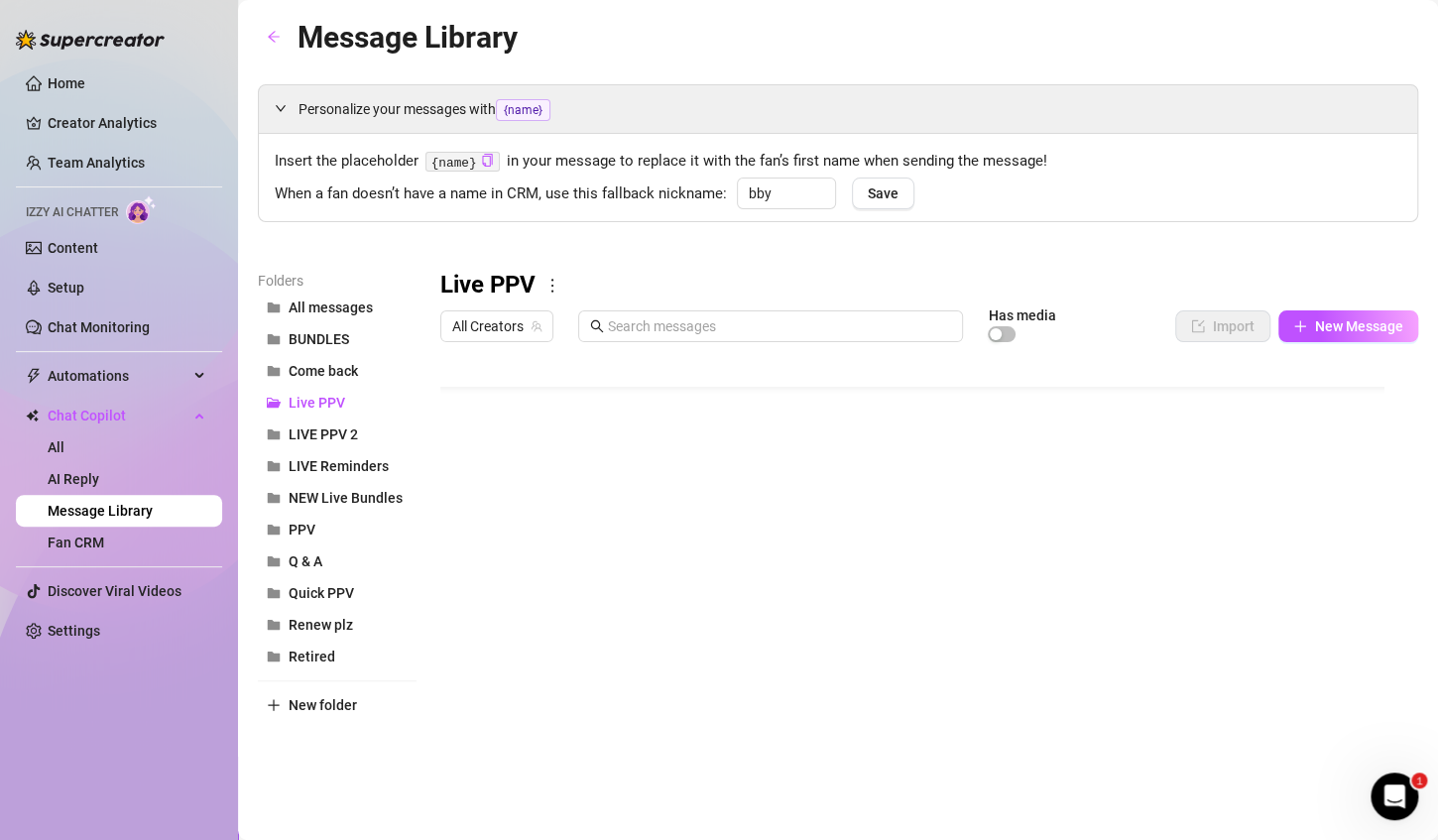 click at bounding box center (920, 572) 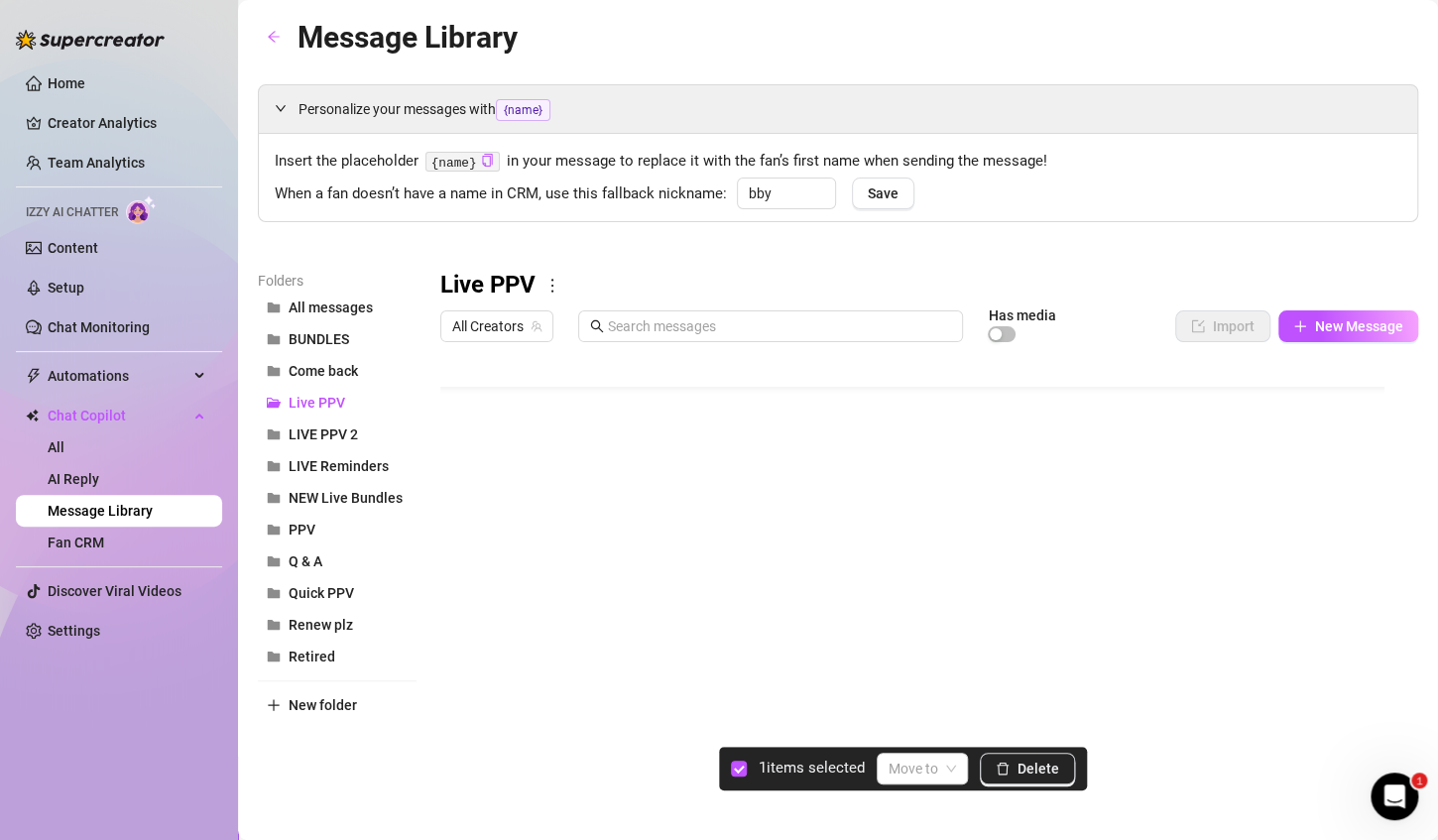 click at bounding box center [920, 572] 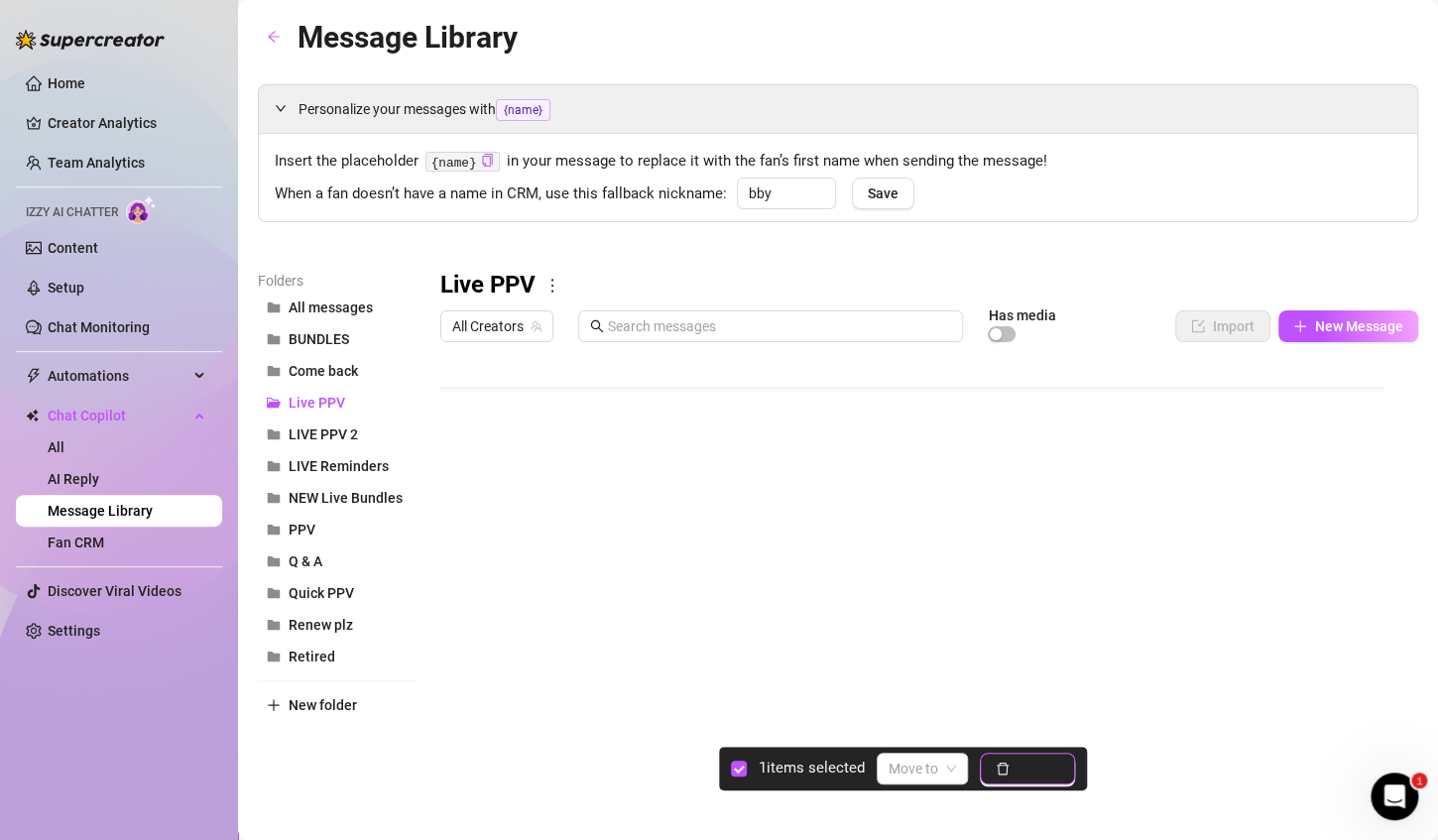 click on "Delete" at bounding box center (1027, 769) 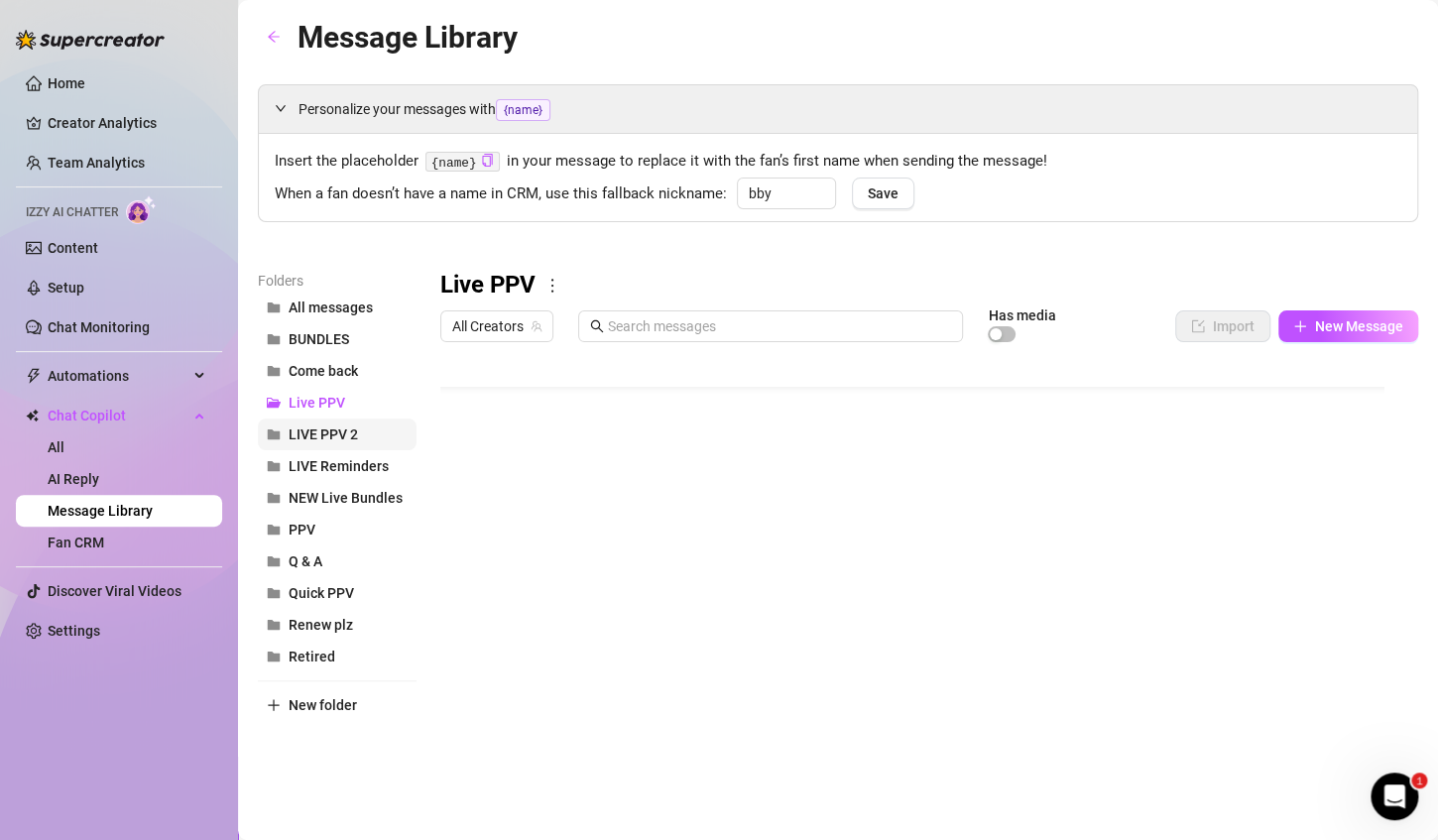 click on "LIVE PPV 2" at bounding box center (323, 434) 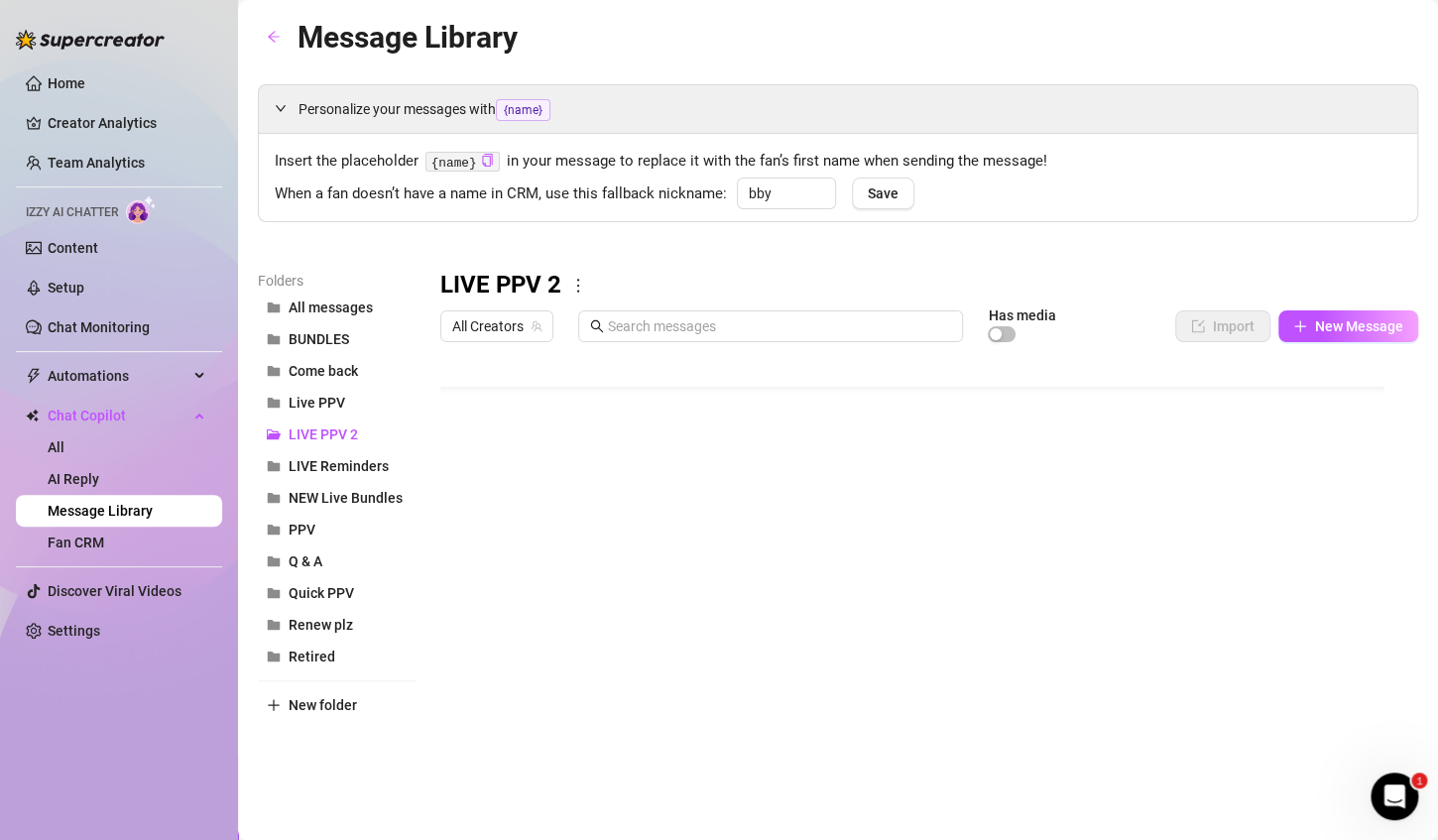 click at bounding box center [920, 572] 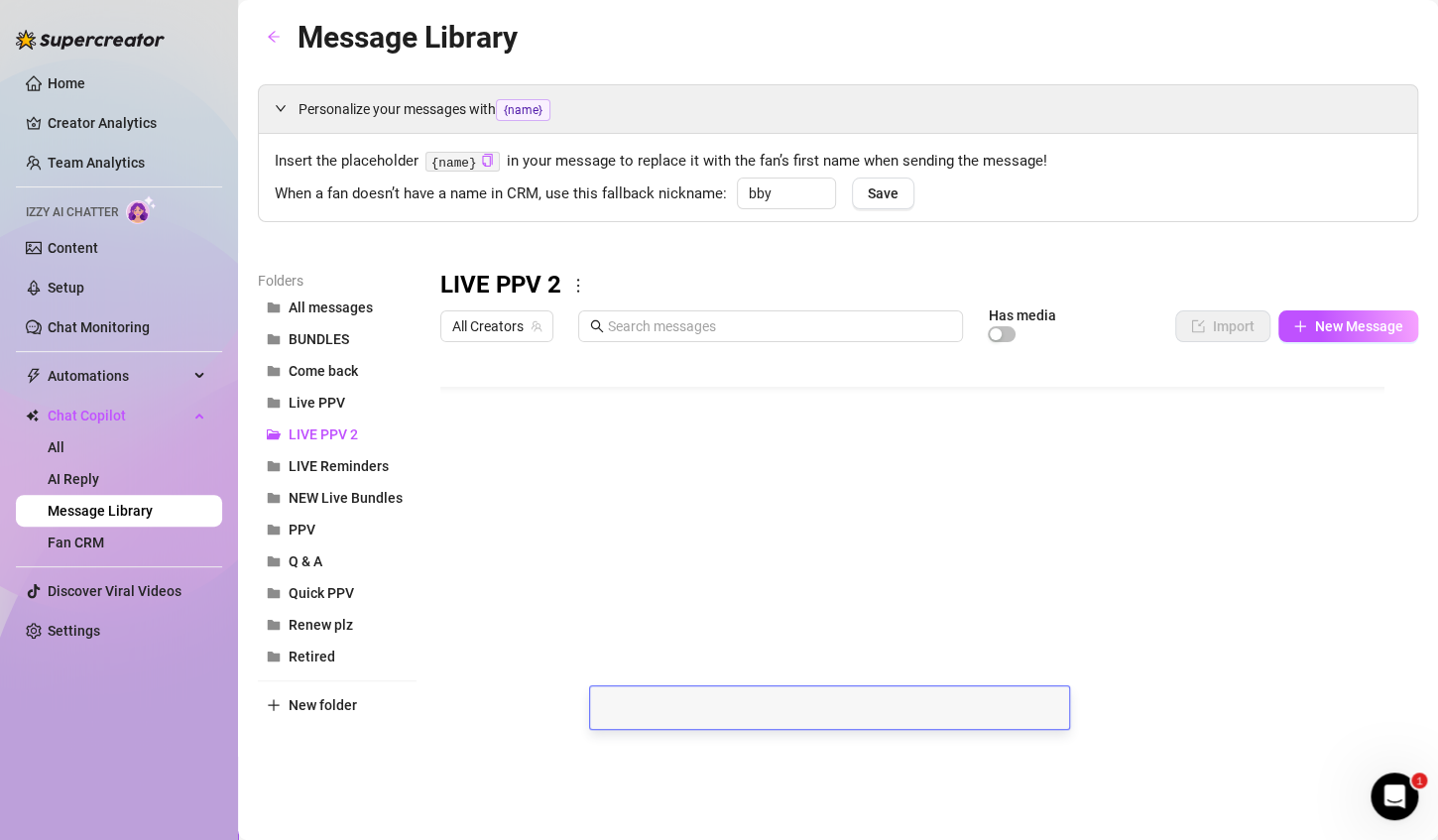 scroll, scrollTop: 0, scrollLeft: 0, axis: both 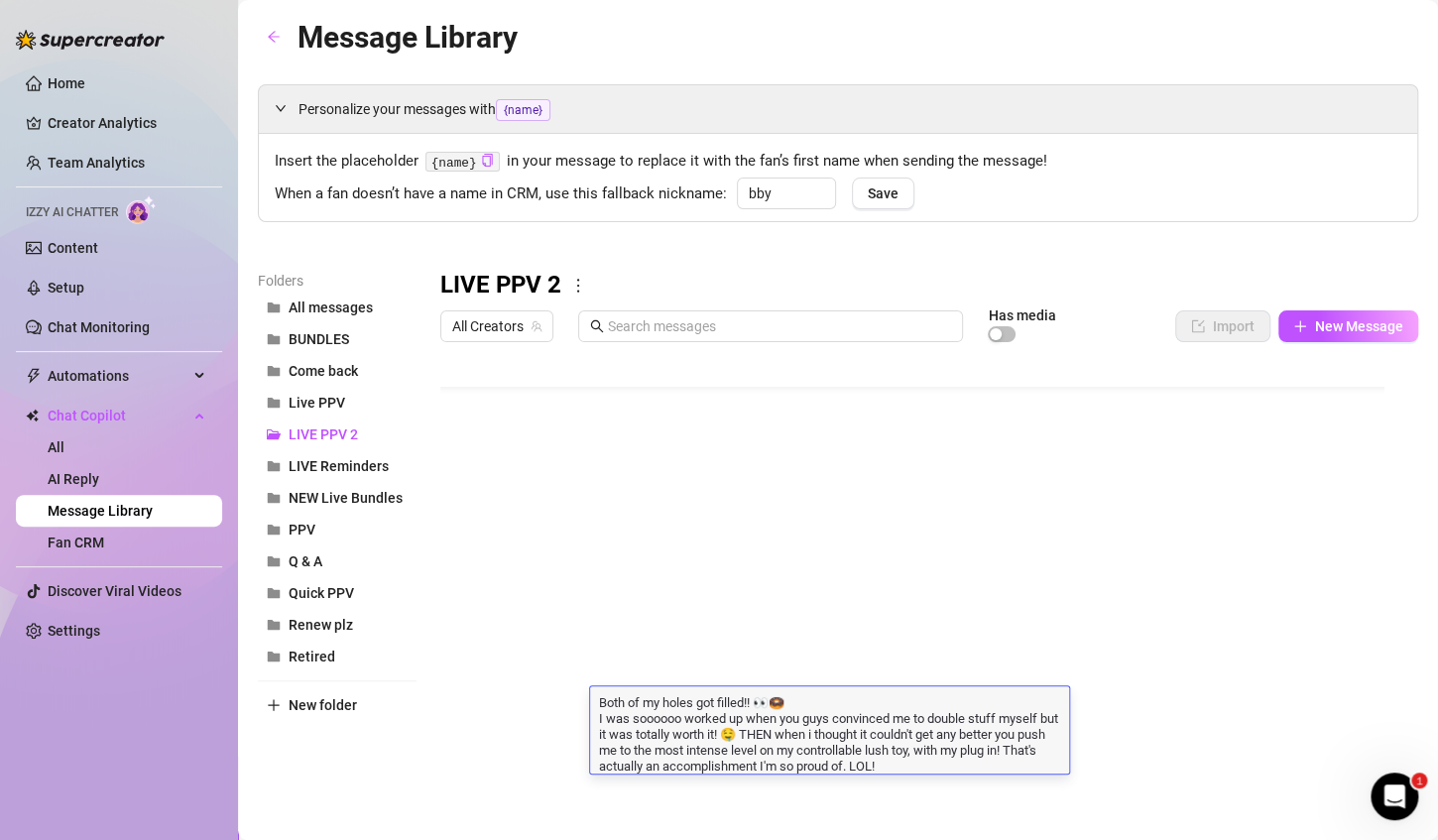 click on "Both of my holes got filled!! 👀🍩
I was soooooo worked up when you guys convinced me to double stuff myself but it was totally worth it! 🤤 THEN when i thought it couldn't get any better you push me to the most intense level on my controllable lush toy, with my plug in! That's actually an accomplishment I'm so proud of. LOL!" at bounding box center [829, 733] 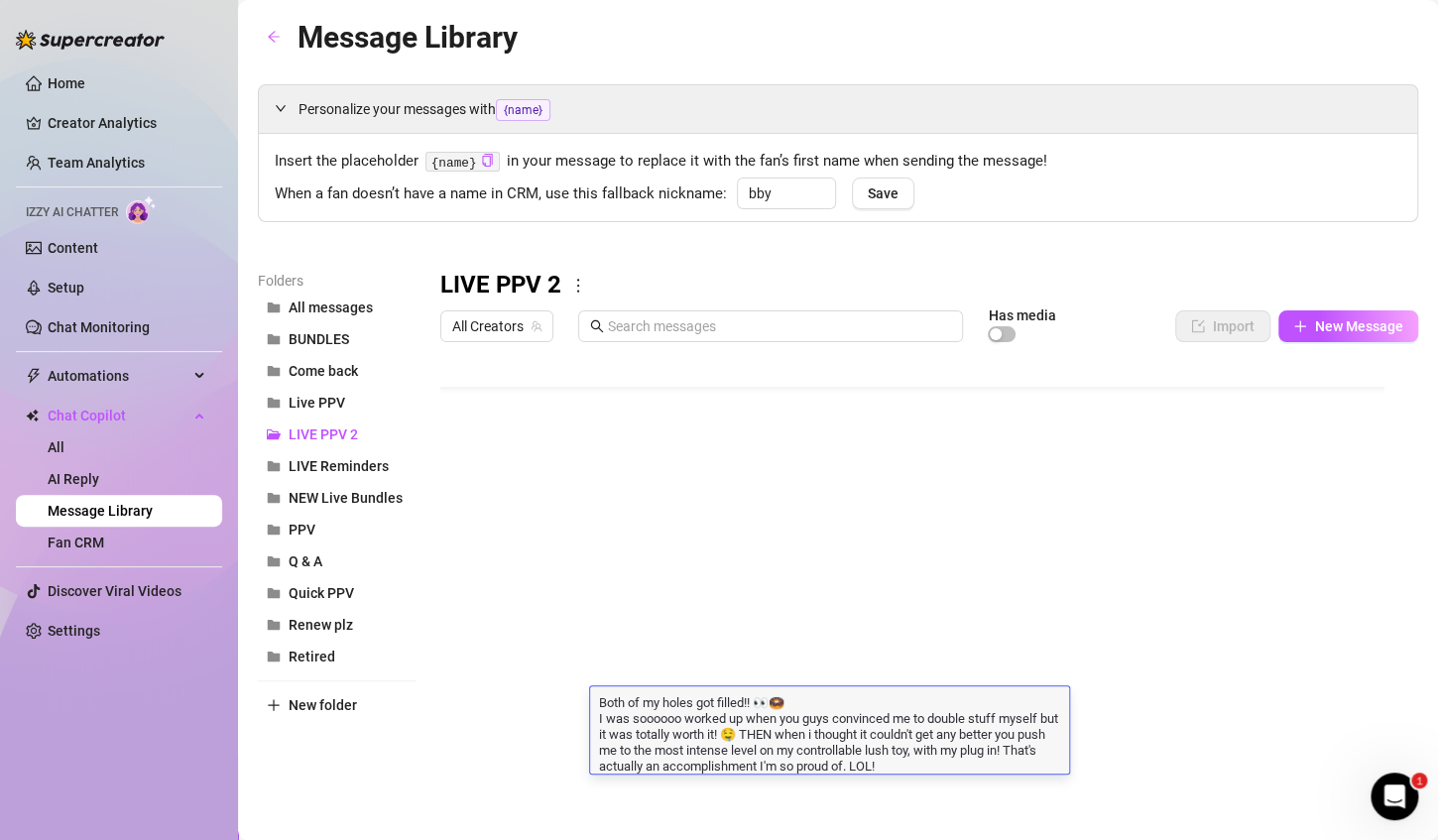 click on "Both of my holes got filled!! 👀🍩
I was soooooo worked up when you guys convinced me to double stuff myself but it was totally worth it! 🤤 THEN when i thought it couldn't get any better you push me to the most intense level on my controllable lush toy, with my plug in! That's actually an accomplishment I'm so proud of. LOL!" at bounding box center (829, 733) 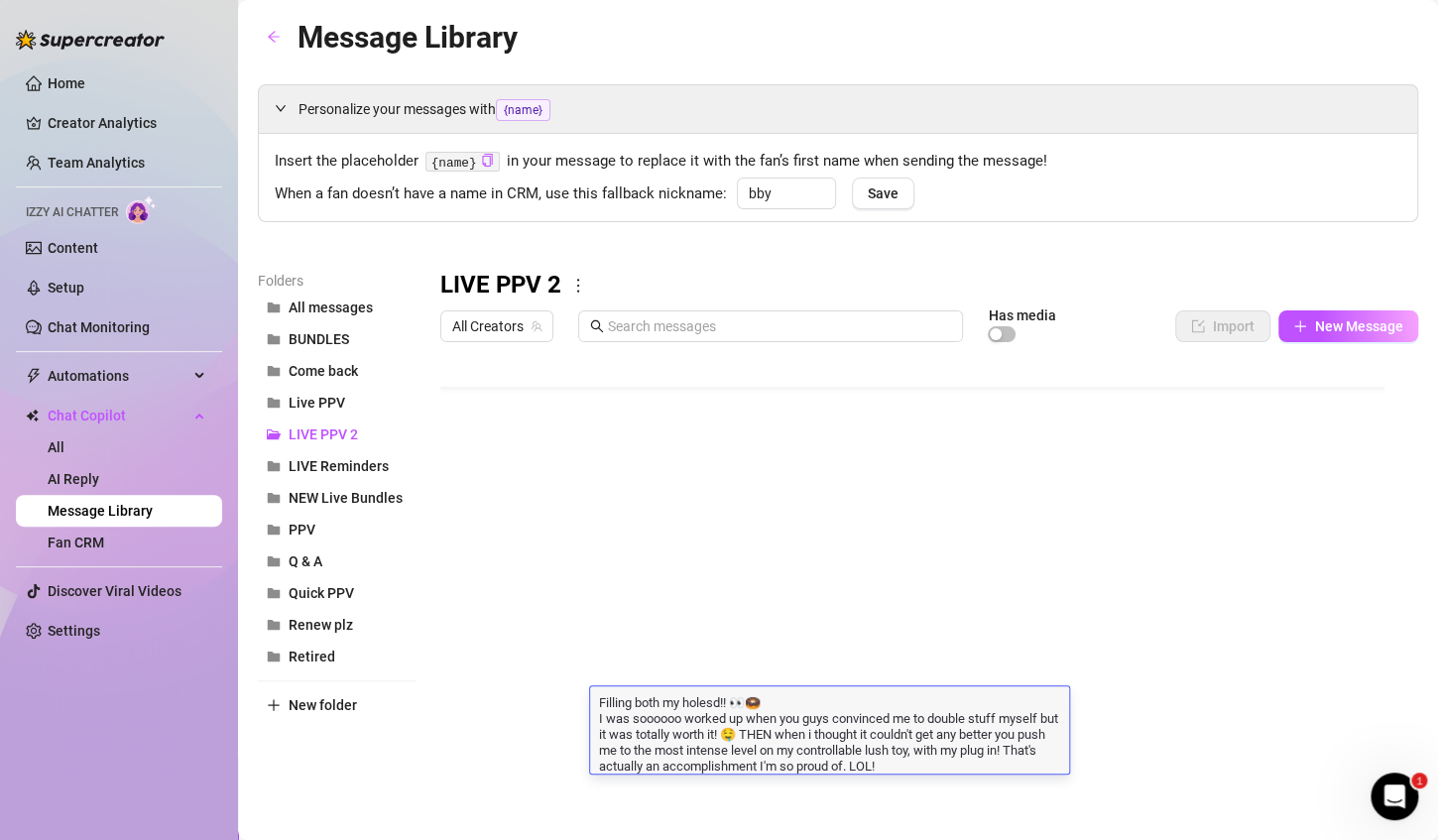 type on "Filling both my holes!! 👀🍩
I was soooooo worked up when you guys convinced me to double stuff myself but it was totally worth it! 🤤 THEN when i thought it couldn't get any better you push me to the most intense level on my controllable lush toy, with my plug in! That's actually an accomplishment I'm so proud of. LOL!" 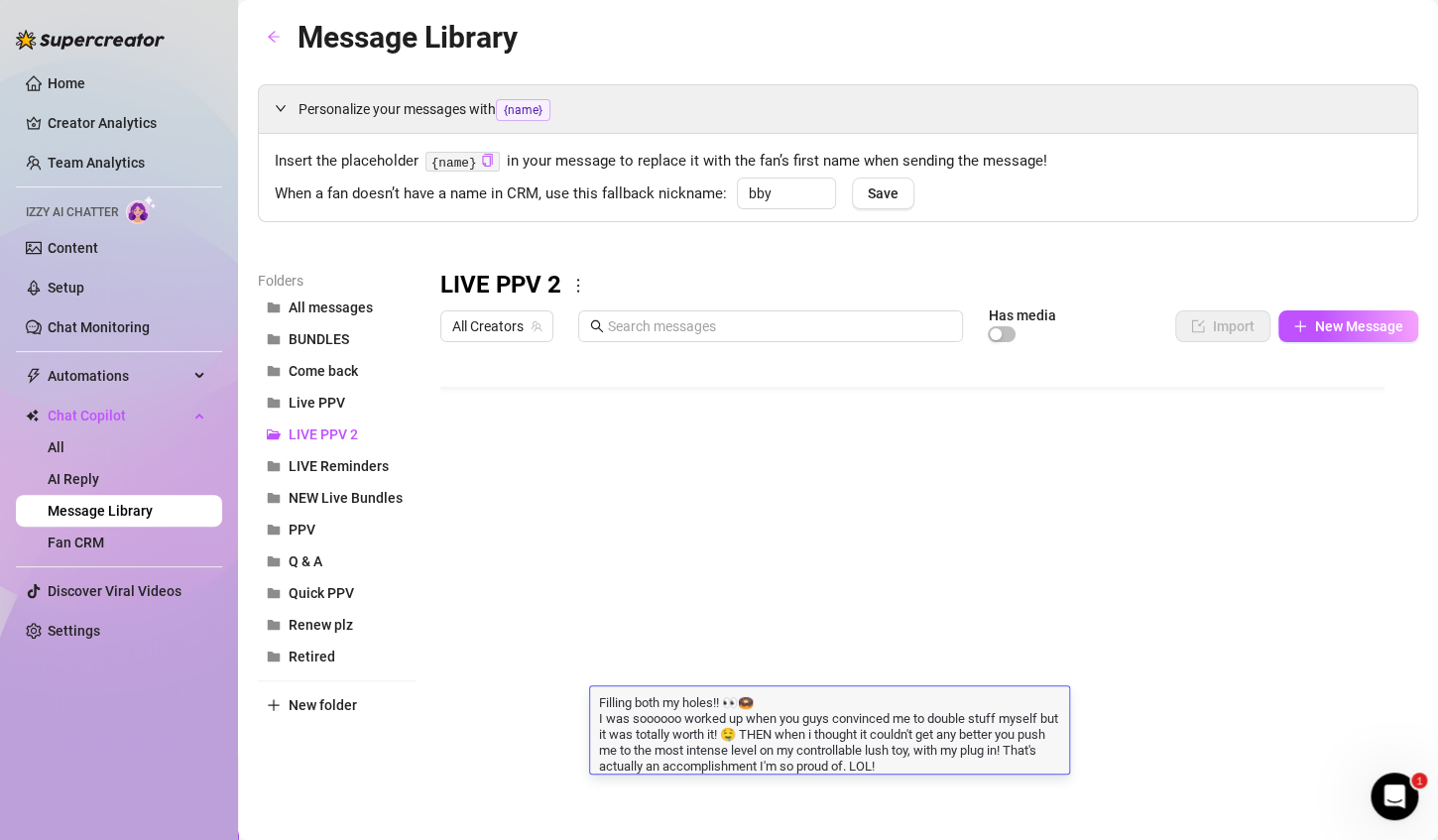 click on "Filling both my holes!! 👀🍩
I was soooooo worked up when you guys convinced me to double stuff myself but it was totally worth it! 🤤 THEN when i thought it couldn't get any better you push me to the most intense level on my controllable lush toy, with my plug in! That's actually an accomplishment I'm so proud of. LOL!" at bounding box center [829, 733] 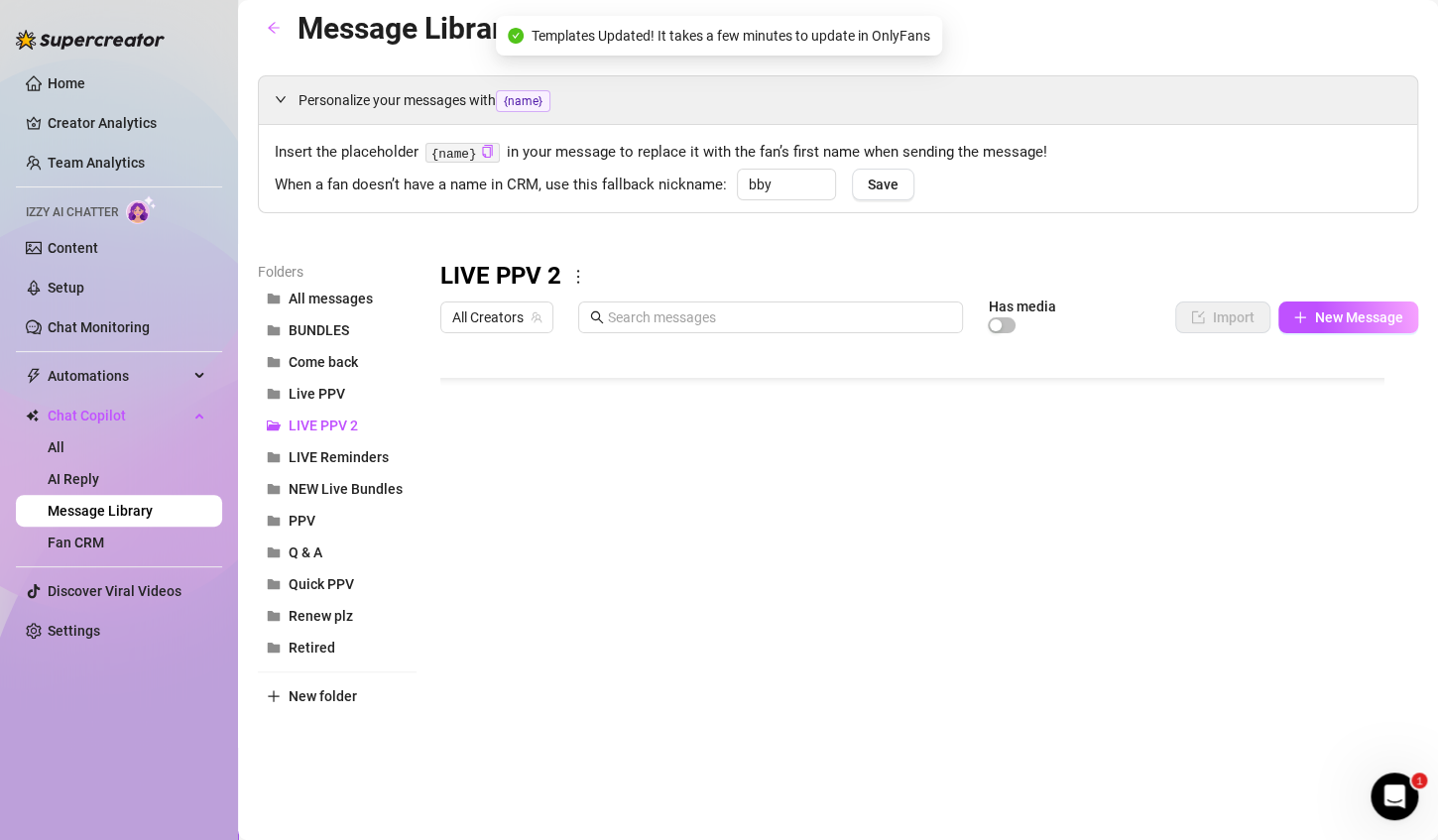 scroll, scrollTop: 12, scrollLeft: 0, axis: vertical 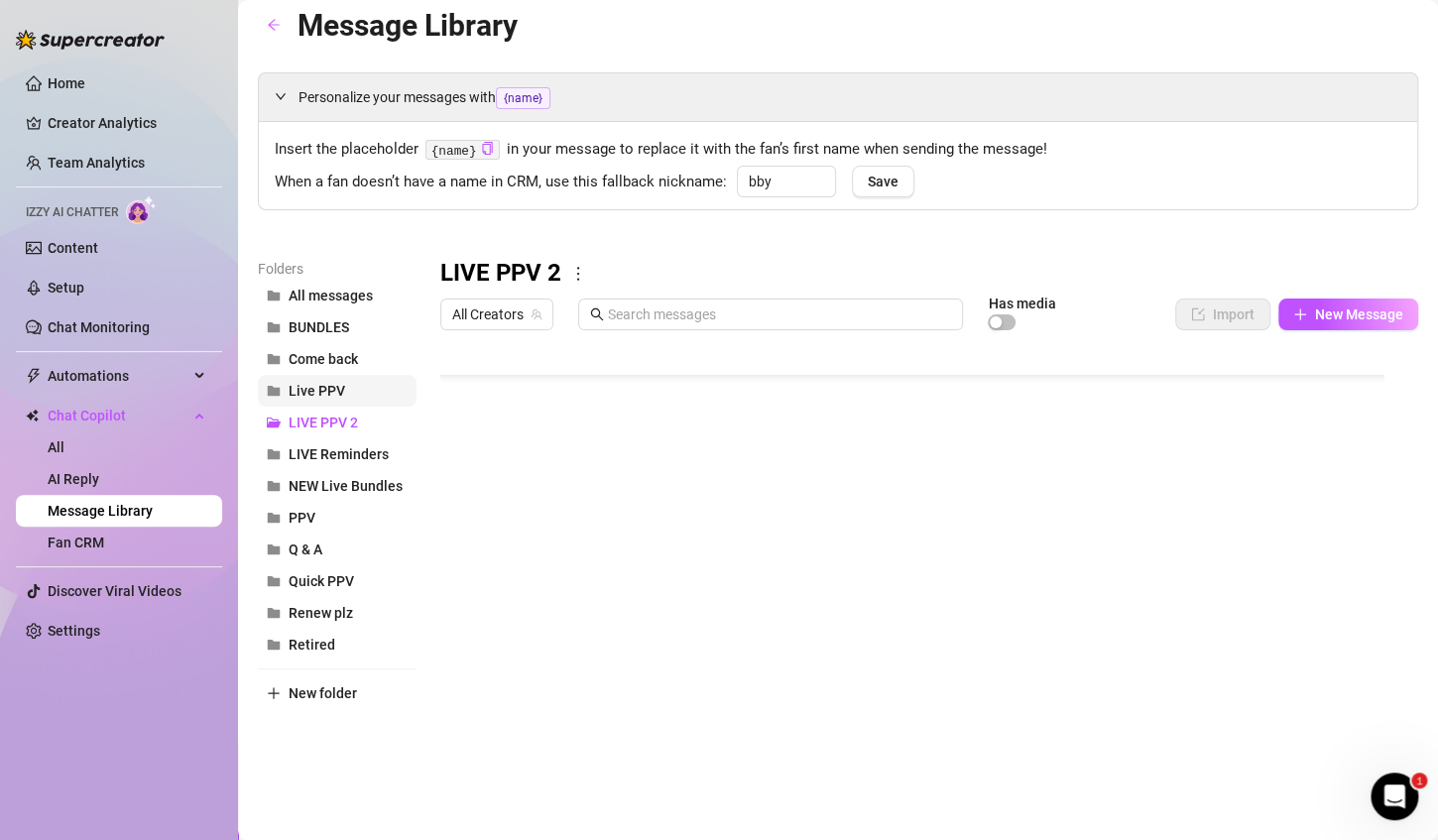 click on "Live PPV" at bounding box center [316, 391] 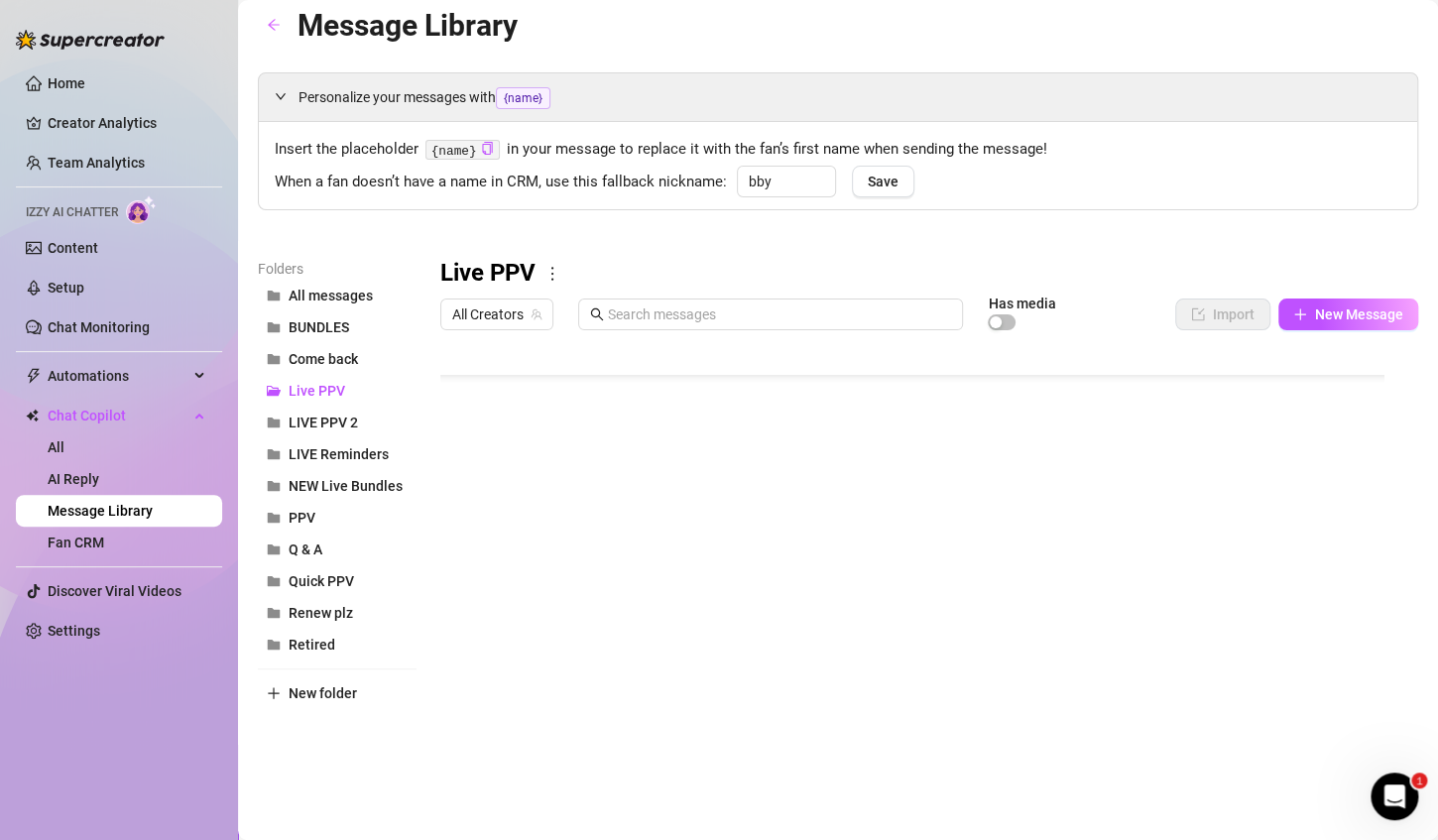 click at bounding box center [920, 560] 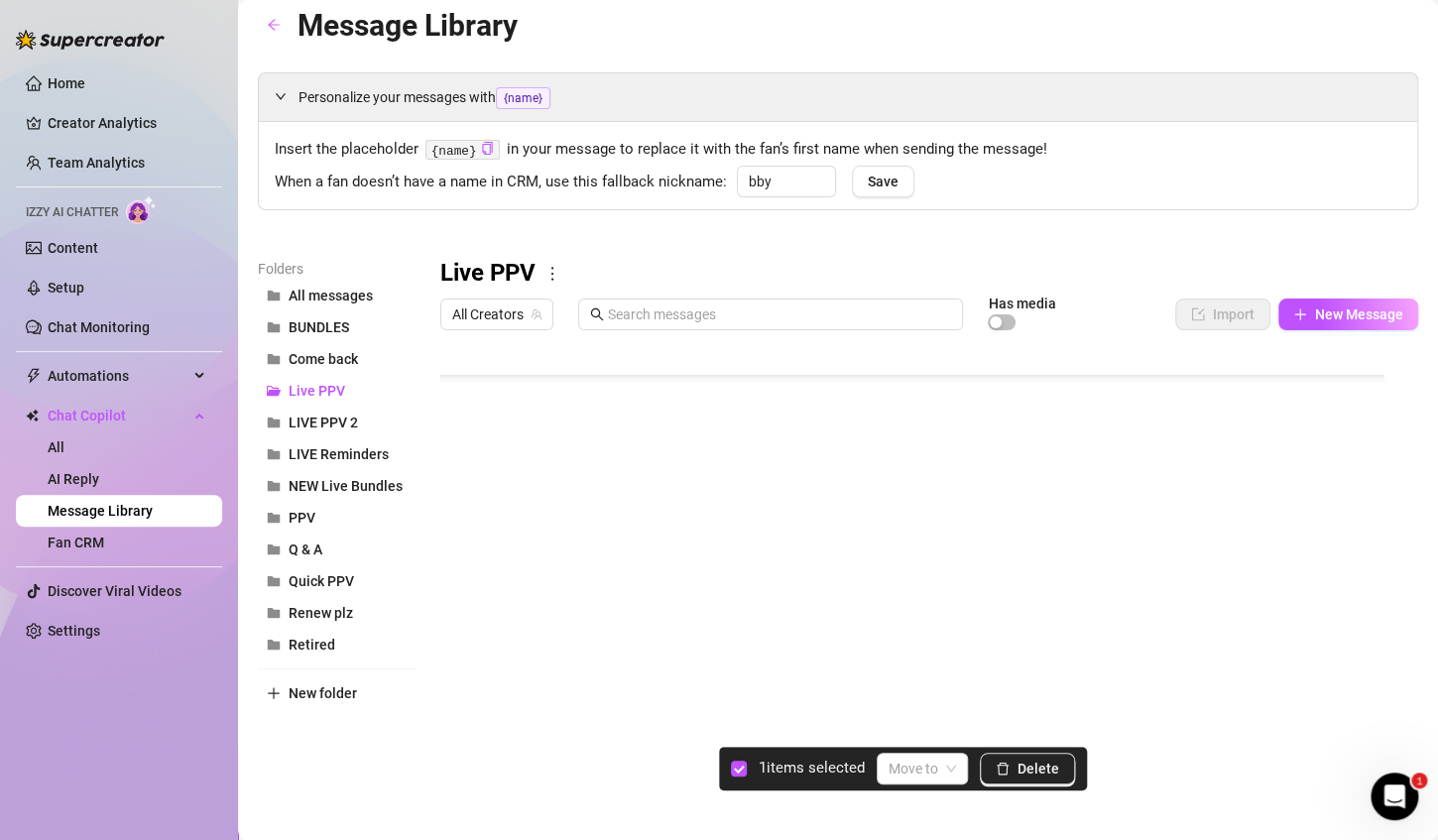 scroll, scrollTop: 175, scrollLeft: 0, axis: vertical 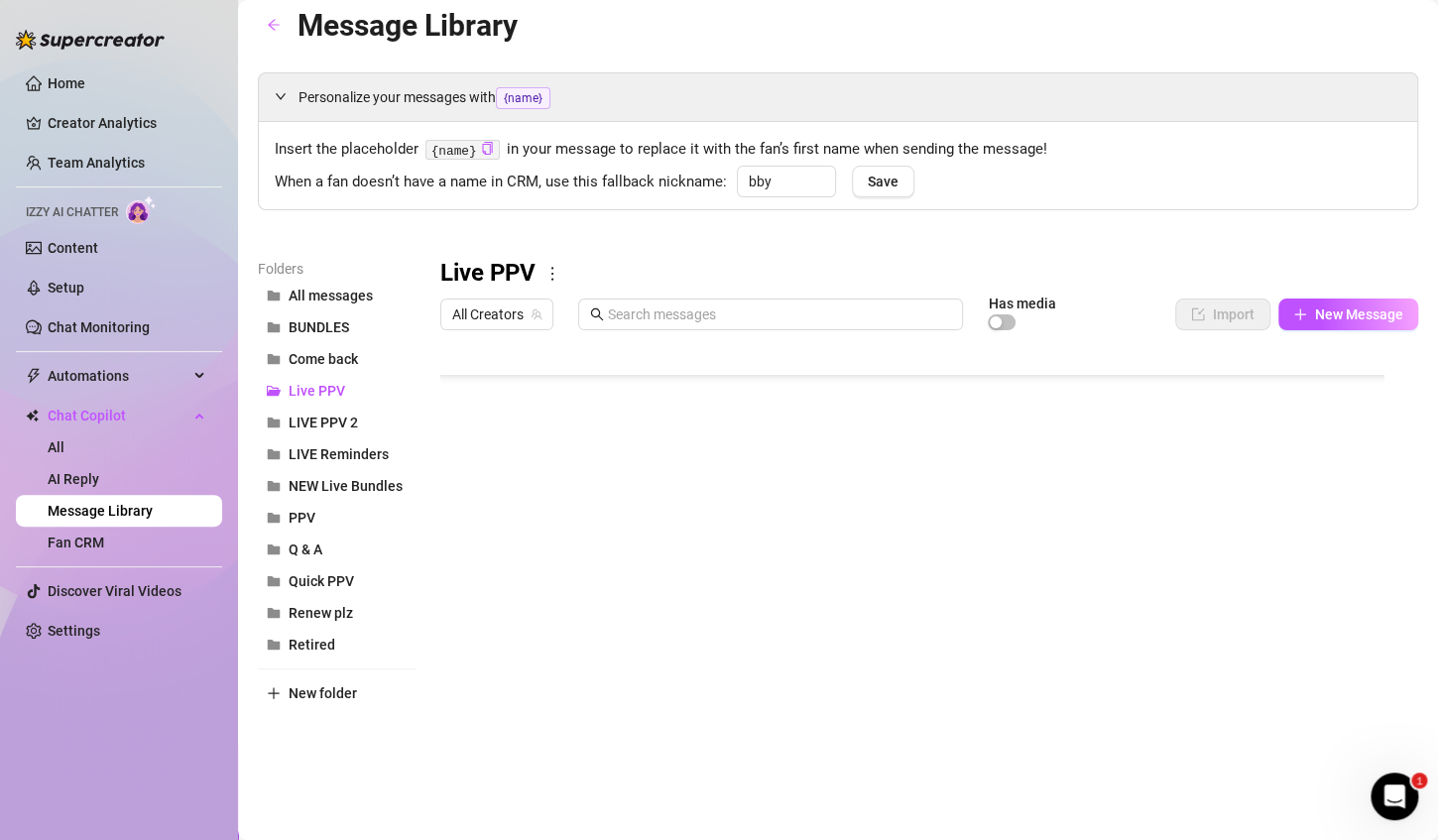 click at bounding box center [920, 560] 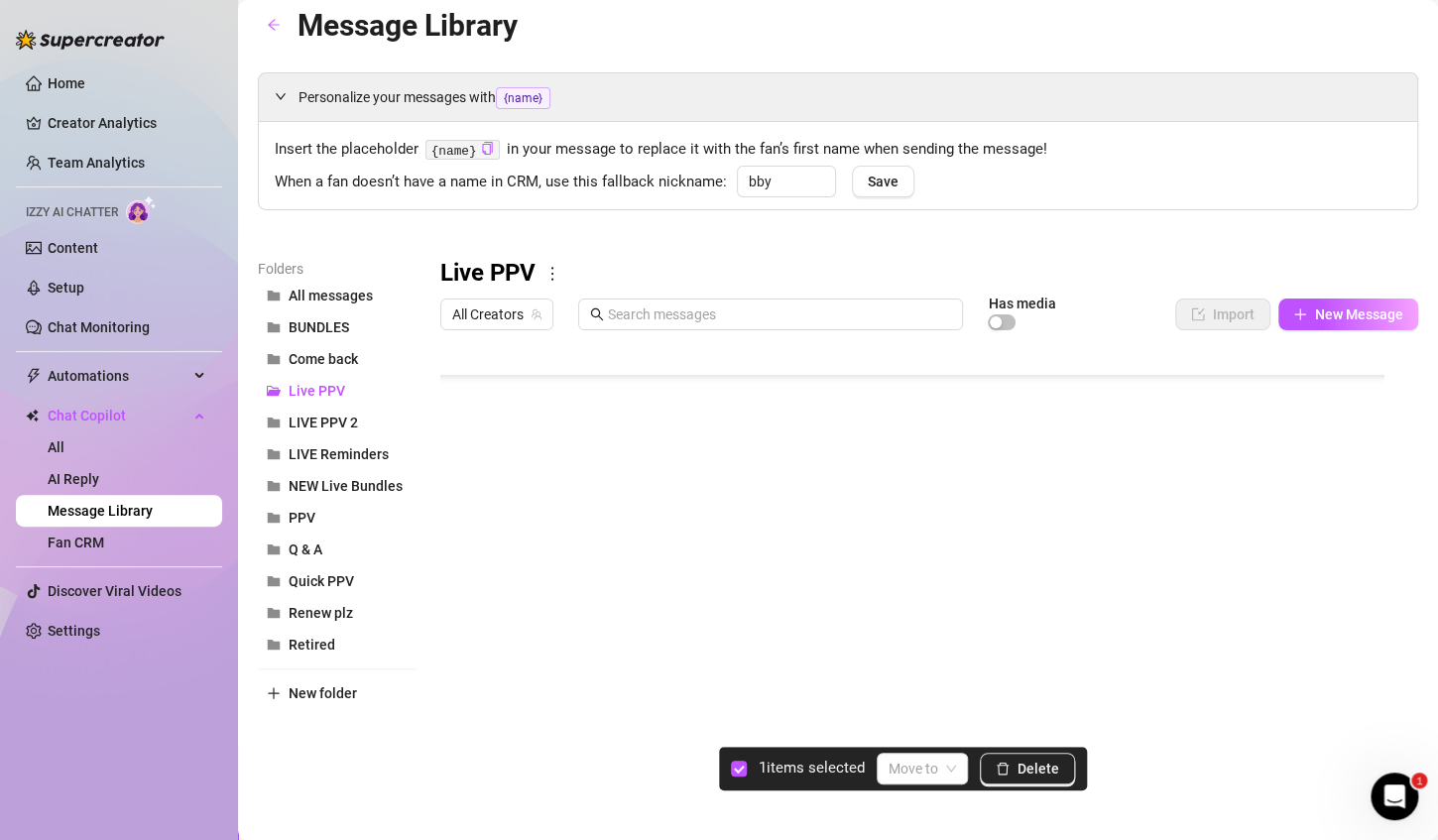 click at bounding box center (920, 560) 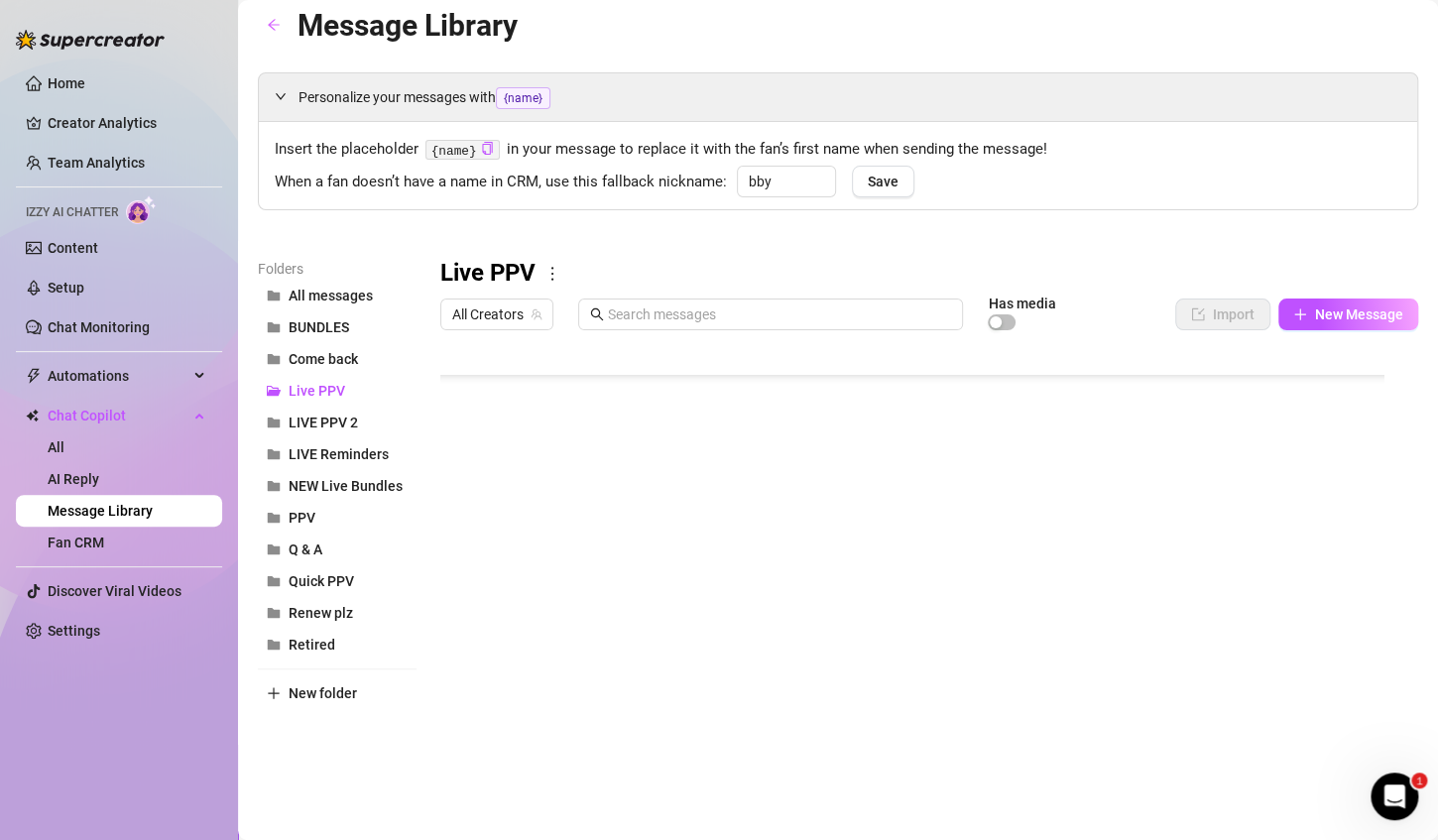 click at bounding box center [920, 560] 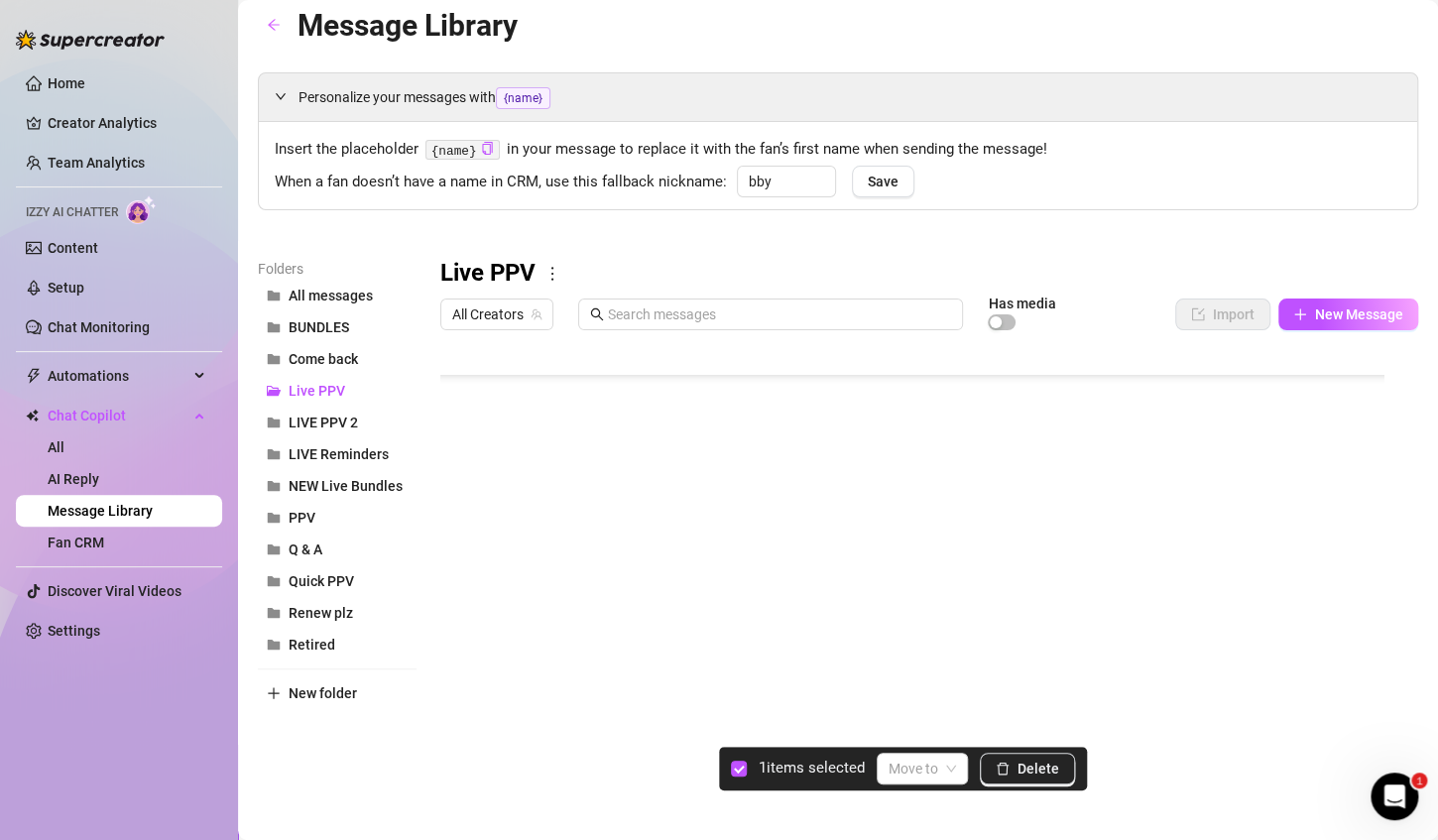 click at bounding box center (920, 560) 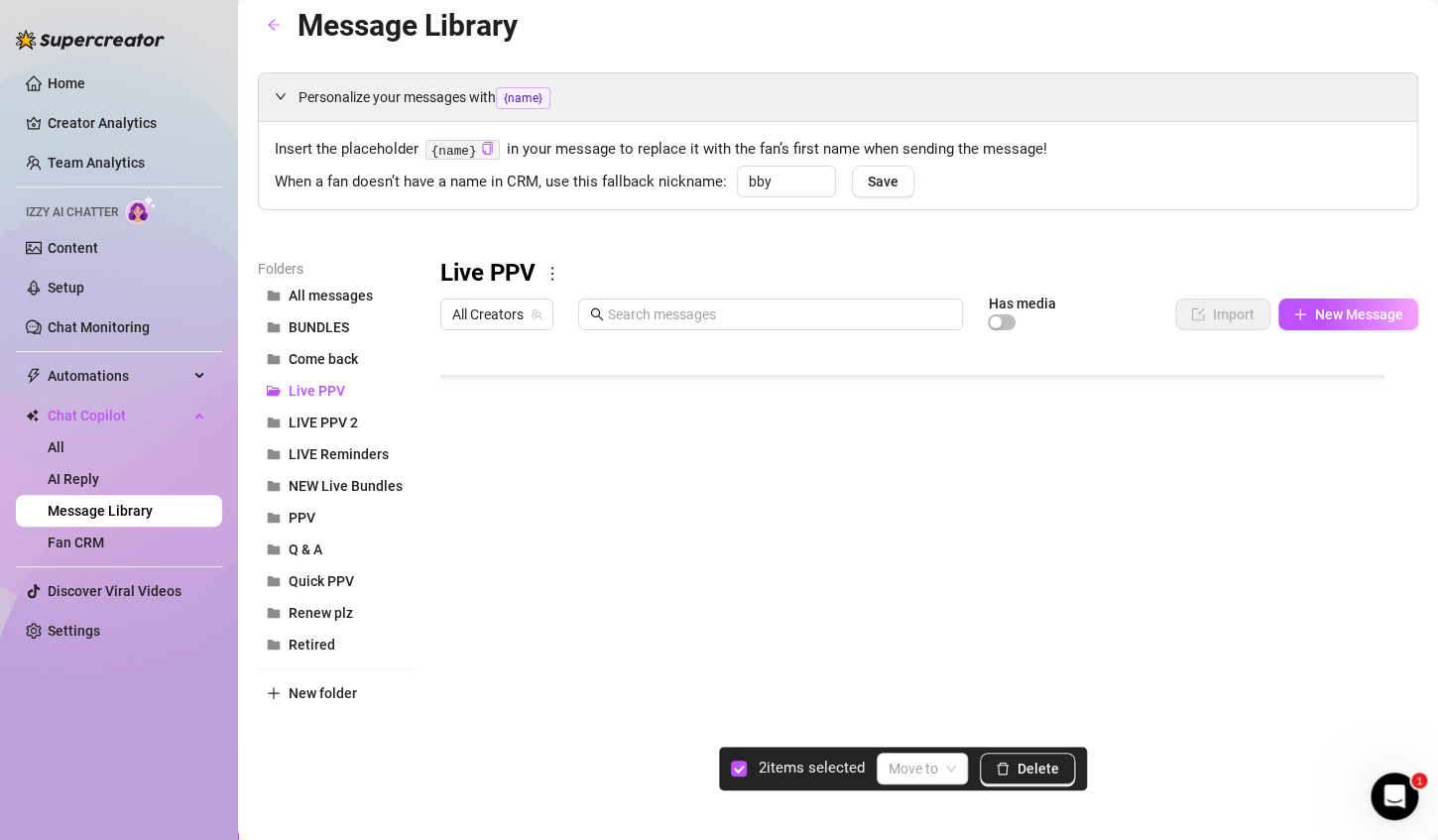 click at bounding box center (920, 560) 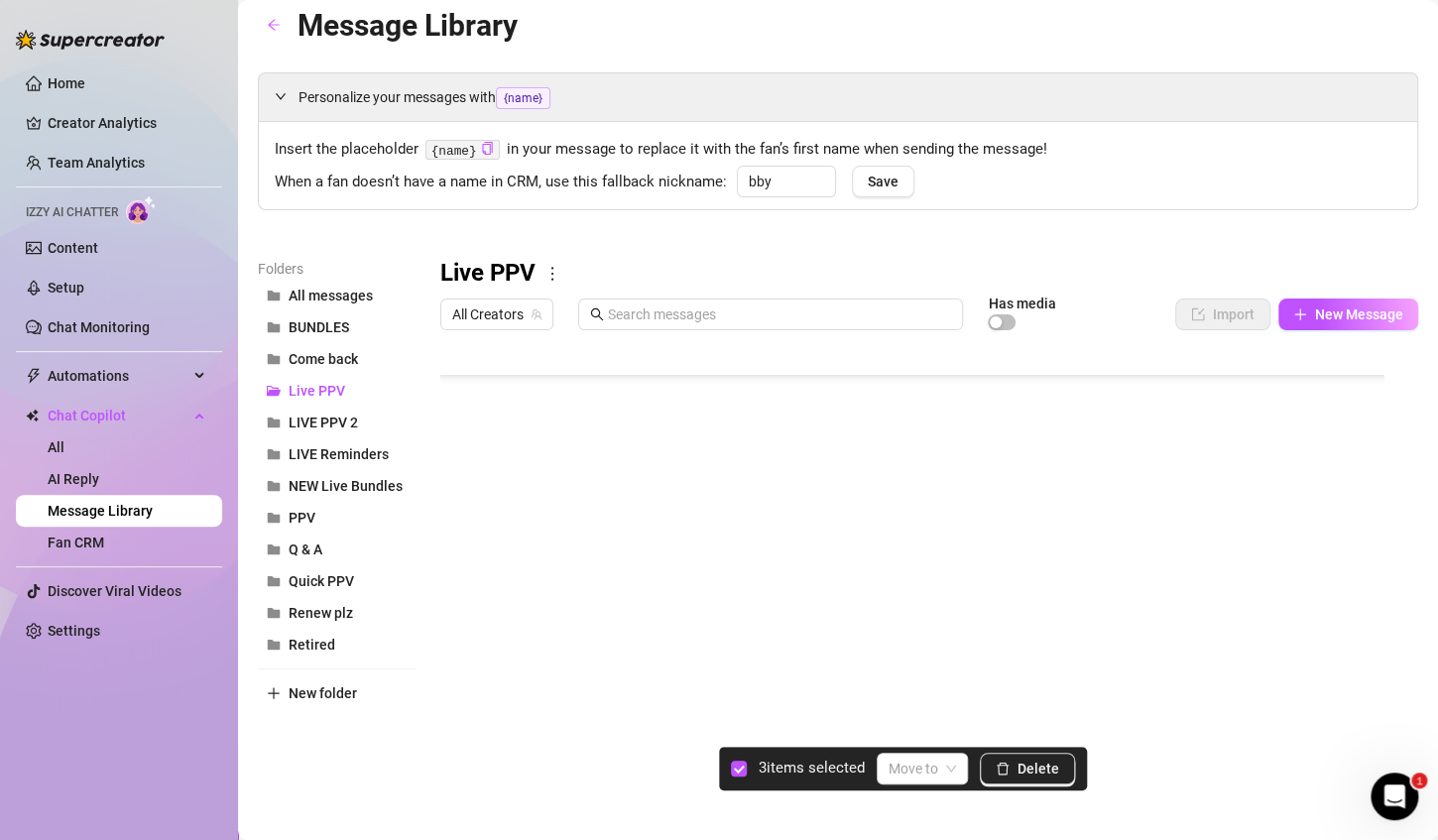 scroll, scrollTop: 43, scrollLeft: 0, axis: vertical 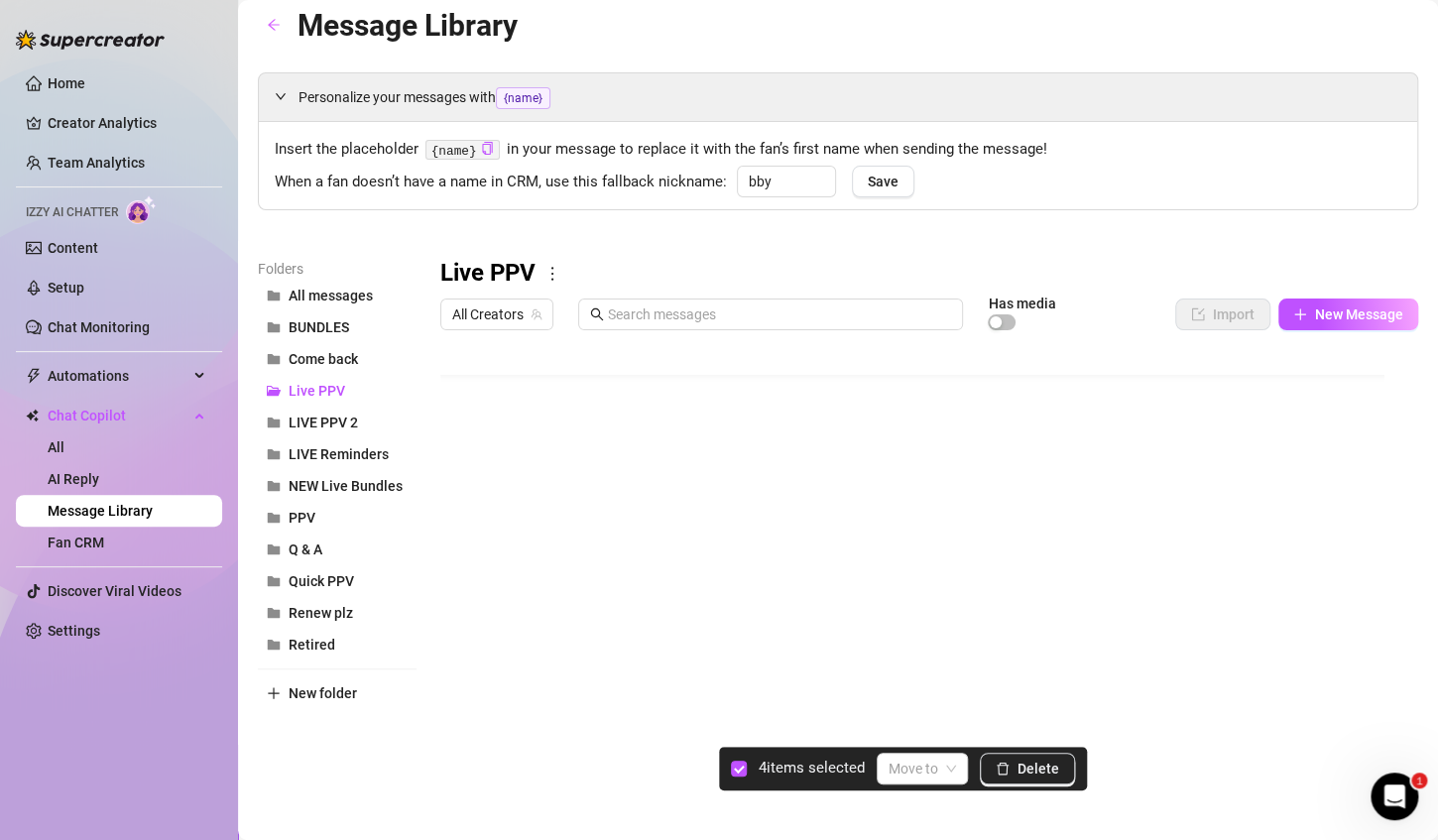 click at bounding box center (920, 560) 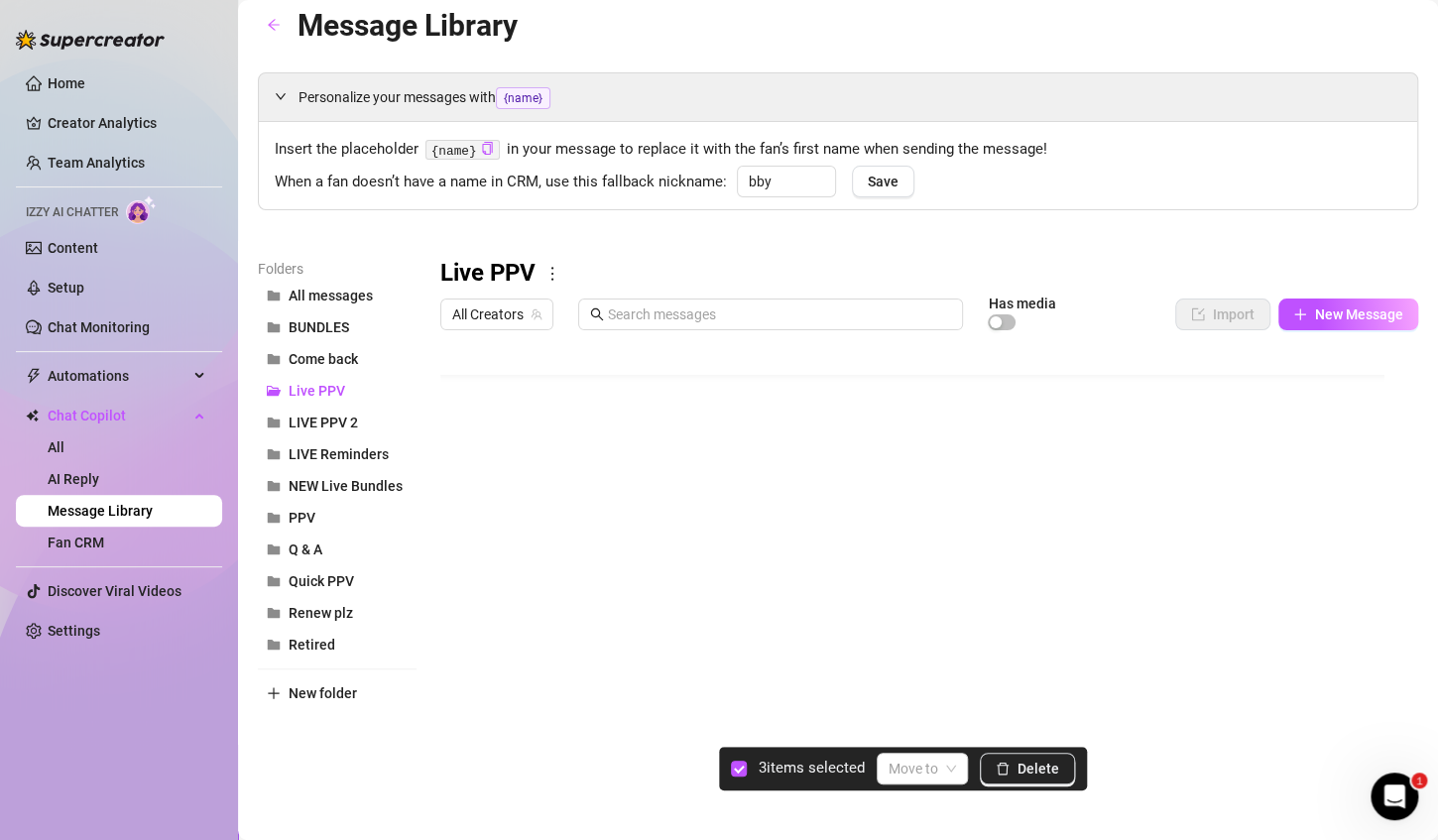 click at bounding box center (920, 560) 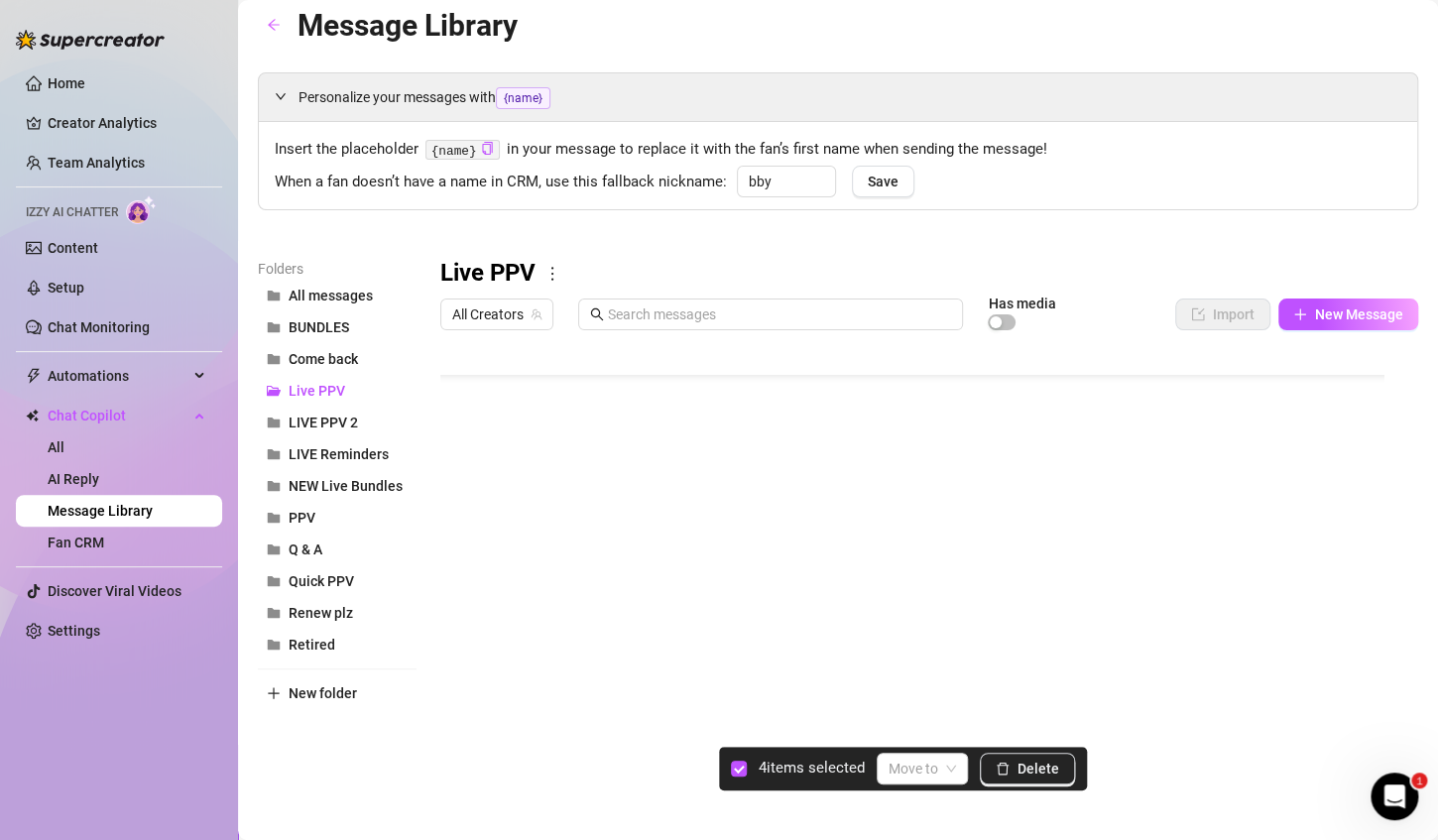 scroll, scrollTop: 175, scrollLeft: 0, axis: vertical 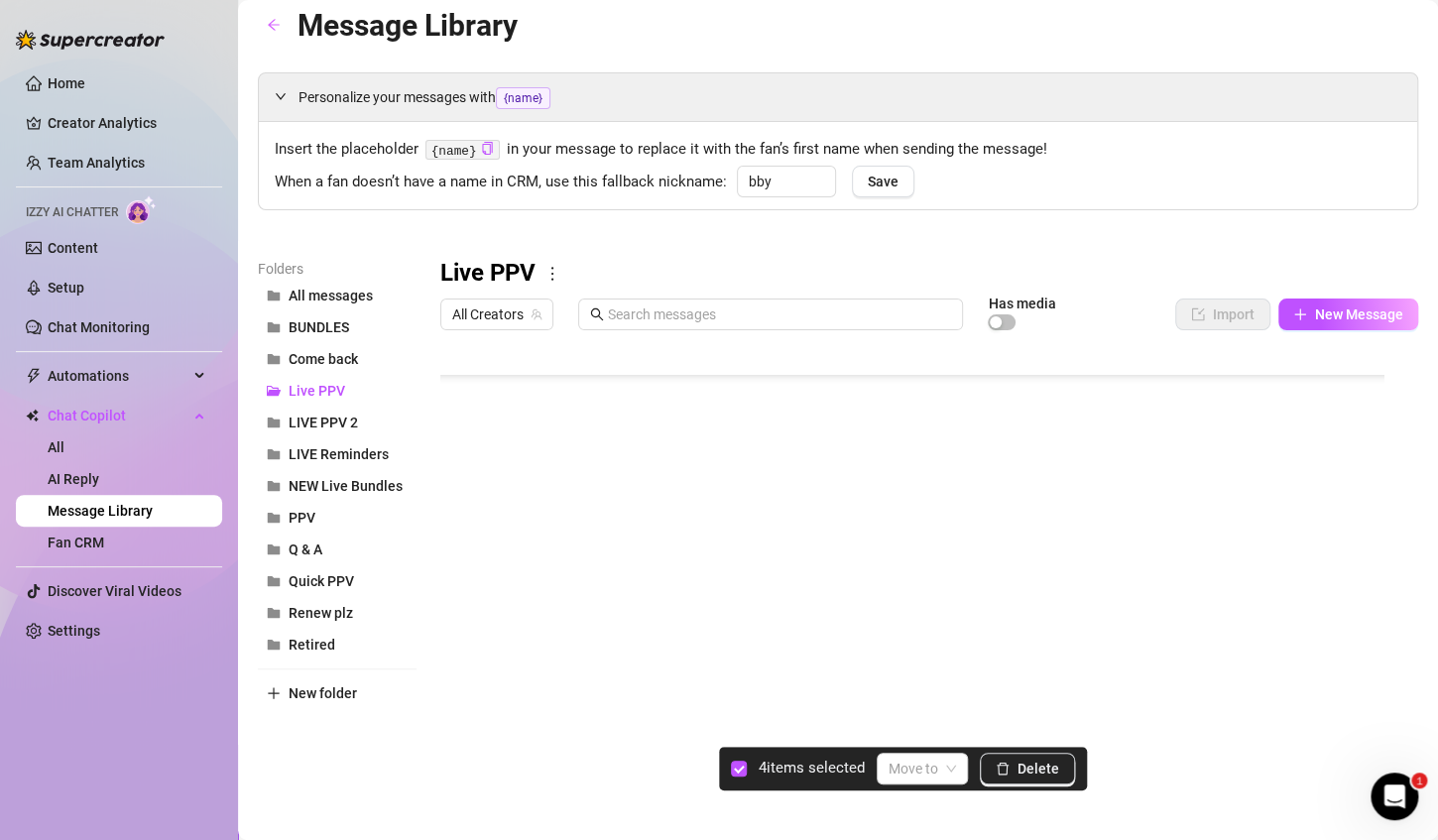 click at bounding box center [920, 560] 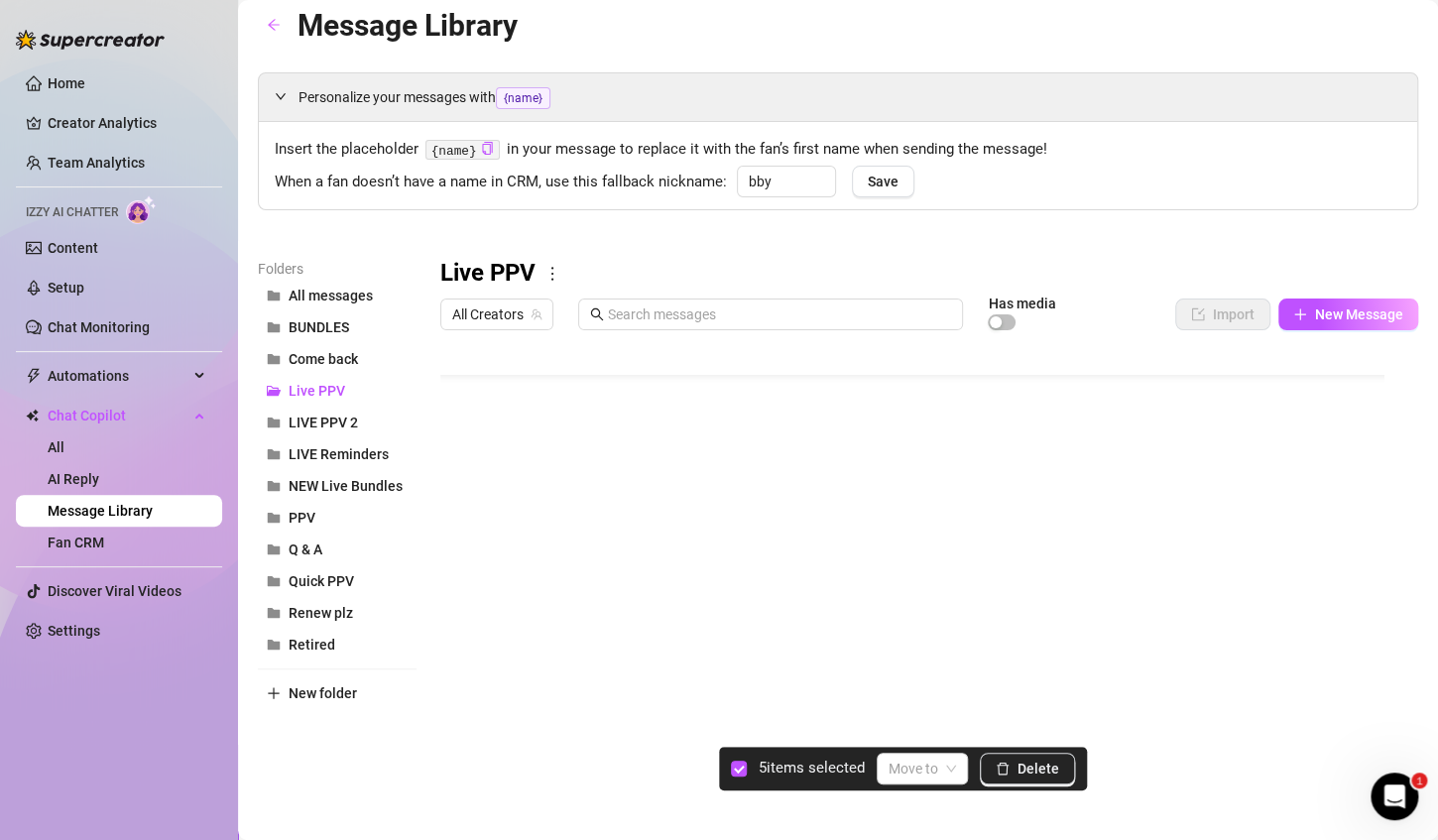 scroll, scrollTop: 43, scrollLeft: 0, axis: vertical 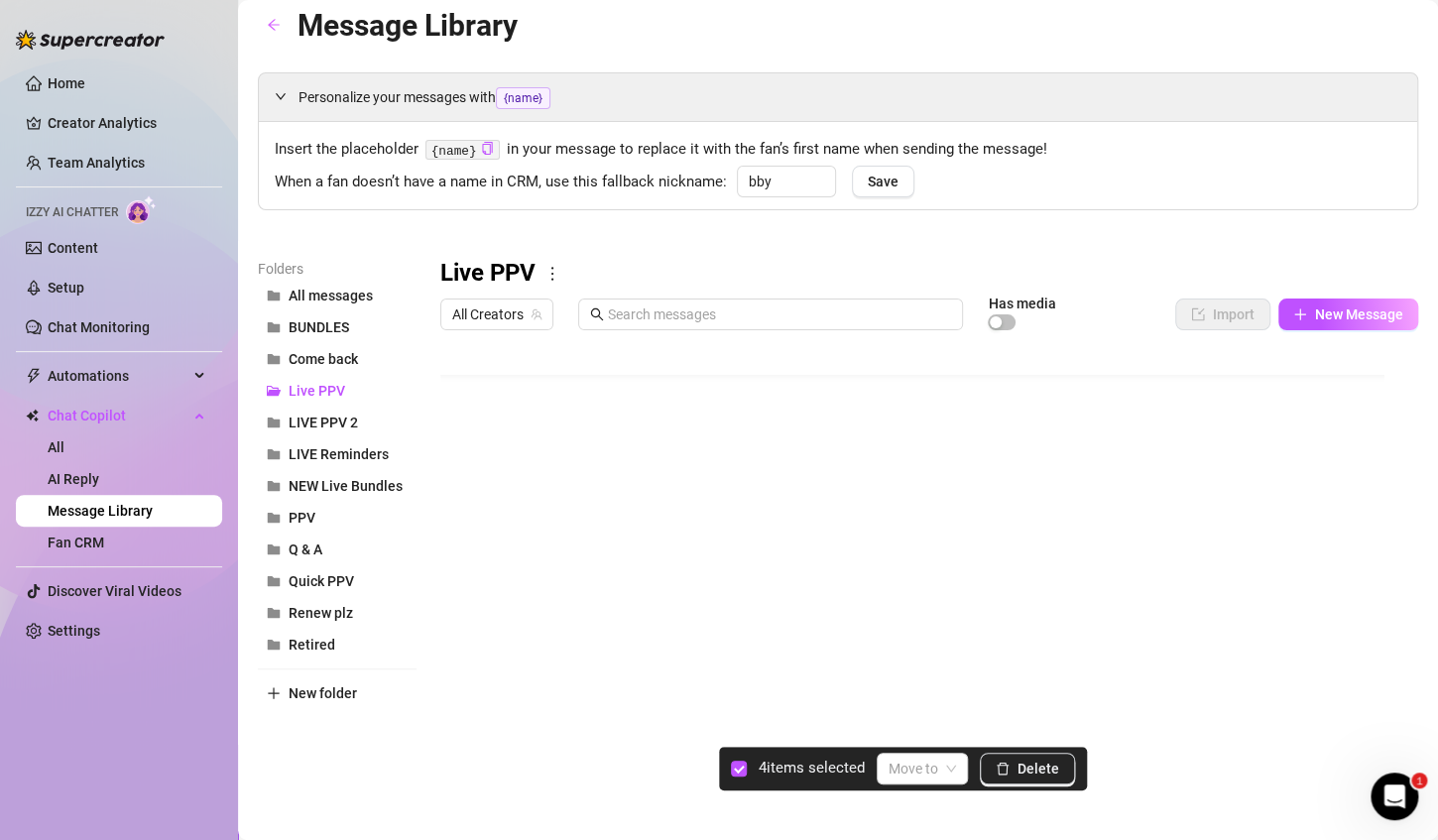 click at bounding box center [920, 560] 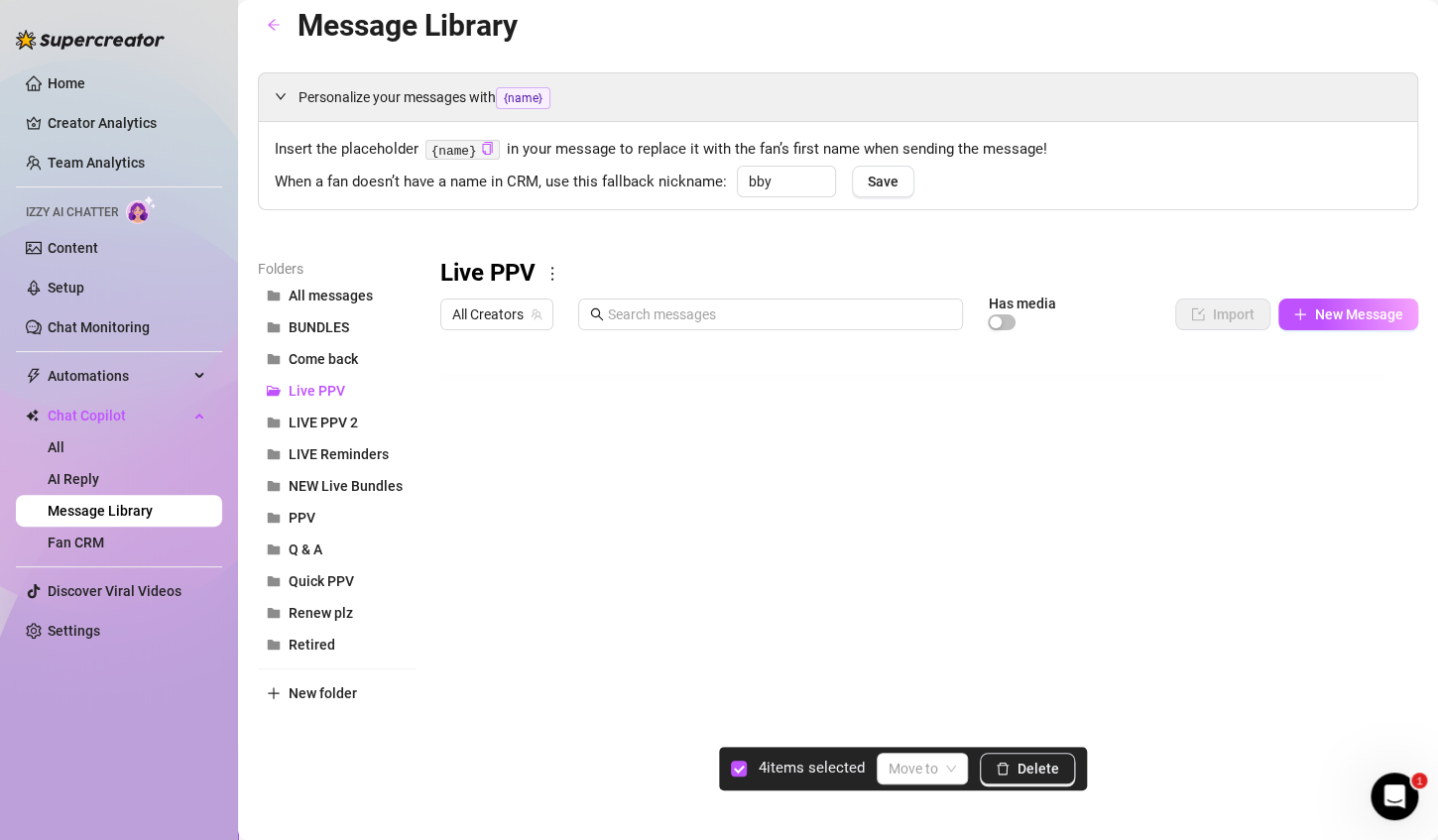 scroll, scrollTop: 0, scrollLeft: 0, axis: both 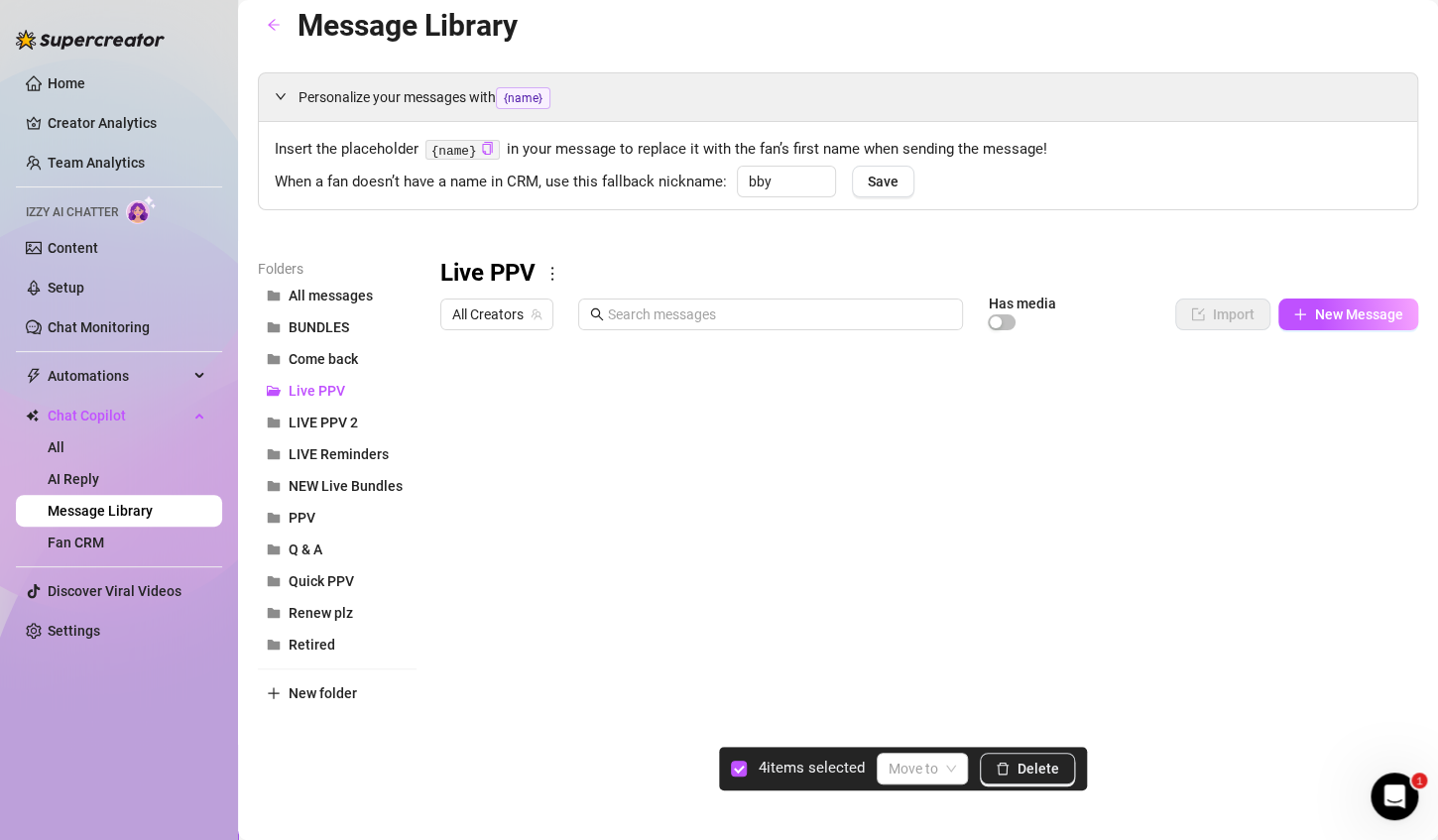 click at bounding box center [920, 560] 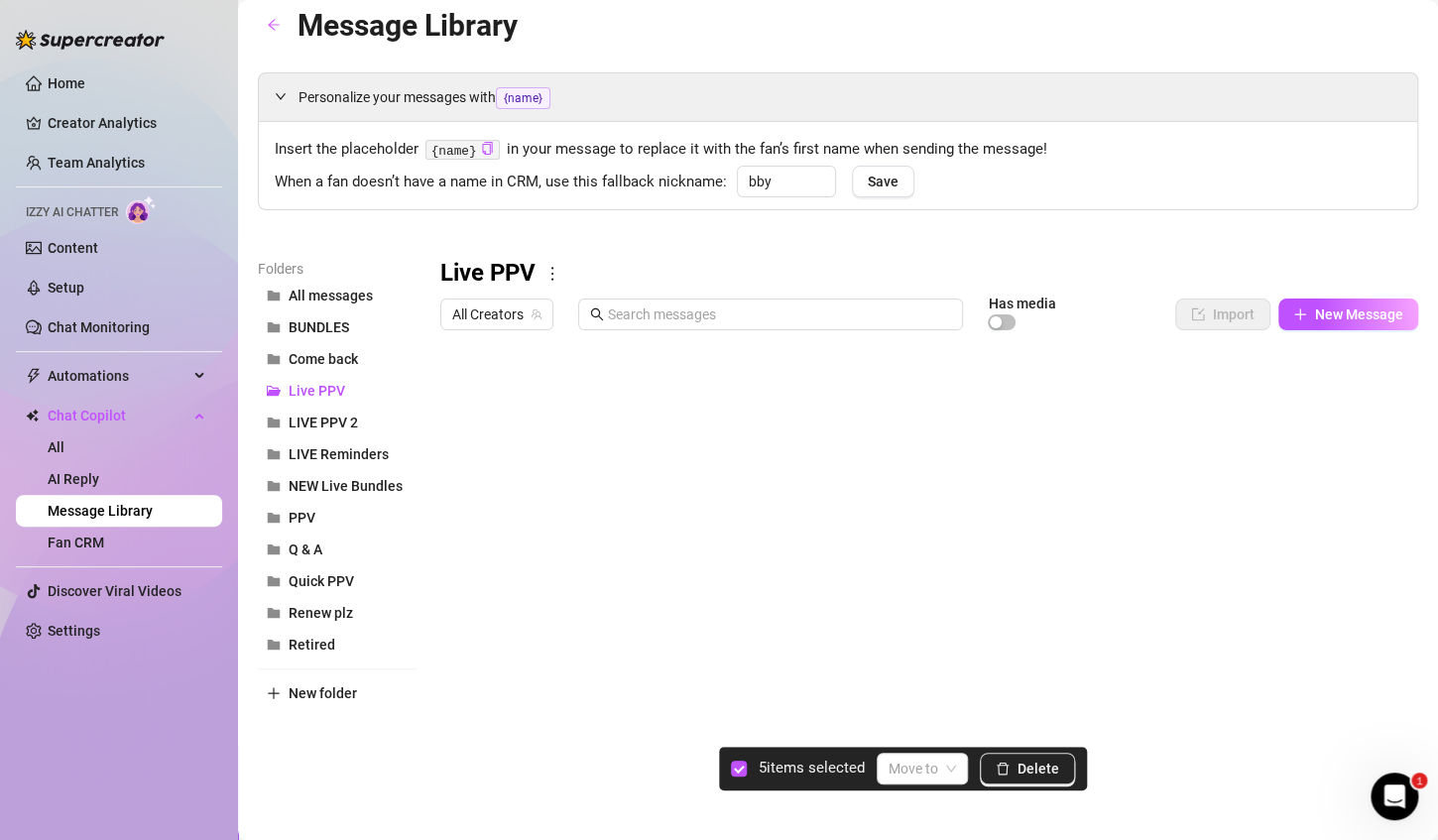 click at bounding box center [920, 560] 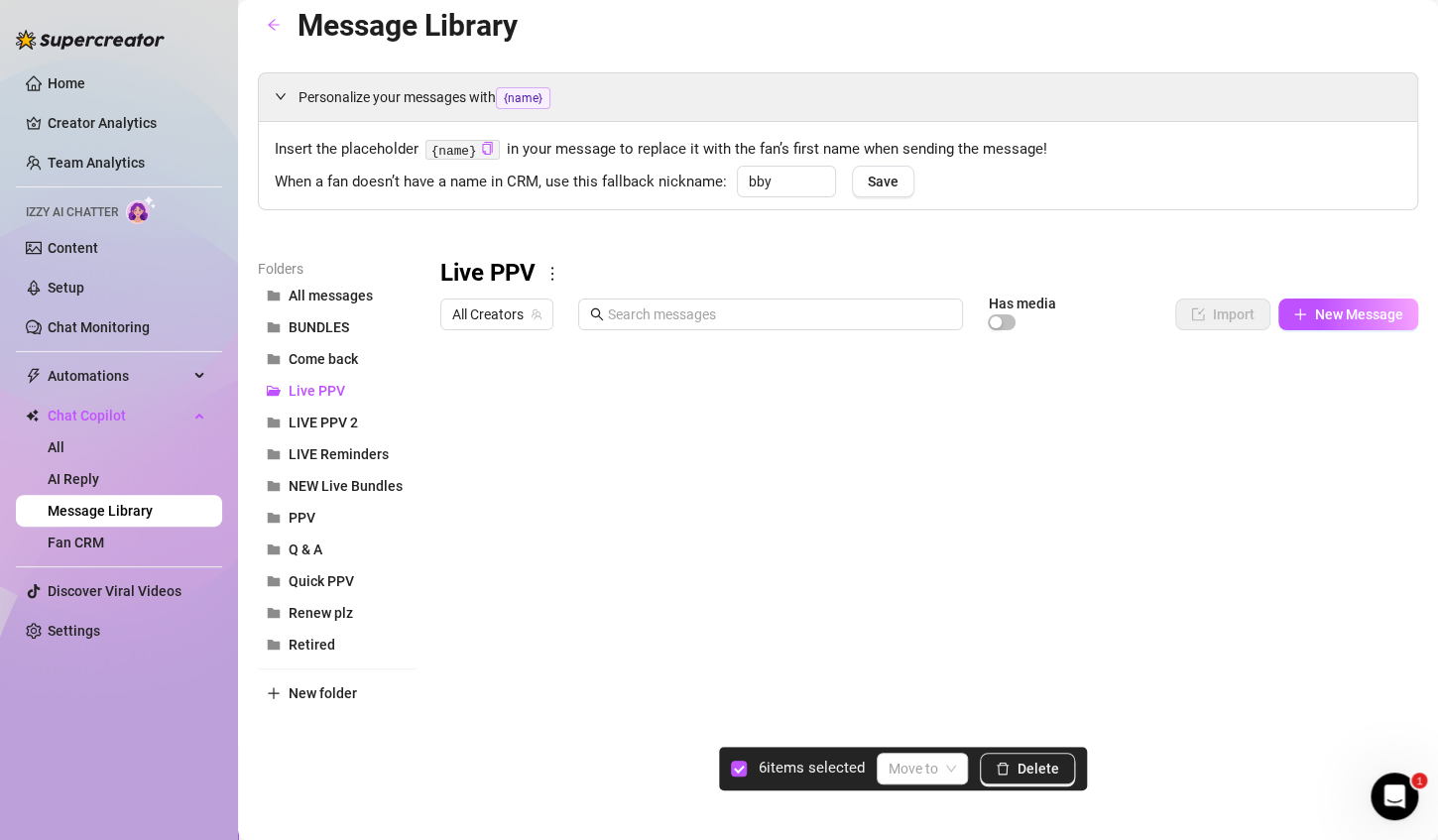 click at bounding box center (920, 560) 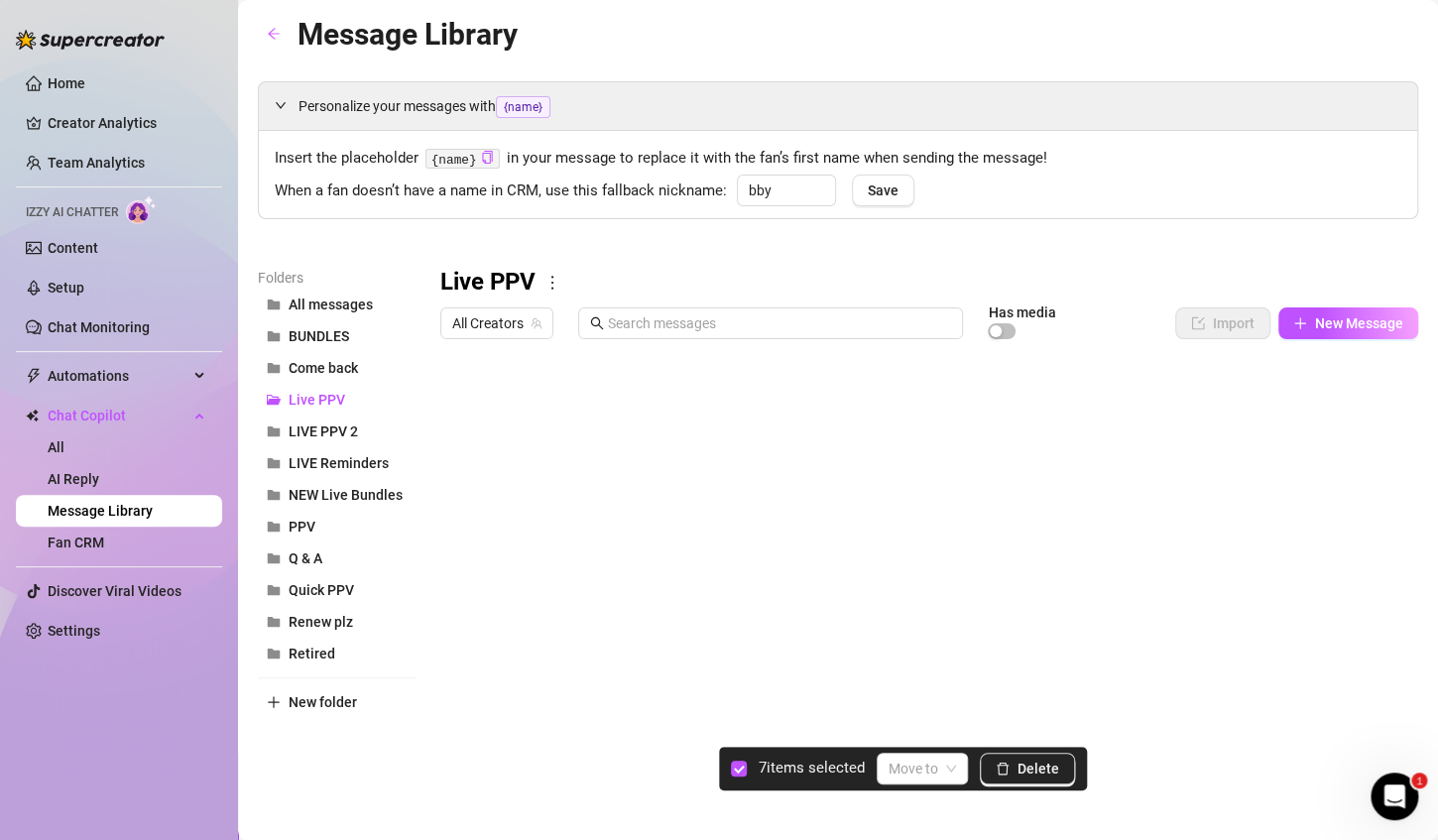 scroll, scrollTop: 0, scrollLeft: 0, axis: both 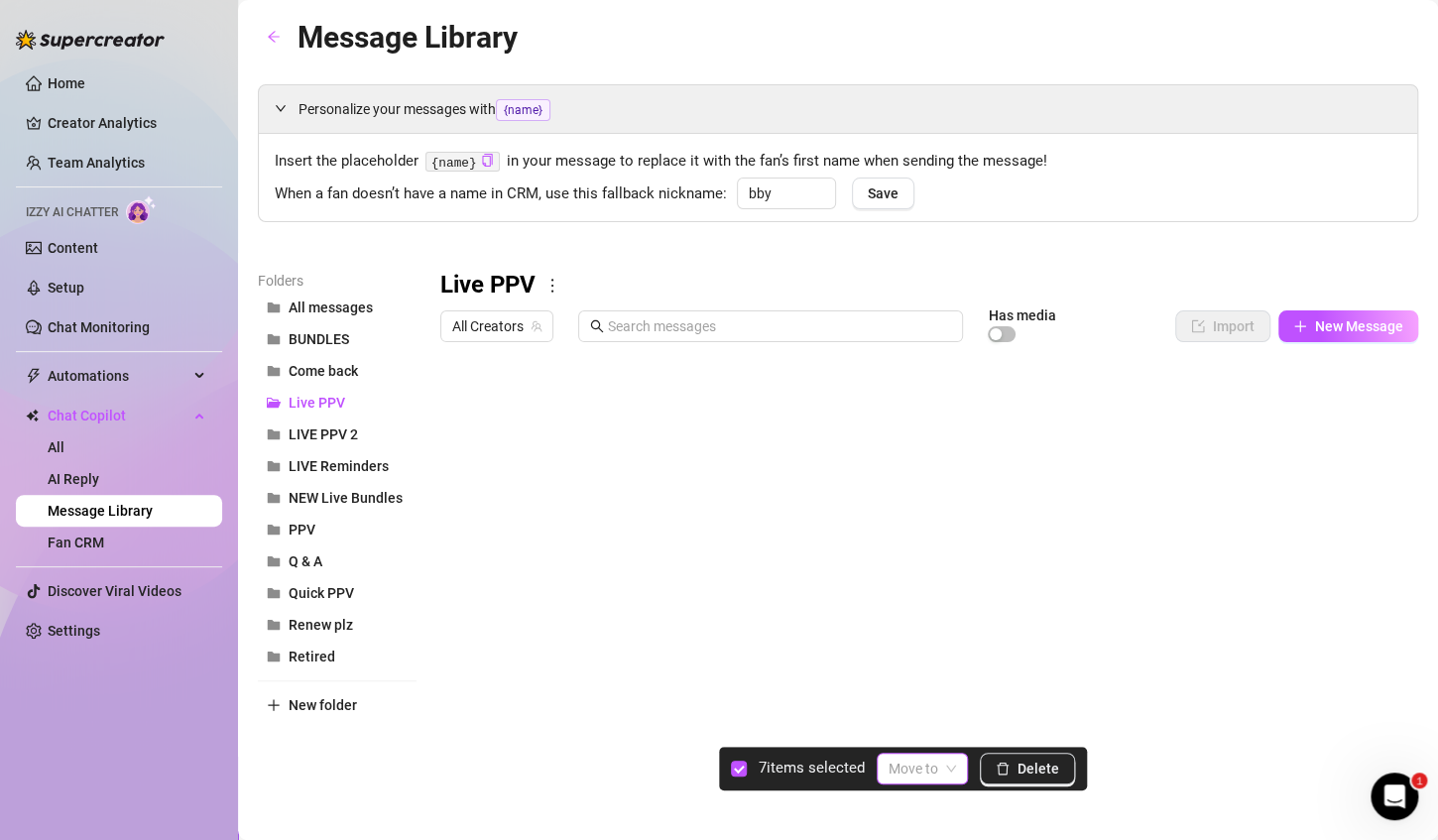 click at bounding box center [922, 769] 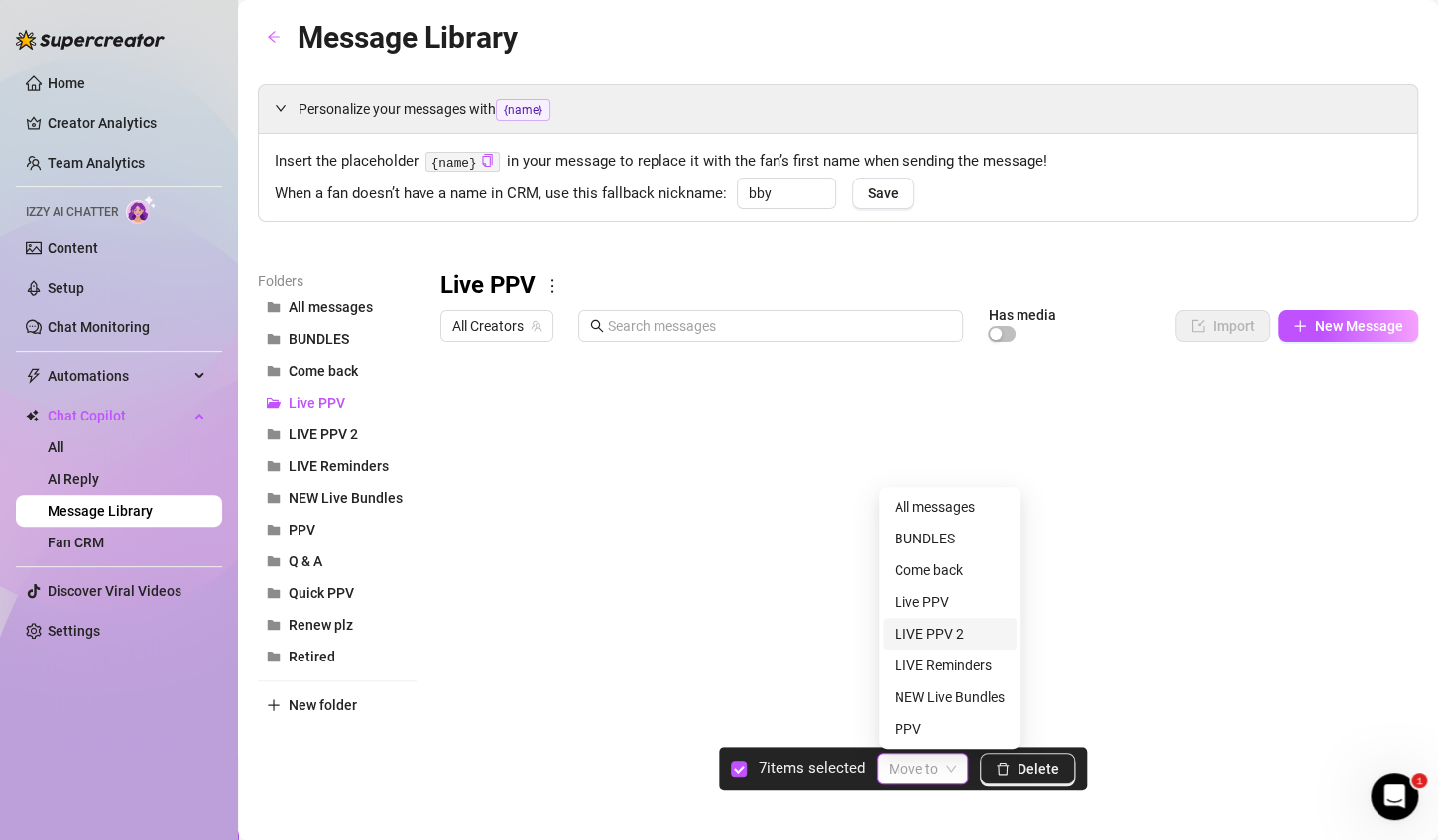 click on "LIVE PPV 2" at bounding box center (949, 634) 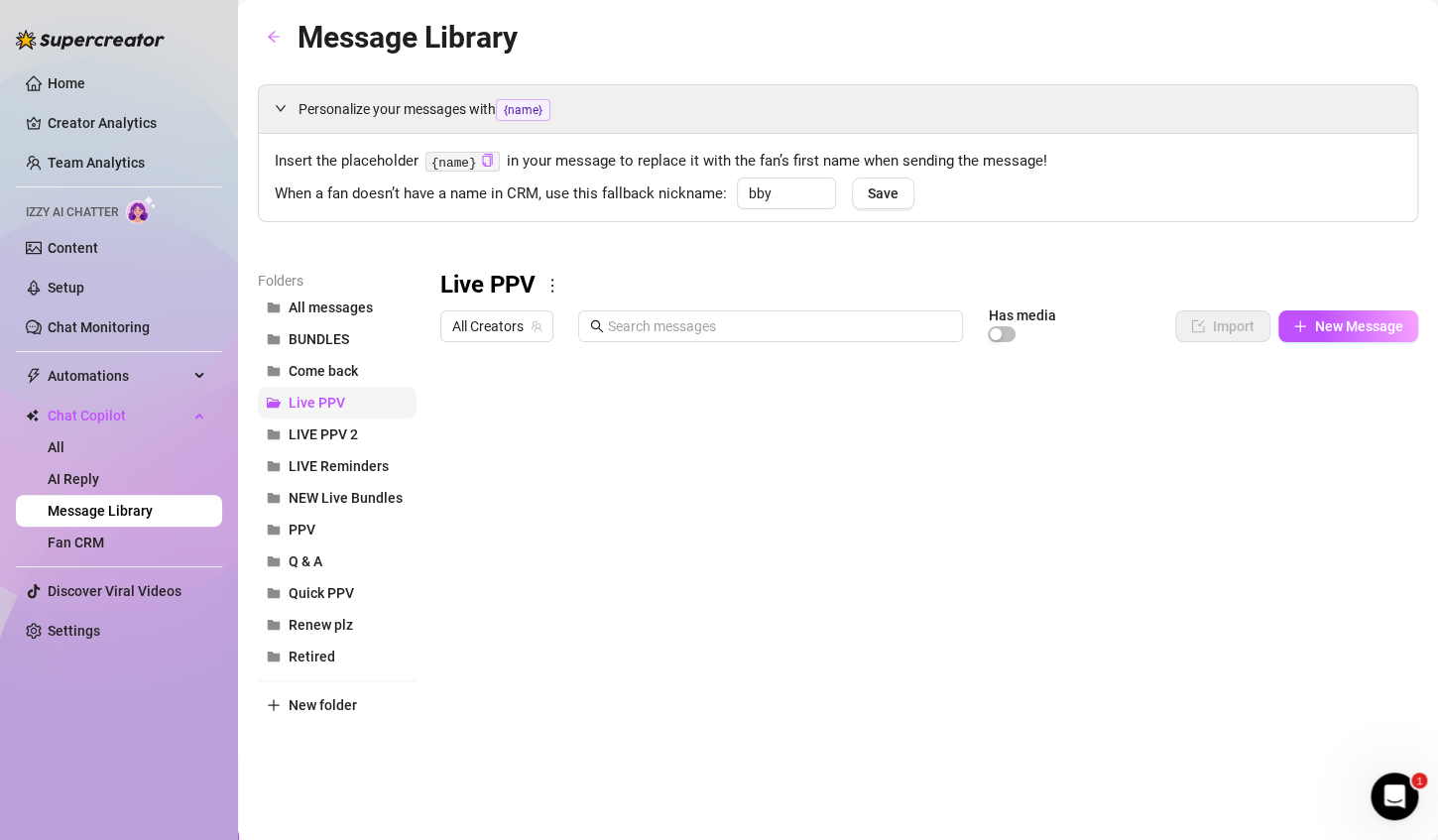 click on "Live PPV" at bounding box center (316, 403) 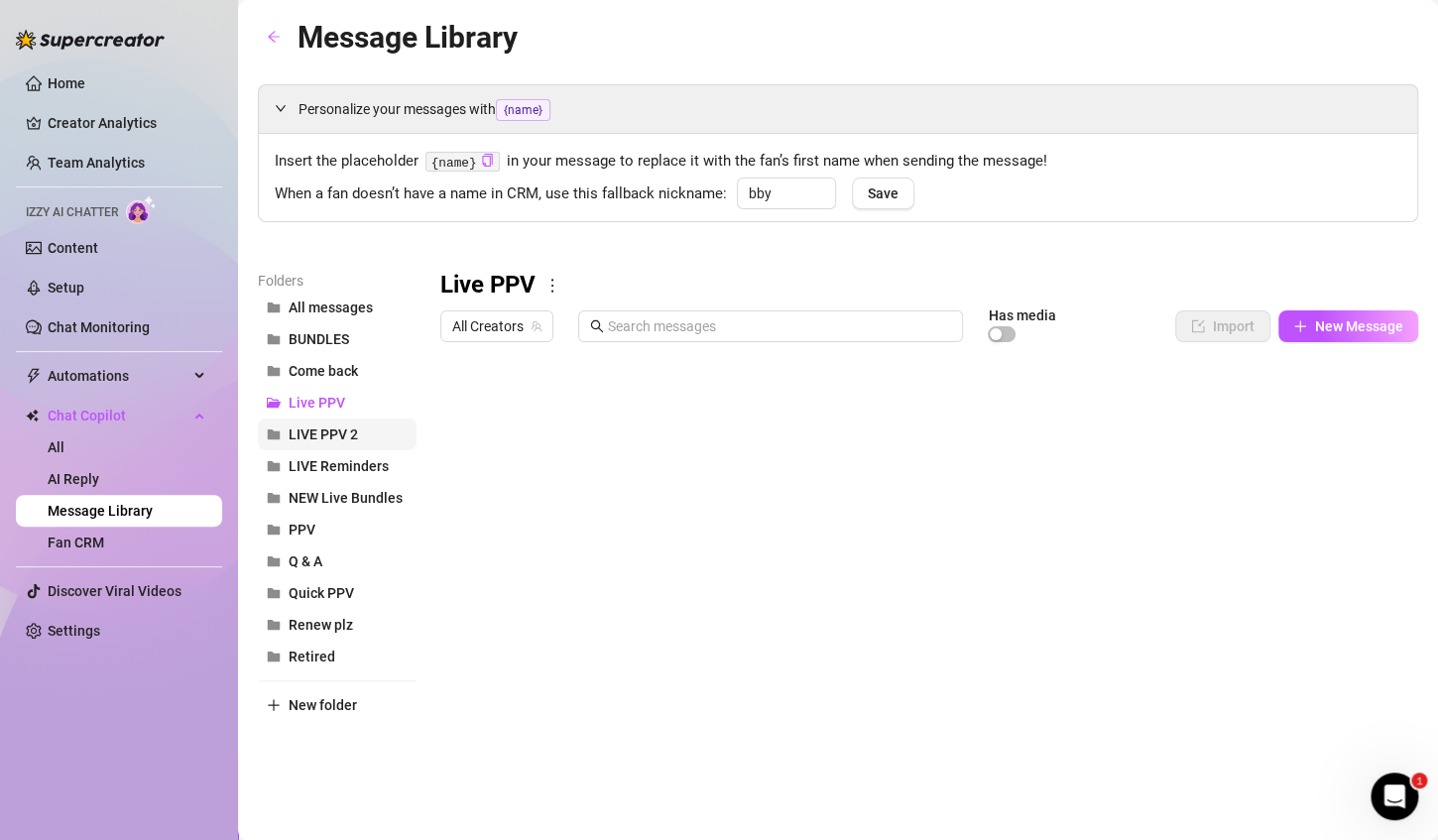 click on "LIVE PPV 2" at bounding box center [323, 434] 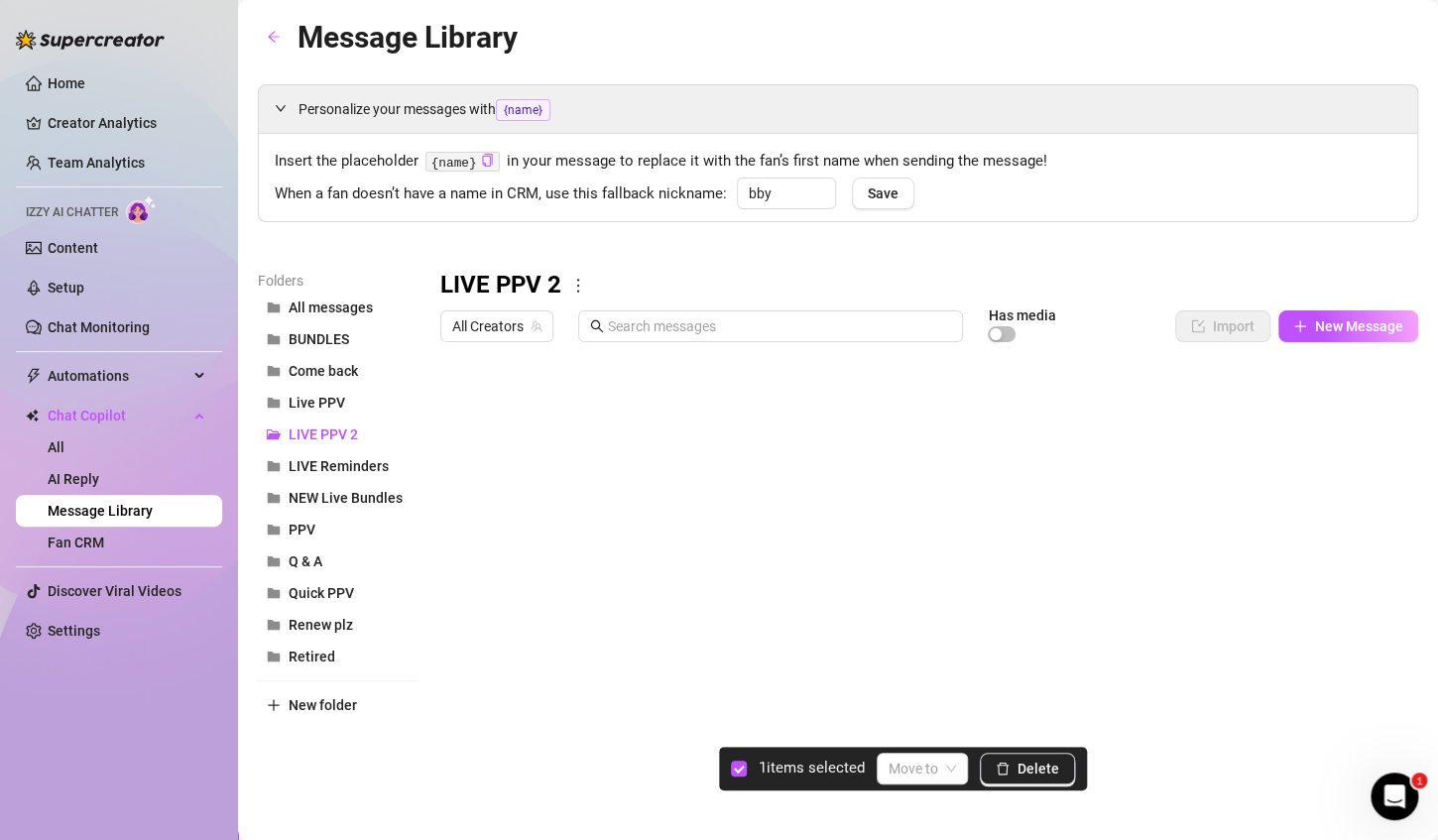 click at bounding box center [920, 572] 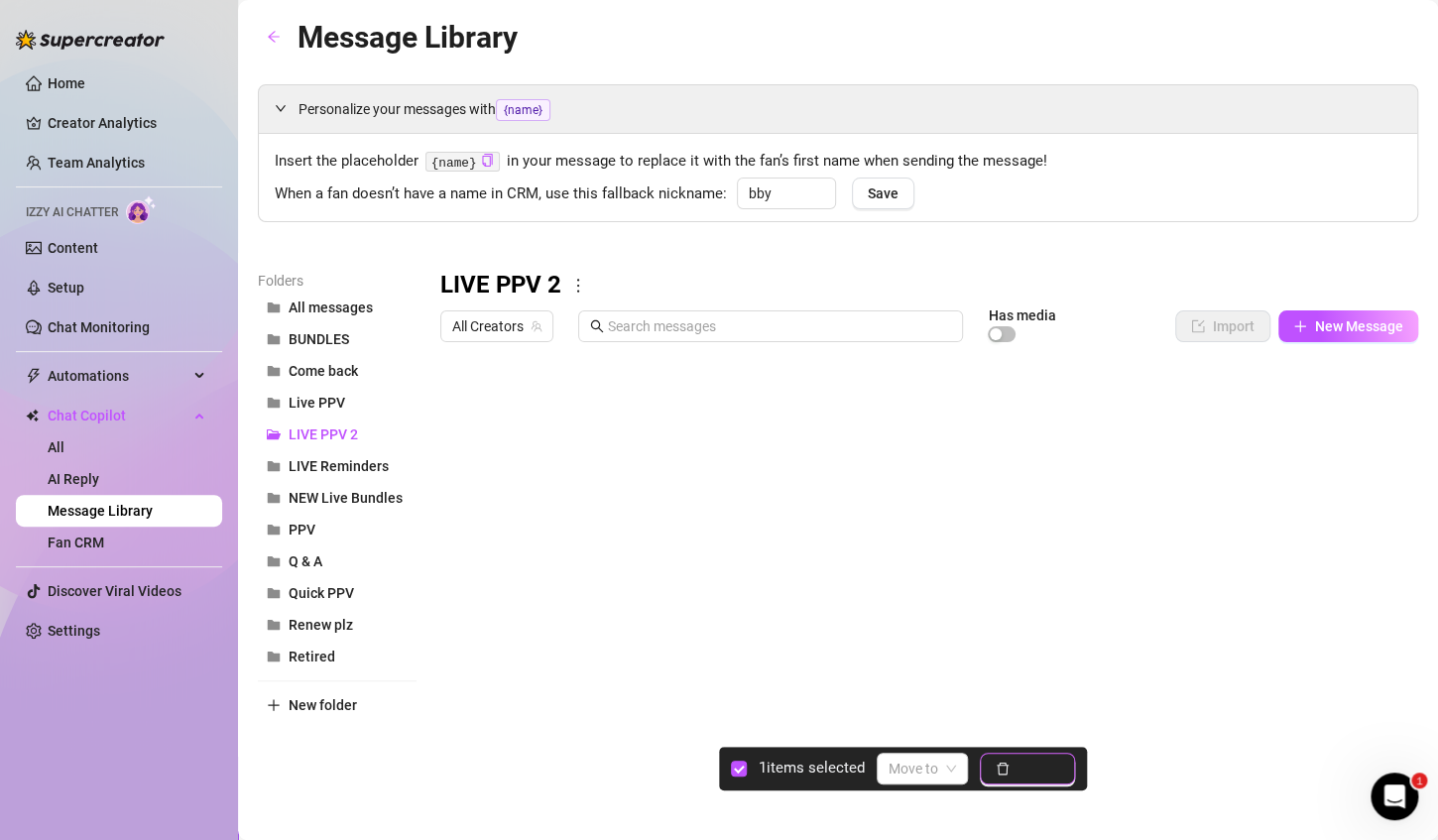 click on "Delete" at bounding box center (1027, 769) 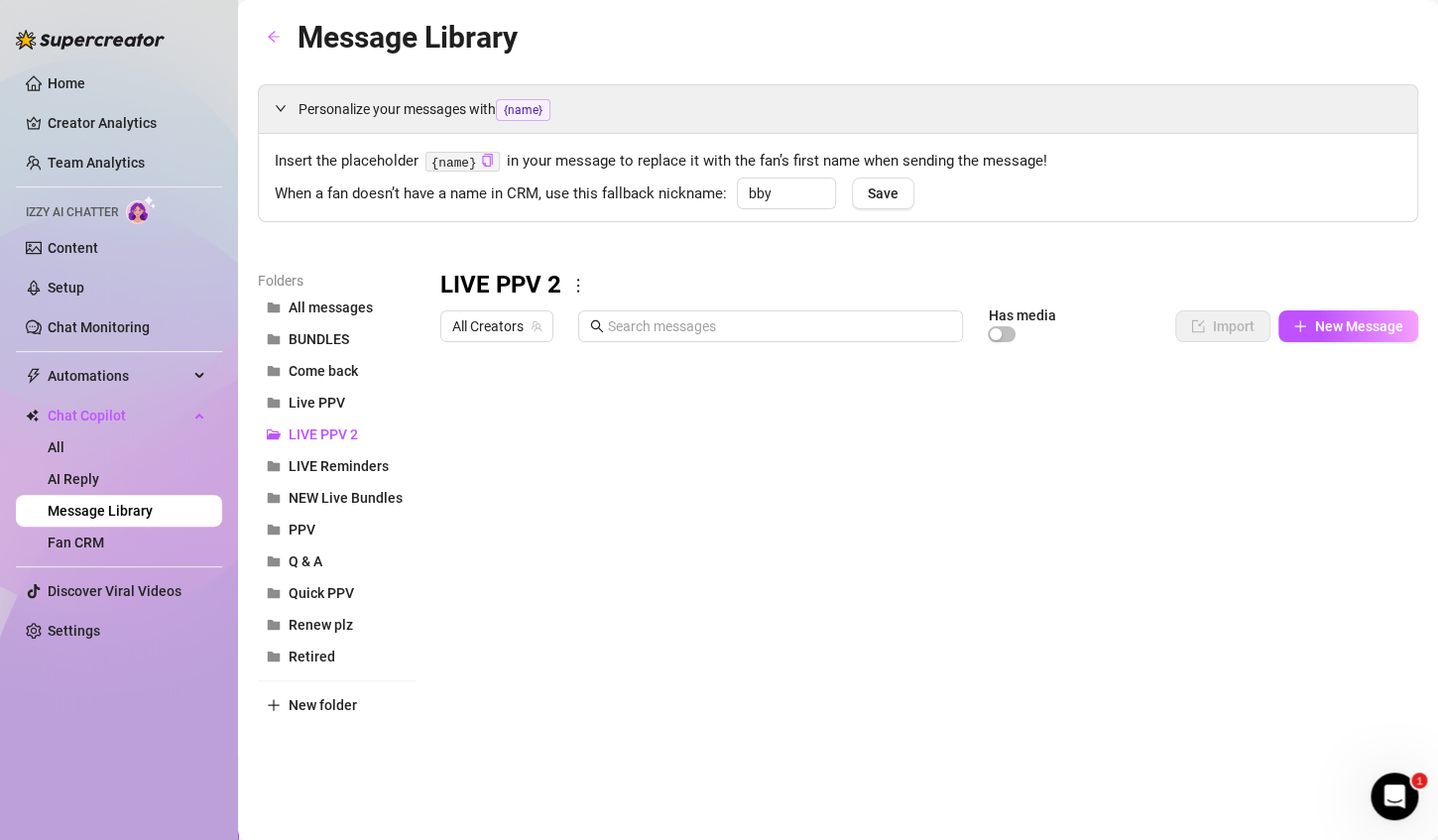click at bounding box center [920, 572] 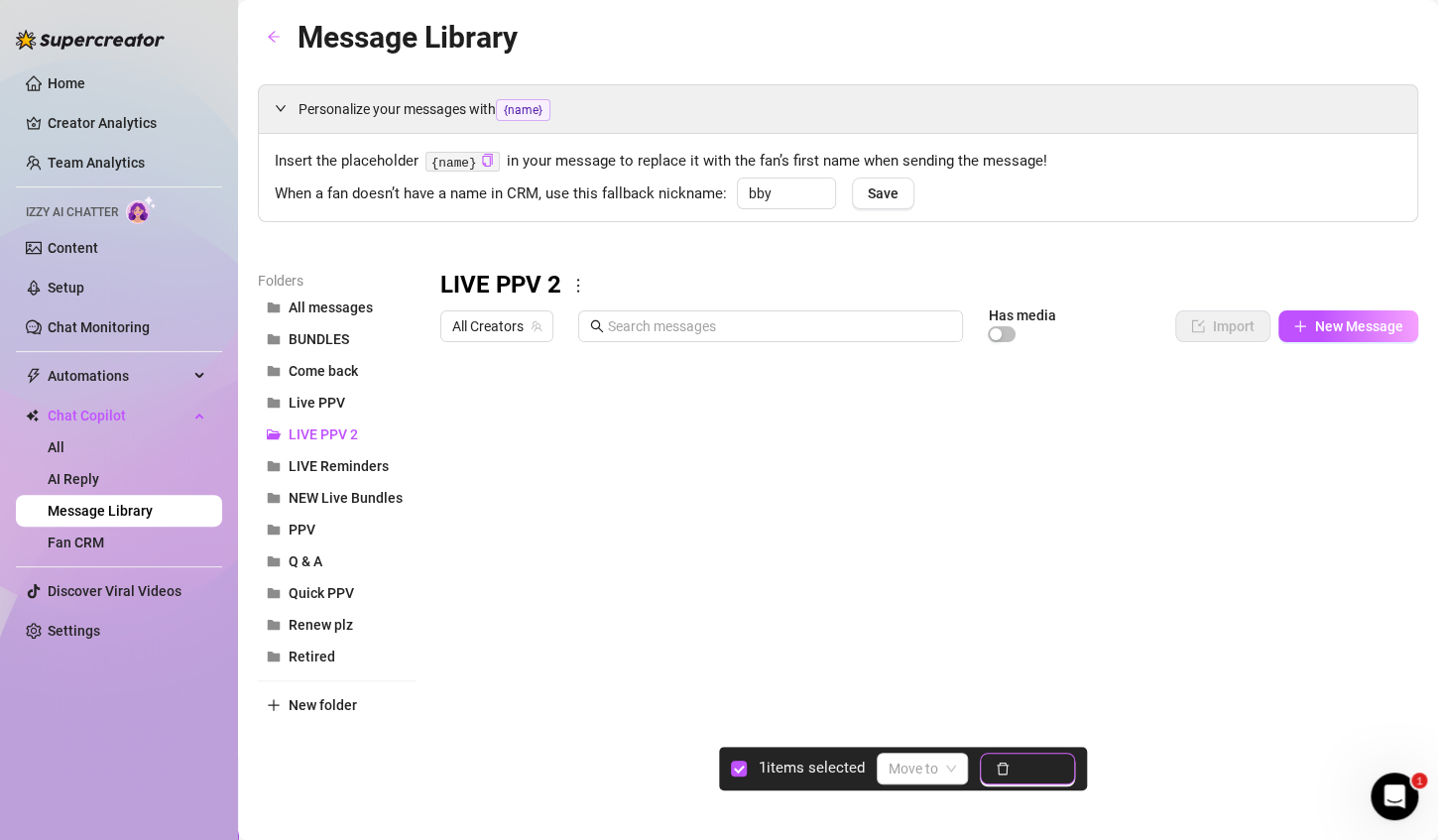 click on "Delete" at bounding box center [1027, 769] 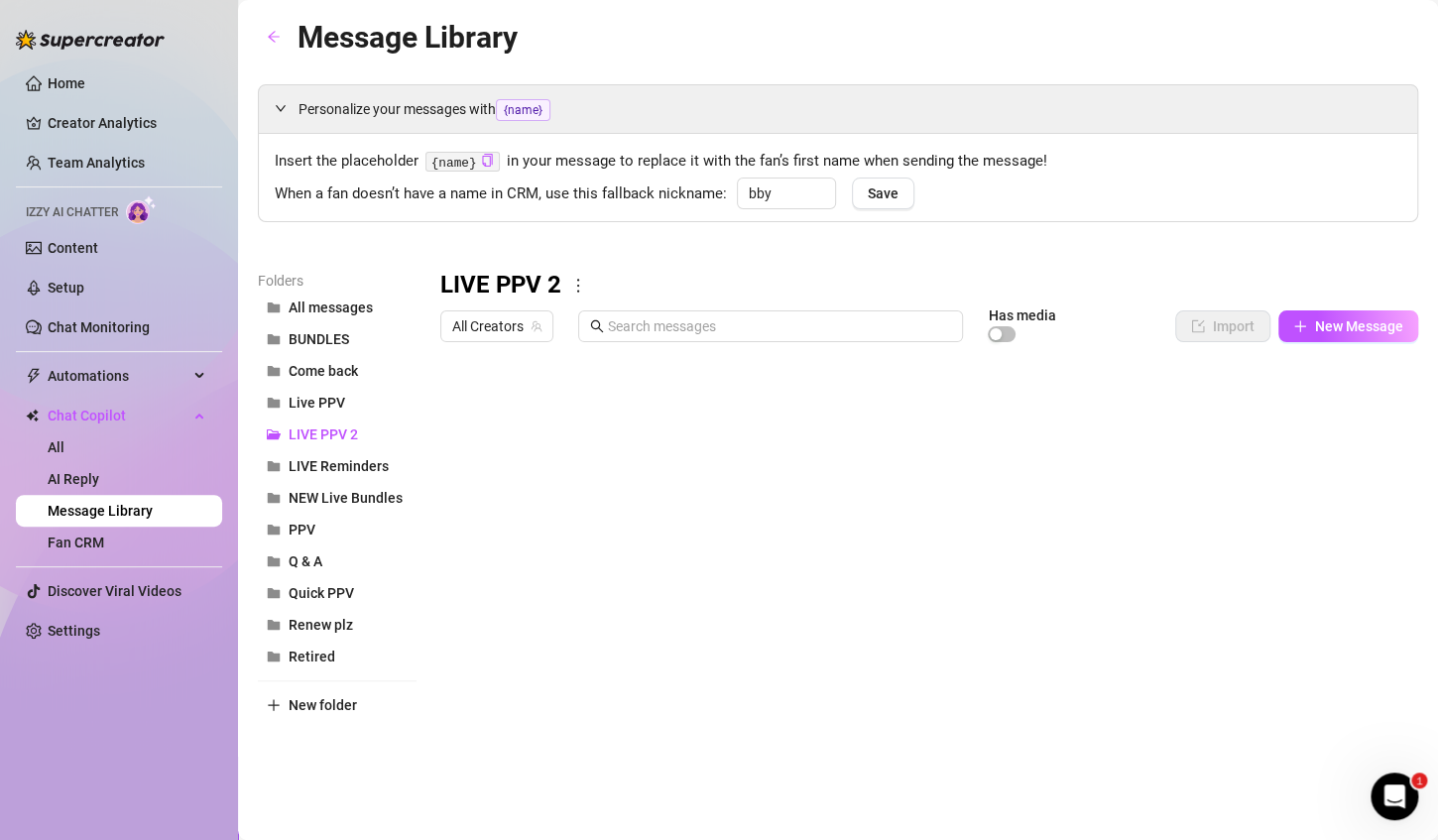click at bounding box center (920, 572) 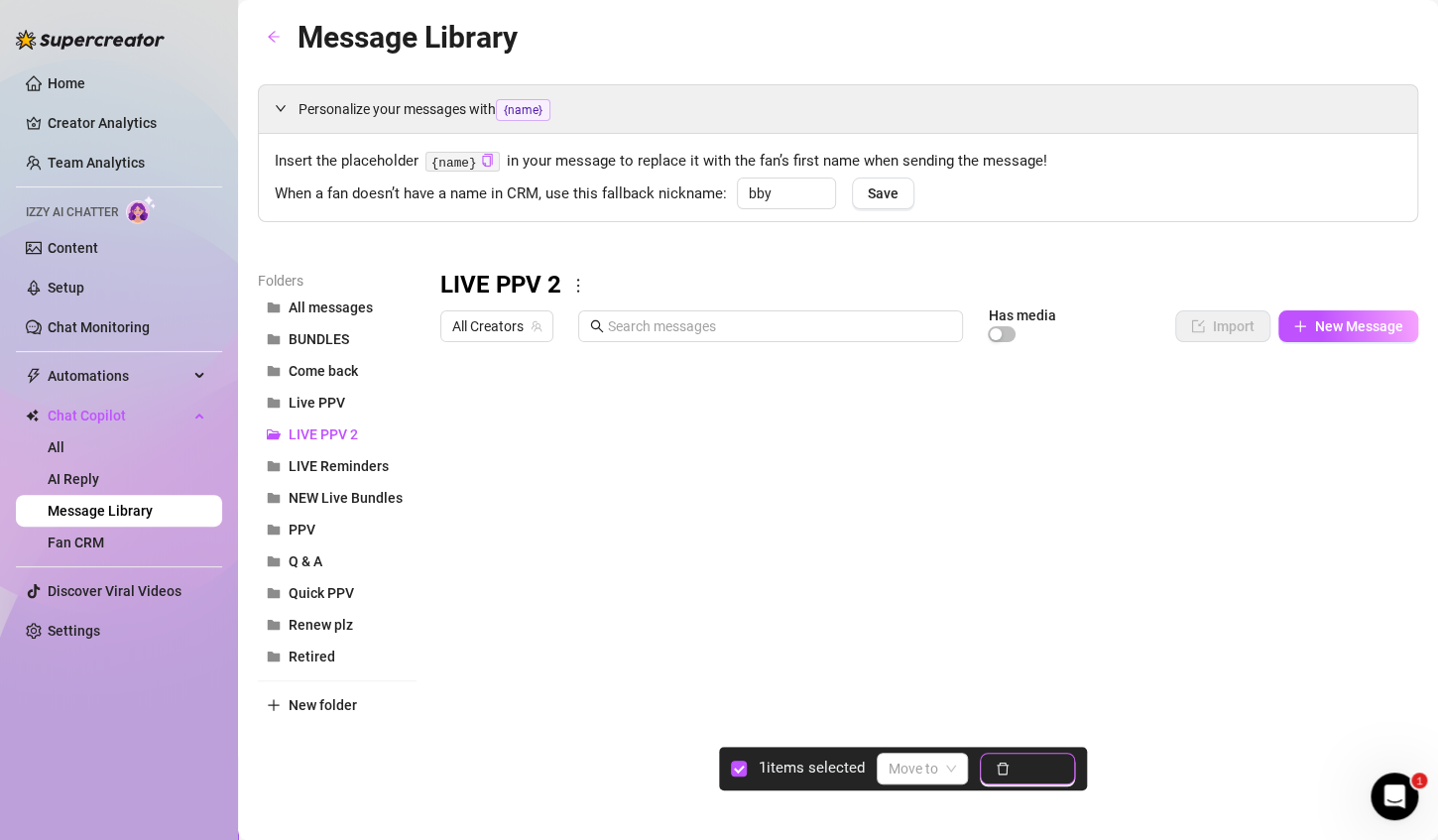 click on "Delete" at bounding box center (1038, 769) 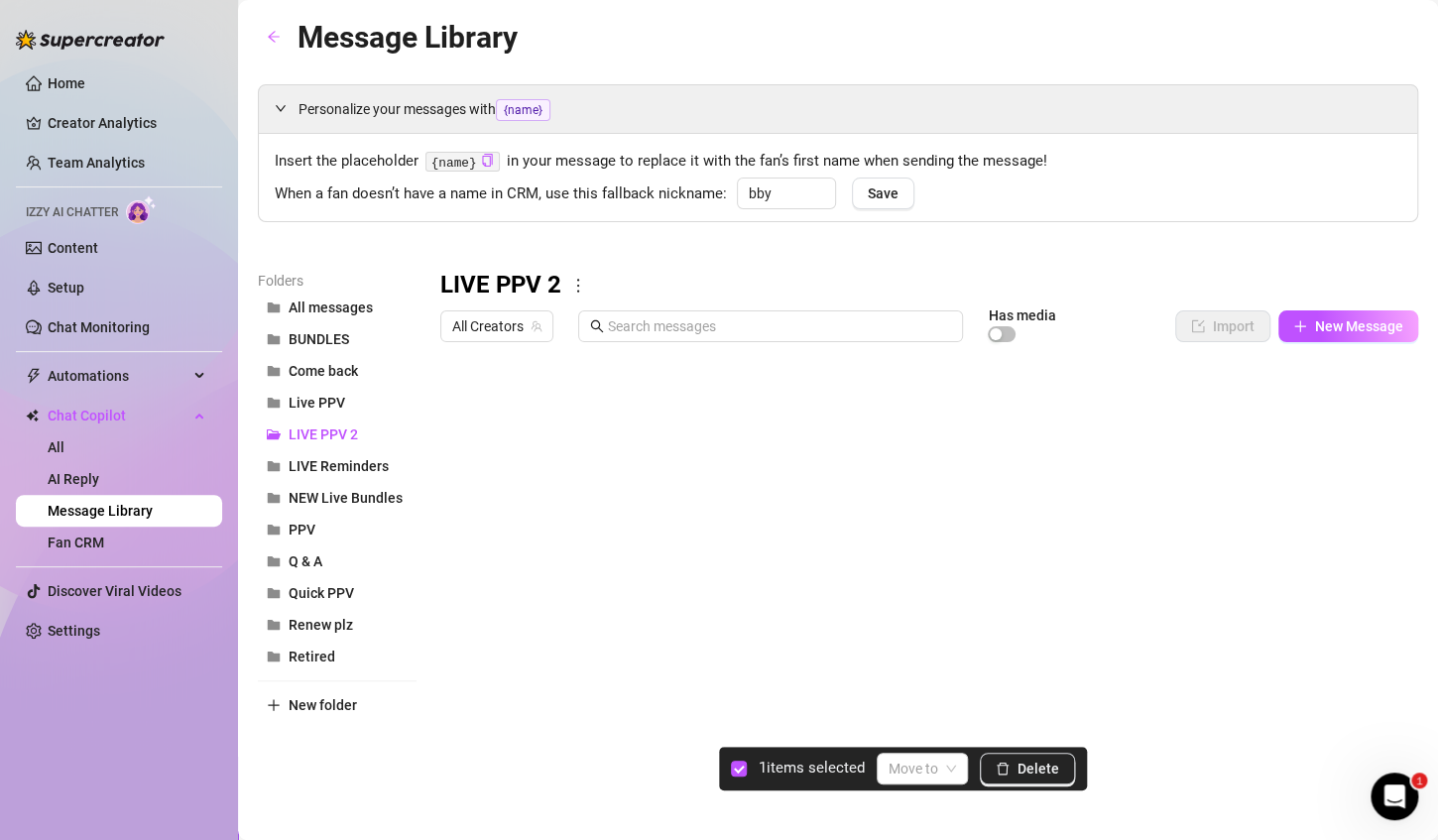 click at bounding box center [920, 572] 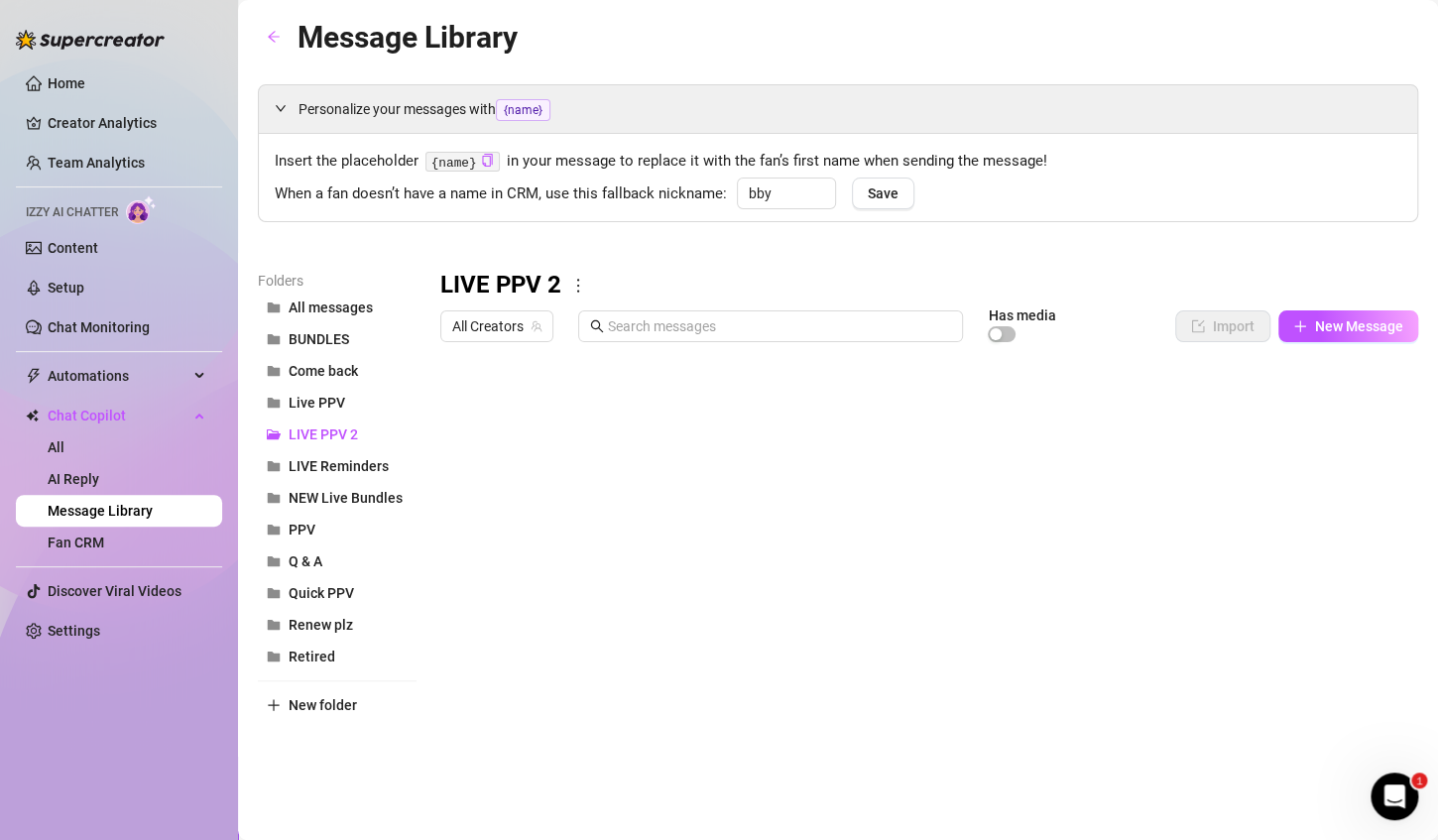 click at bounding box center (920, 572) 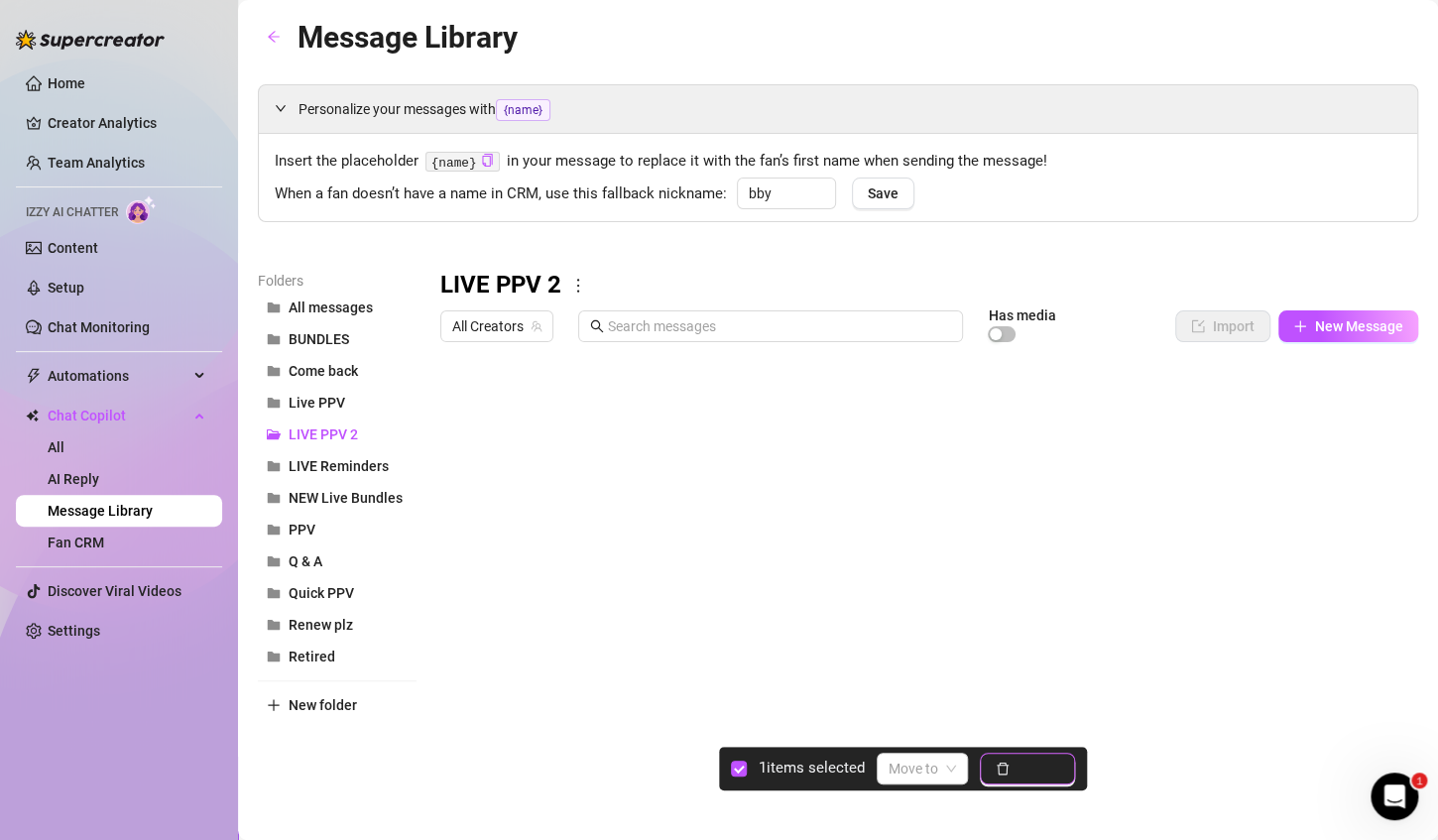 click on "Delete" at bounding box center (1038, 769) 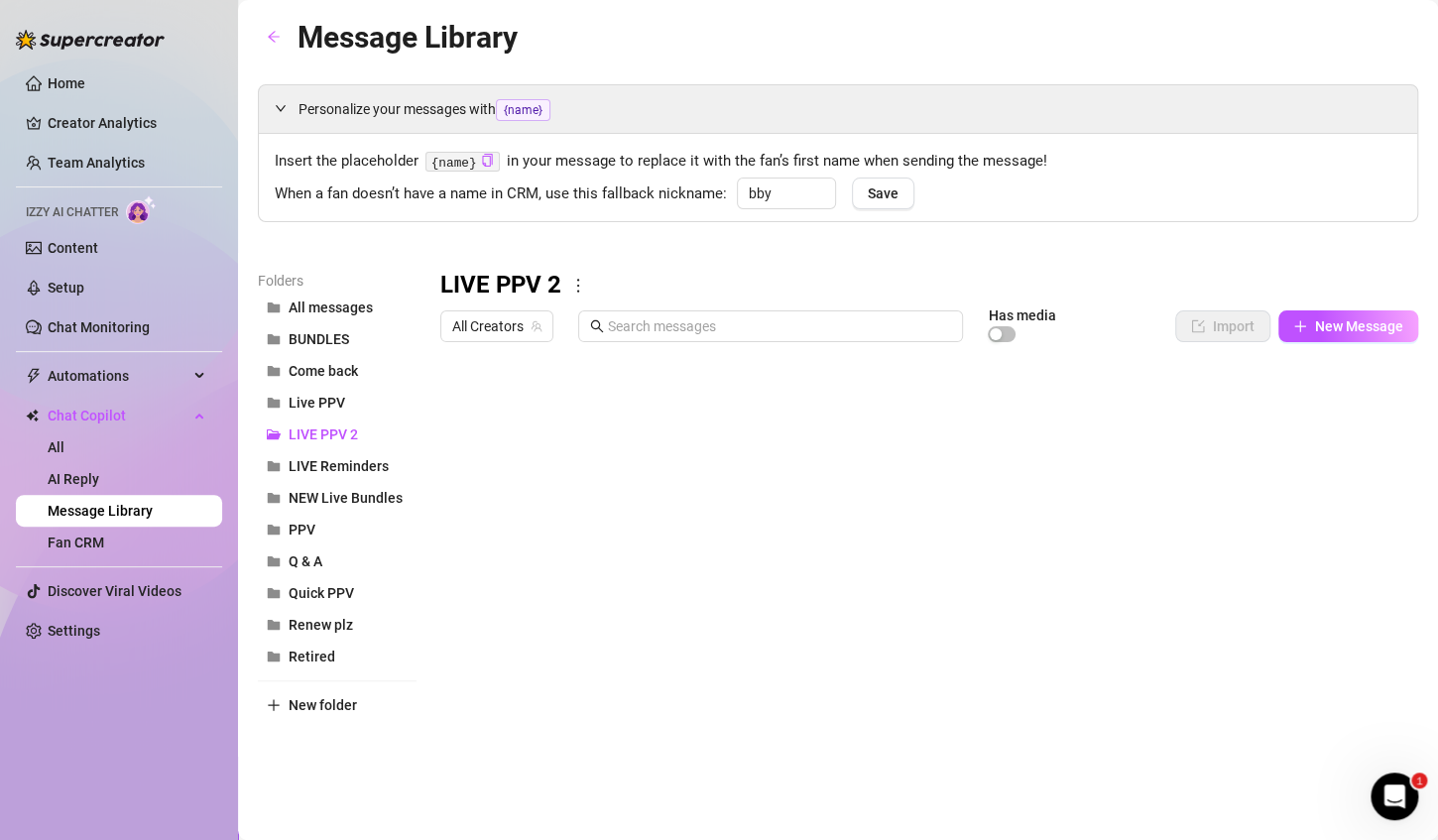 click at bounding box center (920, 572) 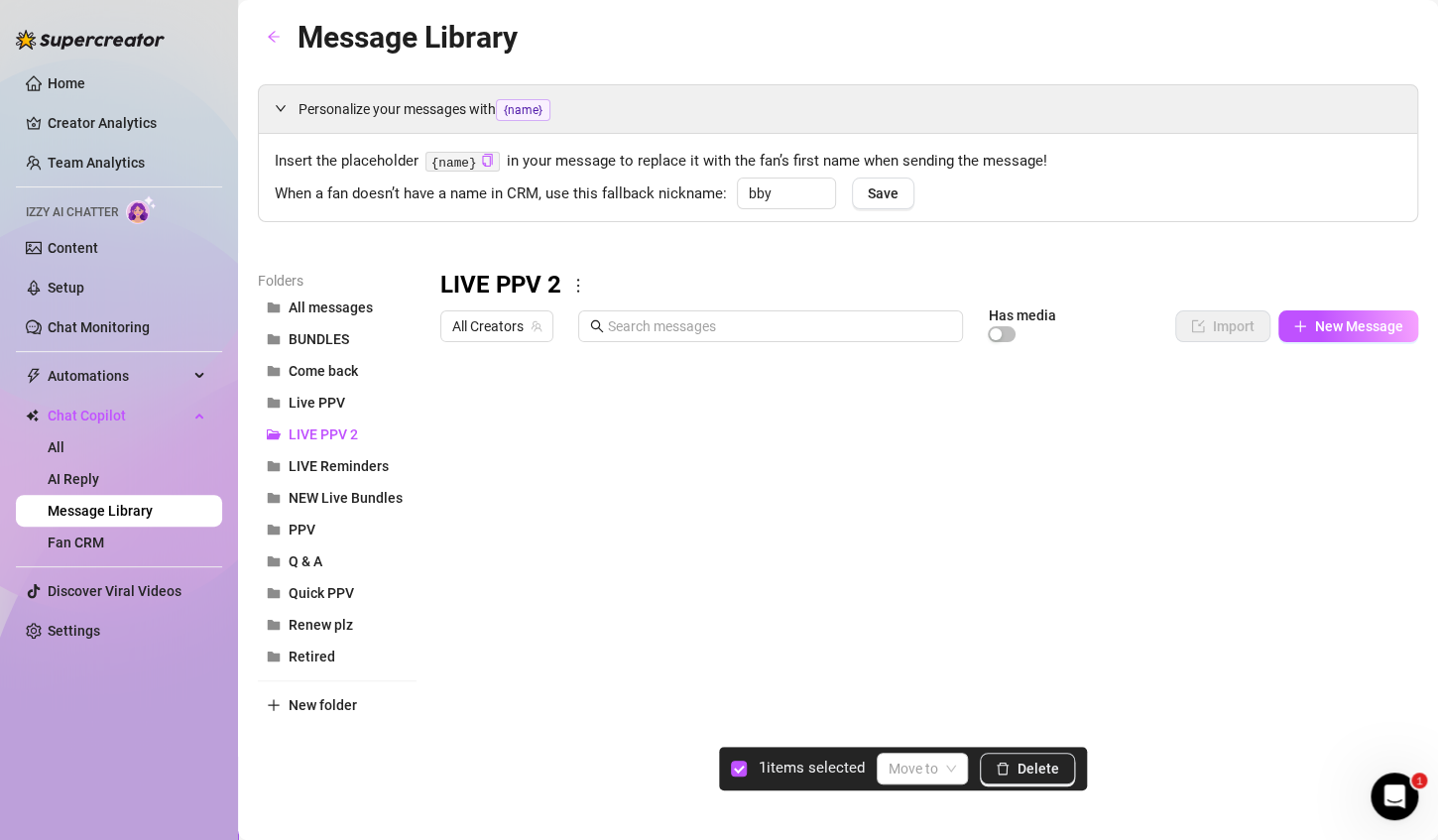 click at bounding box center [920, 572] 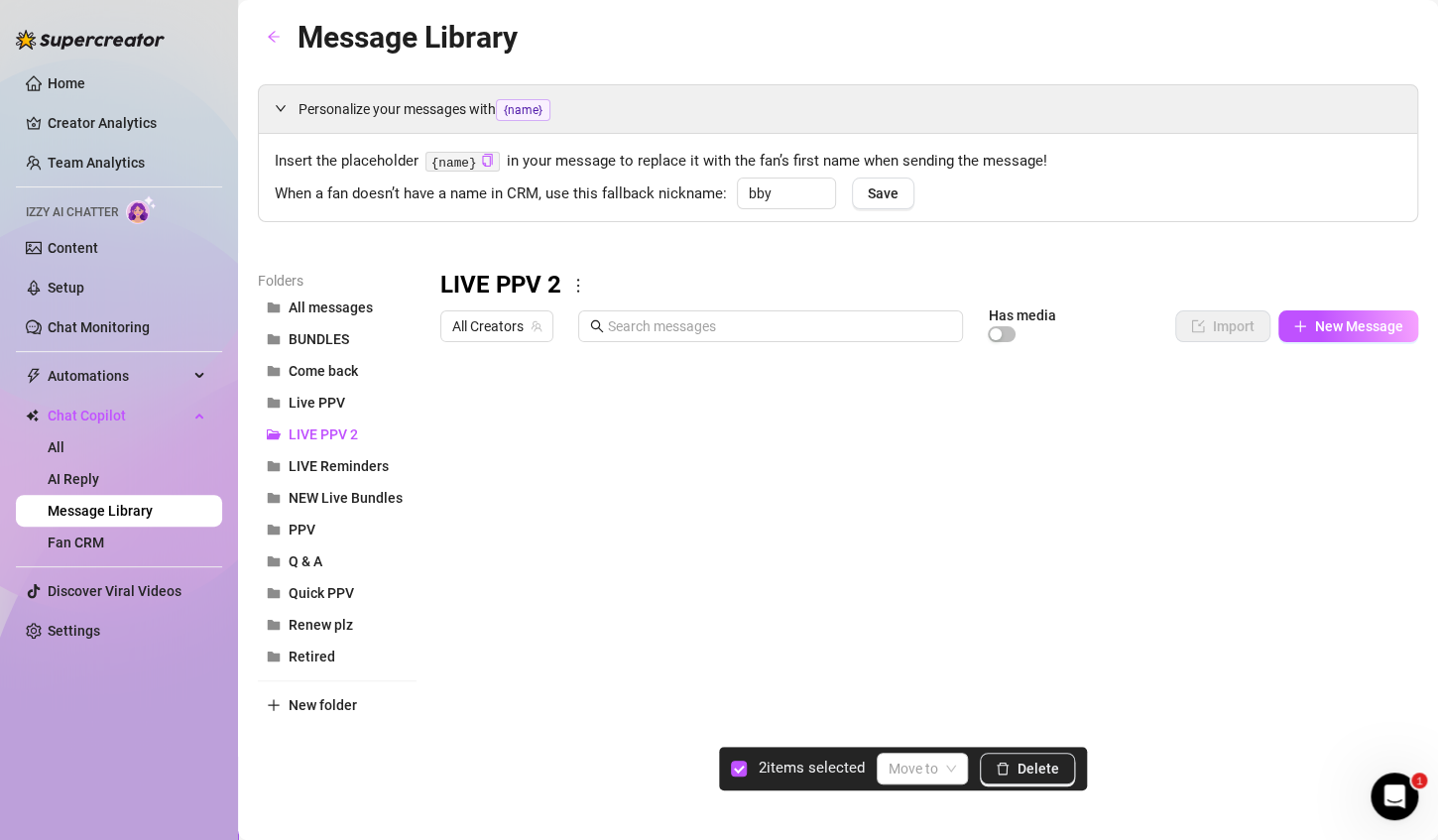 click at bounding box center (920, 572) 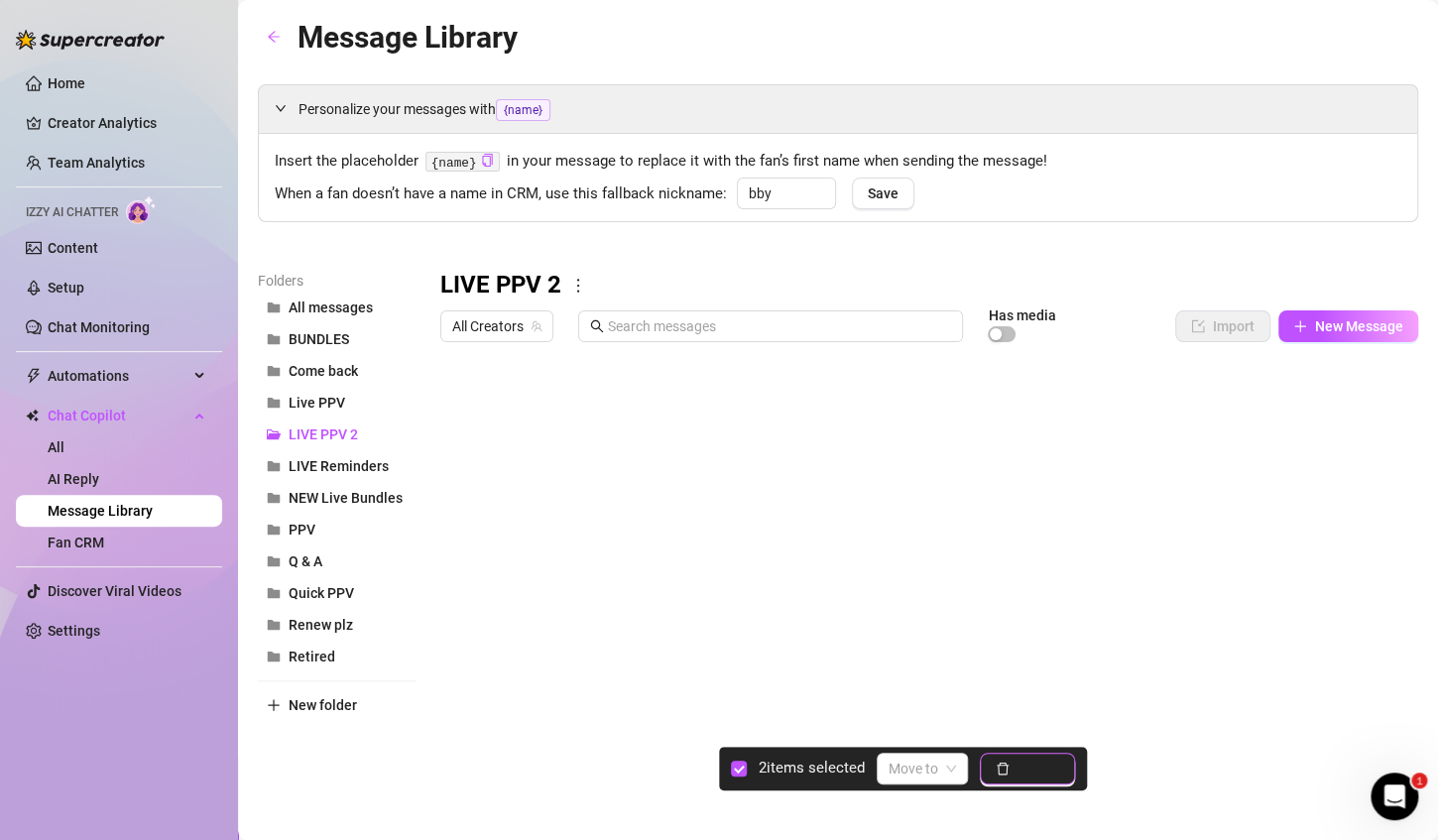 click on "Delete" at bounding box center (1027, 769) 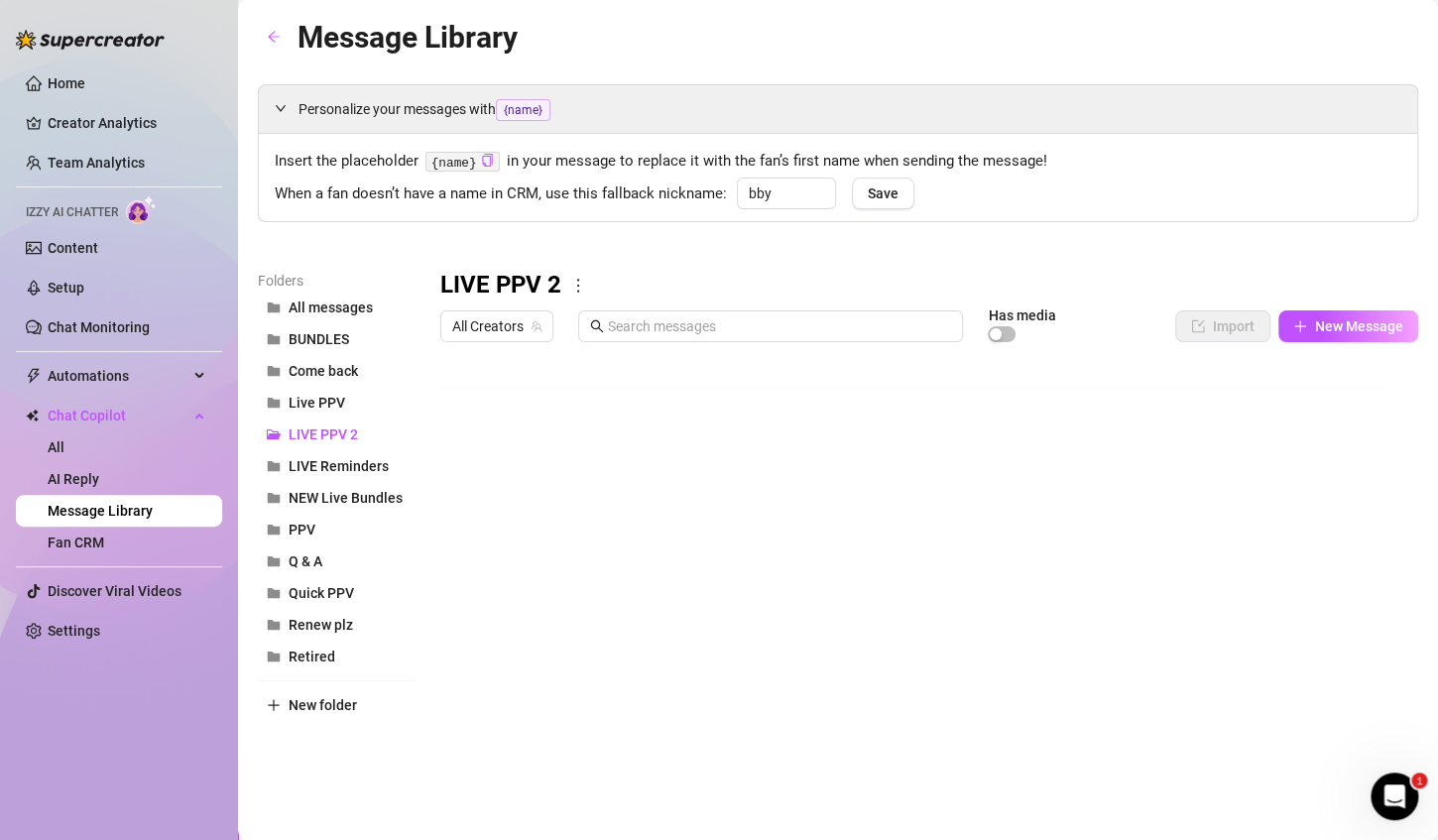 scroll, scrollTop: 95, scrollLeft: 0, axis: vertical 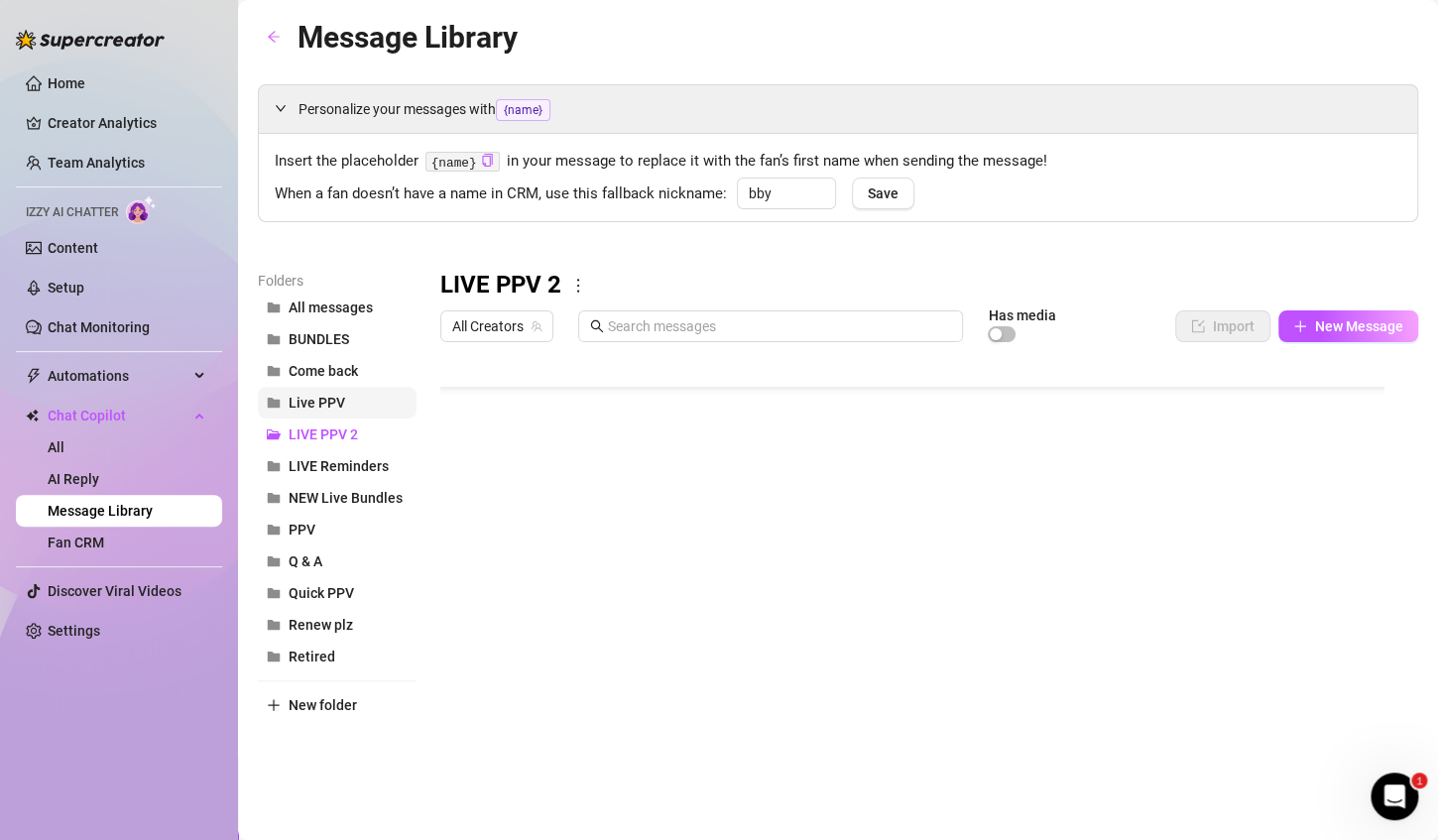 click on "Live PPV" at bounding box center (337, 403) 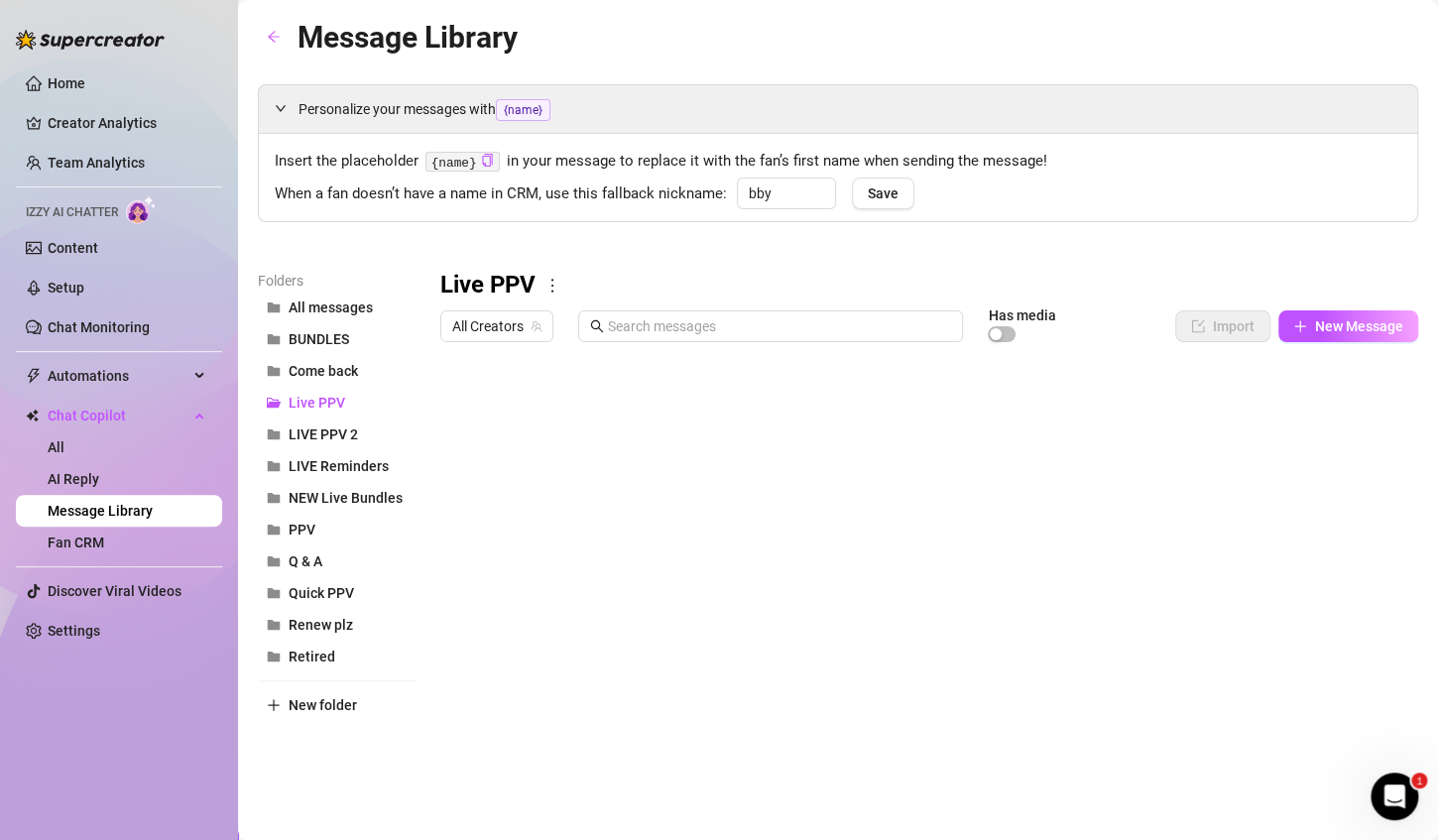 click at bounding box center (920, 572) 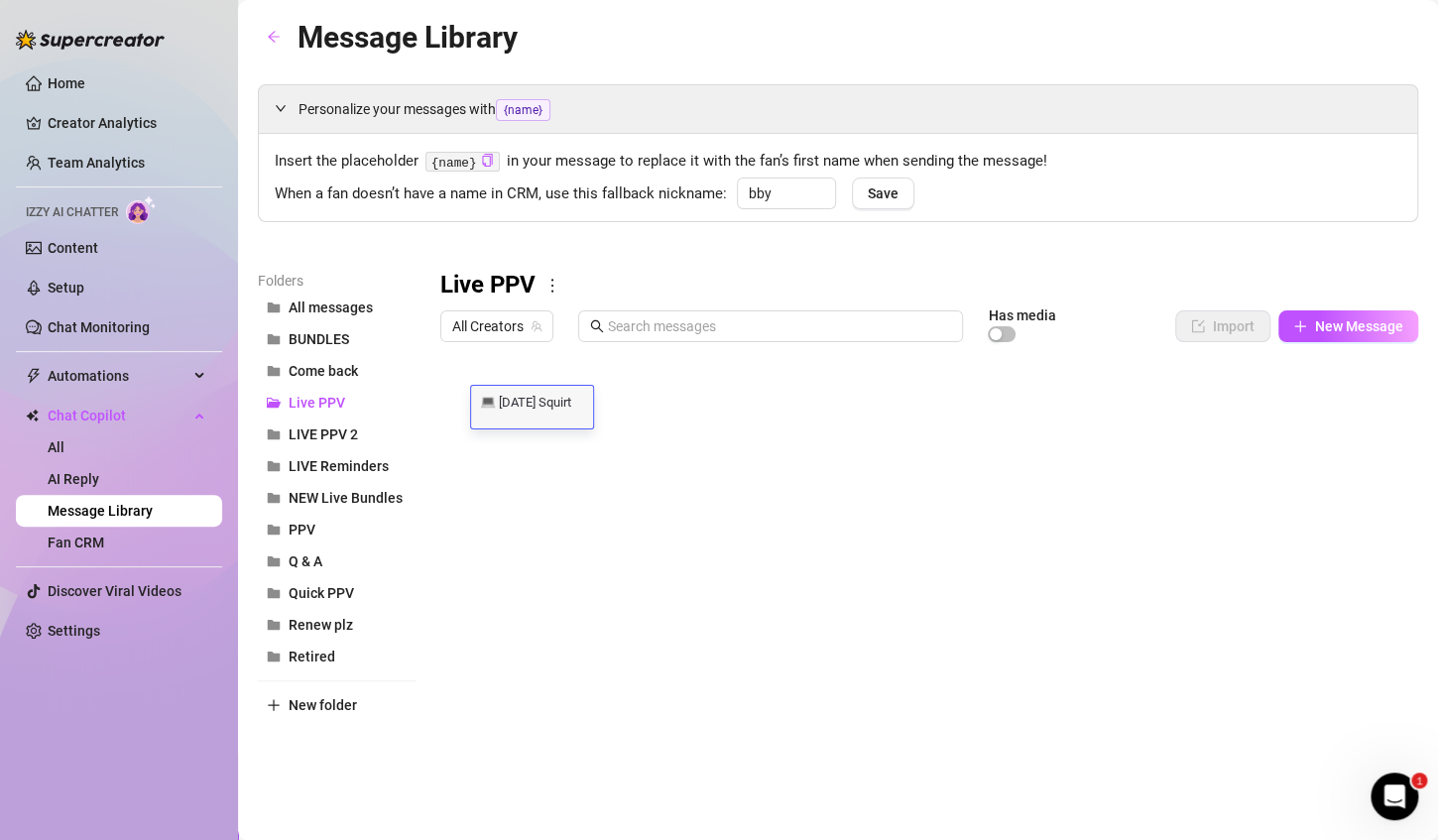 scroll, scrollTop: 0, scrollLeft: 0, axis: both 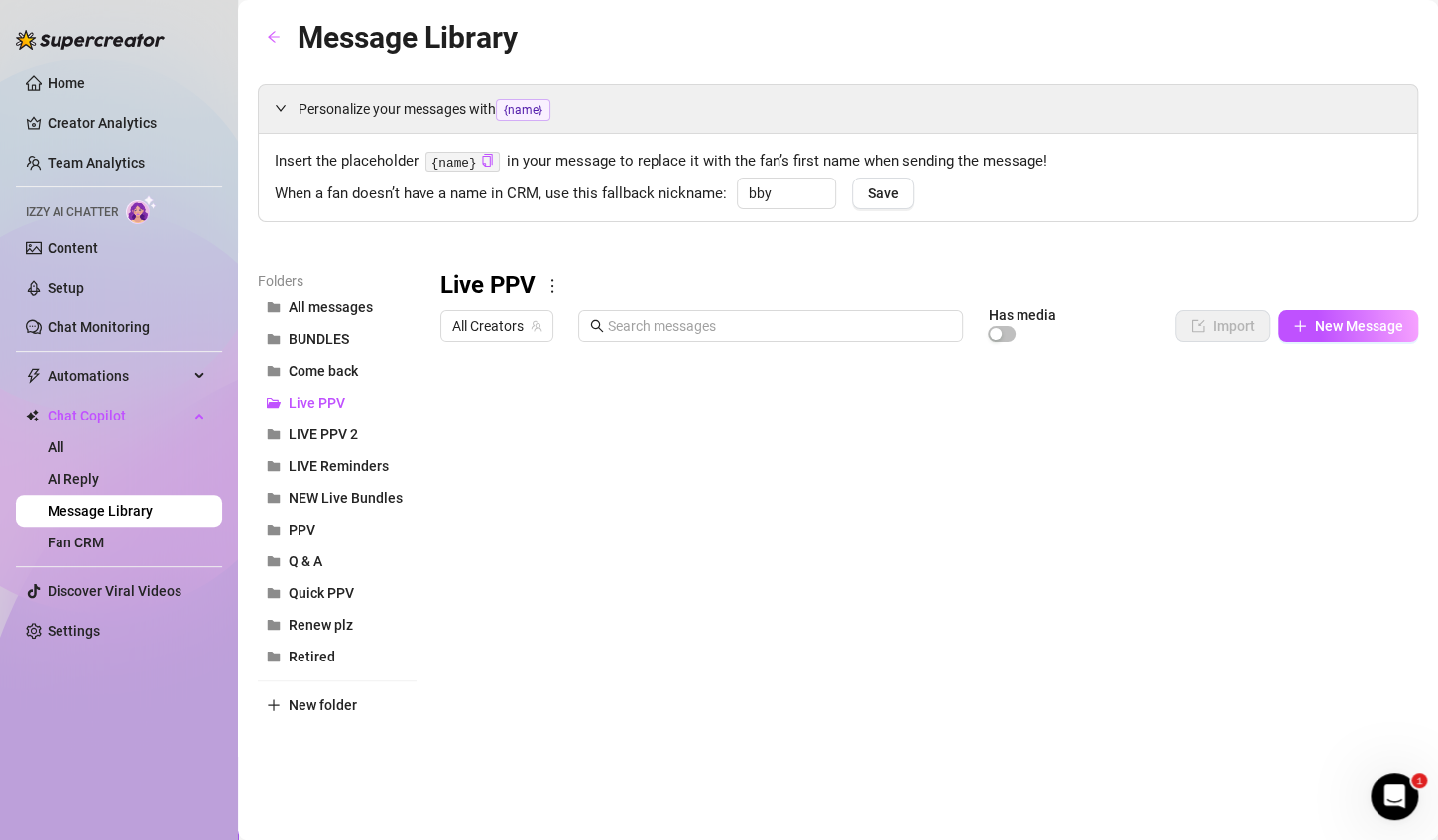 click at bounding box center (920, 572) 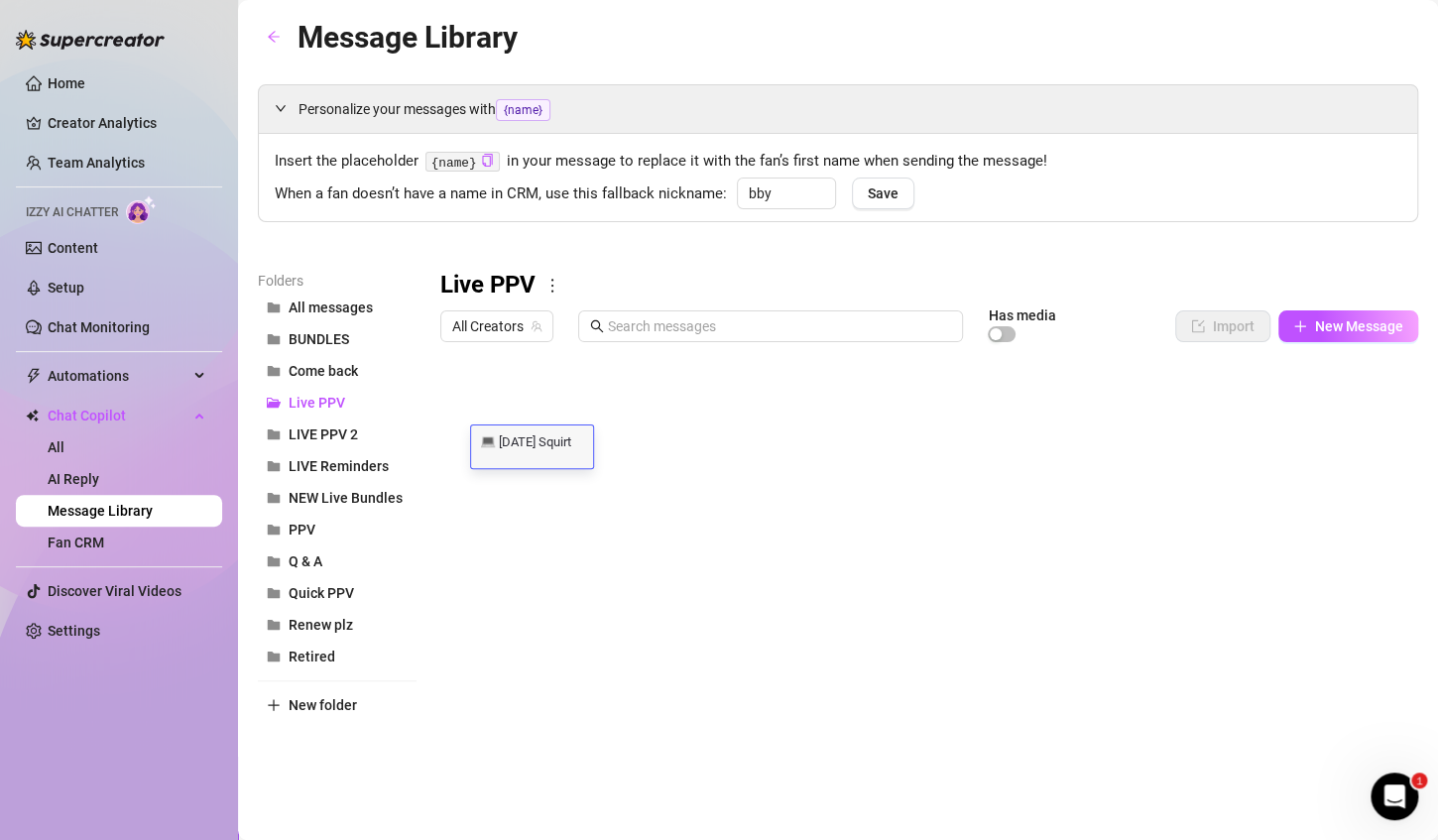 click on "💻 [DATE] Squirt
💻 [DATE] Squirt" at bounding box center (532, 446) 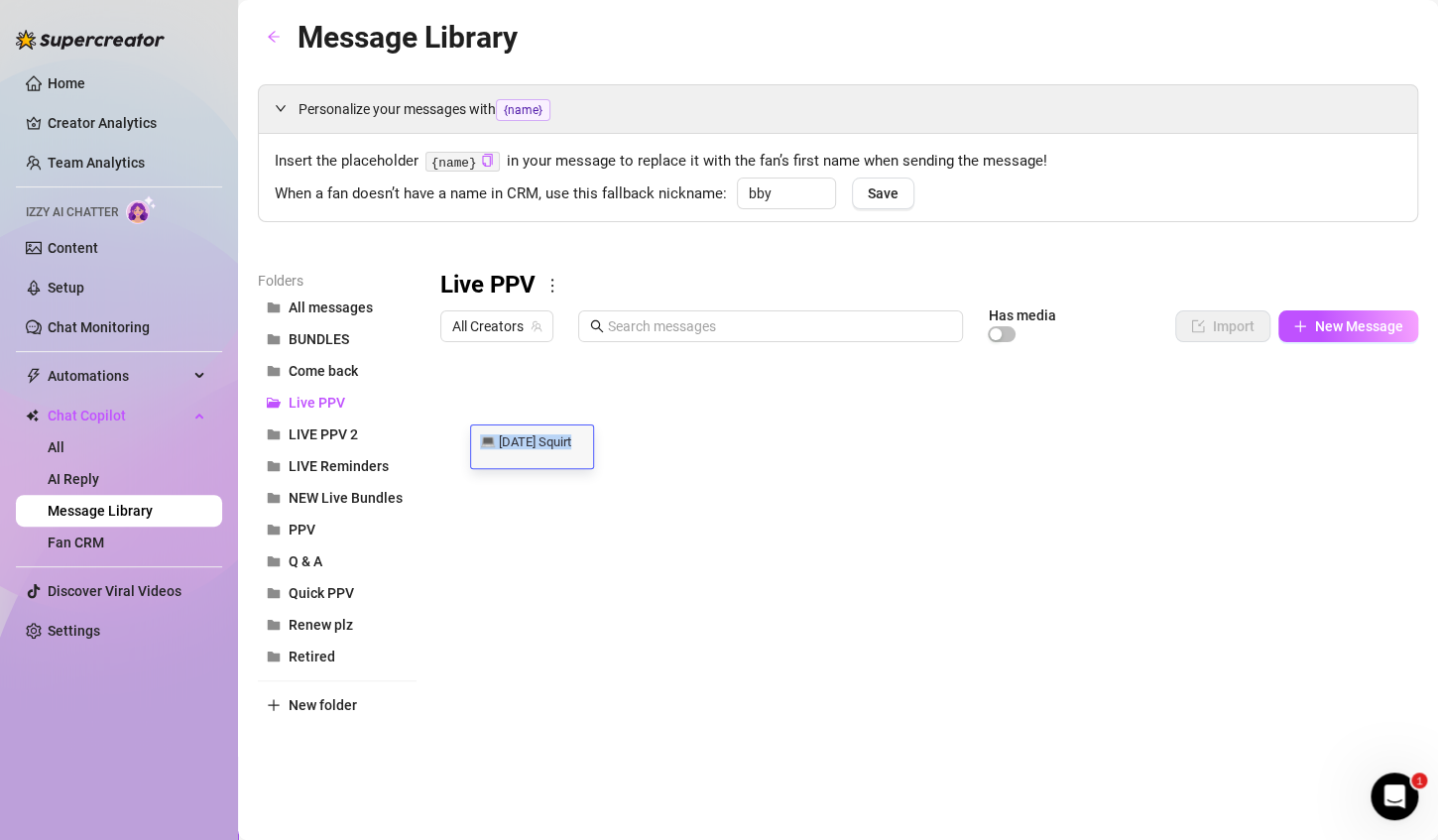 click on "💻 [DATE] Squirt
💻 [DATE] Squirt" at bounding box center (532, 446) 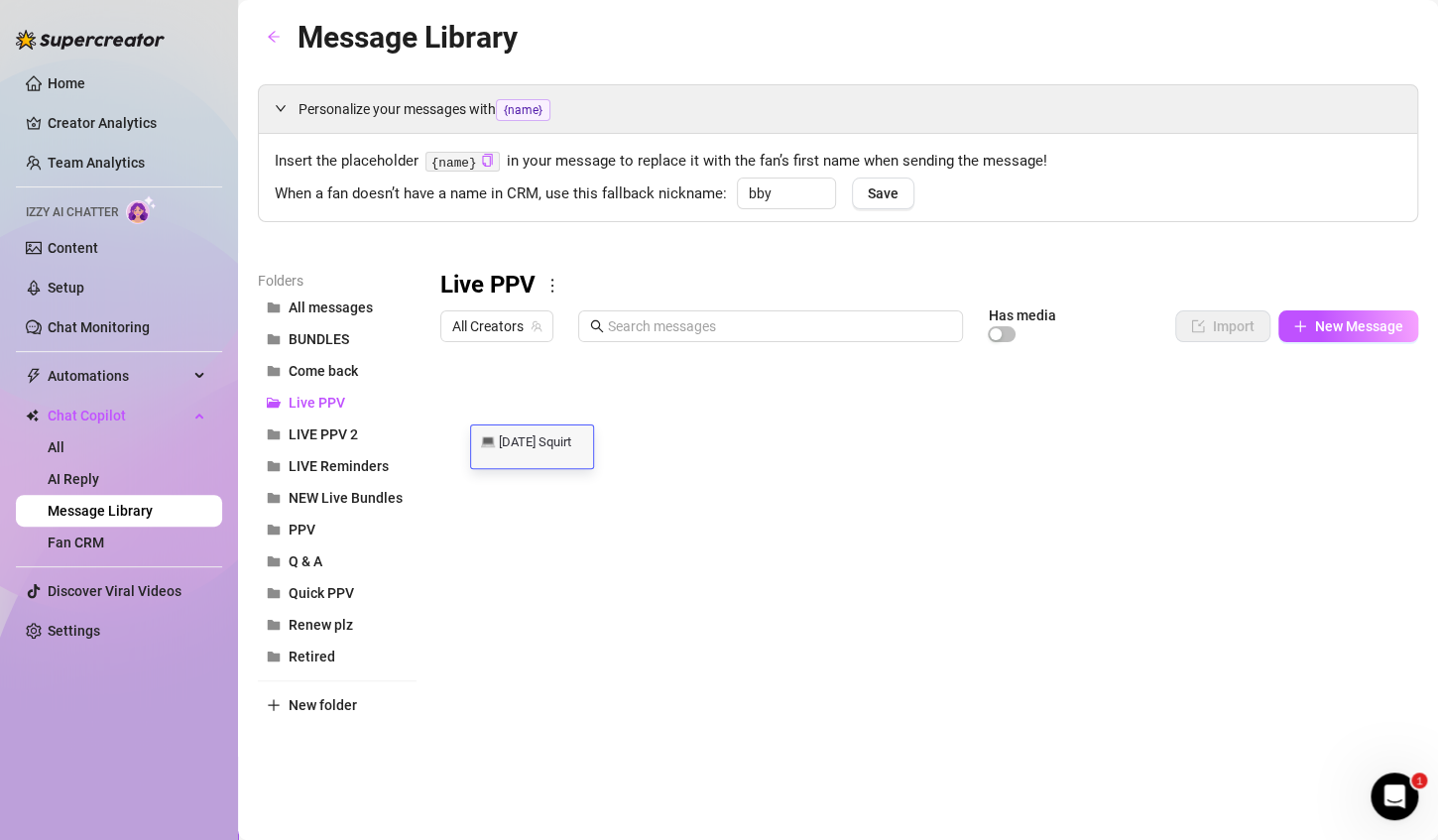 click on "💻 [DATE] Squirt" at bounding box center (532, 440) 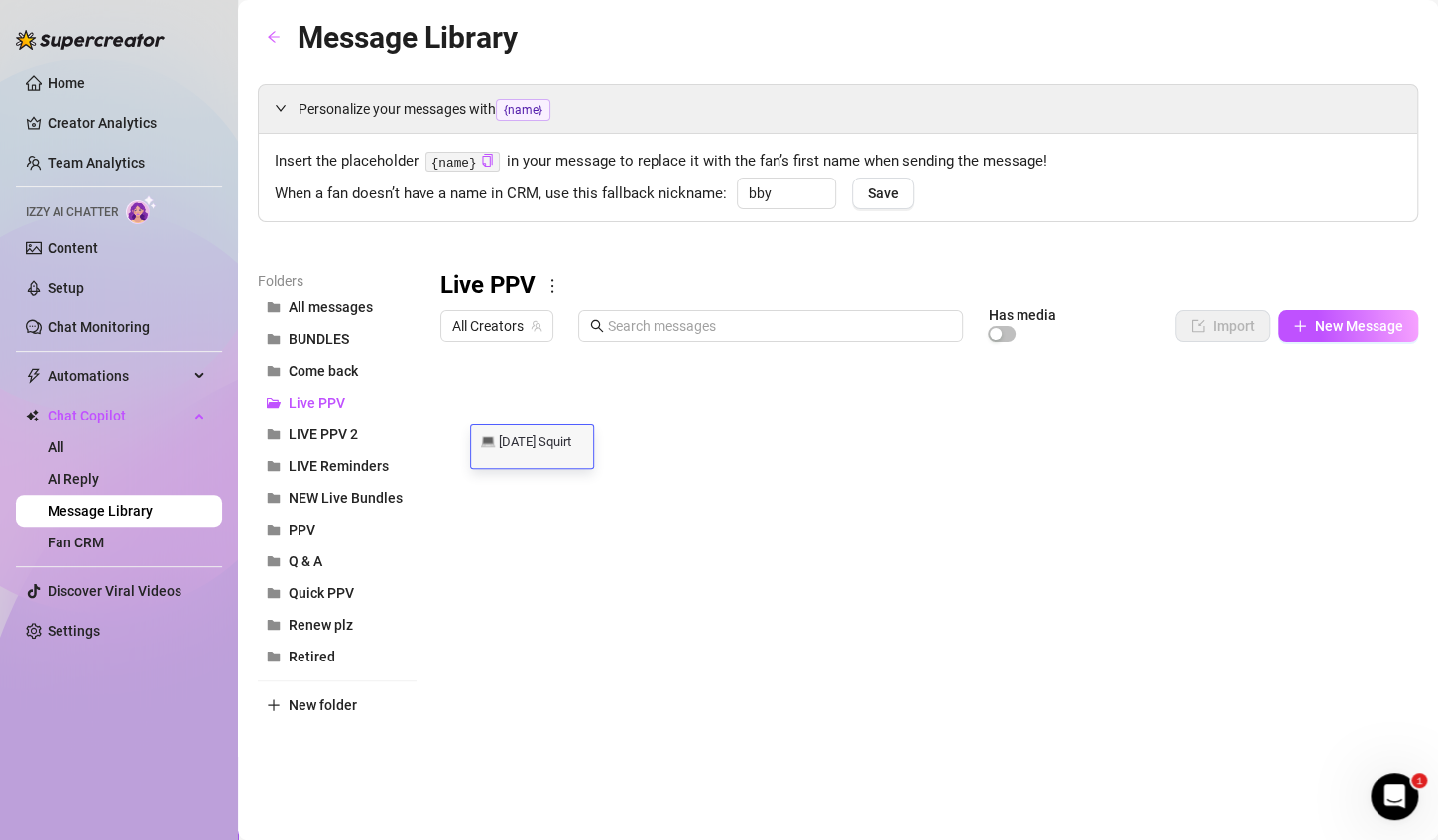 scroll, scrollTop: 0, scrollLeft: 0, axis: both 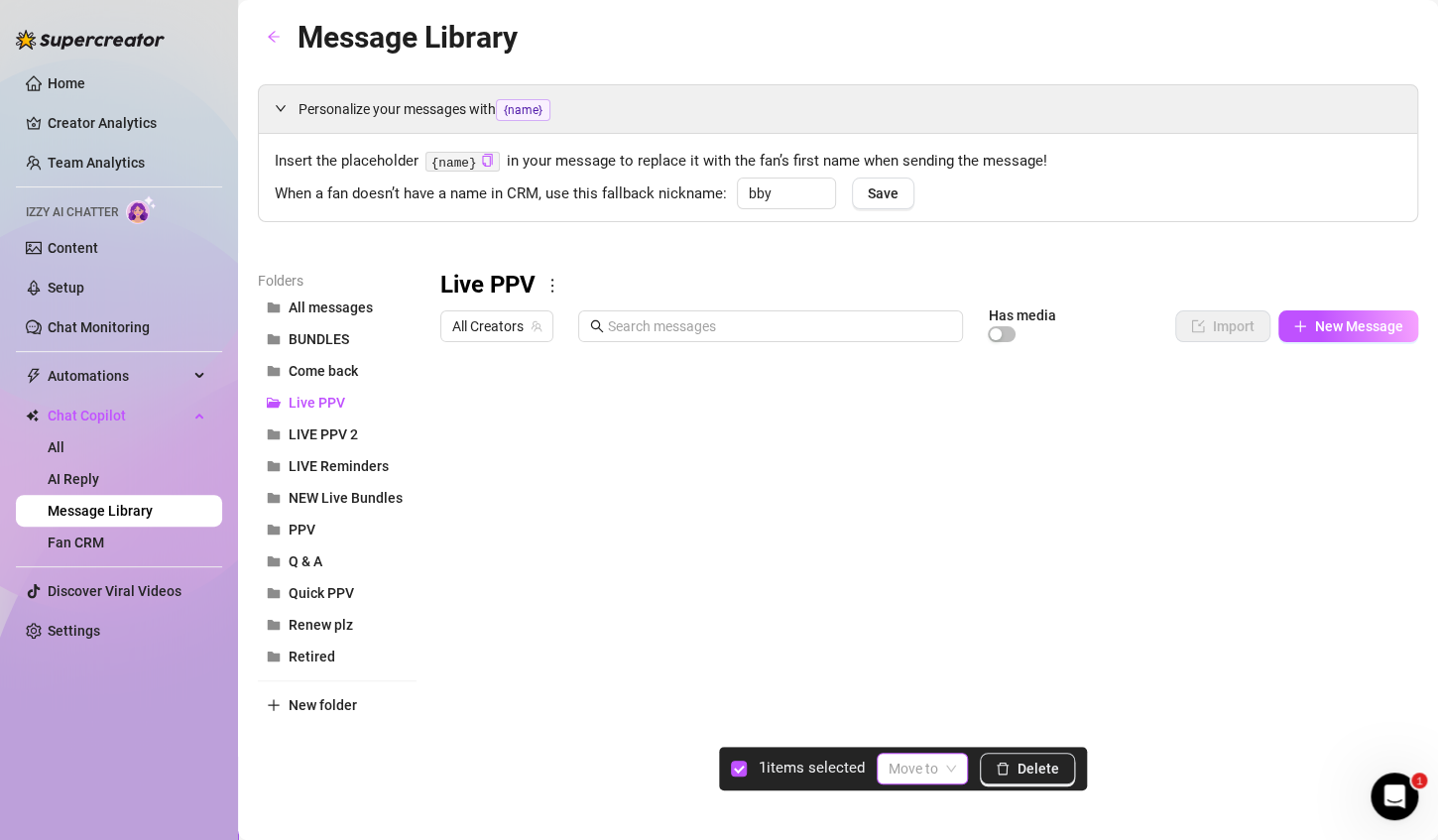 click at bounding box center [922, 769] 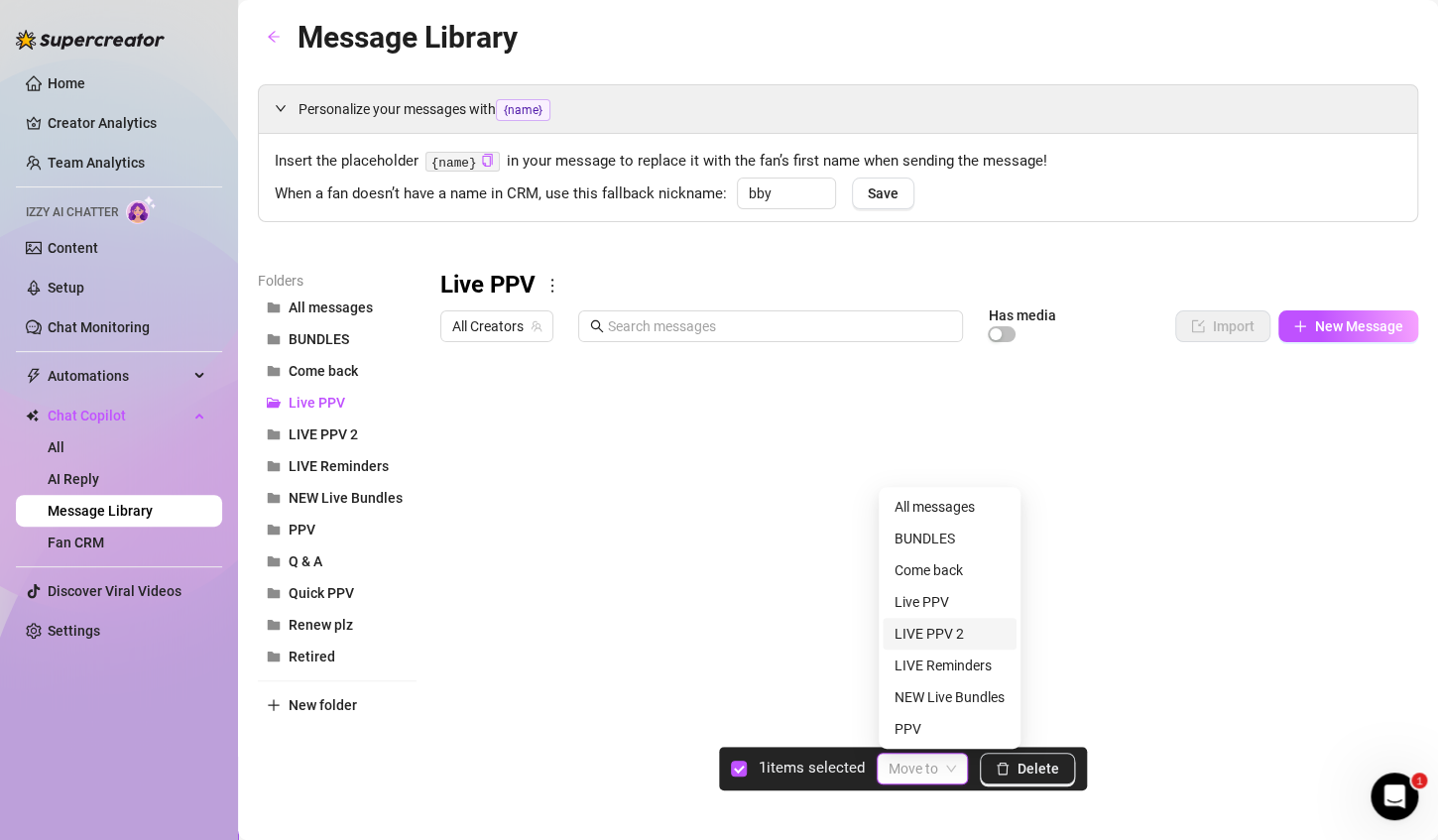 click on "LIVE PPV 2" at bounding box center [949, 634] 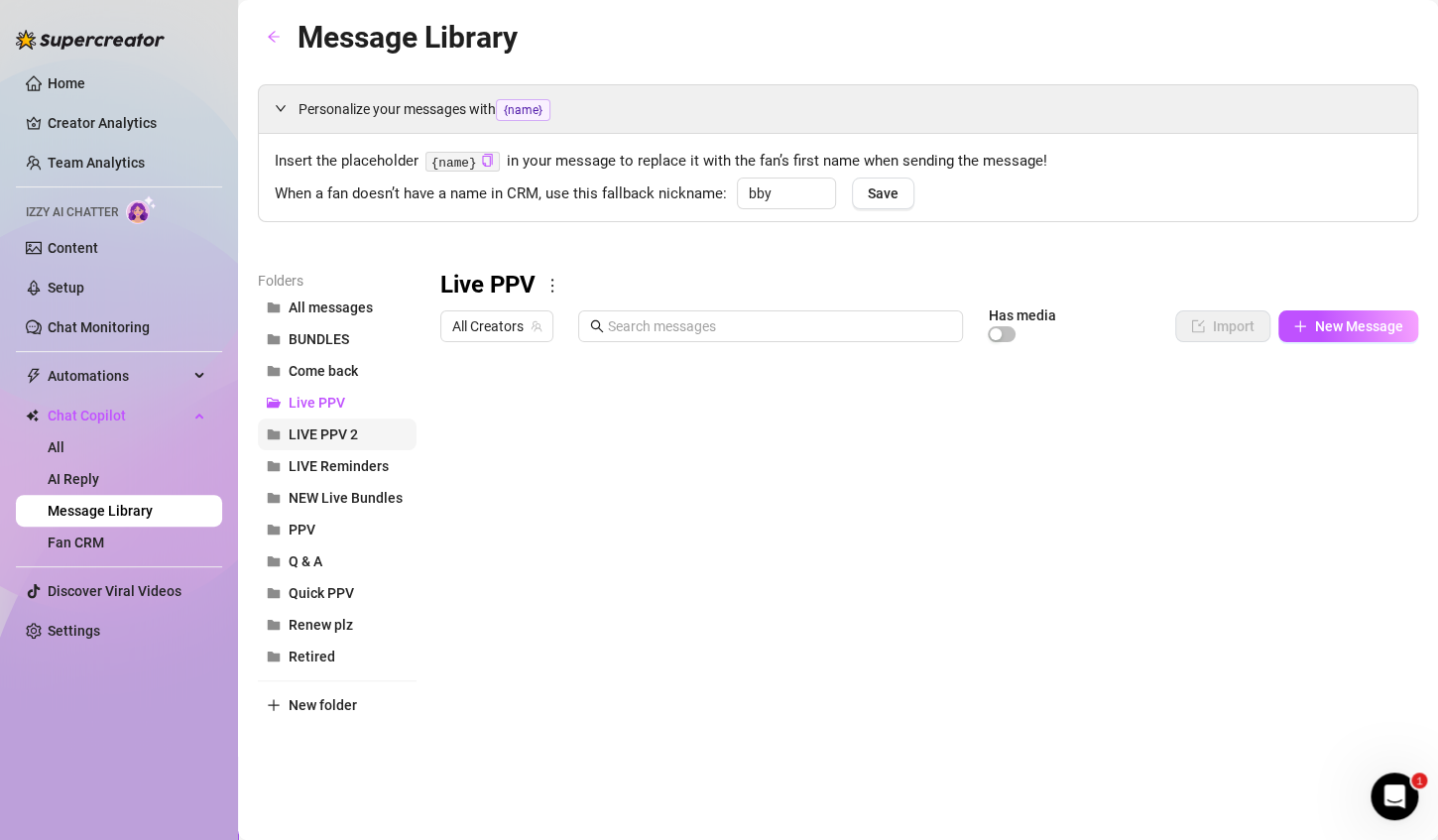 click on "LIVE PPV 2" at bounding box center [337, 434] 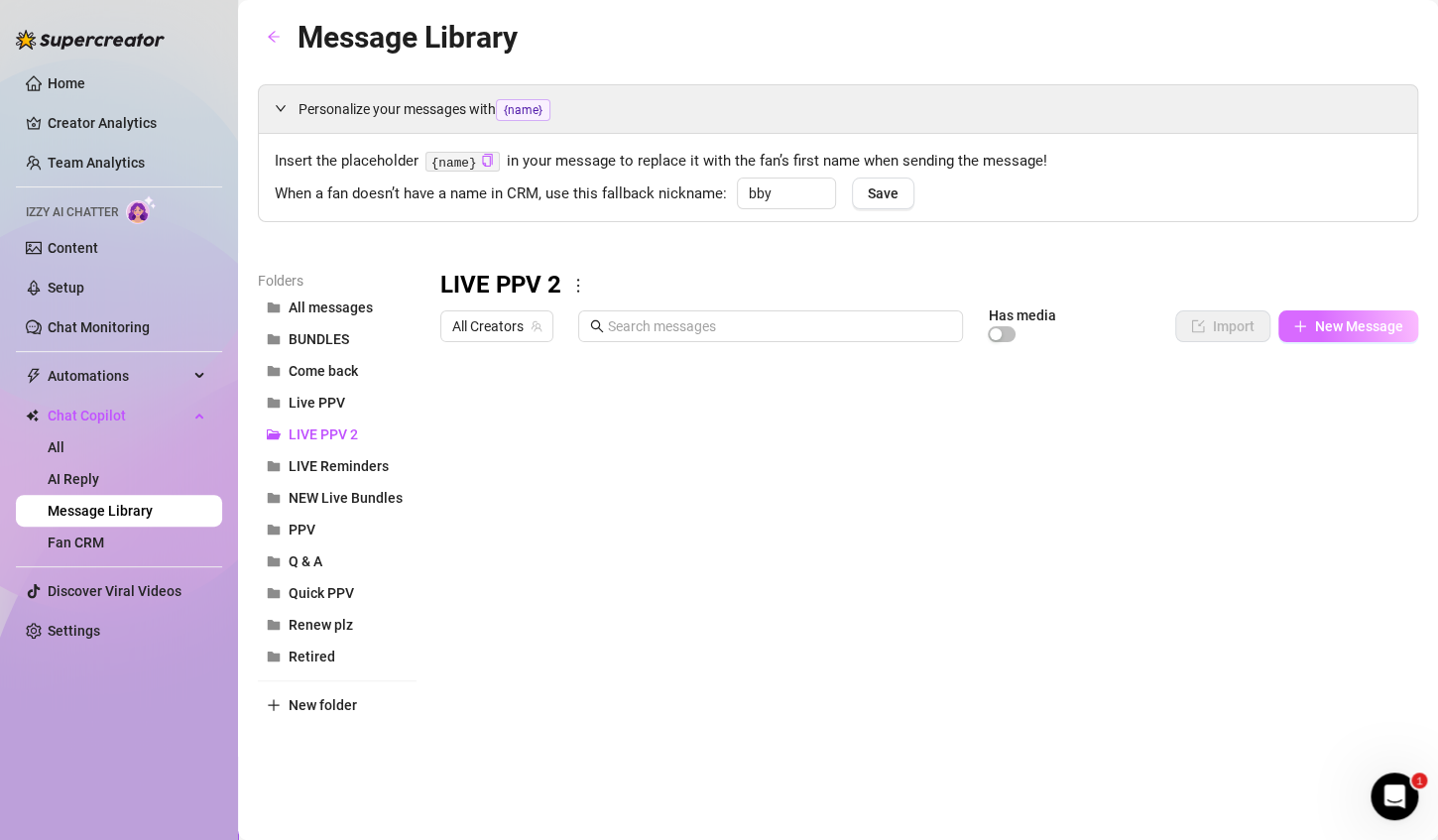click on "New Message" at bounding box center (1359, 326) 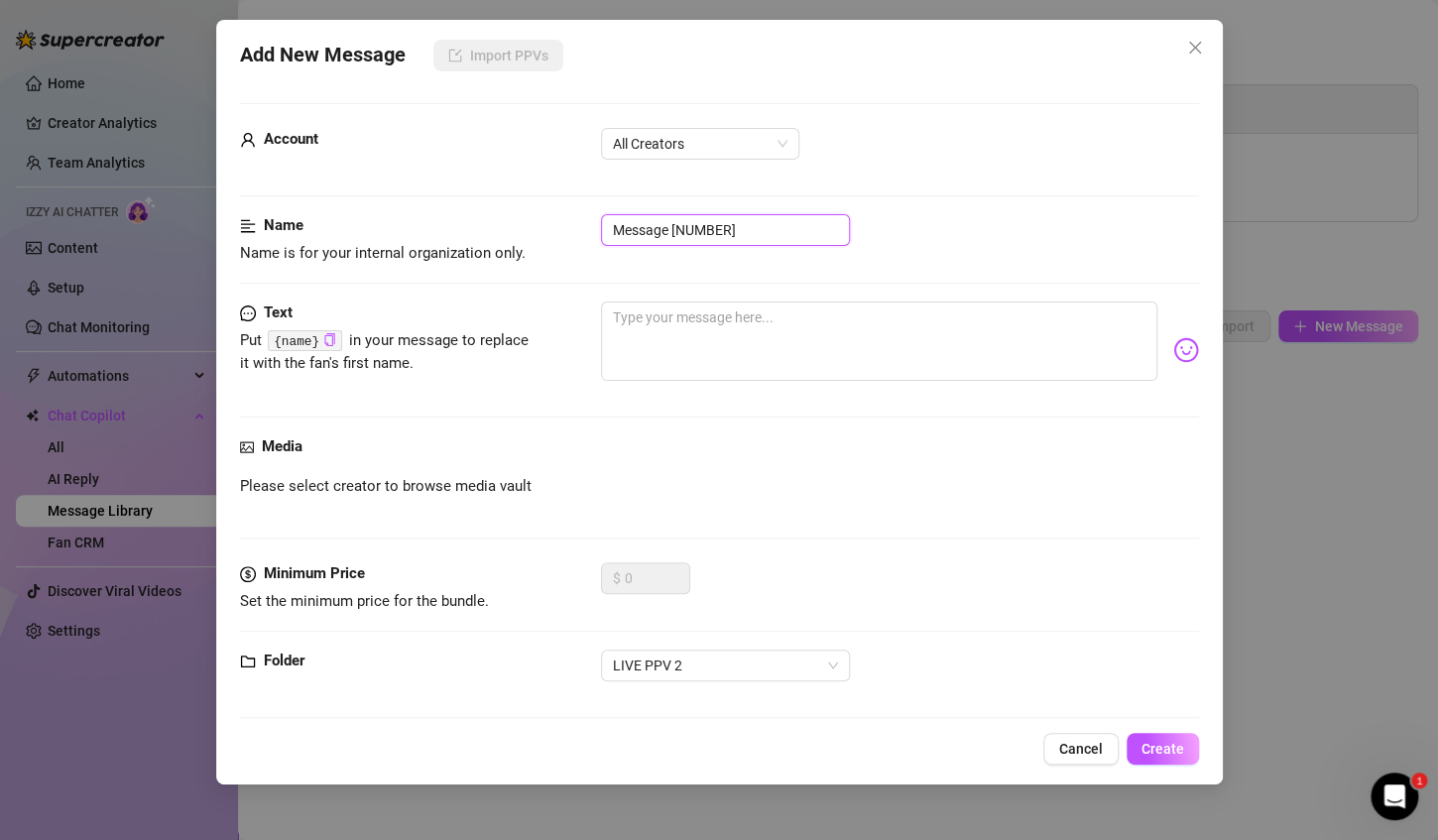 drag, startPoint x: 714, startPoint y: 232, endPoint x: 618, endPoint y: 230, distance: 96.020831 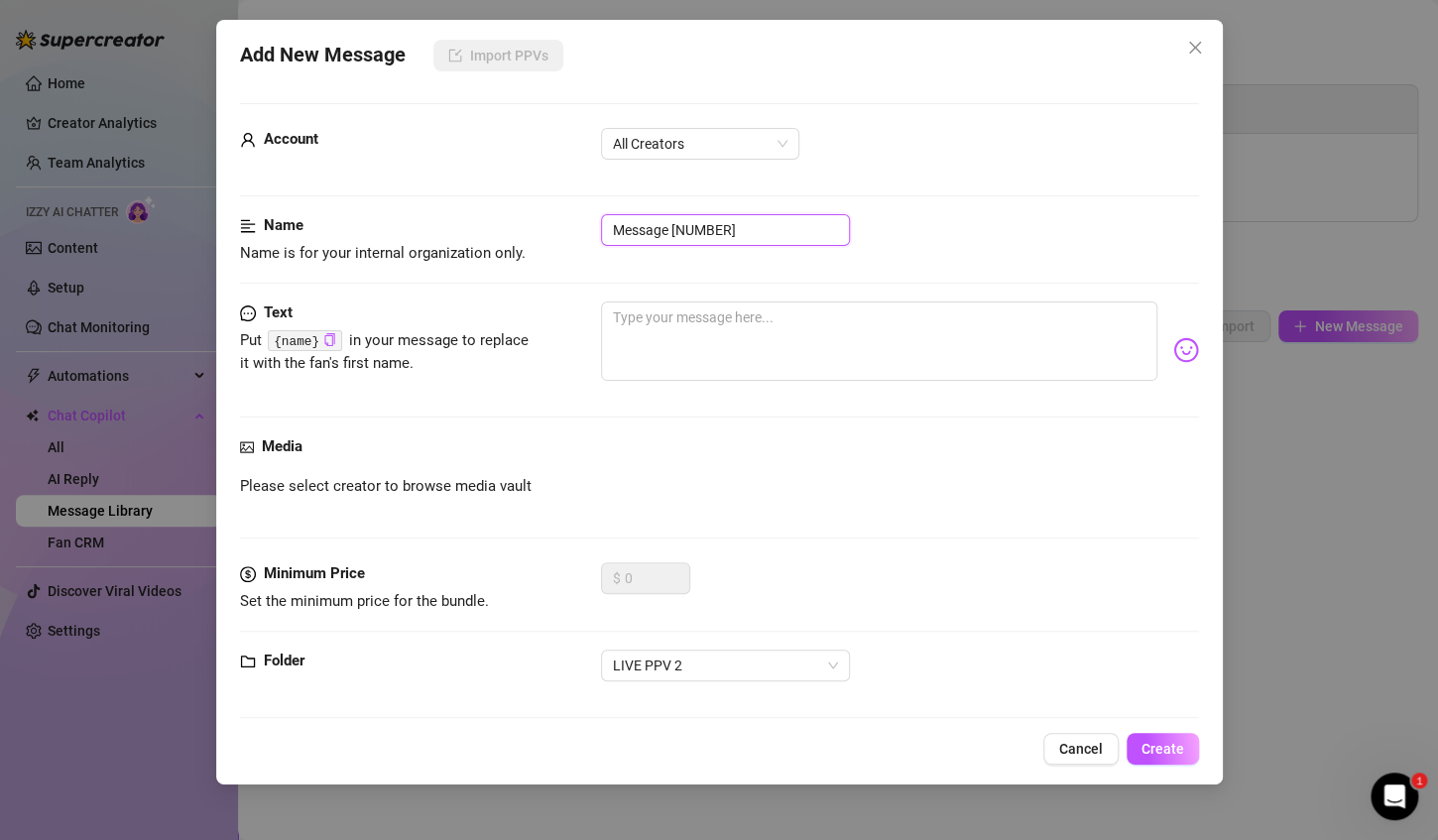 paste on "💻 [DATE] Squirt" 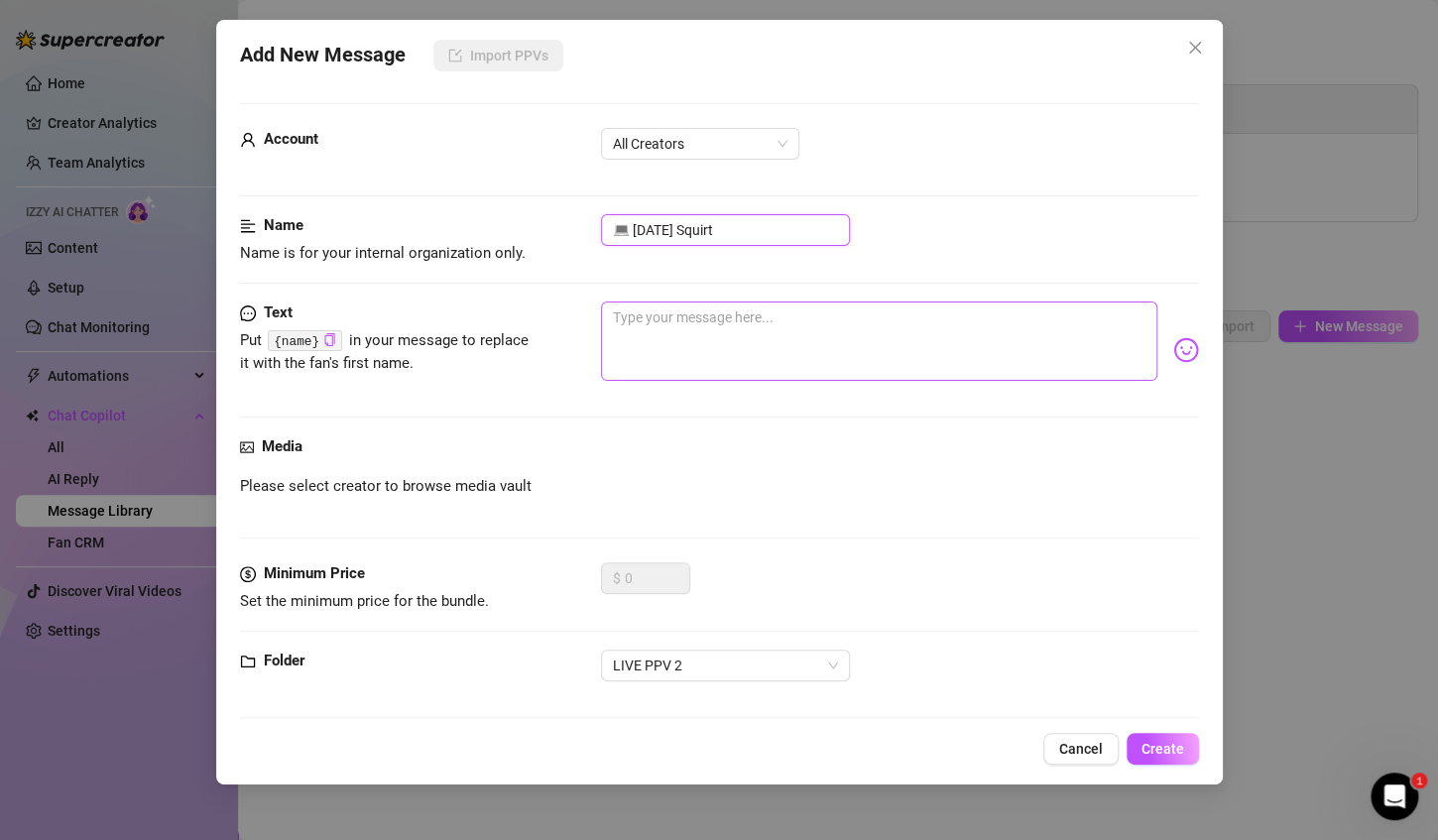 type on "💻 [DATE] Squirt" 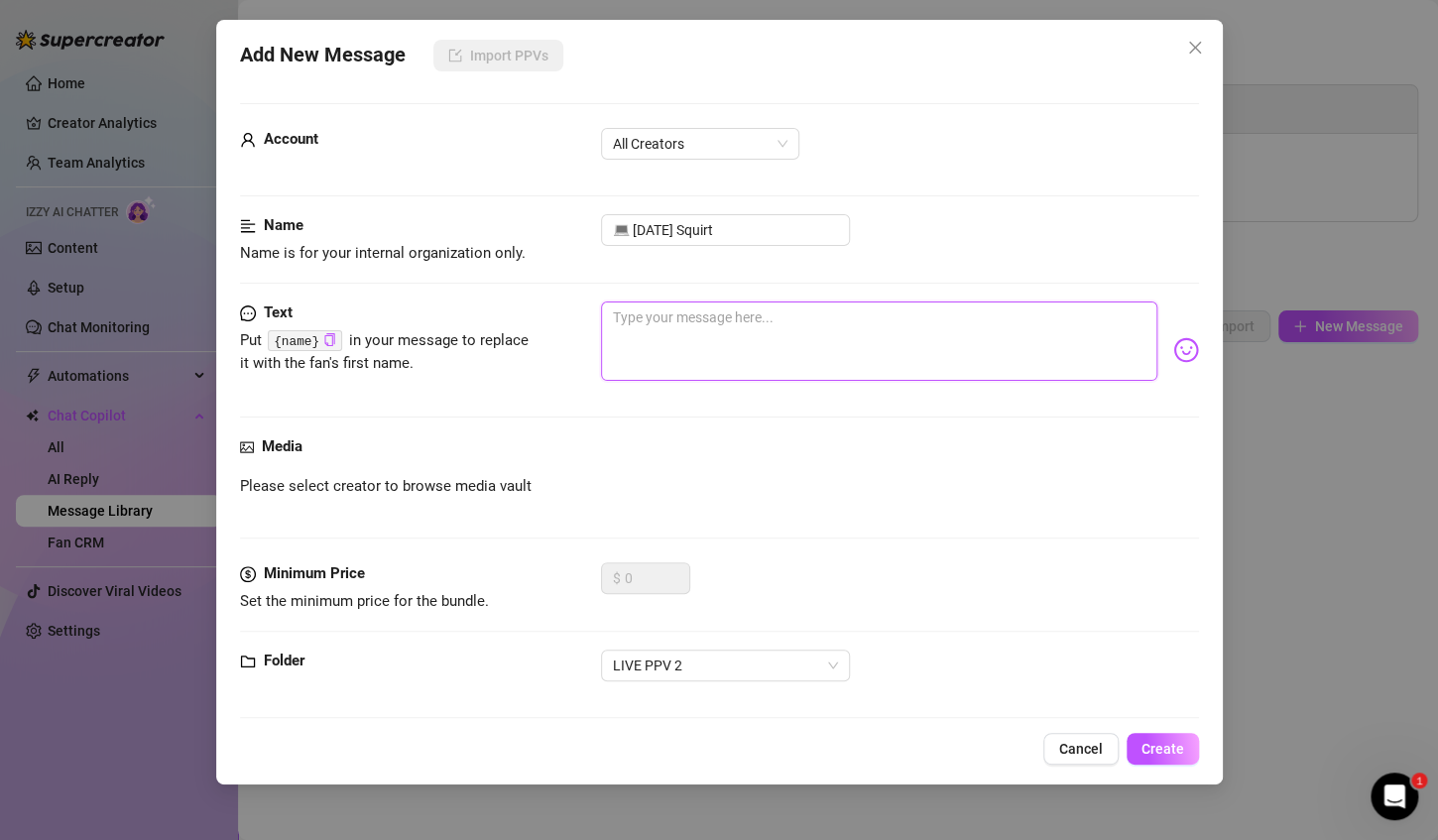 click at bounding box center [879, 341] 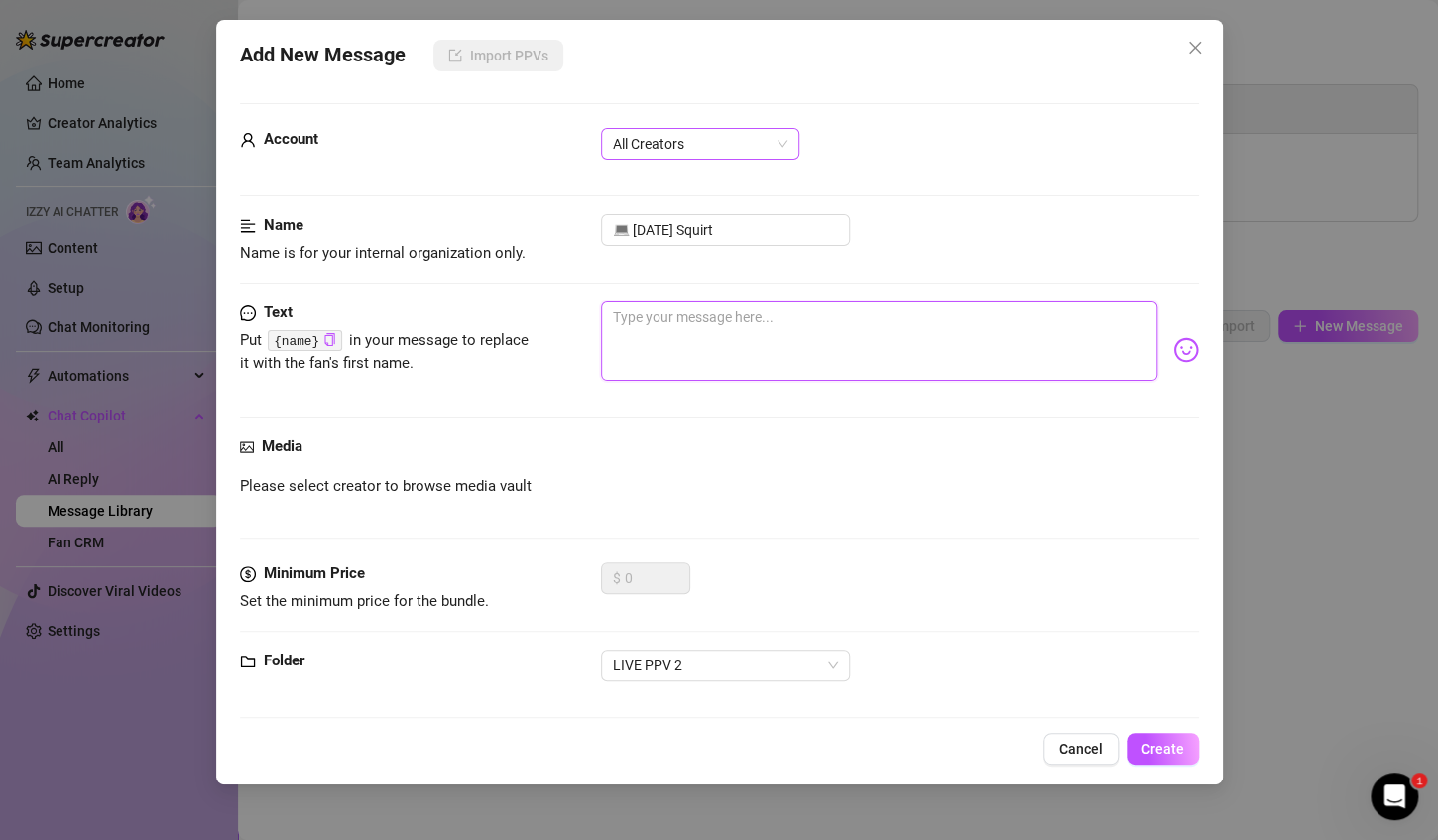 click on "All Creators" at bounding box center [700, 144] 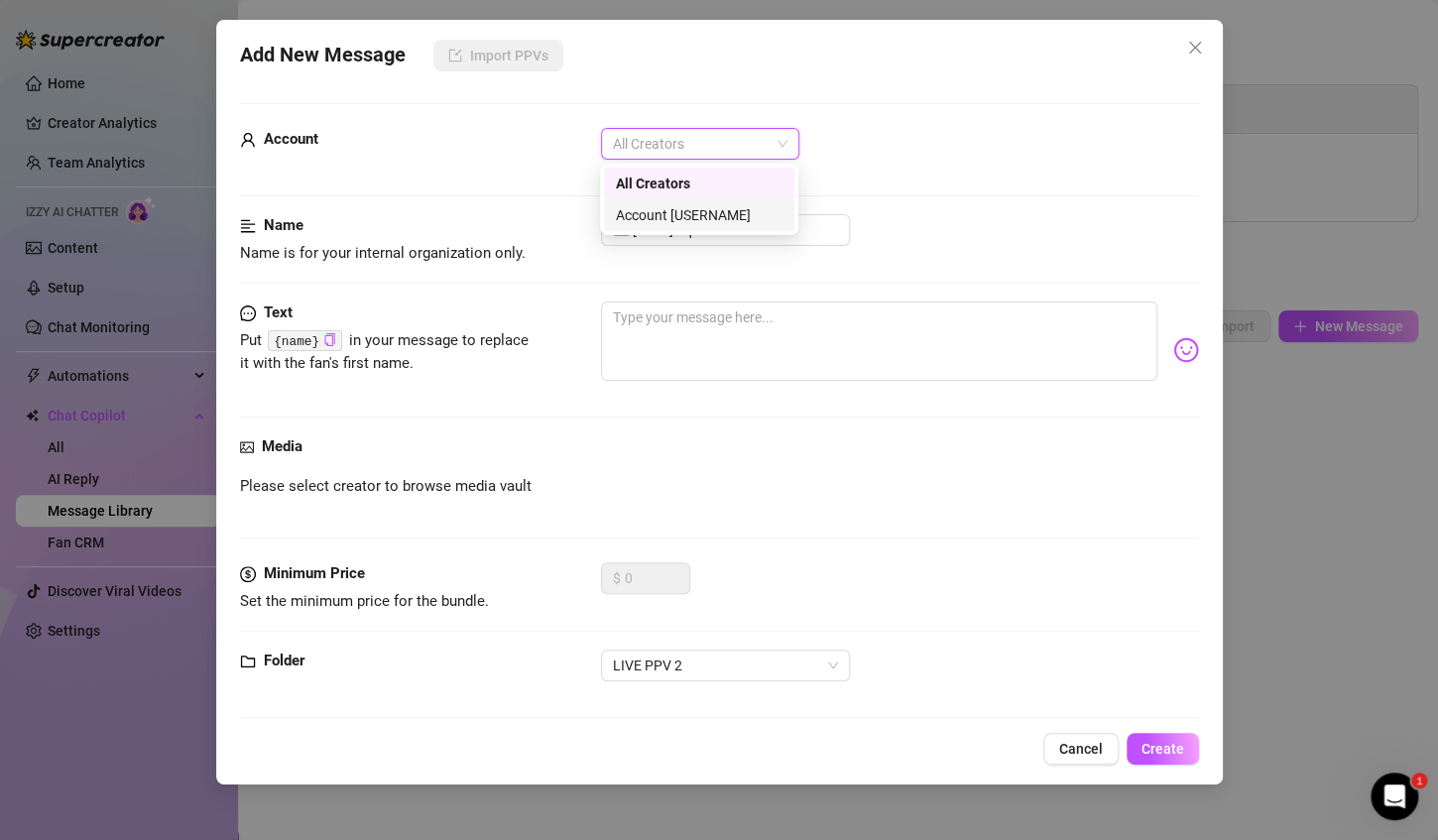 click on "Account [USERNAME]" at bounding box center [699, 215] 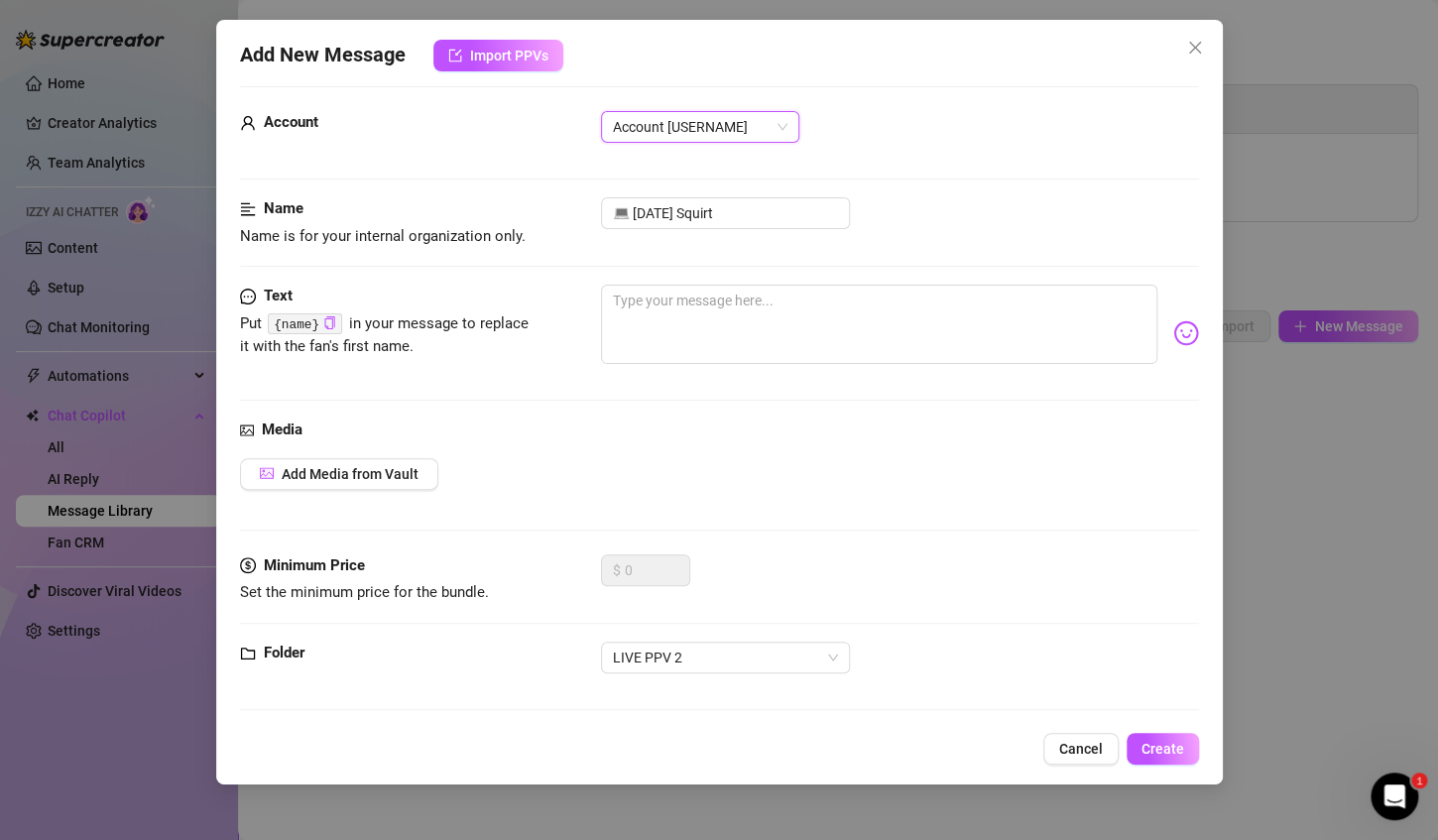 scroll, scrollTop: 22, scrollLeft: 0, axis: vertical 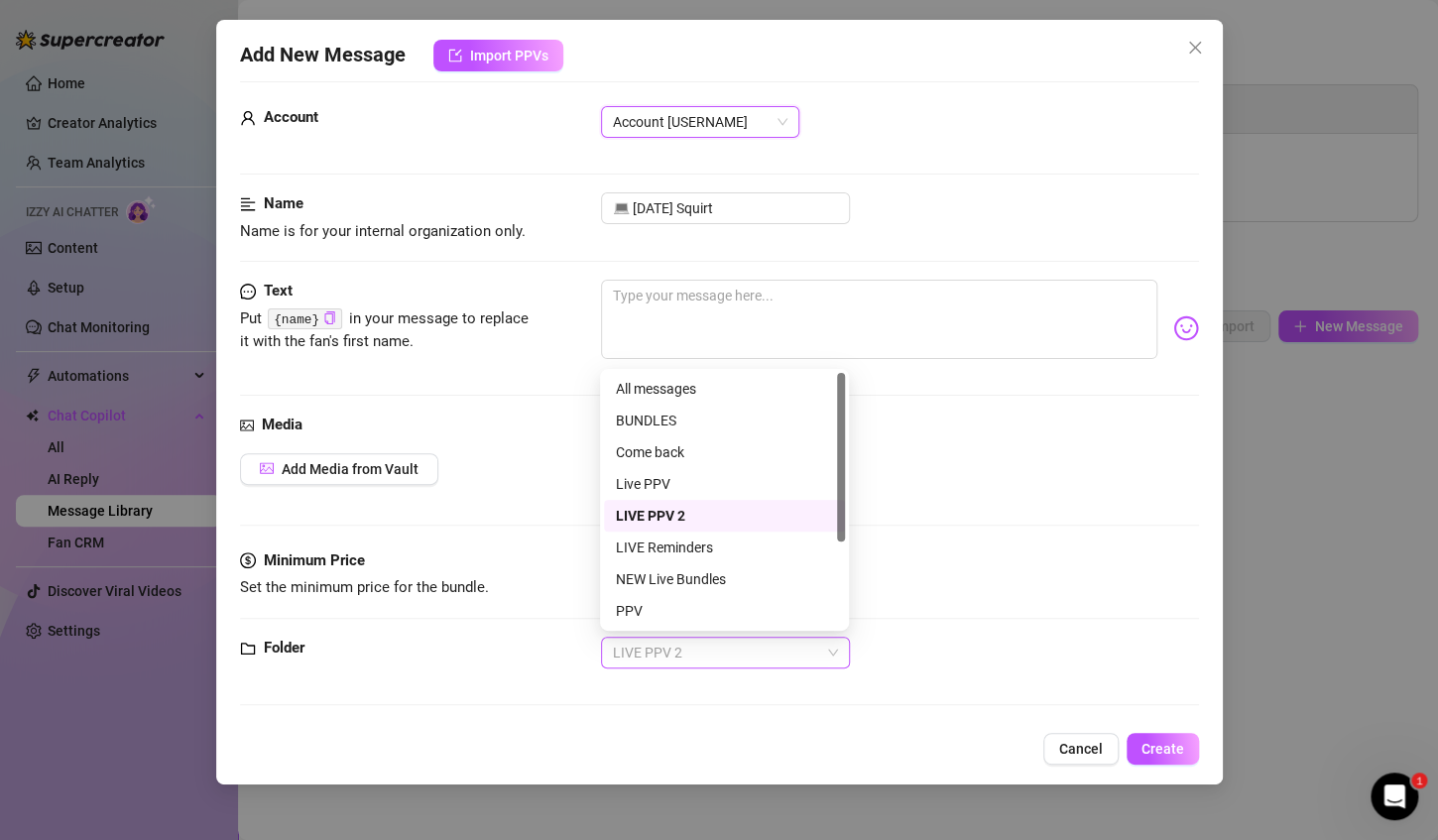 click on "LIVE PPV 2" at bounding box center (725, 653) 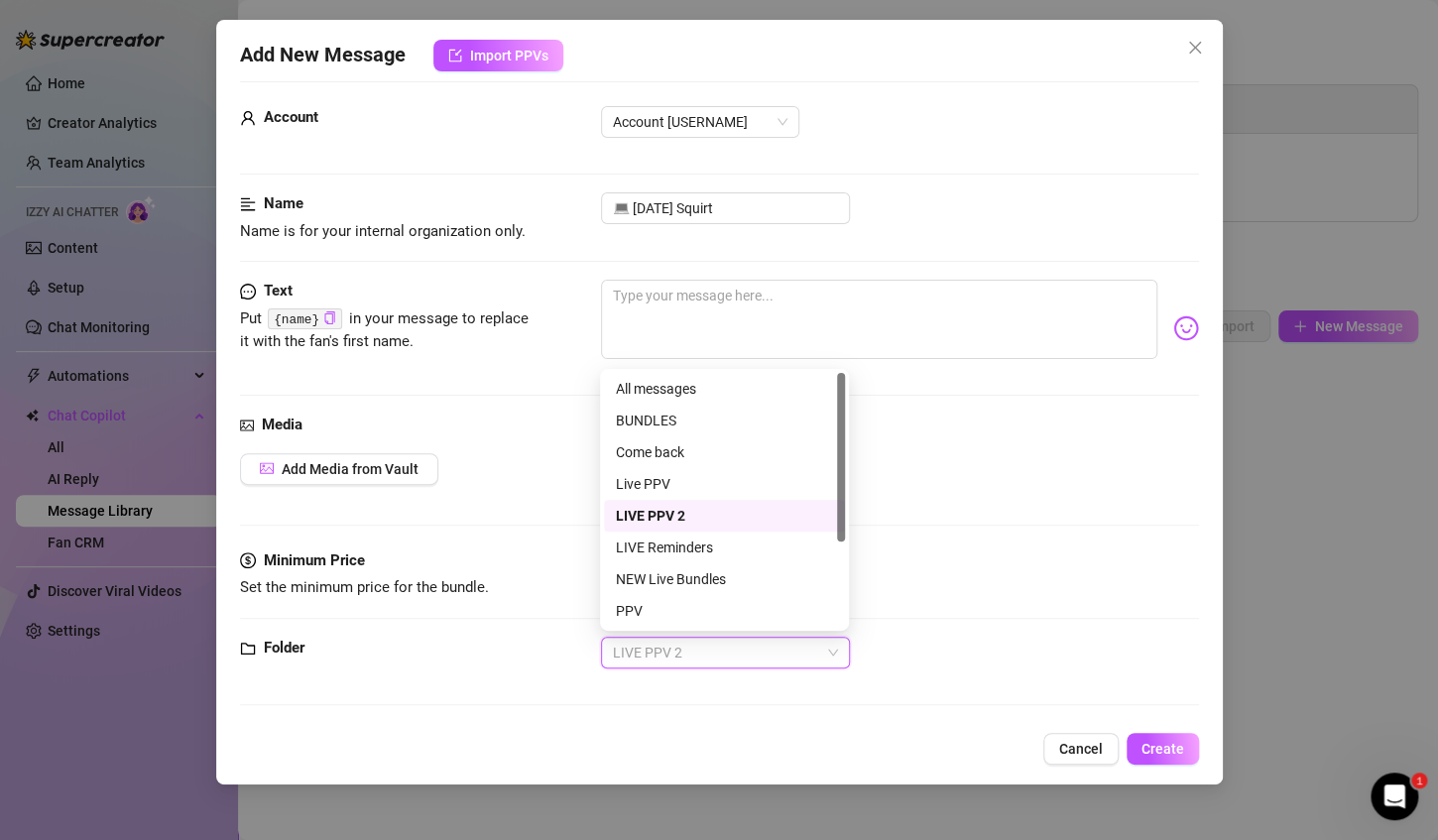 click on "LIVE PPV 2" at bounding box center [725, 653] 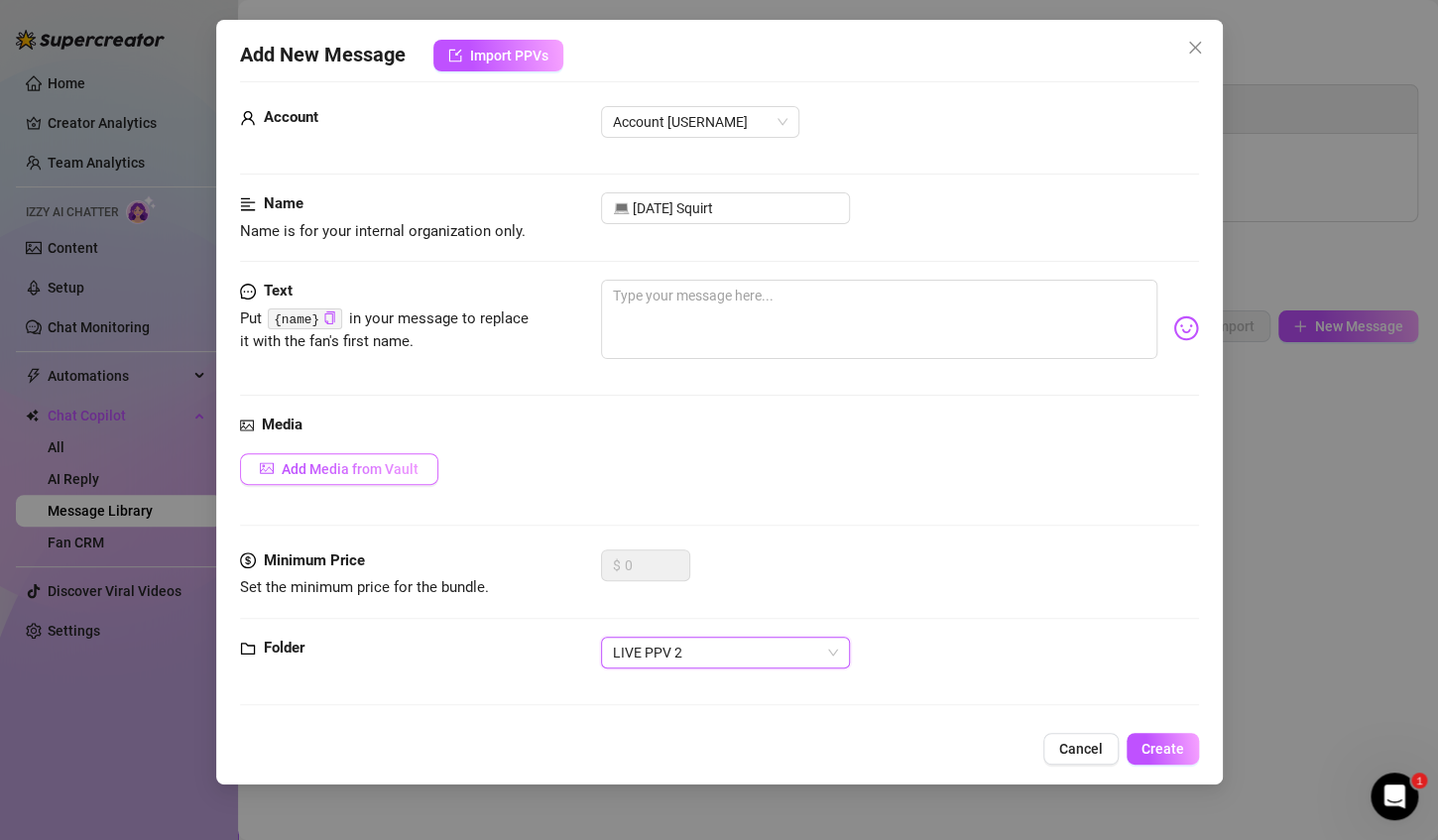 click on "Add Media from Vault" at bounding box center [350, 469] 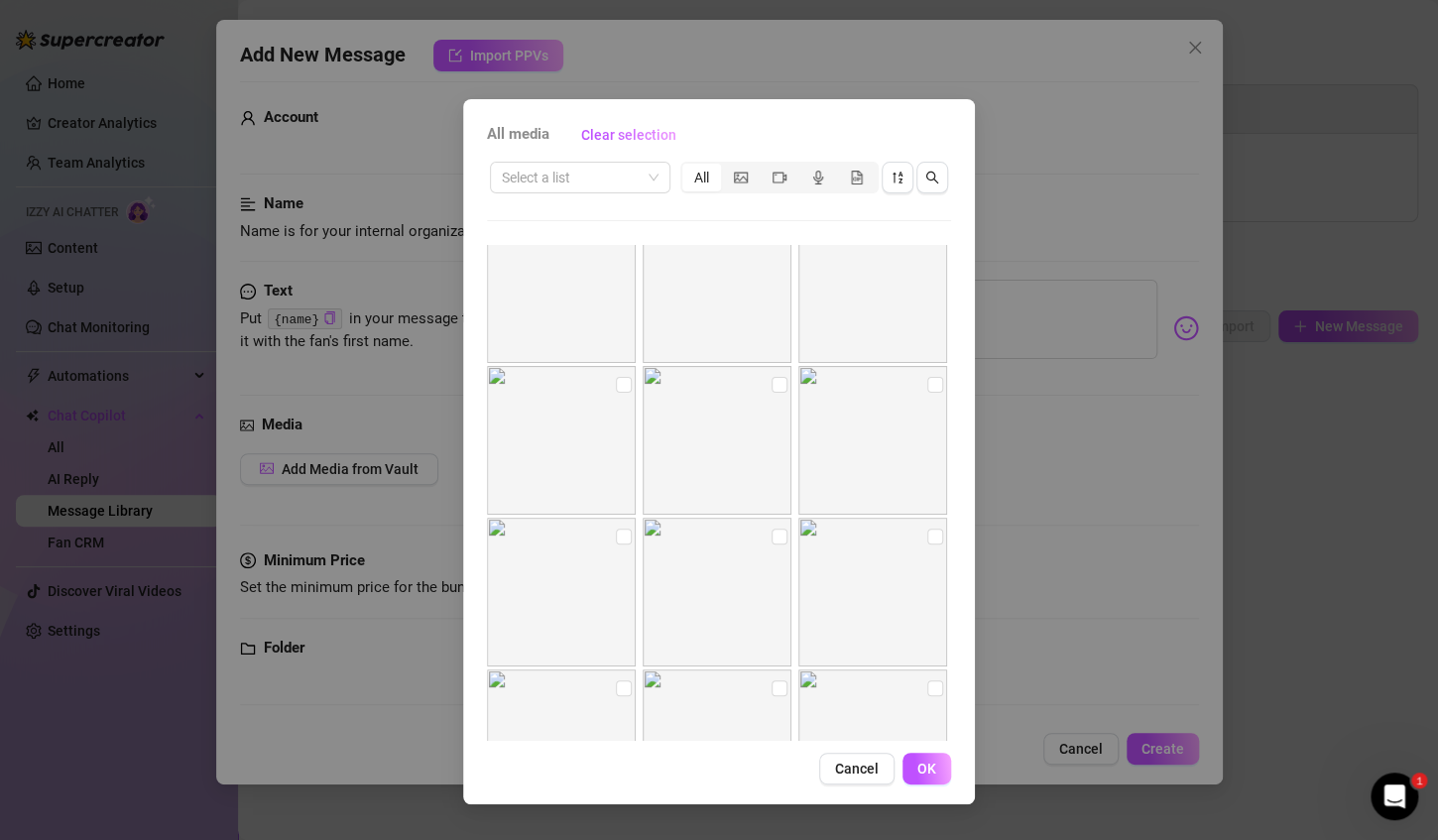scroll, scrollTop: 0, scrollLeft: 0, axis: both 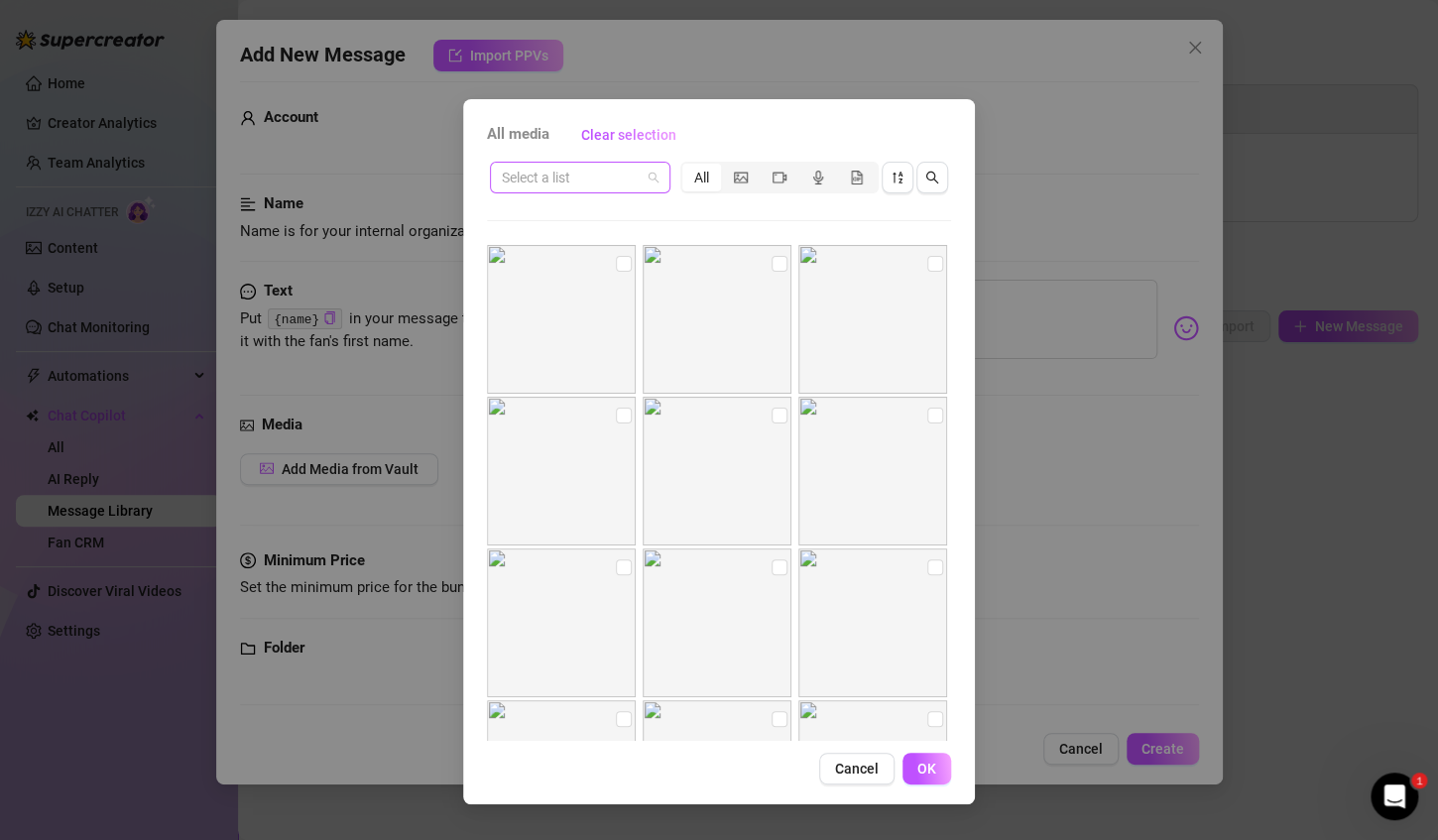 click on "Select a list" at bounding box center (580, 178) 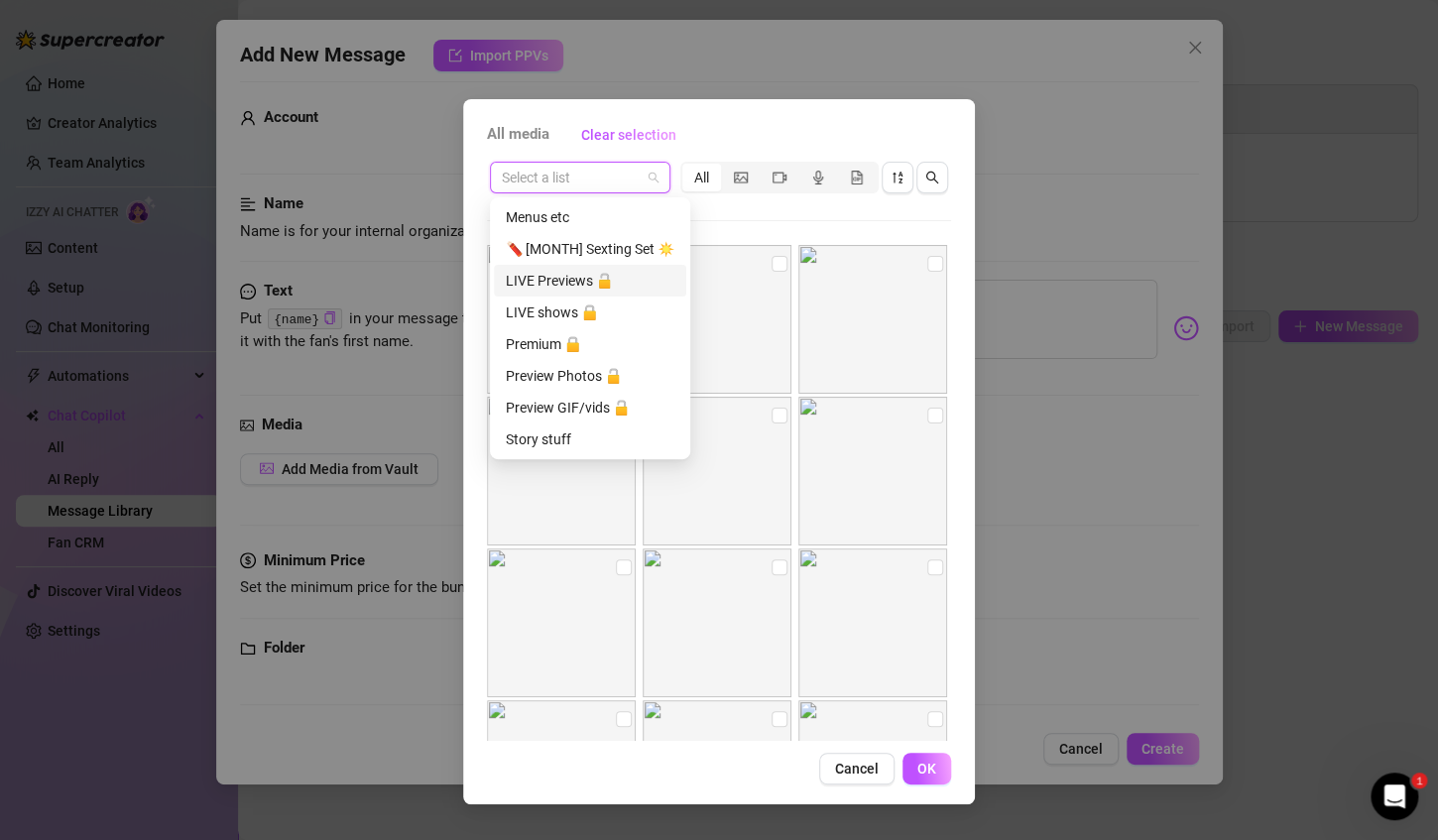 click on "LIVE Previews 🔓" at bounding box center [590, 281] 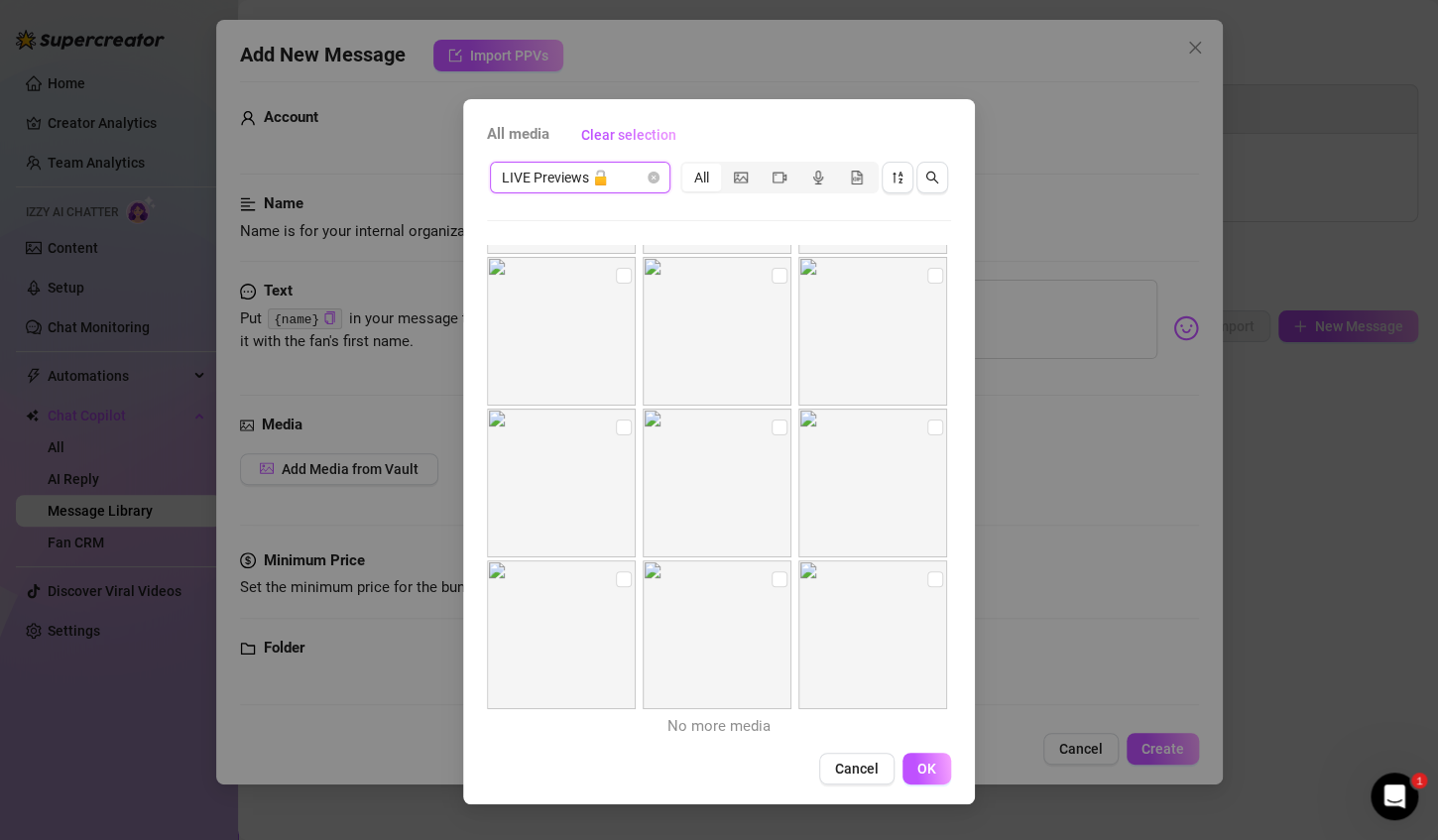 scroll, scrollTop: 0, scrollLeft: 0, axis: both 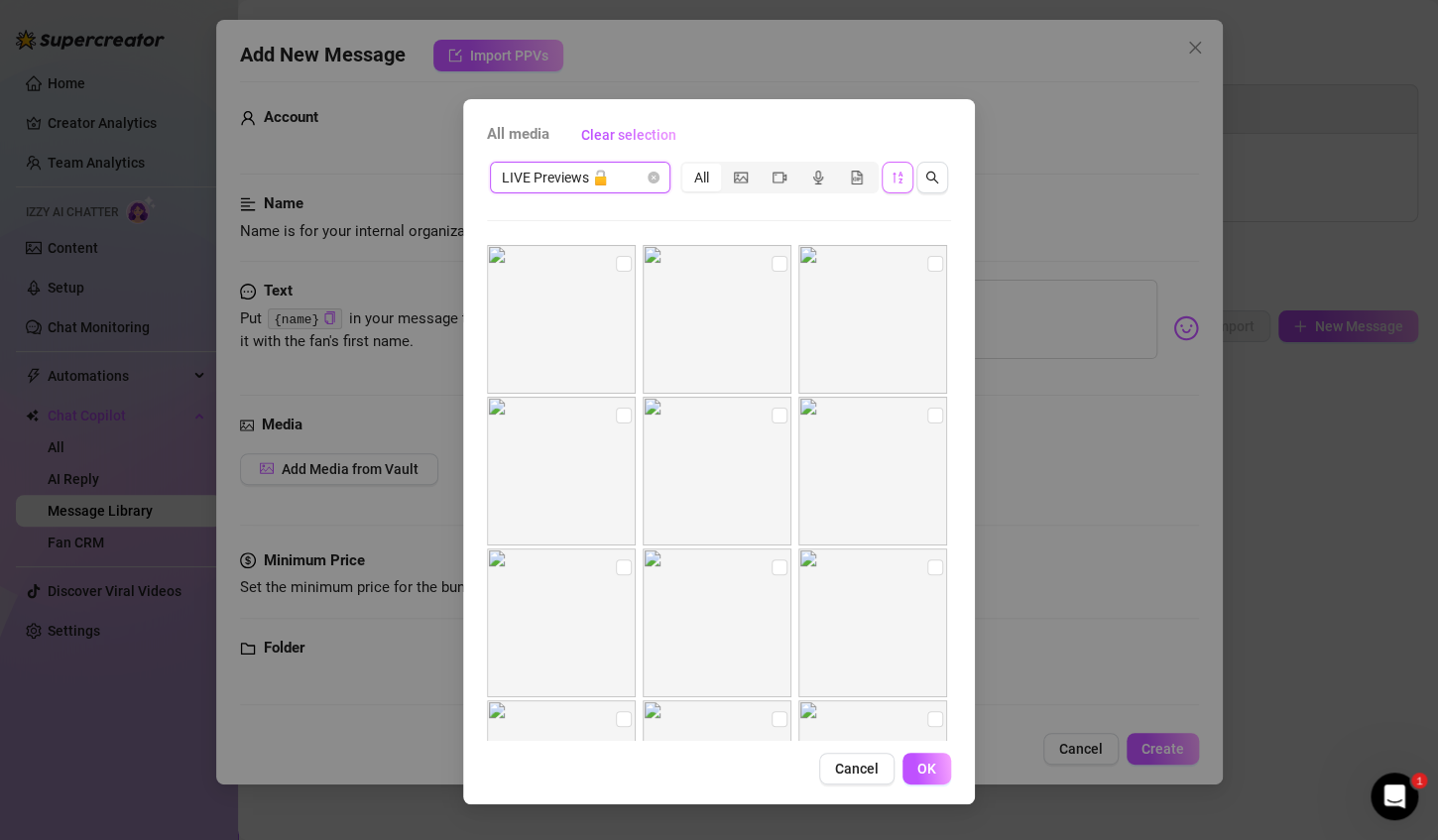 click at bounding box center (898, 178) 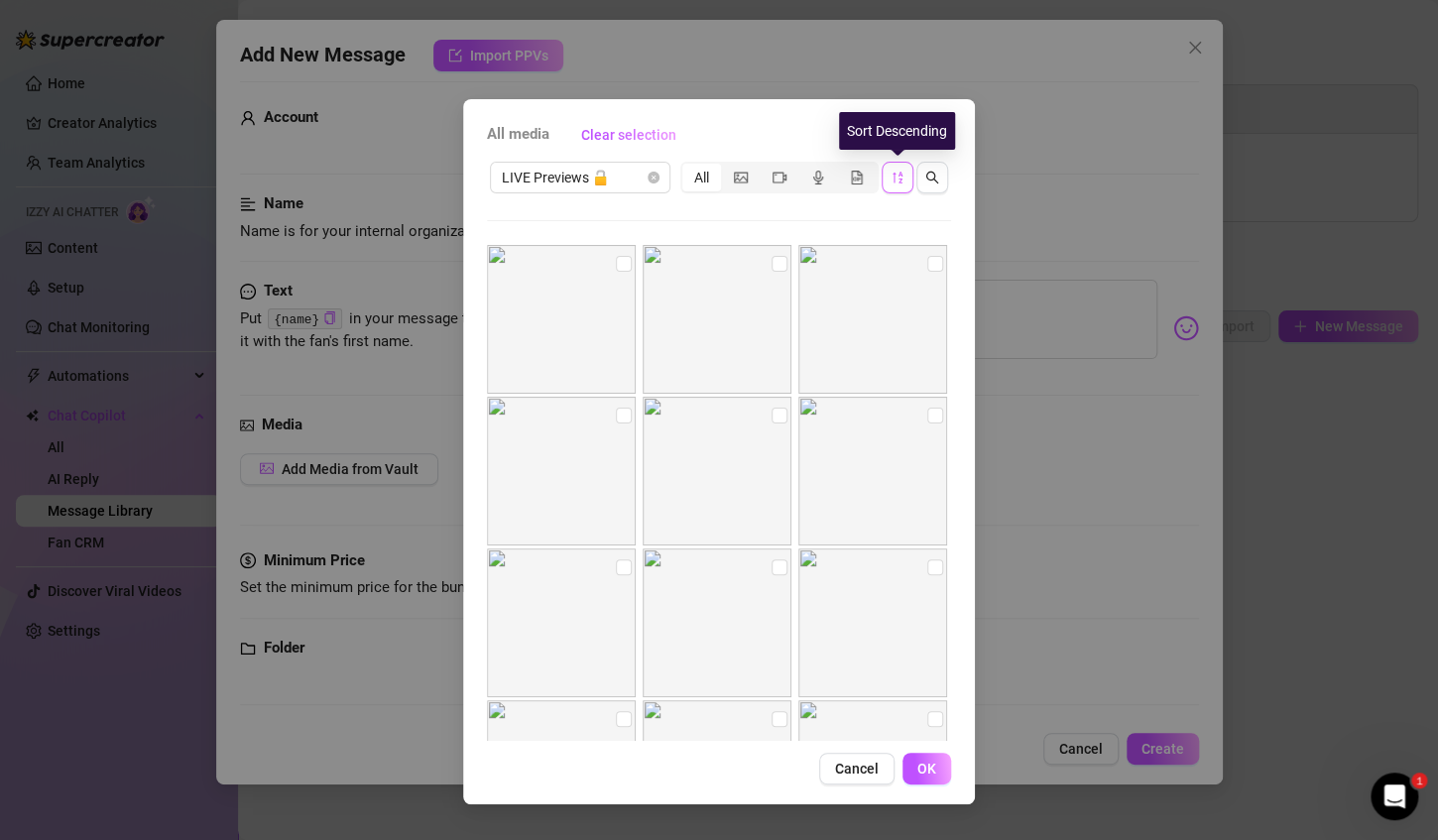 click 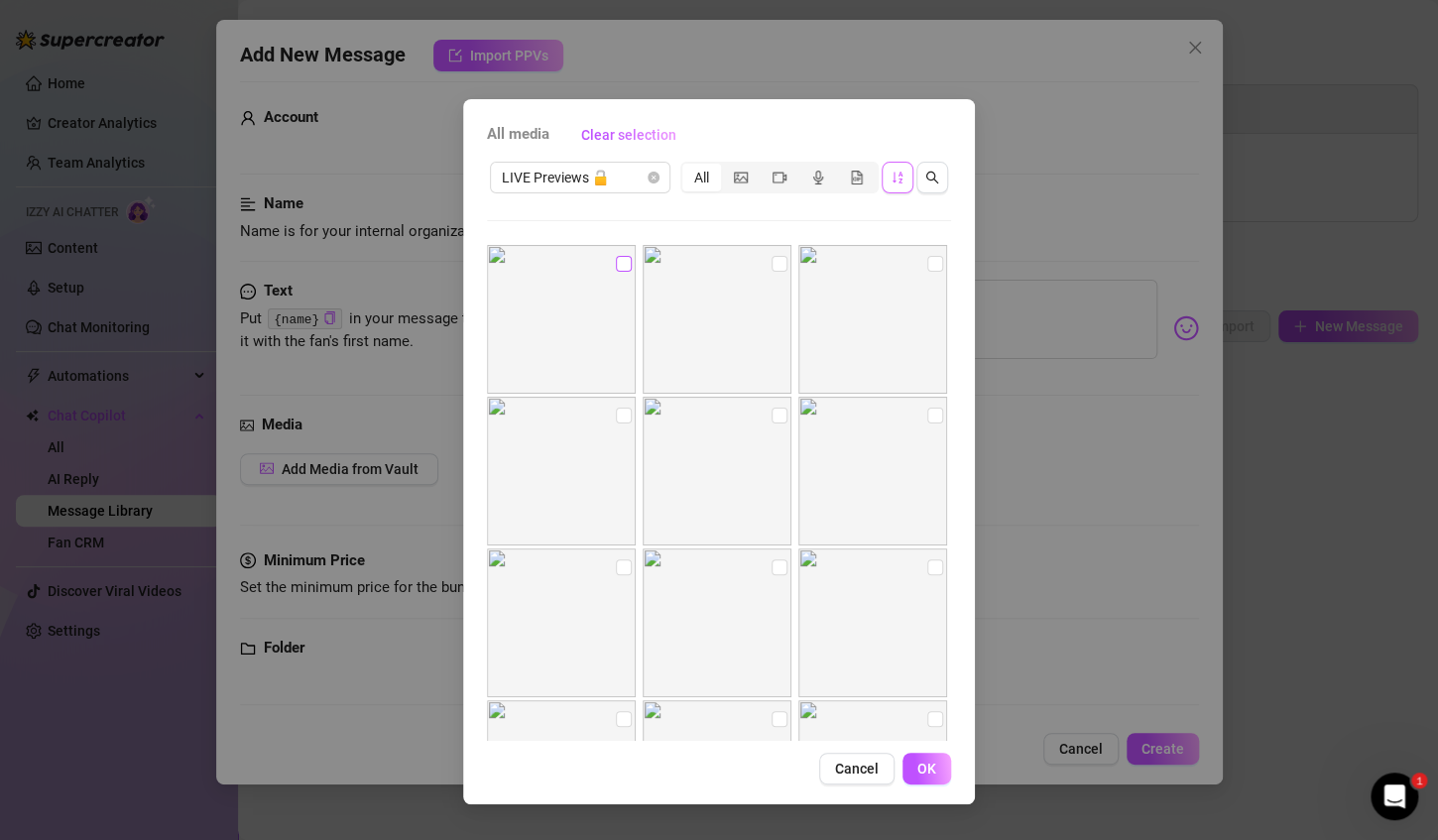 click at bounding box center [624, 264] 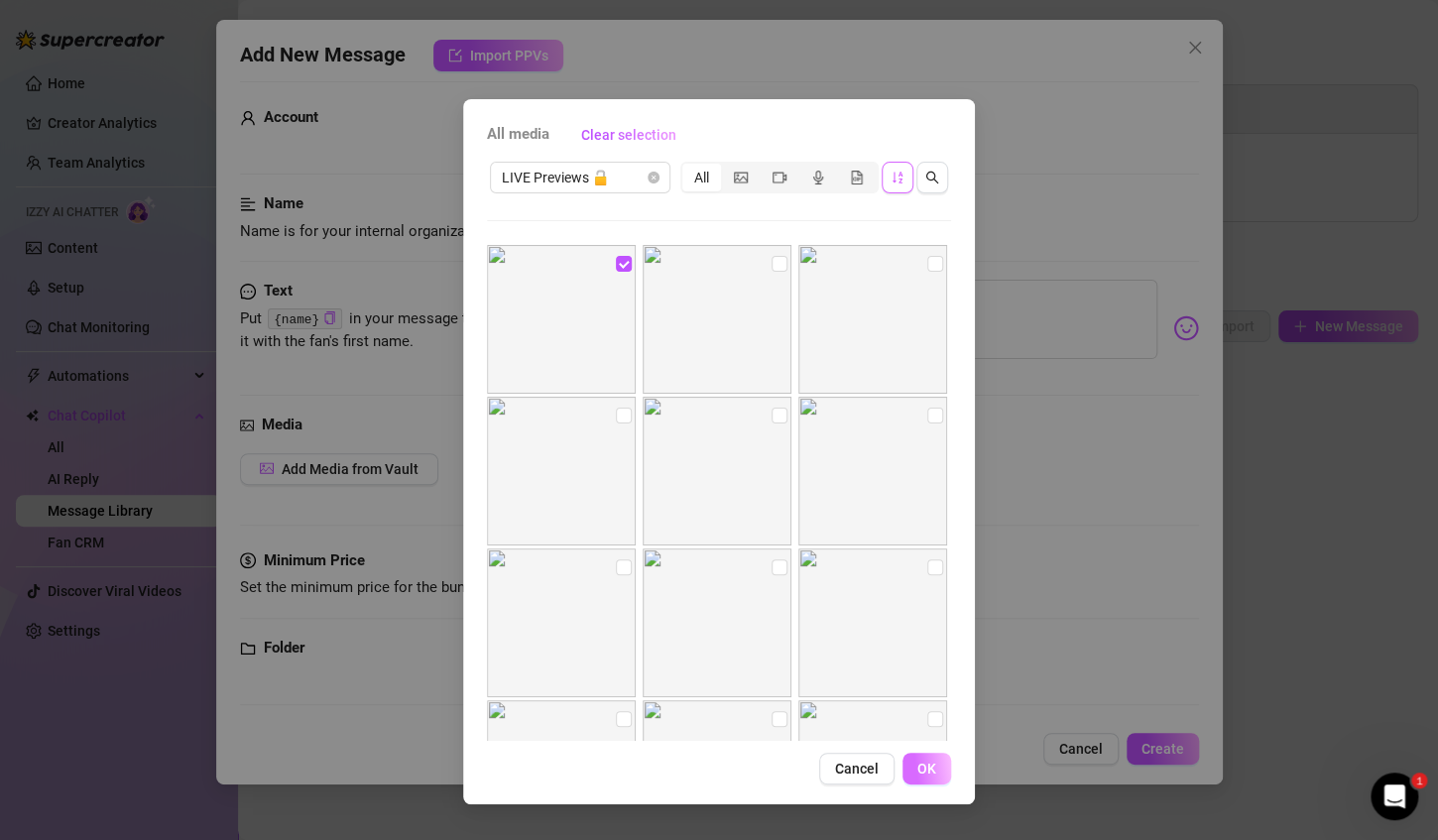 click on "OK" at bounding box center (926, 769) 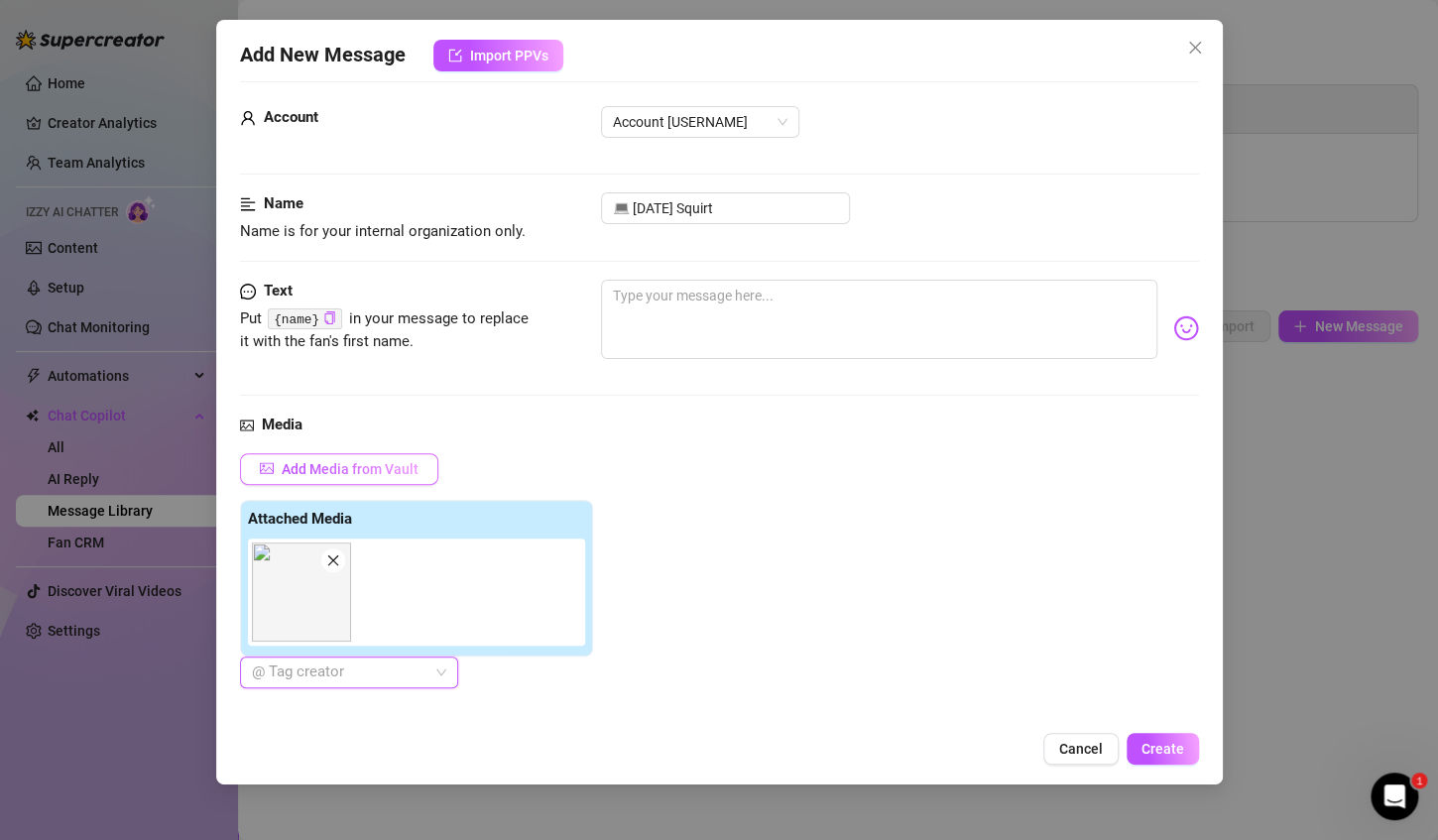 click on "Add Media from Vault" at bounding box center (339, 469) 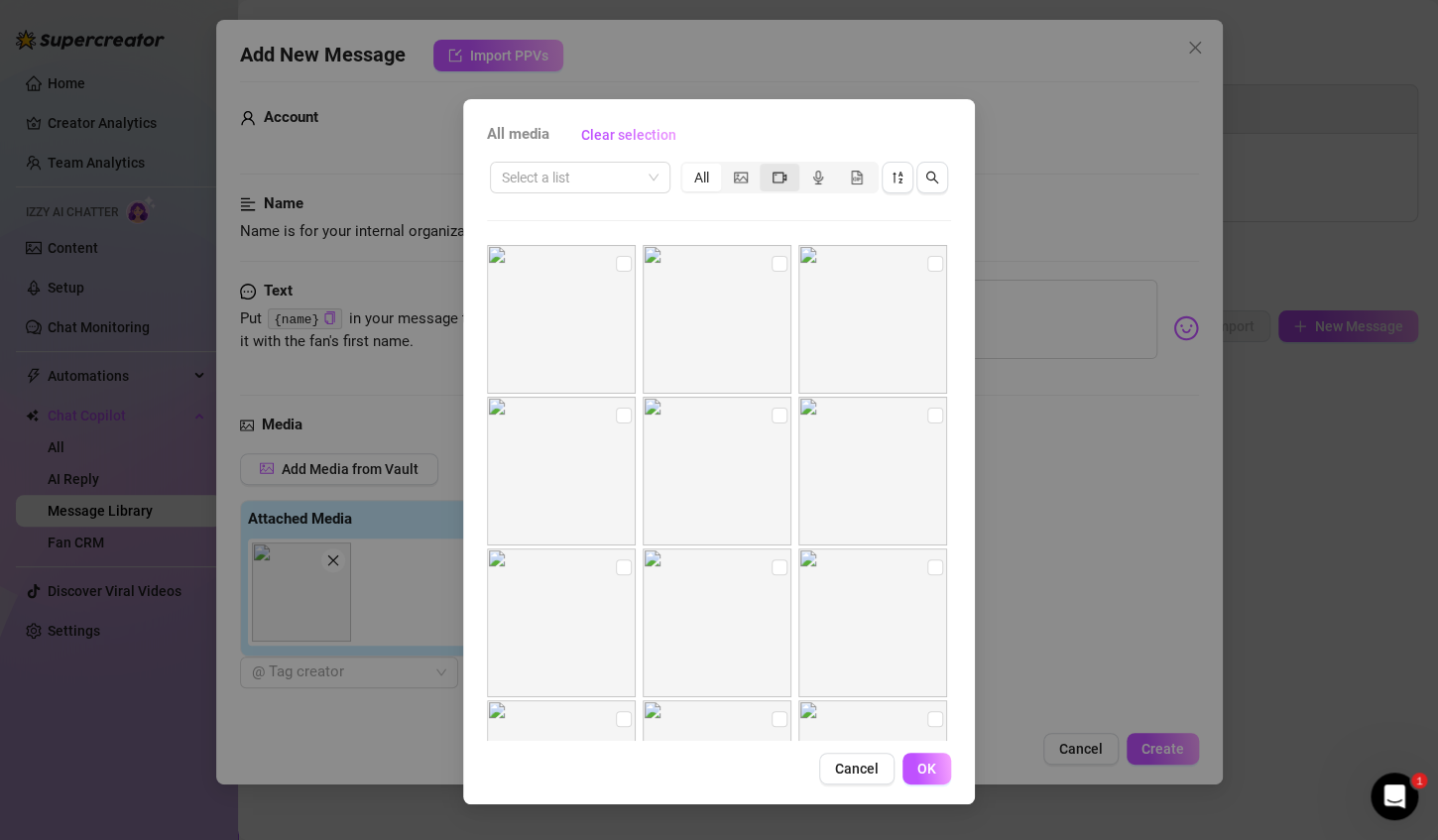 click 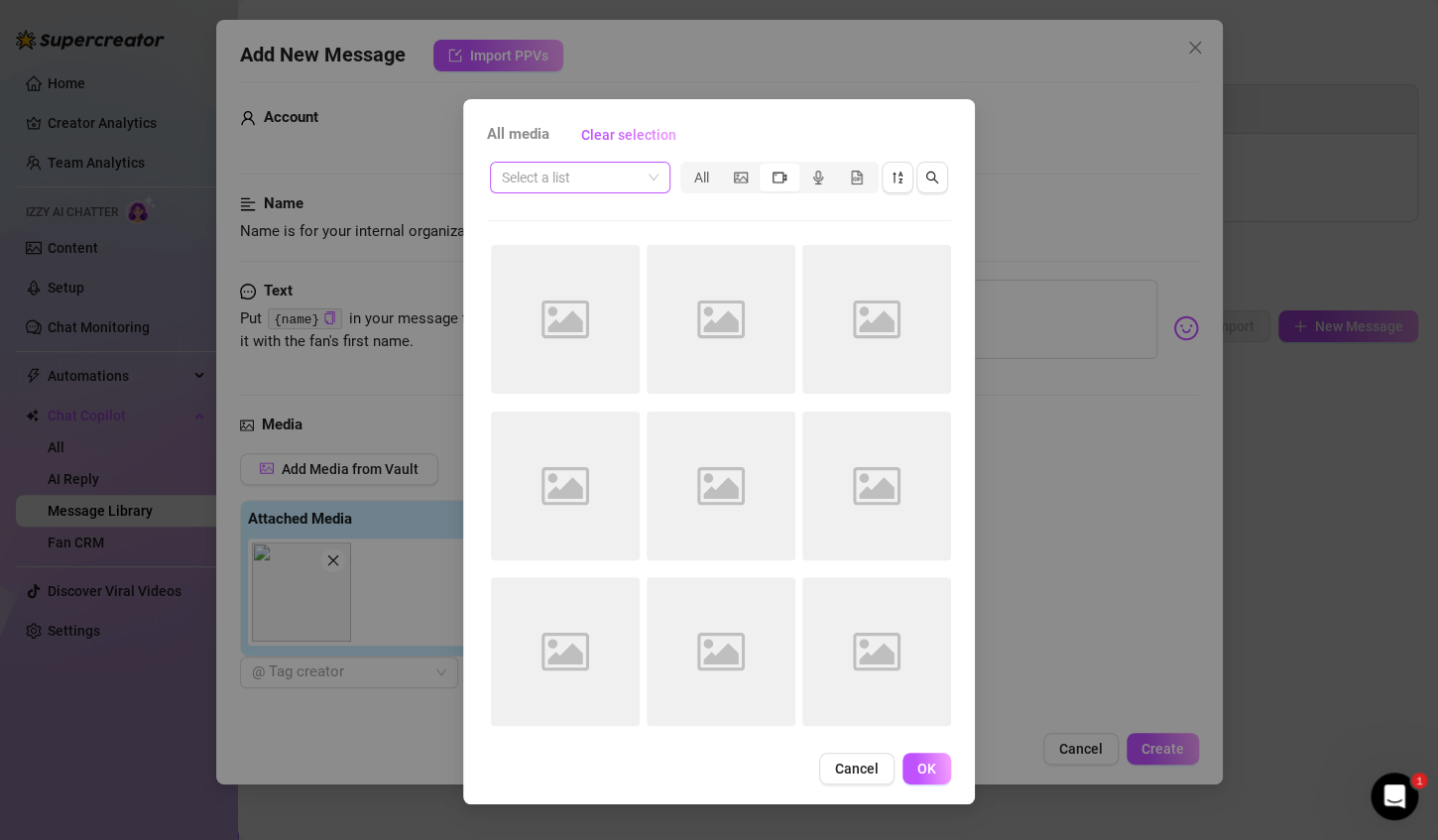 click at bounding box center [580, 178] 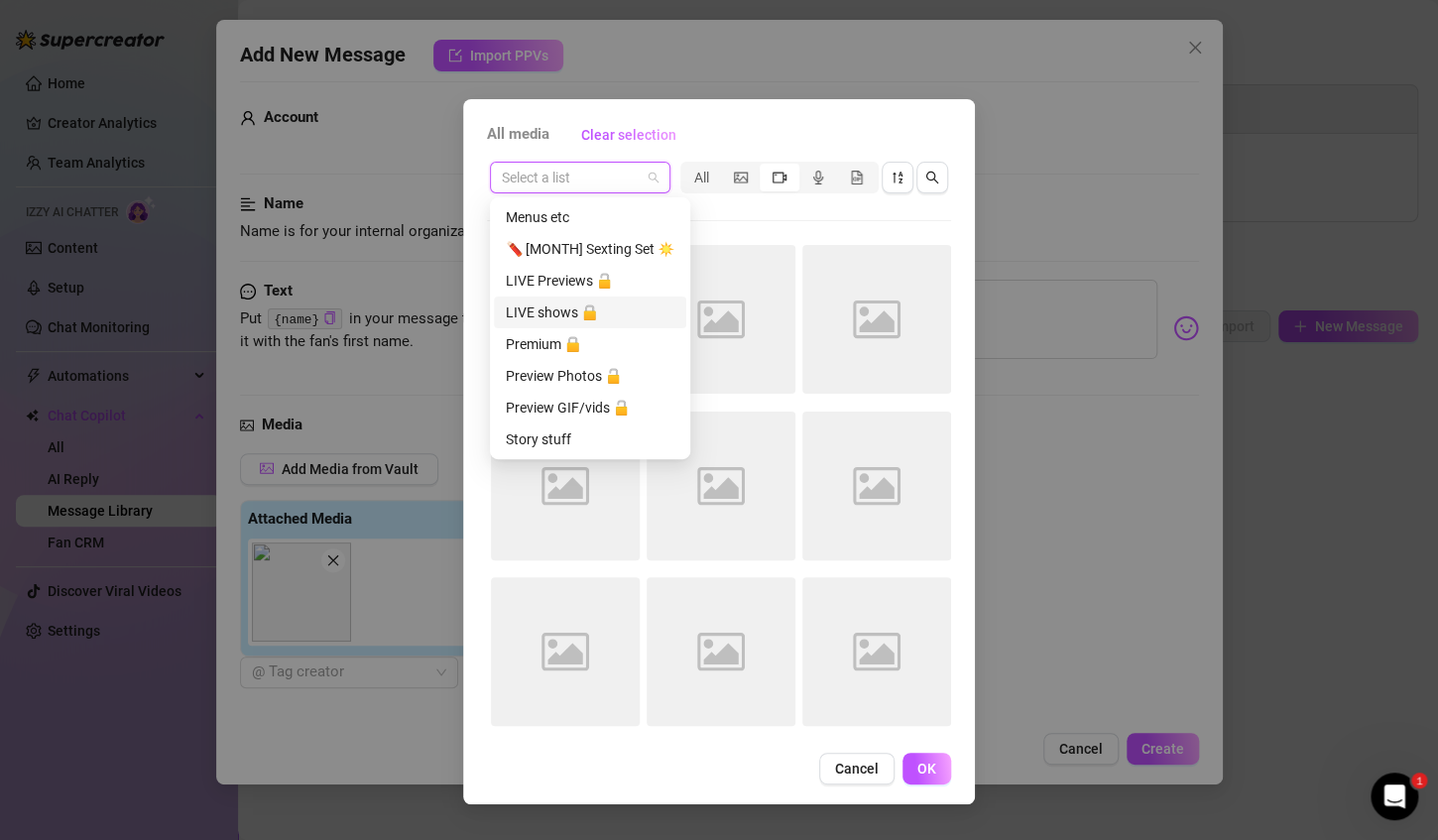 click on "LIVE shows 🔒" at bounding box center [590, 312] 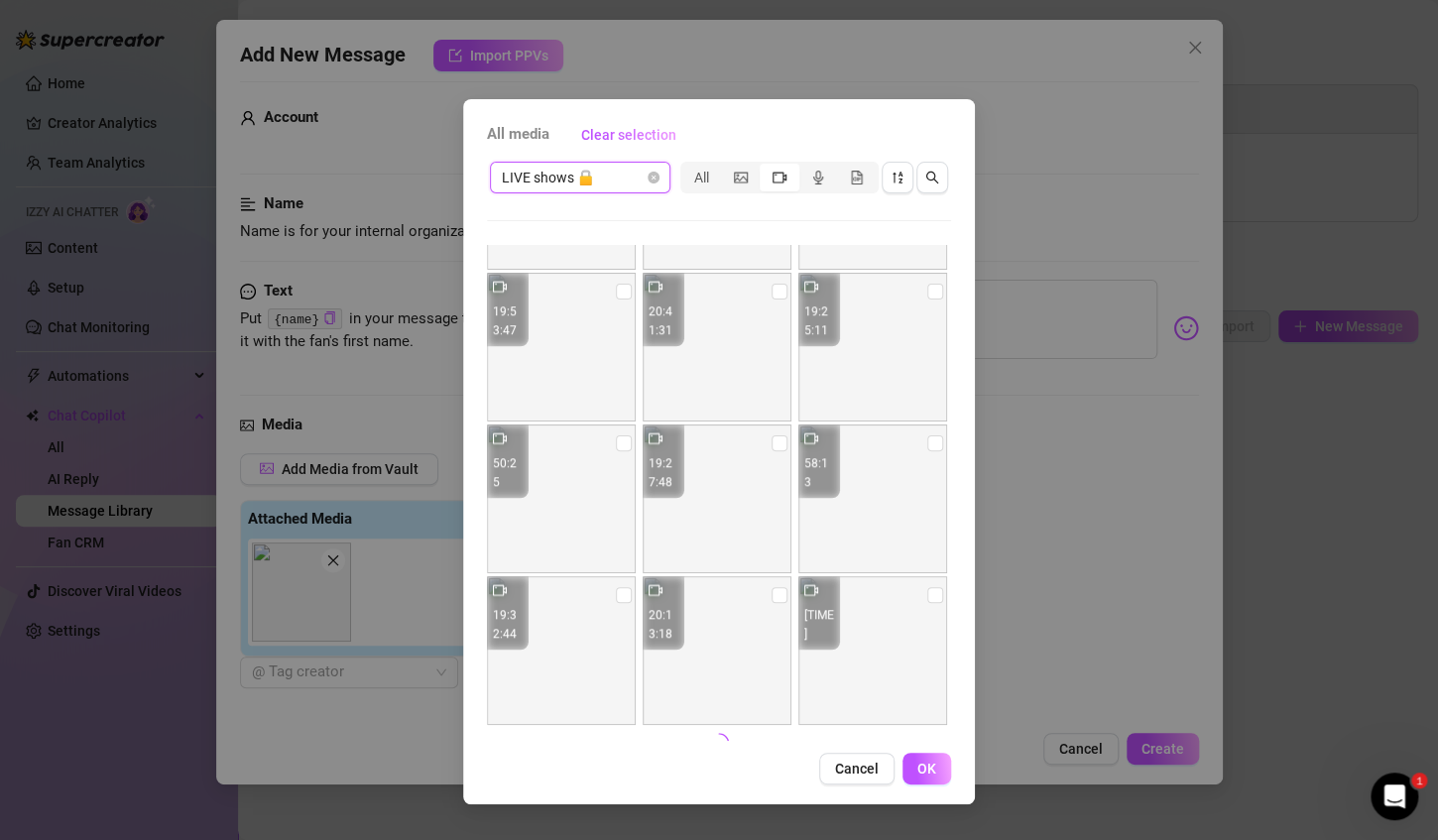 scroll, scrollTop: 747, scrollLeft: 0, axis: vertical 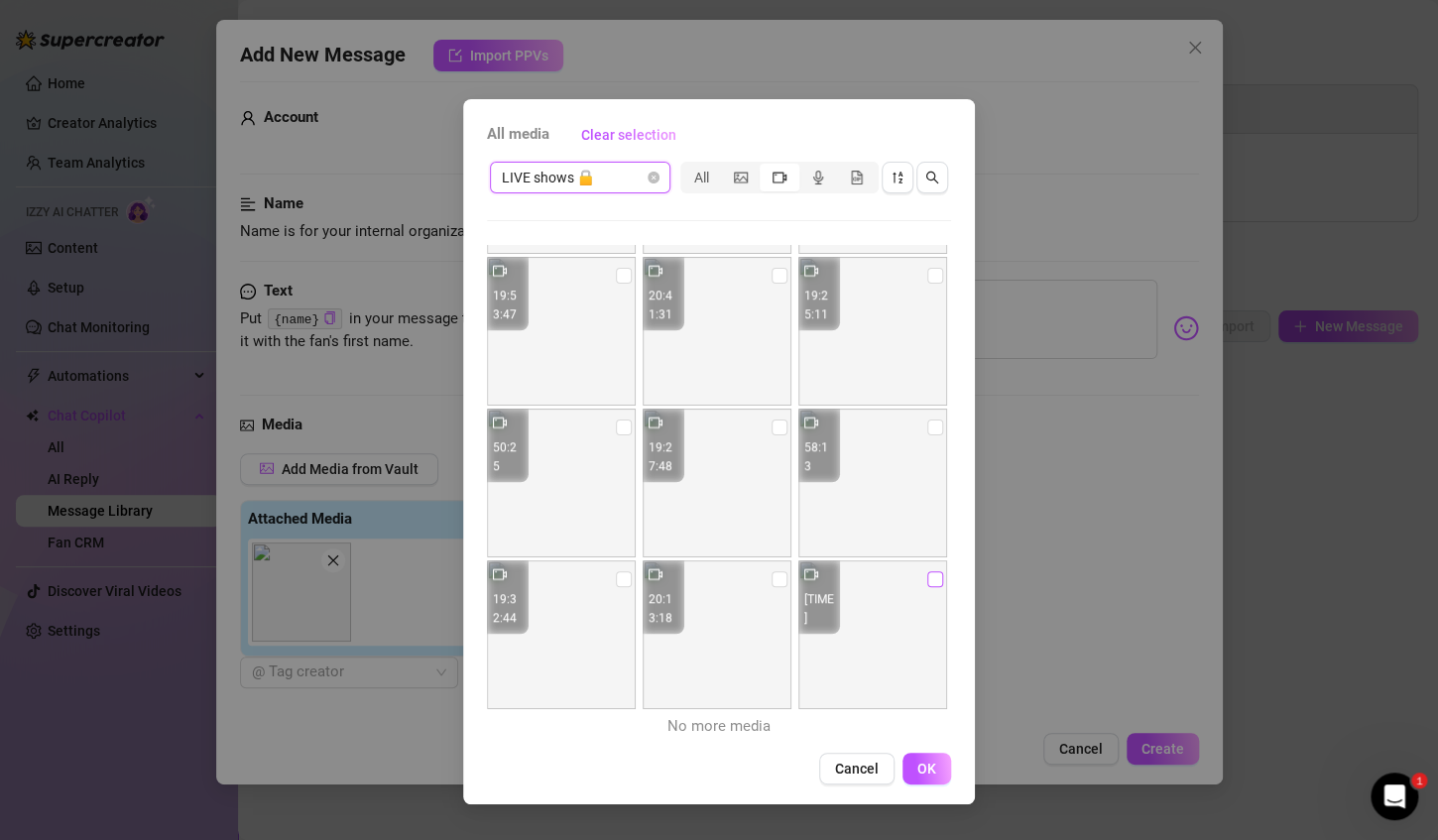 click at bounding box center (935, 579) 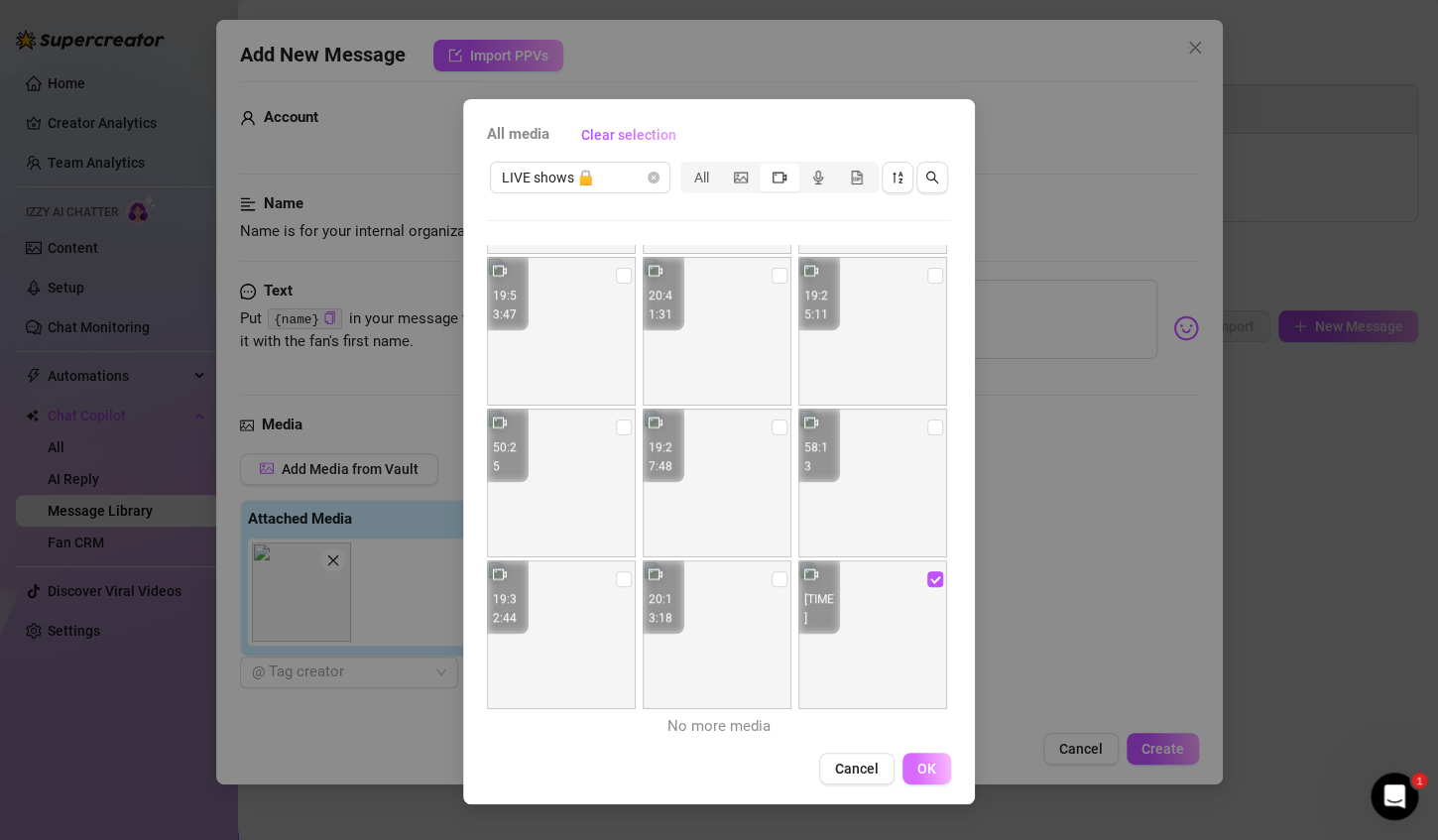 click on "OK" at bounding box center [926, 769] 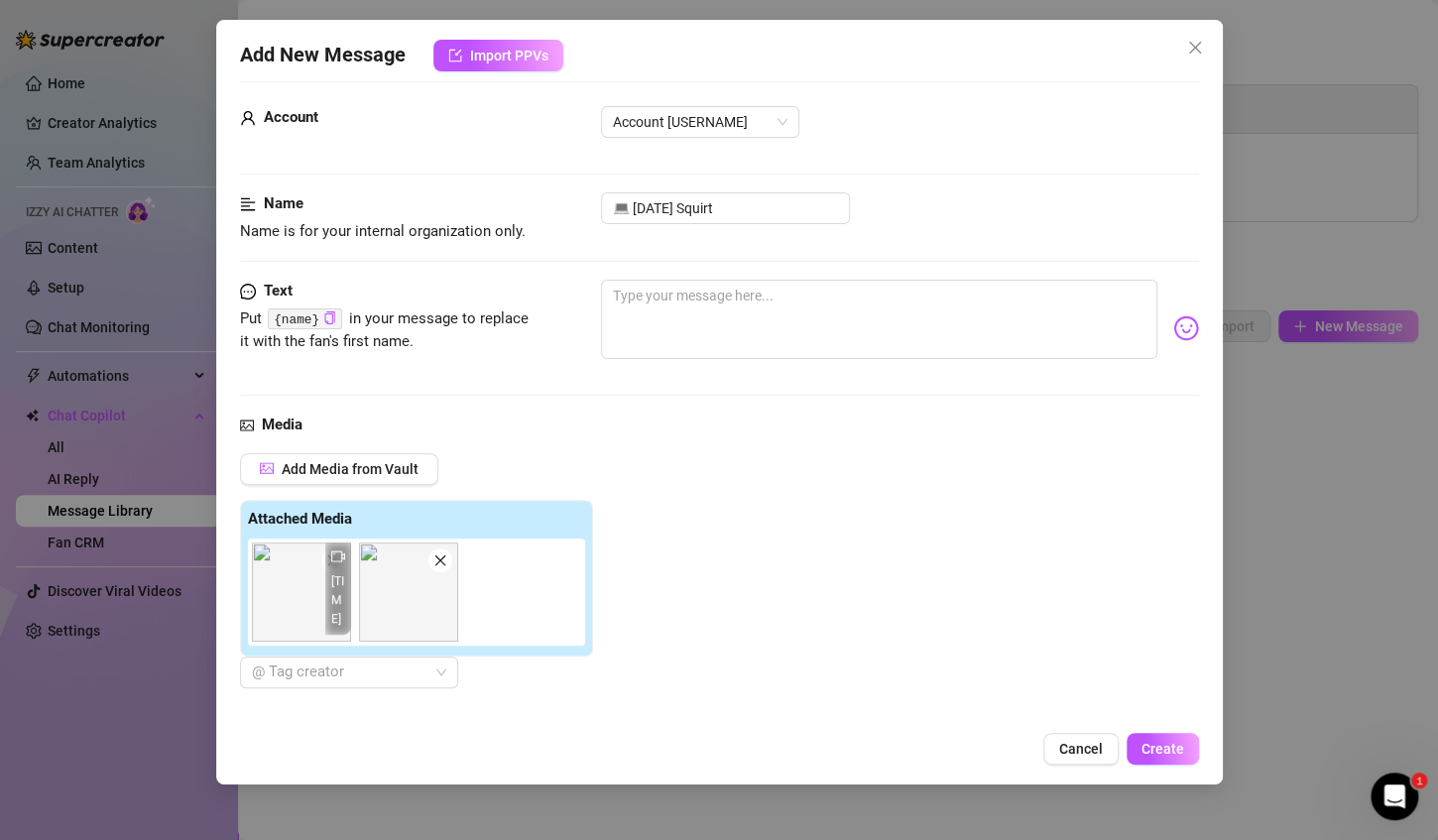 scroll, scrollTop: 225, scrollLeft: 0, axis: vertical 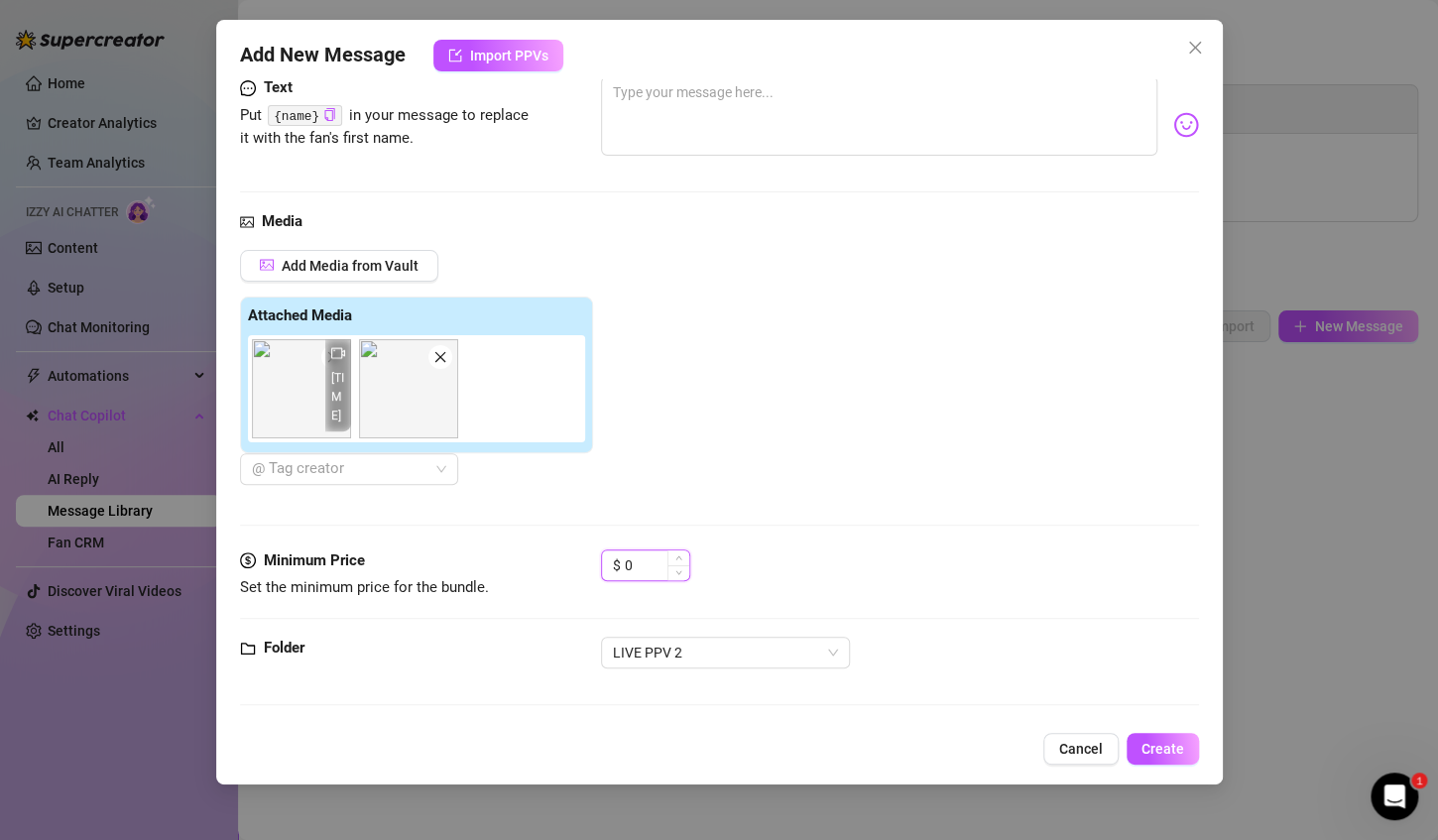 drag, startPoint x: 659, startPoint y: 563, endPoint x: 620, endPoint y: 562, distance: 39.012818 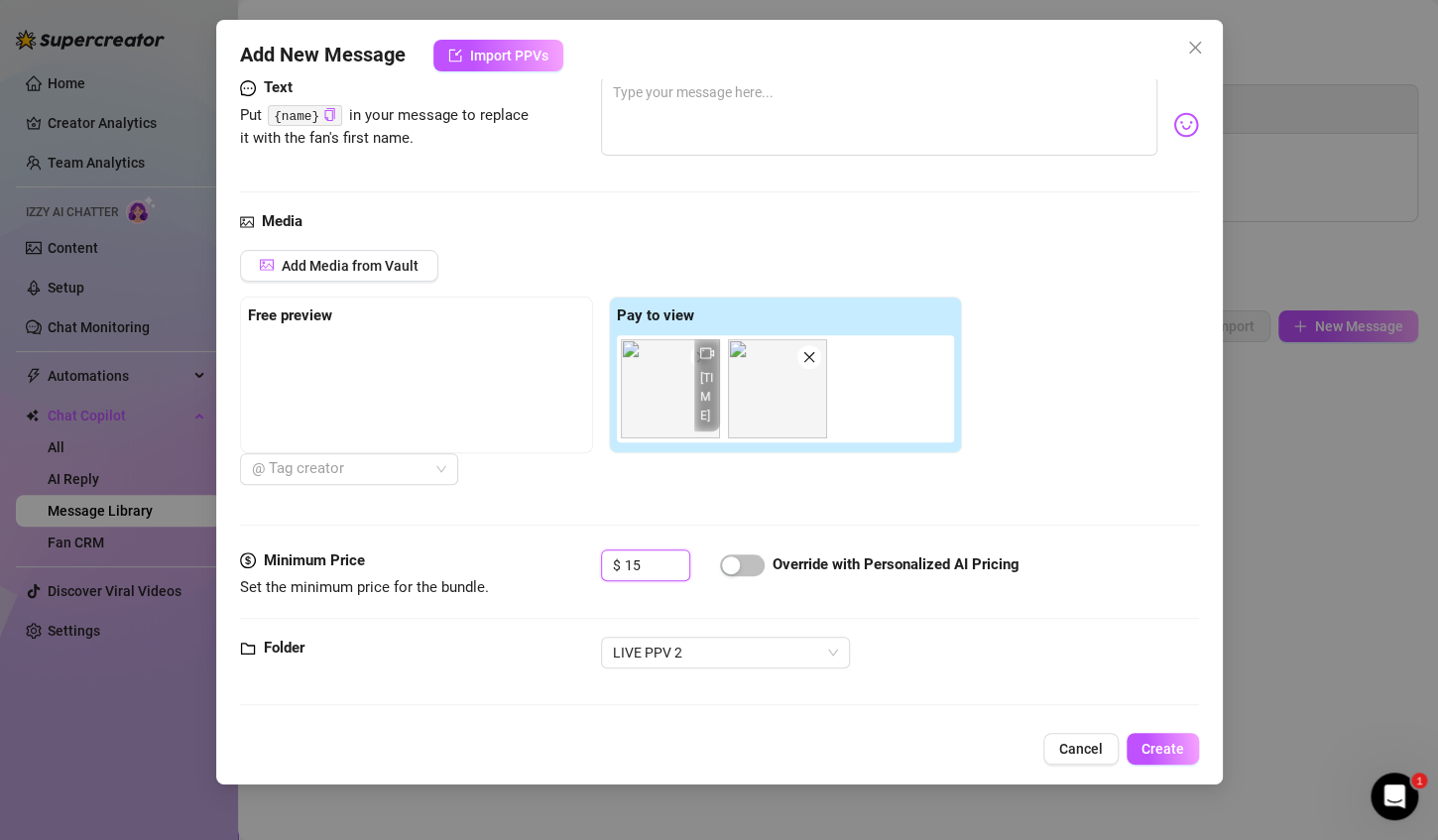 scroll, scrollTop: 0, scrollLeft: 0, axis: both 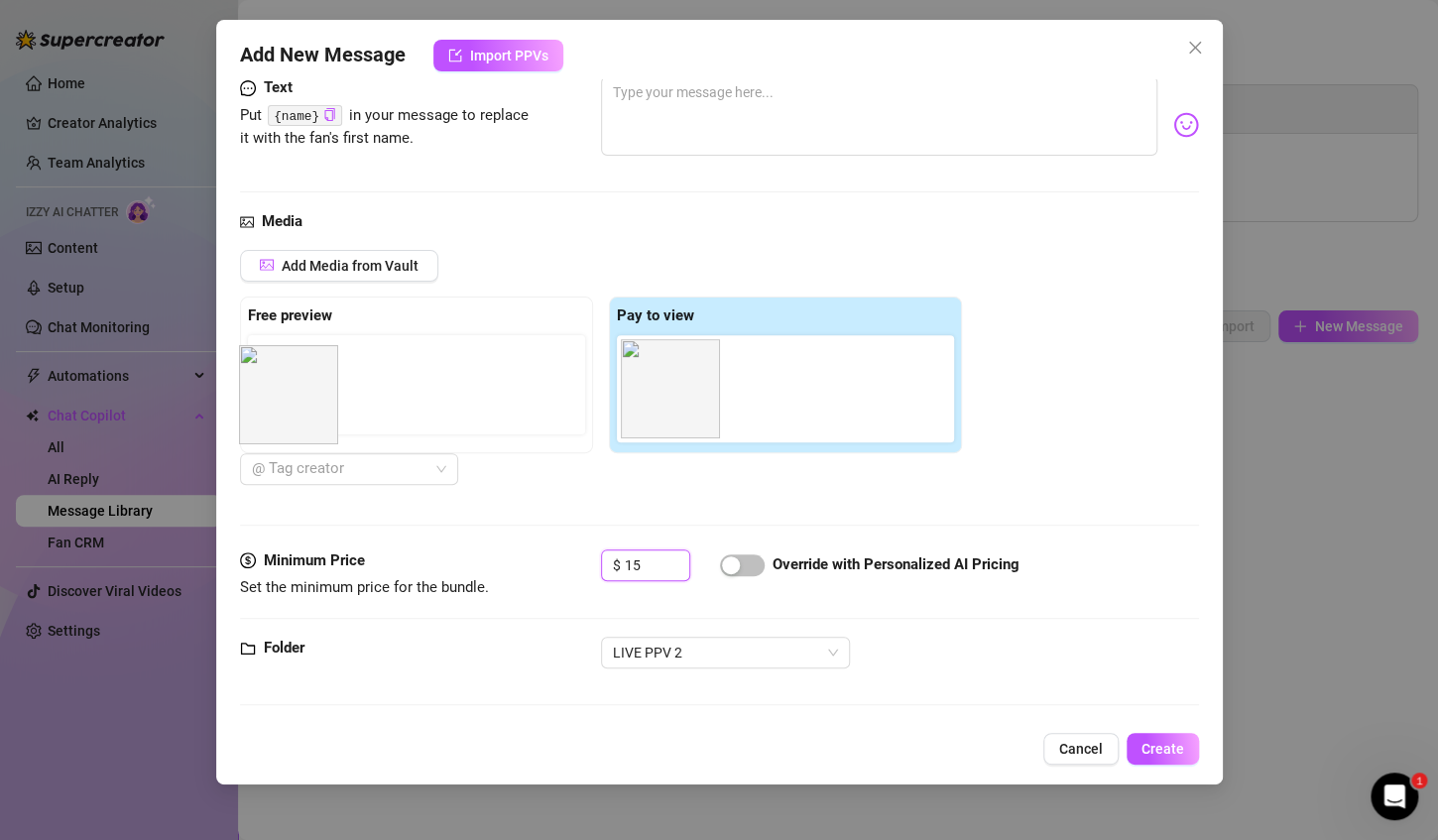 drag, startPoint x: 681, startPoint y: 421, endPoint x: 289, endPoint y: 429, distance: 392.0816 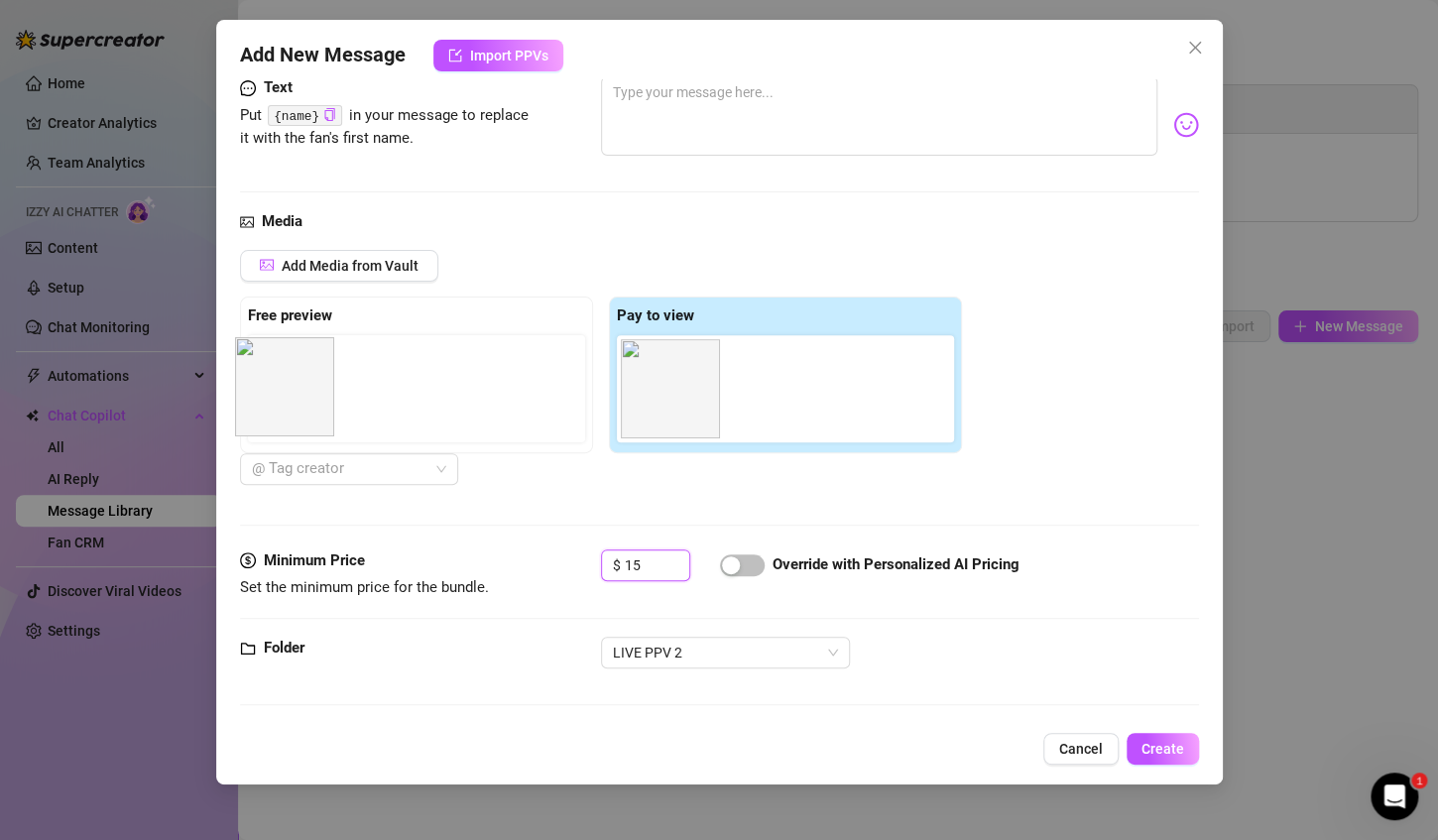 drag, startPoint x: 678, startPoint y: 410, endPoint x: 289, endPoint y: 409, distance: 389.00129 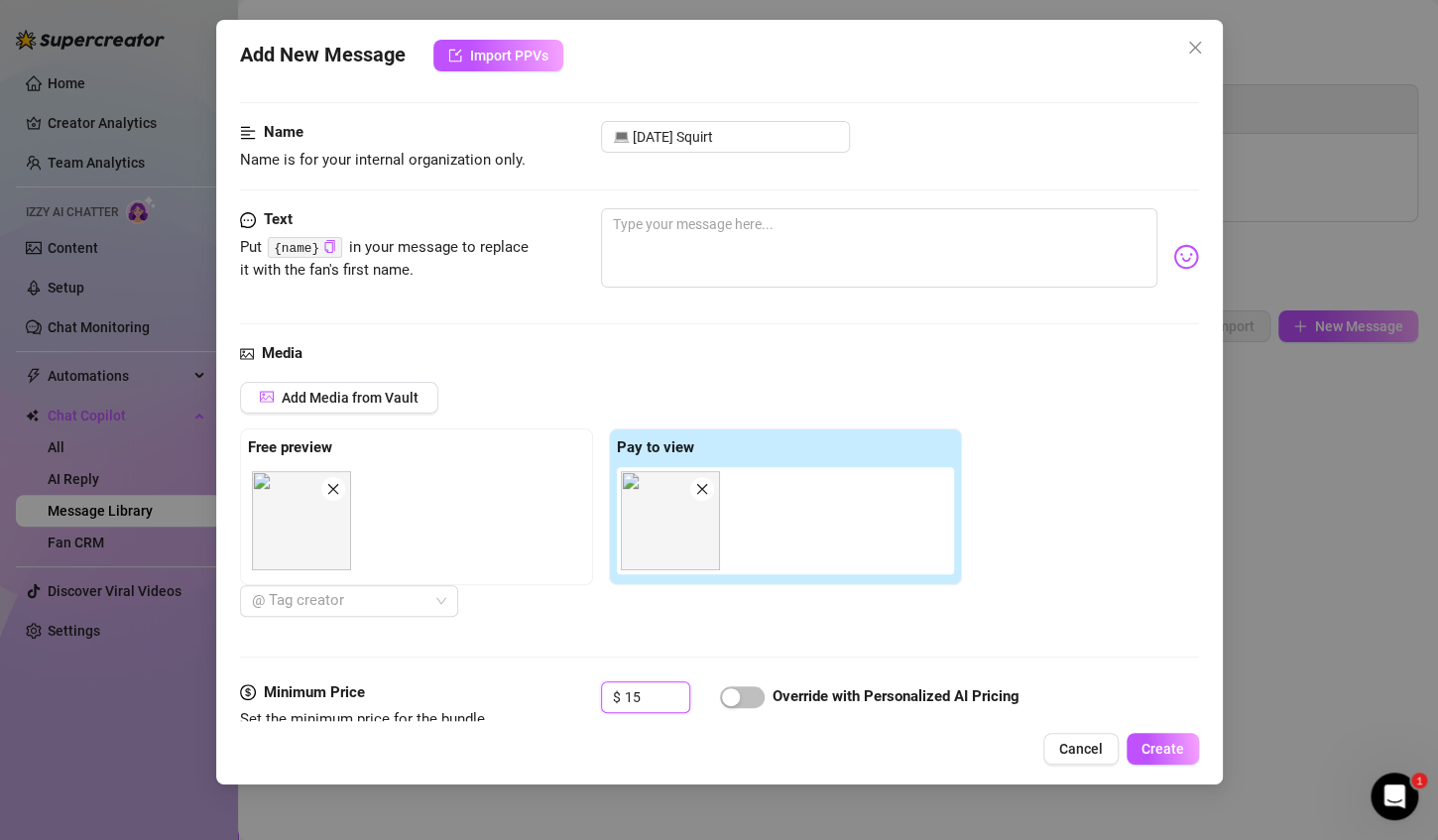 scroll, scrollTop: 0, scrollLeft: 0, axis: both 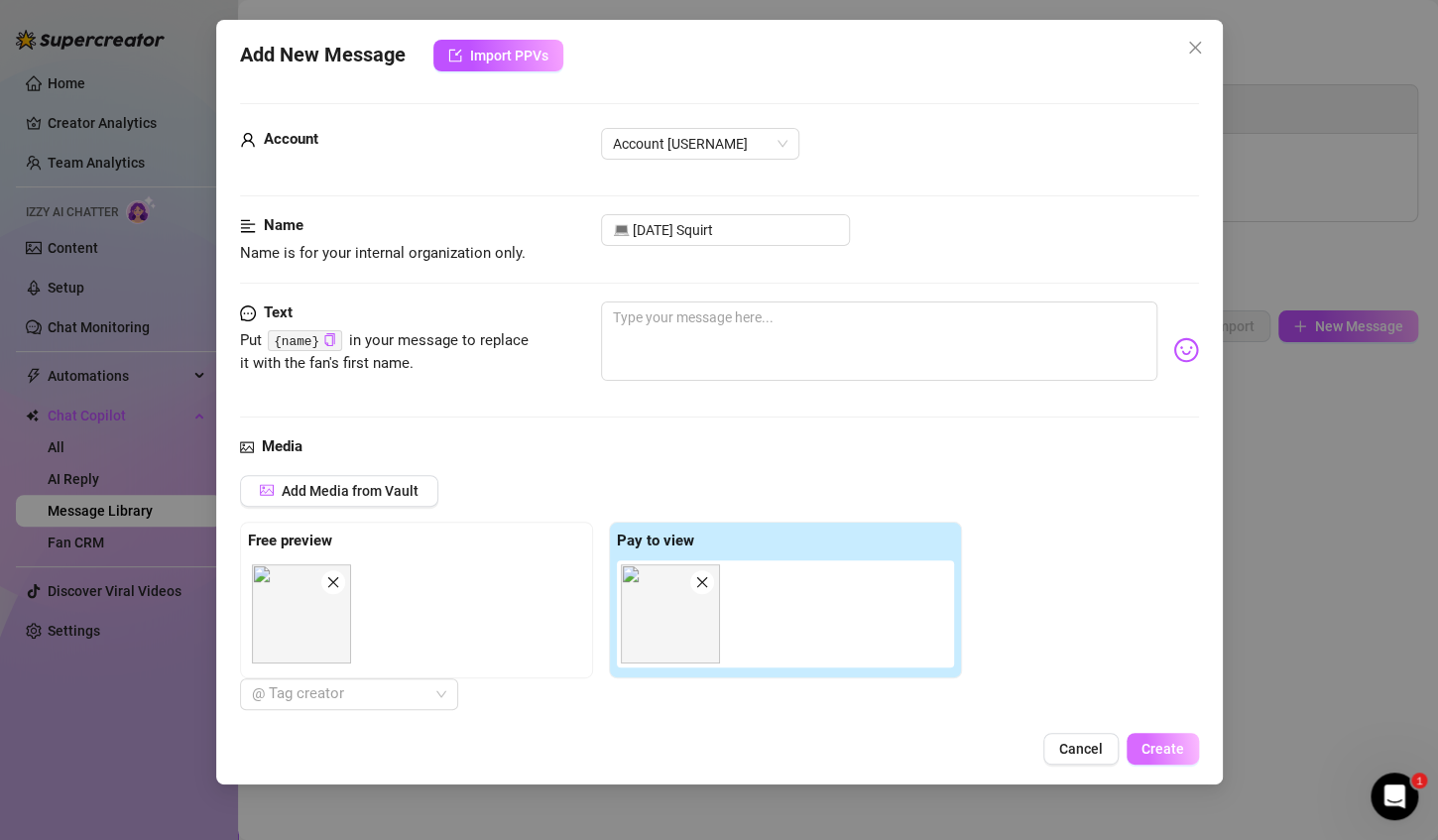 type on "15" 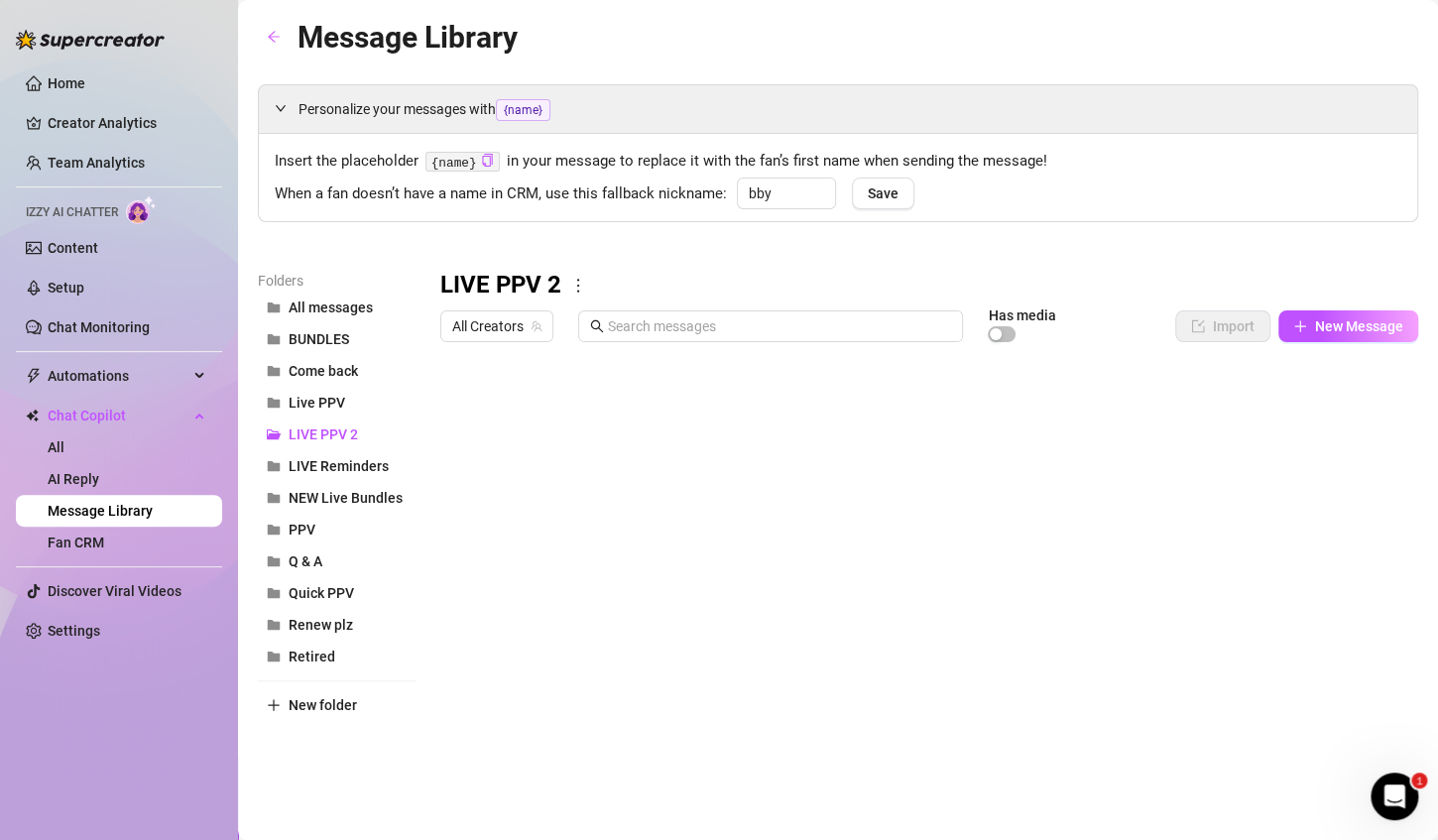 click at bounding box center [920, 572] 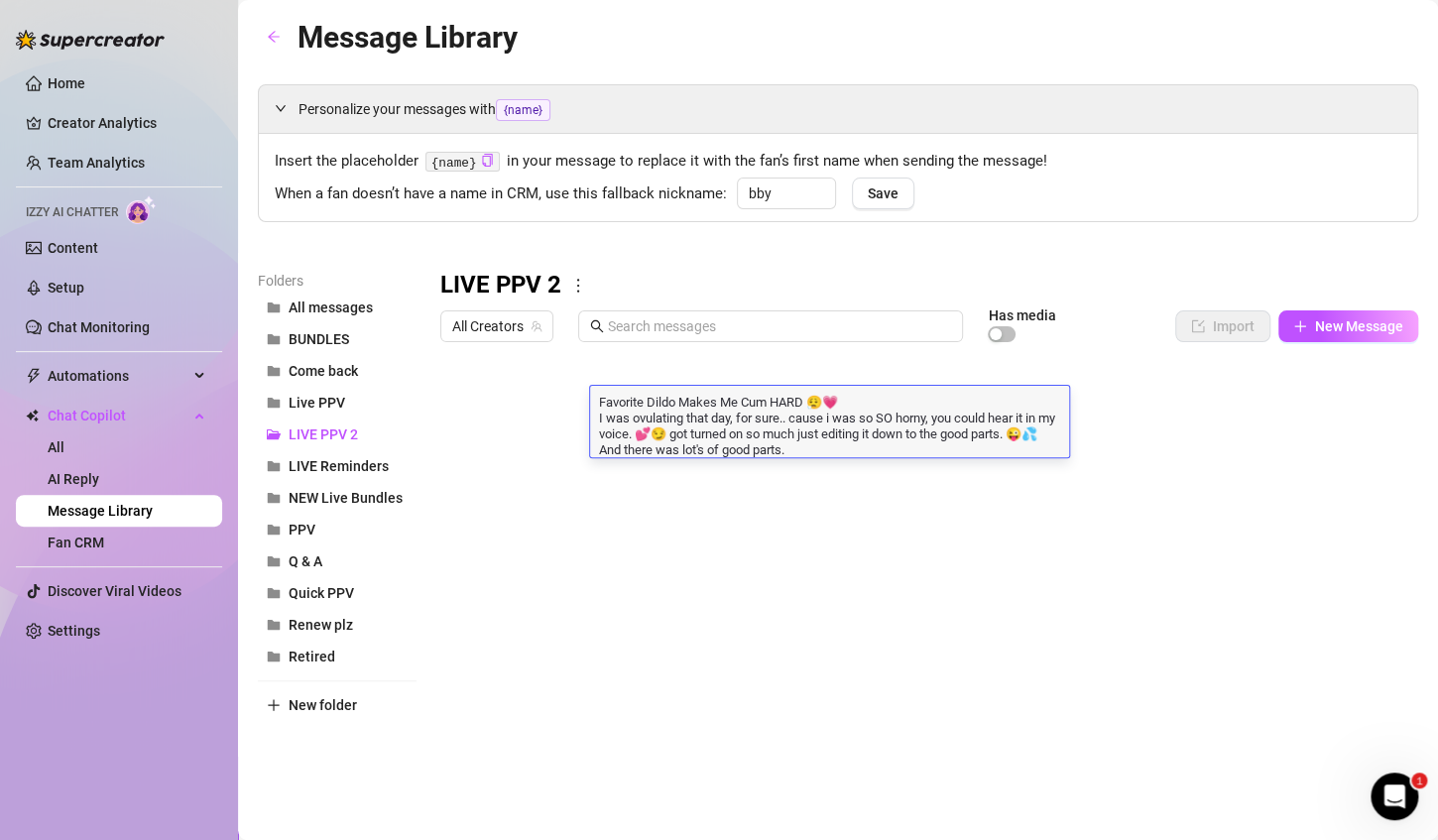 click on "Favorite Dildo Makes Me Cum HARD 😮‍💨💗
I was ovulating that day, for sure.. cause i was so SO horny, you could hear it in my voice. 💕😏 got turned on so much just editing it down to the good parts. 😜💦 And there was lot's of good parts." at bounding box center (829, 424) 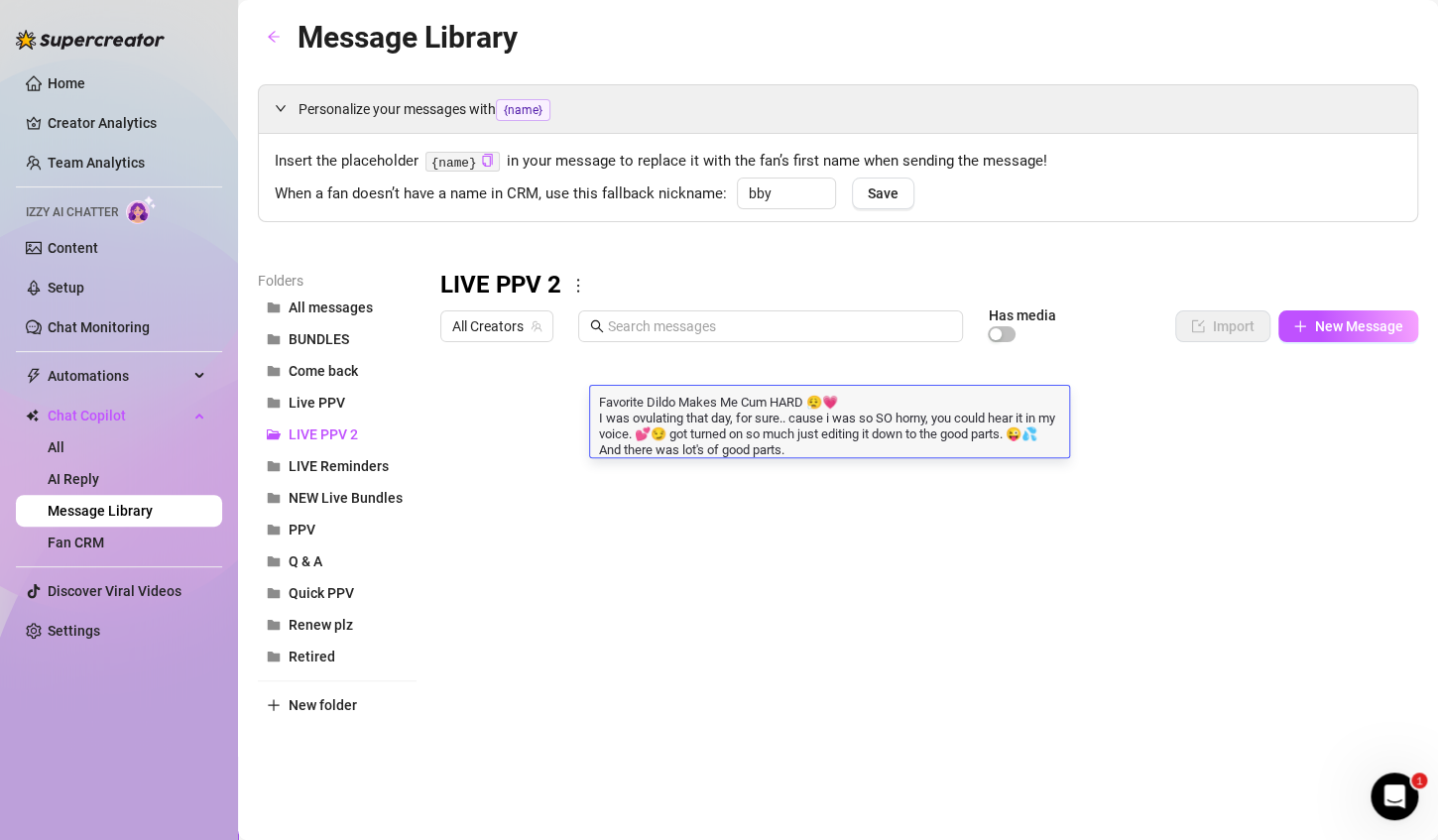 click at bounding box center [920, 572] 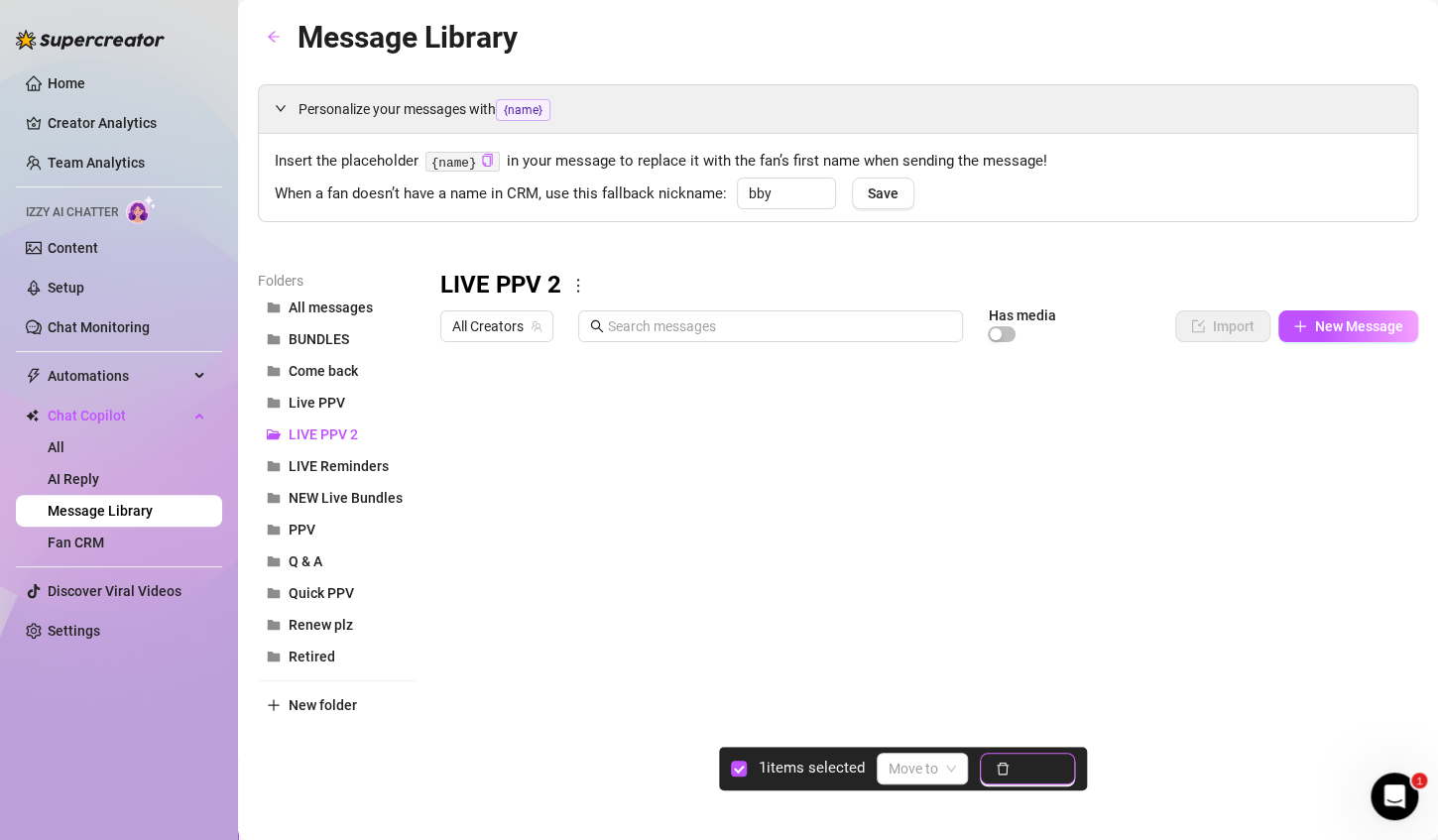 click on "Delete" at bounding box center (1038, 769) 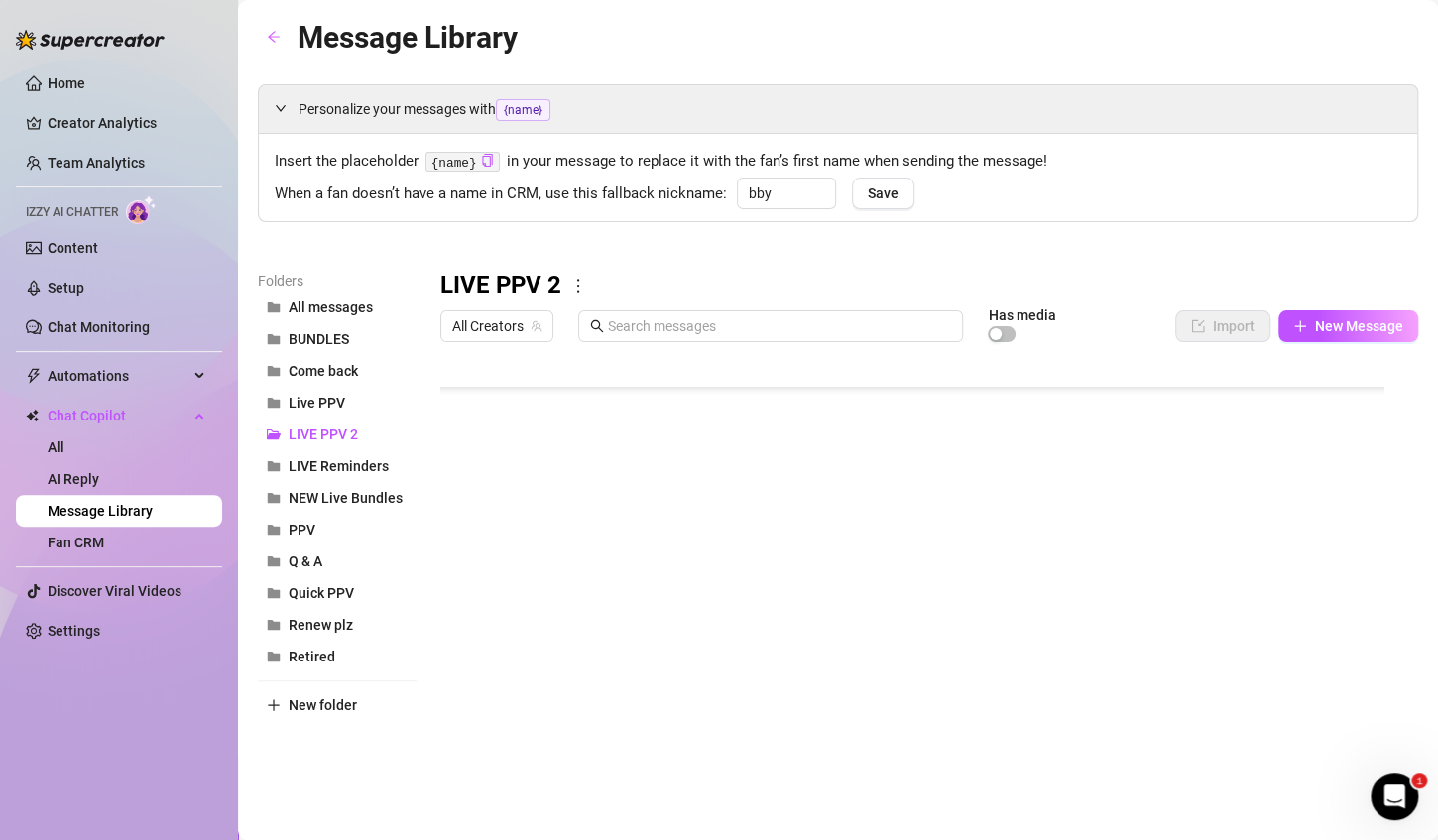 scroll, scrollTop: 135, scrollLeft: 0, axis: vertical 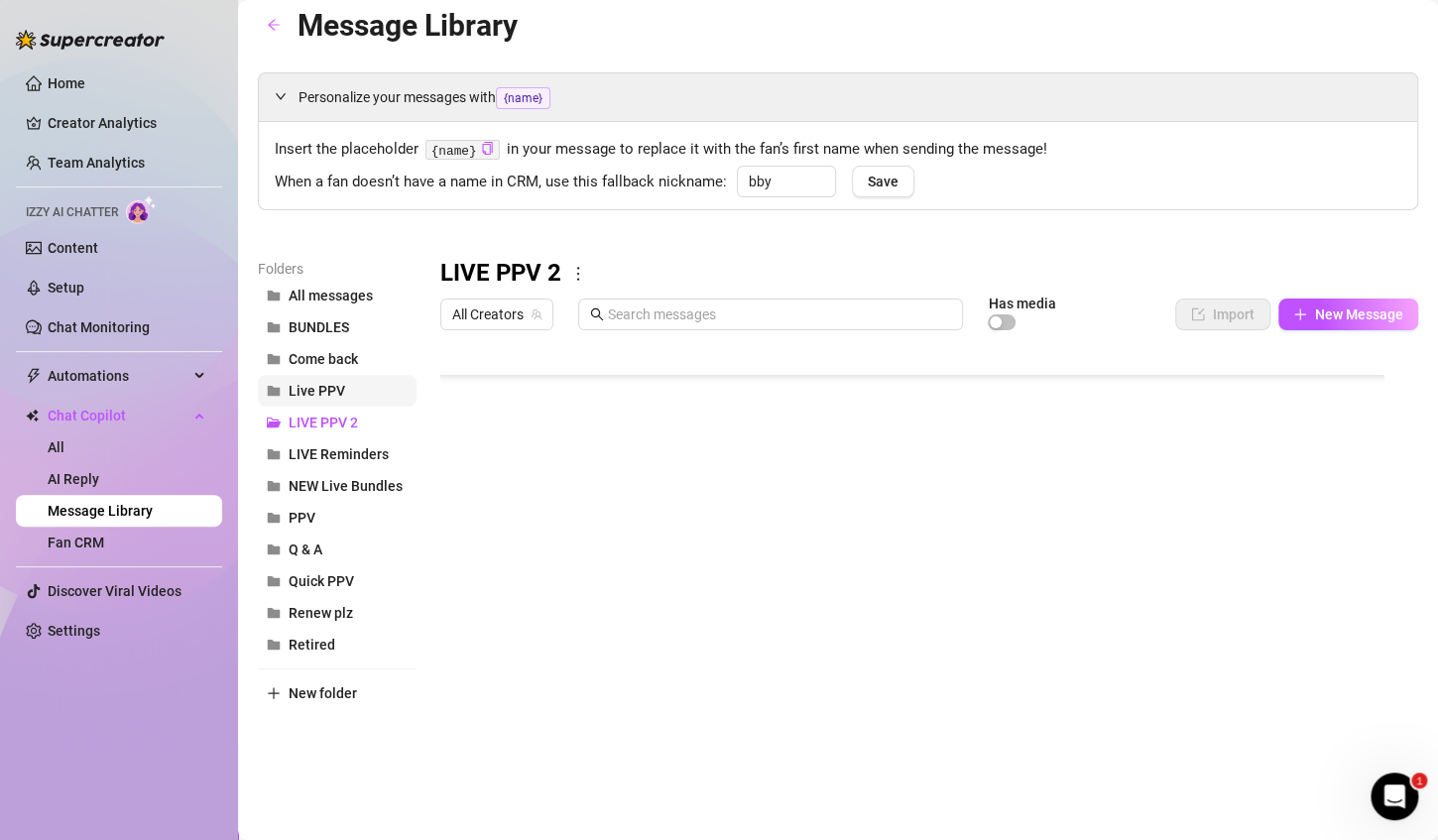 click on "Live PPV" at bounding box center [316, 391] 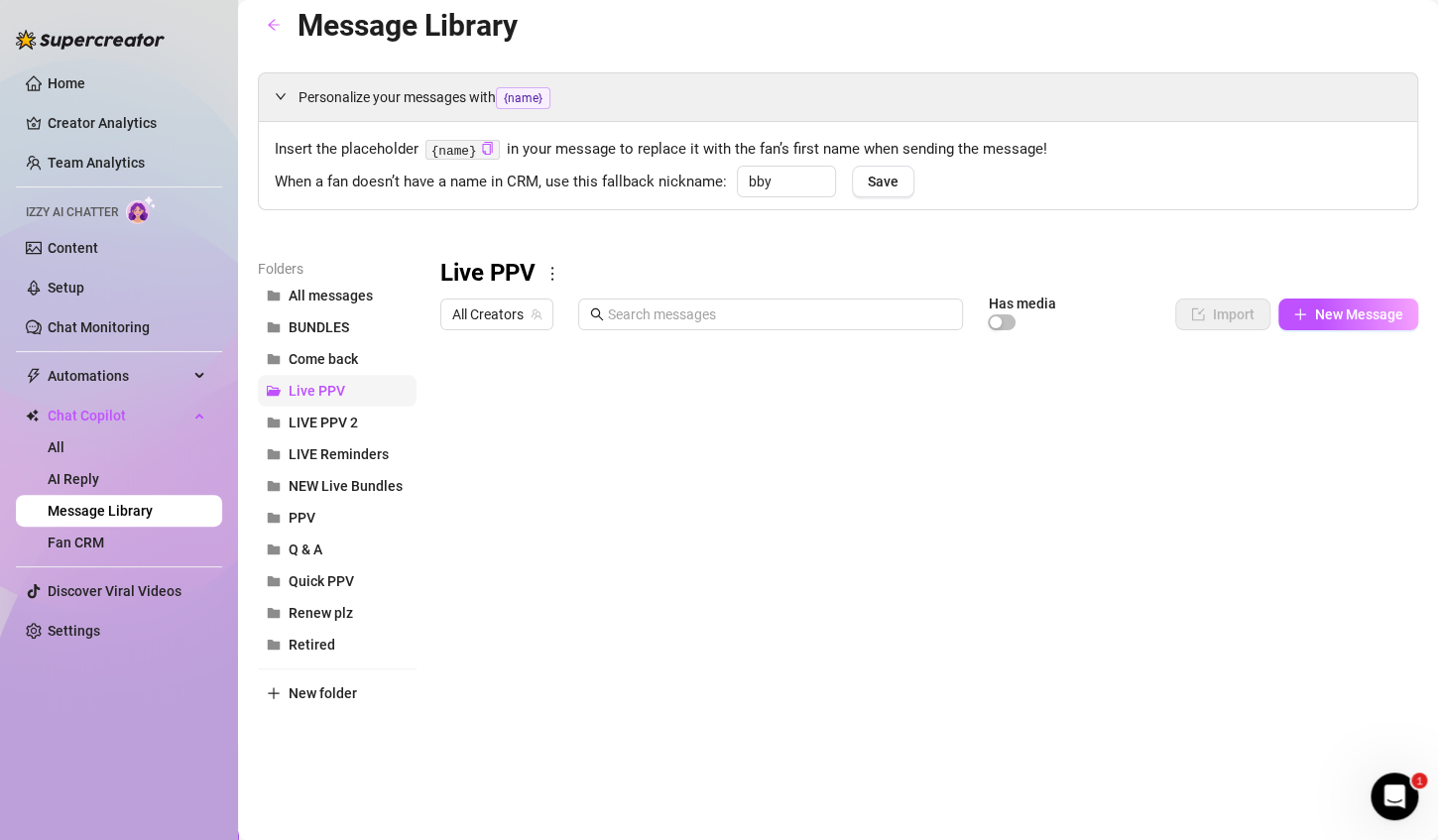 scroll, scrollTop: 0, scrollLeft: 0, axis: both 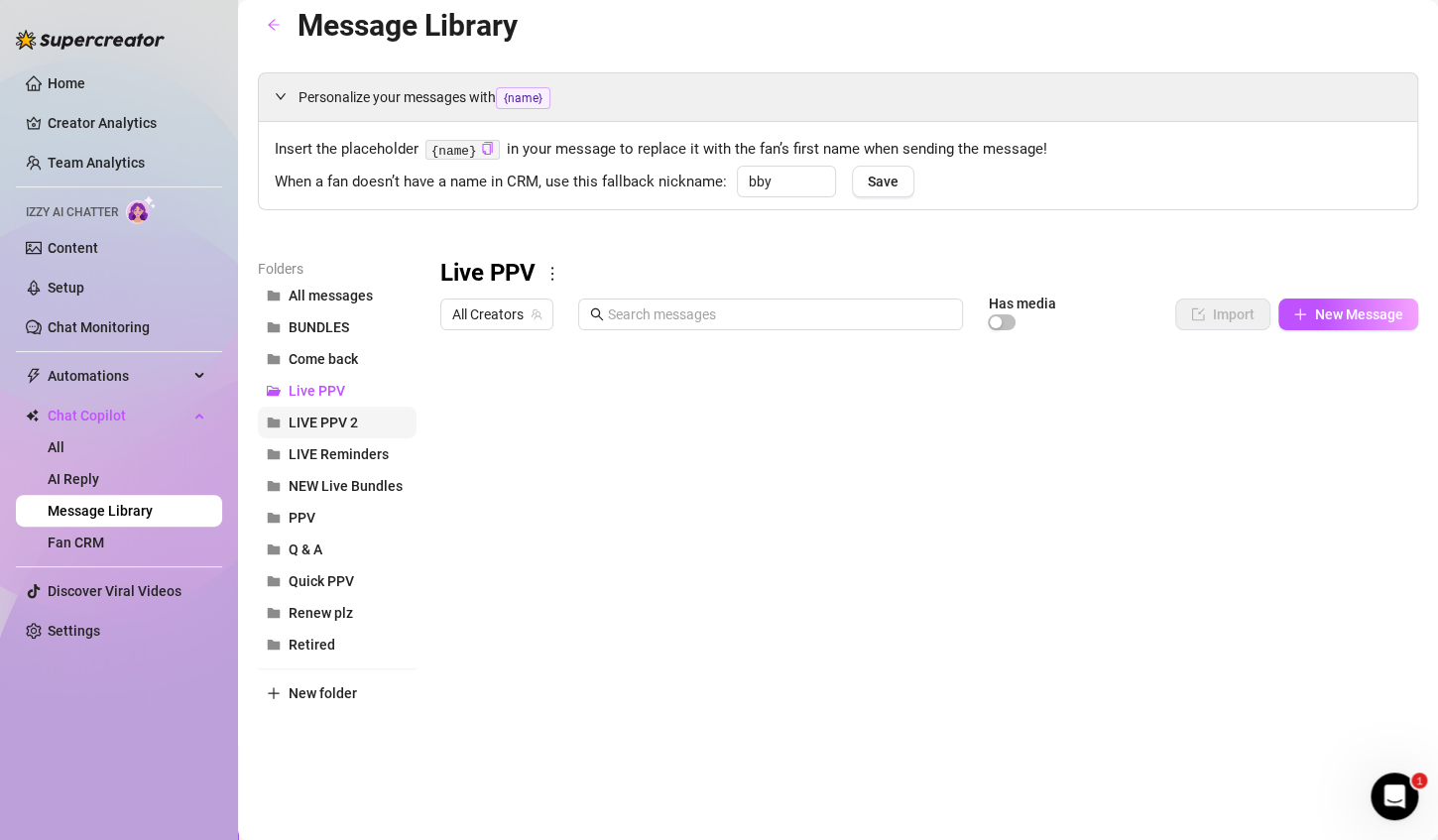 click on "LIVE PPV 2" at bounding box center [337, 422] 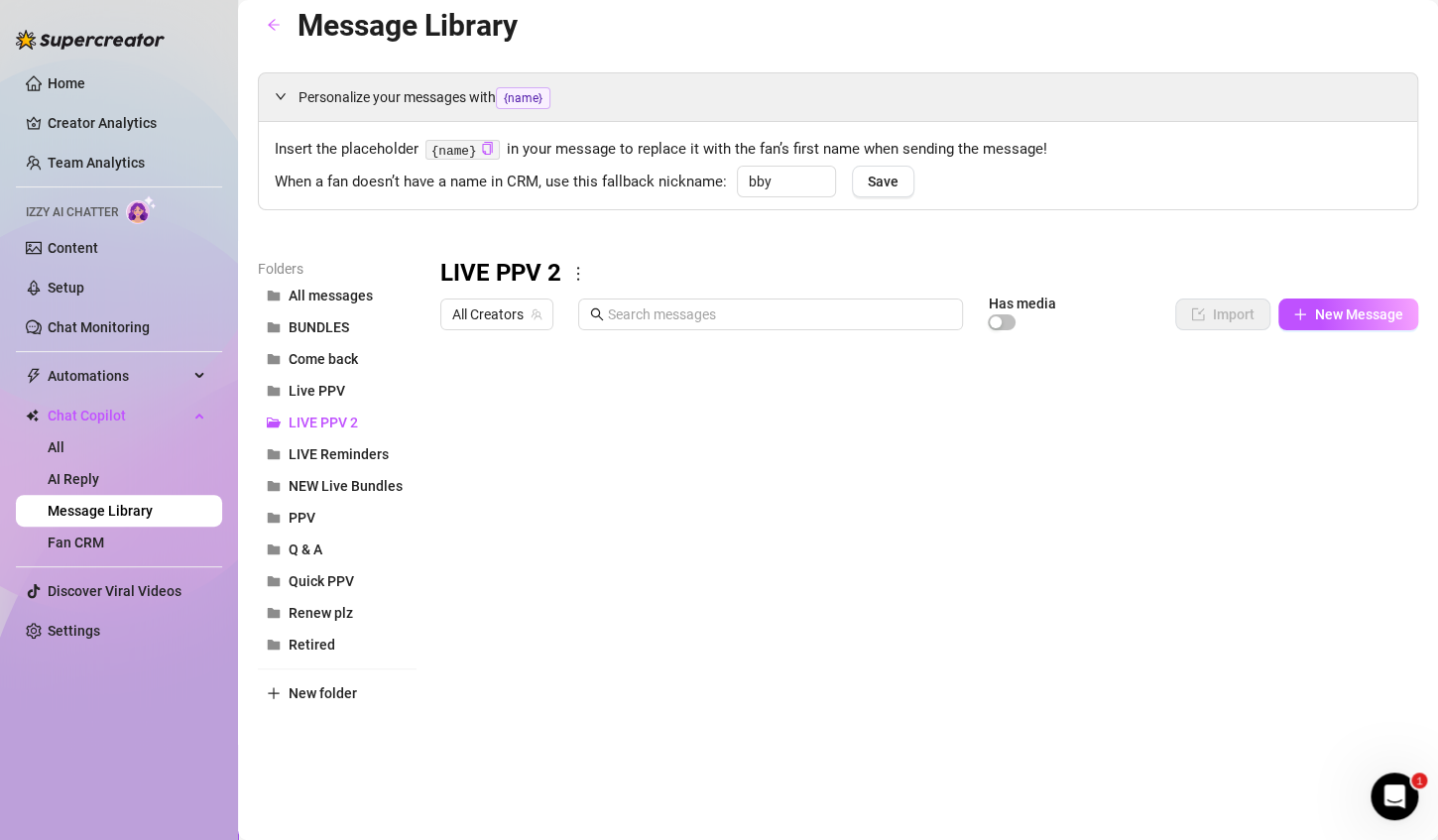 scroll, scrollTop: 135, scrollLeft: 0, axis: vertical 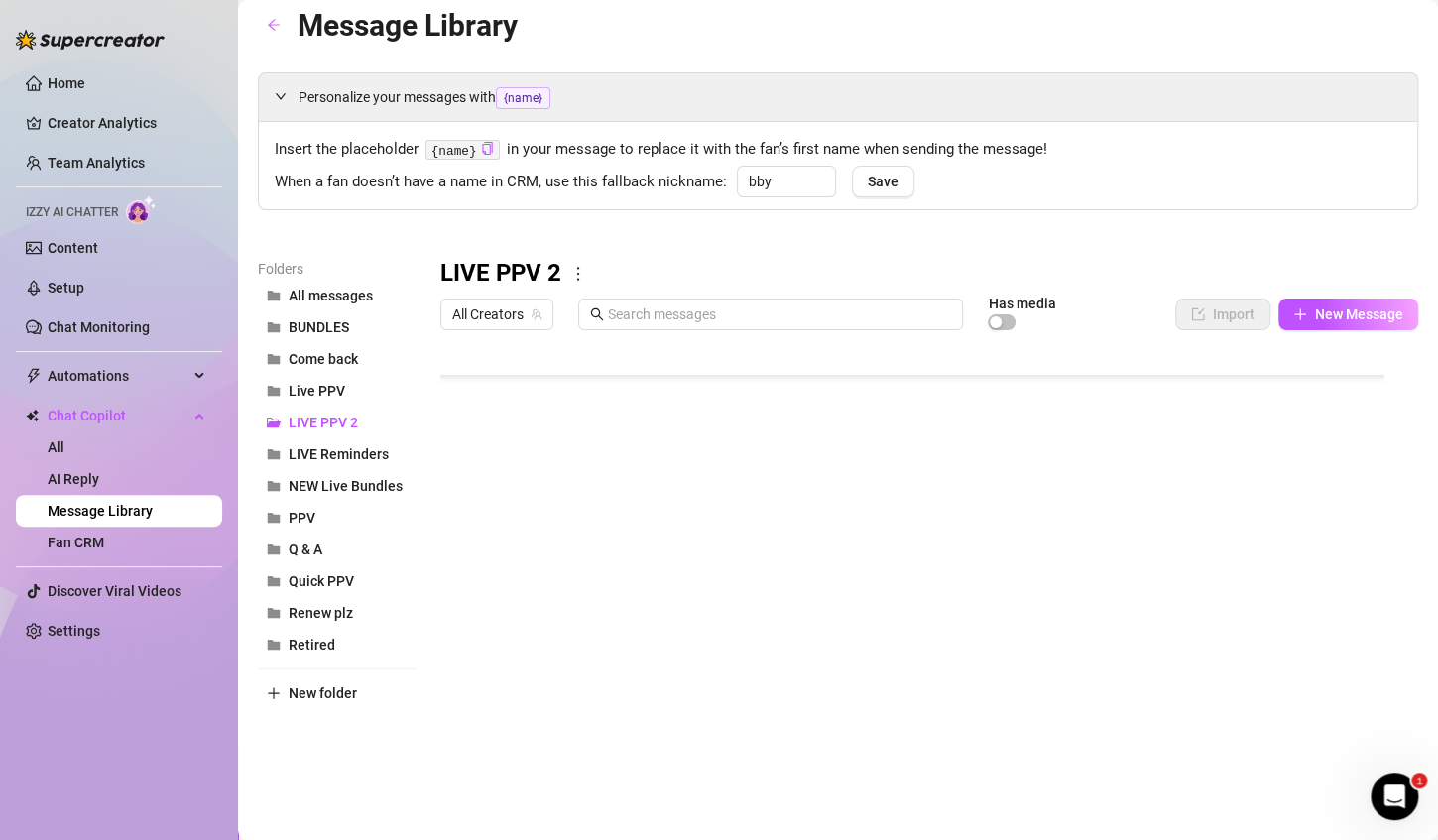 click at bounding box center [920, 560] 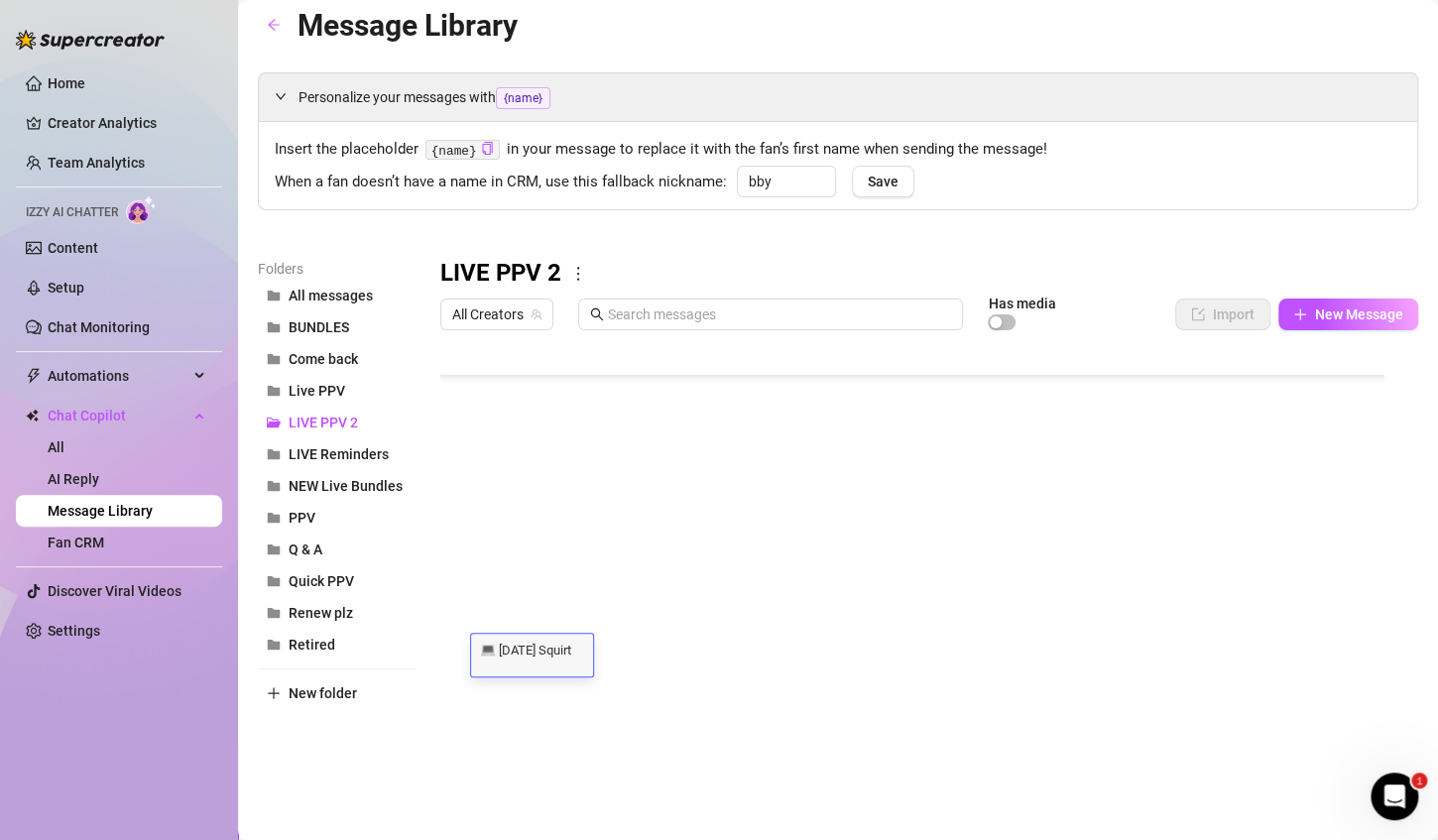 click on "💻 [DATE] Squirt" at bounding box center (532, 649) 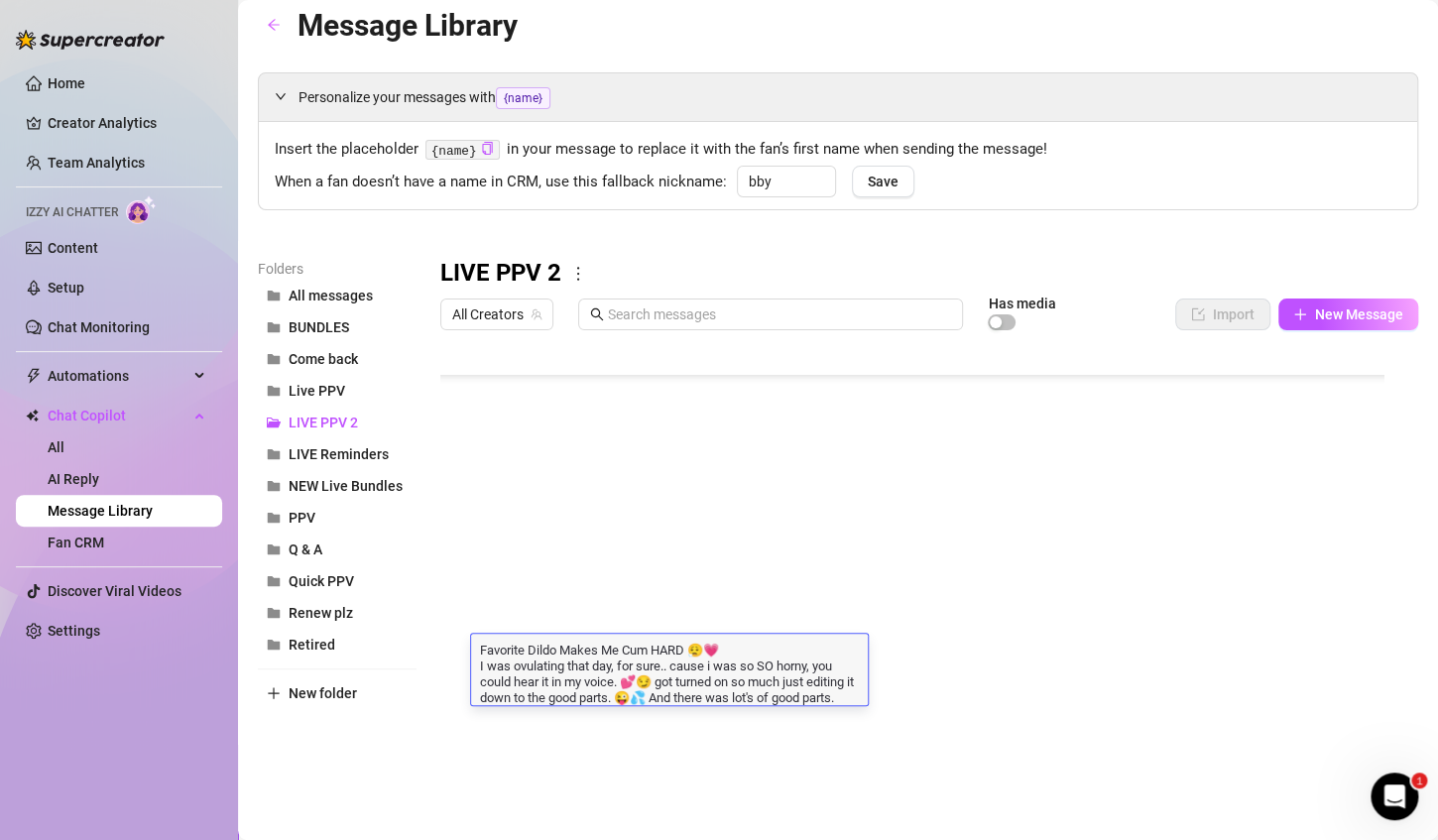 type 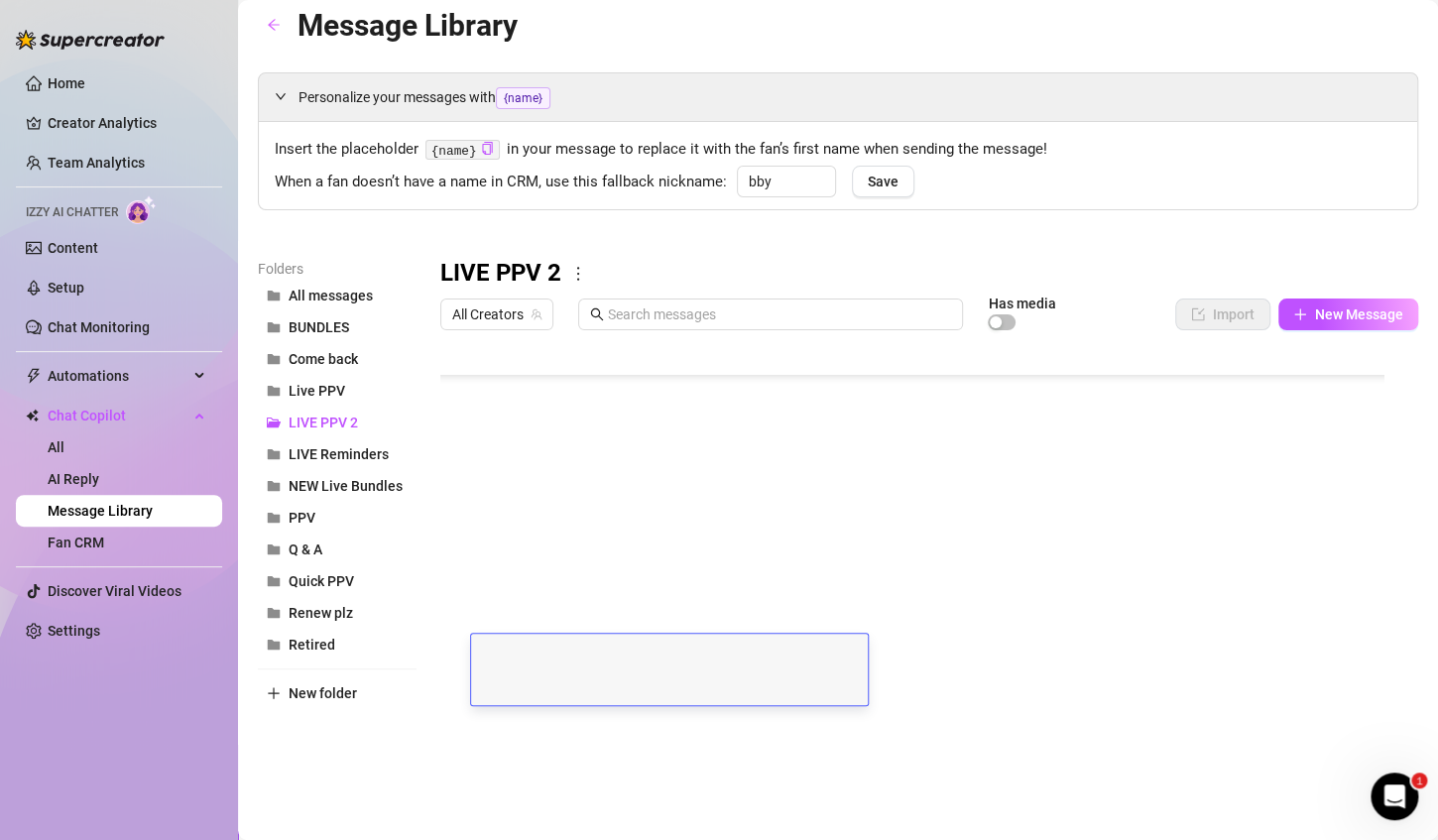 scroll, scrollTop: 0, scrollLeft: 0, axis: both 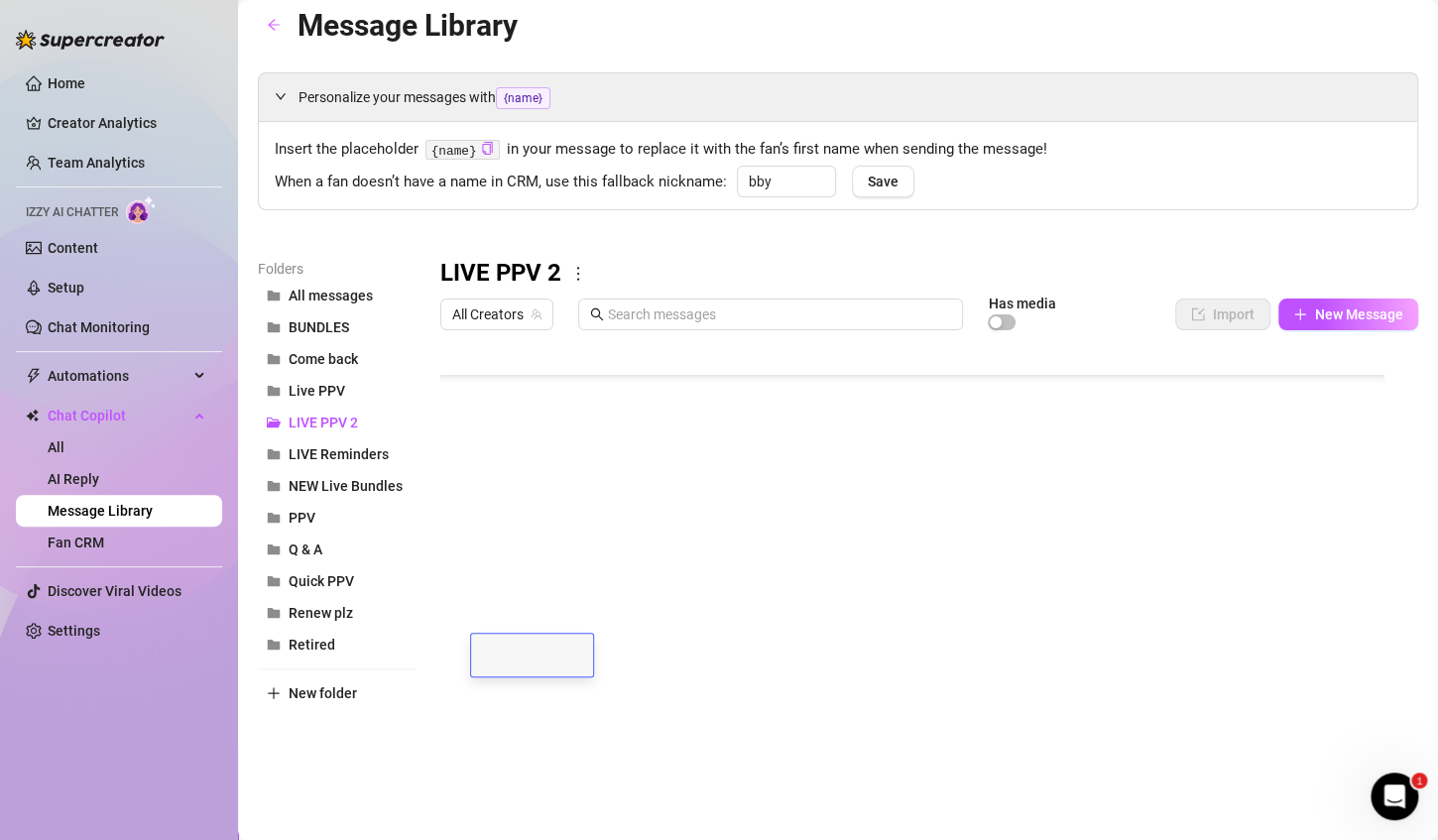 click at bounding box center (920, 560) 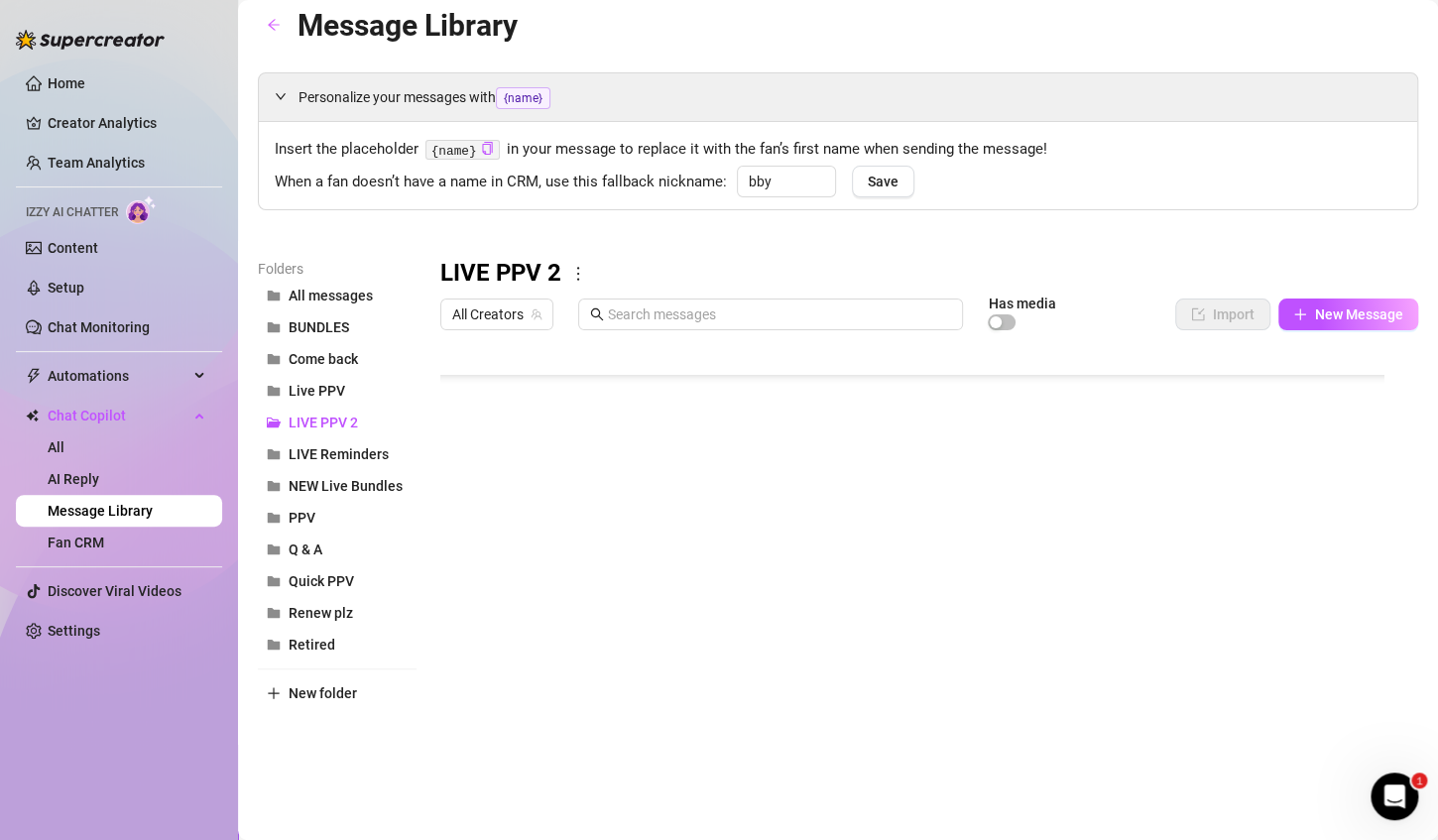 click at bounding box center (920, 560) 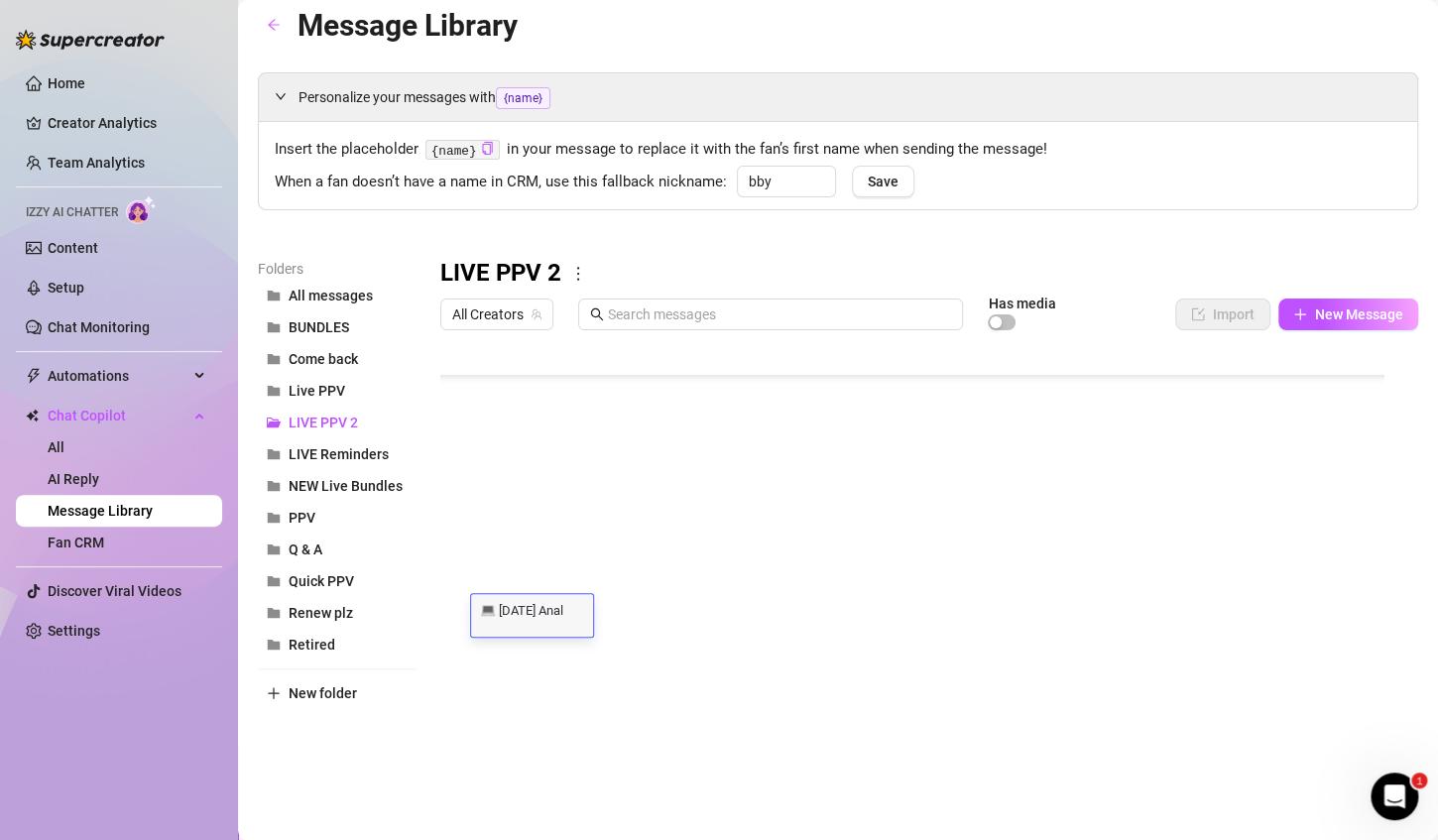 scroll, scrollTop: 0, scrollLeft: 0, axis: both 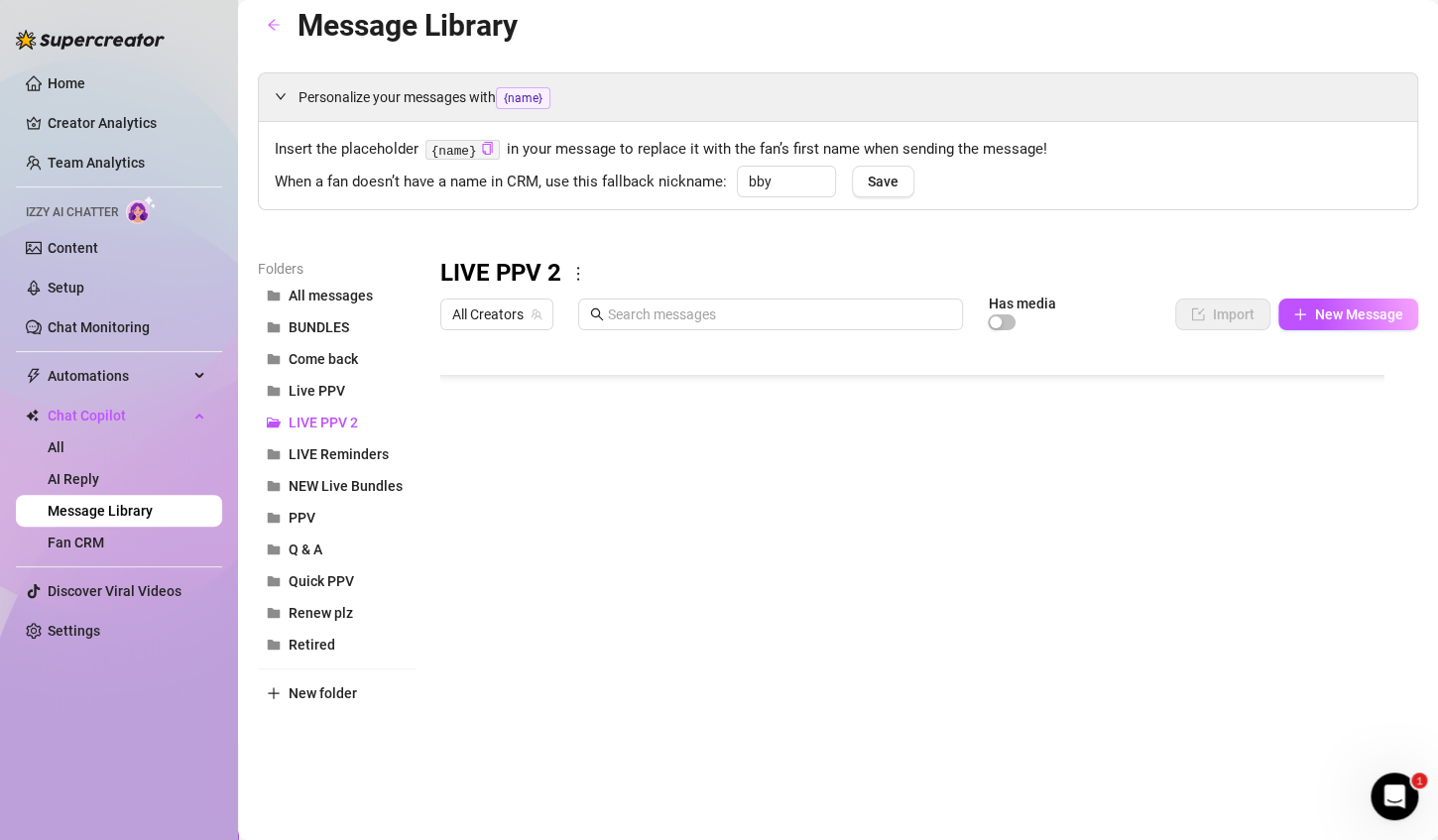 click at bounding box center (920, 560) 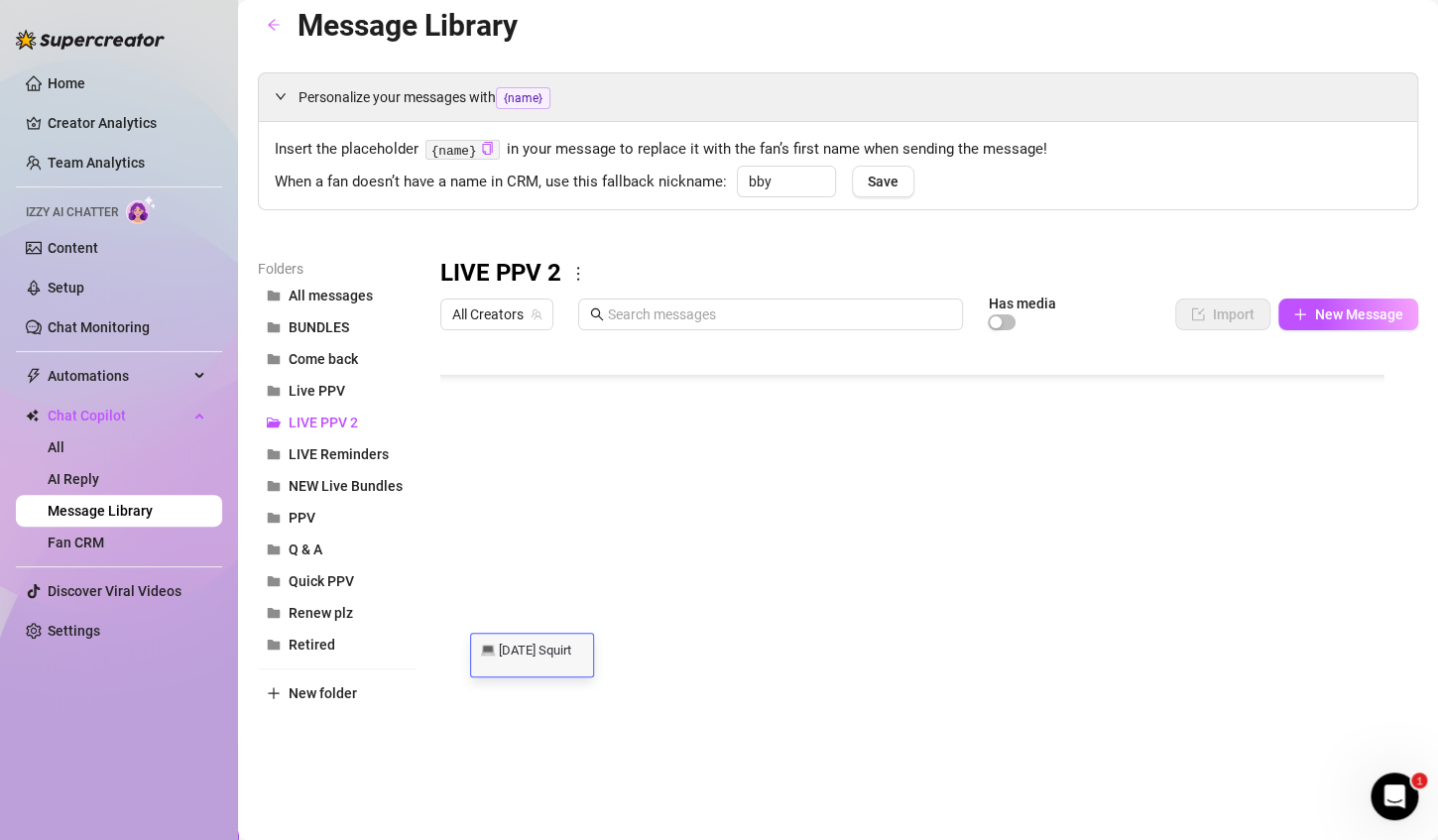 click on "💻 [DATE] Squirt" at bounding box center [532, 649] 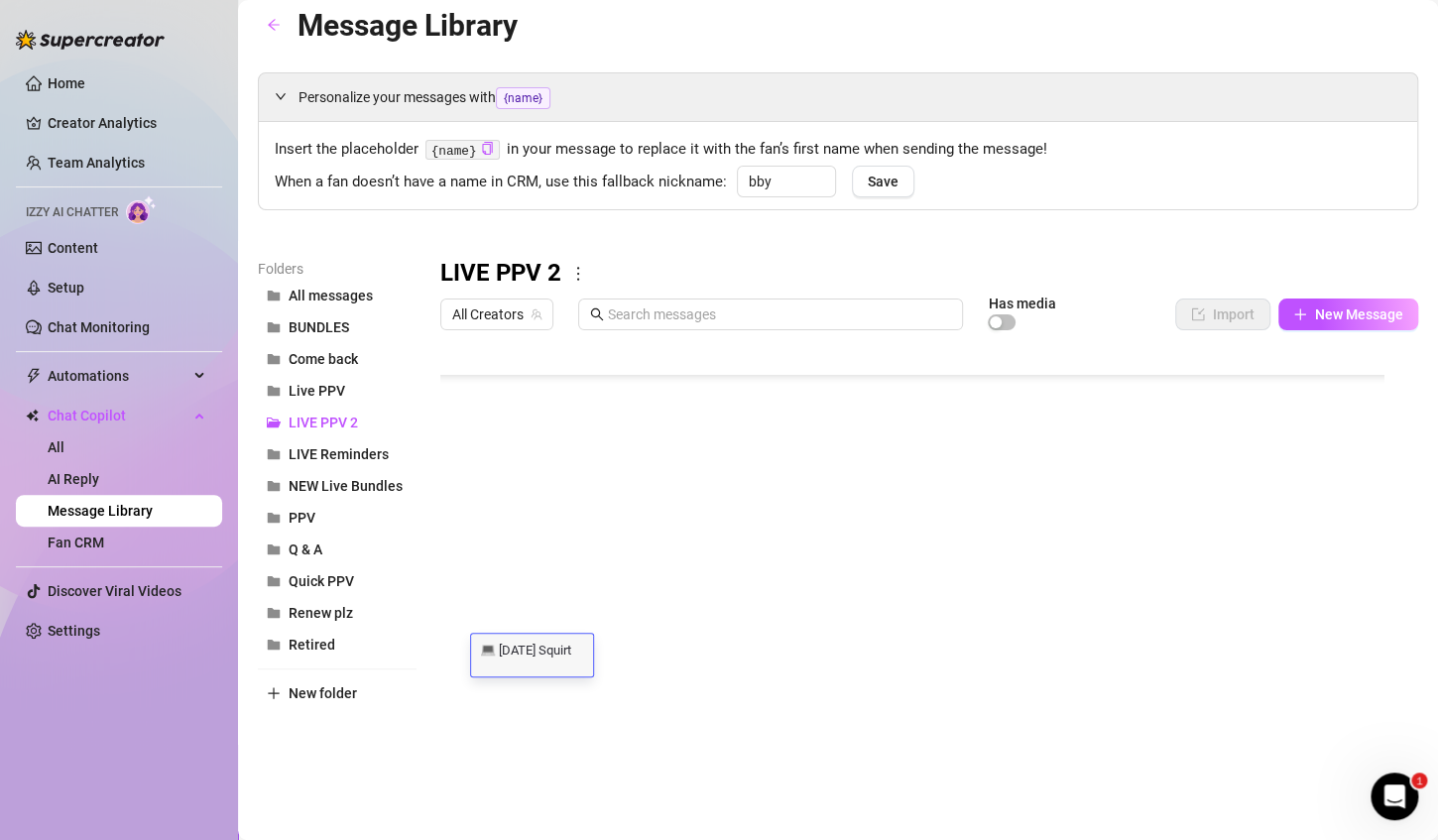 scroll, scrollTop: 0, scrollLeft: 0, axis: both 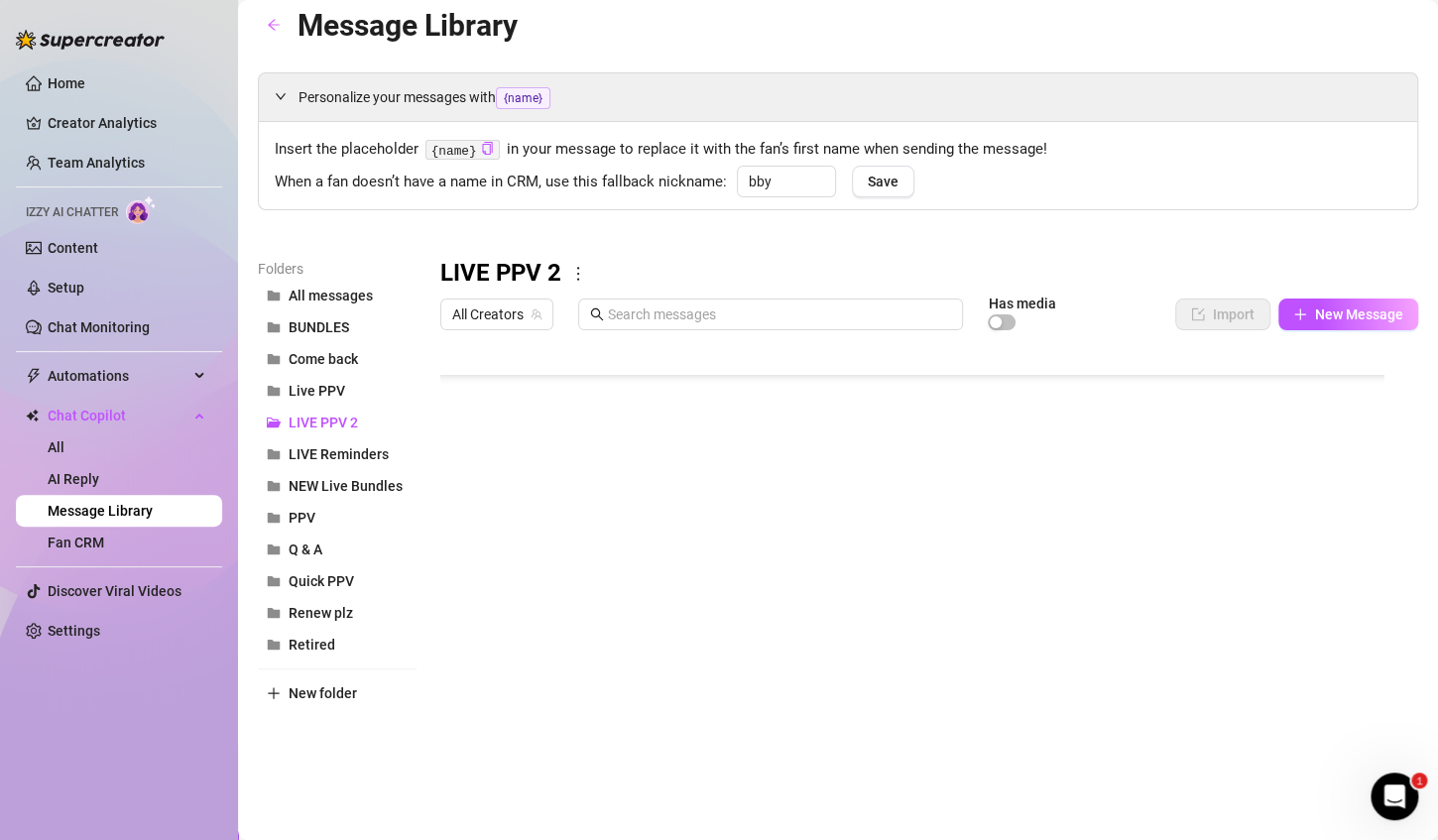click at bounding box center [920, 560] 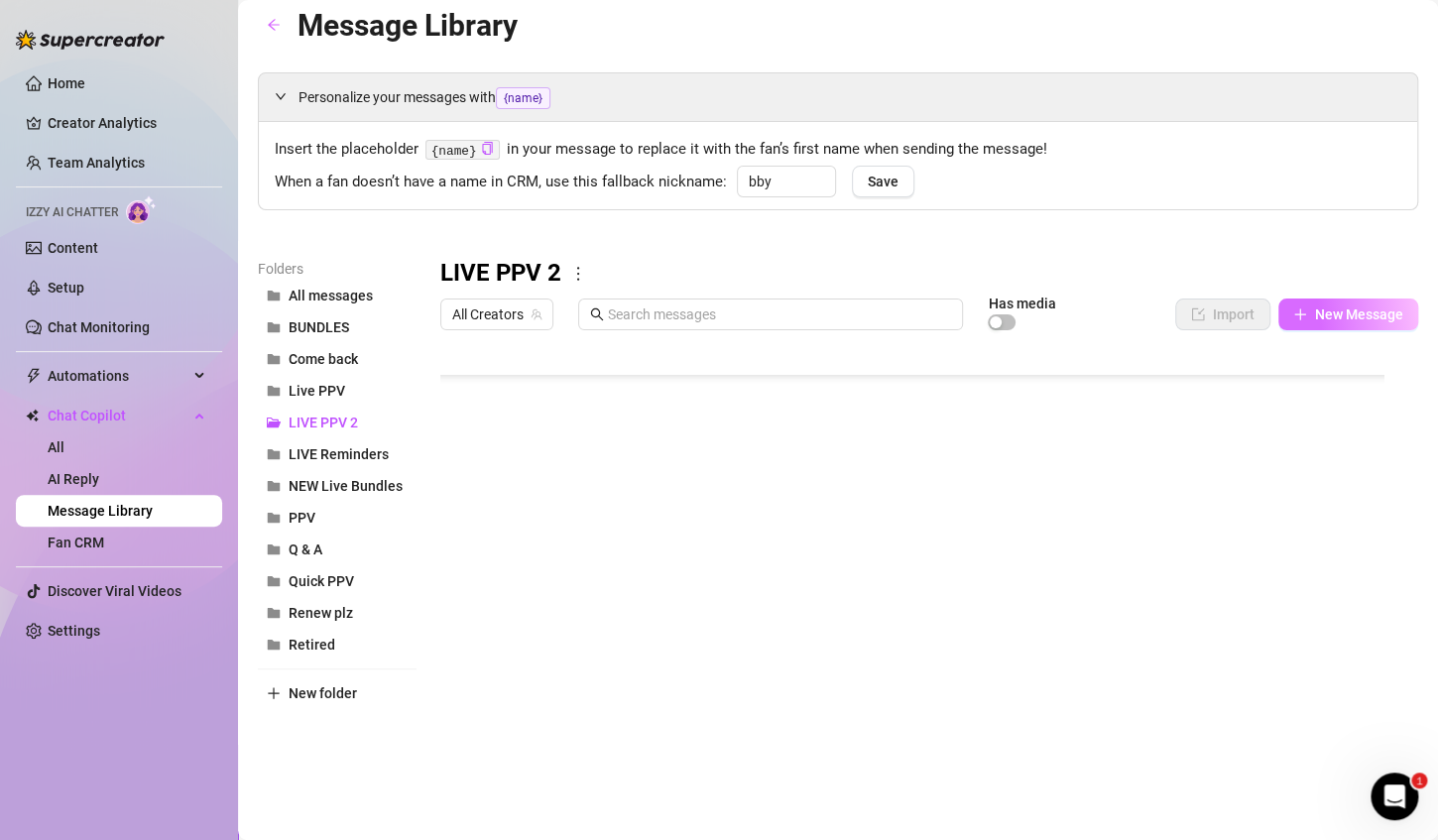 click on "New Message" at bounding box center [1359, 314] 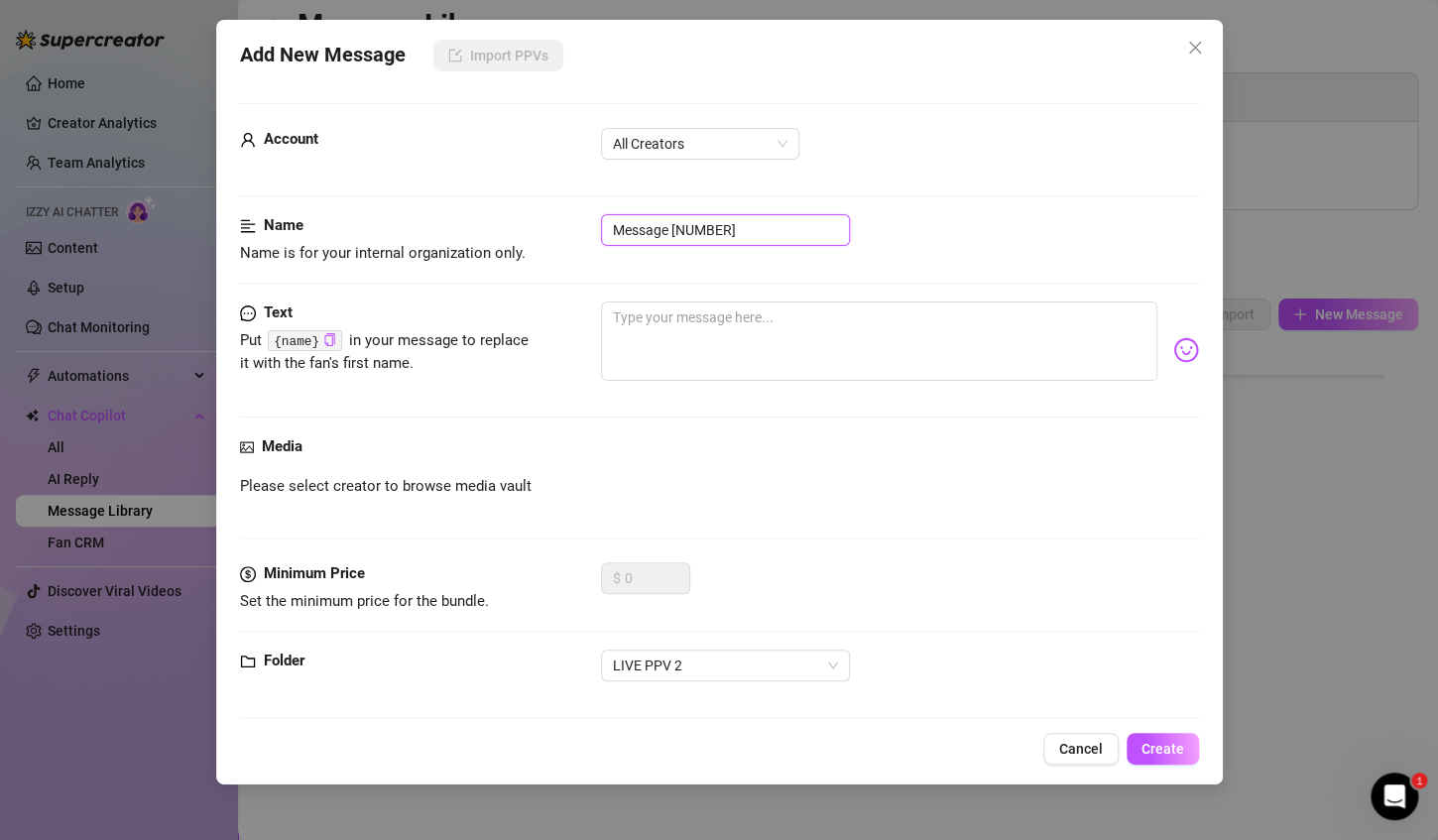 drag, startPoint x: 647, startPoint y: 238, endPoint x: 582, endPoint y: 237, distance: 65.00769 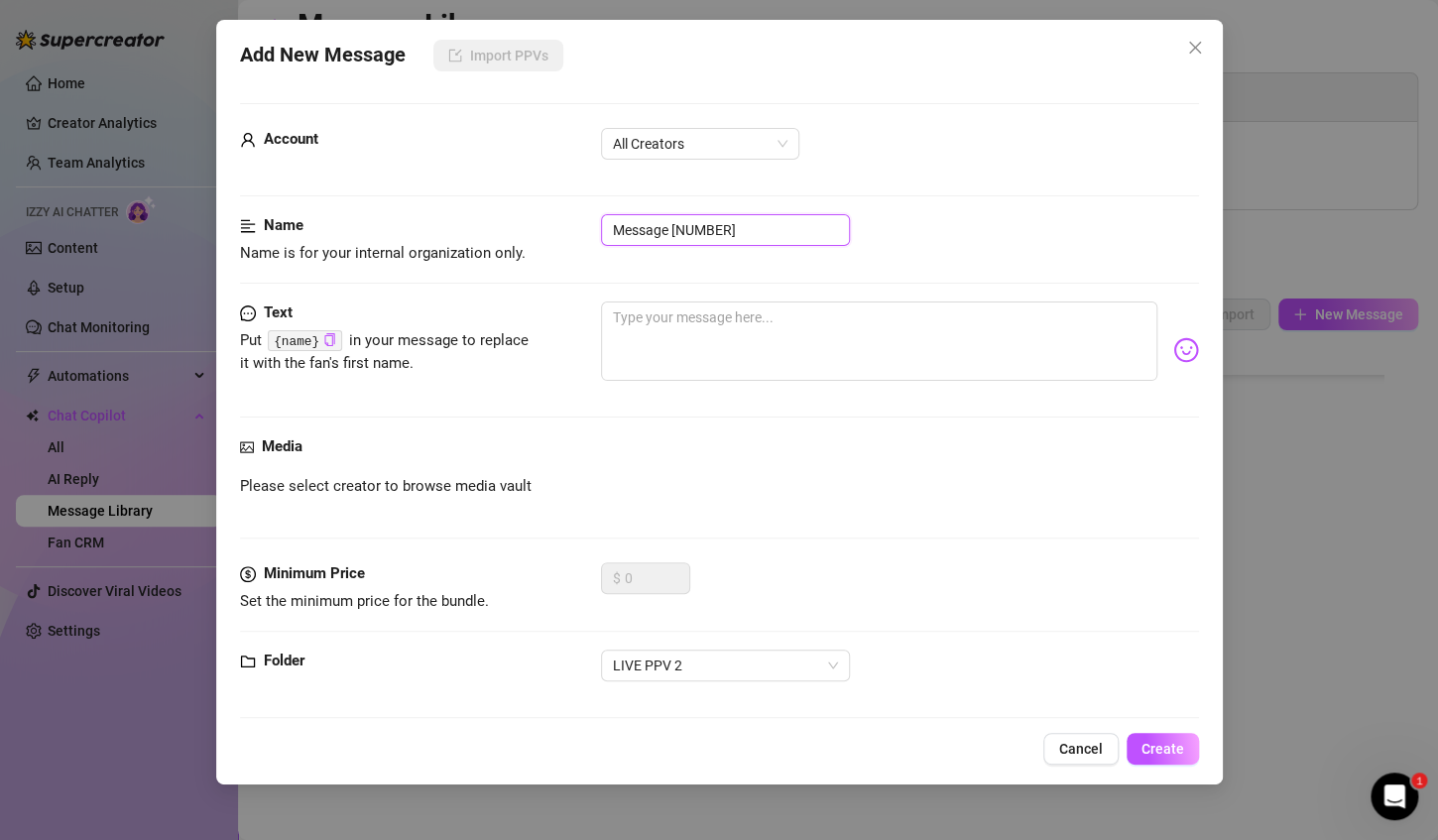 paste on "💻 [DATE] Squirt" 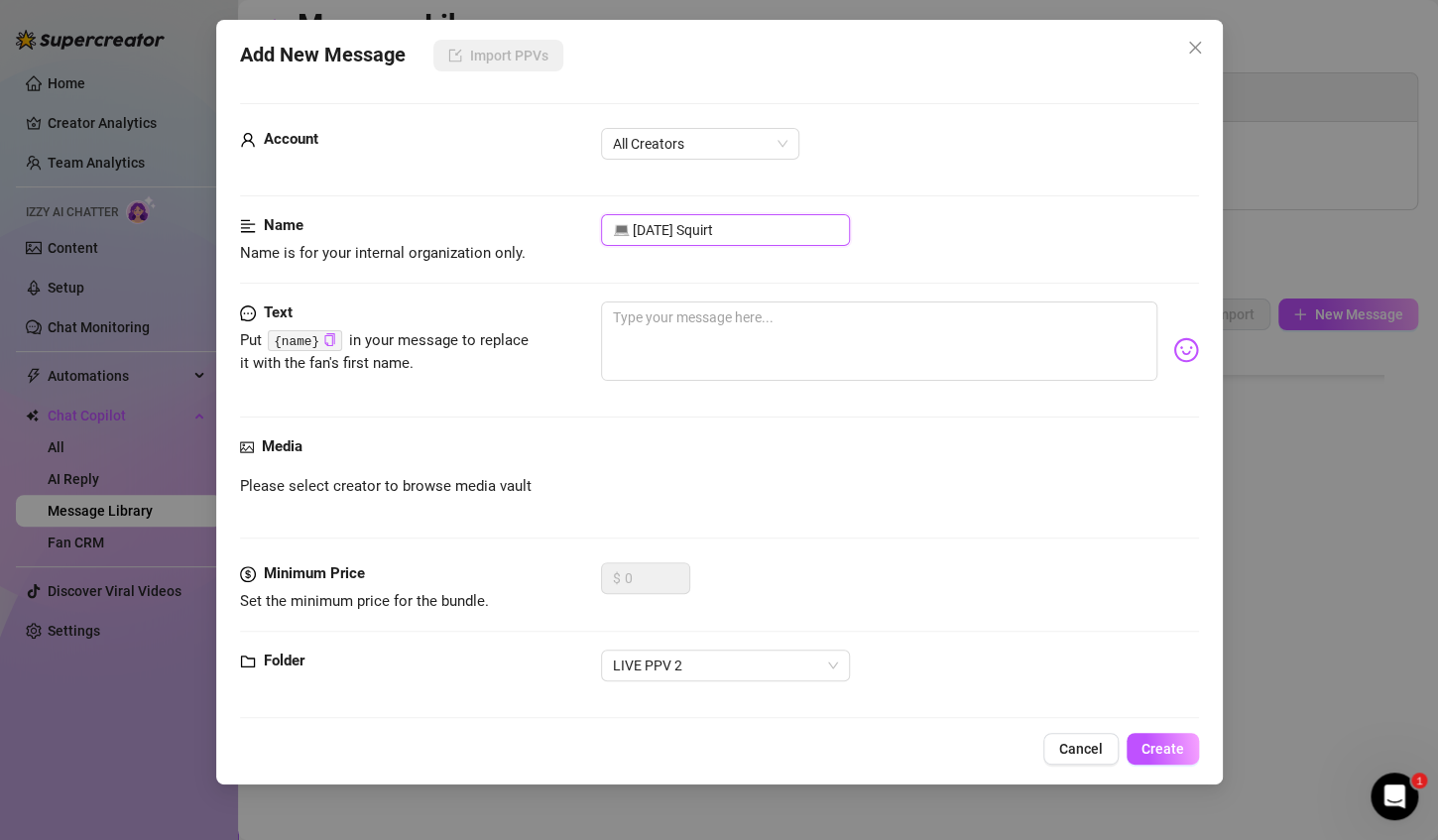 click on "💻 [DATE] Squirt" at bounding box center (725, 230) 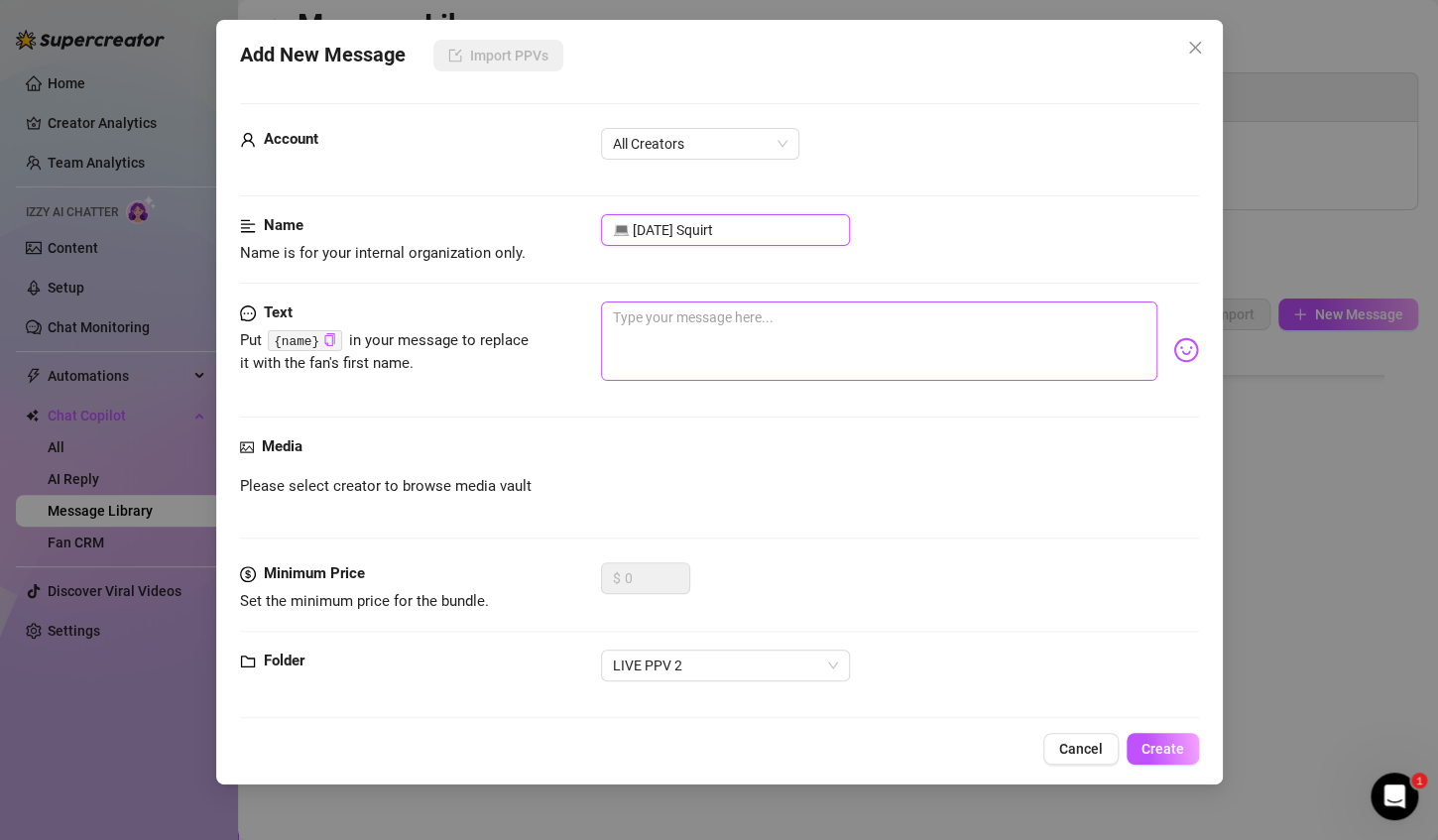 type on "💻 [DATE] Squirt" 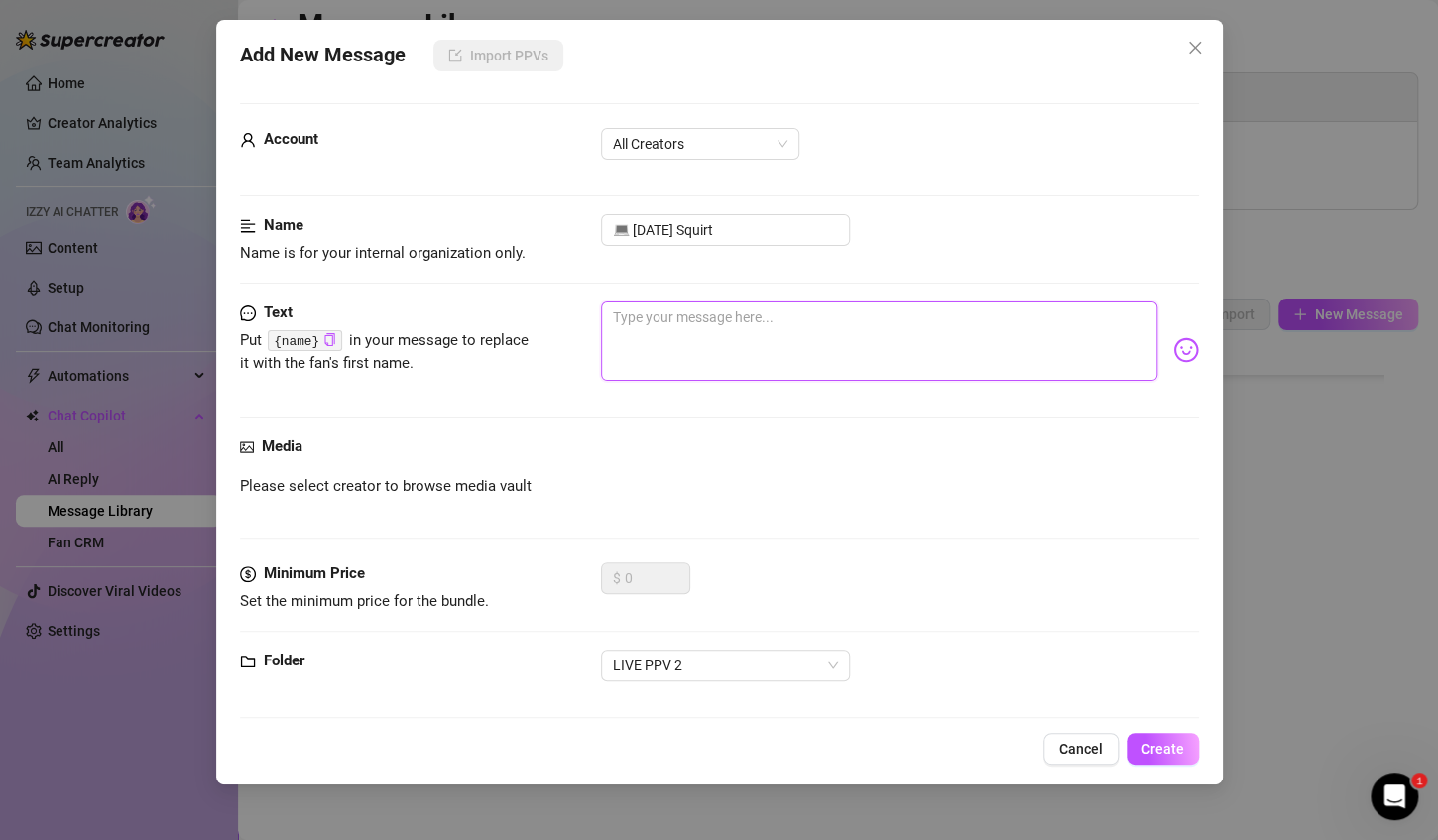 click at bounding box center [879, 341] 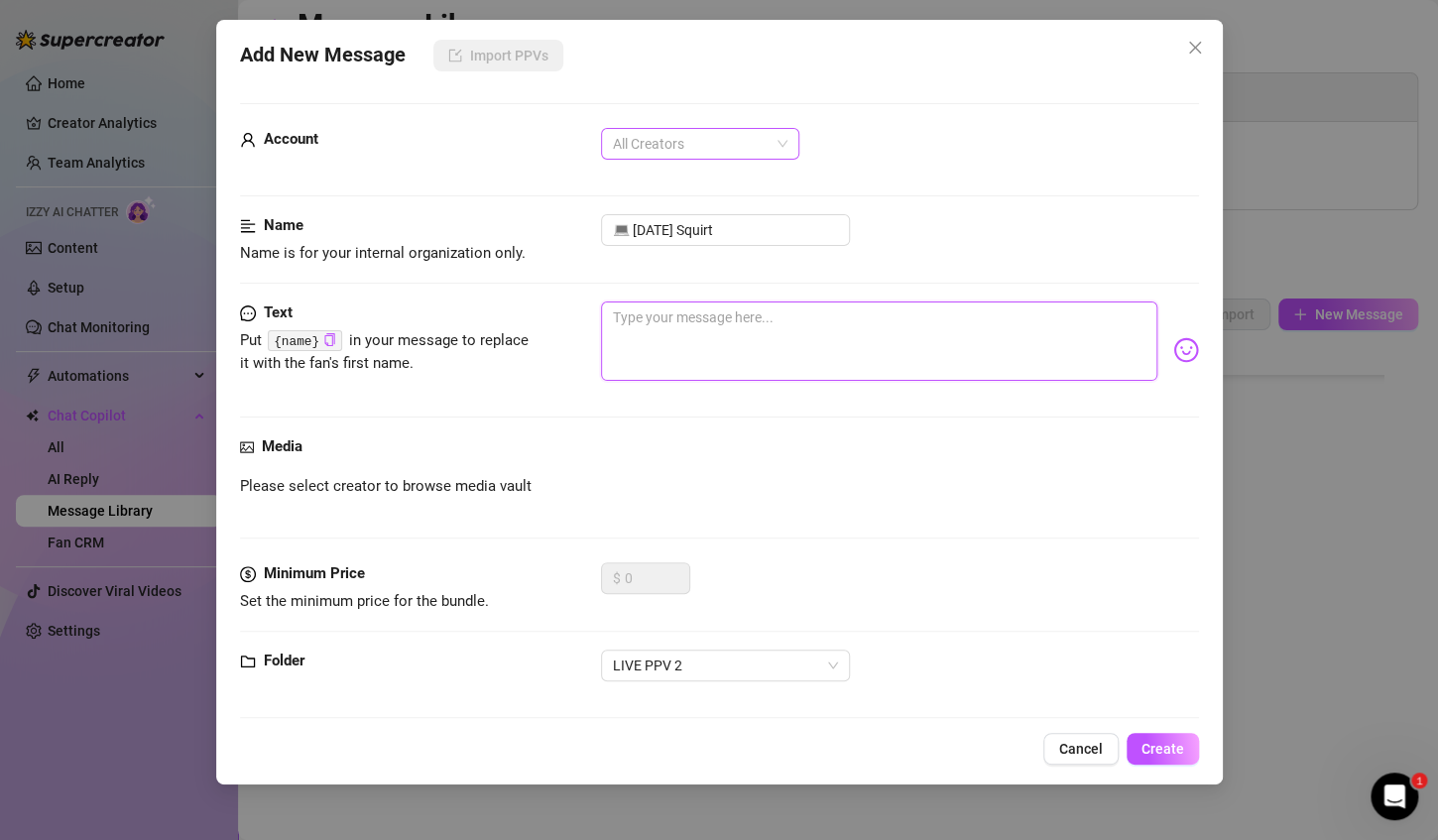 click on "All Creators" at bounding box center (700, 144) 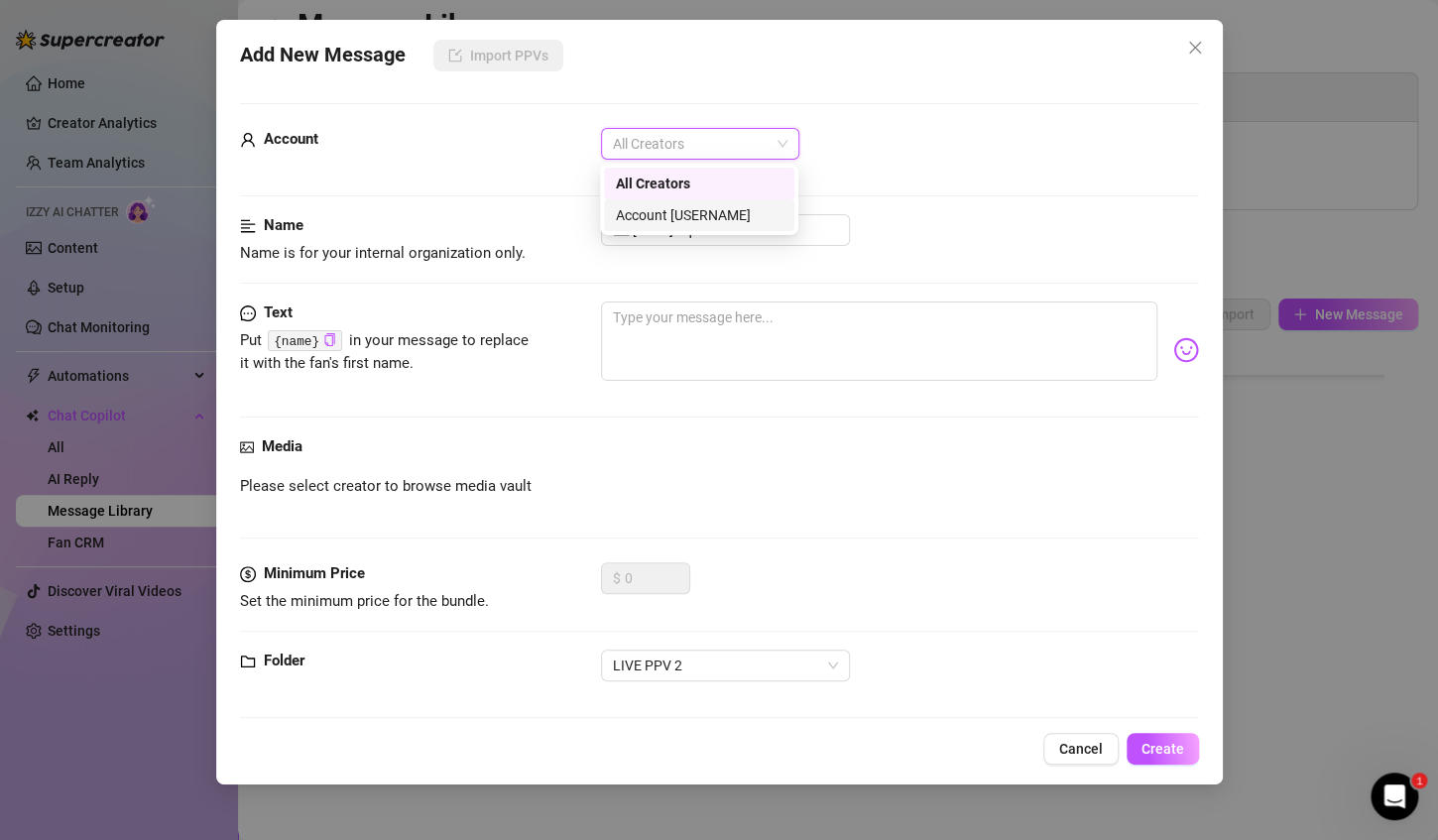 click on "Account [USERNAME]" at bounding box center (699, 215) 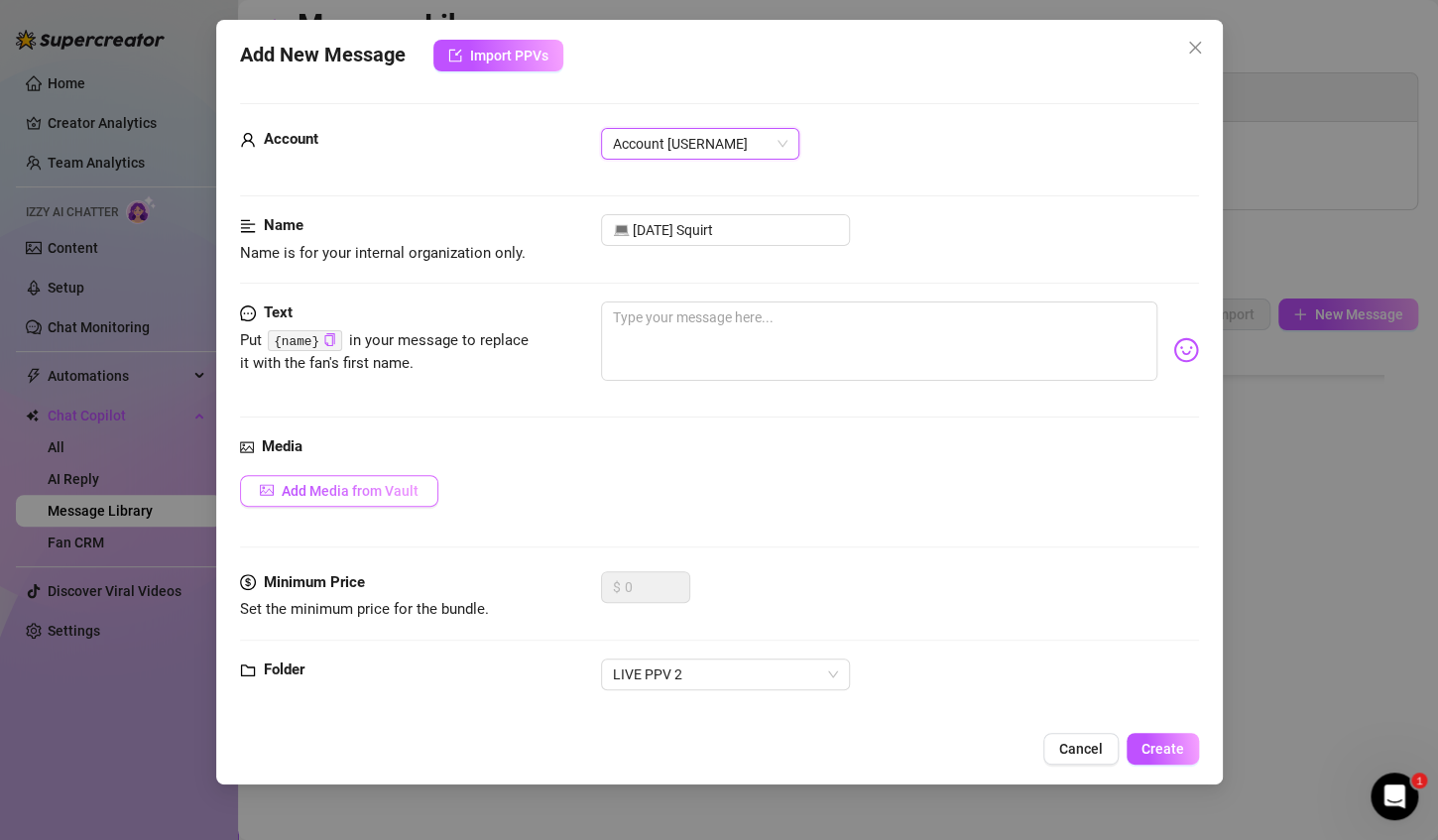 click on "Add Media from Vault" at bounding box center [350, 491] 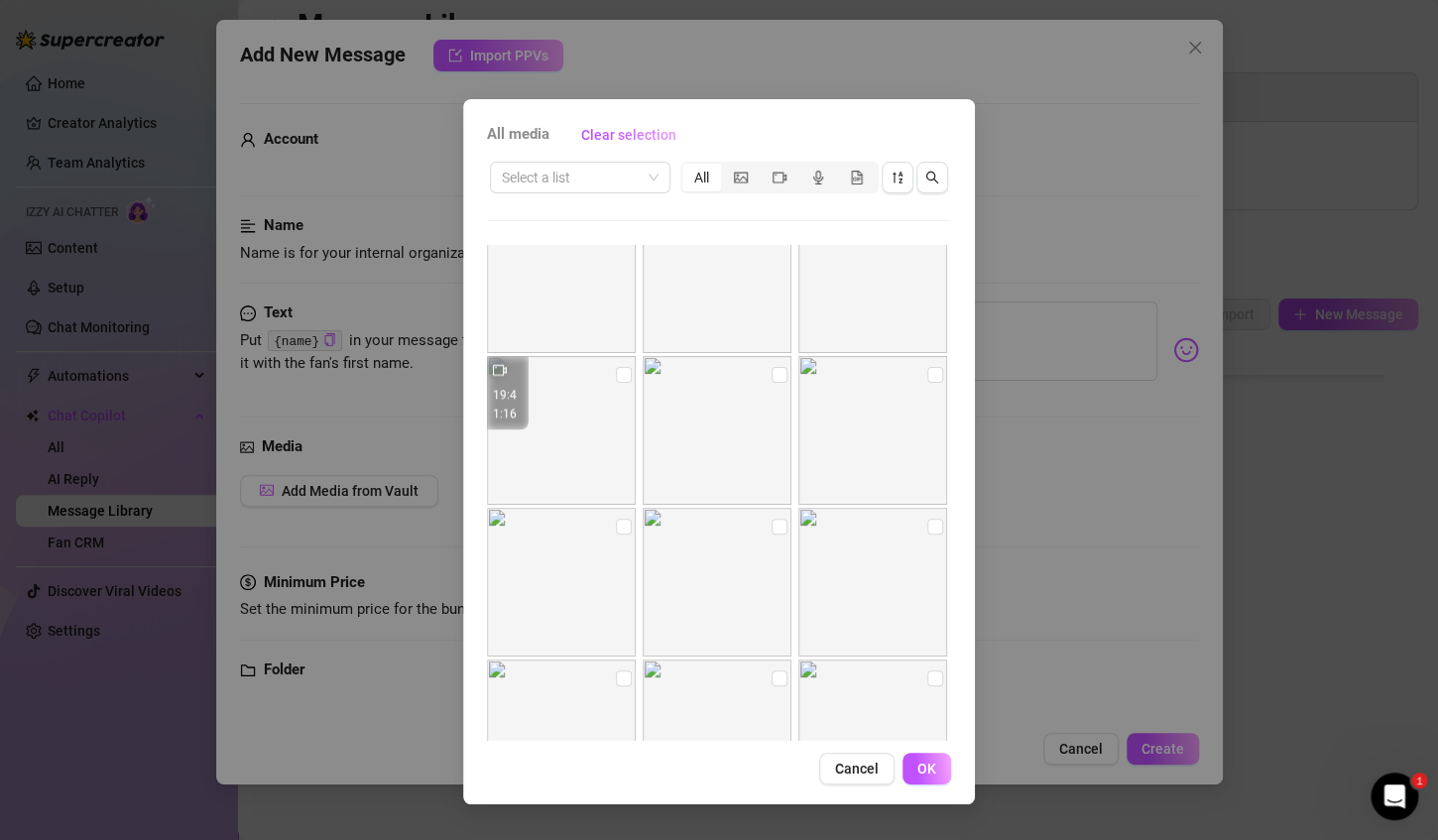 scroll, scrollTop: 925, scrollLeft: 0, axis: vertical 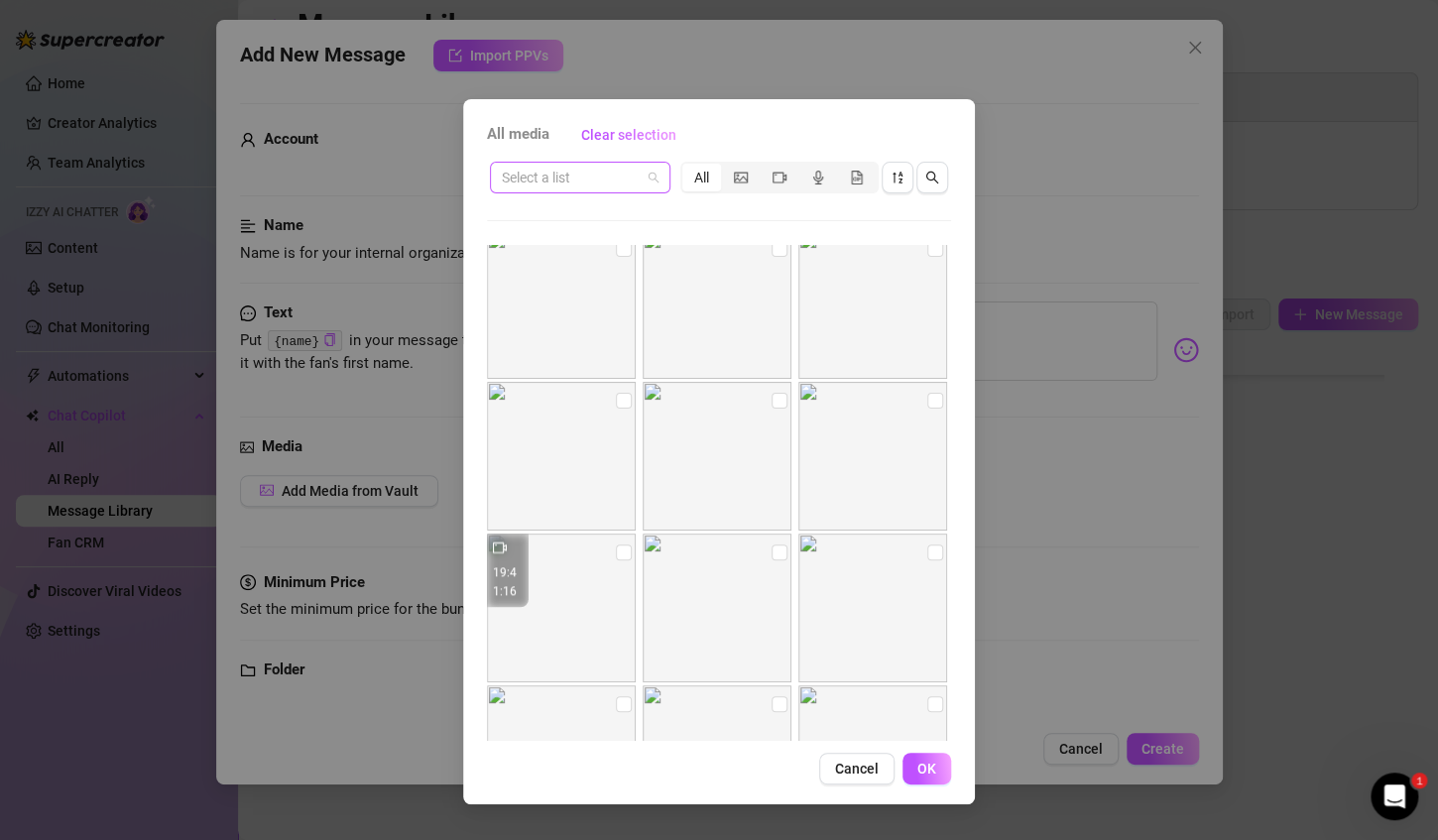 click on "Select a list" at bounding box center (580, 178) 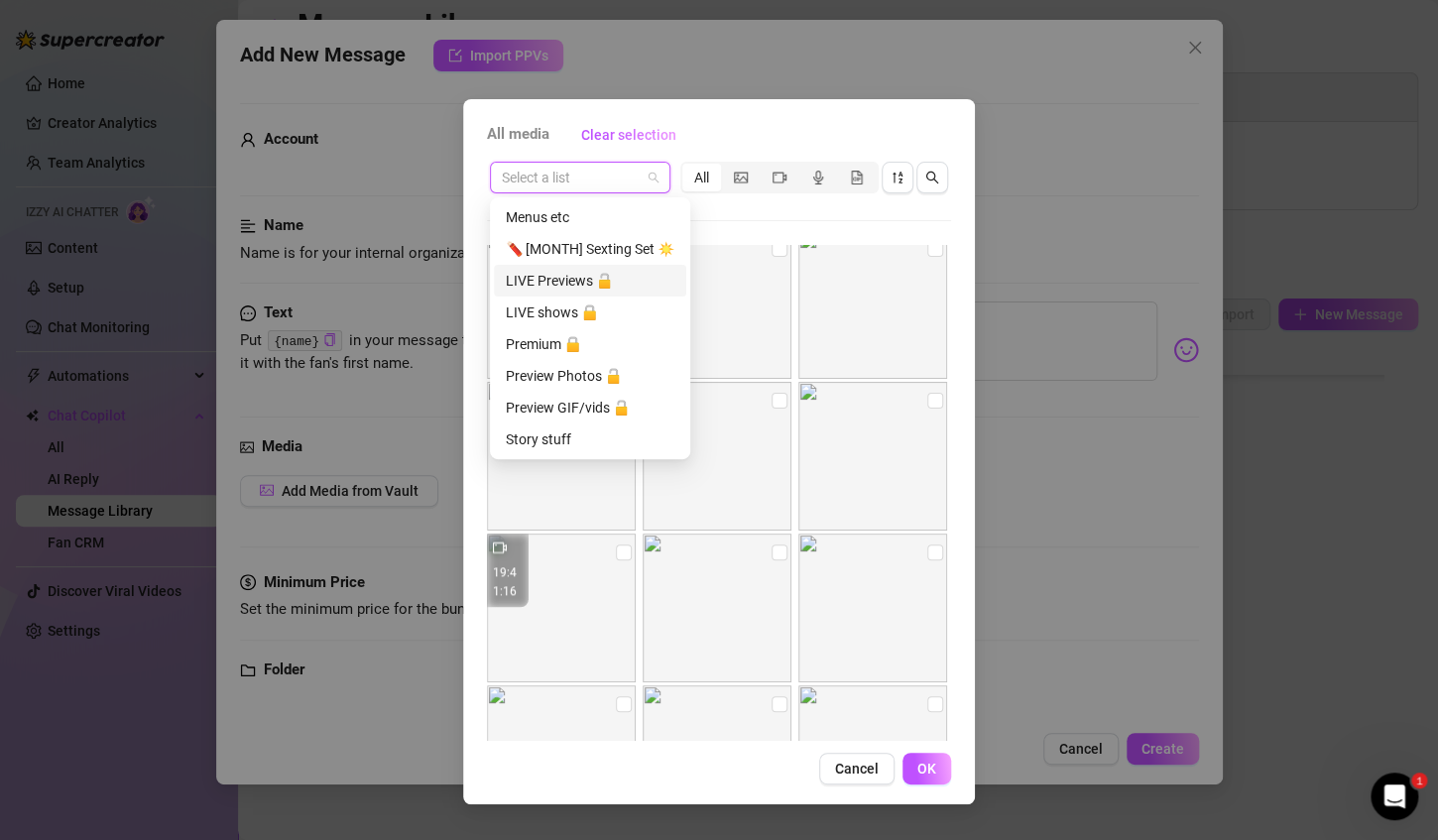 click on "LIVE Previews 🔓" at bounding box center (590, 281) 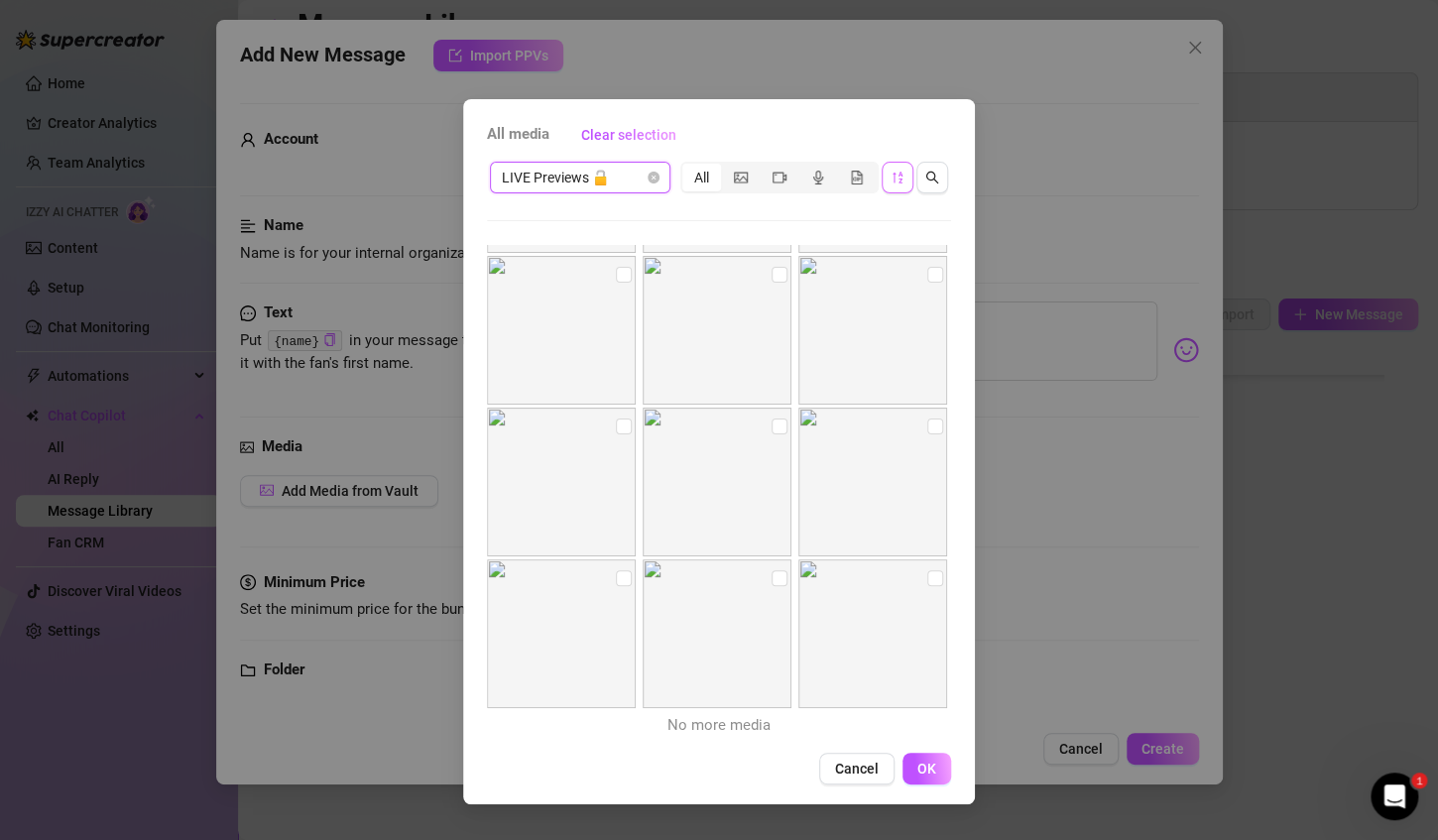 click 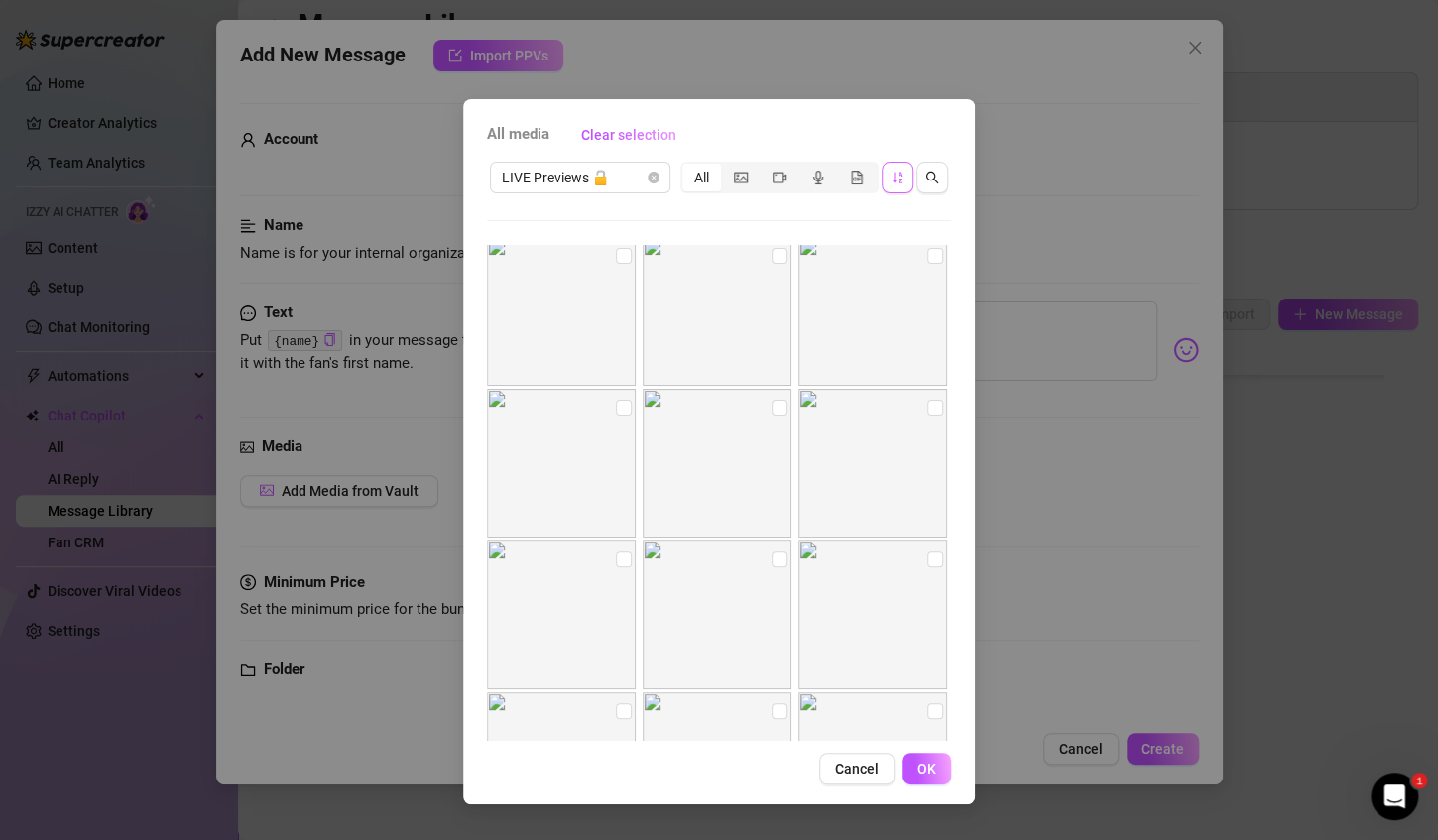 scroll, scrollTop: 0, scrollLeft: 0, axis: both 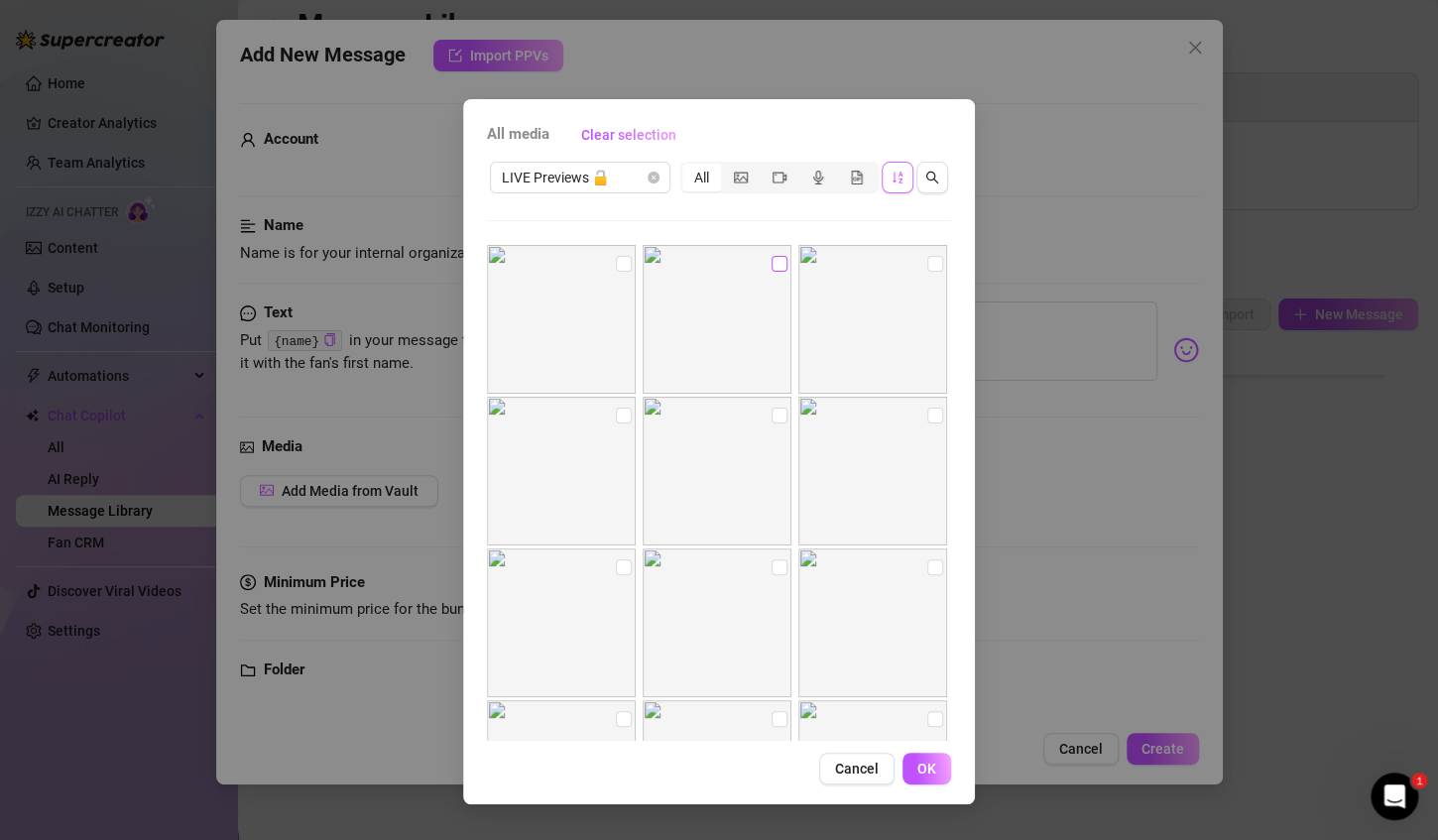 click at bounding box center (779, 264) 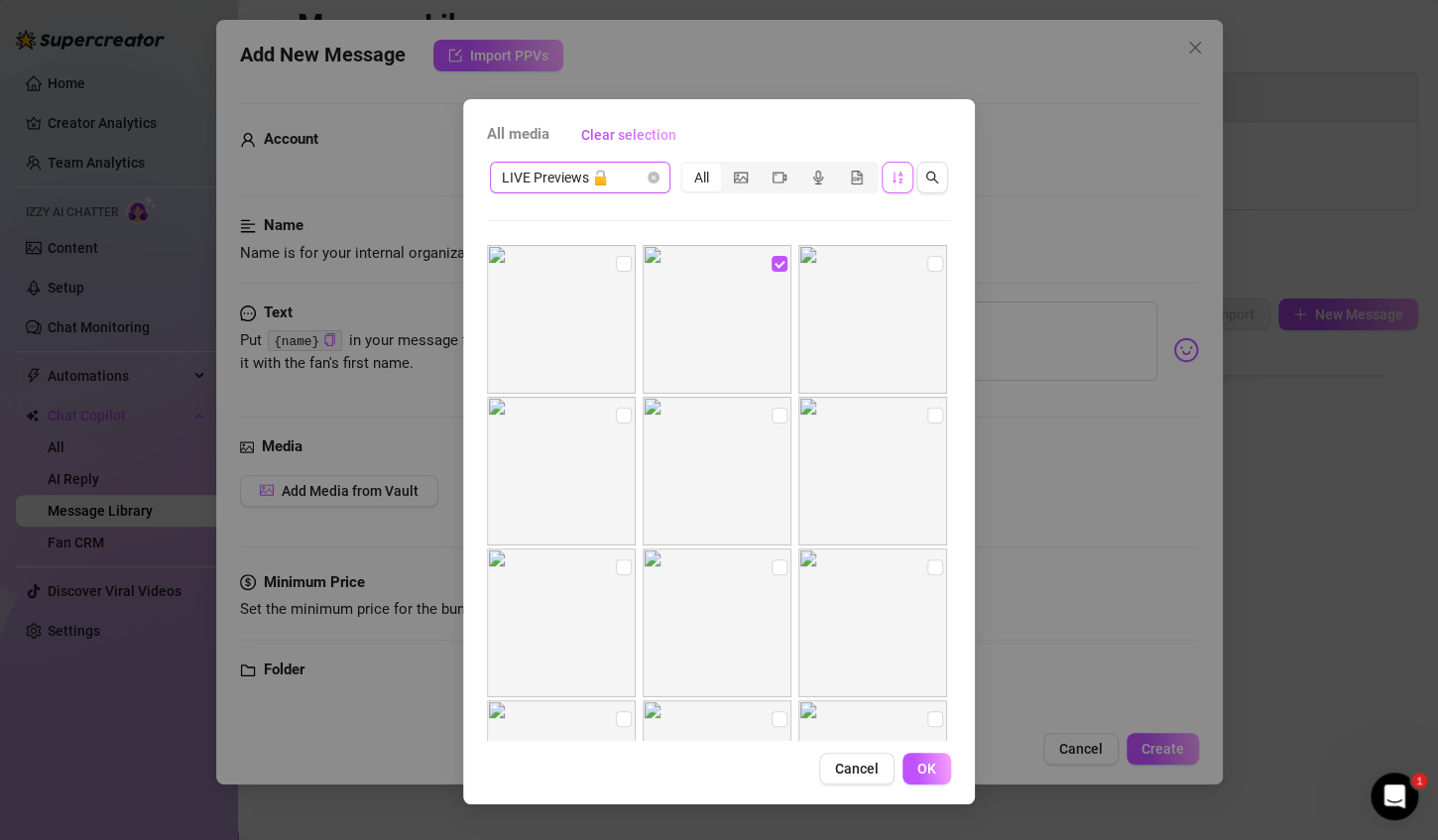 click on "LIVE Previews 🔓" at bounding box center (580, 178) 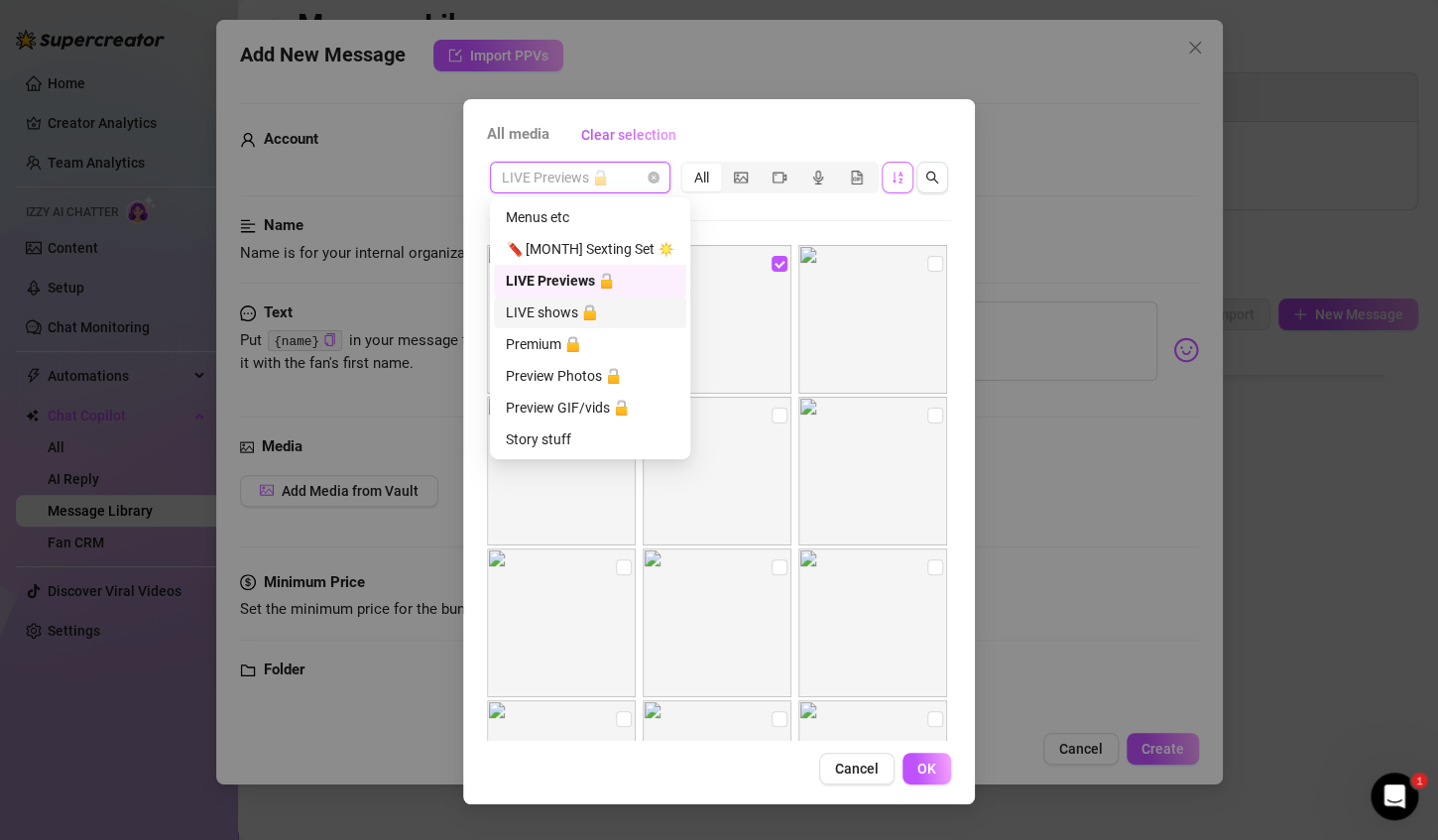 click on "LIVE shows 🔒" at bounding box center (590, 312) 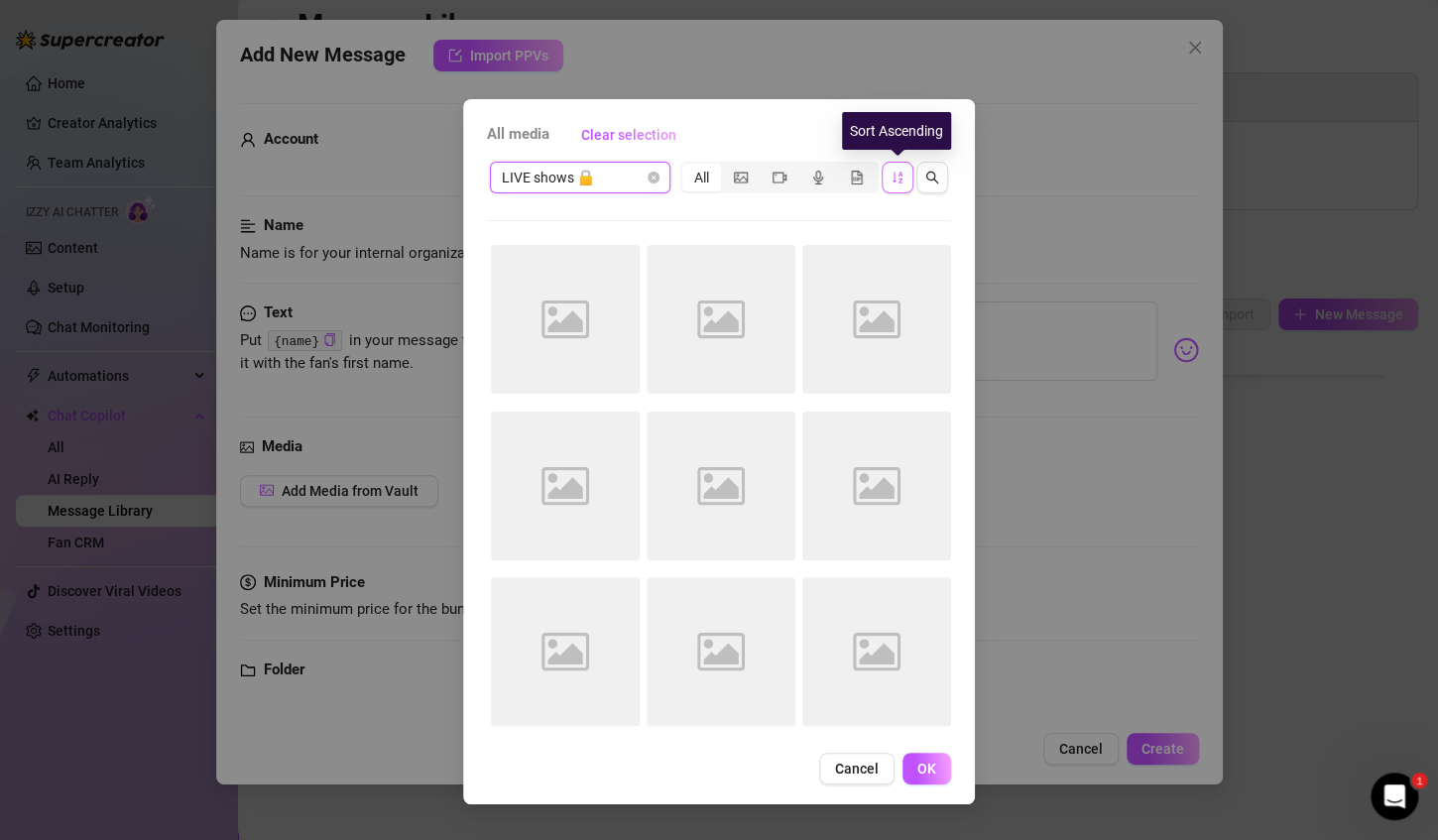 click 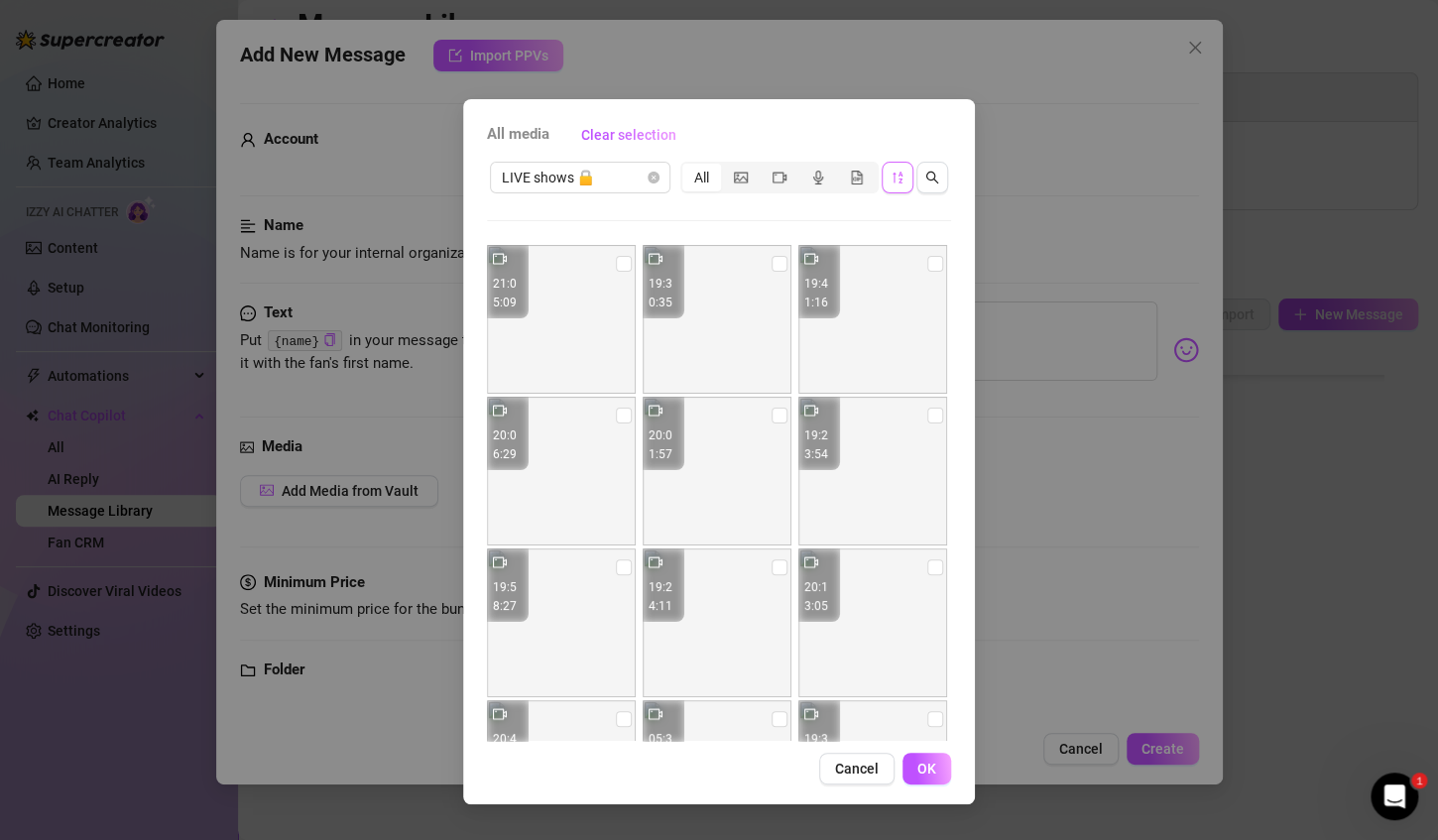 click at bounding box center [898, 178] 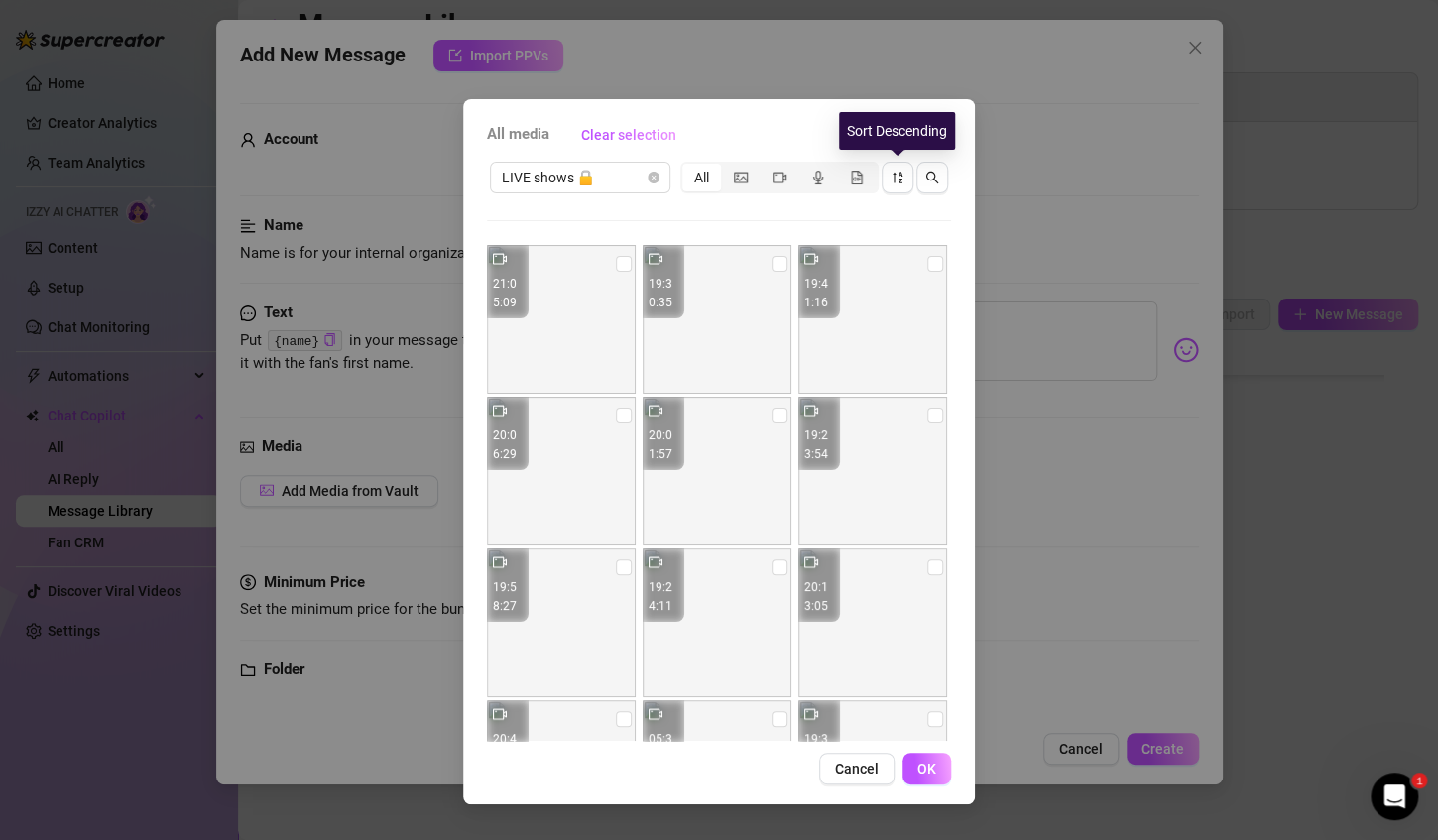 click 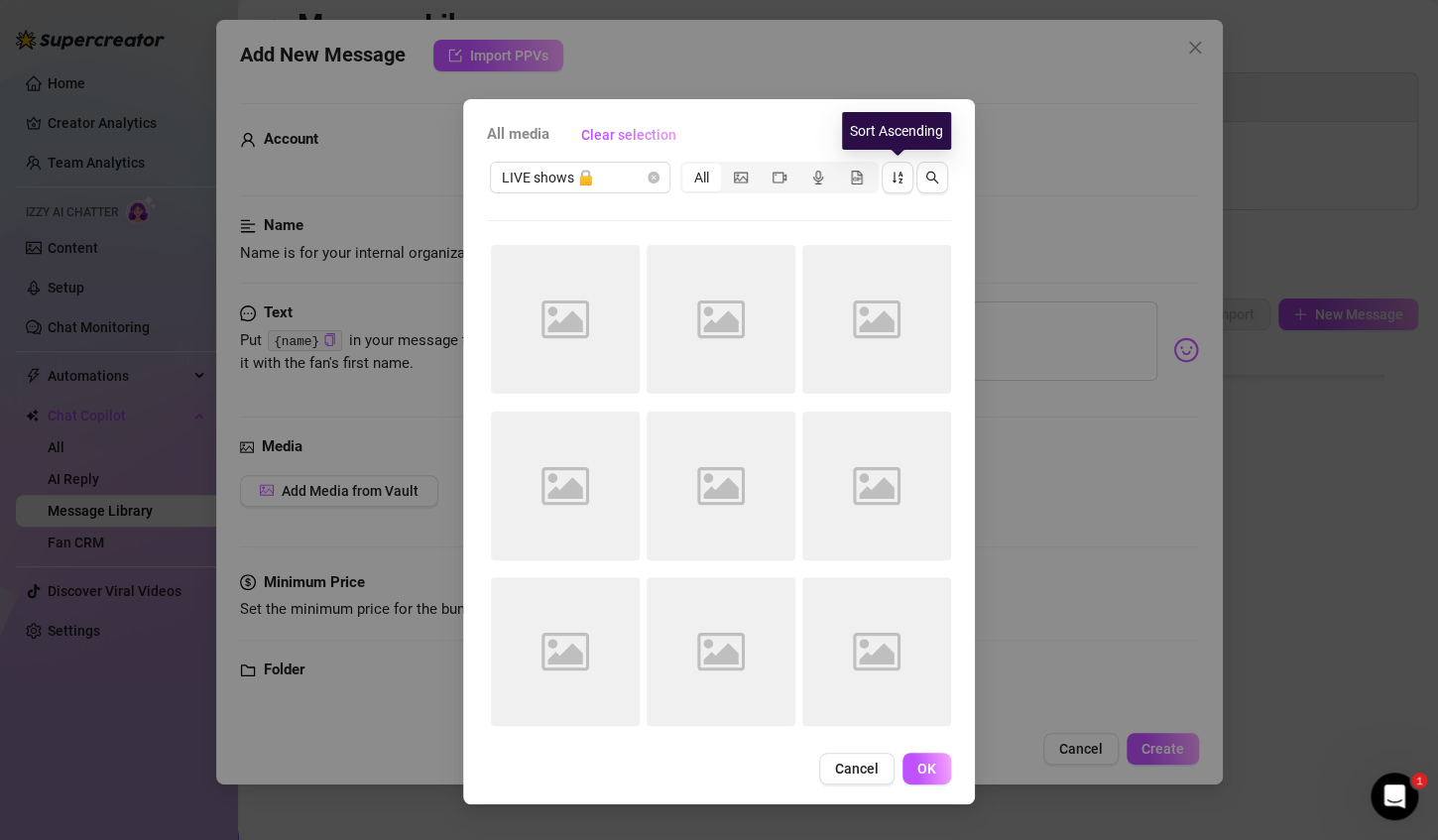 click 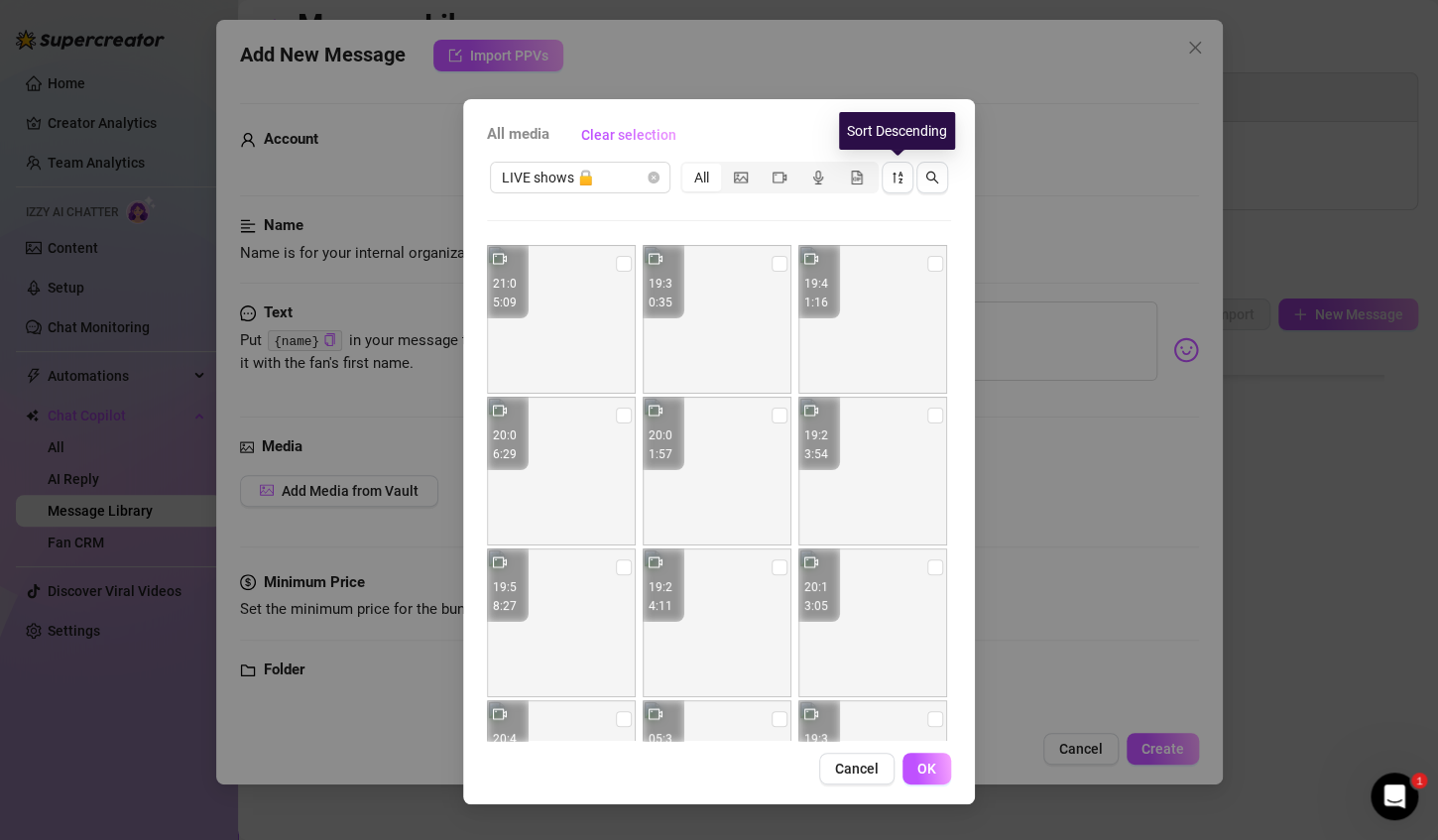 click 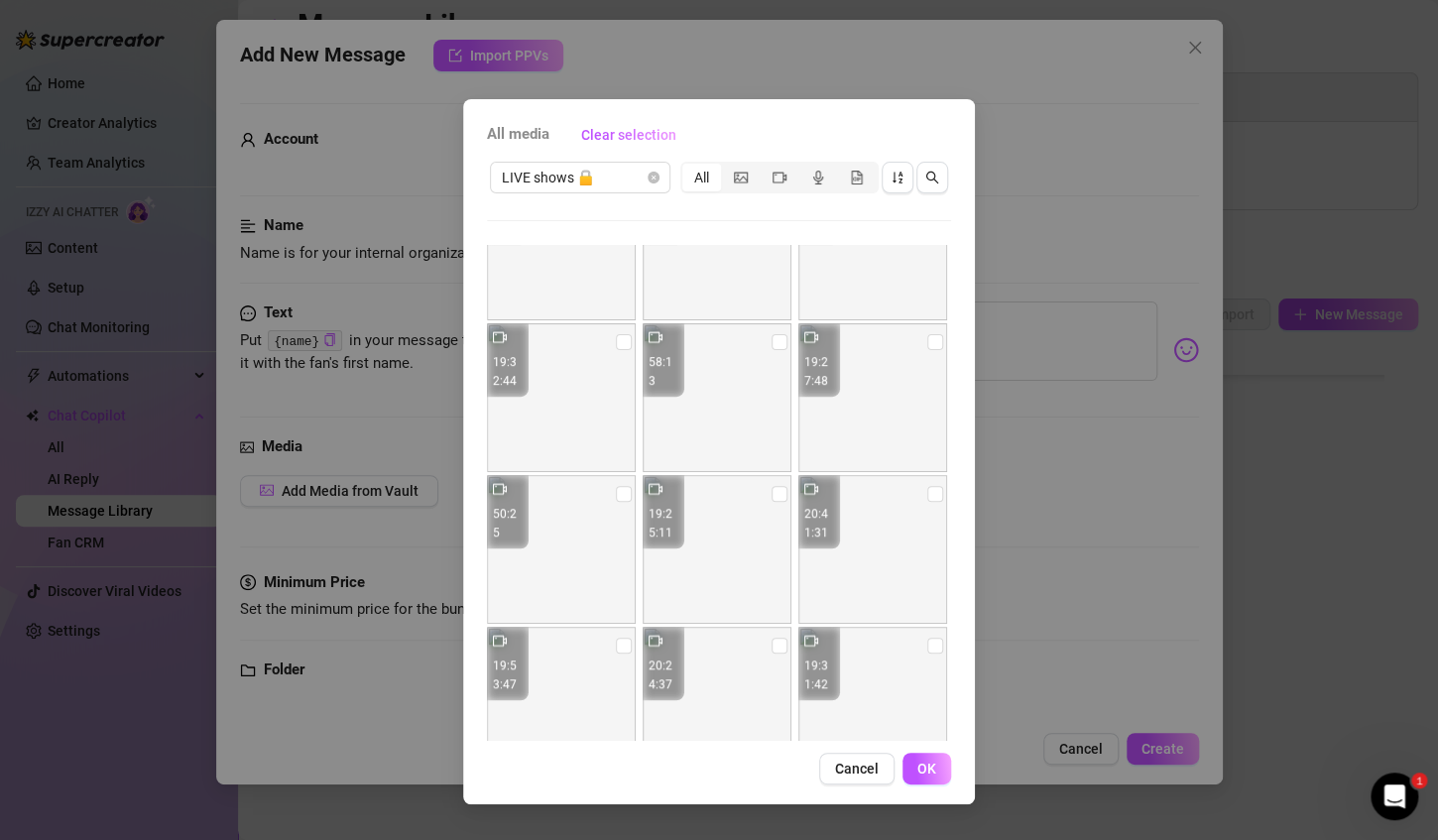 scroll, scrollTop: 397, scrollLeft: 0, axis: vertical 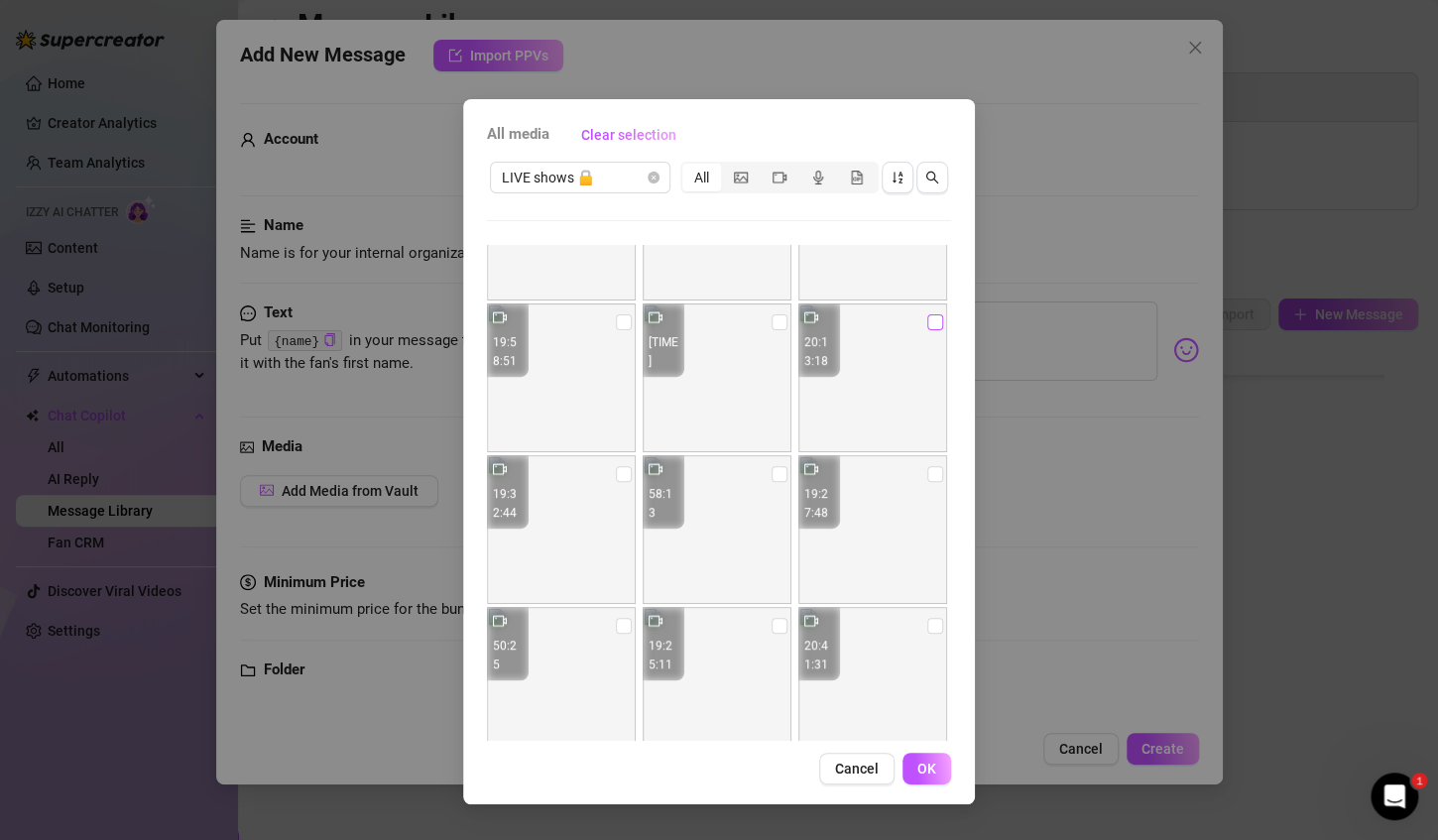 click at bounding box center (935, 322) 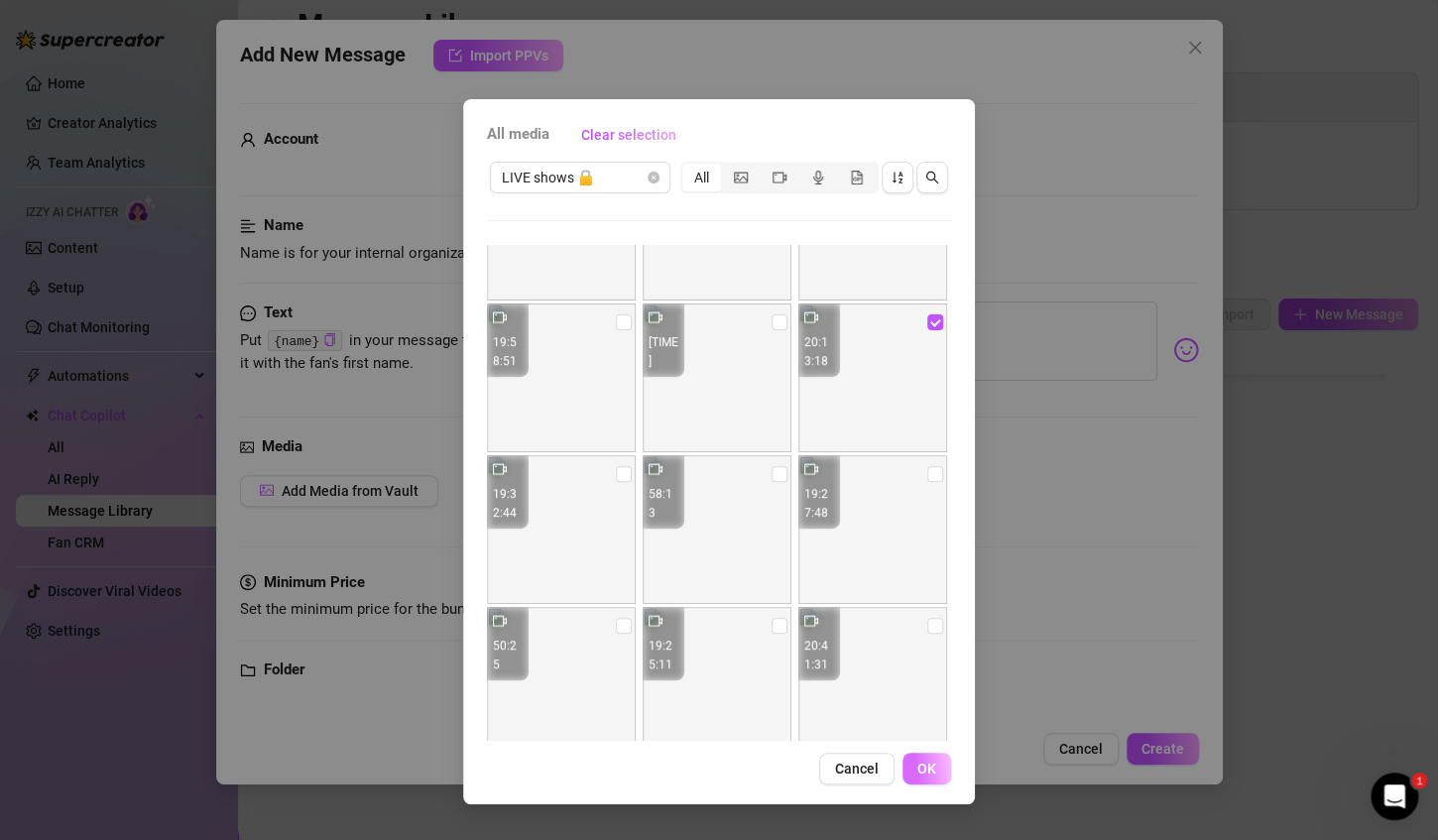 click on "OK" at bounding box center [926, 769] 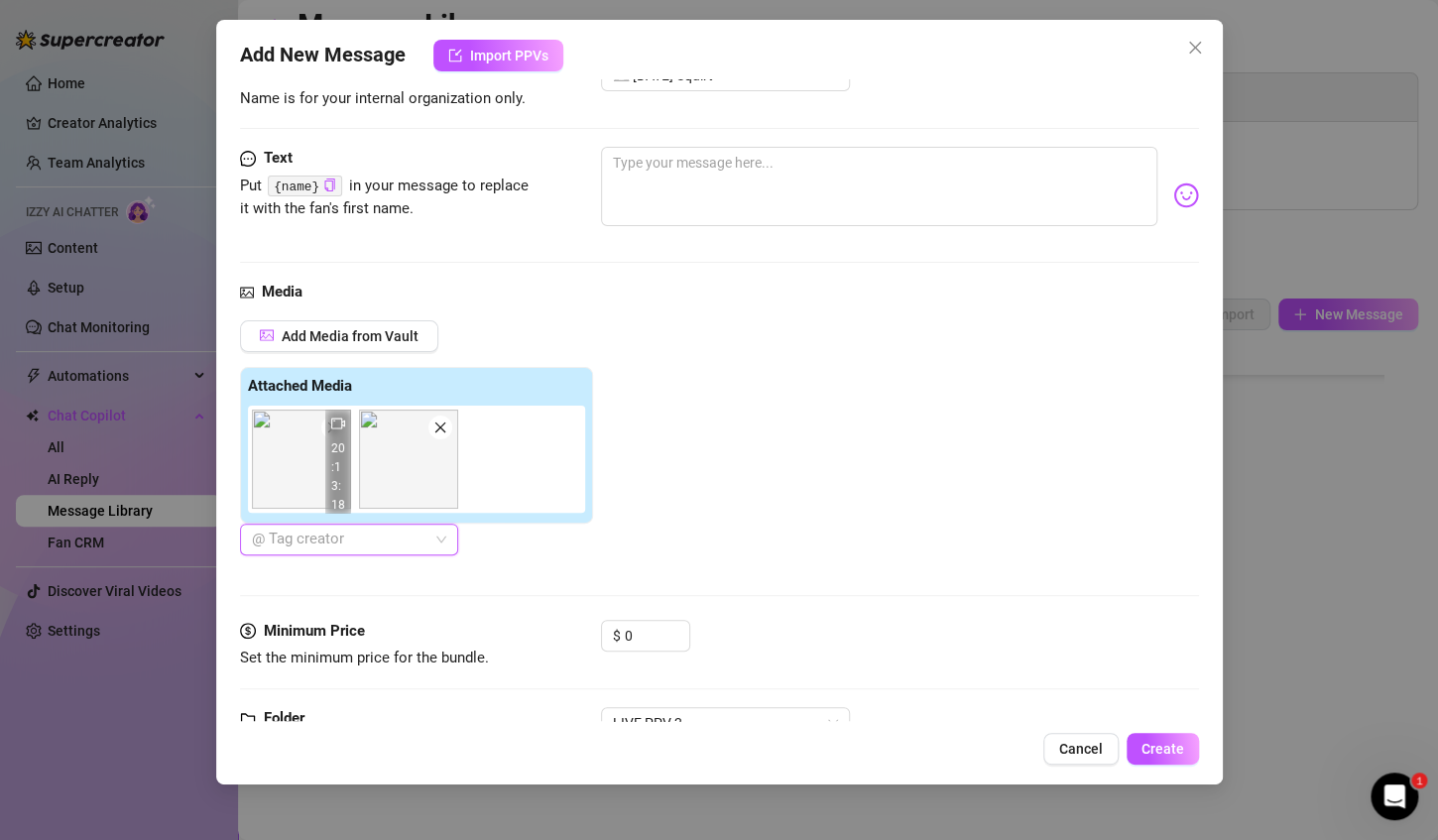 scroll, scrollTop: 225, scrollLeft: 0, axis: vertical 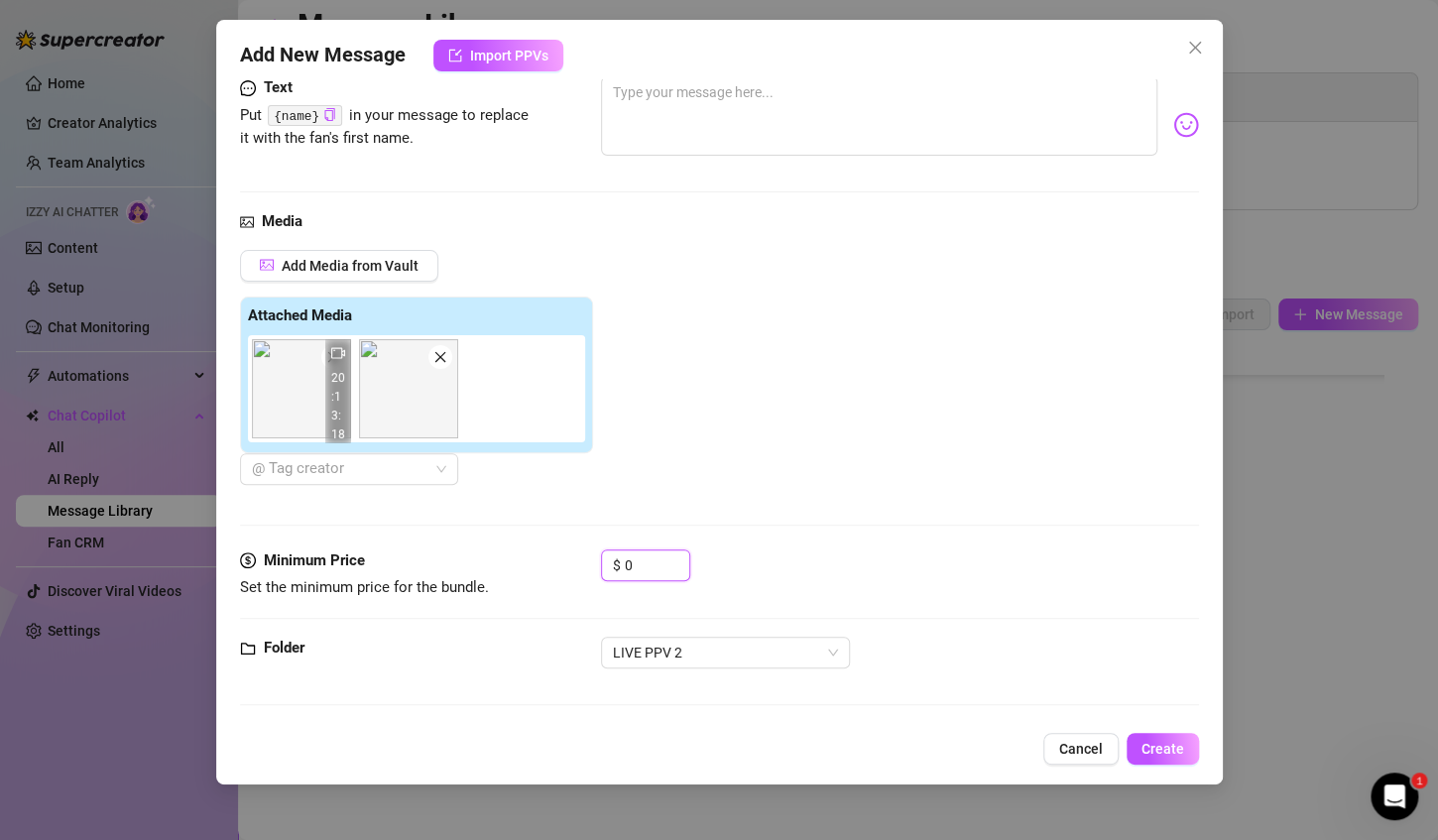 drag, startPoint x: 642, startPoint y: 574, endPoint x: 586, endPoint y: 571, distance: 56.0803 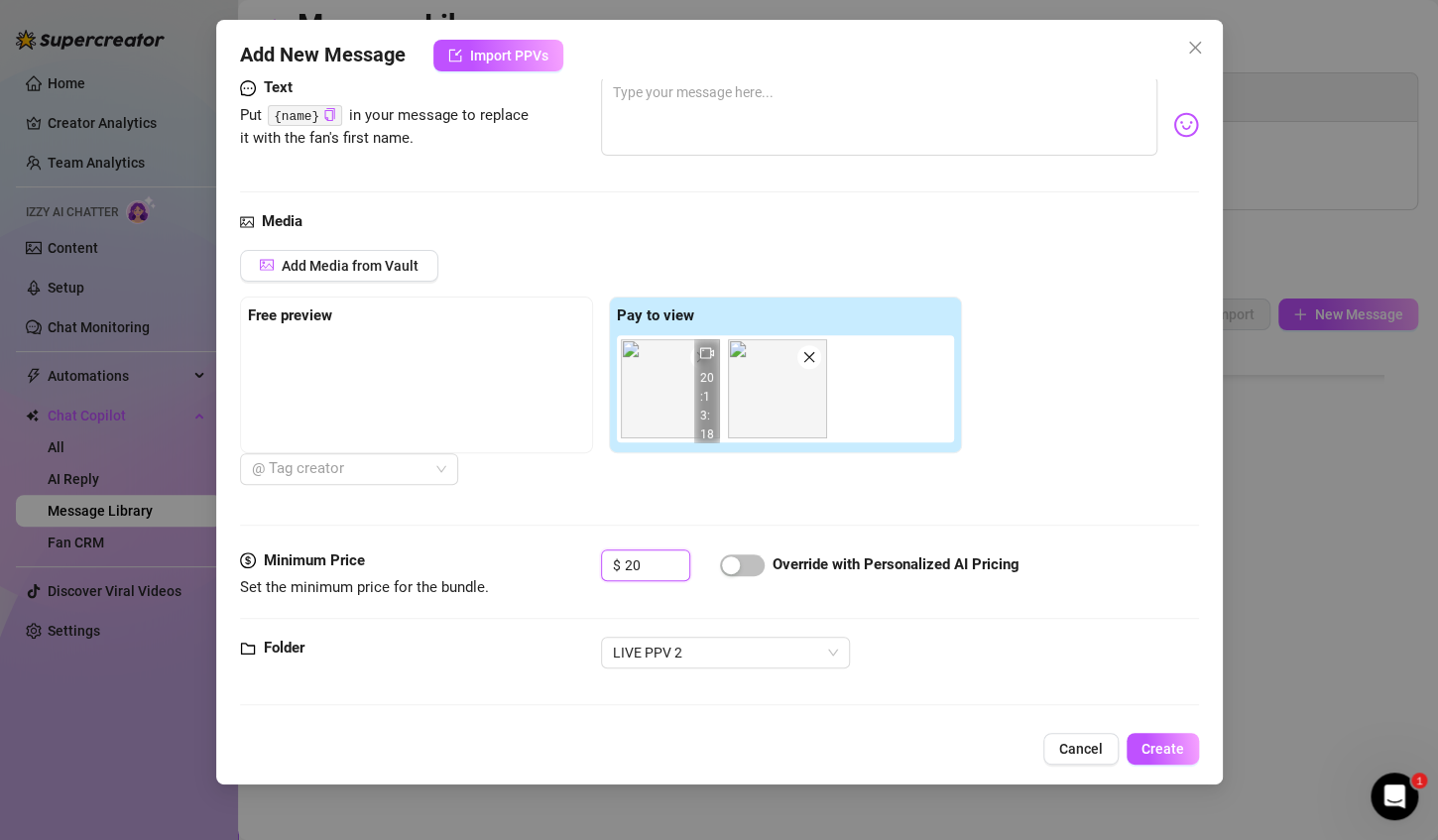 type on "20" 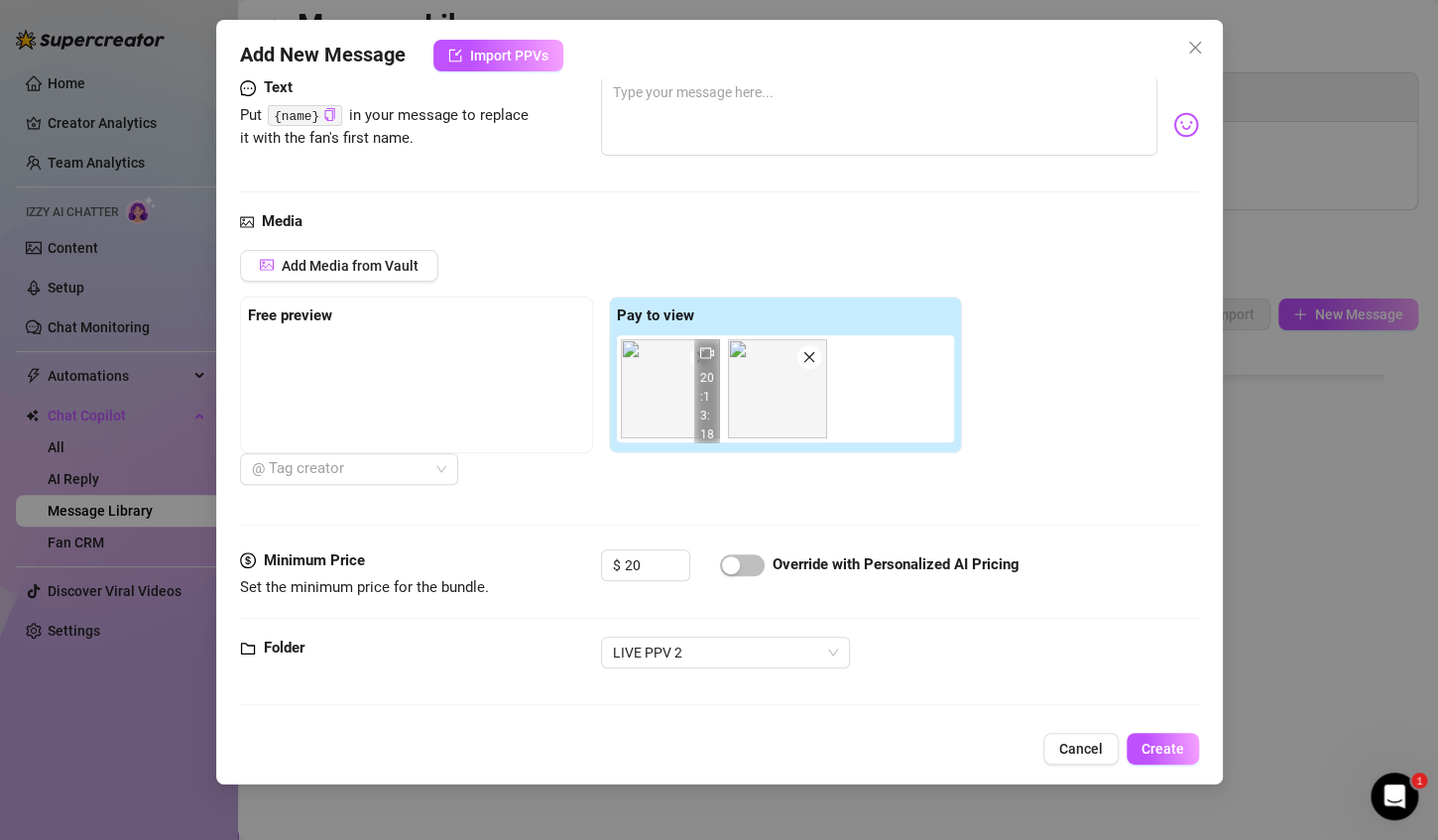 click on "Media Add Media from Vault Free preview Pay to view 20:13:18   @ Tag creator" at bounding box center [719, 380] 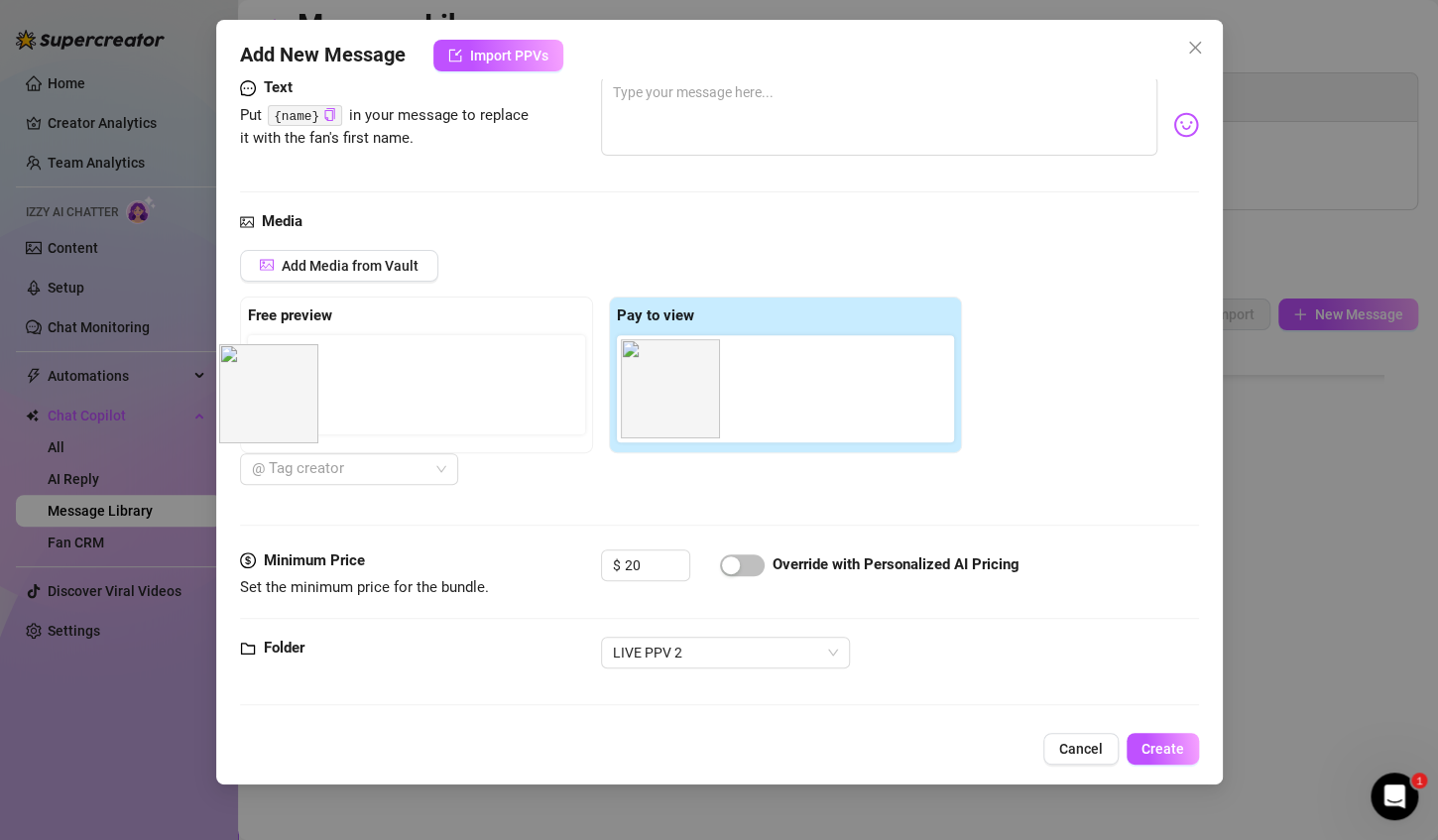 drag, startPoint x: 669, startPoint y: 412, endPoint x: 260, endPoint y: 414, distance: 409.00489 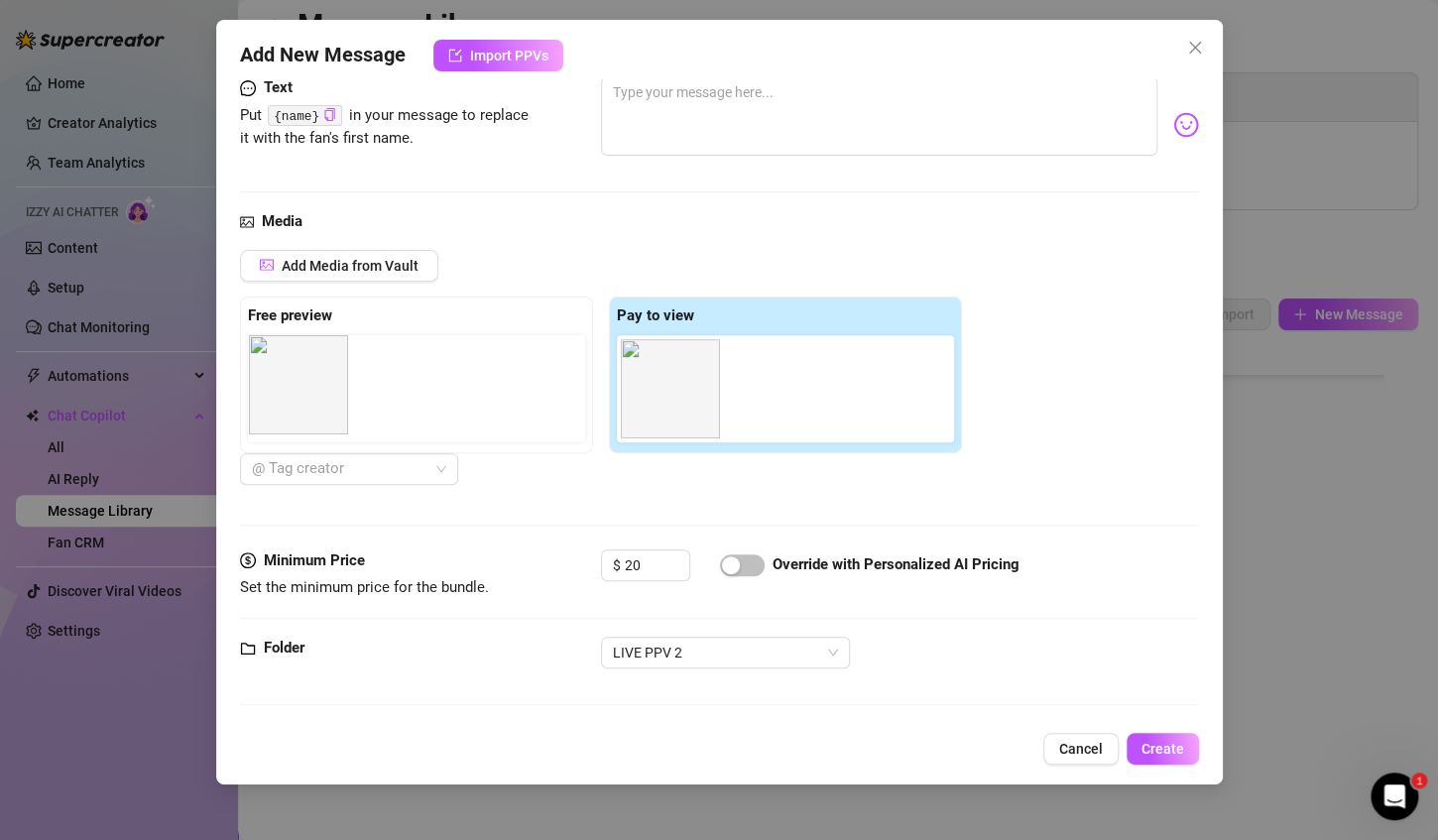 drag, startPoint x: 638, startPoint y: 397, endPoint x: 255, endPoint y: 394, distance: 383.01175 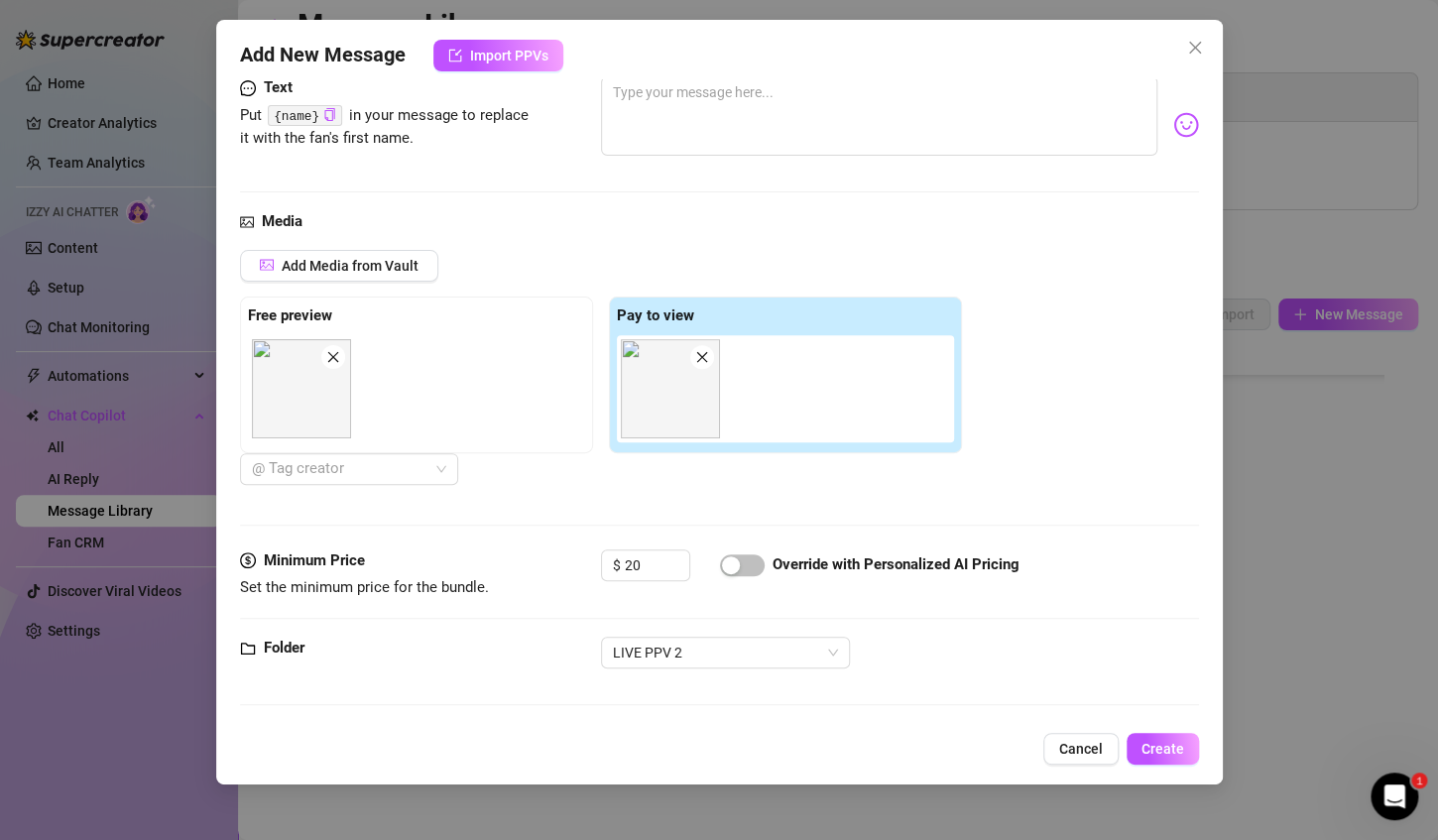 click on "Media" at bounding box center [719, 222] 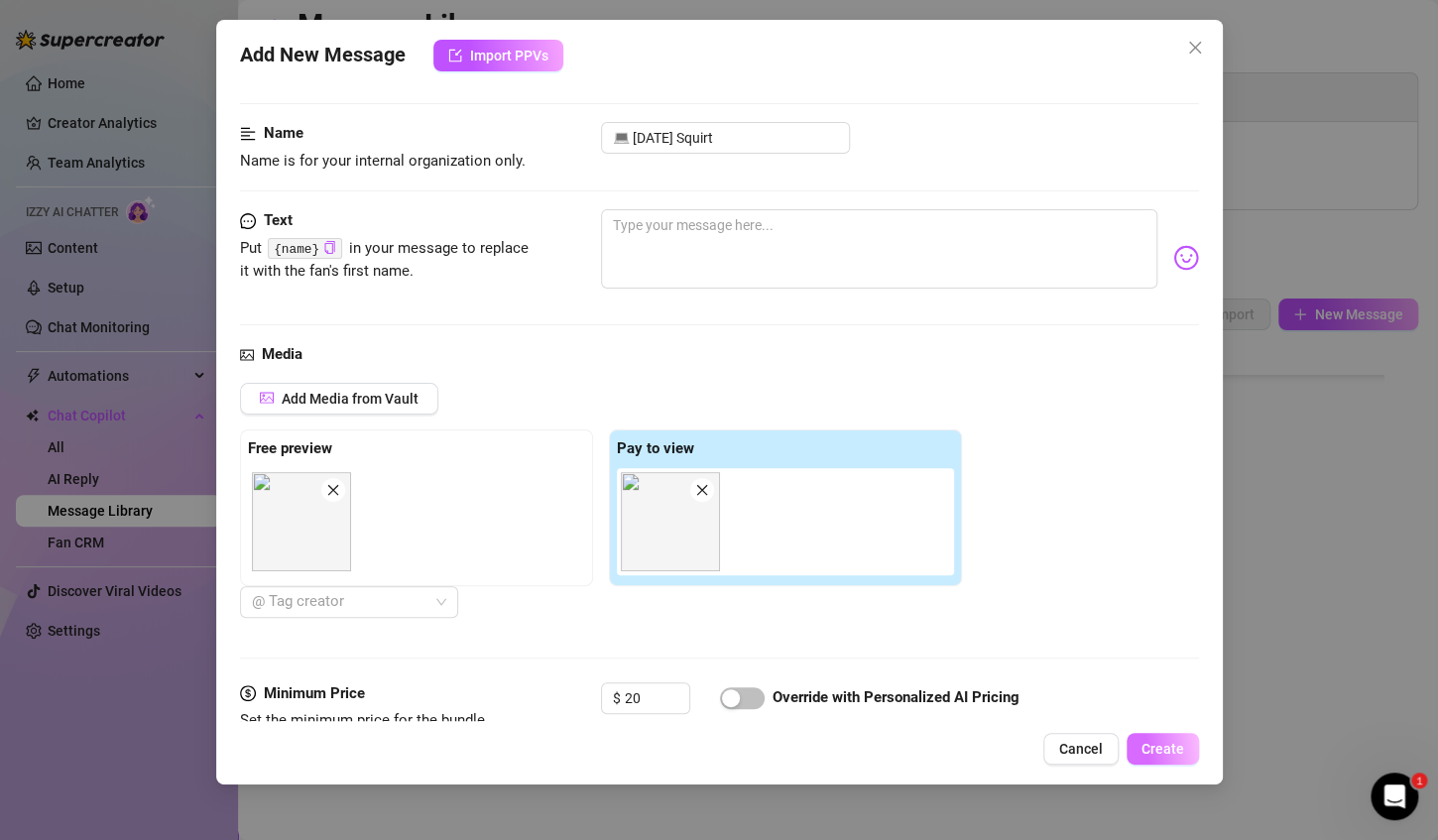 click on "Create" at bounding box center [1162, 749] 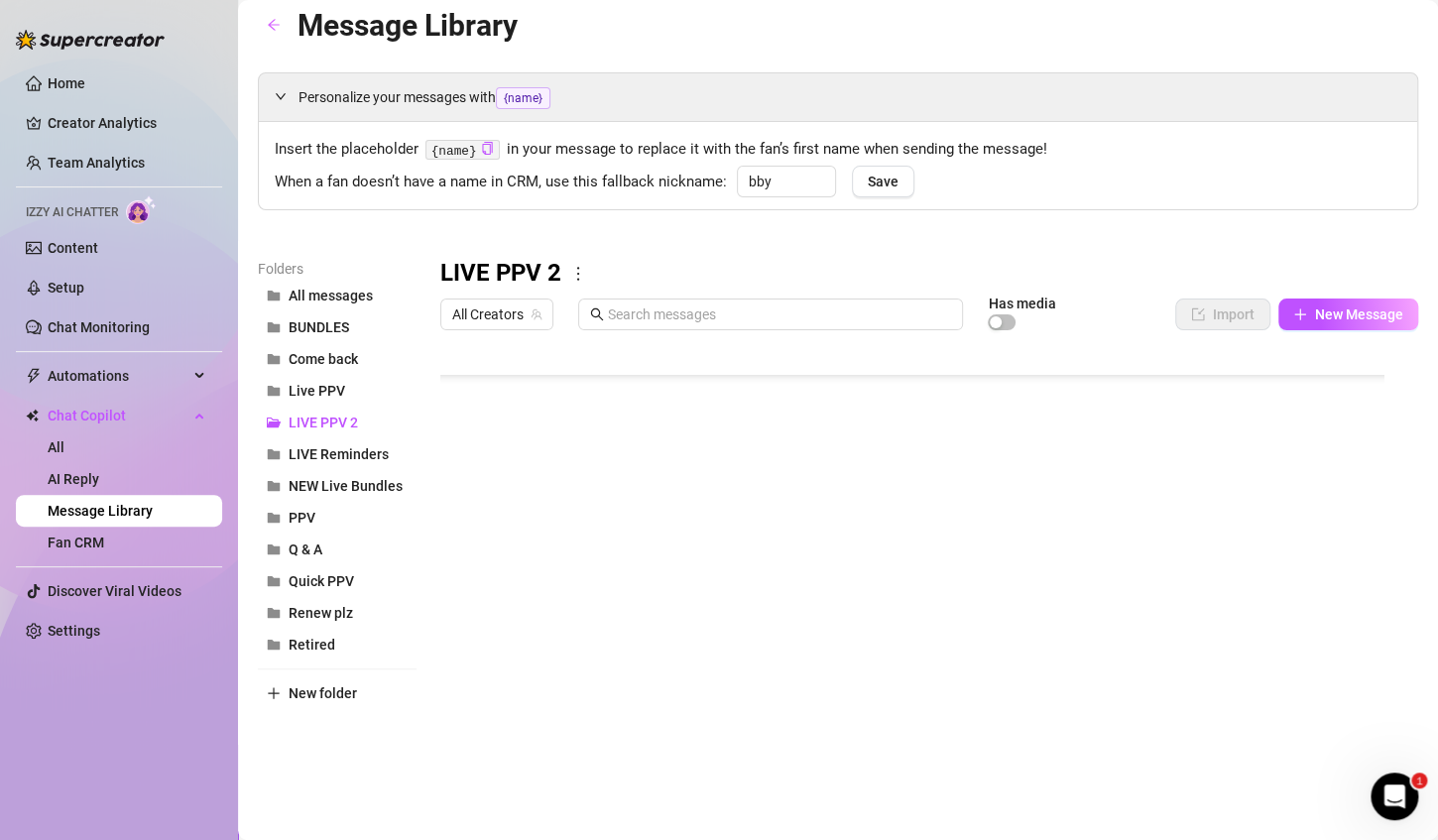 scroll, scrollTop: 0, scrollLeft: 0, axis: both 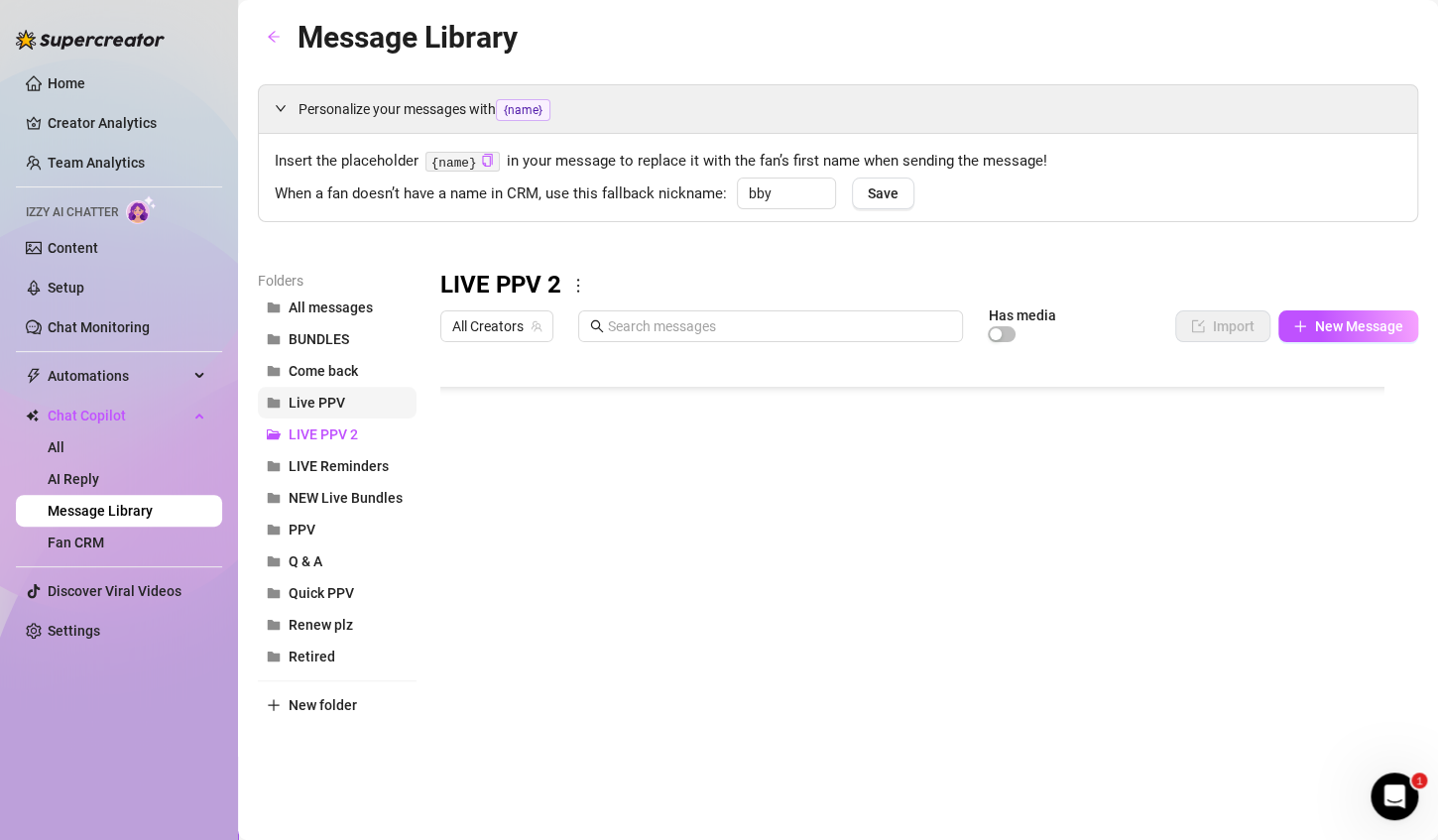 click on "Live PPV" at bounding box center [316, 403] 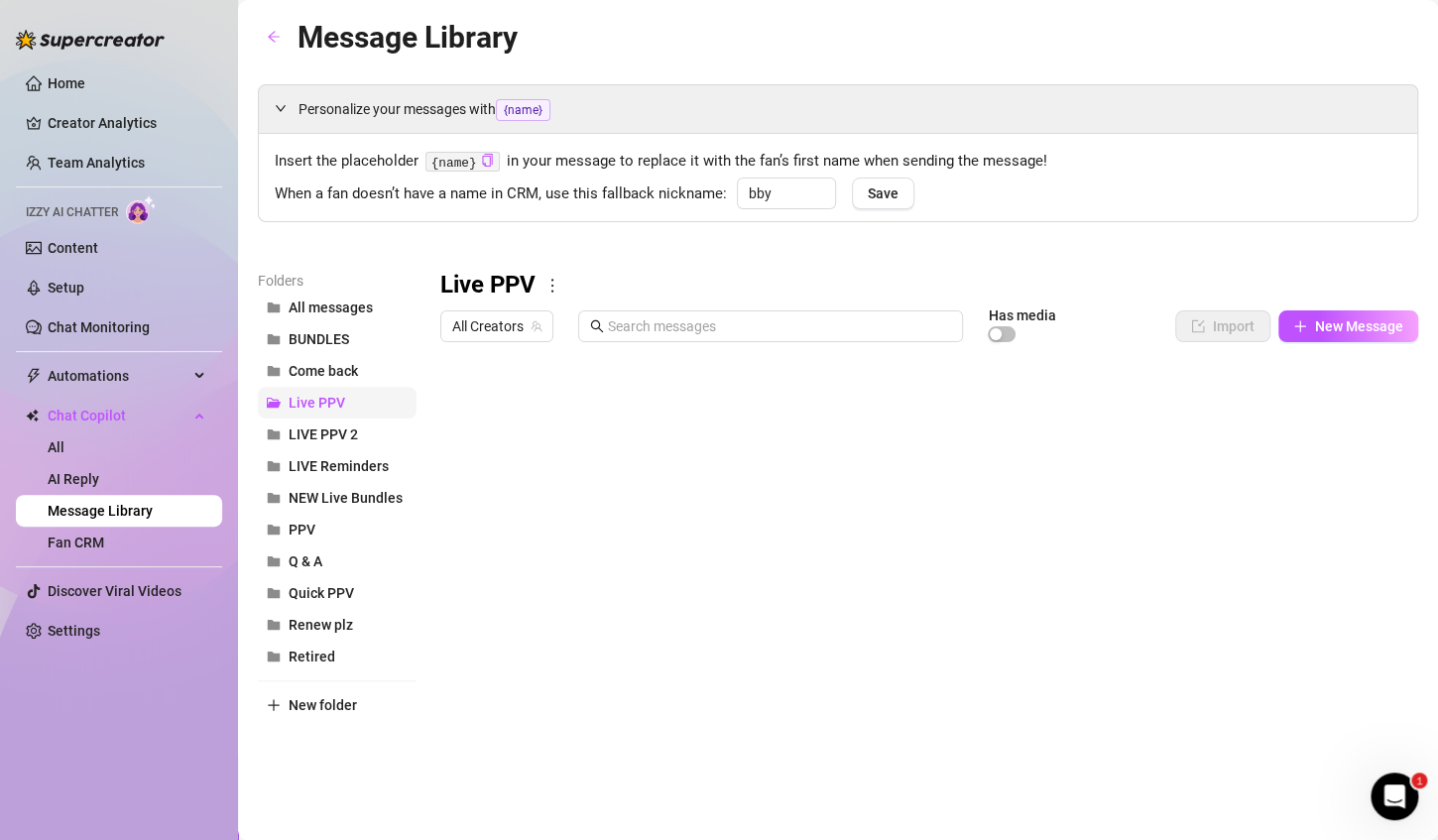 scroll, scrollTop: 0, scrollLeft: 0, axis: both 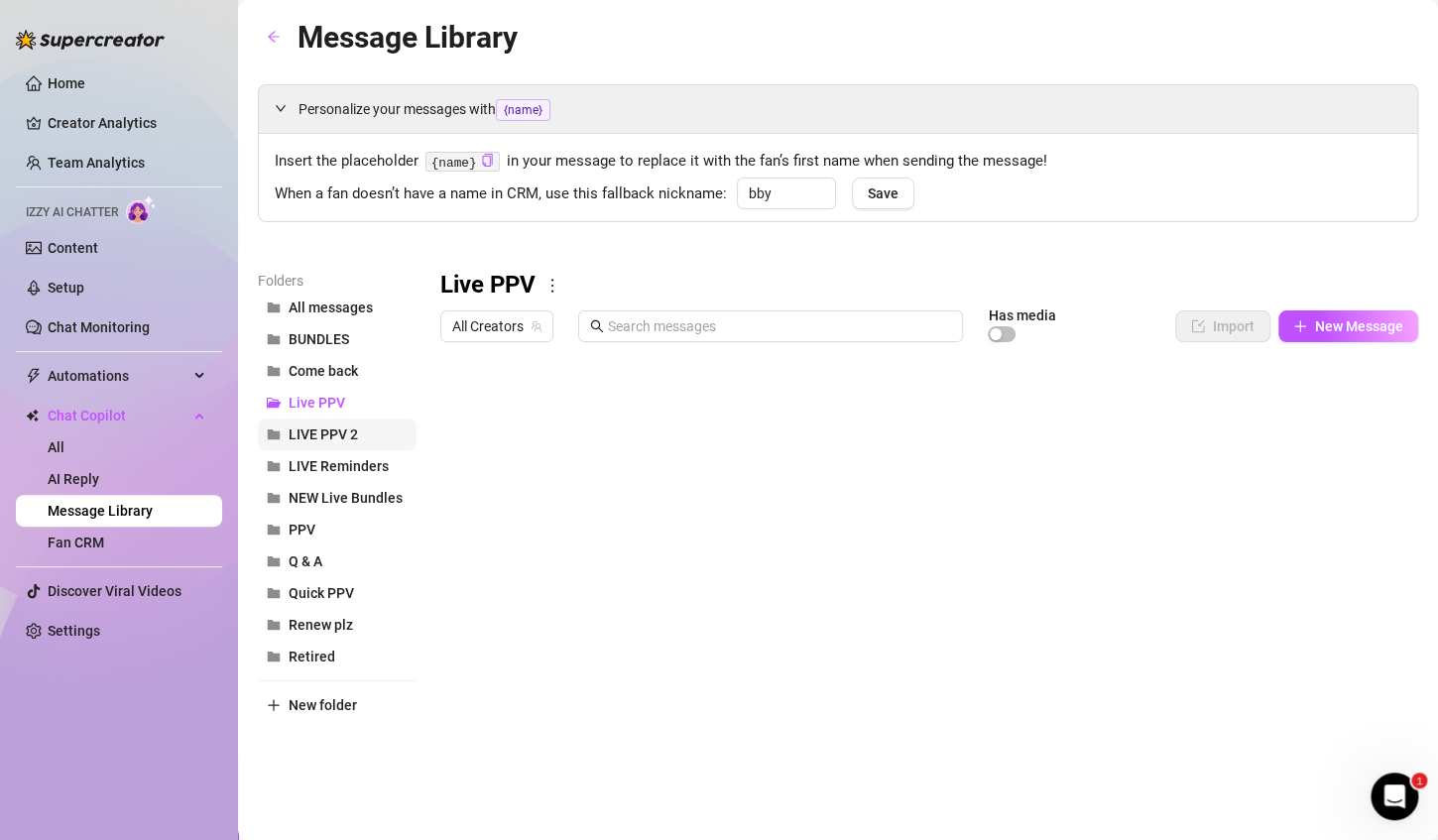 click on "LIVE PPV 2" at bounding box center [323, 434] 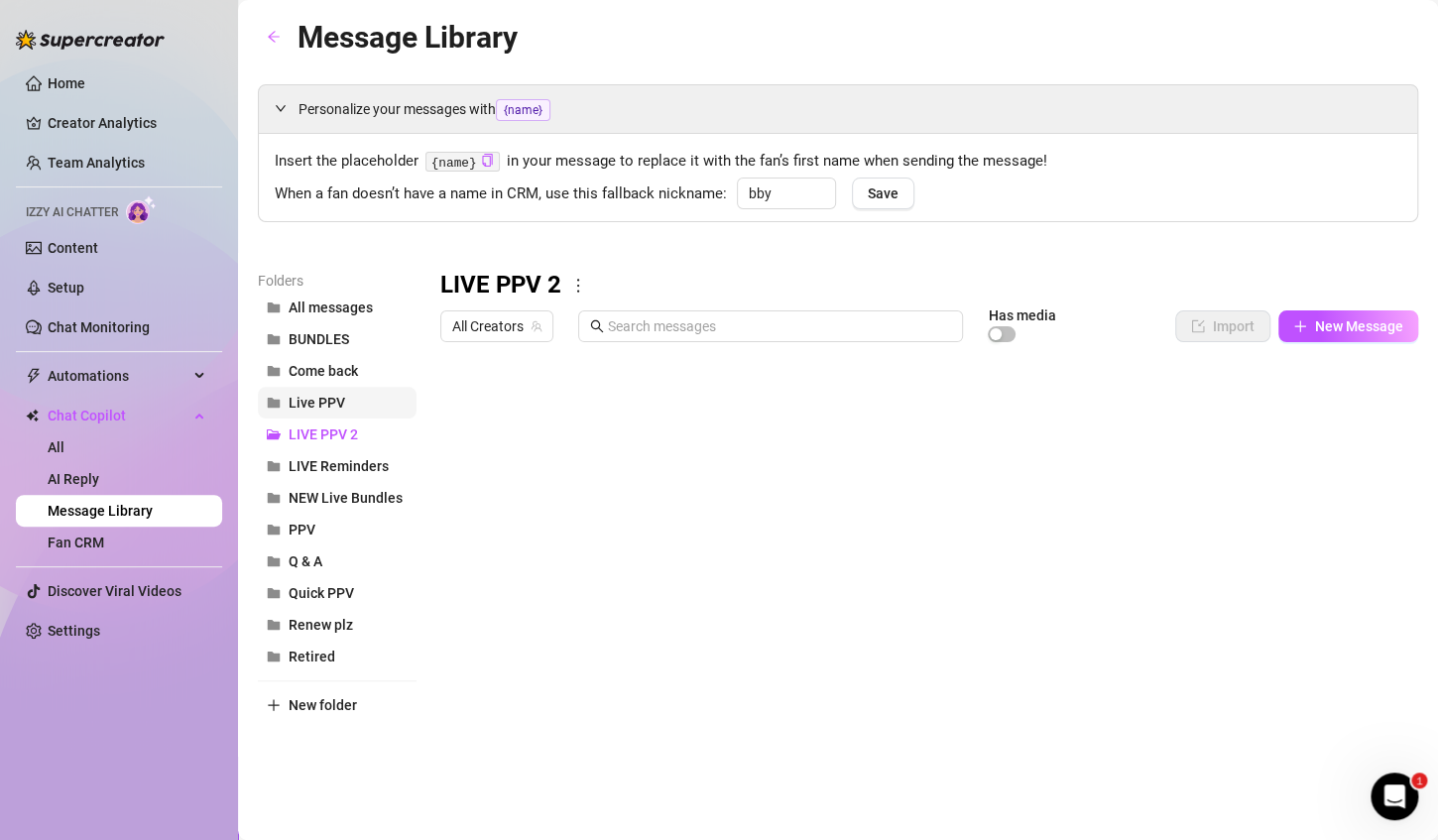click on "Live PPV" at bounding box center (337, 403) 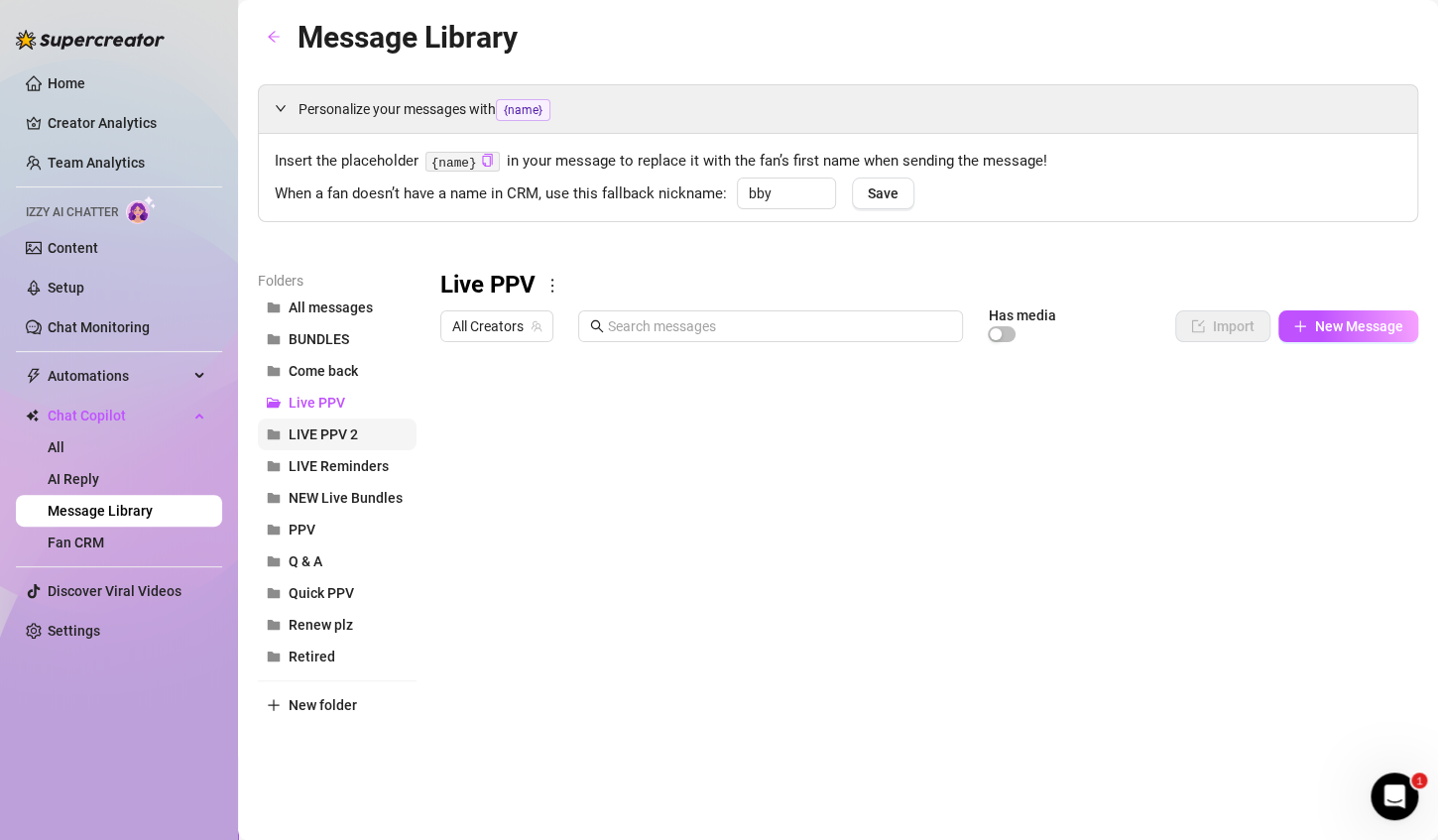 click on "LIVE PPV 2" at bounding box center (337, 434) 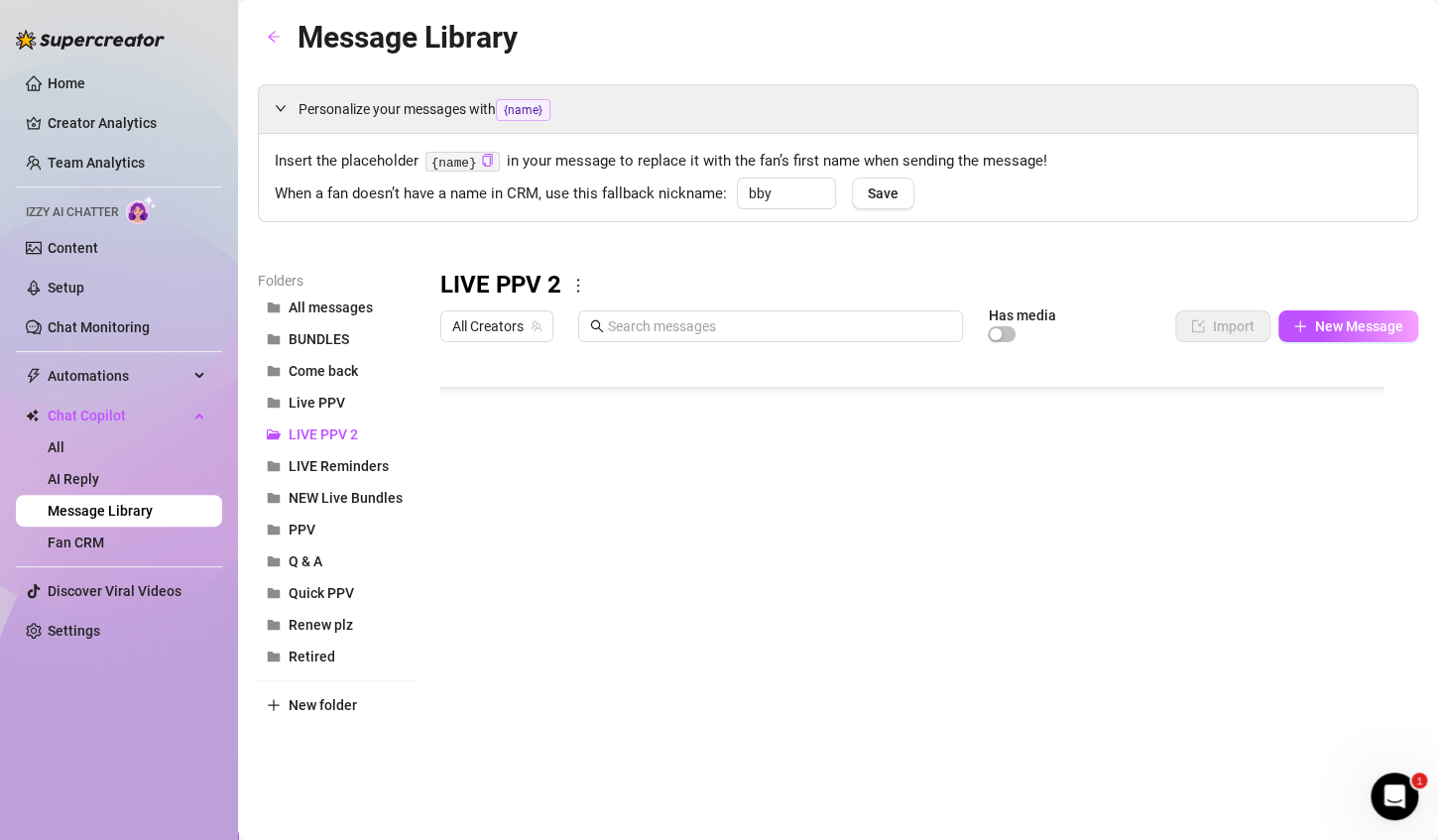 scroll, scrollTop: 175, scrollLeft: 0, axis: vertical 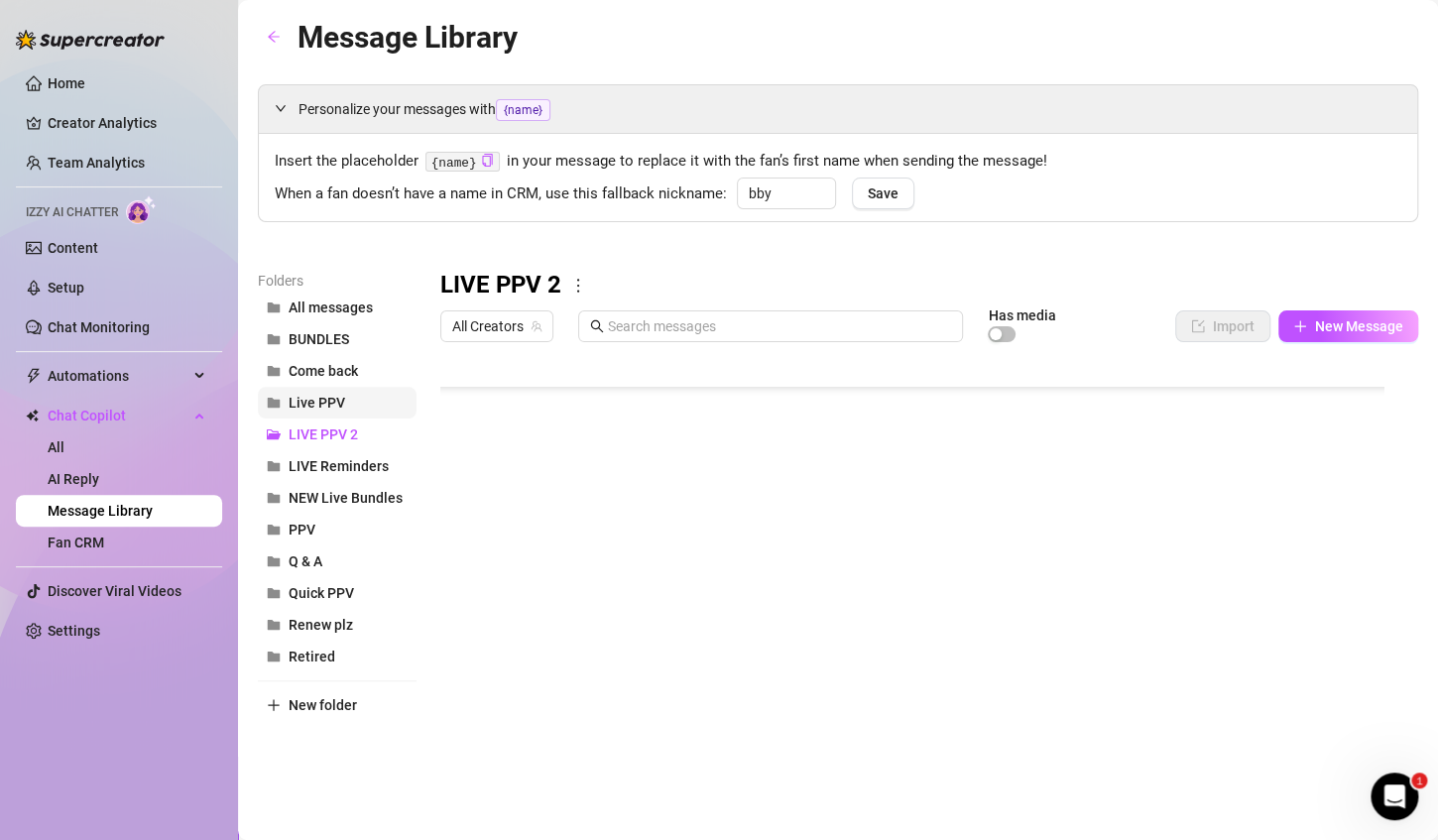 click on "Live PPV" at bounding box center [337, 403] 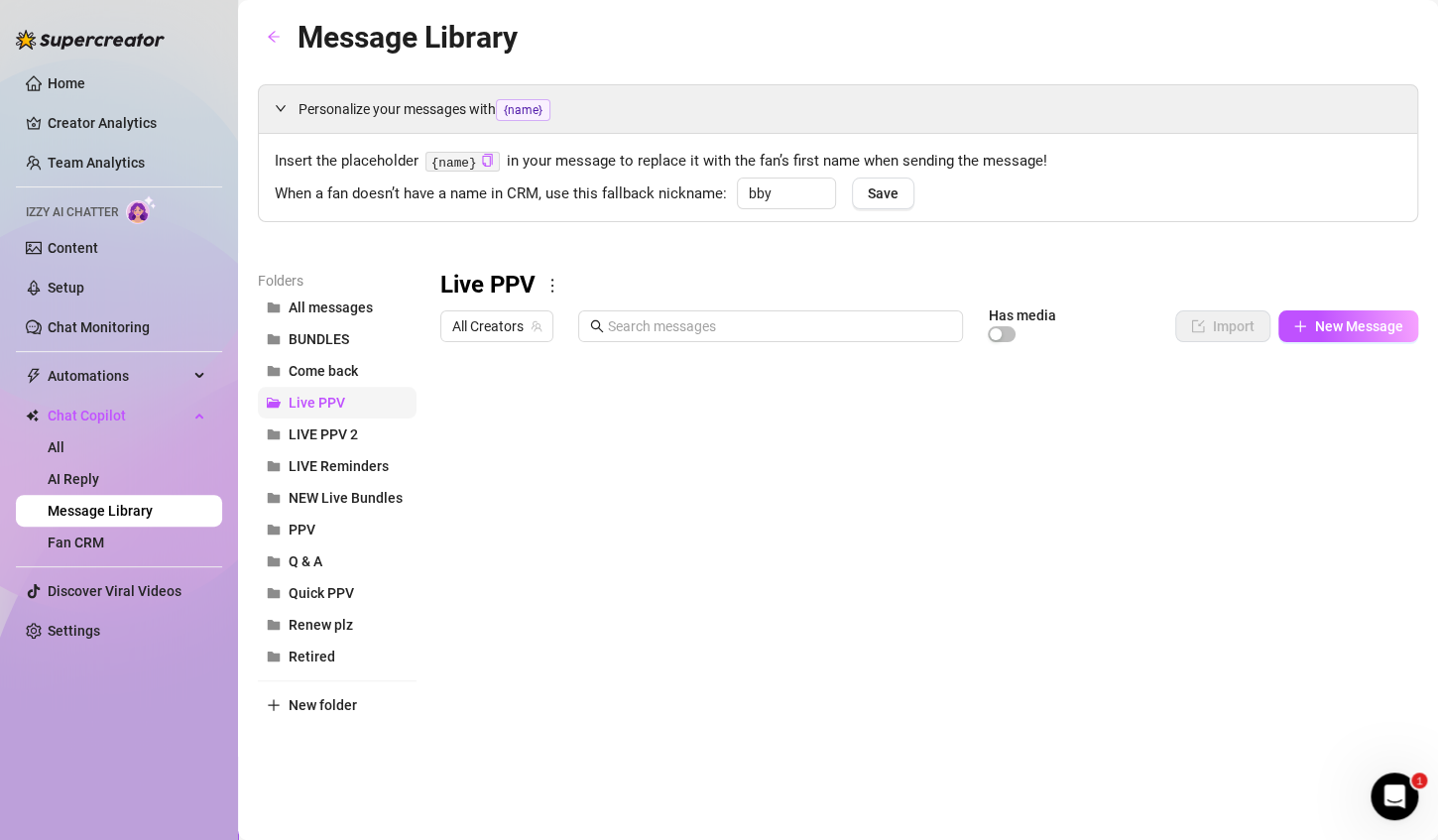 scroll, scrollTop: 0, scrollLeft: 0, axis: both 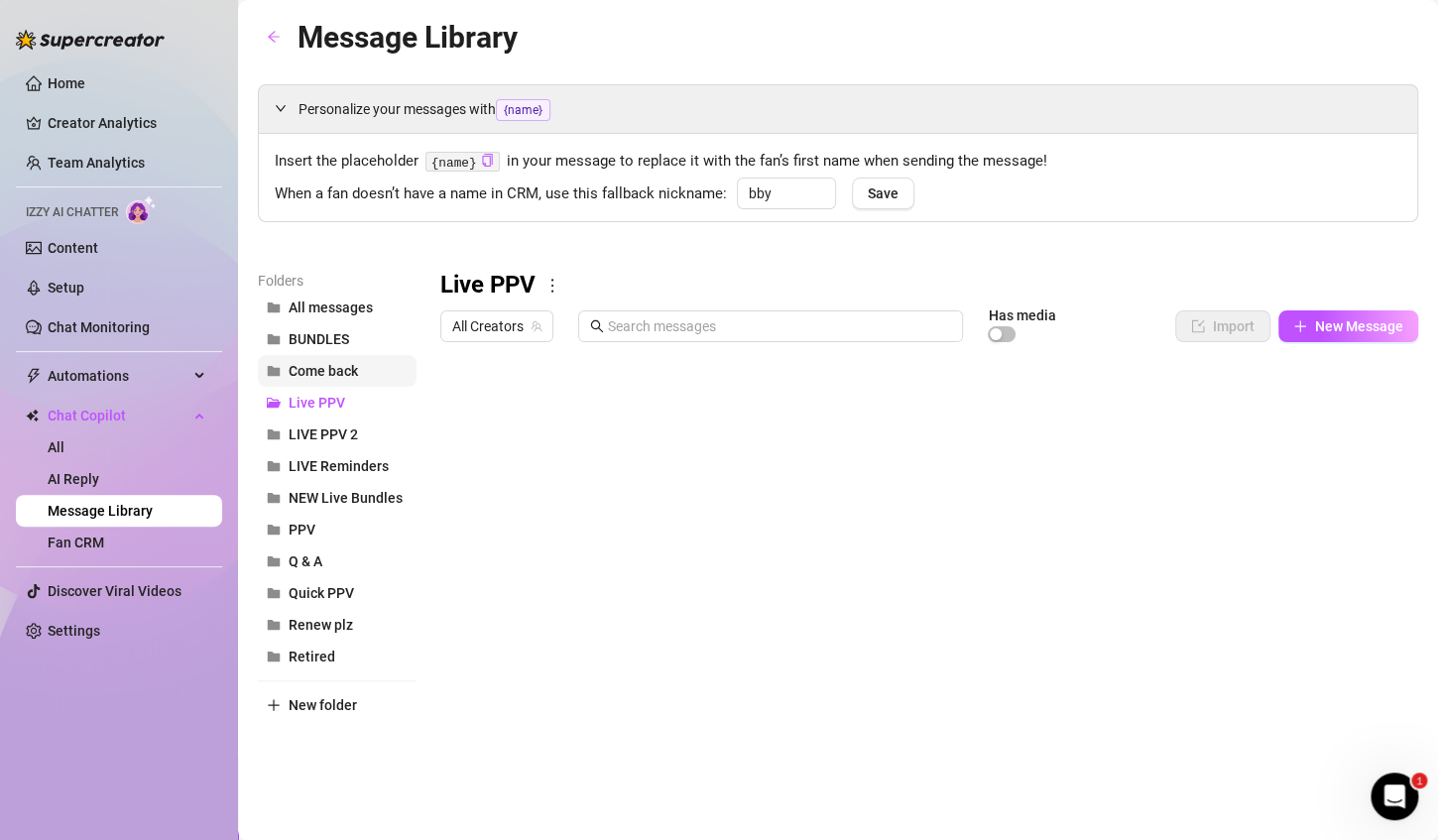 click on "Come back" at bounding box center (337, 371) 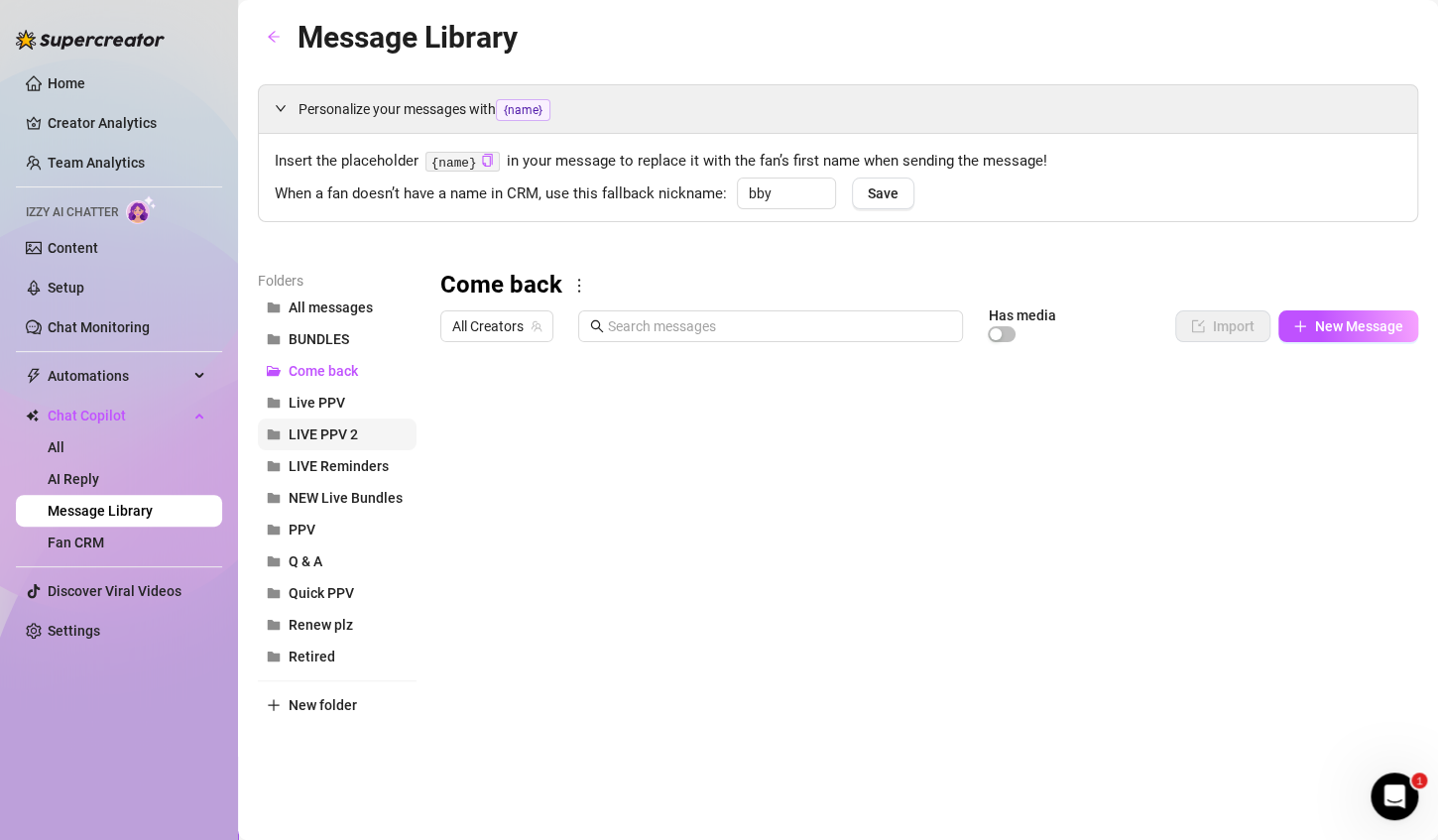 click on "LIVE PPV 2" at bounding box center [337, 434] 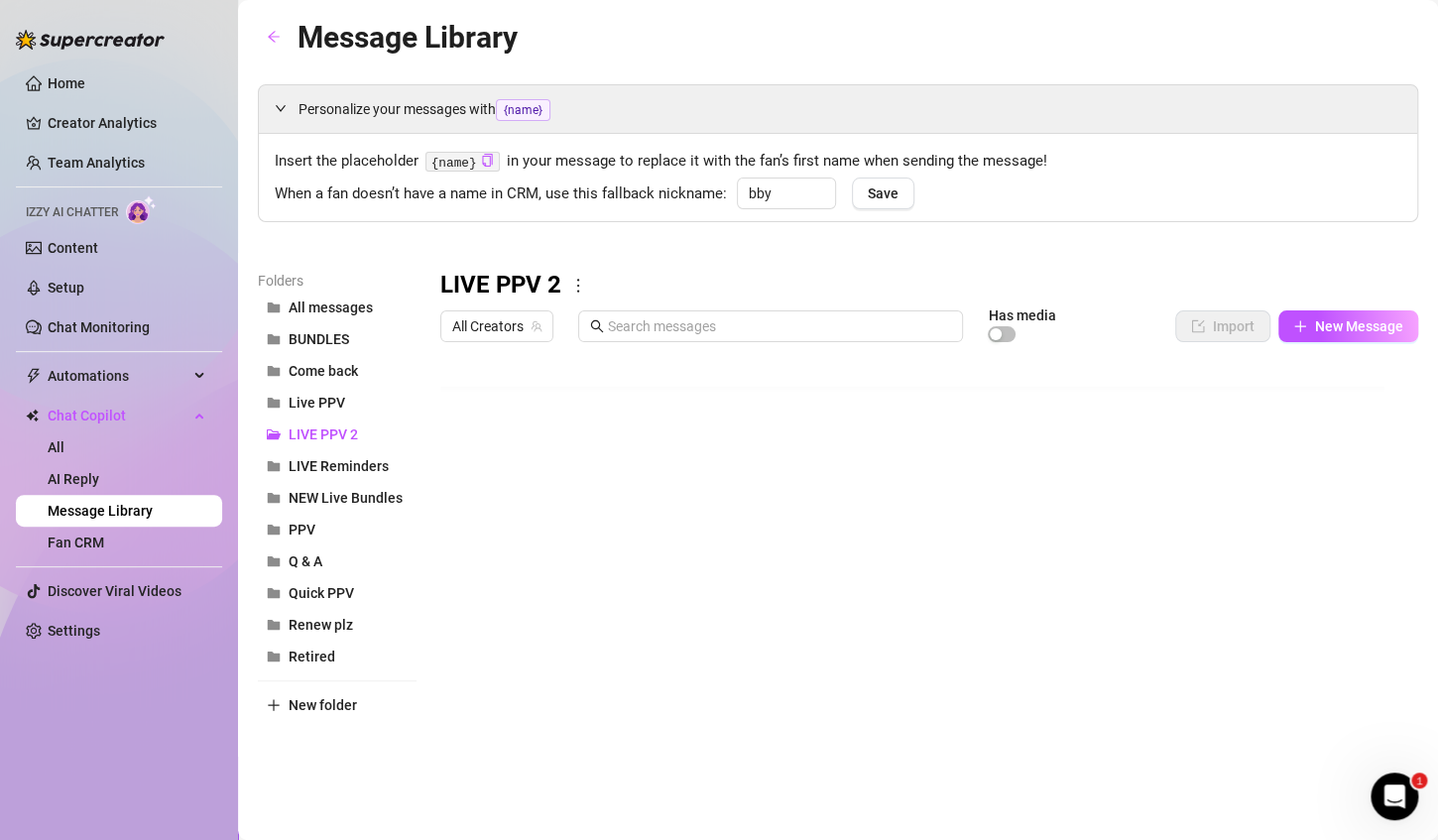 scroll, scrollTop: 175, scrollLeft: 0, axis: vertical 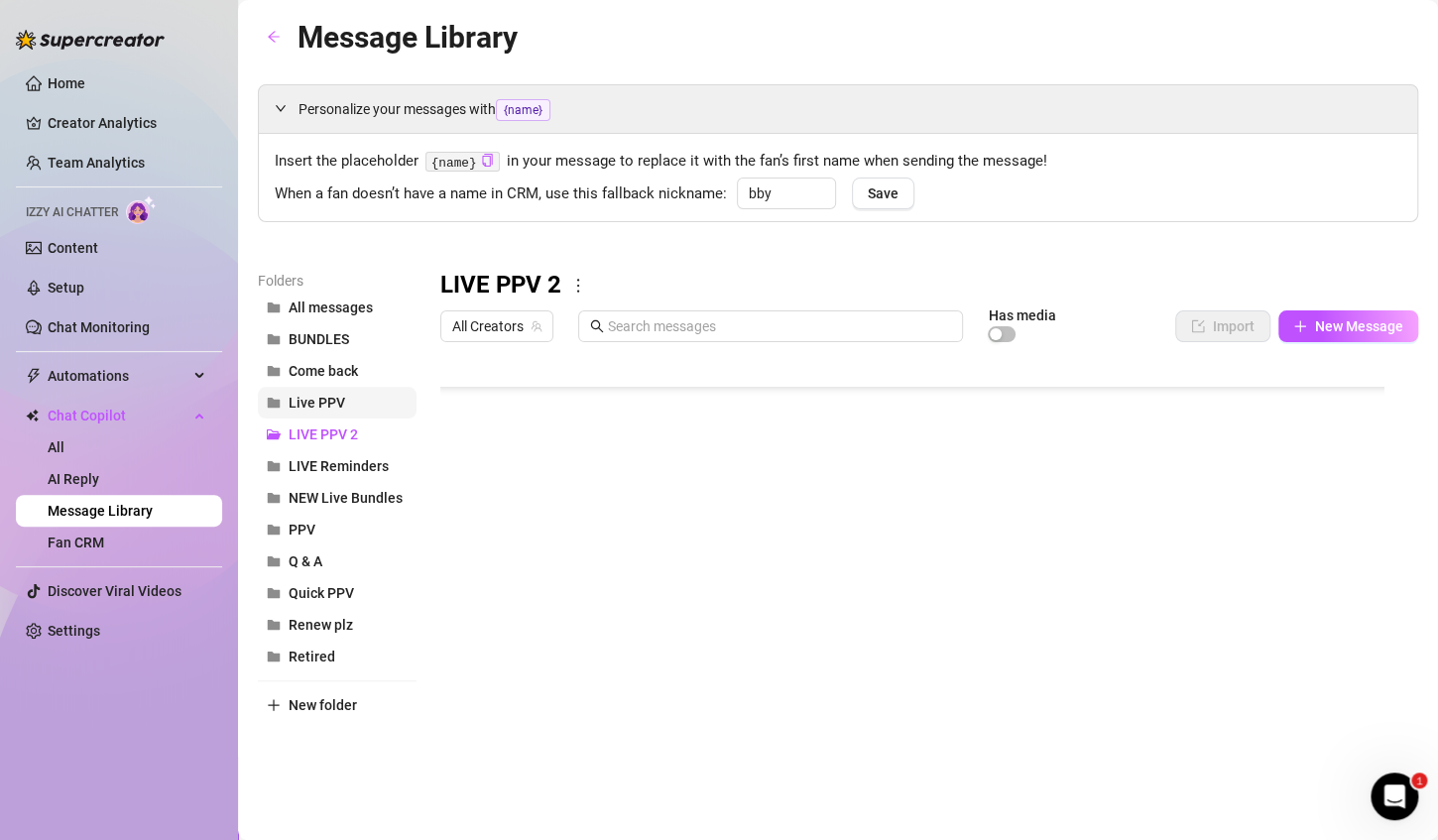 click on "Live PPV" at bounding box center (316, 403) 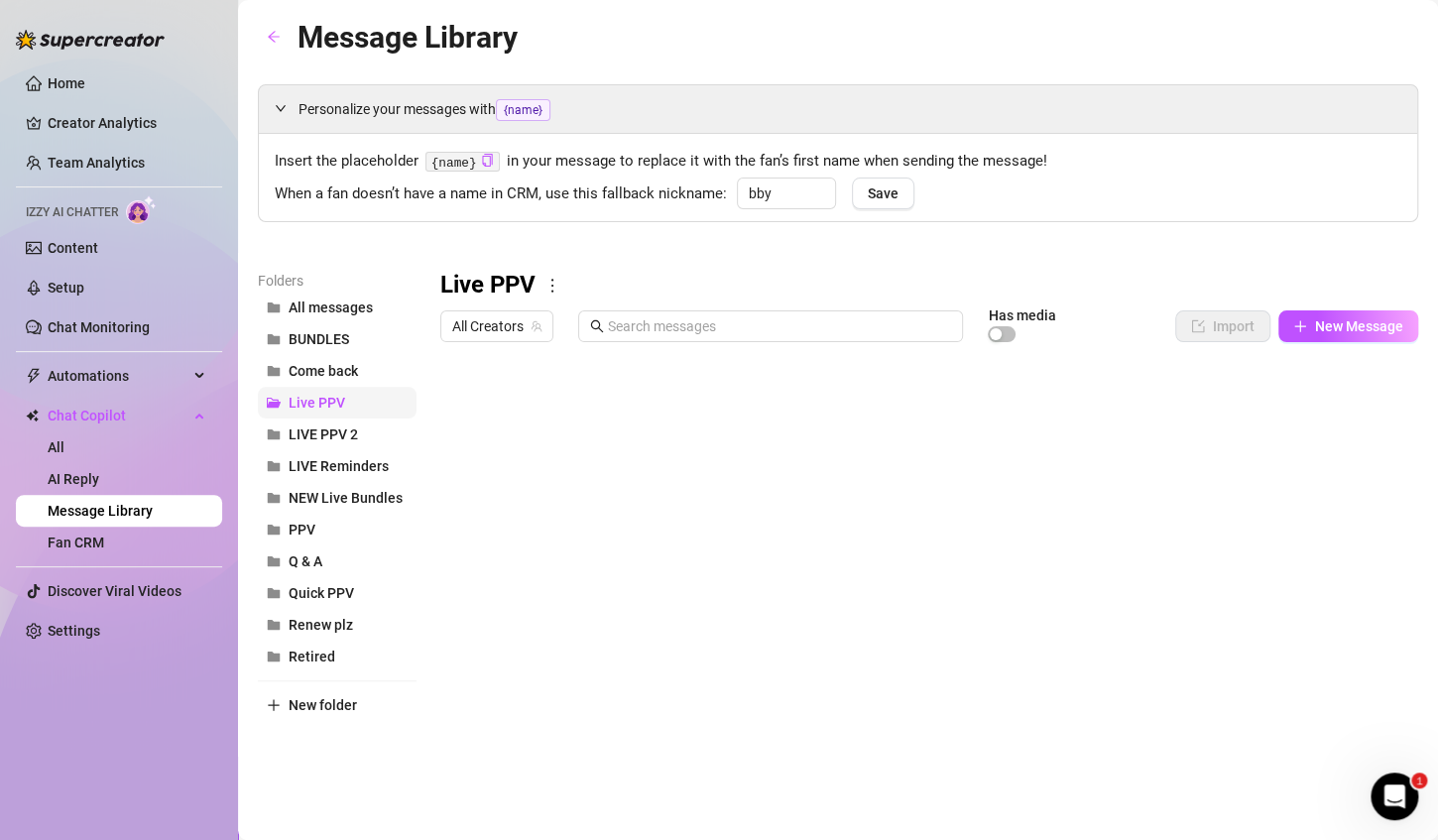 scroll, scrollTop: 0, scrollLeft: 0, axis: both 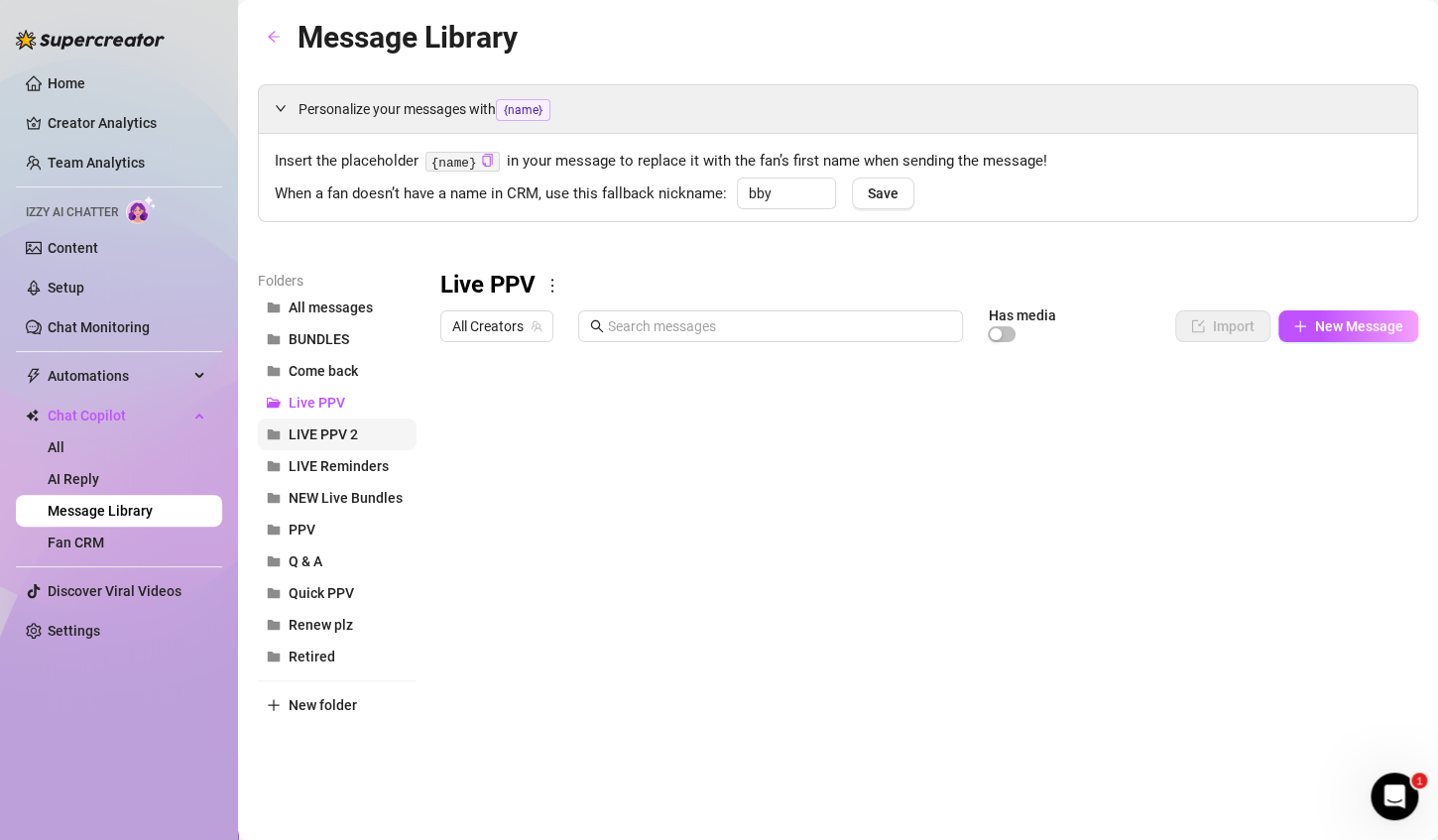 click on "LIVE PPV 2" at bounding box center [337, 434] 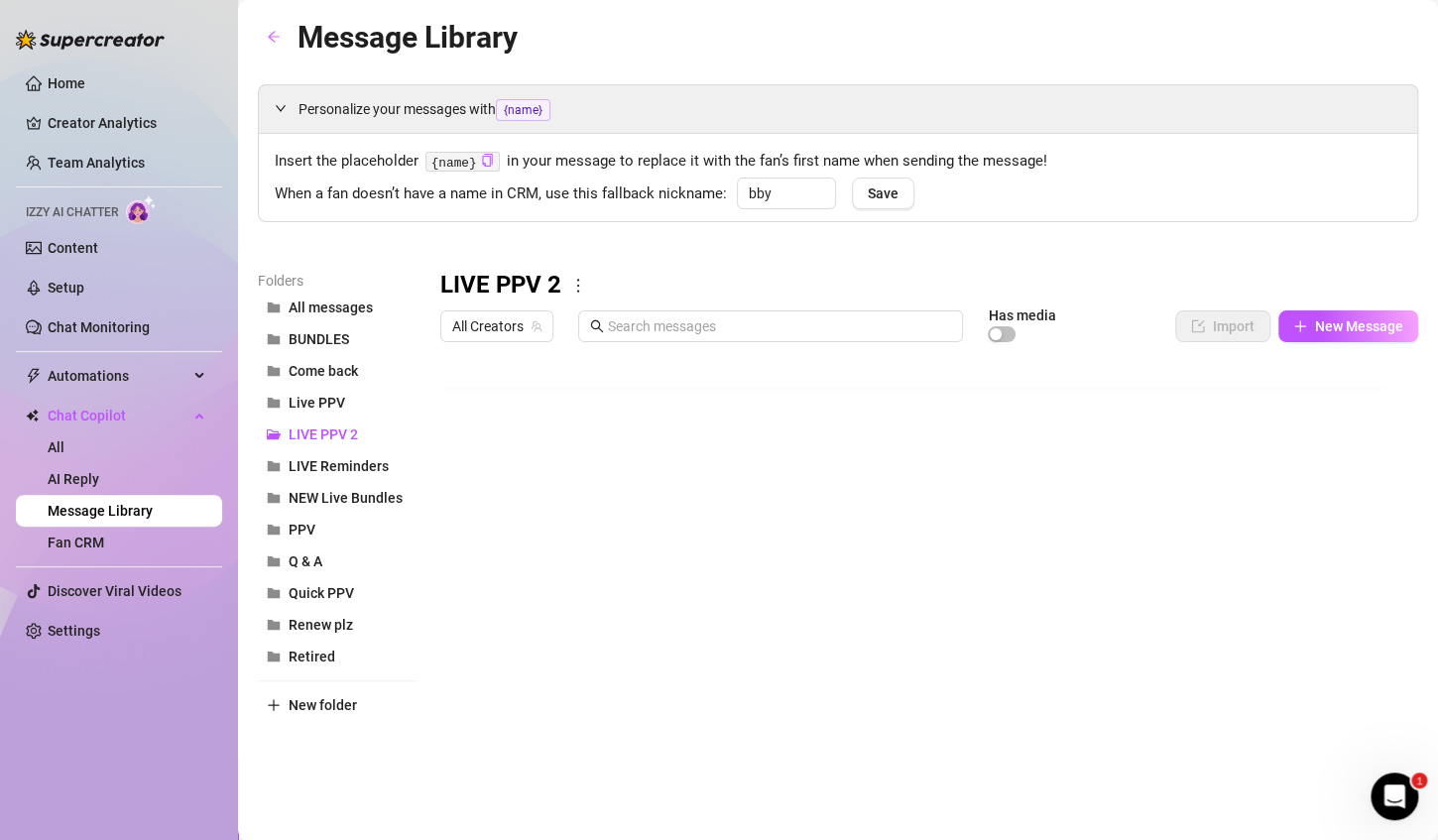 scroll, scrollTop: 175, scrollLeft: 0, axis: vertical 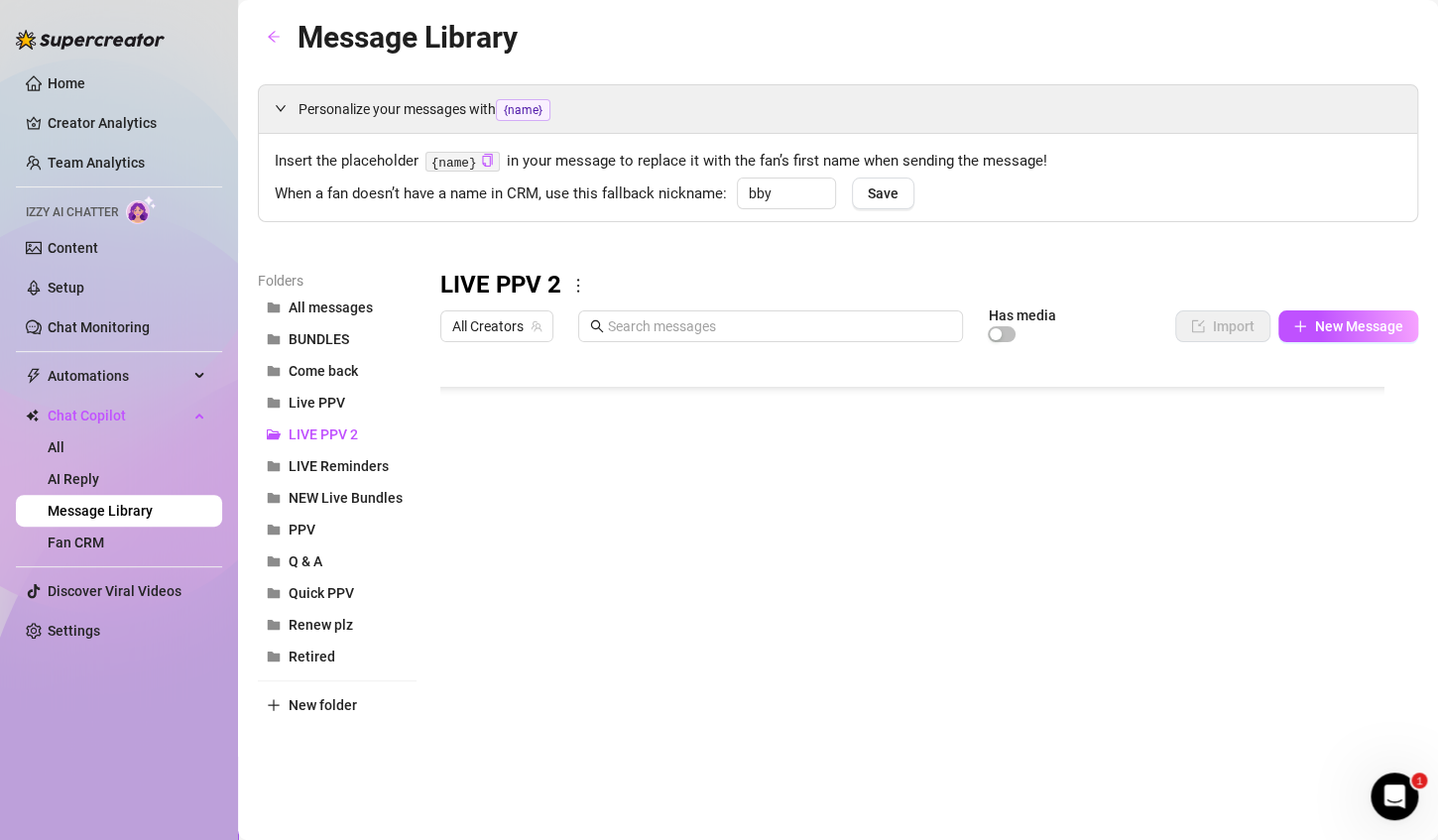 click at bounding box center [920, 572] 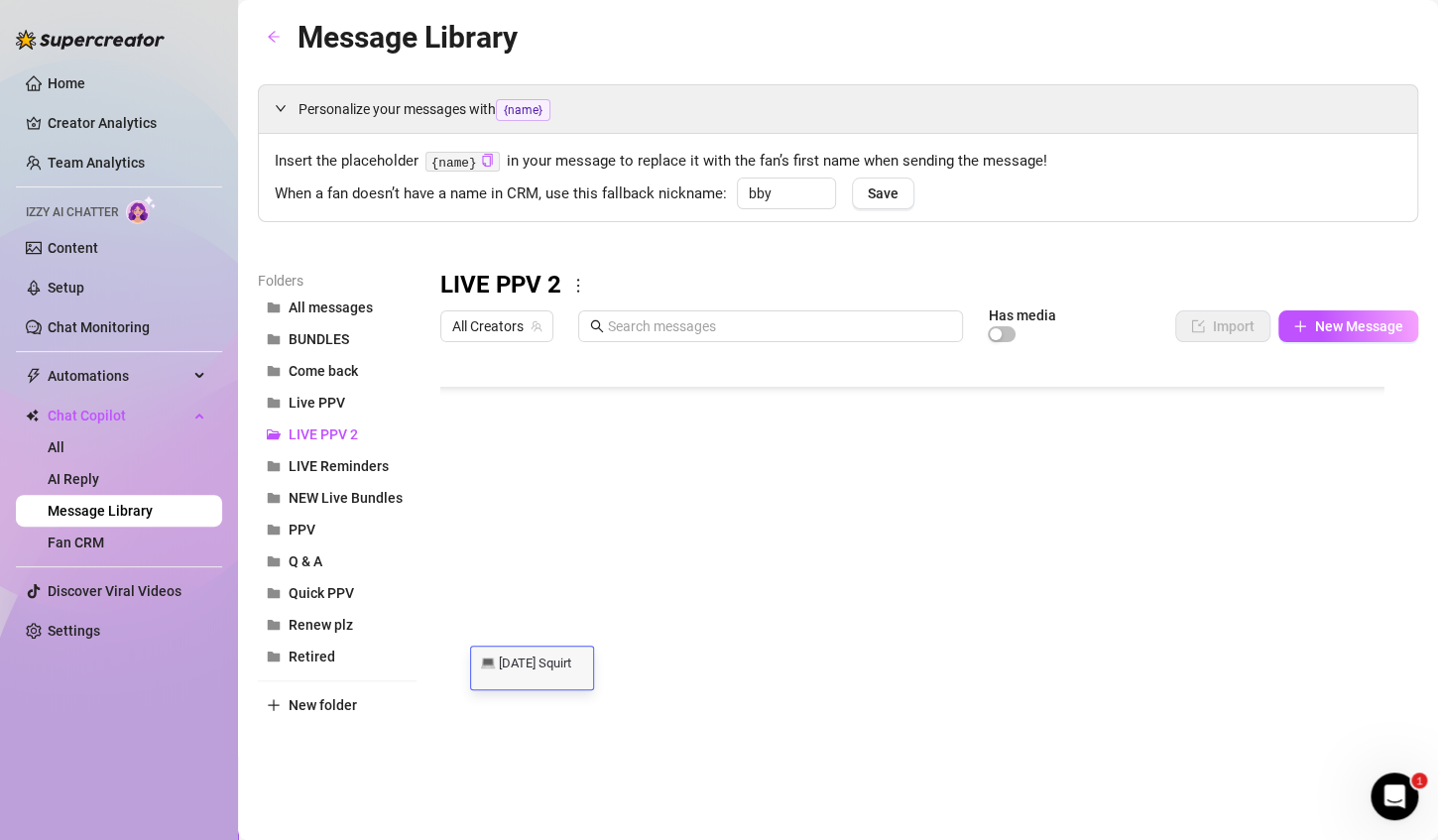 scroll, scrollTop: 0, scrollLeft: 0, axis: both 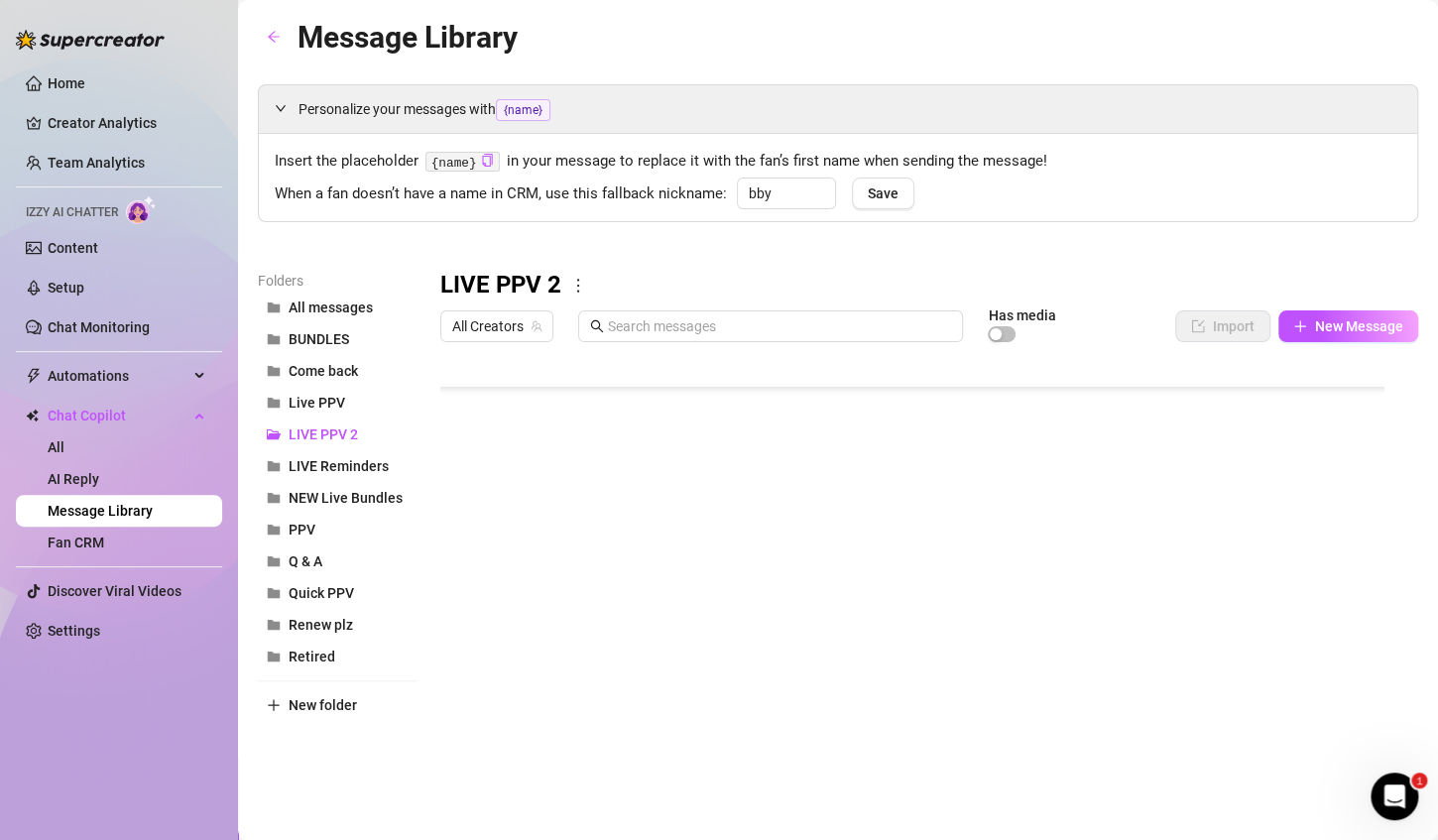 click at bounding box center (920, 572) 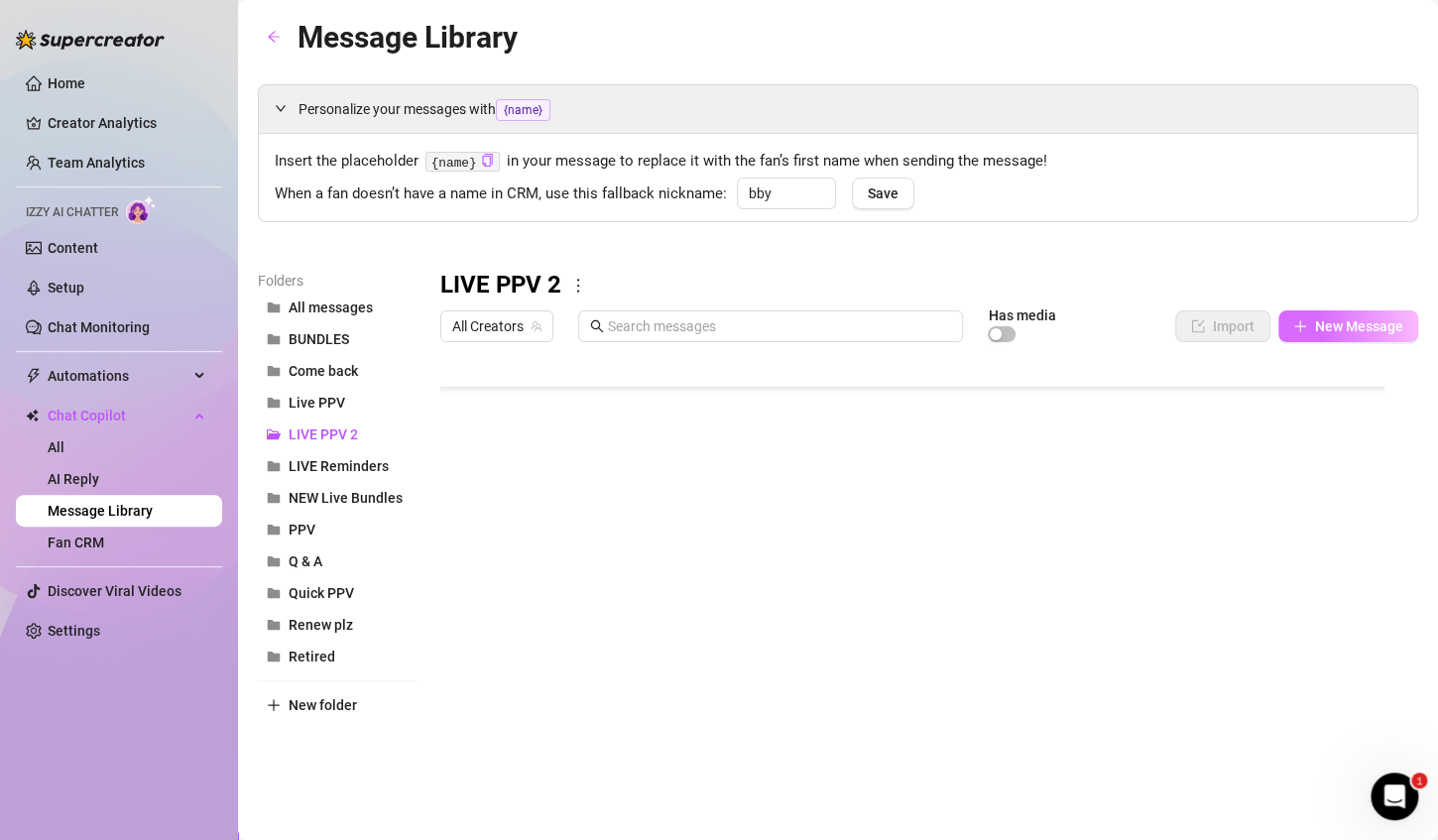 click on "New Message" at bounding box center [1359, 326] 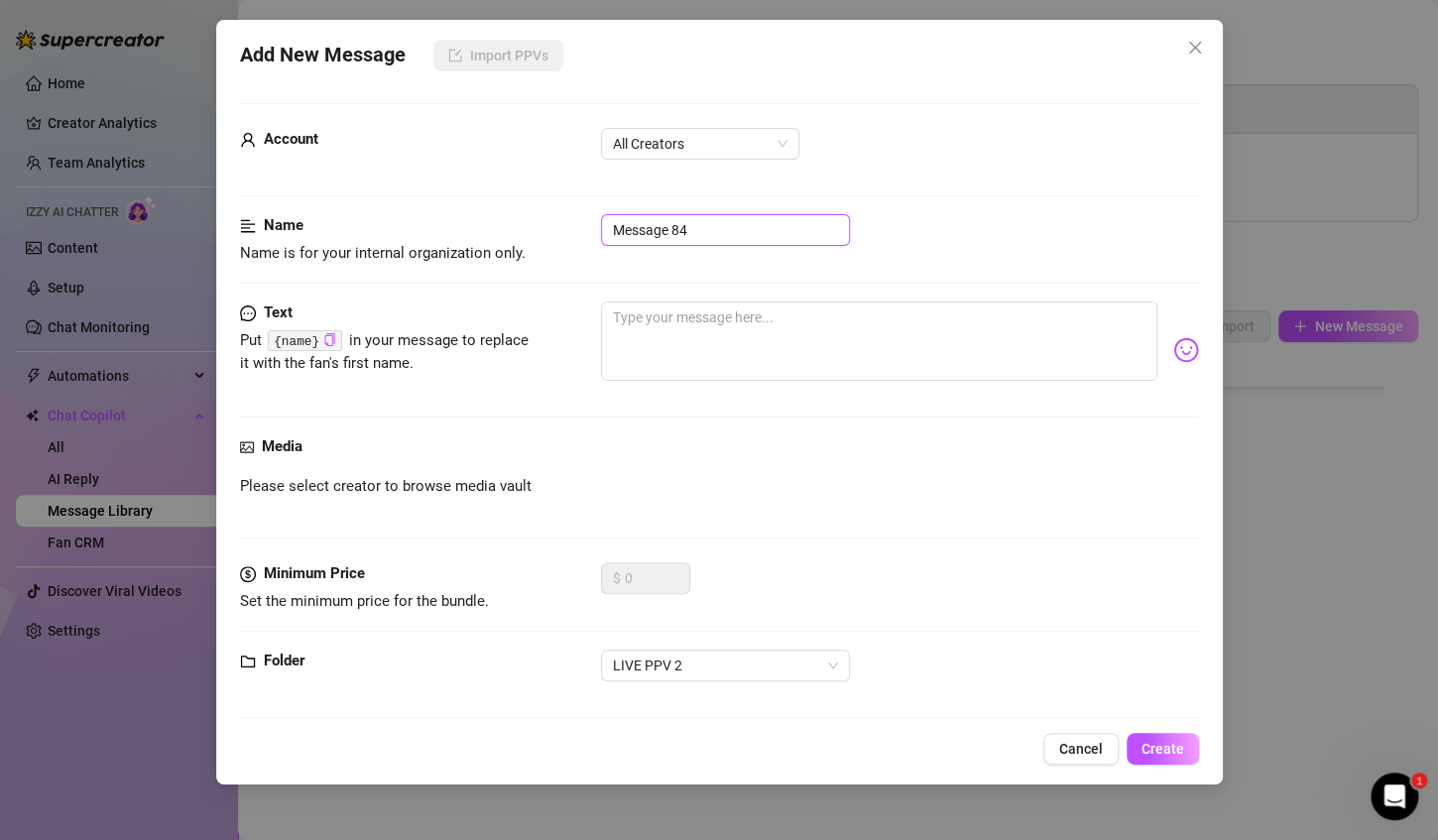 drag, startPoint x: 720, startPoint y: 235, endPoint x: 548, endPoint y: 224, distance: 172.35139 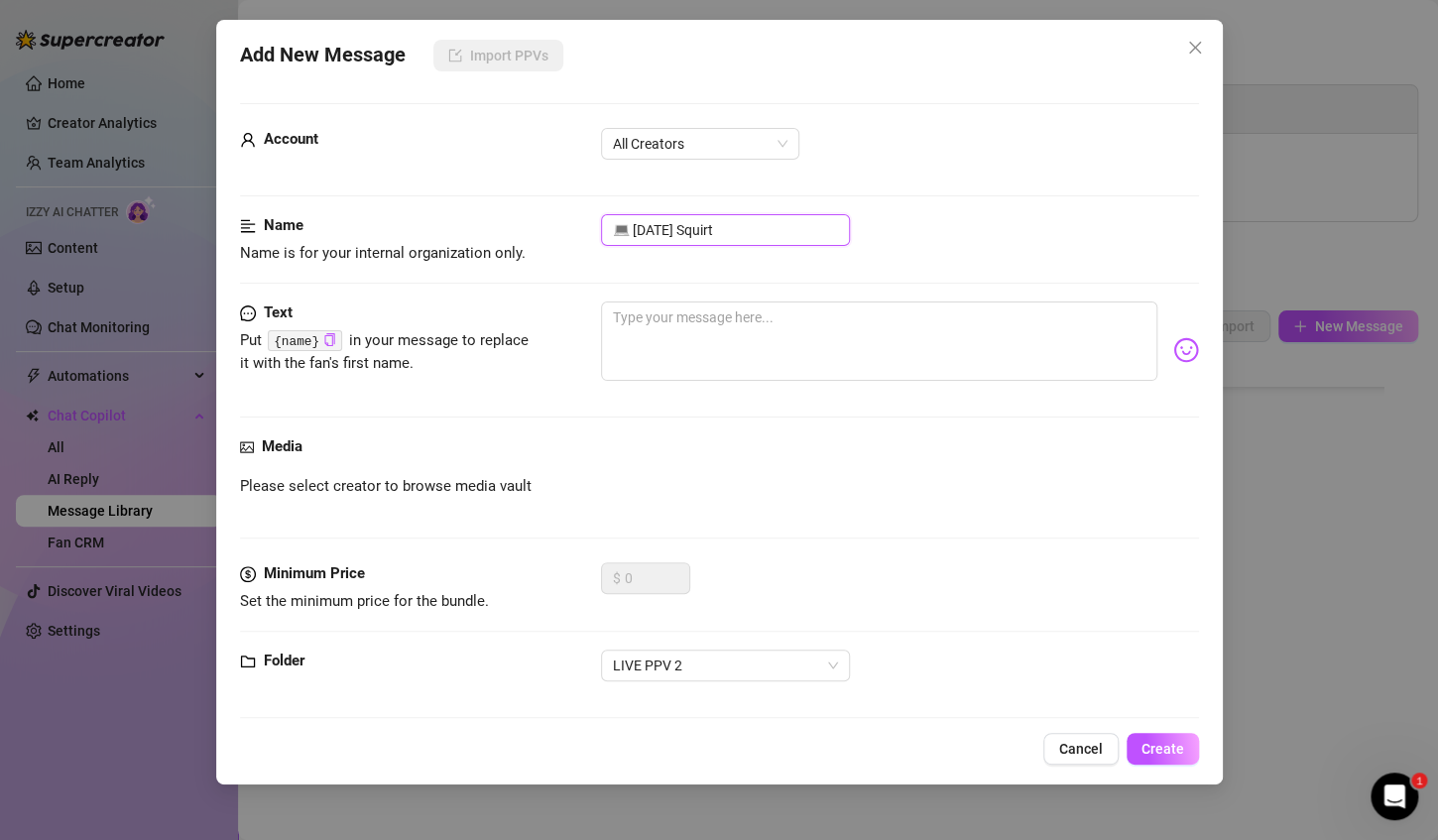 click on "💻 [DATE] Squirt" at bounding box center [725, 230] 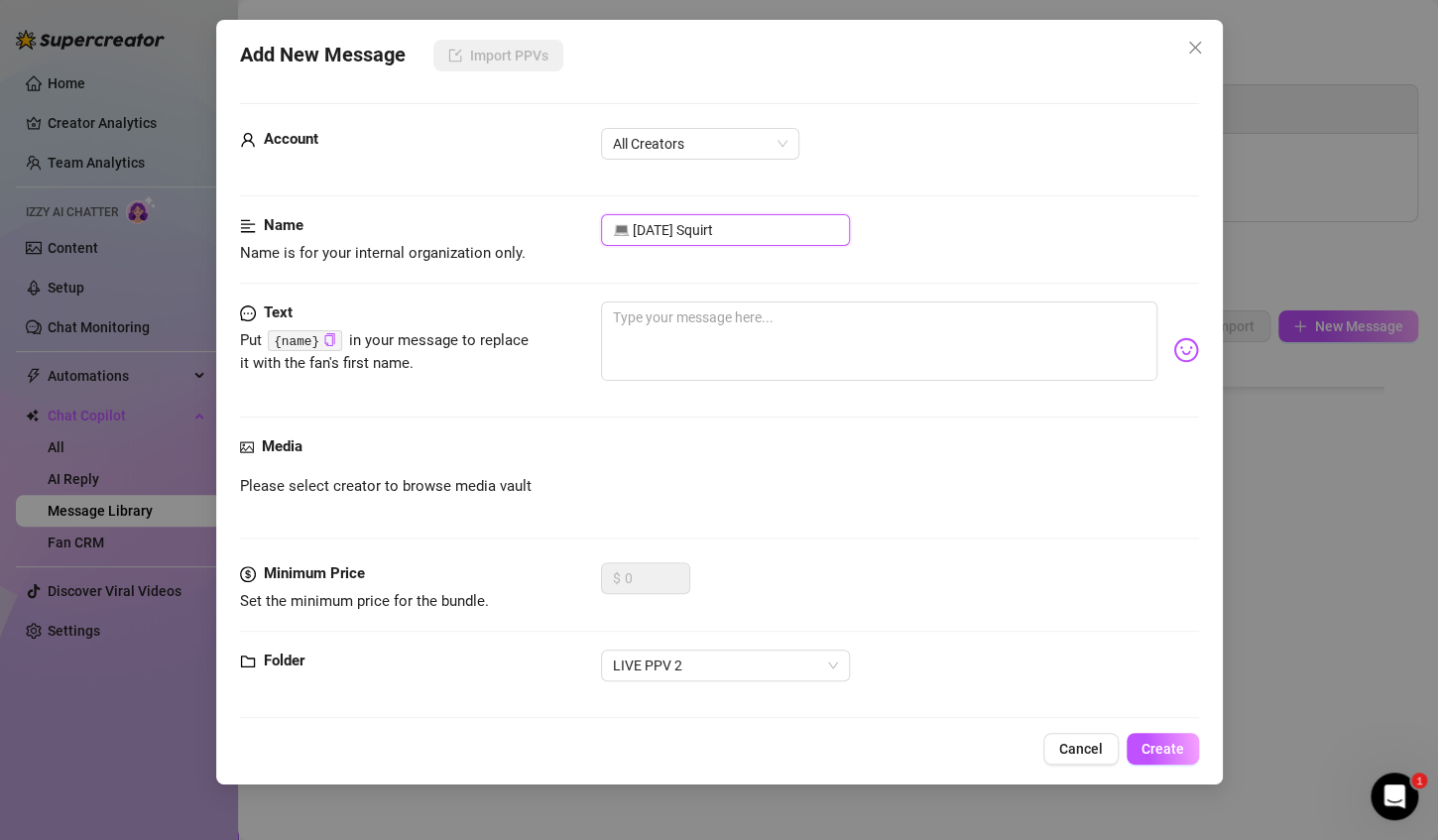 drag, startPoint x: 686, startPoint y: 230, endPoint x: 751, endPoint y: 245, distance: 66.70832 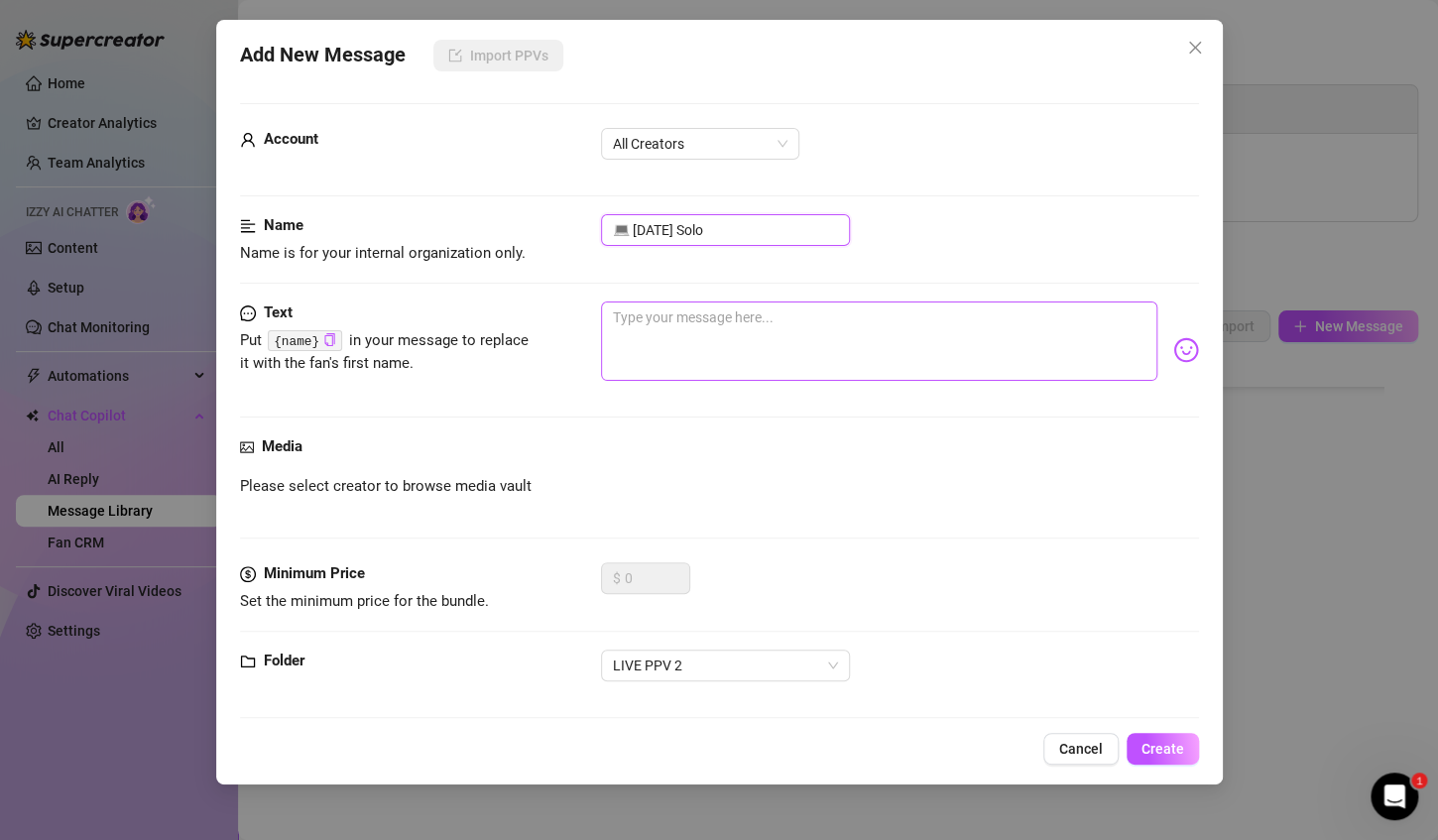 type on "💻 [DATE] Solo" 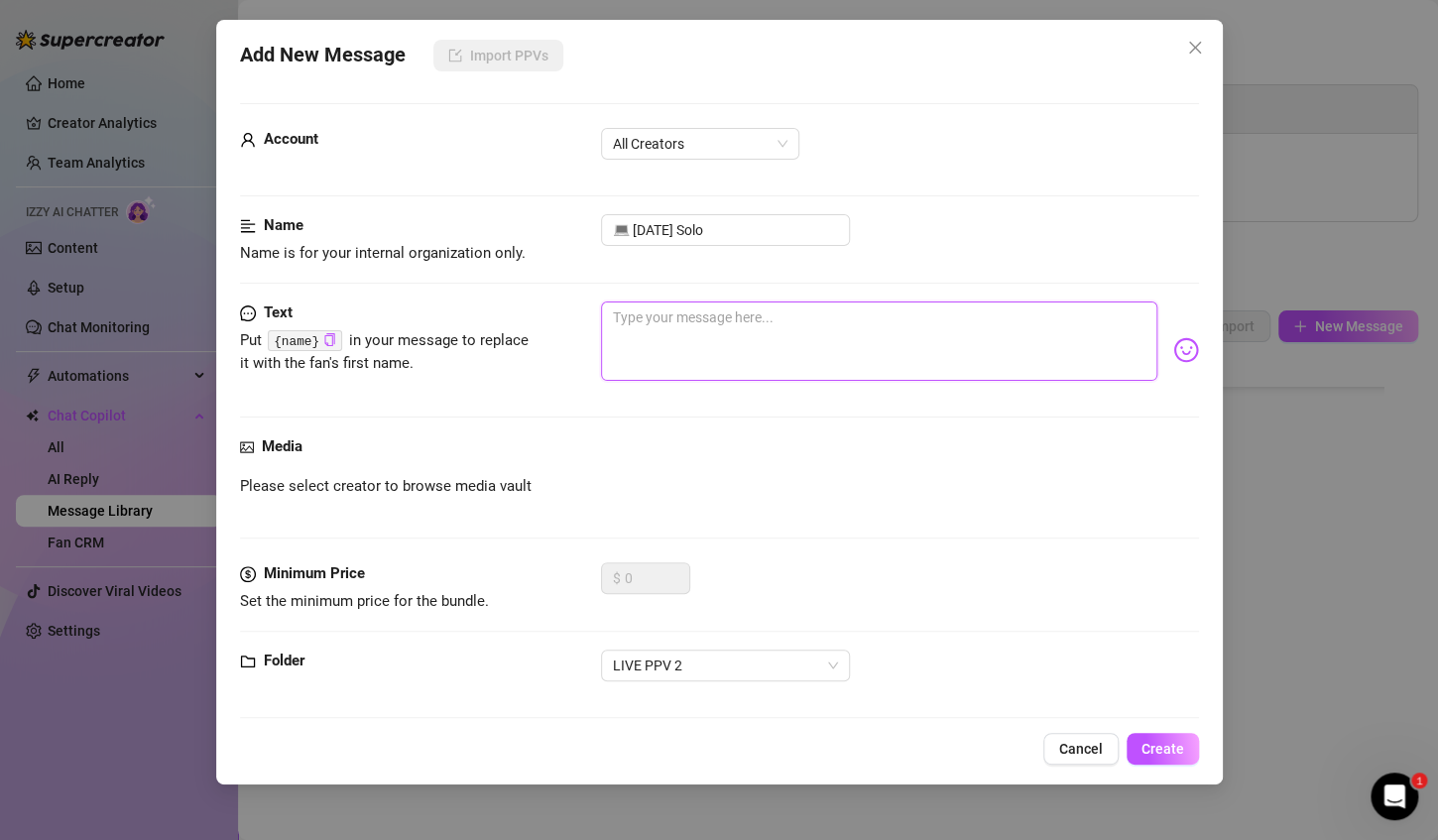 click at bounding box center (879, 341) 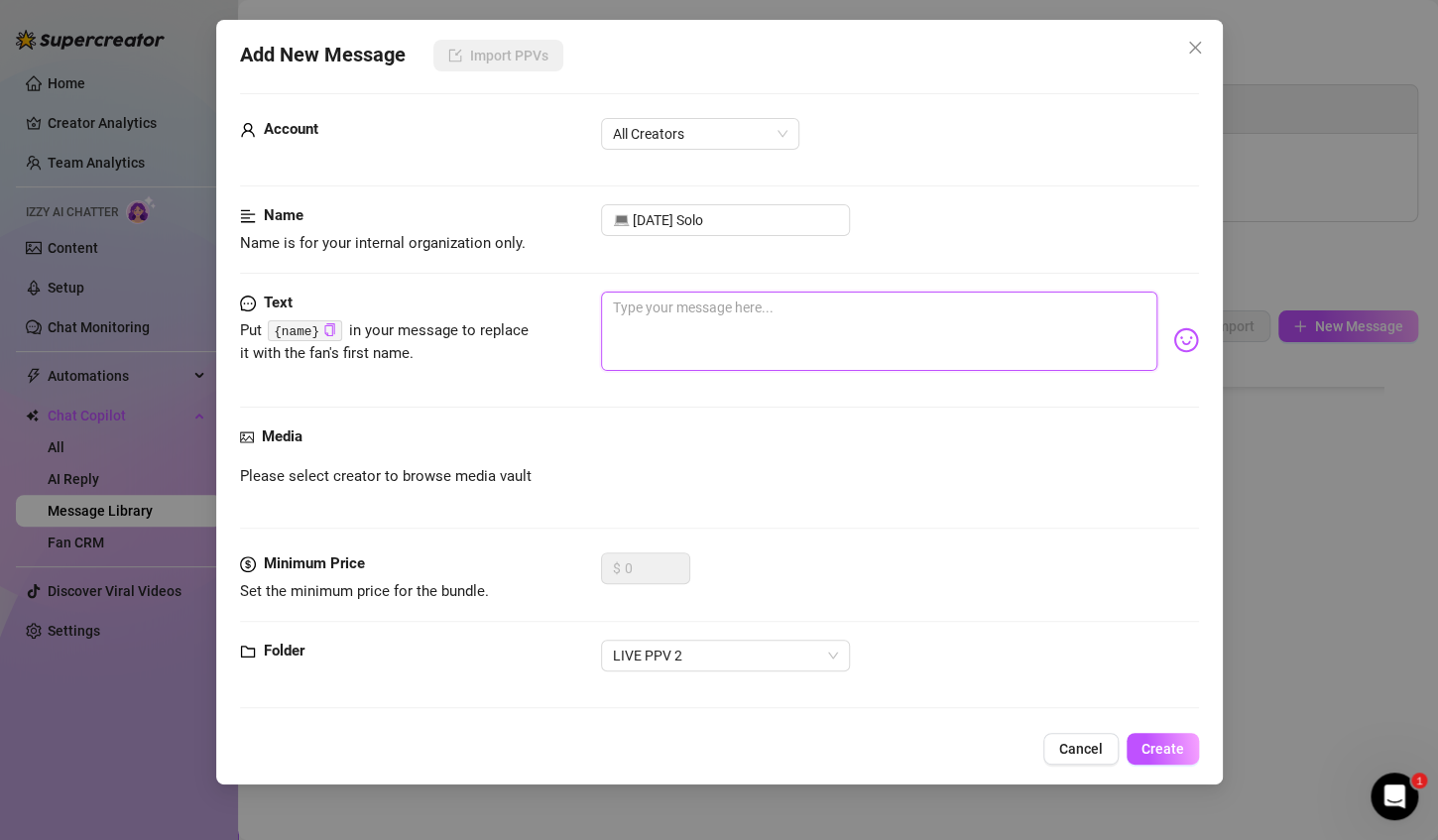 scroll, scrollTop: 13, scrollLeft: 0, axis: vertical 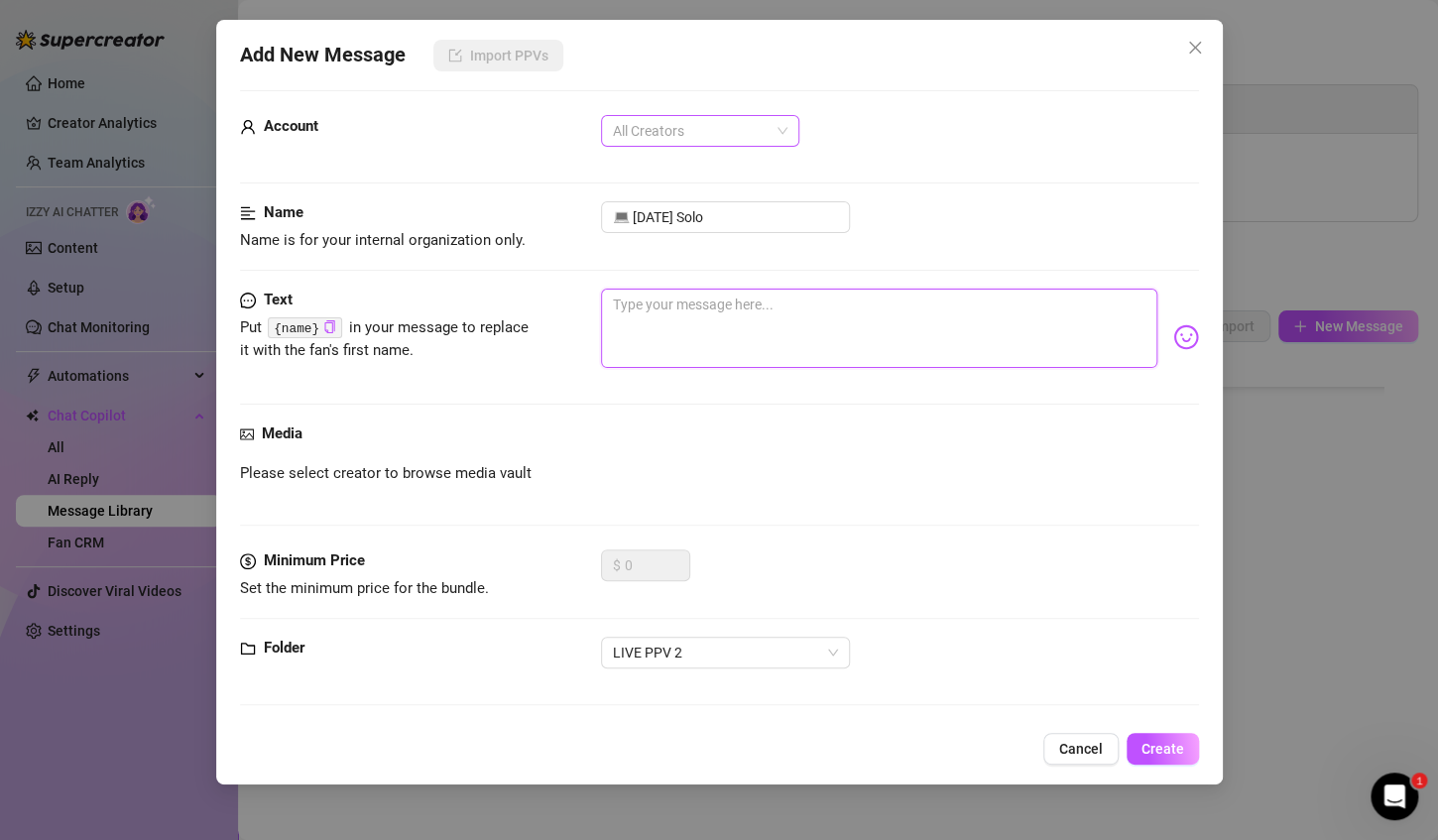 click on "All Creators" at bounding box center [700, 131] 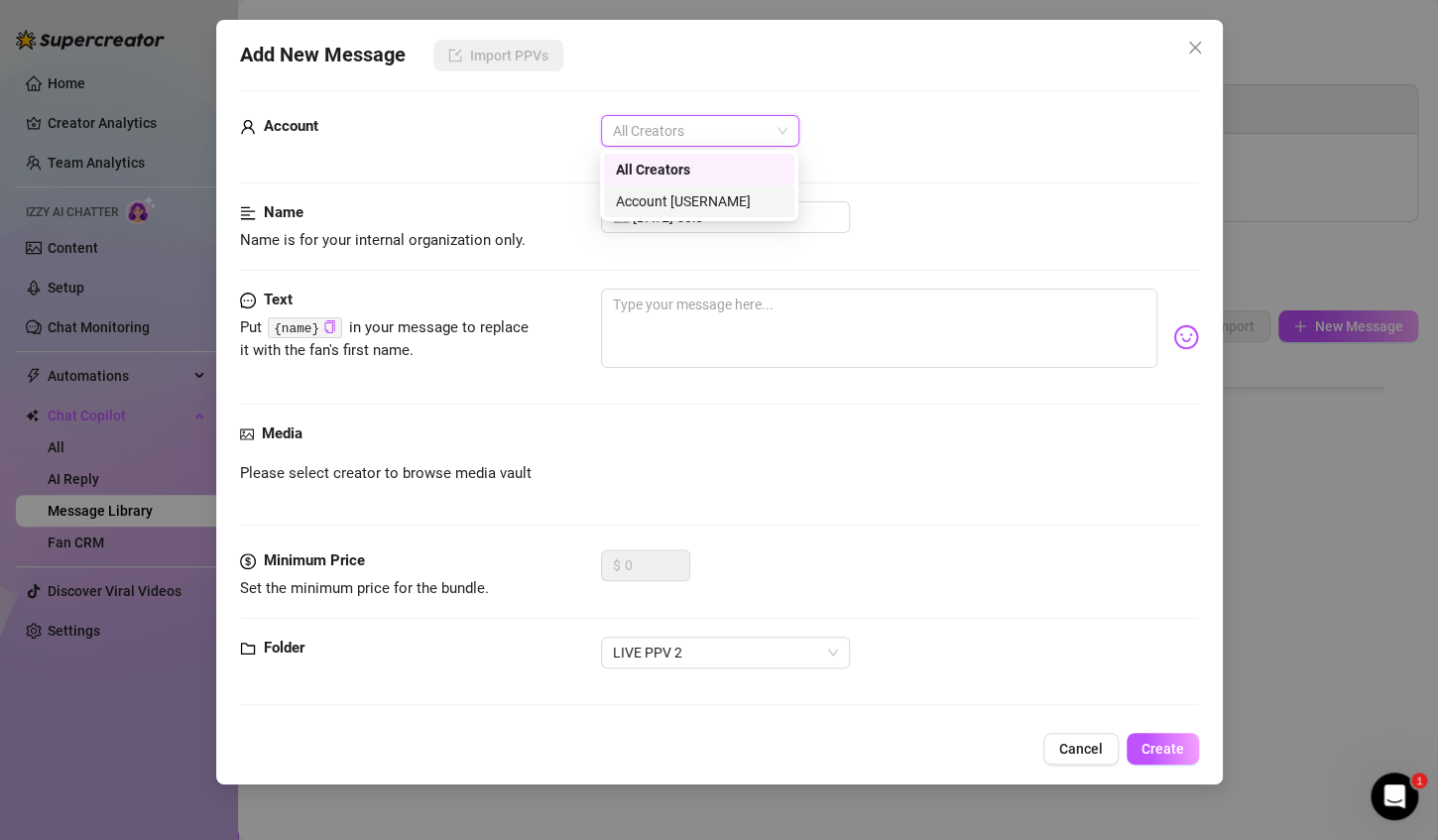 click on "Account [USERNAME]" at bounding box center (699, 201) 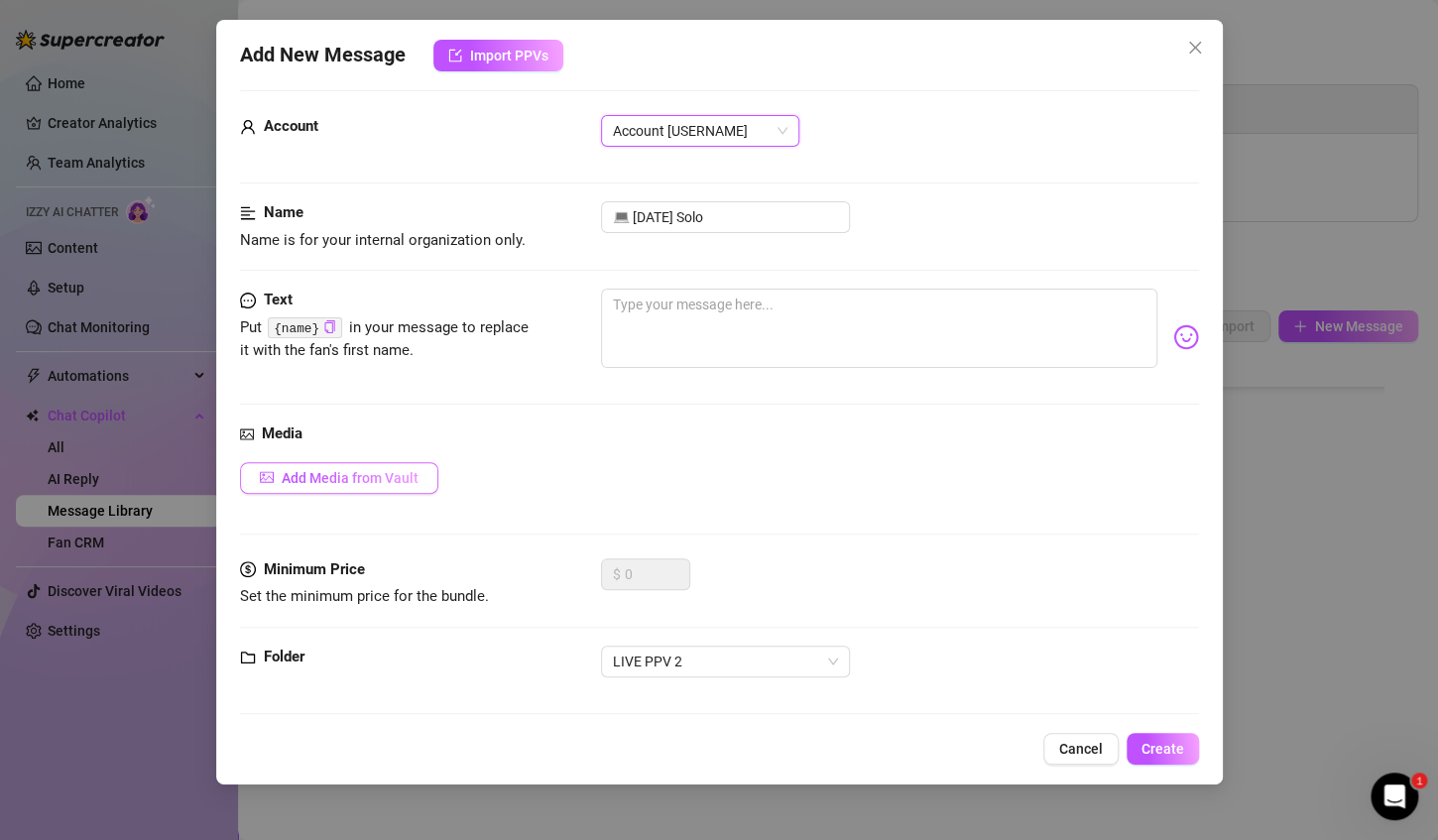 click on "Add Media from Vault" at bounding box center [350, 478] 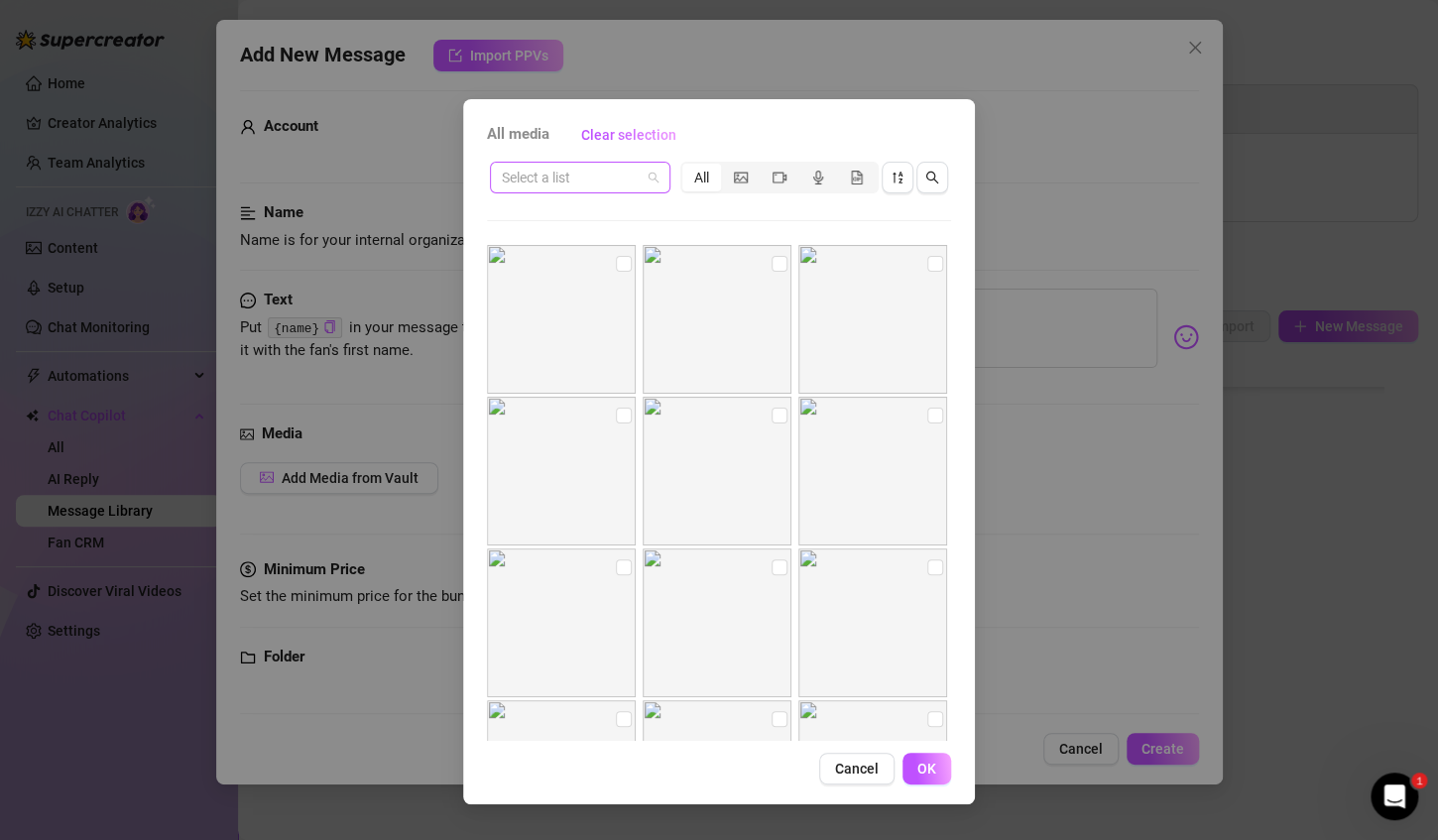 click at bounding box center (580, 178) 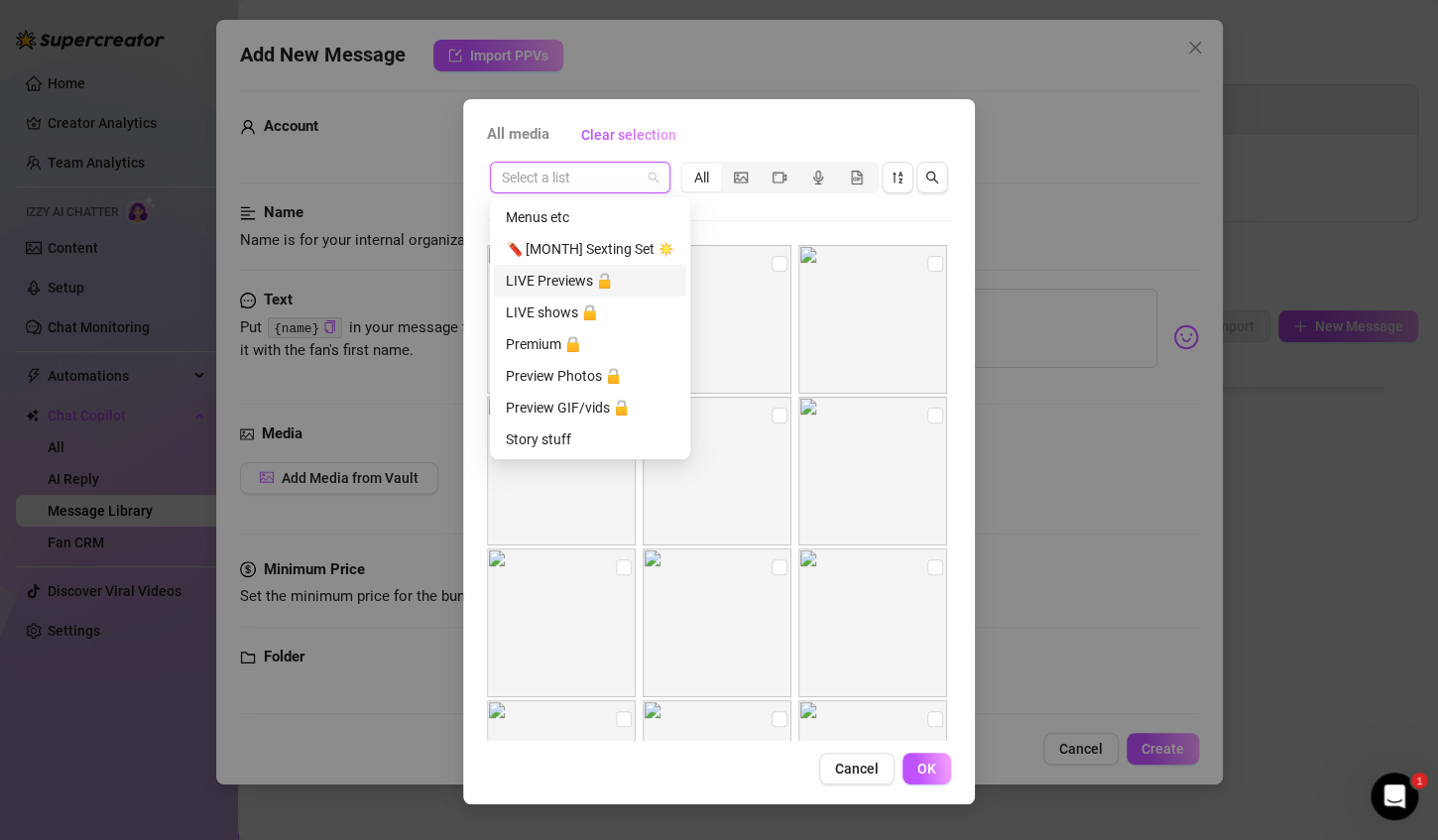 click on "LIVE Previews 🔓" at bounding box center (590, 281) 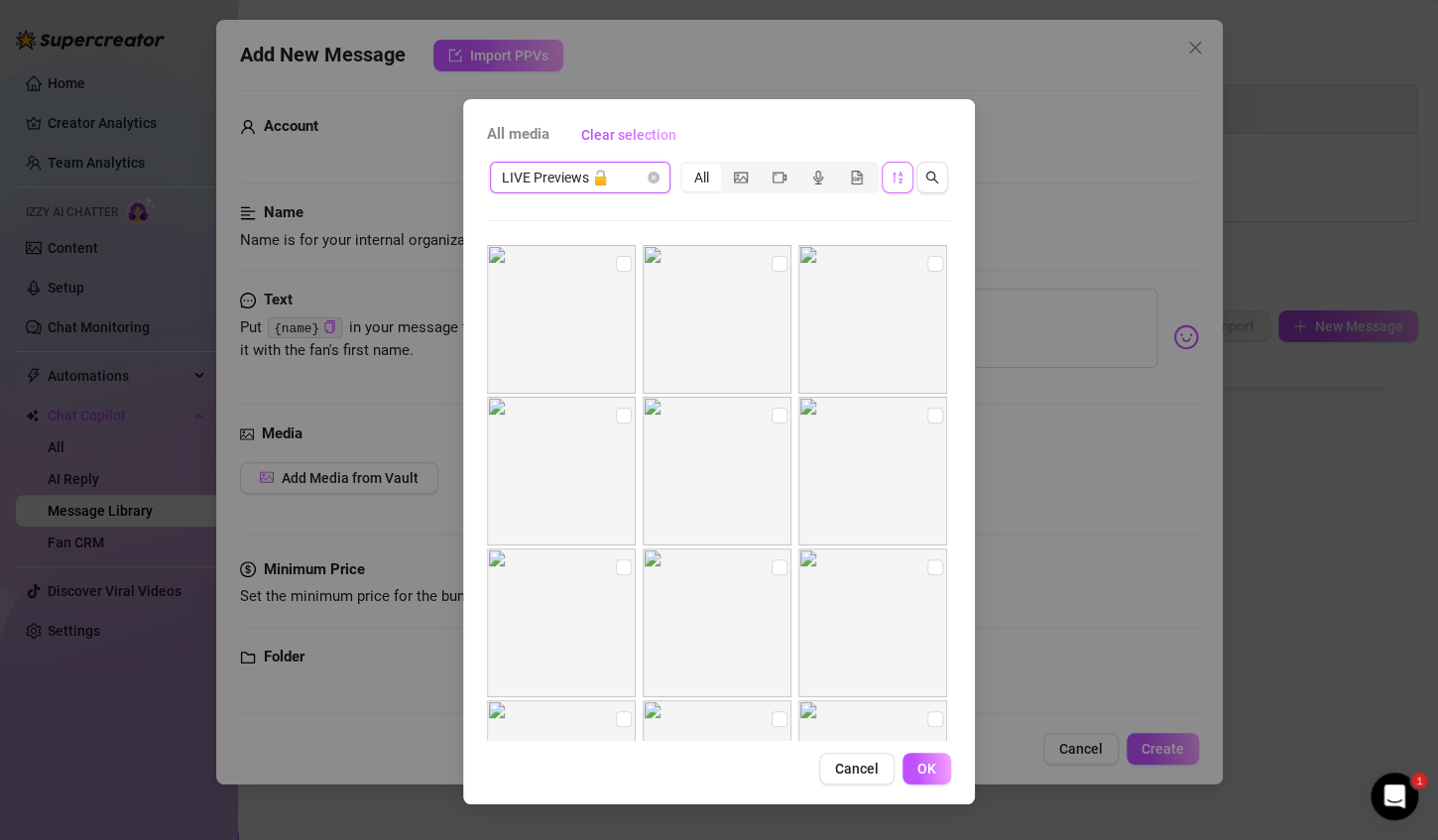 click at bounding box center (898, 178) 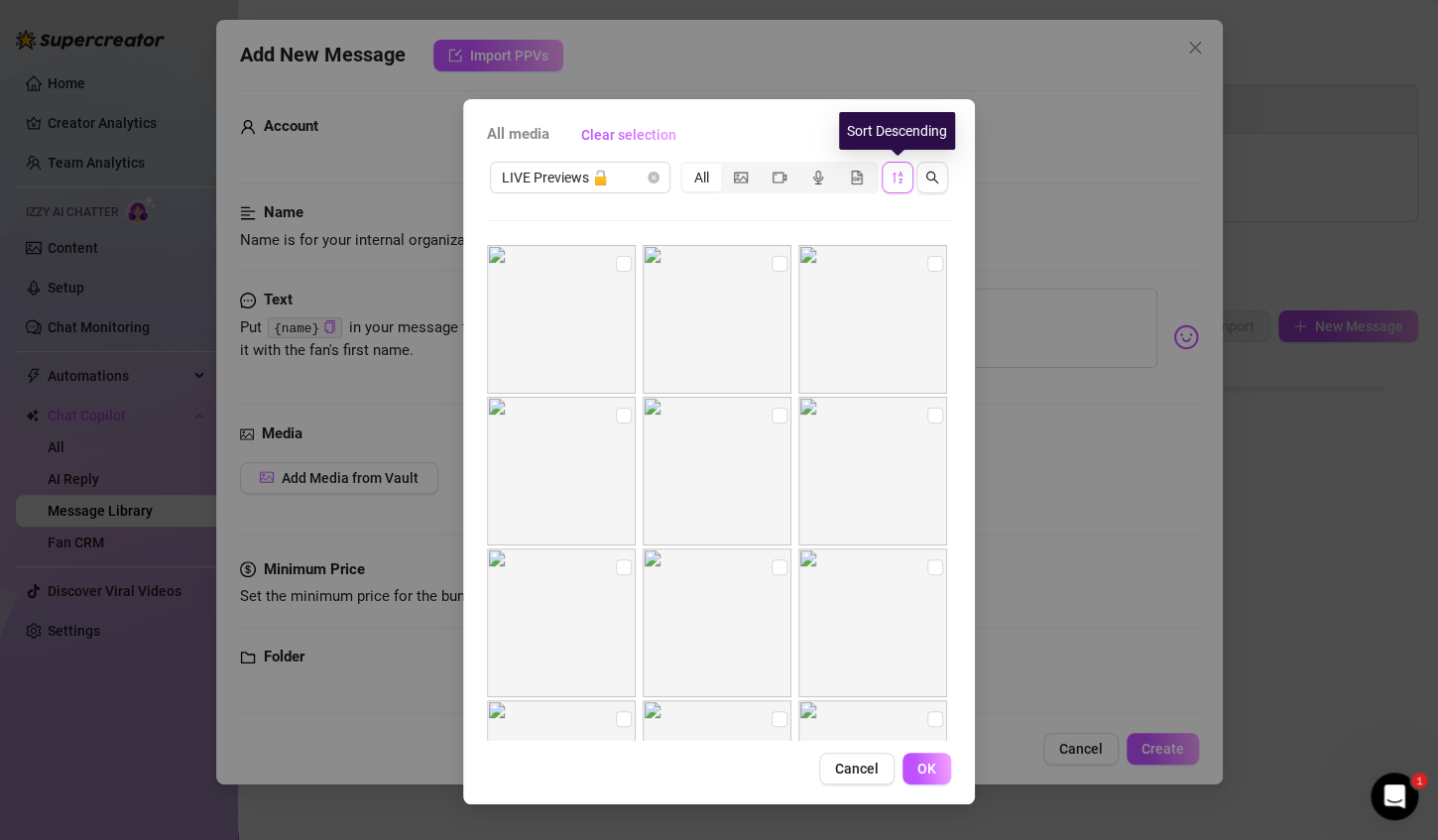 click at bounding box center (898, 178) 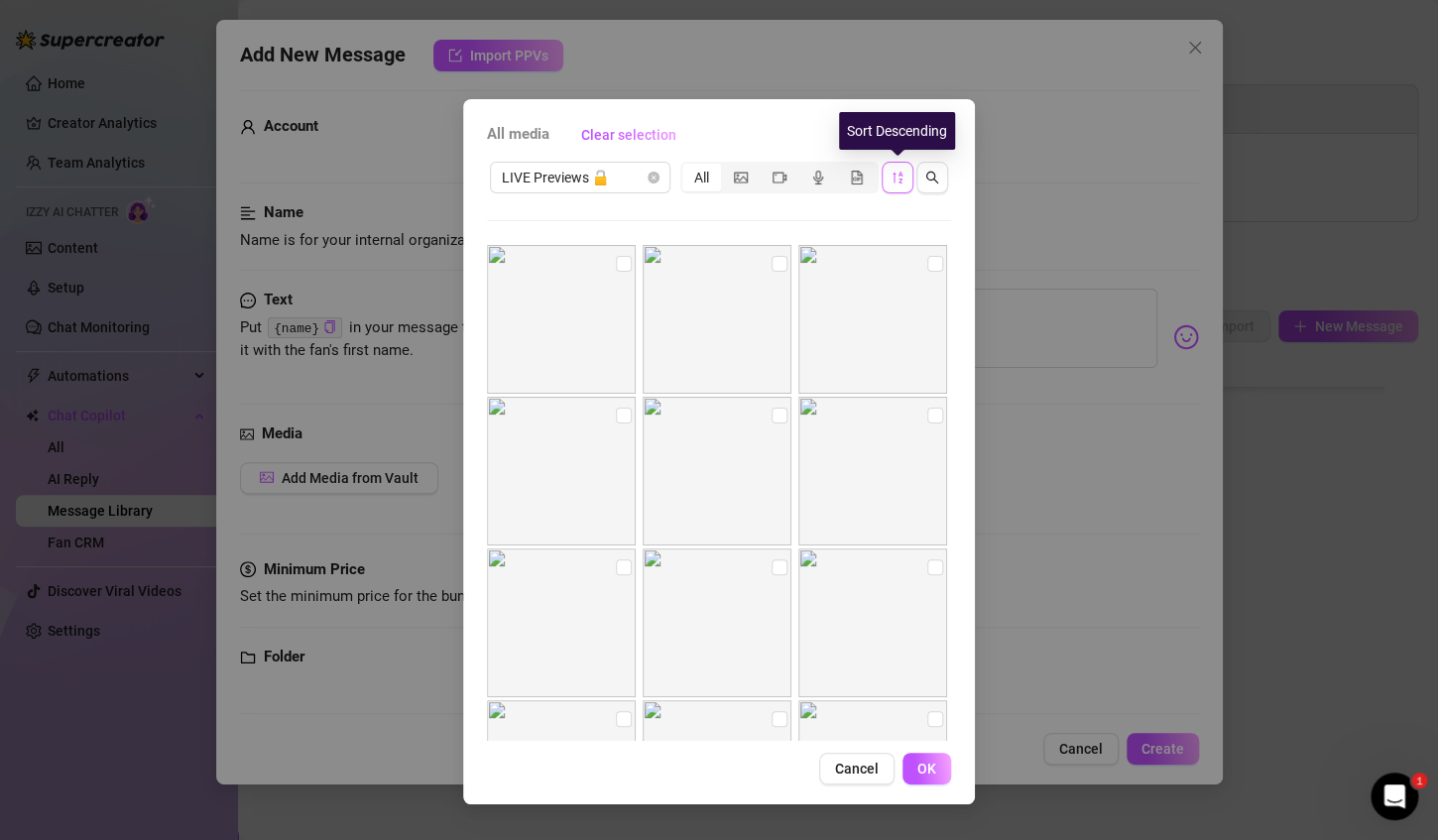 click at bounding box center (898, 178) 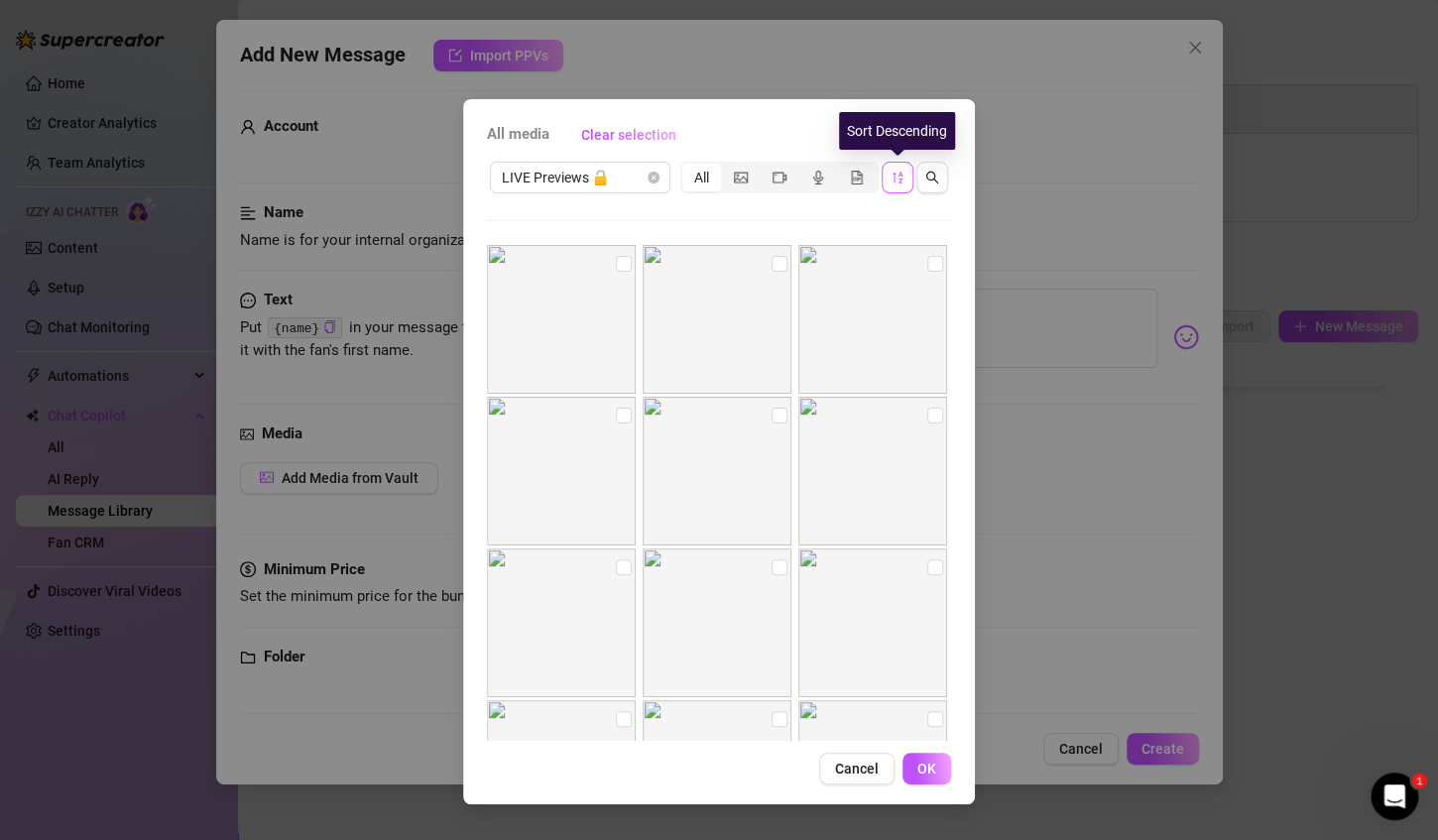 click at bounding box center (898, 178) 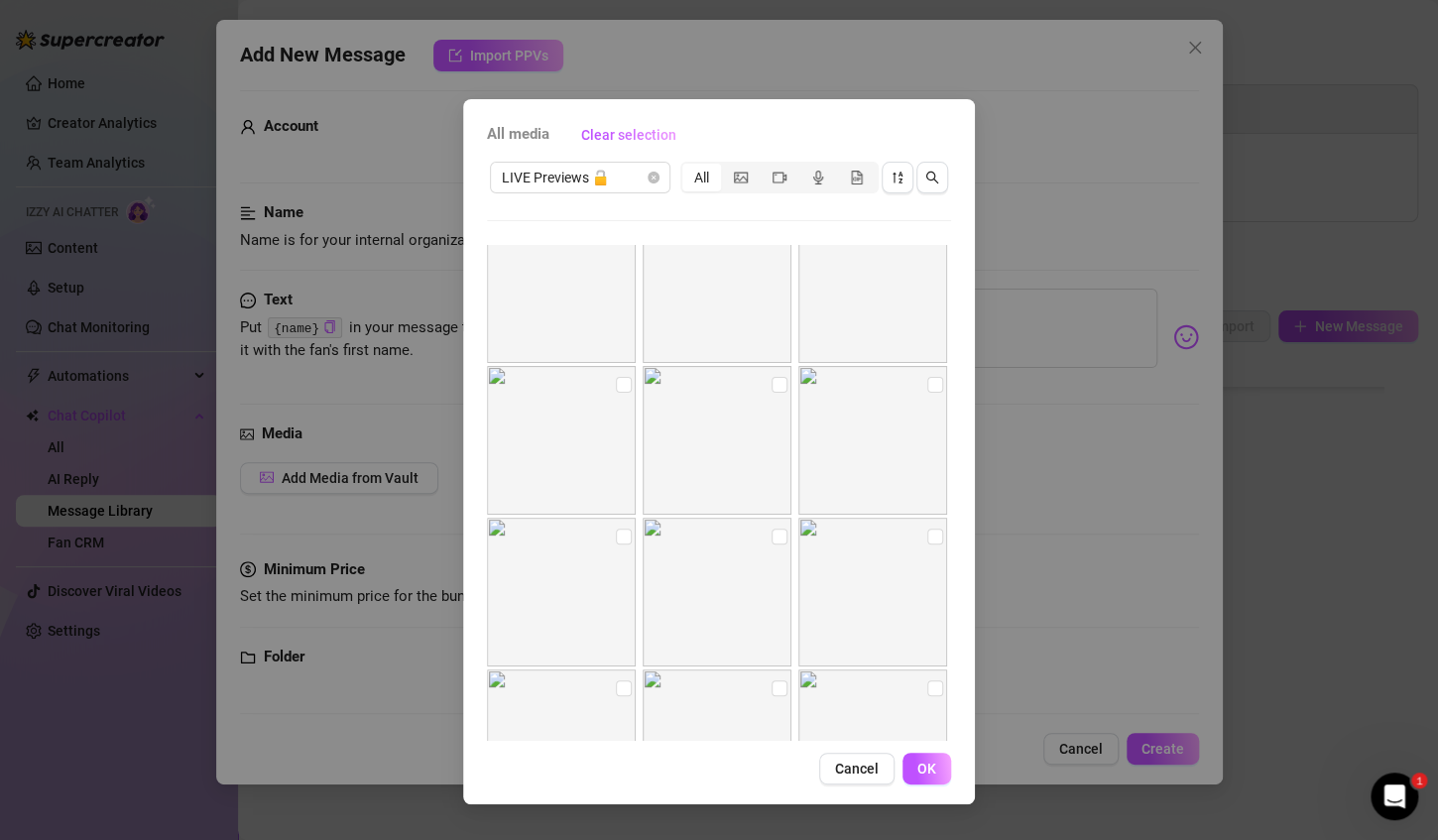 scroll, scrollTop: 0, scrollLeft: 0, axis: both 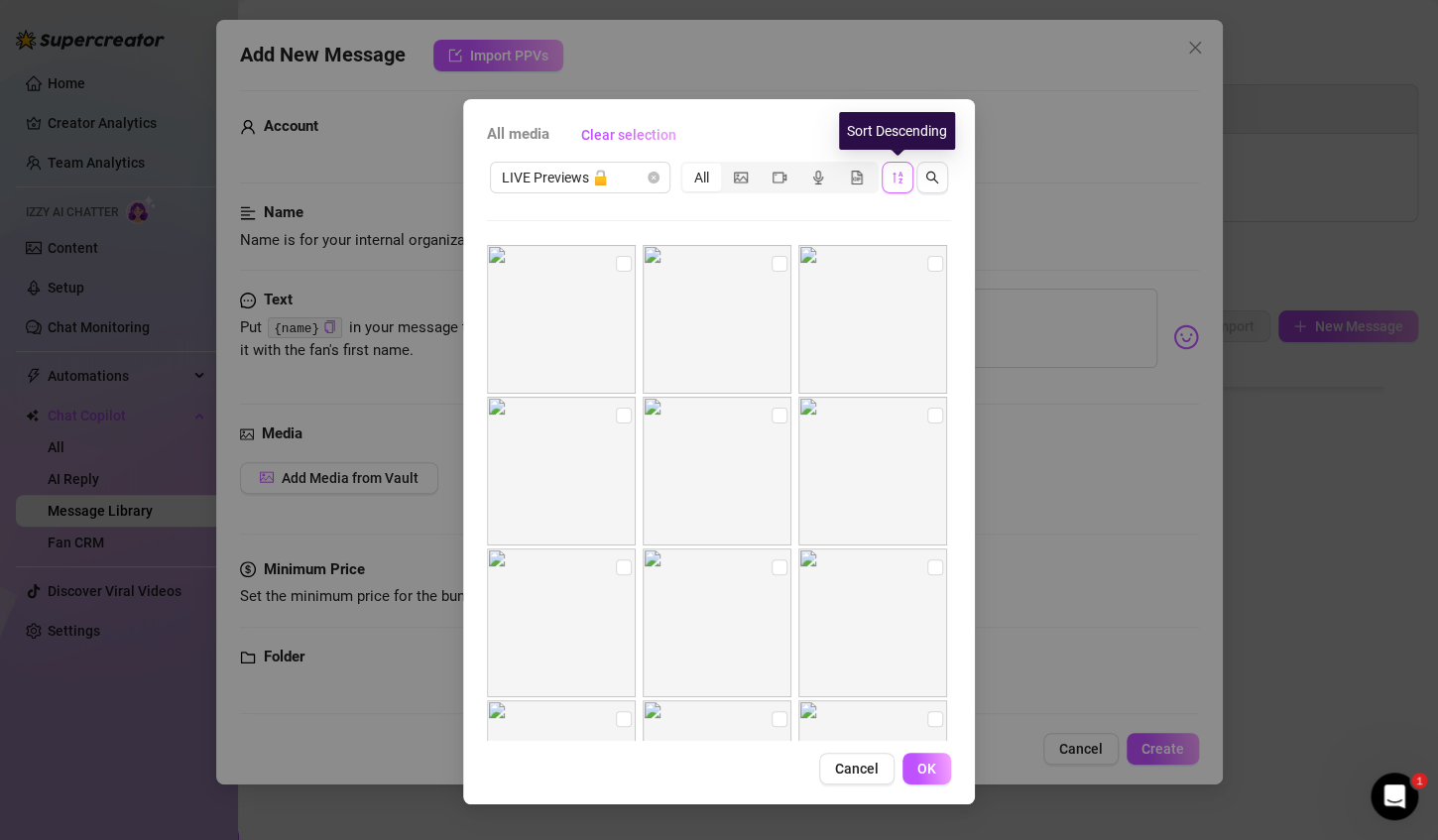 click at bounding box center [898, 178] 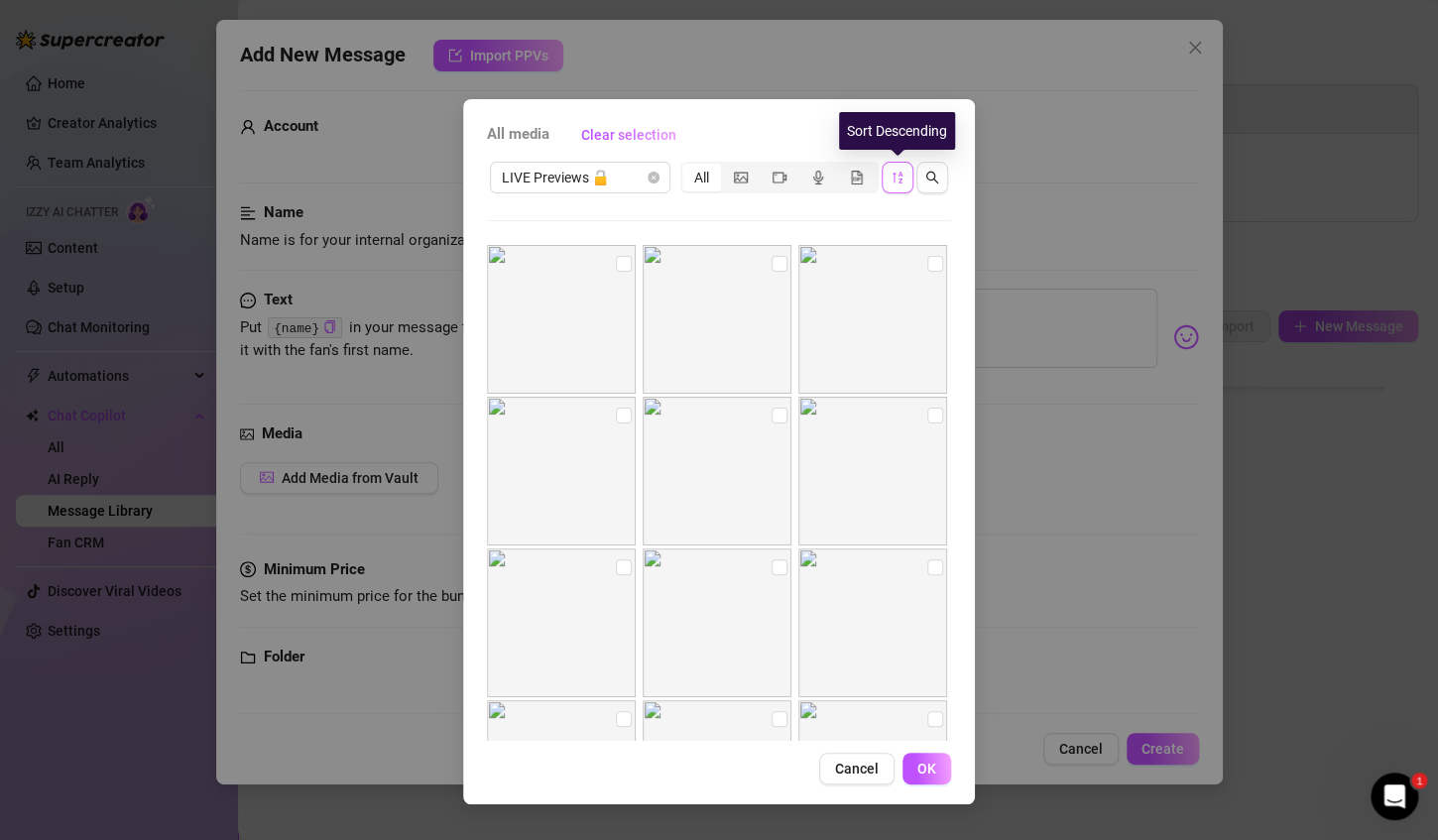 click at bounding box center [898, 178] 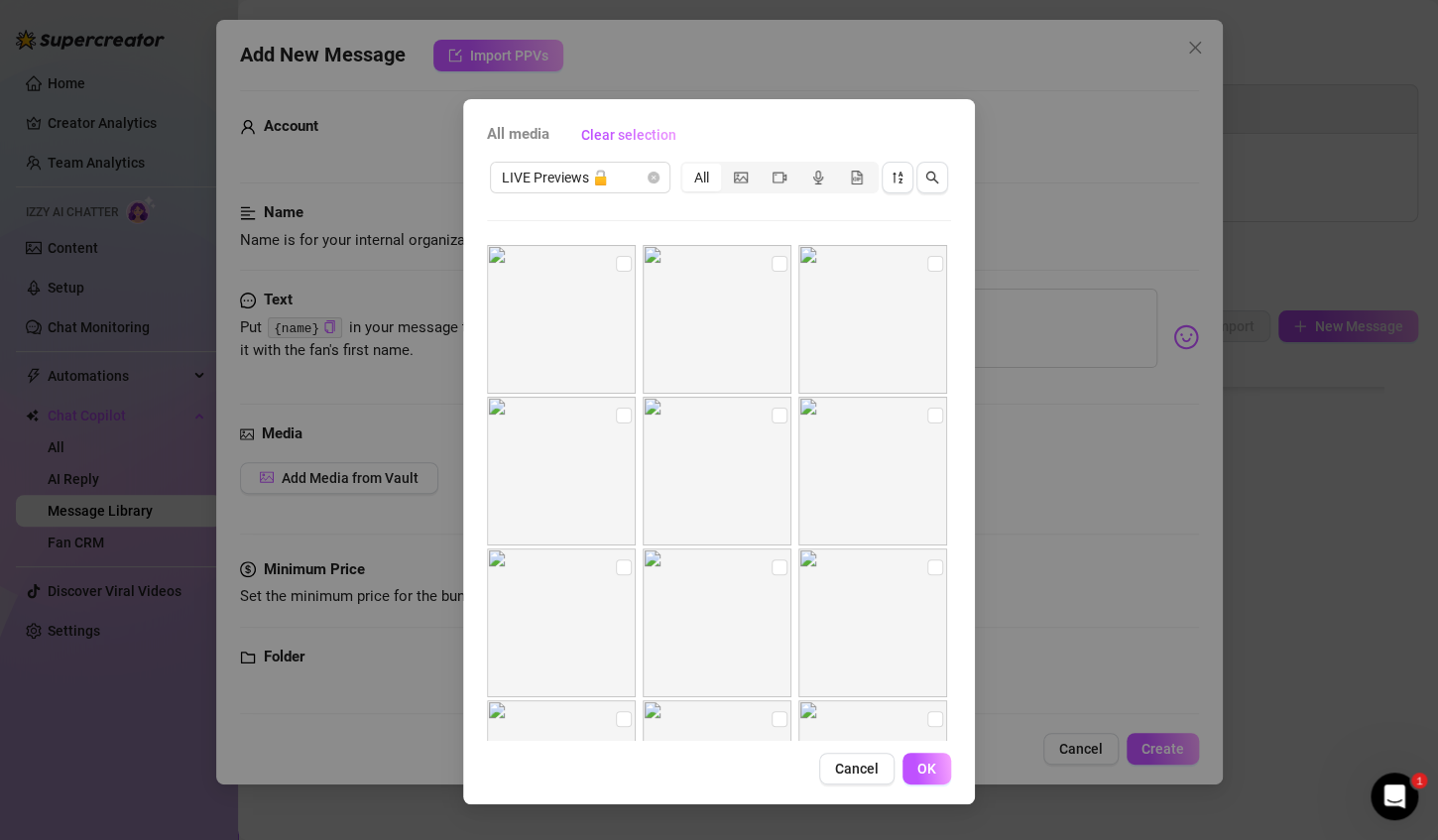 click on "Cancel OK" at bounding box center [719, 769] 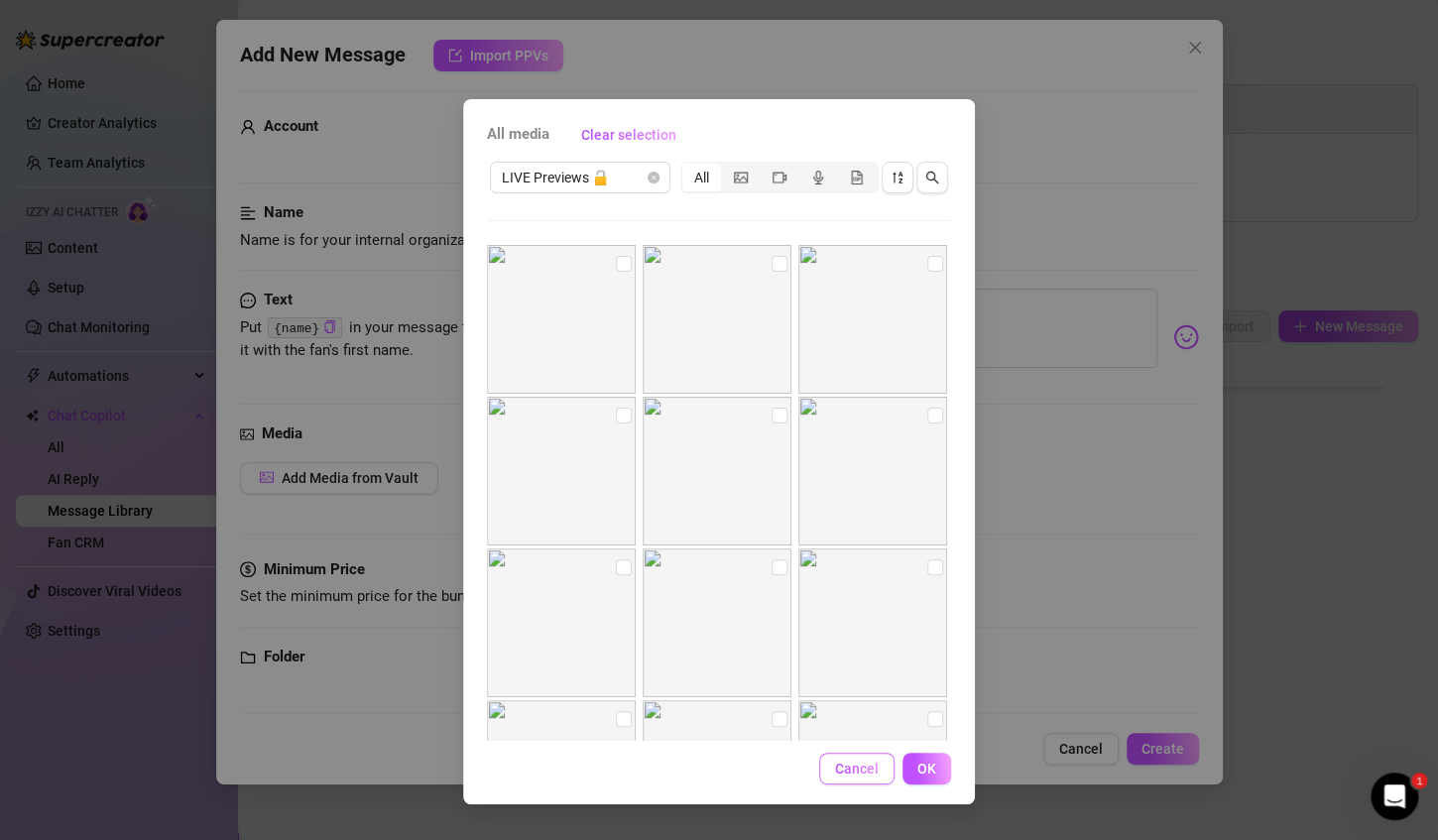 click on "Cancel" at bounding box center [857, 769] 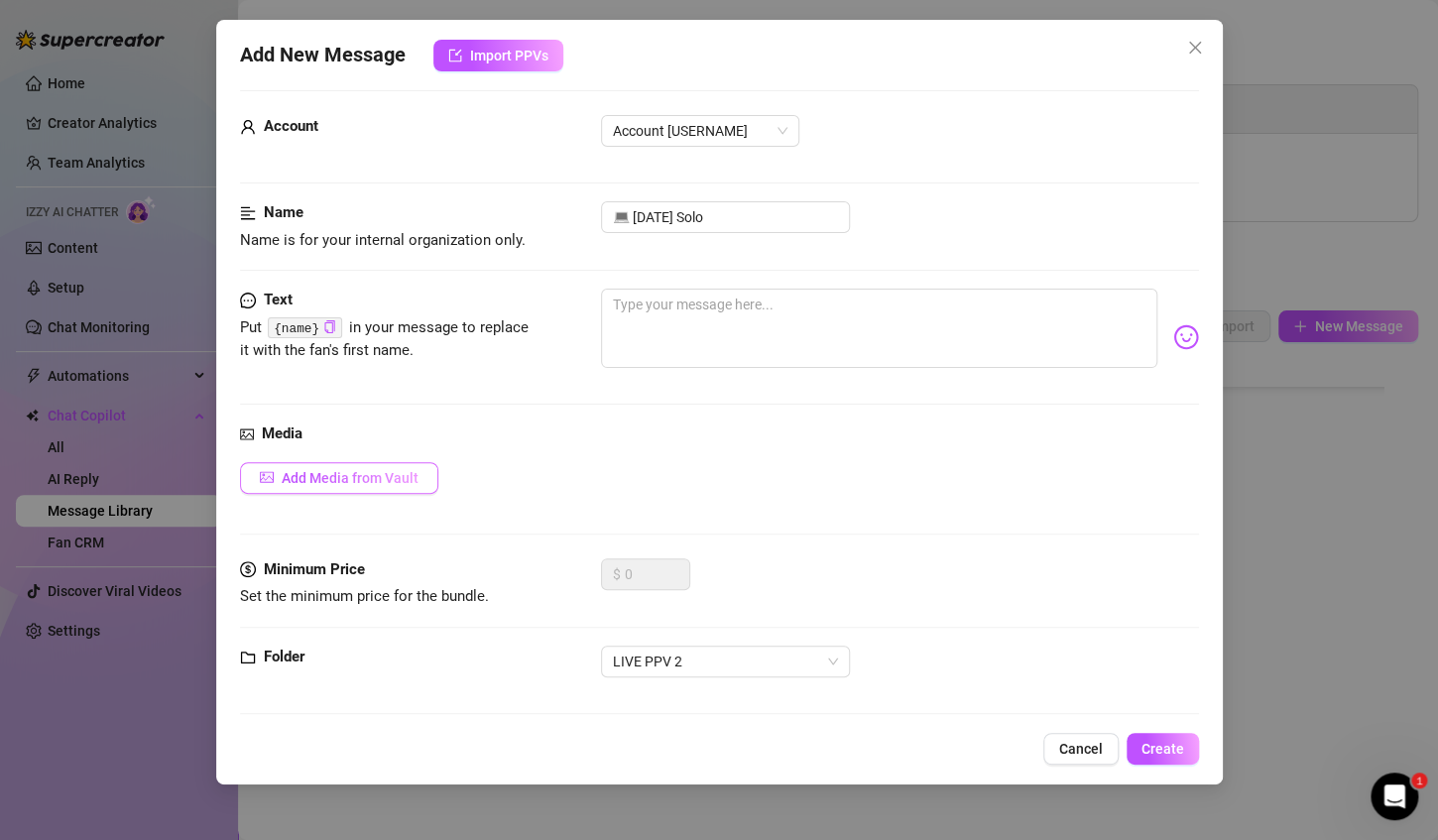 click on "Add Media from Vault" at bounding box center (350, 478) 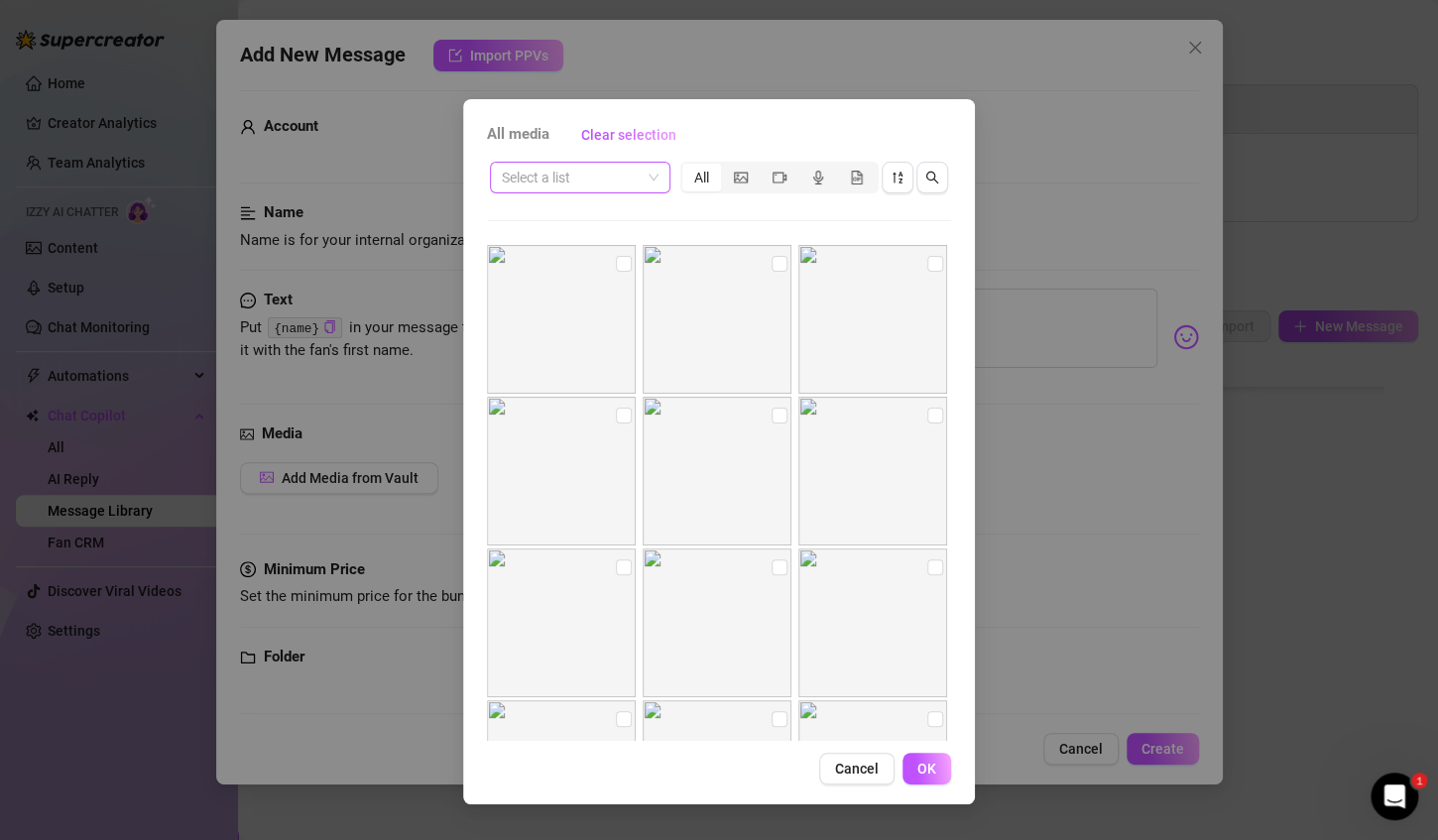 click on "Select a list" at bounding box center [580, 178] 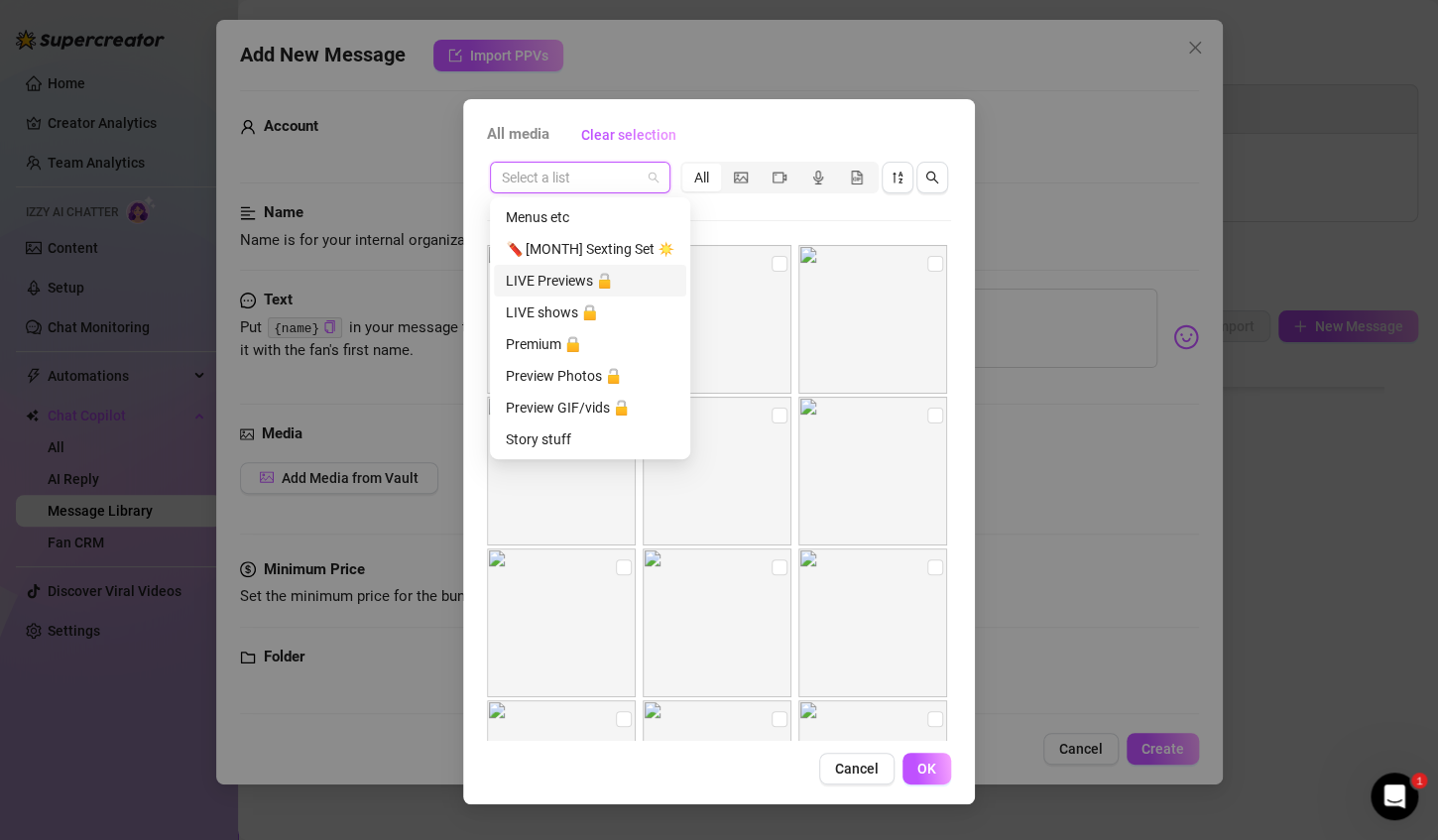 click on "LIVE Previews 🔓" at bounding box center [590, 281] 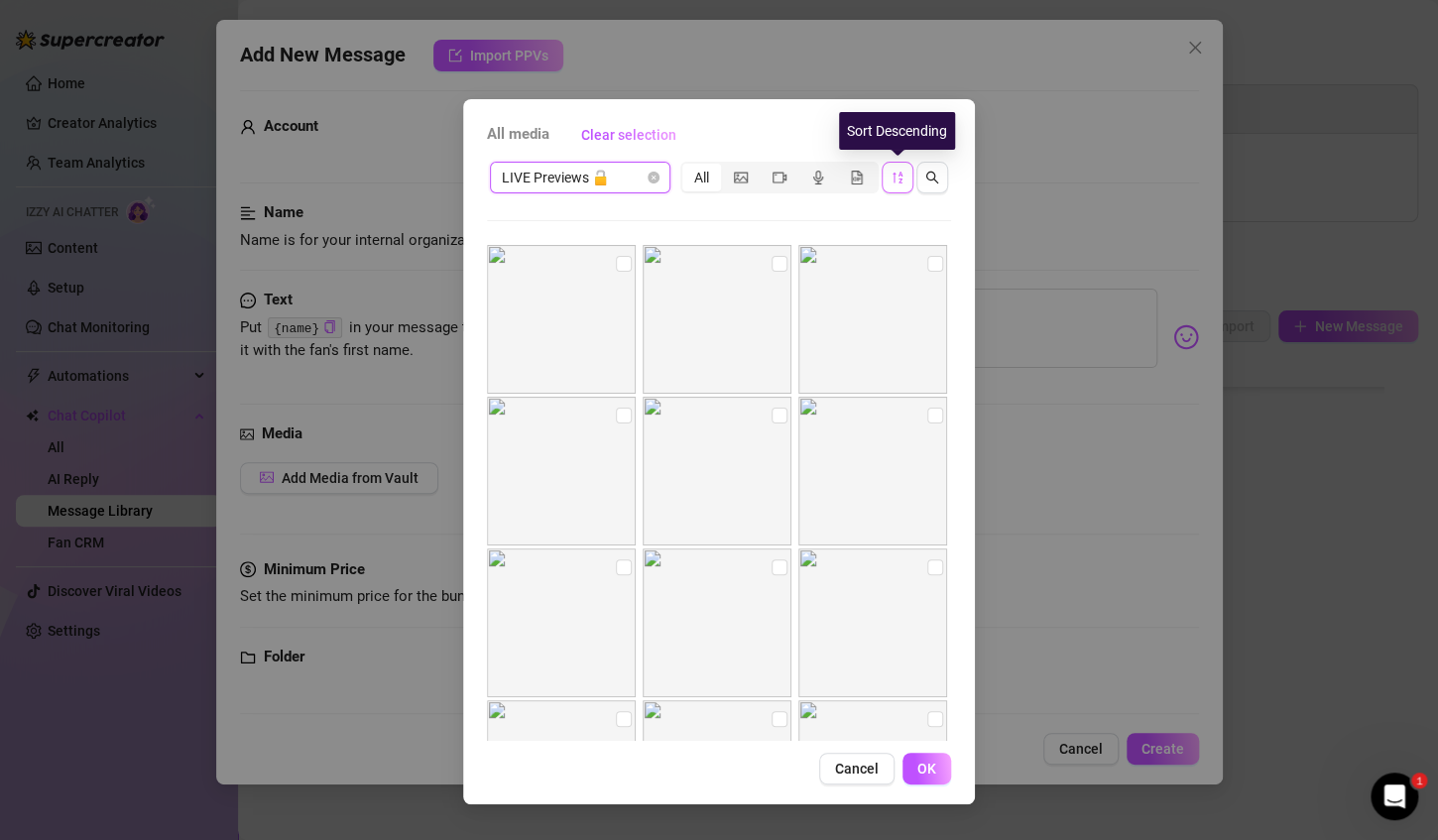 click 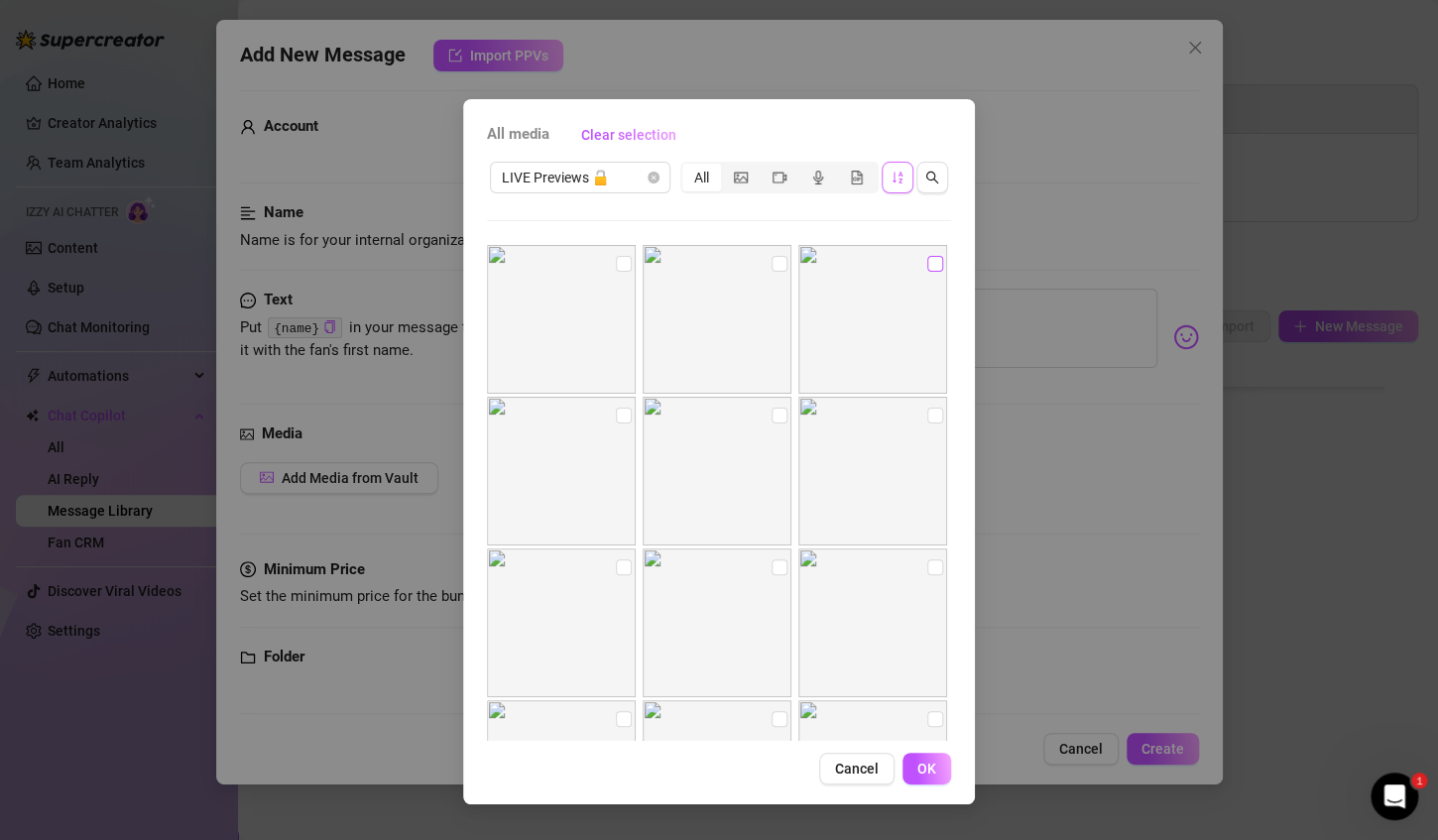 click at bounding box center [935, 264] 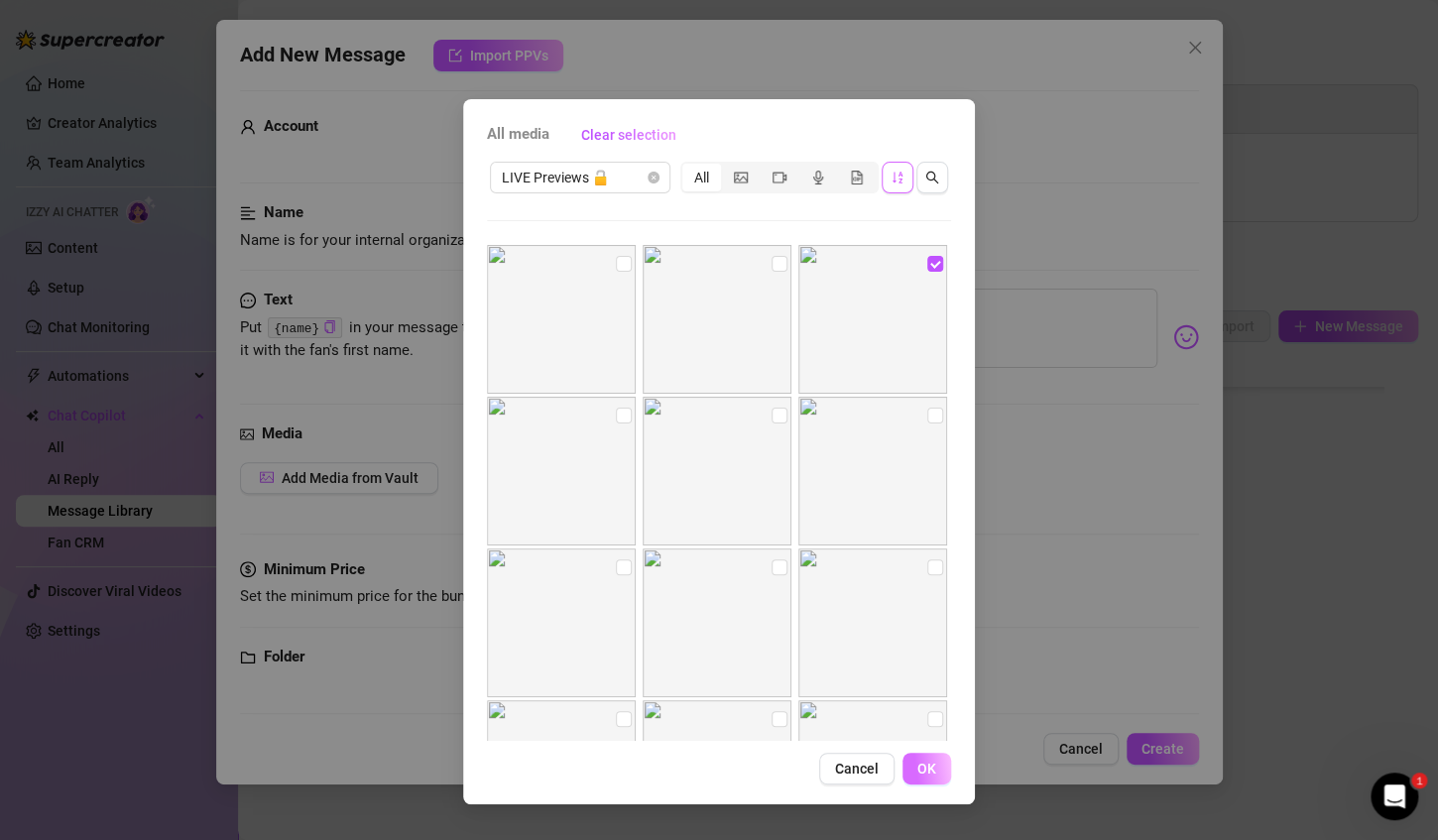 click on "OK" at bounding box center [926, 769] 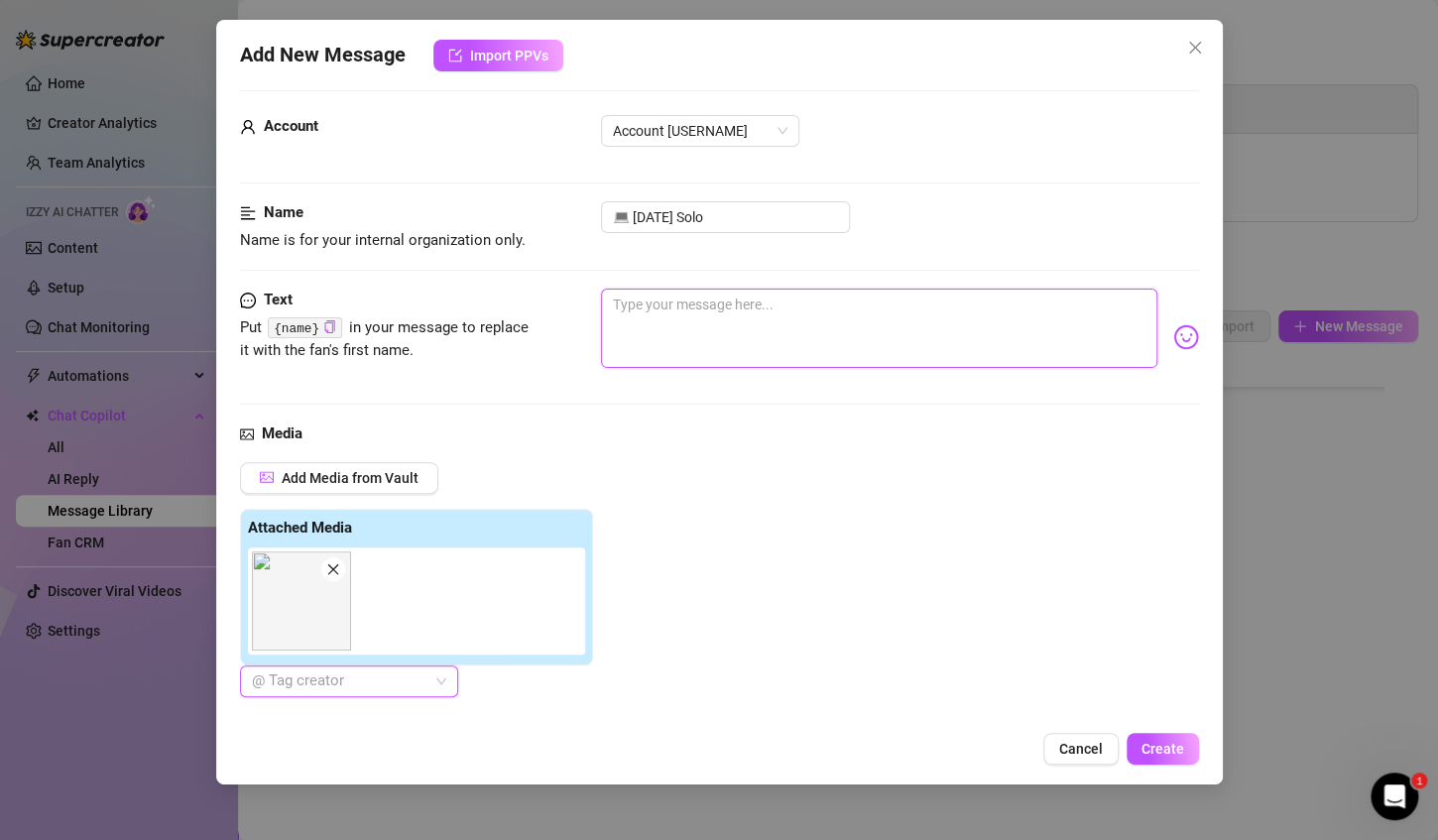click at bounding box center (879, 328) 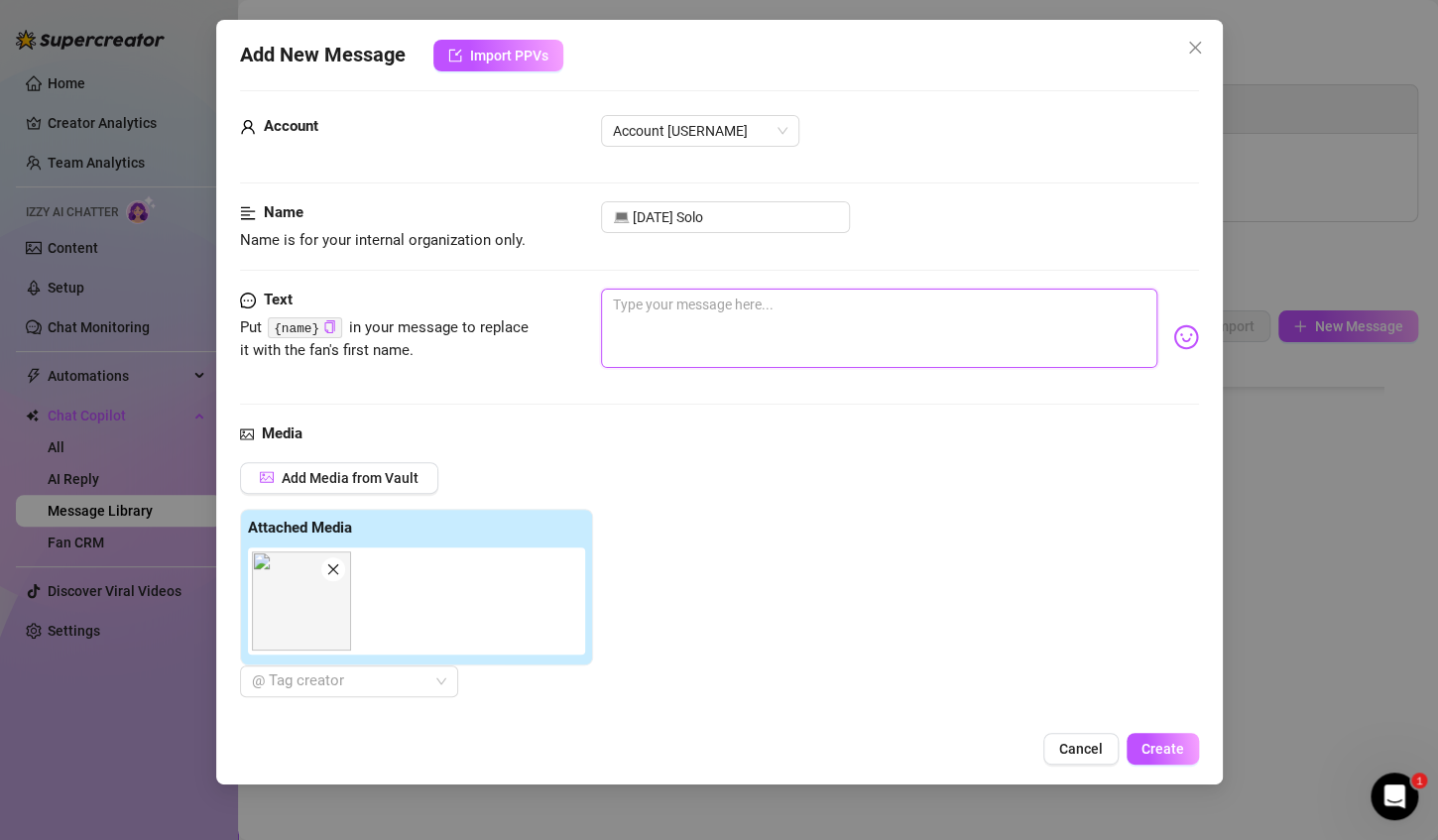 click at bounding box center [879, 328] 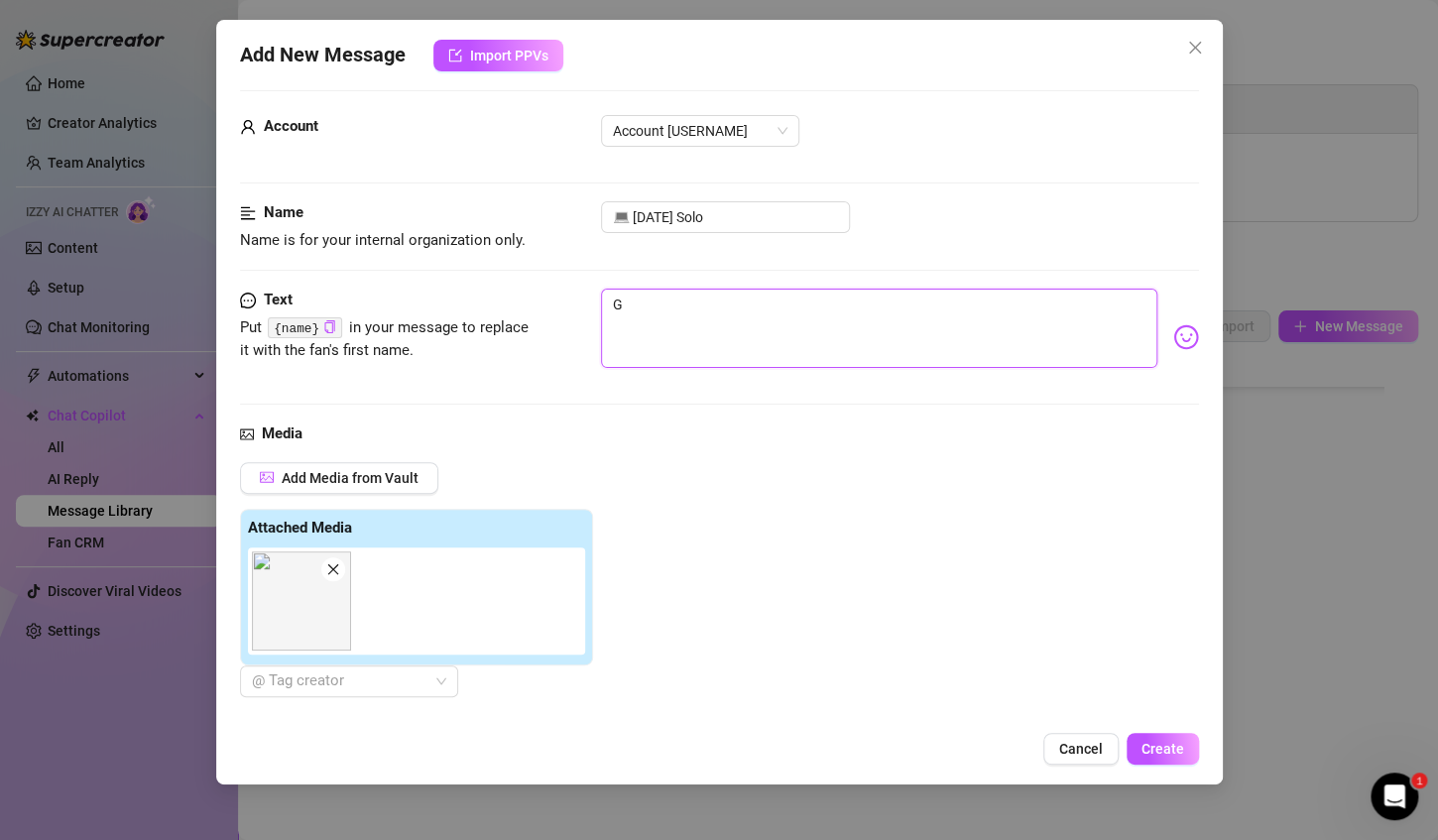 type on "Go" 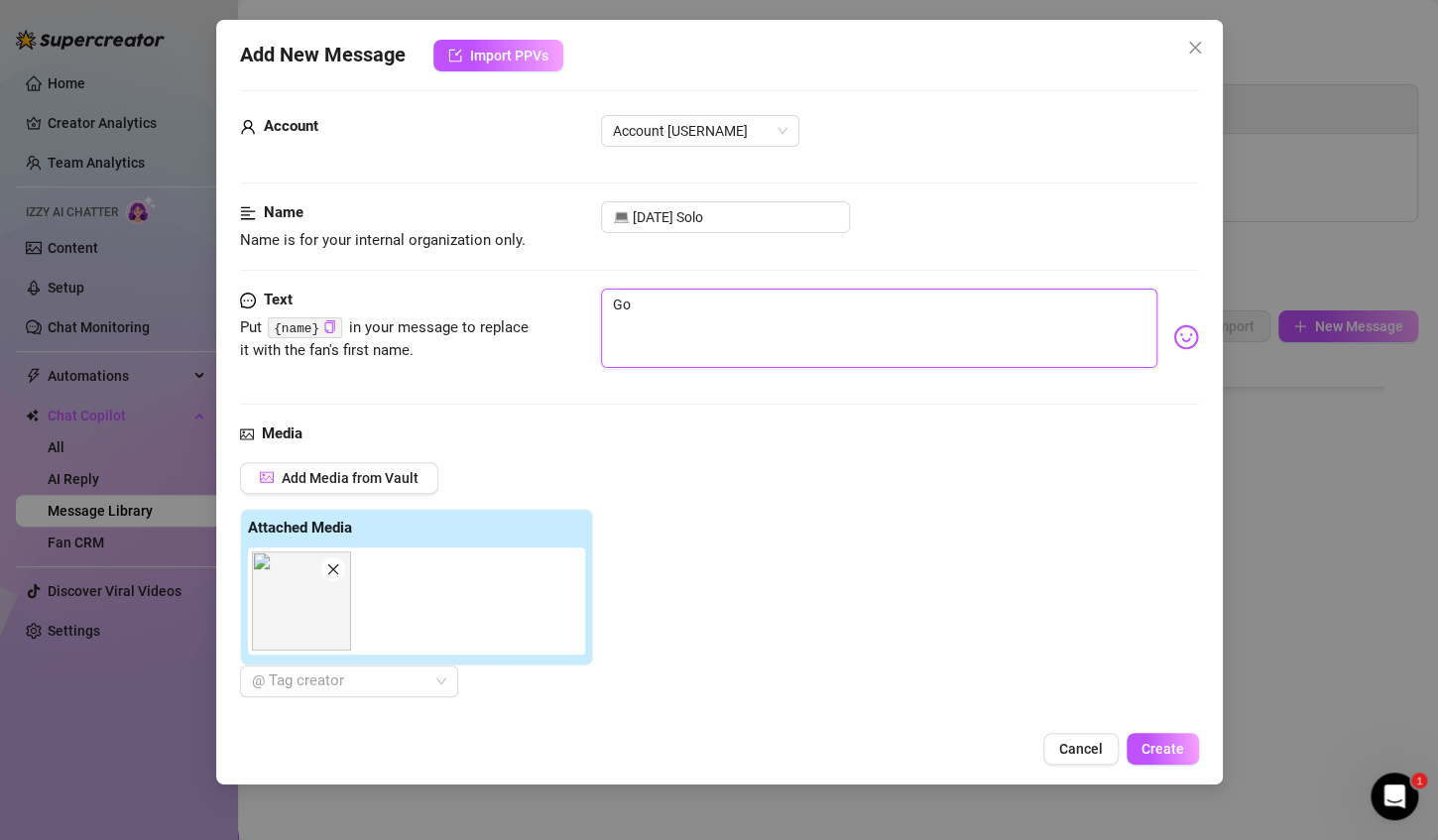 type on "Got" 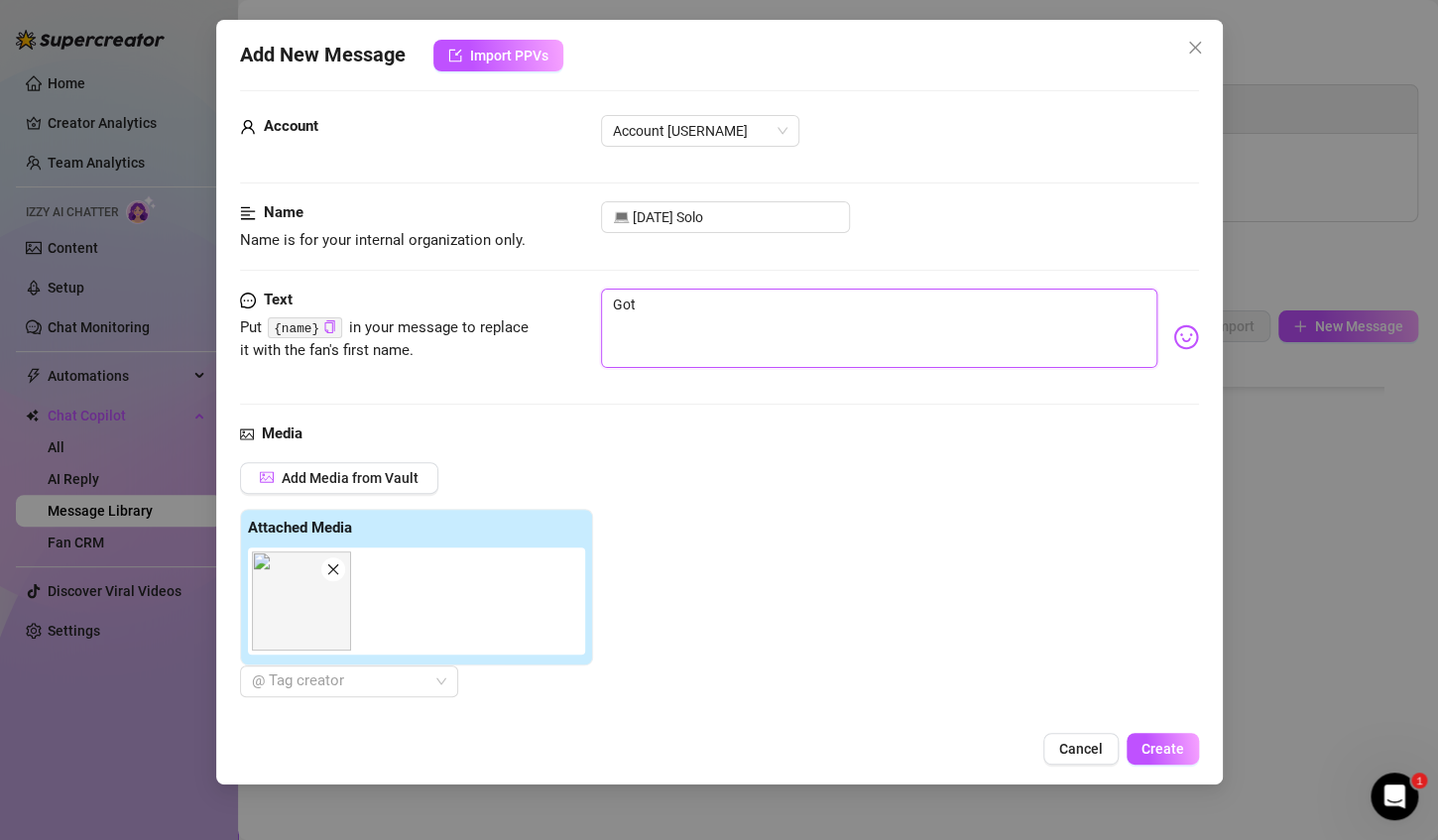 type on "Gott" 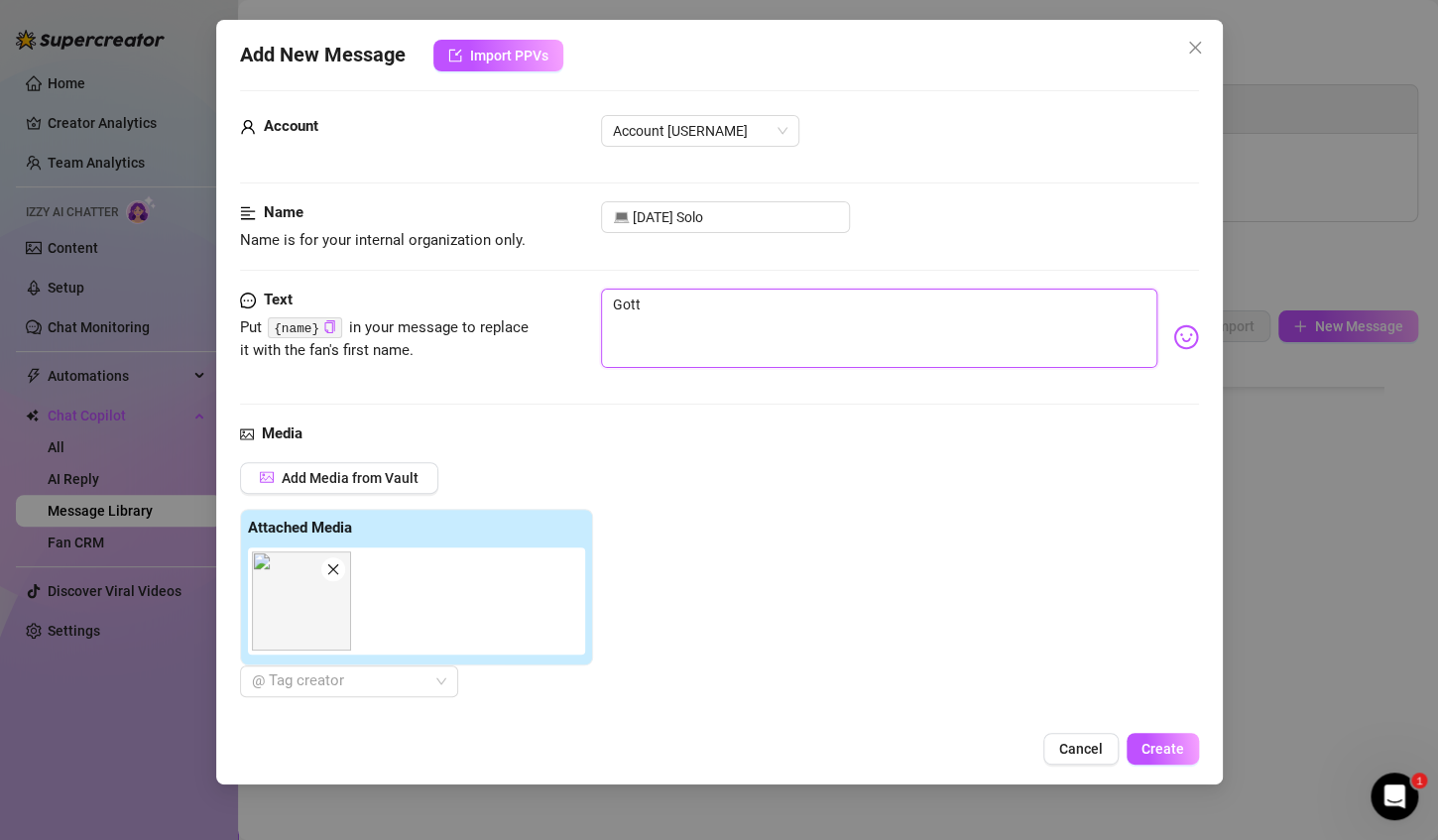 type on "Gotta" 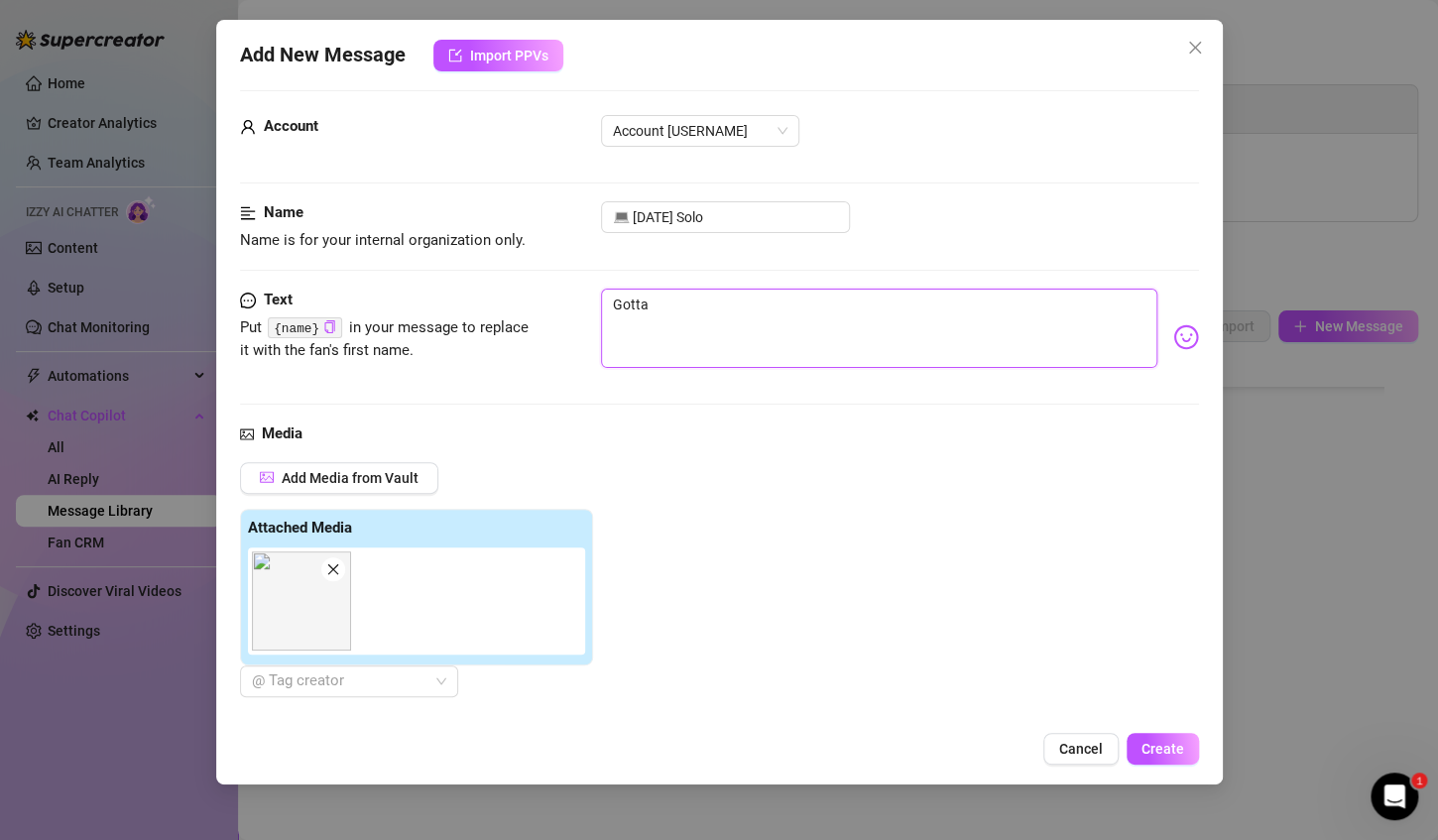 type on "Gotta" 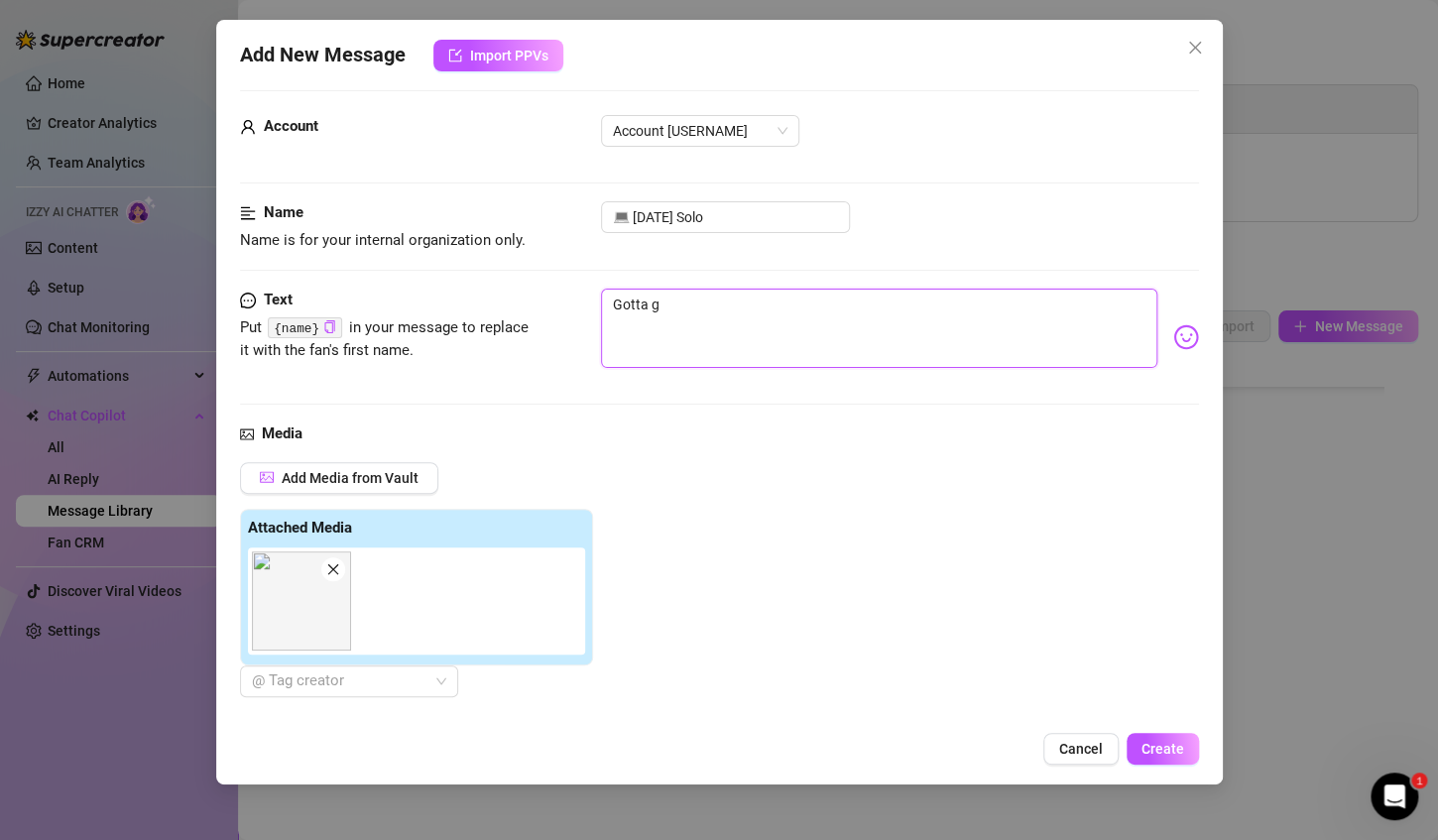 type on "Gotta ge" 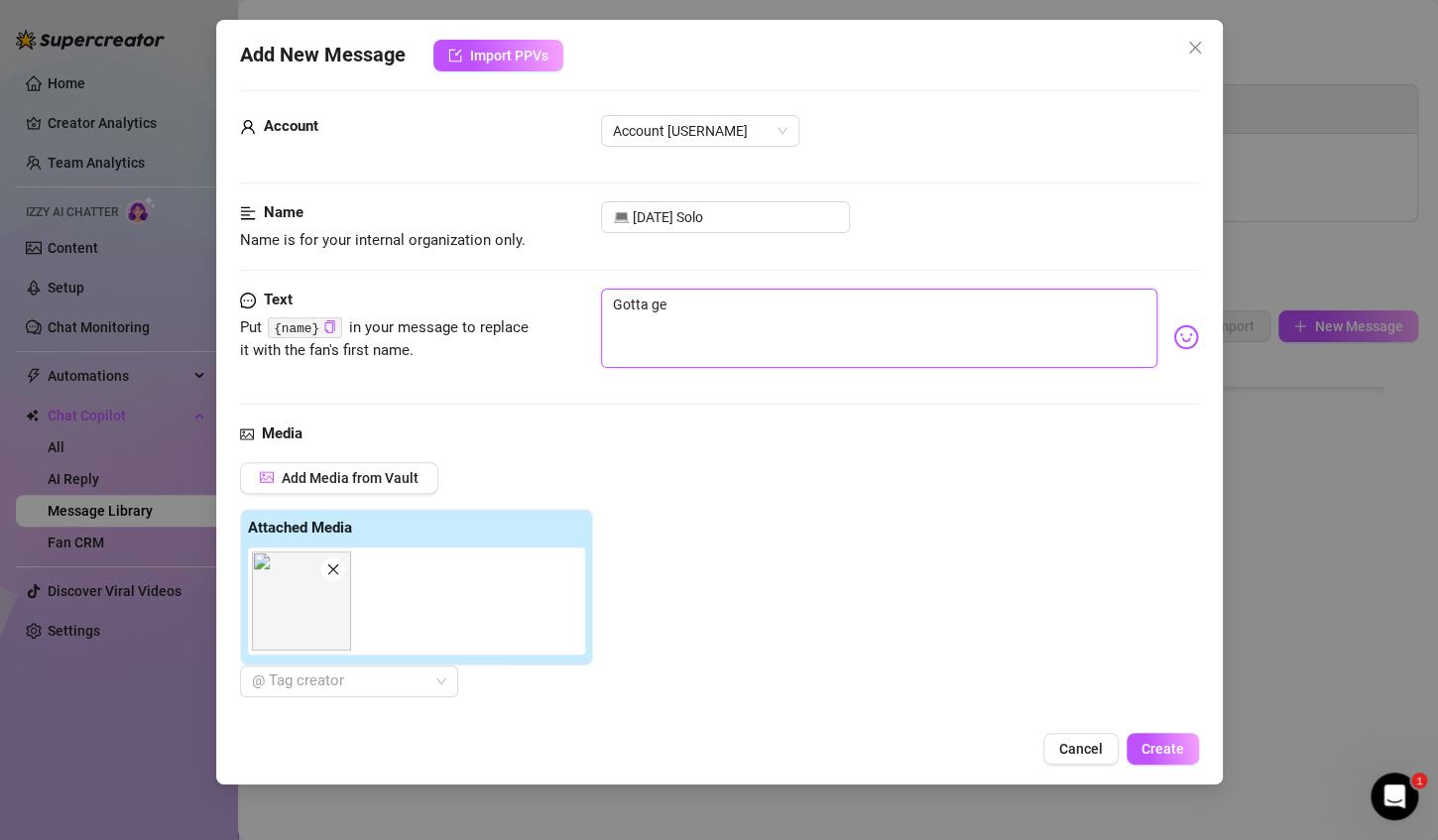 type on "Gotta get" 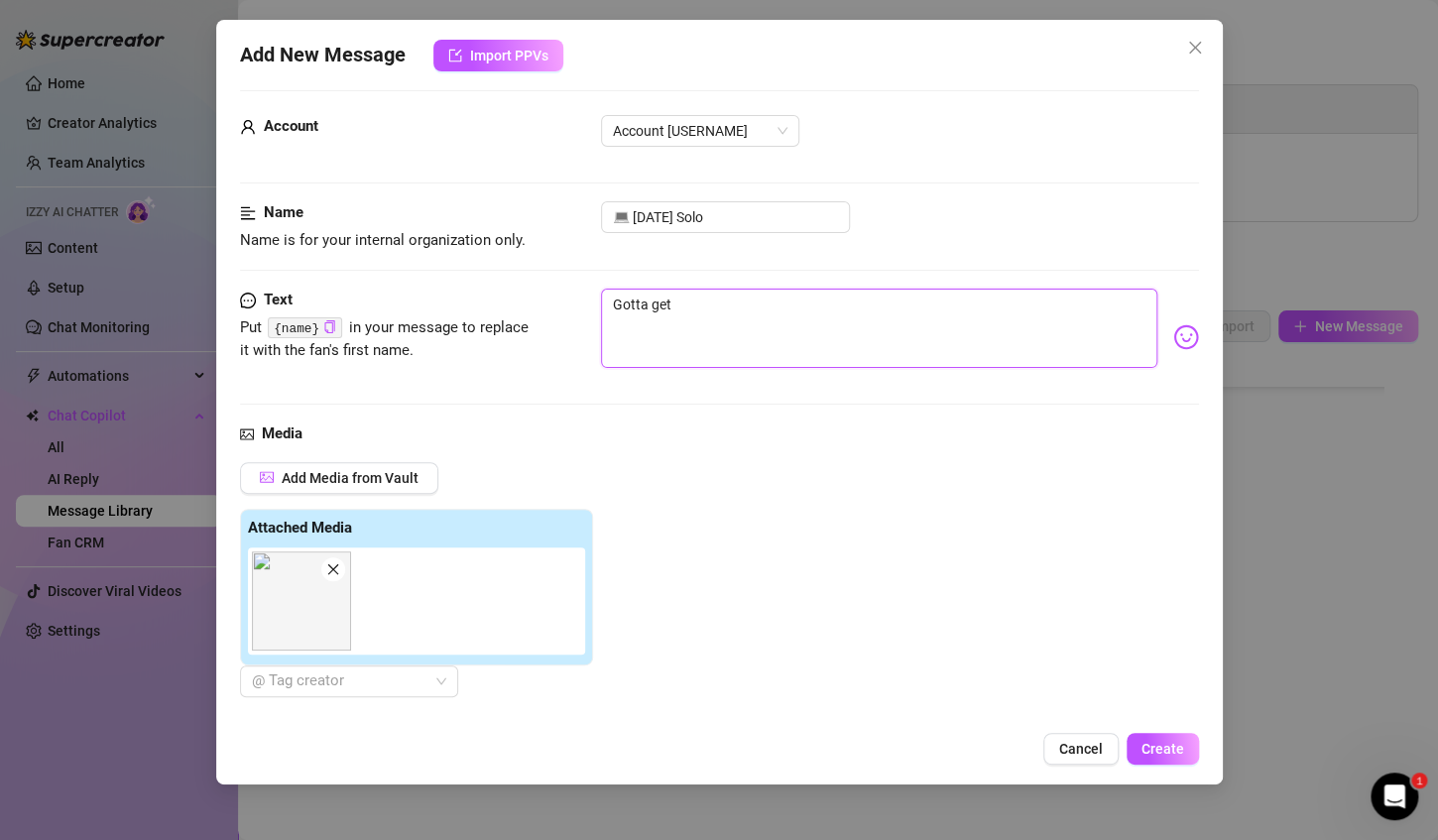 type on "Gotta get" 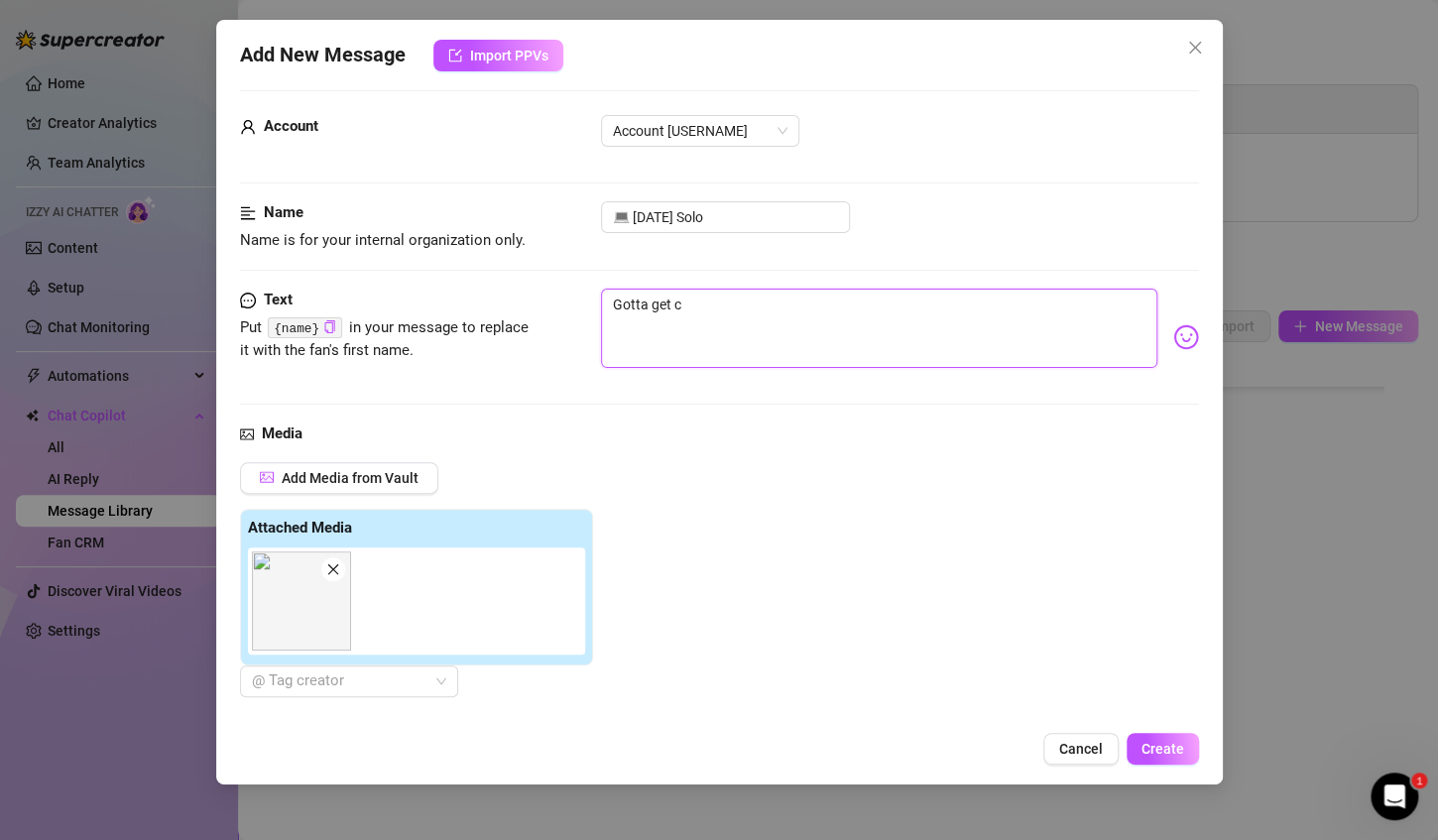 type on "Gotta get cr" 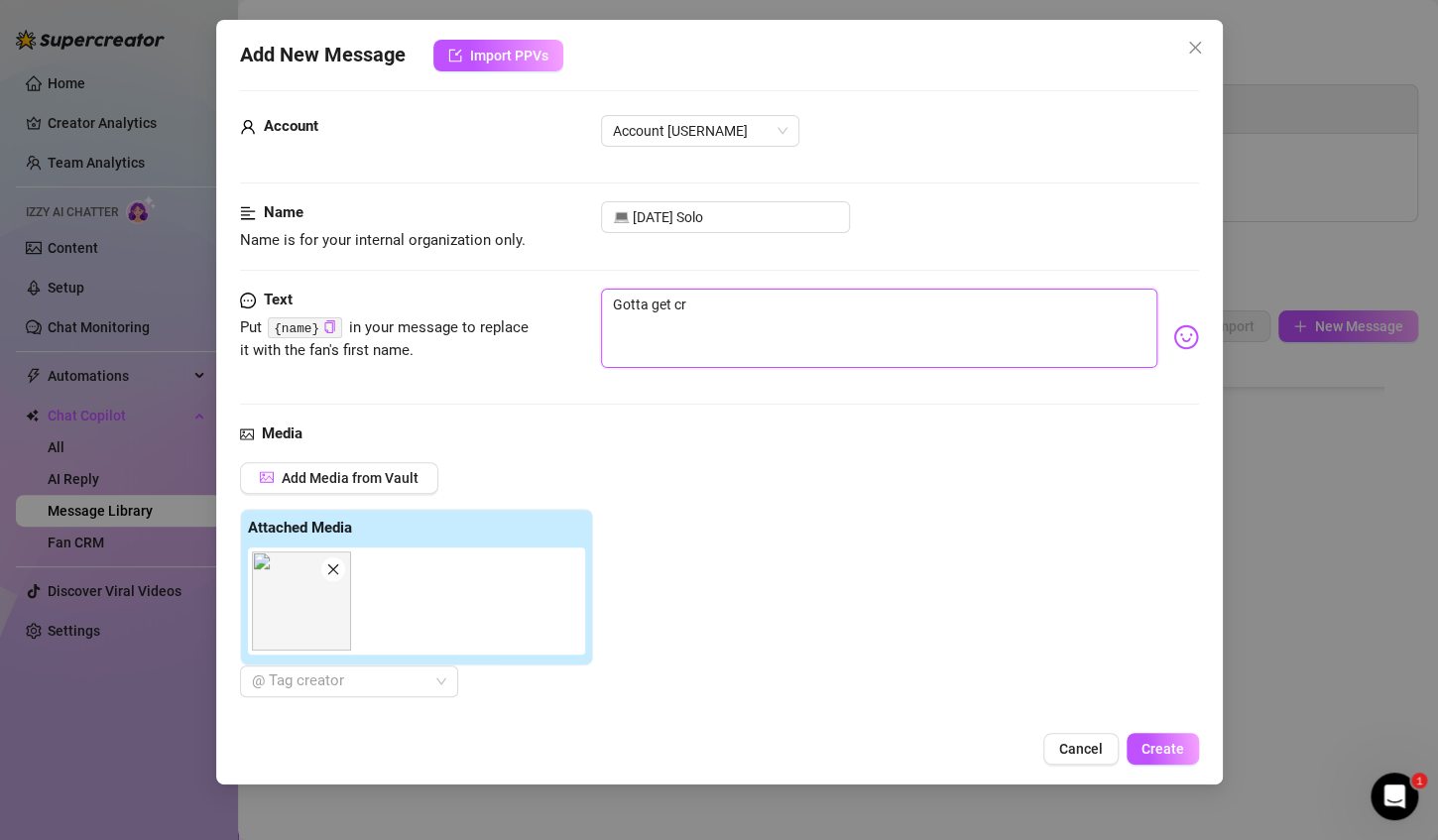 type on "Gotta get cre" 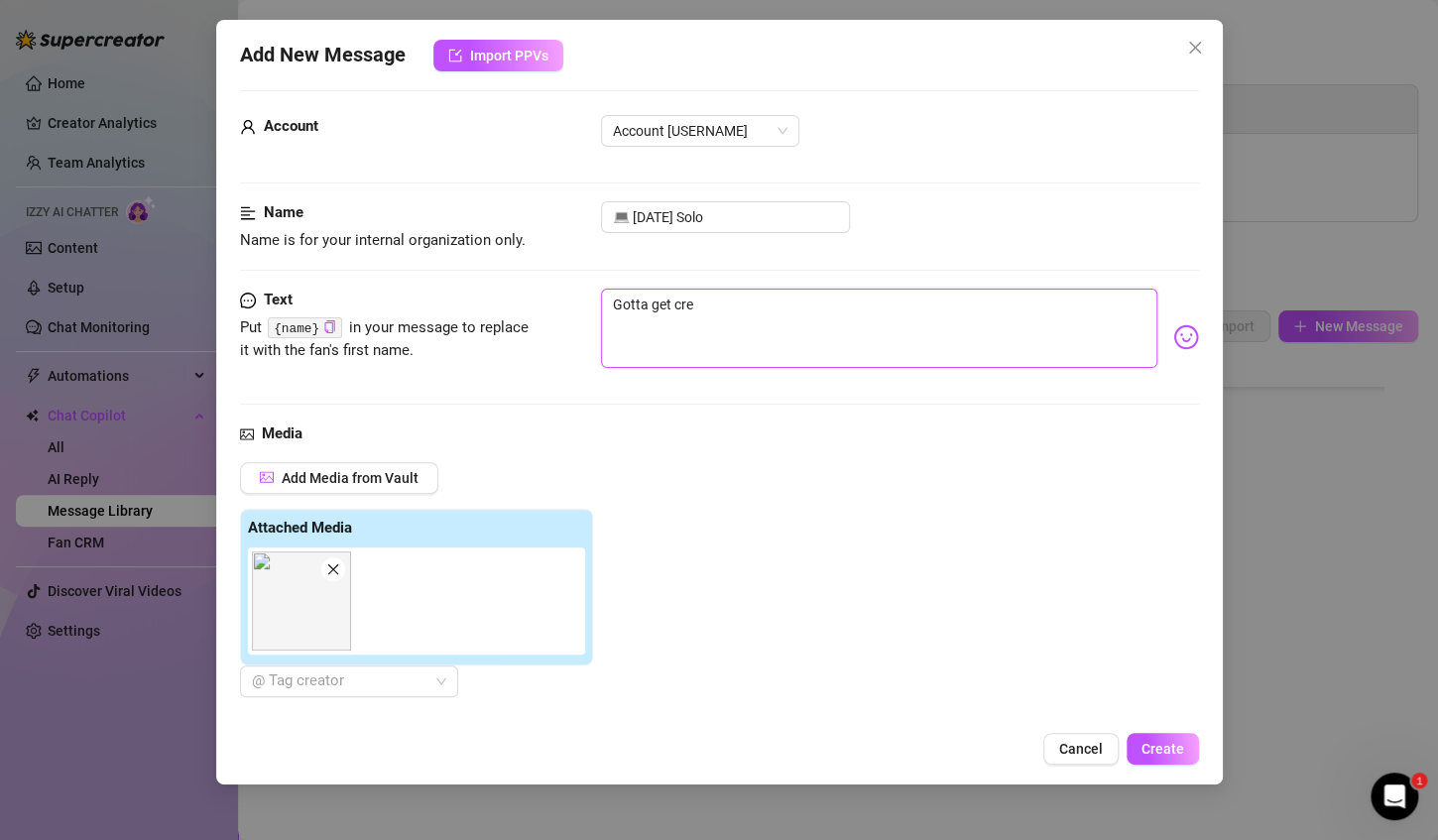 type on "Gotta get crea" 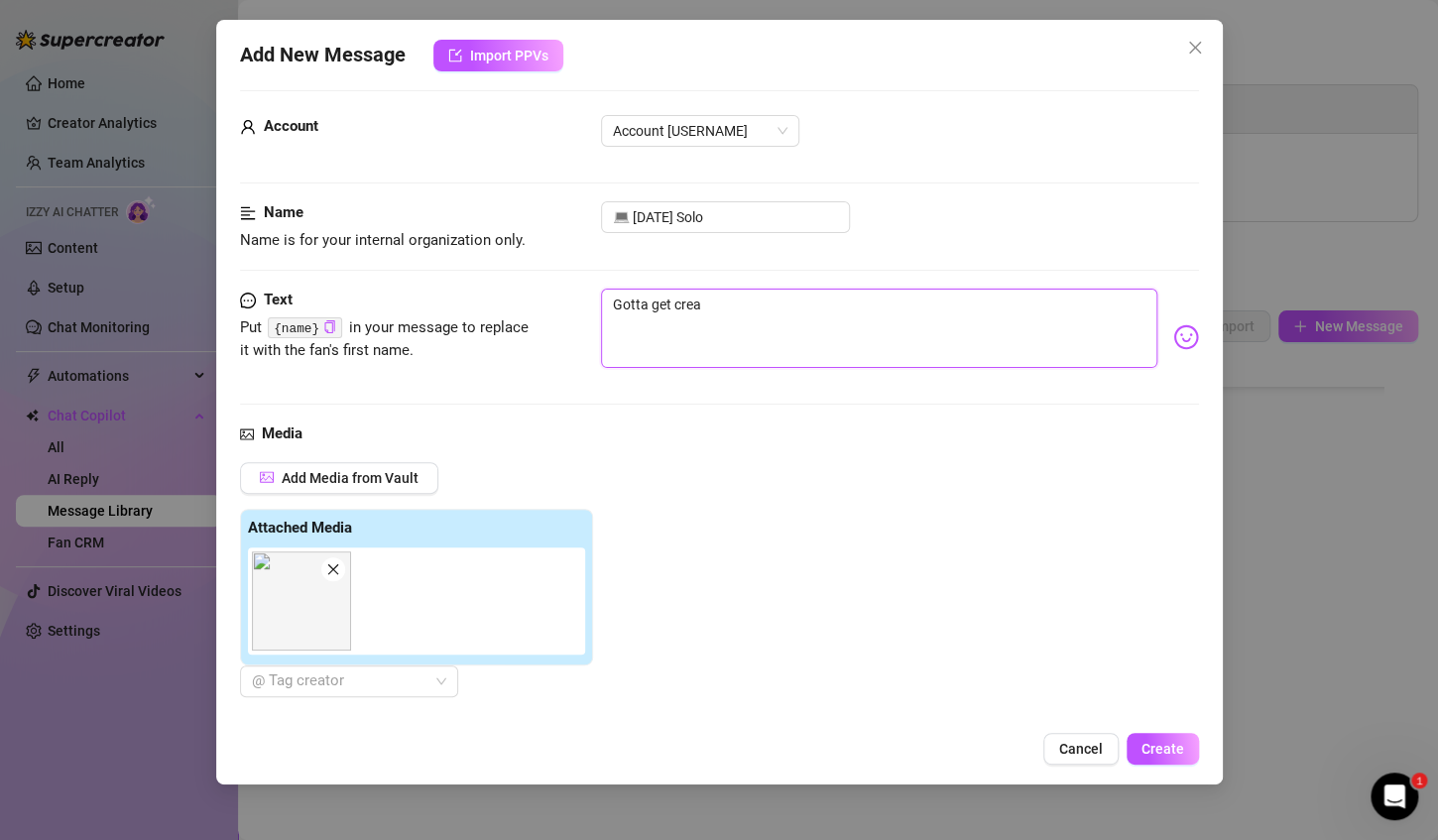 type on "Gotta get creat" 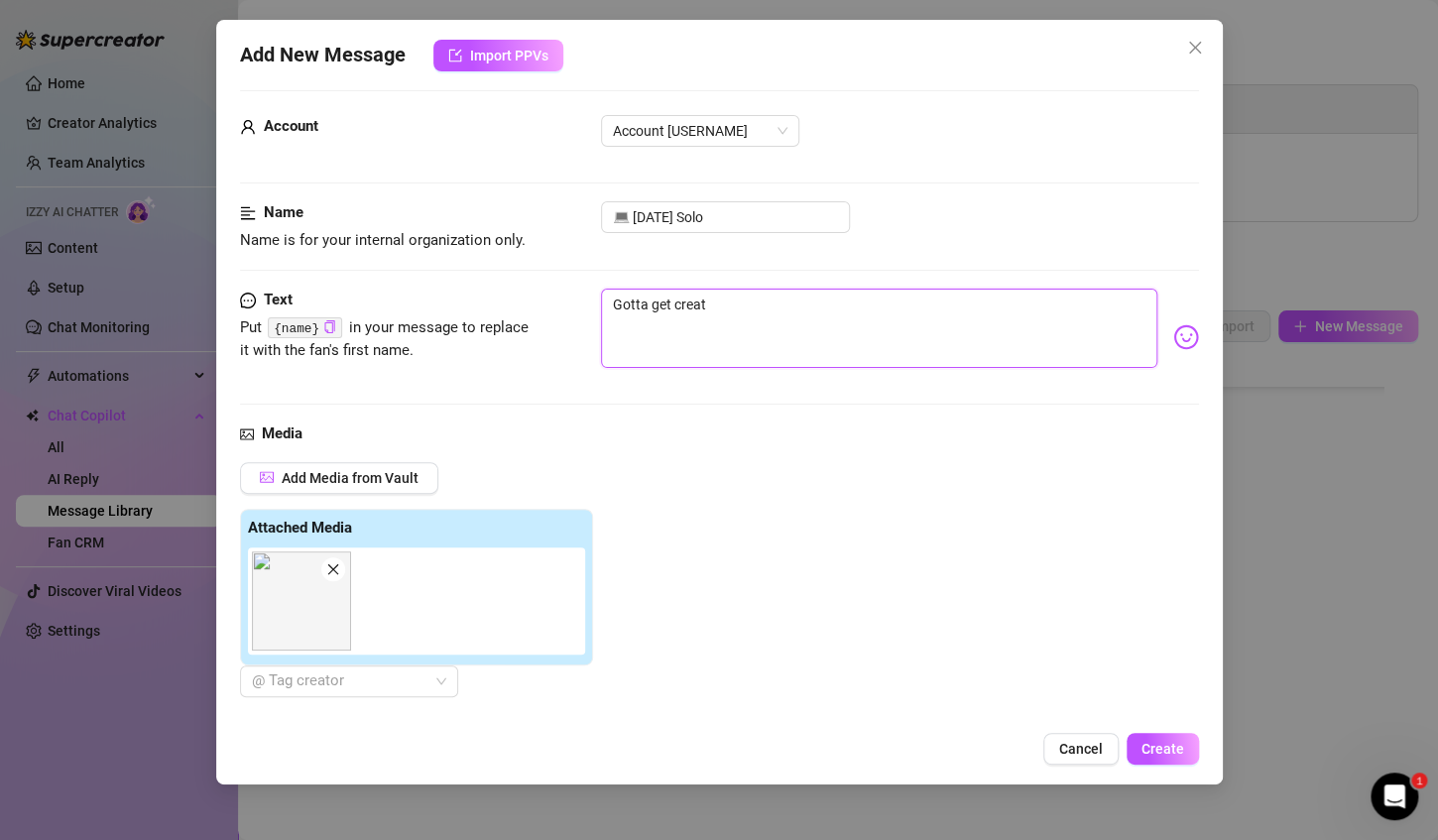 type on "Gotta get creati" 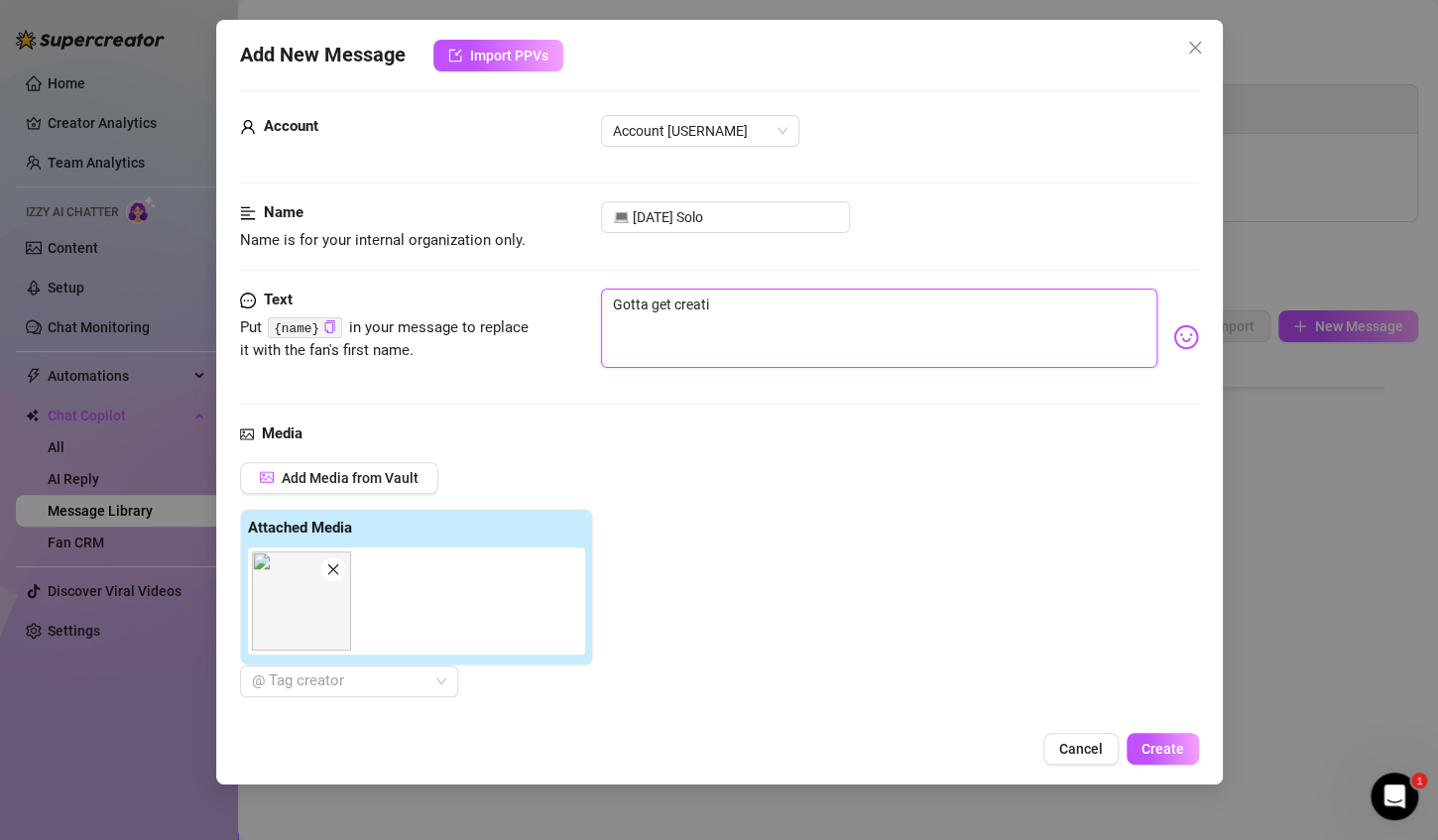 type on "Gotta get creativ" 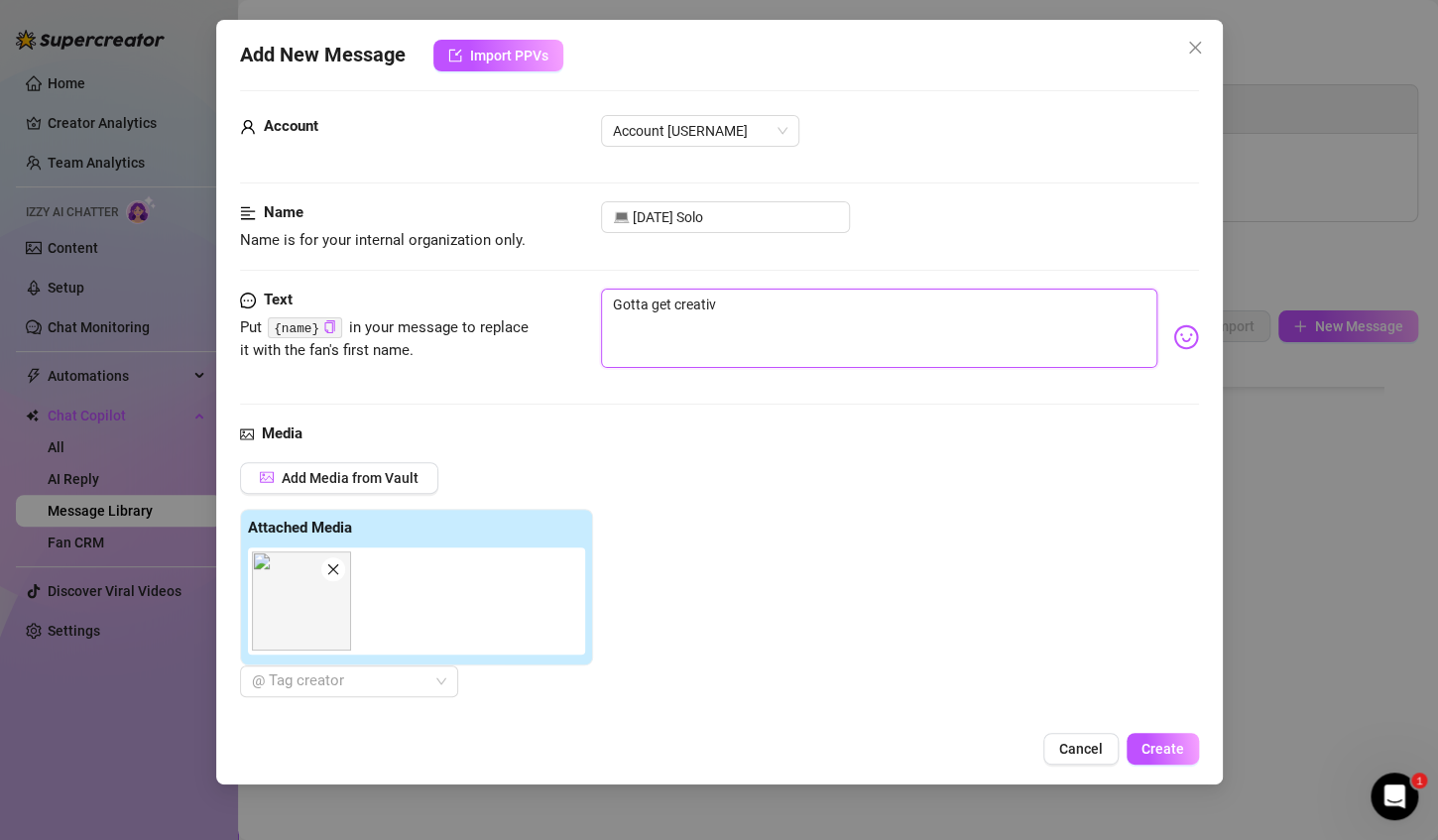 type on "Gotta get creative" 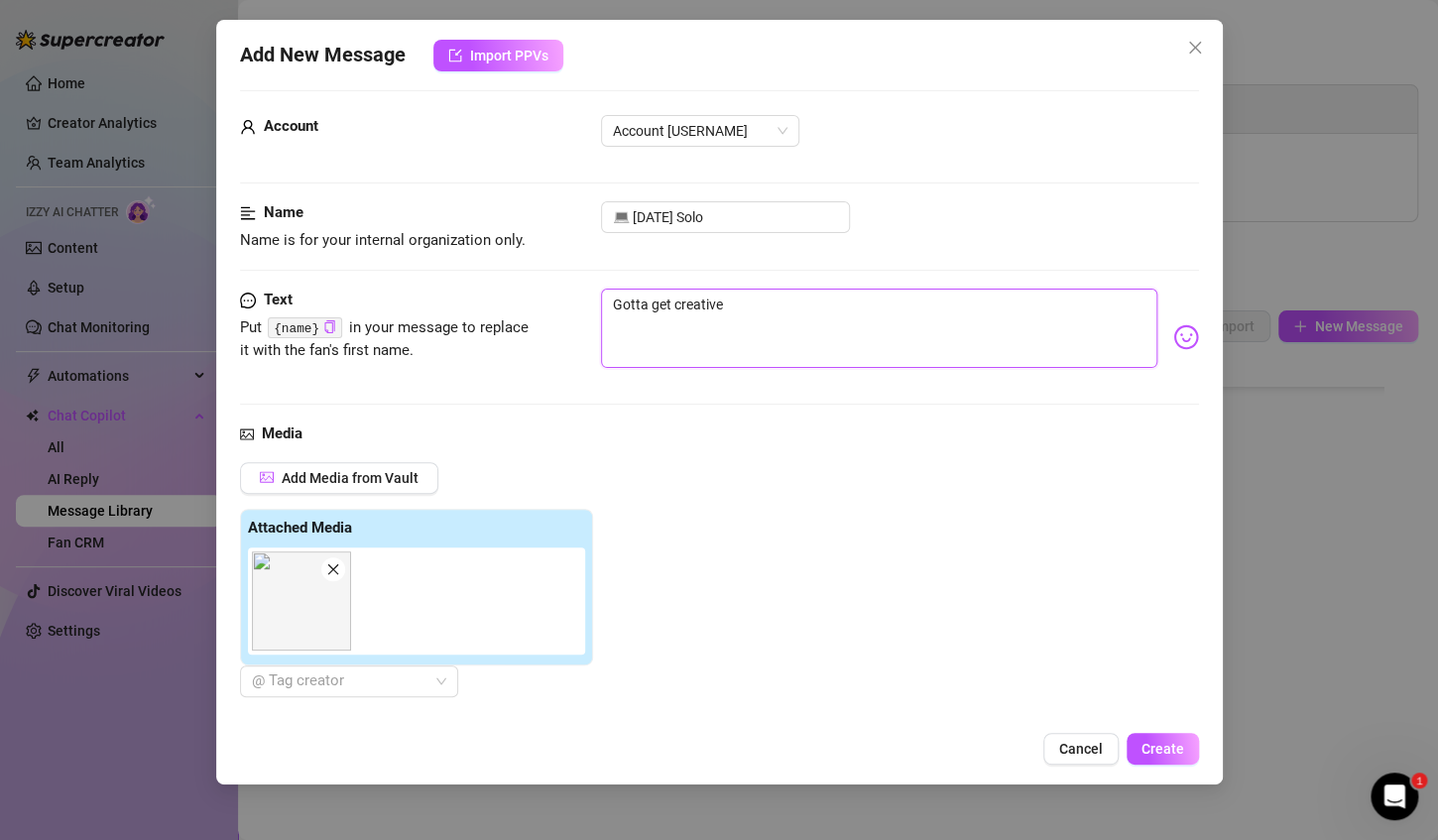 type on "Gotta get creative" 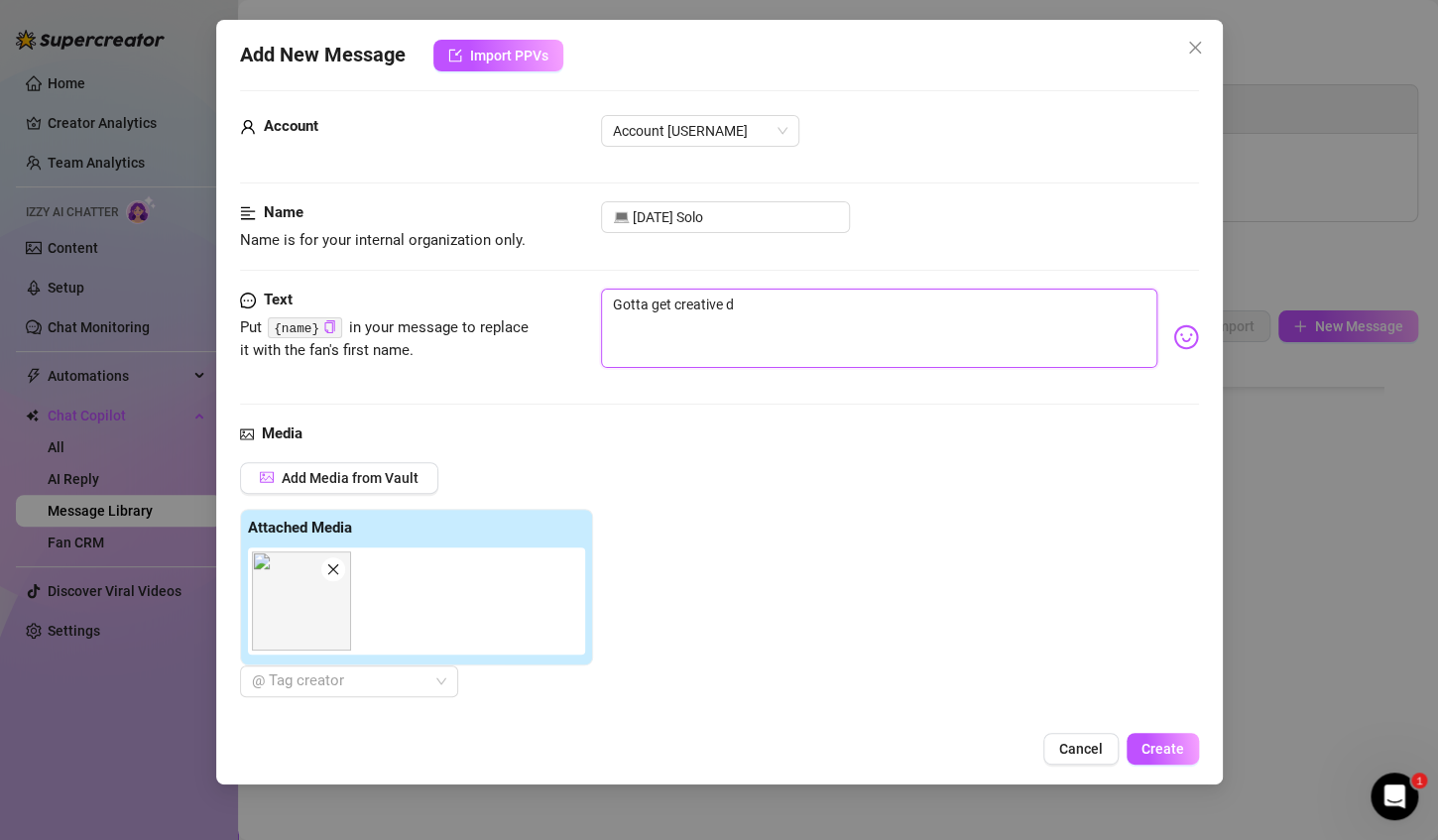 type on "Gotta get creative du" 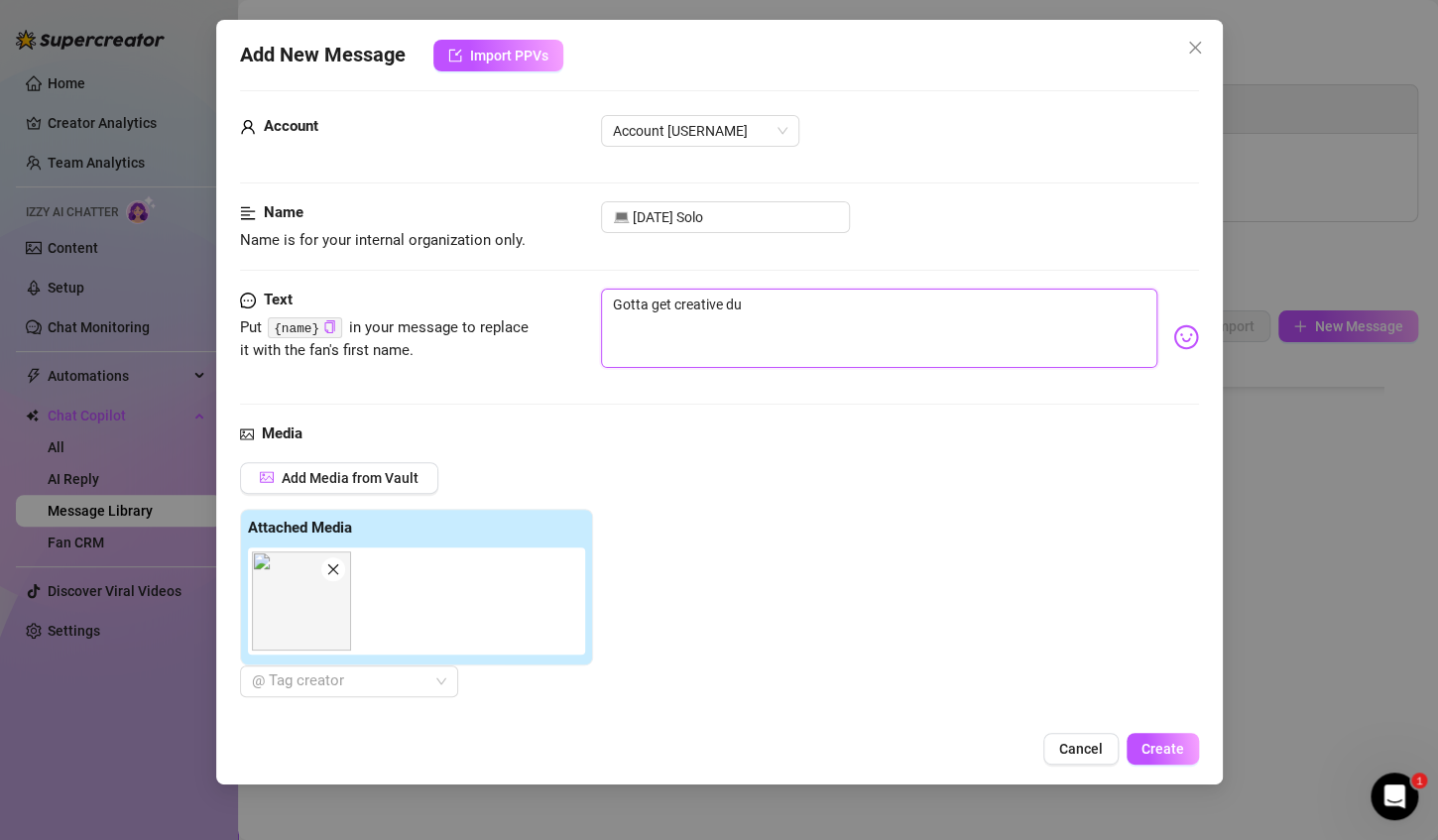 type on "Gotta get creative dur" 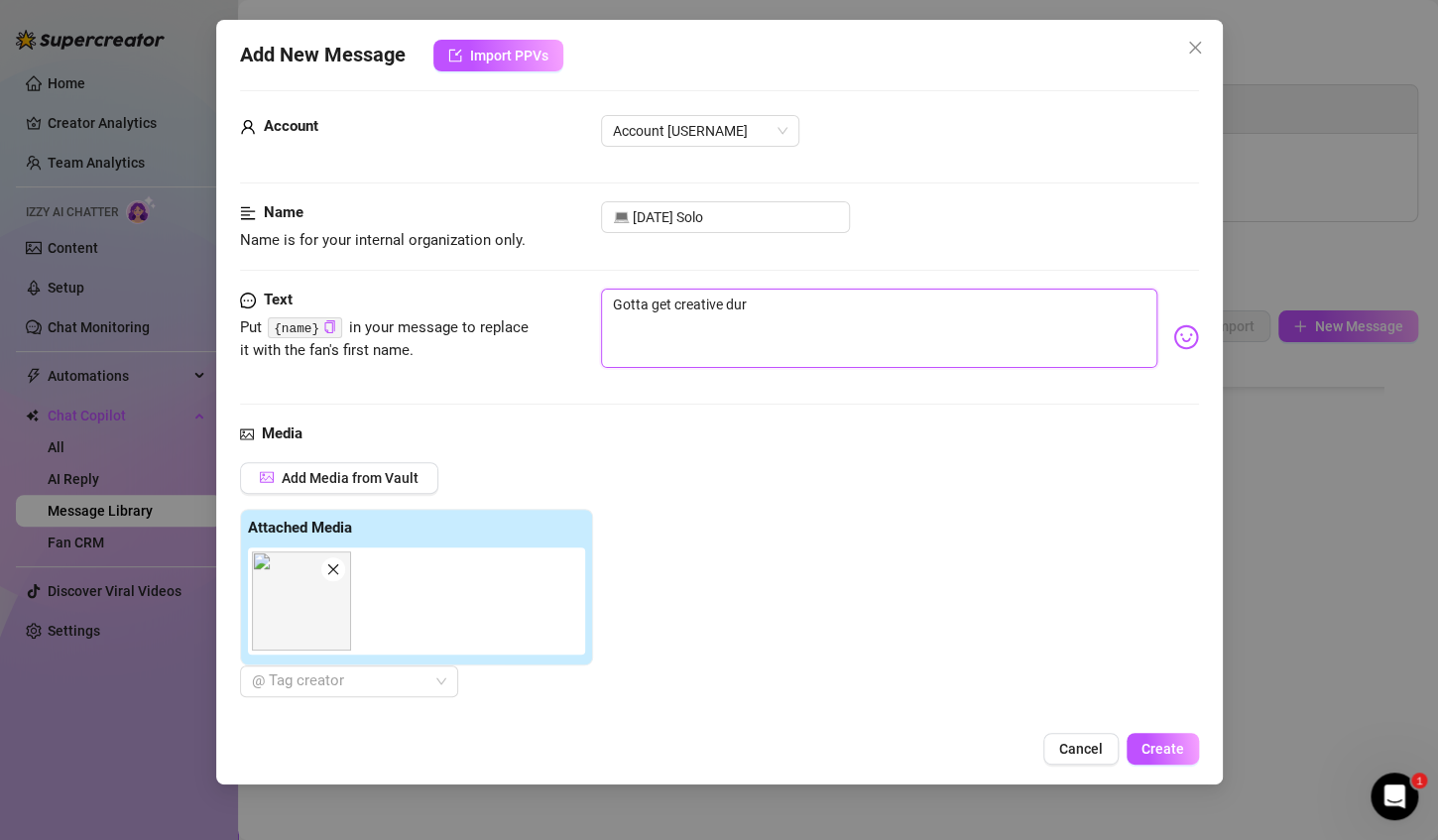 type on "Gotta get creative duri" 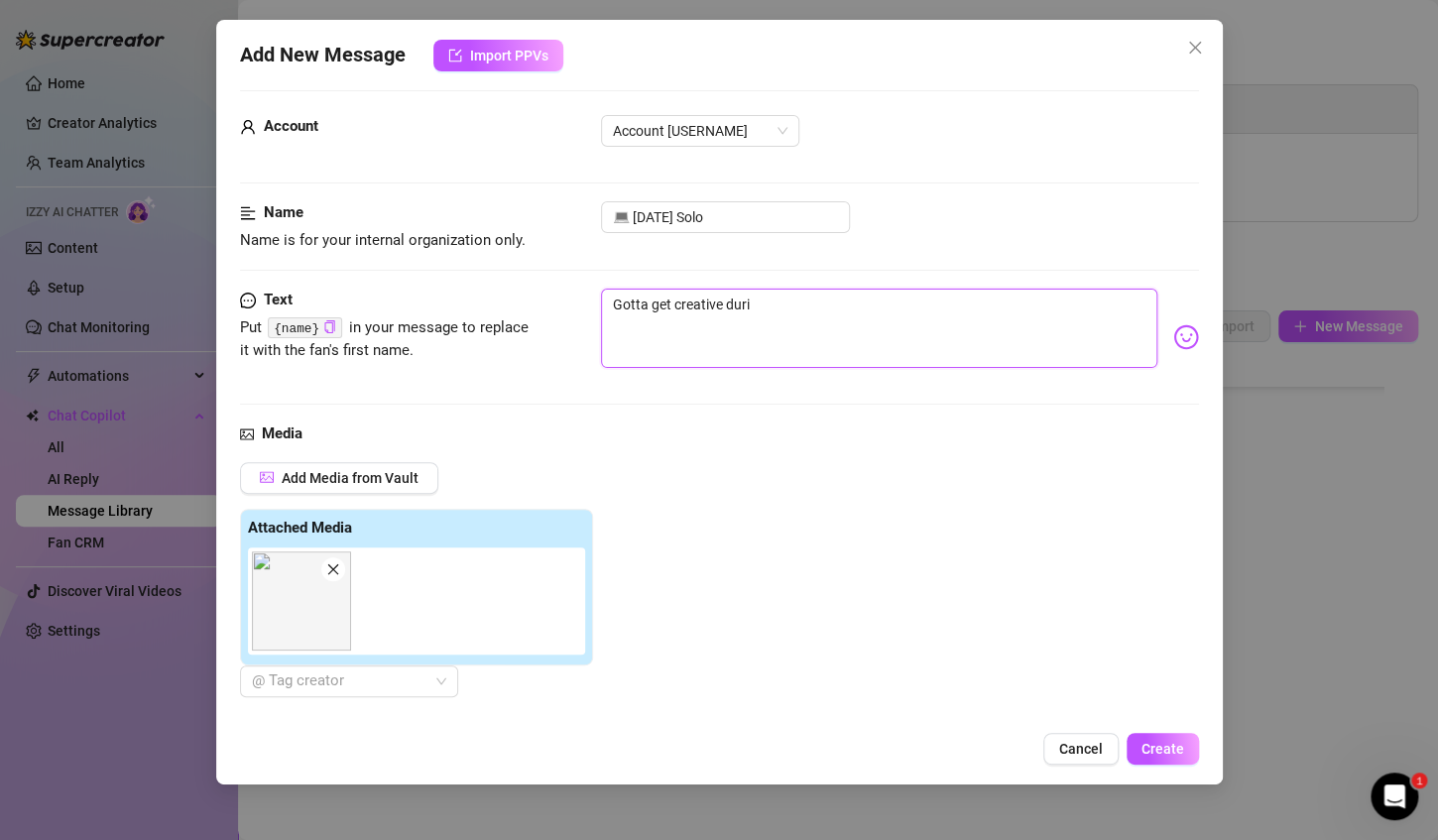 type on "Gotta get creative durin" 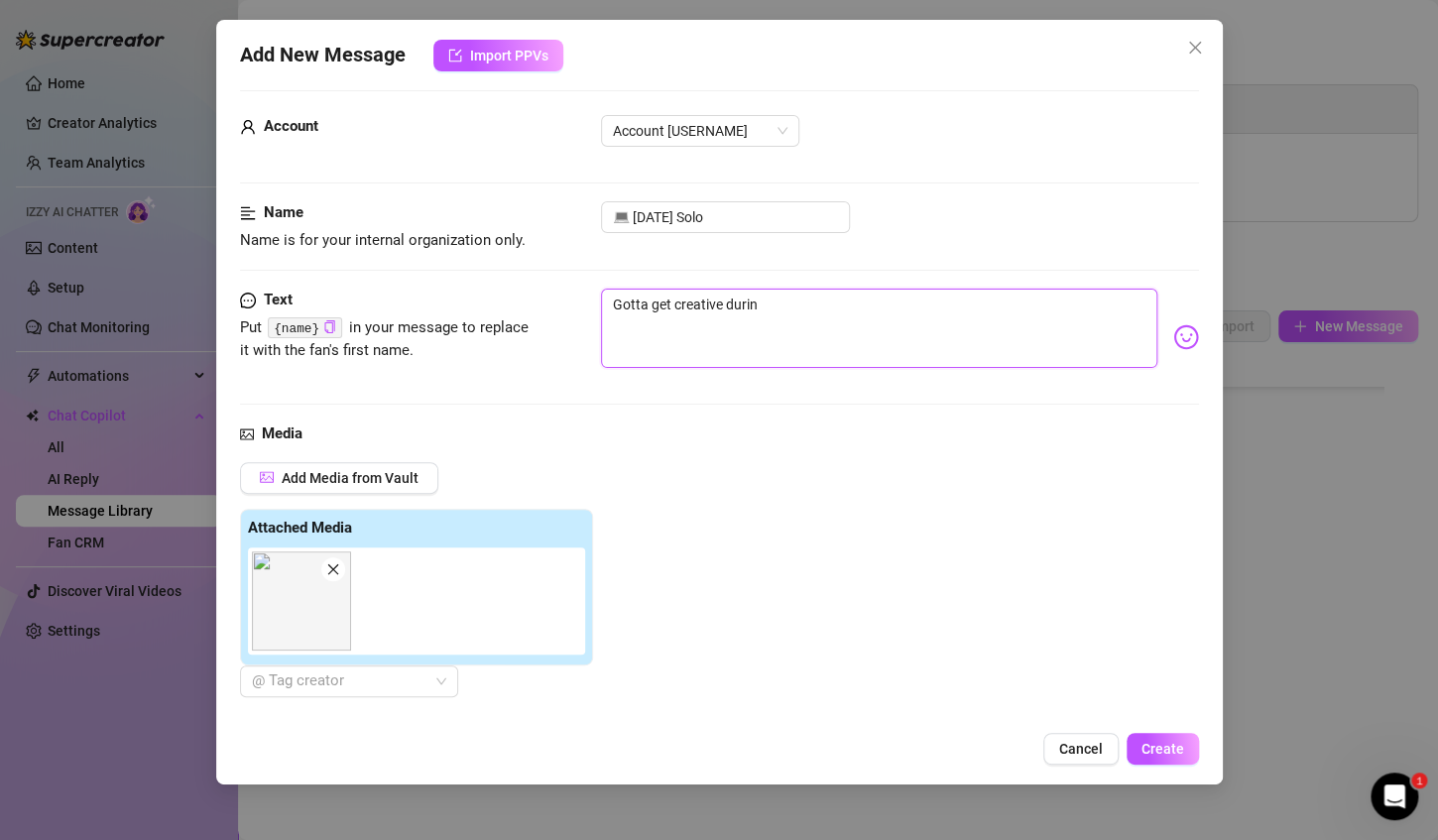 type on "Gotta get creative during" 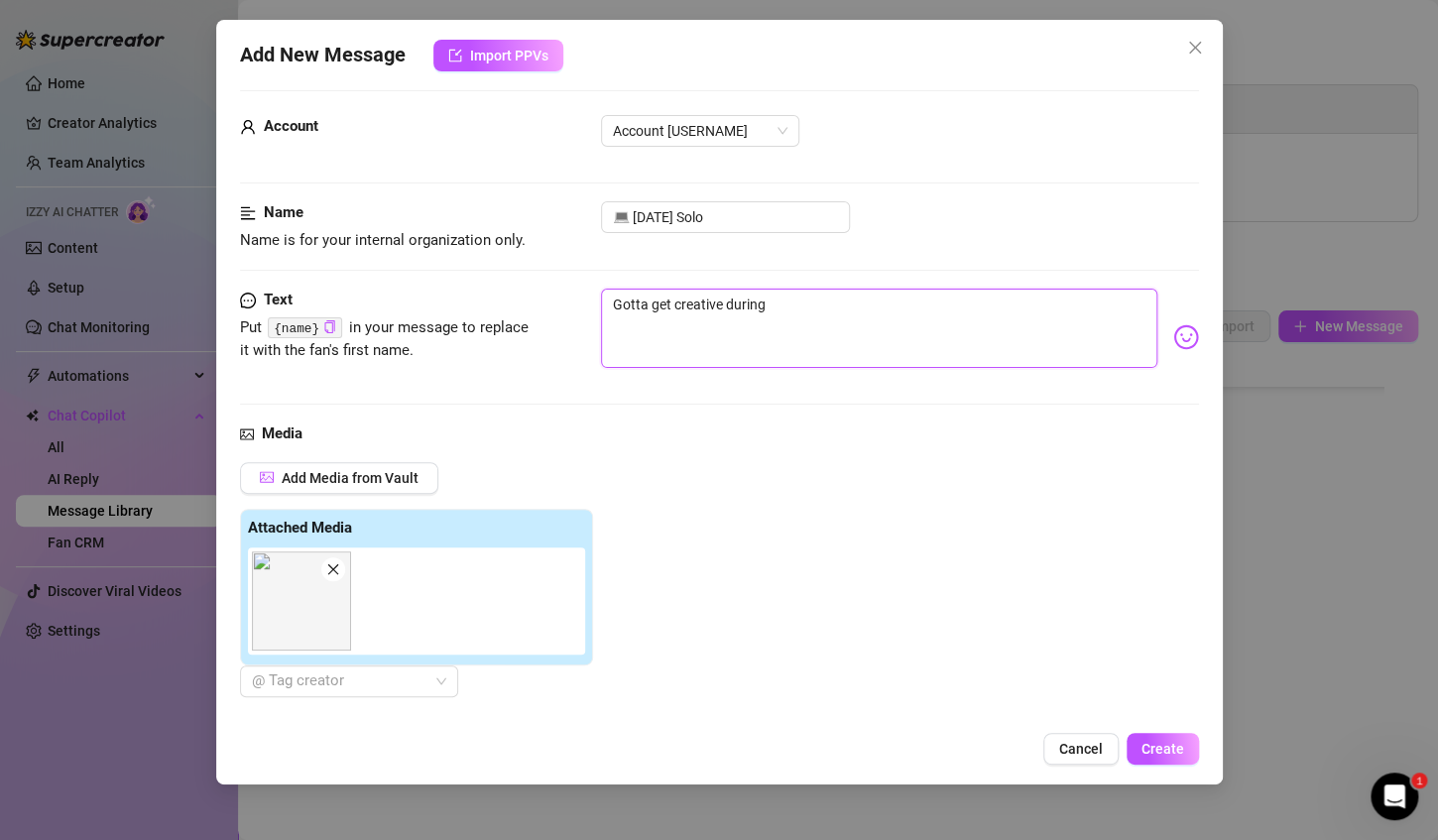 type on "Gotta get creative during" 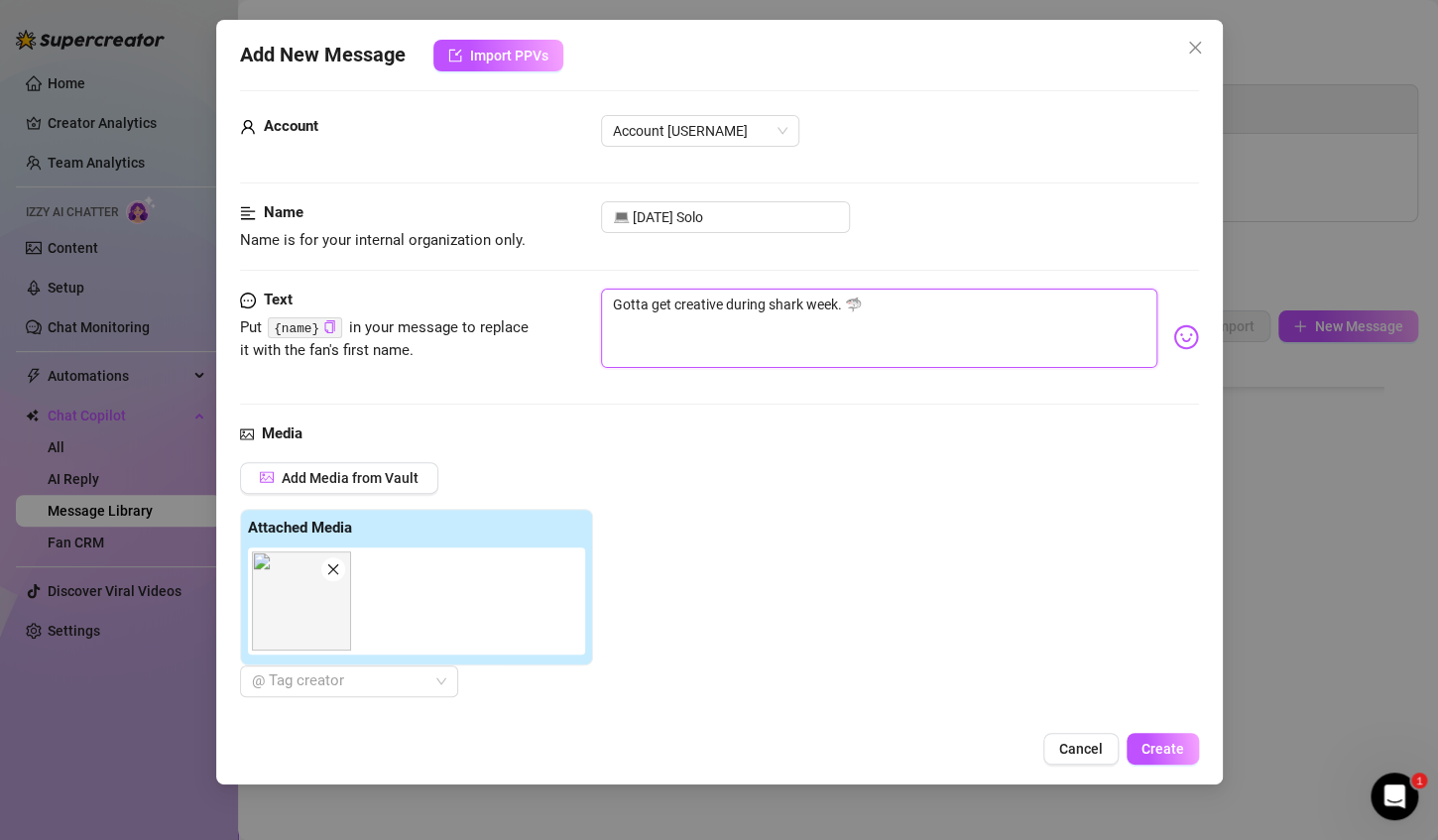 drag, startPoint x: 665, startPoint y: 301, endPoint x: 600, endPoint y: 301, distance: 65 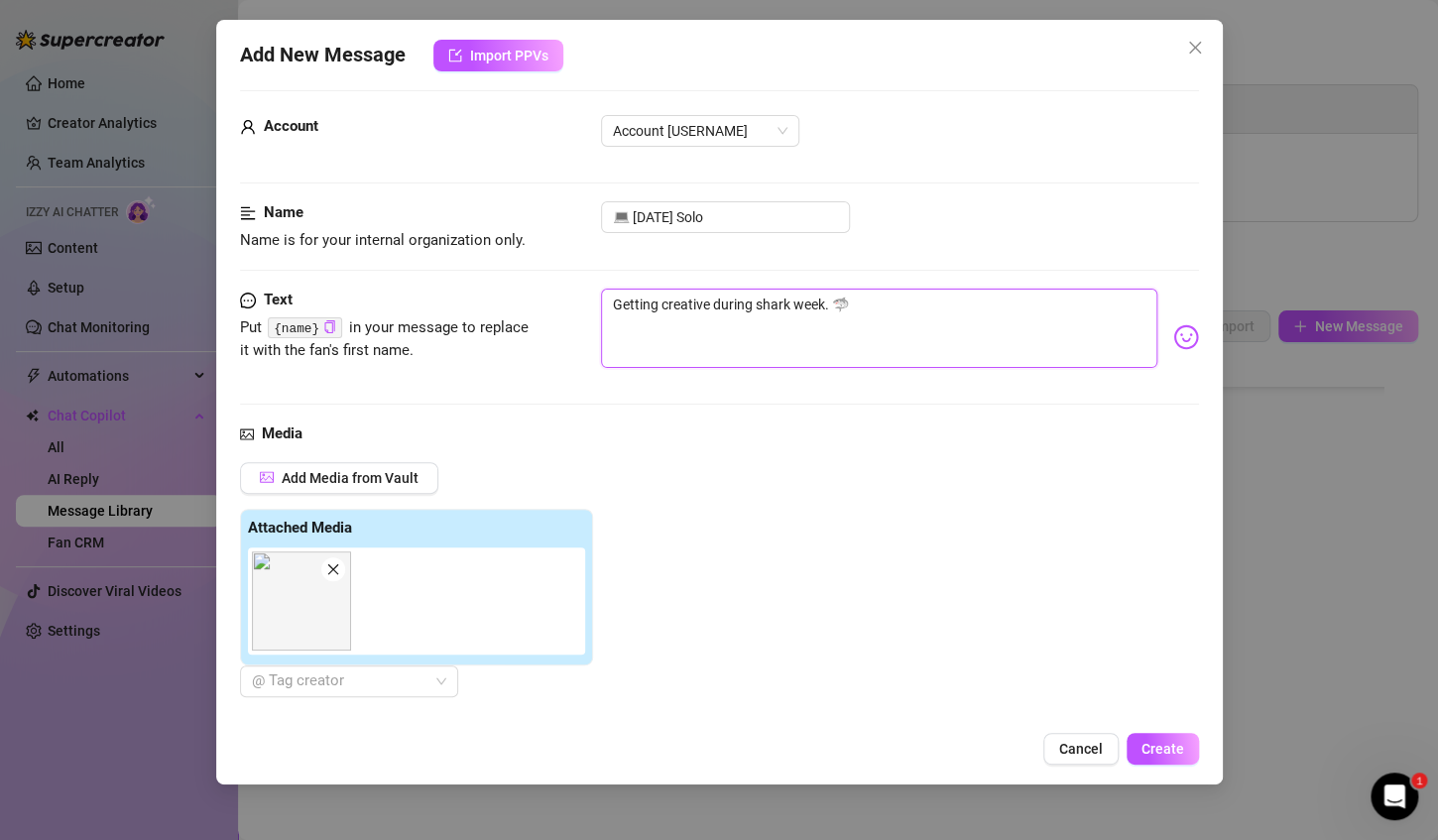 click on "Getting creative during shark week. 🦈" at bounding box center (879, 328) 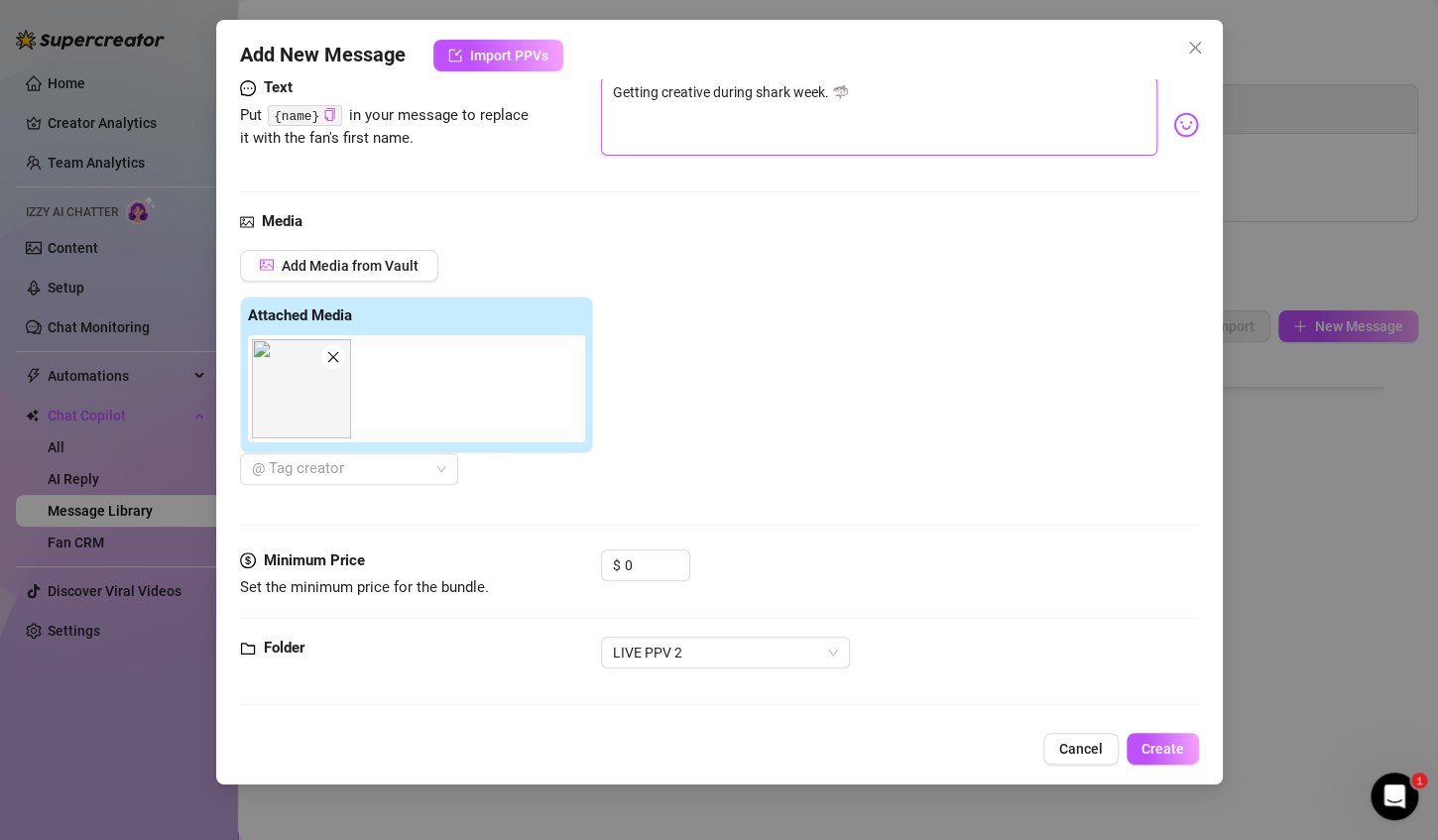 scroll, scrollTop: 0, scrollLeft: 0, axis: both 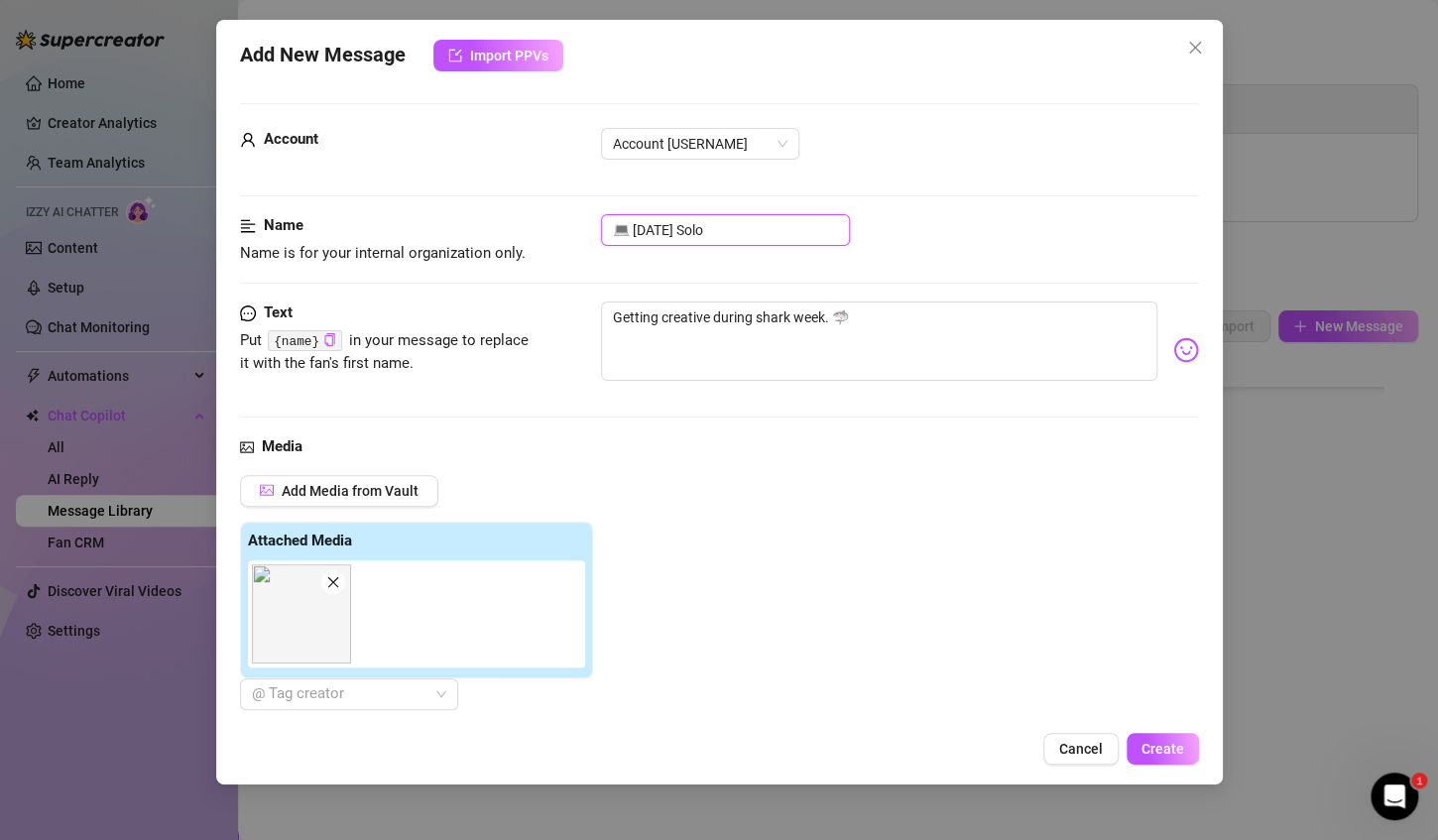 click on "💻 [DATE] Solo" at bounding box center (725, 230) 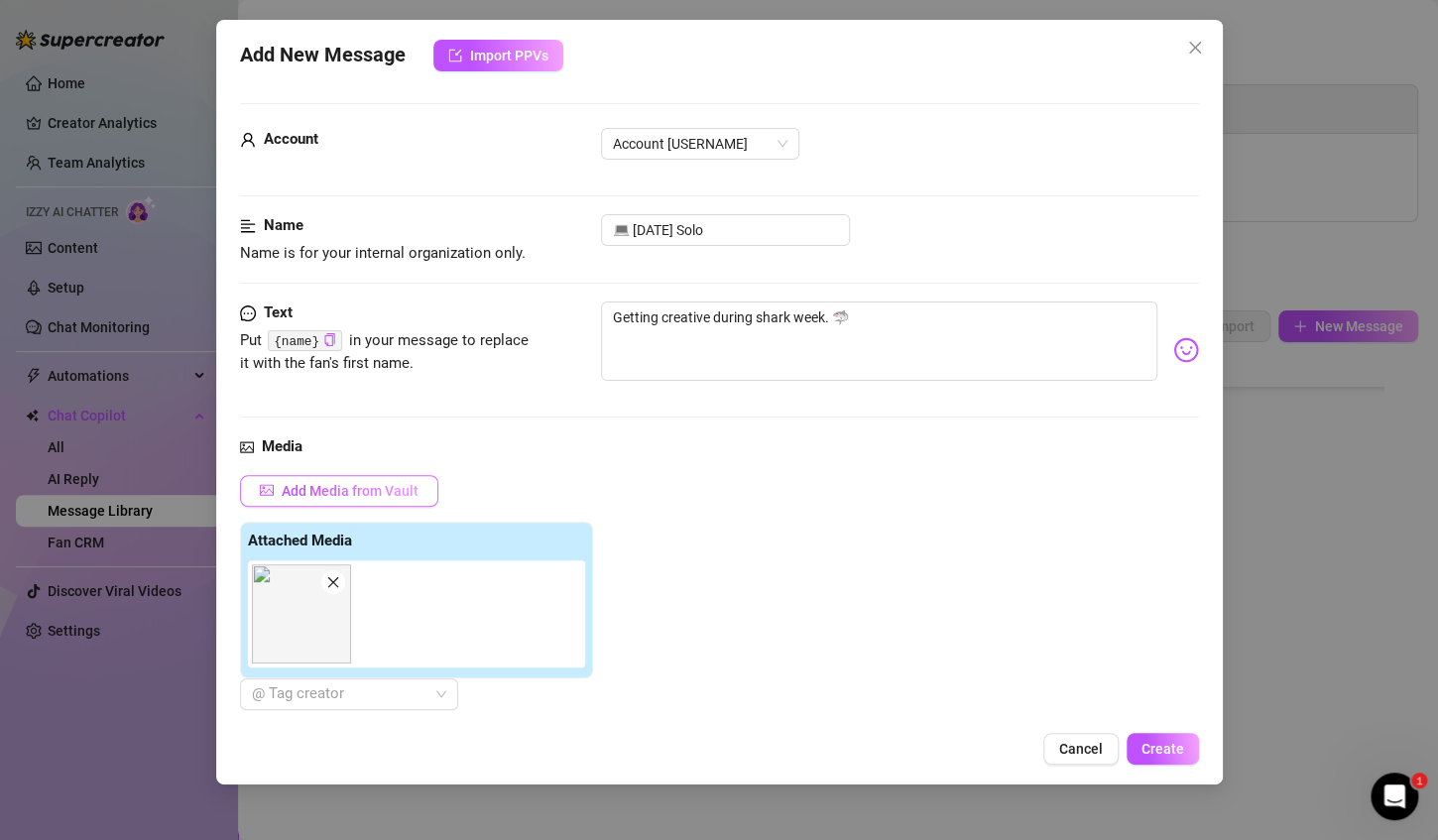 click on "Add Media from Vault" at bounding box center (339, 491) 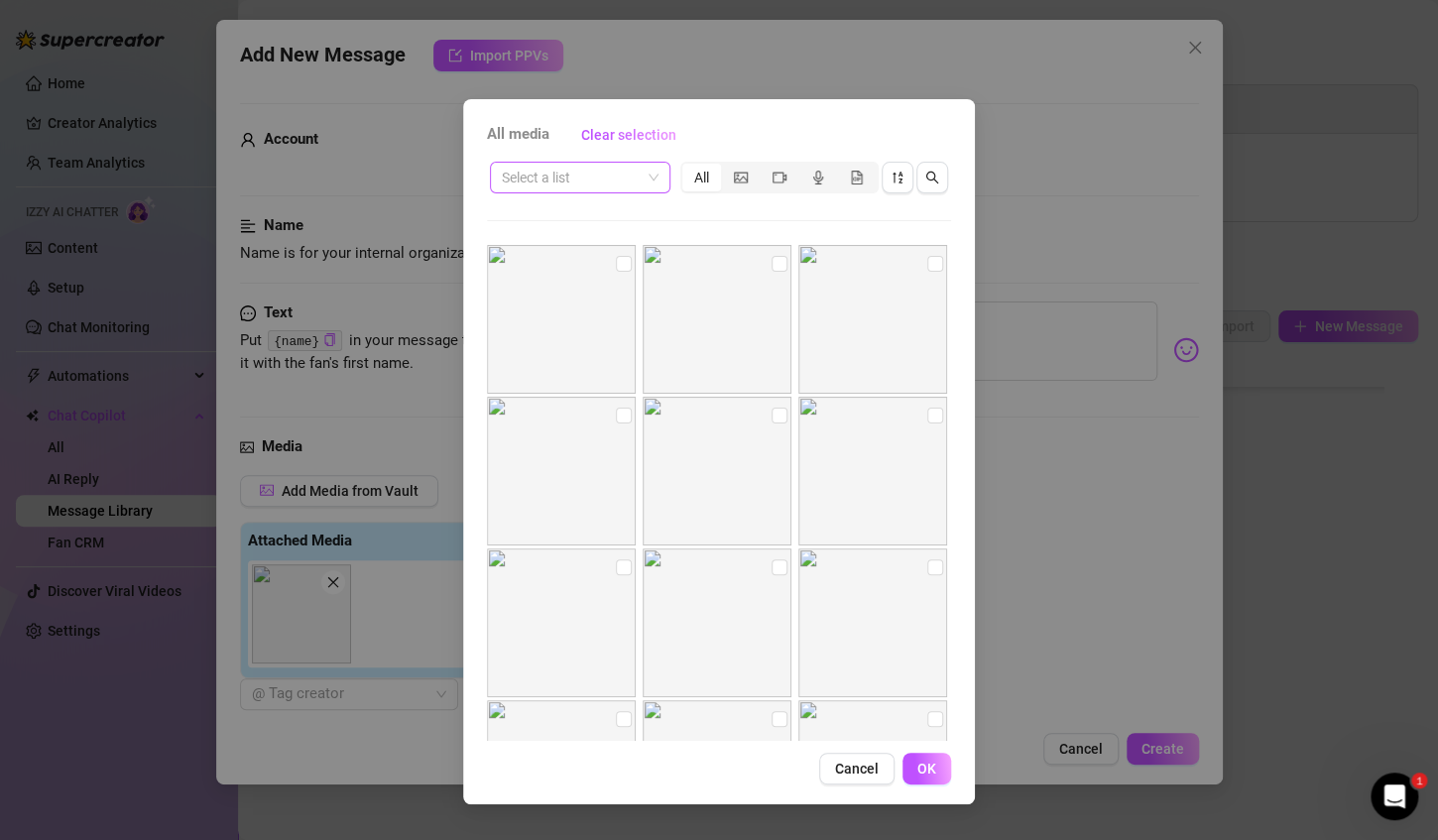click at bounding box center (580, 178) 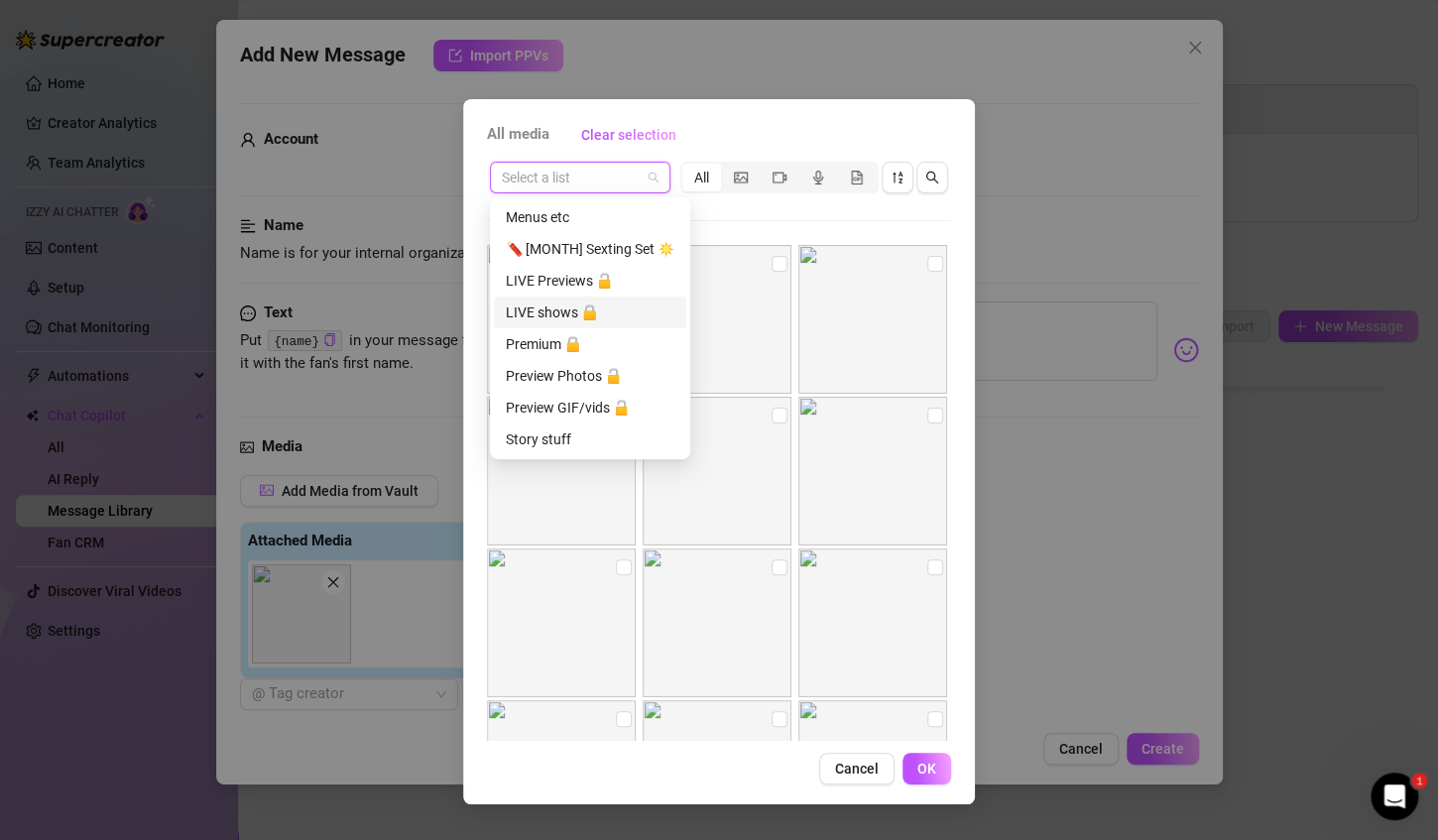 click on "LIVE shows 🔒" at bounding box center [590, 312] 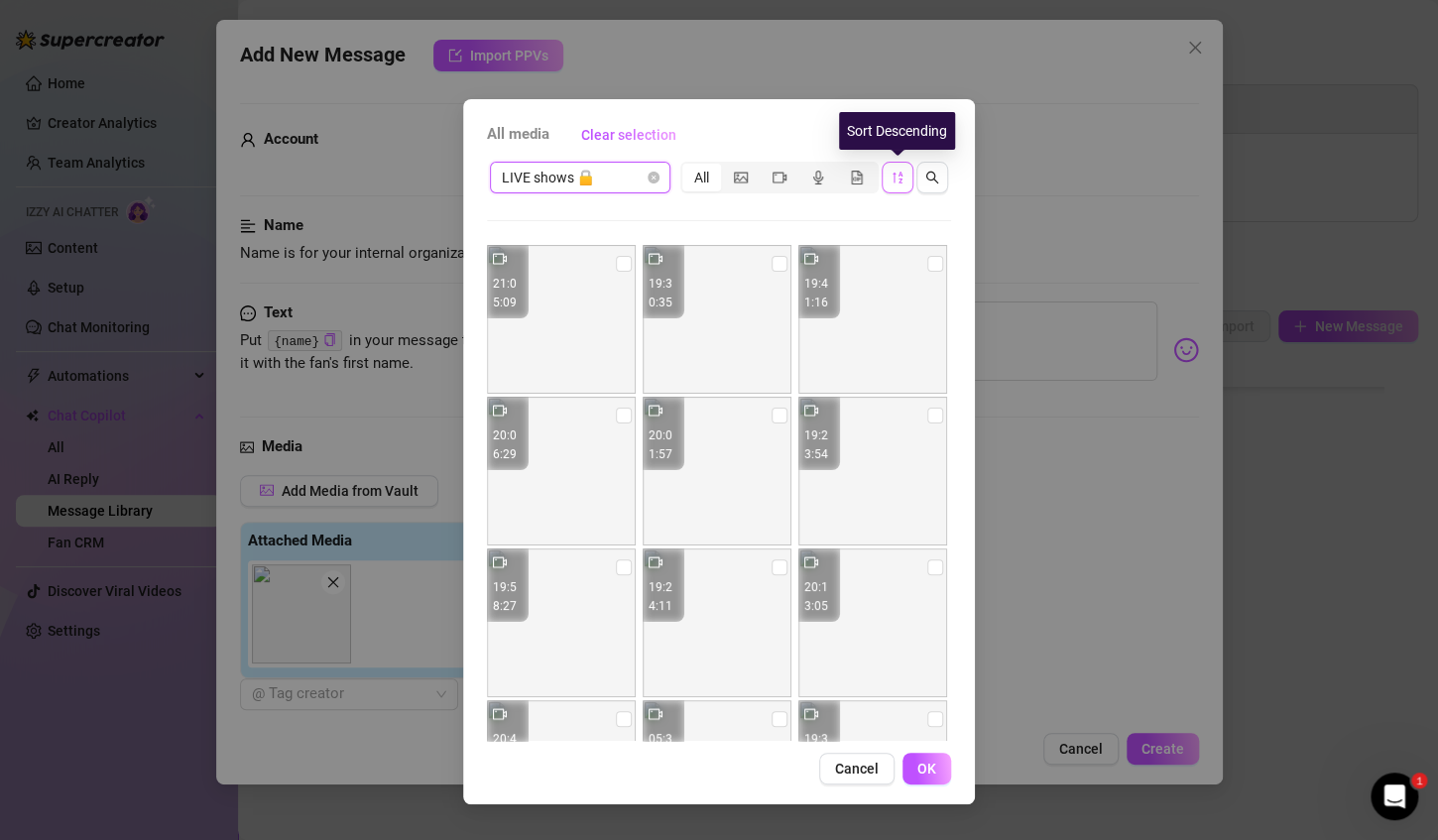 click 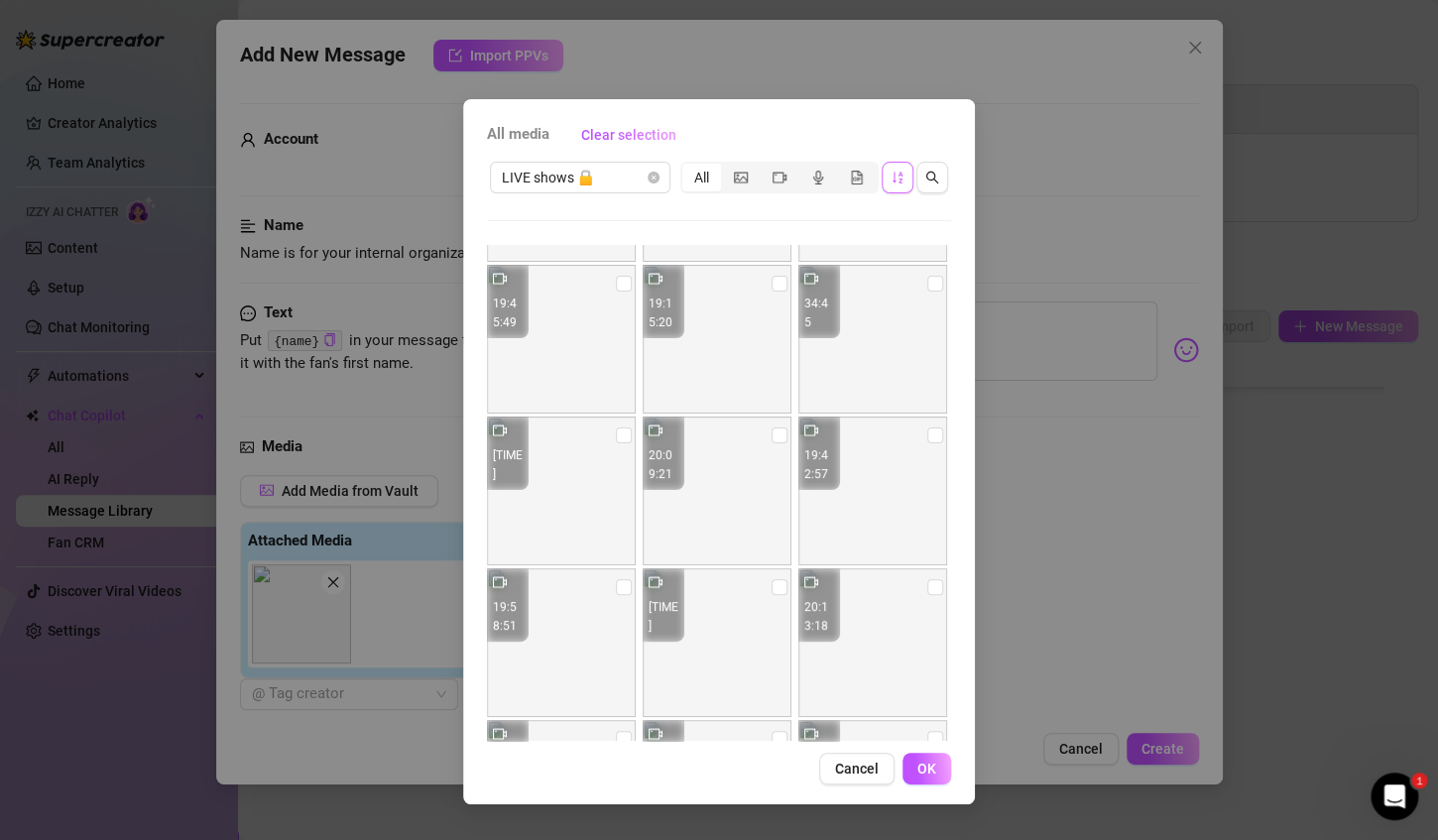 scroll, scrollTop: 264, scrollLeft: 0, axis: vertical 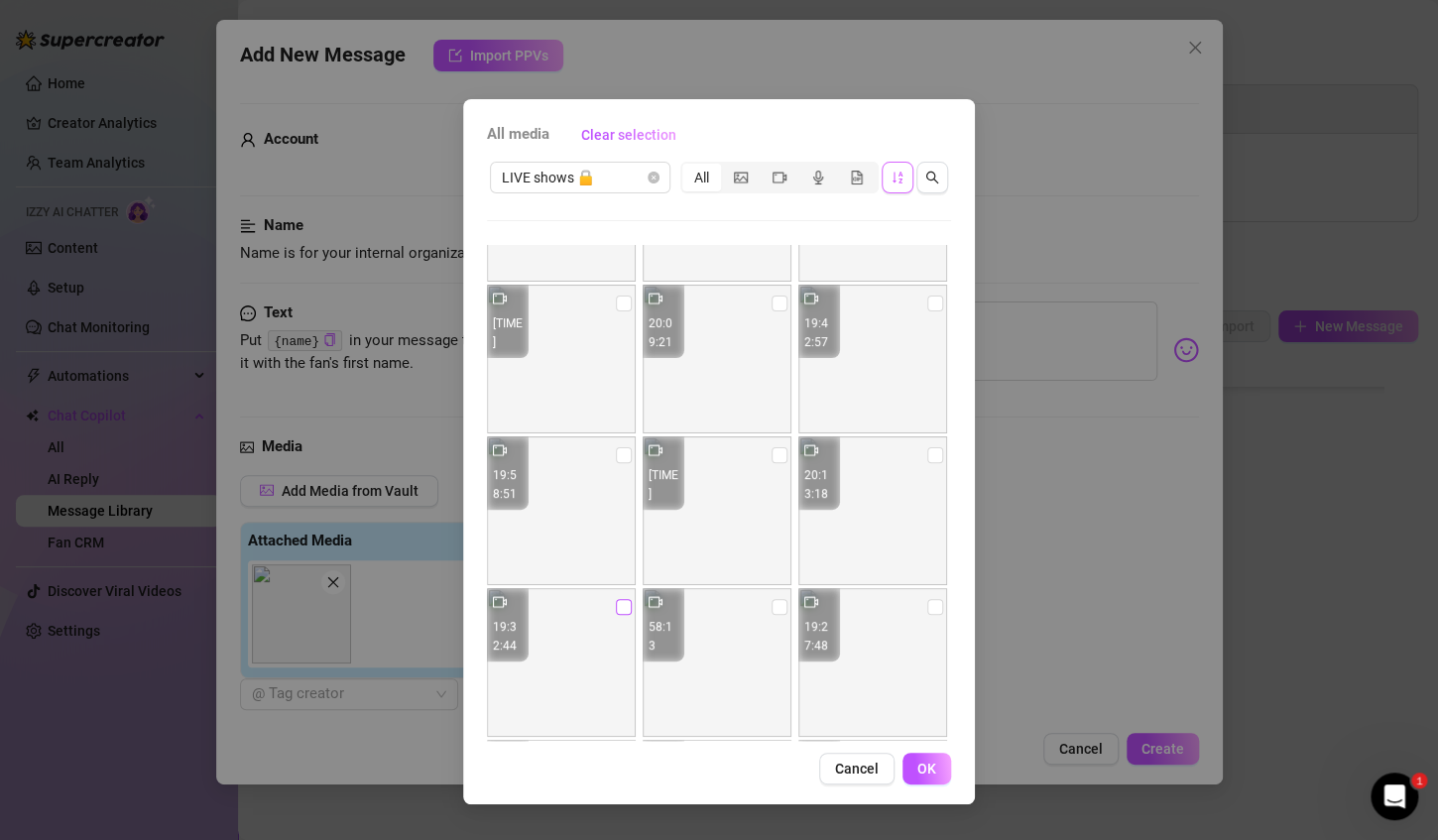 click at bounding box center (624, 607) 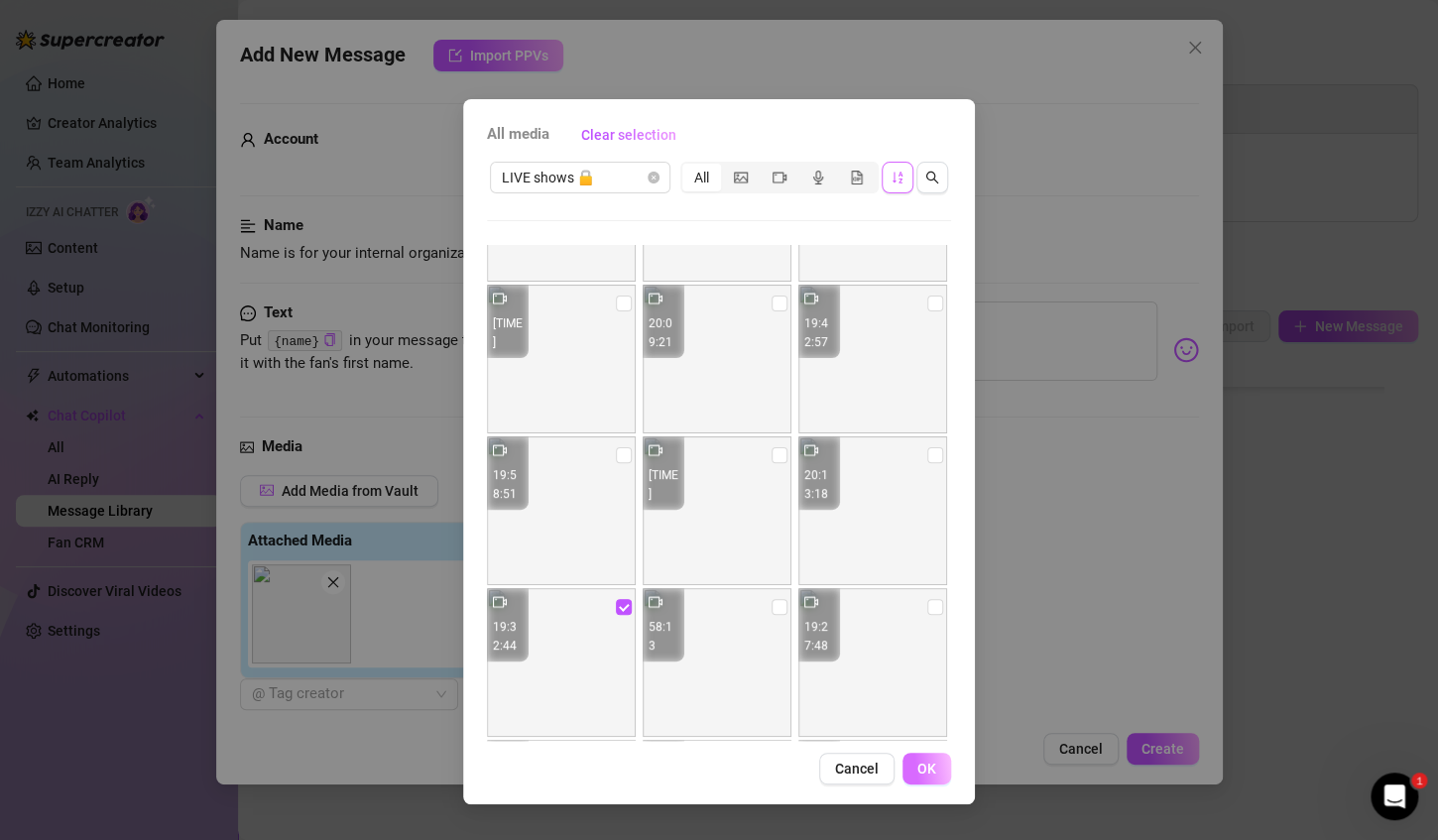 click on "OK" at bounding box center [926, 769] 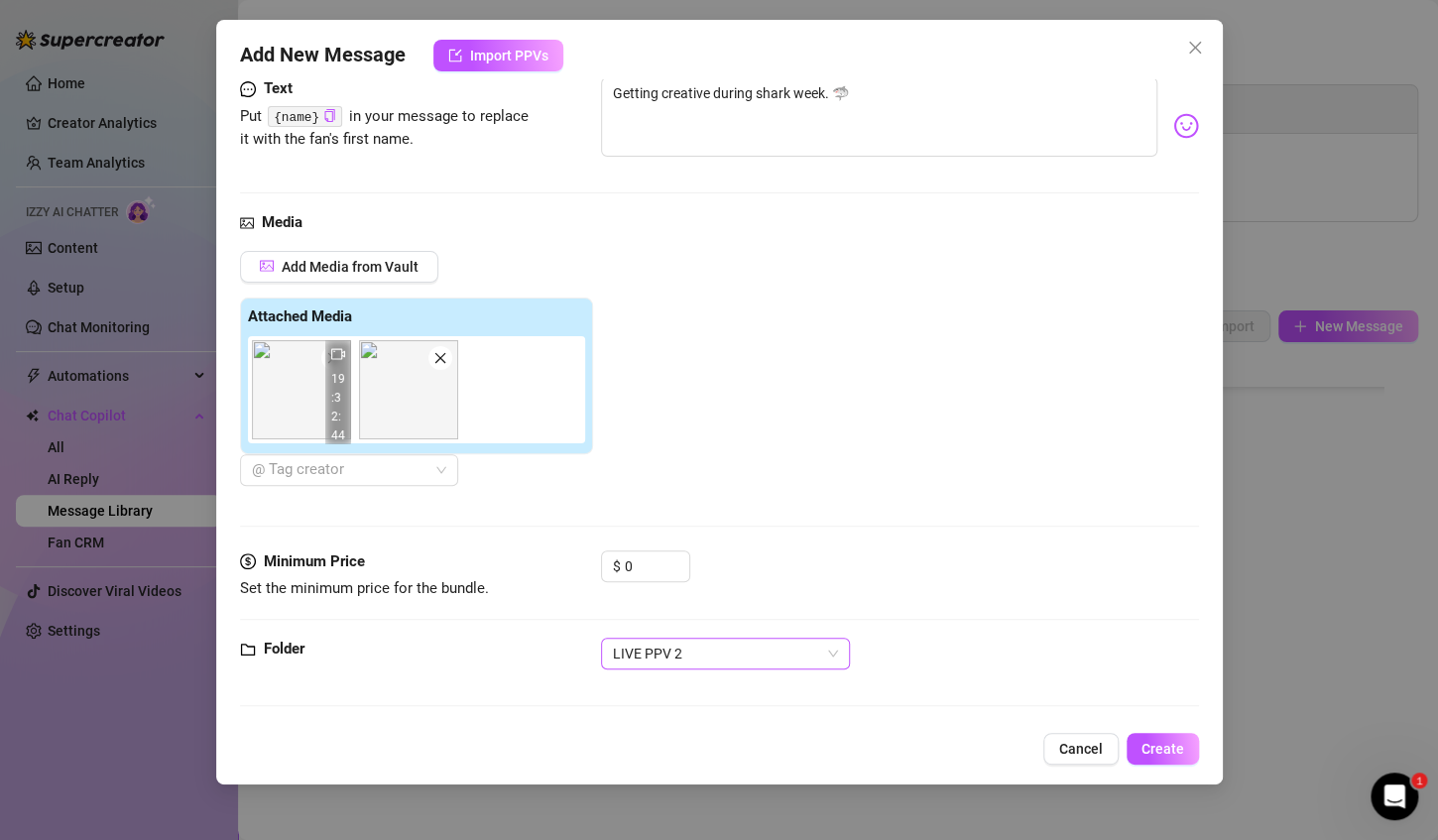 scroll, scrollTop: 225, scrollLeft: 0, axis: vertical 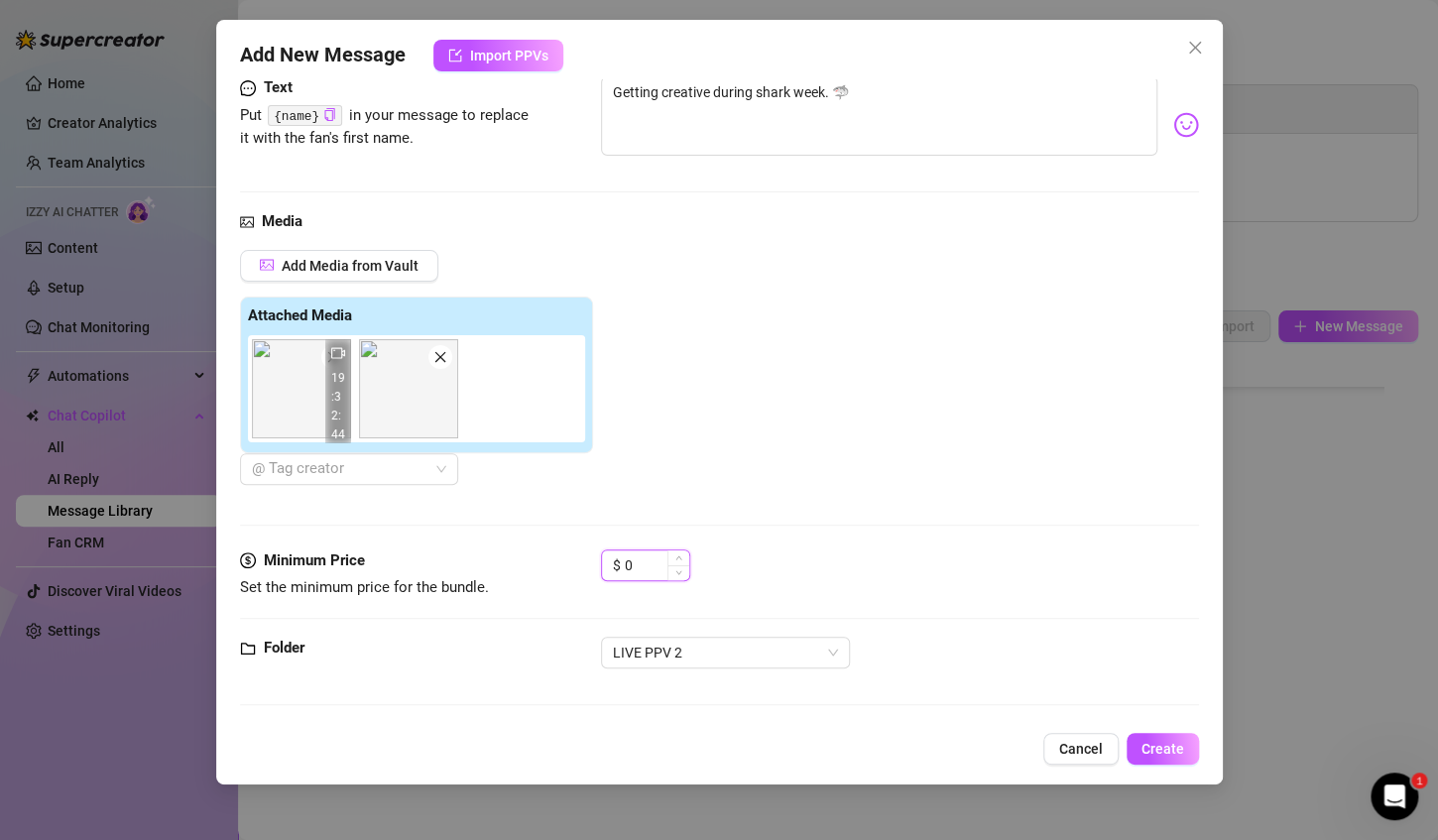 click on "0" at bounding box center (657, 565) 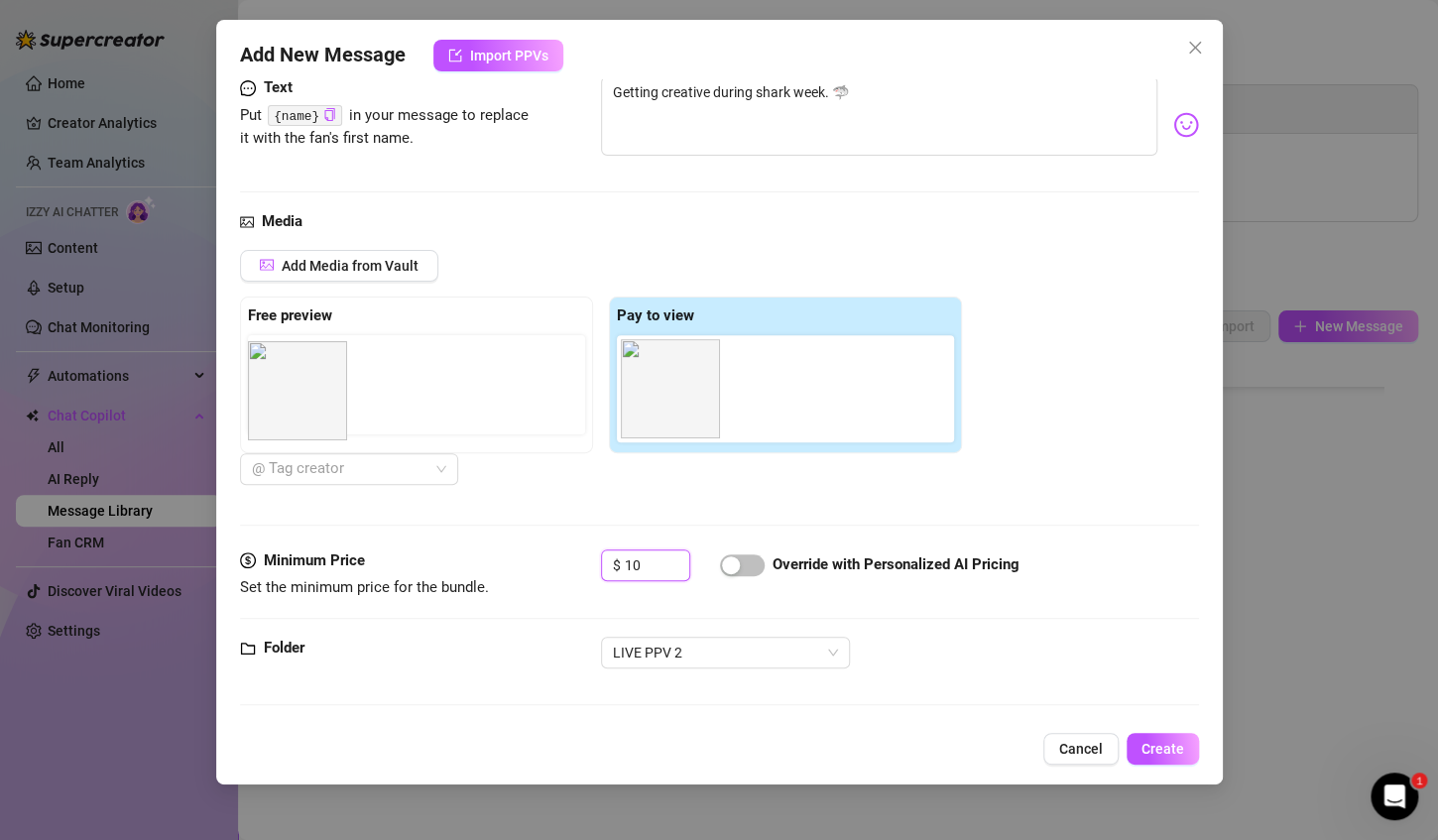 drag, startPoint x: 611, startPoint y: 408, endPoint x: 301, endPoint y: 409, distance: 310.00161 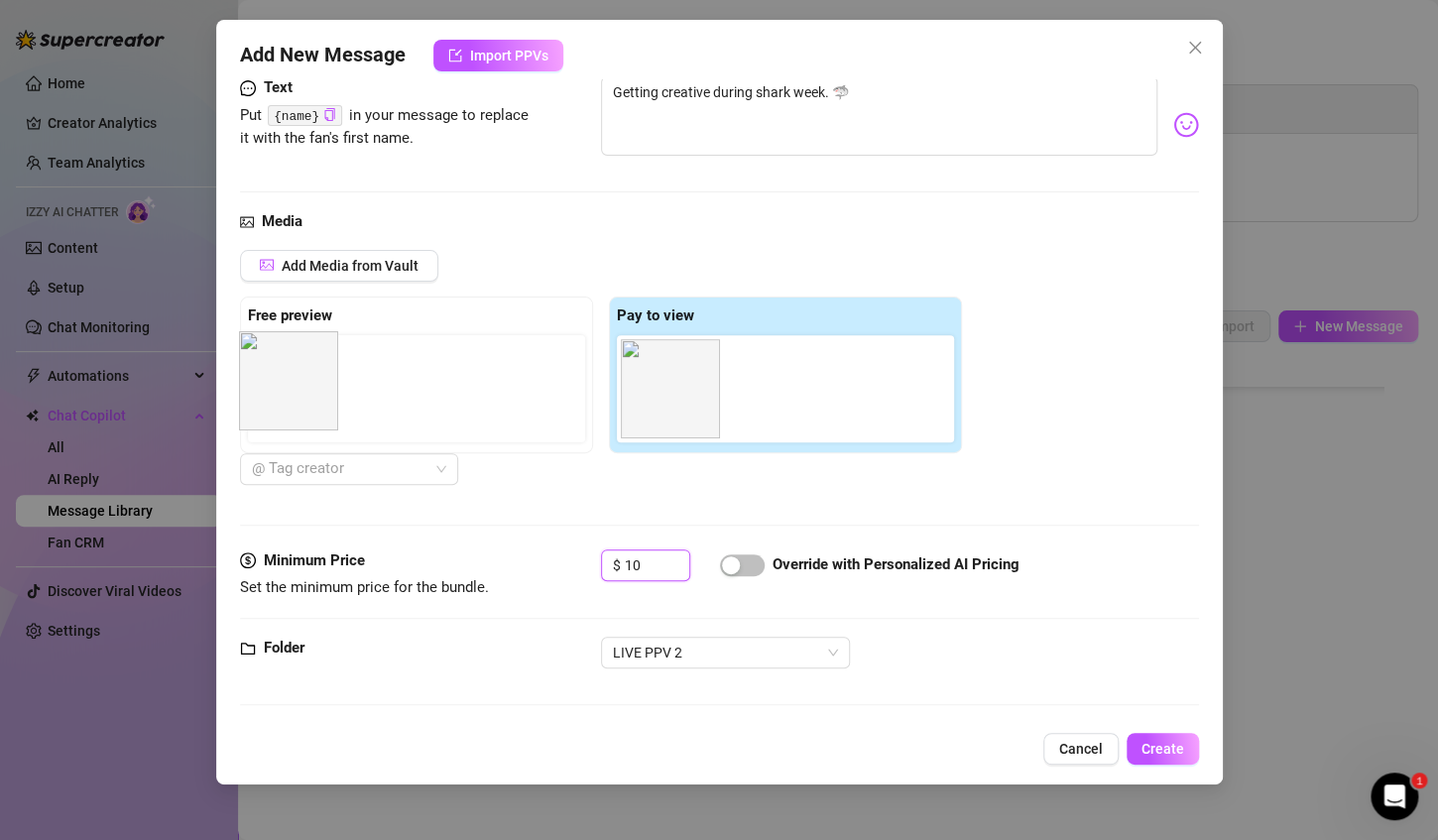 drag, startPoint x: 666, startPoint y: 400, endPoint x: 271, endPoint y: 393, distance: 395.062 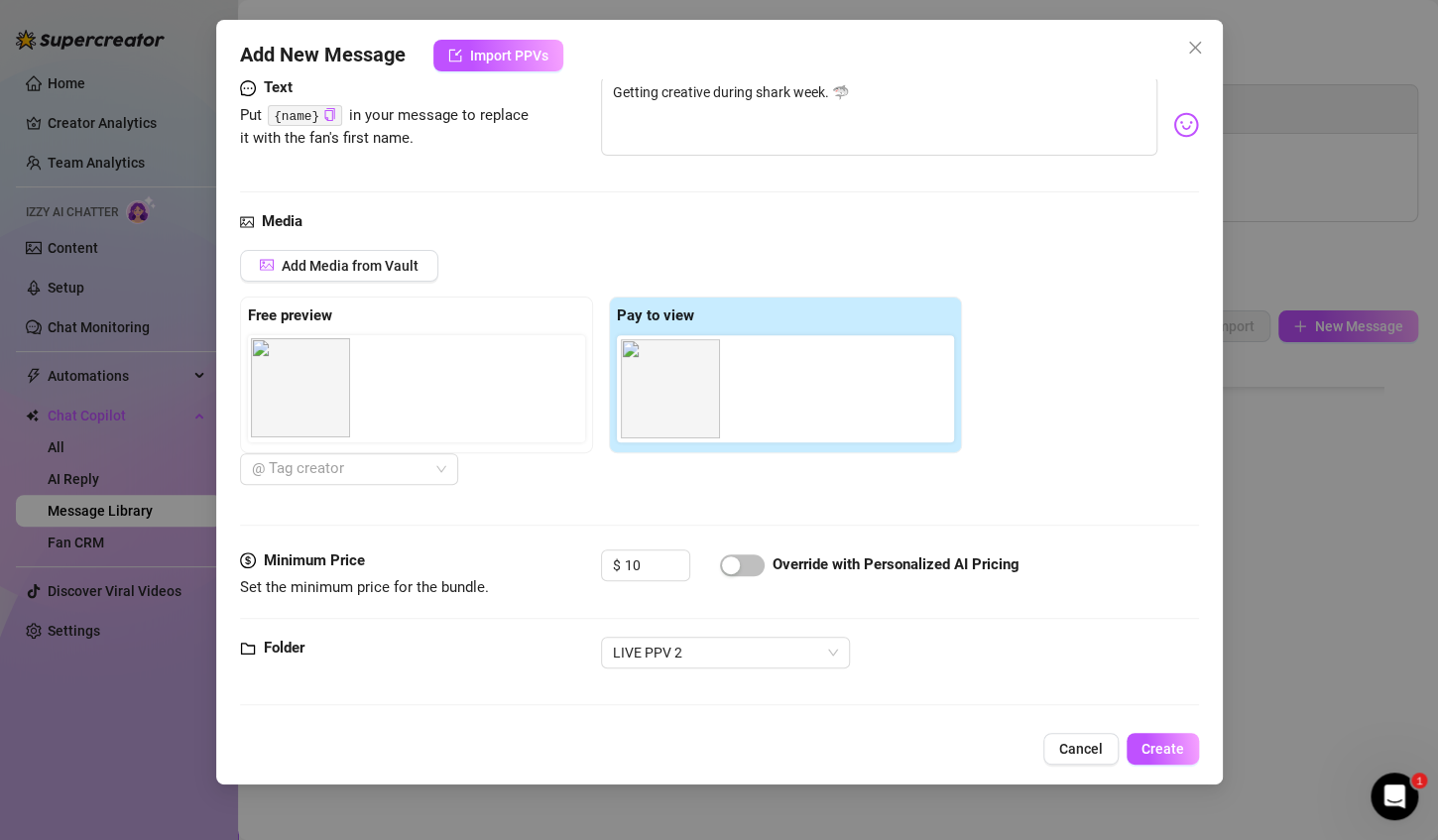 click at bounding box center [420, 389] 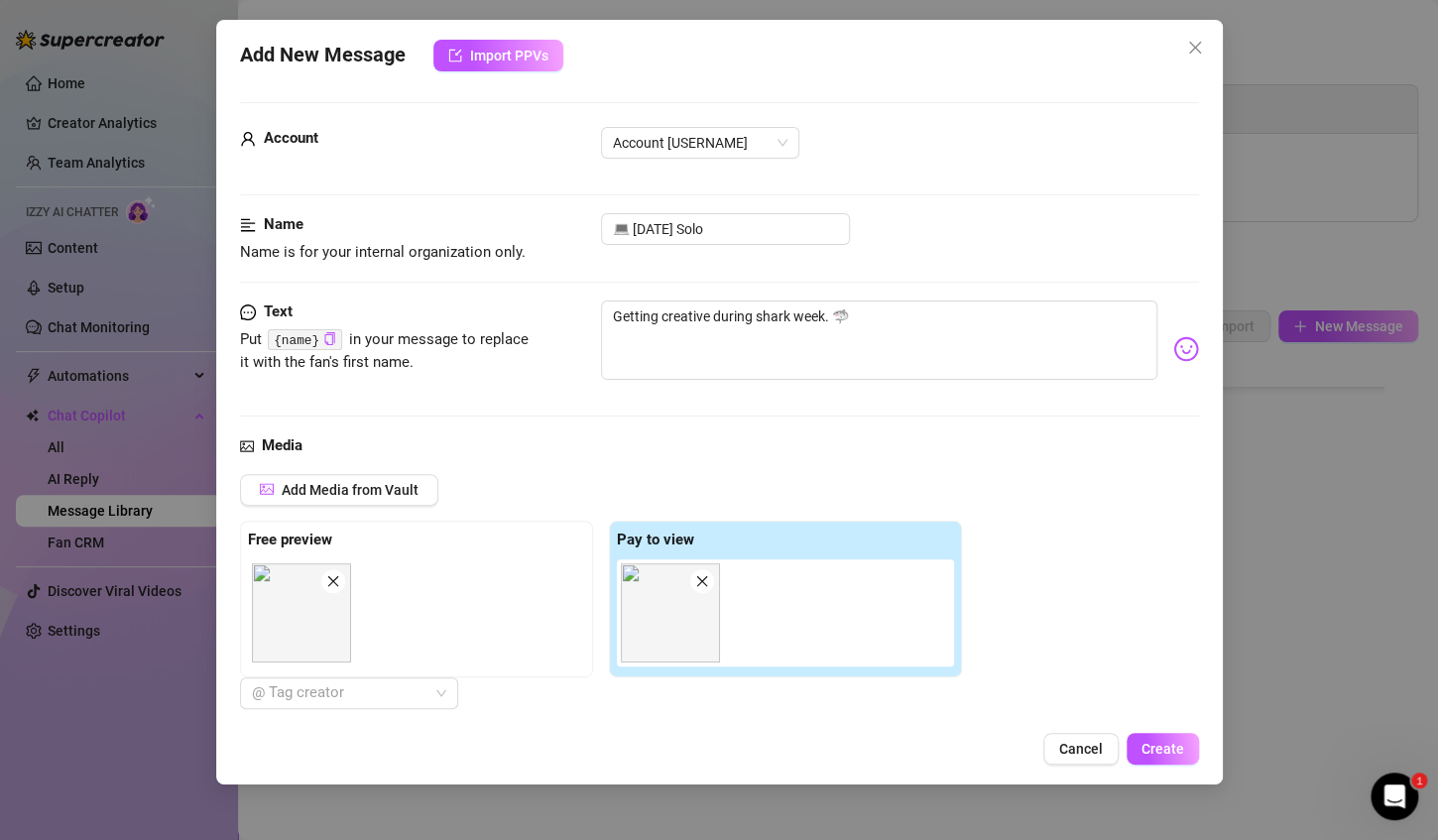 scroll, scrollTop: 0, scrollLeft: 0, axis: both 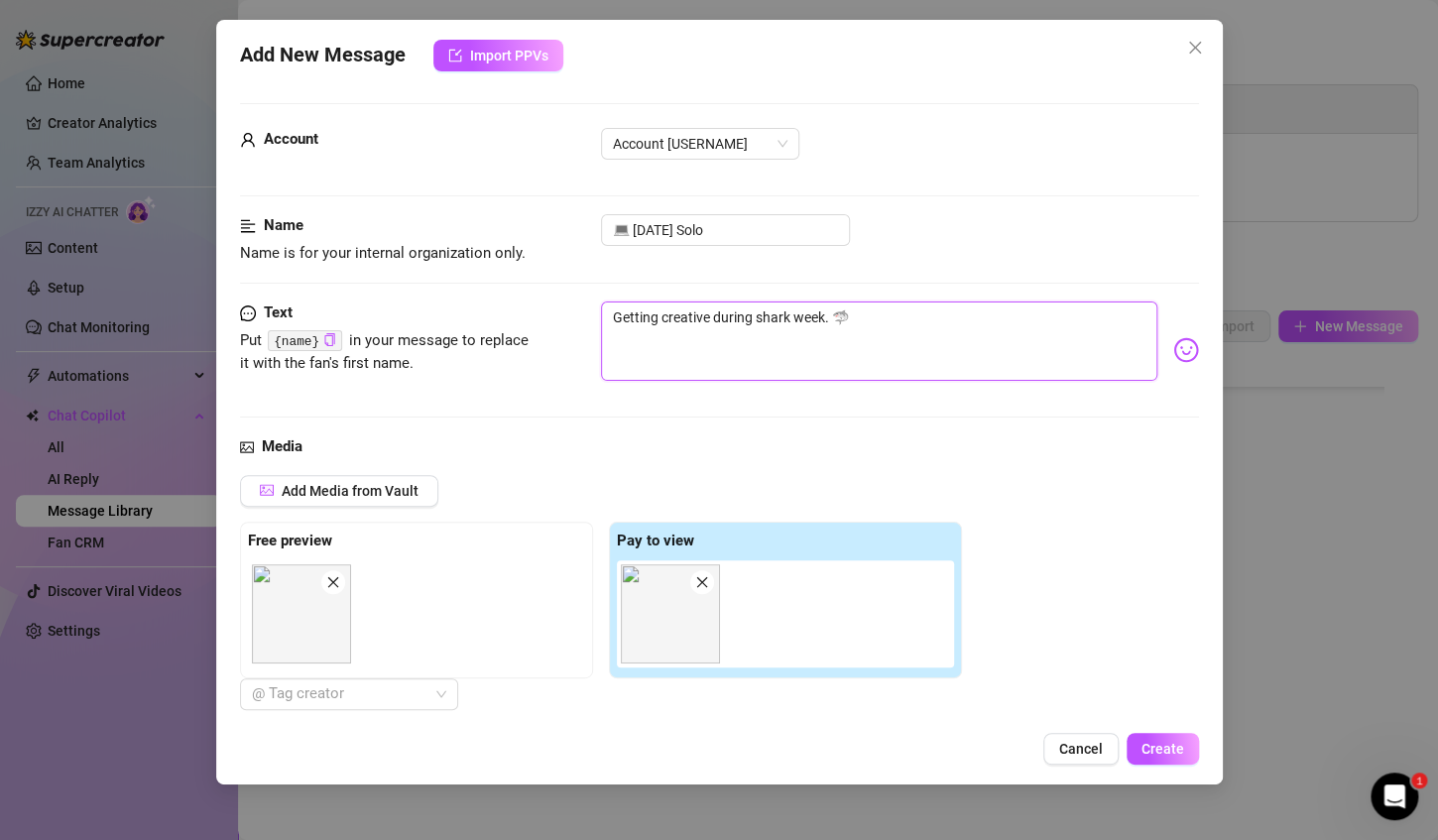 drag, startPoint x: 876, startPoint y: 329, endPoint x: 583, endPoint y: 298, distance: 294.63537 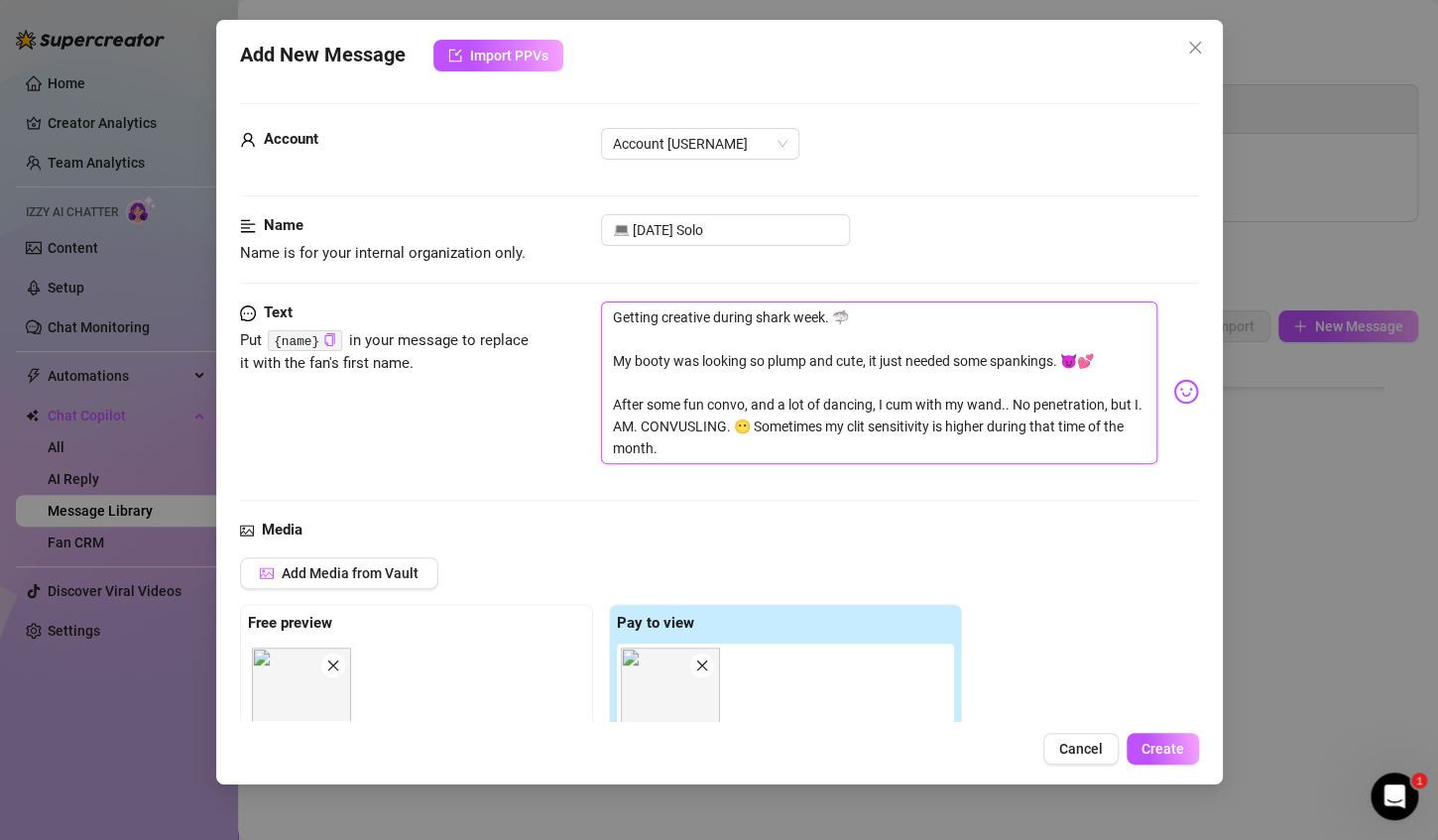 scroll, scrollTop: 0, scrollLeft: 0, axis: both 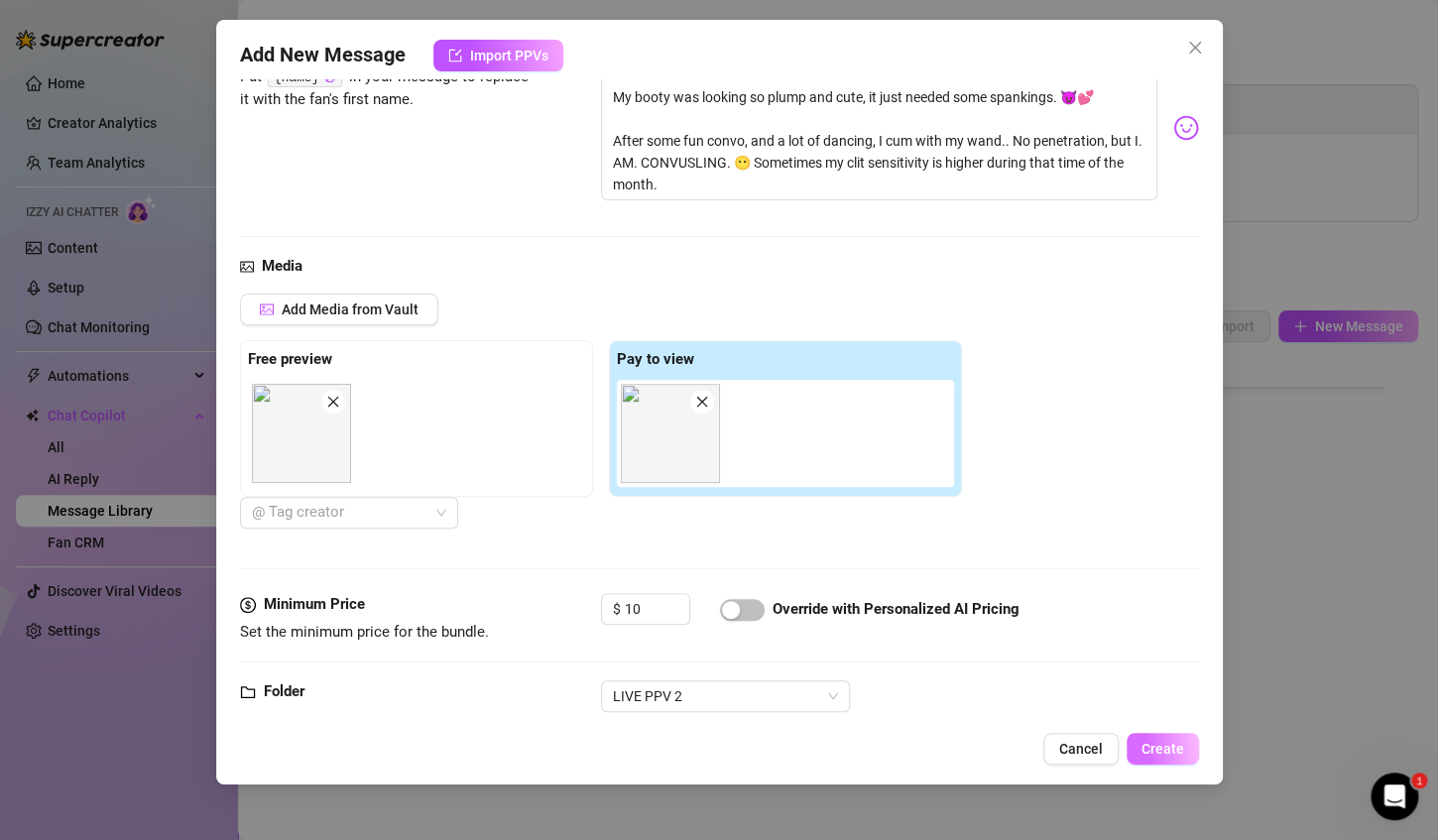 click on "Create" at bounding box center [1162, 749] 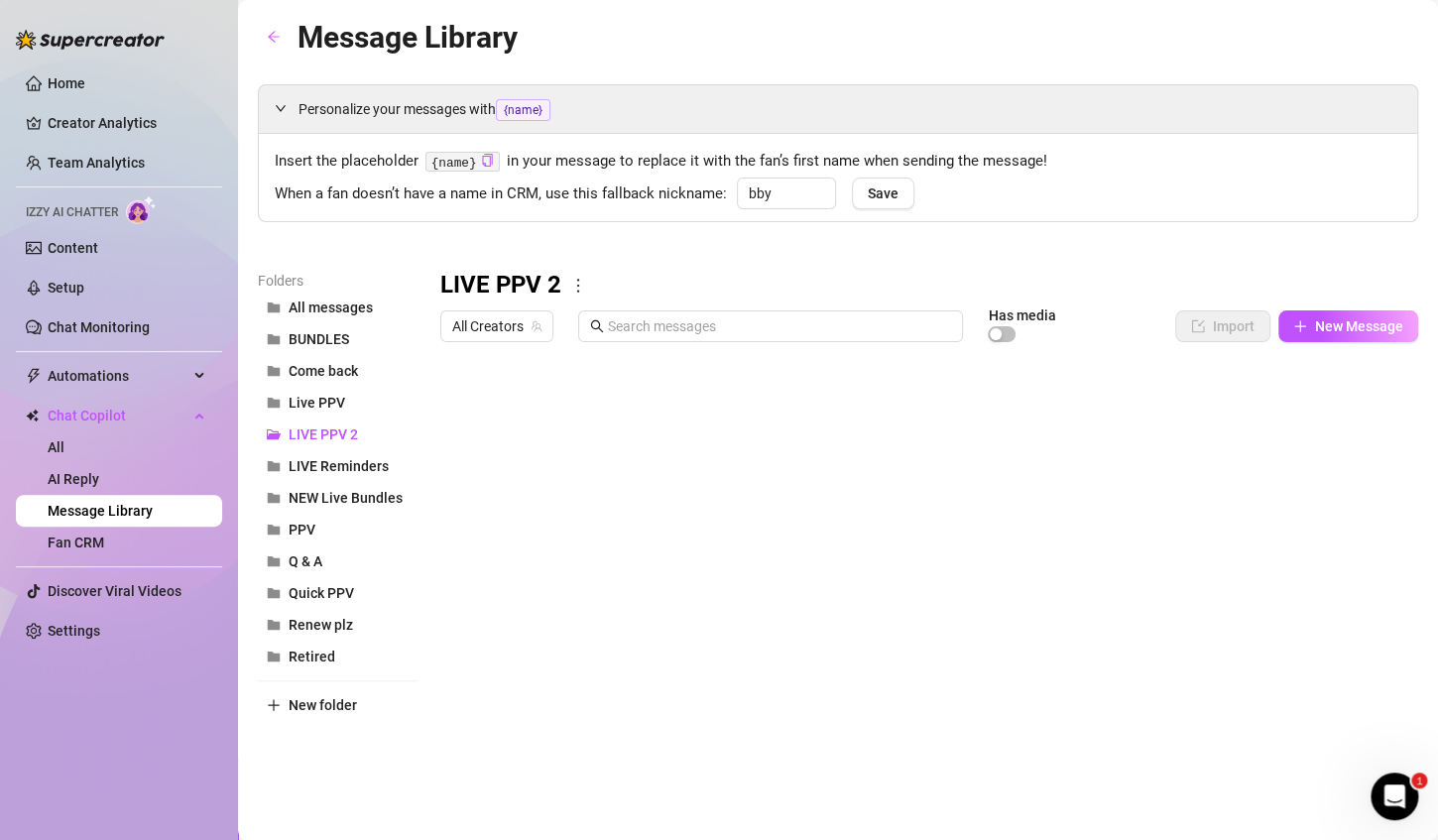 scroll, scrollTop: 214, scrollLeft: 0, axis: vertical 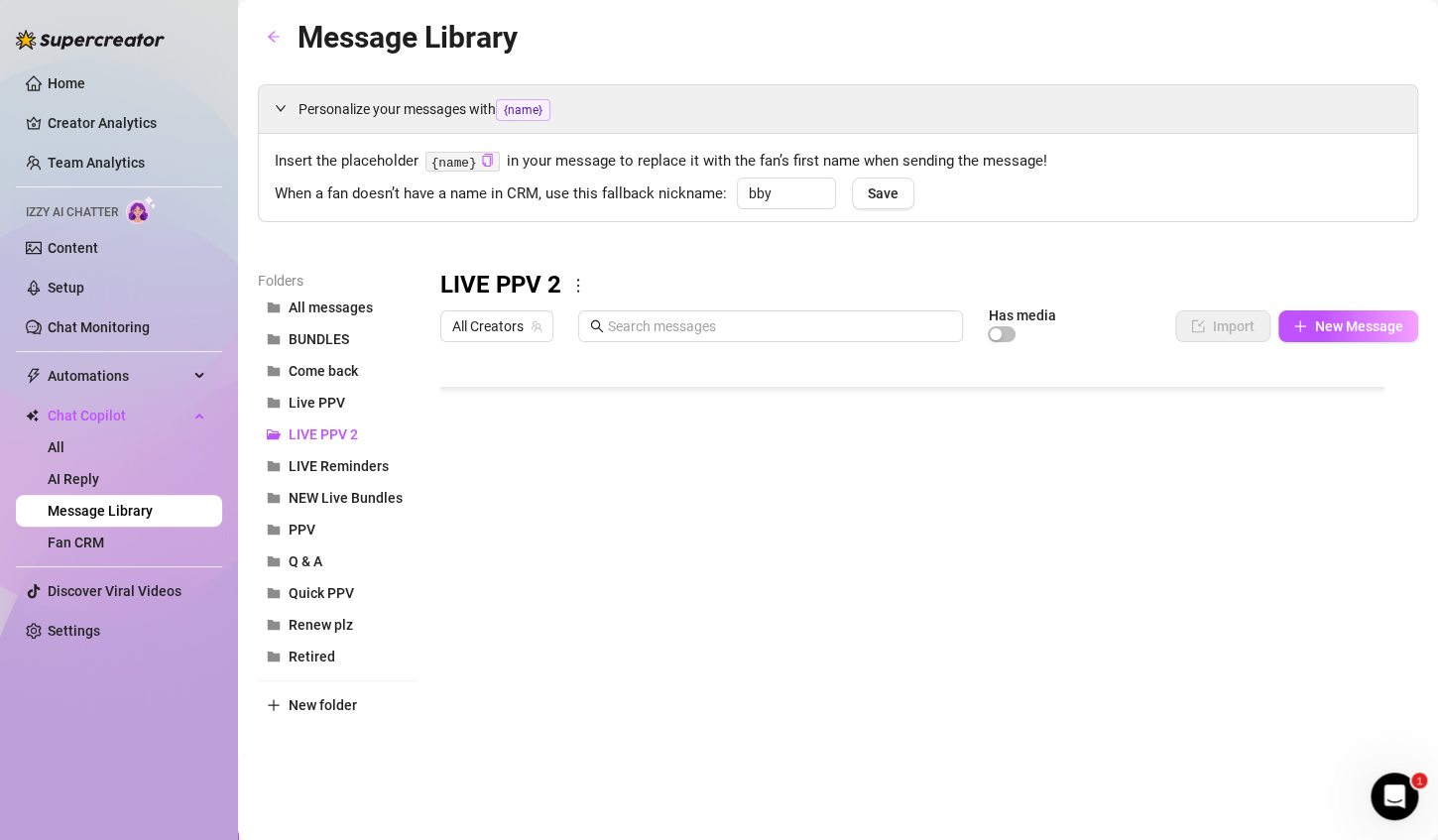 click at bounding box center (920, 572) 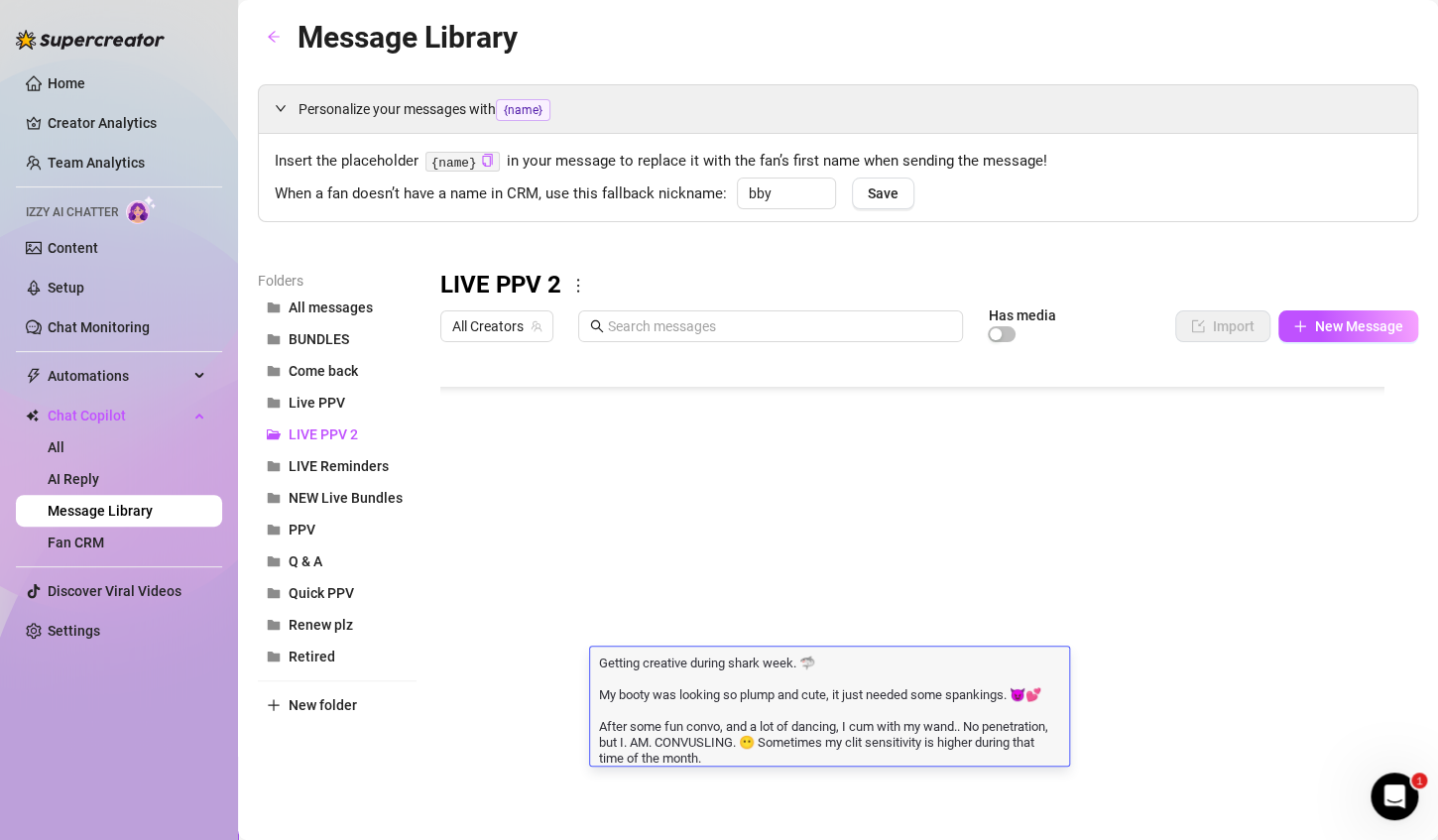 click on "Getting creative during shark week. 🦈
My booty was looking so plump and cute, it just needed some spankings. 😈💕
After some fun convo, and a lot of dancing, I cum with my wand.. No penetration, but I. AM. CONVUSLING. 😶 Sometimes my clit sensitivity is higher during that time of the month." at bounding box center [829, 709] 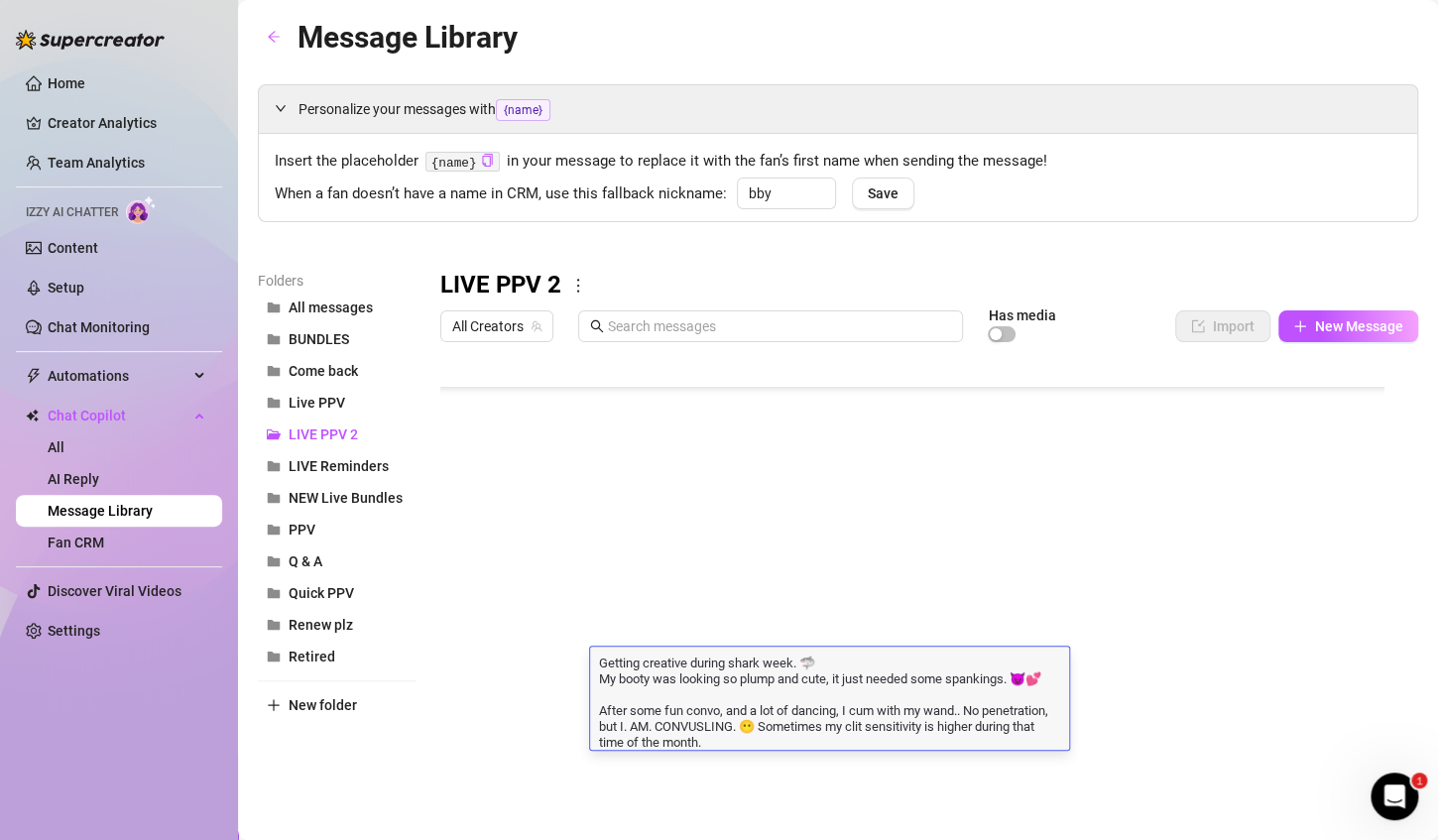 click on "Getting creative during shark week. 🦈
My booty was looking so plump and cute, it just needed some spankings. 😈💕
After some fun convo, and a lot of dancing, I cum with my wand.. No penetration, but I. AM. CONVUSLING. 😶 Sometimes my clit sensitivity is higher during that time of the month." at bounding box center [829, 701] 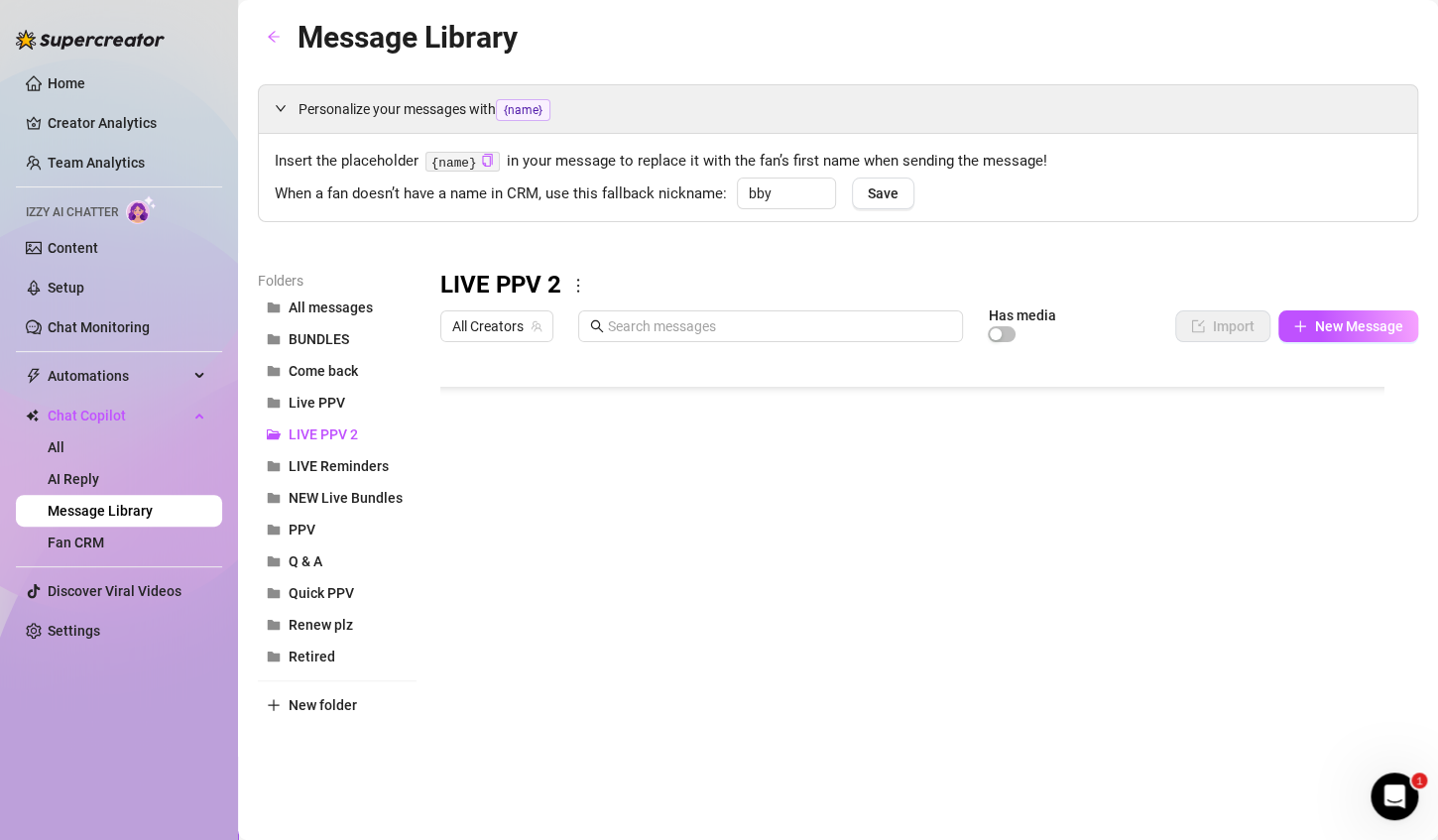 click at bounding box center (920, 572) 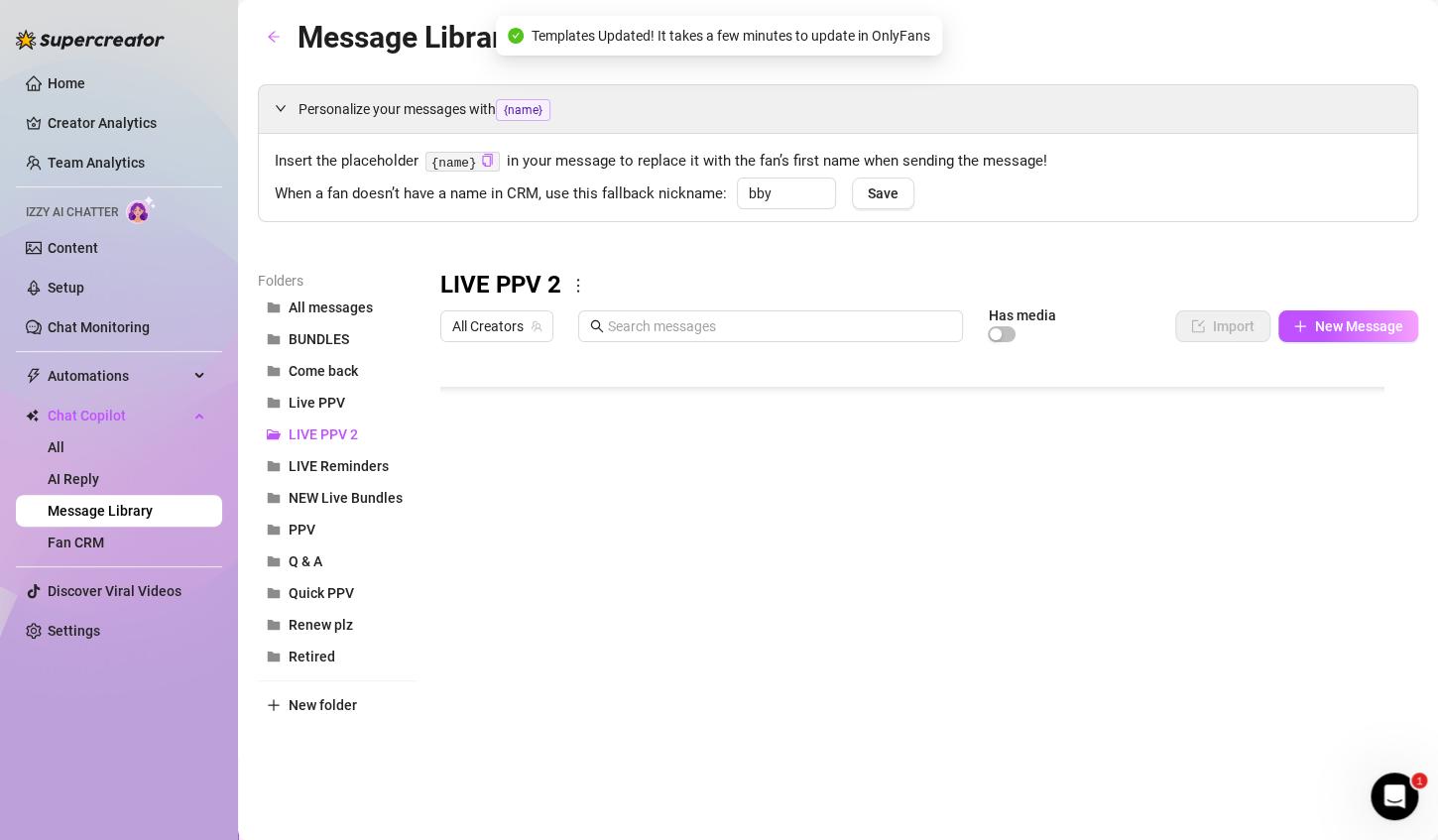 click at bounding box center [920, 572] 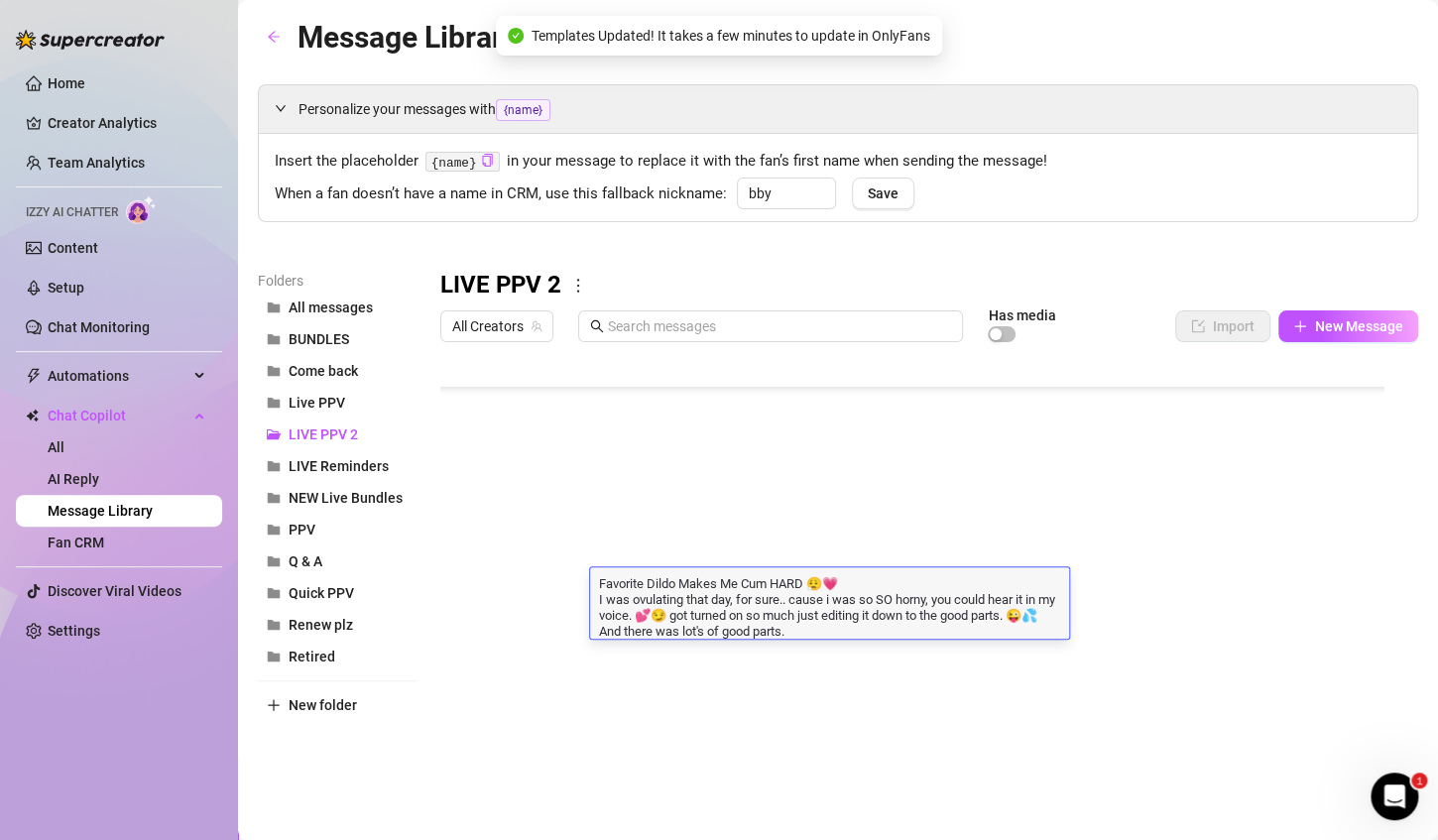 click on "Favorite Dildo Makes Me Cum HARD 😮‍💨💗
I was ovulating that day, for sure.. cause i was so SO horny, you could hear it in my voice. 💕😏 got turned on so much just editing it down to the good parts. 😜💦 And there was lot's of good parts." at bounding box center [829, 606] 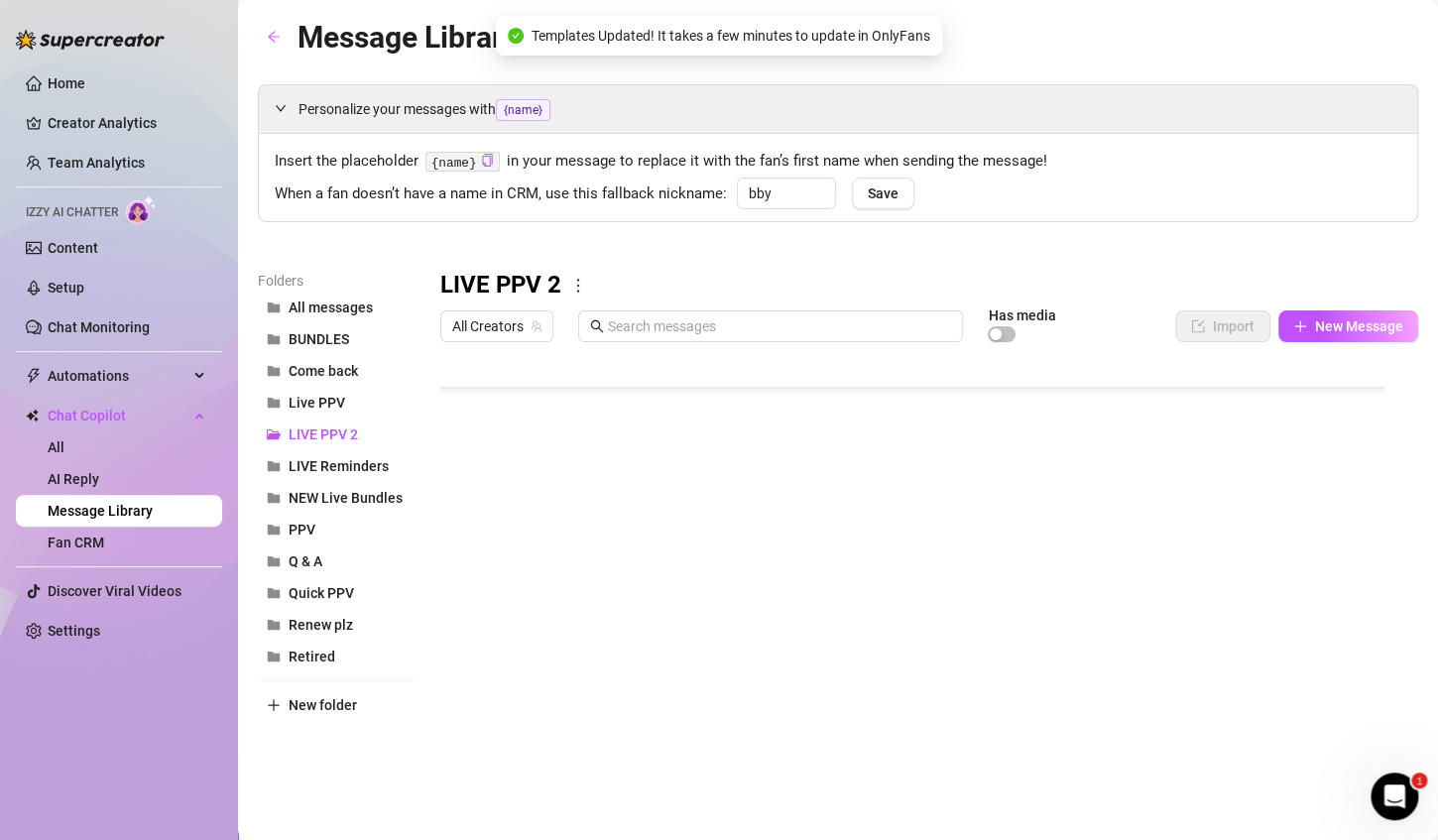 click at bounding box center [920, 572] 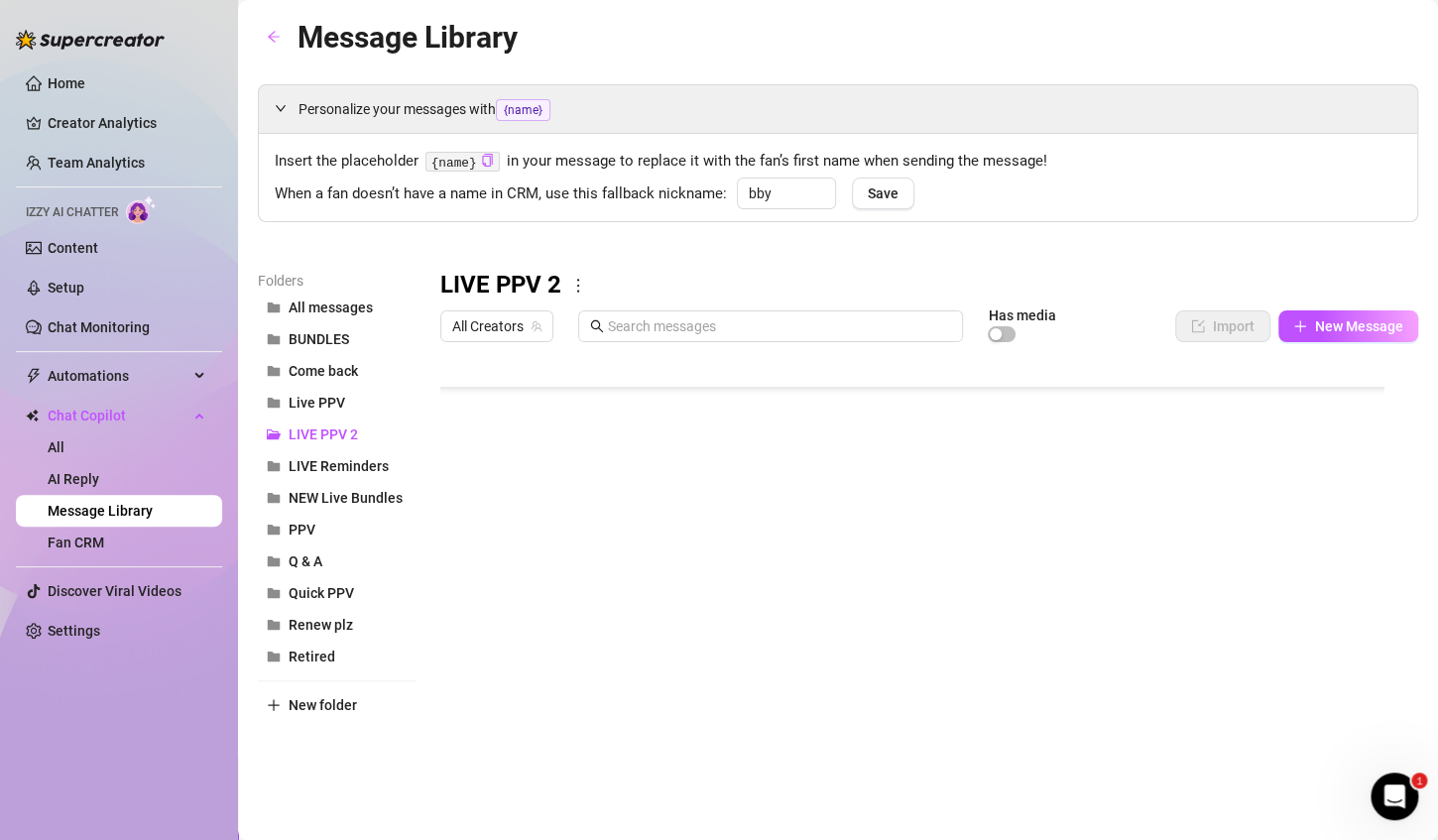 click at bounding box center [920, 572] 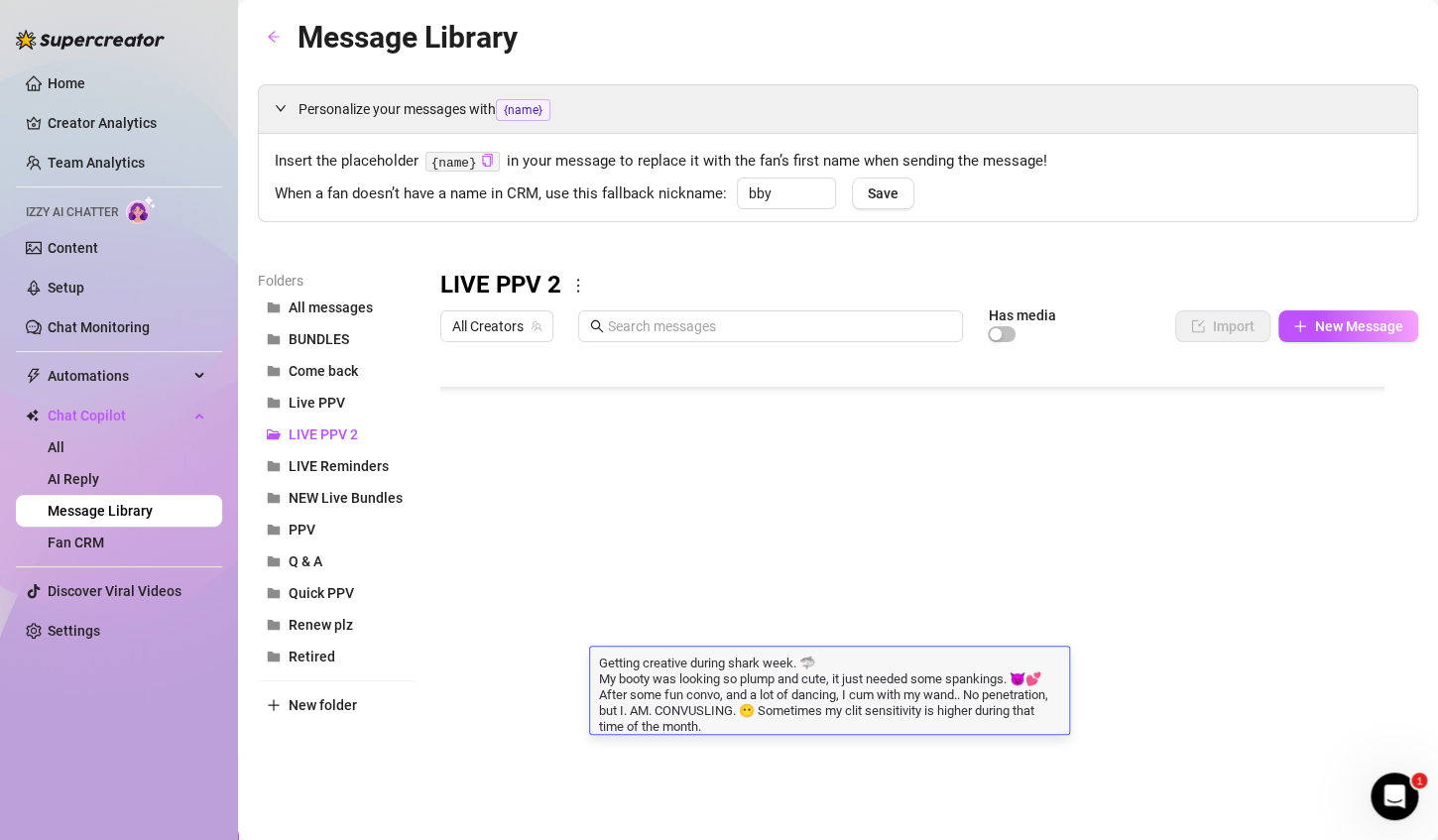 scroll, scrollTop: 214, scrollLeft: 0, axis: vertical 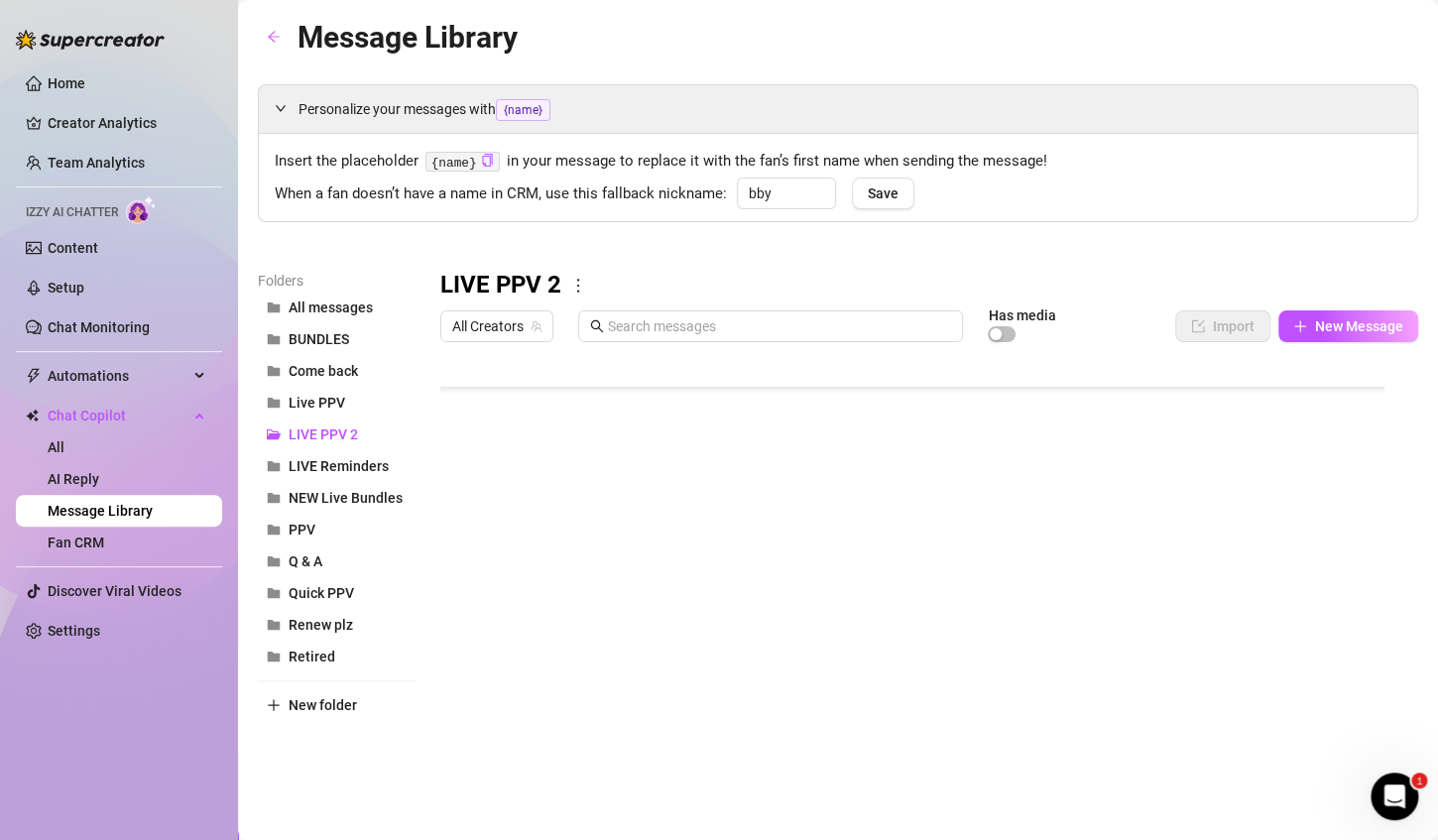 click at bounding box center [920, 572] 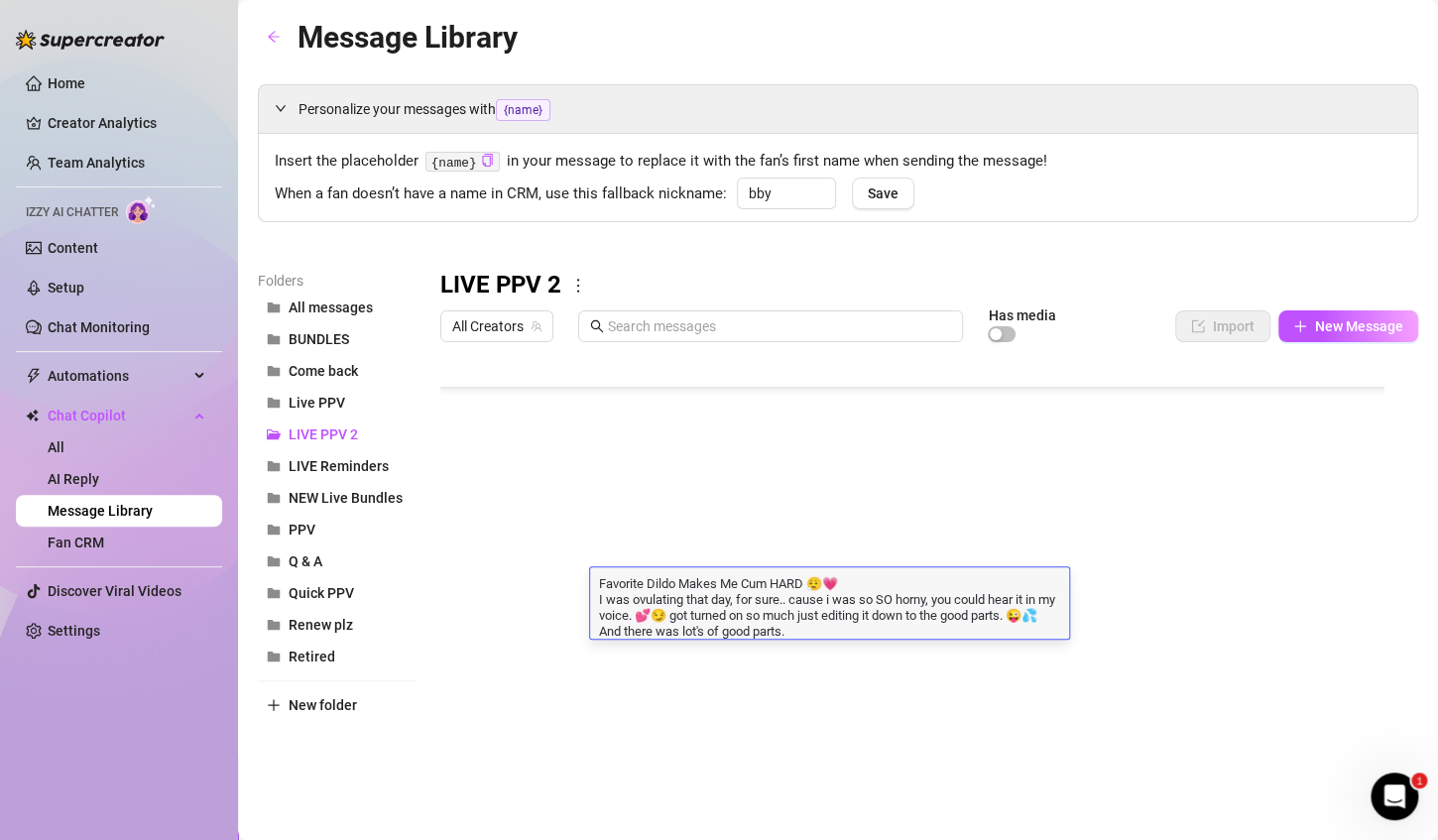 click on "Favorite Dildo Makes Me Cum HARD 😮‍💨💗
I was ovulating that day, for sure.. cause i was so SO horny, you could hear it in my voice. 💕😏 got turned on so much just editing it down to the good parts. 😜💦 And there was lot's of good parts." at bounding box center (829, 606) 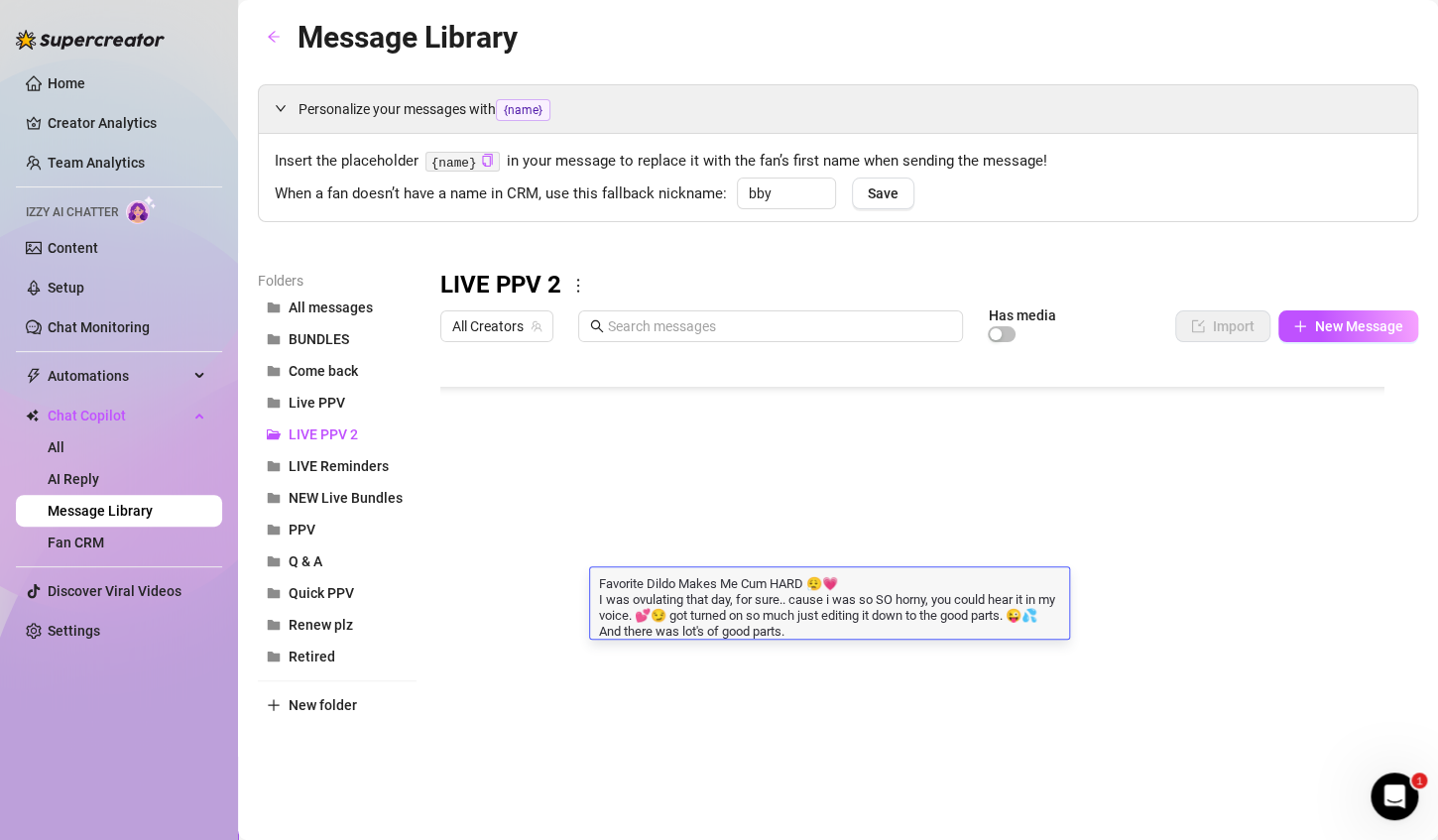 click at bounding box center (920, 572) 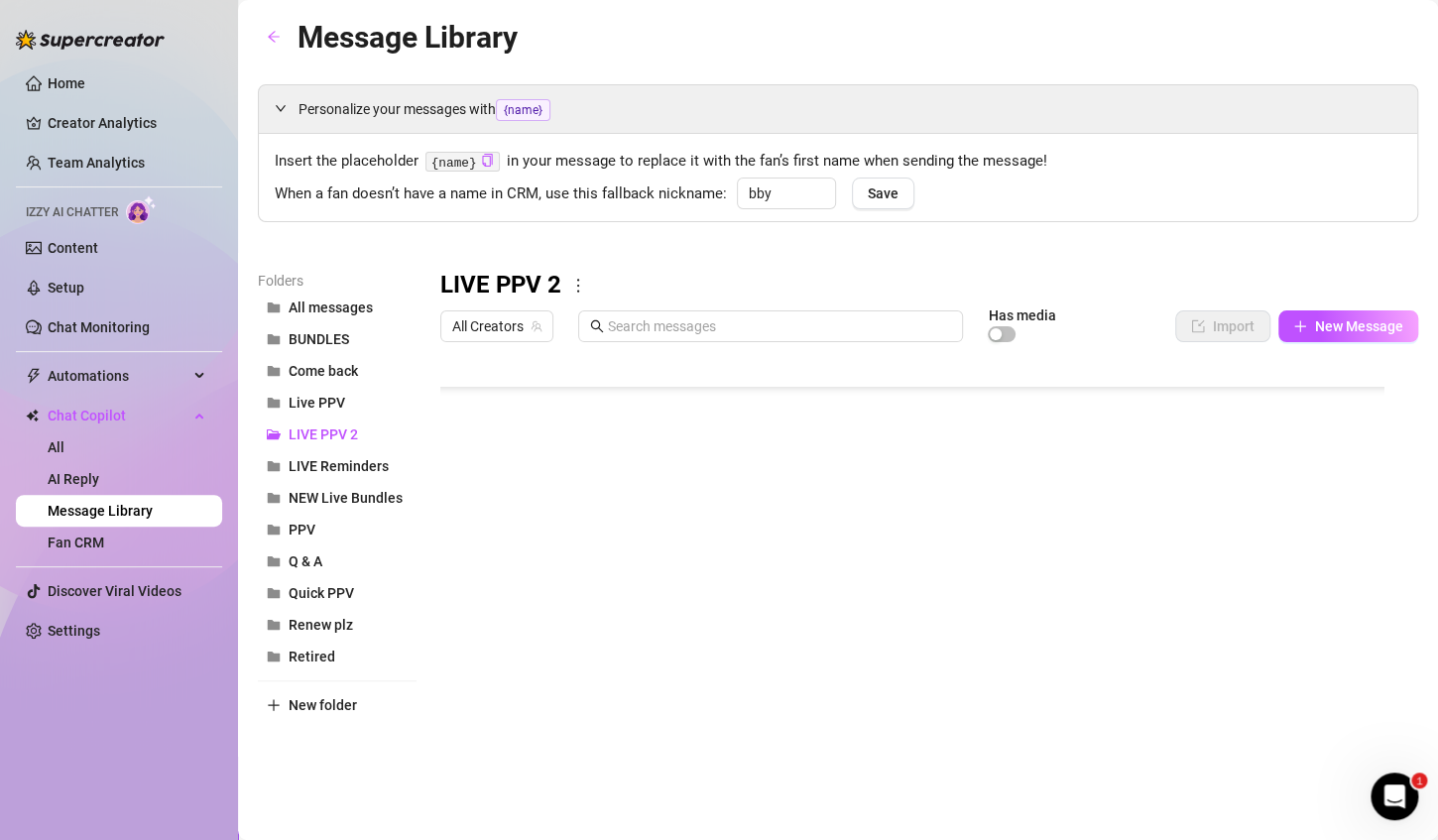 click at bounding box center [920, 572] 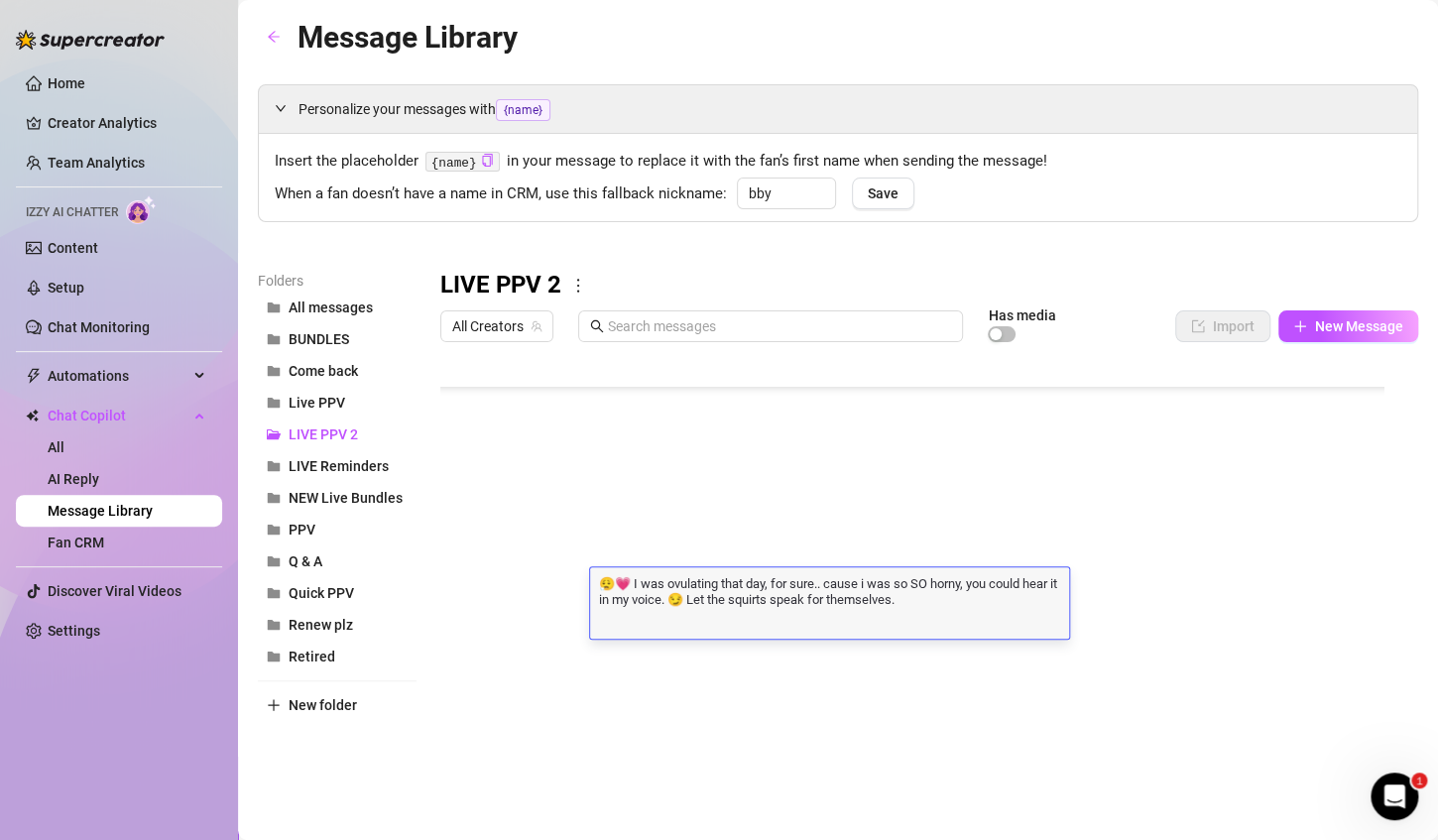 scroll, scrollTop: 0, scrollLeft: 0, axis: both 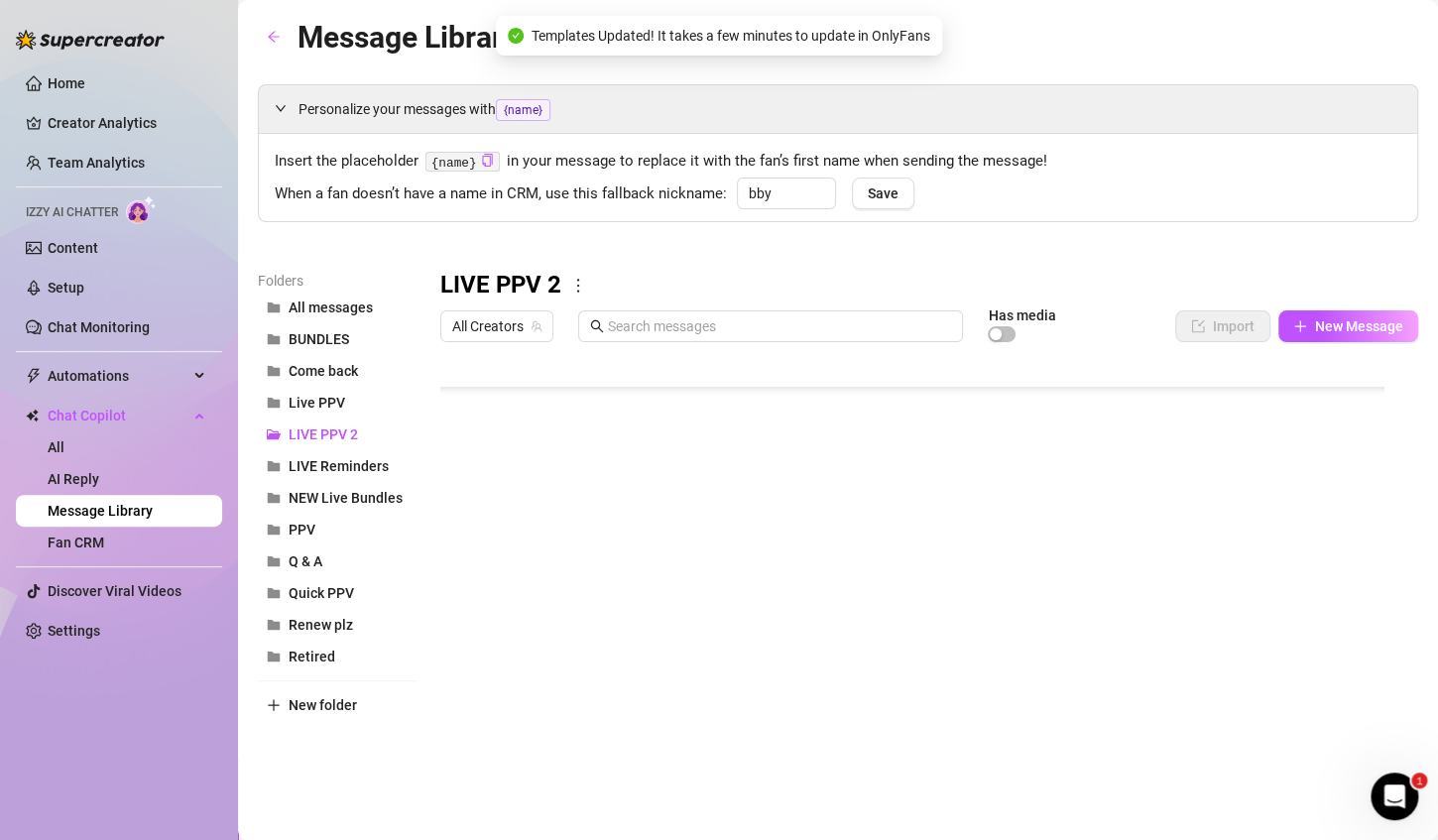 click at bounding box center [920, 572] 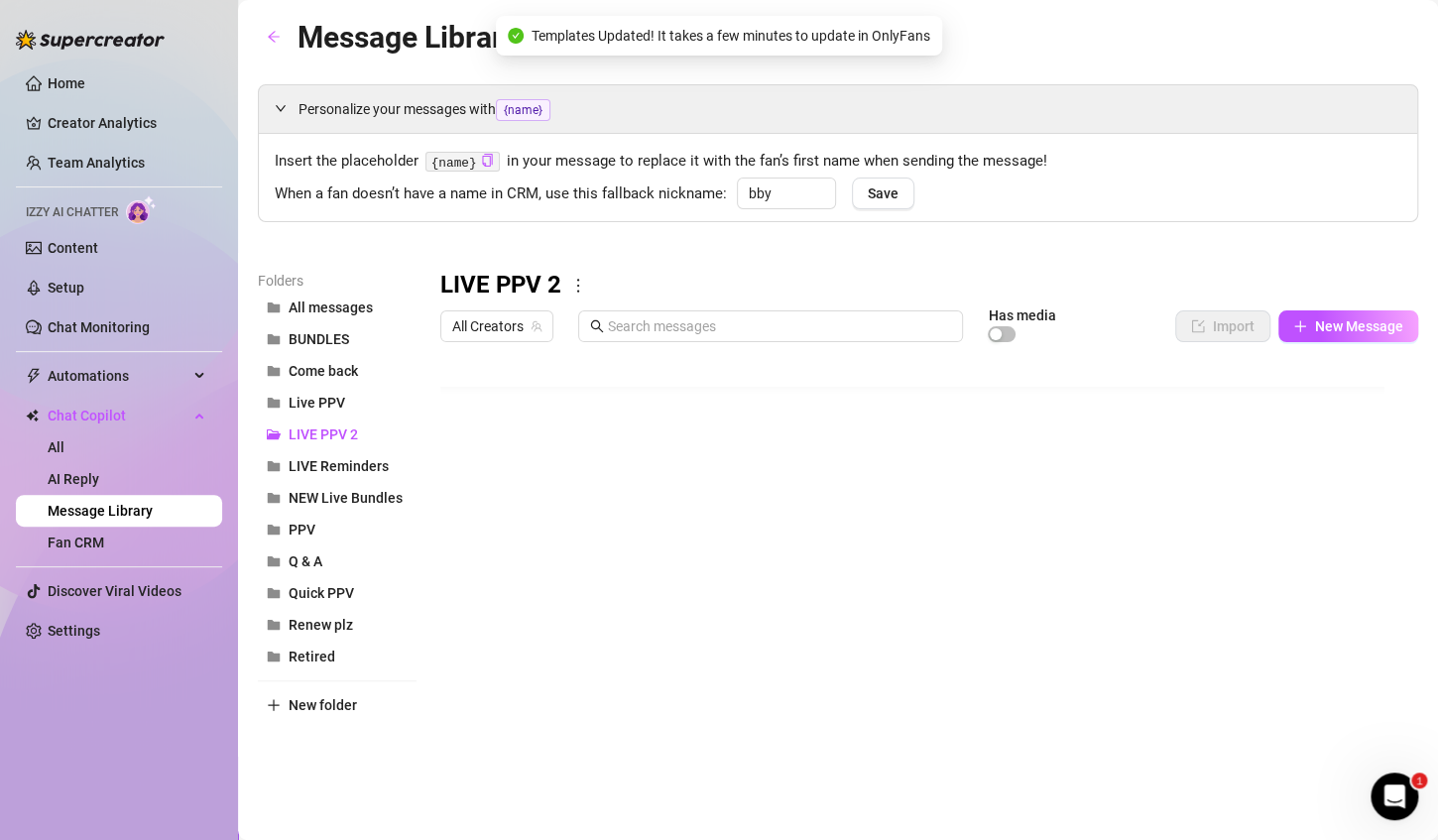 scroll, scrollTop: 0, scrollLeft: 0, axis: both 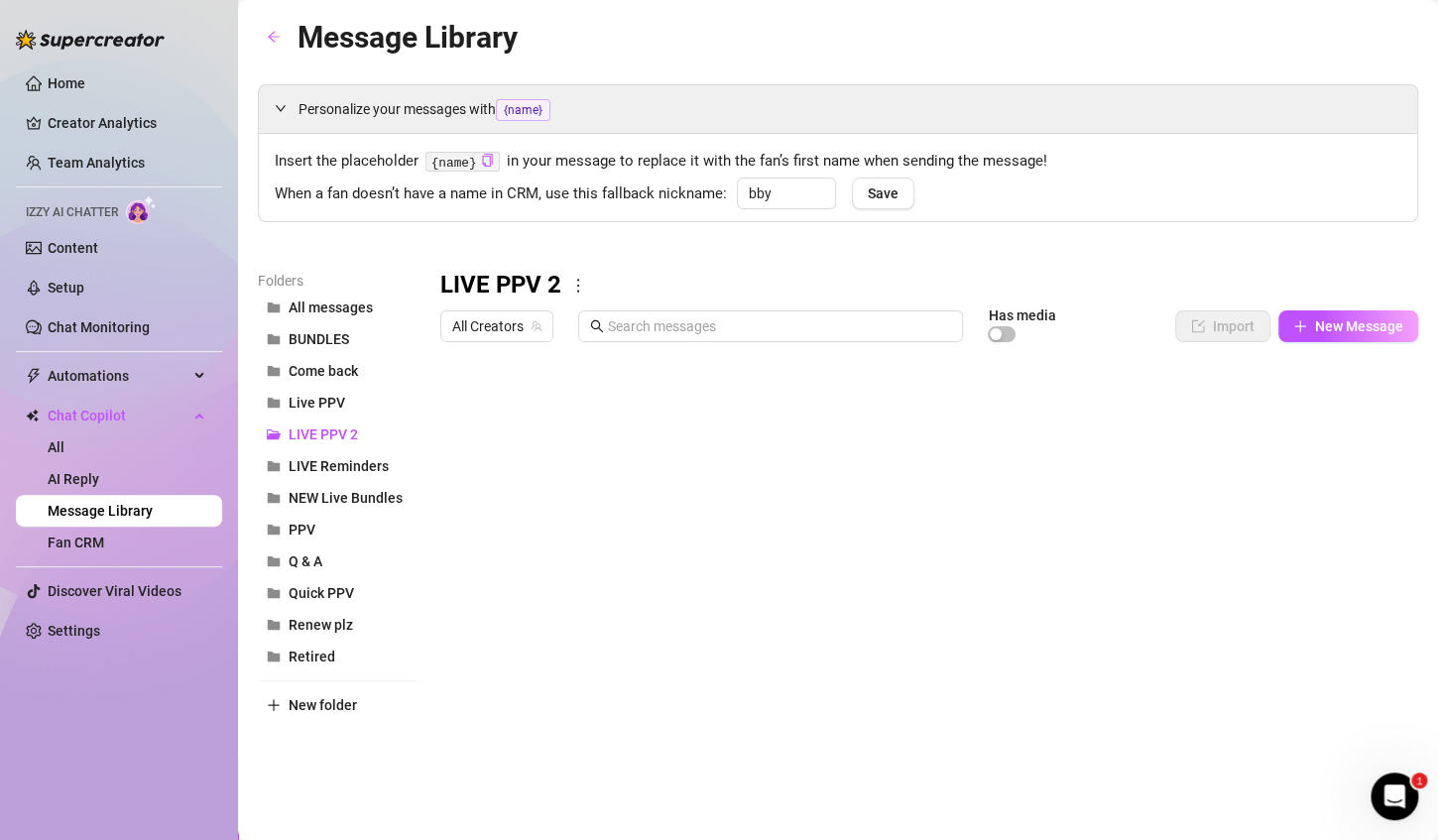 click at bounding box center [920, 572] 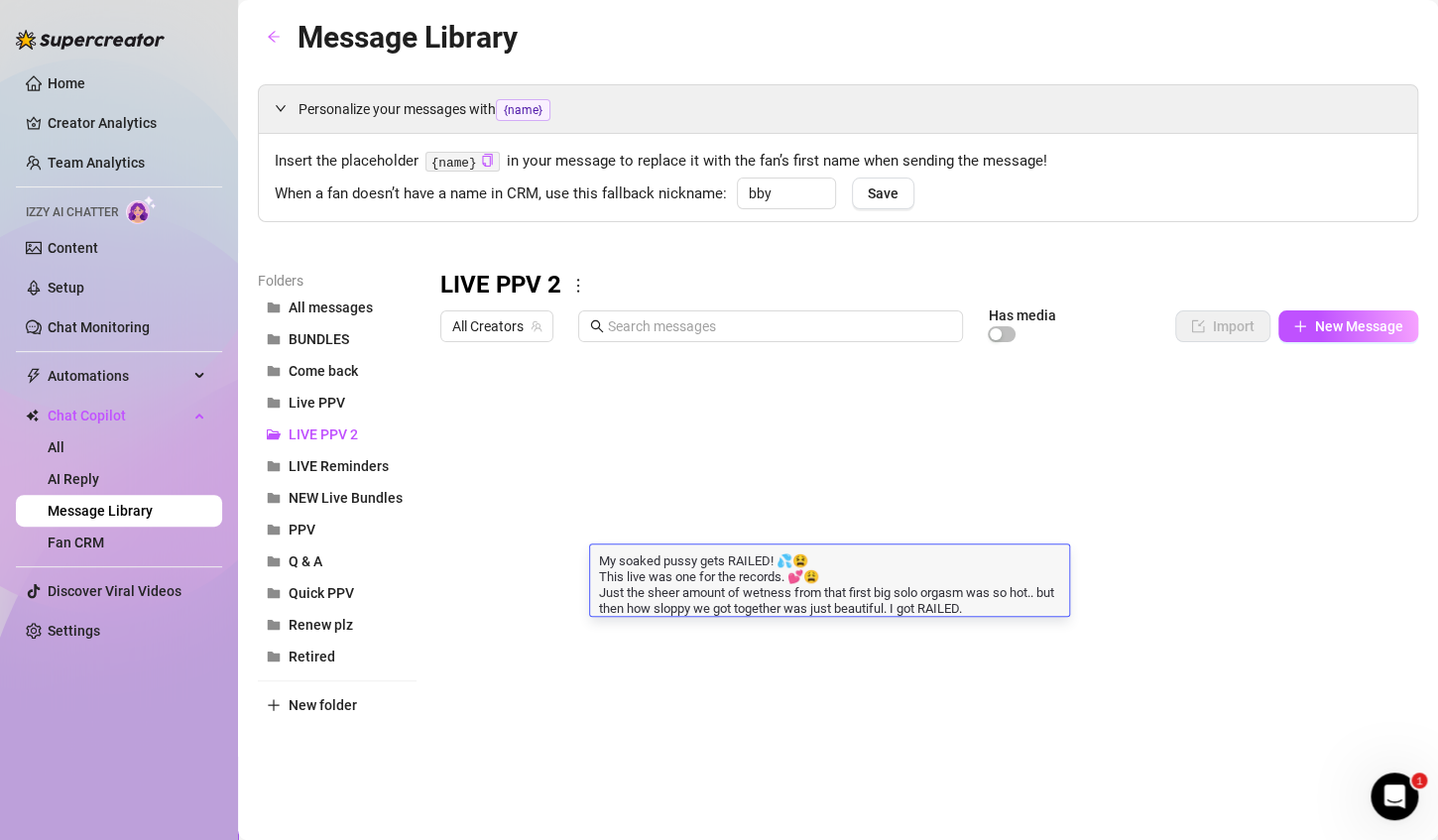 click on "My soaked pussy gets RAILED! 💦😫
This live was one for the records. 💕😩
Just the sheer amount of wetness from that first big solo orgasm was so hot.. but then how sloppy we got together was just beautiful. I got RAILED." at bounding box center (829, 583) 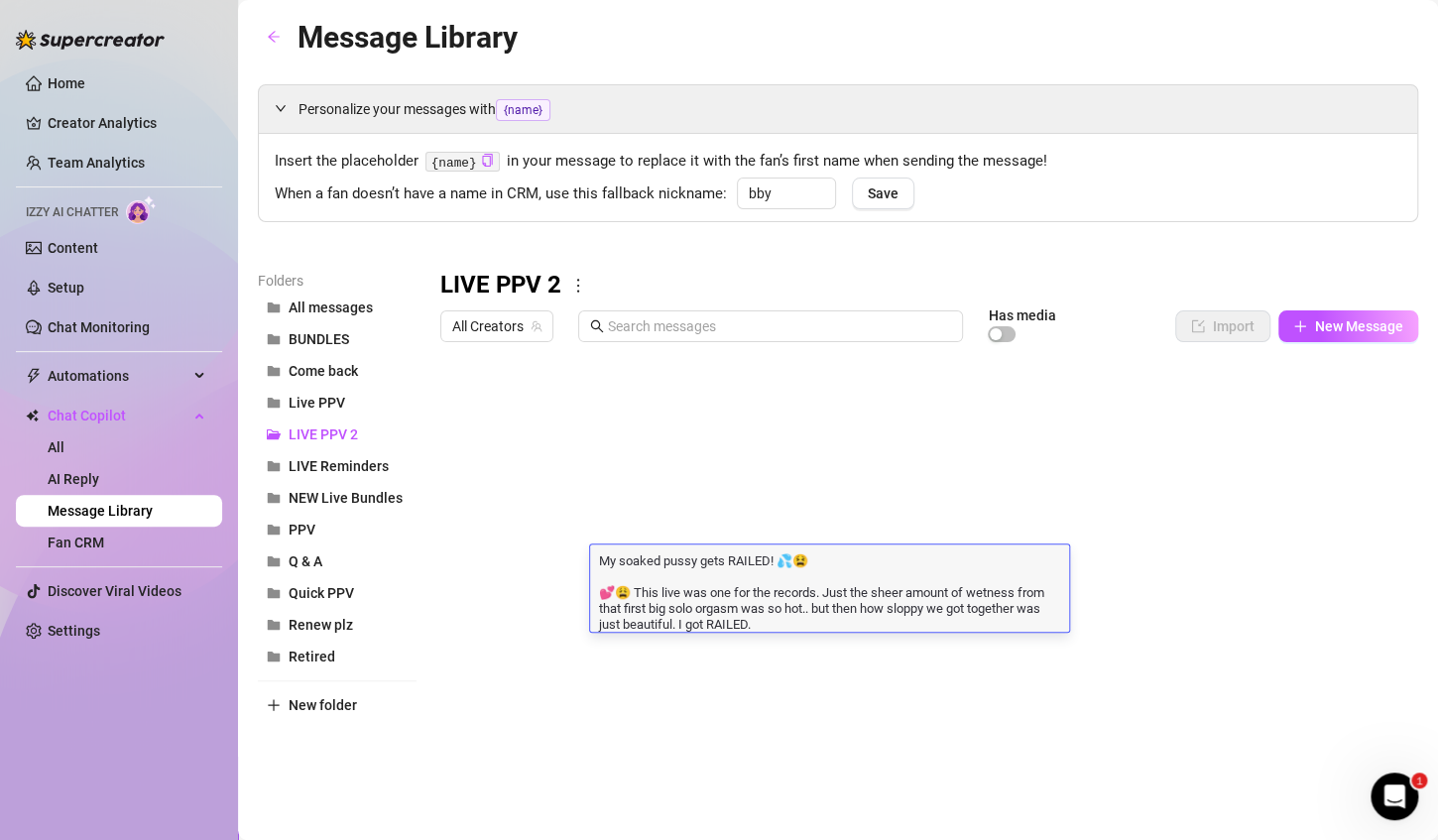 scroll, scrollTop: 0, scrollLeft: 0, axis: both 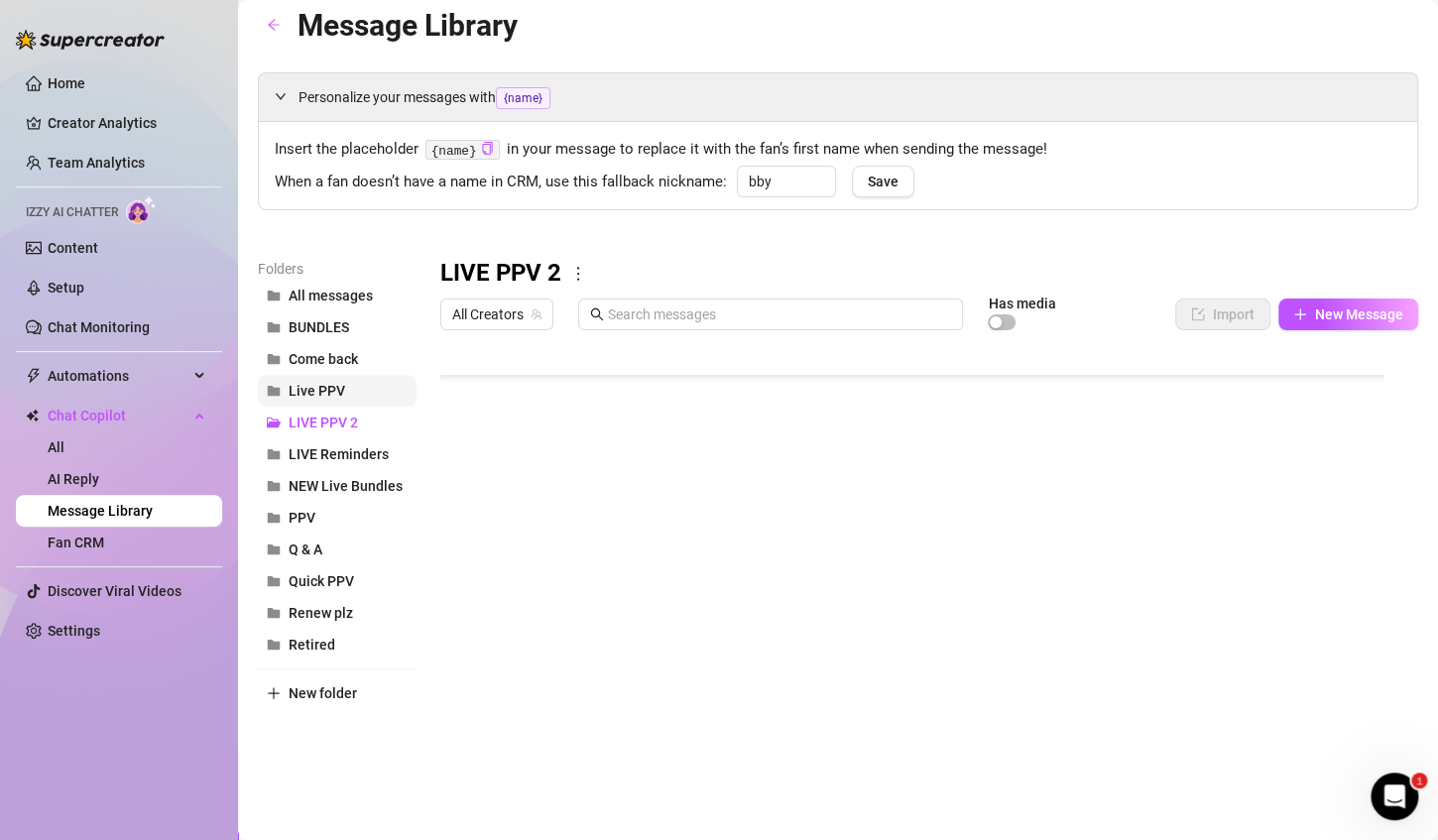 click on "Live PPV" at bounding box center [316, 391] 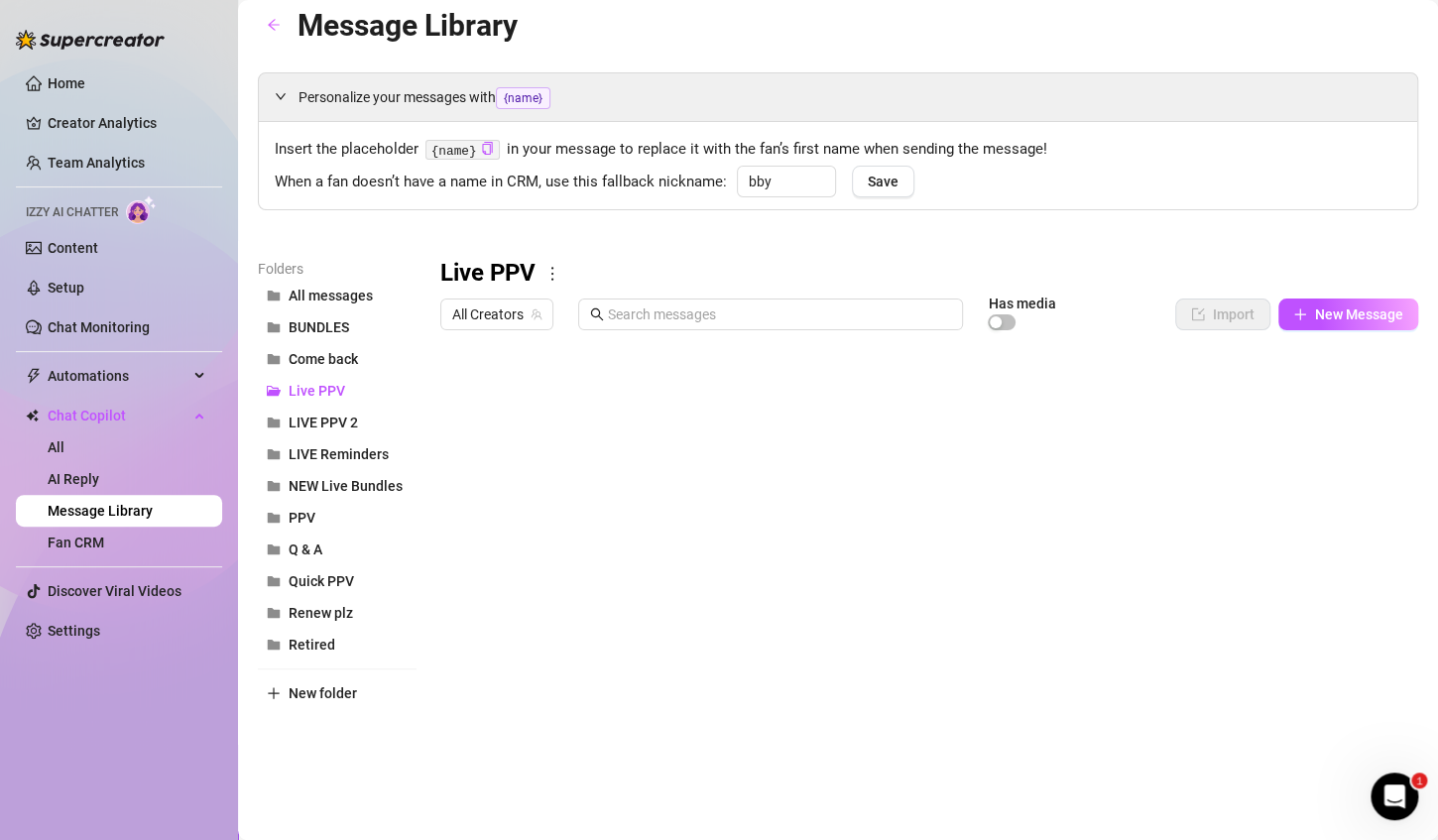 click at bounding box center (920, 560) 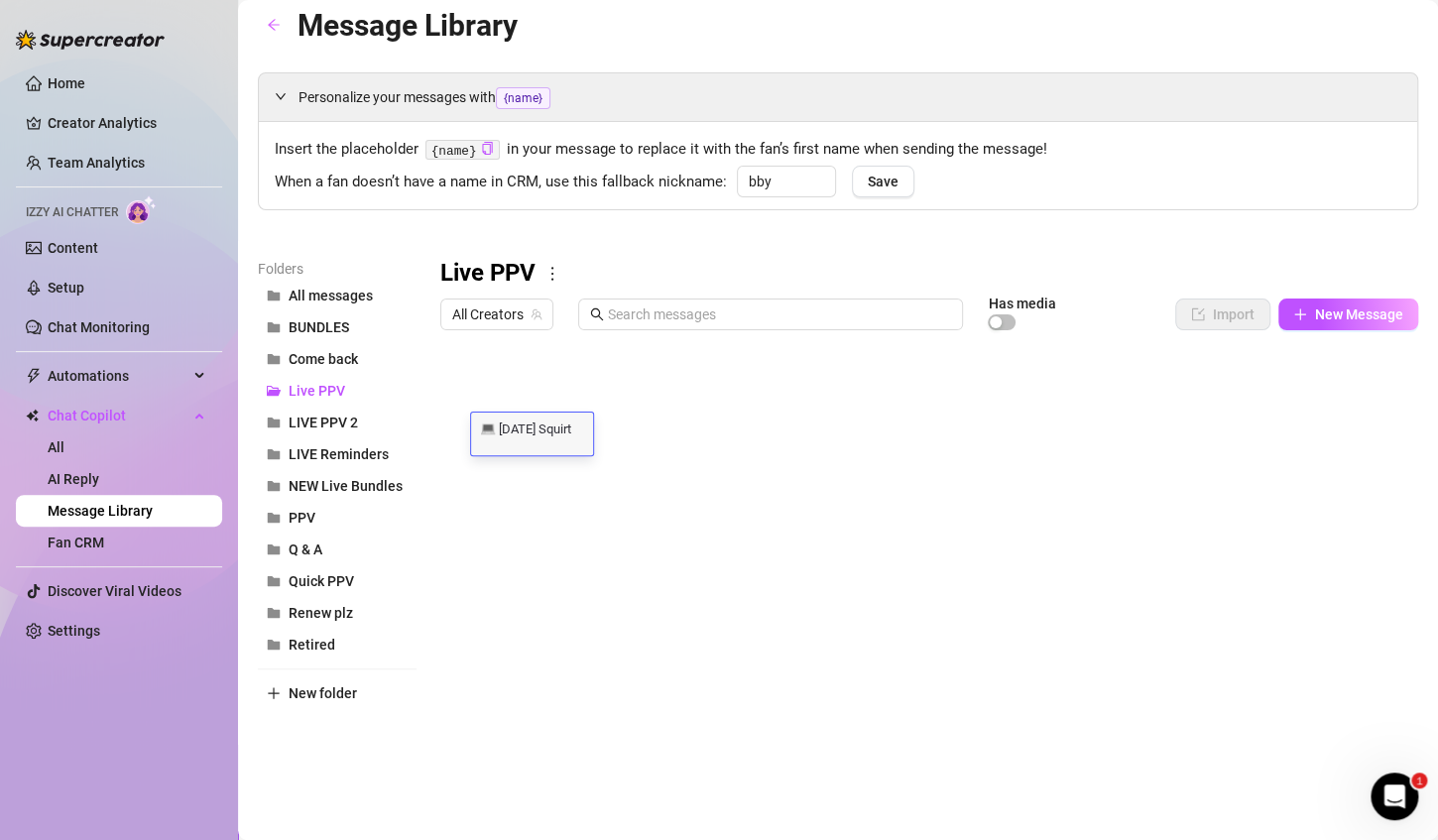 click on "💻 [DATE] Squirt
💻 [DATE] Squirt" at bounding box center (532, 433) 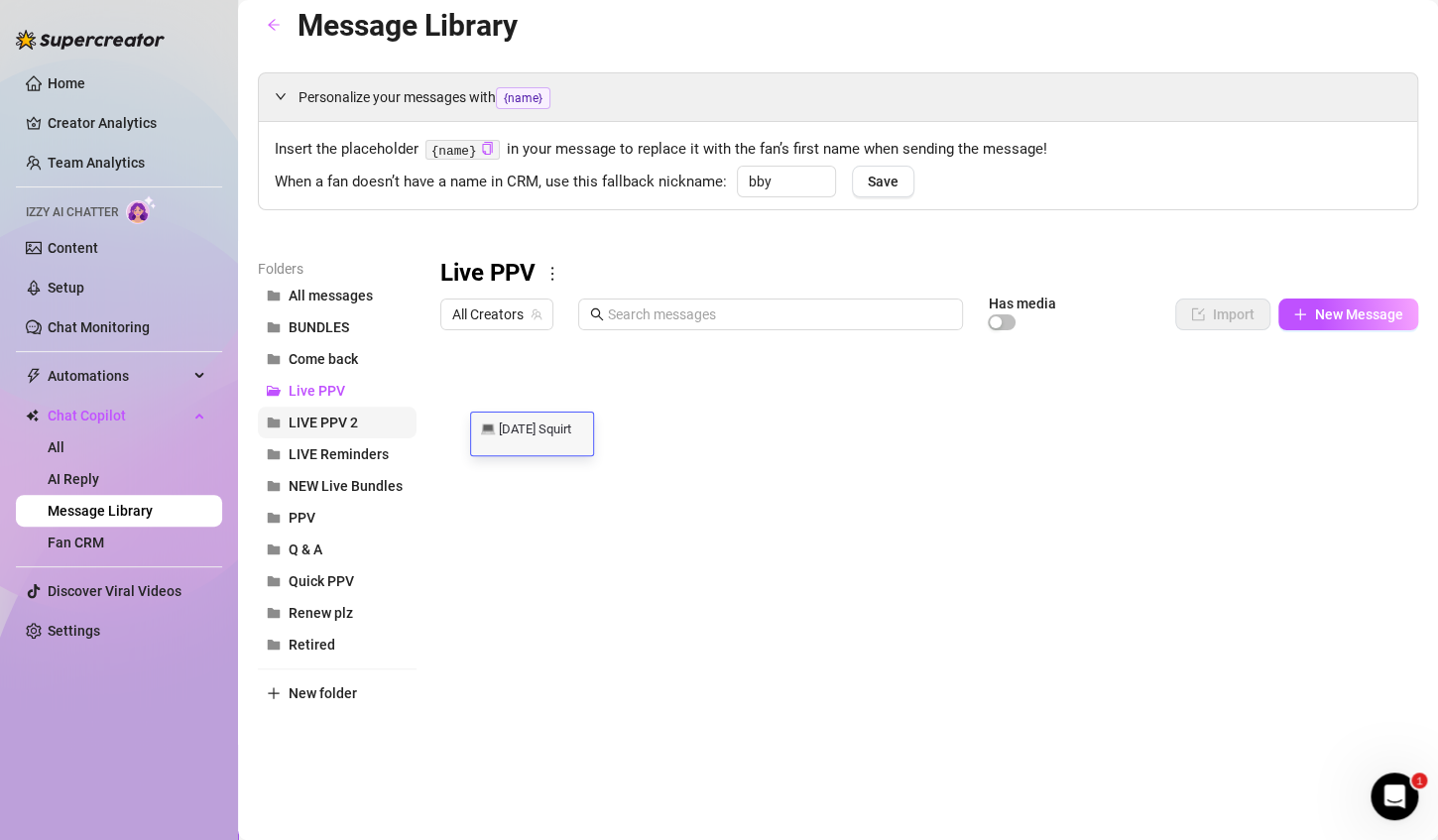 scroll, scrollTop: 0, scrollLeft: 0, axis: both 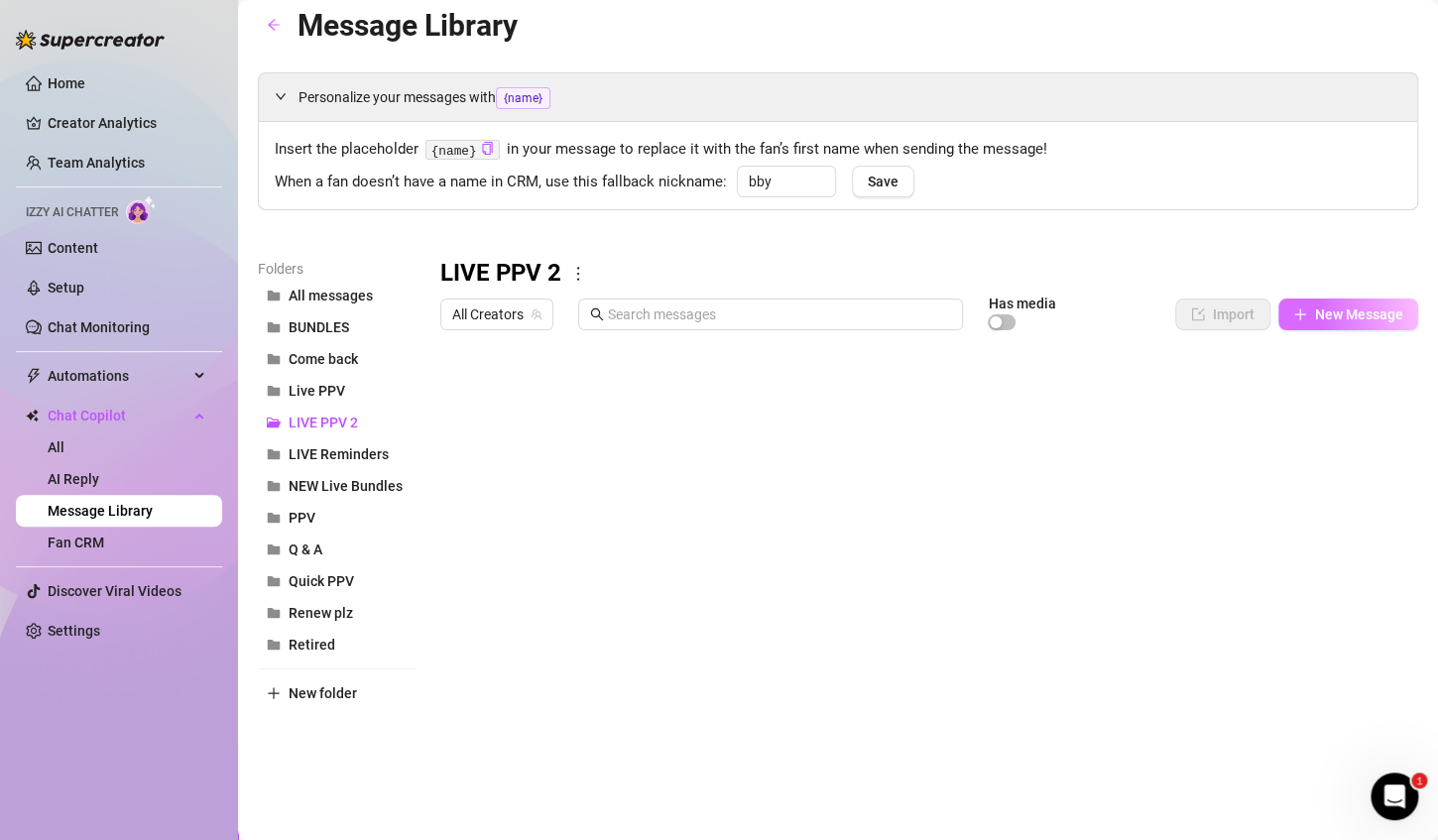 click on "New Message" at bounding box center [1359, 314] 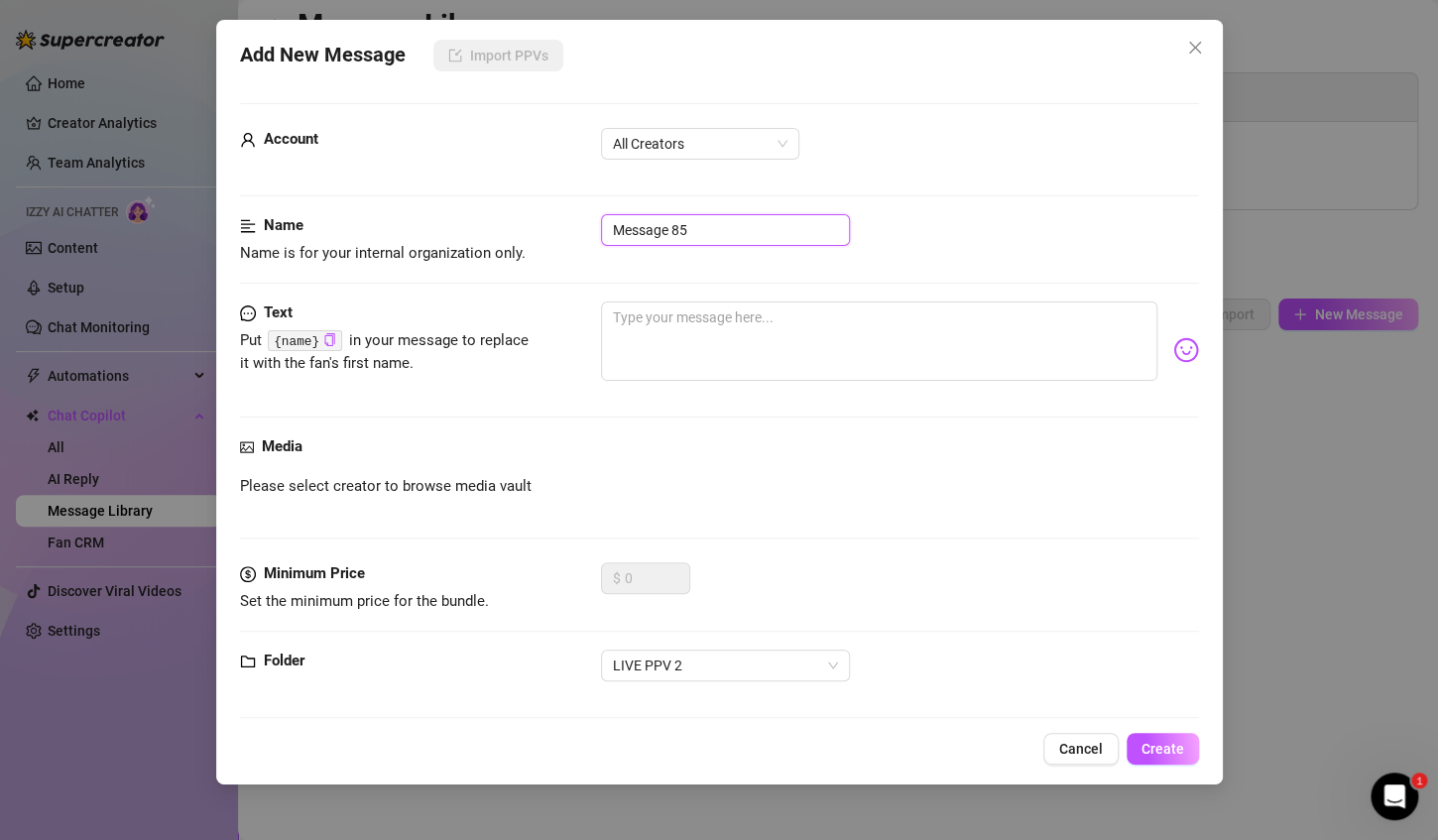 drag, startPoint x: 675, startPoint y: 230, endPoint x: 574, endPoint y: 230, distance: 101 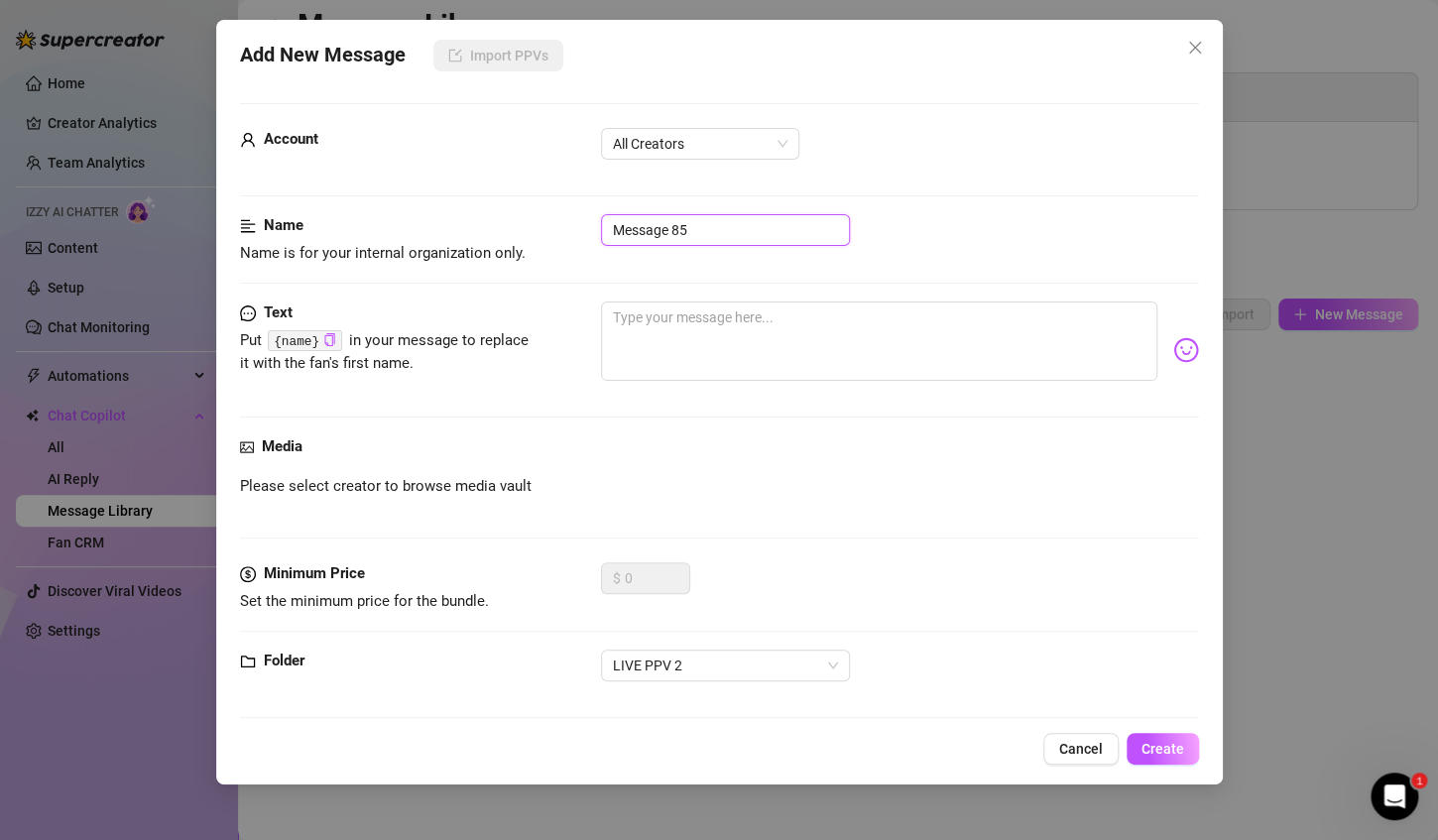paste on "💻 [DATE] Squirt" 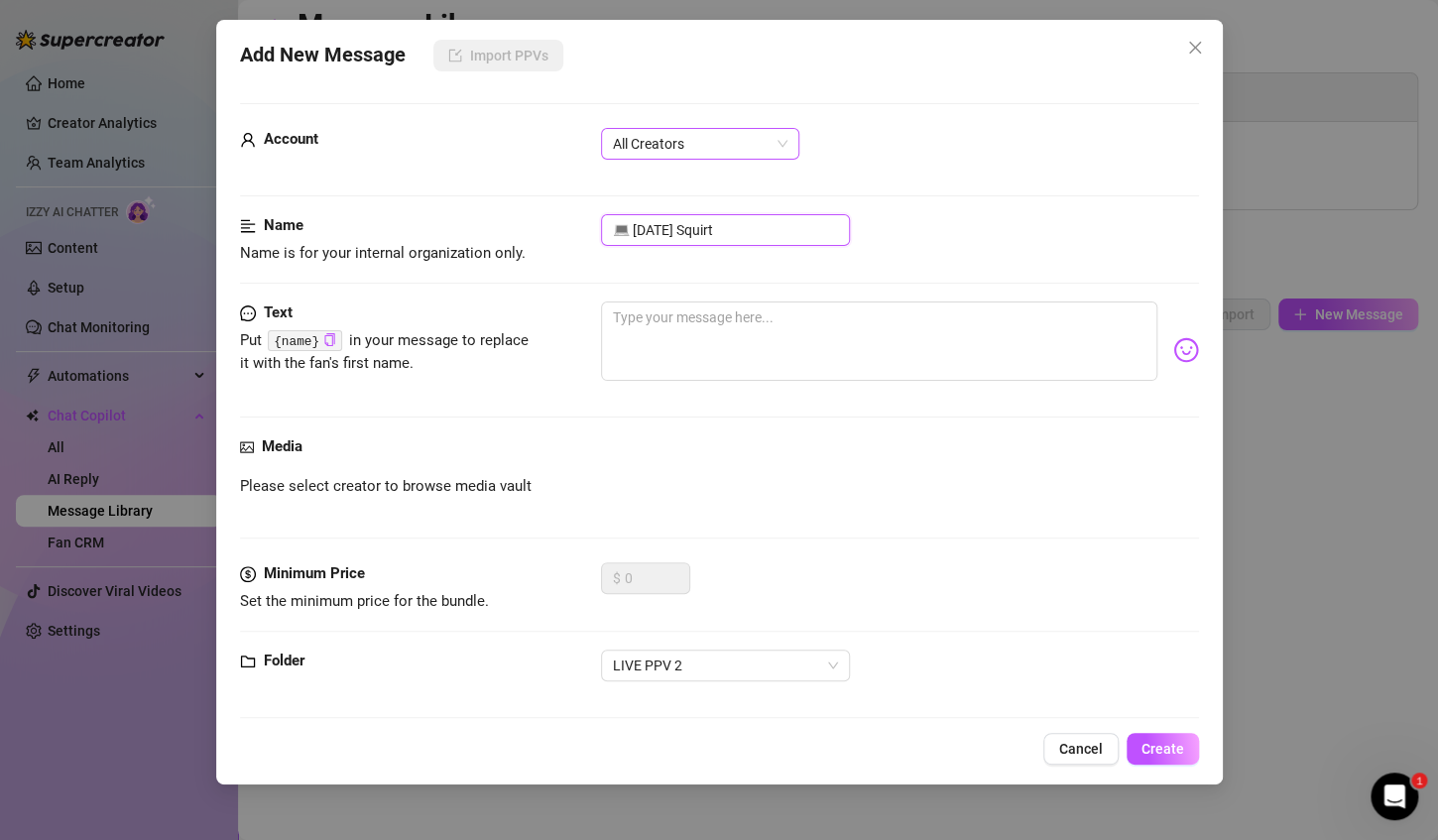 click on "All Creators" at bounding box center (700, 144) 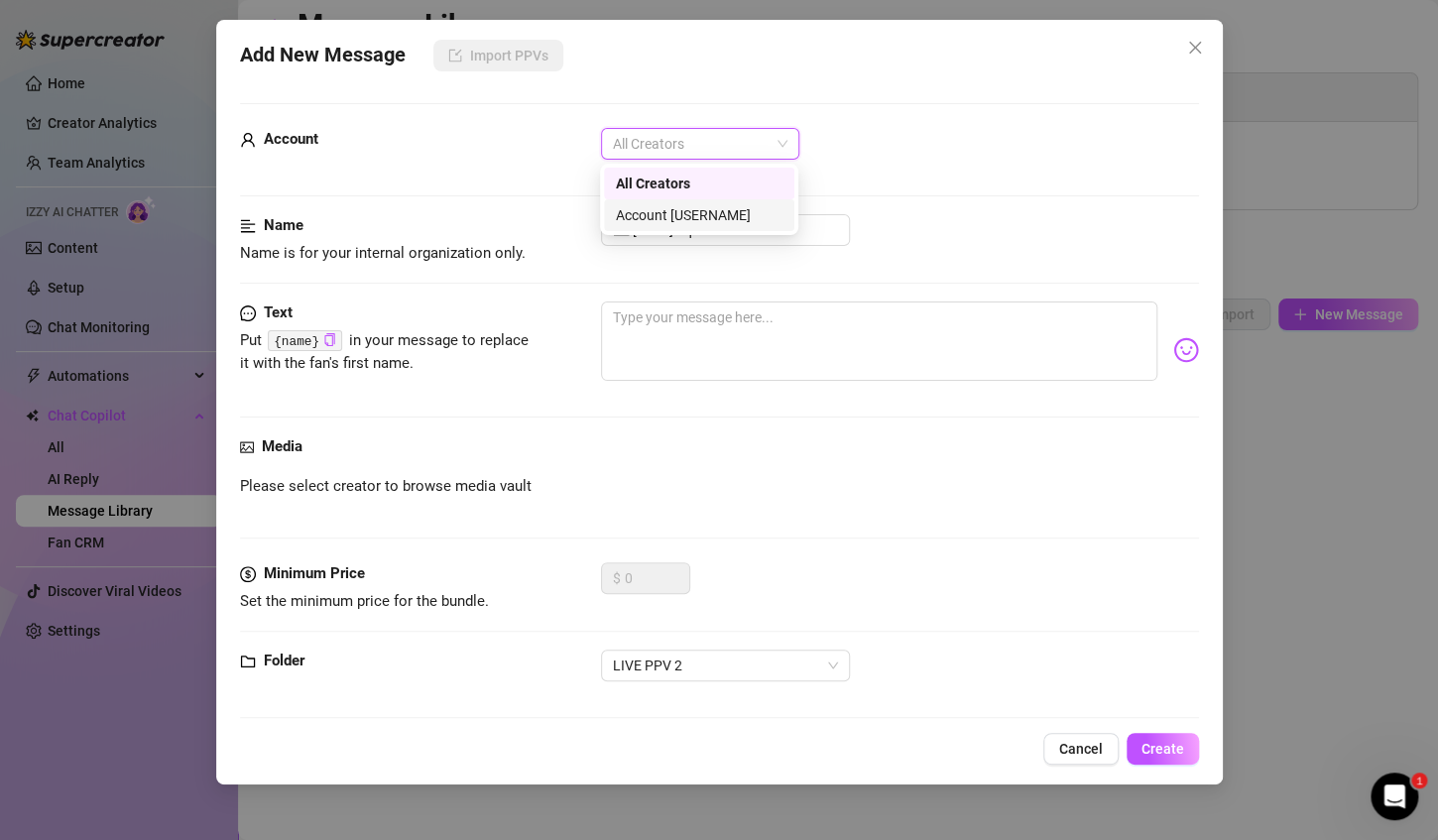 click on "Account [USERNAME]" at bounding box center (699, 215) 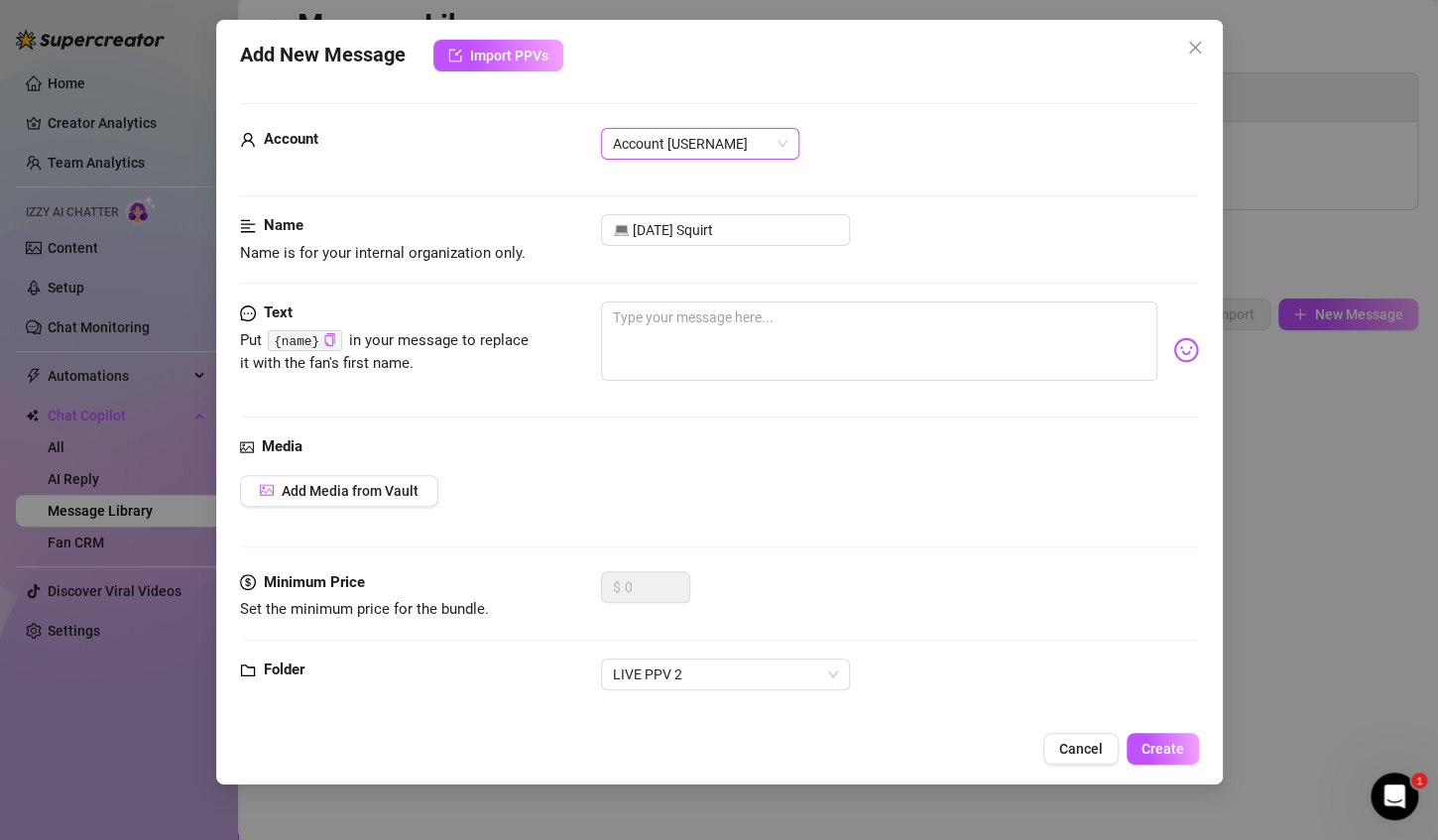 click on "Media Add Media from Vault" at bounding box center [719, 503] 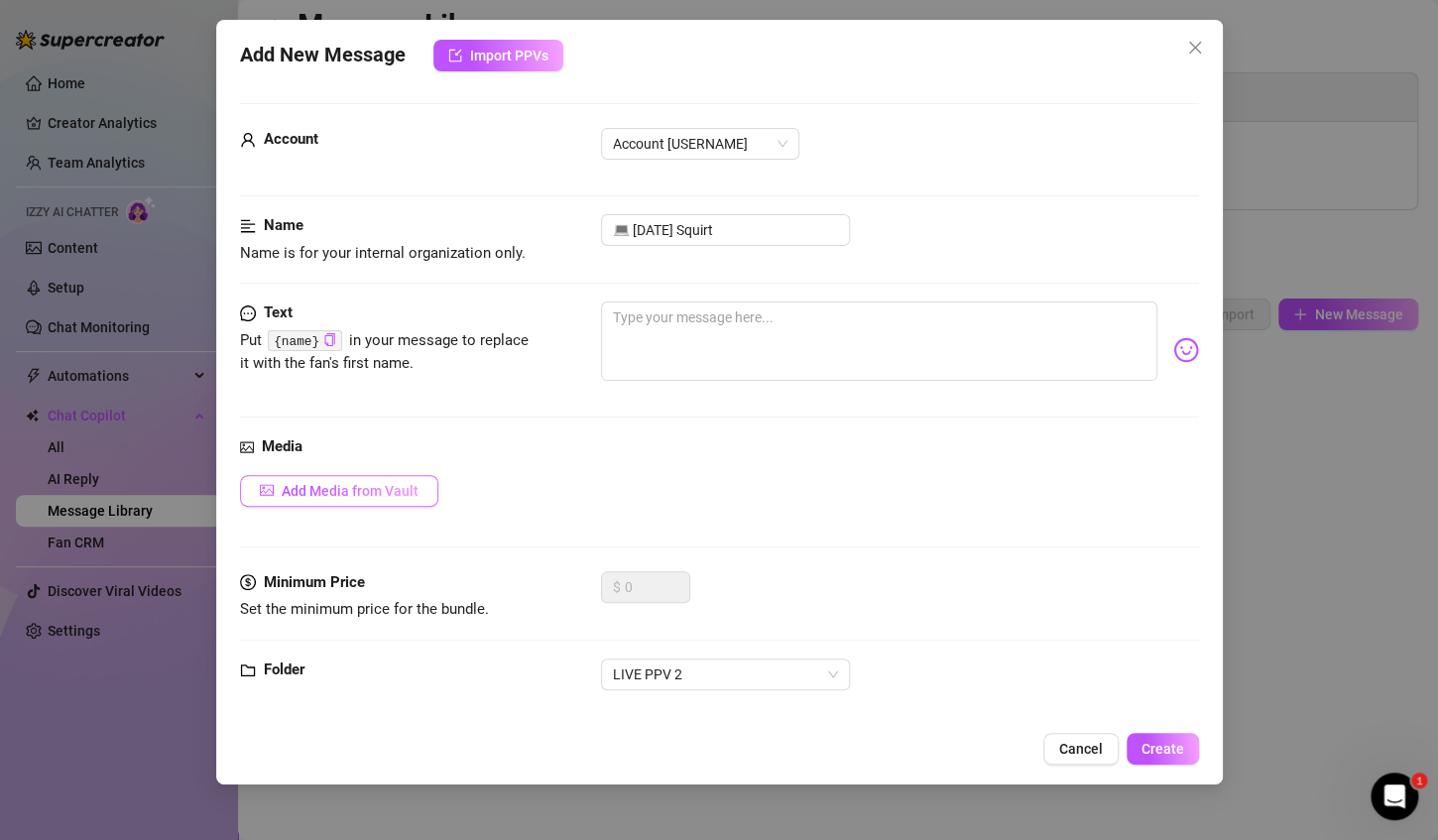click on "Add Media from Vault" at bounding box center (339, 491) 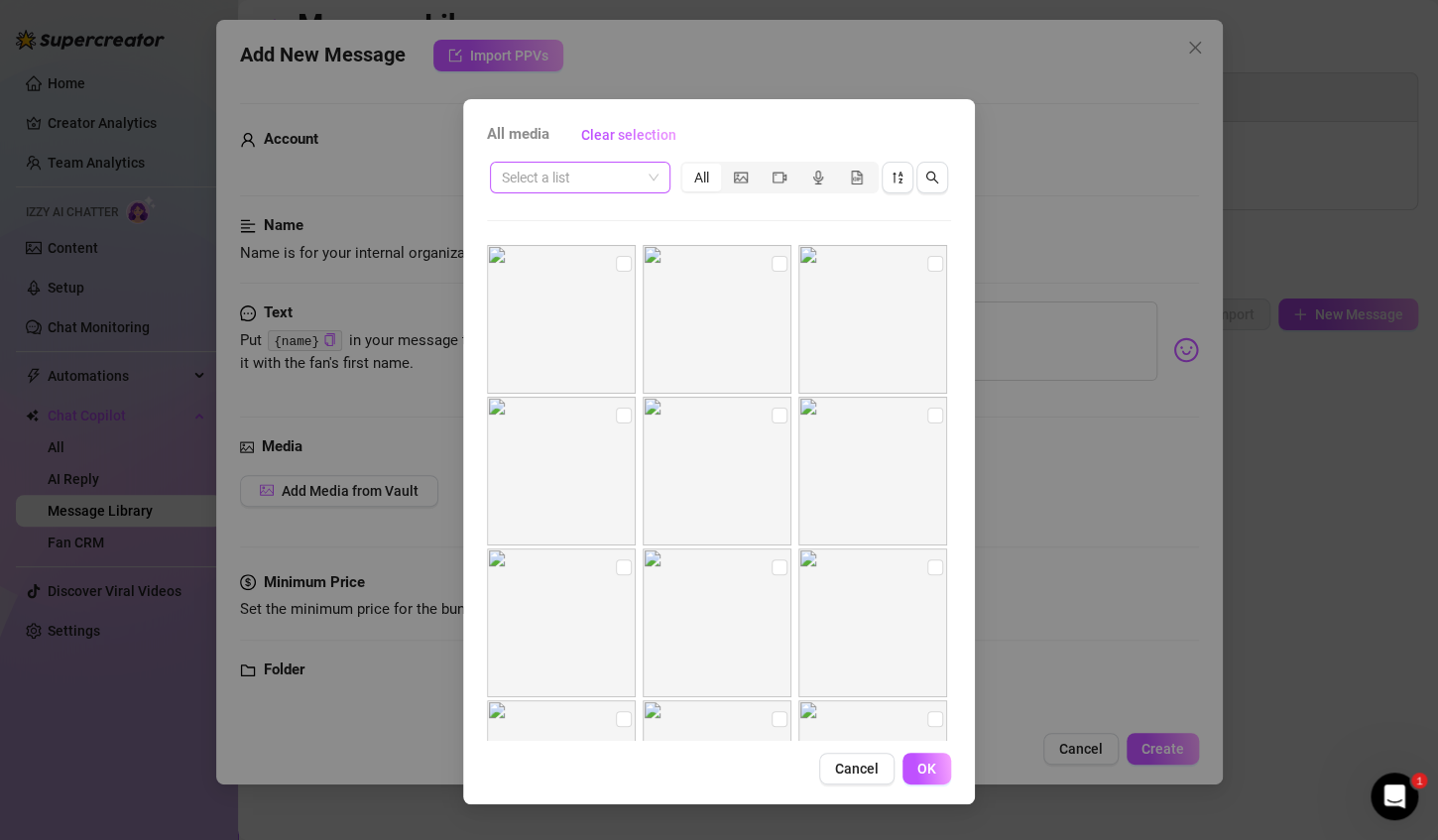 click at bounding box center [580, 178] 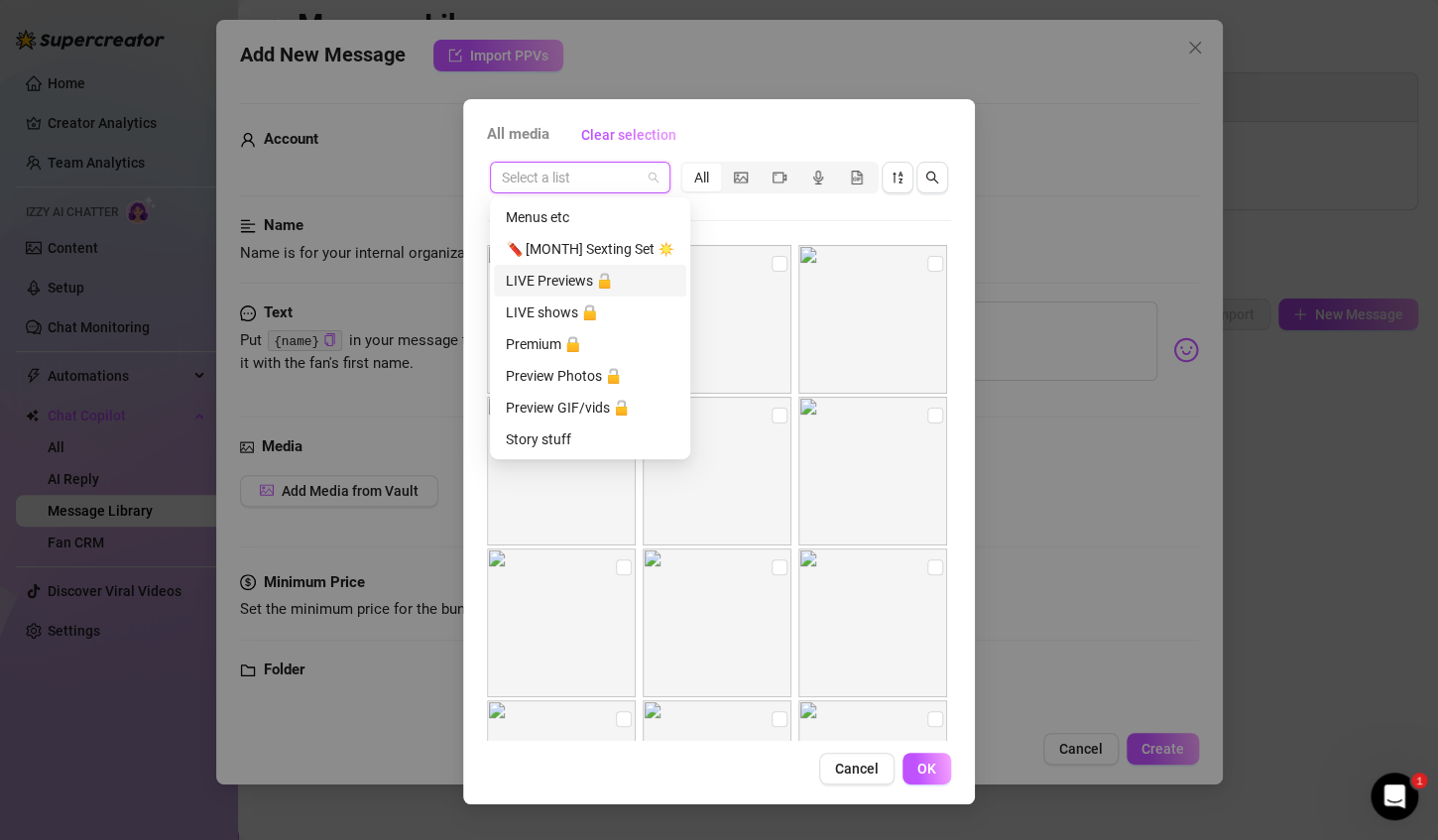 click on "LIVE Previews 🔓" at bounding box center (590, 281) 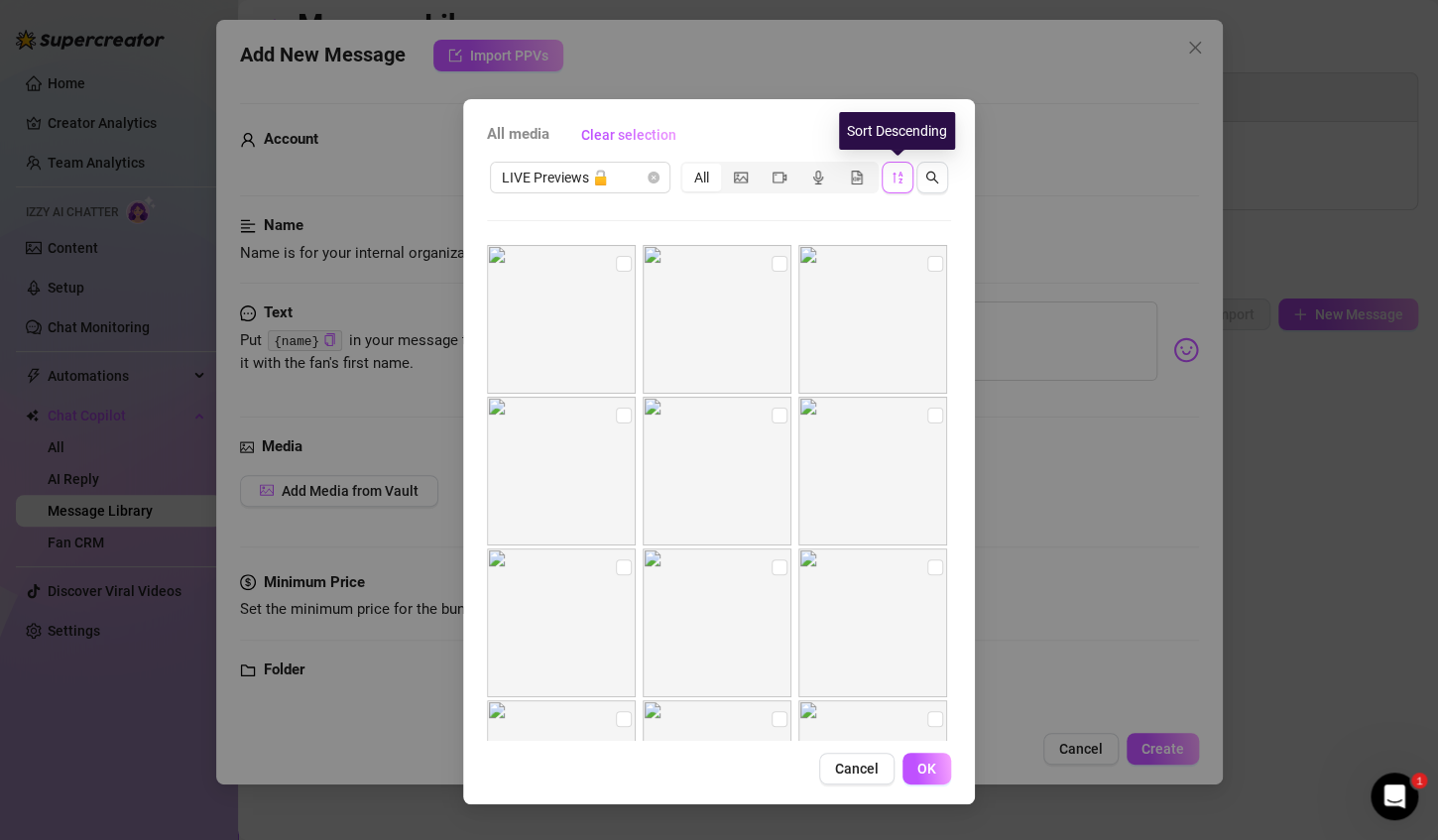 click at bounding box center (898, 178) 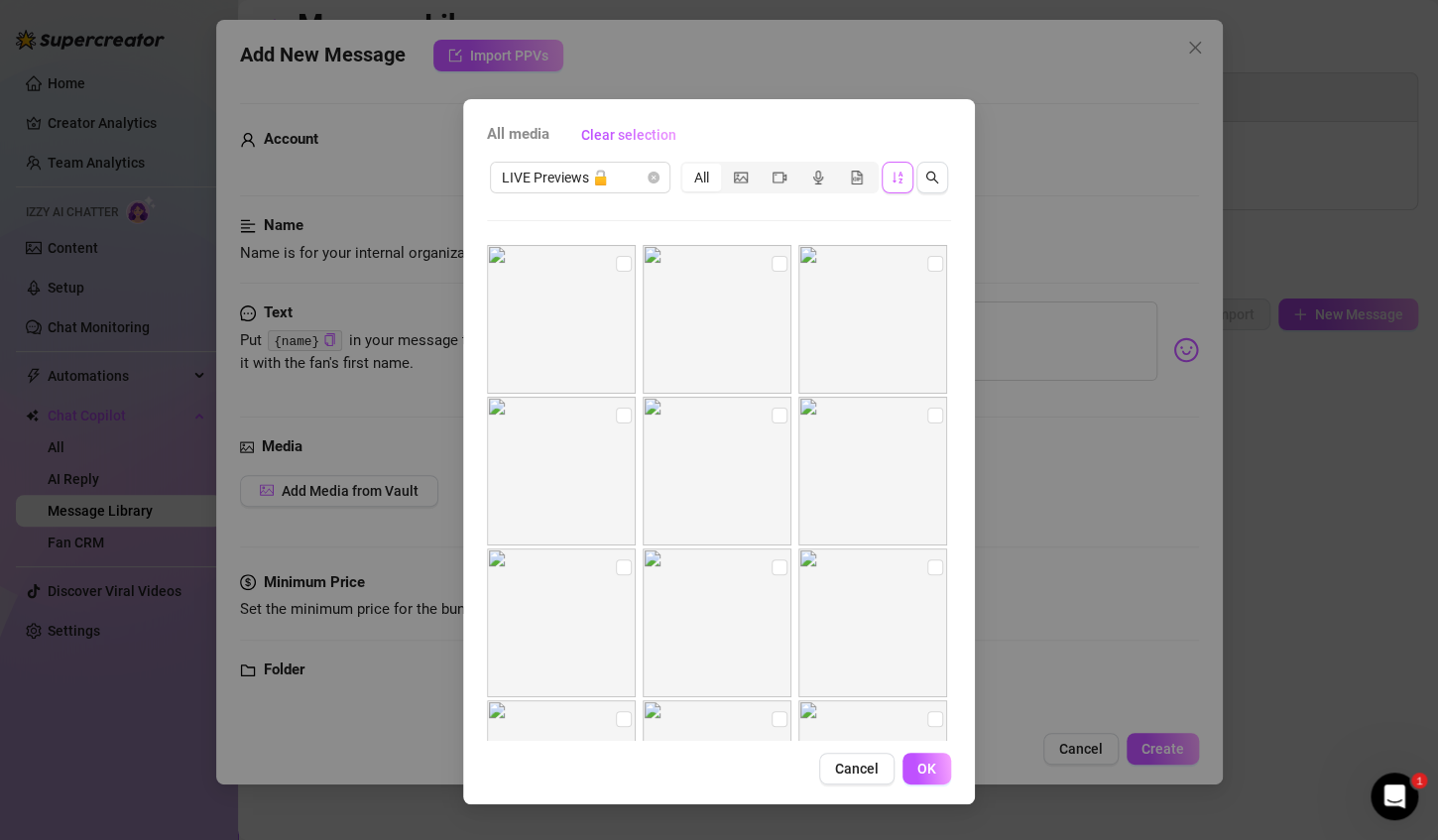 scroll, scrollTop: 132, scrollLeft: 0, axis: vertical 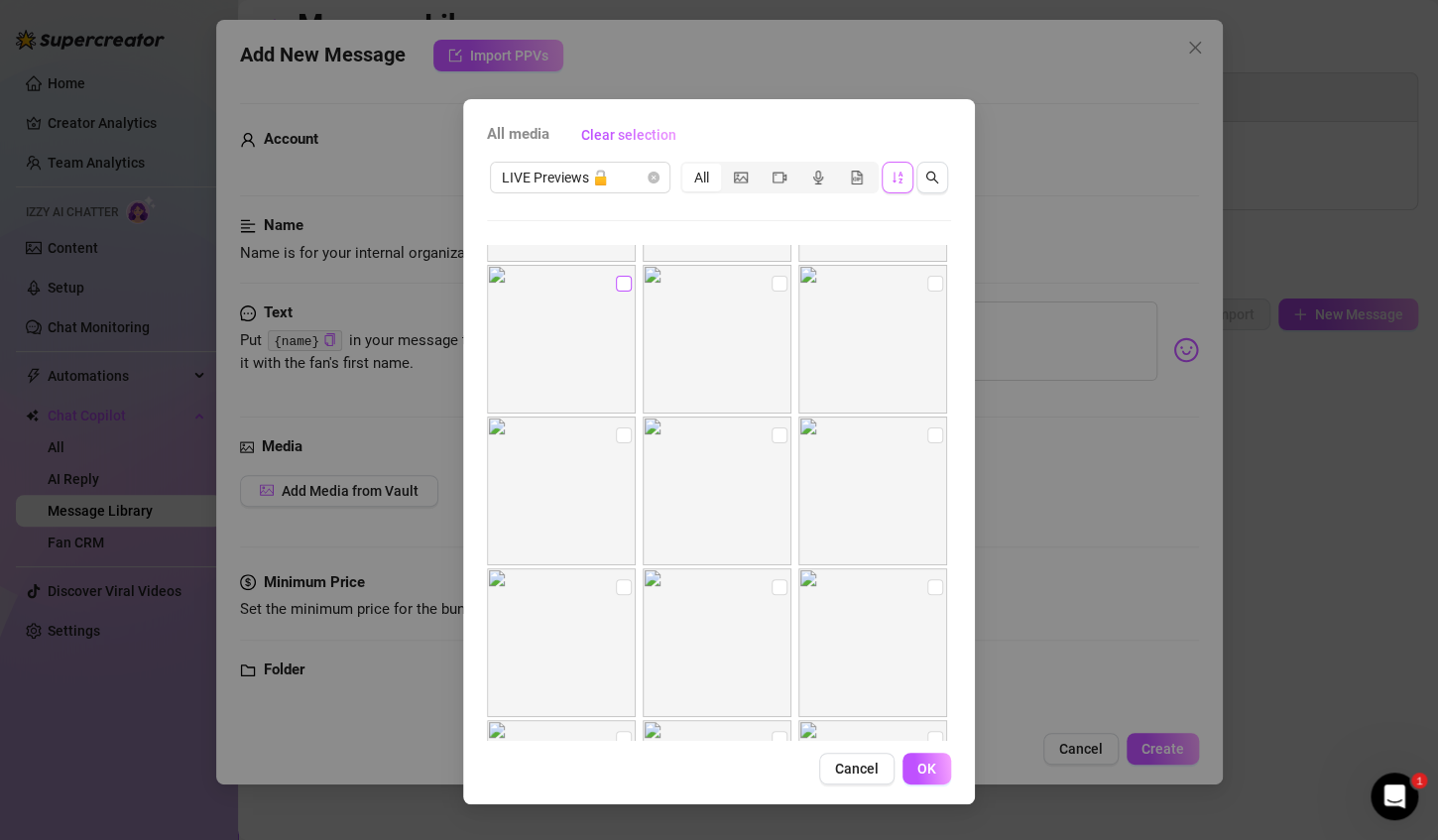 click at bounding box center [624, 284] 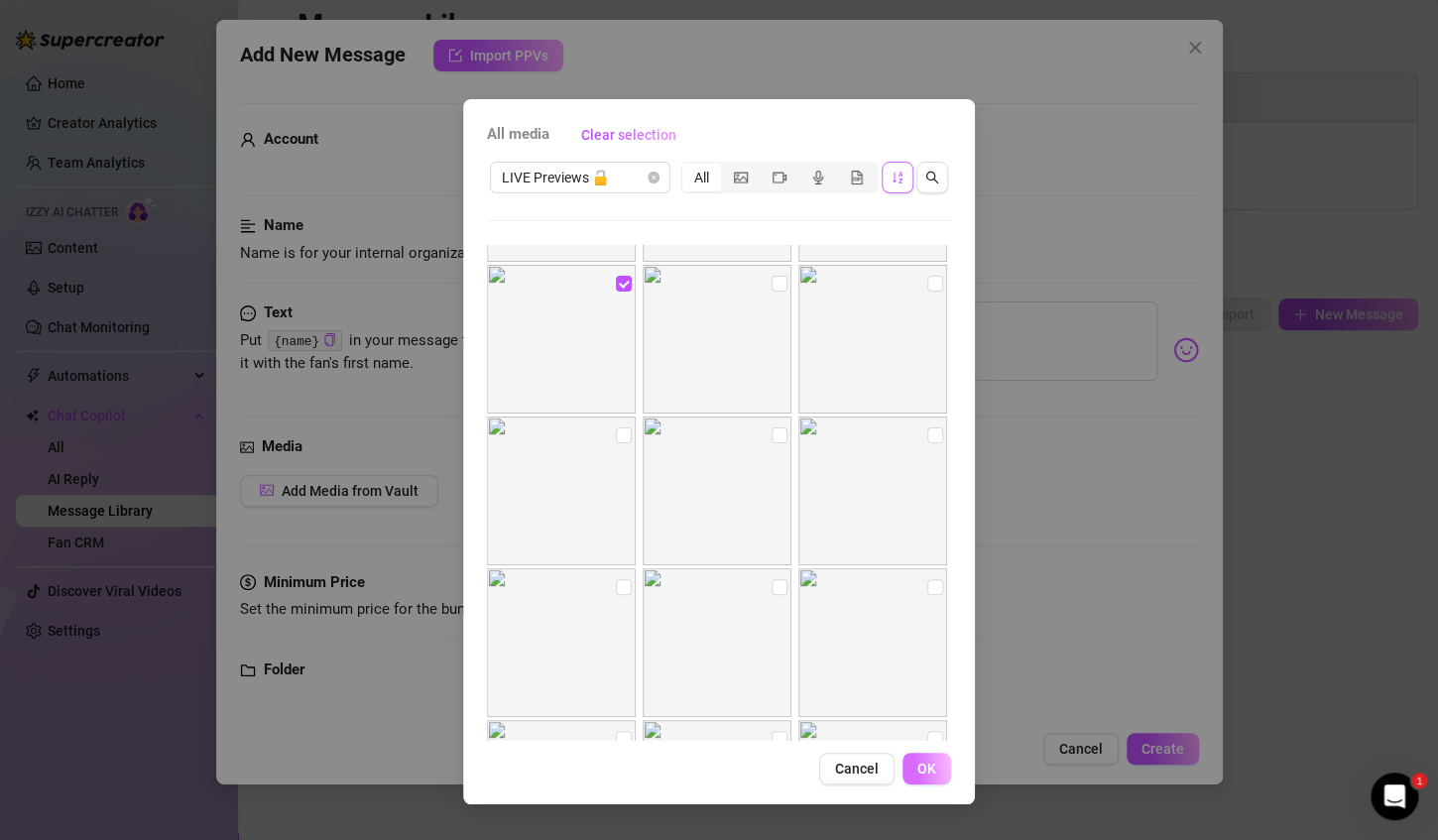click on "OK" at bounding box center (926, 769) 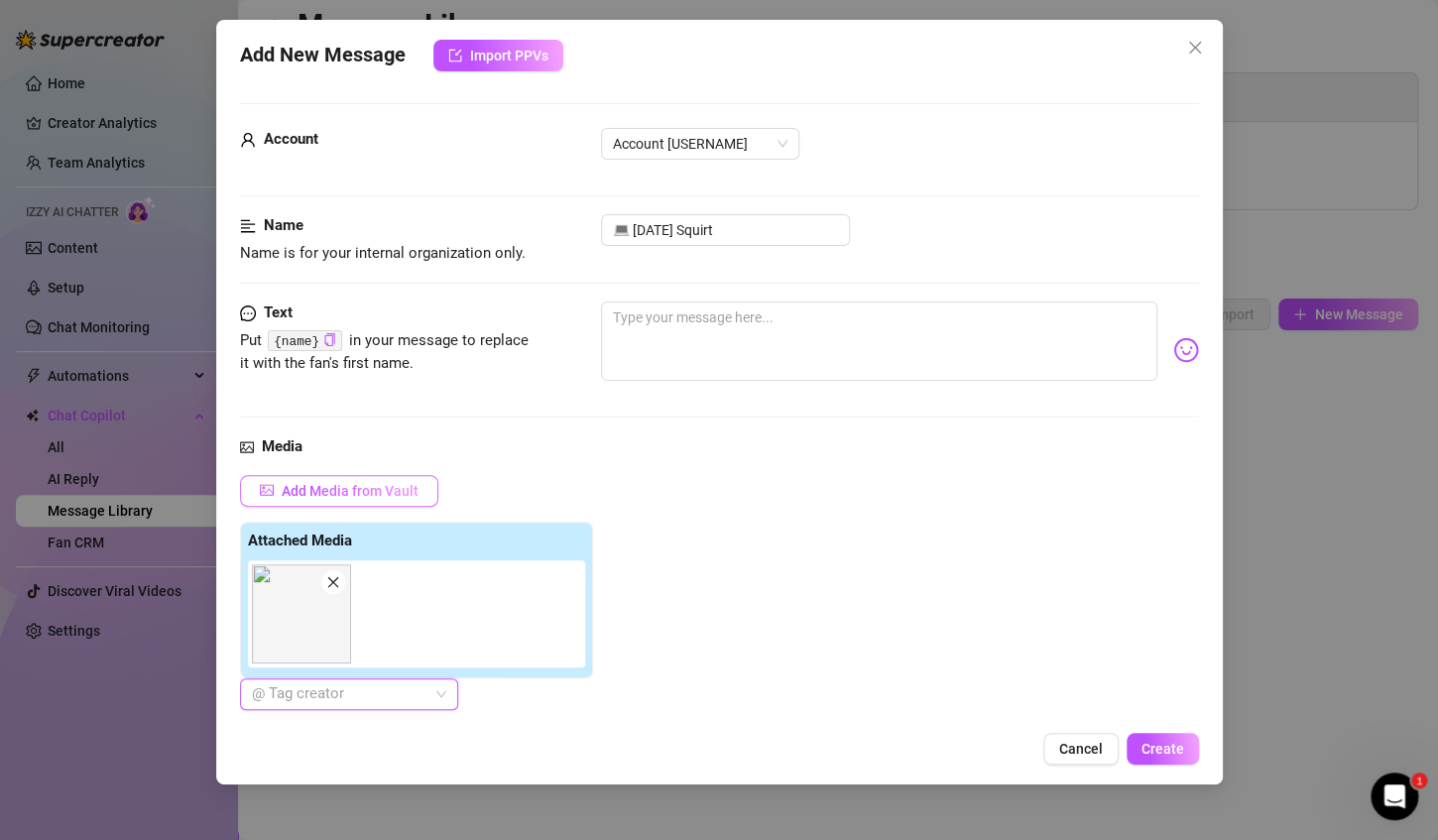 click on "Add Media from Vault" at bounding box center (350, 491) 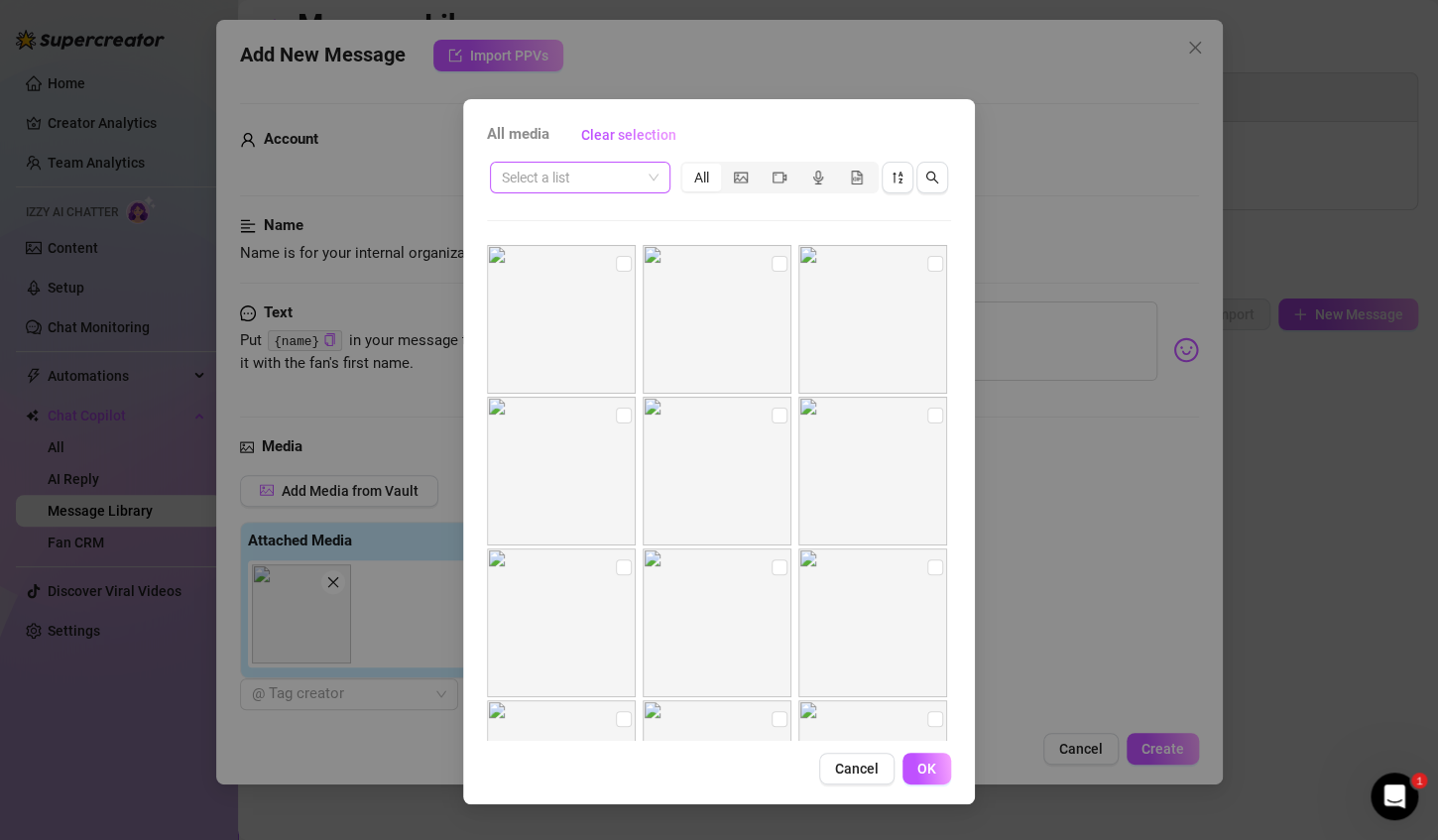 click at bounding box center (571, 178) 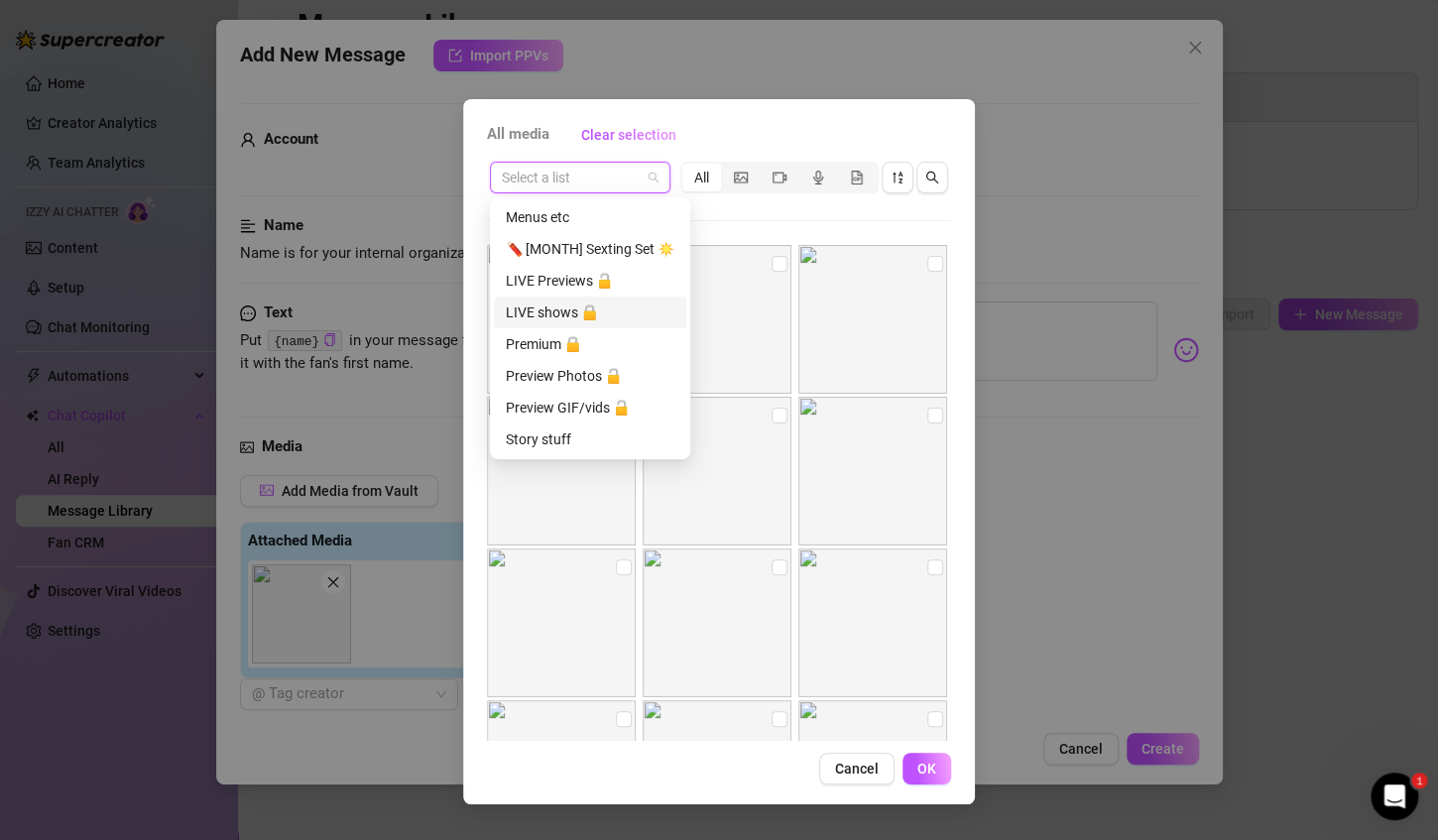 click on "LIVE shows 🔒" at bounding box center [590, 312] 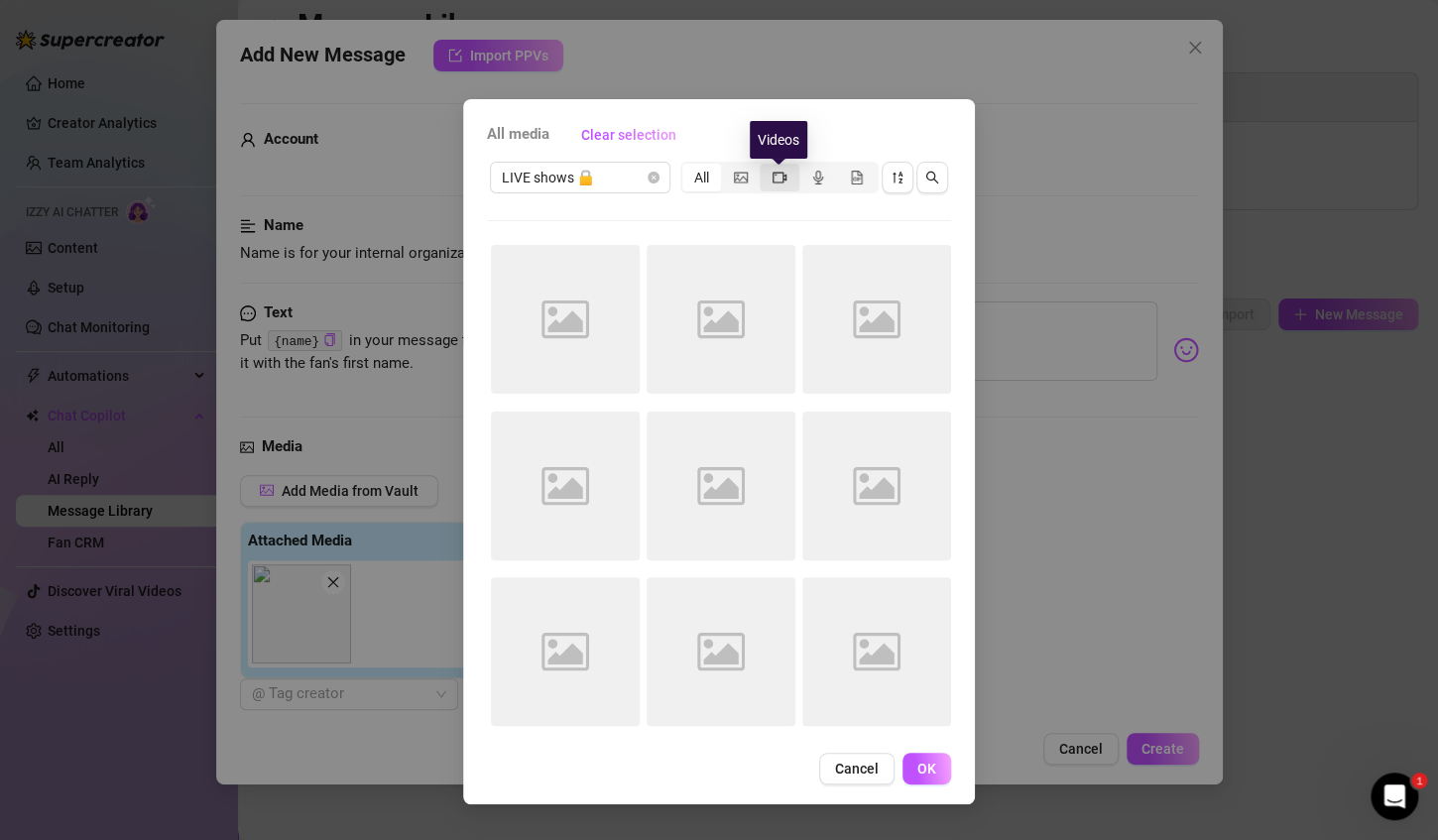 click 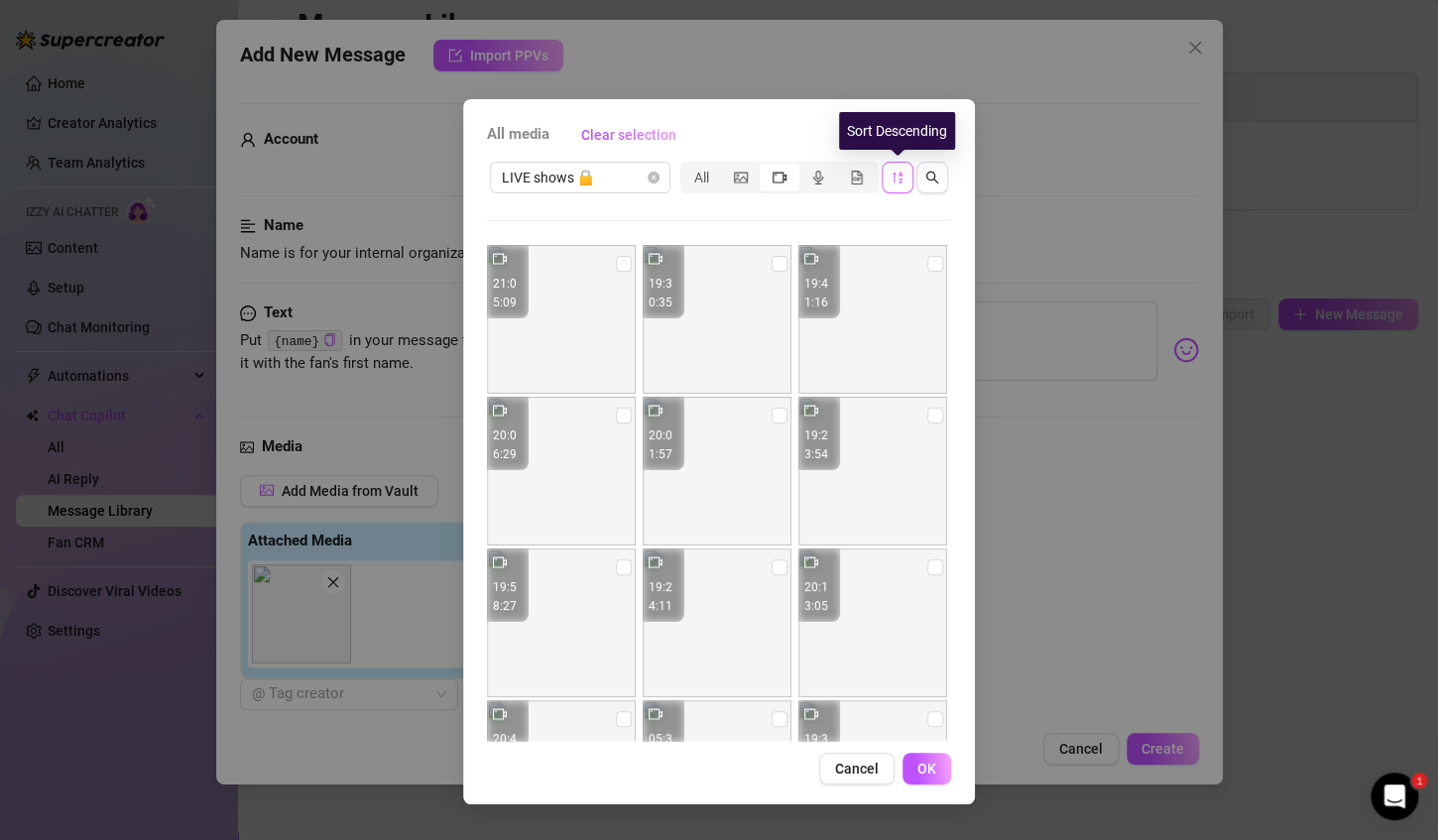 click at bounding box center (898, 178) 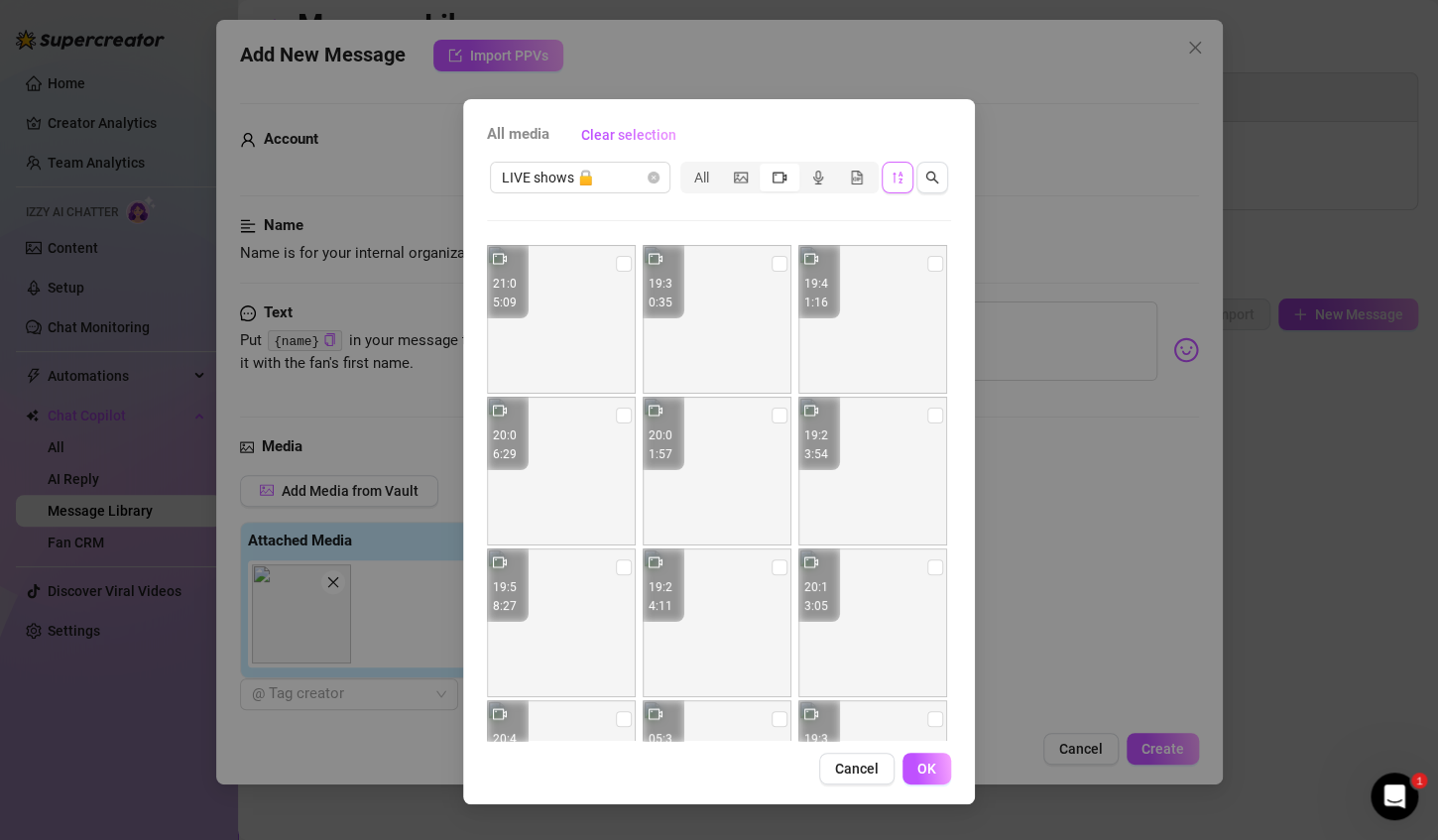 click at bounding box center (898, 178) 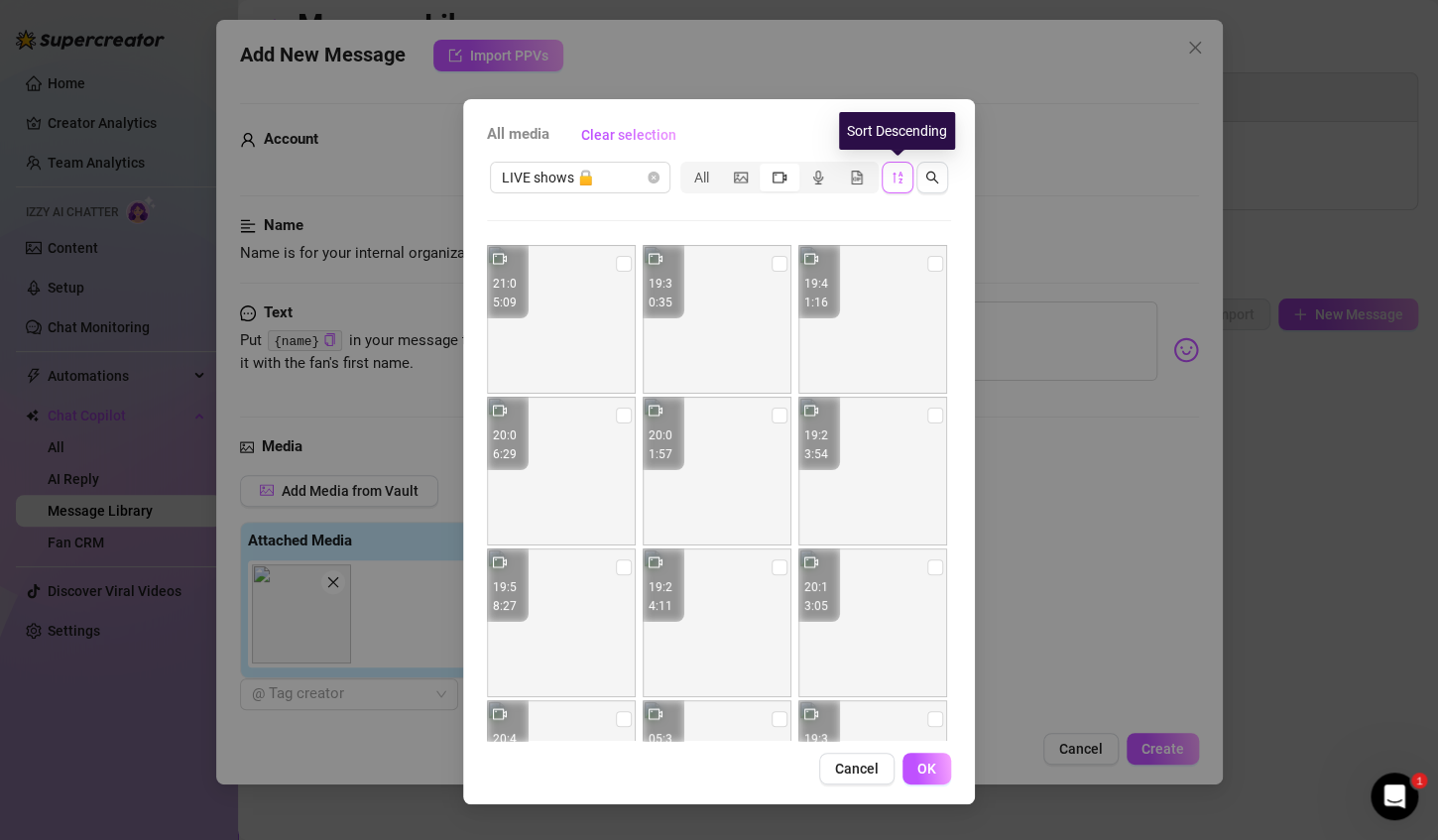 click at bounding box center (898, 178) 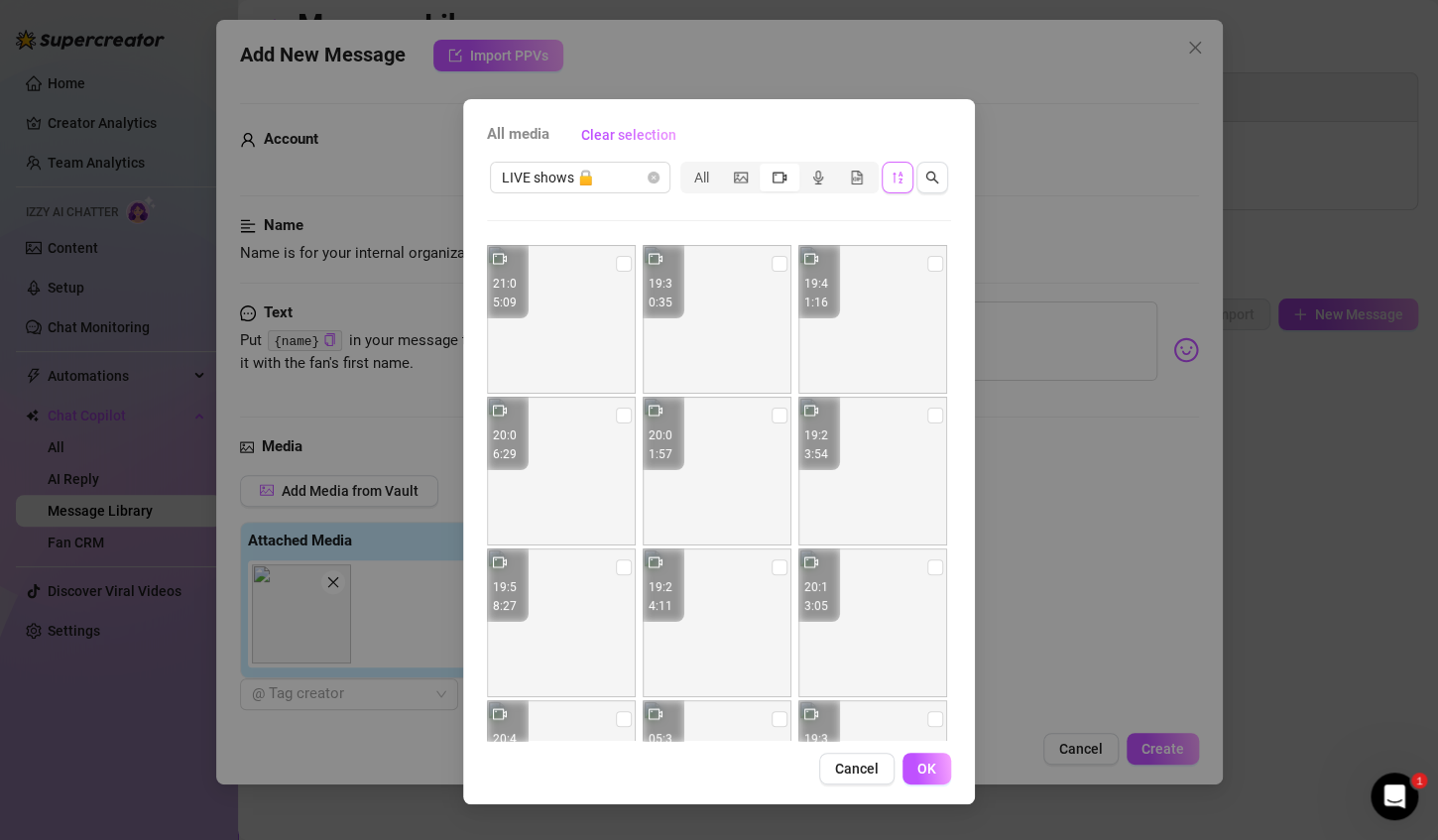 click at bounding box center (898, 178) 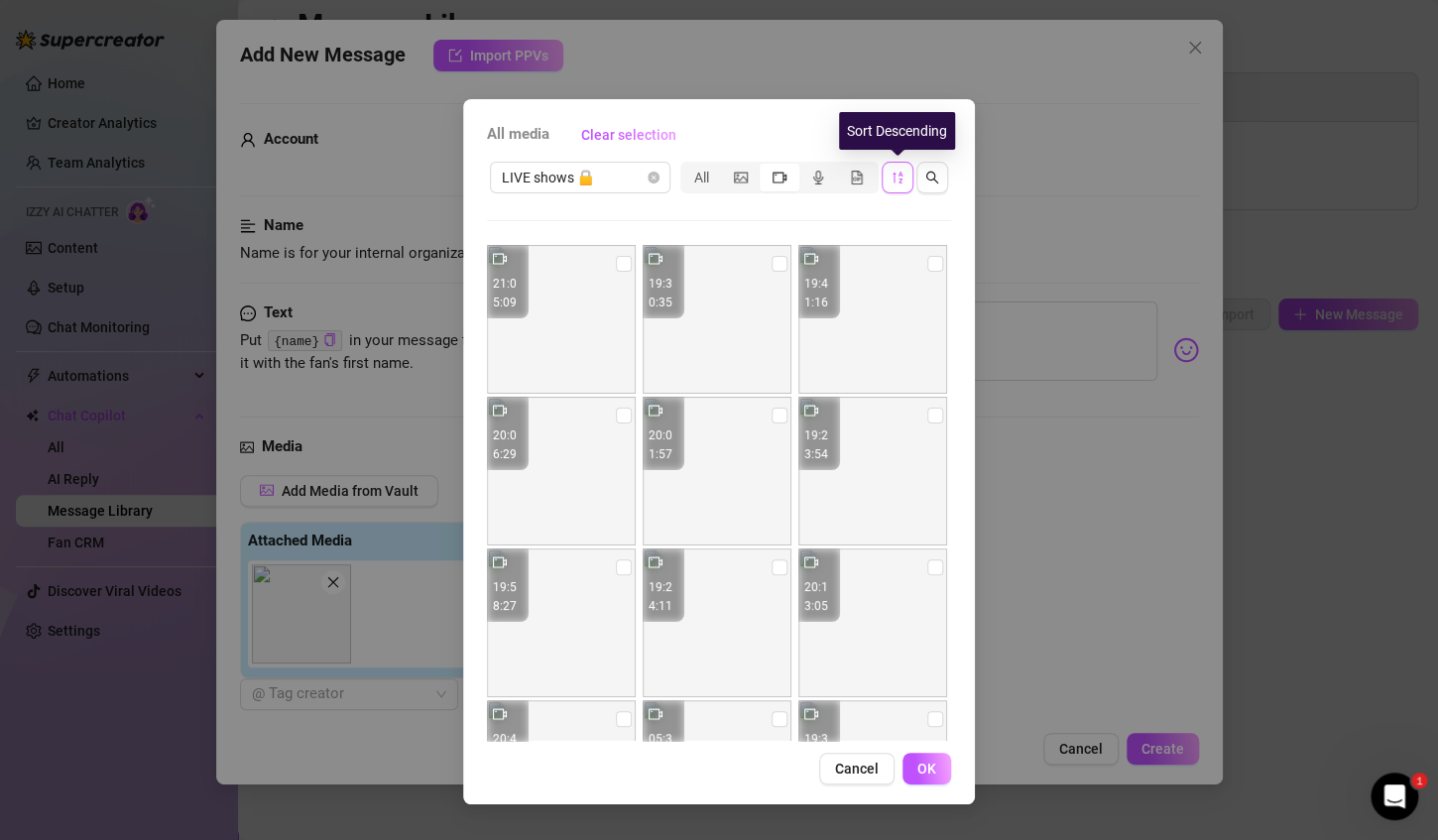 click 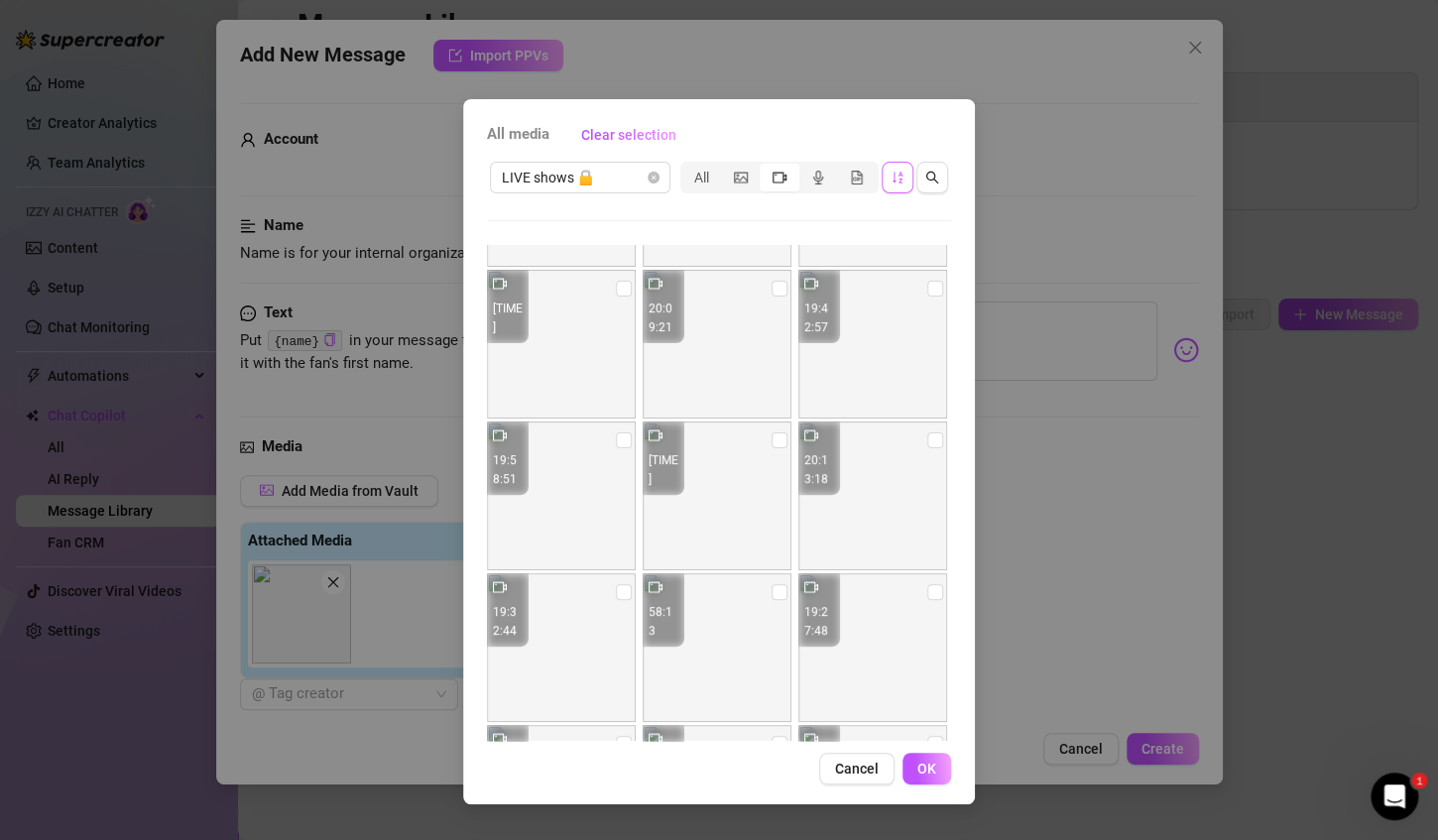 scroll, scrollTop: 529, scrollLeft: 0, axis: vertical 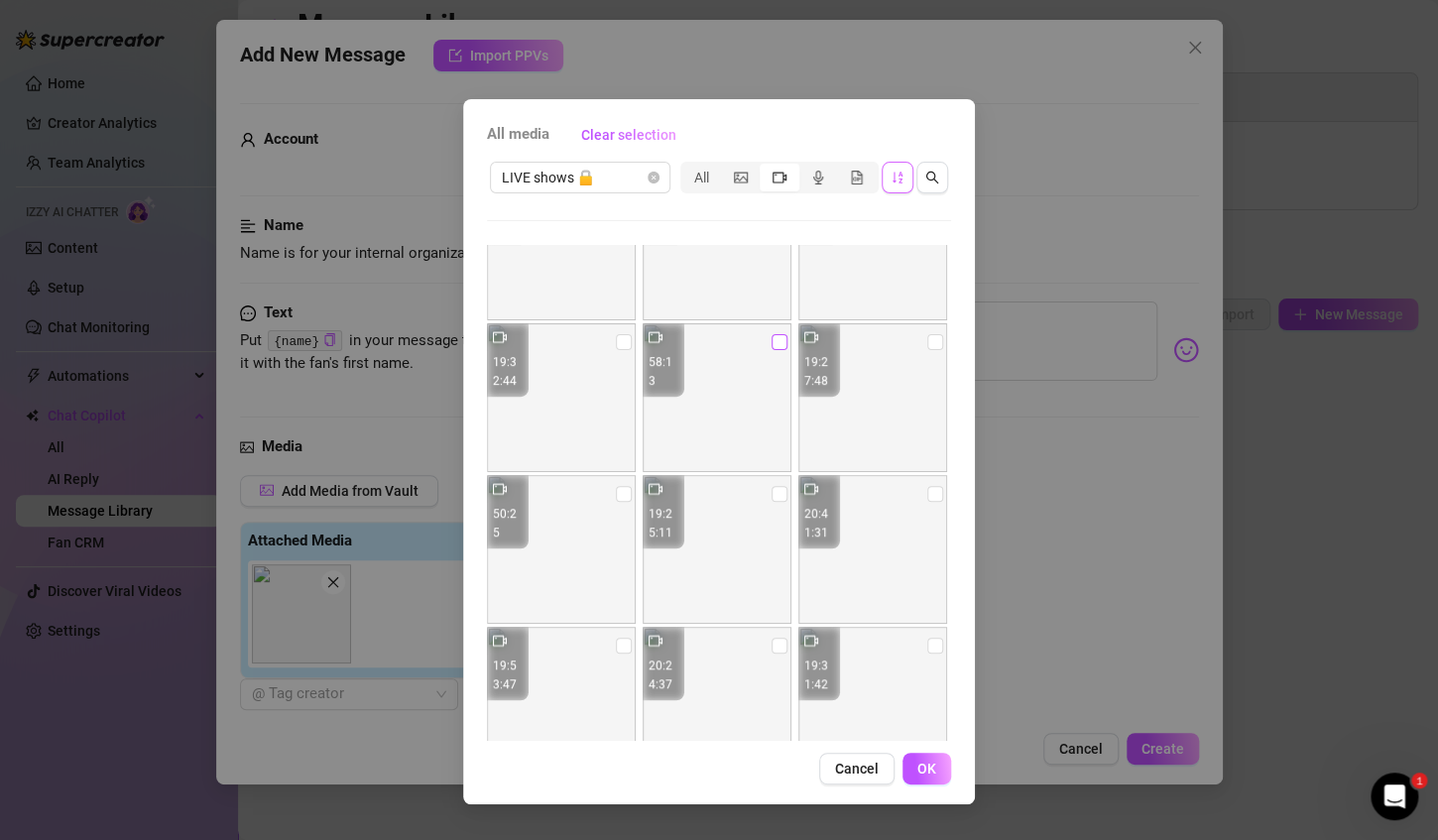 click at bounding box center [779, 342] 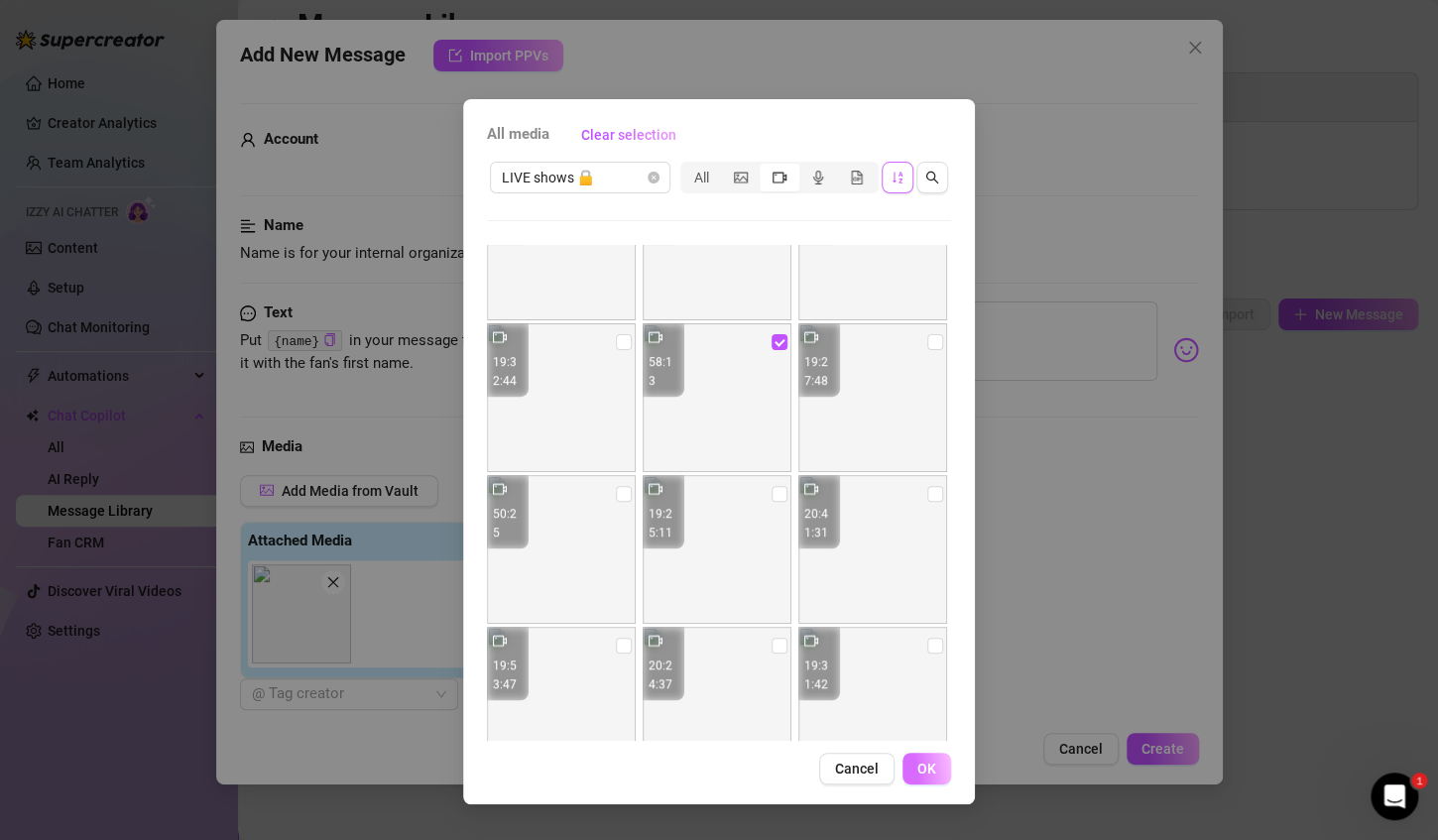 click on "OK" at bounding box center [926, 769] 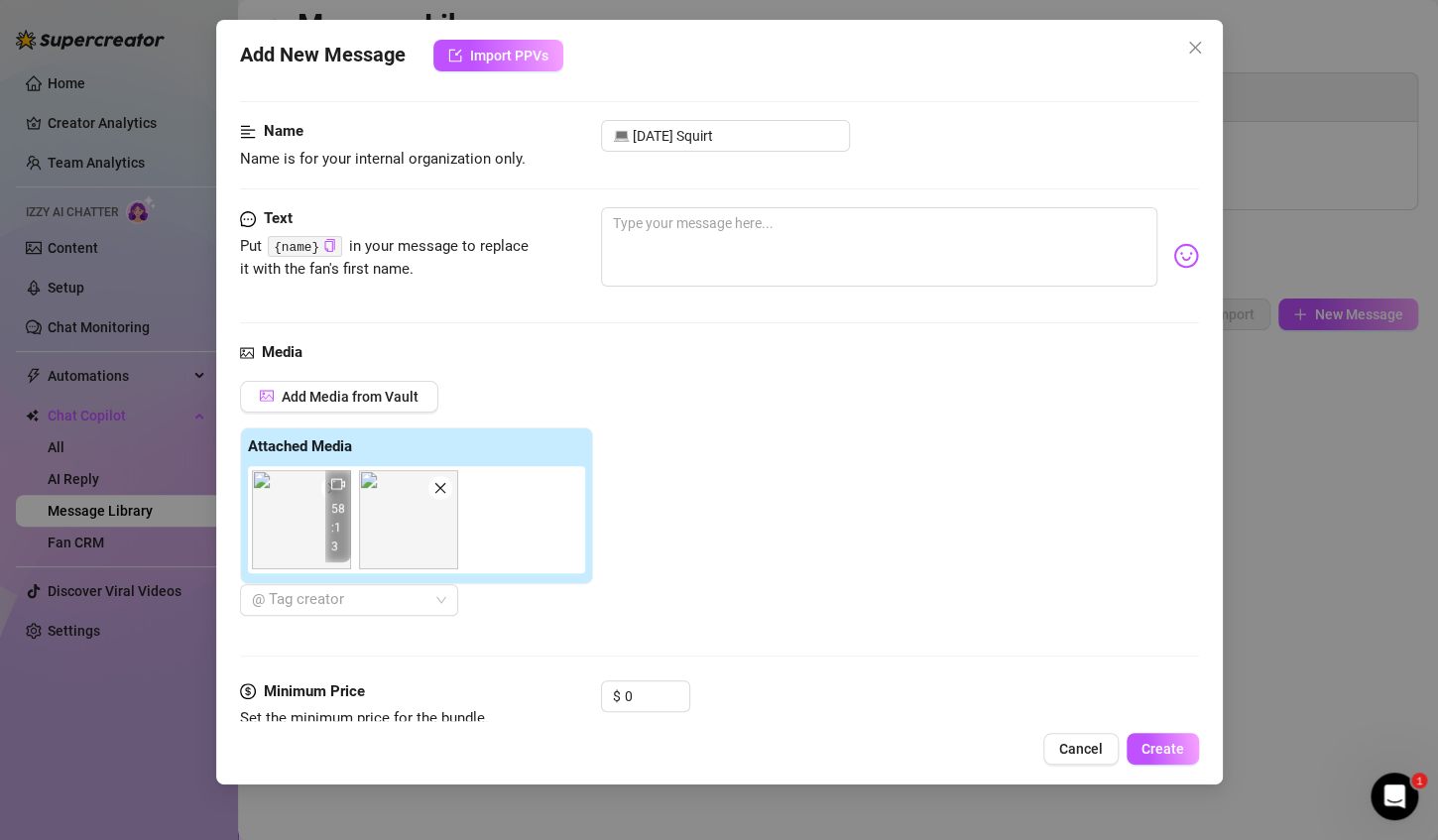 scroll, scrollTop: 132, scrollLeft: 0, axis: vertical 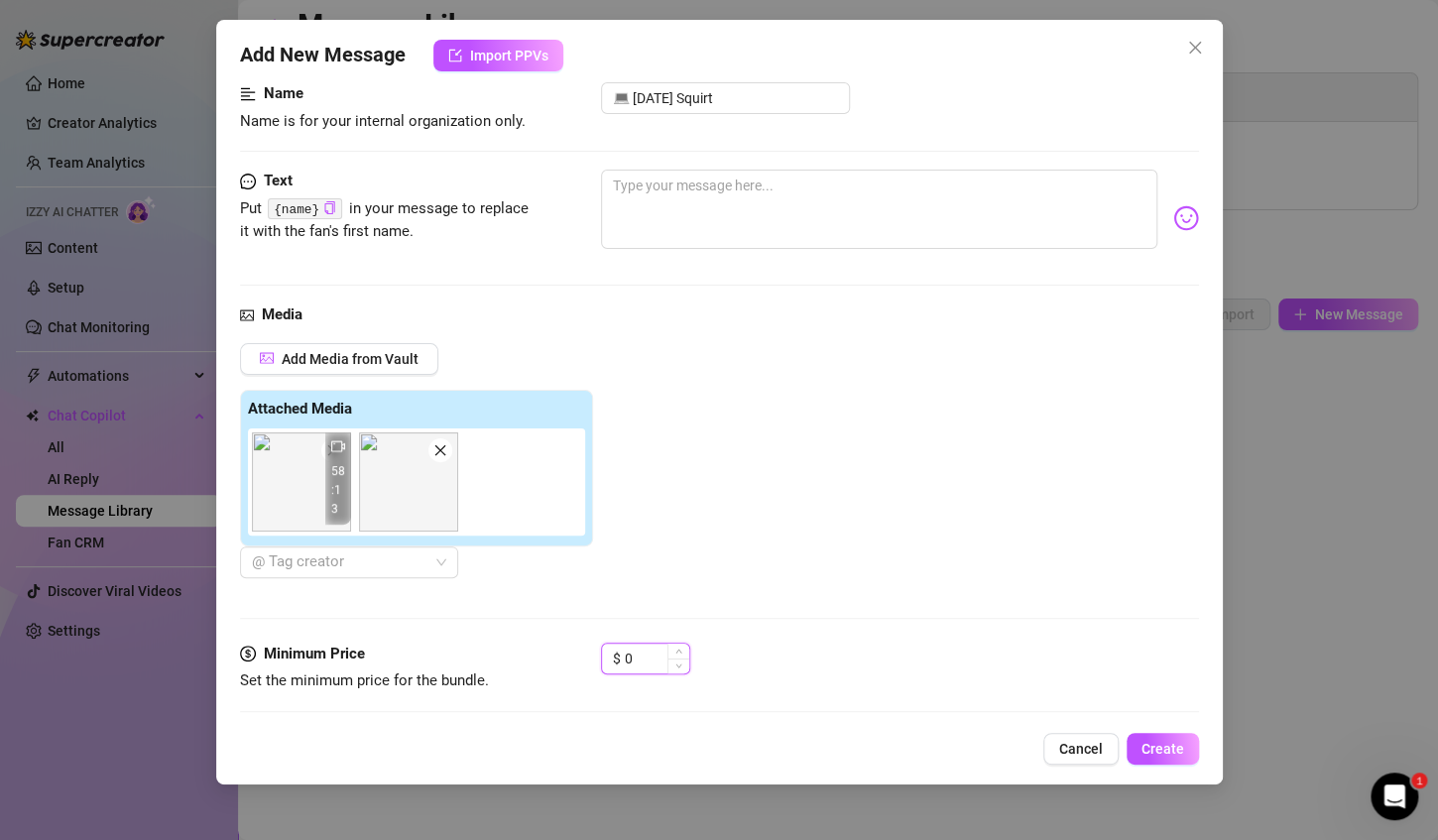 drag, startPoint x: 647, startPoint y: 654, endPoint x: 616, endPoint y: 647, distance: 31.780497 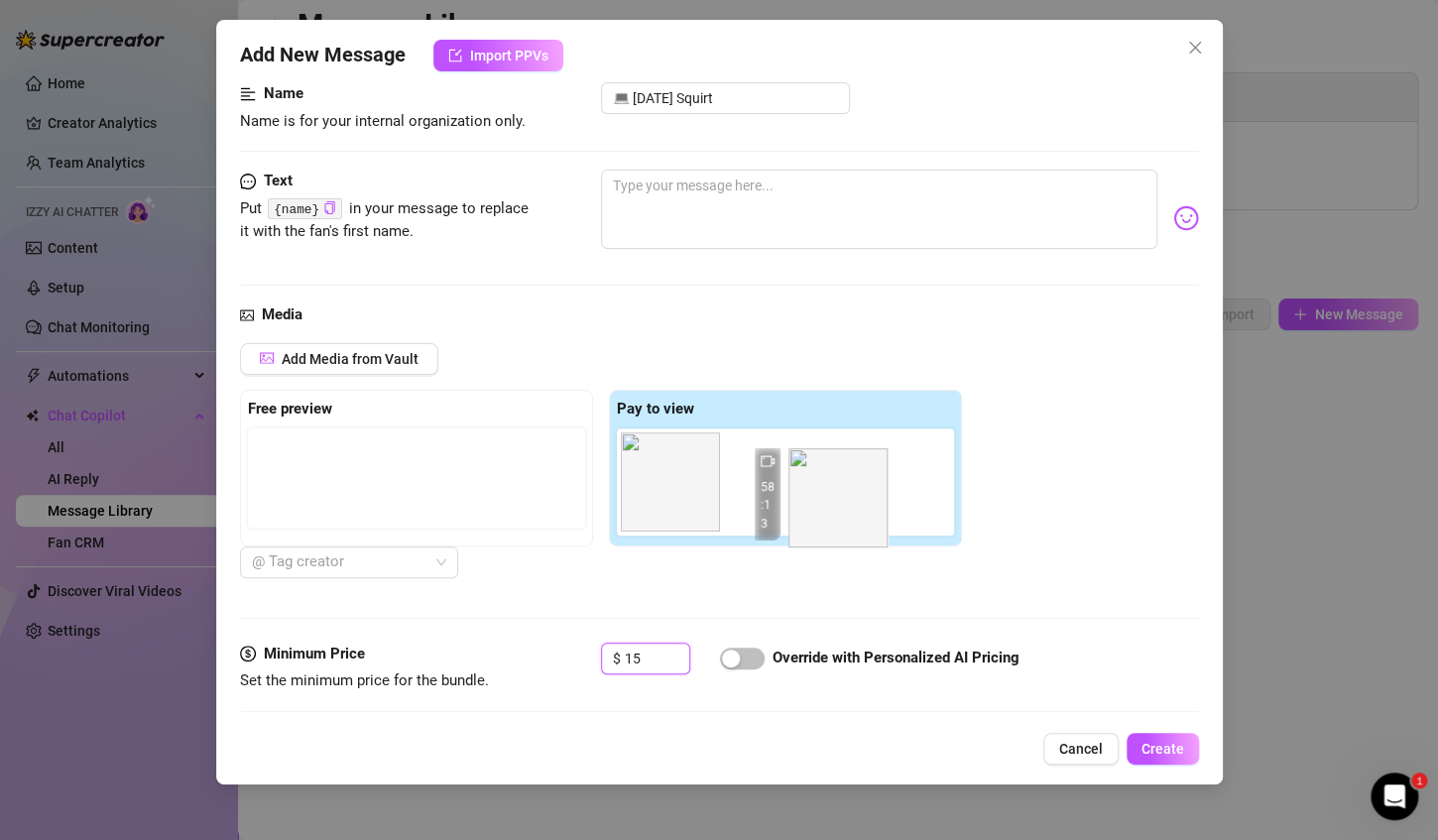 drag, startPoint x: 697, startPoint y: 500, endPoint x: 754, endPoint y: 520, distance: 60.40695 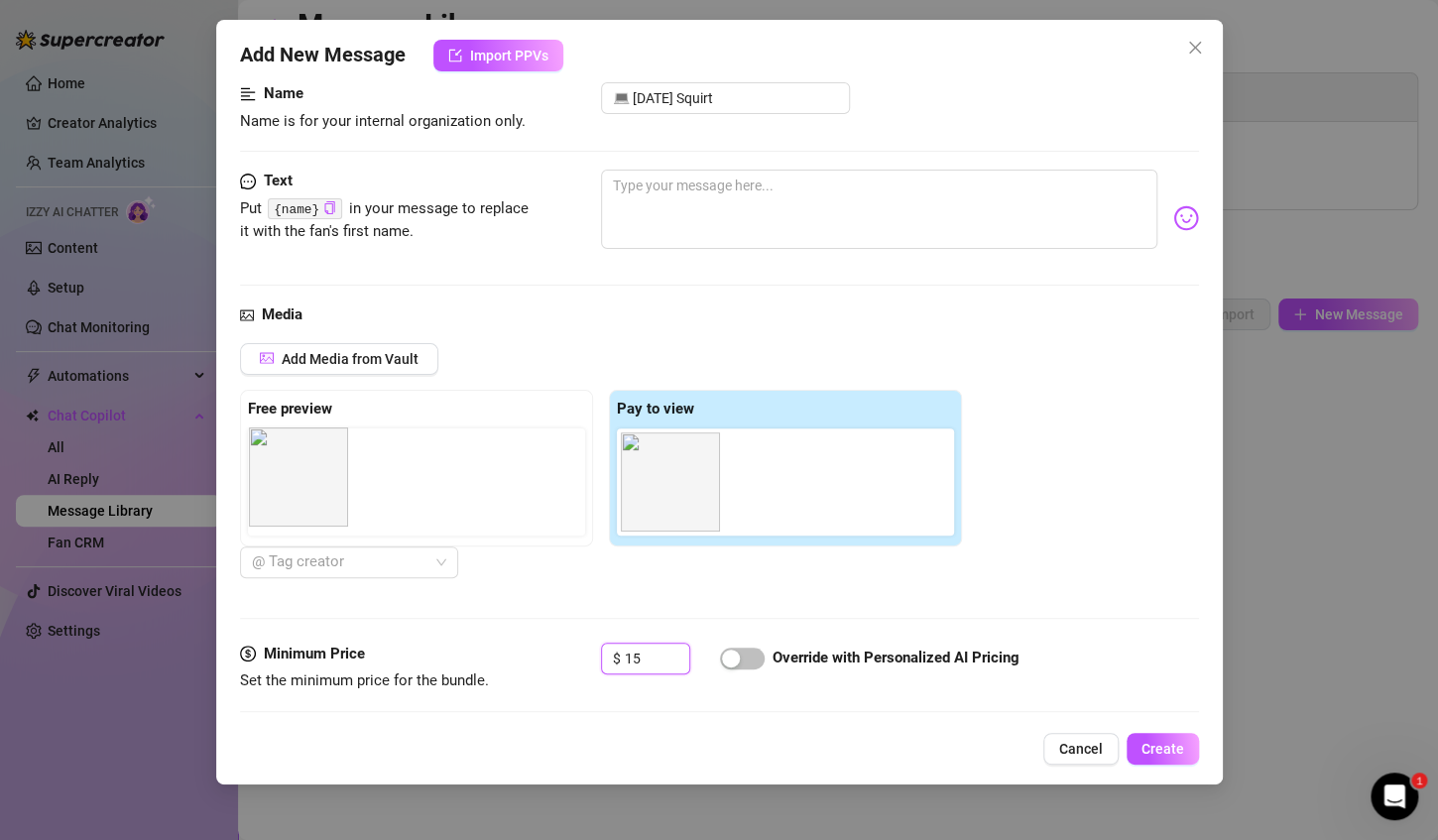 drag, startPoint x: 669, startPoint y: 497, endPoint x: 286, endPoint y: 500, distance: 383.01175 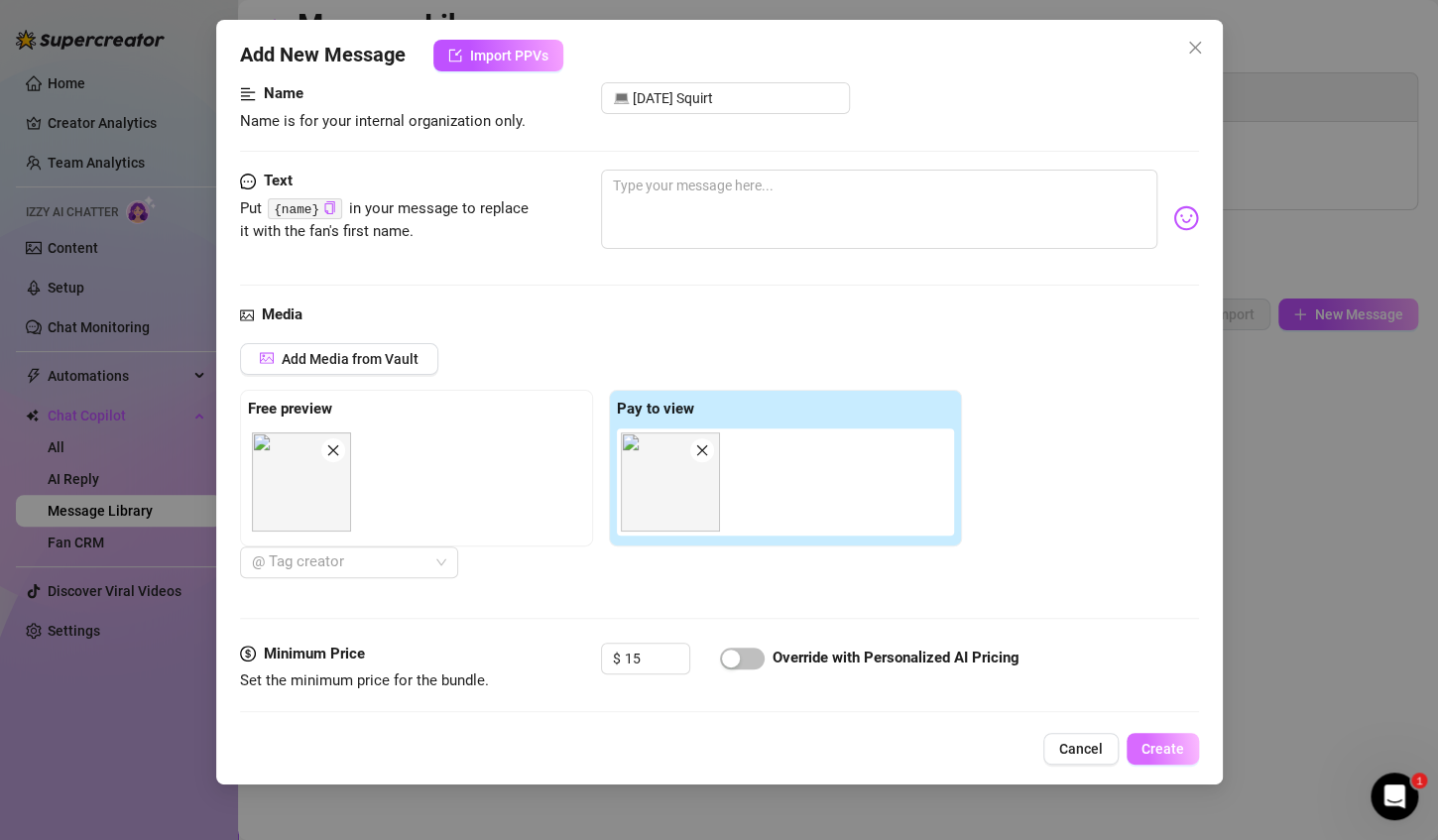 click on "Create" at bounding box center (1162, 749) 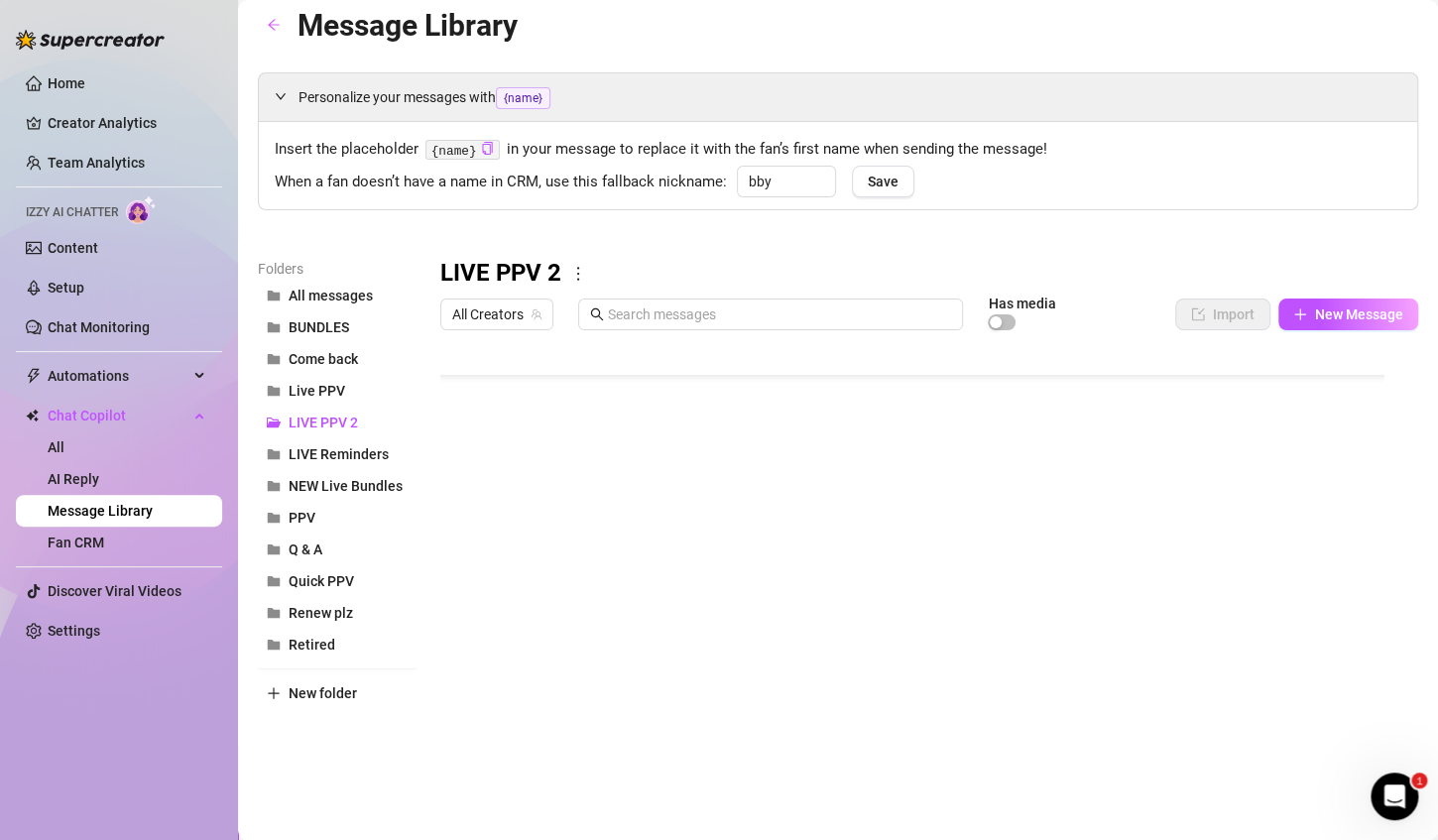 scroll, scrollTop: 254, scrollLeft: 0, axis: vertical 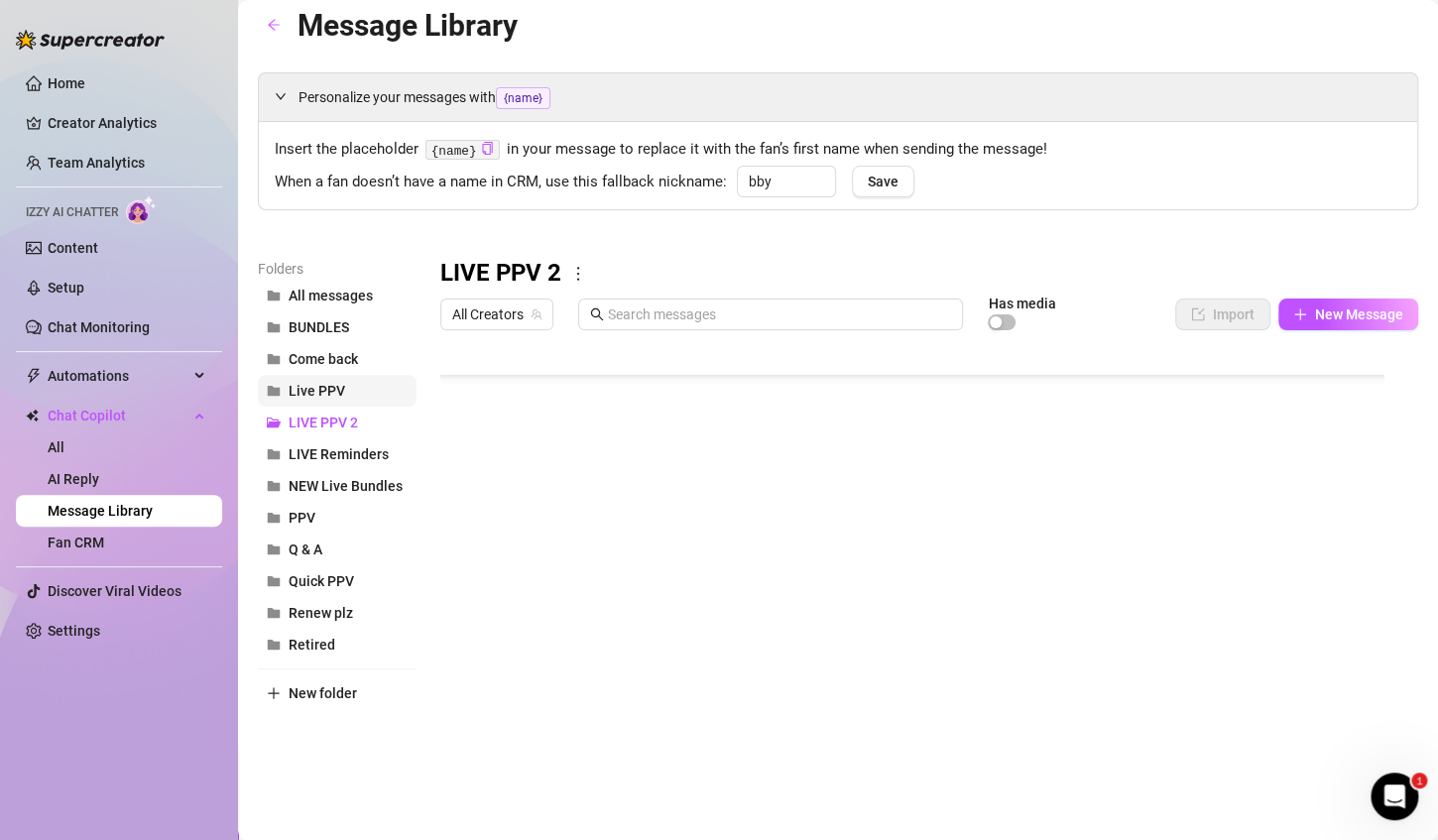 click on "Live PPV" at bounding box center (316, 391) 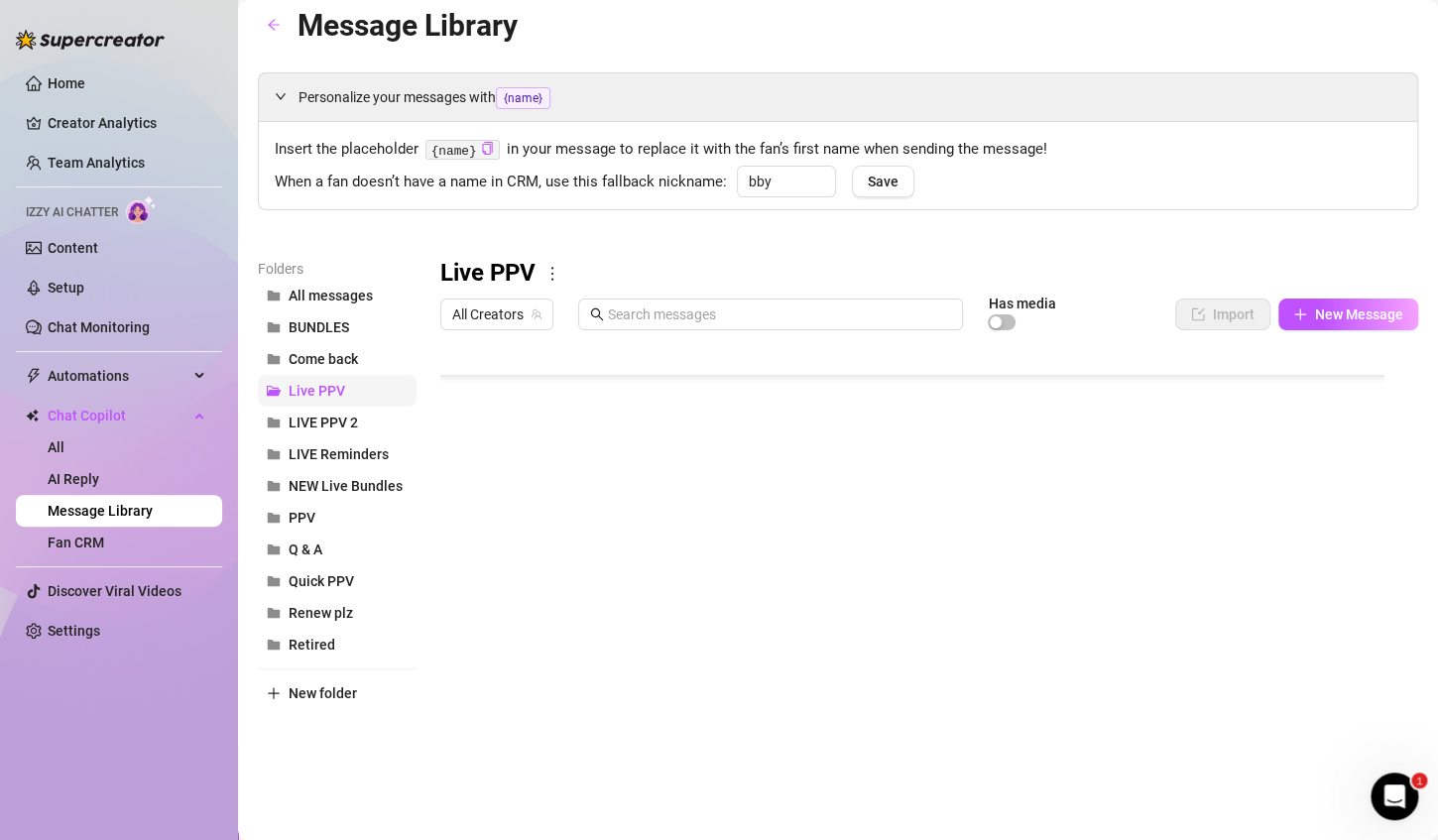 scroll, scrollTop: 0, scrollLeft: 0, axis: both 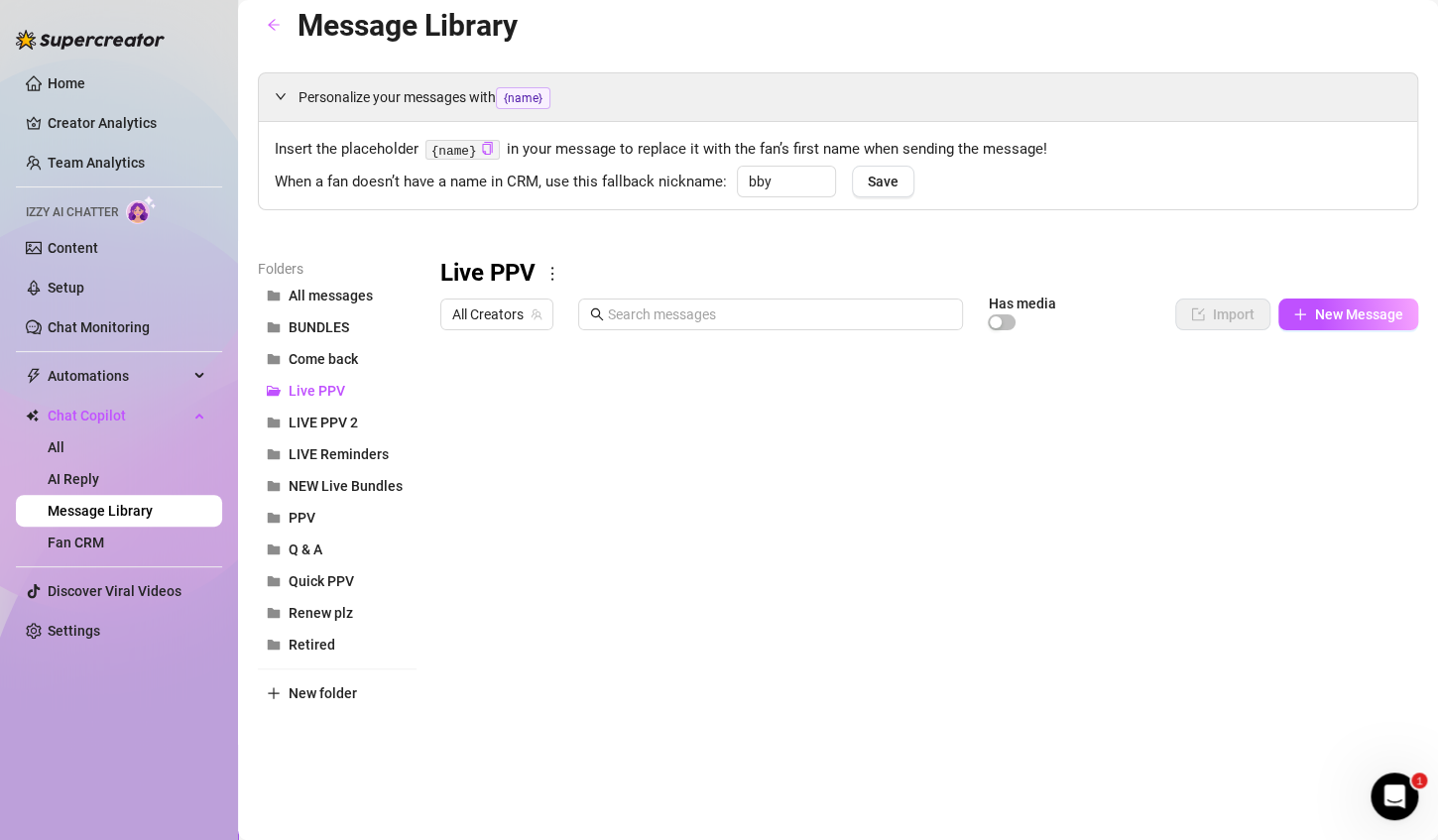 click at bounding box center (920, 560) 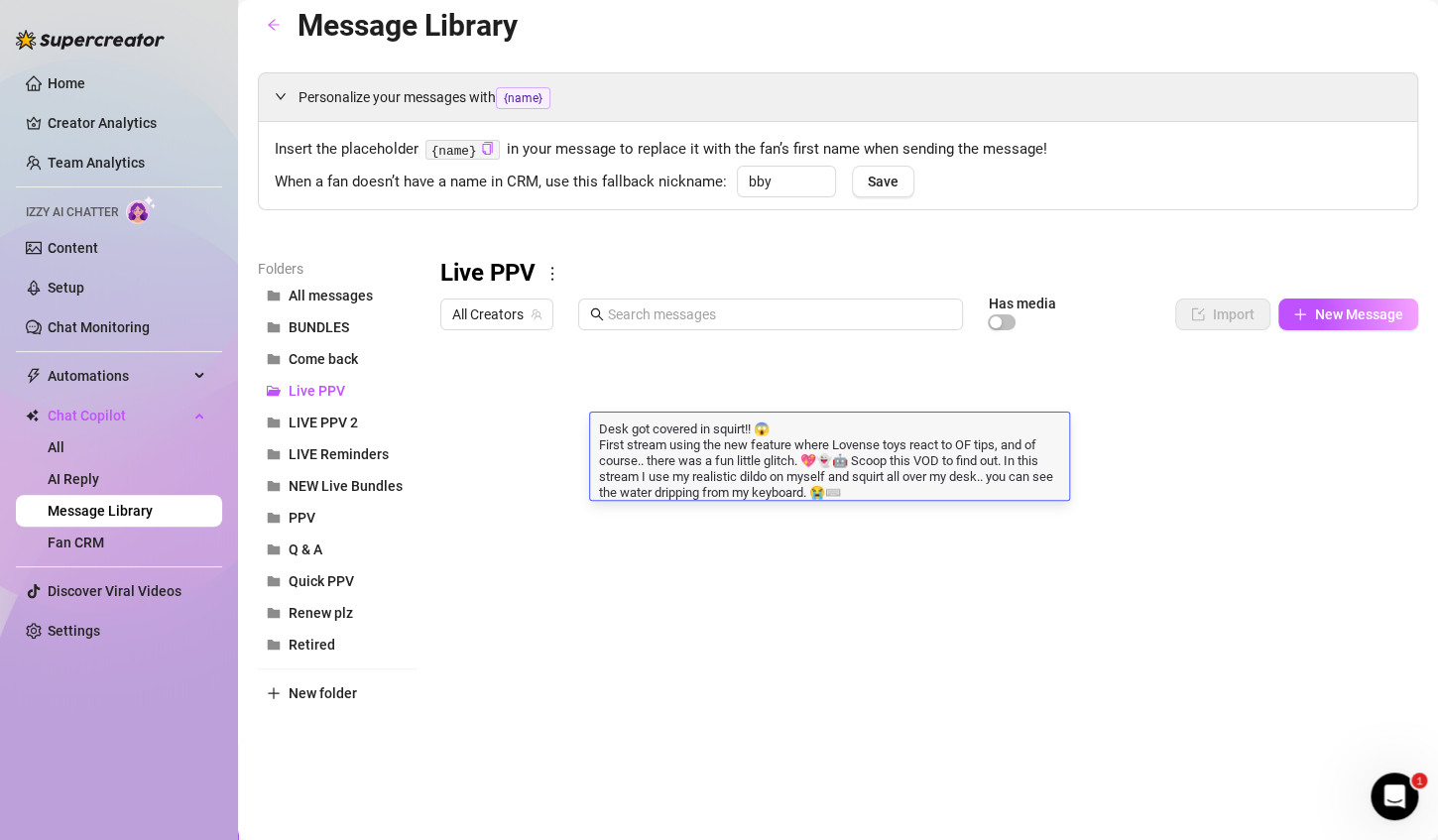 click on "Desk got covered in squirt!! 😱
First stream using the new feature where Lovense toys react to OF tips, and of course.. there was a fun little glitch. 💖👻🤖 Scoop this VOD to find out. In this stream I use my realistic dildo on myself and squirt all over my desk.. you can see the water dripping from my keyboard. 😭⌨️" at bounding box center [829, 459] 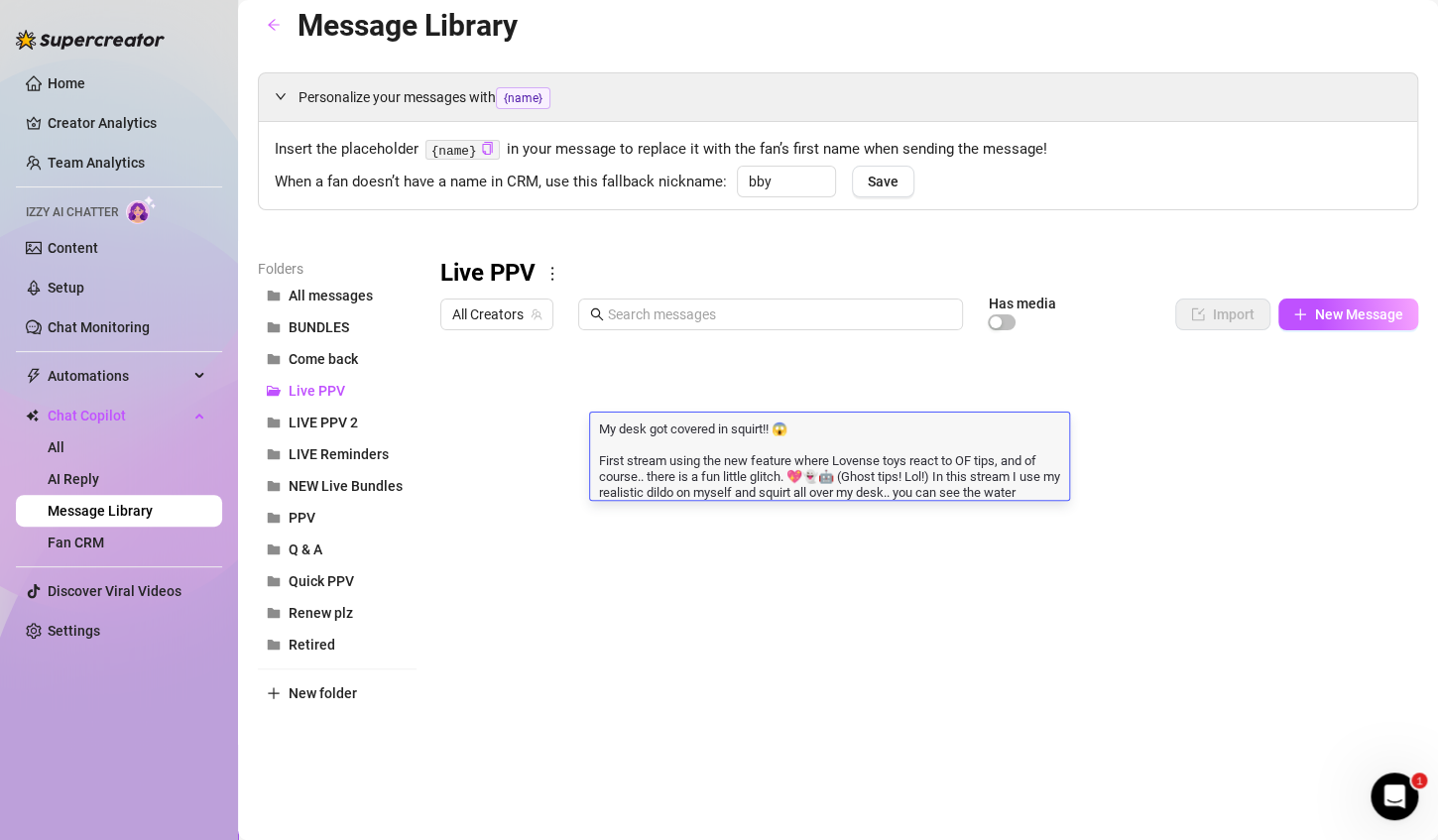 scroll, scrollTop: 0, scrollLeft: 0, axis: both 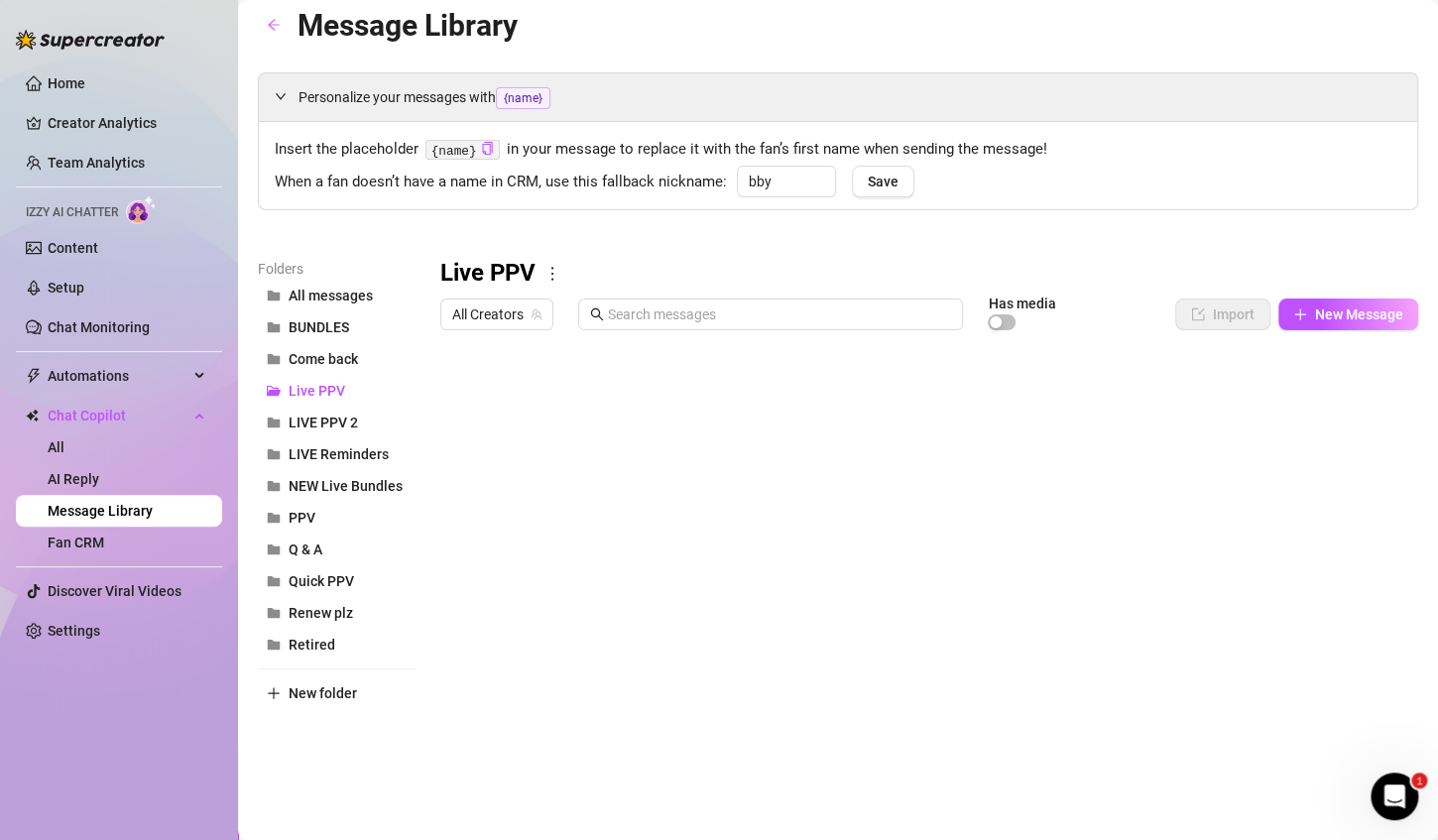 click at bounding box center (920, 560) 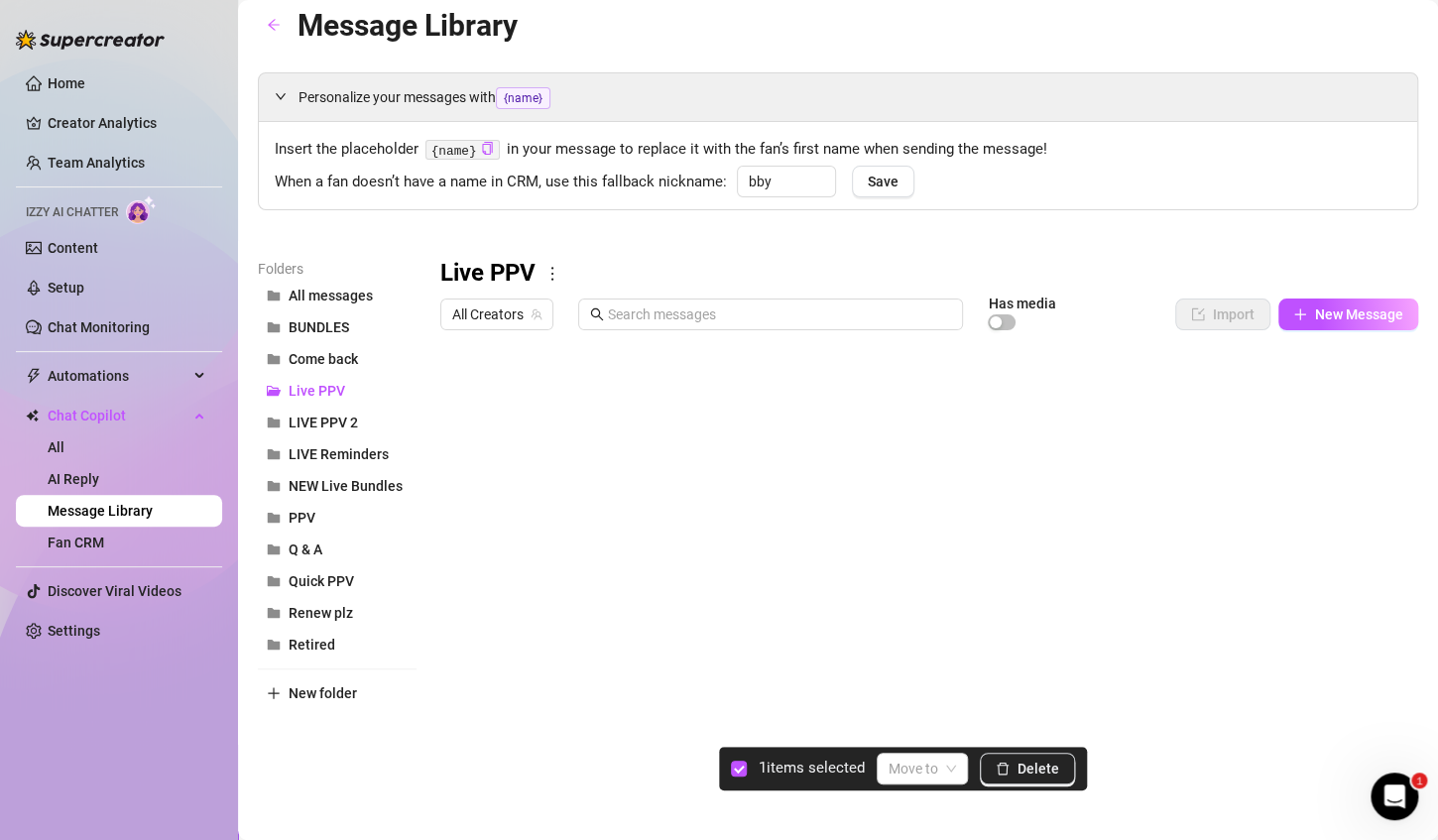 click at bounding box center (920, 560) 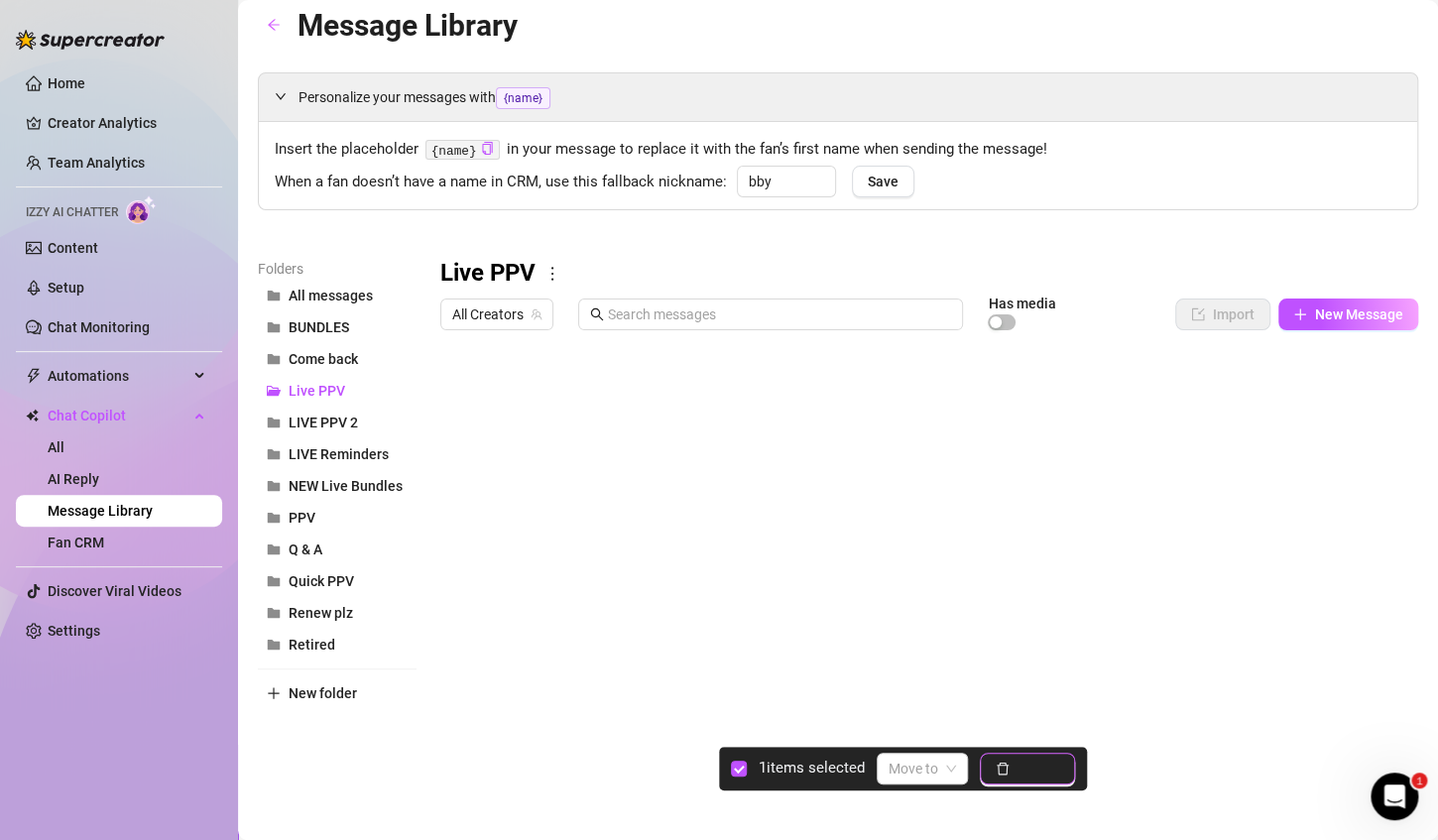 click on "Delete" at bounding box center (1038, 769) 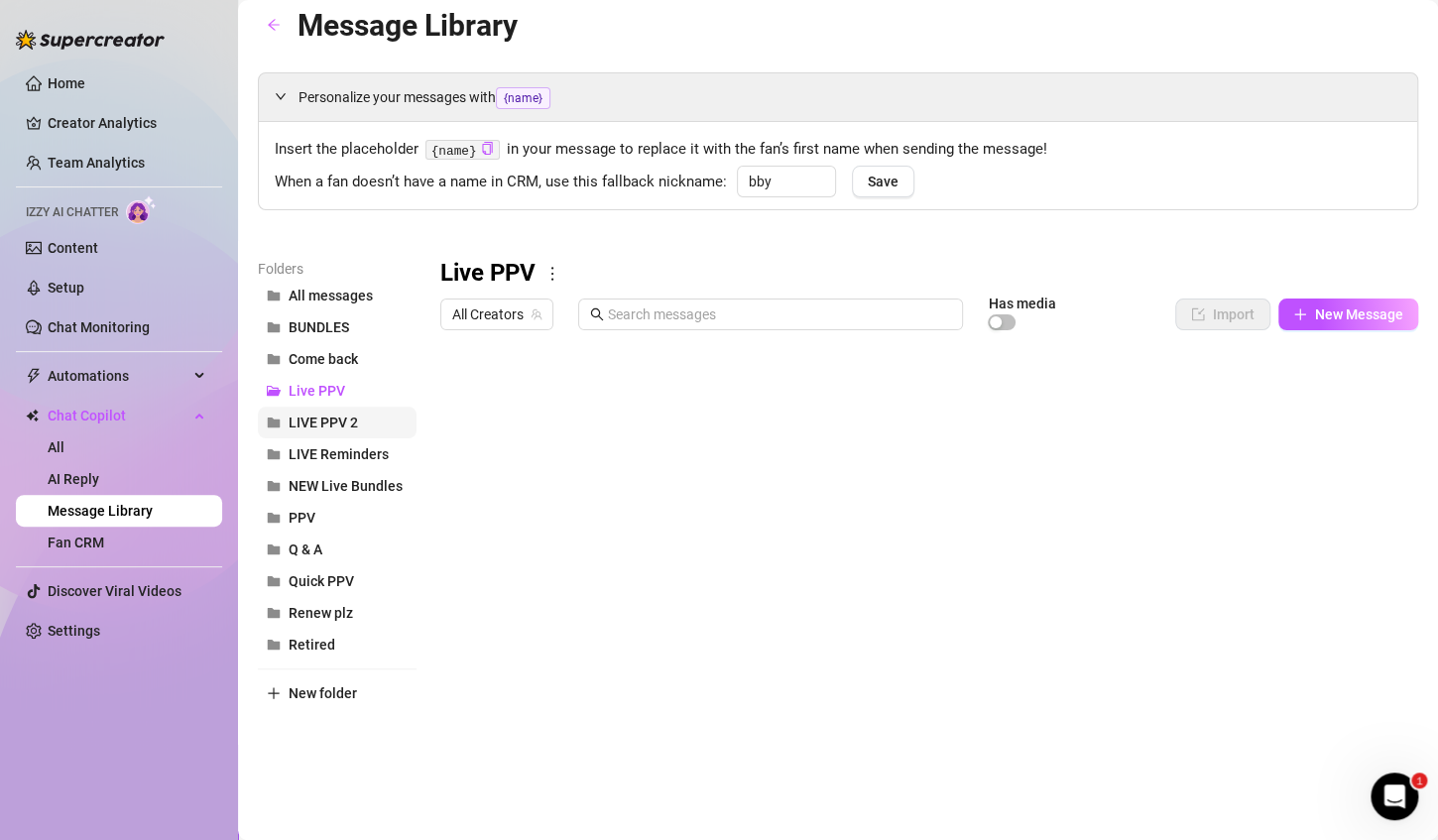 click on "LIVE PPV 2" at bounding box center [323, 422] 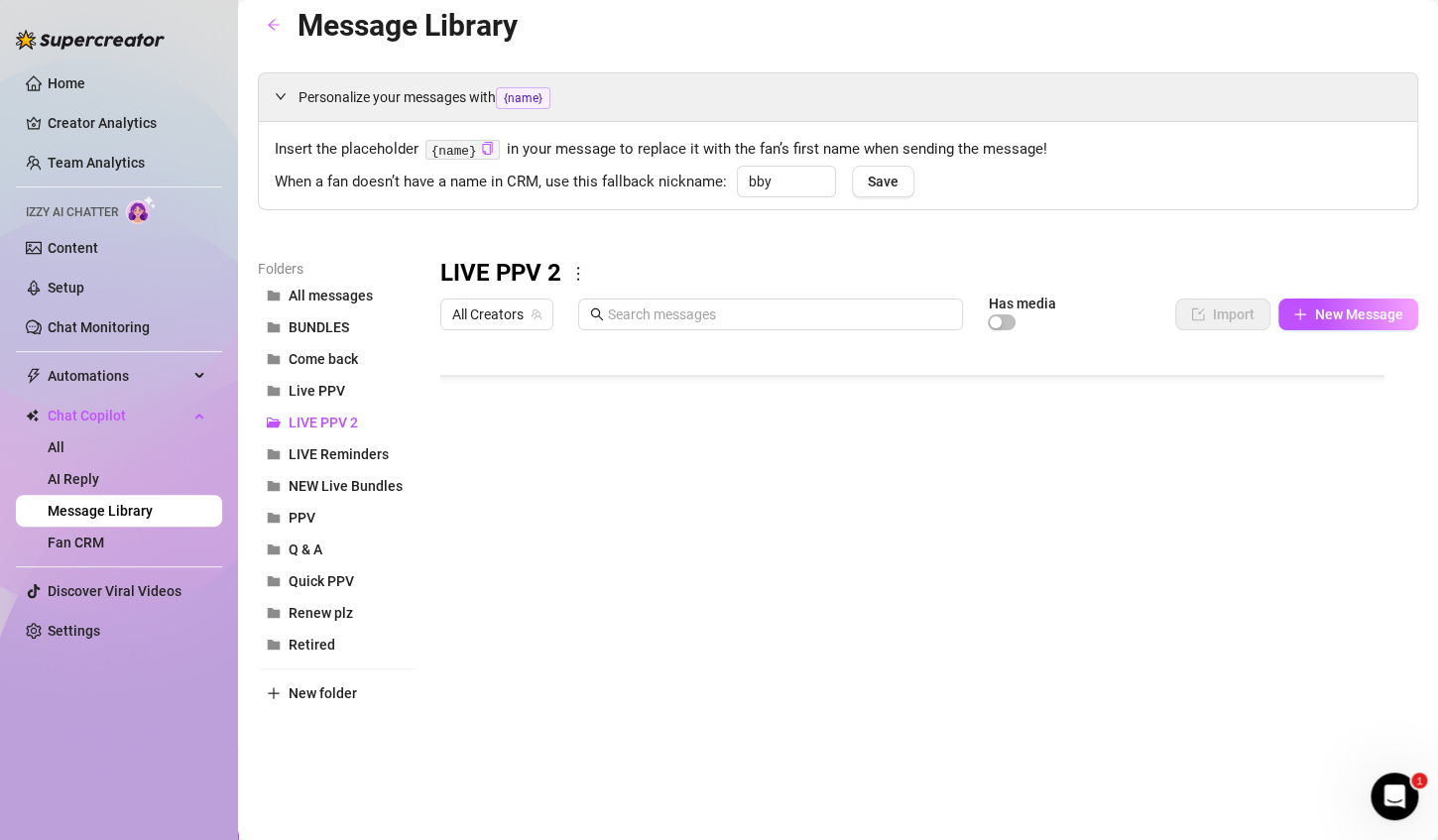scroll, scrollTop: 254, scrollLeft: 0, axis: vertical 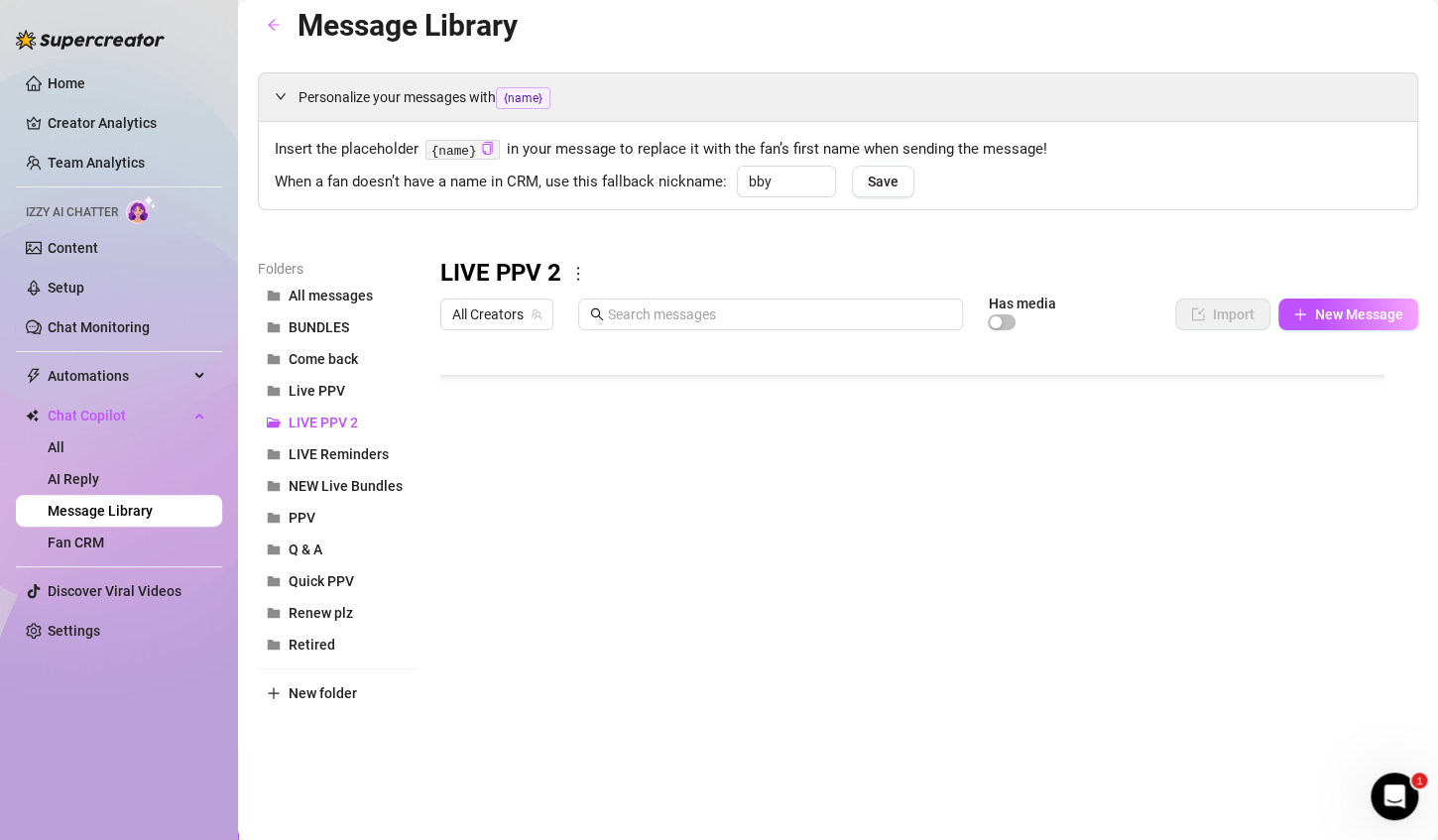 drag, startPoint x: 638, startPoint y: 659, endPoint x: 610, endPoint y: 647, distance: 30.463092 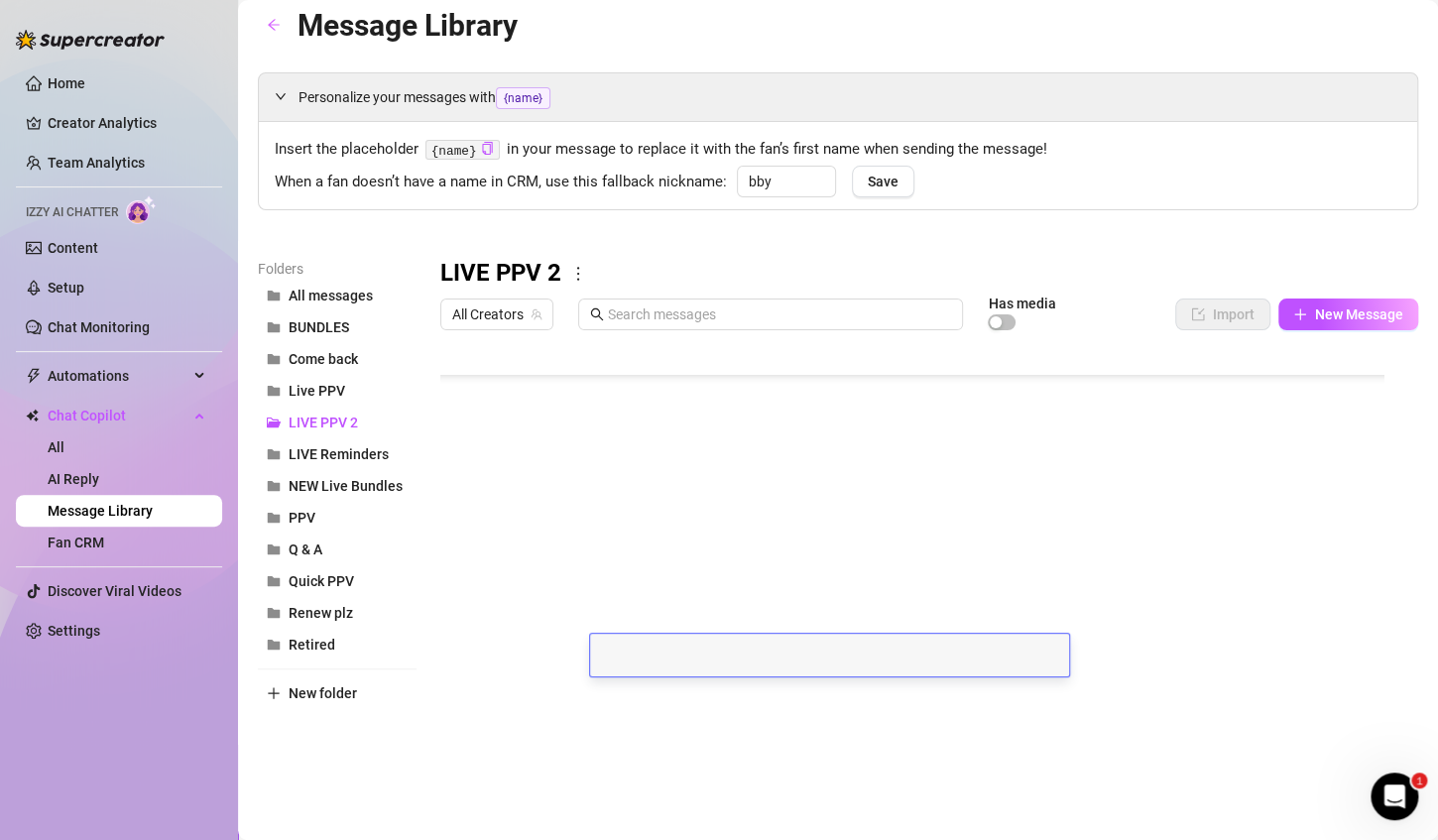 click at bounding box center [829, 649] 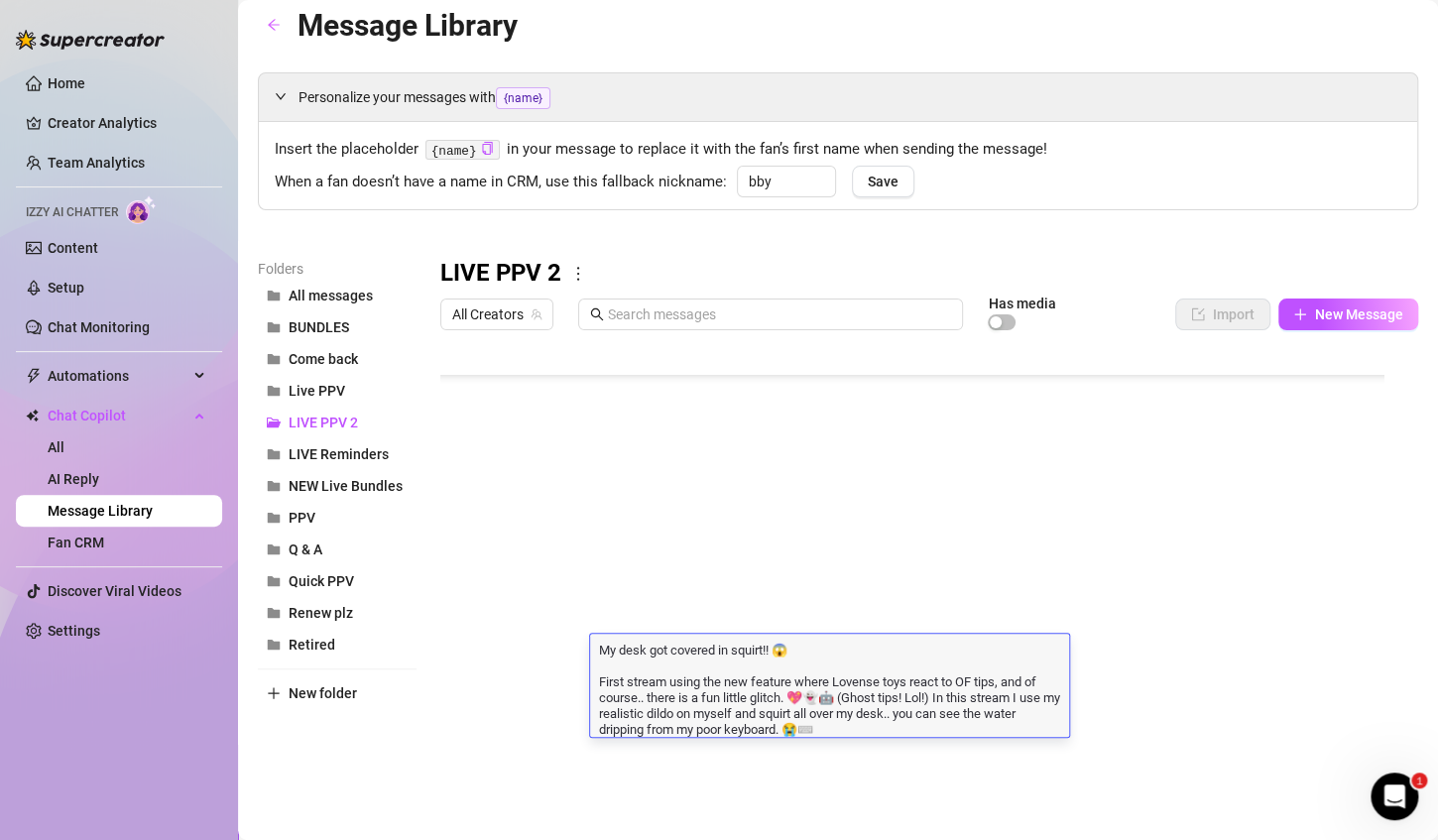 click on "My desk got covered in squirt!! 😱
First stream using the new feature where Lovense toys react to OF tips, and of course.. there is a fun little glitch. 💖👻🤖 (Ghost tips! Lol!) In this stream I use my realistic dildo on myself and squirt all over my desk.. you can see the water dripping from my poor keyboard. 😭⌨️" at bounding box center [829, 688] 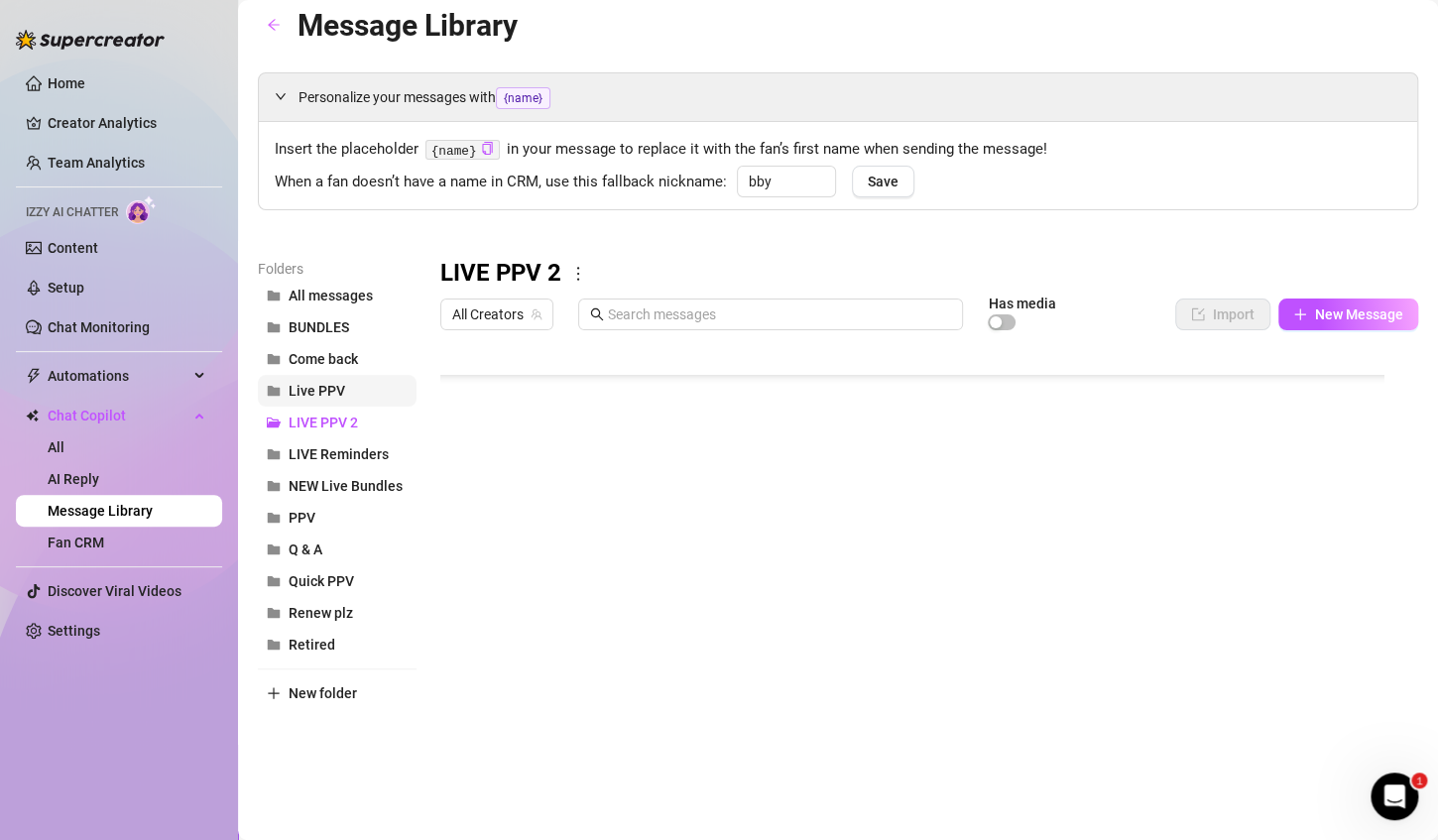 click on "Live PPV" at bounding box center [316, 391] 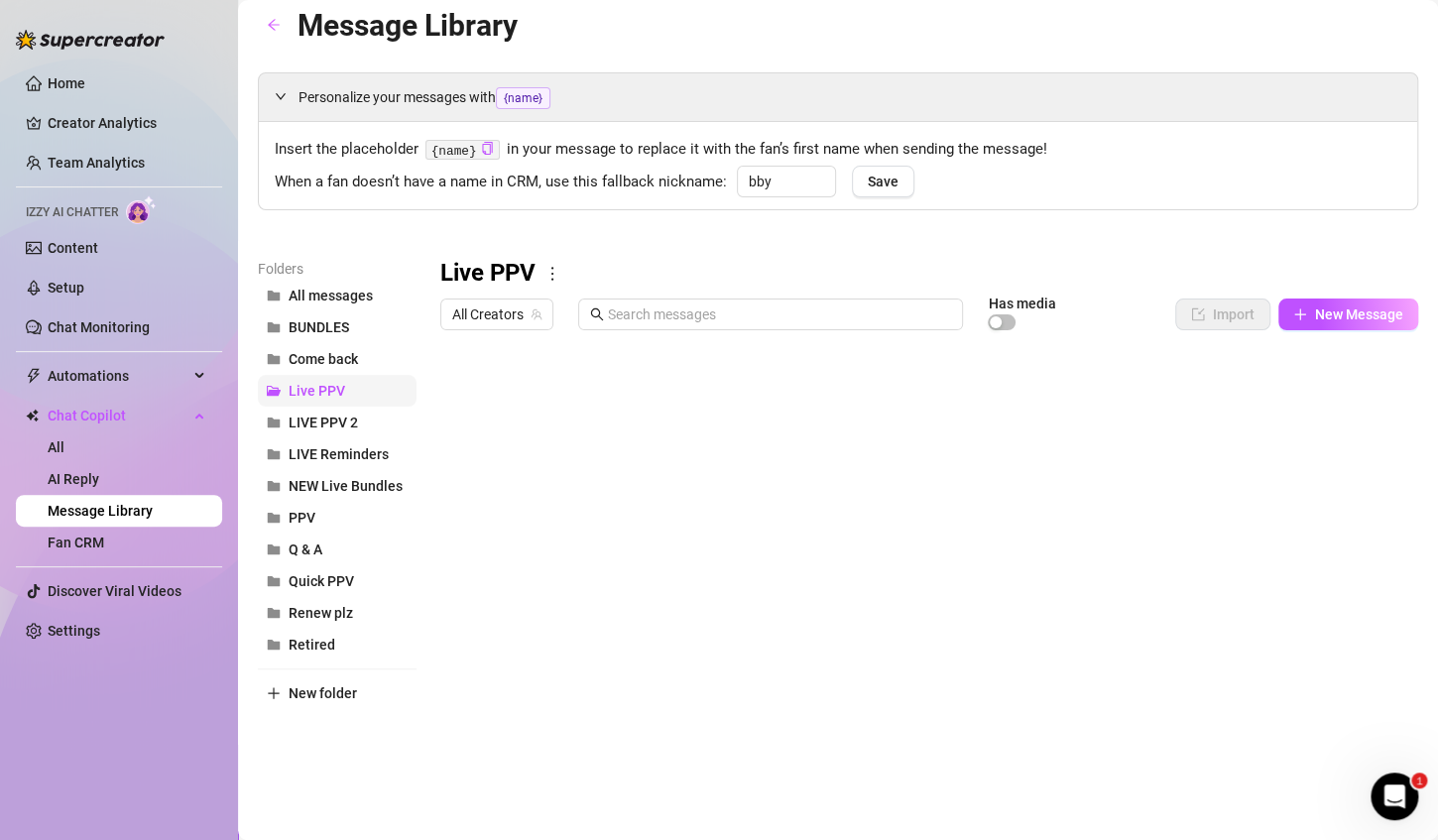 scroll, scrollTop: 0, scrollLeft: 0, axis: both 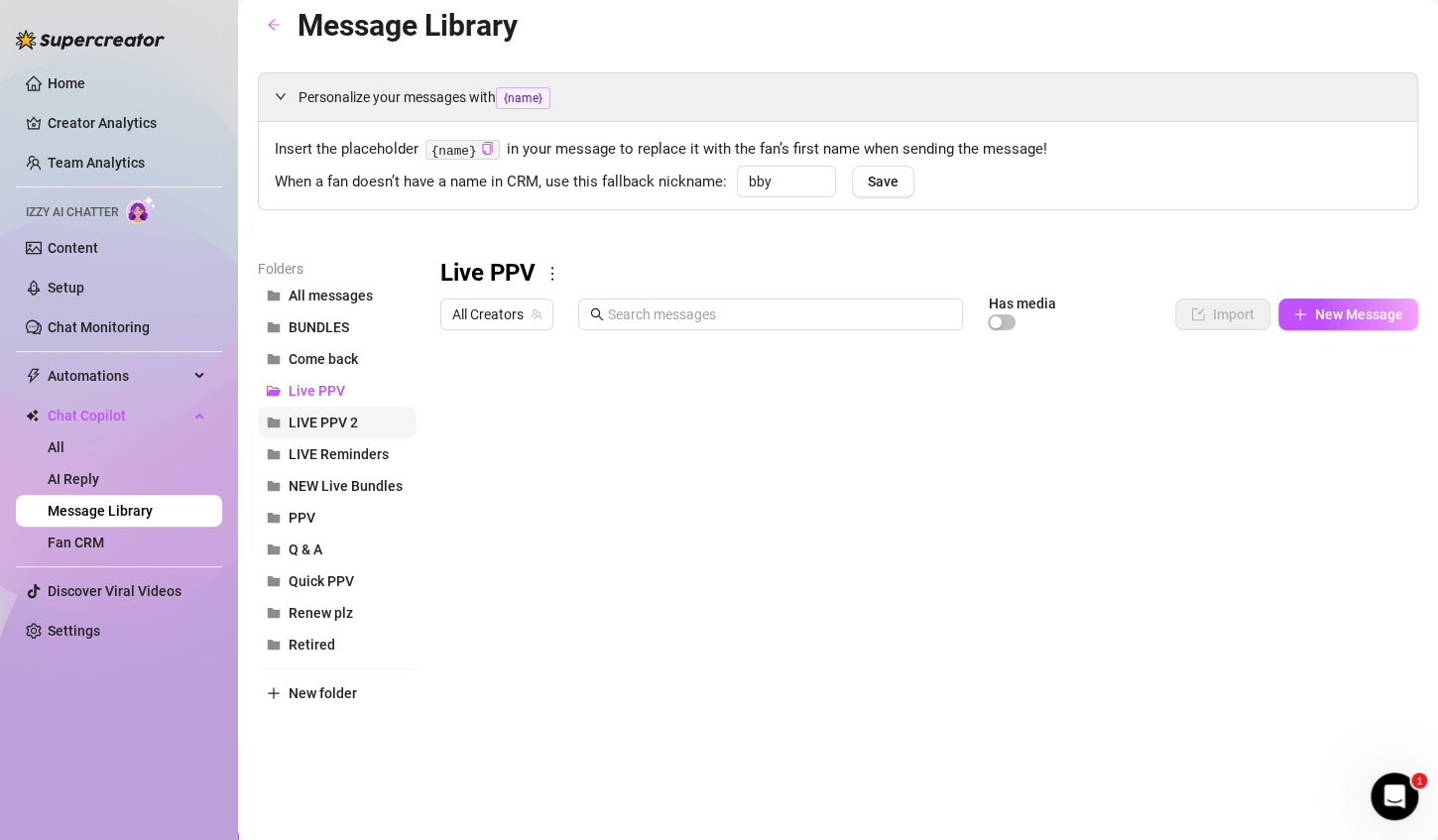 click on "LIVE PPV 2" at bounding box center (323, 422) 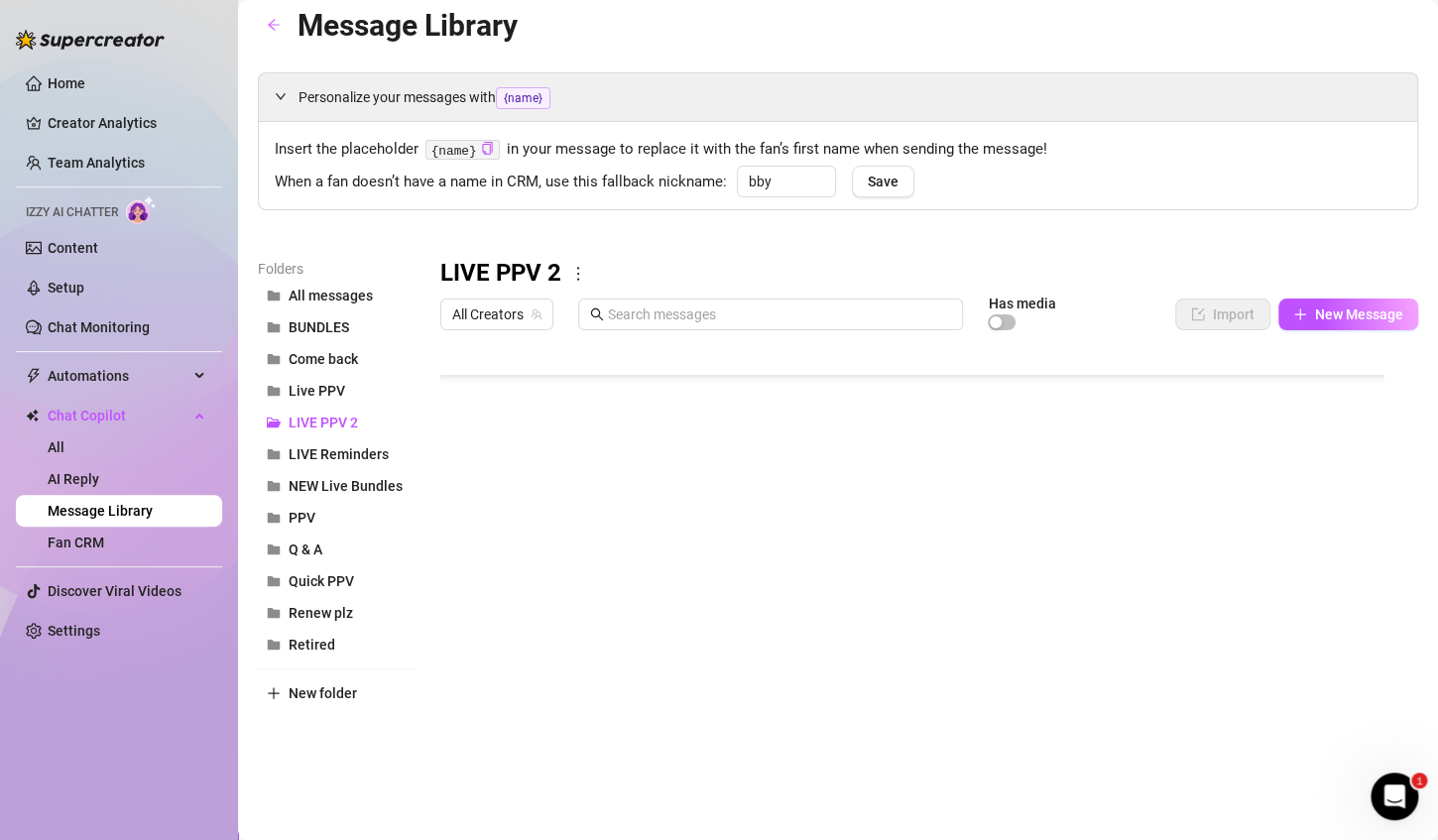 scroll, scrollTop: 254, scrollLeft: 0, axis: vertical 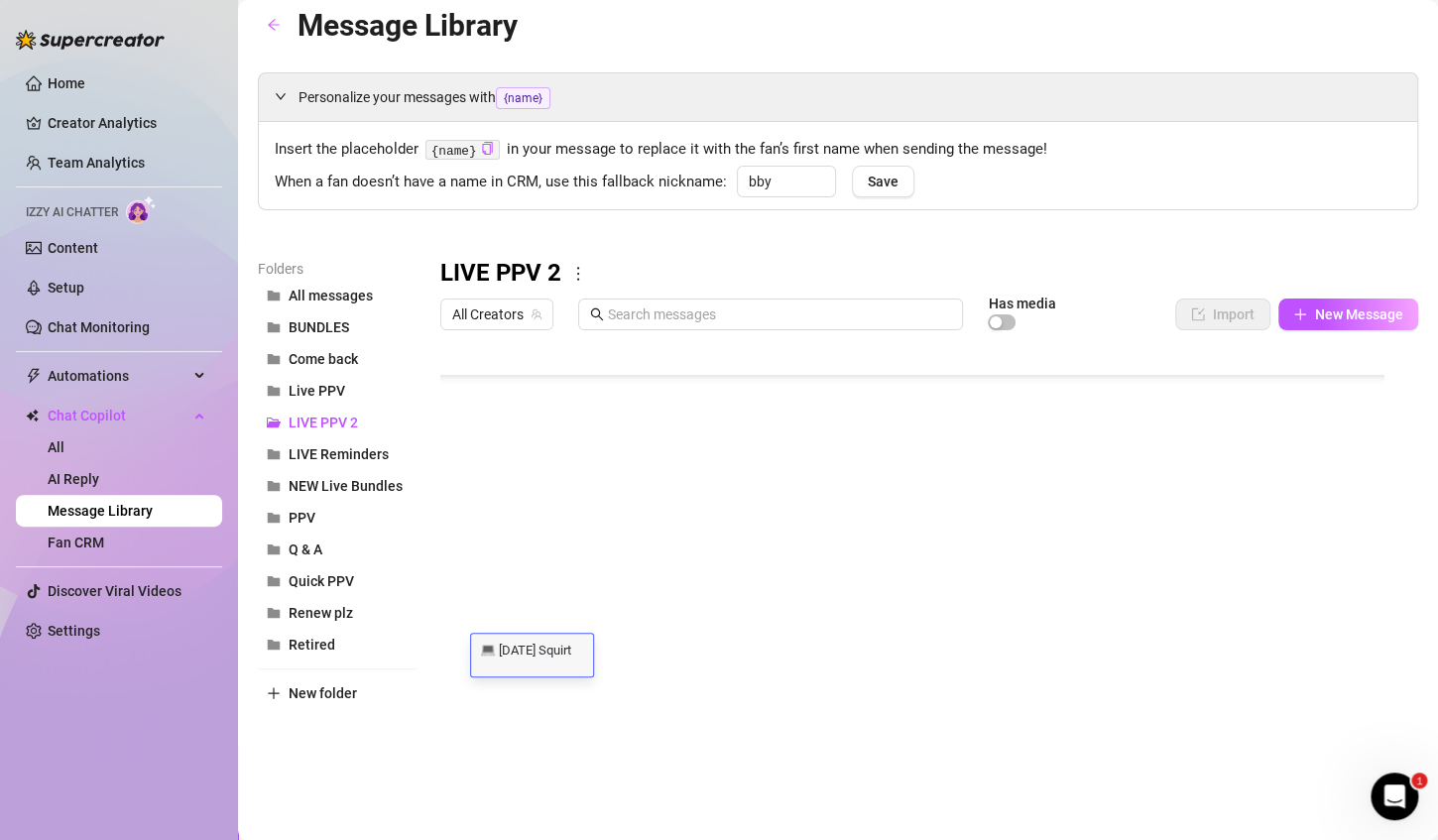 click on "💻 [DATE] Squirt" at bounding box center (532, 649) 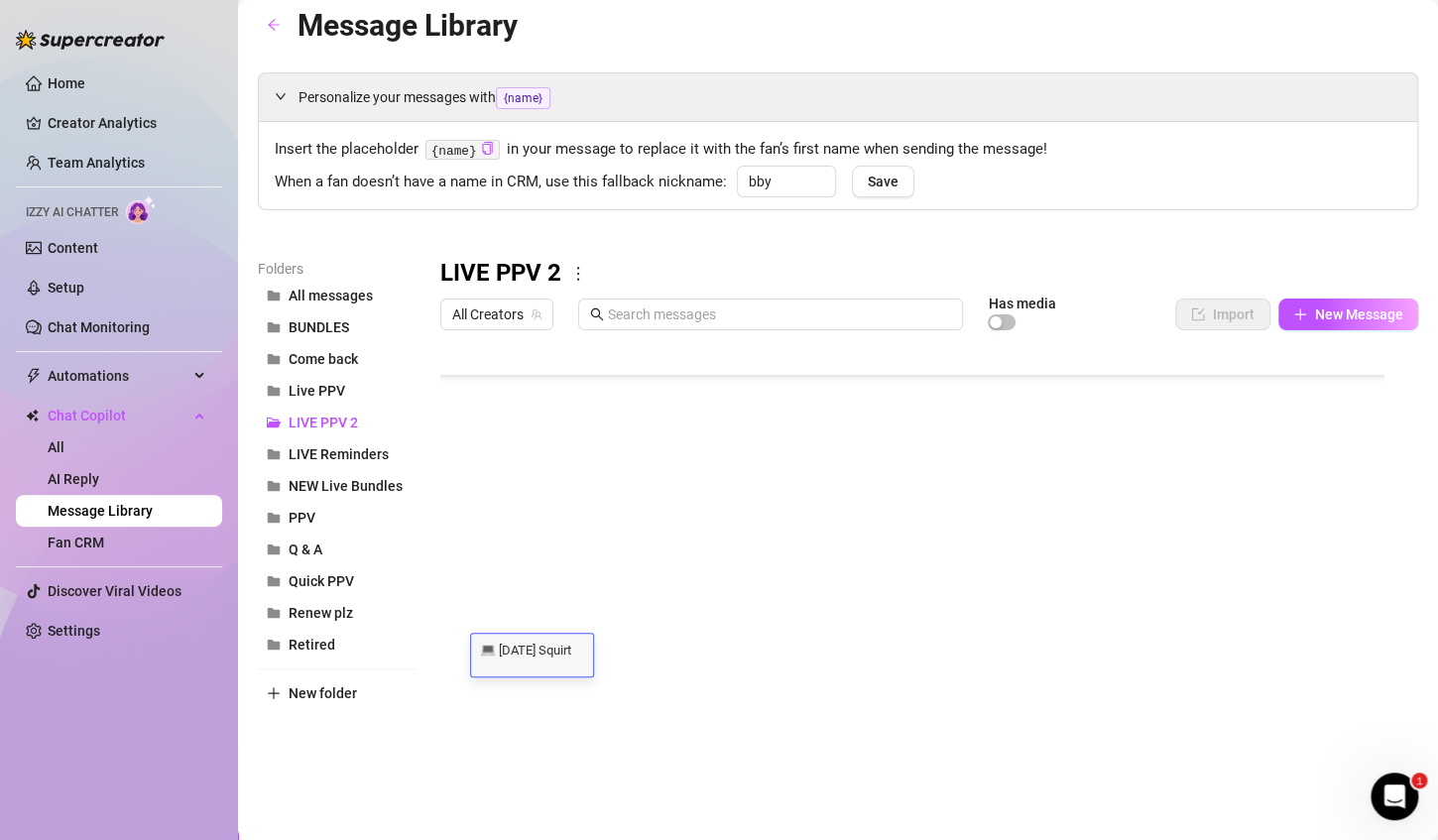 scroll, scrollTop: 0, scrollLeft: 0, axis: both 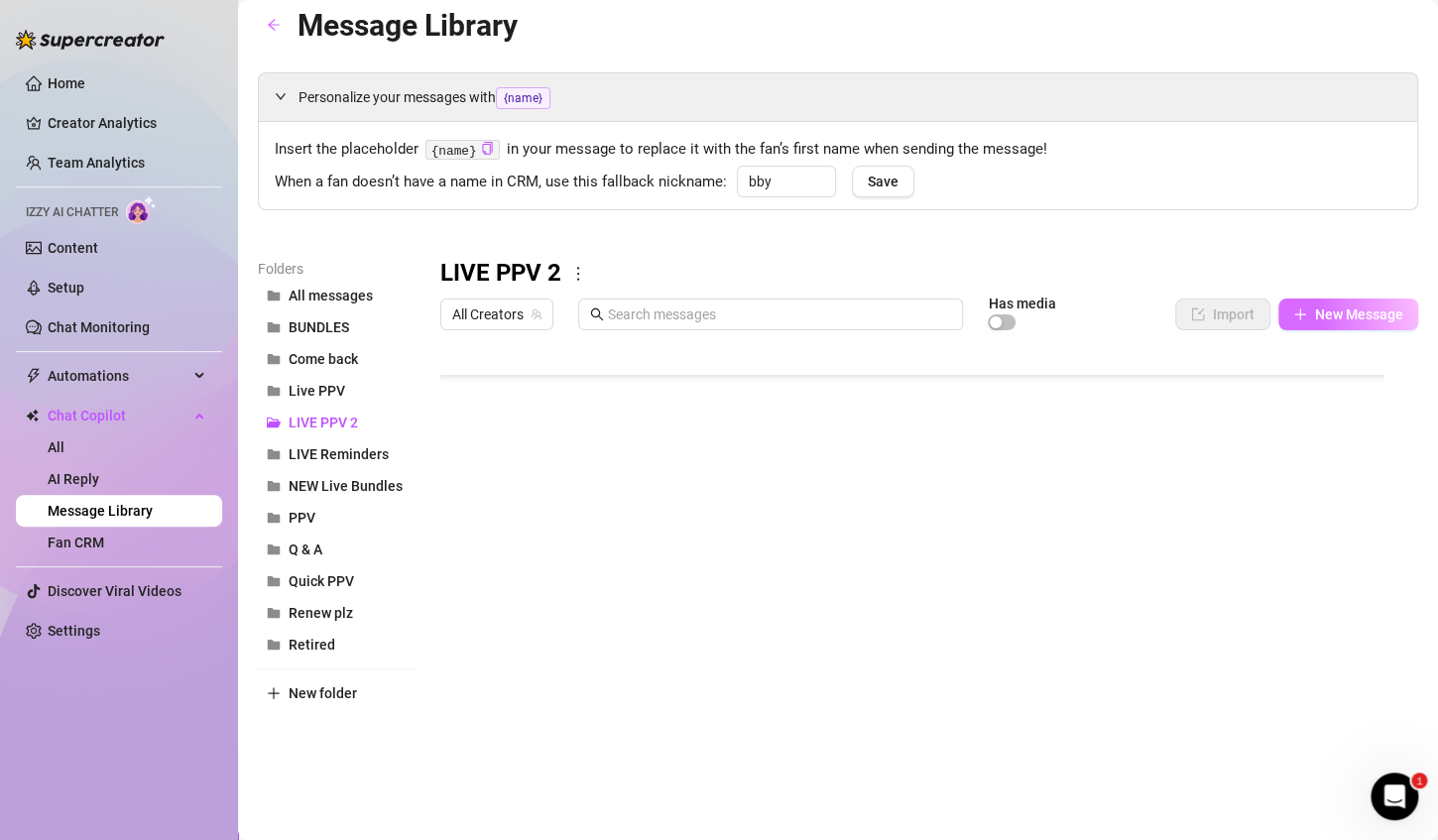 click on "New Message" at bounding box center [1348, 314] 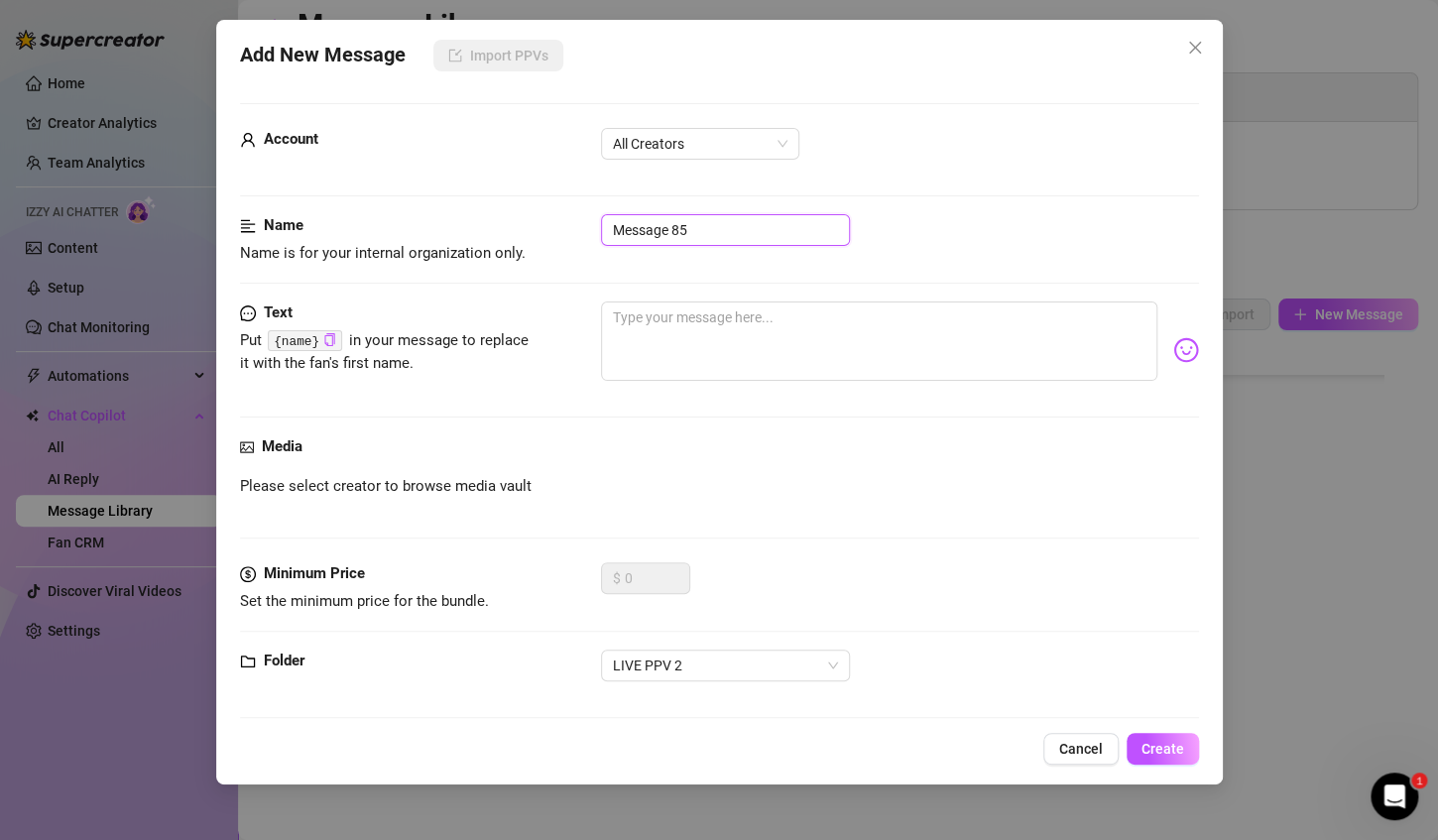 drag, startPoint x: 725, startPoint y: 224, endPoint x: 604, endPoint y: 209, distance: 121.92621 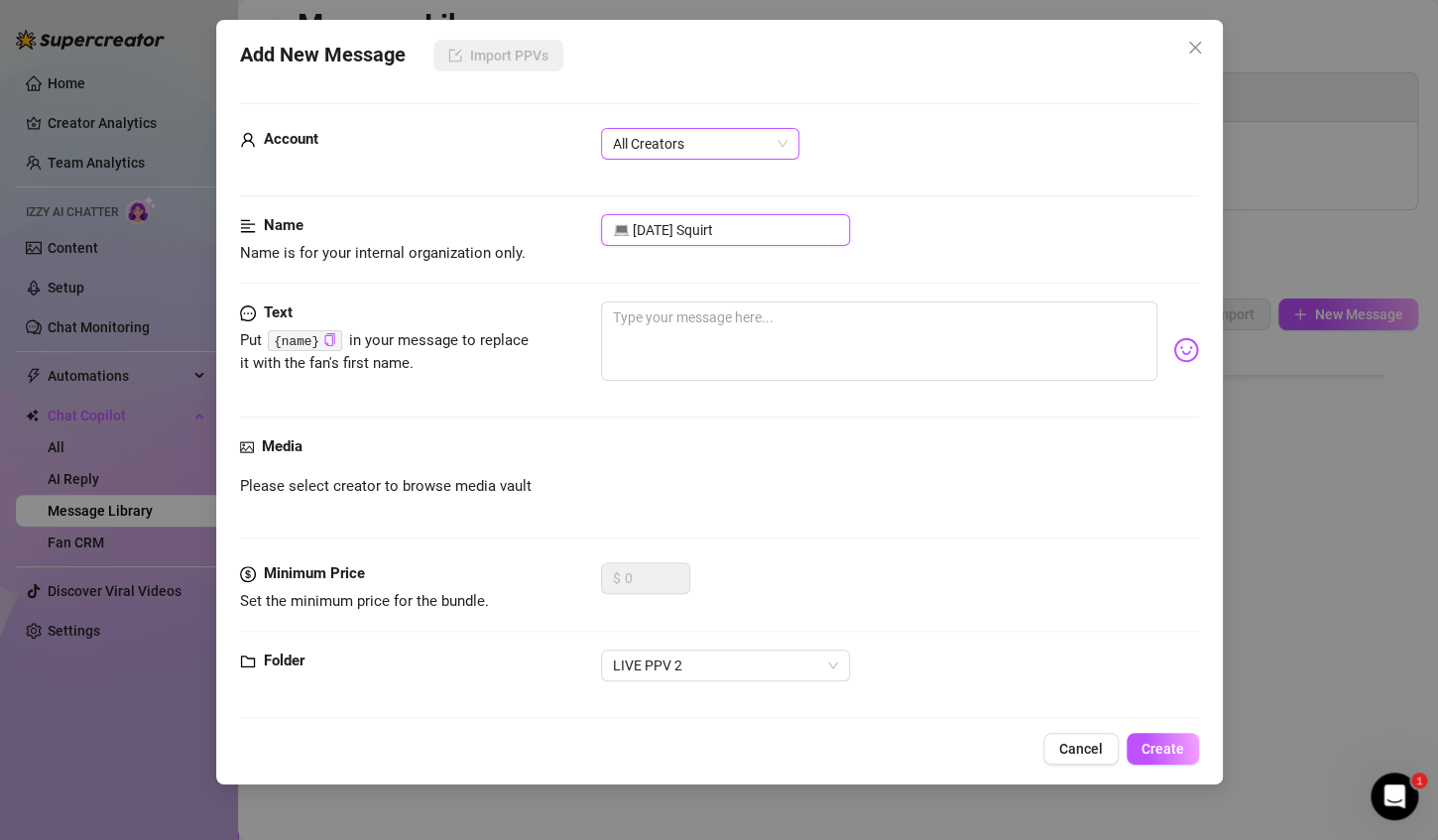 click on "All Creators" at bounding box center [700, 144] 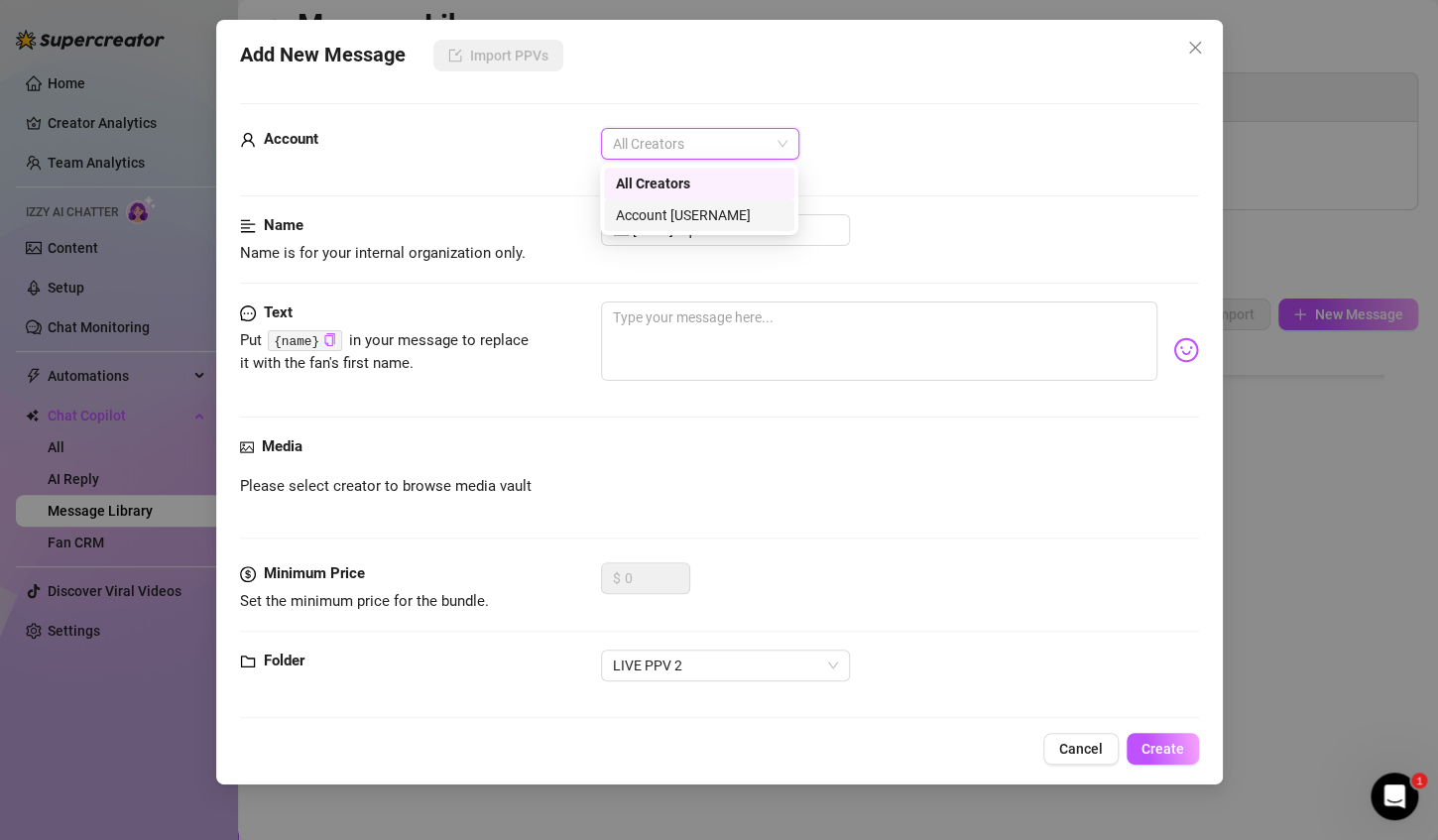 click on "Account [USERNAME]" at bounding box center [699, 215] 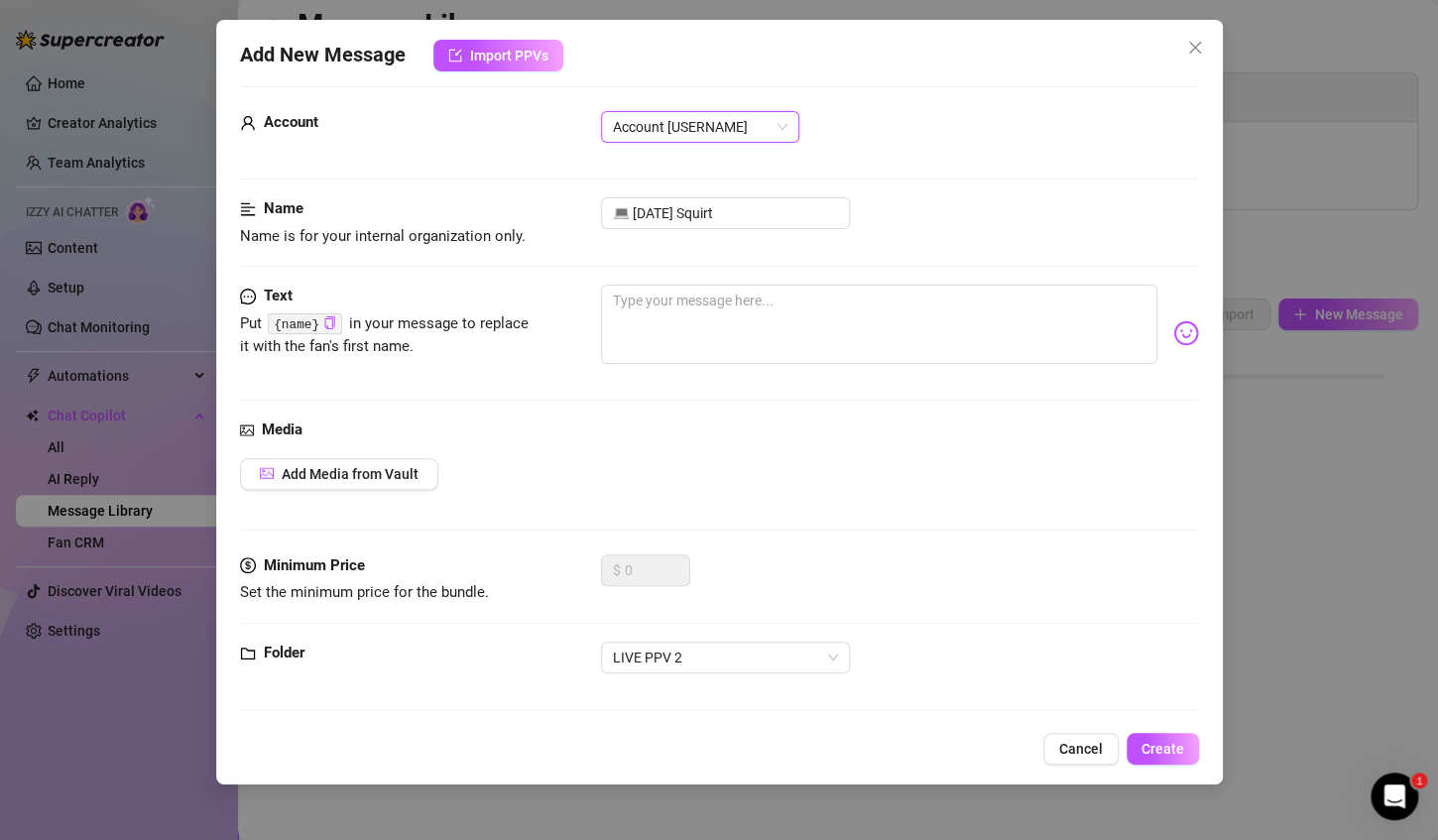 scroll, scrollTop: 22, scrollLeft: 0, axis: vertical 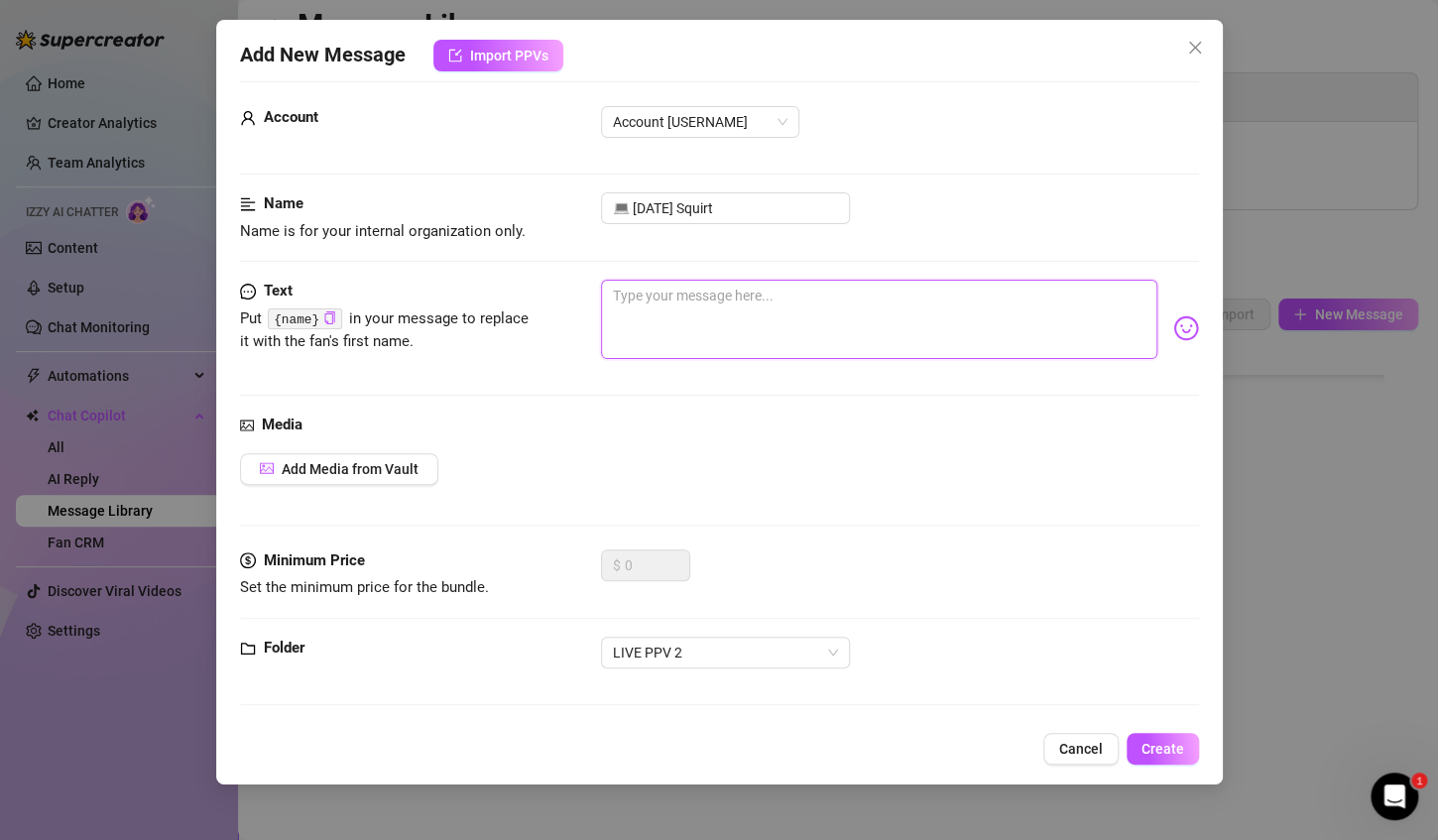click at bounding box center (879, 319) 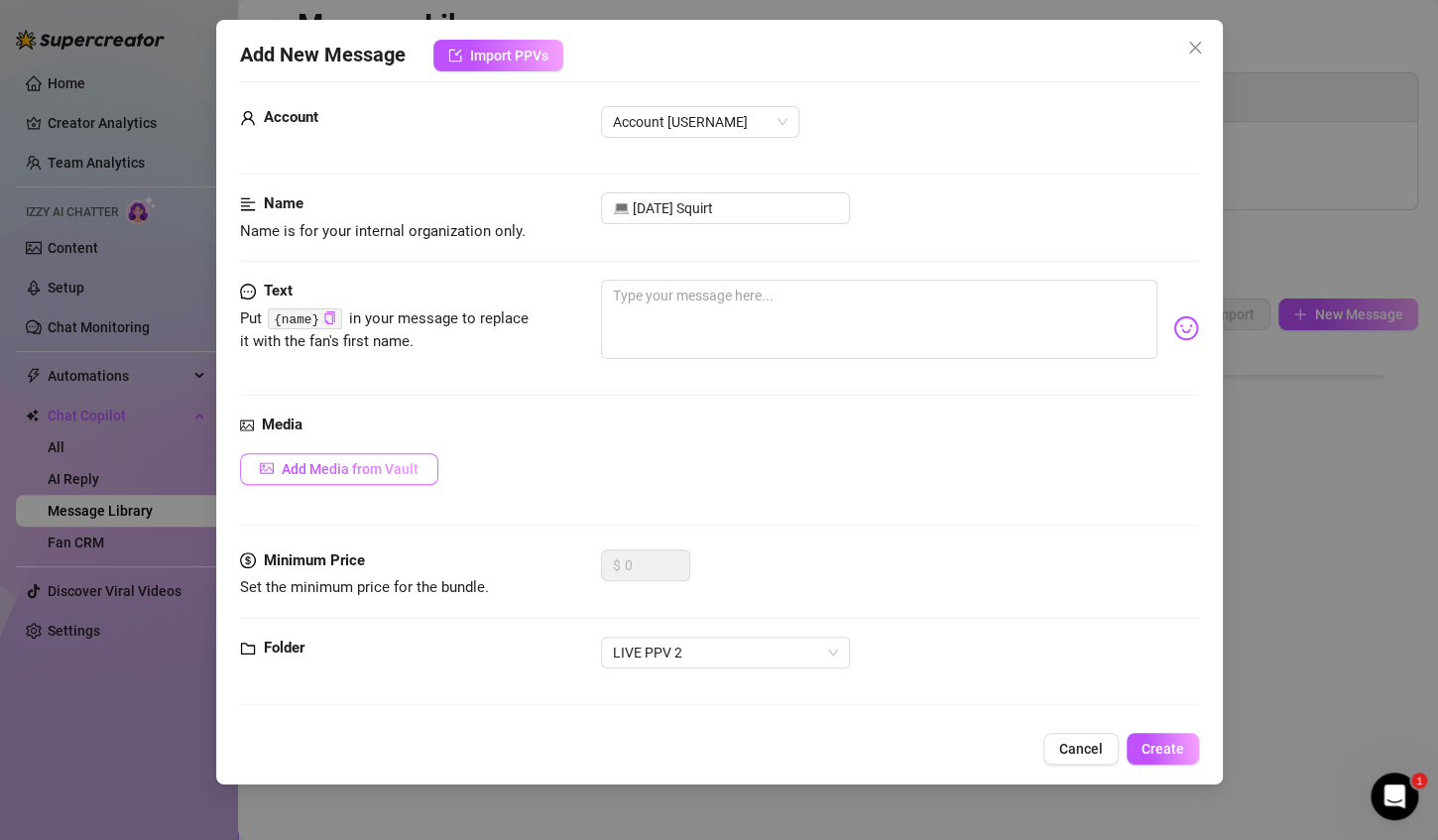 click on "Add Media from Vault" at bounding box center (350, 469) 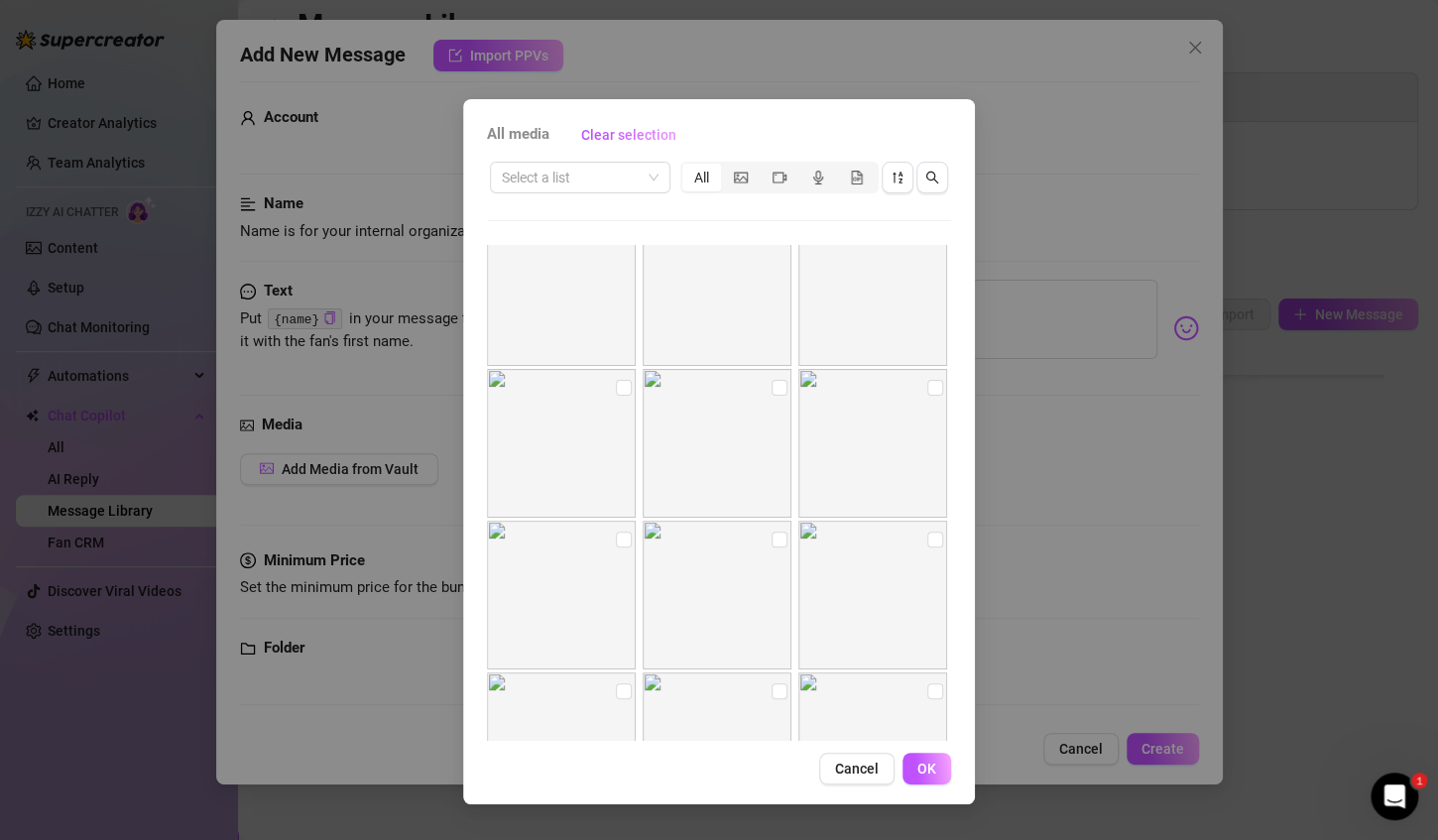 scroll, scrollTop: 747, scrollLeft: 0, axis: vertical 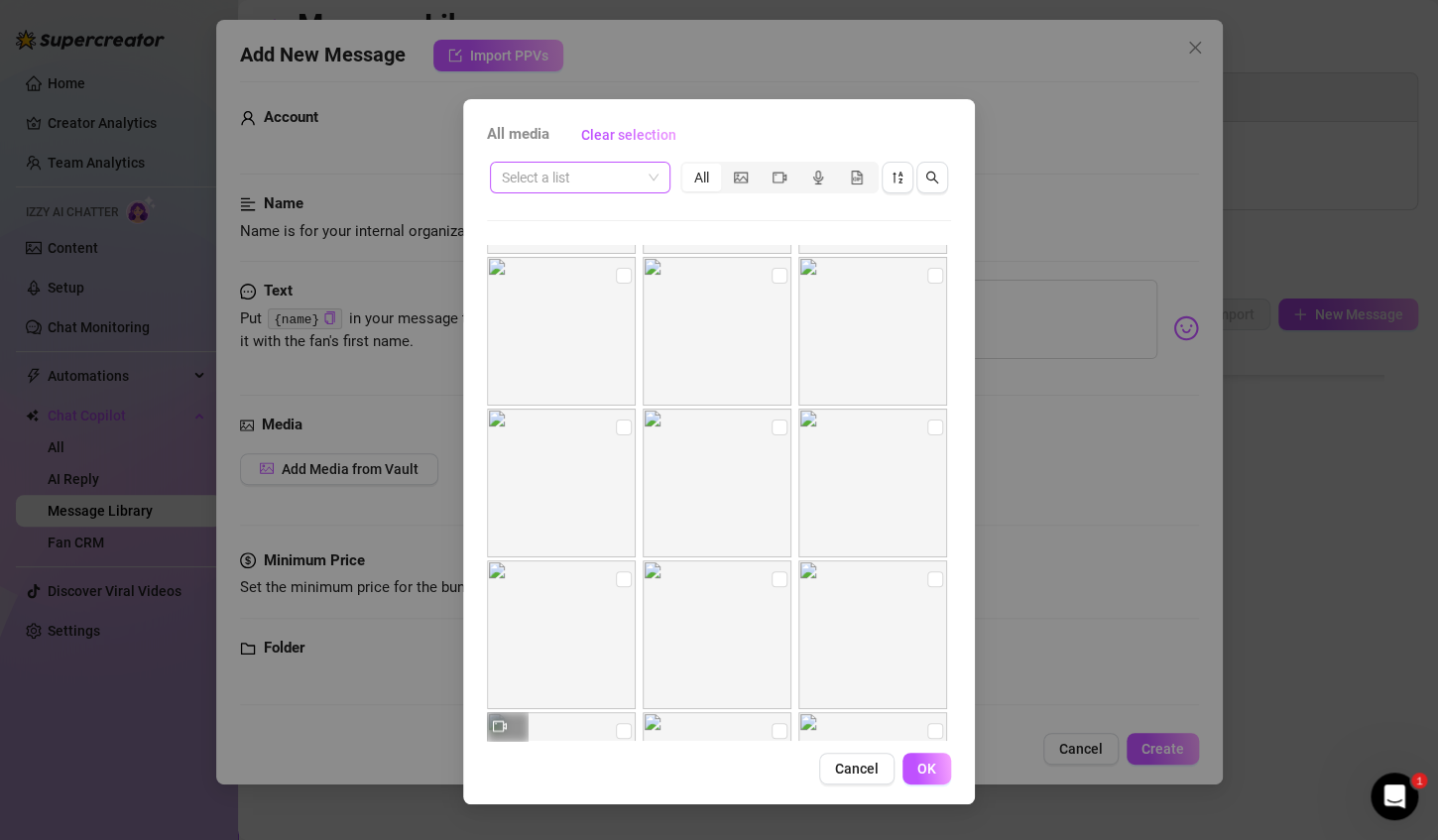 click at bounding box center (571, 178) 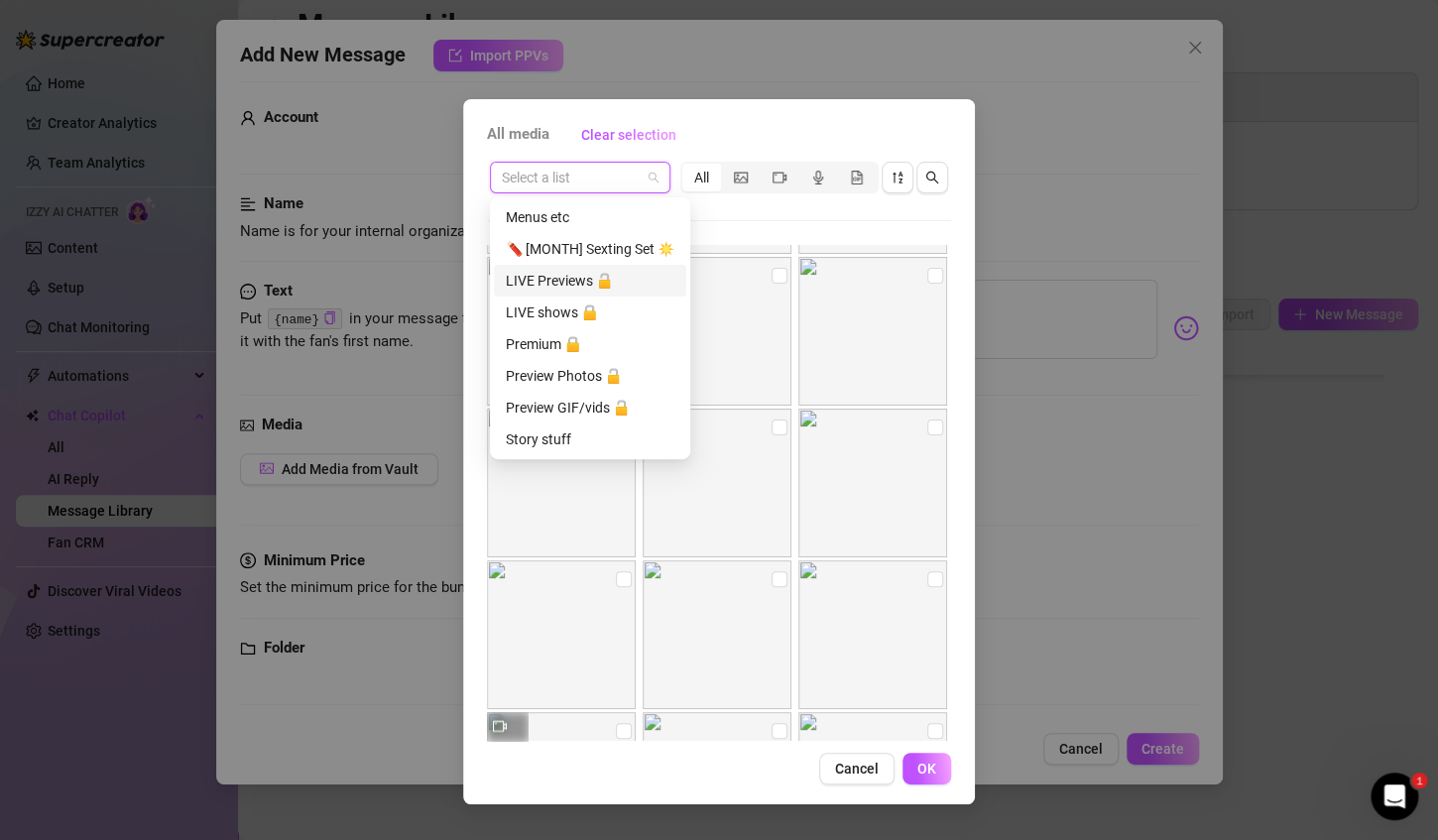 click on "LIVE Previews 🔓" at bounding box center (590, 281) 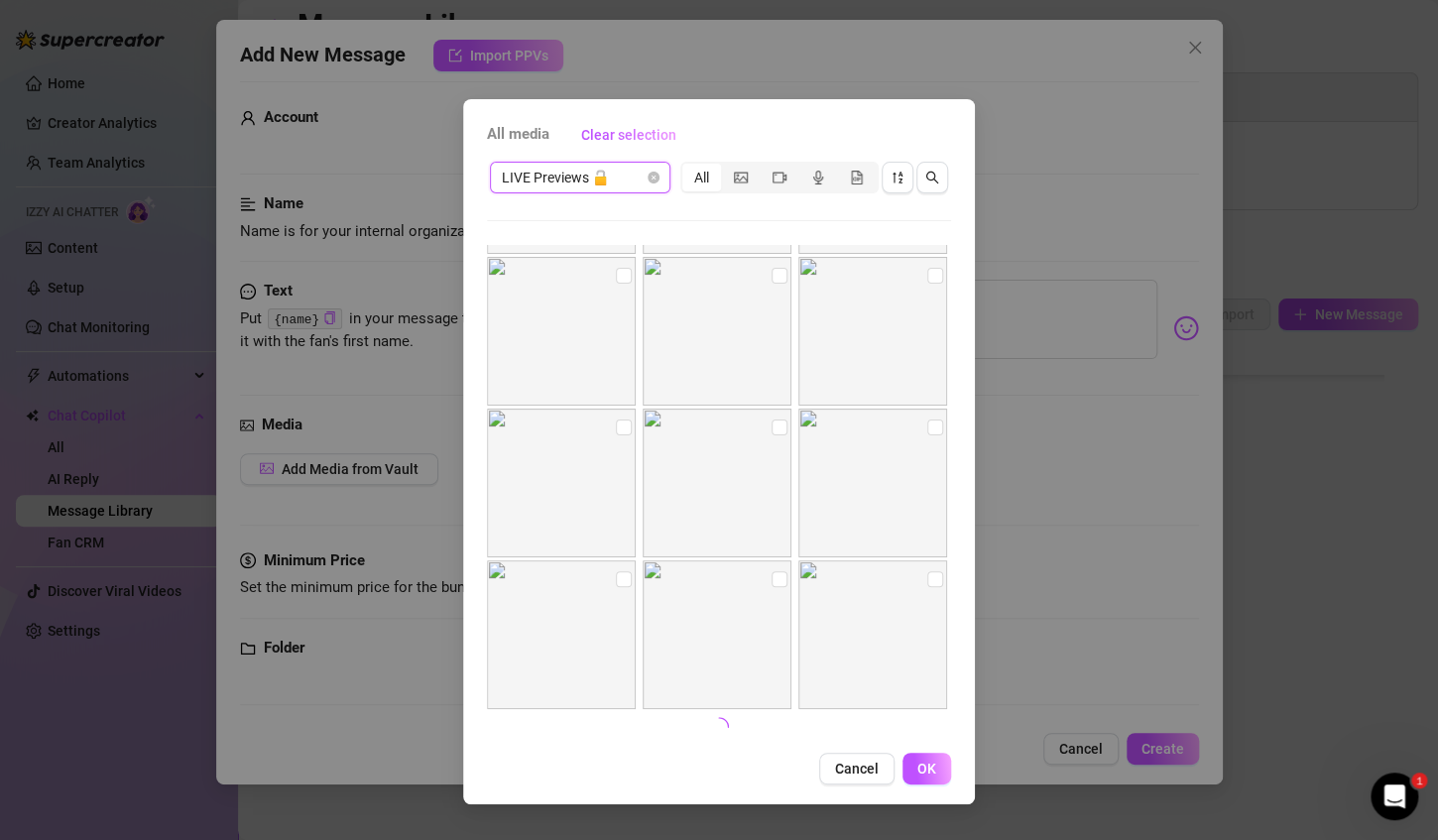 scroll, scrollTop: 747, scrollLeft: 0, axis: vertical 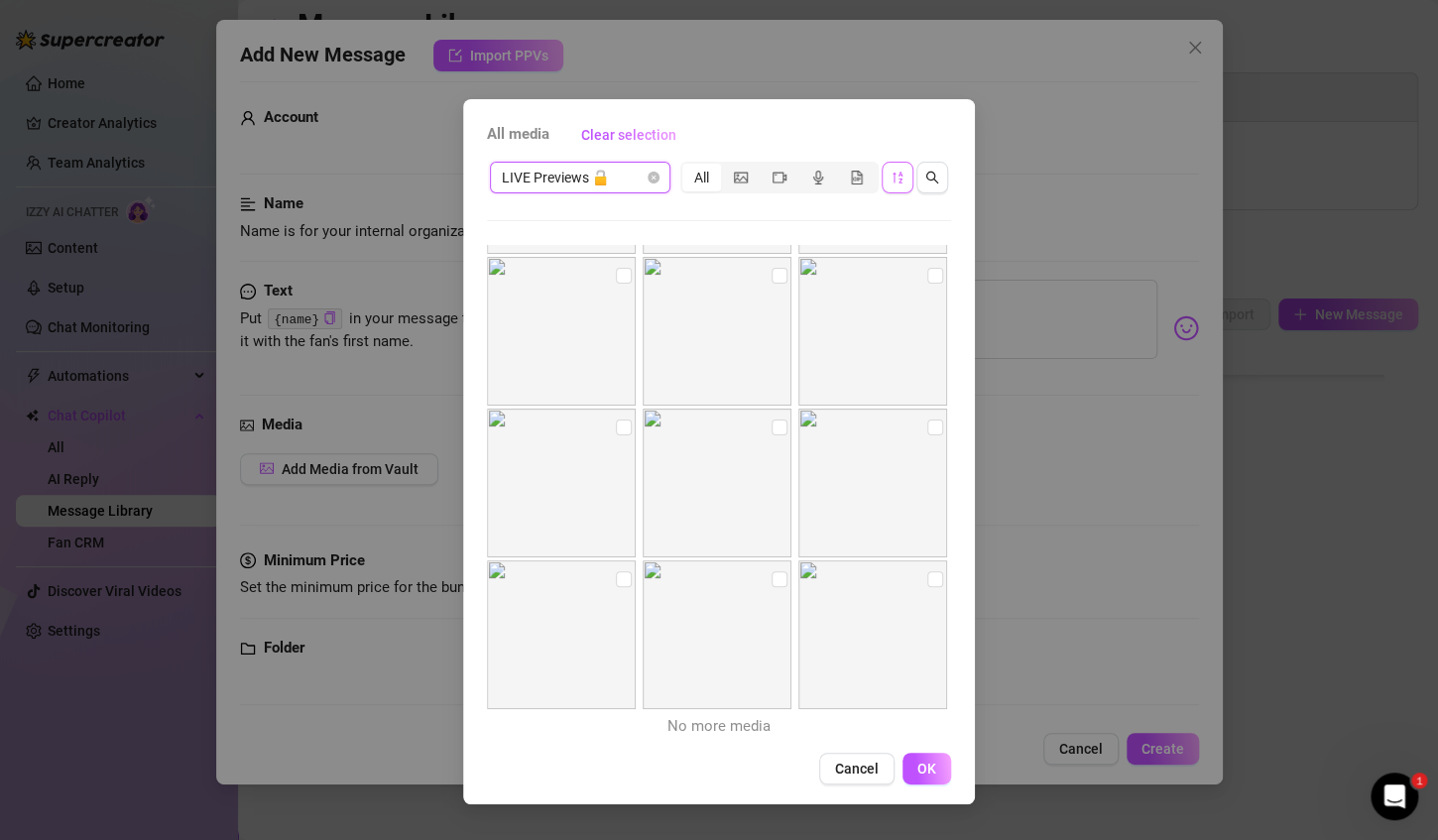 click 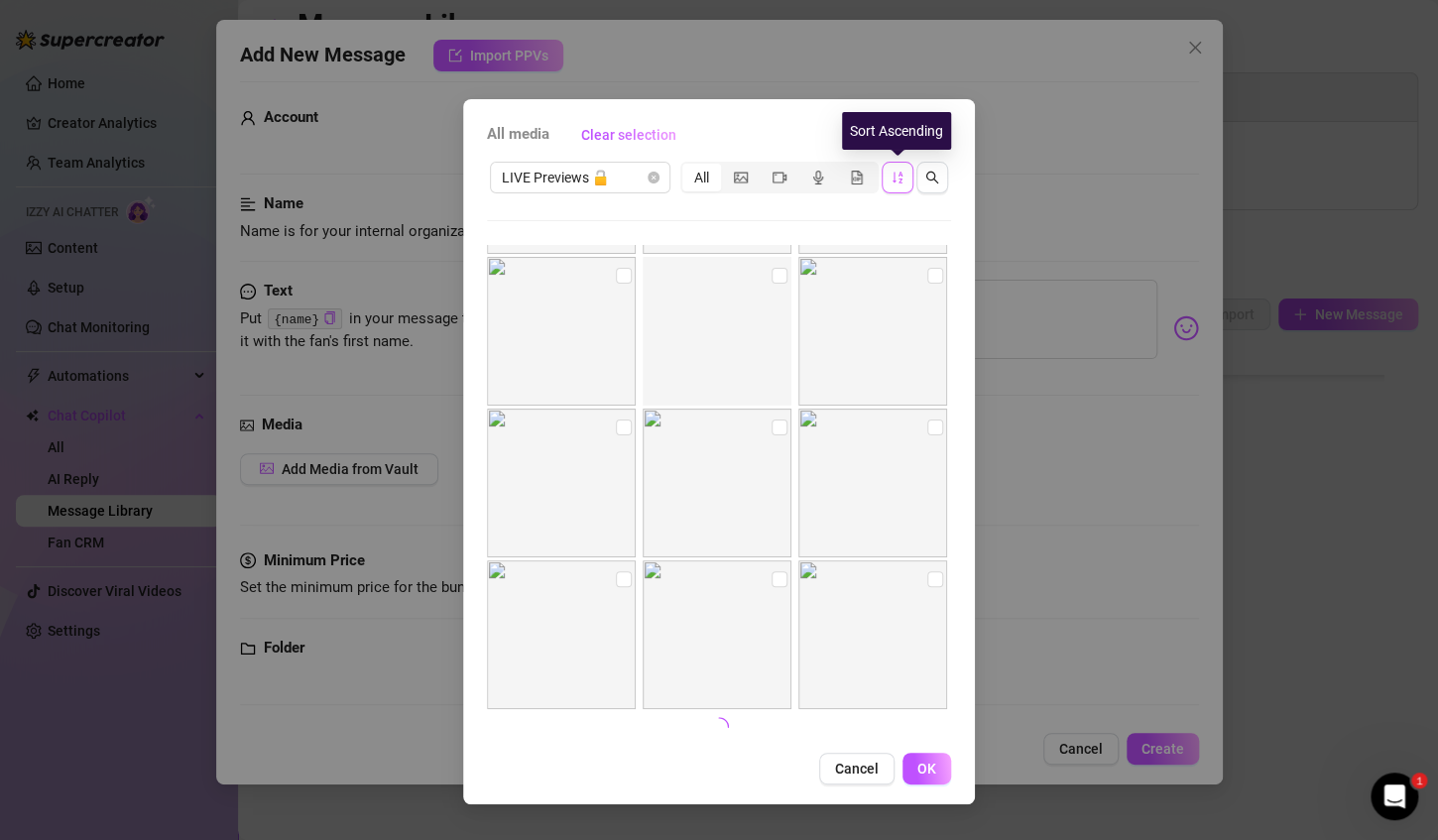 scroll, scrollTop: 140, scrollLeft: 0, axis: vertical 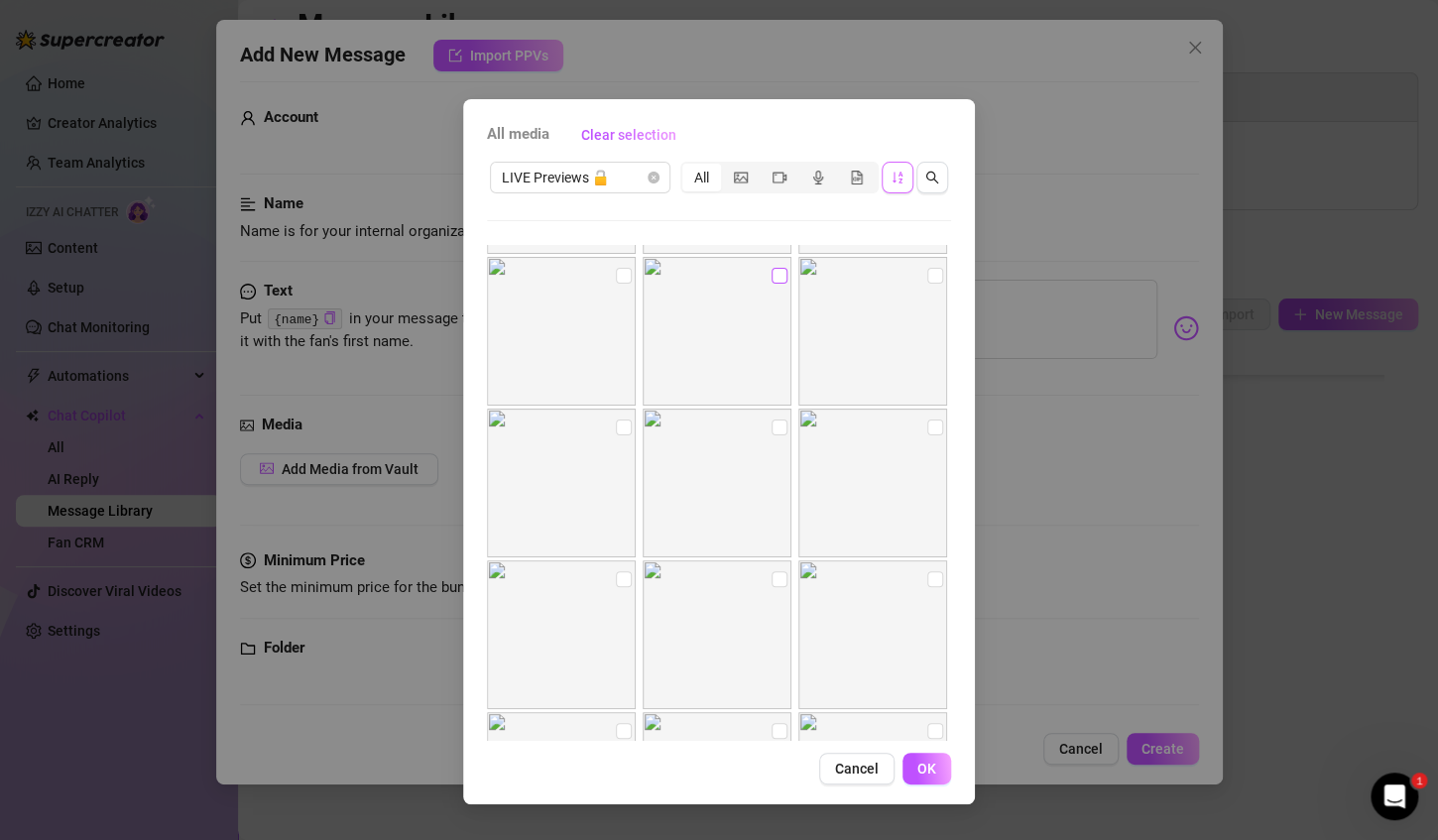 click at bounding box center (779, 276) 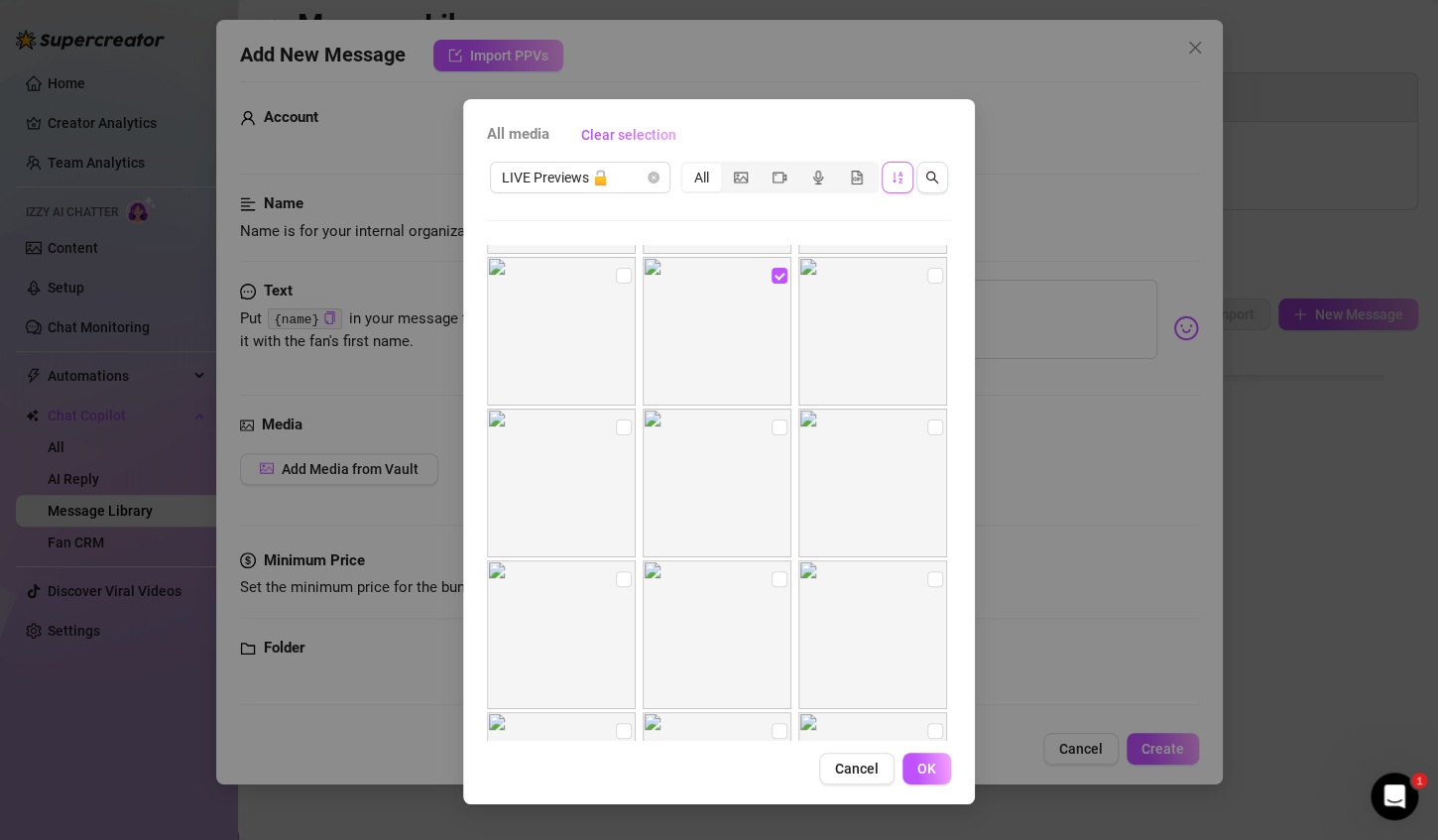 scroll, scrollTop: 8, scrollLeft: 0, axis: vertical 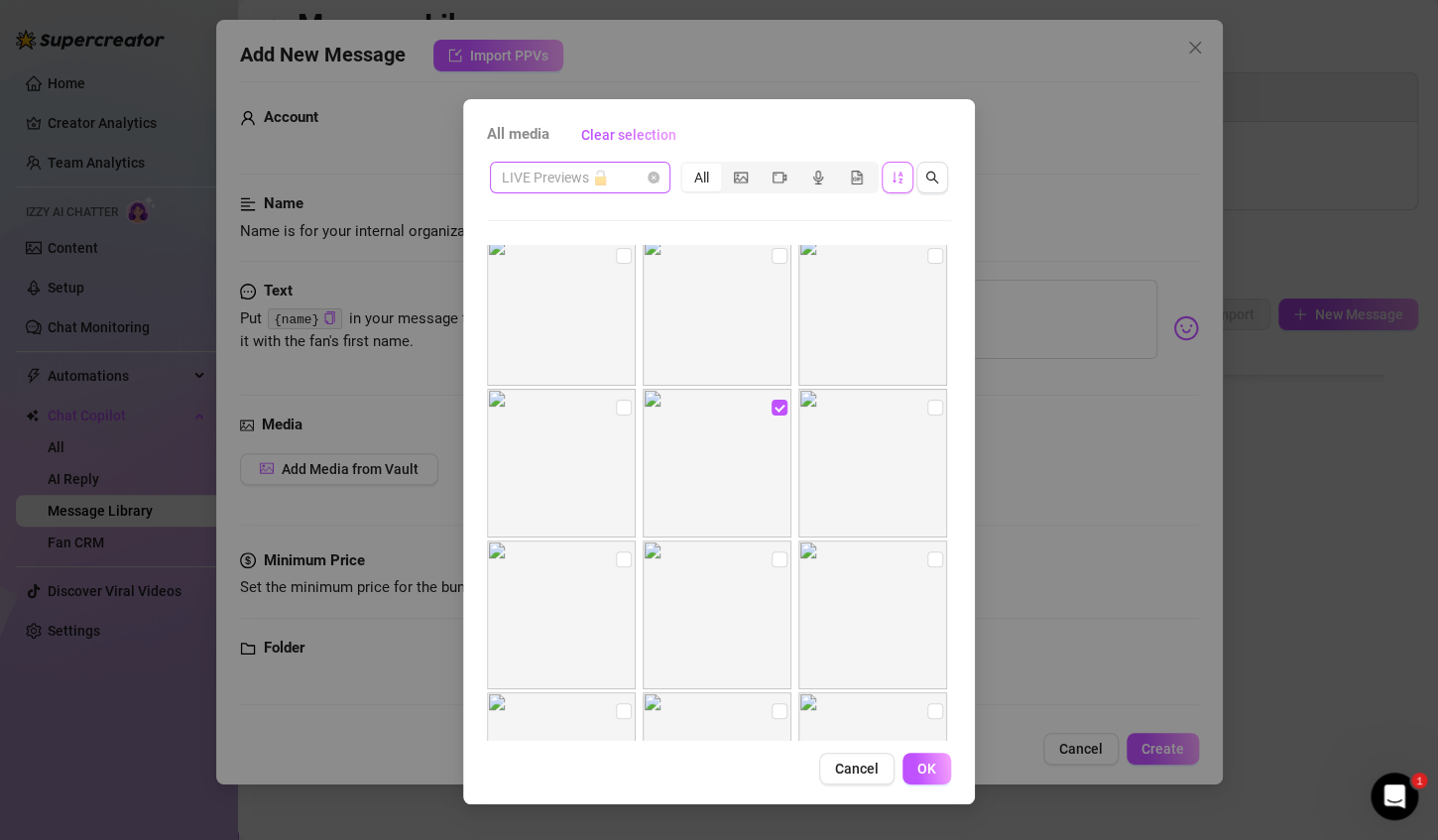 click on "LIVE Previews 🔓" at bounding box center (580, 178) 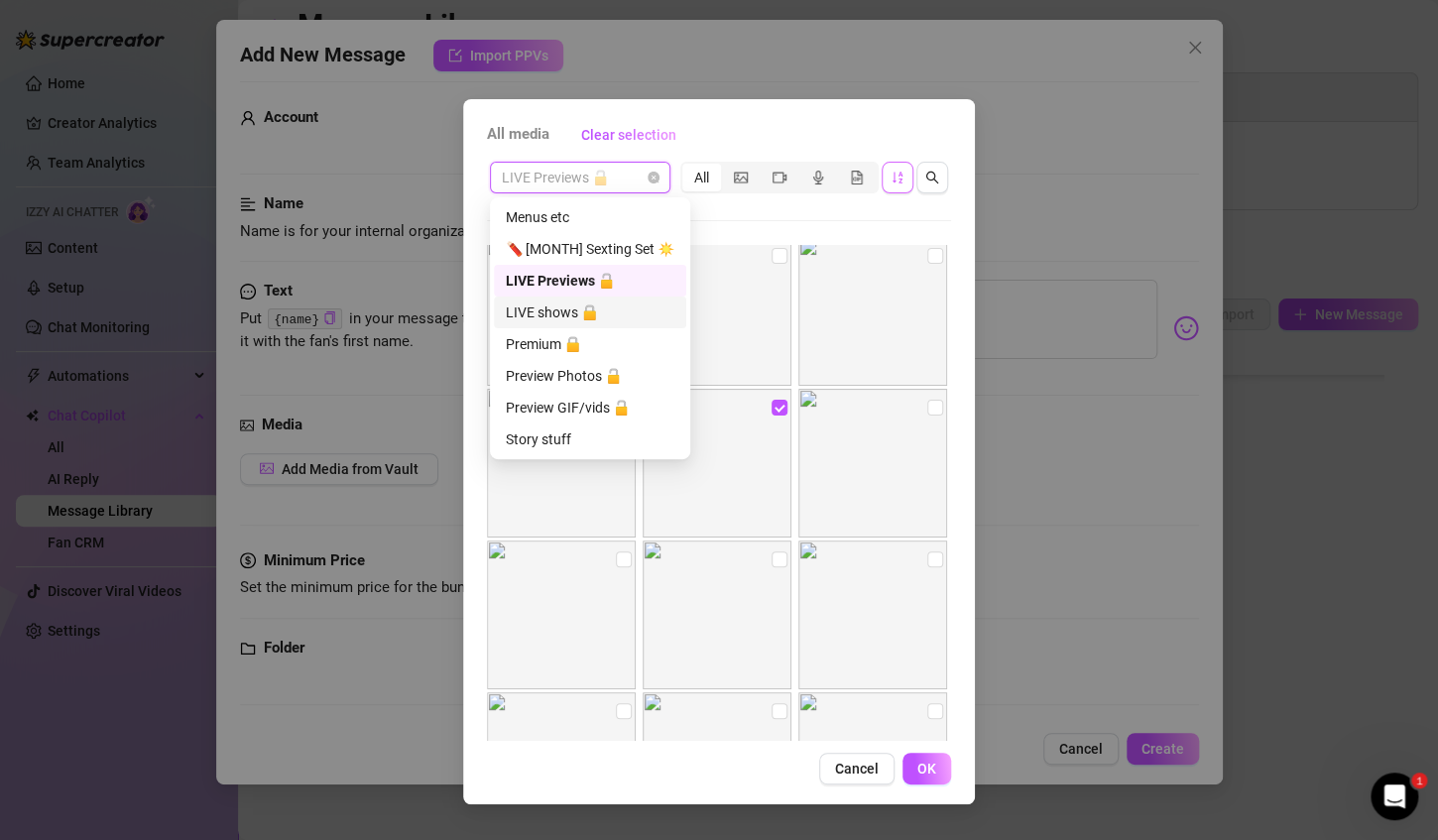 click on "LIVE shows 🔒" at bounding box center [590, 312] 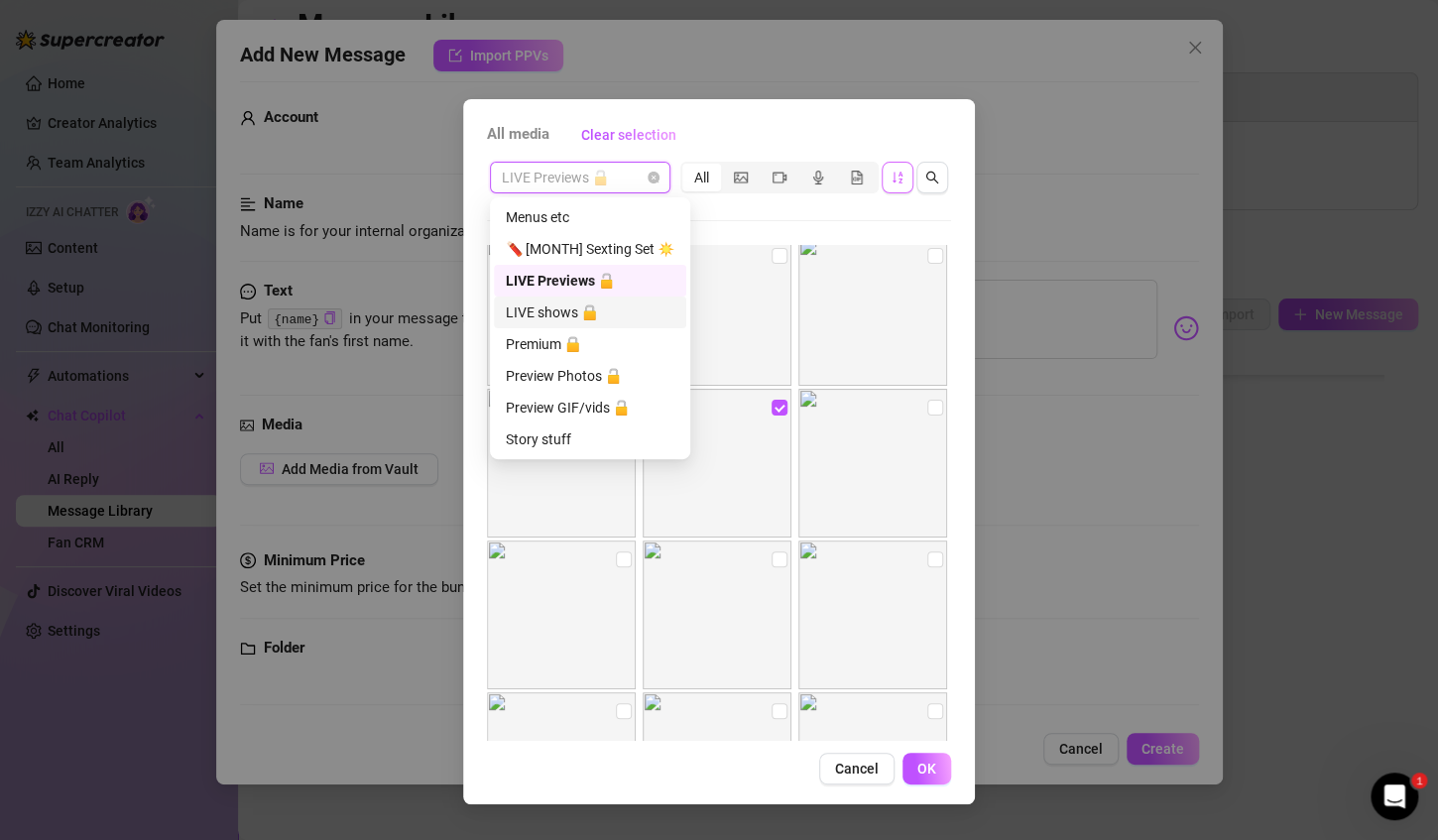scroll, scrollTop: 0, scrollLeft: 0, axis: both 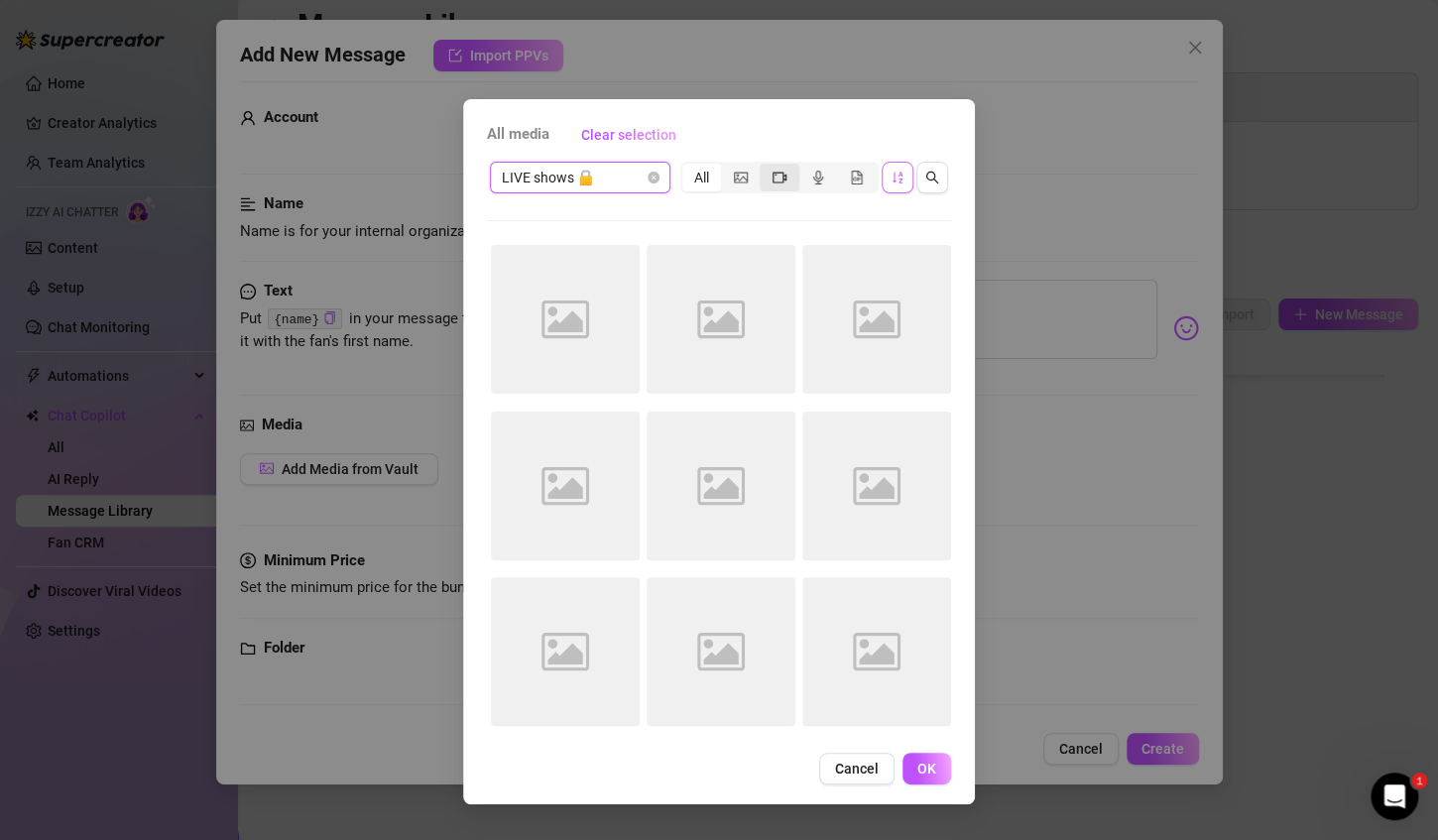 click 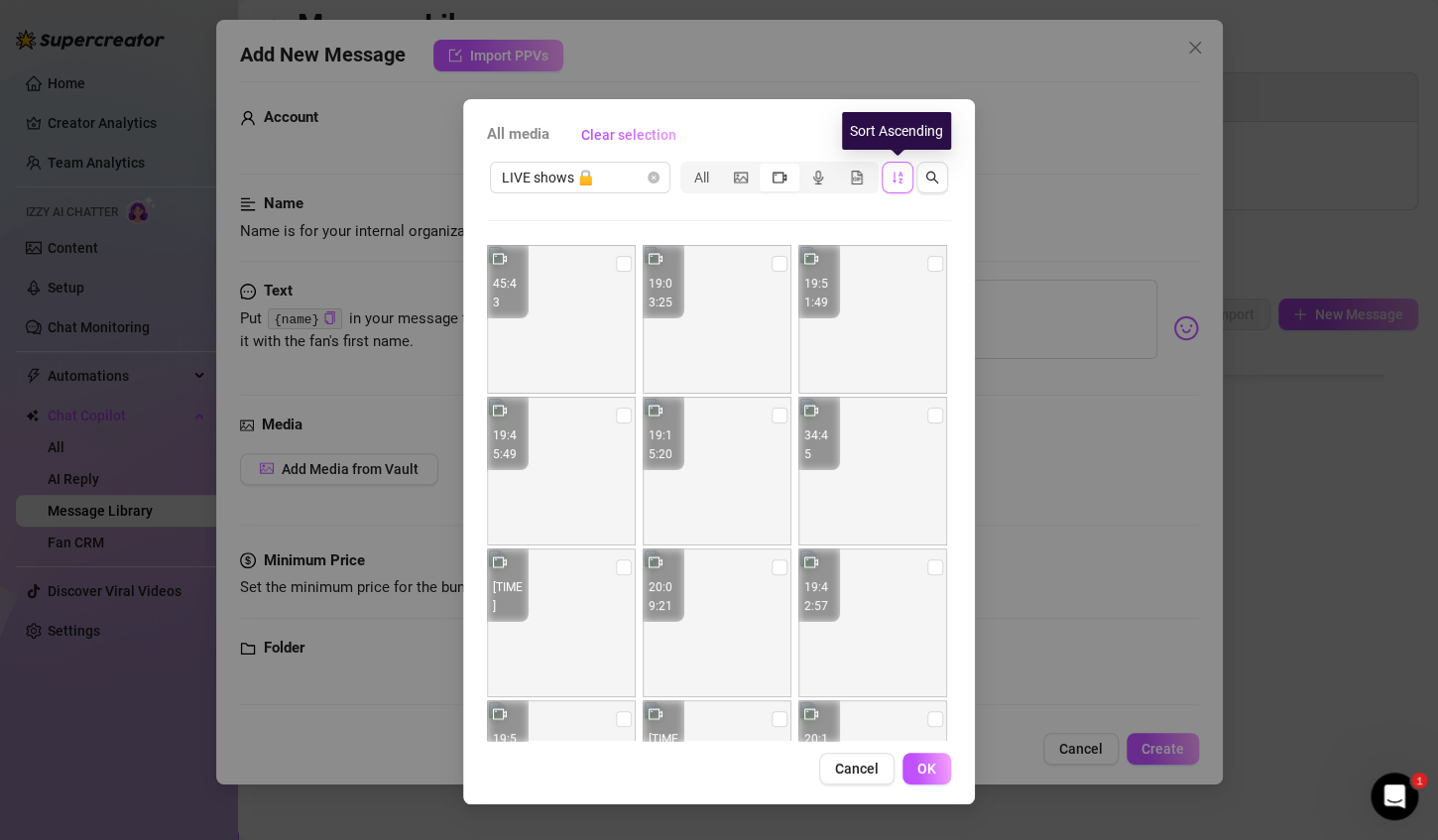 click 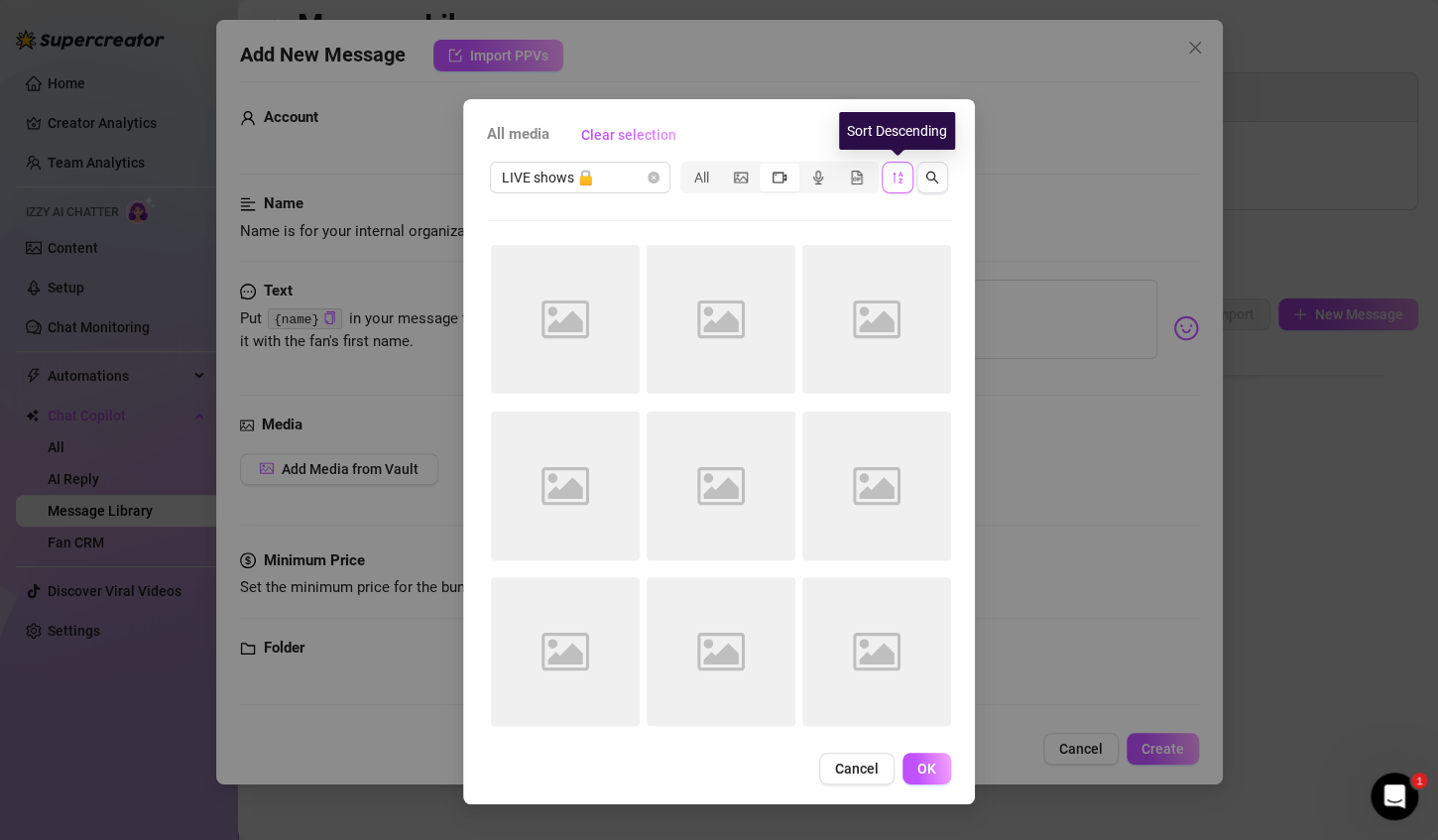 click 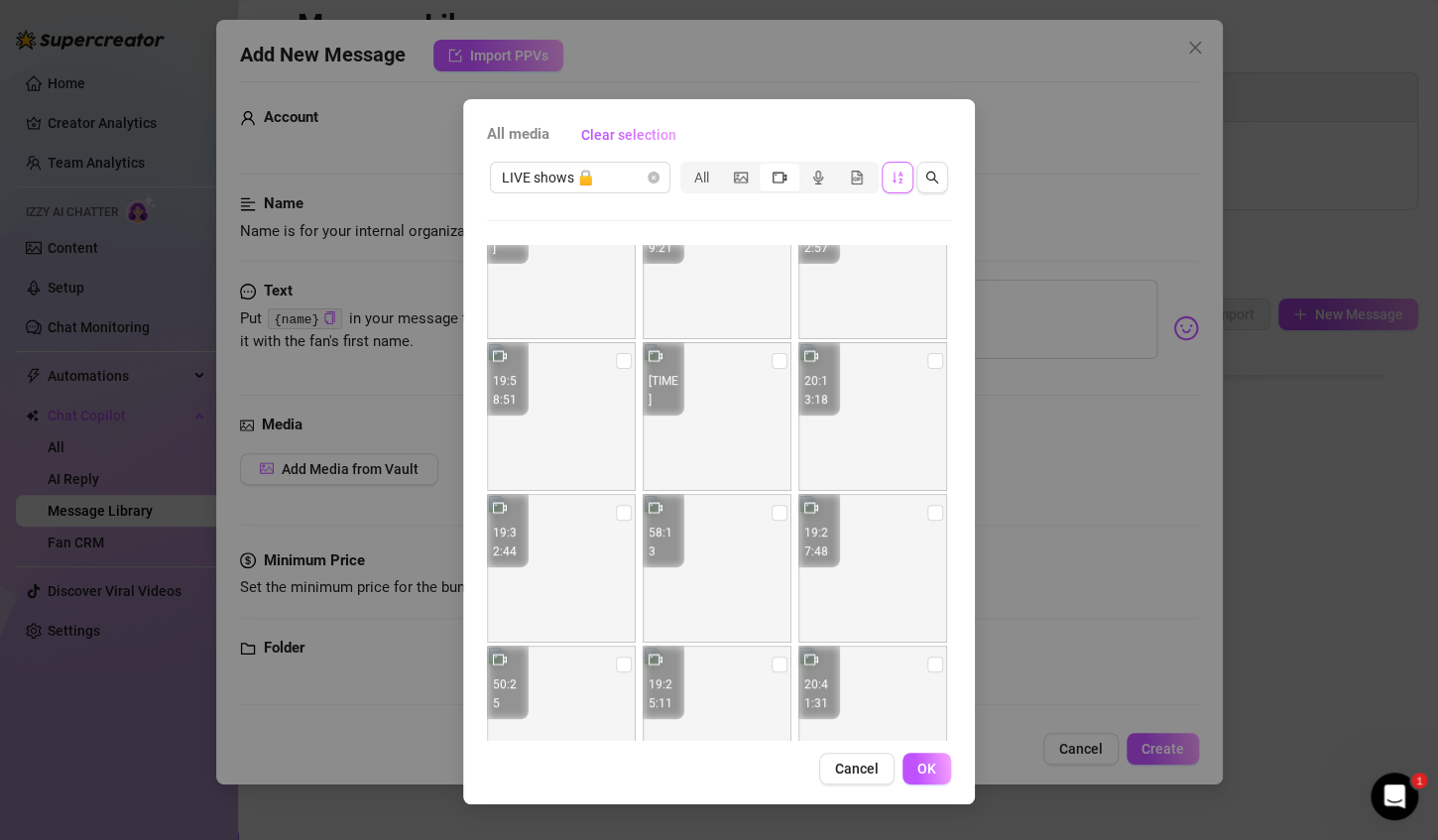 scroll, scrollTop: 397, scrollLeft: 0, axis: vertical 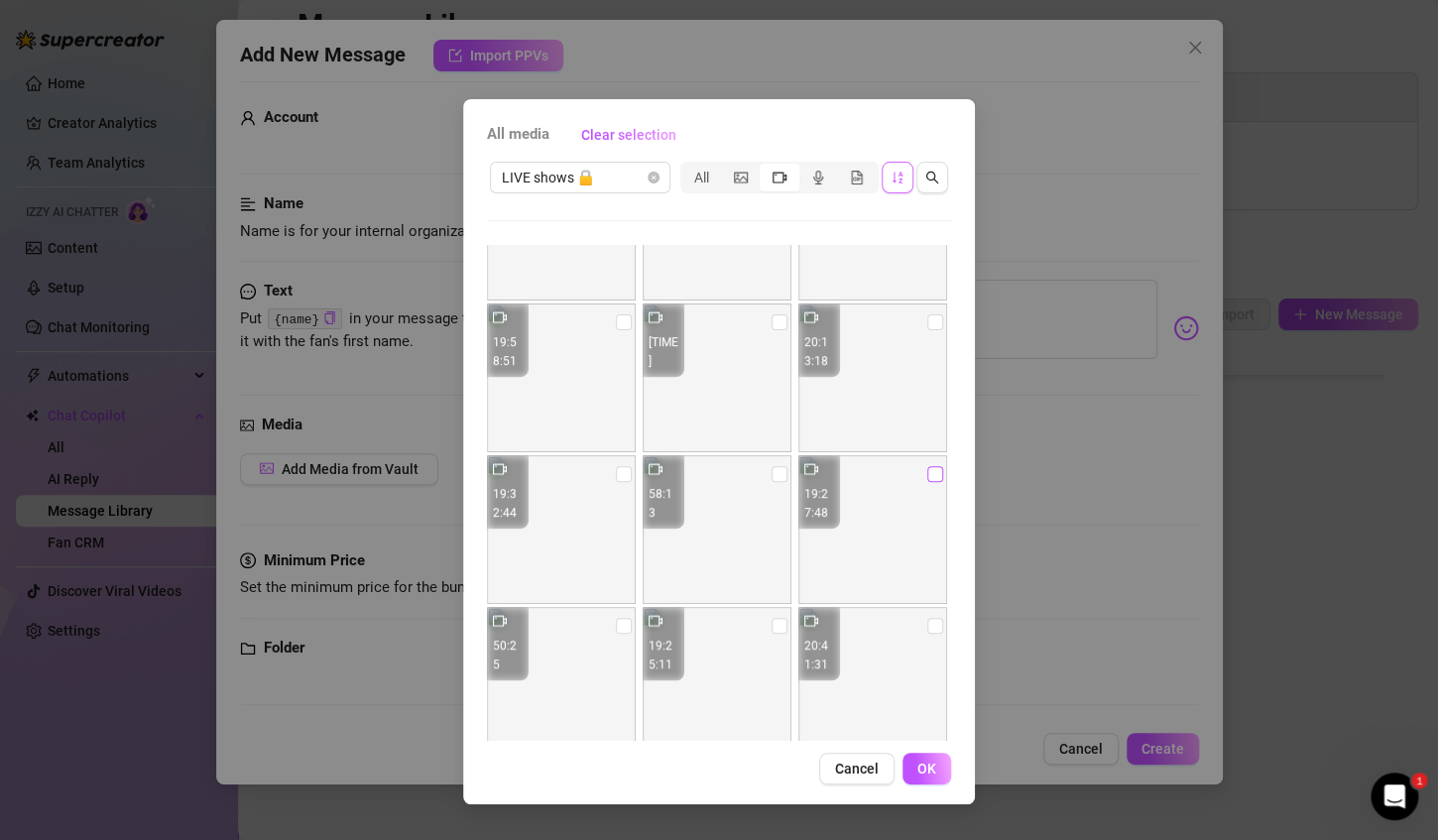 click at bounding box center (935, 474) 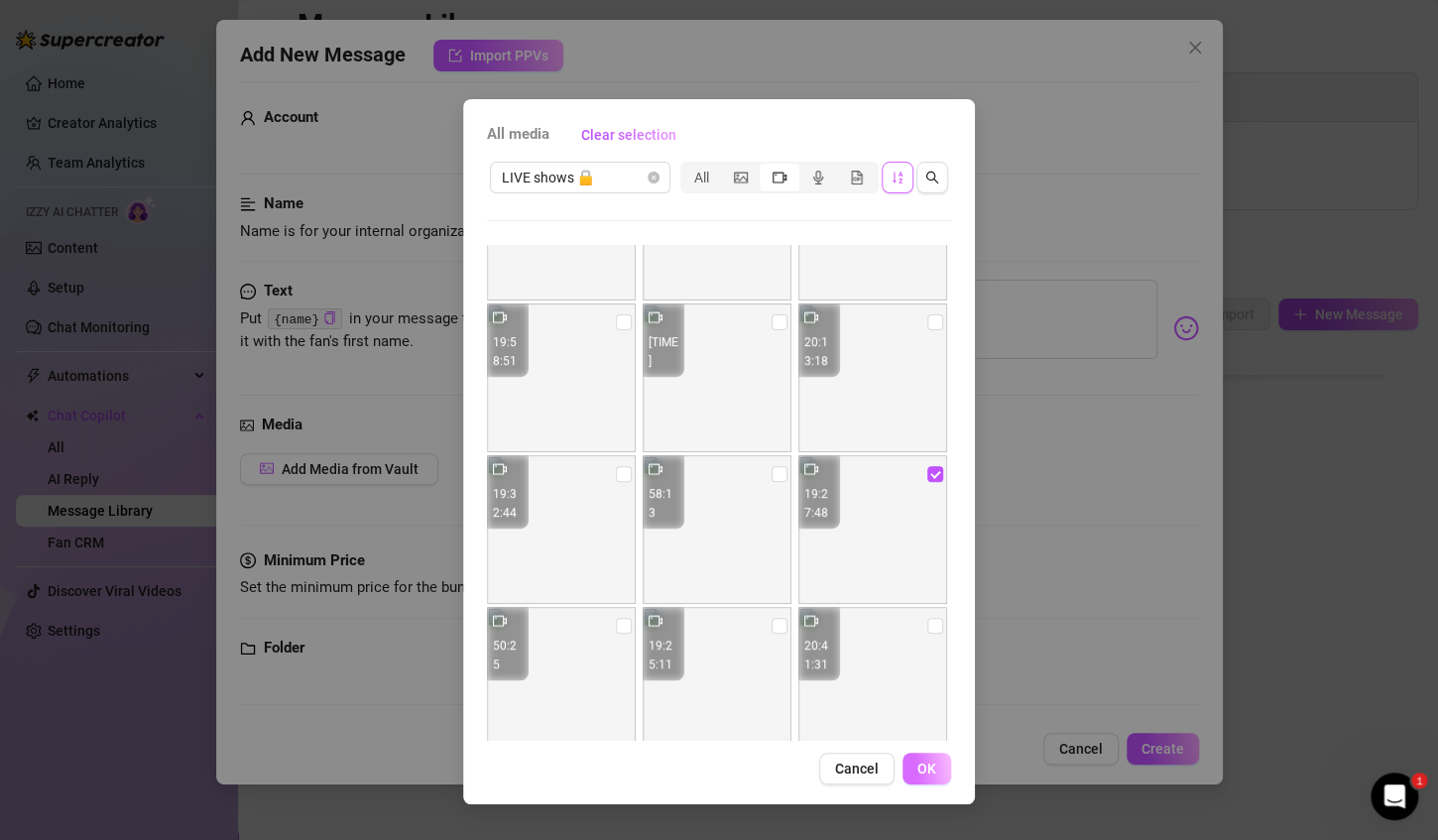 click on "OK" at bounding box center [926, 769] 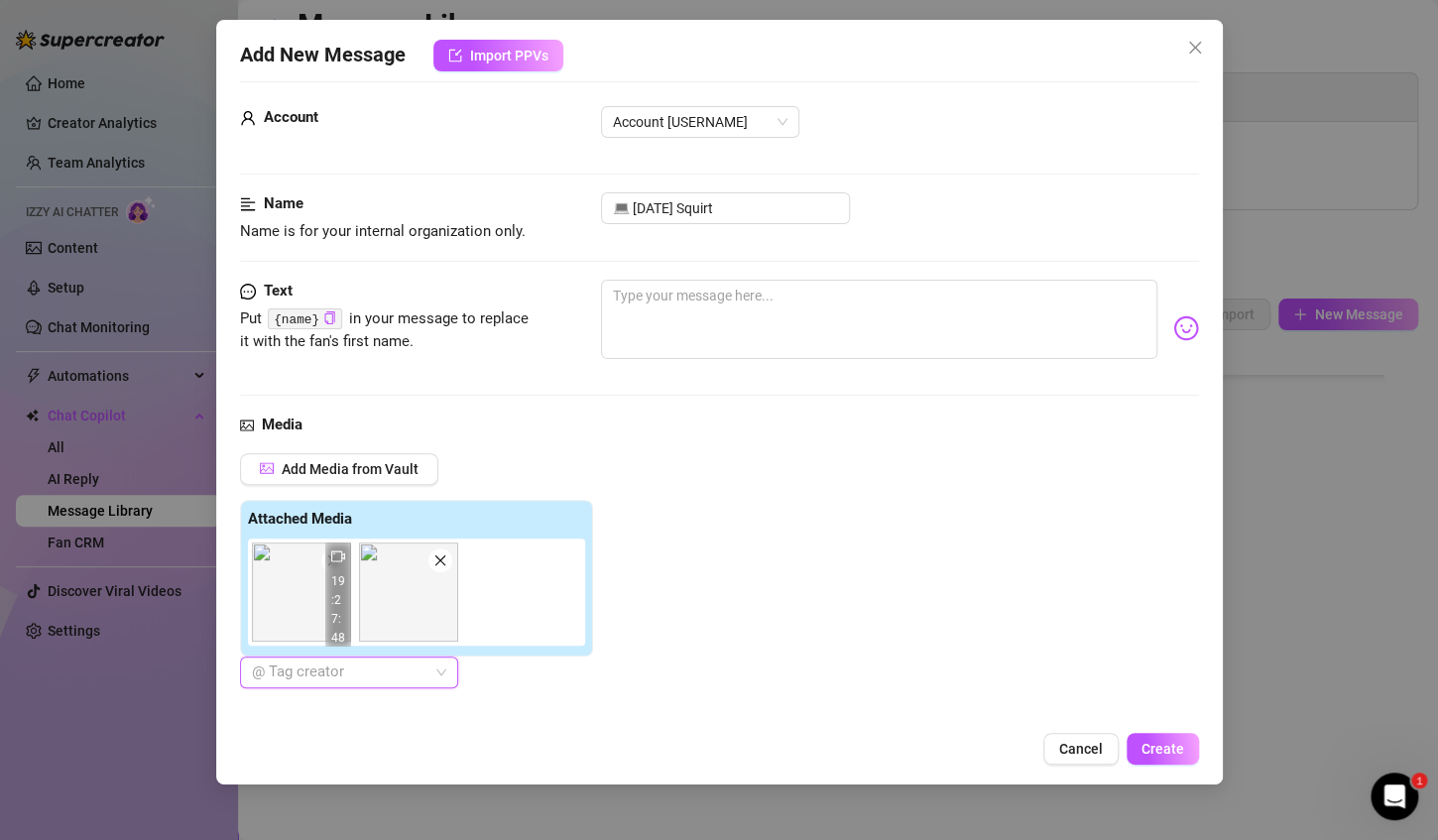 scroll, scrollTop: 155, scrollLeft: 0, axis: vertical 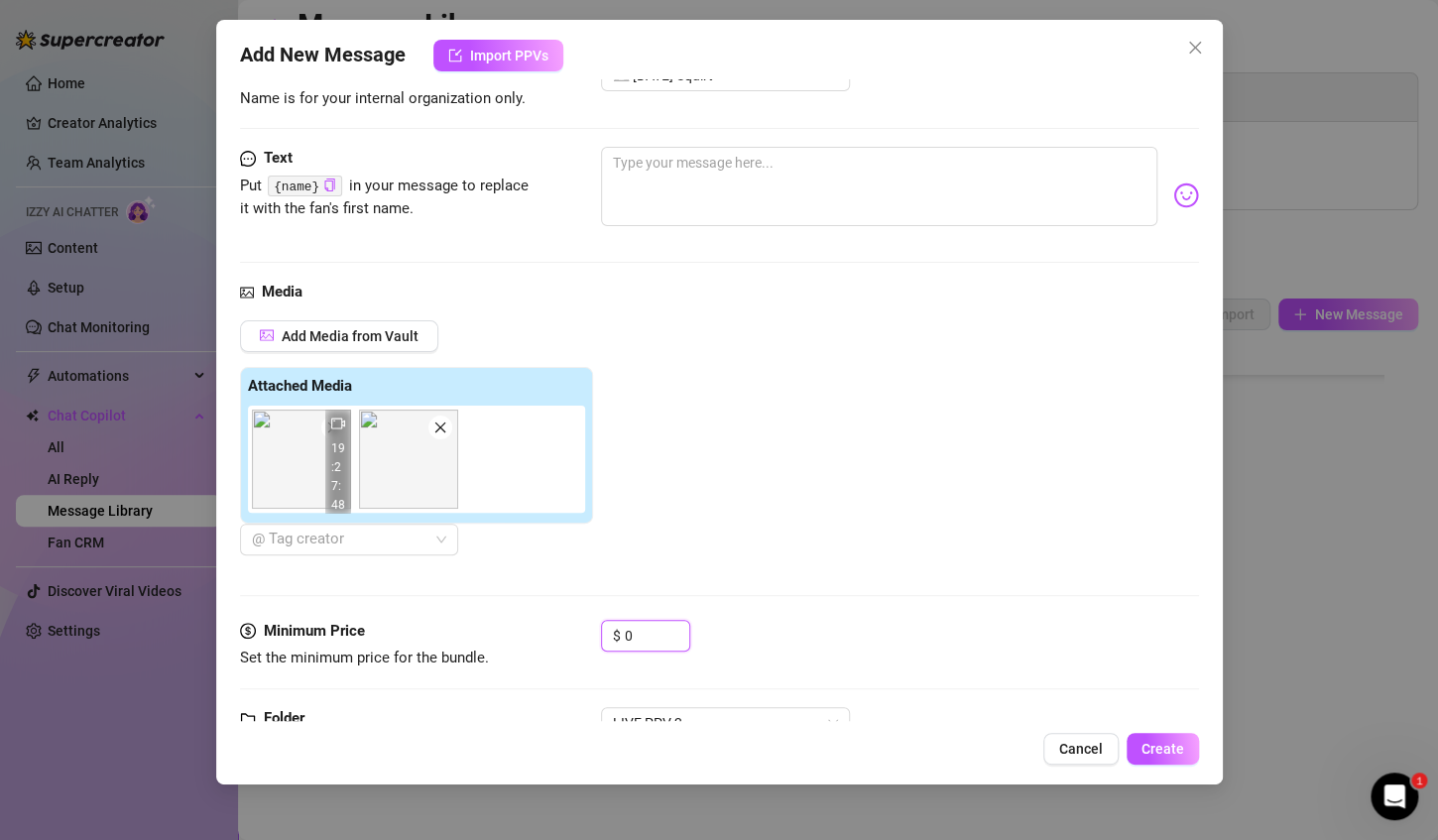 drag, startPoint x: 642, startPoint y: 639, endPoint x: 586, endPoint y: 639, distance: 56 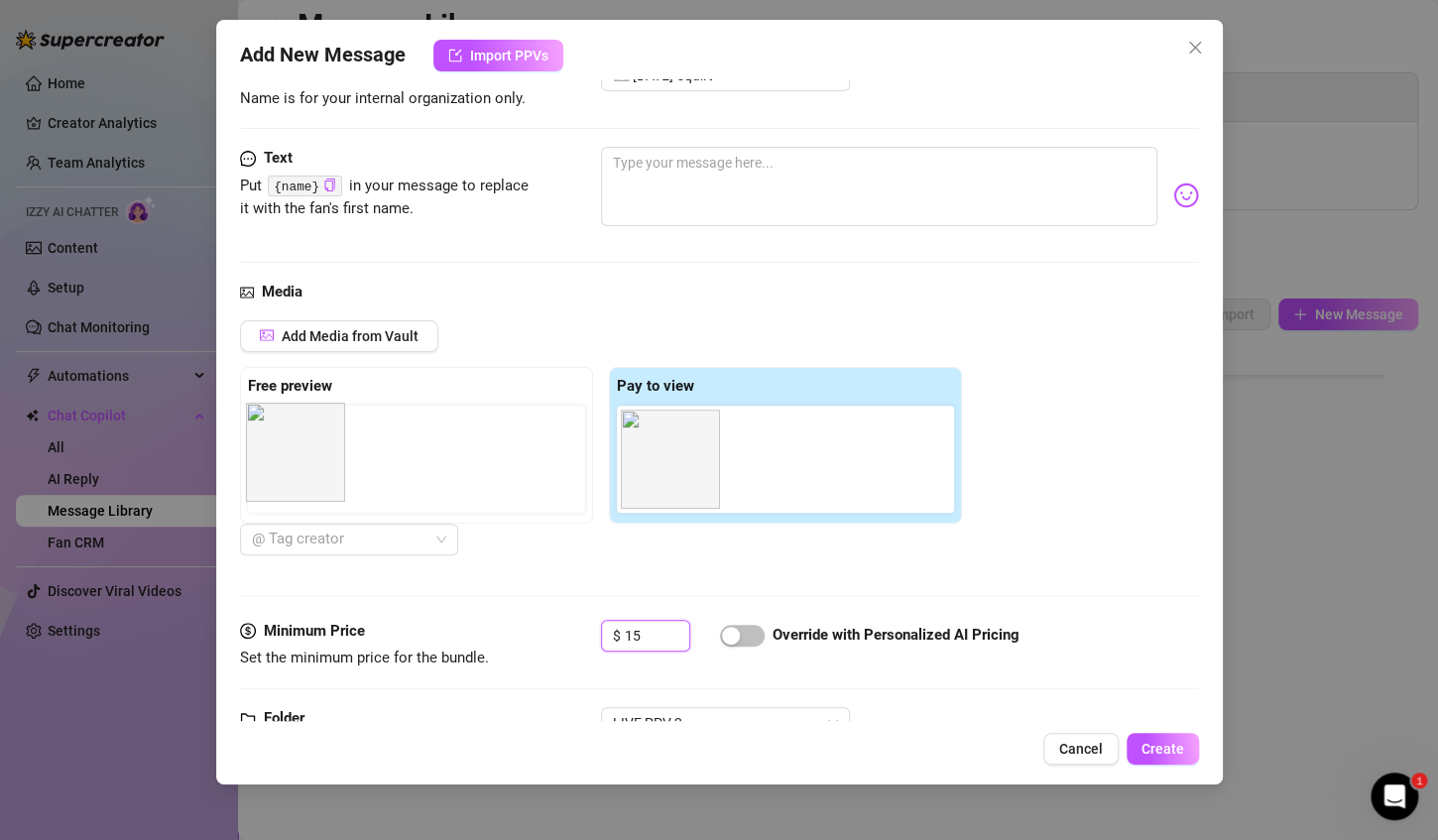 drag, startPoint x: 613, startPoint y: 468, endPoint x: 293, endPoint y: 457, distance: 320.18901 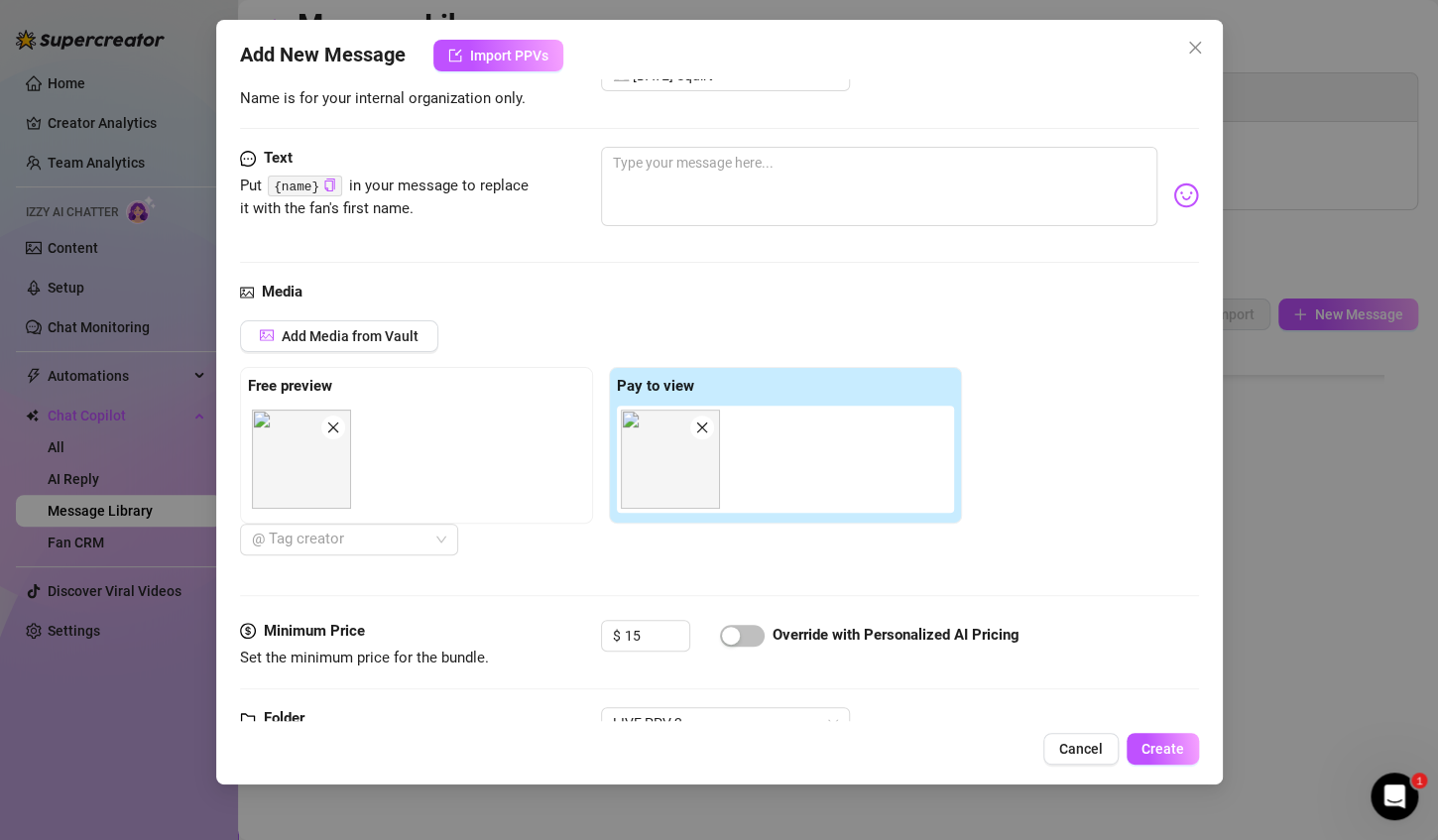 click on "Media" at bounding box center [719, 293] 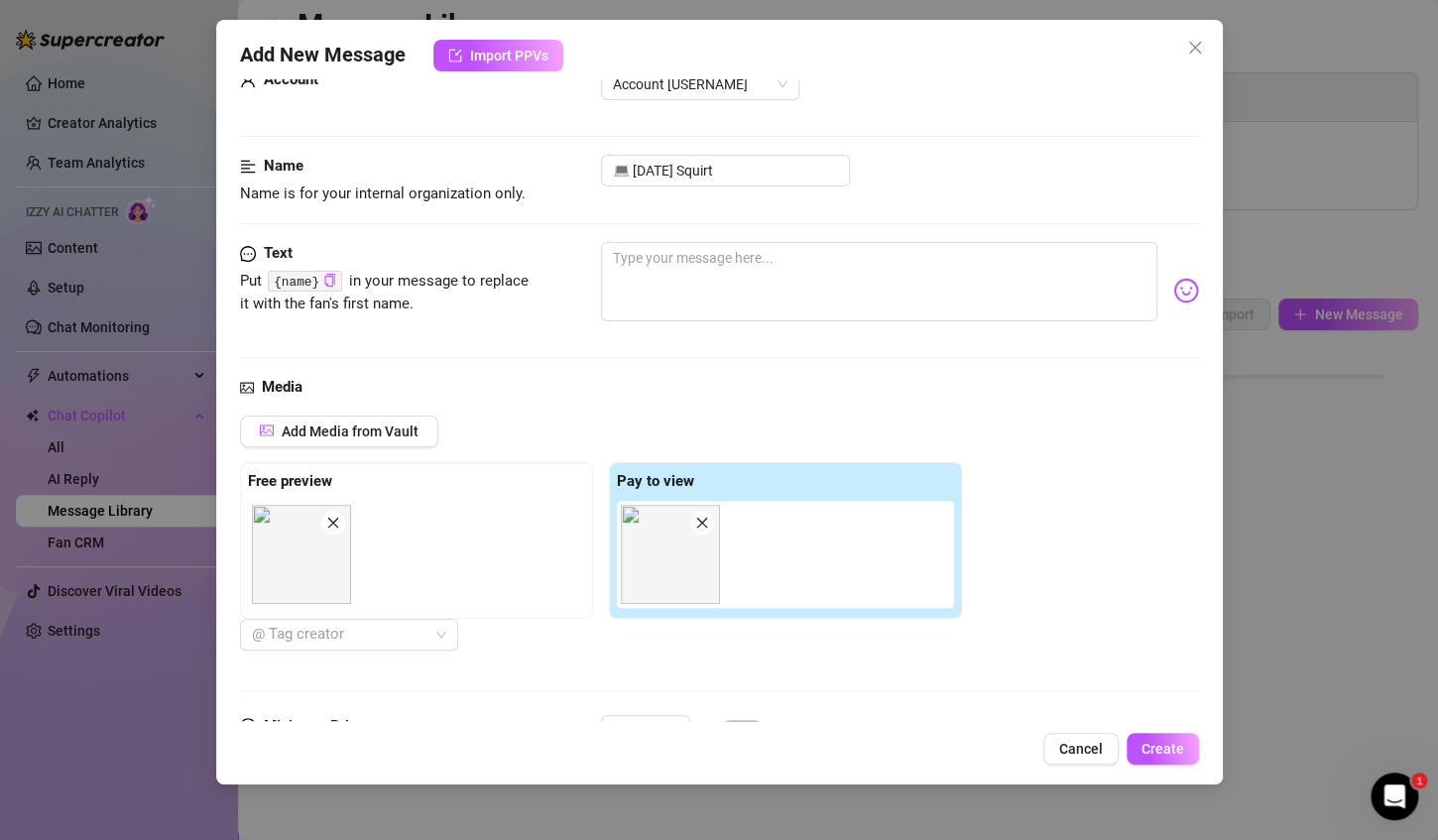 scroll, scrollTop: 0, scrollLeft: 0, axis: both 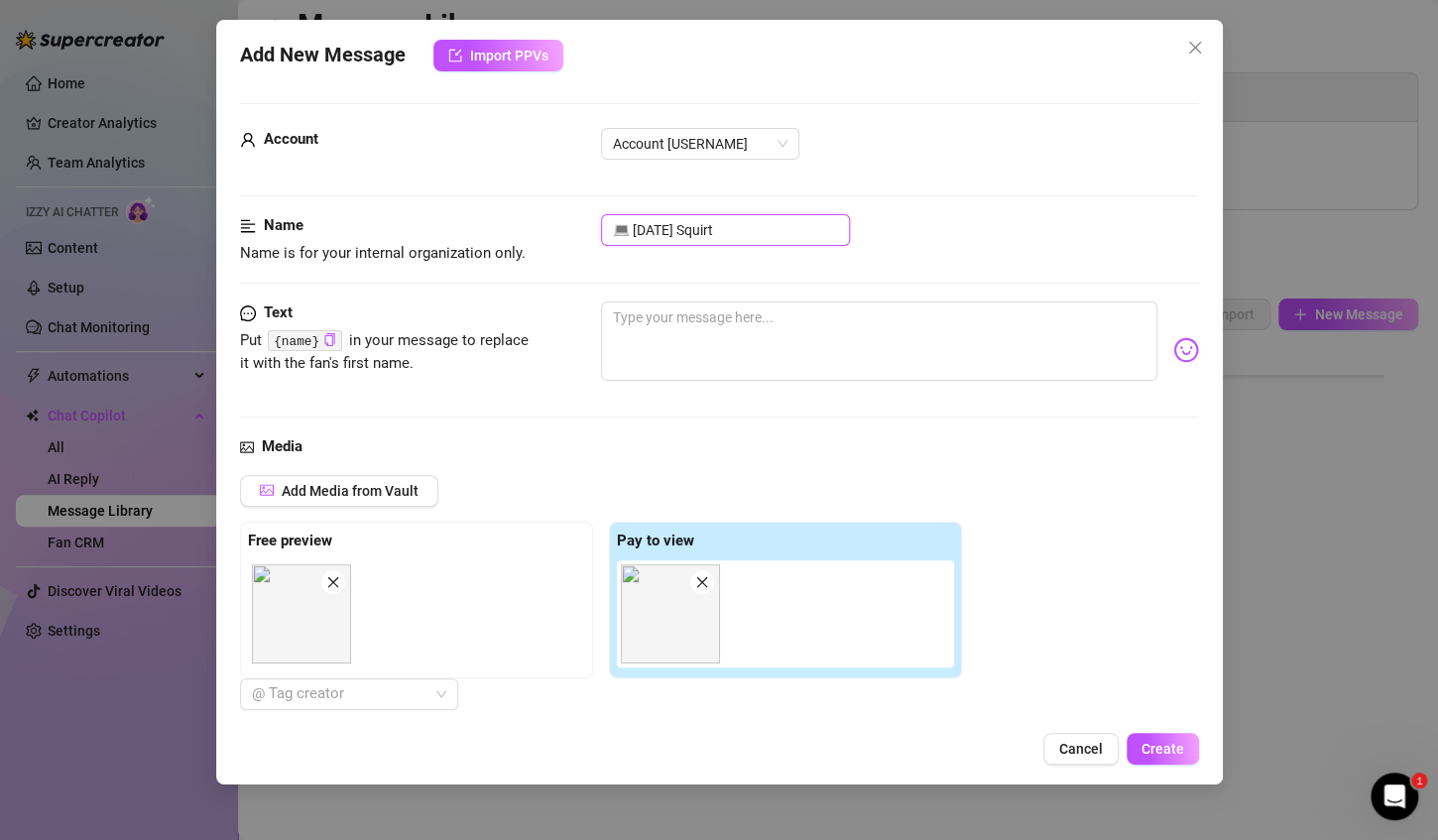 click on "💻 [DATE] Squirt" at bounding box center (725, 230) 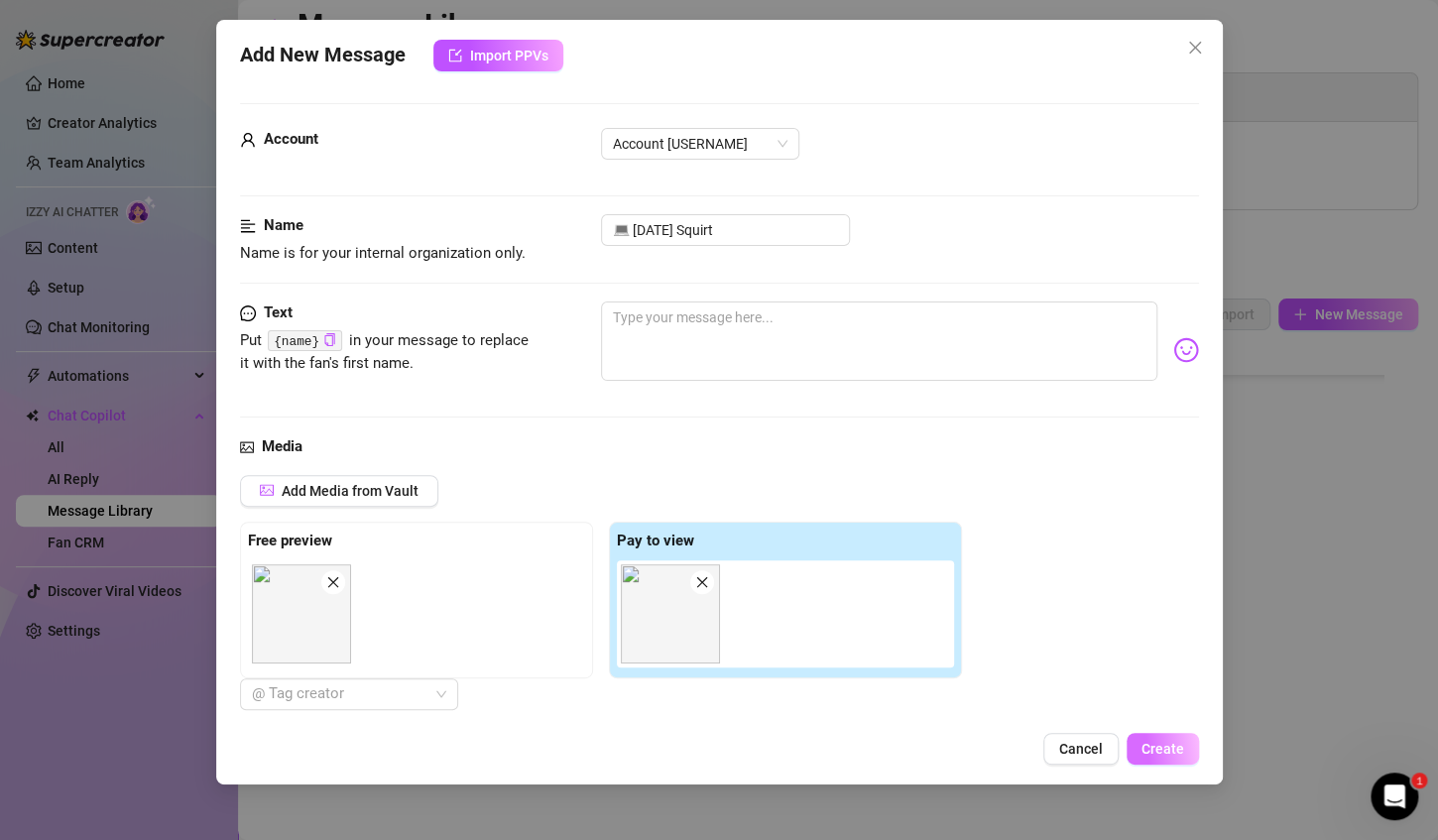 click on "Create" at bounding box center (1162, 749) 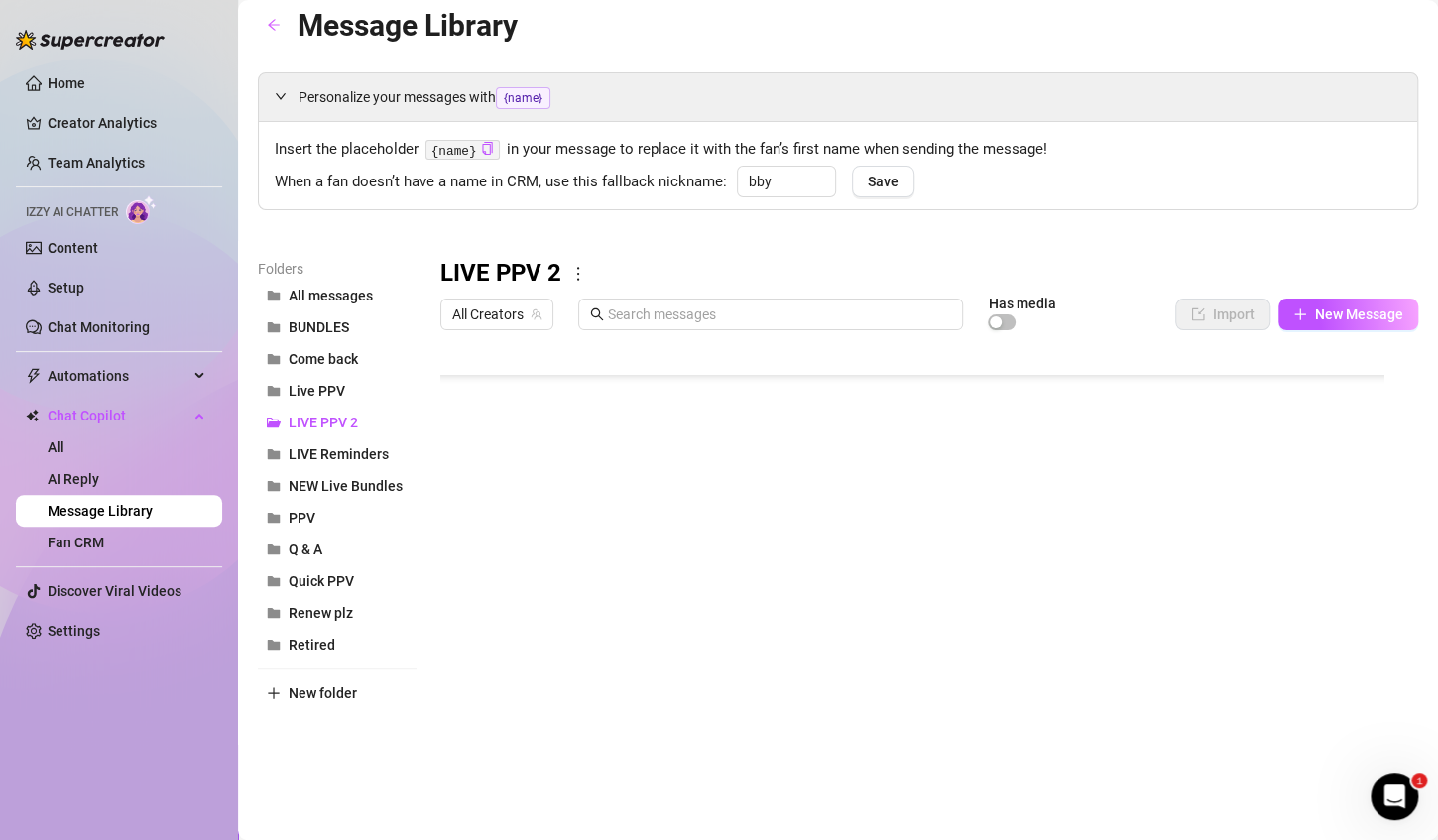 scroll, scrollTop: 294, scrollLeft: 0, axis: vertical 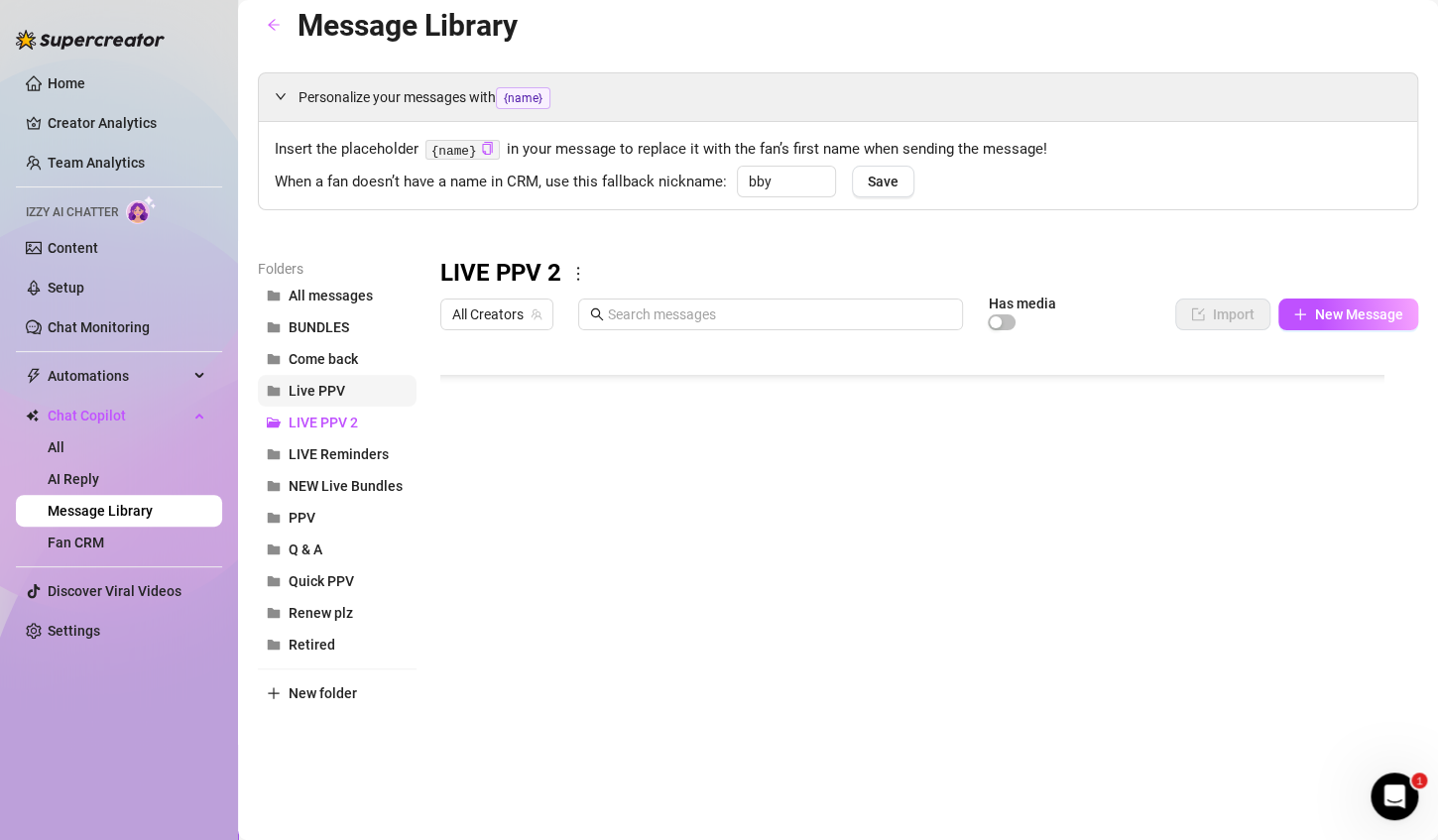 click on "Live PPV" at bounding box center (337, 391) 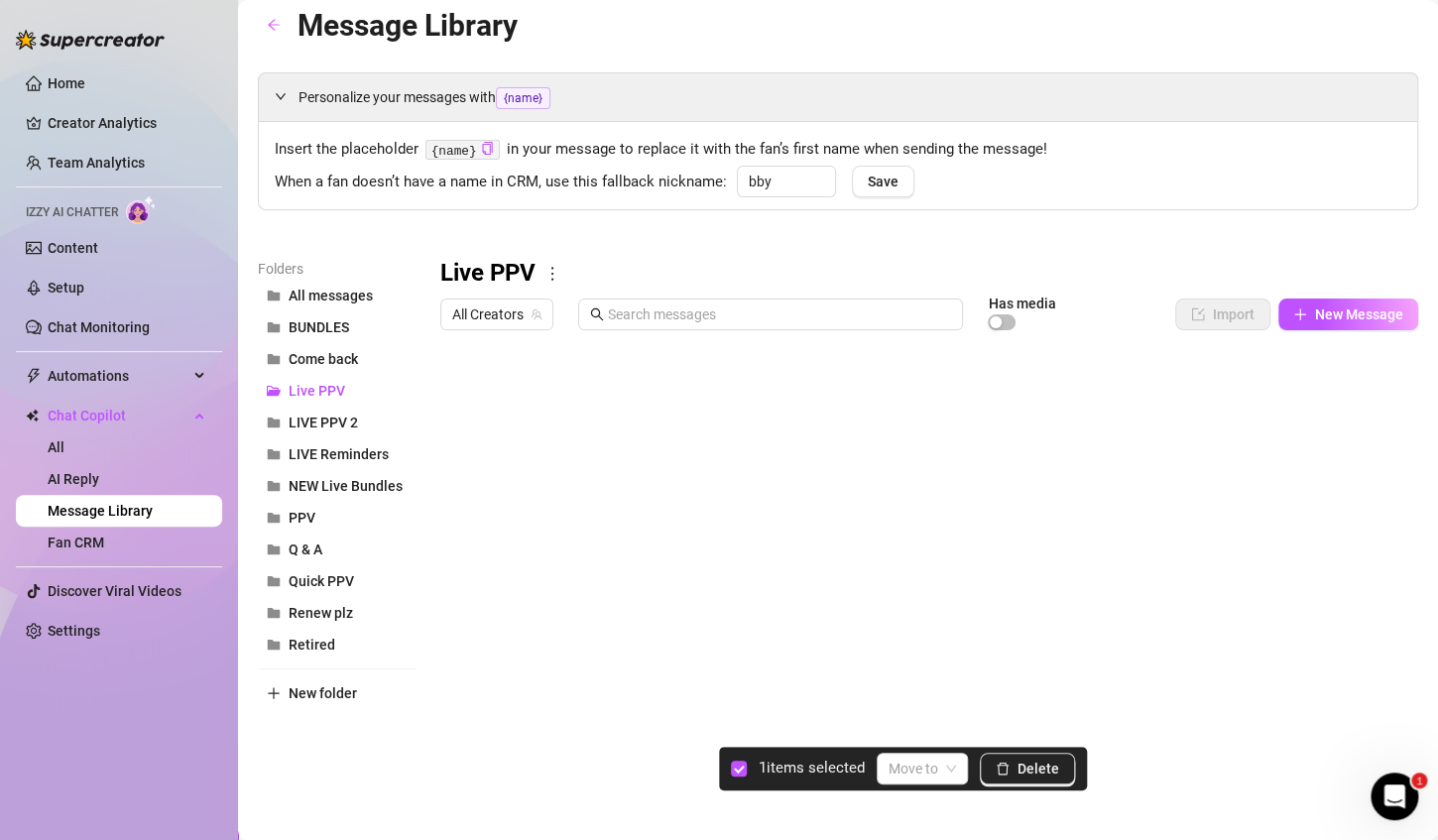 click at bounding box center (920, 560) 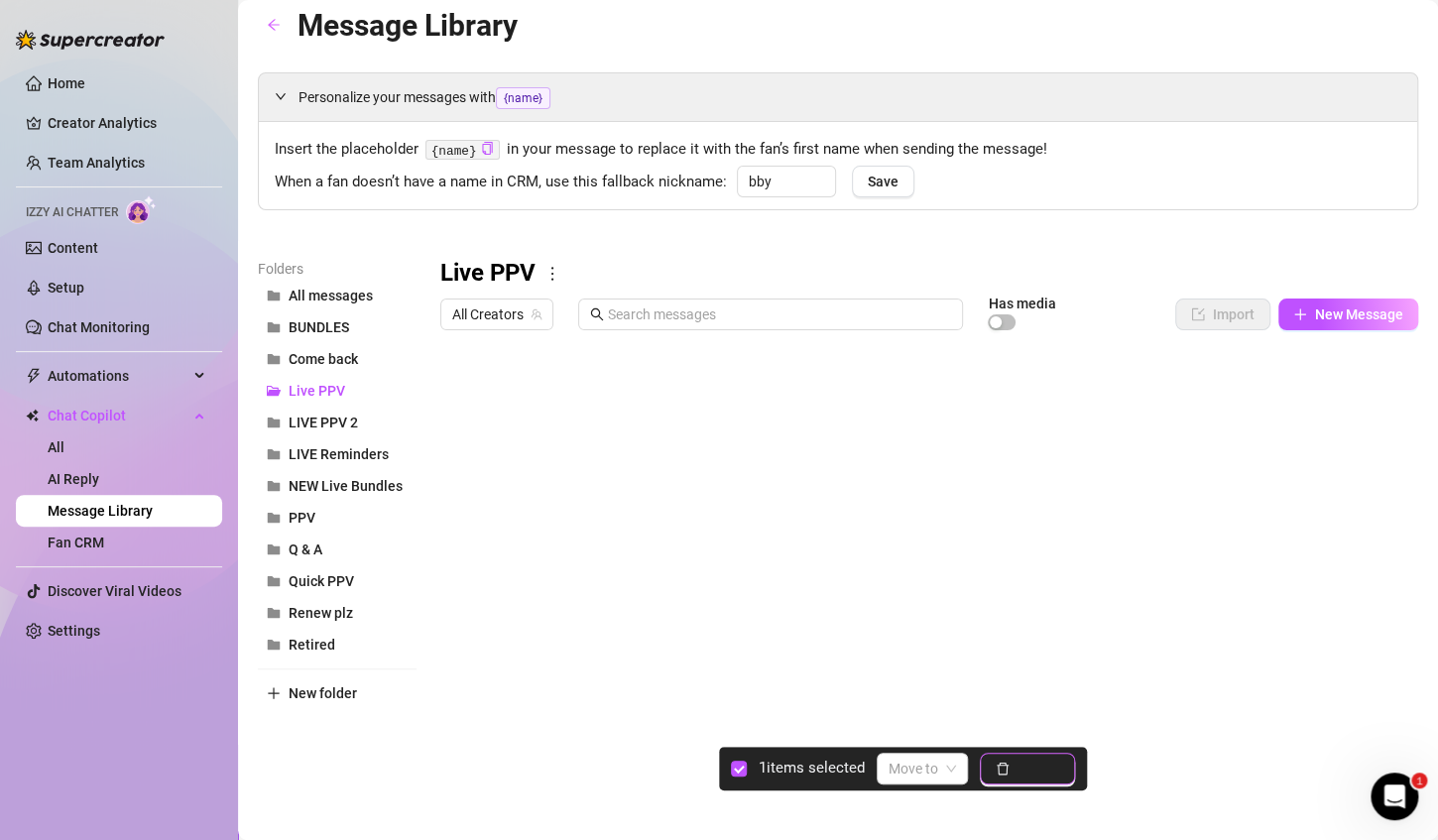 click on "Delete" at bounding box center (1038, 769) 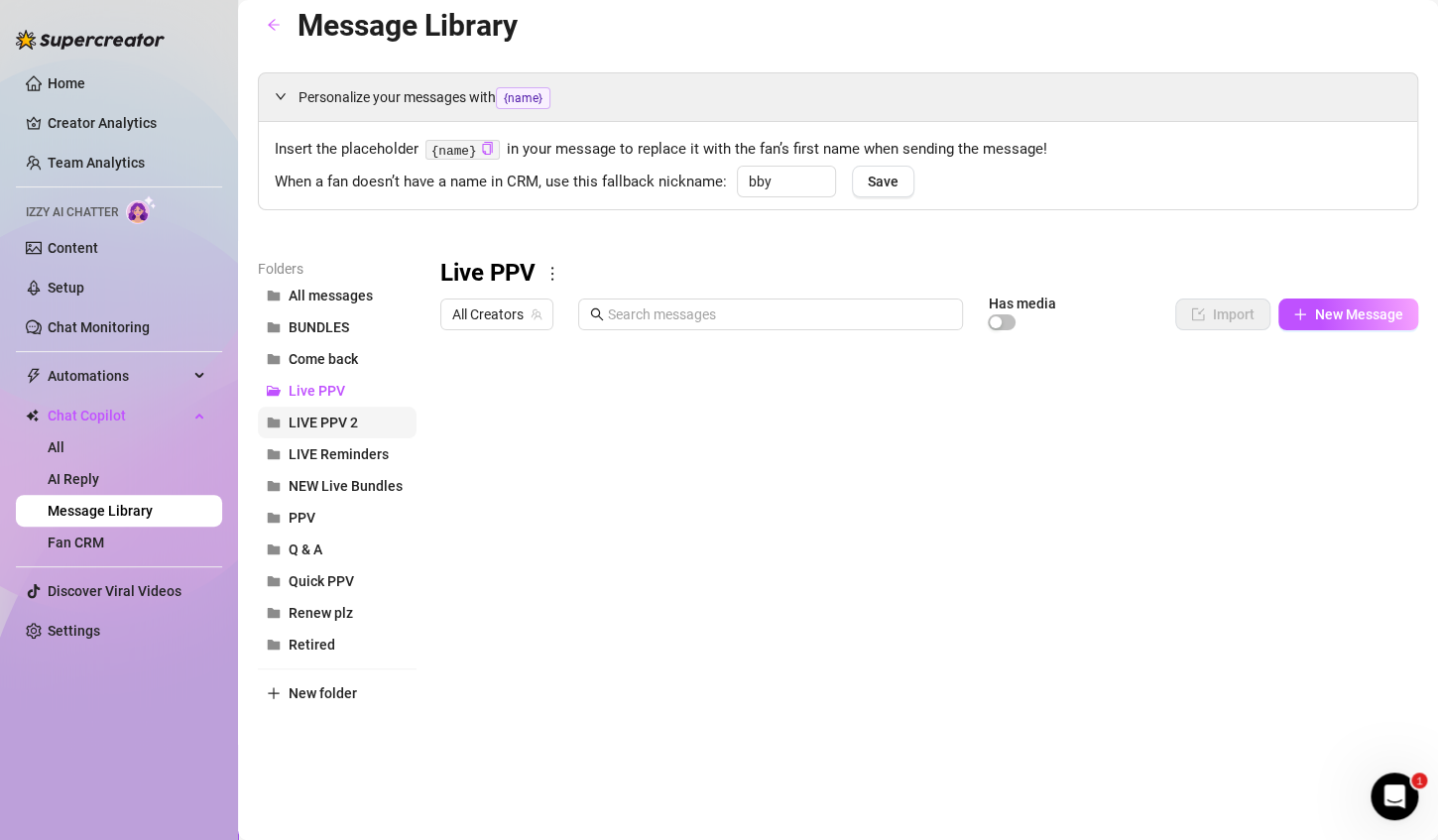 click on "LIVE PPV 2" at bounding box center (323, 422) 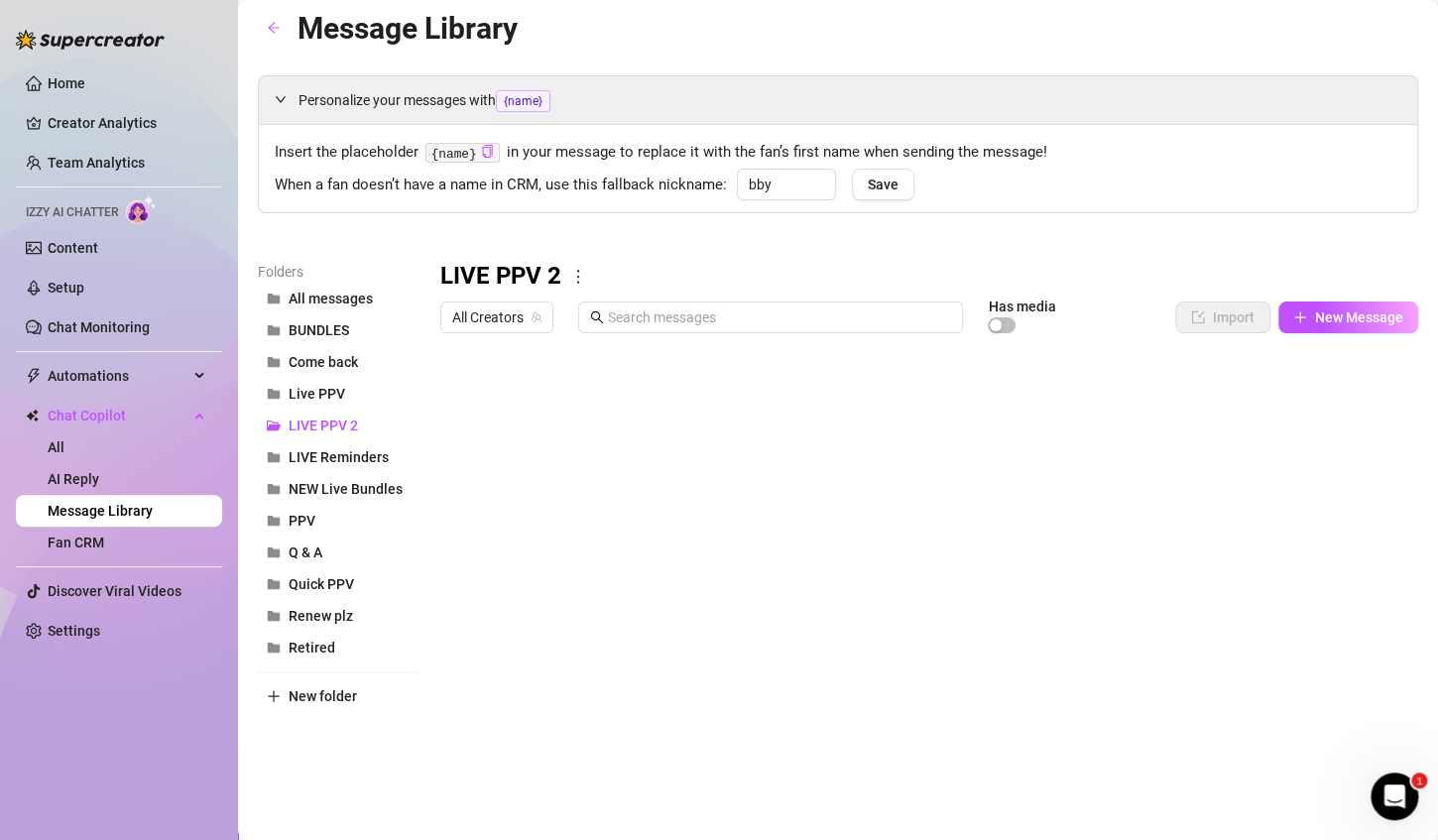 scroll, scrollTop: 12, scrollLeft: 0, axis: vertical 